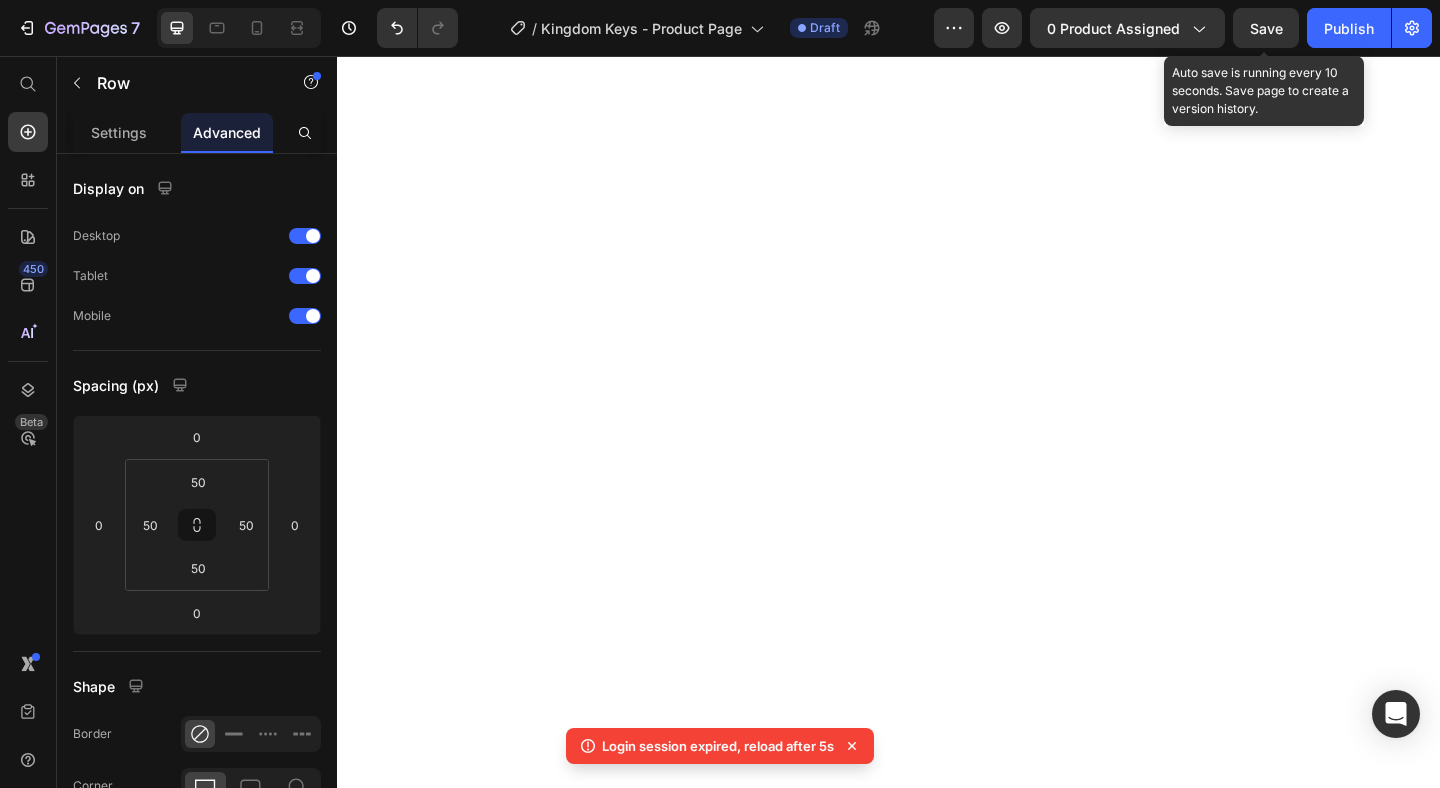 scroll, scrollTop: 0, scrollLeft: 0, axis: both 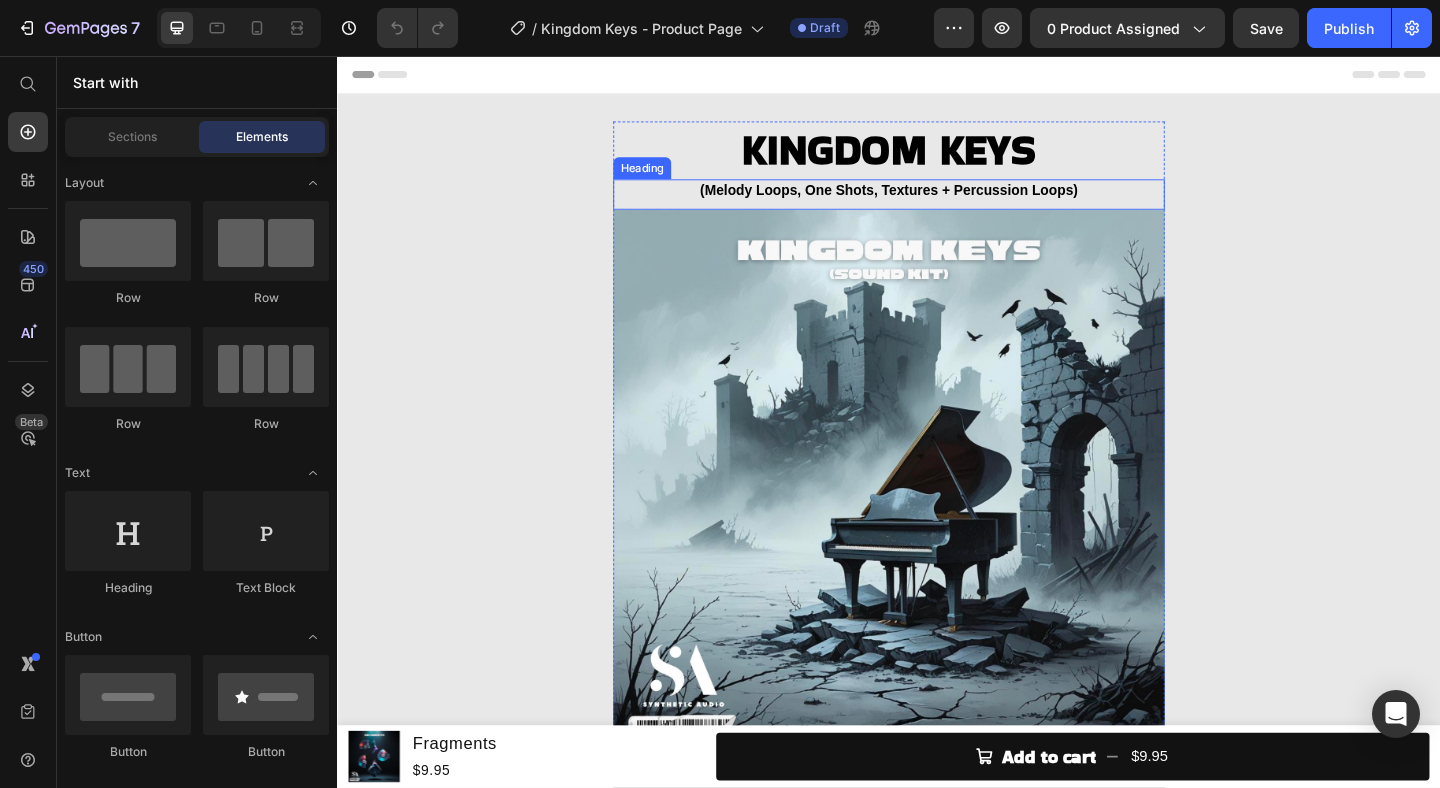click on "(Melody Loops, One Shots, Textures + Percussion Loops)" at bounding box center [937, 202] 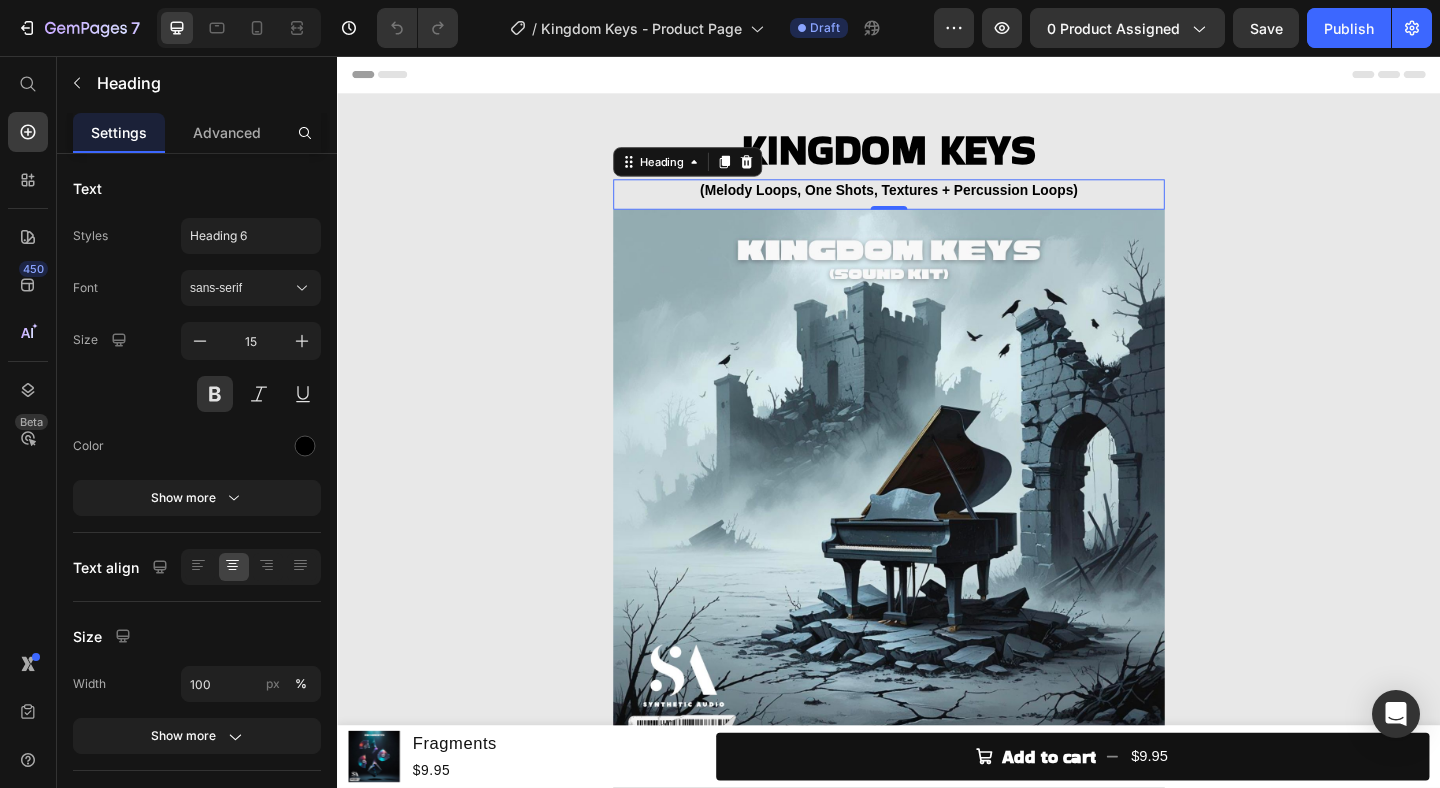 click on "(Melody Loops, One Shots, Textures + Percussion Loops)" at bounding box center [937, 202] 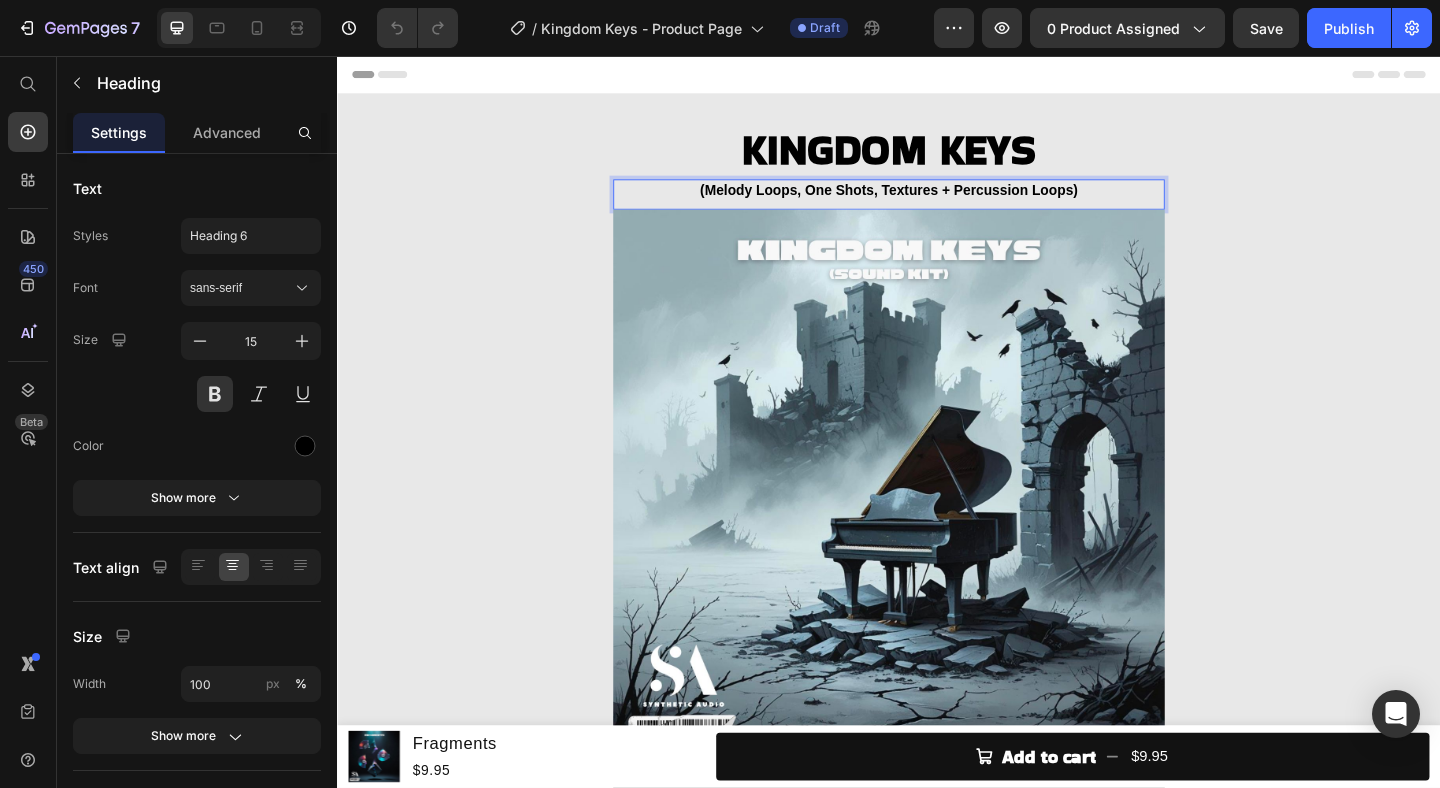 click on "(Melody Loops, One Shots, Textures + Percussion Loops)" at bounding box center [937, 202] 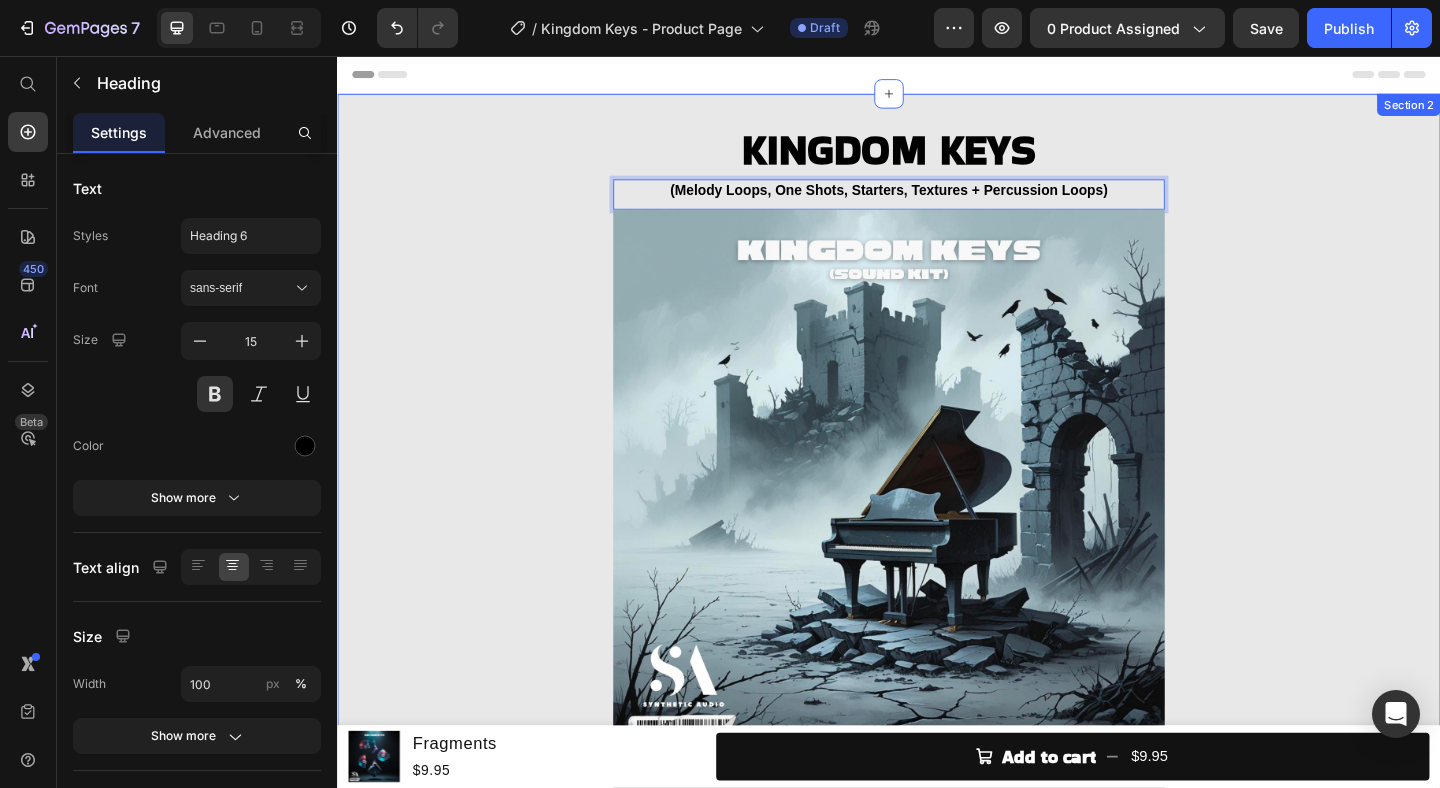 click on "KINGDOM KEYS  Heading (Melody Loops, One Shots, Starters, Textures + Percussion Loops) Heading   0 Image
Add to cart Add to Cart Buy it now Dynamic Checkout Product" at bounding box center (937, 544) 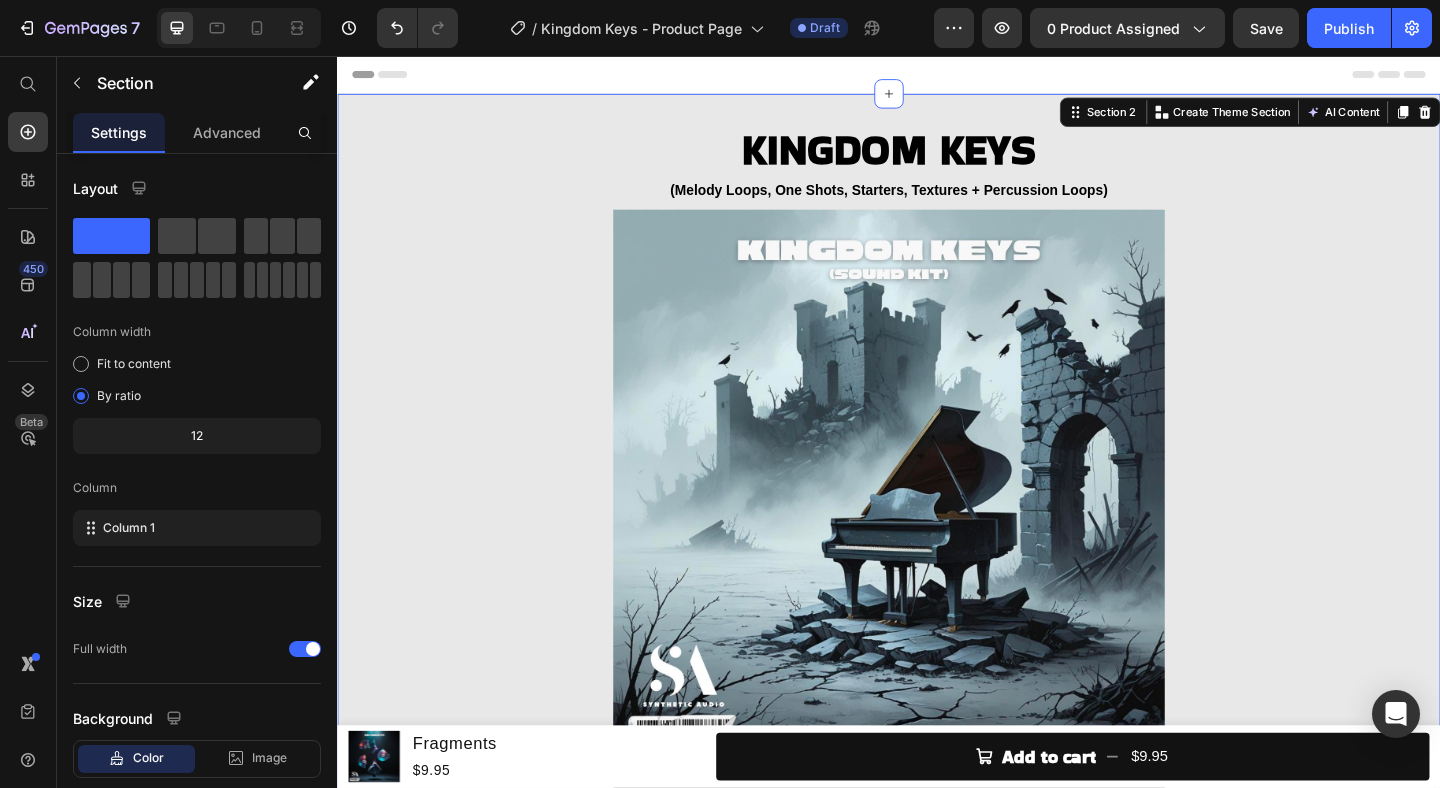 click on "KINGDOM KEYS  Heading (Melody Loops, One Shots, Starters, Textures + Percussion Loops) Heading Image
Add to cart Add to Cart Buy it now Dynamic Checkout Product" at bounding box center (937, 544) 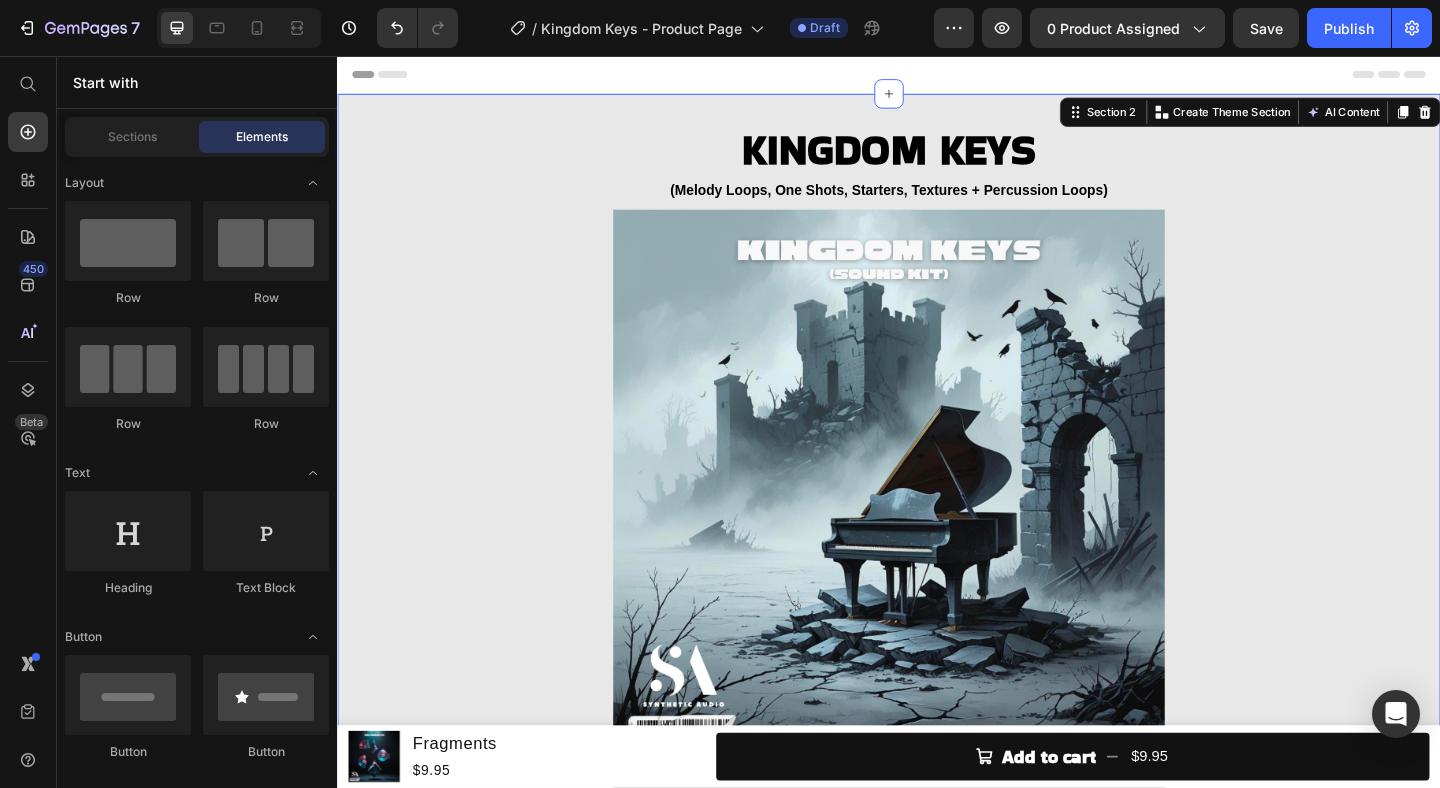 click on "Header" at bounding box center [937, 76] 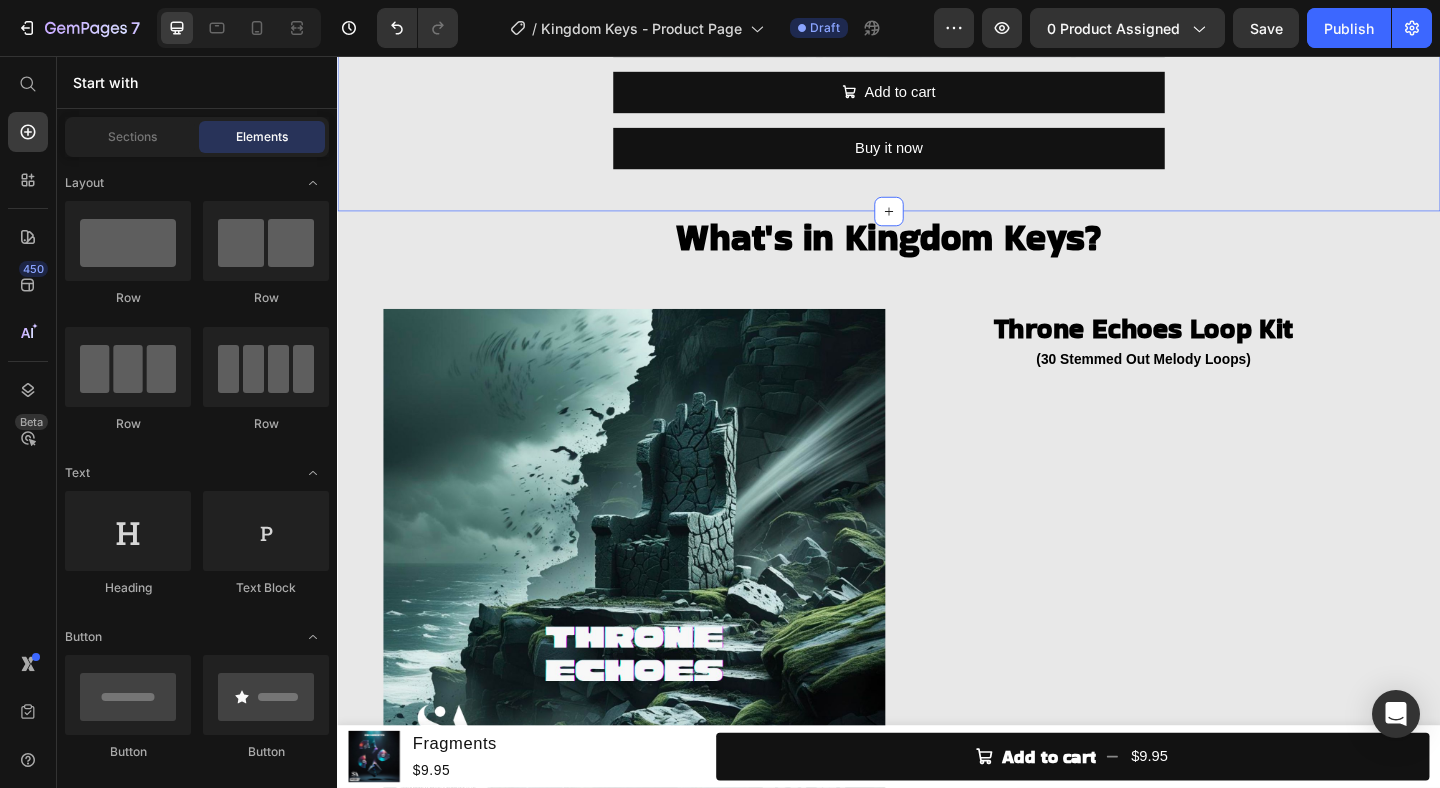 scroll, scrollTop: 770, scrollLeft: 0, axis: vertical 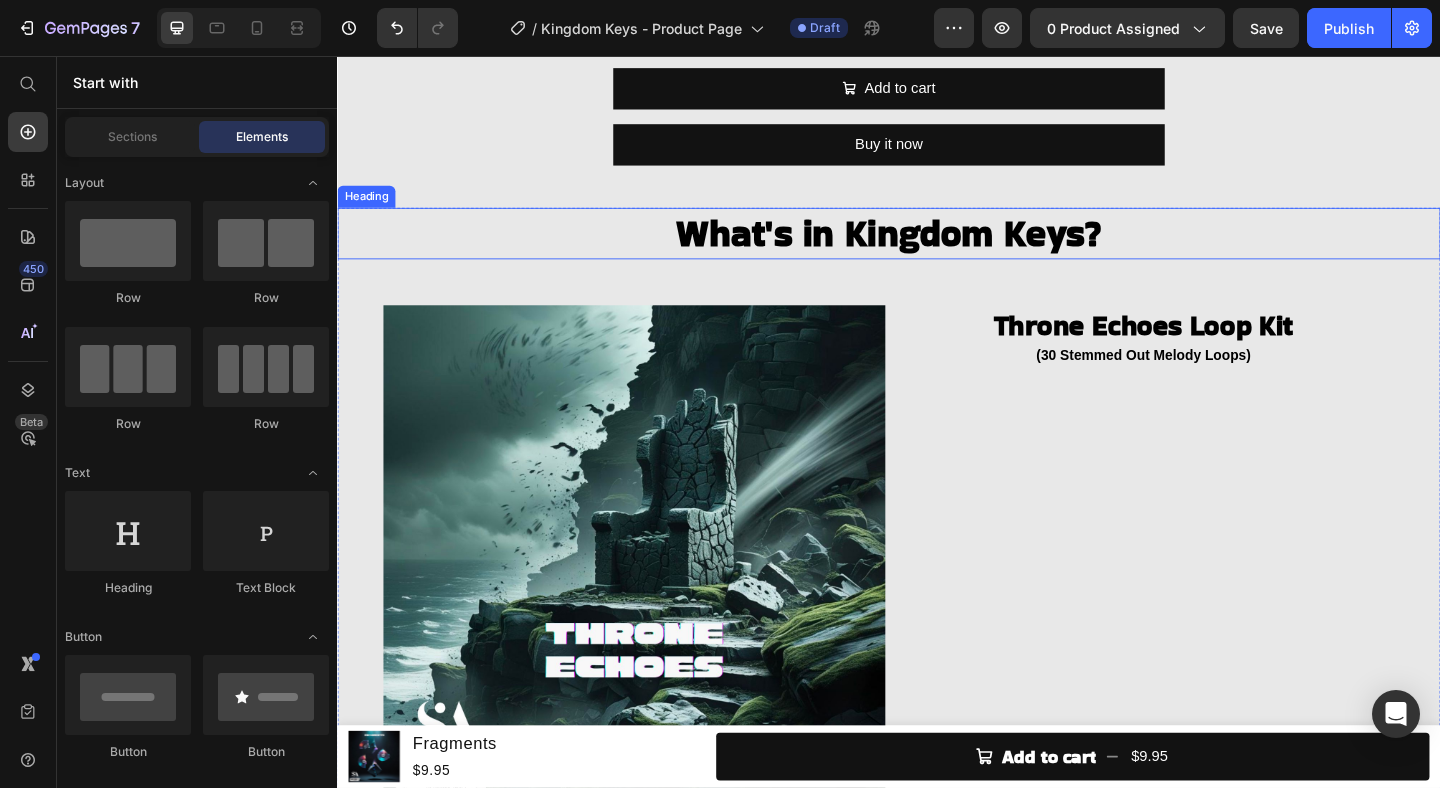 click on "What's in Kingdom Keys?" at bounding box center (937, 249) 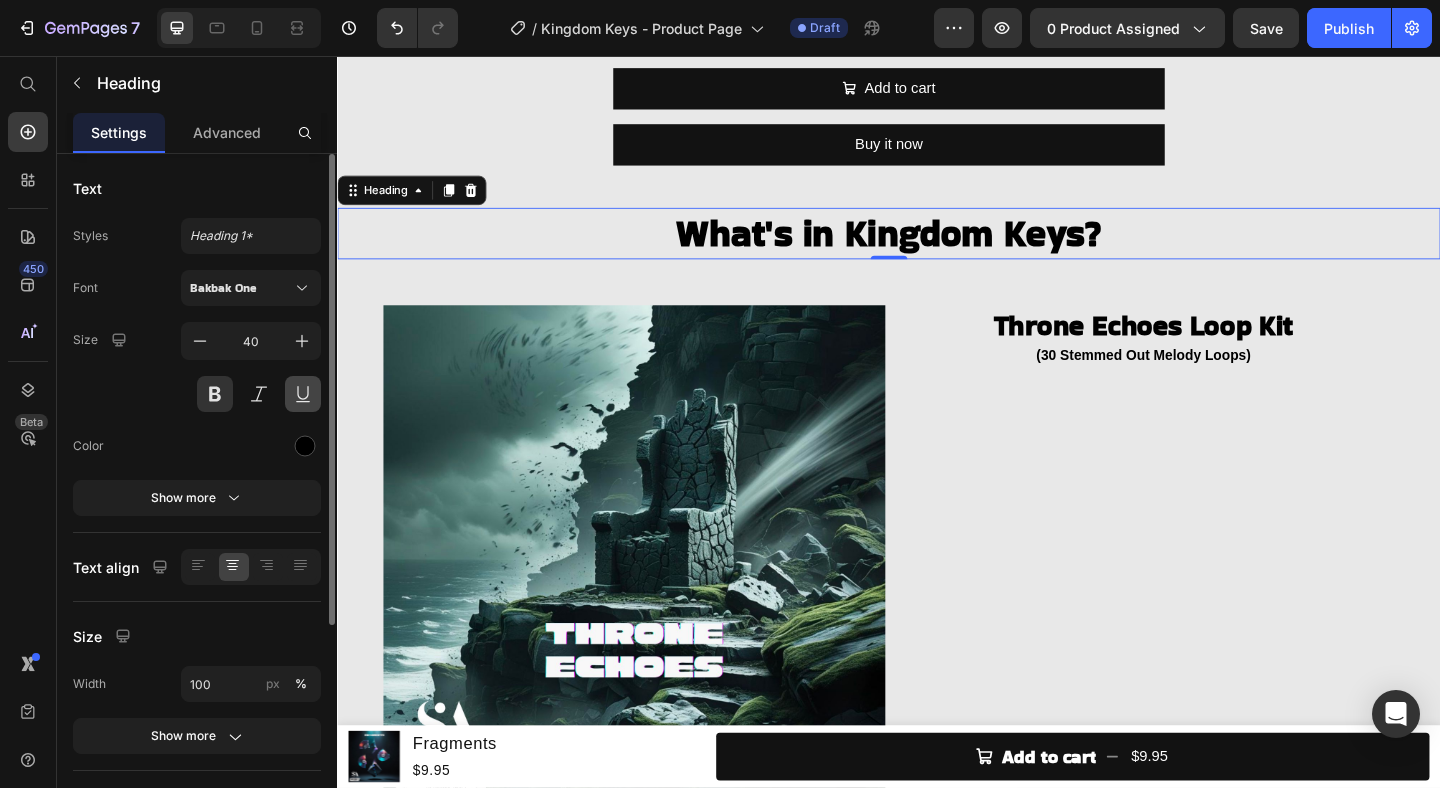 click at bounding box center [303, 394] 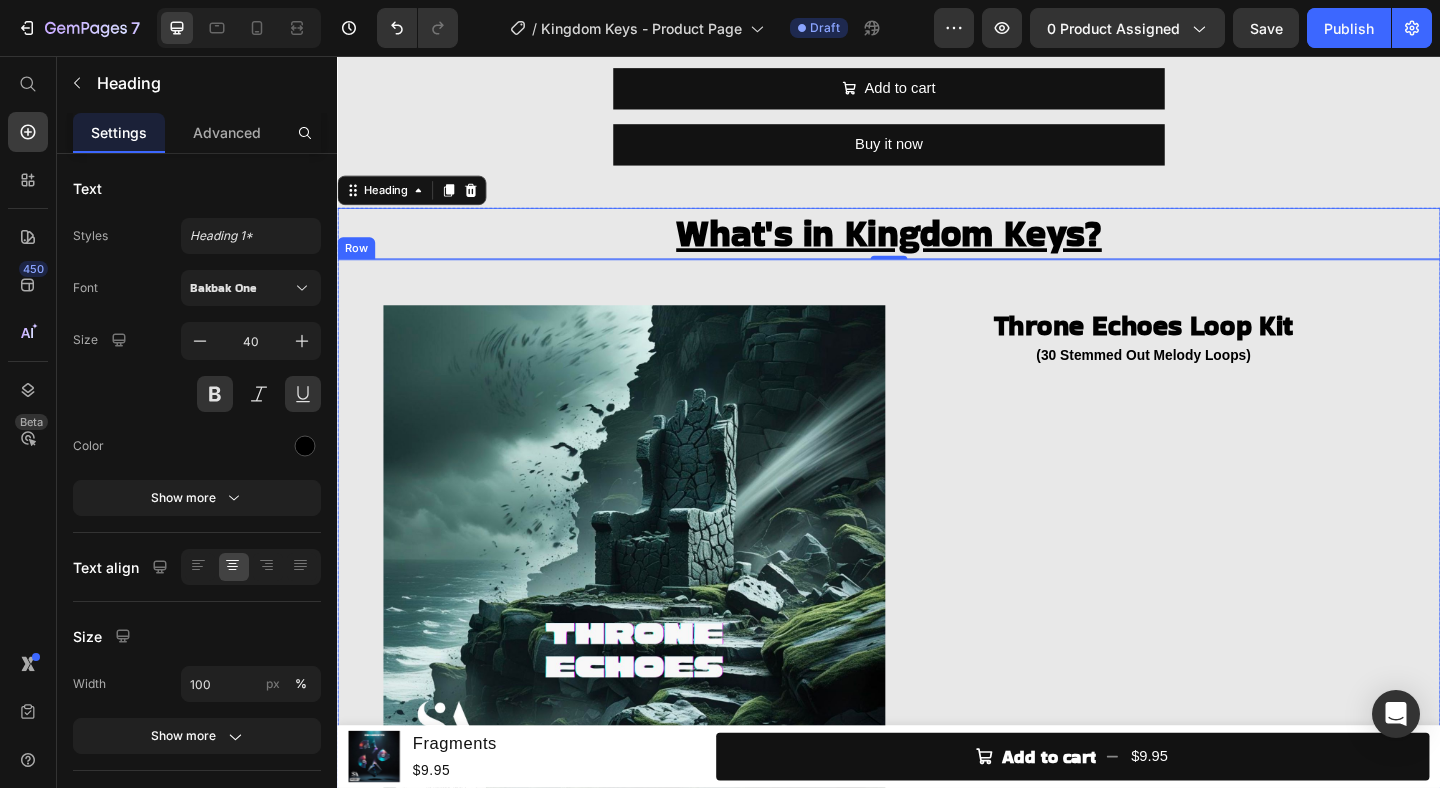 click on "Throne Echoes Loop Kit Heading (30 Stemmed Out Melody Loops) Heading" at bounding box center (1214, 600) 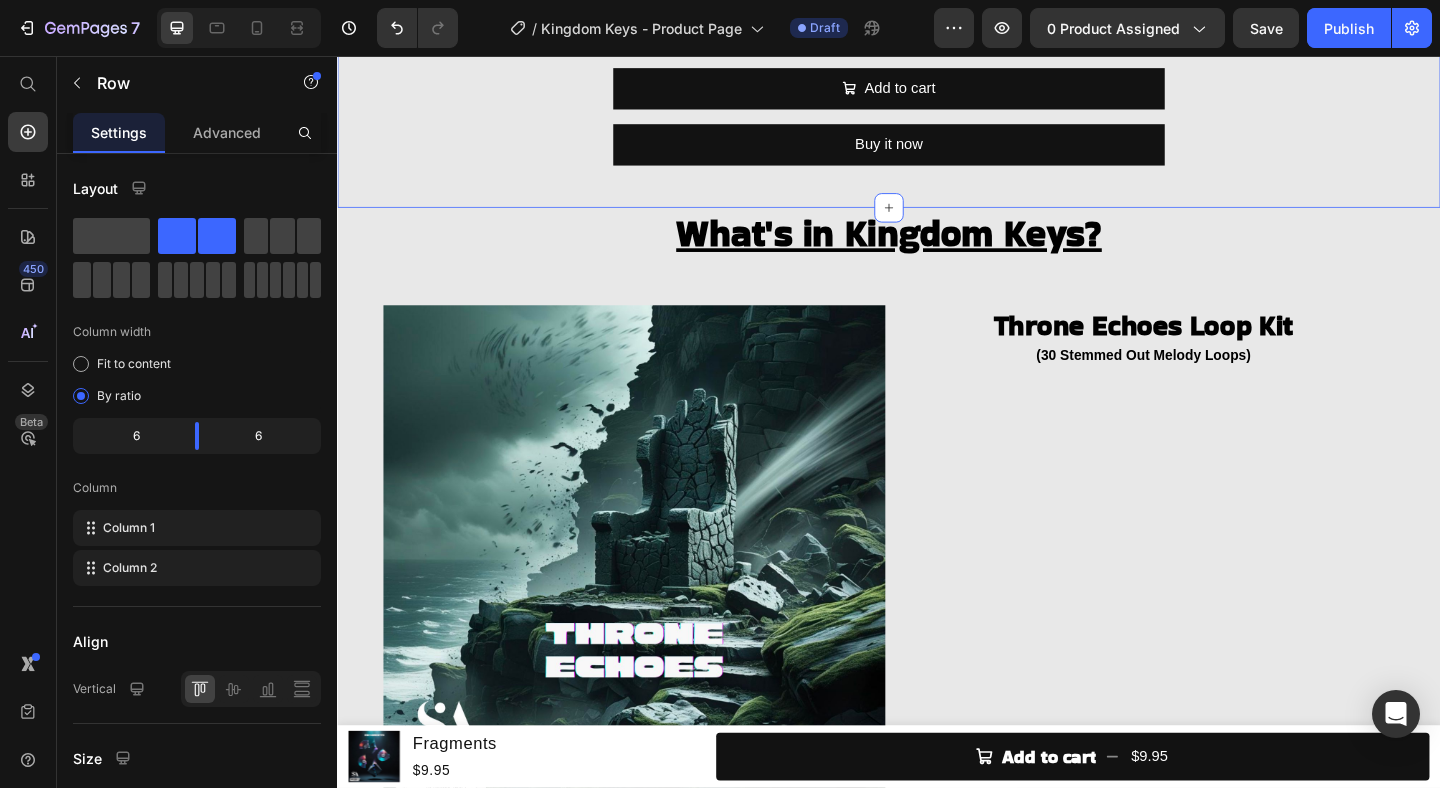 click on "KINGDOM KEYS  Heading (Melody Loops, One Shots, Starters, Textures + Percussion Loops) Heading Image
Add to cart Add to Cart Buy it now Dynamic Checkout Product" at bounding box center [937, -226] 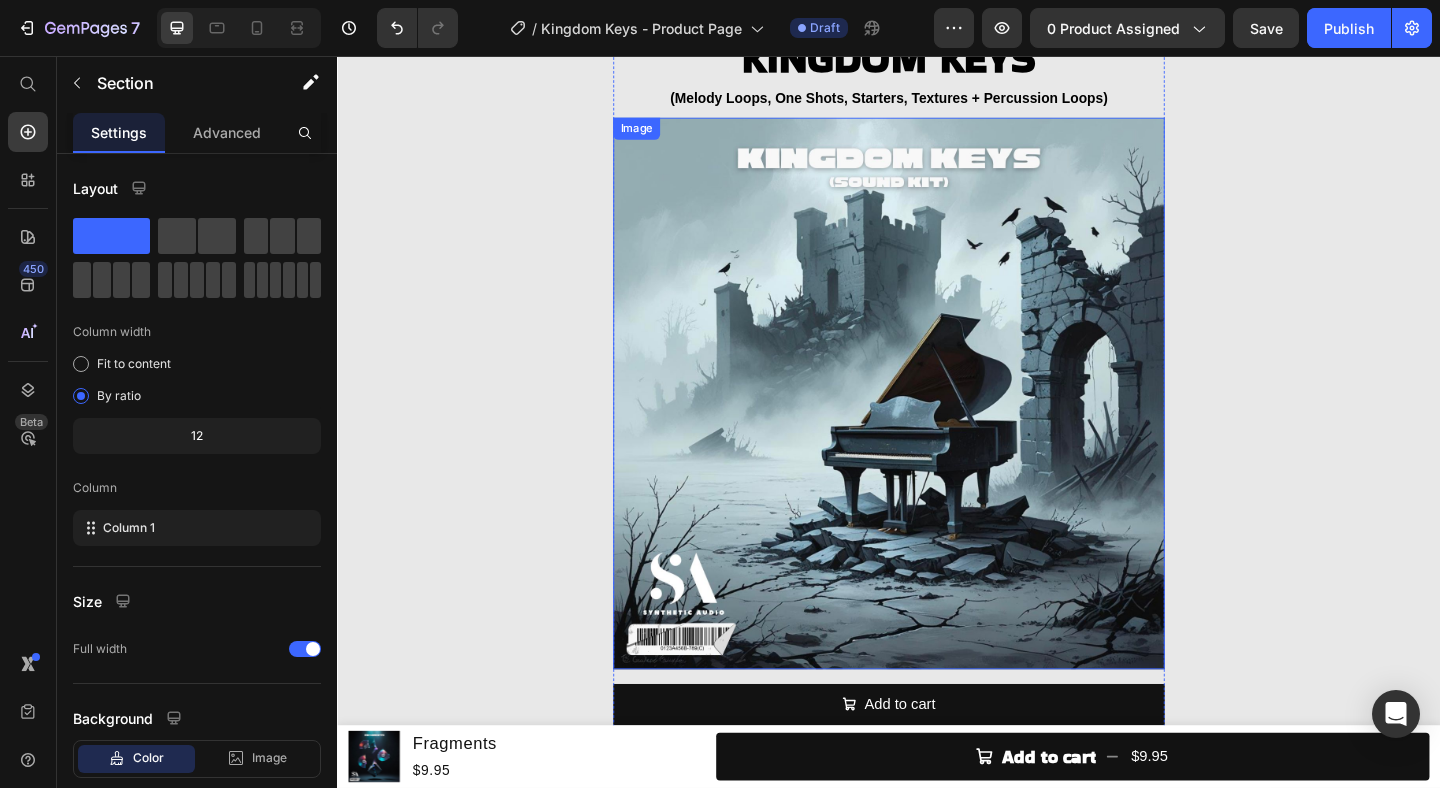 scroll, scrollTop: 61, scrollLeft: 0, axis: vertical 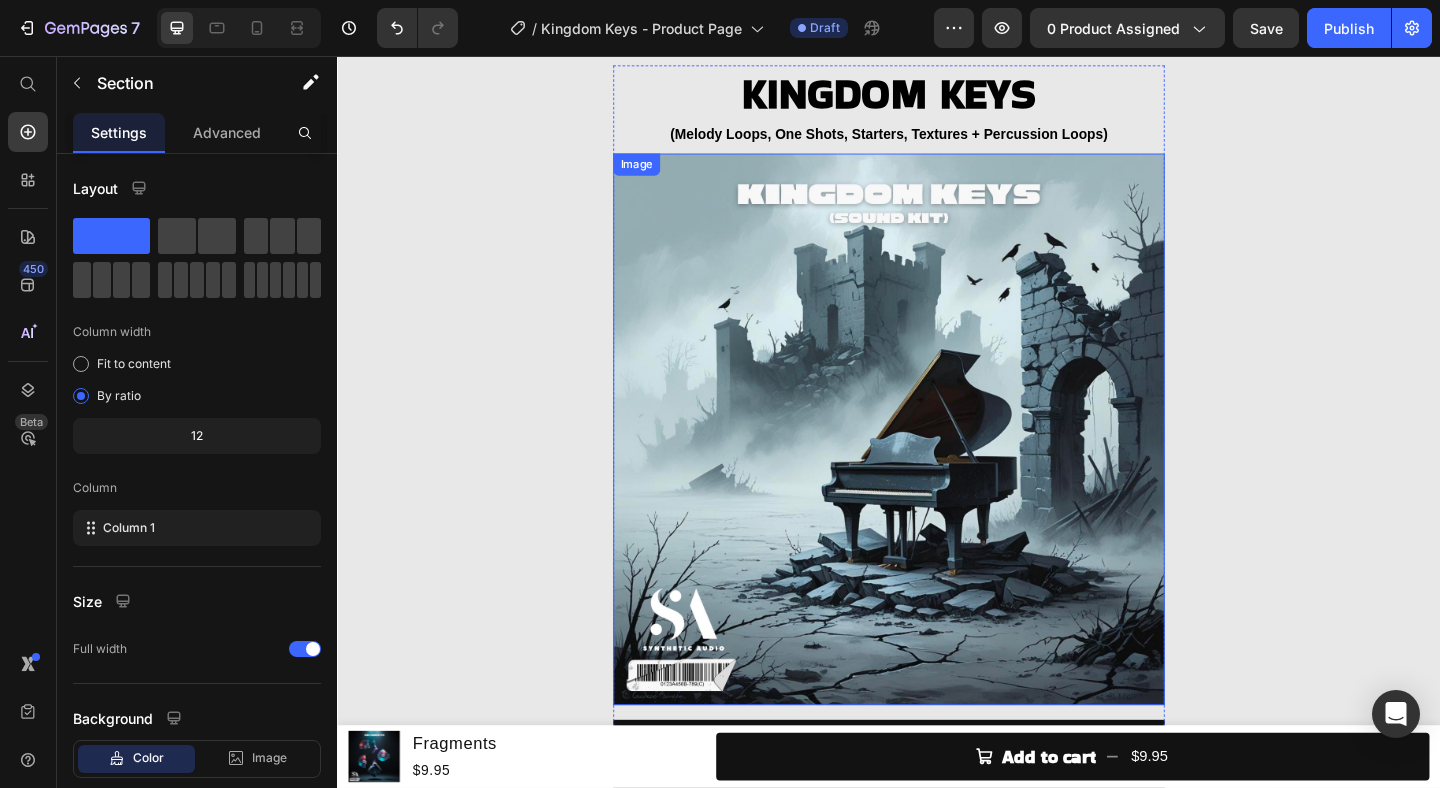 click at bounding box center (937, 462) 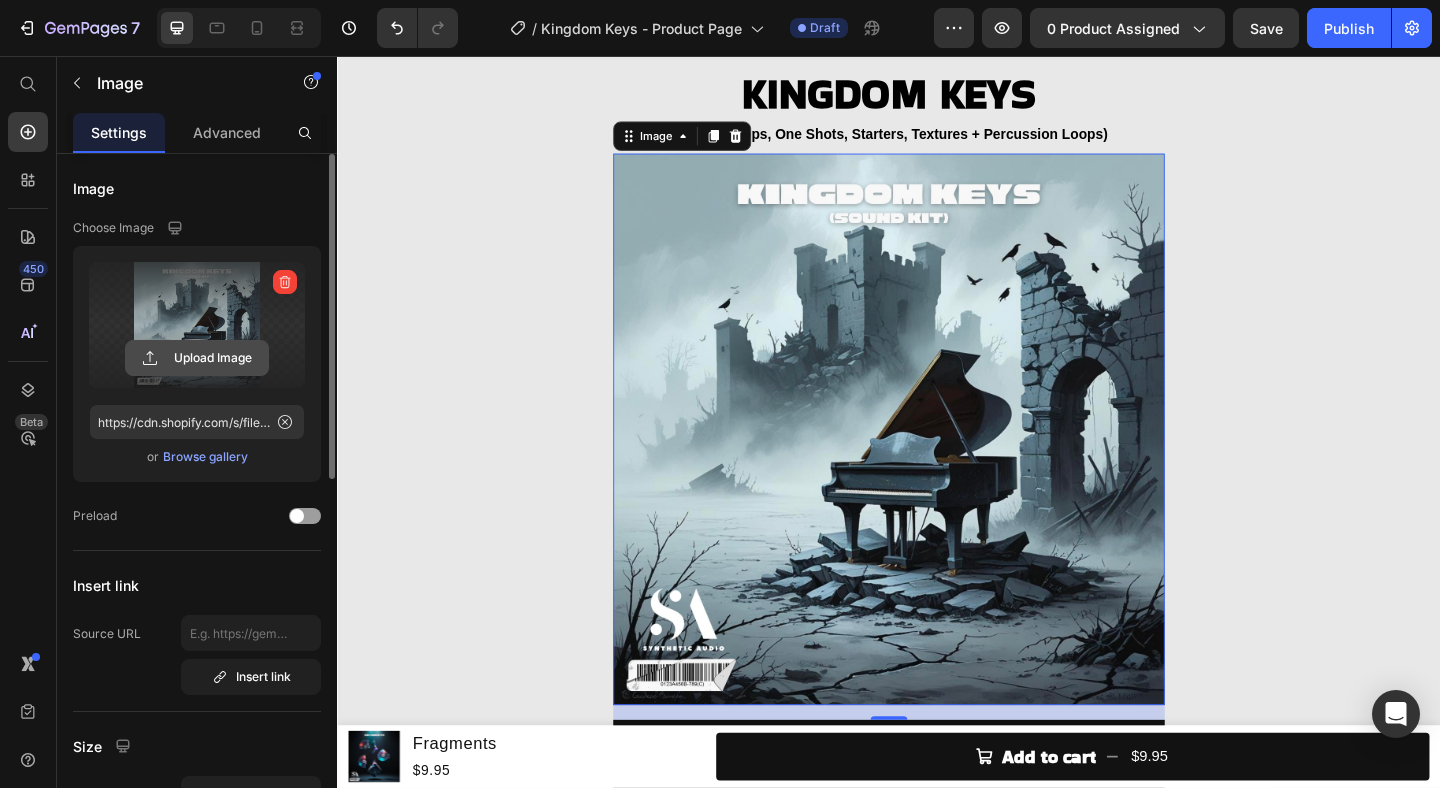 click 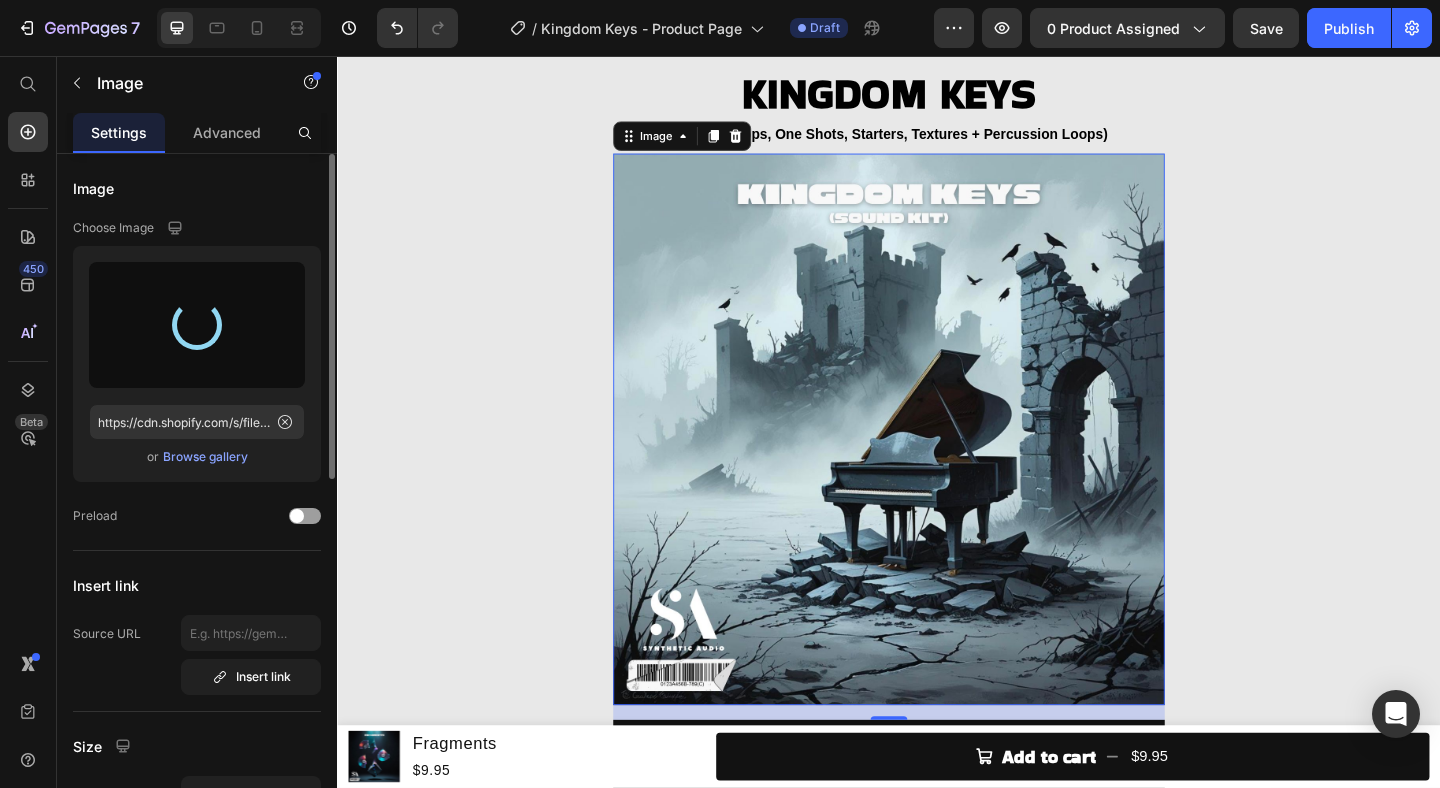 type on "https://cdn.shopify.com/s/files/1/0892/5423/2409/files/gempages_536743774492034257-4446bc48-930f-4231-941d-bfe9415b119a.jpg" 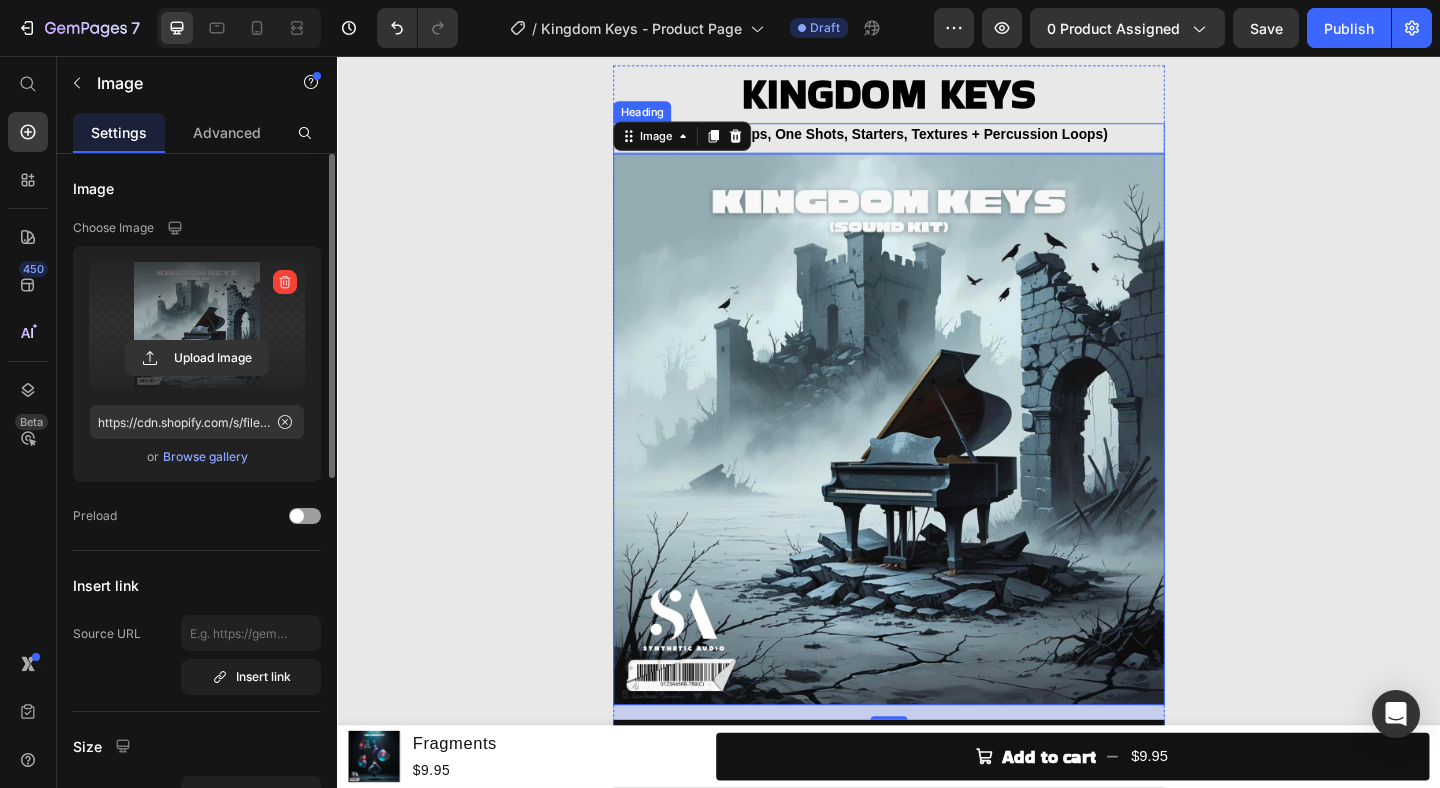 click on "(Melody Loops, One Shots, Starters, Textures + Percussion Loops)" at bounding box center (937, 141) 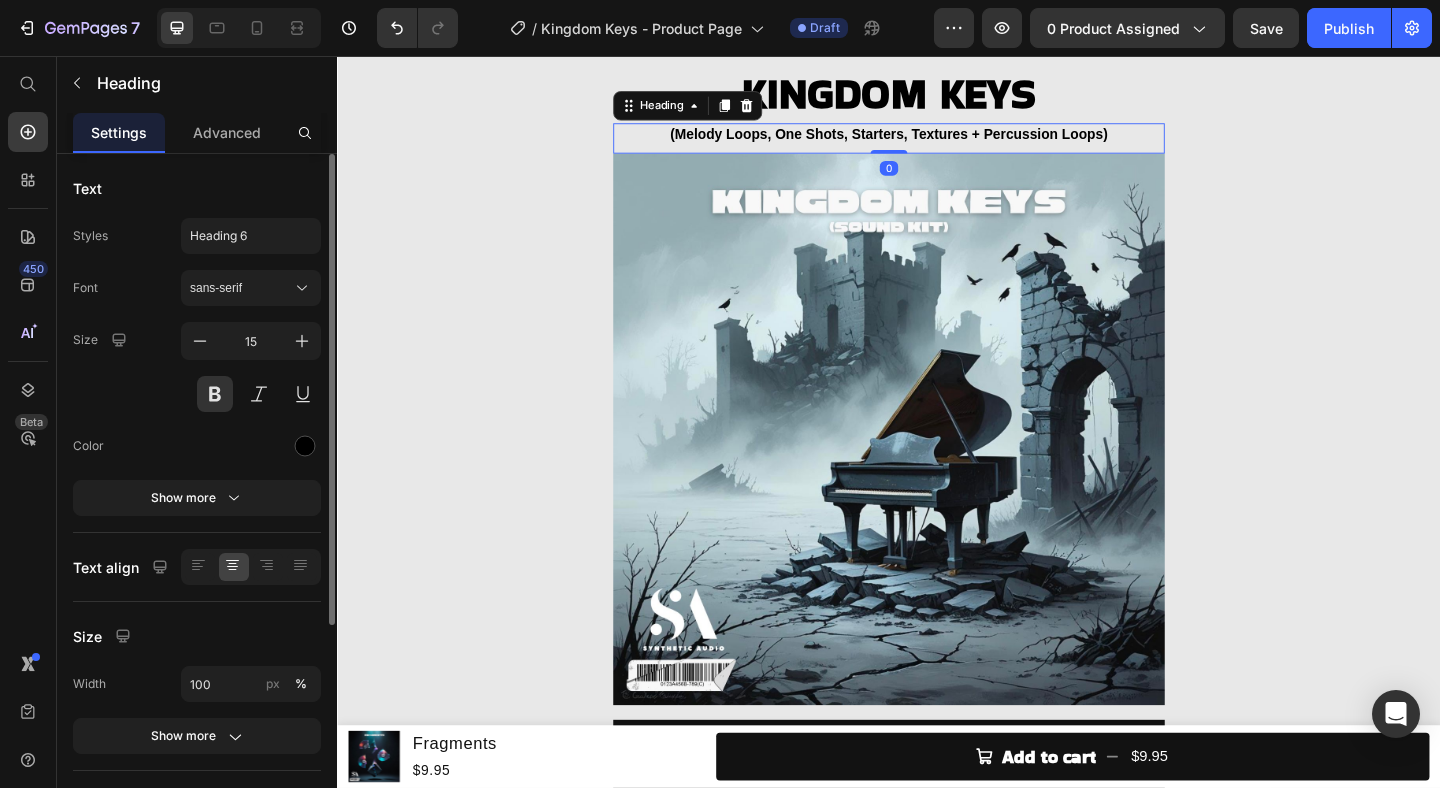 click on "(Melody Loops, One Shots, Starters, Textures + Percussion Loops)" at bounding box center [937, 141] 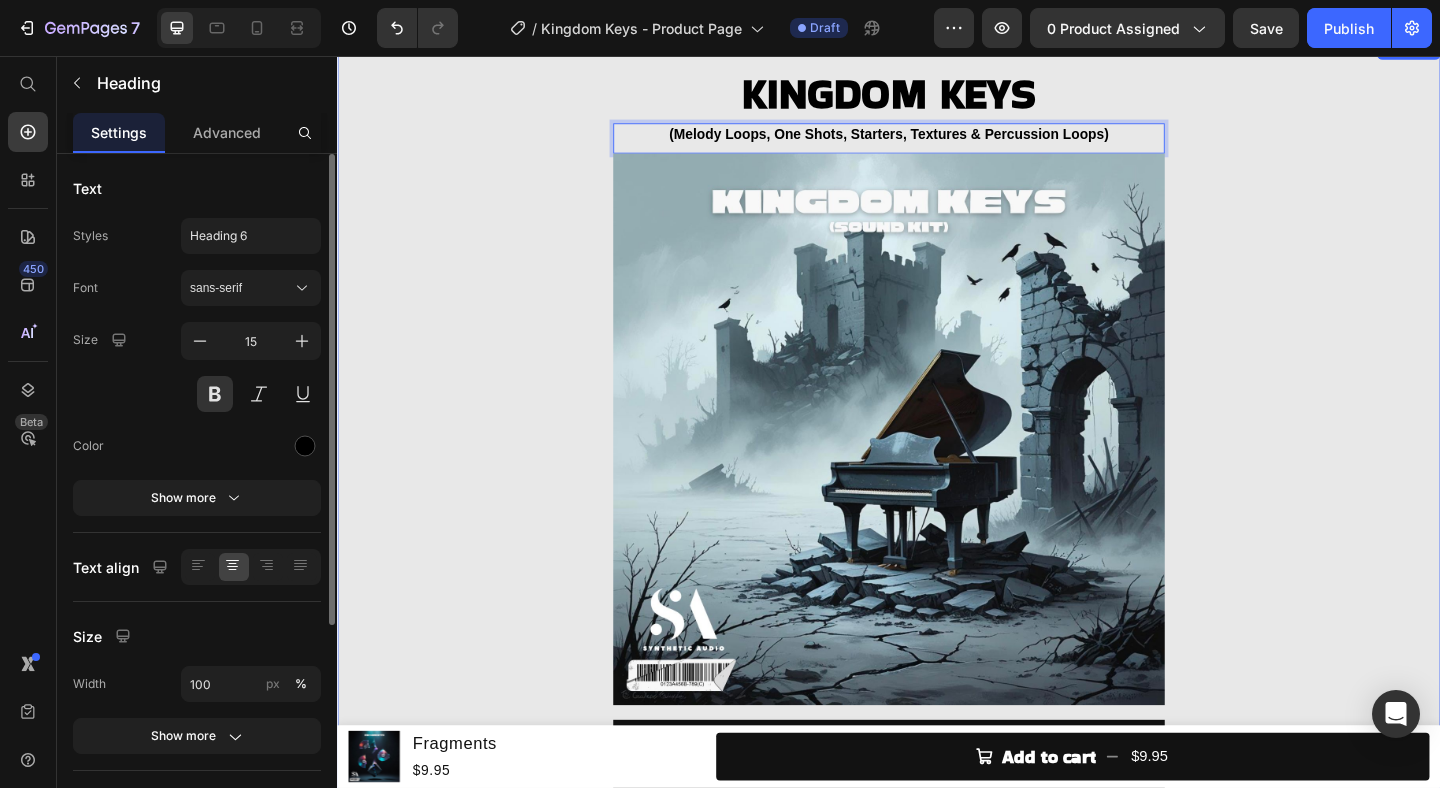 click on "KINGDOM KEYS  Heading (Melody Loops, One Shots, Starters, Textures & Percussion Loops) Heading   0 Image
Add to cart Add to Cart Buy it now Dynamic Checkout Product" at bounding box center [937, 483] 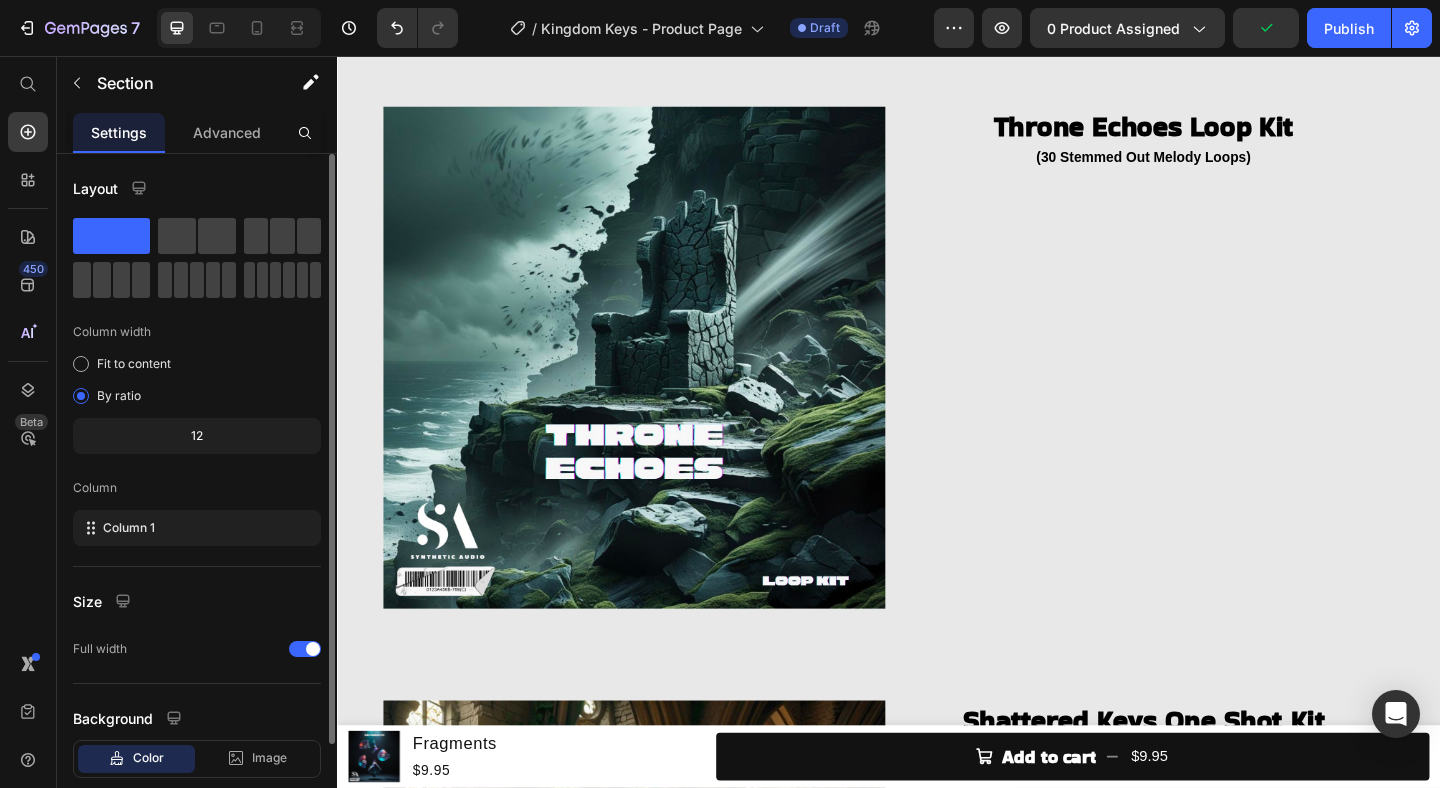 scroll, scrollTop: 943, scrollLeft: 0, axis: vertical 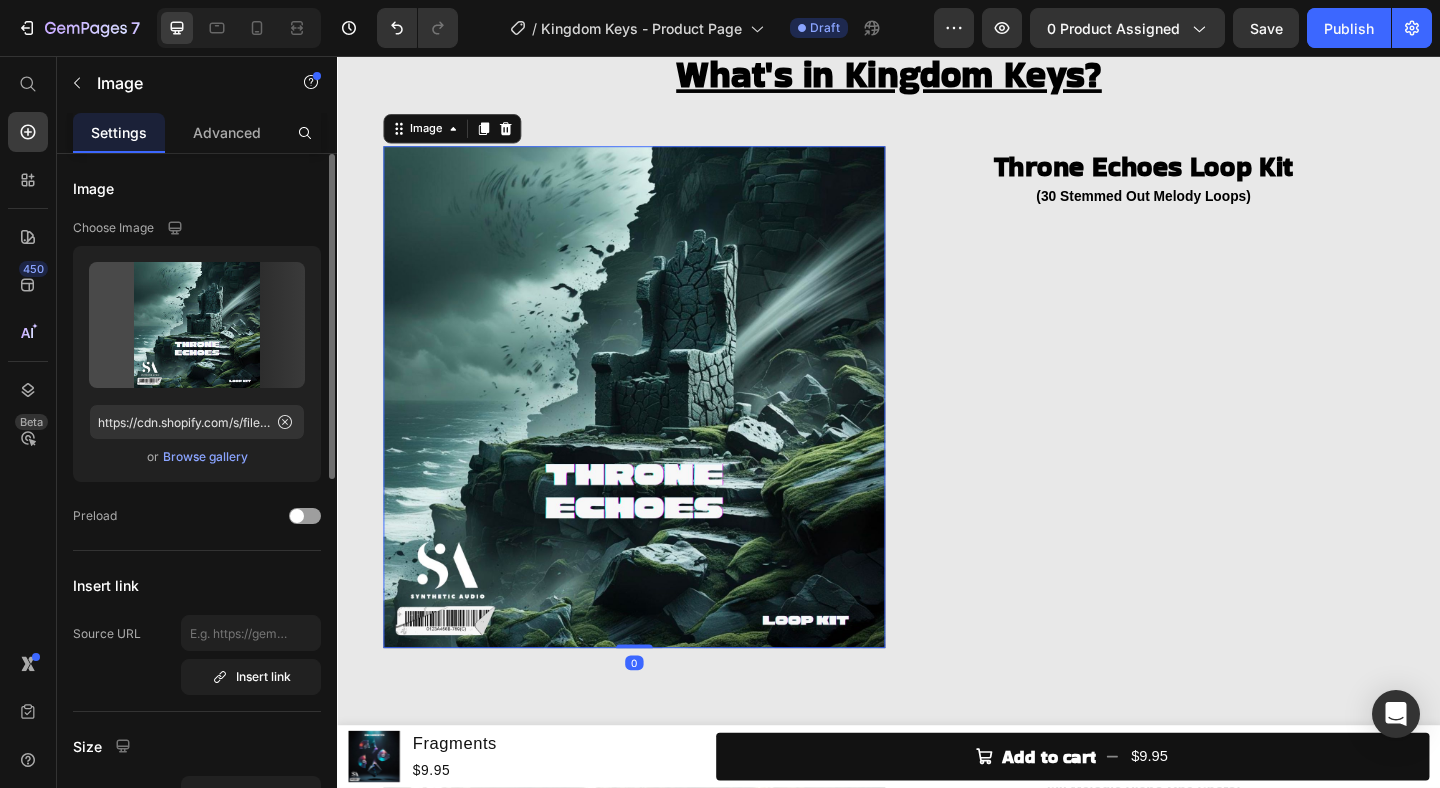 click at bounding box center [660, 427] 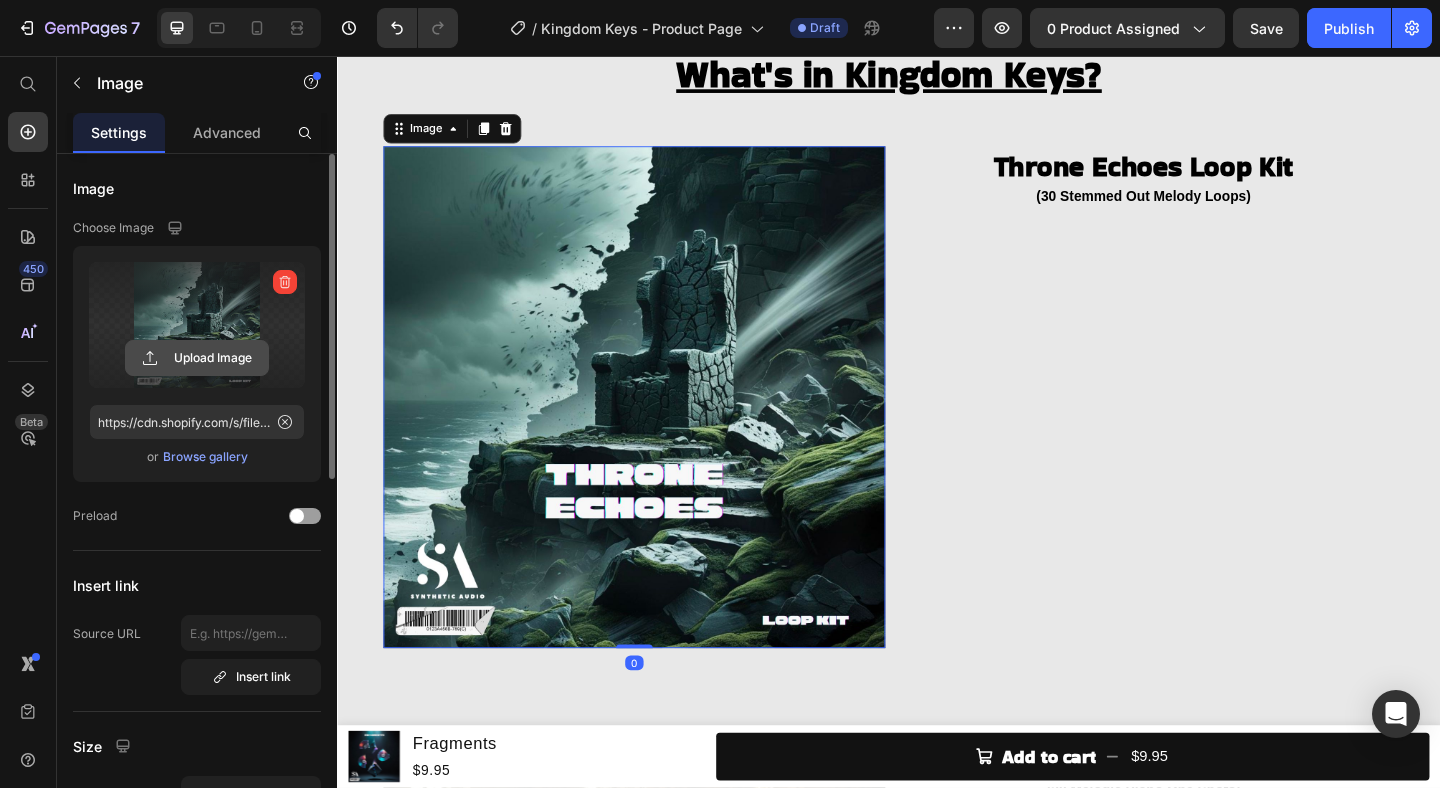 click 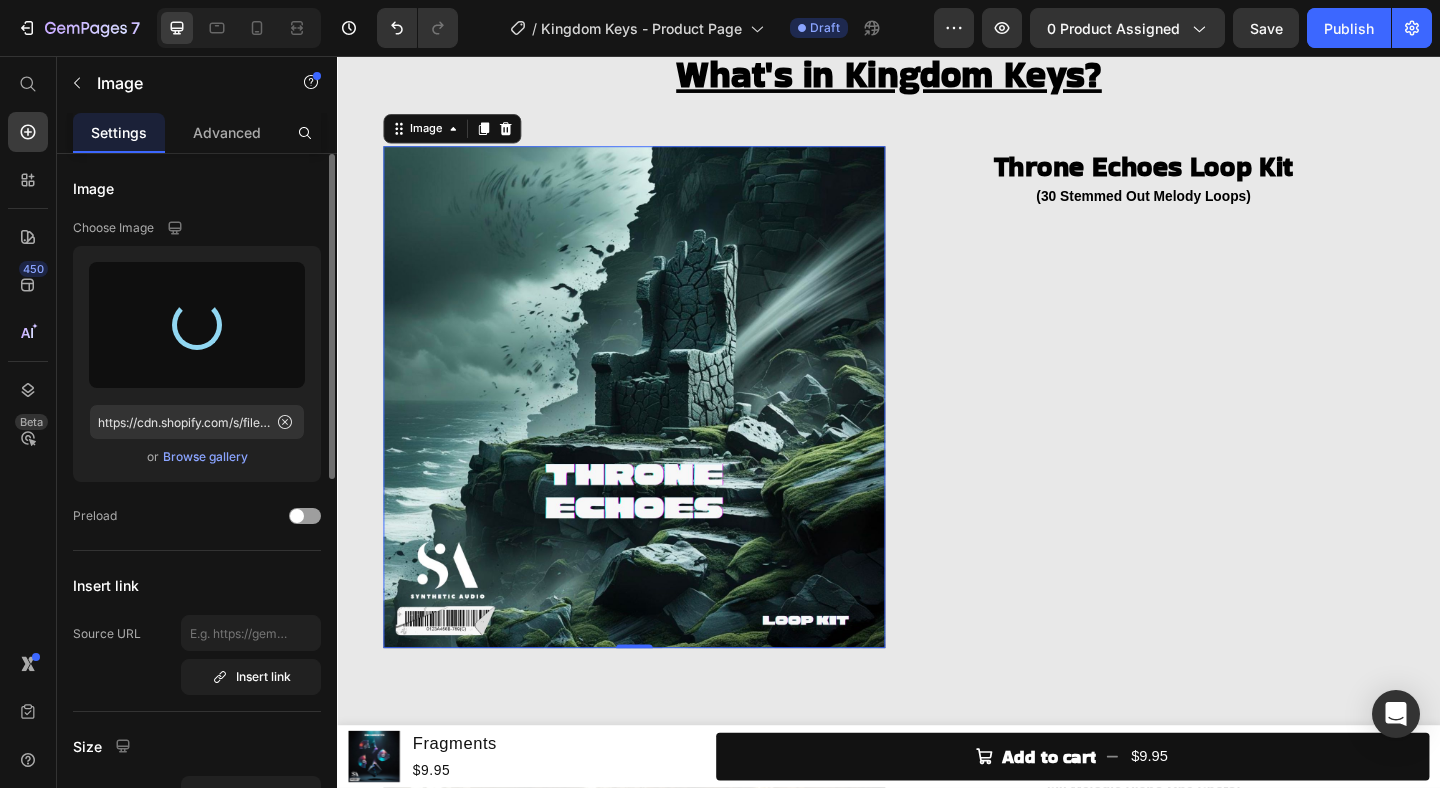 type on "https://cdn.shopify.com/s/files/1/0892/5423/2409/files/gempages_536743774492034257-0ec2b583-0ccd-4518-af0b-12fa3daa7ec4.jpg" 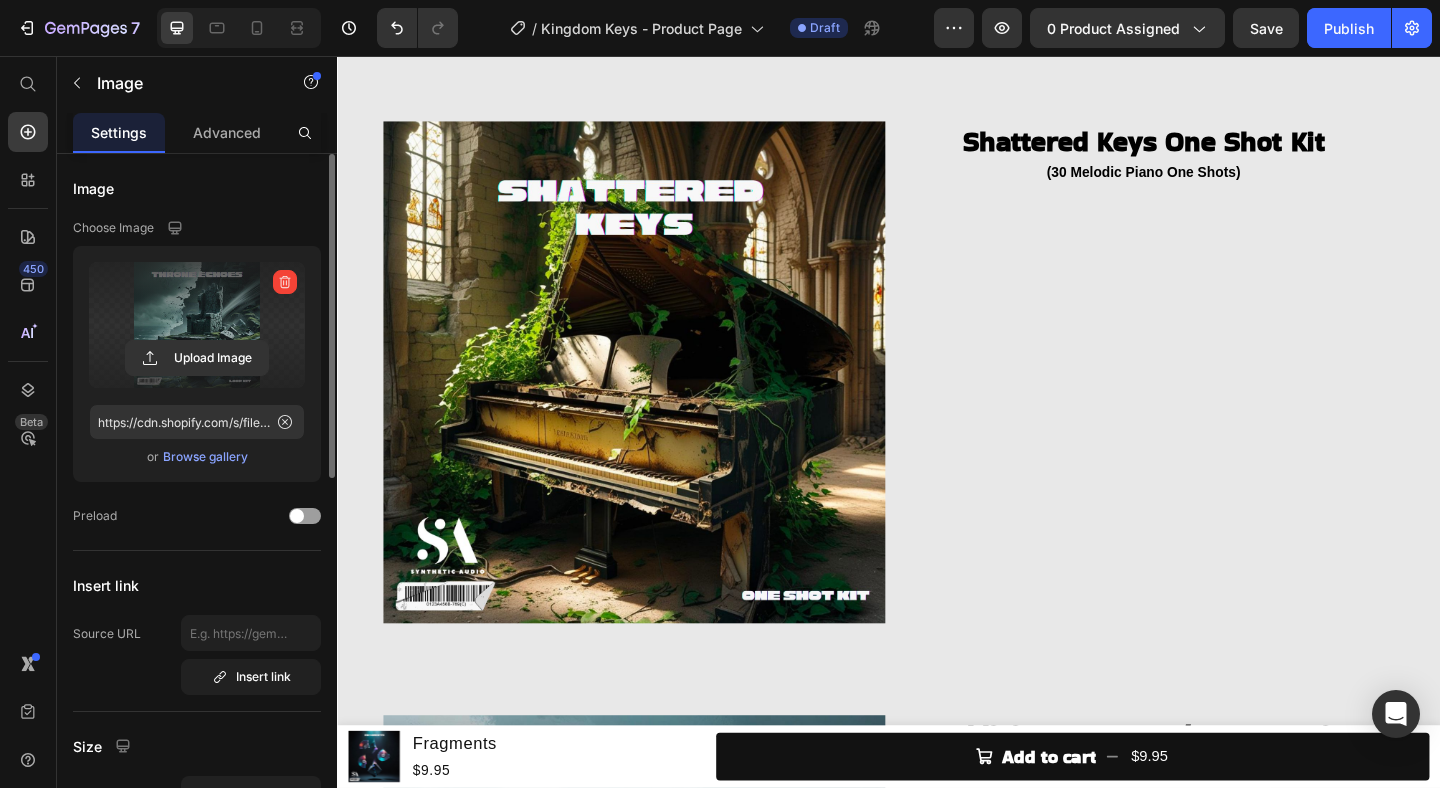 scroll, scrollTop: 1689, scrollLeft: 0, axis: vertical 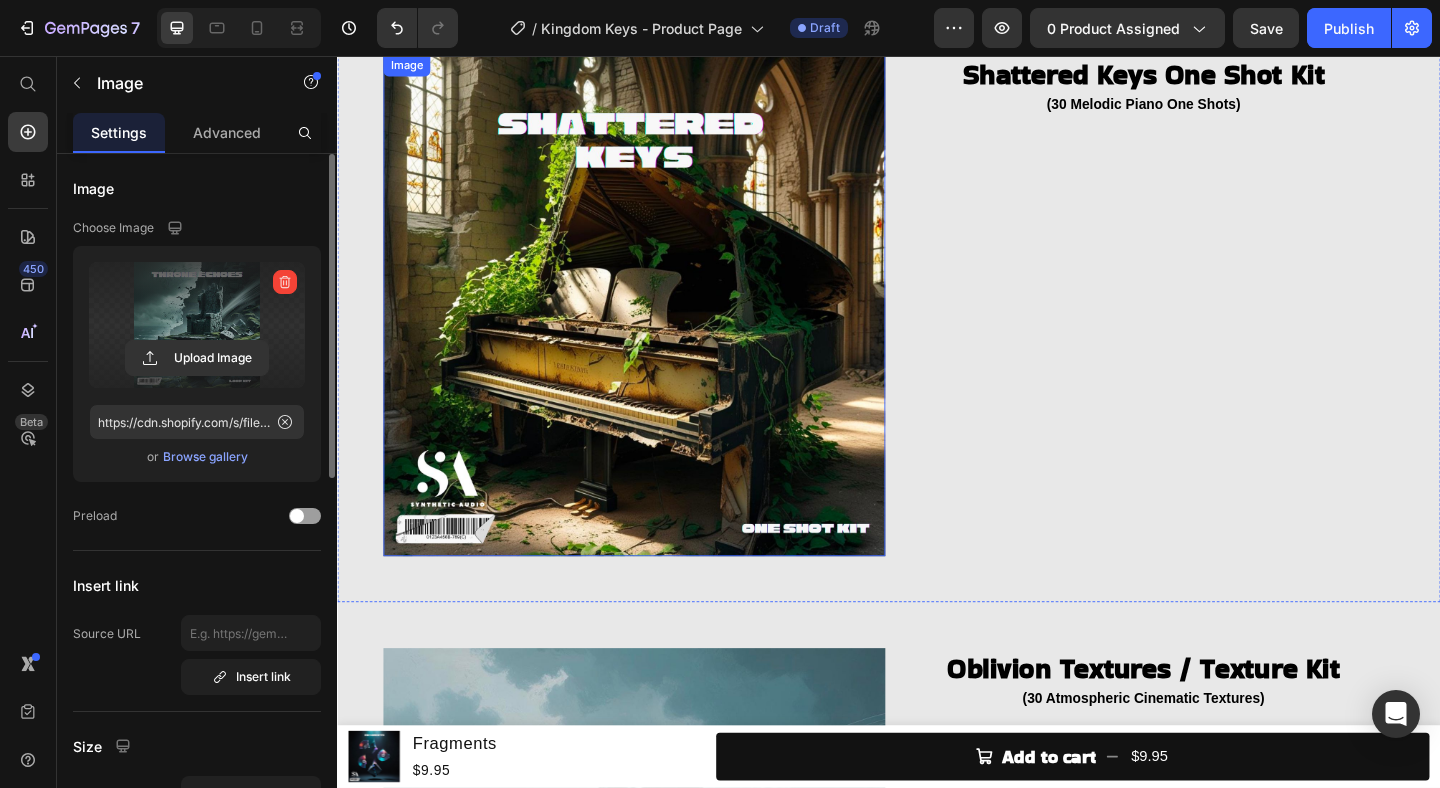 click at bounding box center (660, 327) 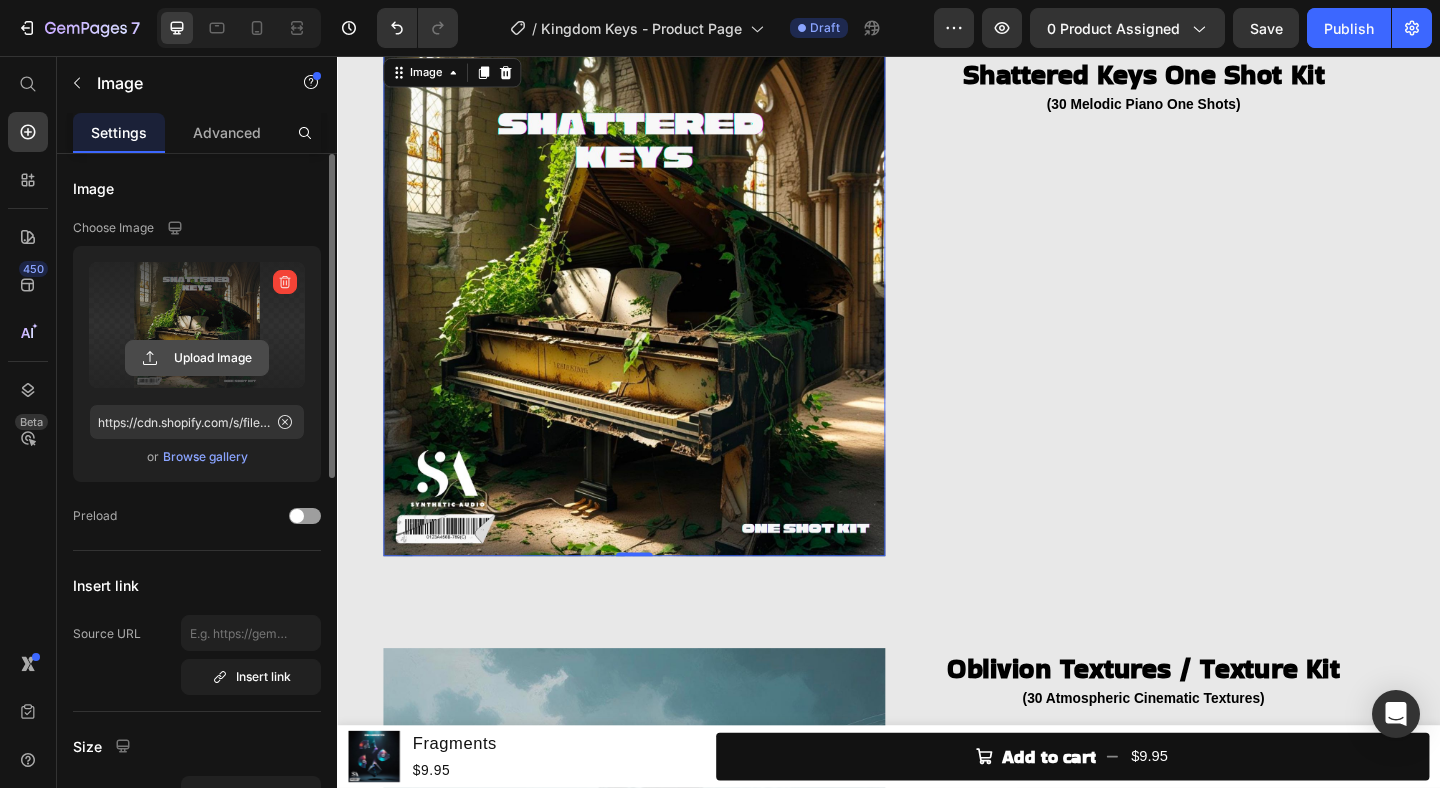 click 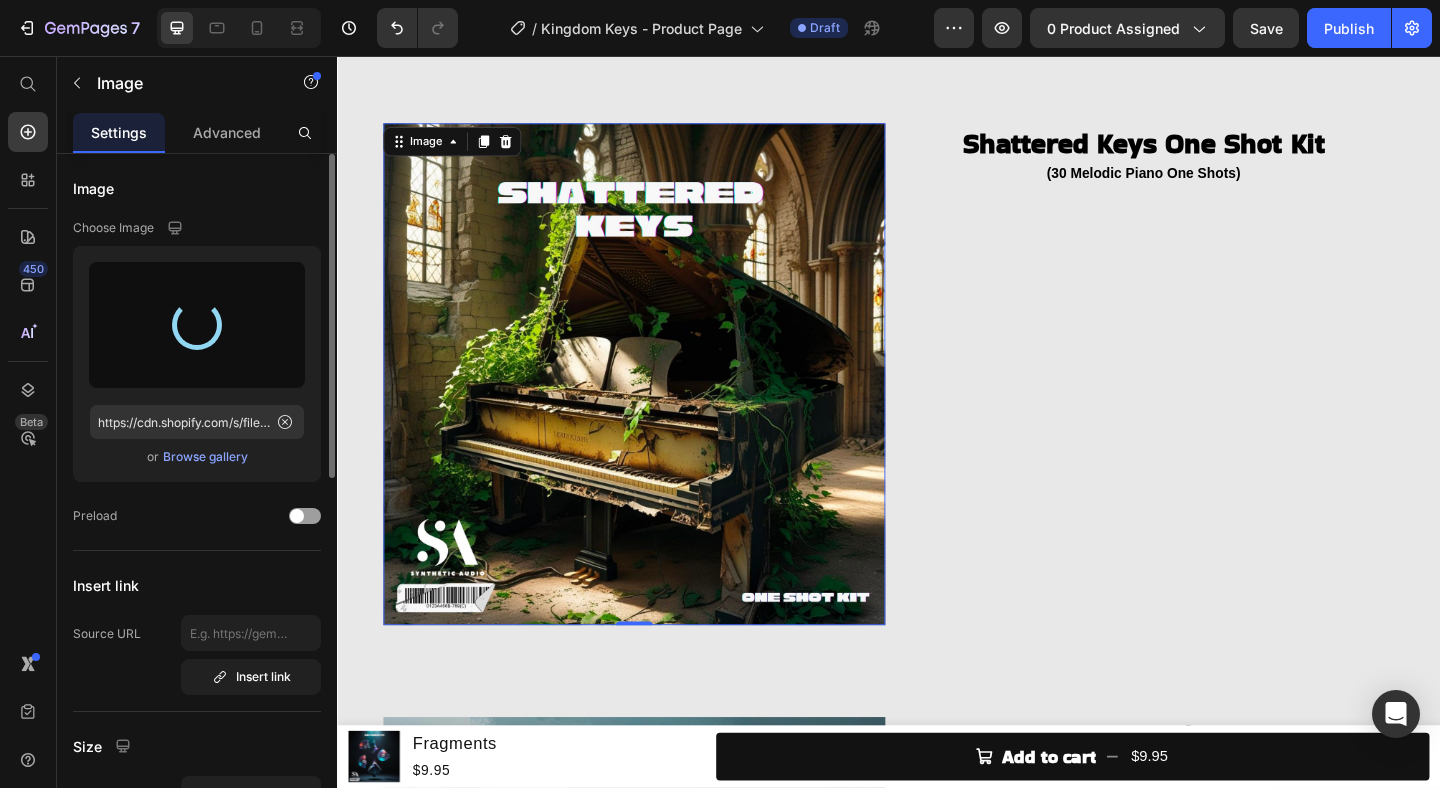 scroll, scrollTop: 1649, scrollLeft: 0, axis: vertical 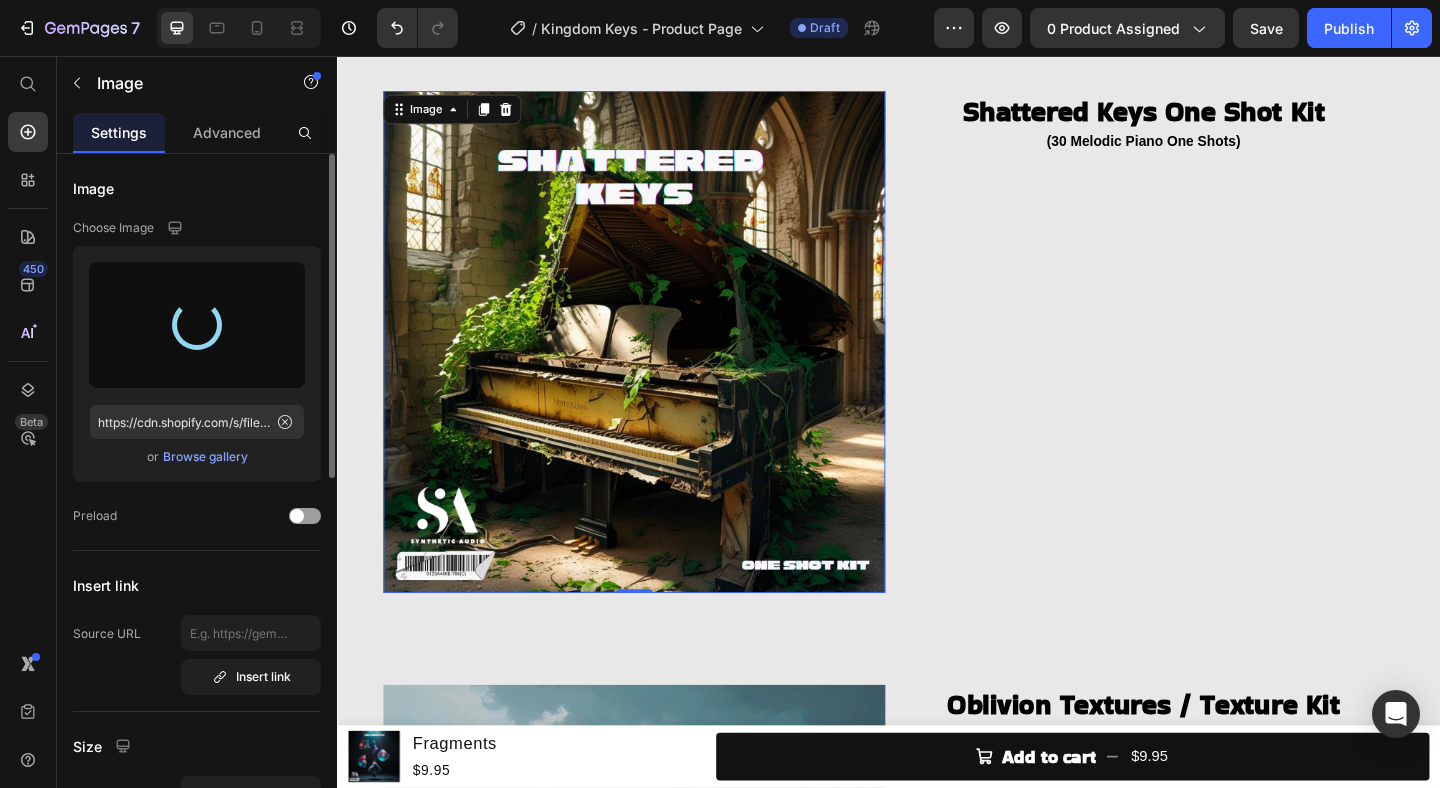 type on "https://cdn.shopify.com/s/files/1/0892/5423/2409/files/gempages_536743774492034257-957c6926-29cc-4335-985a-c6ee2641917d.jpg" 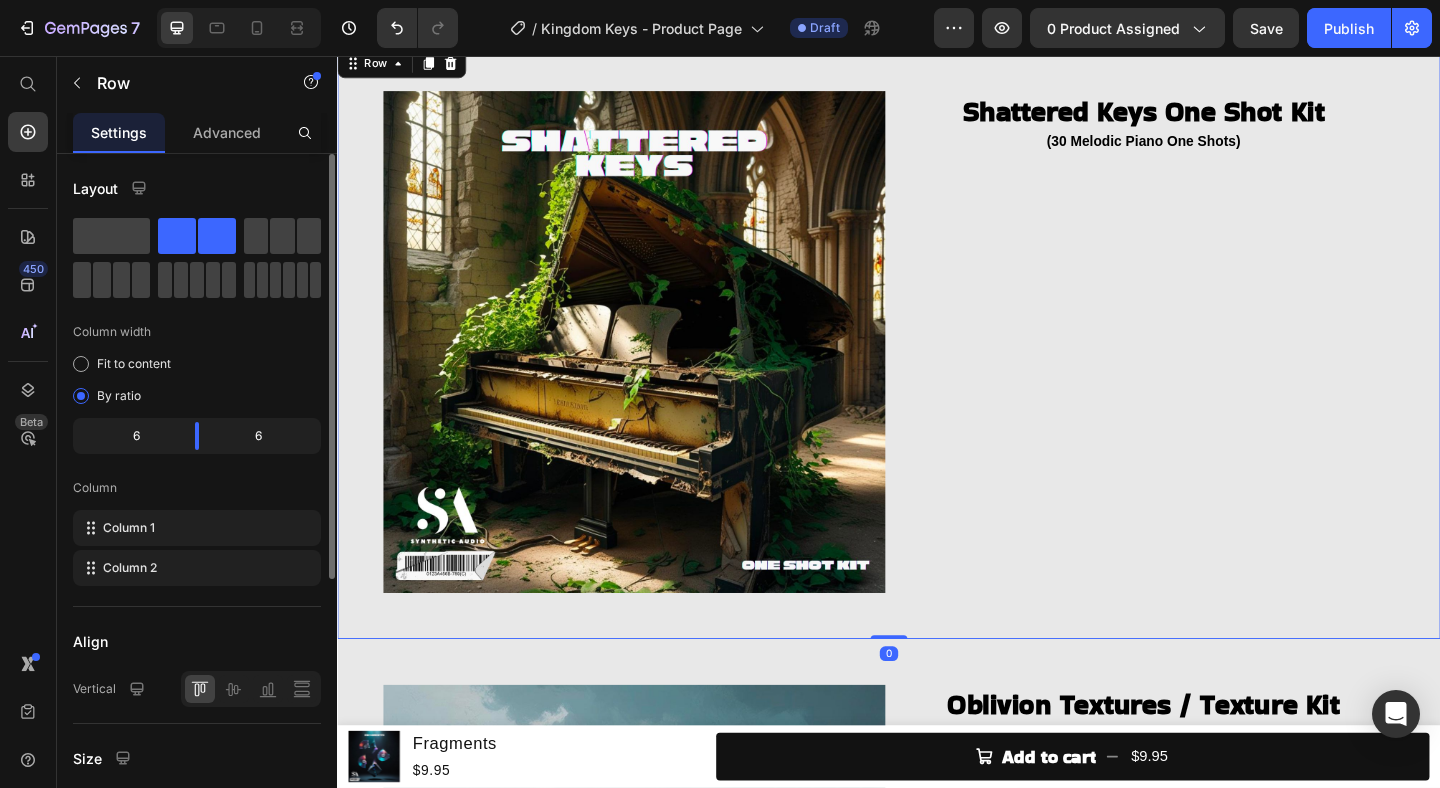 click on "Image Shattered Keys One Shot Kit Heading (30 Melodic Piano One Shots) Heading Row   0" at bounding box center (937, 367) 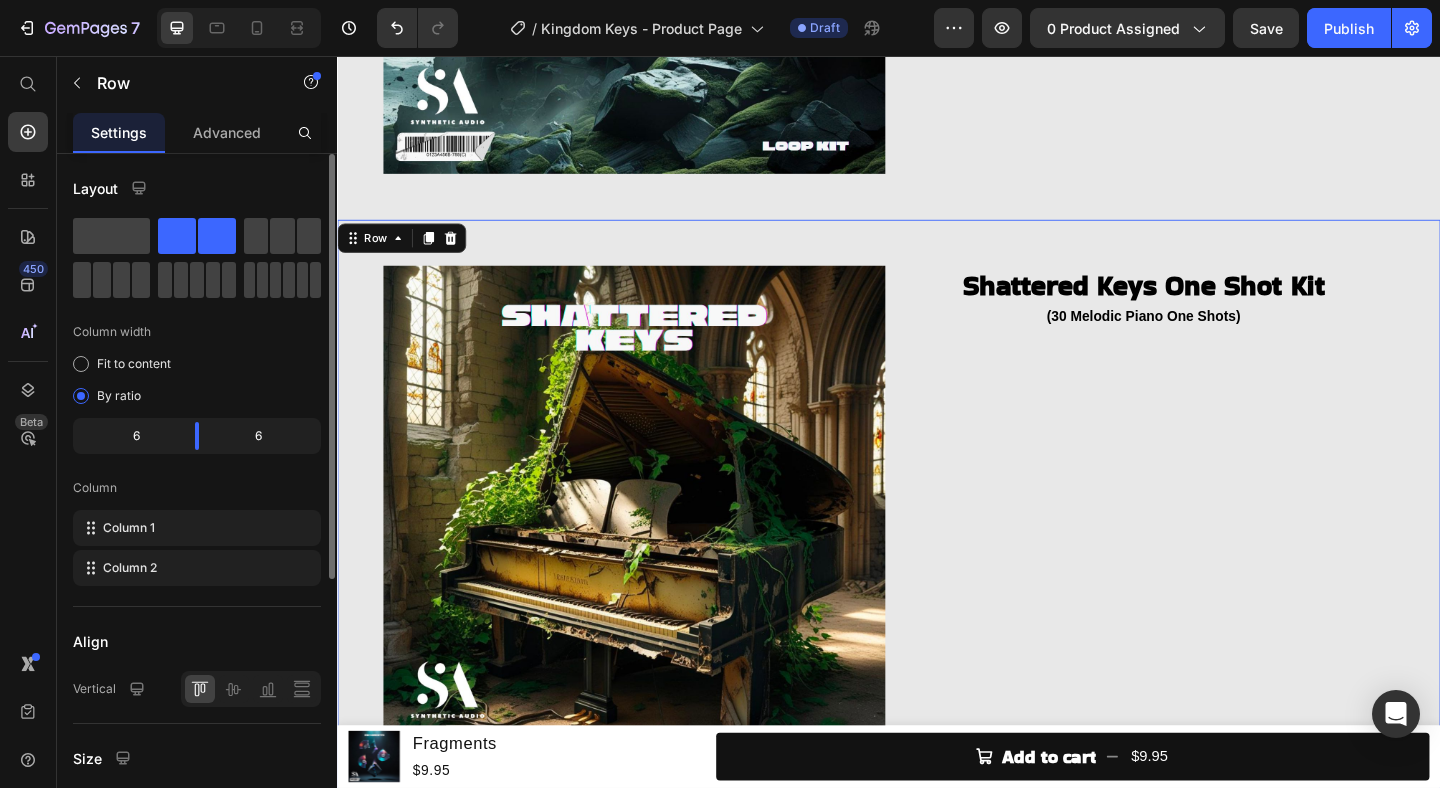 scroll, scrollTop: 1356, scrollLeft: 0, axis: vertical 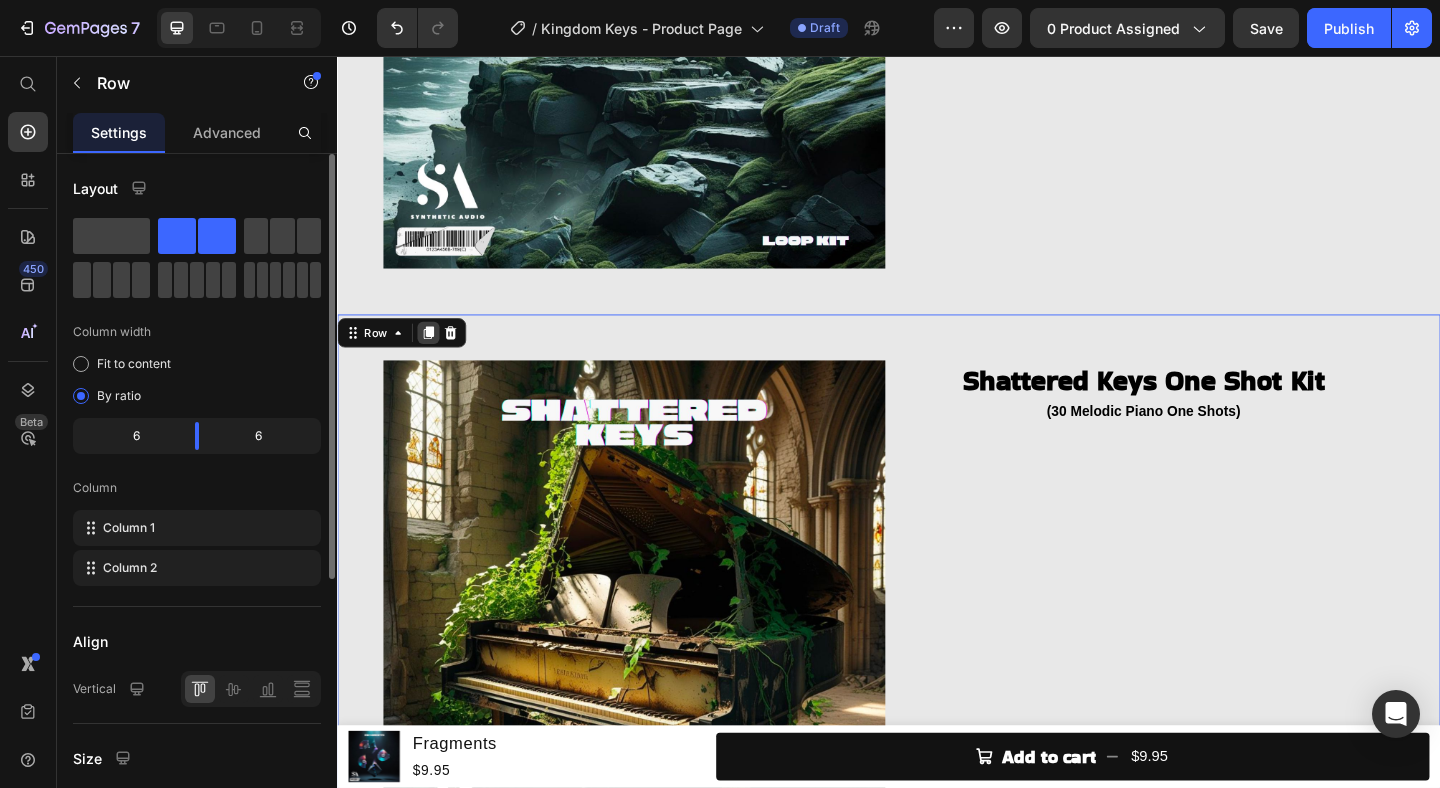 click at bounding box center (436, 357) 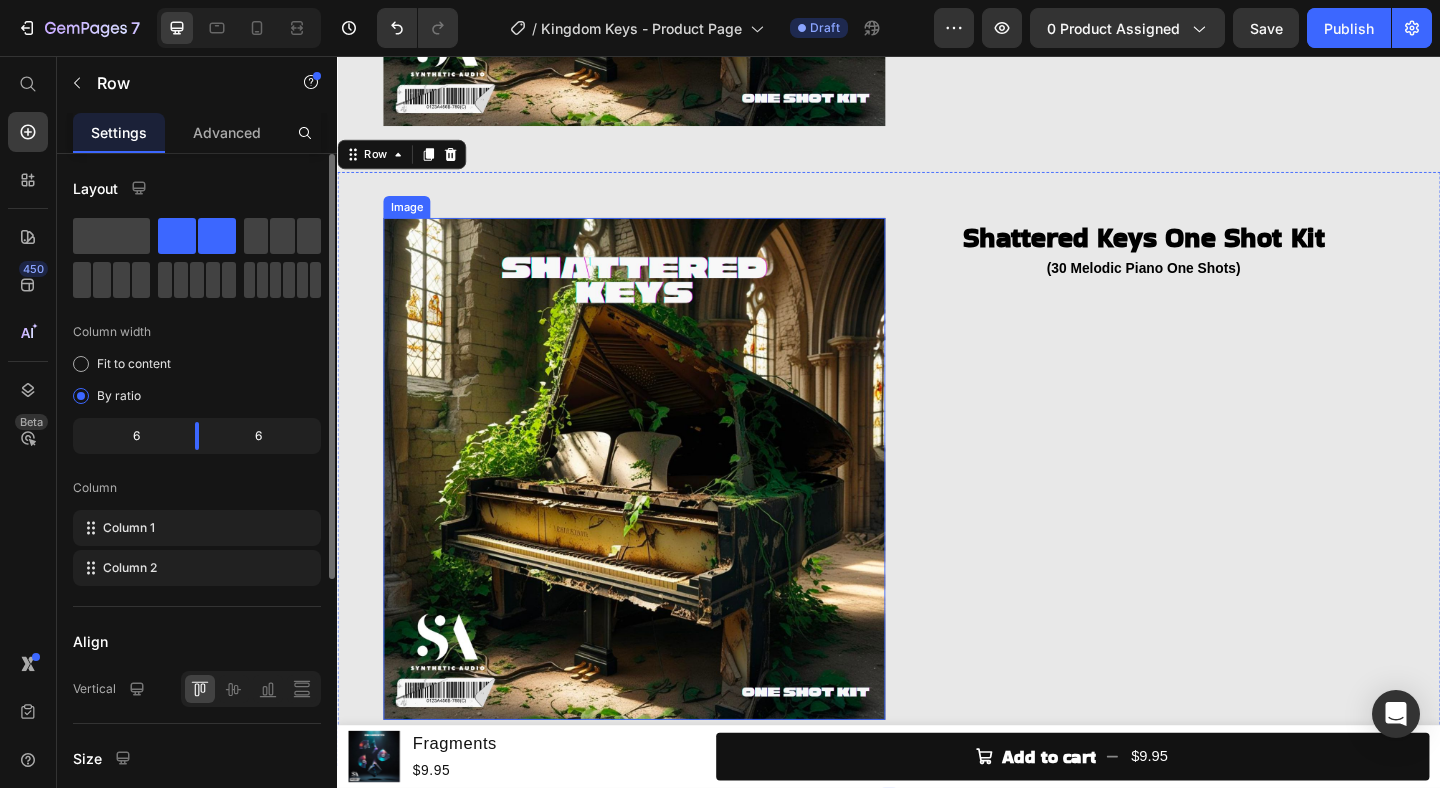 scroll, scrollTop: 2212, scrollLeft: 0, axis: vertical 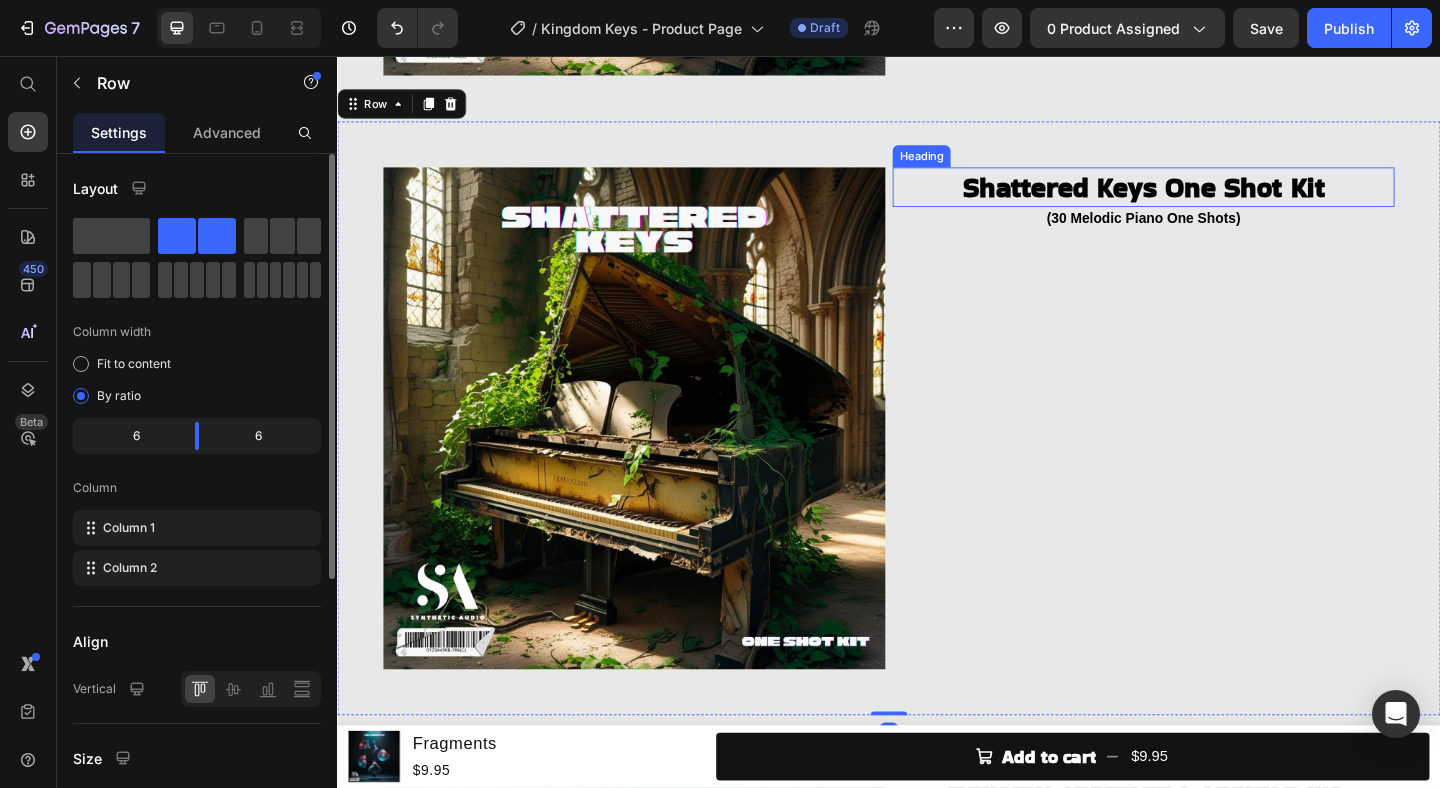click on "Shattered Keys One Shot Kit" at bounding box center [1214, 198] 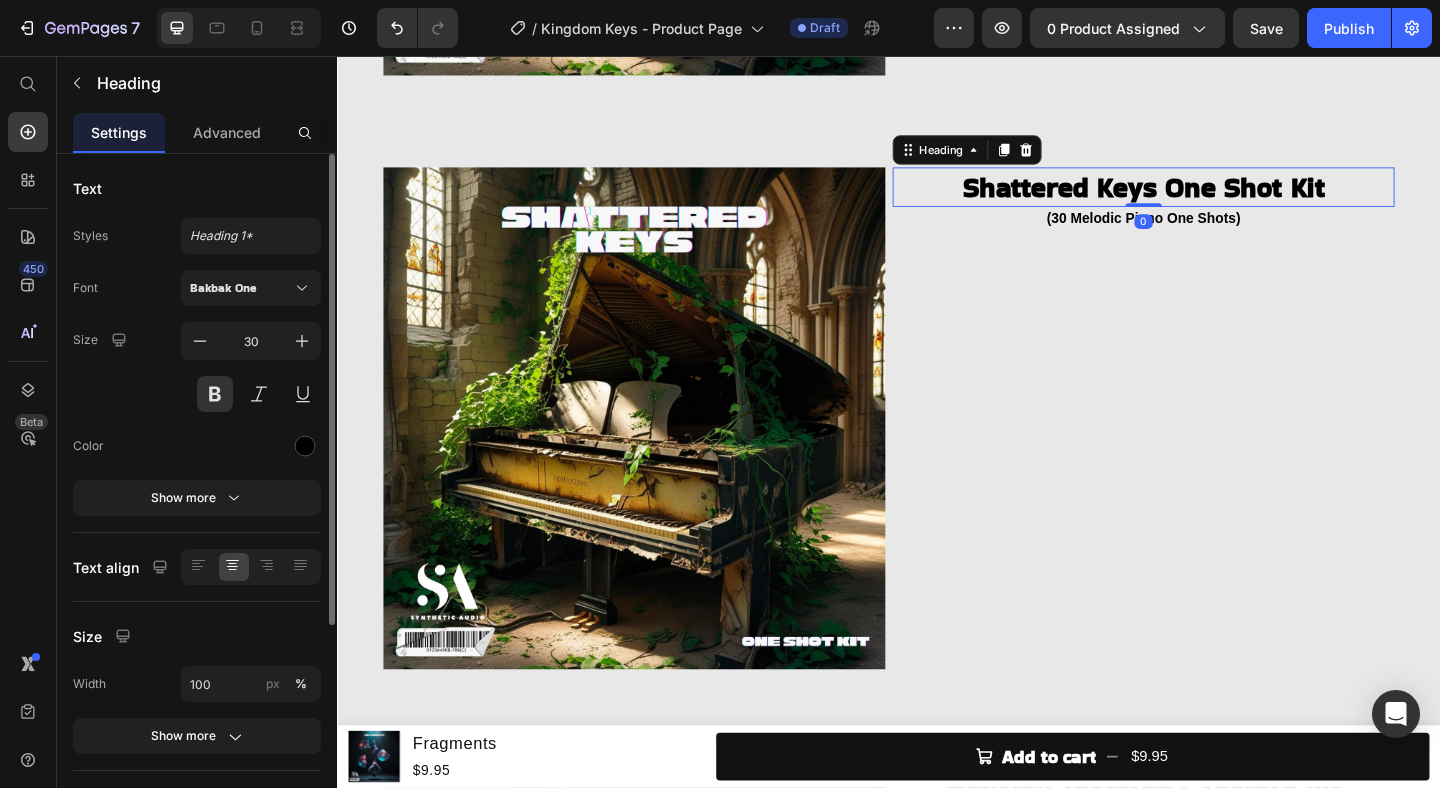click on "Shattered Keys One Shot Kit" at bounding box center [1214, 198] 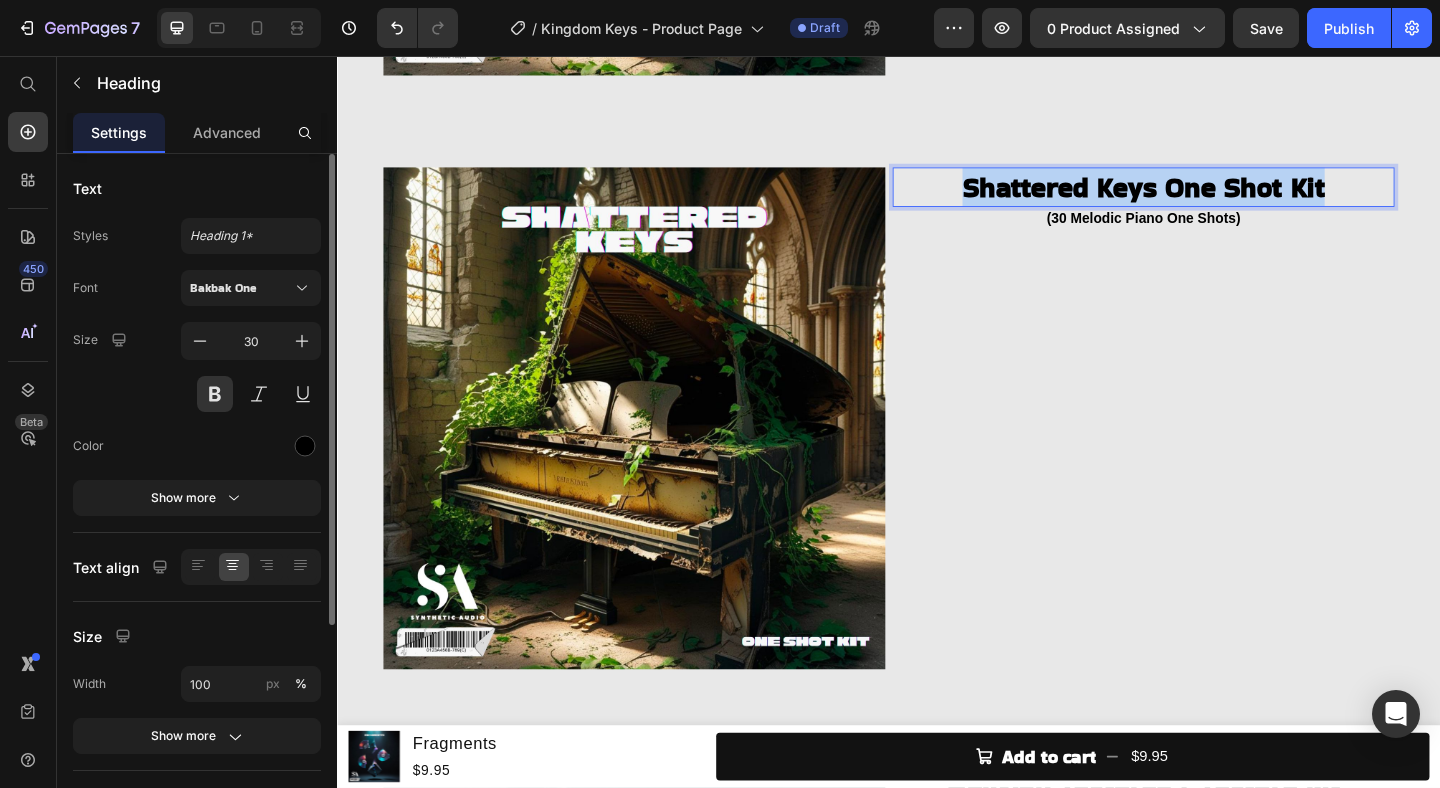 click on "Shattered Keys One Shot Kit" at bounding box center [1214, 198] 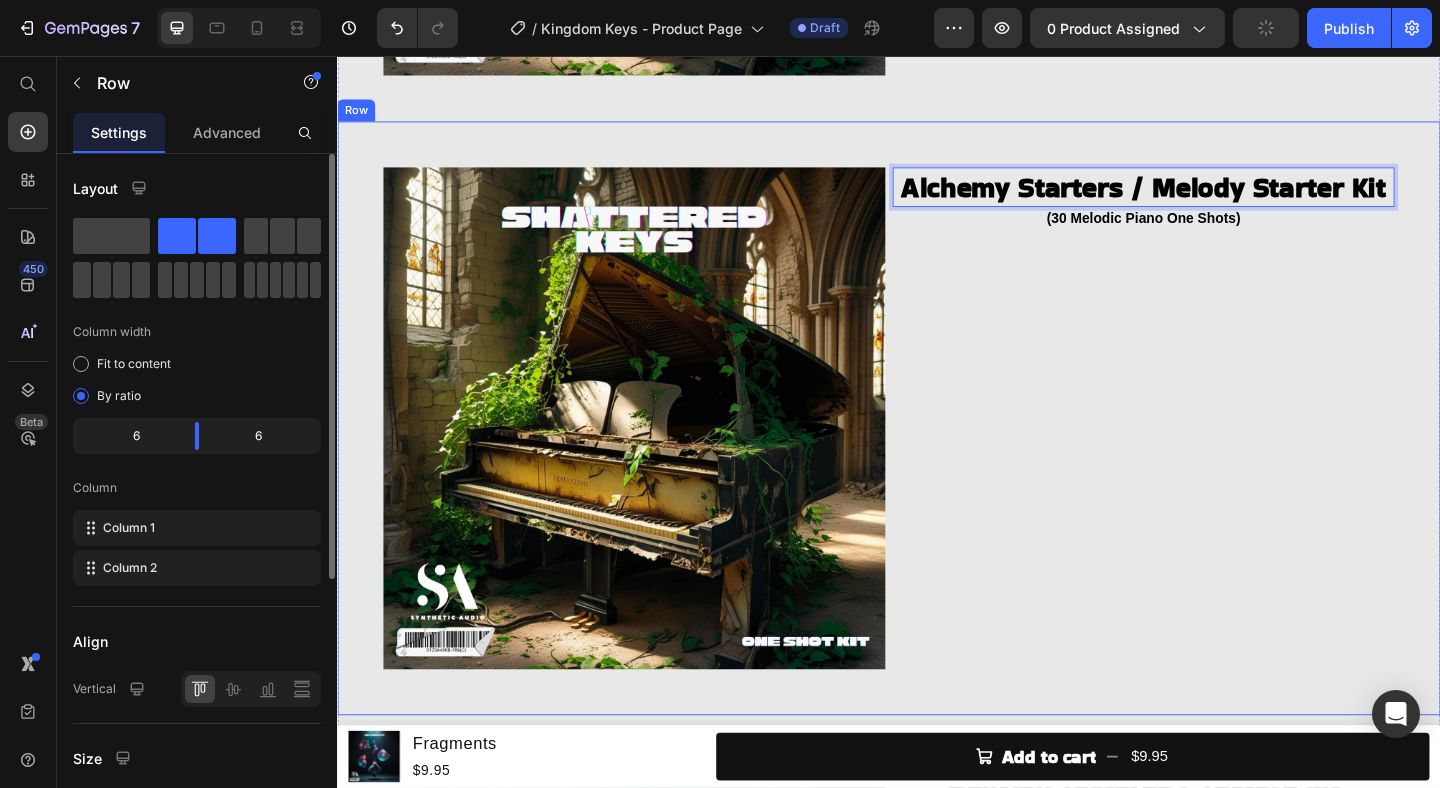 click on "Alchemy Starters / Melody Starter Kit Heading   0 (30 Melodic Piano One Shots) Heading" at bounding box center (1214, 450) 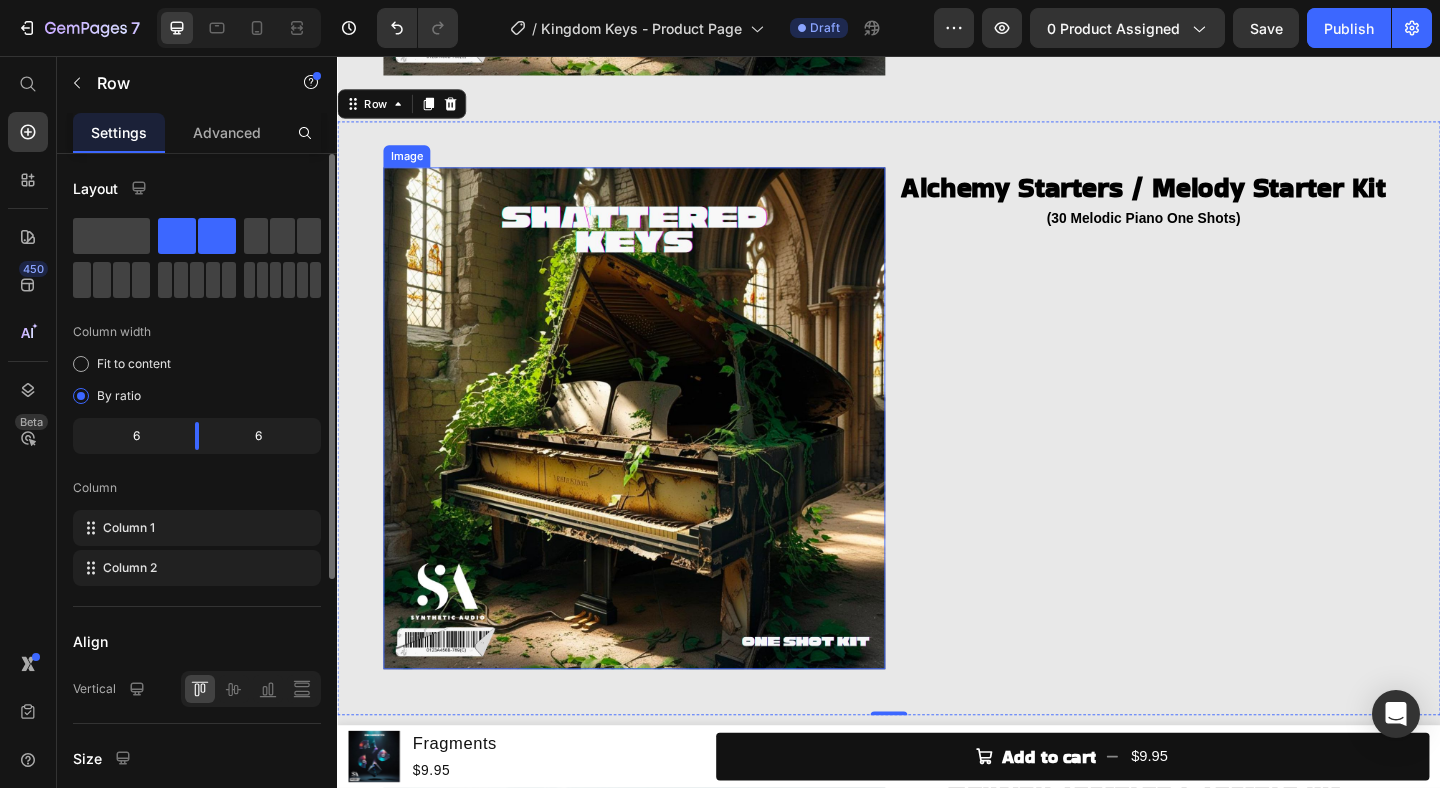 click at bounding box center [660, 450] 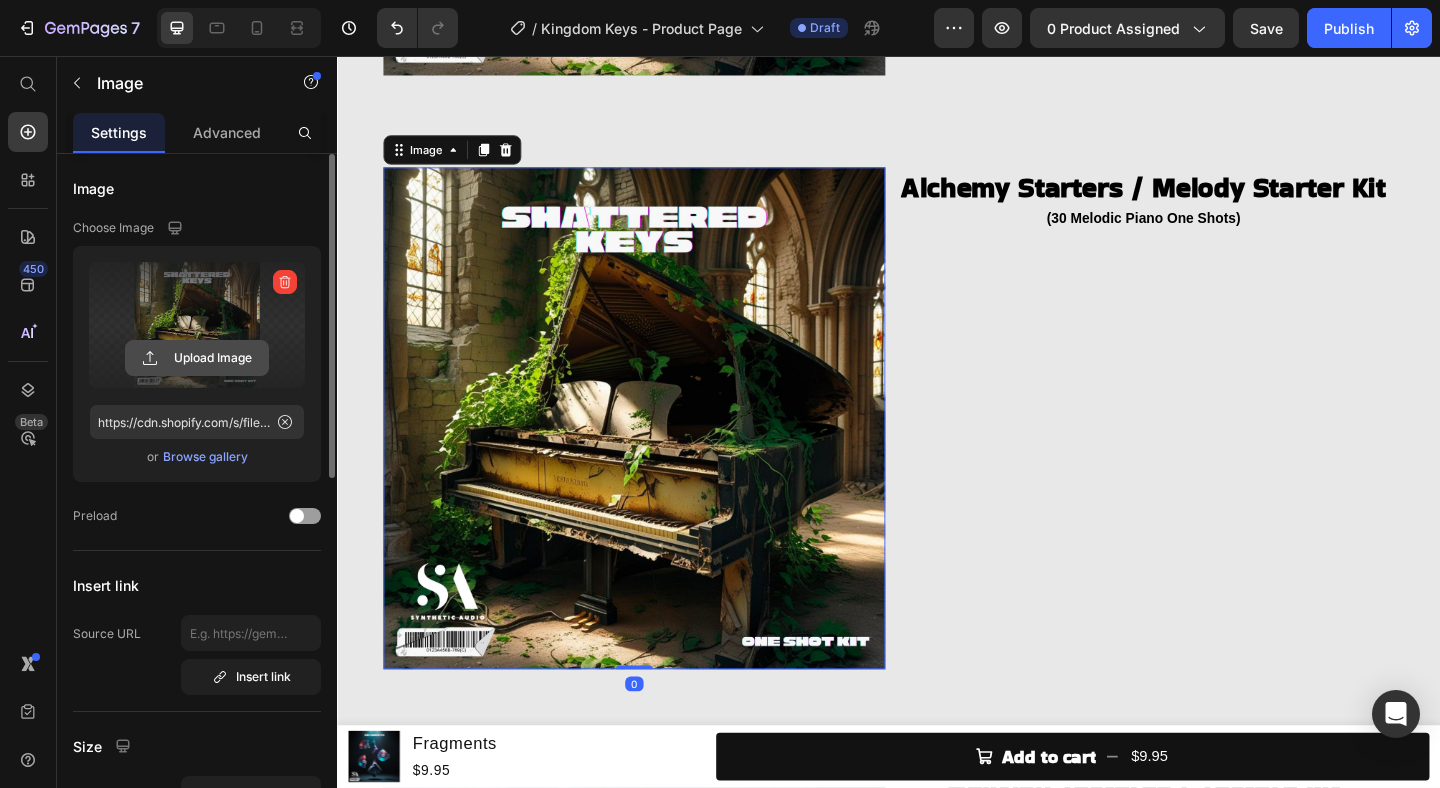 click 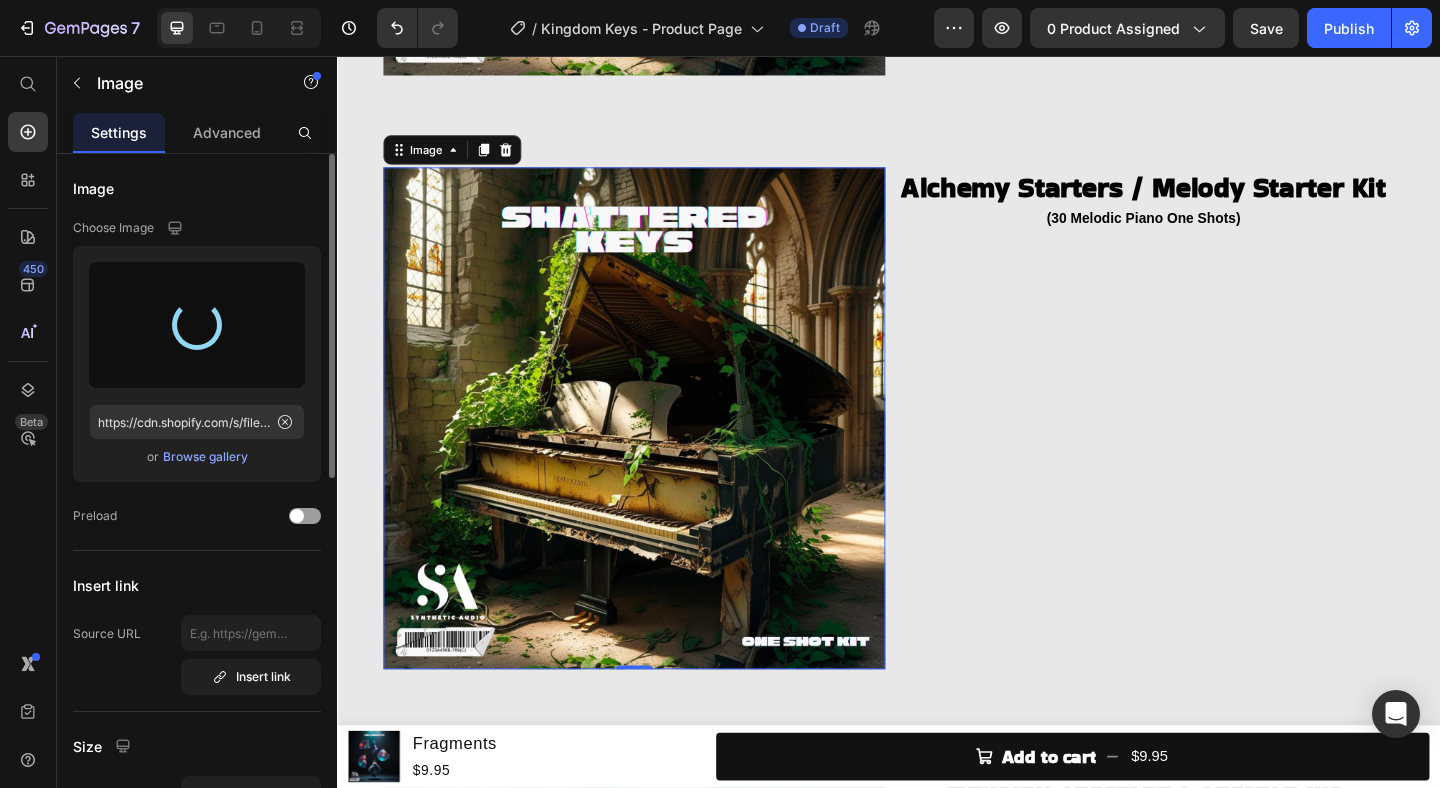 type on "https://cdn.shopify.com/s/files/1/0892/5423/2409/files/gempages_536743774492034257-71dc8979-f3fe-4964-bd96-f5115a69fba6.jpg" 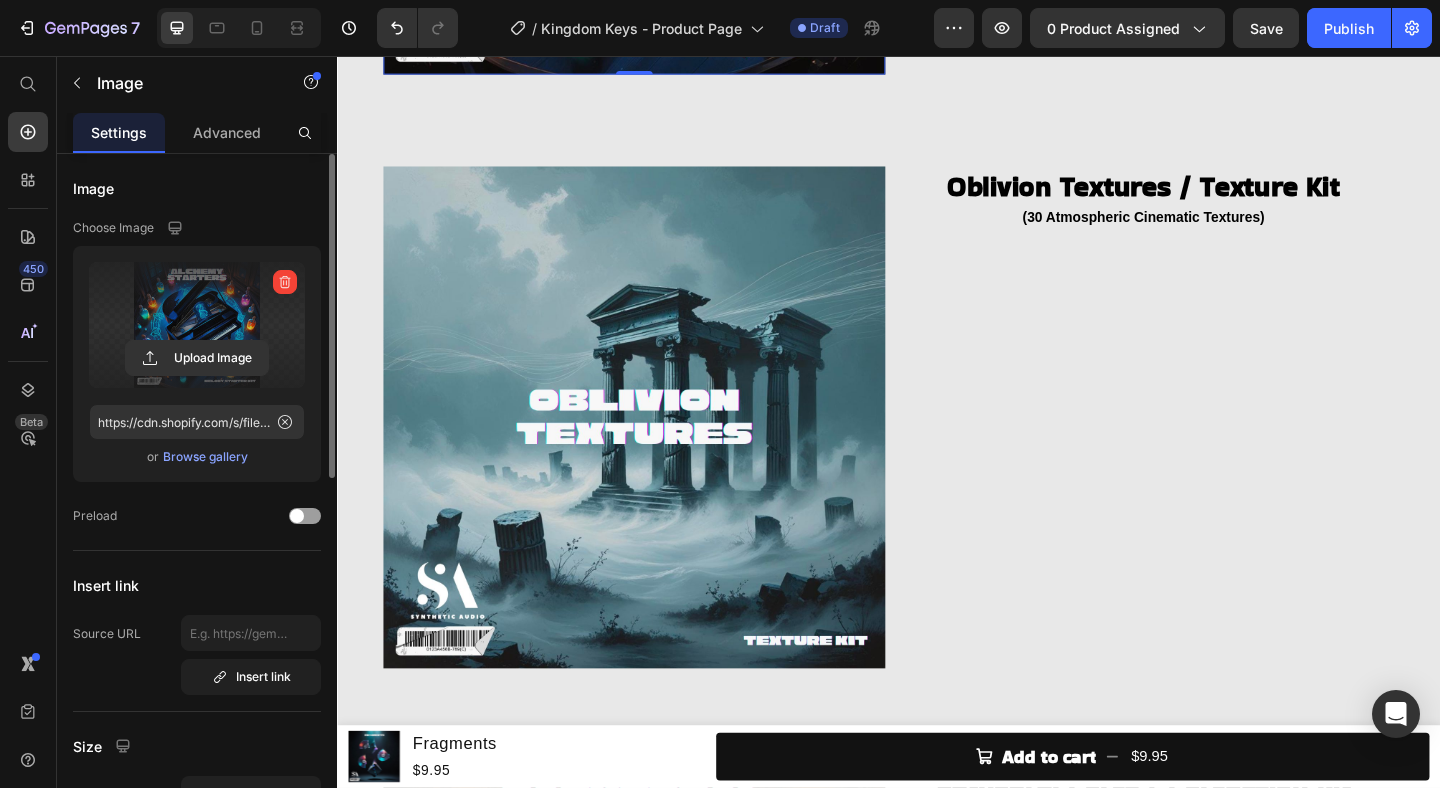 scroll, scrollTop: 2871, scrollLeft: 0, axis: vertical 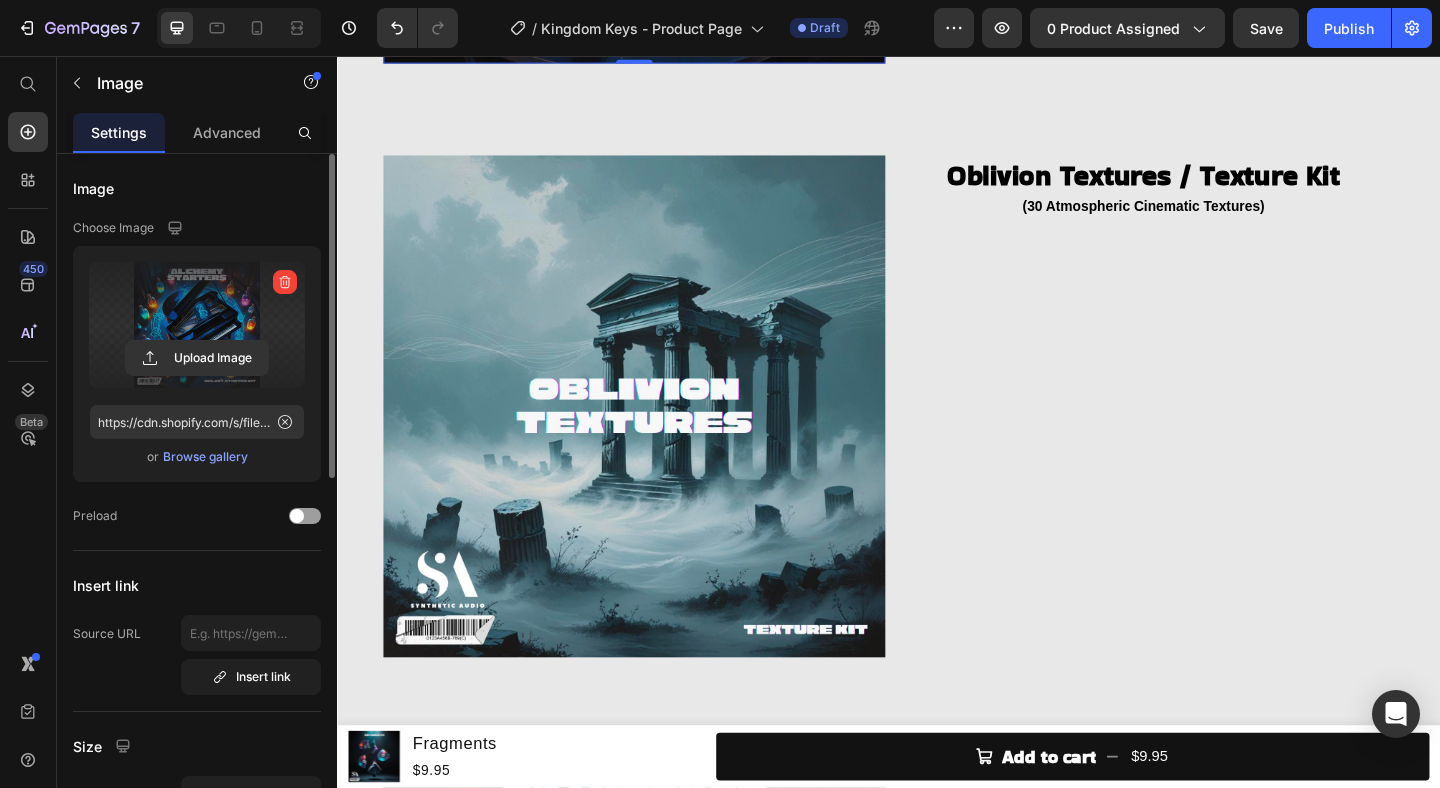 click at bounding box center (660, 437) 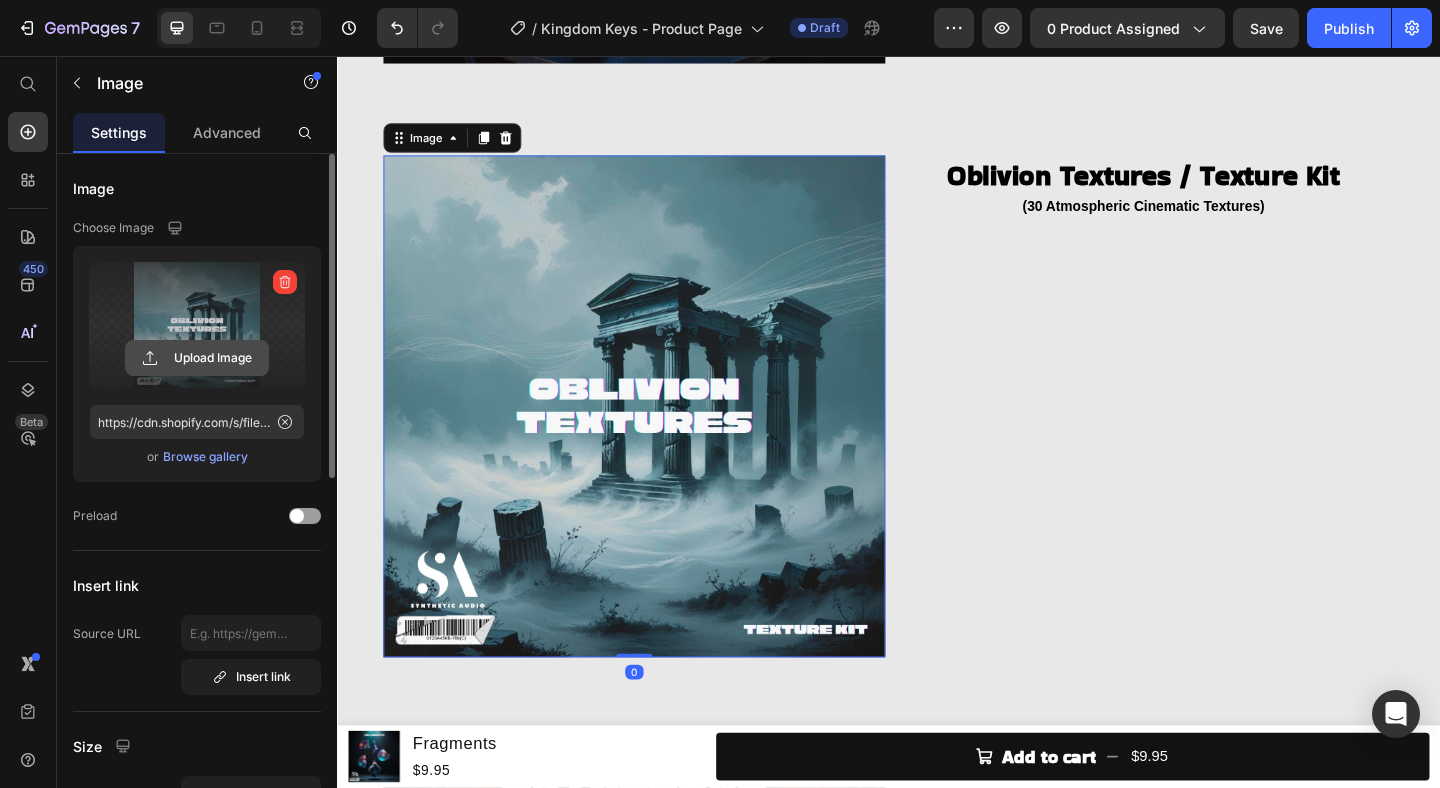 click 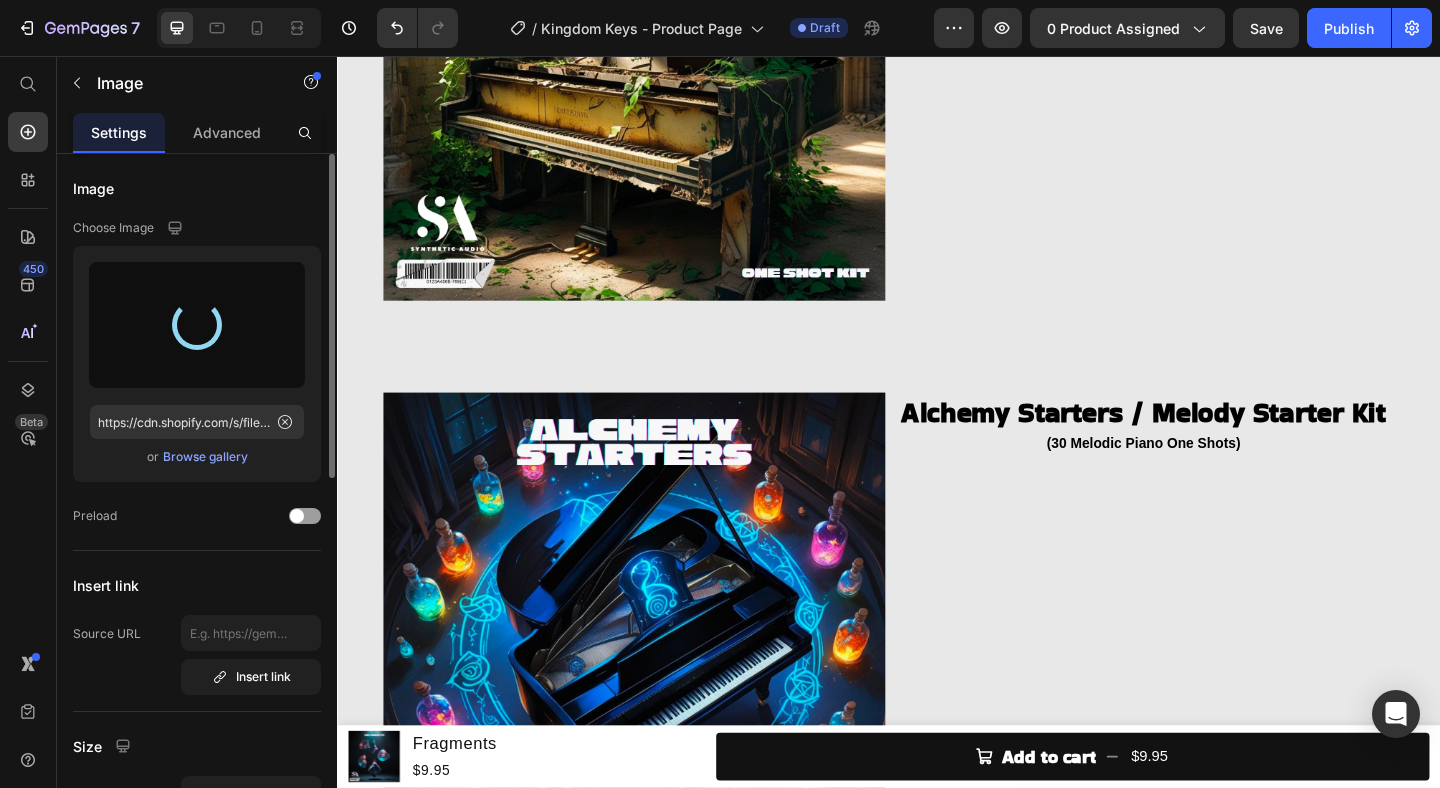 type on "https://cdn.shopify.com/s/files/1/0892/5423/2409/files/gempages_536743774492034257-83976113-3389-4134-a04d-914bfb1daafb.jpg" 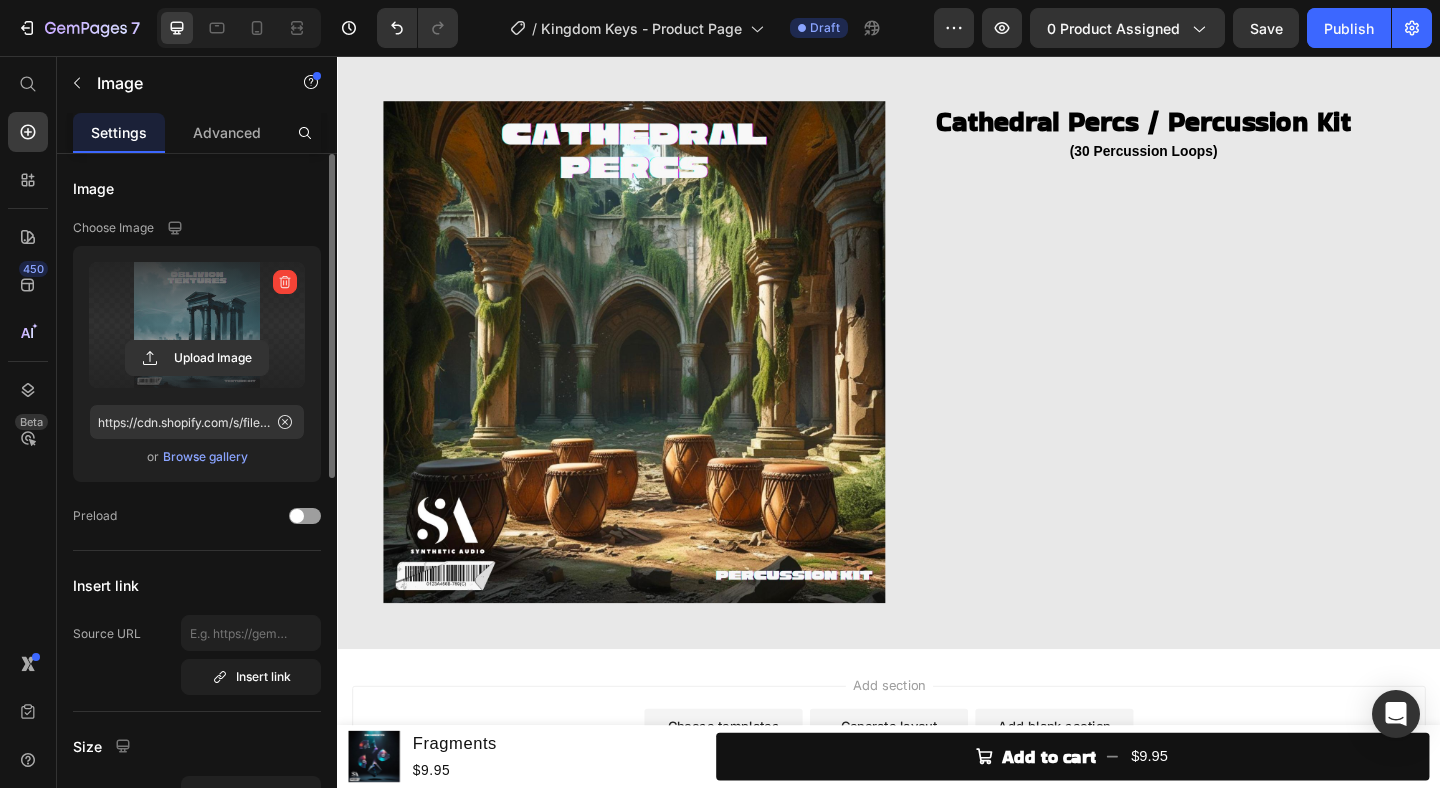 scroll, scrollTop: 3609, scrollLeft: 0, axis: vertical 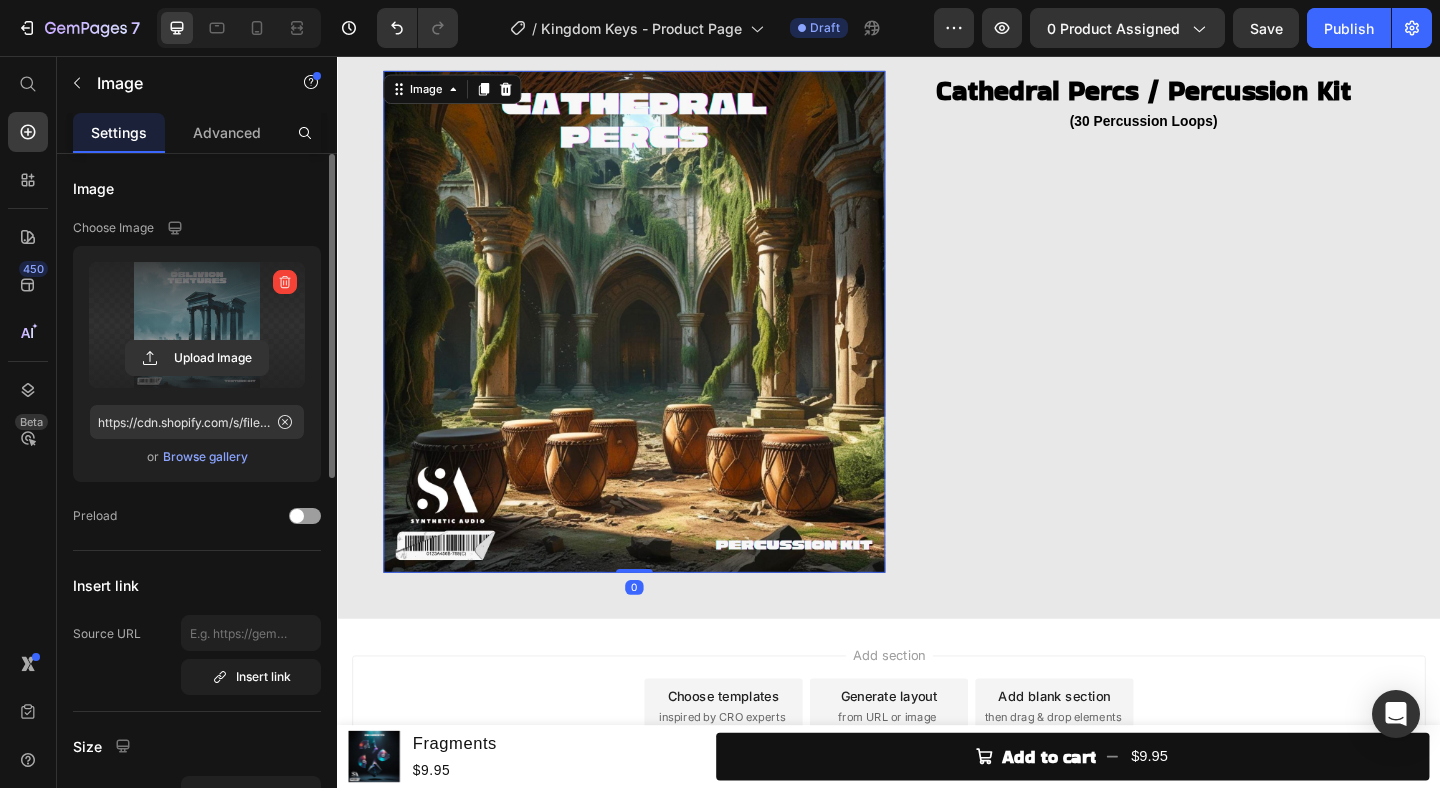 click at bounding box center (660, 345) 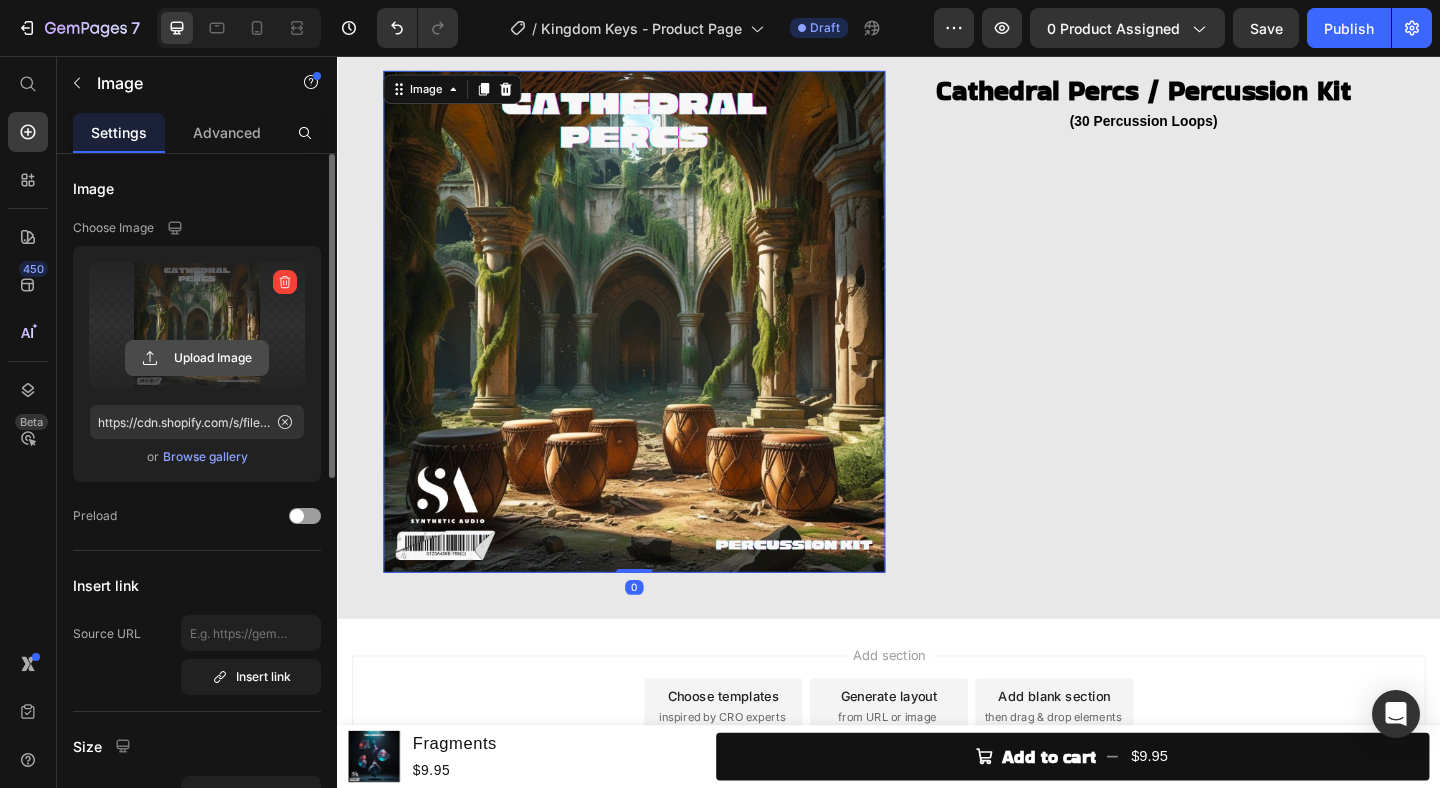 click 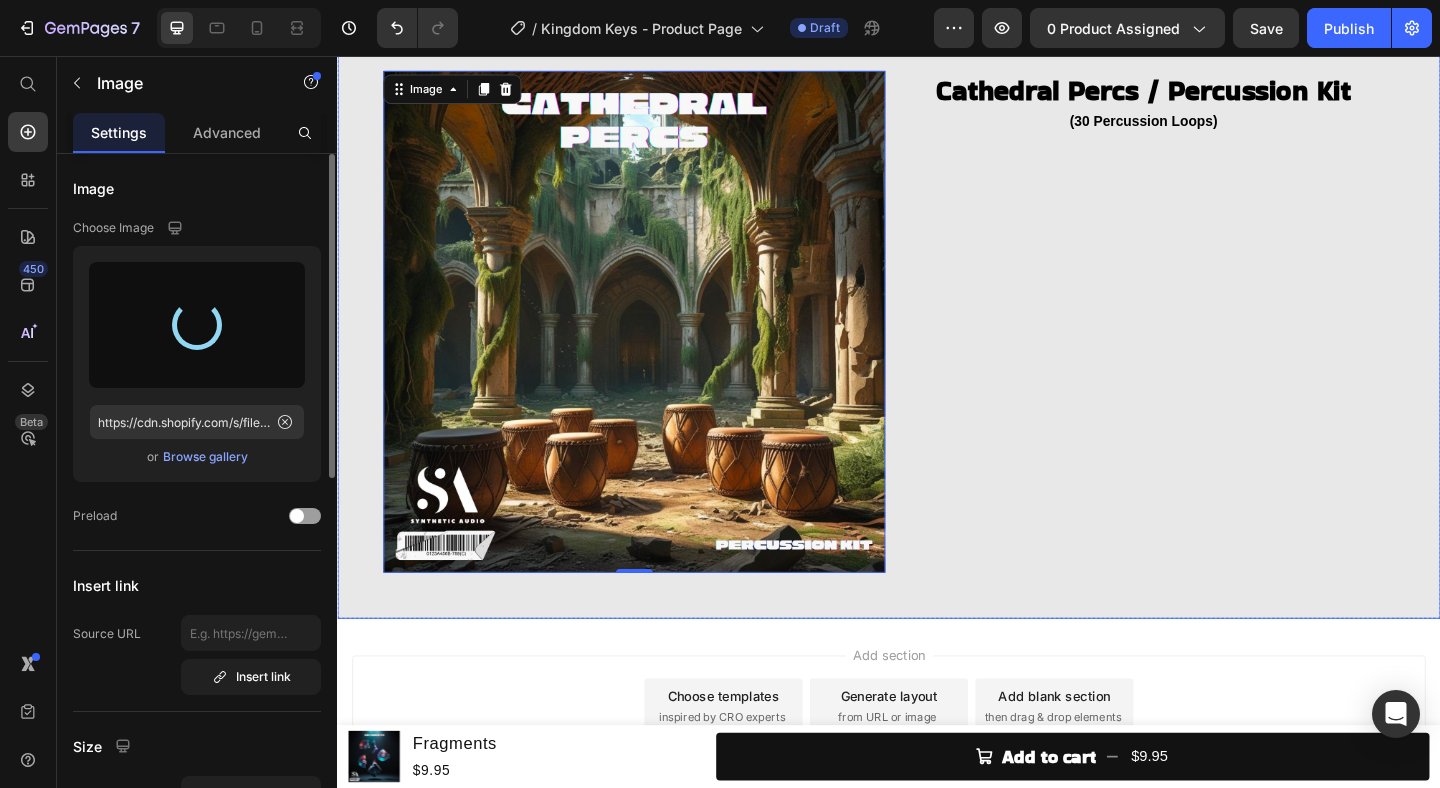type on "https://cdn.shopify.com/s/files/1/0892/5423/2409/files/gempages_536743774492034257-75766071-5c3d-491e-bb1e-48002b8c7f7b.jpg" 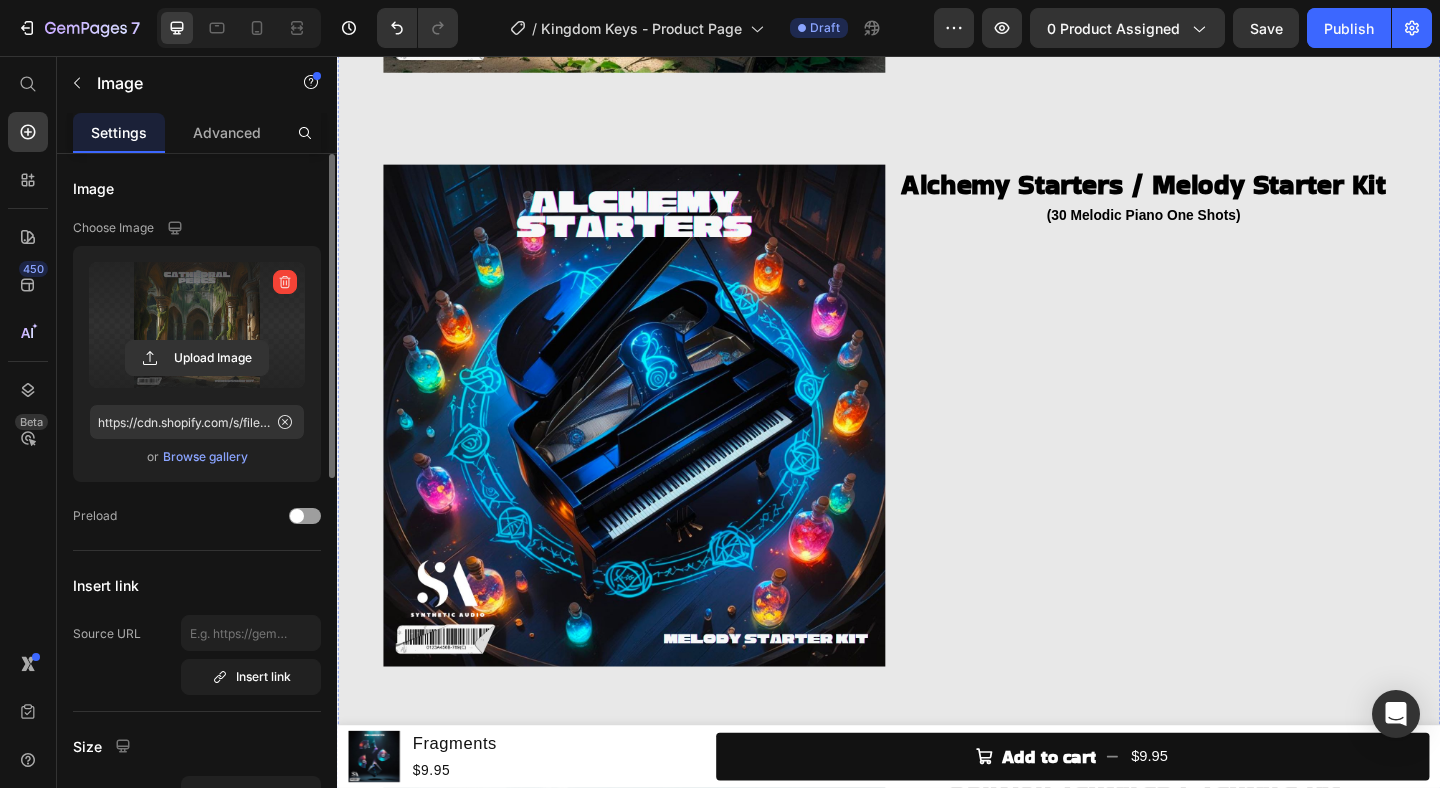 scroll, scrollTop: 2186, scrollLeft: 0, axis: vertical 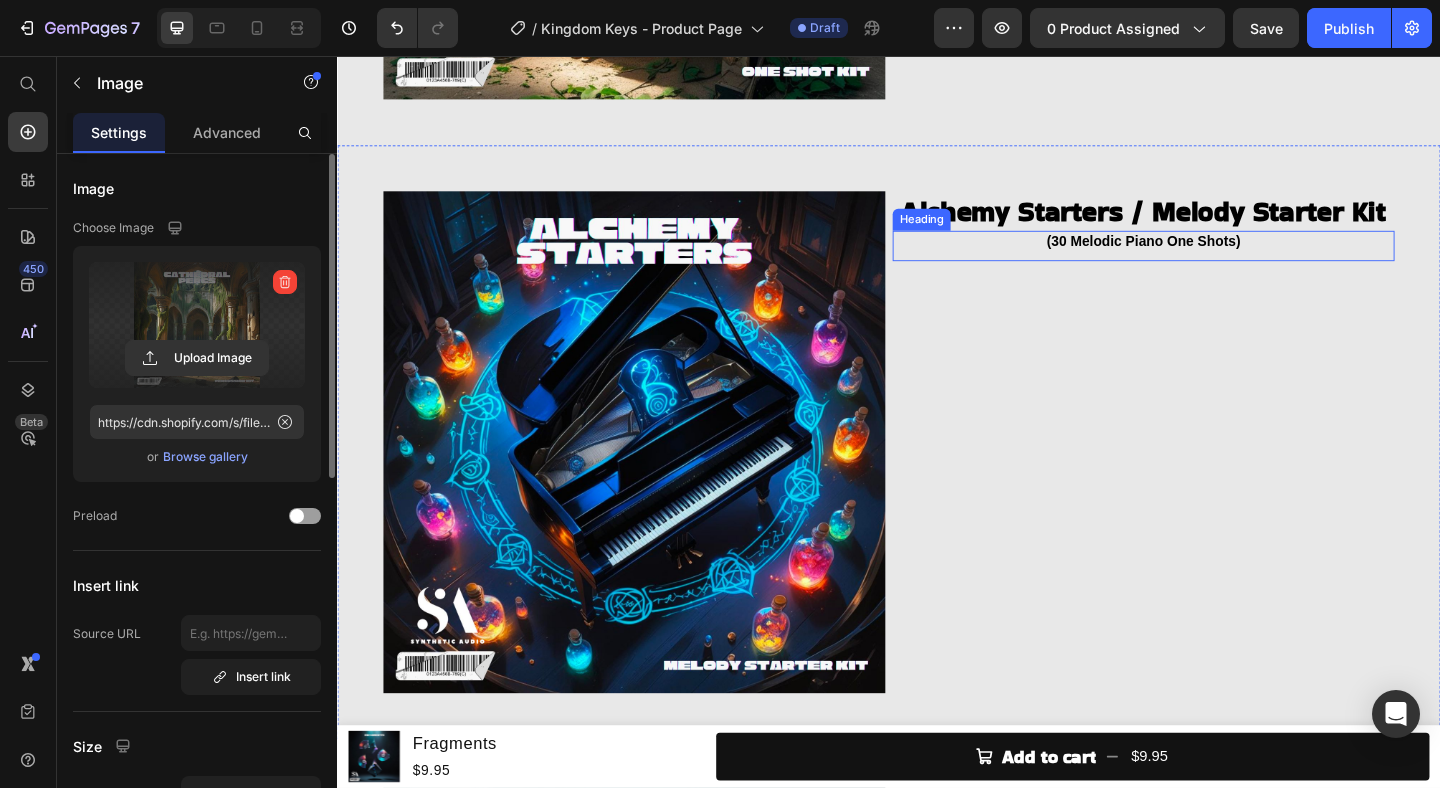 click on "(30 Melodic Piano One Shots)" at bounding box center (1214, 258) 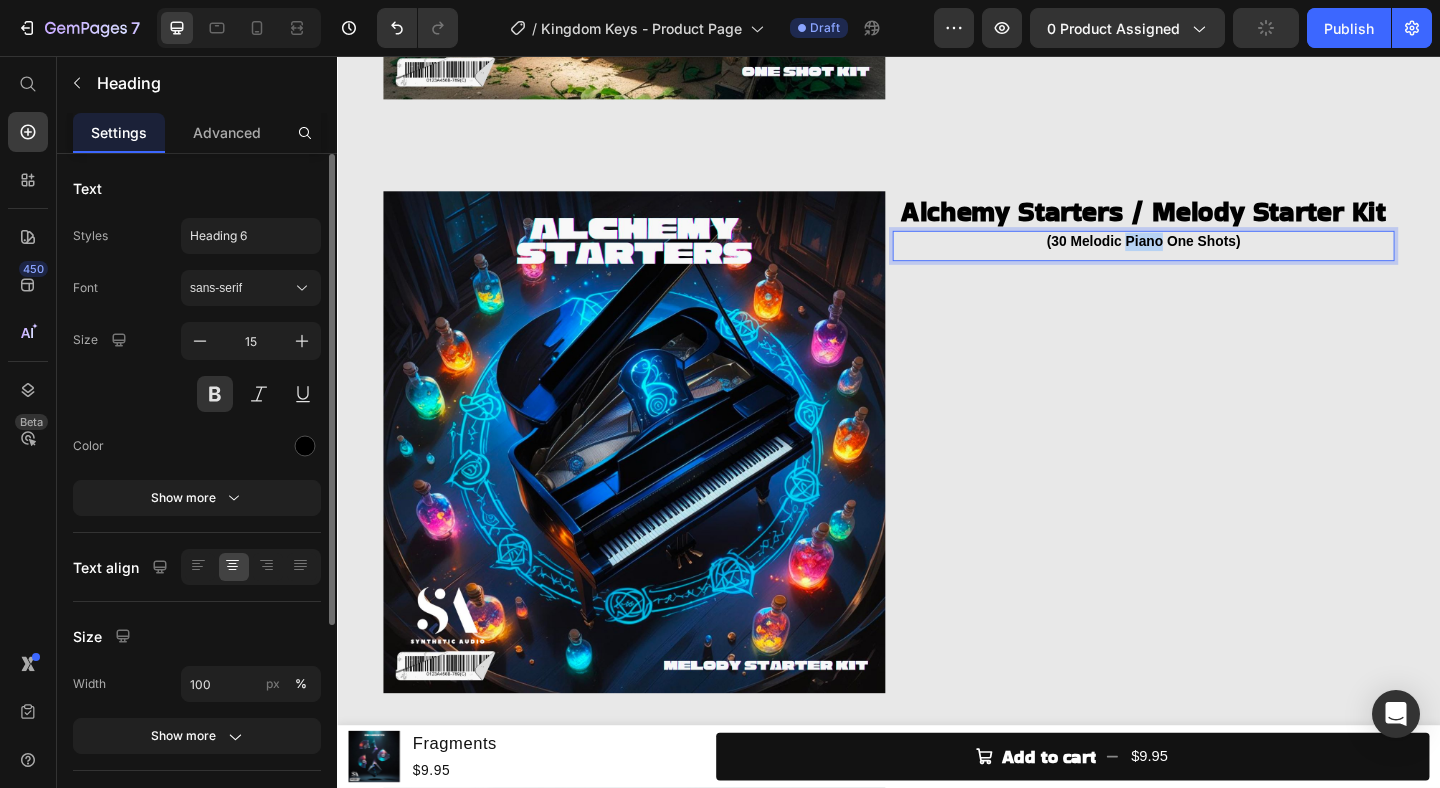 click on "(30 Melodic Piano One Shots)" at bounding box center [1214, 258] 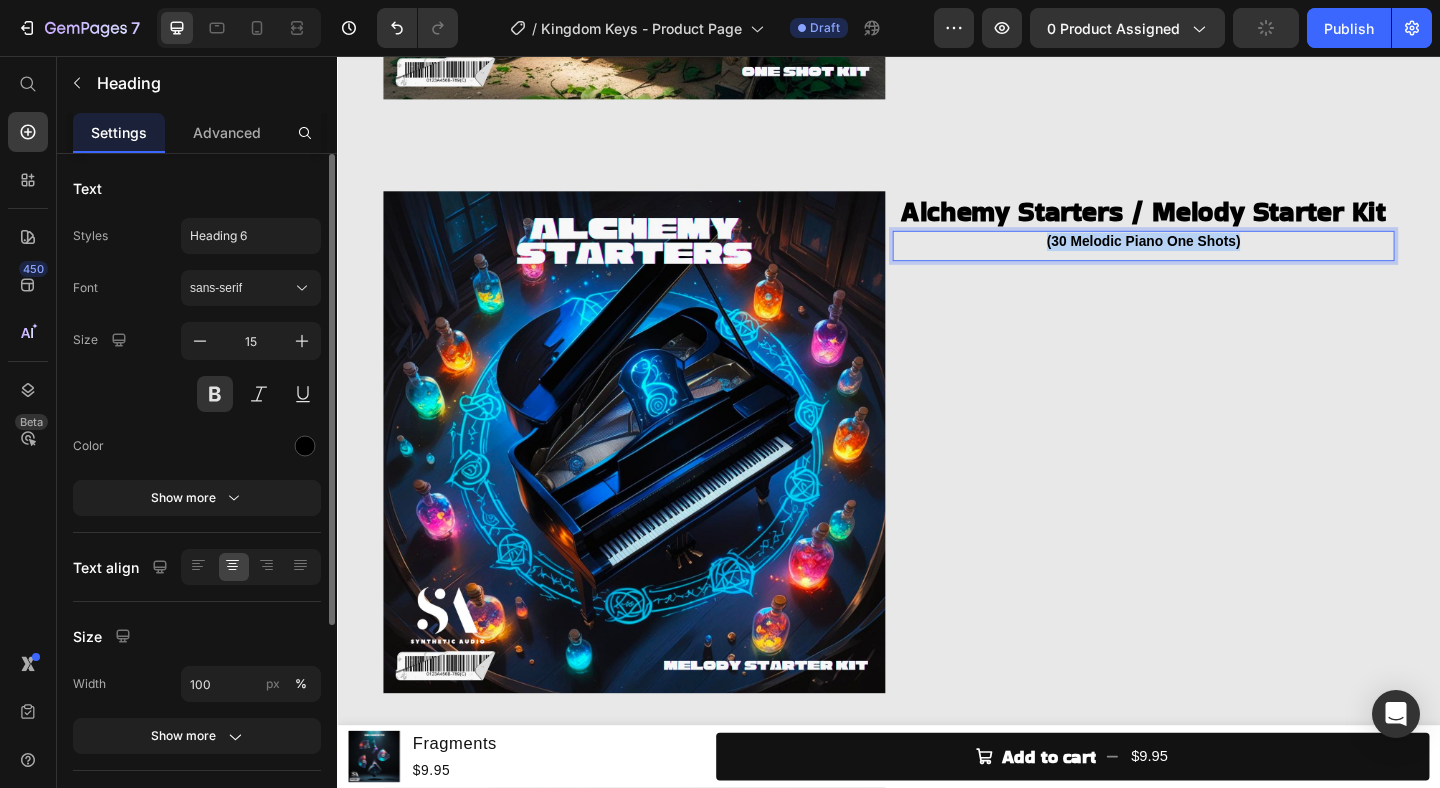 click on "(30 Melodic Piano One Shots)" at bounding box center (1214, 258) 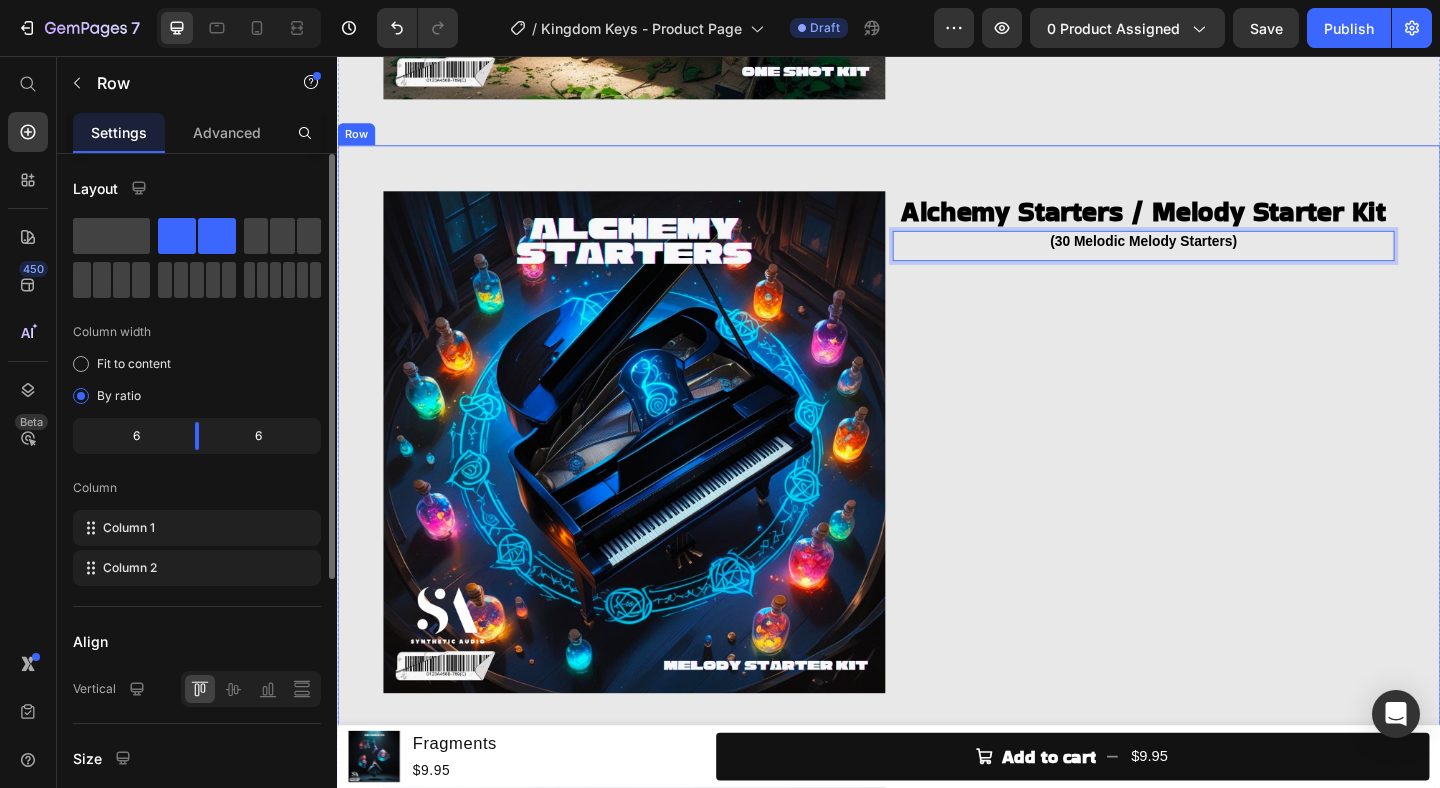click on "Alchemy Starters / Melody Starter Kit Heading (30 Melodic Melody Starters) Heading   0" at bounding box center (1214, 476) 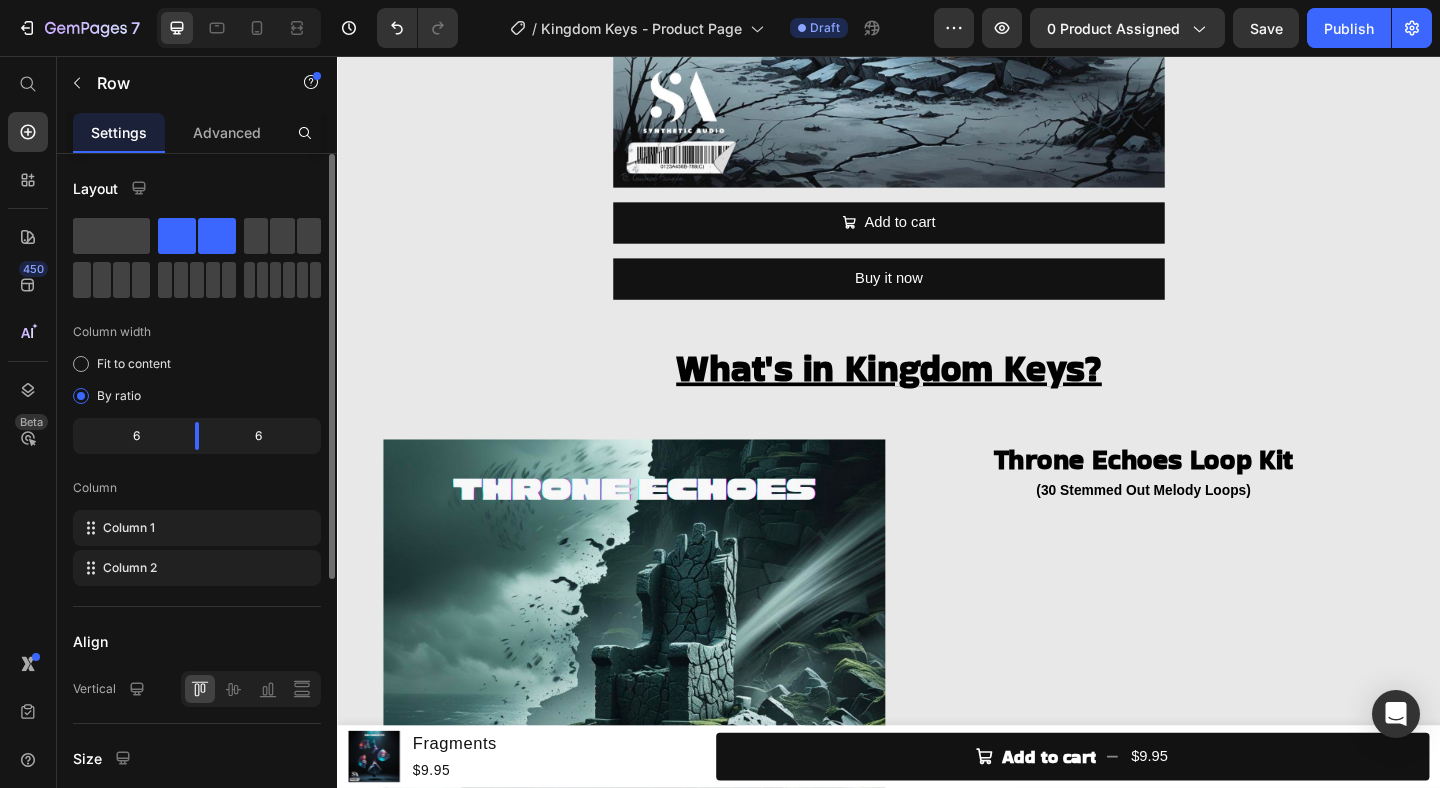 scroll, scrollTop: 633, scrollLeft: 0, axis: vertical 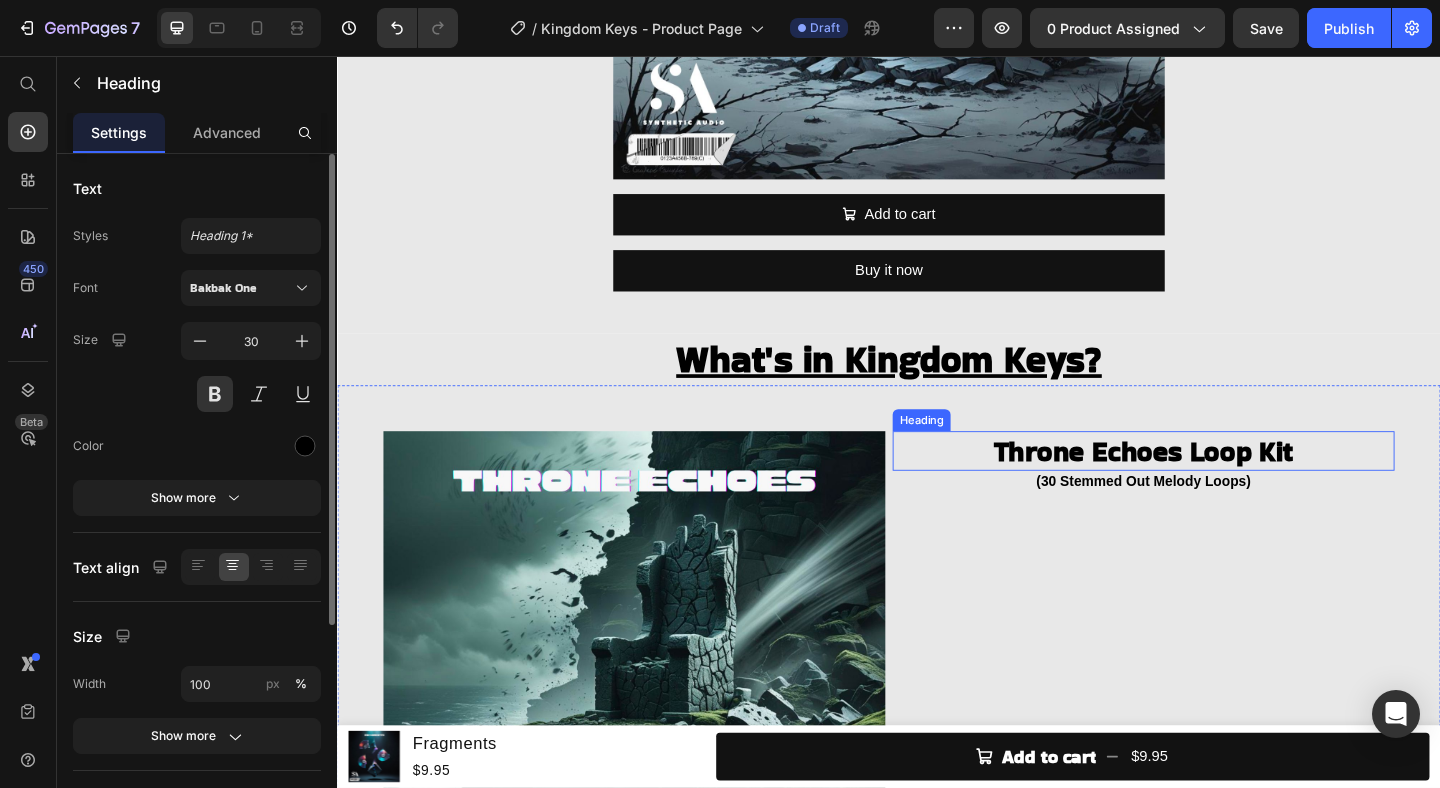 click on "Throne Echoes Loop Kit" at bounding box center (1214, 485) 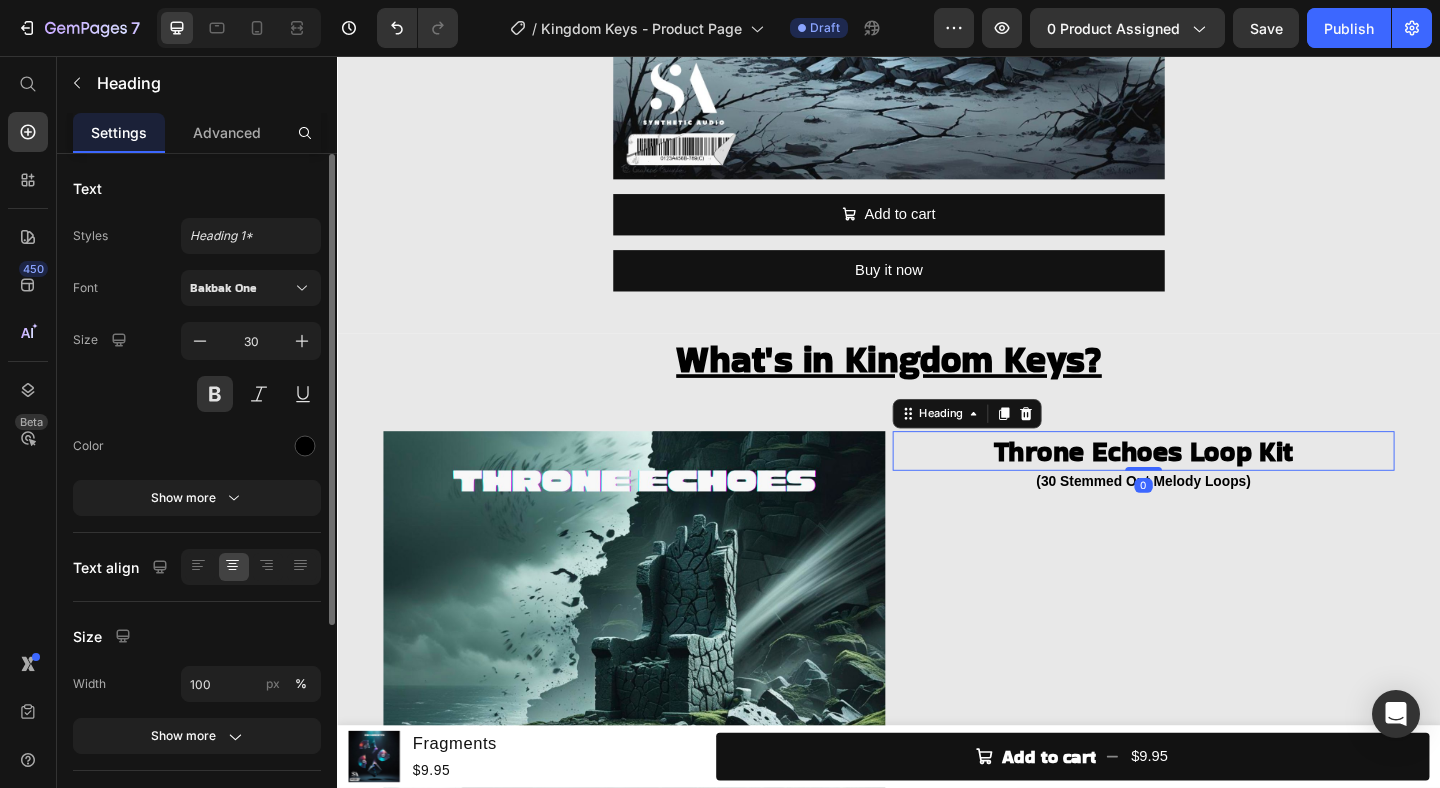 click on "Throne Echoes Loop Kit" at bounding box center (1214, 485) 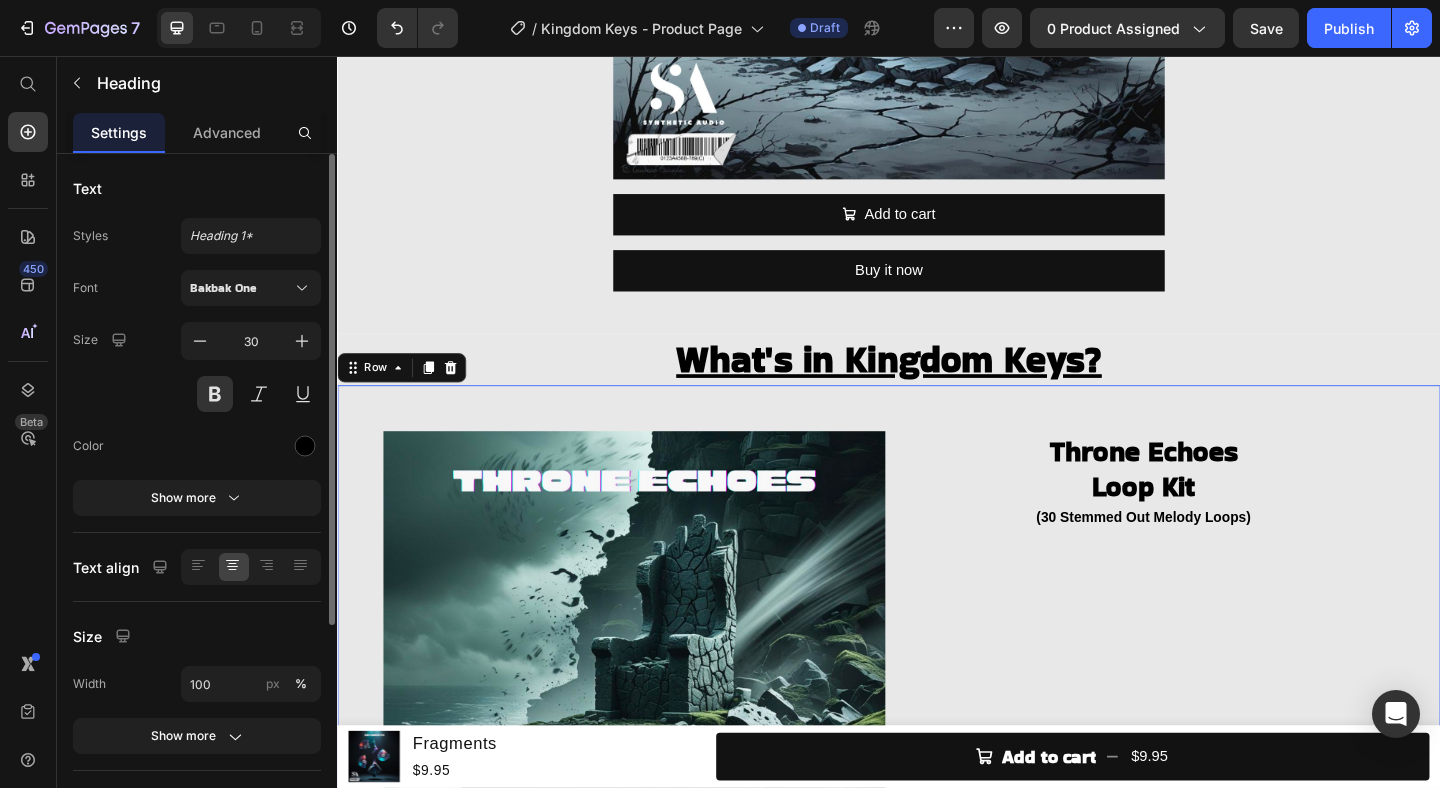 click on "Throne Echoes  Loop Kit Heading (30 Stemmed Out Melody Loops) Heading" at bounding box center [1214, 737] 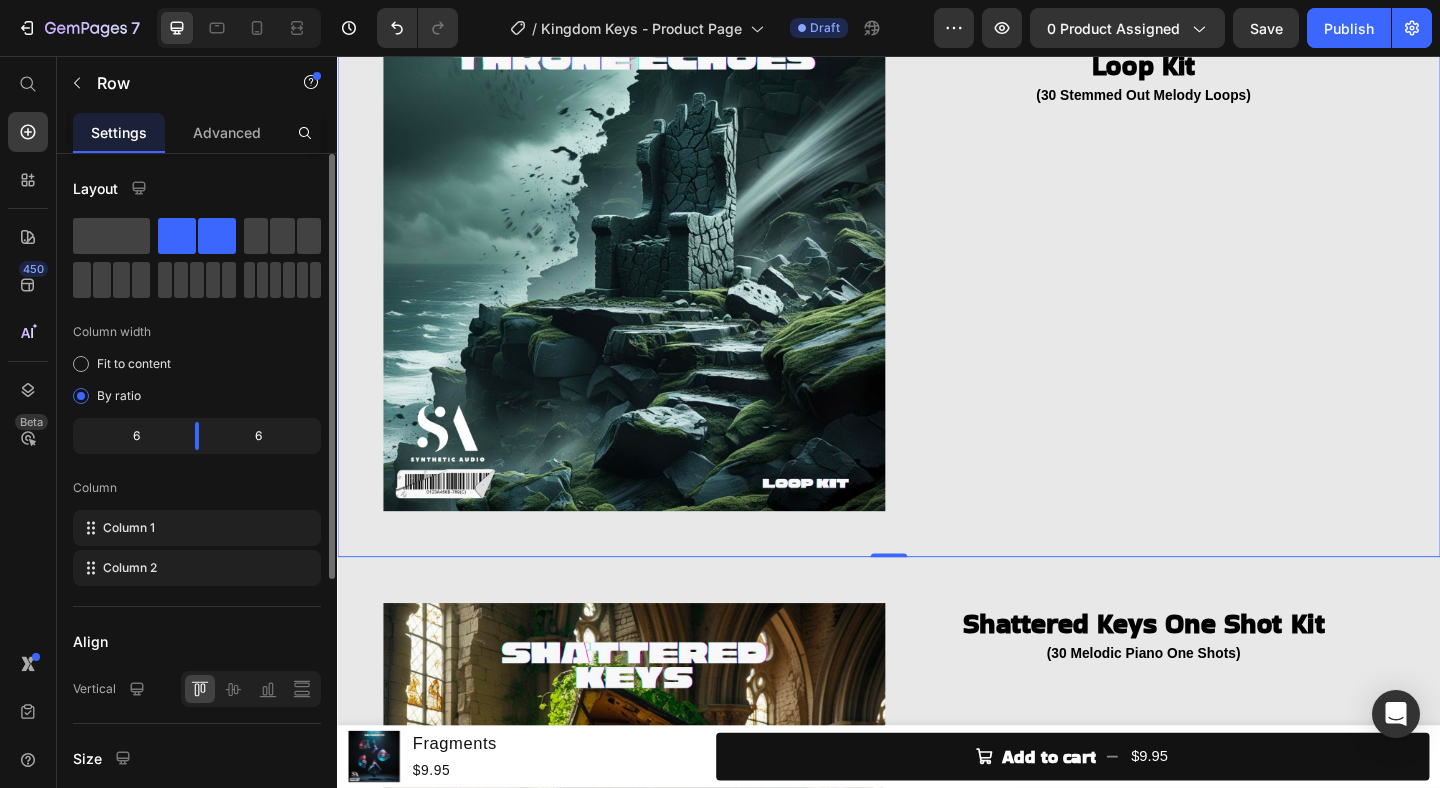 scroll, scrollTop: 1146, scrollLeft: 0, axis: vertical 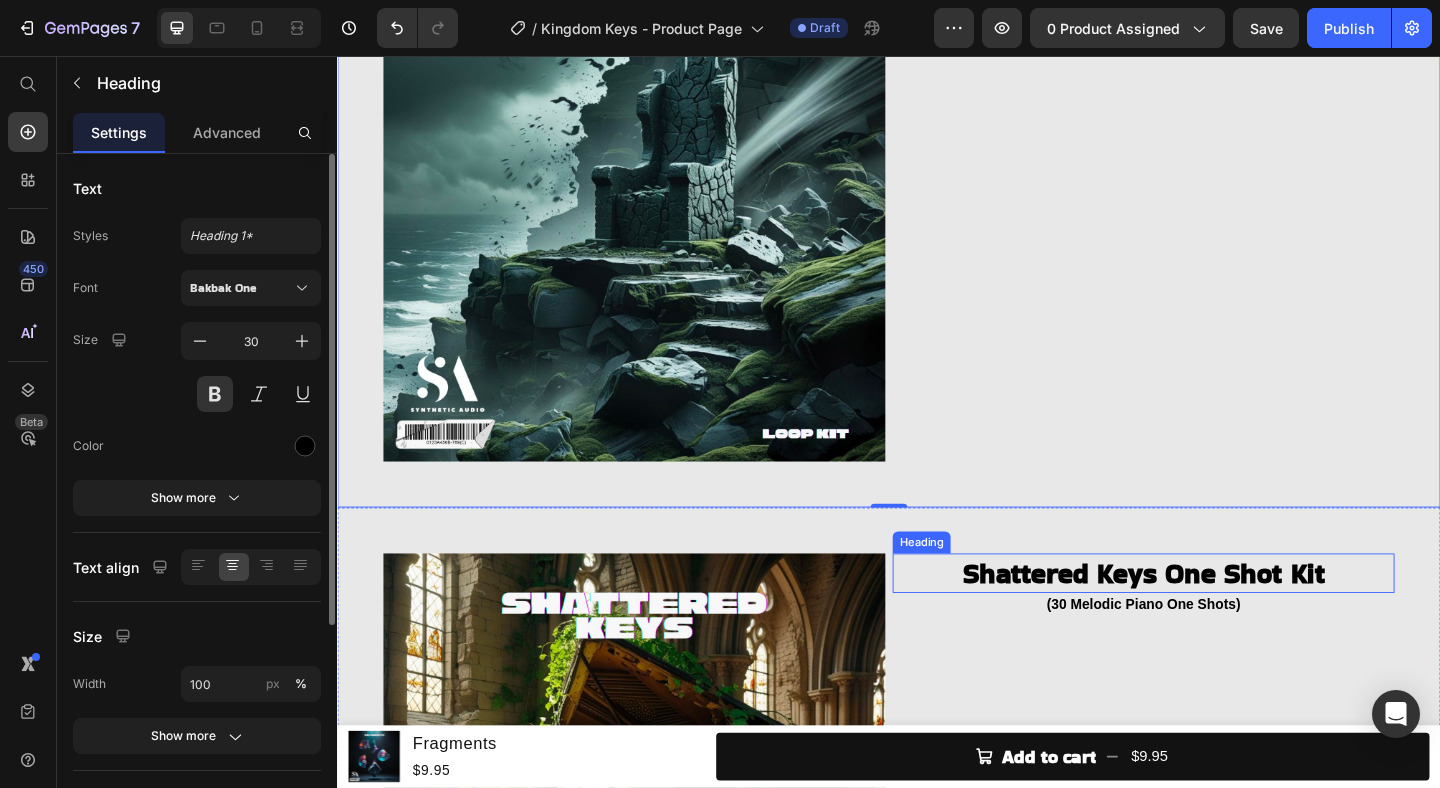 click on "Shattered Keys One Shot Kit" at bounding box center [1214, 618] 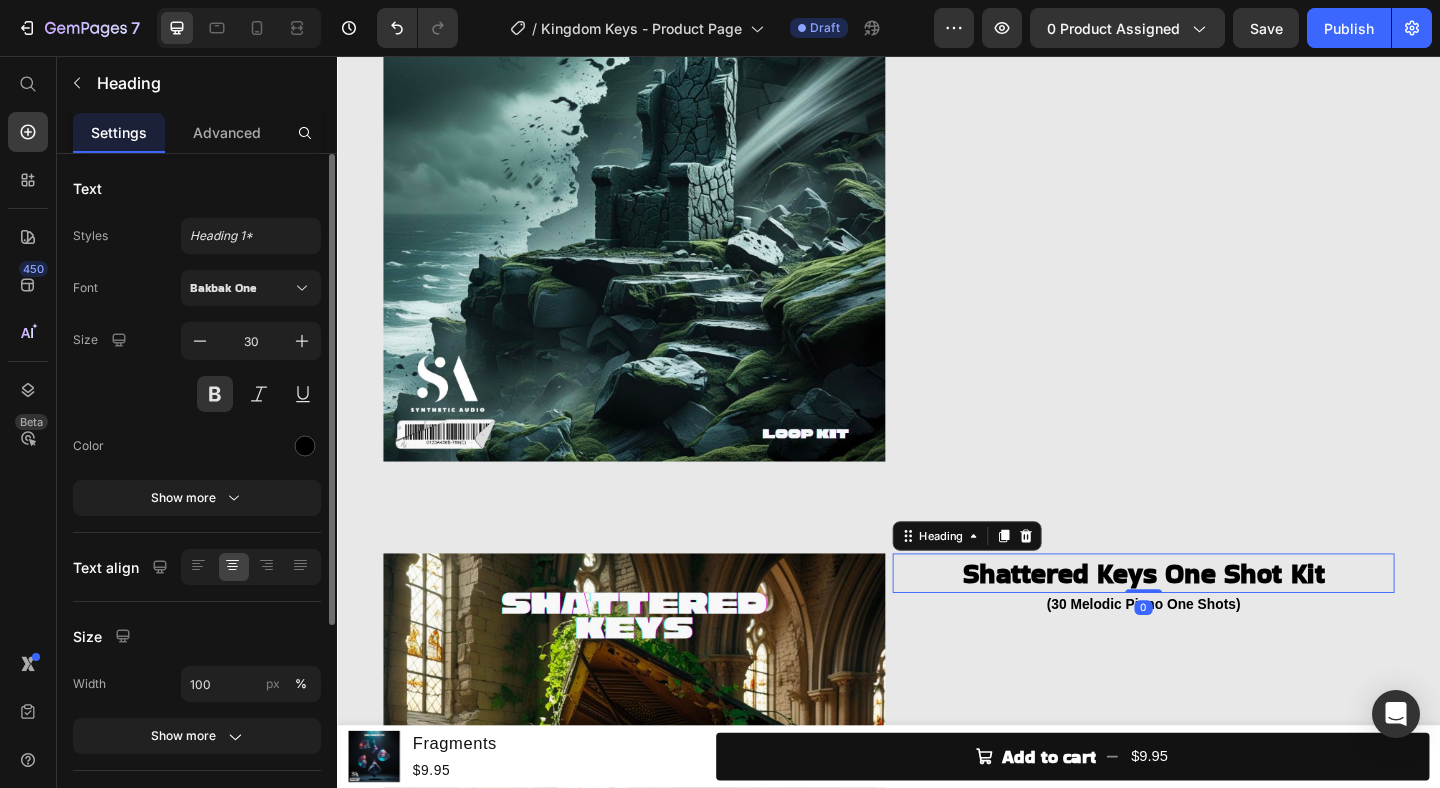 click on "Shattered Keys One Shot Kit" at bounding box center (1214, 618) 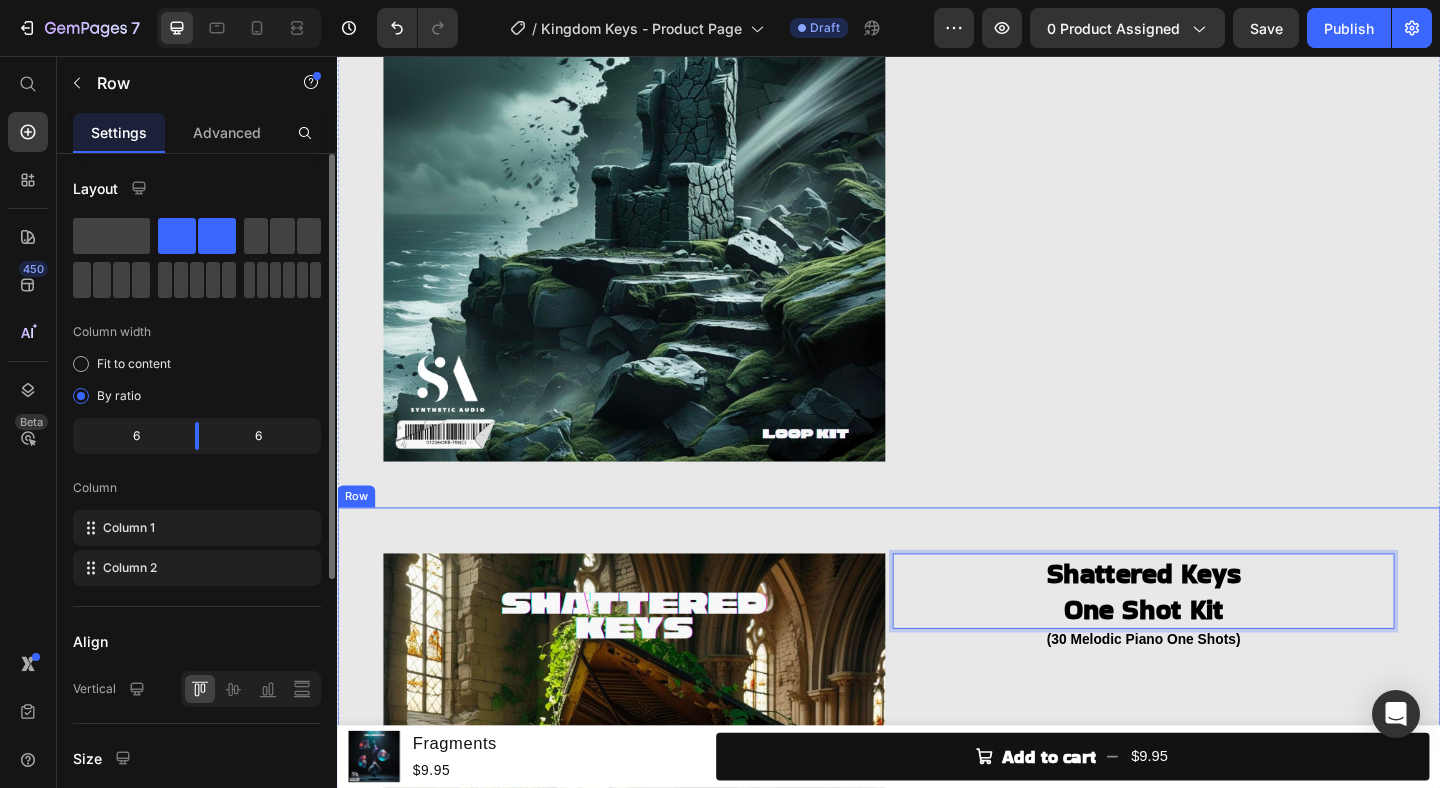 click on "Image Shattered Keys  One Shot Kit Heading   0 (30 Melodic Piano One Shots) Heading Row" at bounding box center (937, 870) 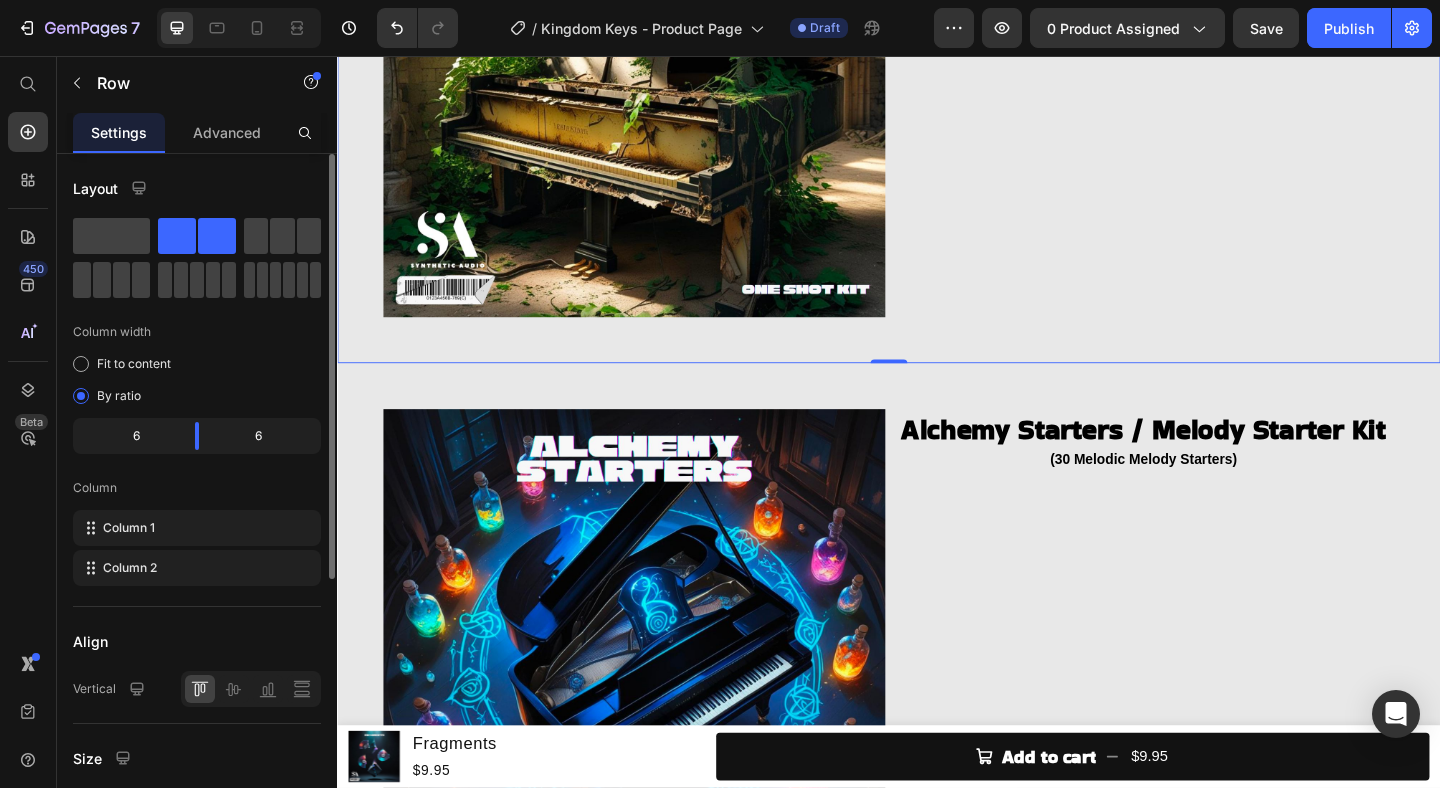 scroll, scrollTop: 1948, scrollLeft: 0, axis: vertical 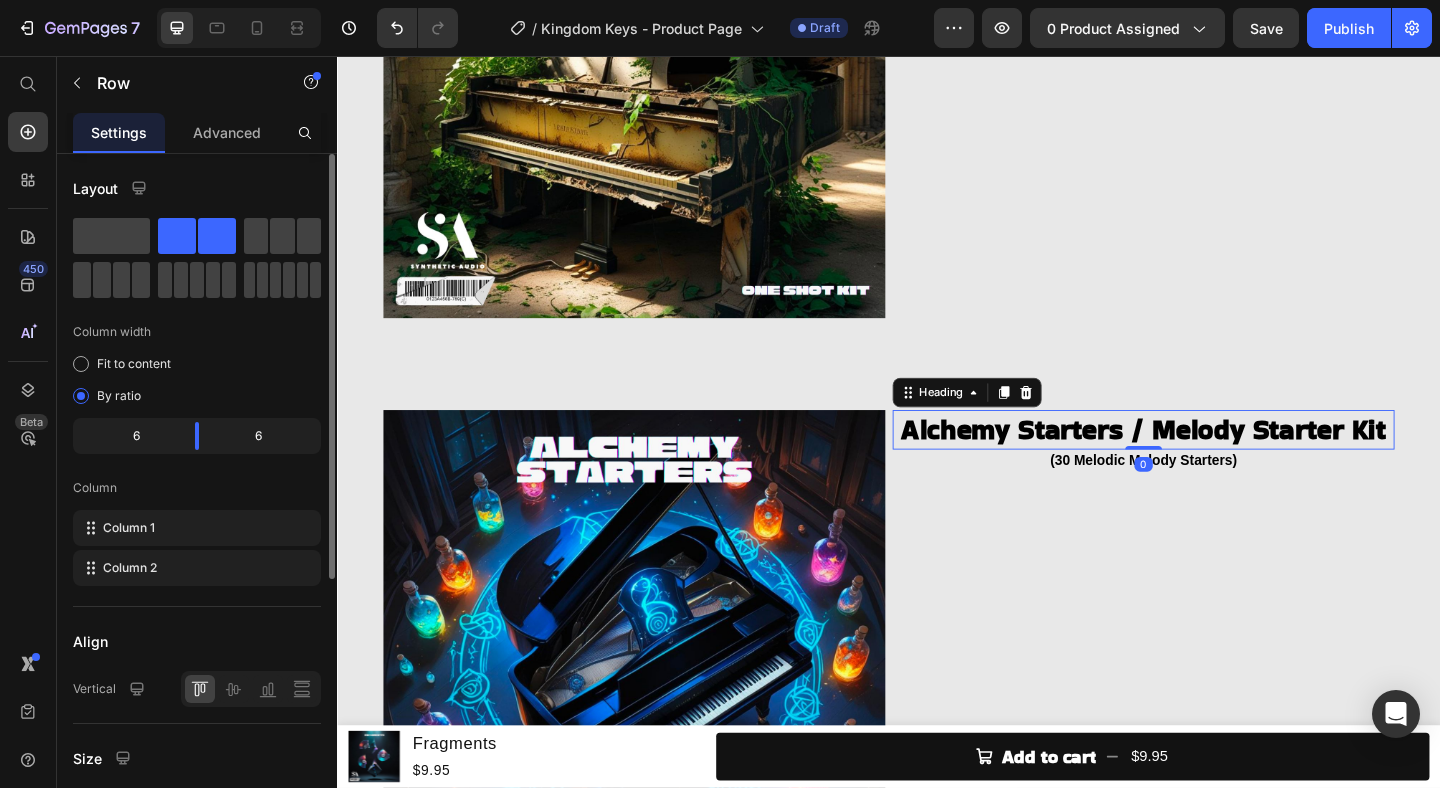 click on "Alchemy Starters / Melody Starter Kit" at bounding box center [1214, 462] 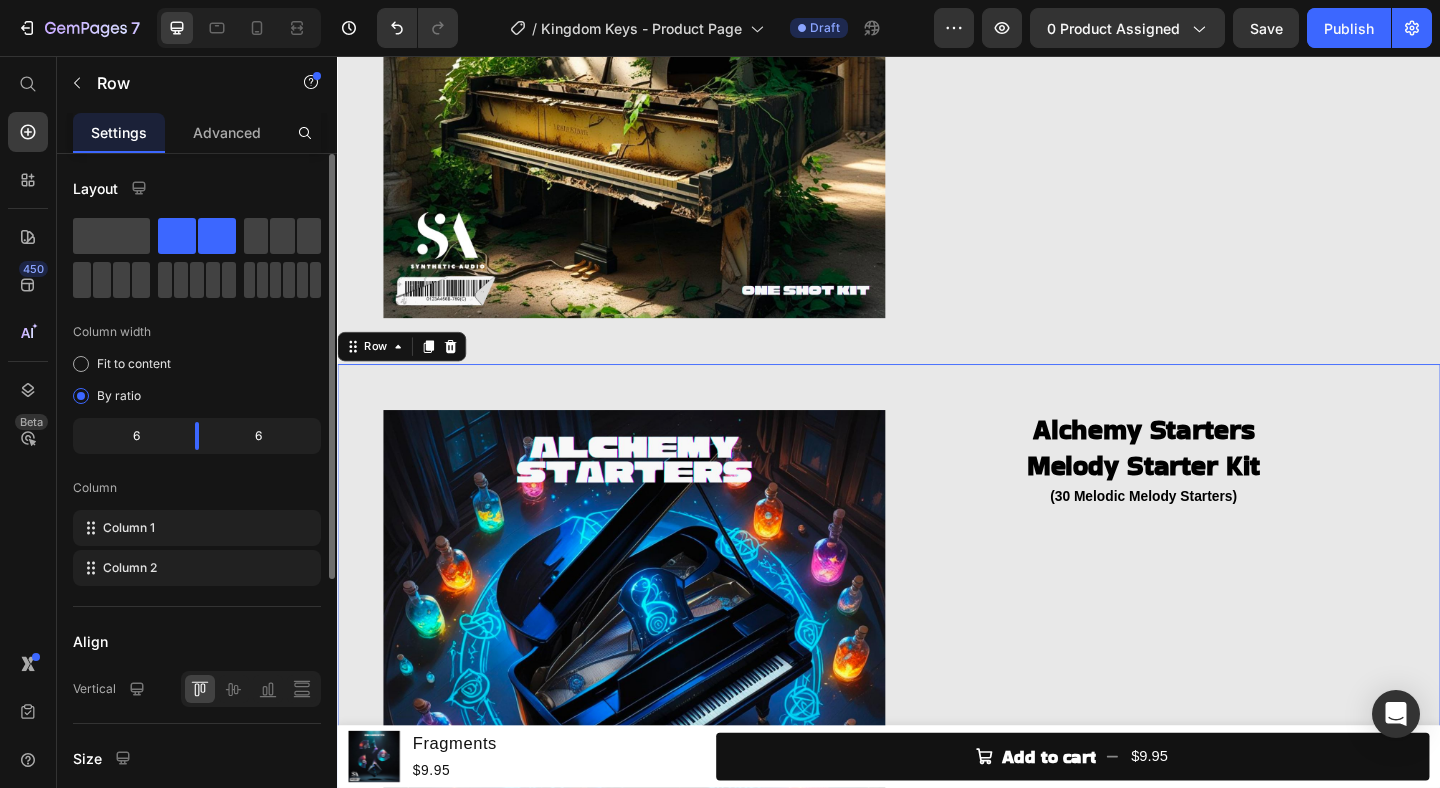click on "Alchemy Starters  Melody Starter Kit Heading (30 Melodic Melody Starters) Heading" at bounding box center [1214, 714] 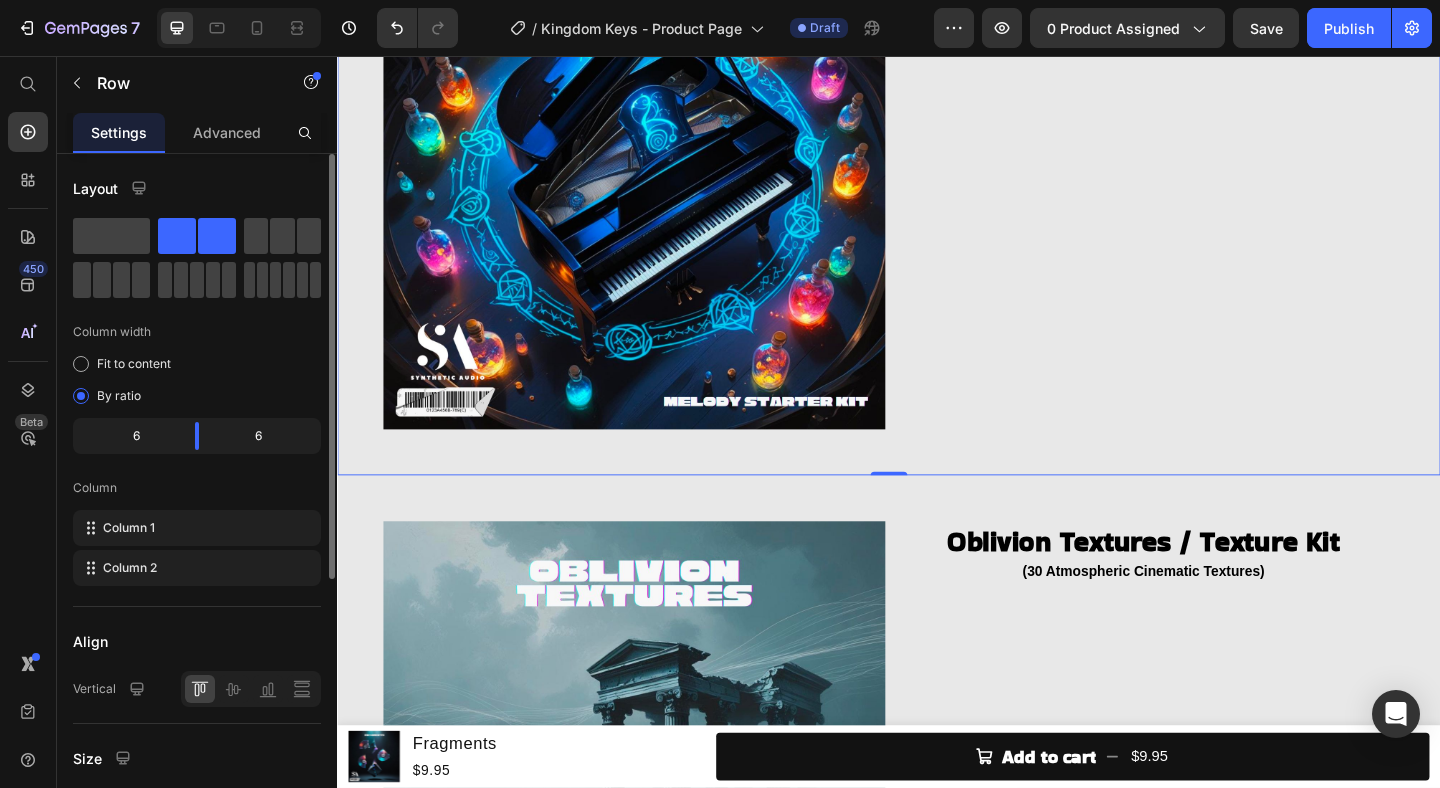 scroll, scrollTop: 2478, scrollLeft: 0, axis: vertical 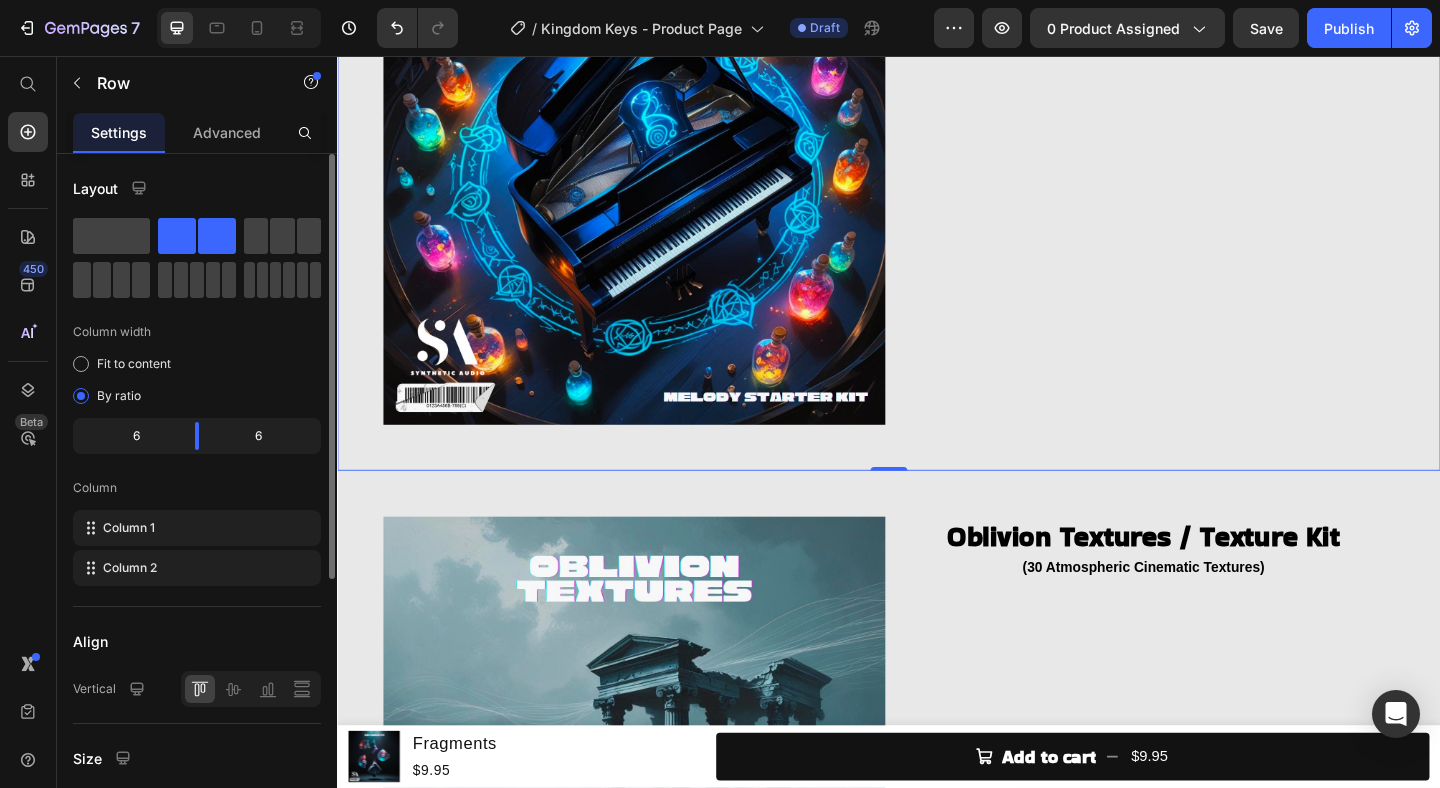 click on "Oblivion Textures / Texture Kit" at bounding box center (1214, 578) 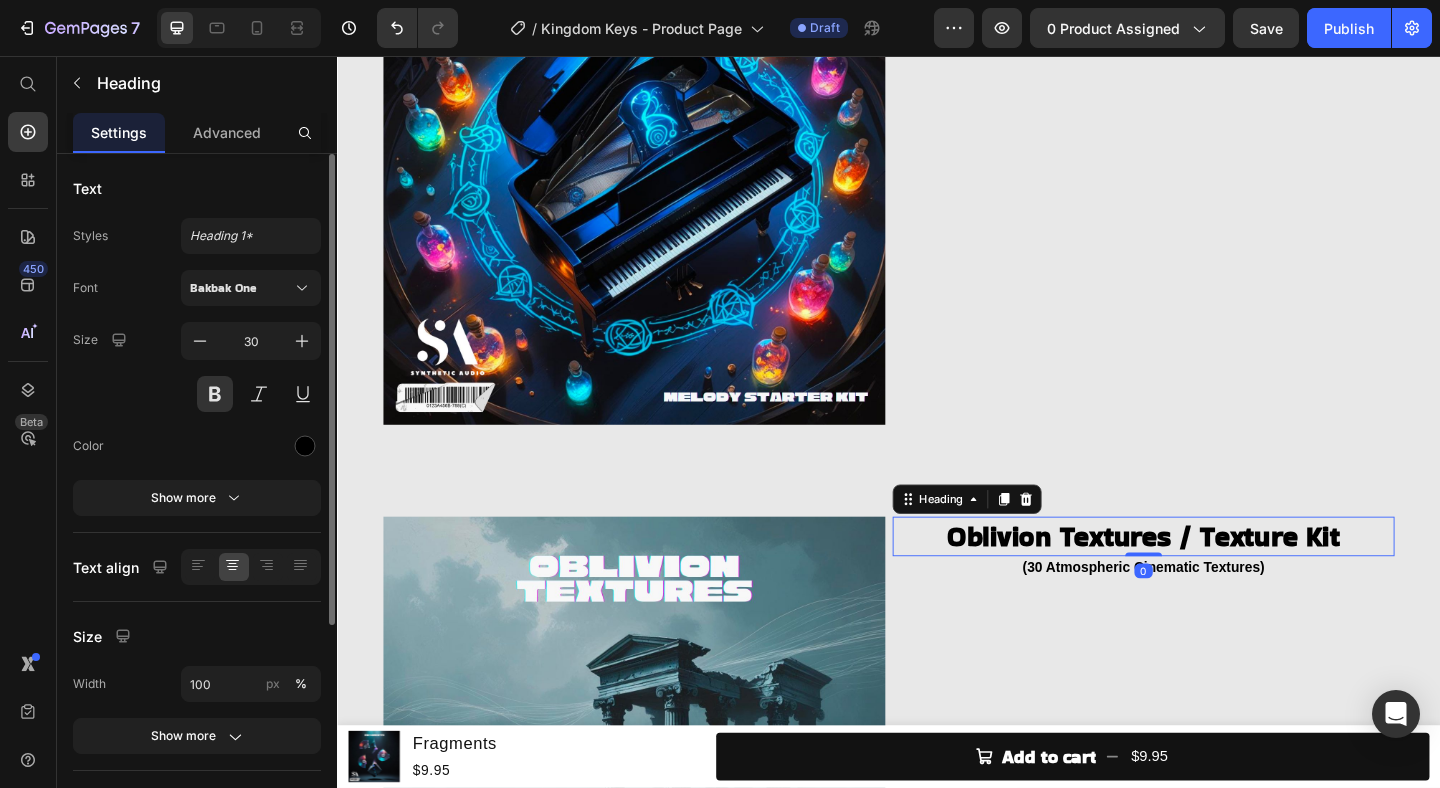 click on "Oblivion Textures / Texture Kit" at bounding box center [1214, 578] 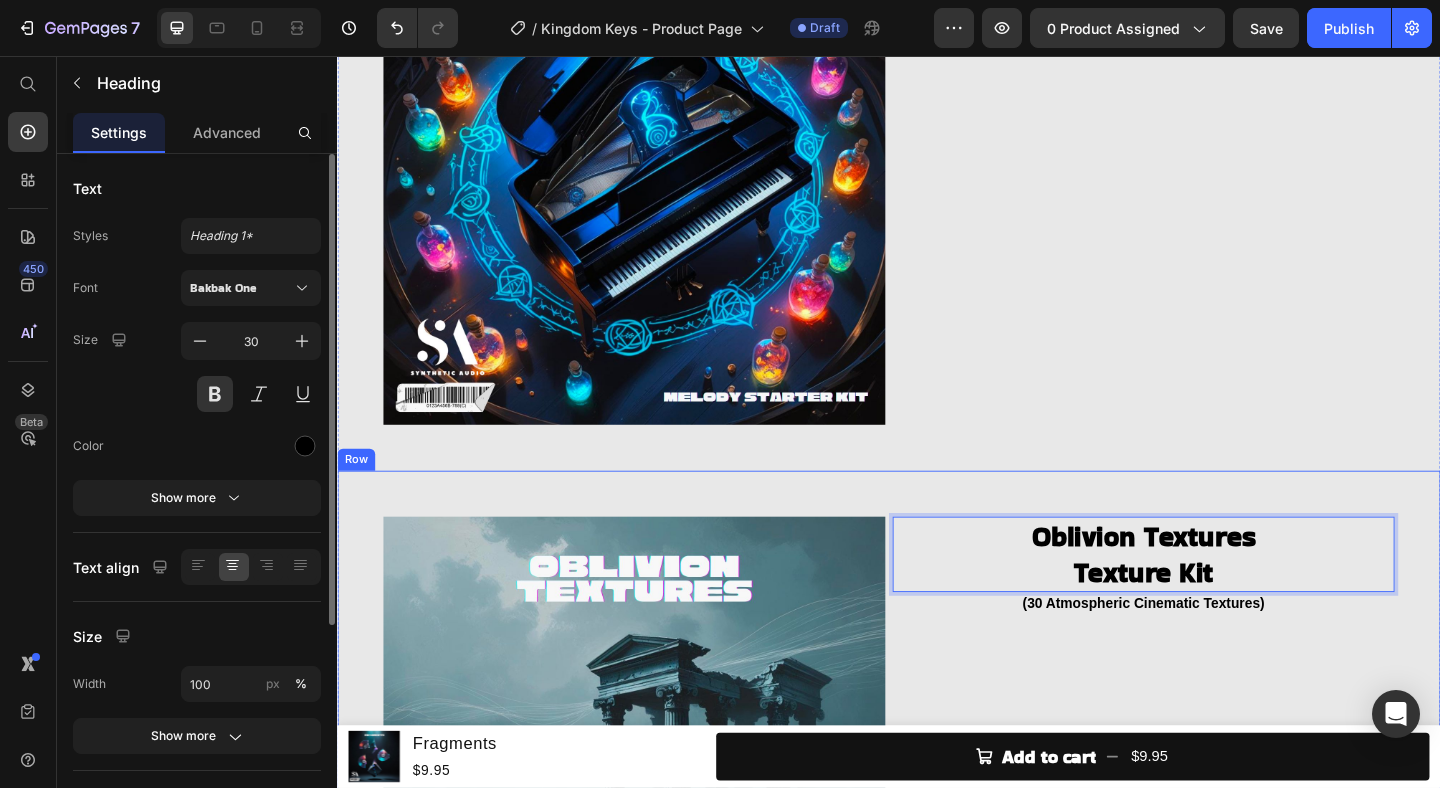 click on "Oblivion Textures Texture Kit Heading   0 (30 Atmospheric Cinematic Textures) Heading" at bounding box center [1214, 830] 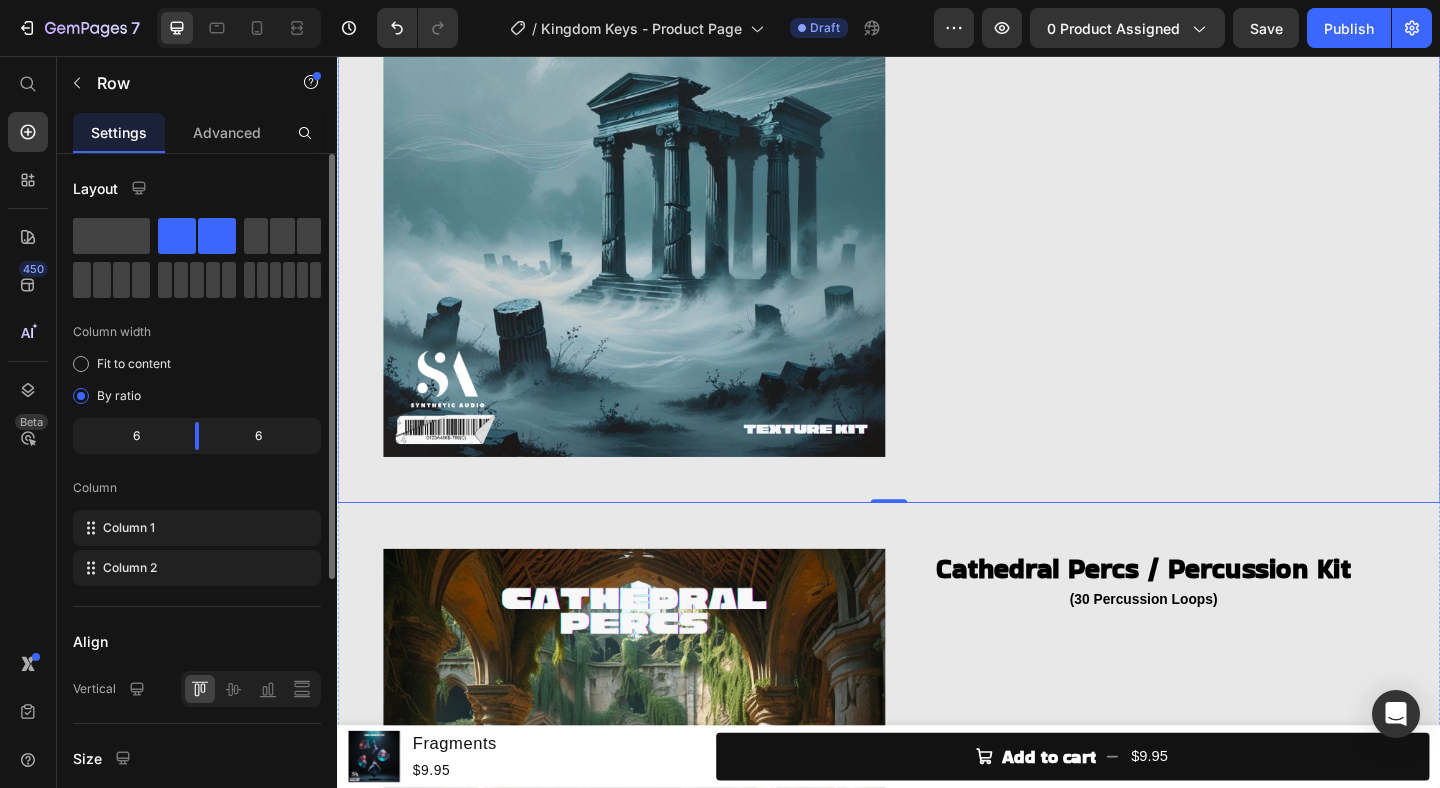 scroll, scrollTop: 3106, scrollLeft: 0, axis: vertical 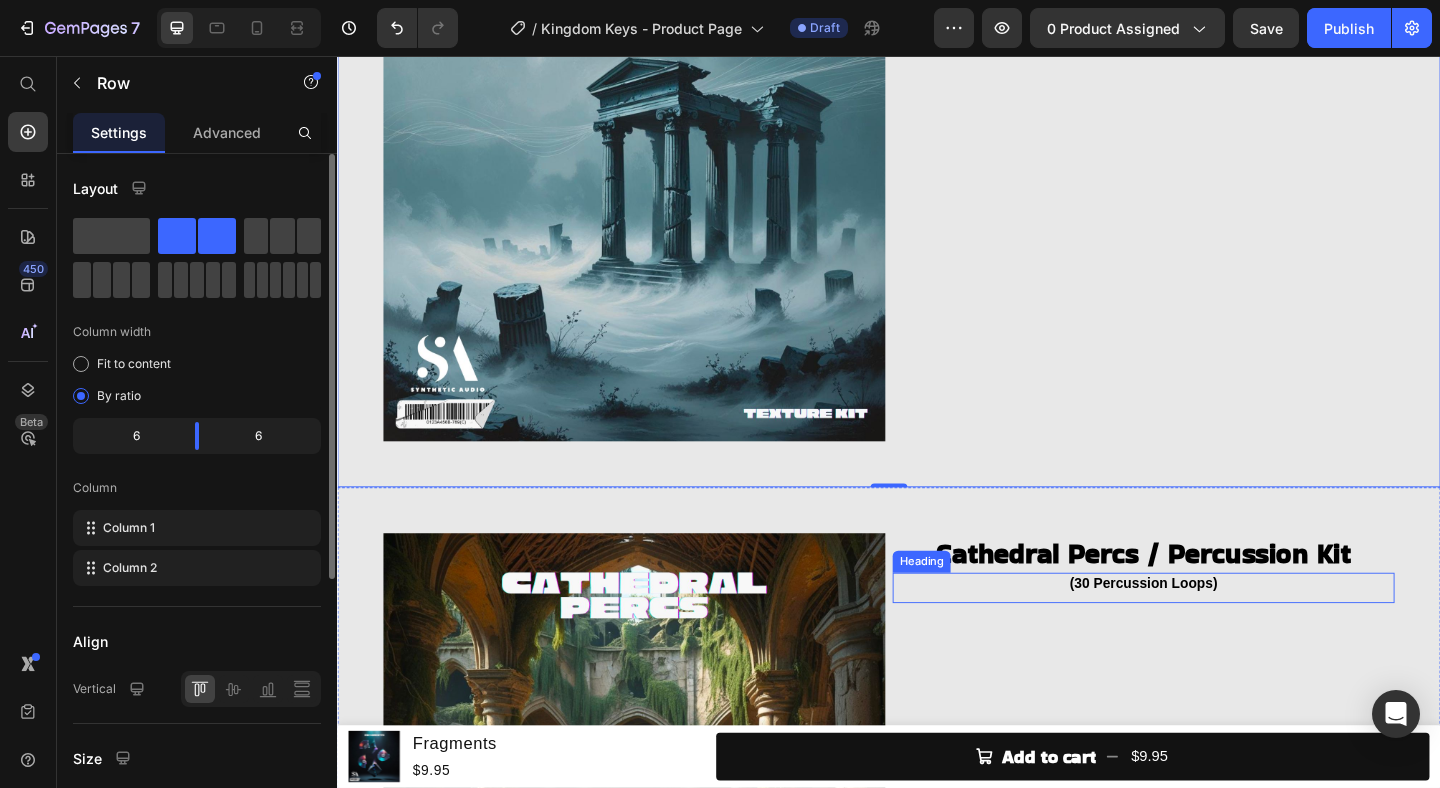 click on "Cathedral Percs / Percussion Kit" at bounding box center [1214, 596] 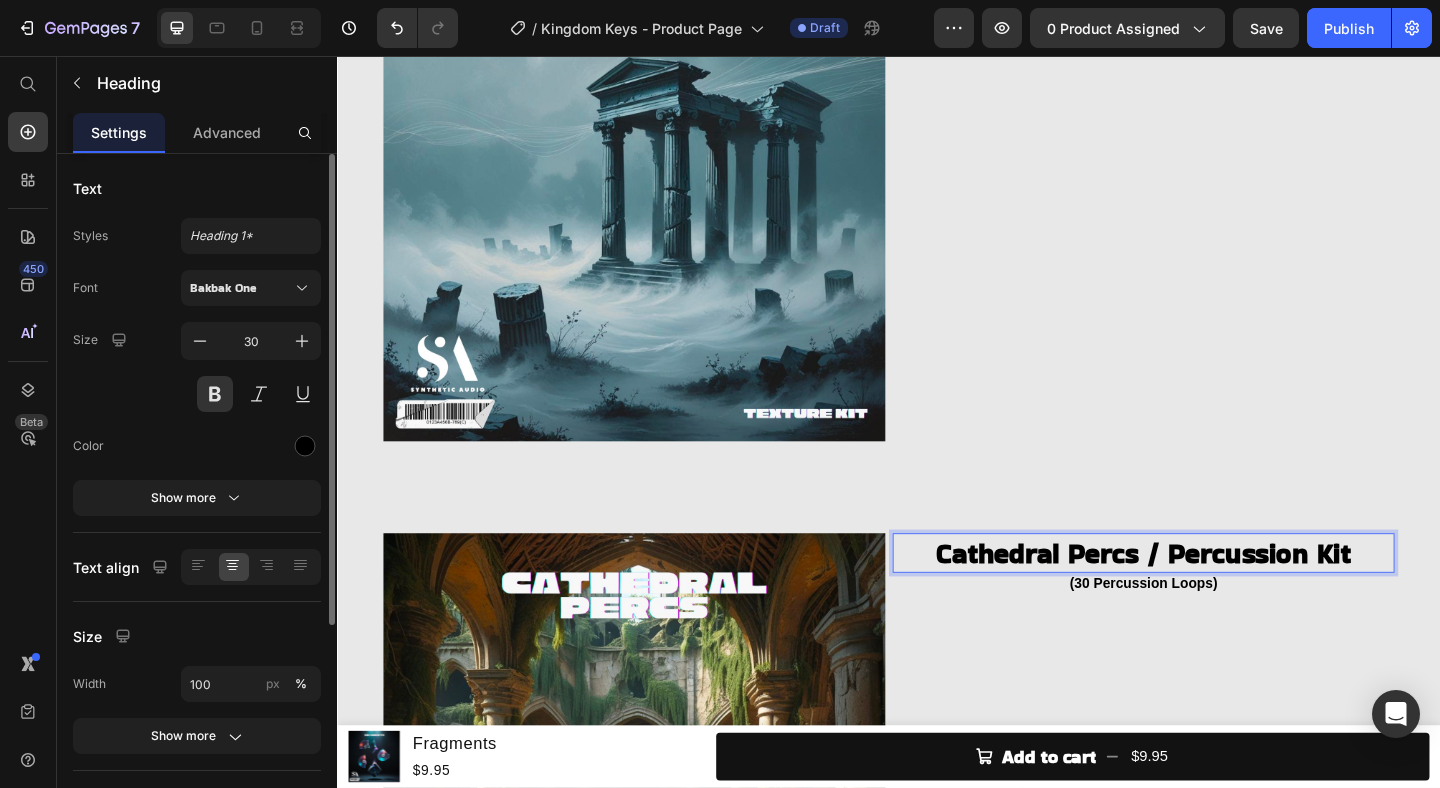 click on "Cathedral Percs / Percussion Kit" at bounding box center [1214, 596] 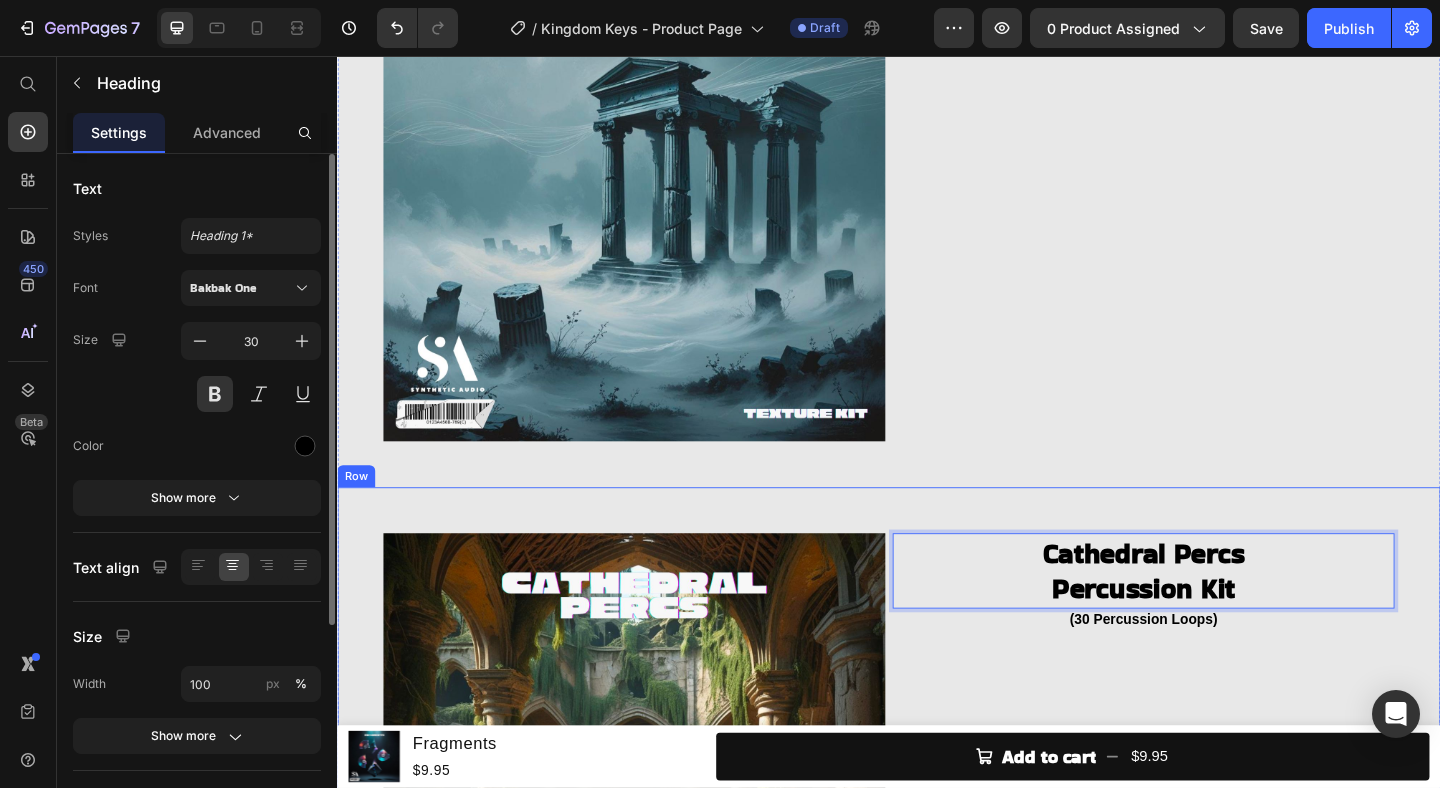 click on "Image Oblivion Textures Texture Kit Heading (30 Atmospheric Cinematic Textures) Heading Row" at bounding box center (937, 202) 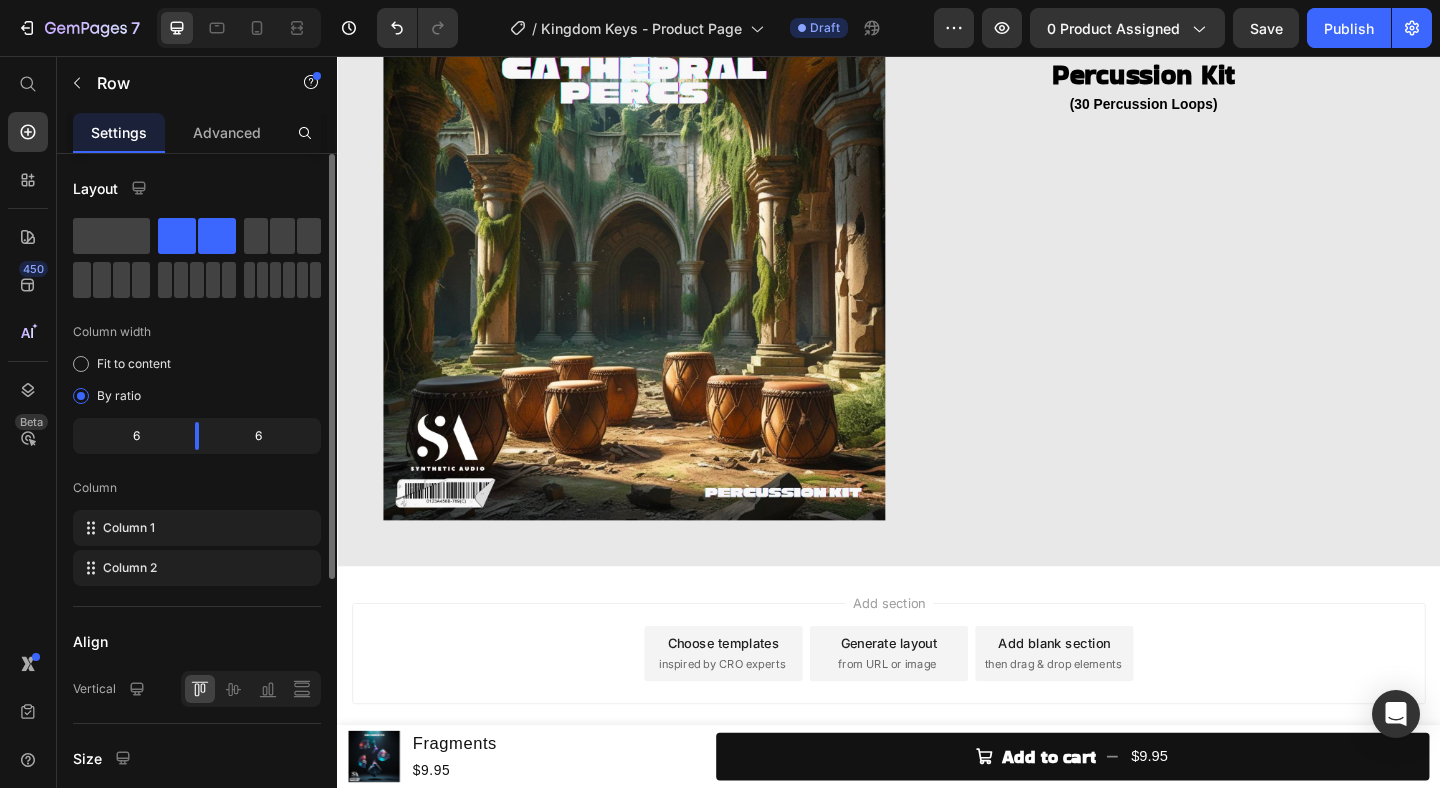 scroll, scrollTop: 3712, scrollLeft: 0, axis: vertical 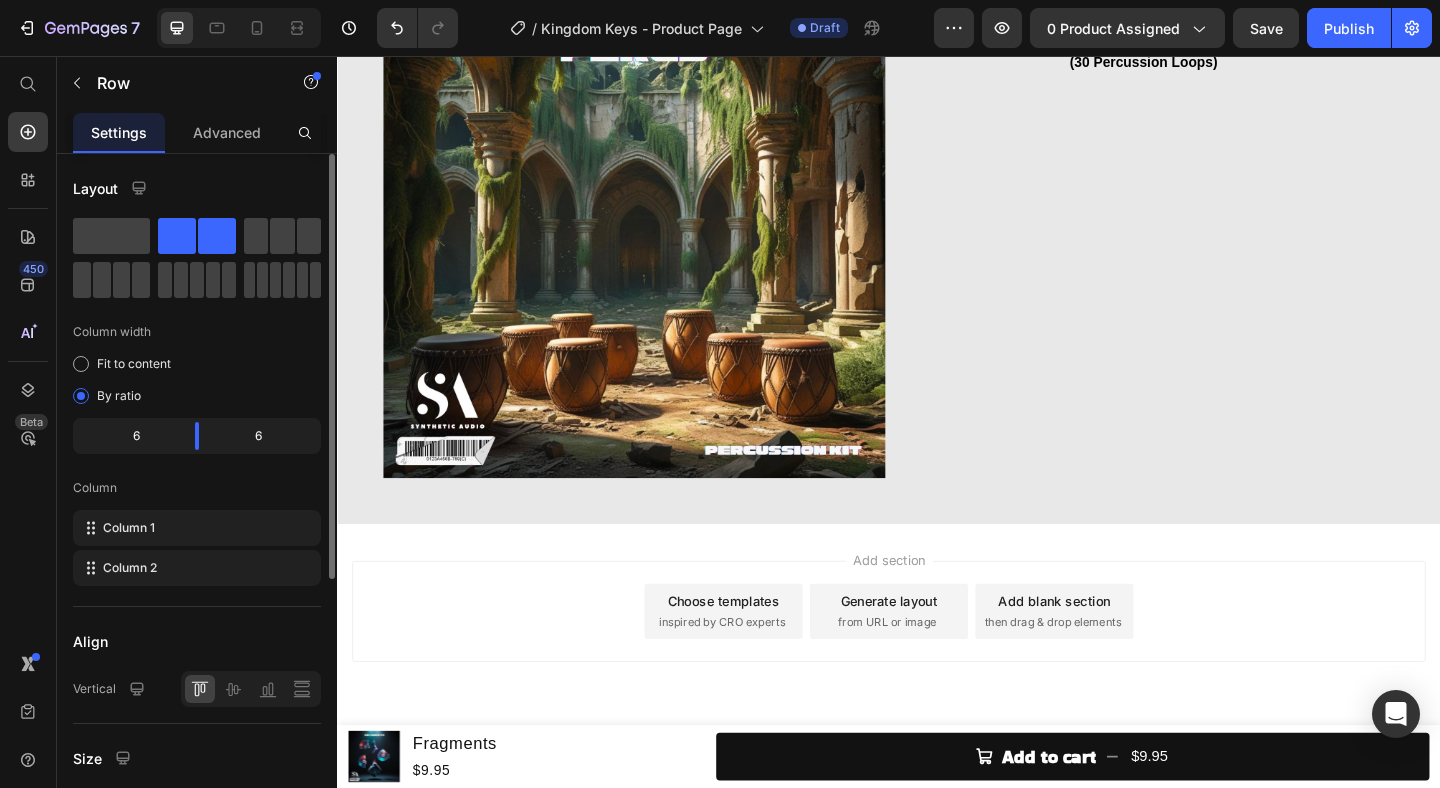 click on "Add section Choose templates inspired by CRO experts Generate layout from URL or image Add blank section then drag & drop elements" at bounding box center [937, 688] 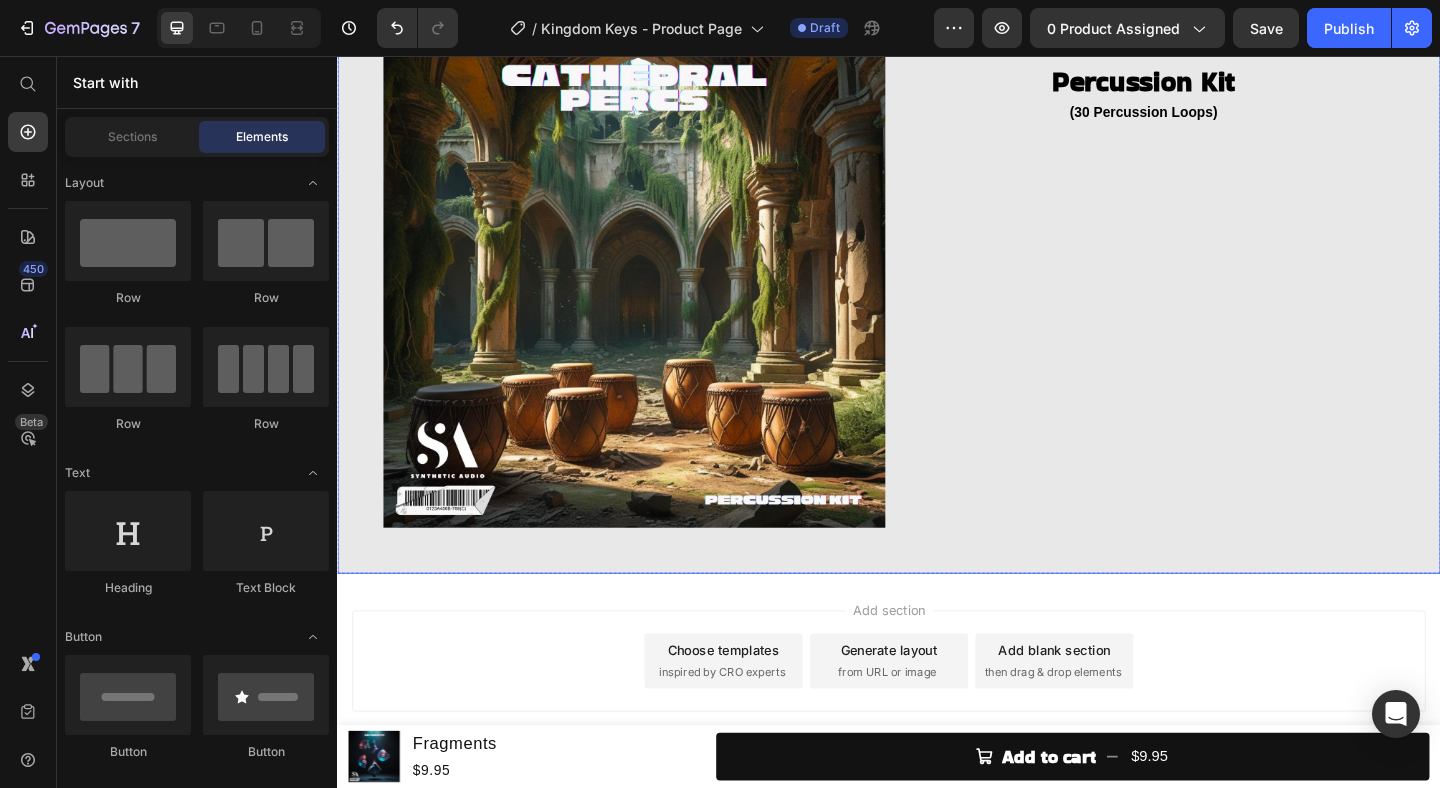 scroll, scrollTop: 3712, scrollLeft: 0, axis: vertical 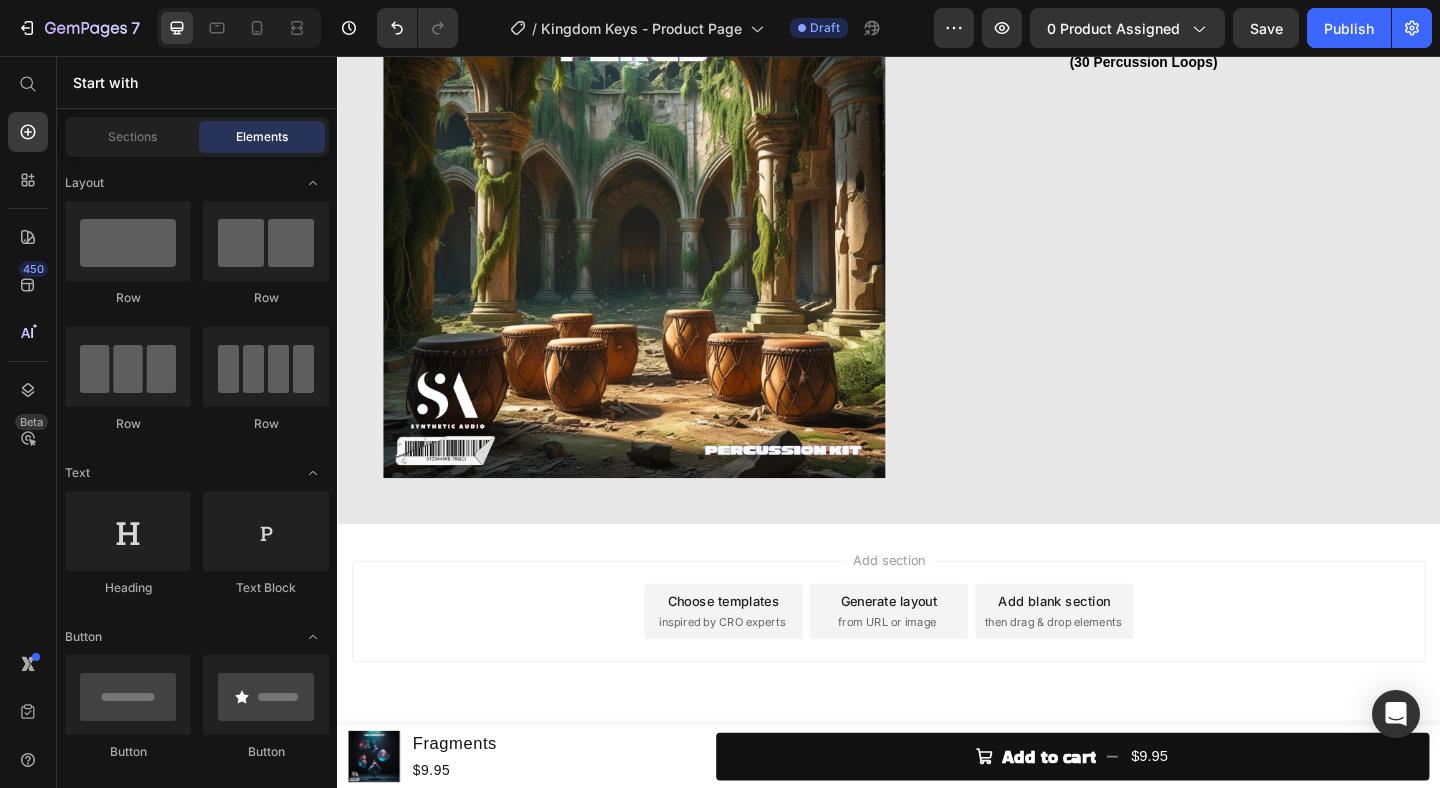 click on "Start with Sections Elements Hero Section Product Detail Brands Trusted Badges Guarantee Product Breakdown How to use Testimonials Compare Bundle FAQs Social Proof Brand Story Product List Collection Blog List Contact Sticky Add to Cart Custom Footer Browse Library 450 Layout
Row
Row
Row
Row Text
Heading
Text Block Button
Button
Button
Sticky Back to top Media
Image
Image" at bounding box center [197, 422] 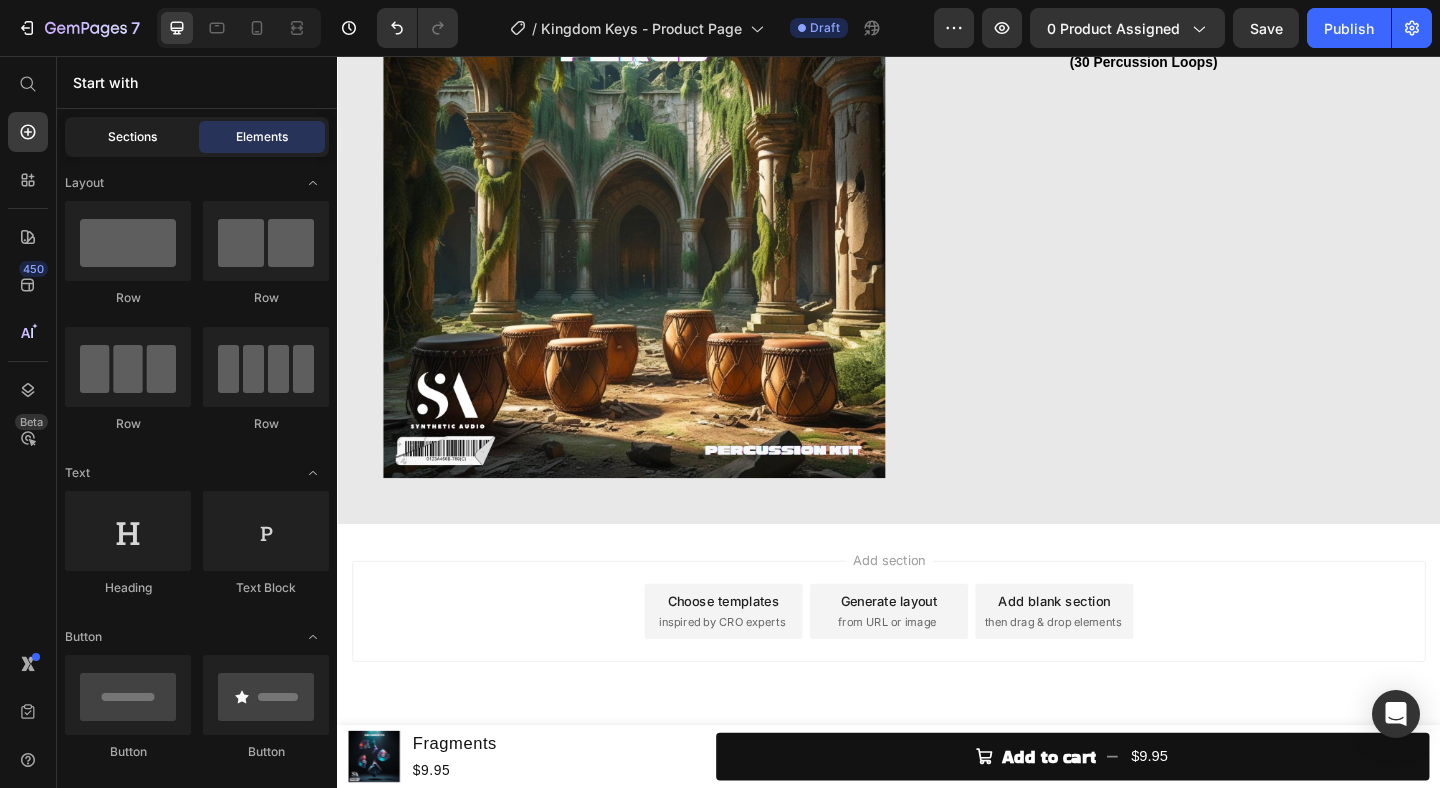 click on "Sections" at bounding box center (132, 137) 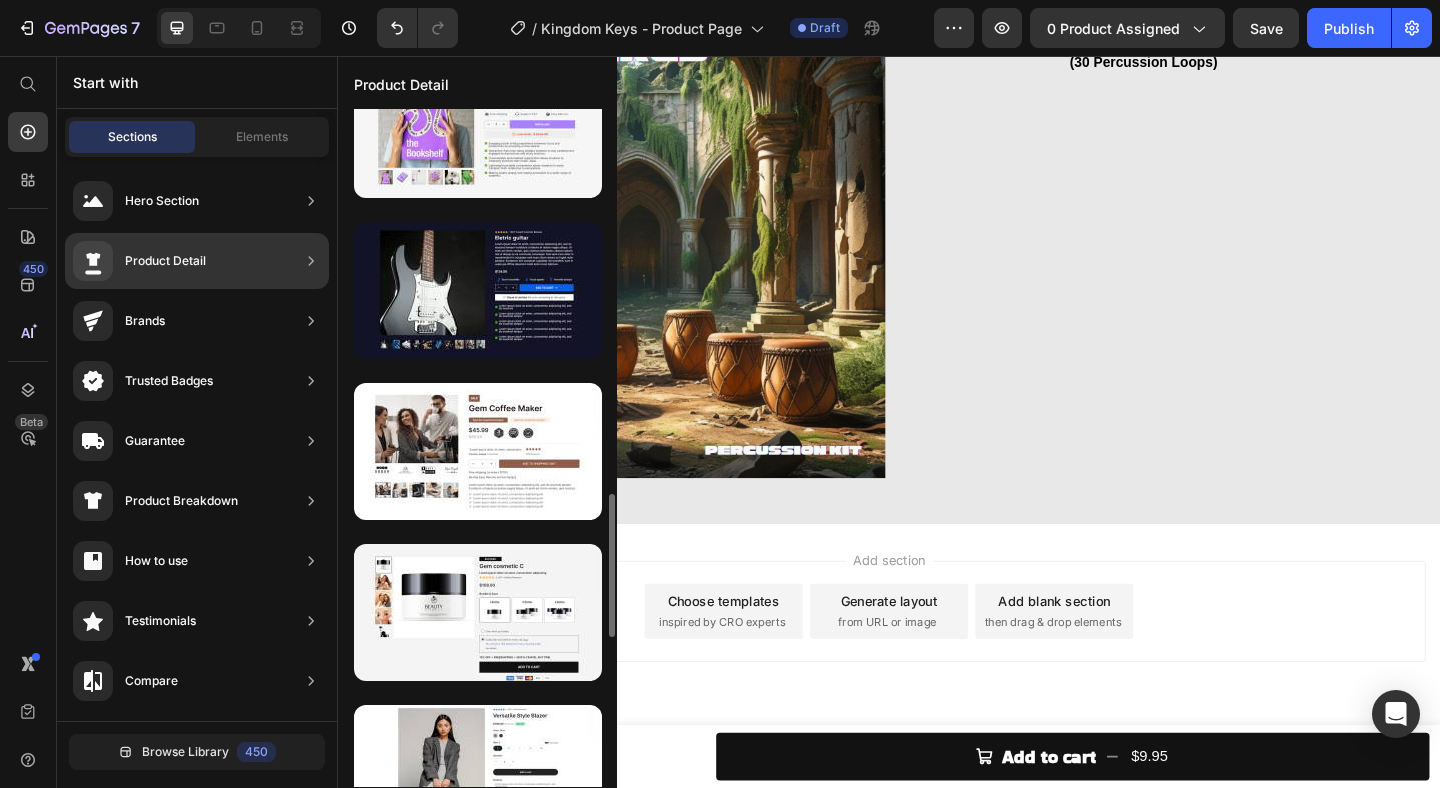 scroll, scrollTop: 0, scrollLeft: 0, axis: both 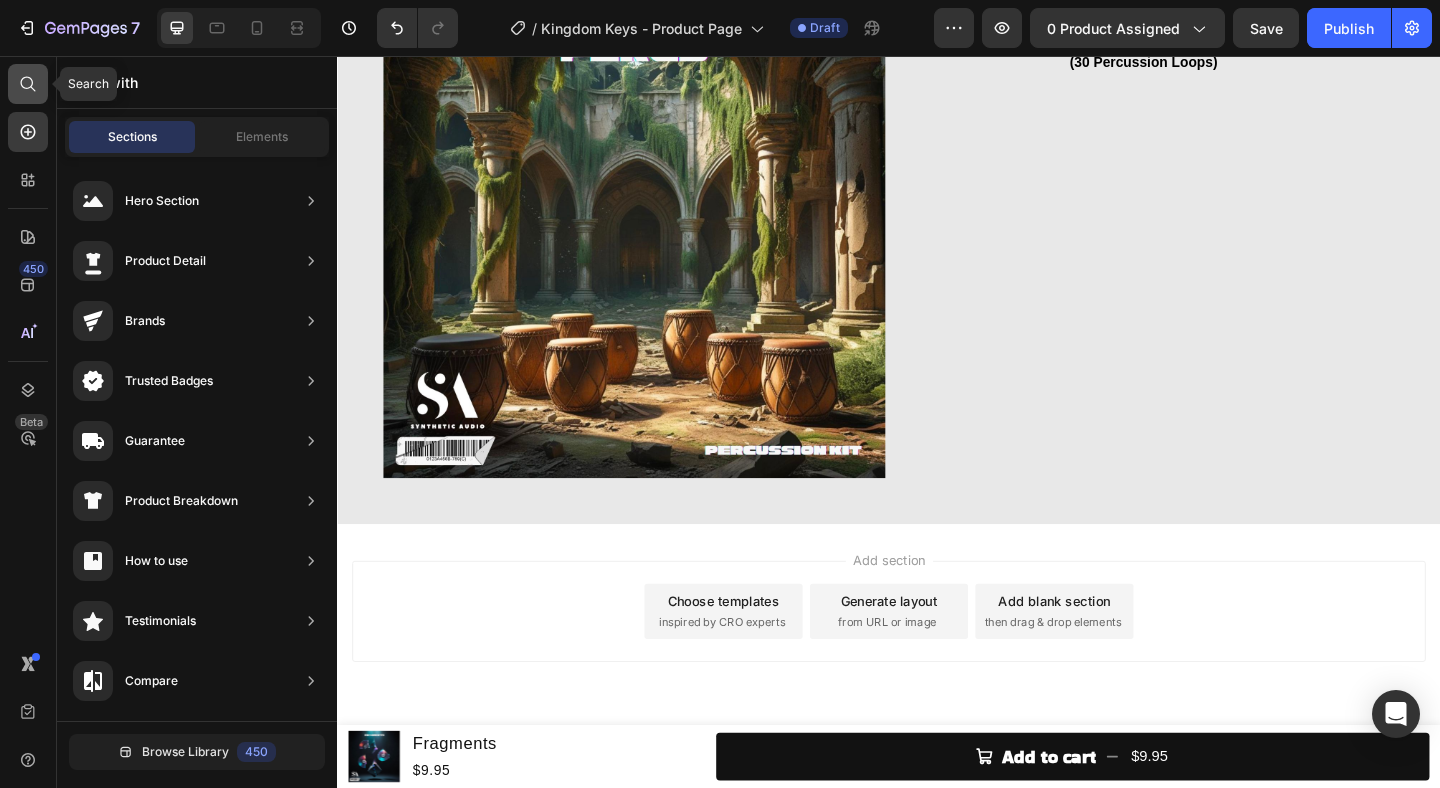 click 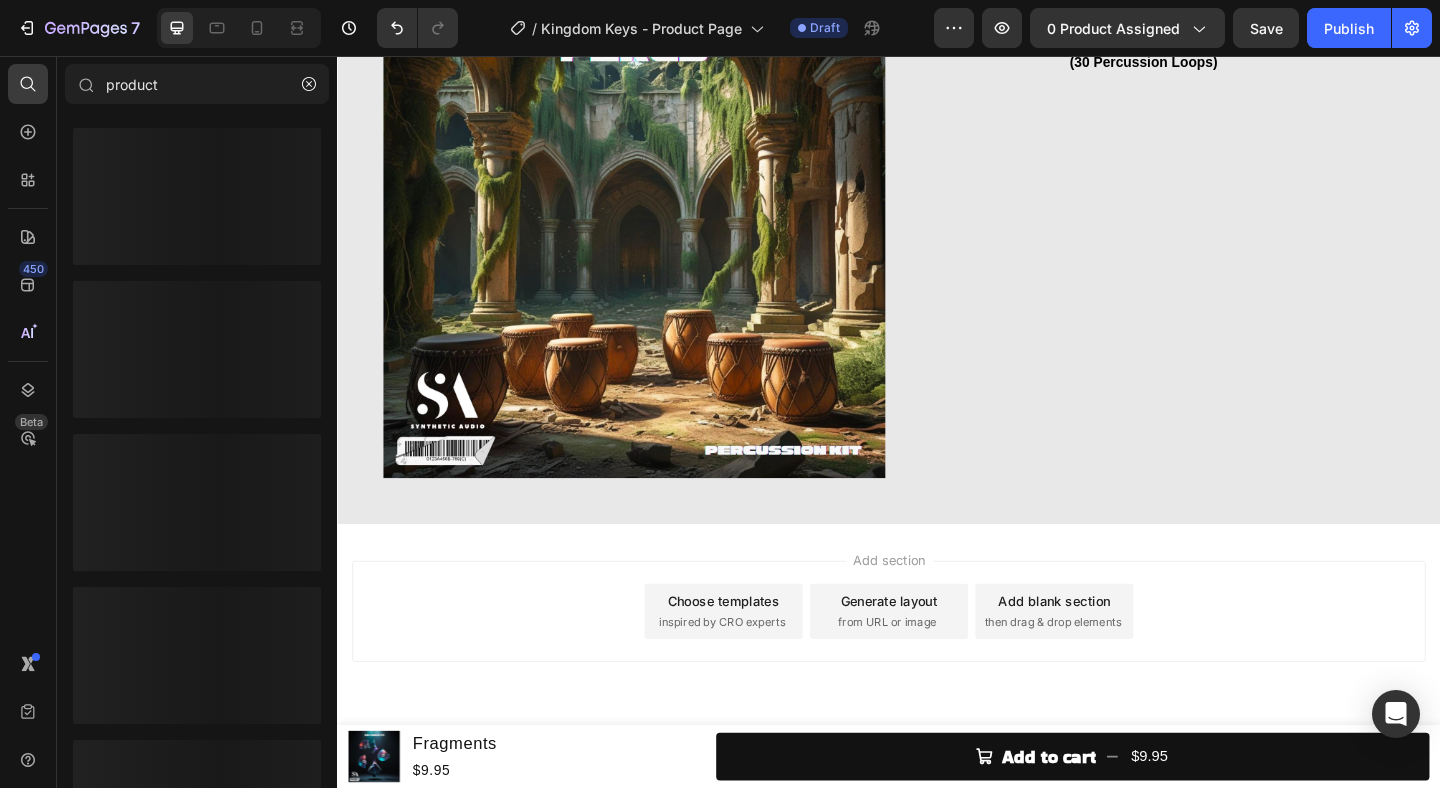 type on "product" 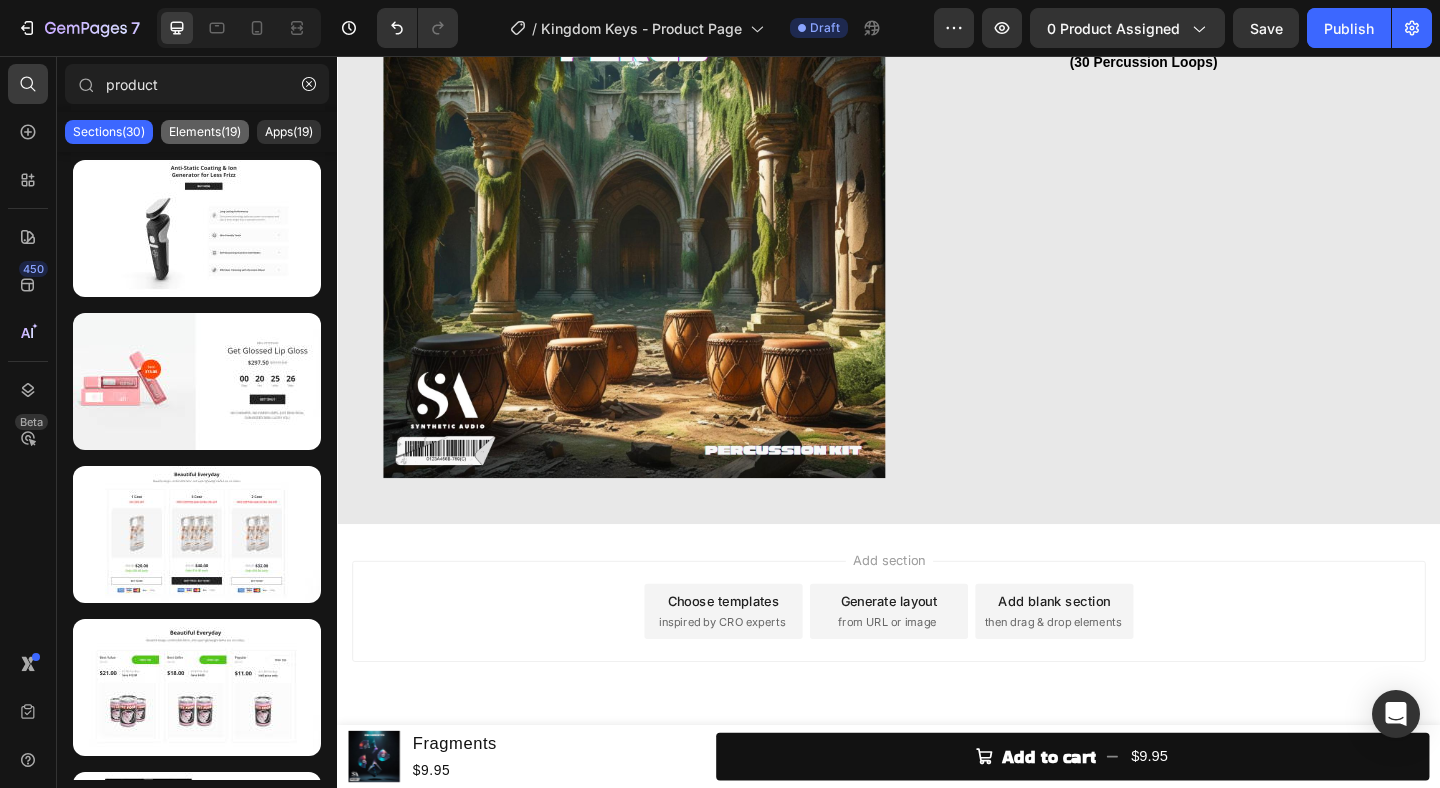 click on "Elements(19)" at bounding box center [205, 132] 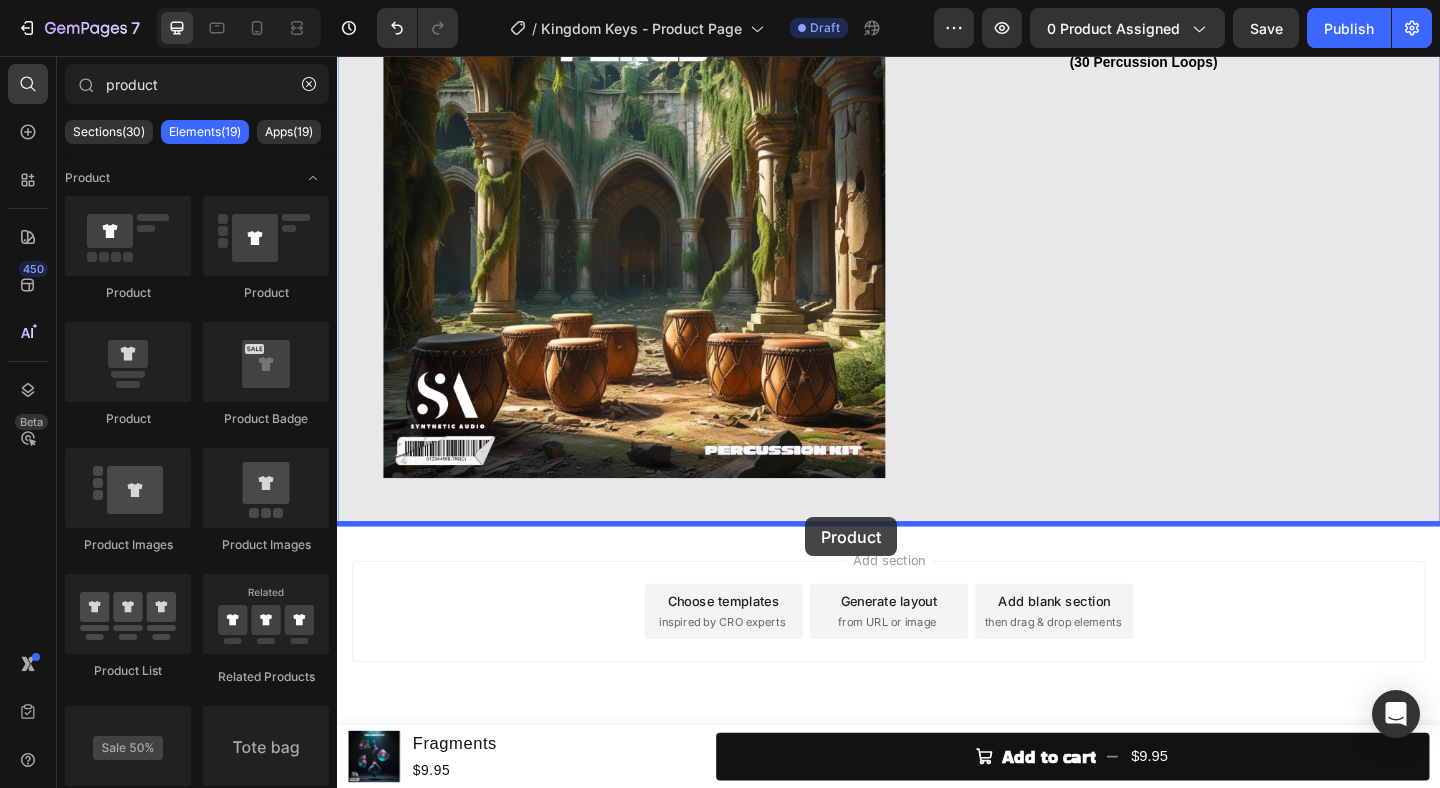 drag, startPoint x: 464, startPoint y: 418, endPoint x: 844, endPoint y: 558, distance: 404.96915 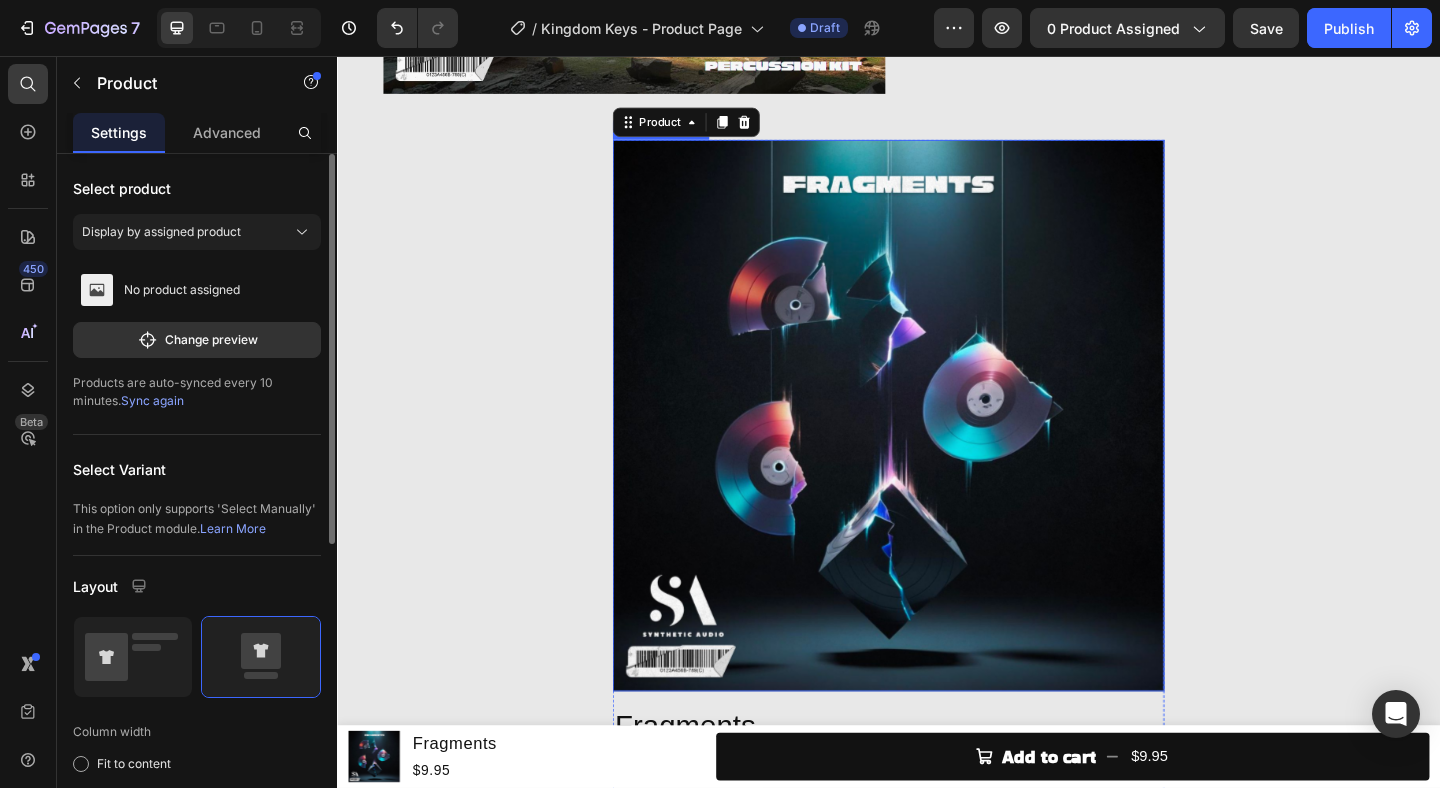 scroll, scrollTop: 4131, scrollLeft: 0, axis: vertical 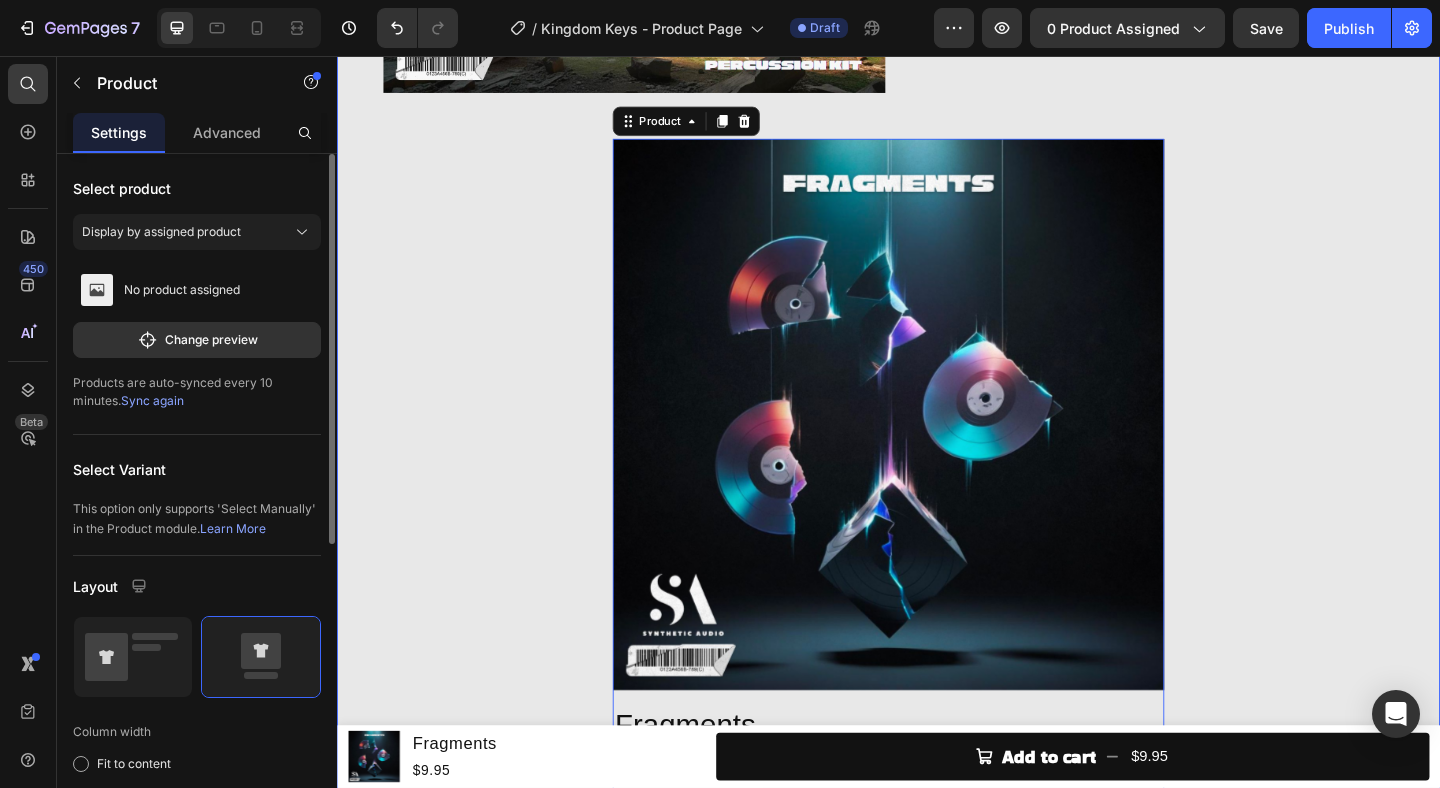 click on "What's in Kingdom Keys? Heading Image Throne Echoes  Loop Kit Heading (30 Stemmed Out Melody Loops) Heading Row Image Shattered Keys  One Shot Kit Heading (30 Melodic Piano One Shots) Heading Row Image Alchemy Starters  Melody Starter Kit Heading (30 Melodic Melody Starters) Heading Row Image Oblivion Textures Texture Kit Heading (30 Atmospheric Cinematic Textures) Heading Row Image Cathedral Percs  Percussion Kit Heading (30 Percussion Loops) Heading Row Product Images Fragments Product Title $9.95 Product Price $14.95 Product Price Row
🎶  Fragments  🎶
Dive into the shadows of sound with "Fragments" - a sample pack crafted to inspire some dark, melancholic & ambient sounding production.
Start creating with  Fragments  today! 🌟
Here’s what’s inside:
✅ 10 Stemmed-Out Melody Loop Compositions ✅ 10 MIDI files included to create your own sound ✅ Royalty free for selling beats online
💿 Hassle-free clearance by any Placements.
Fragments composed by  @prodsmallg Show more" at bounding box center (937, -797) 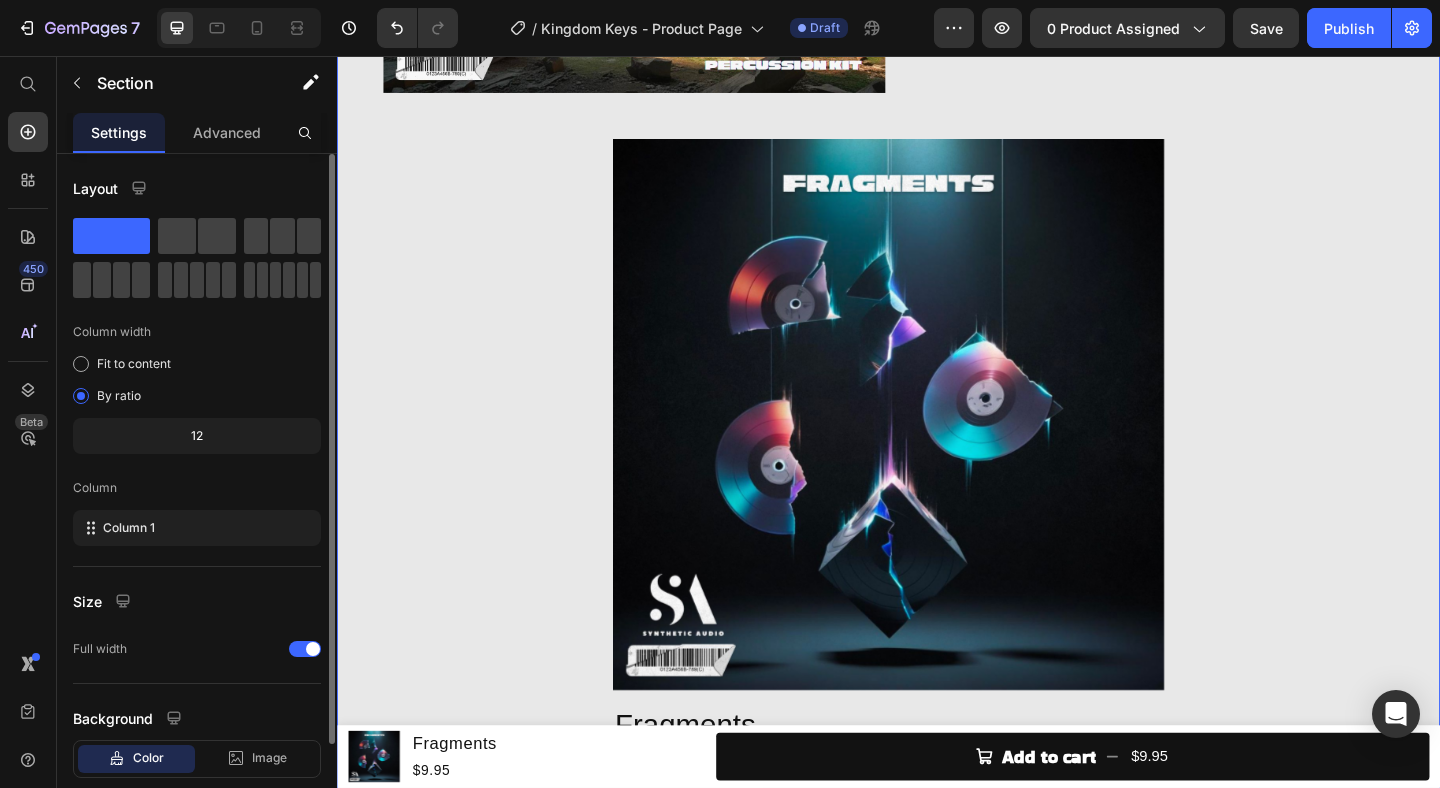 click at bounding box center [937, 446] 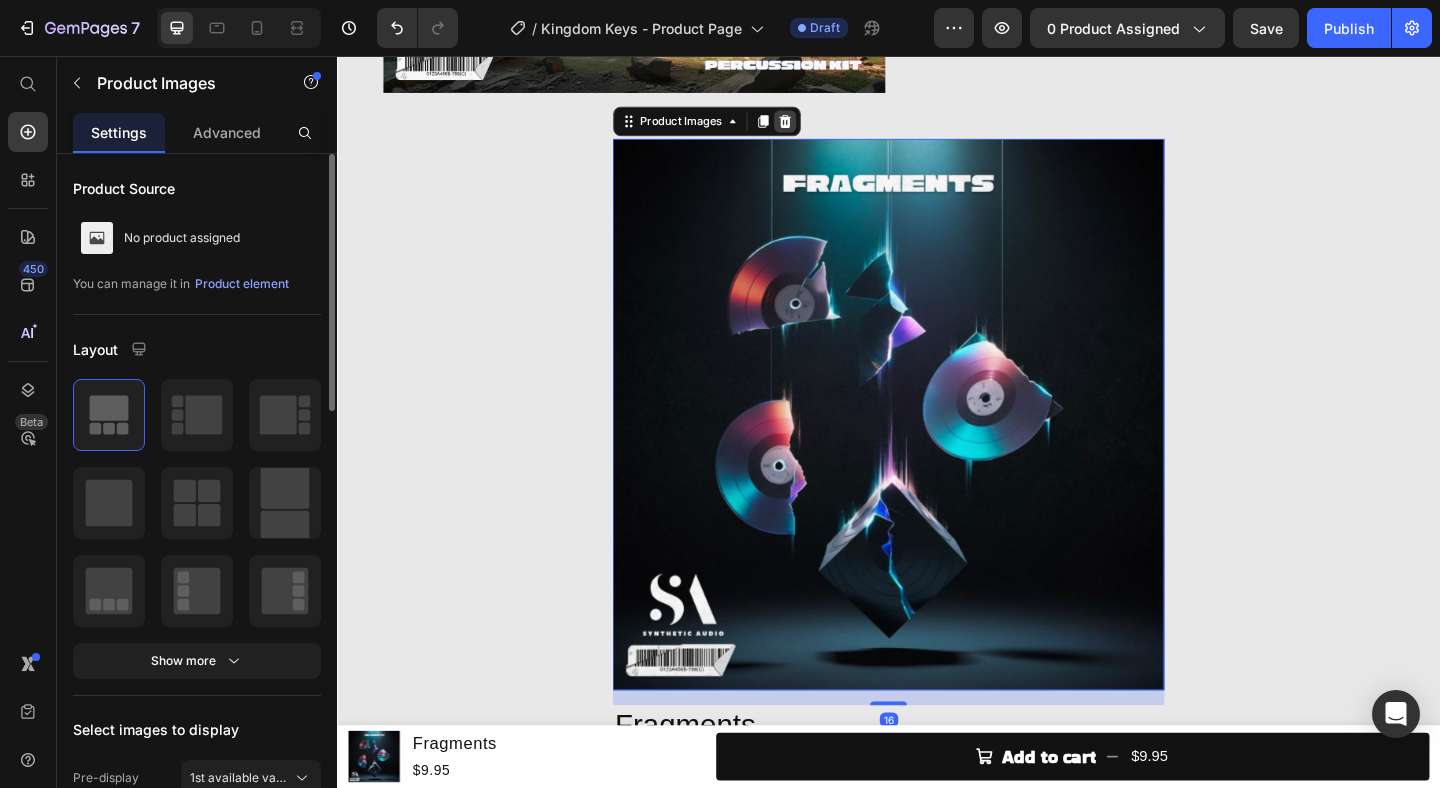 click 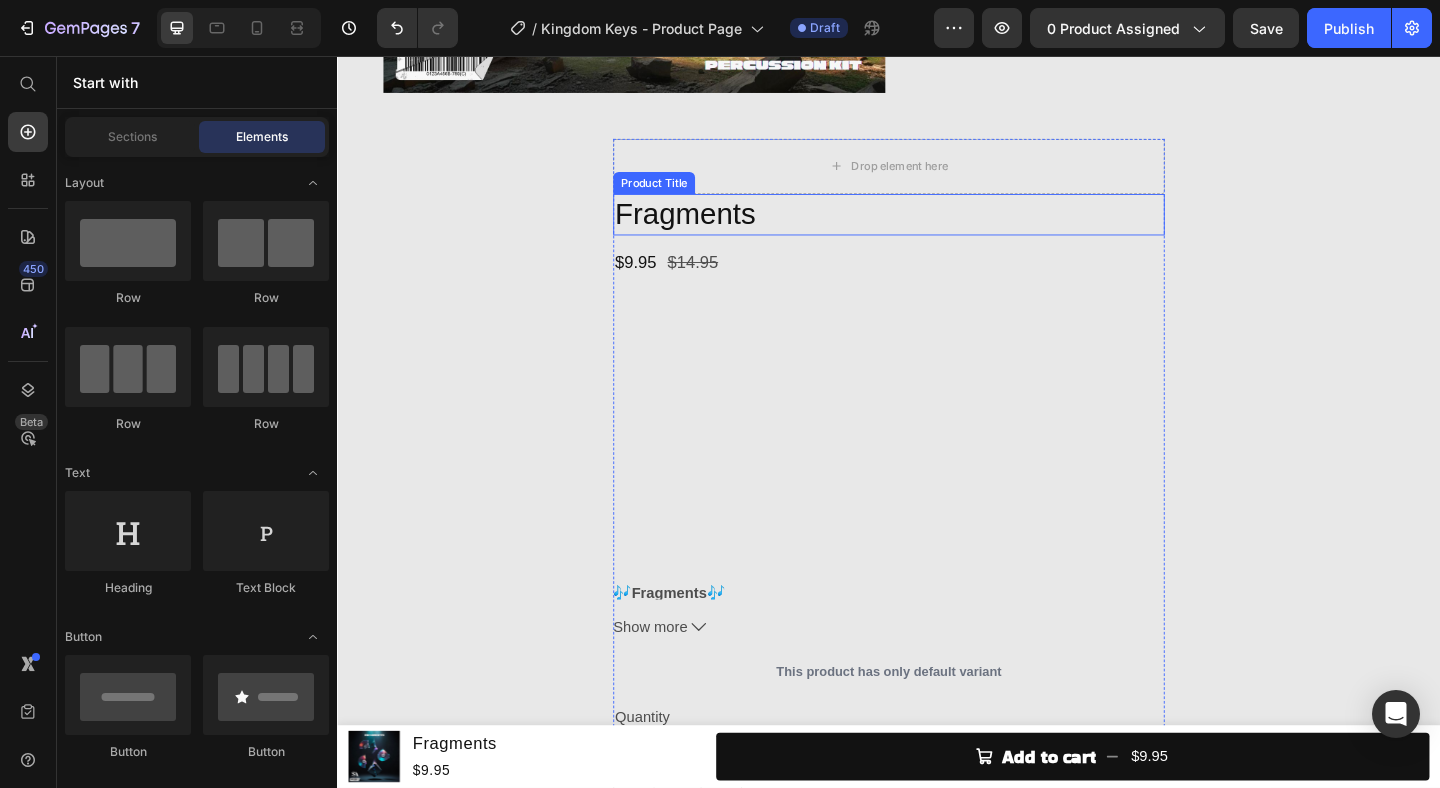 click on "Fragments" at bounding box center [937, 229] 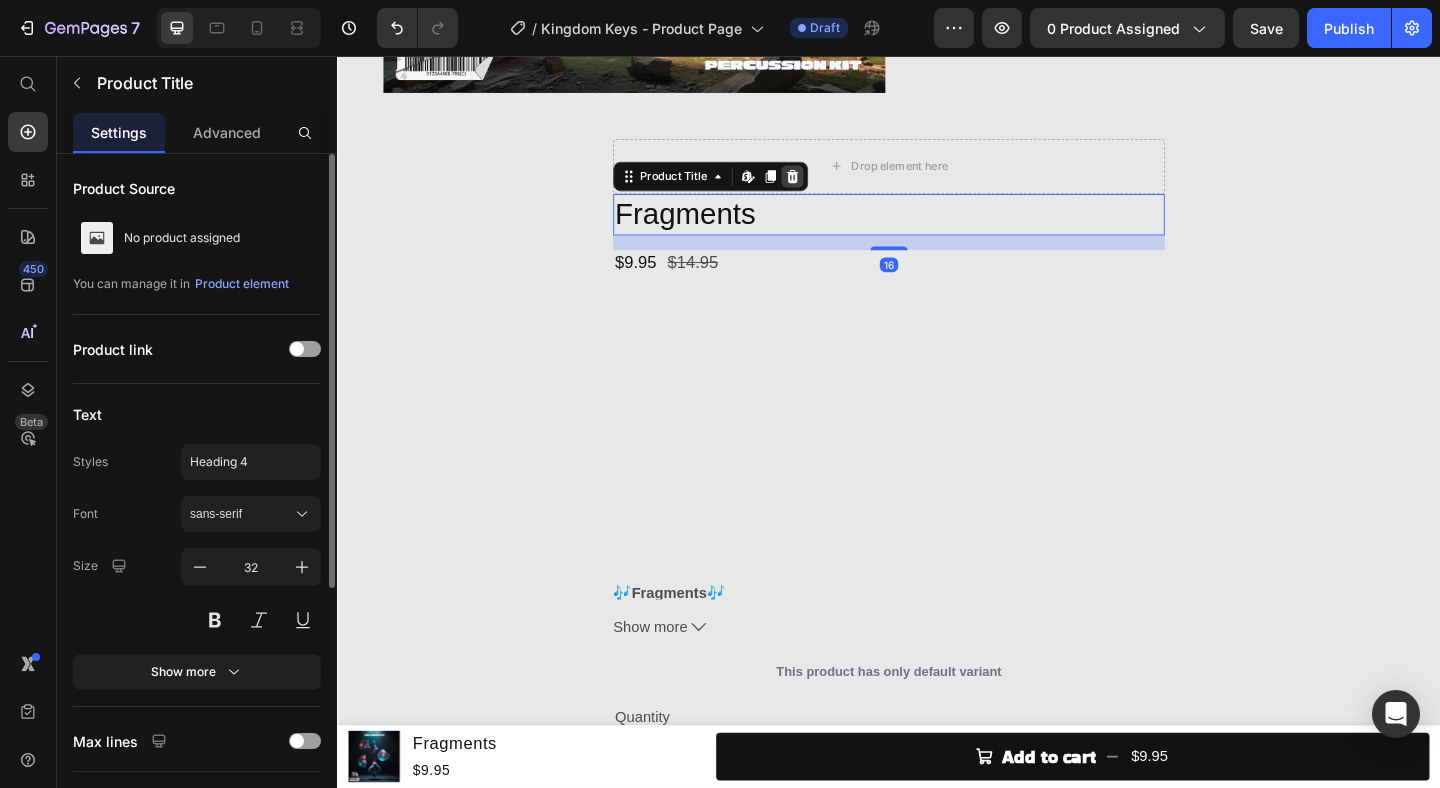 click at bounding box center [832, 187] 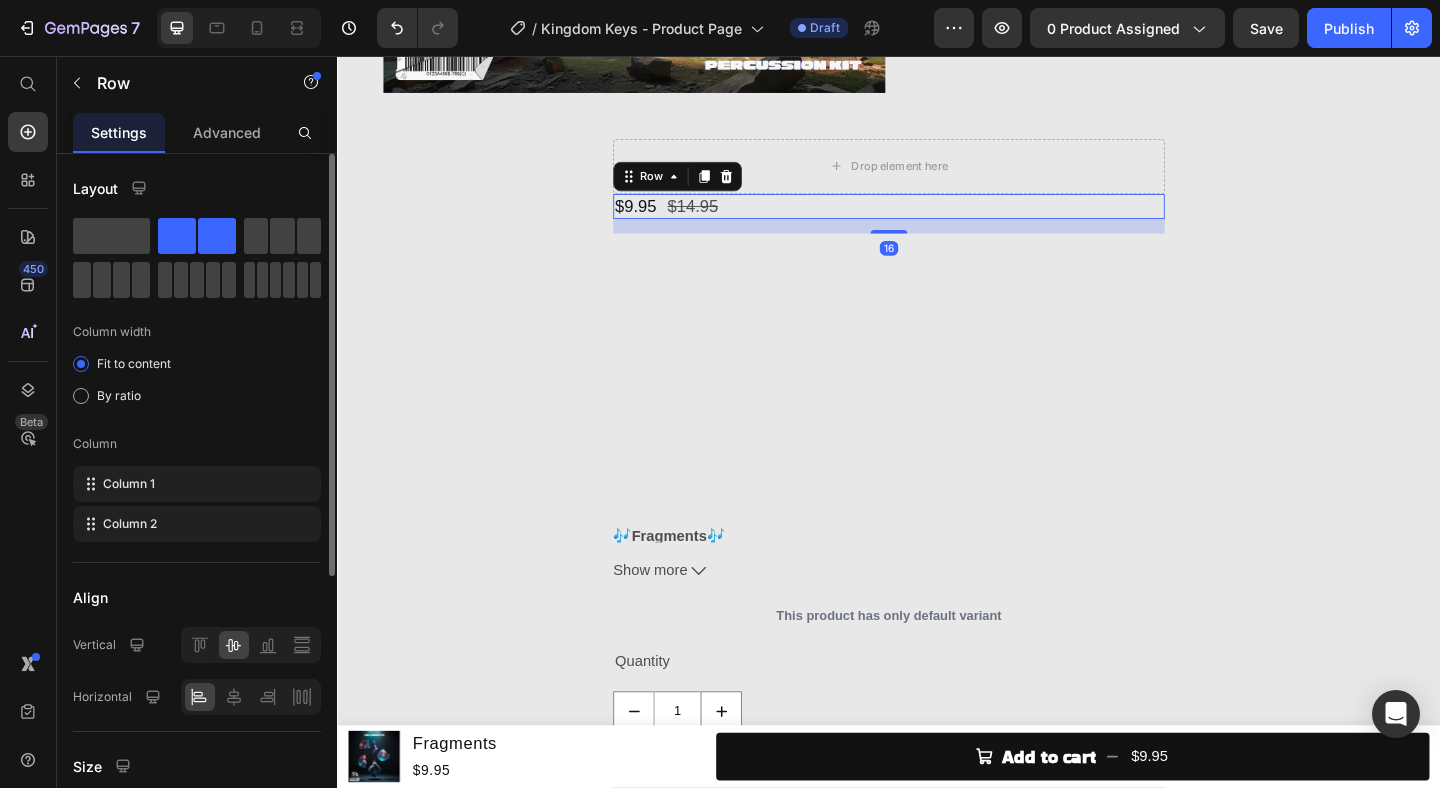 click on "$9.95 Product Price $14.95 Product Price Row   16" at bounding box center [937, 219] 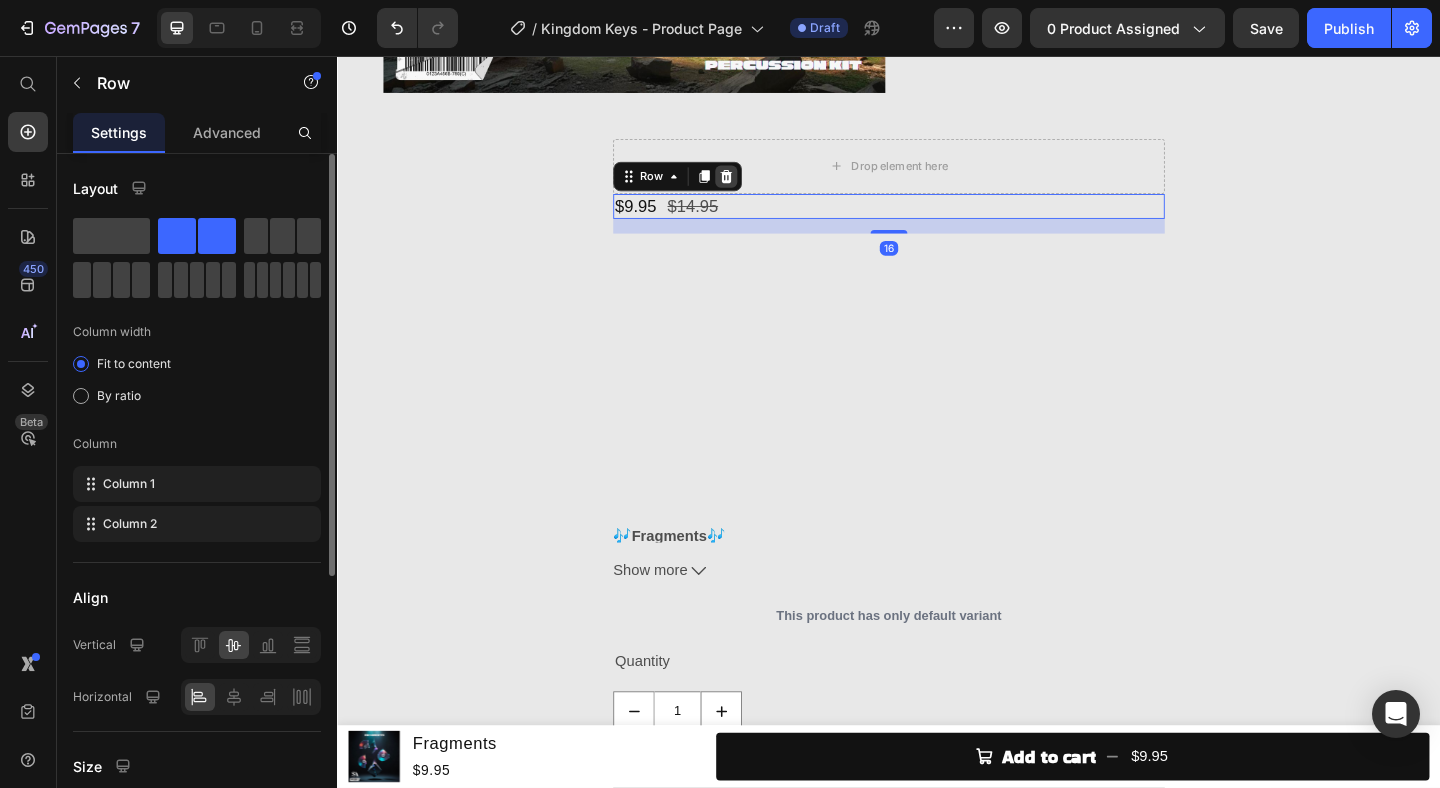 click 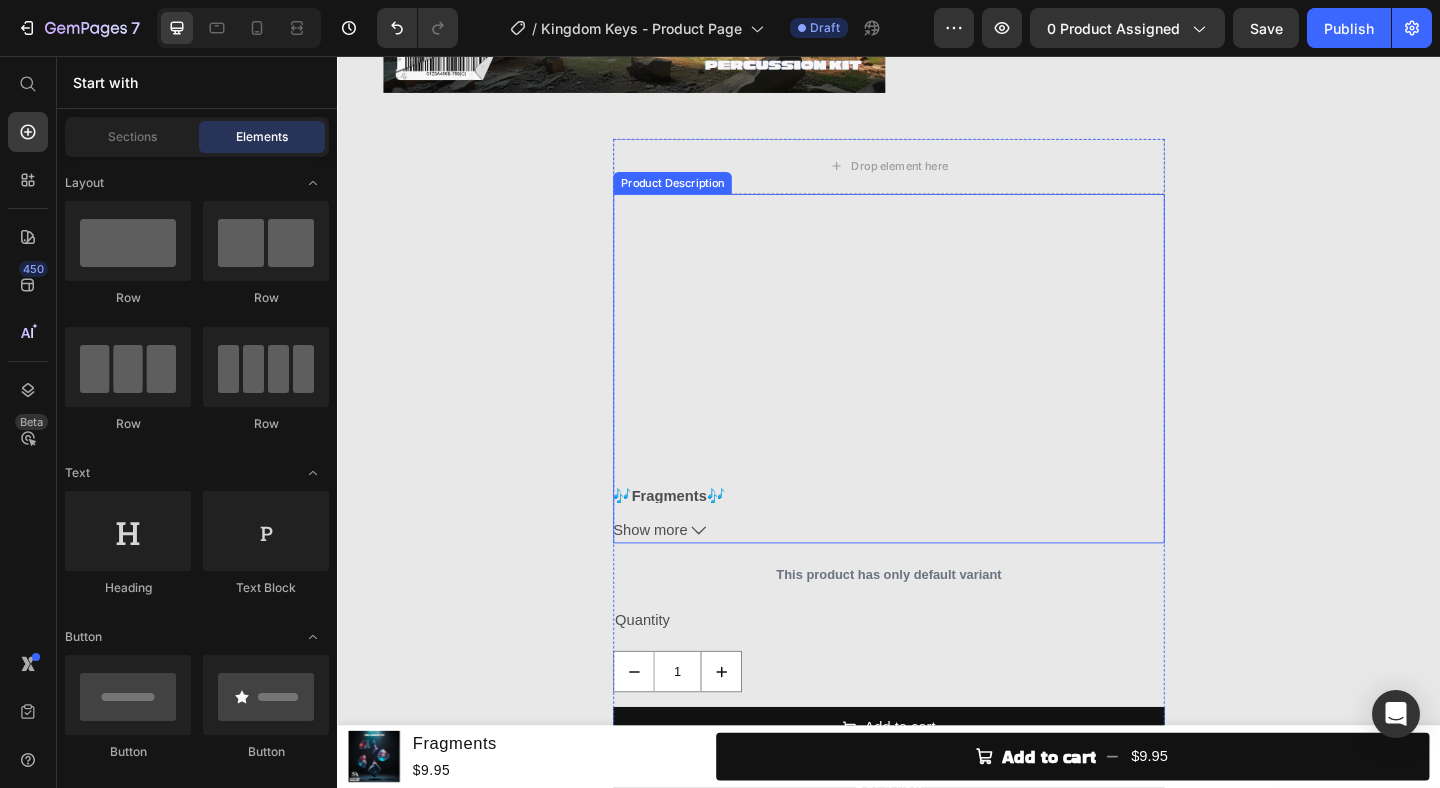 click on "Show more" at bounding box center (937, 572) 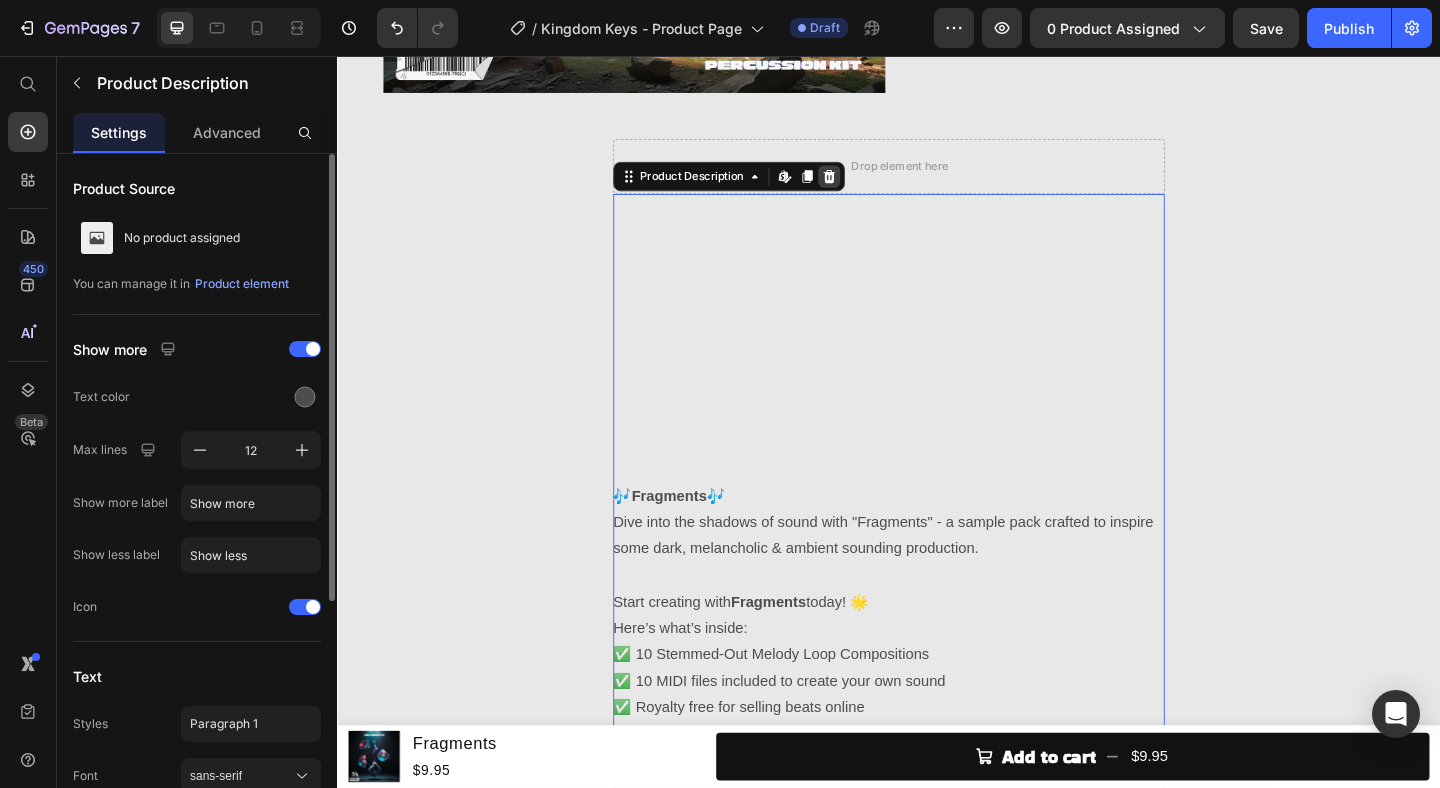 click 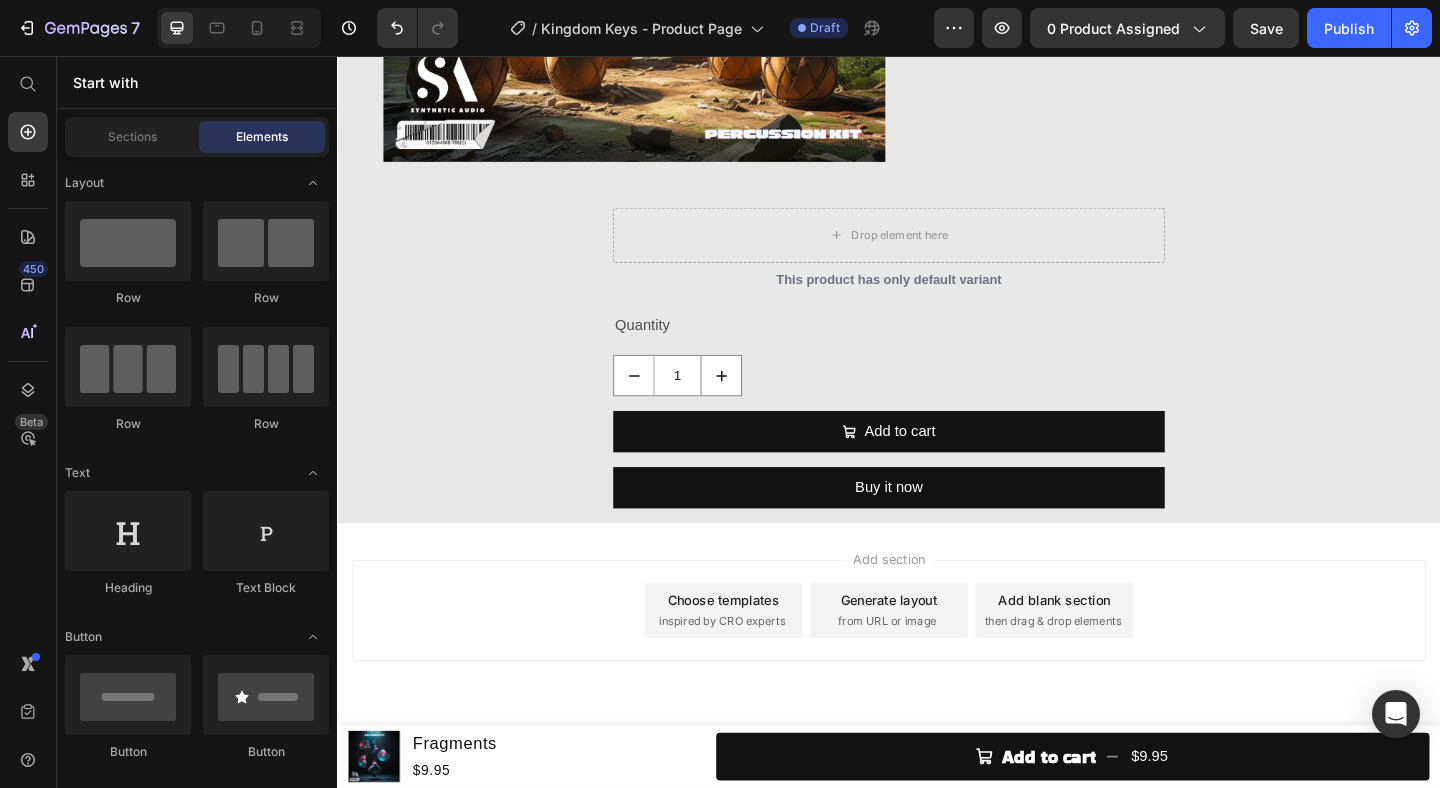 scroll, scrollTop: 4055, scrollLeft: 0, axis: vertical 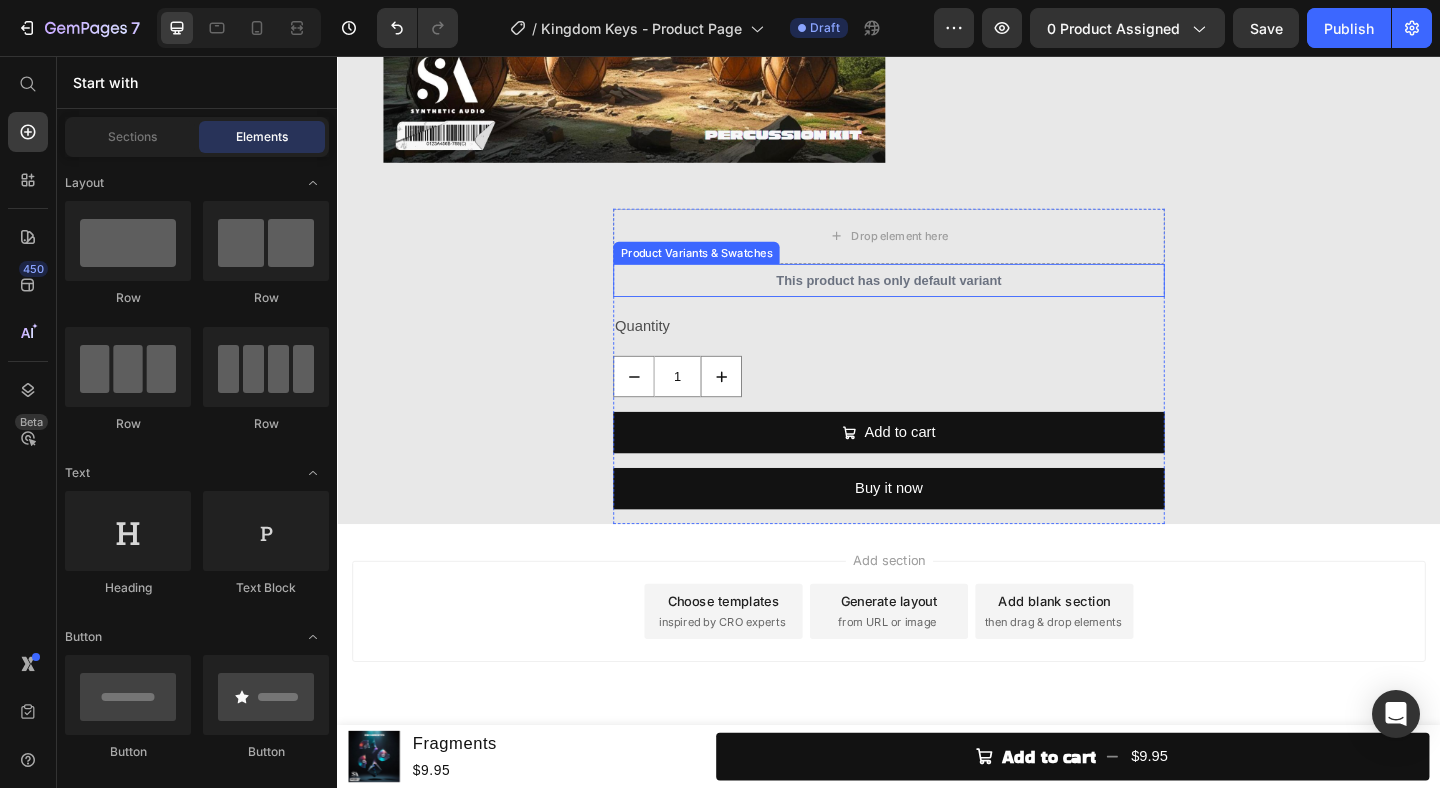 click on "This product has only default variant" at bounding box center (937, 300) 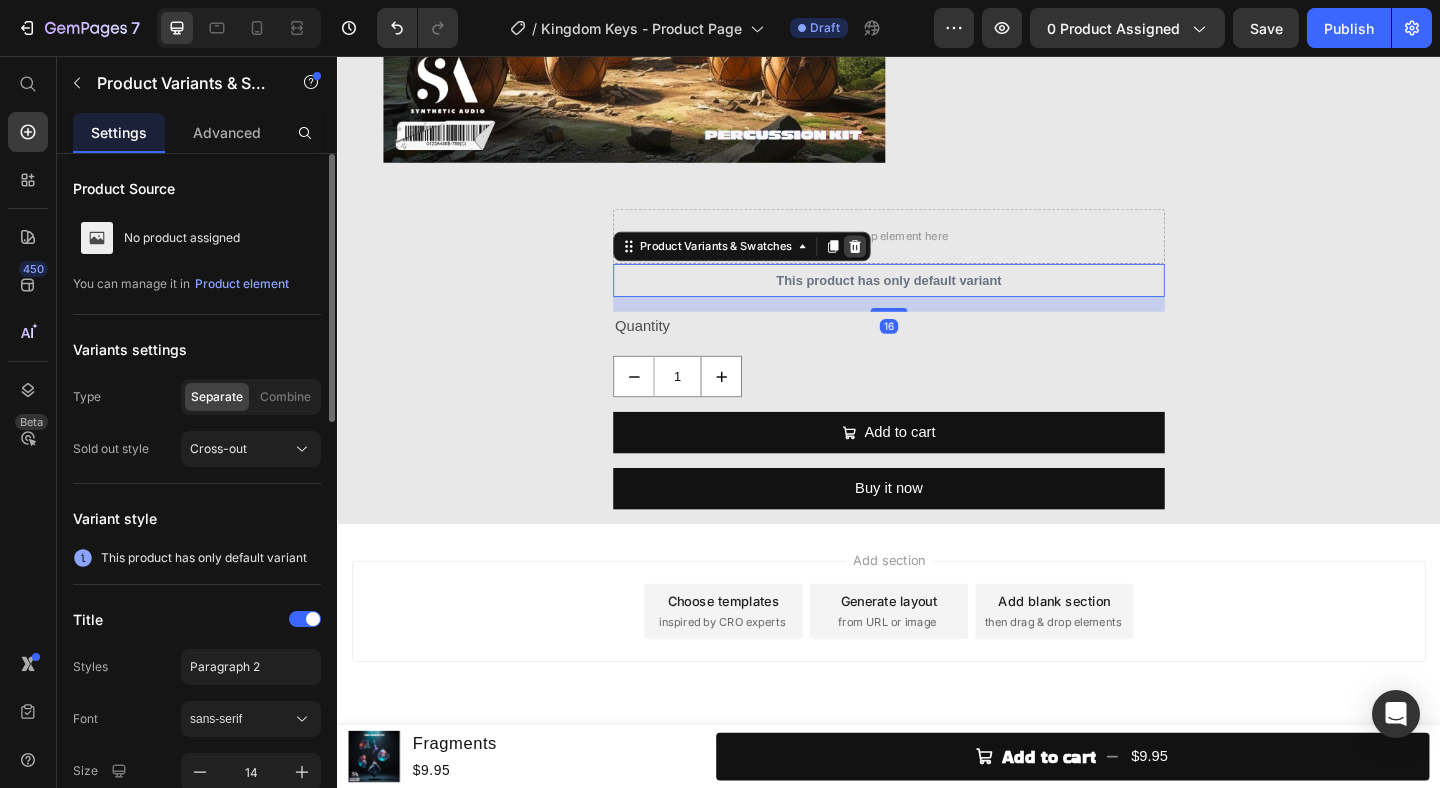 click 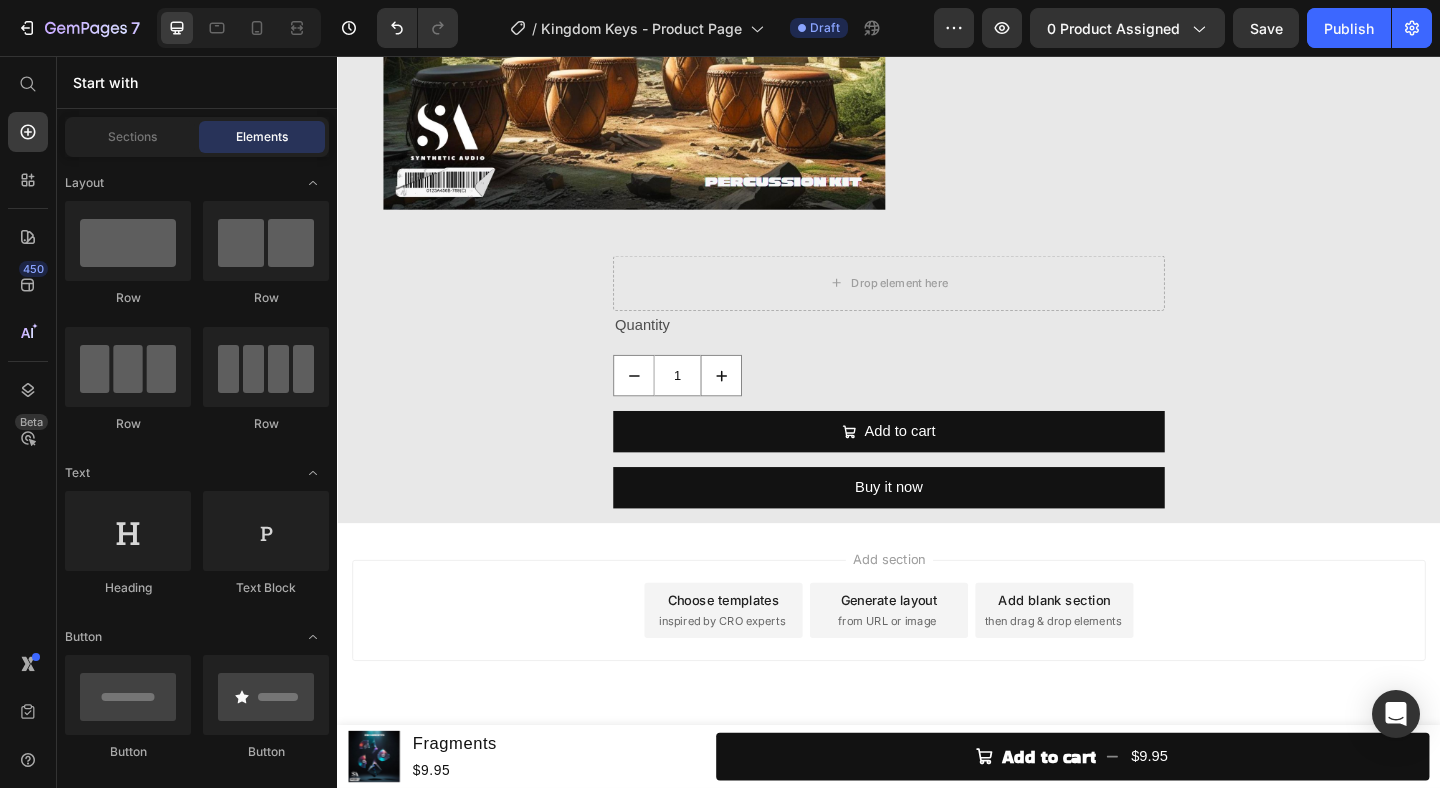 scroll, scrollTop: 4003, scrollLeft: 0, axis: vertical 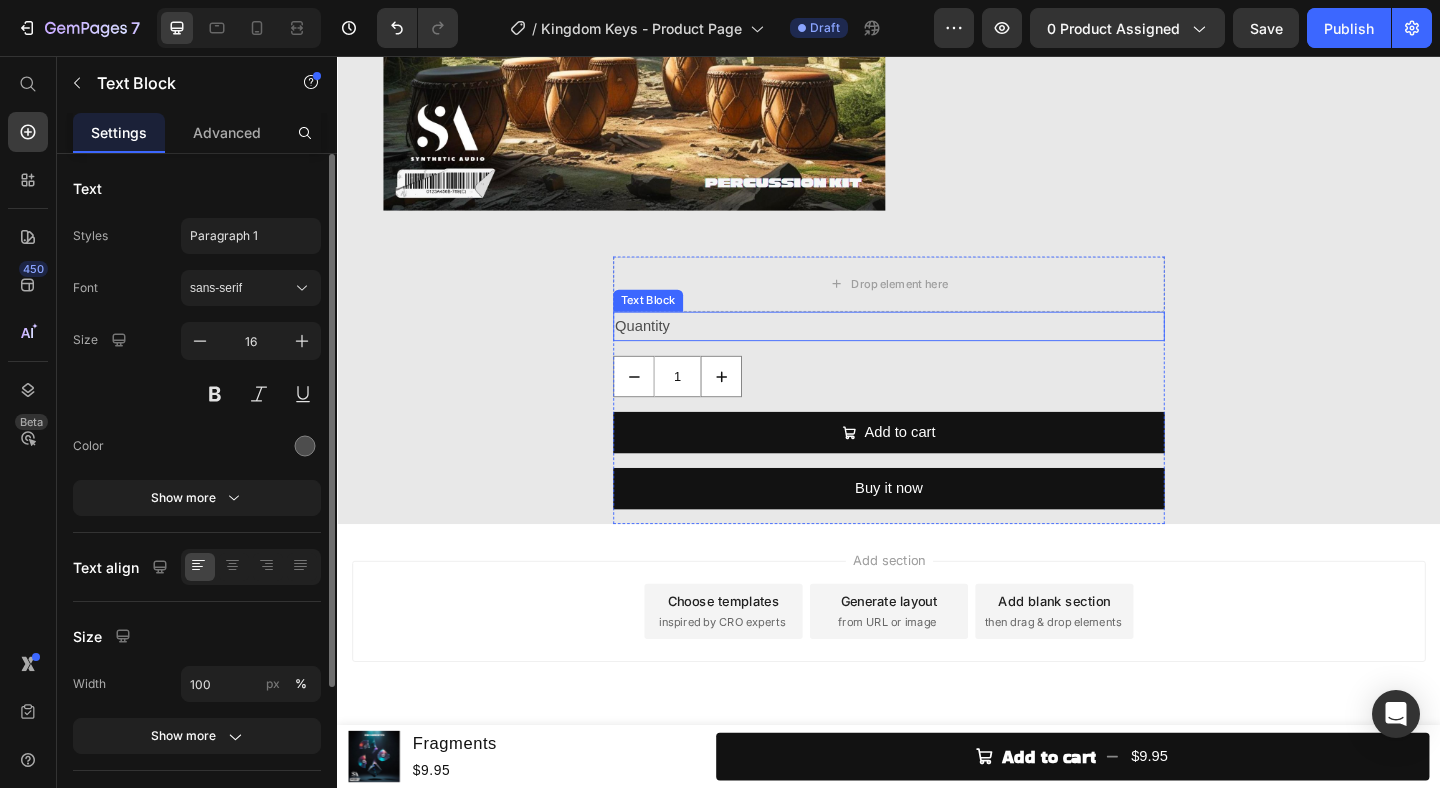 click on "Quantity" at bounding box center [937, 350] 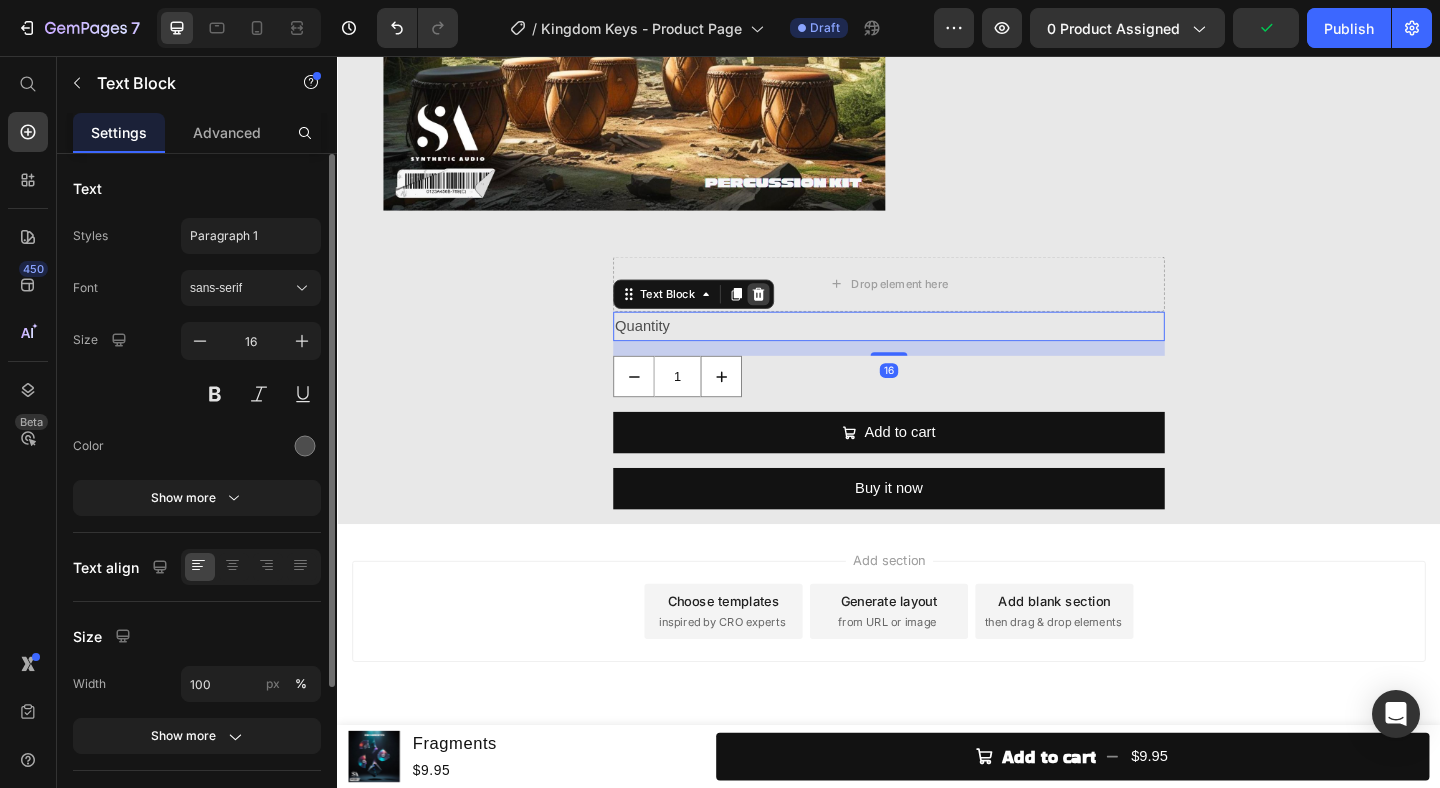 click 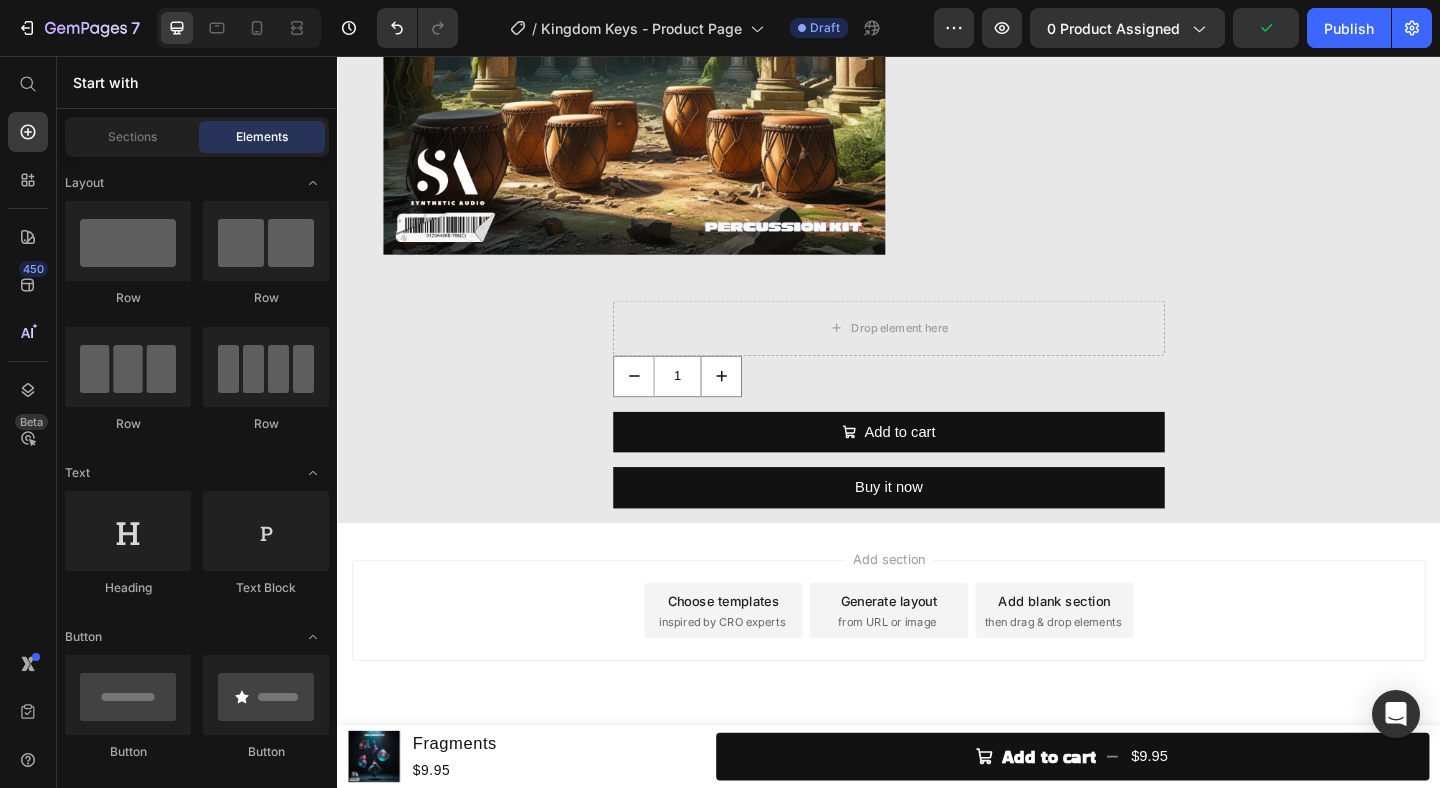 scroll, scrollTop: 3954, scrollLeft: 0, axis: vertical 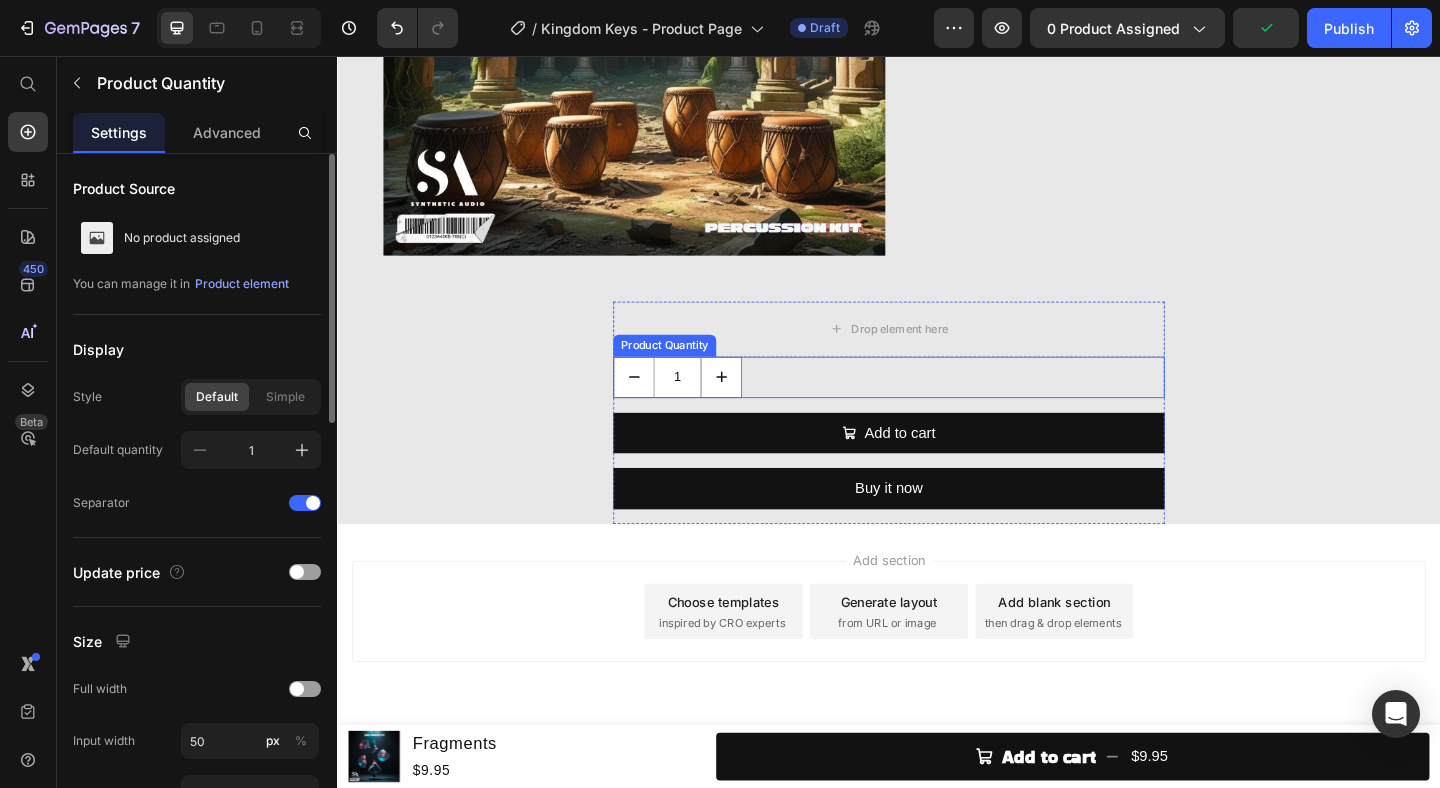 click on "1" at bounding box center [937, 405] 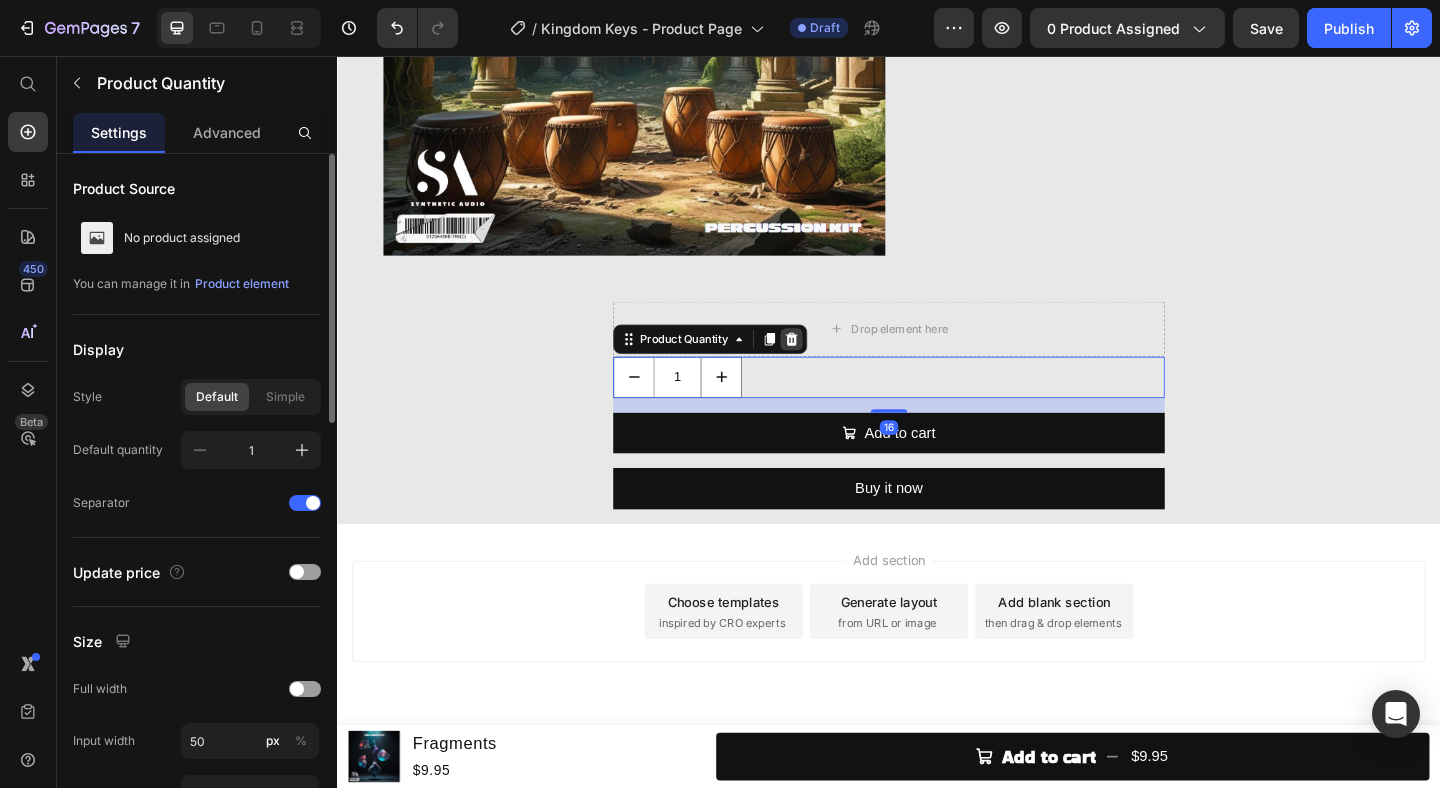 click 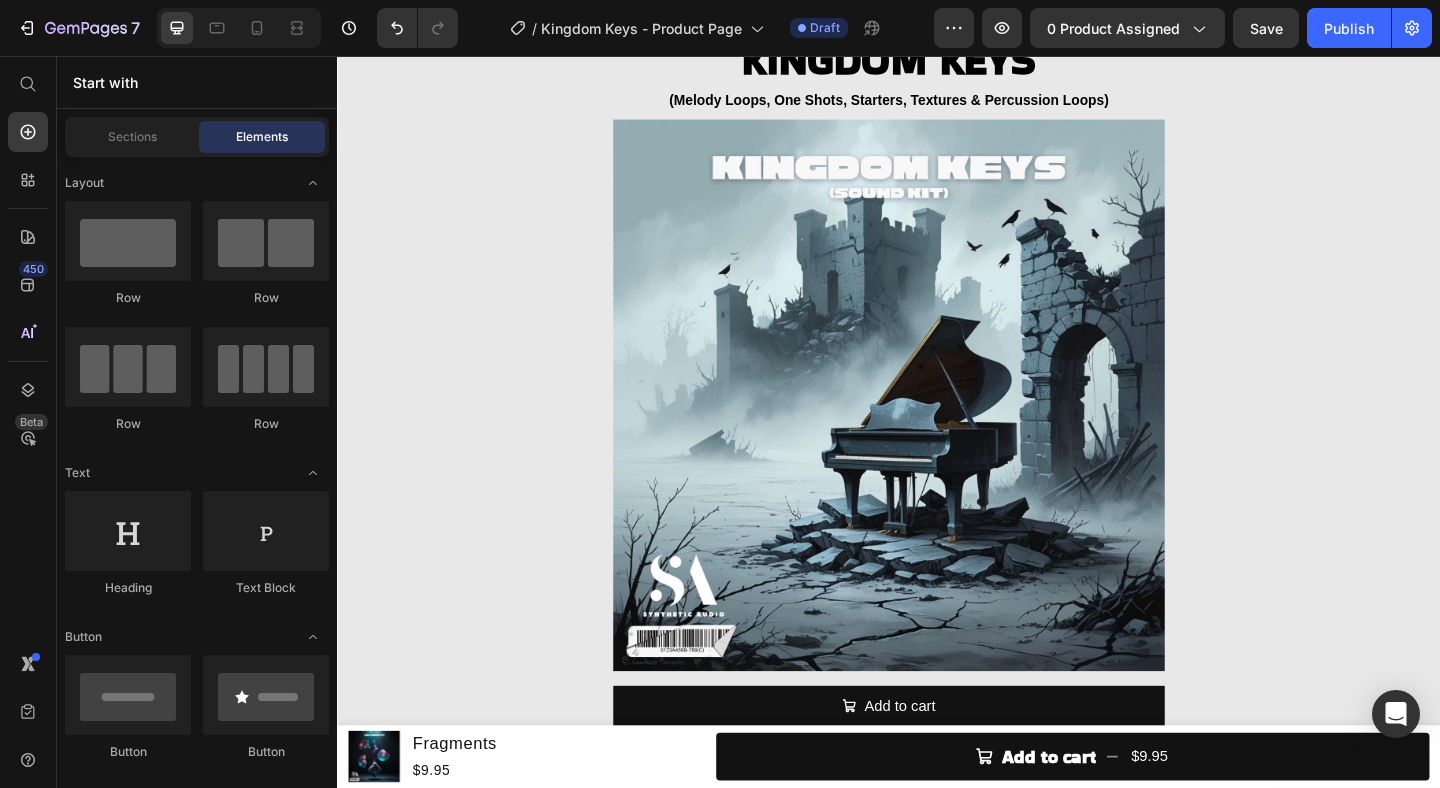 scroll, scrollTop: 0, scrollLeft: 0, axis: both 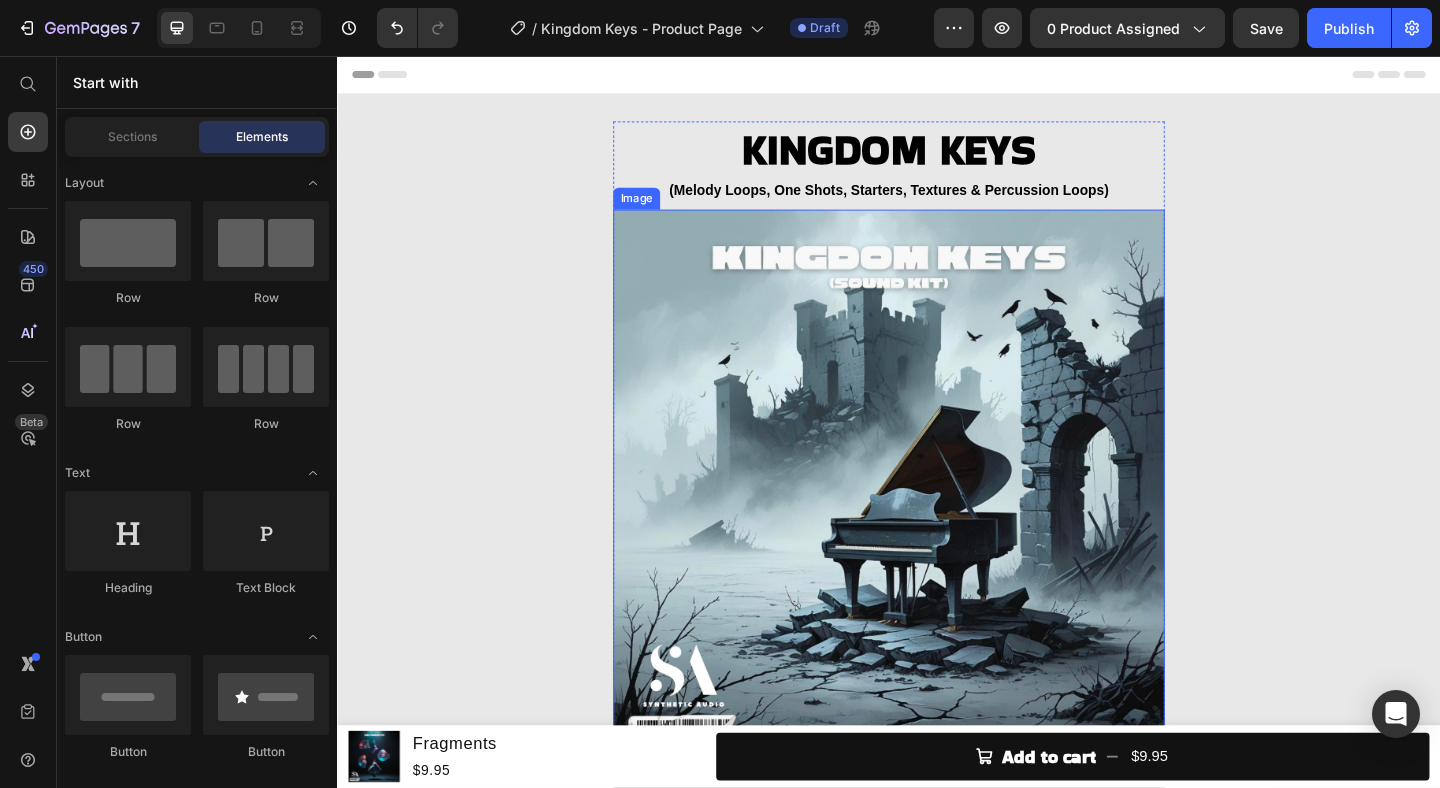 click at bounding box center (937, 523) 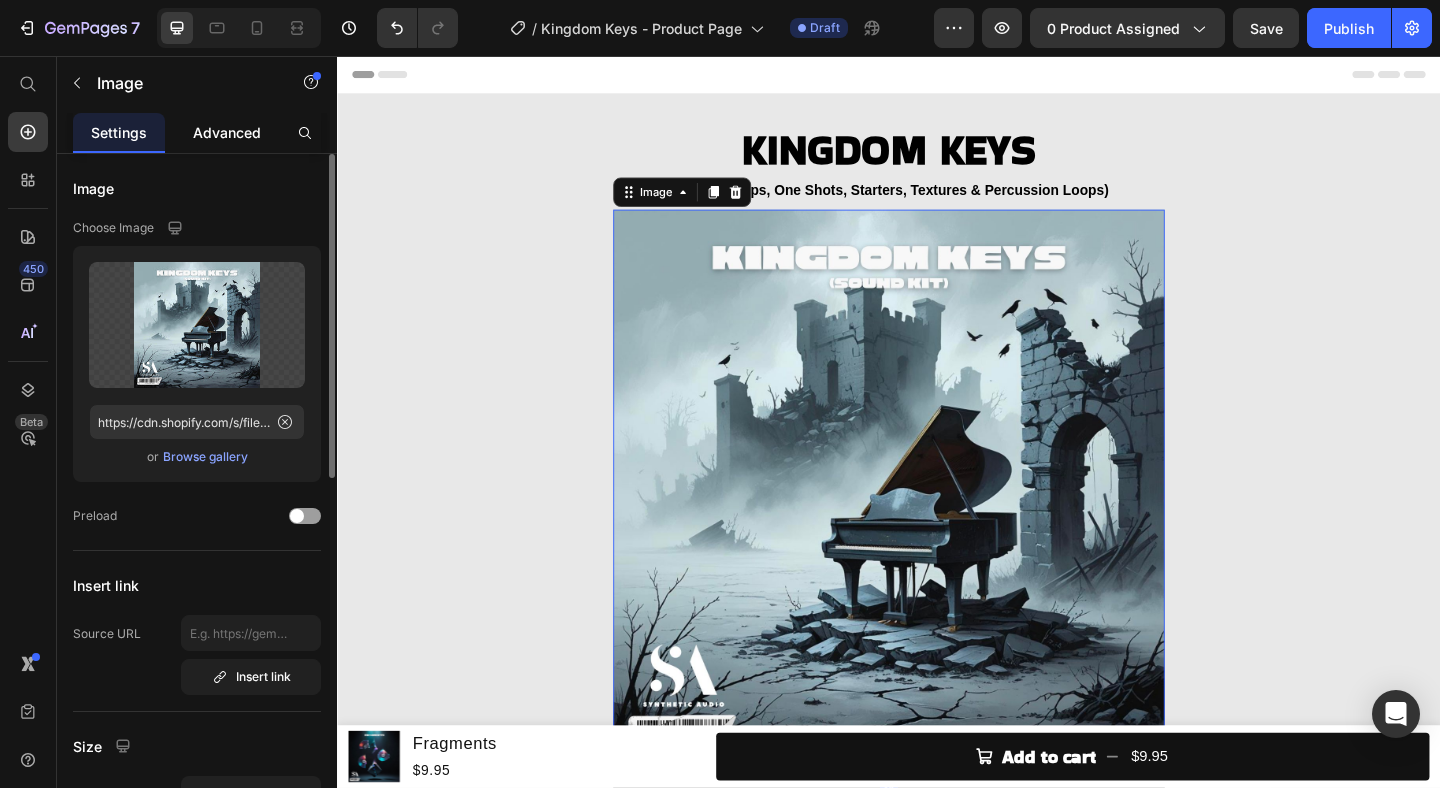 click on "Advanced" at bounding box center [227, 132] 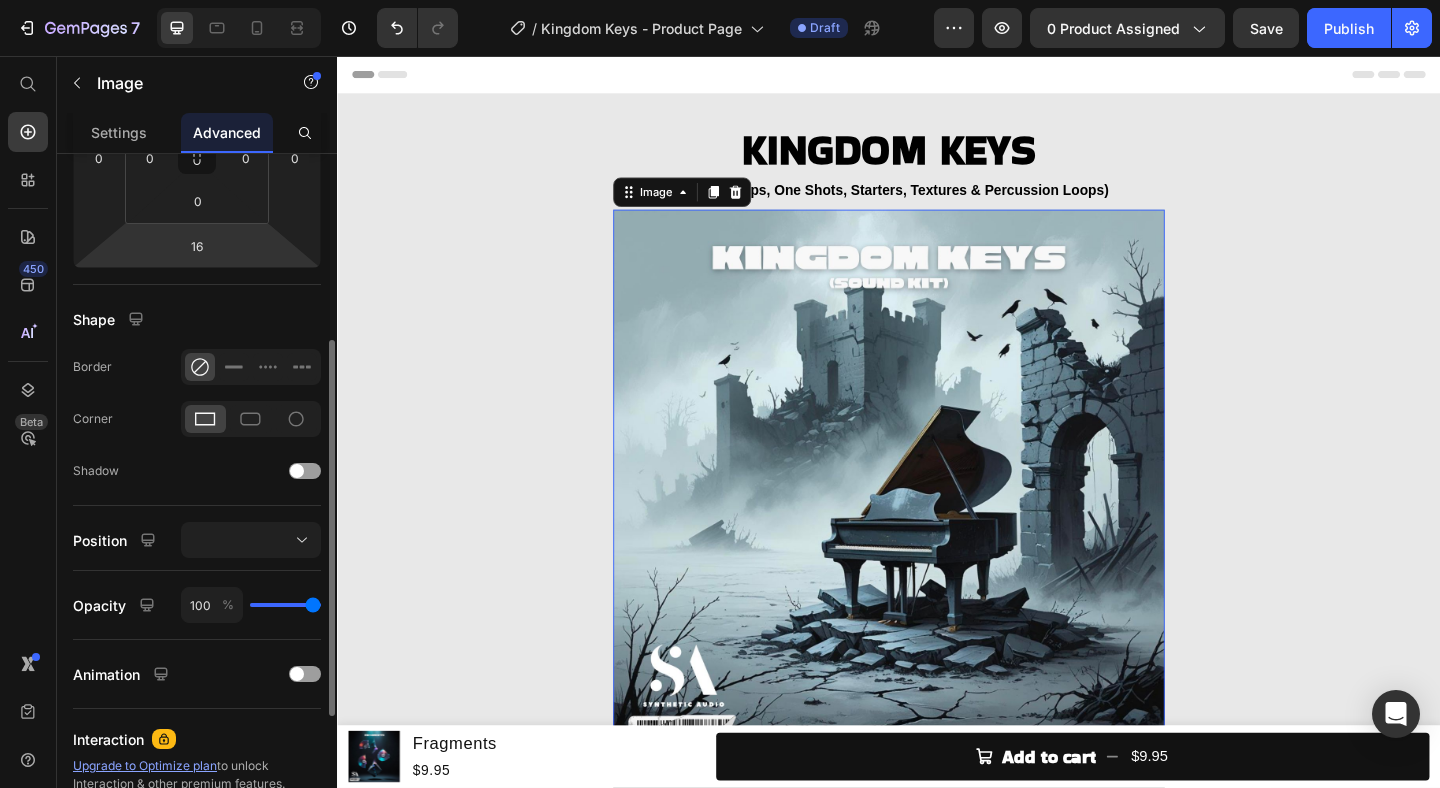 scroll, scrollTop: 352, scrollLeft: 0, axis: vertical 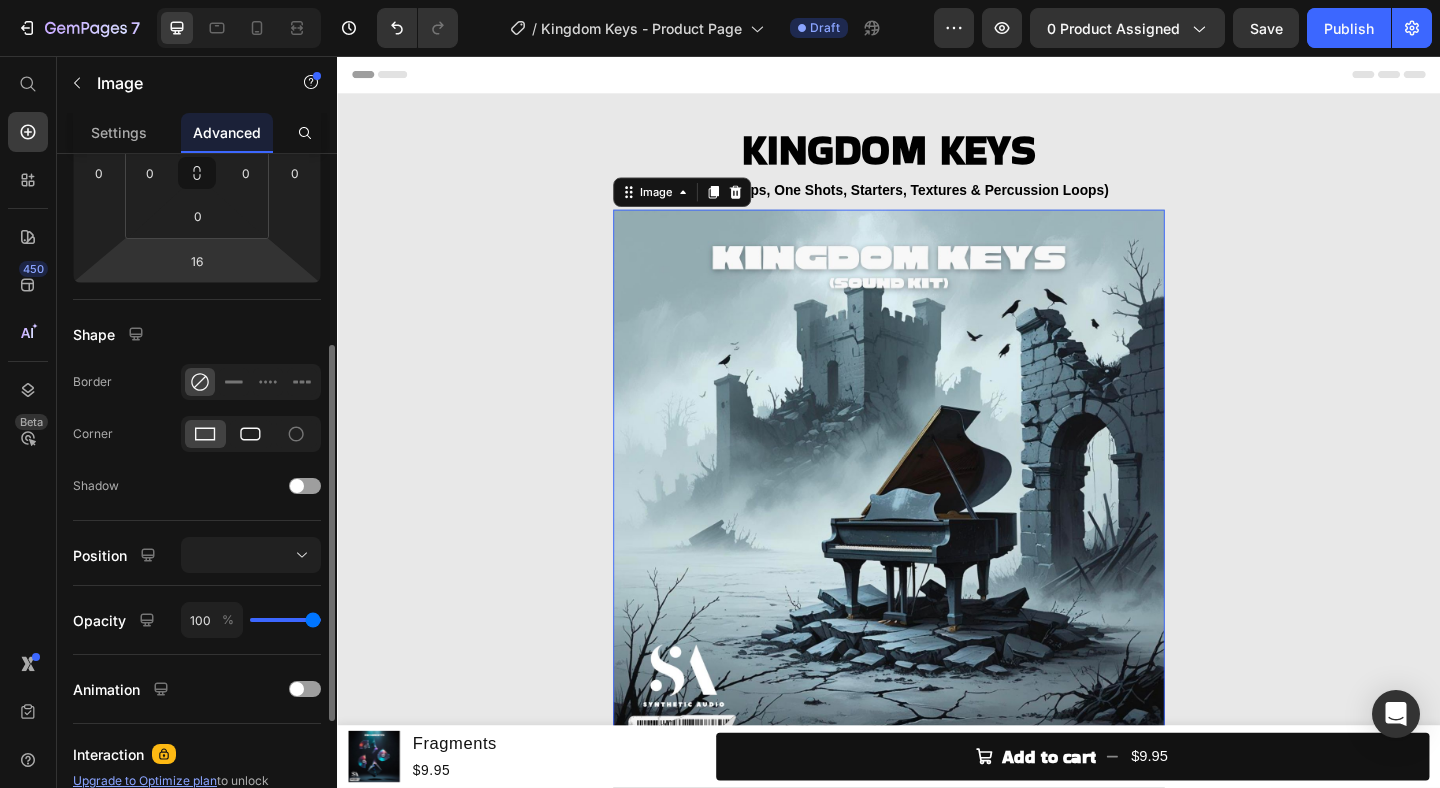 click 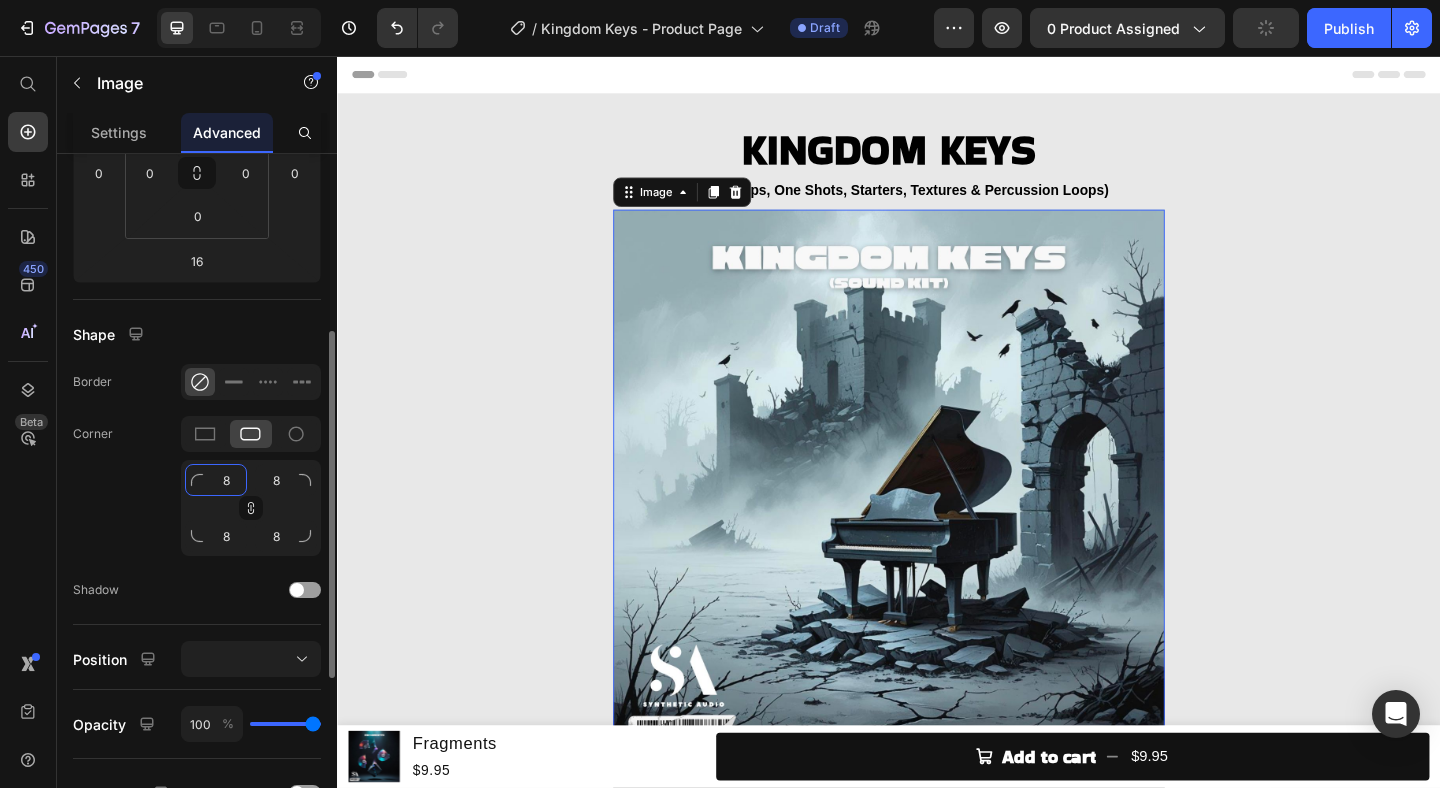 click on "8" 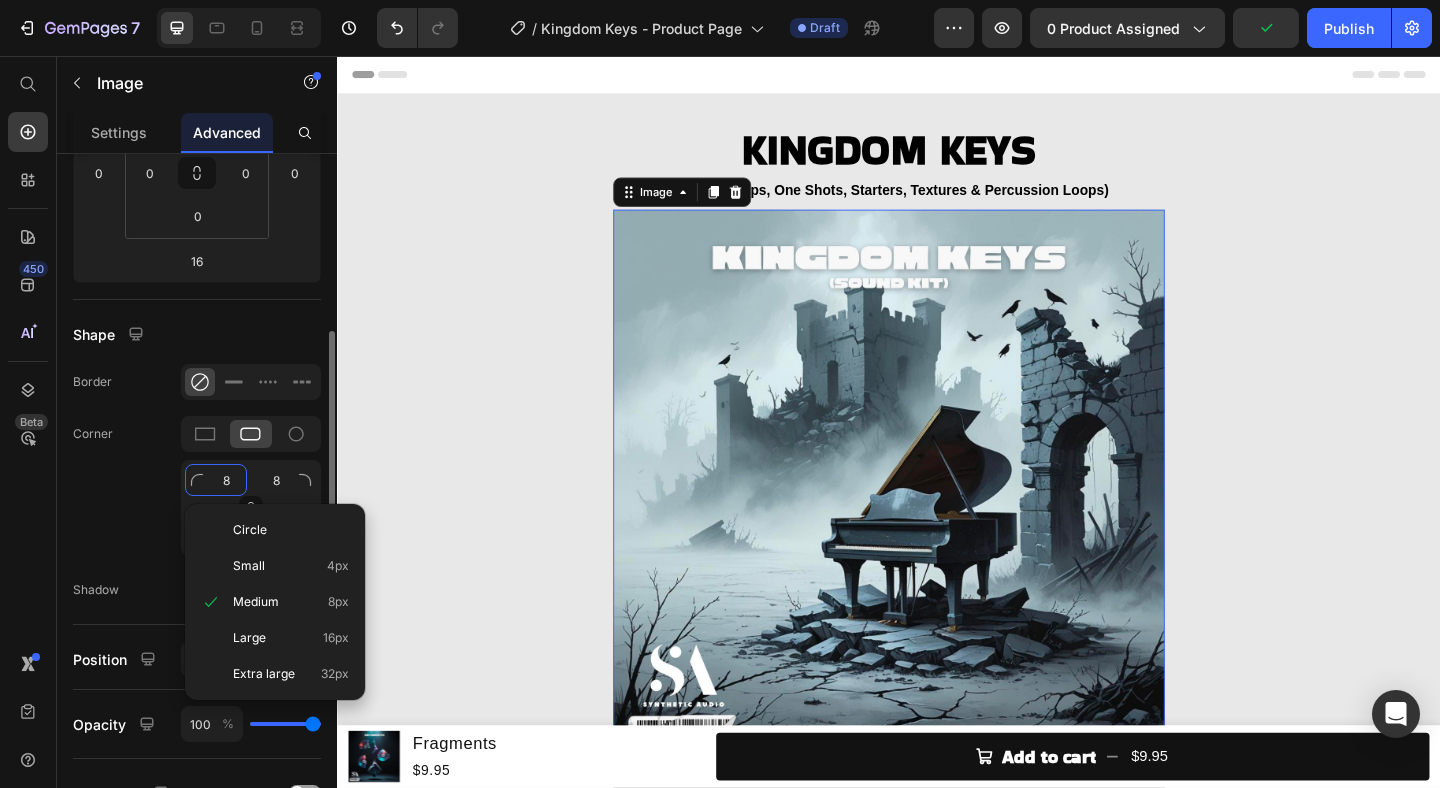 type on "5" 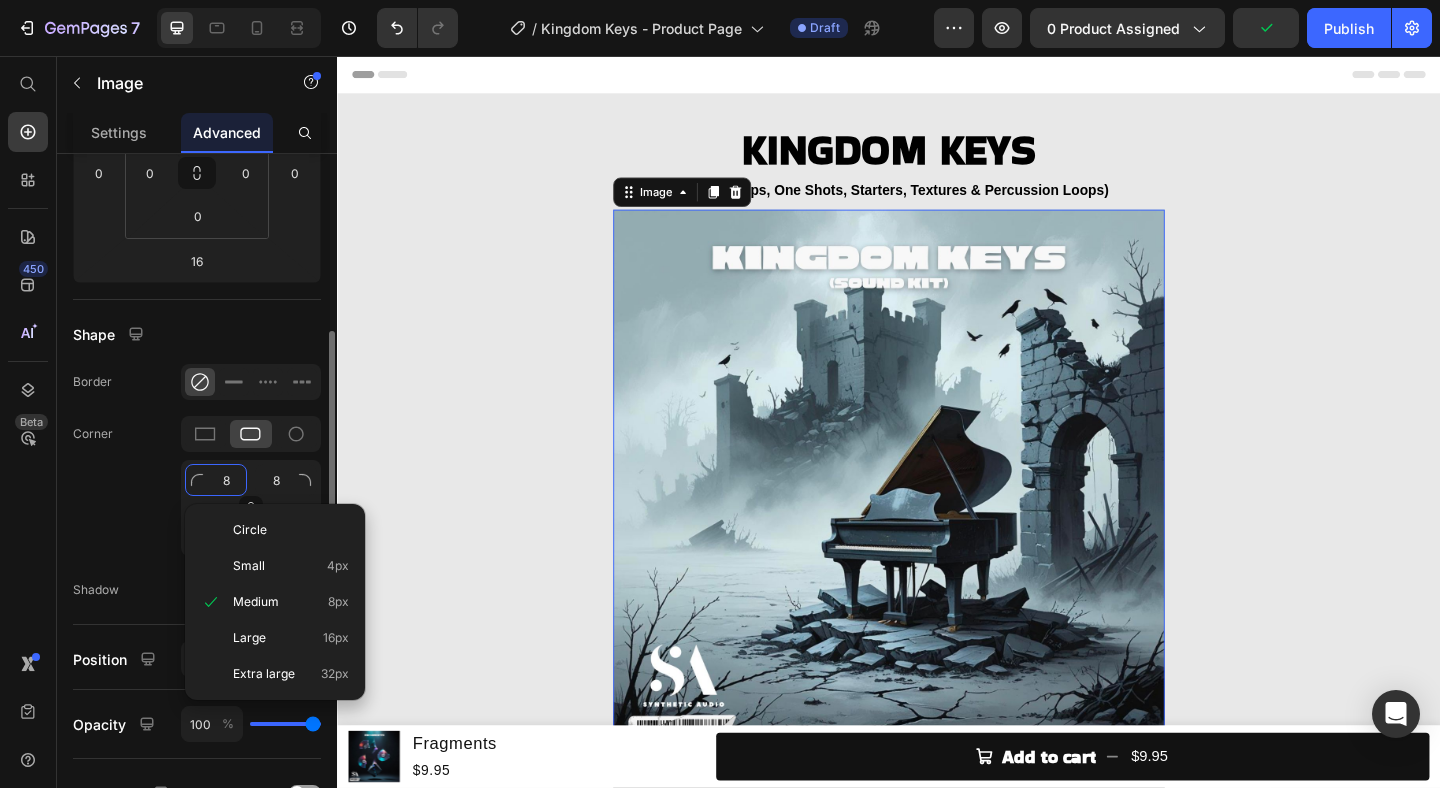 type on "5" 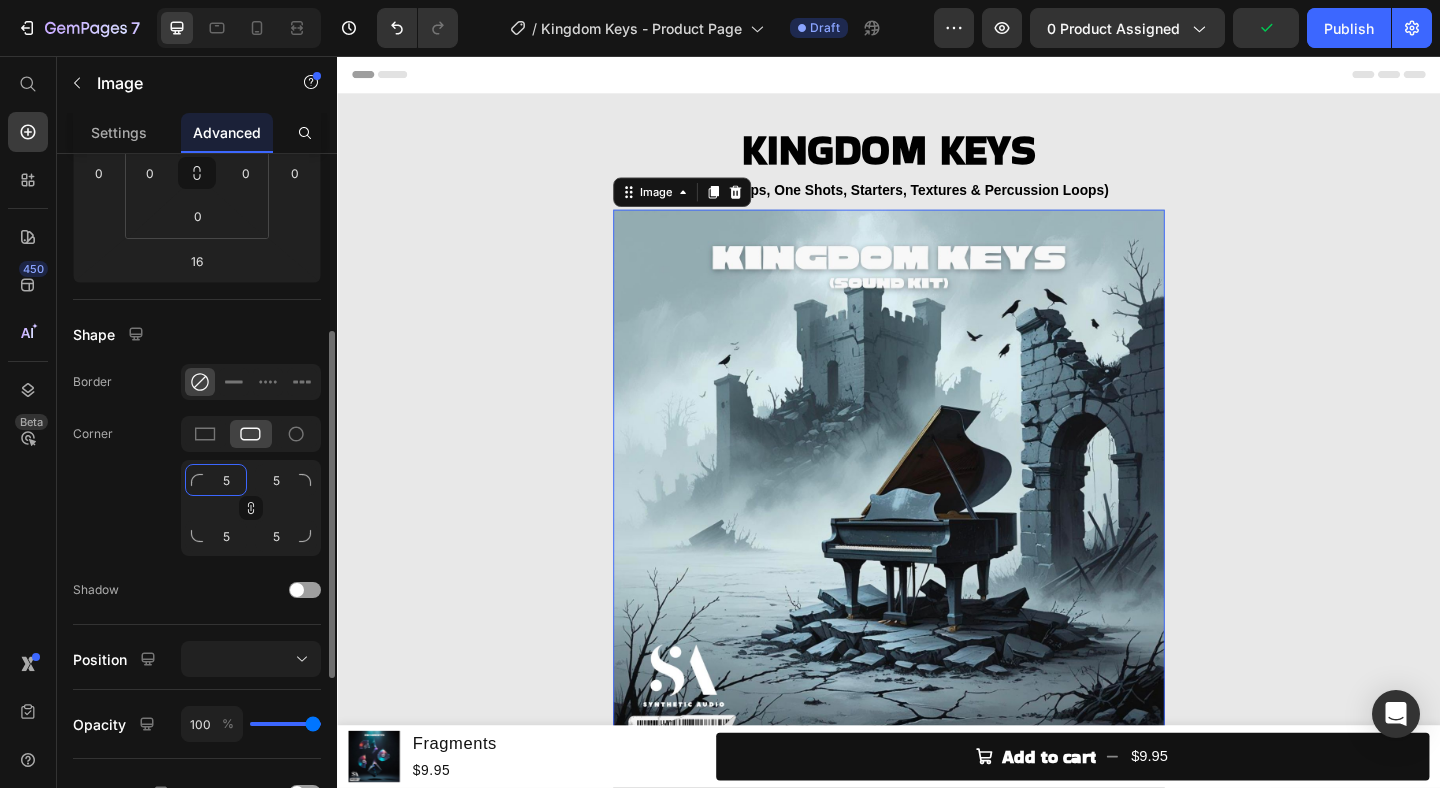 type on "50" 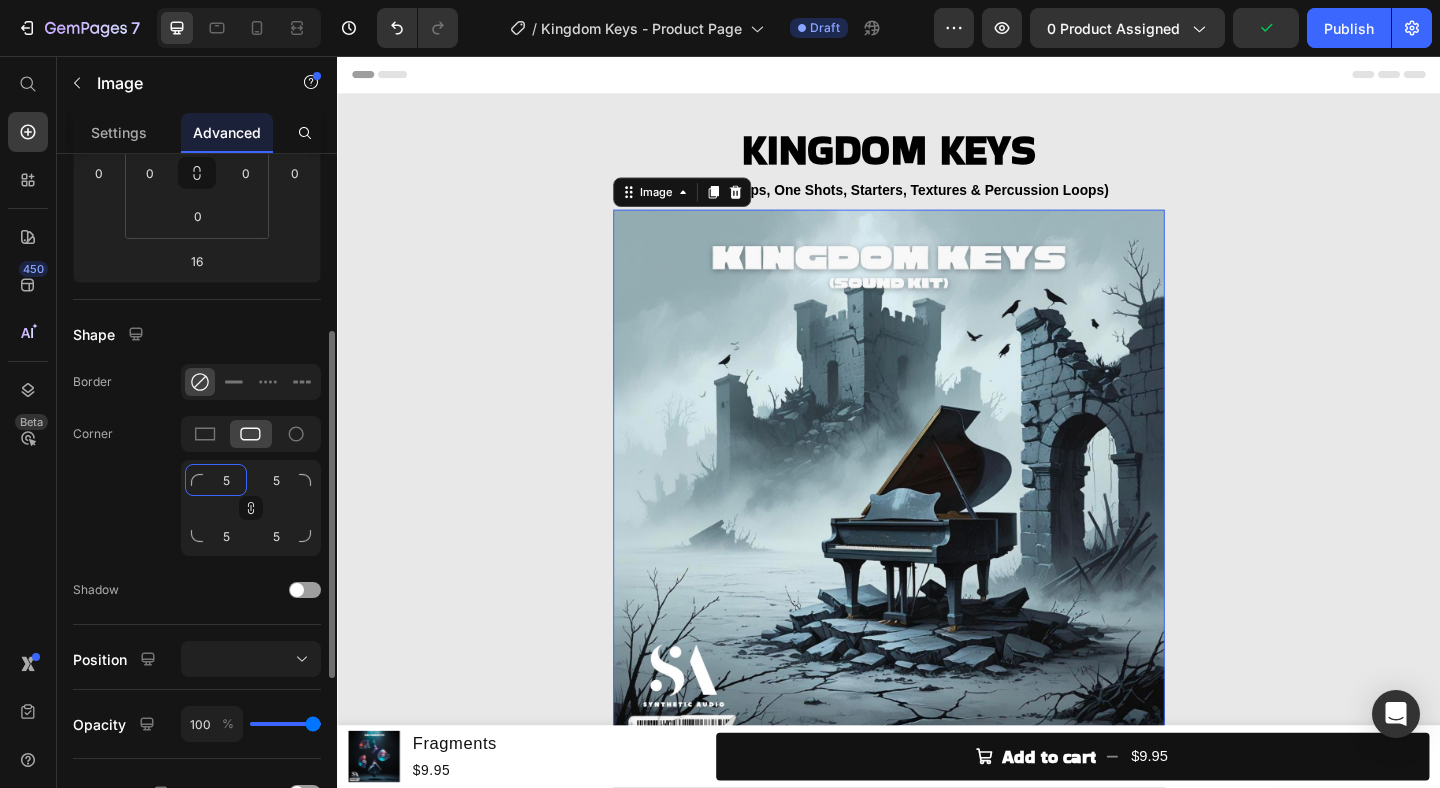 type on "50" 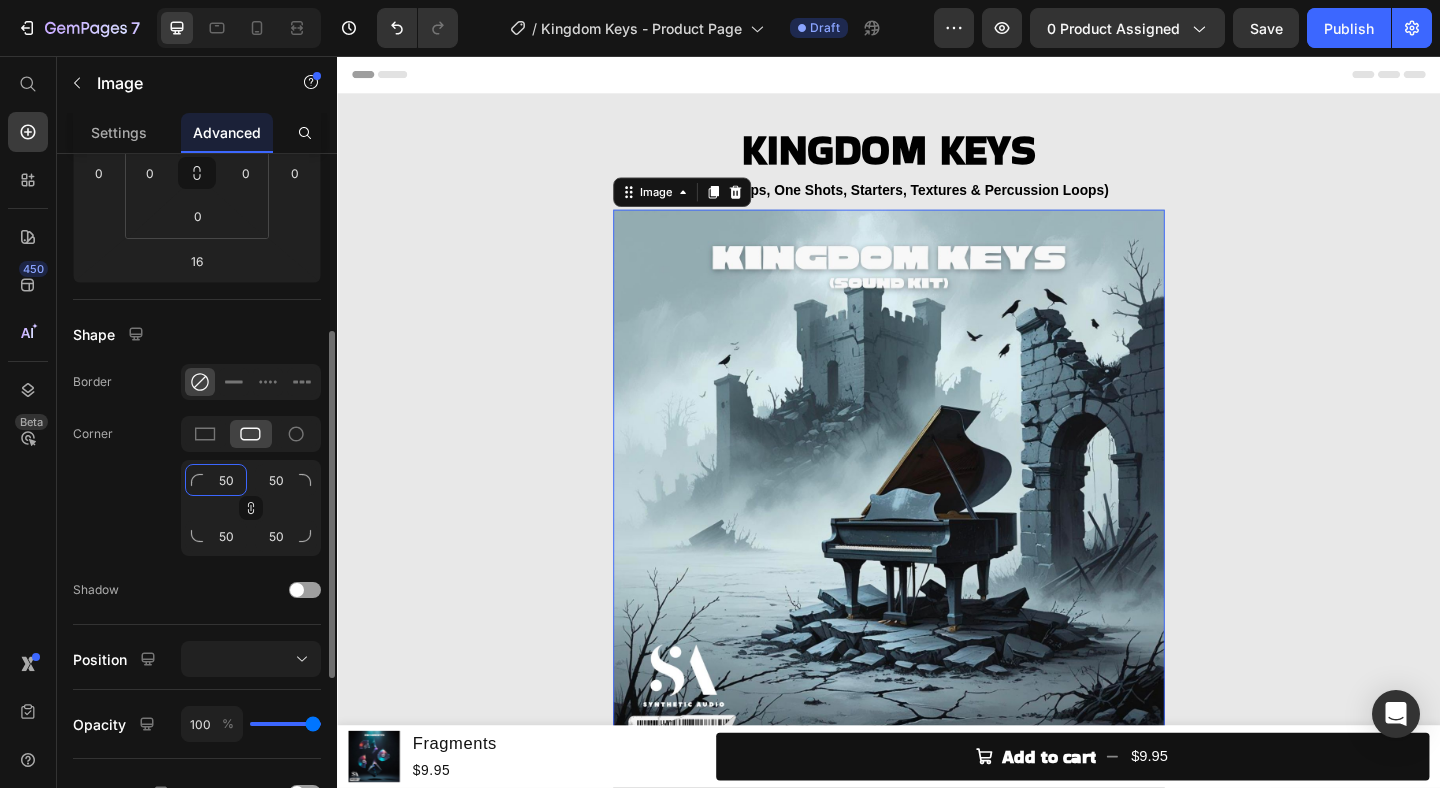 type on "50" 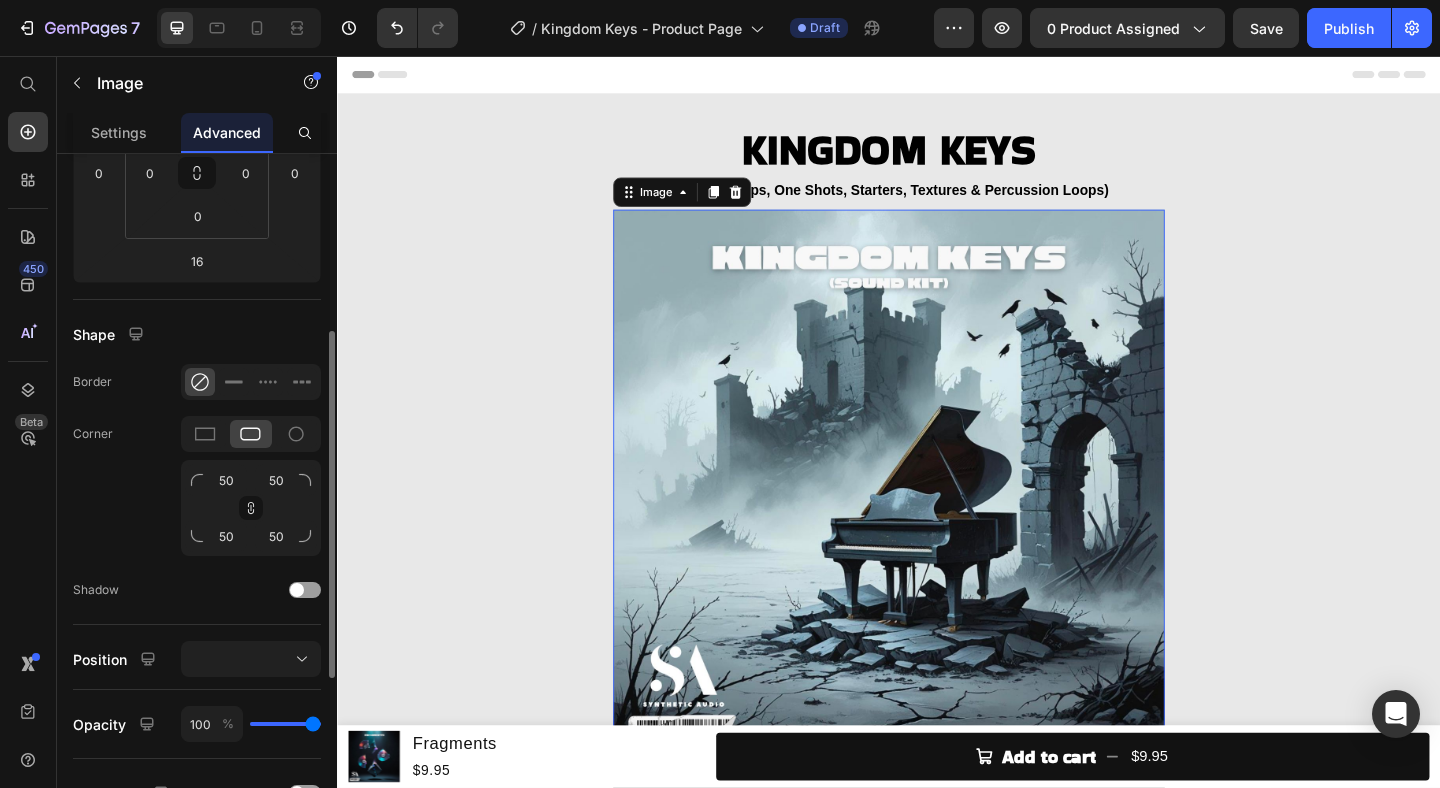 click on "Corner 50 50 50 50" 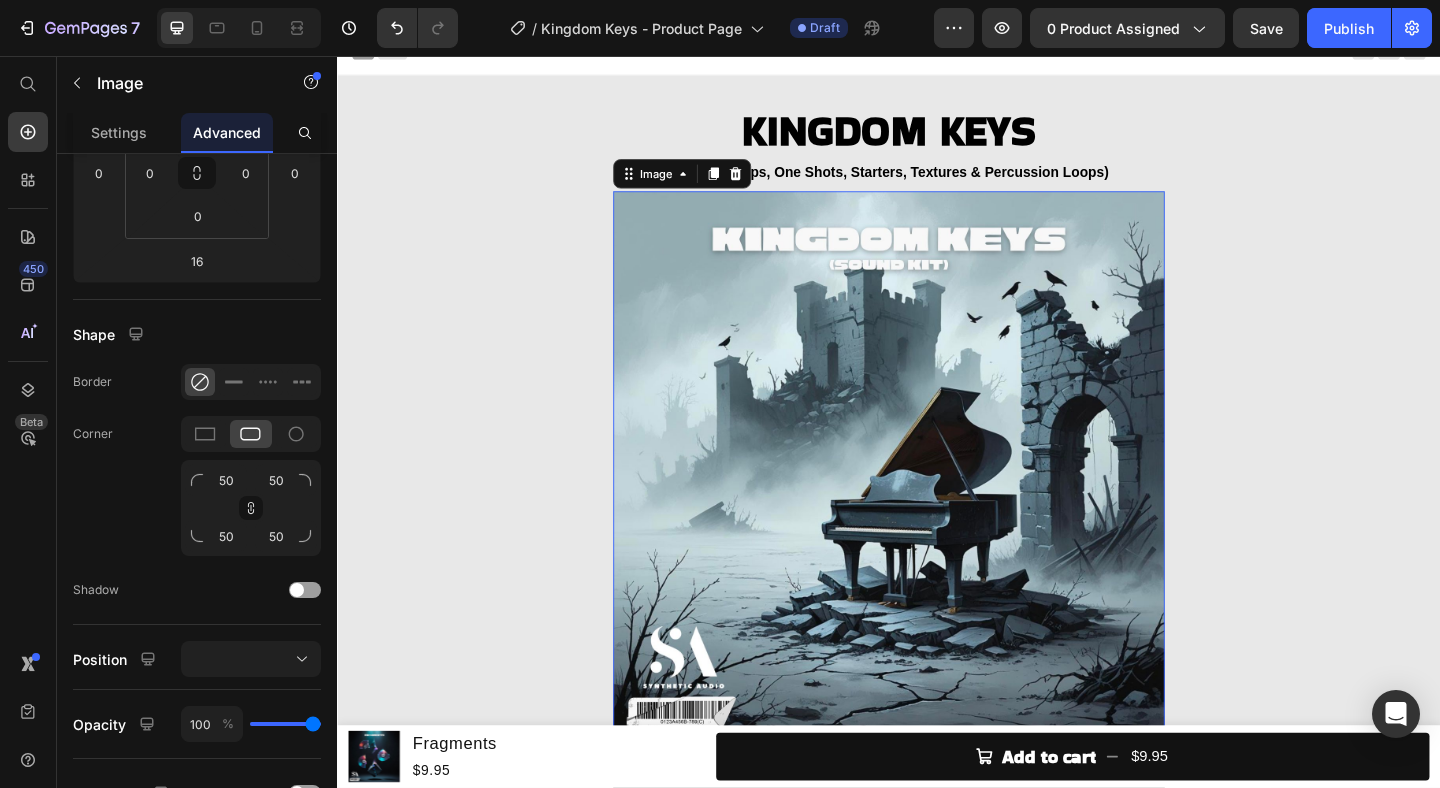 scroll, scrollTop: 89, scrollLeft: 0, axis: vertical 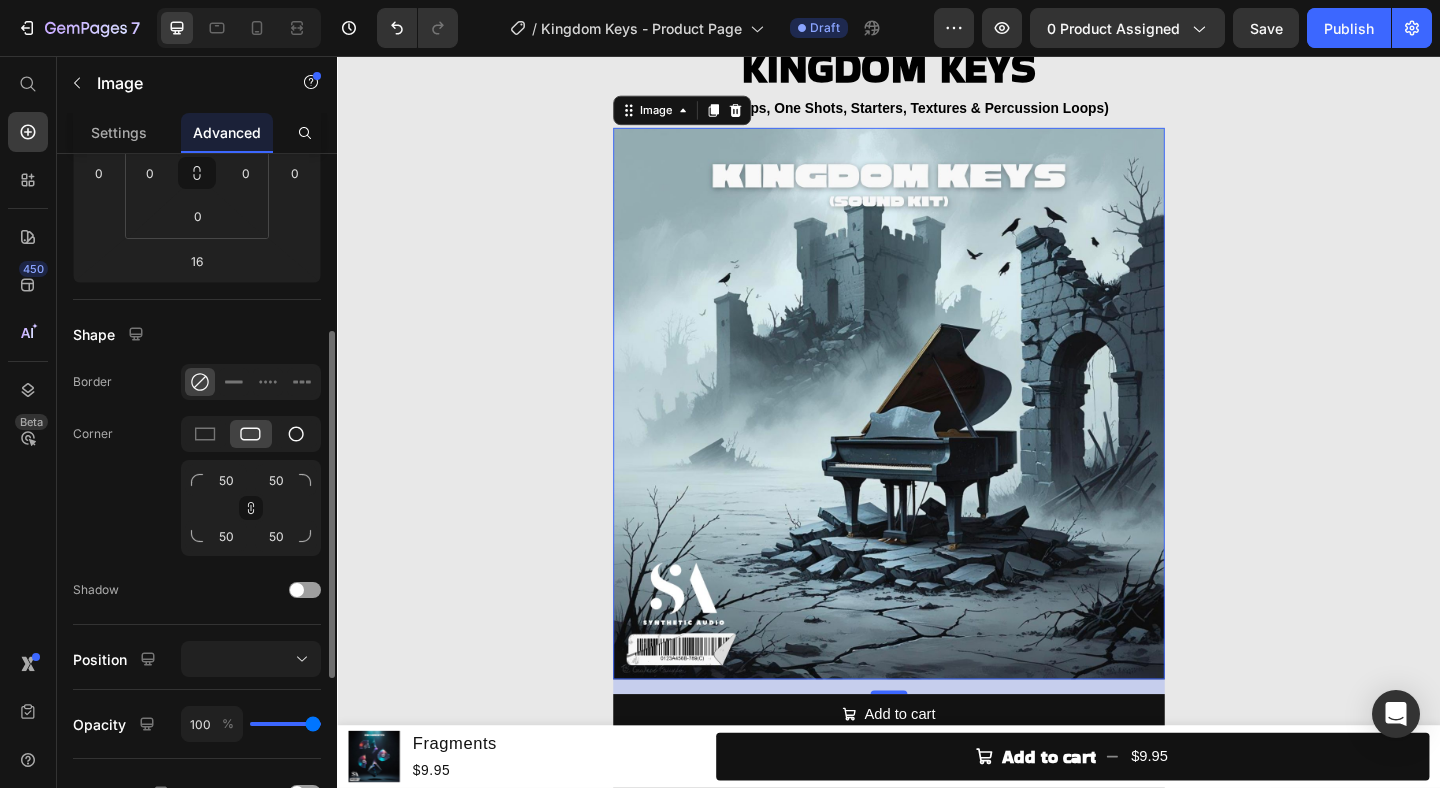 click 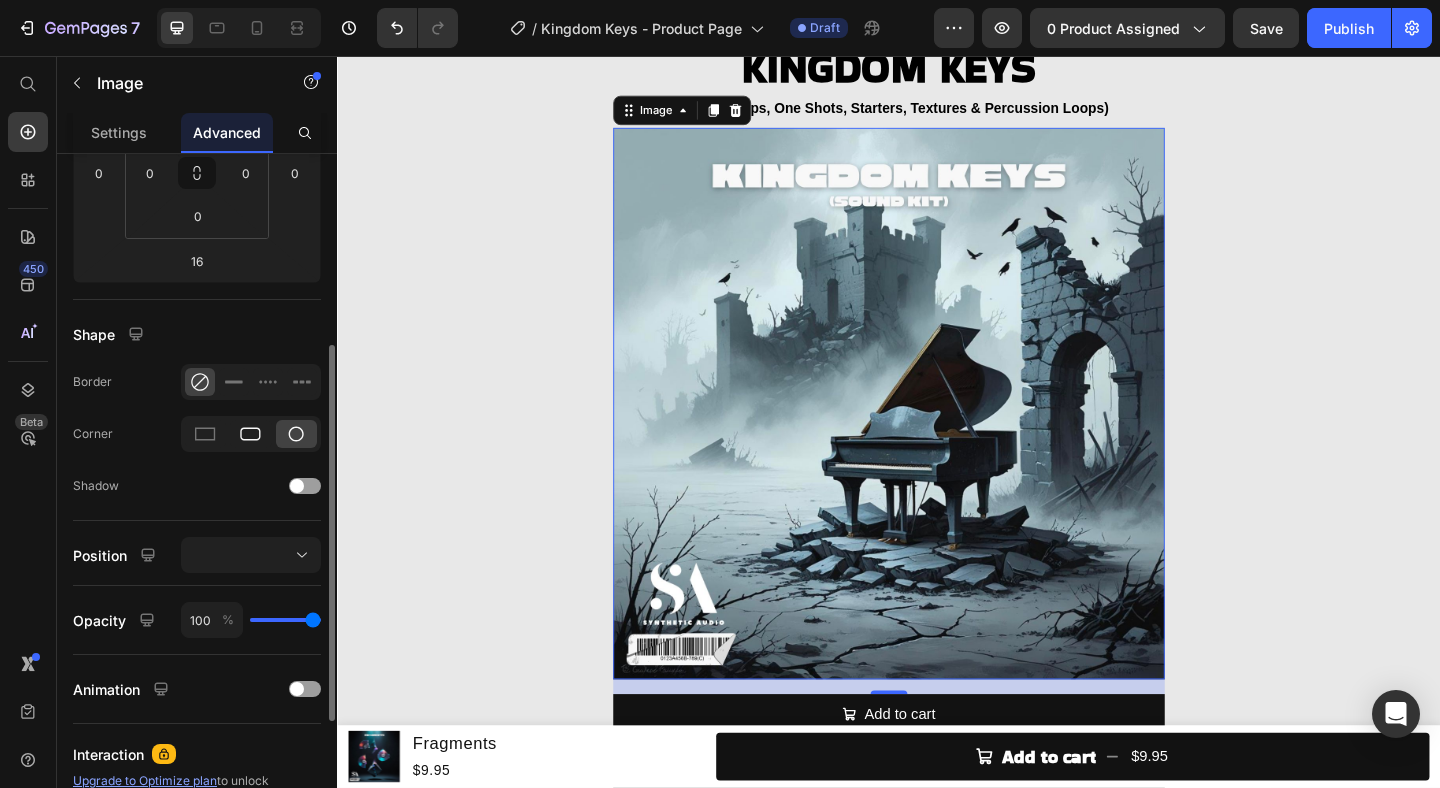 click 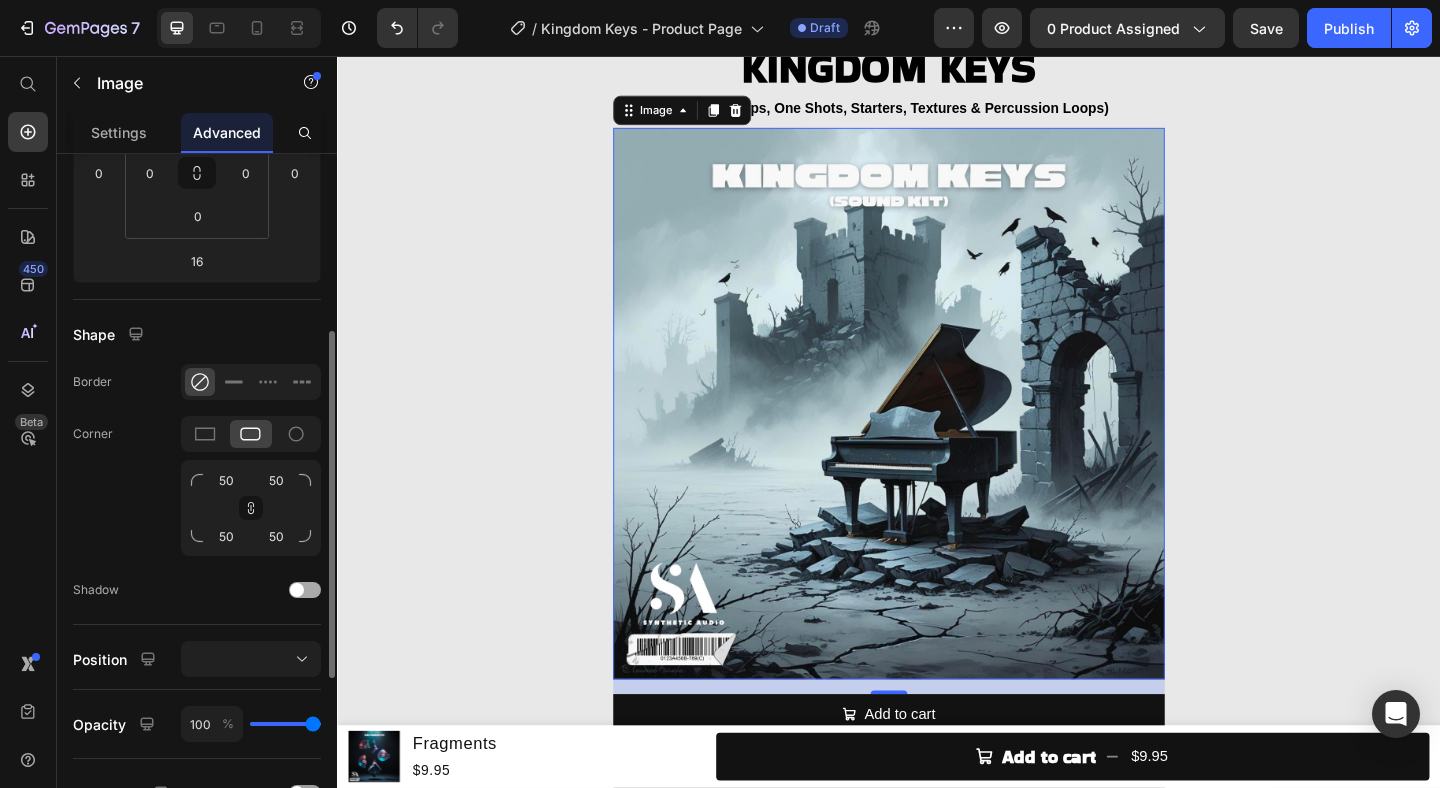 click at bounding box center (305, 590) 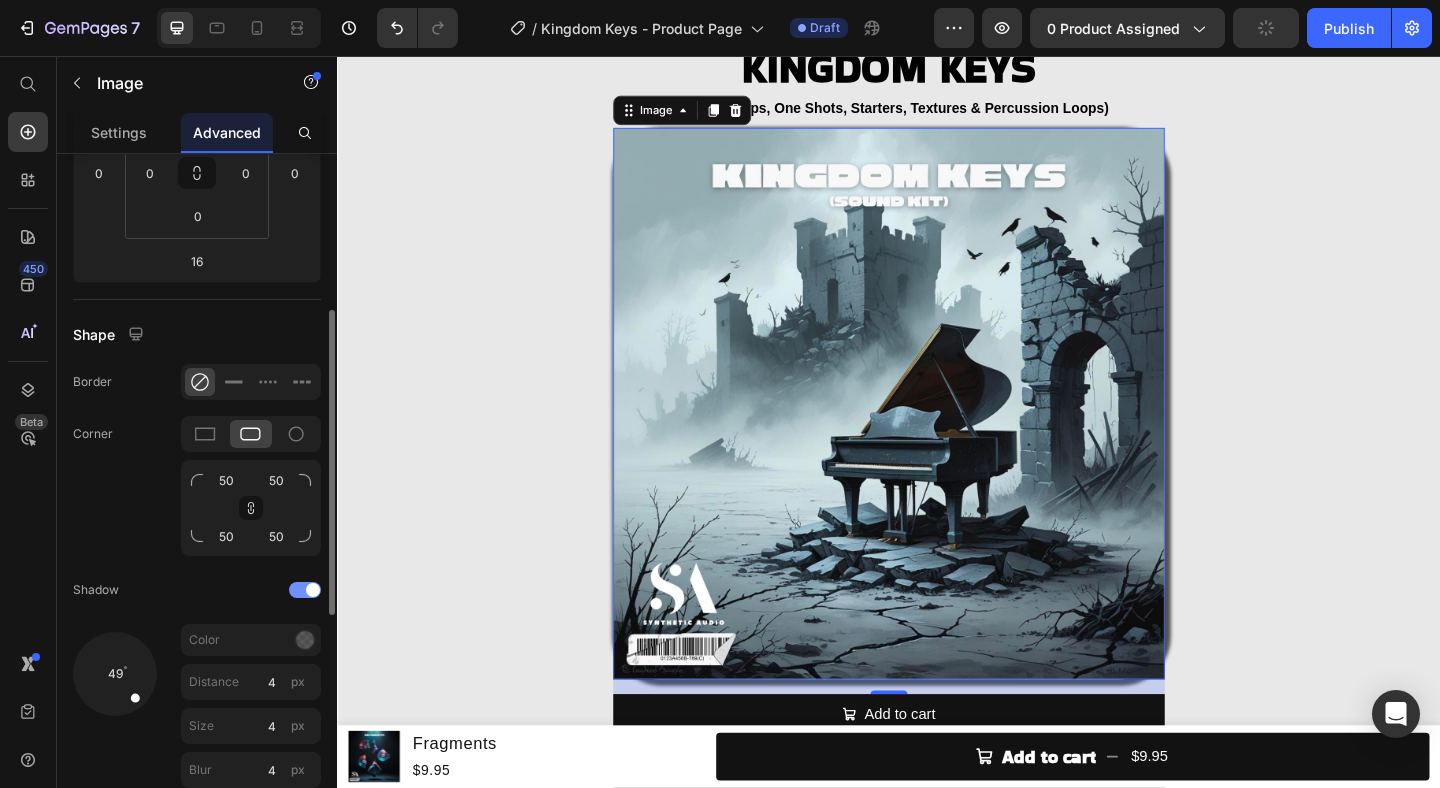 click at bounding box center [305, 590] 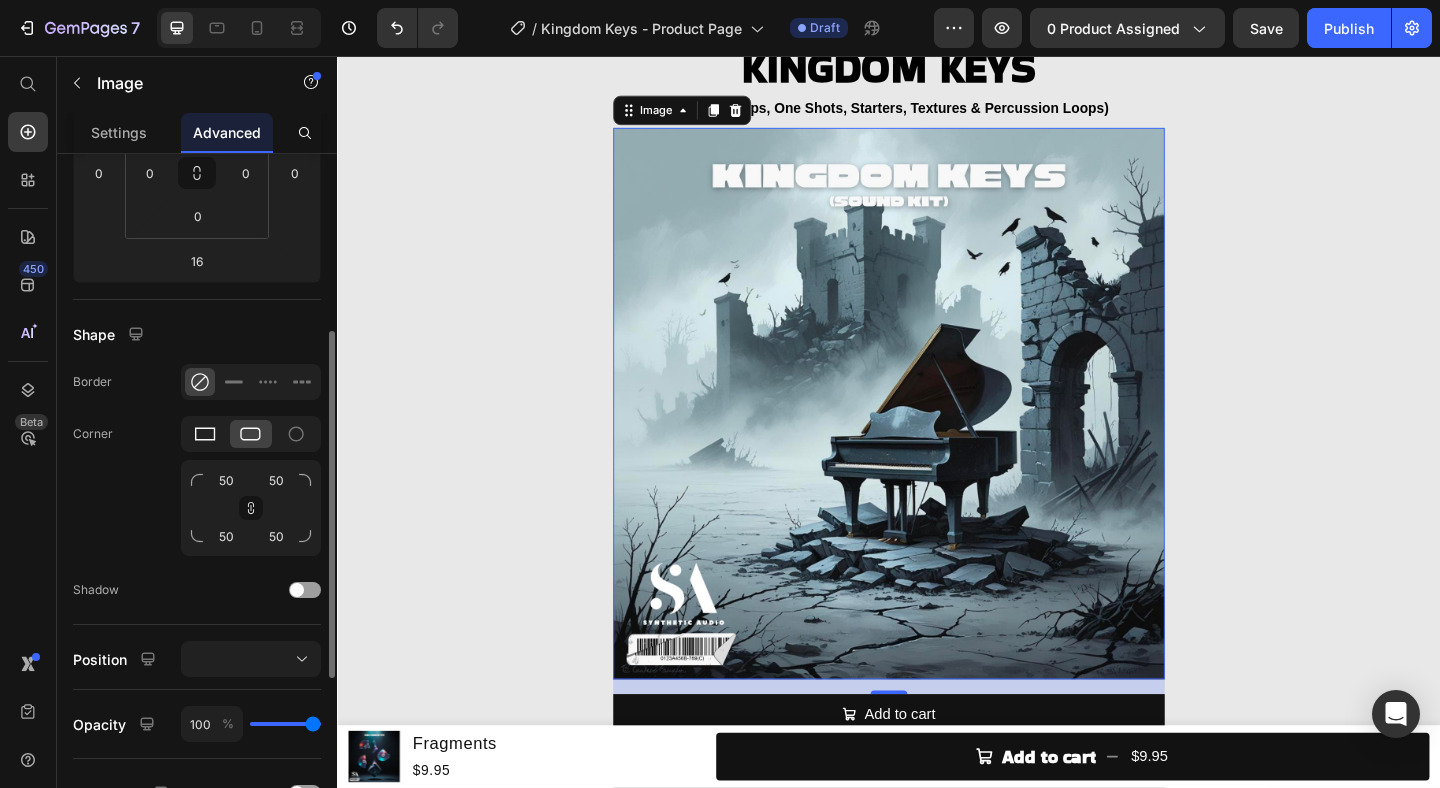 click 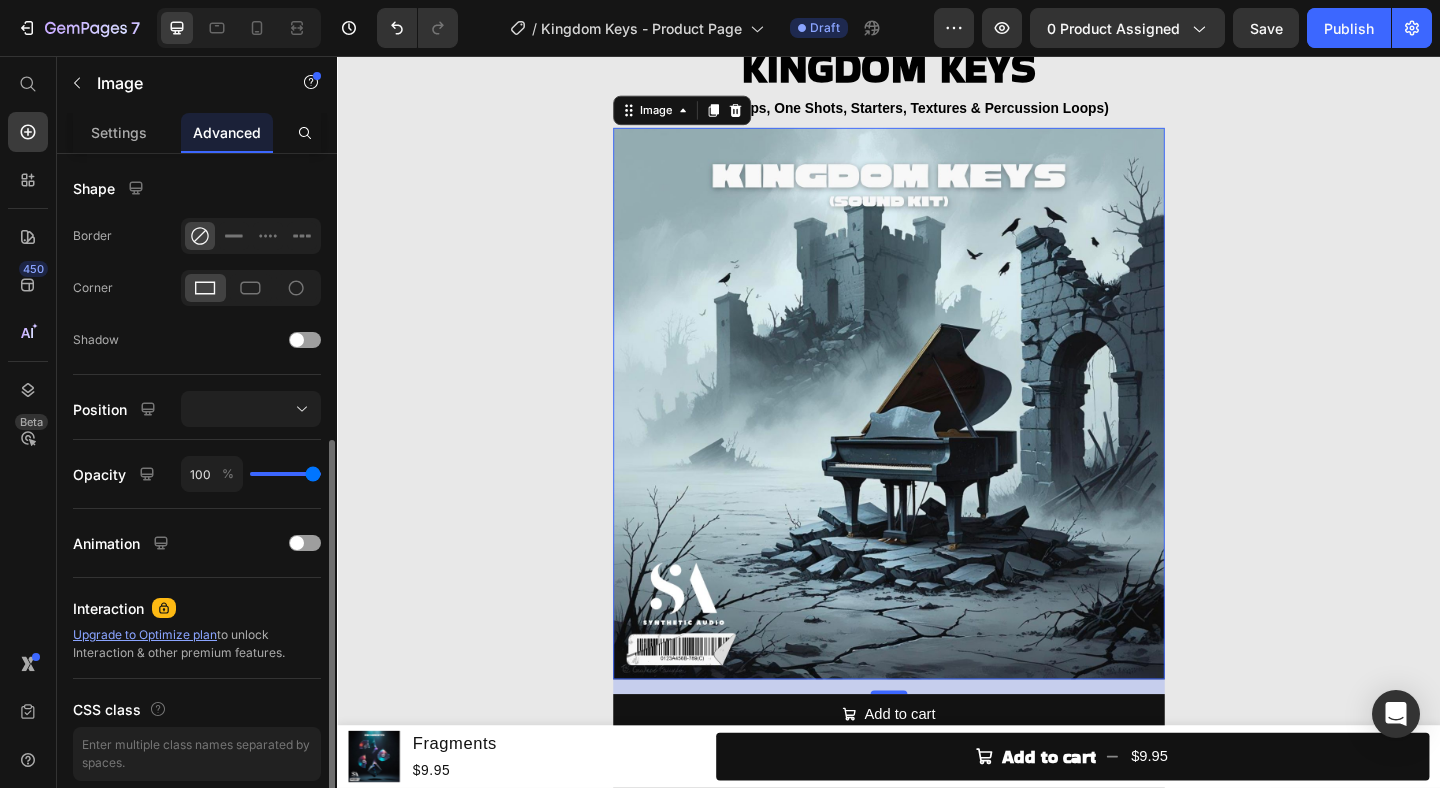 scroll, scrollTop: 508, scrollLeft: 0, axis: vertical 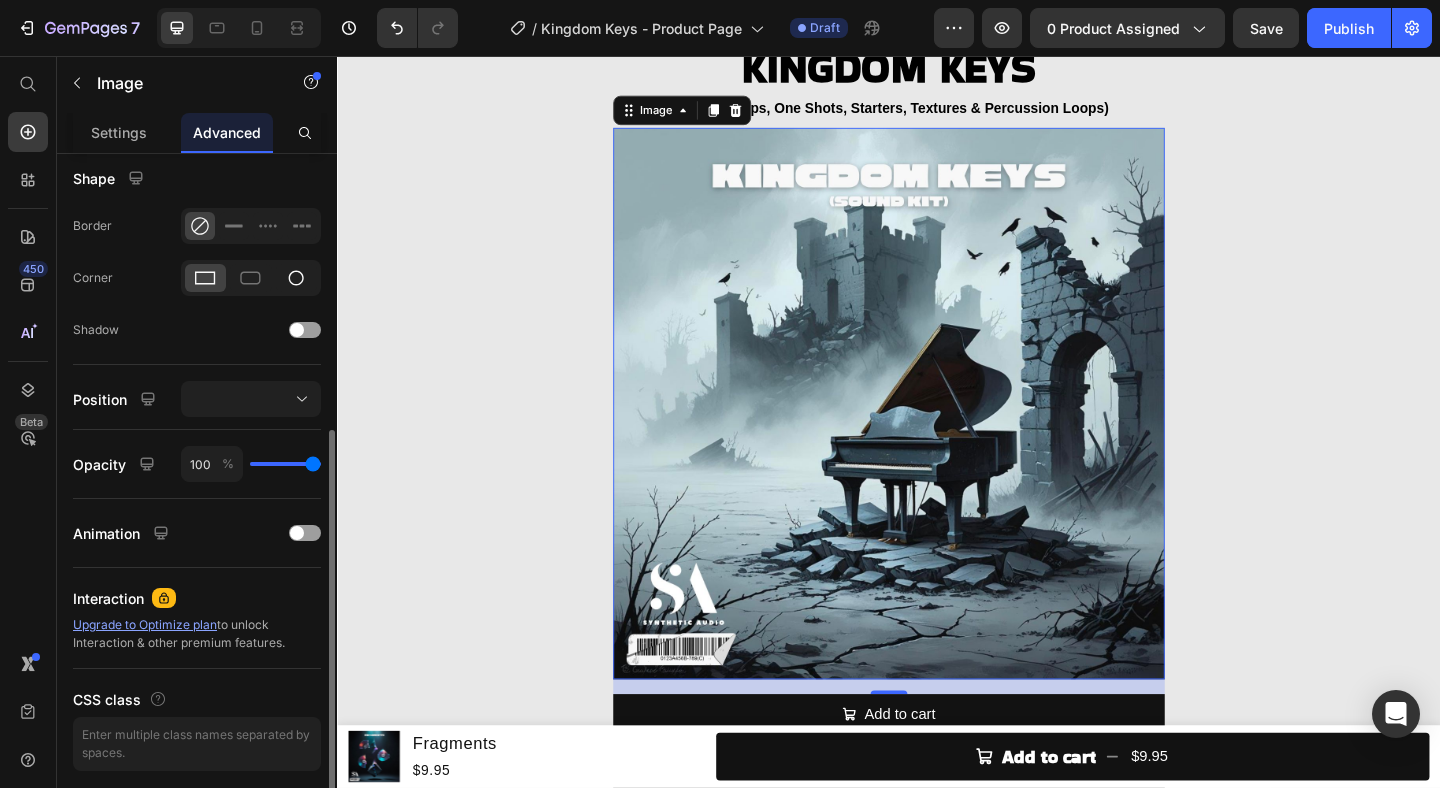 click 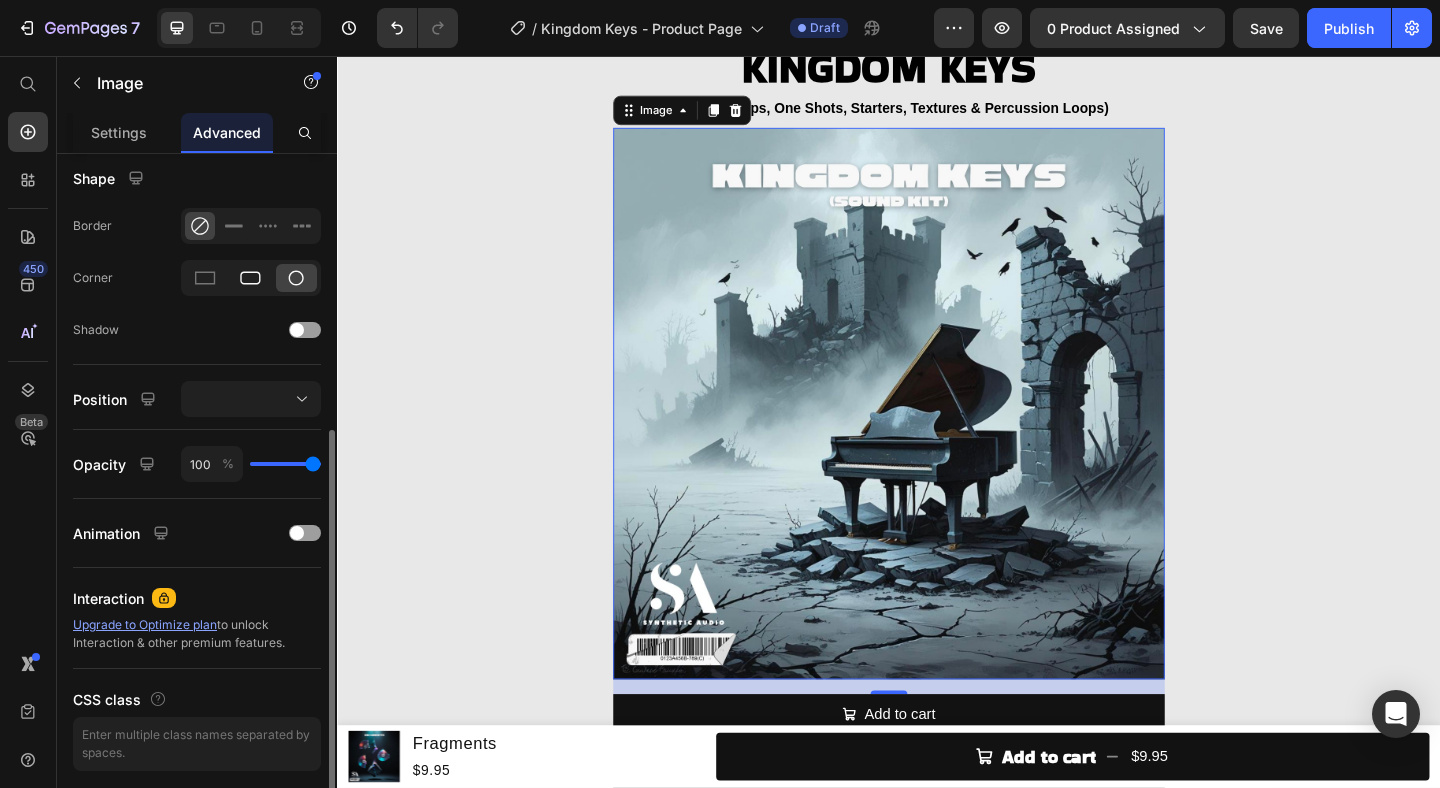 click 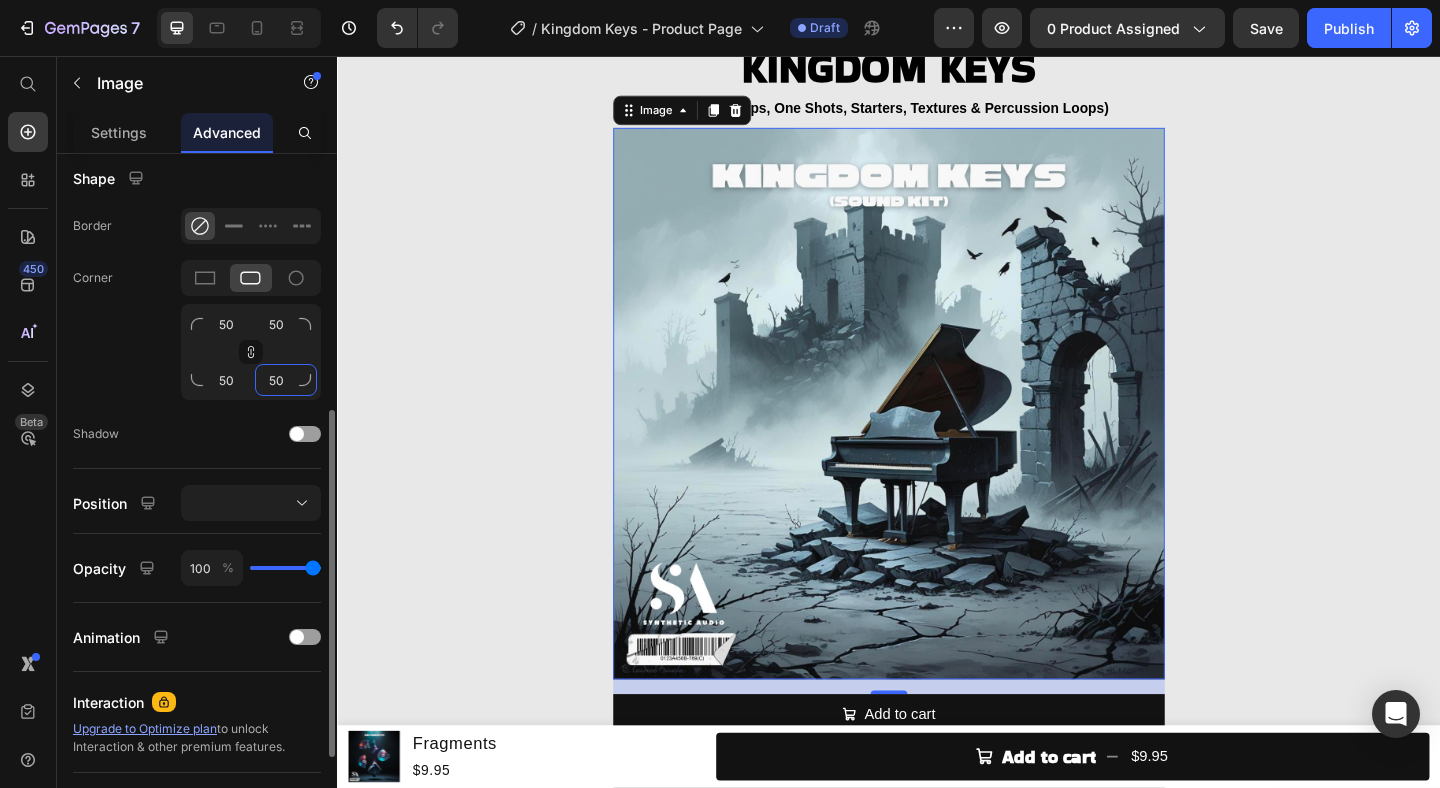 click on "50" 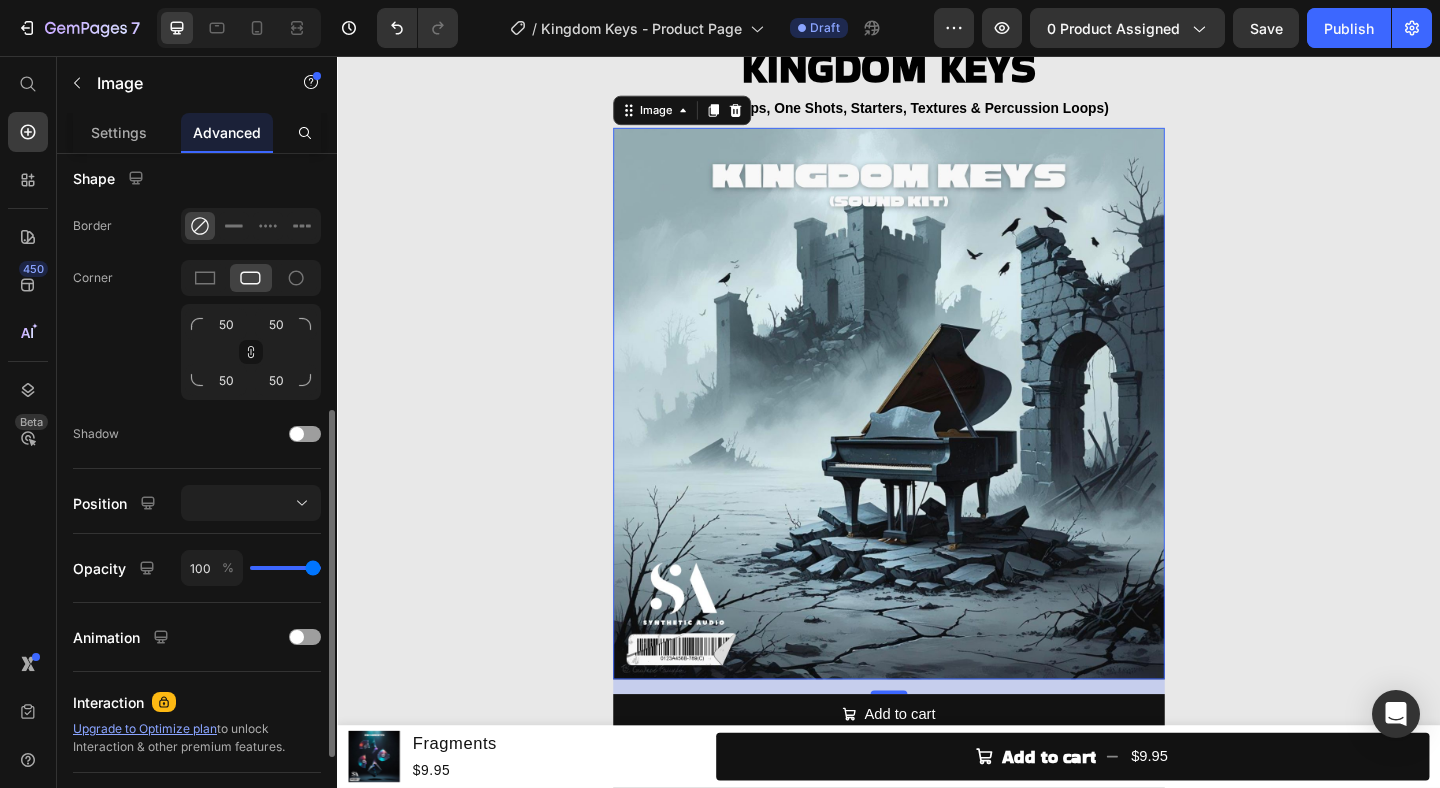 click on "Shape Border Corner 50 50 50 50 Shadow" 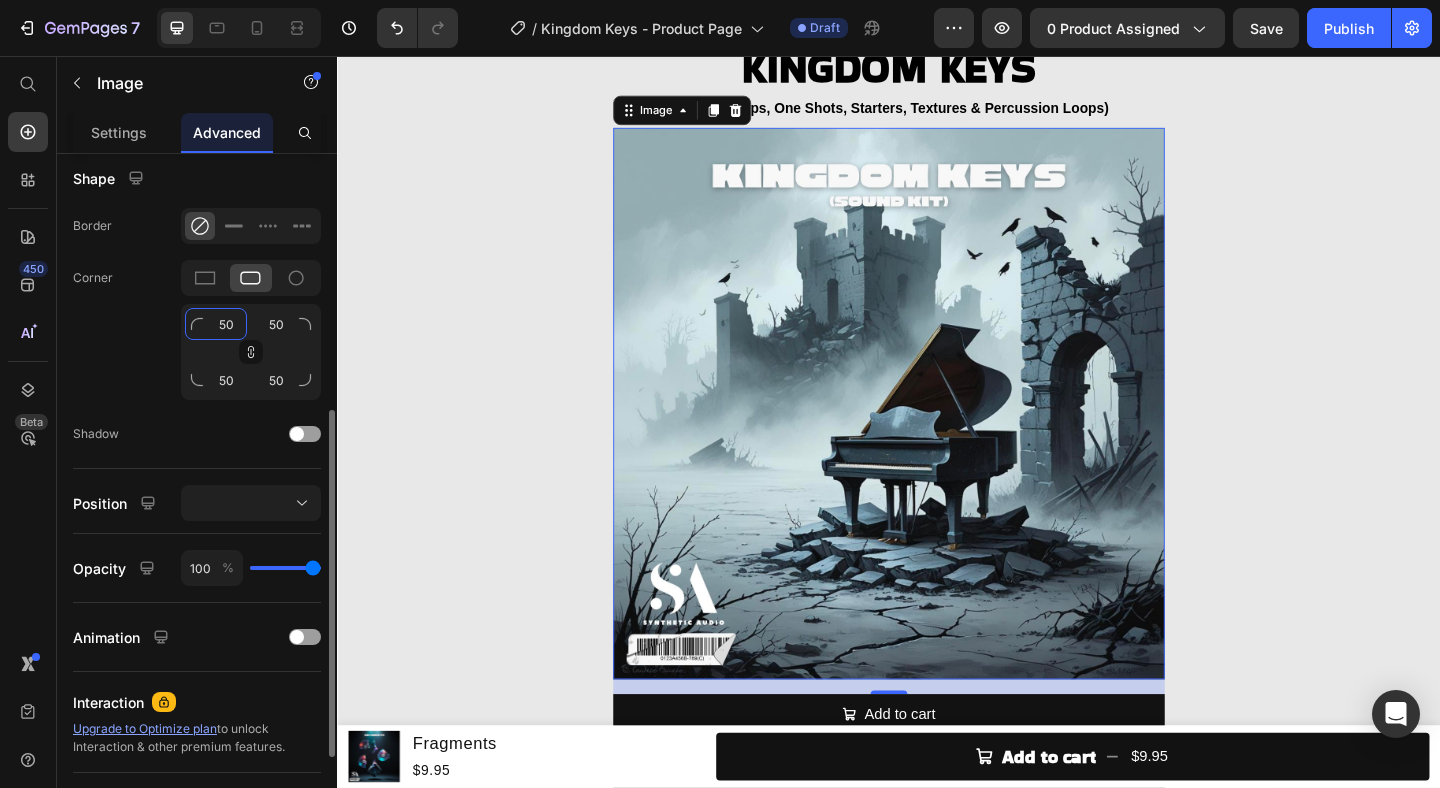 click on "50" 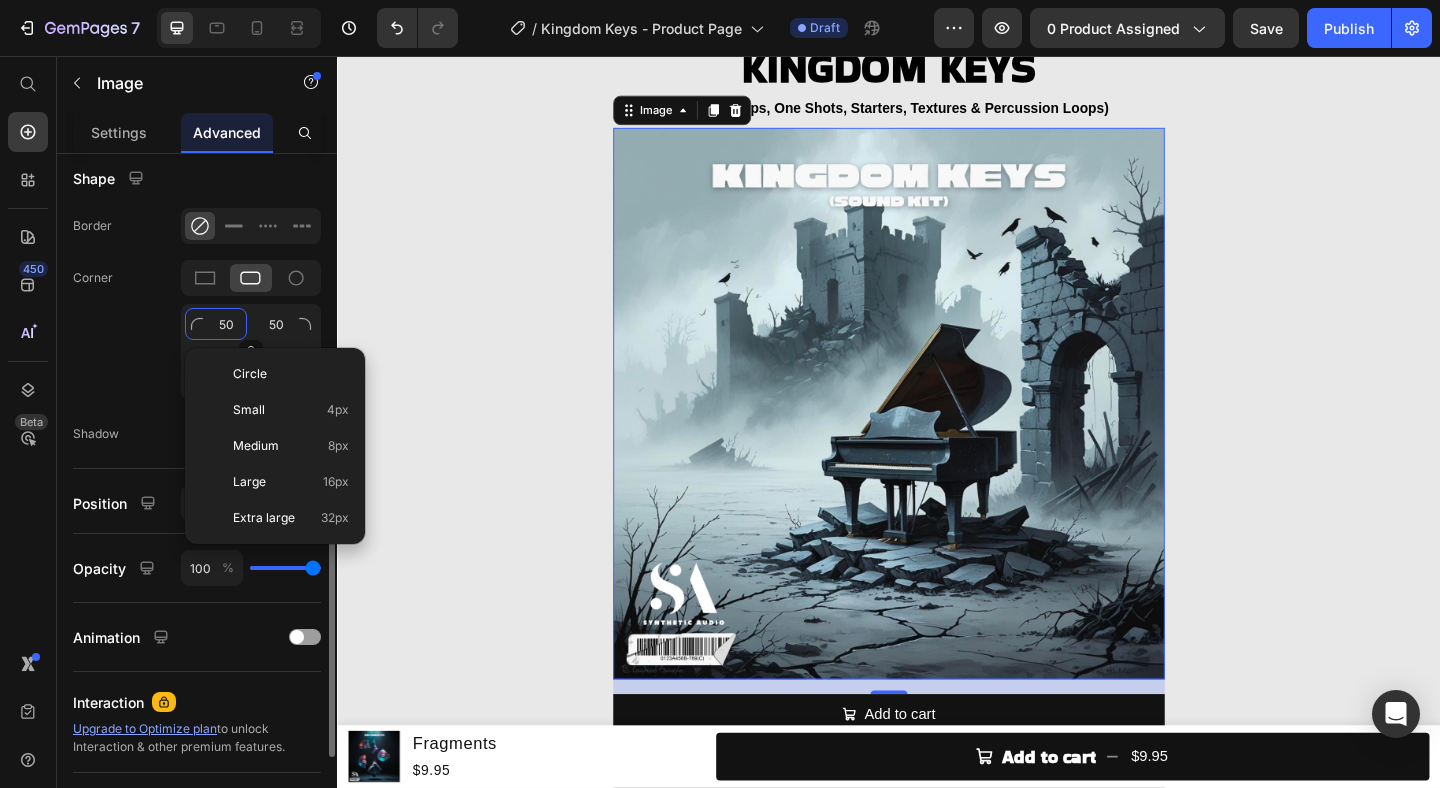 type on "1" 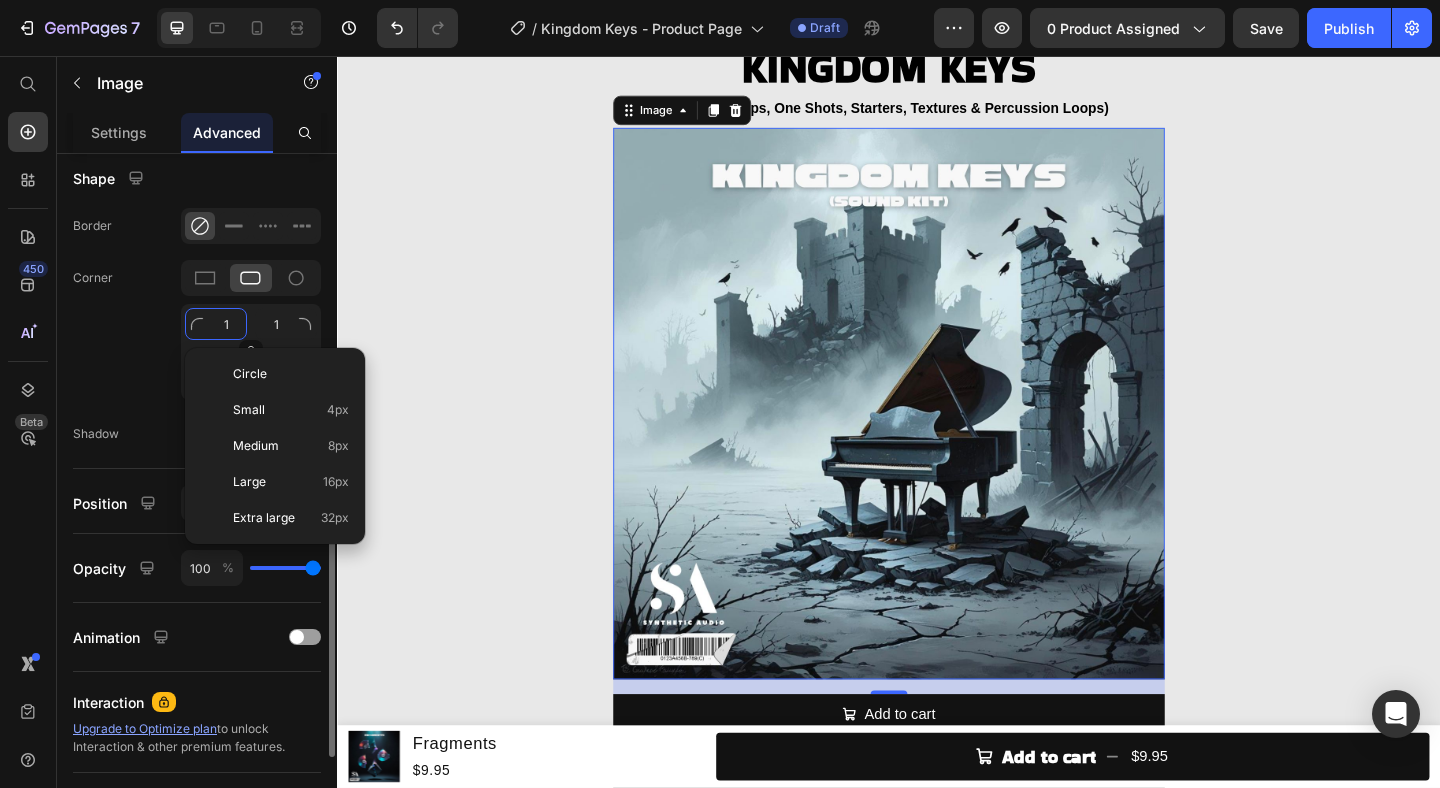 type on "10" 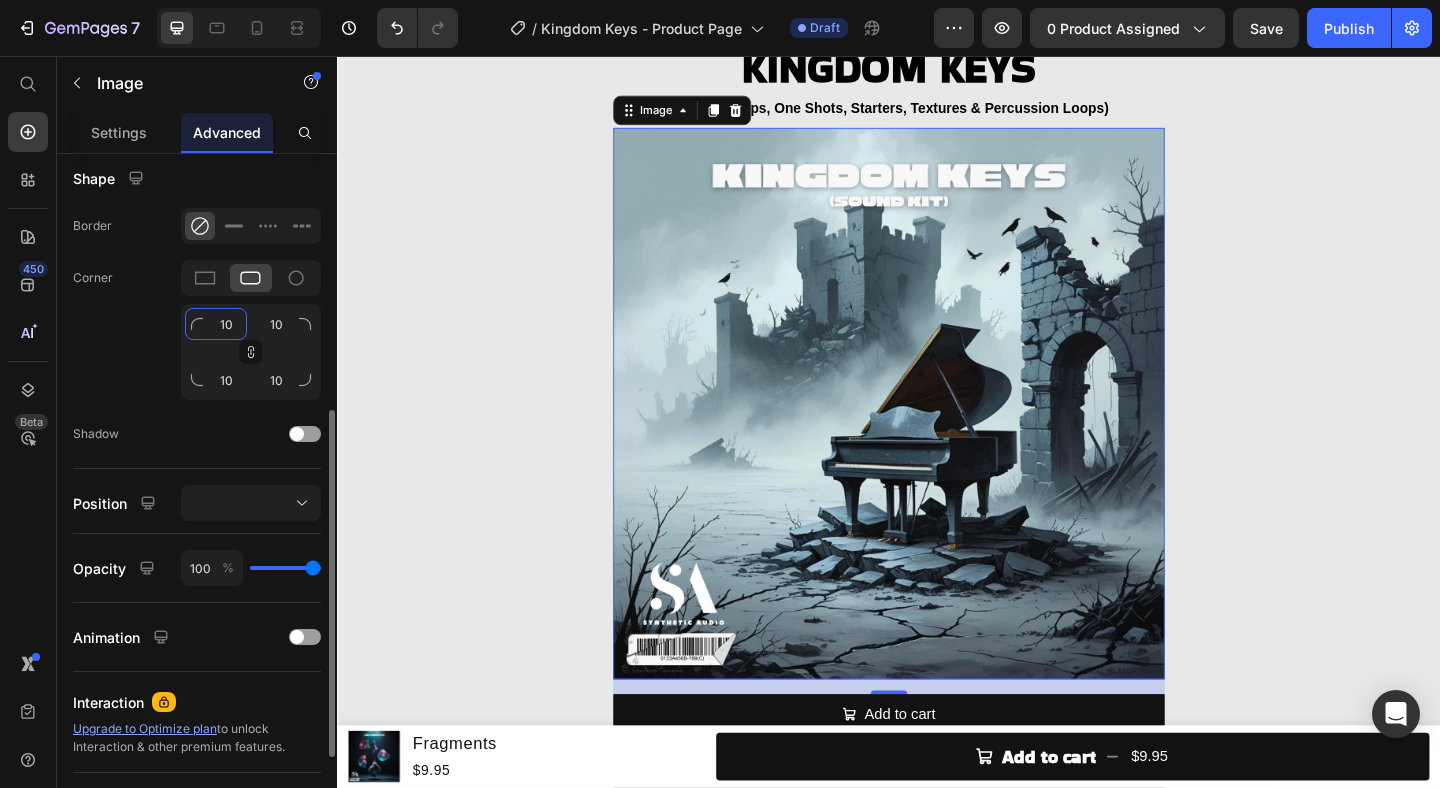 type on "100" 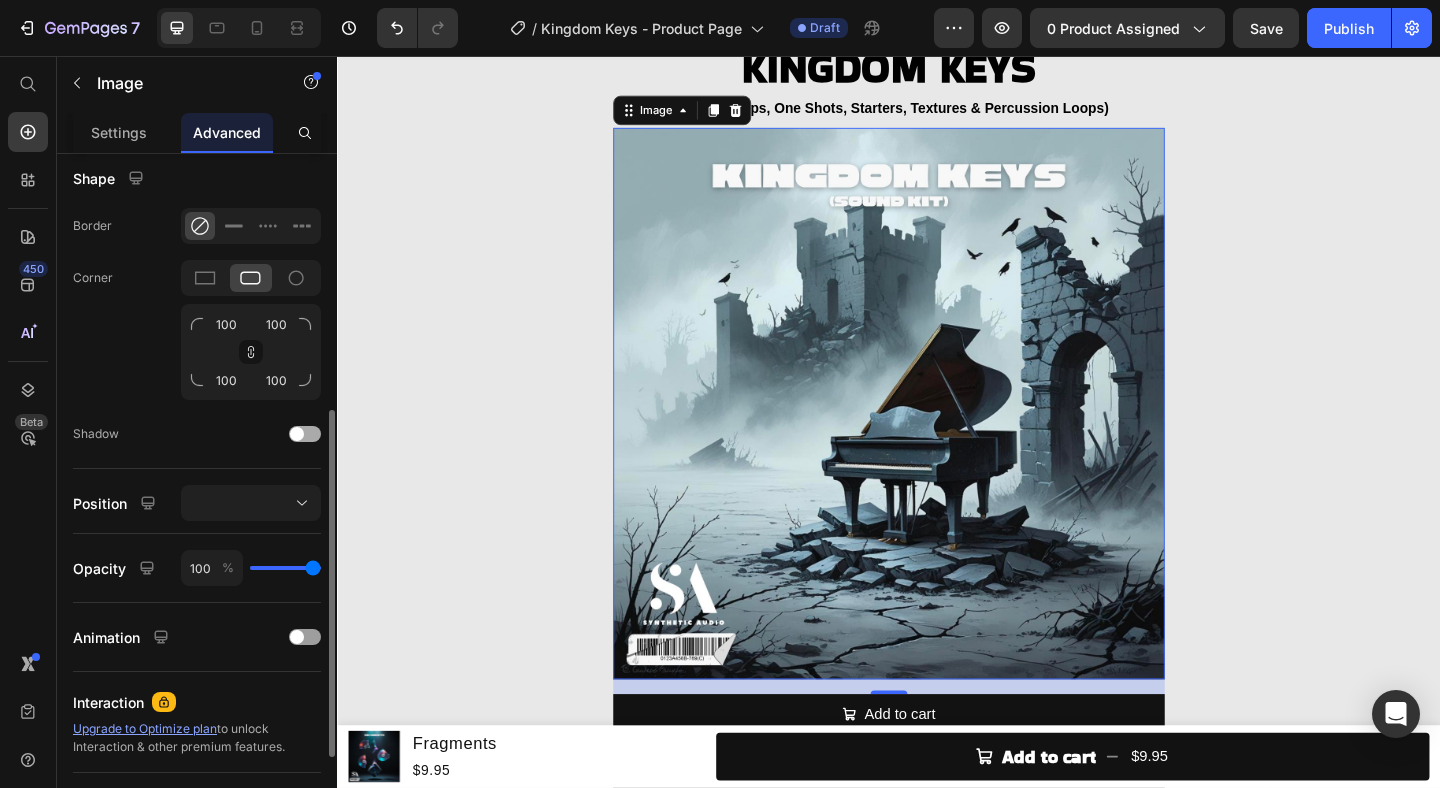 click on "Shadow" 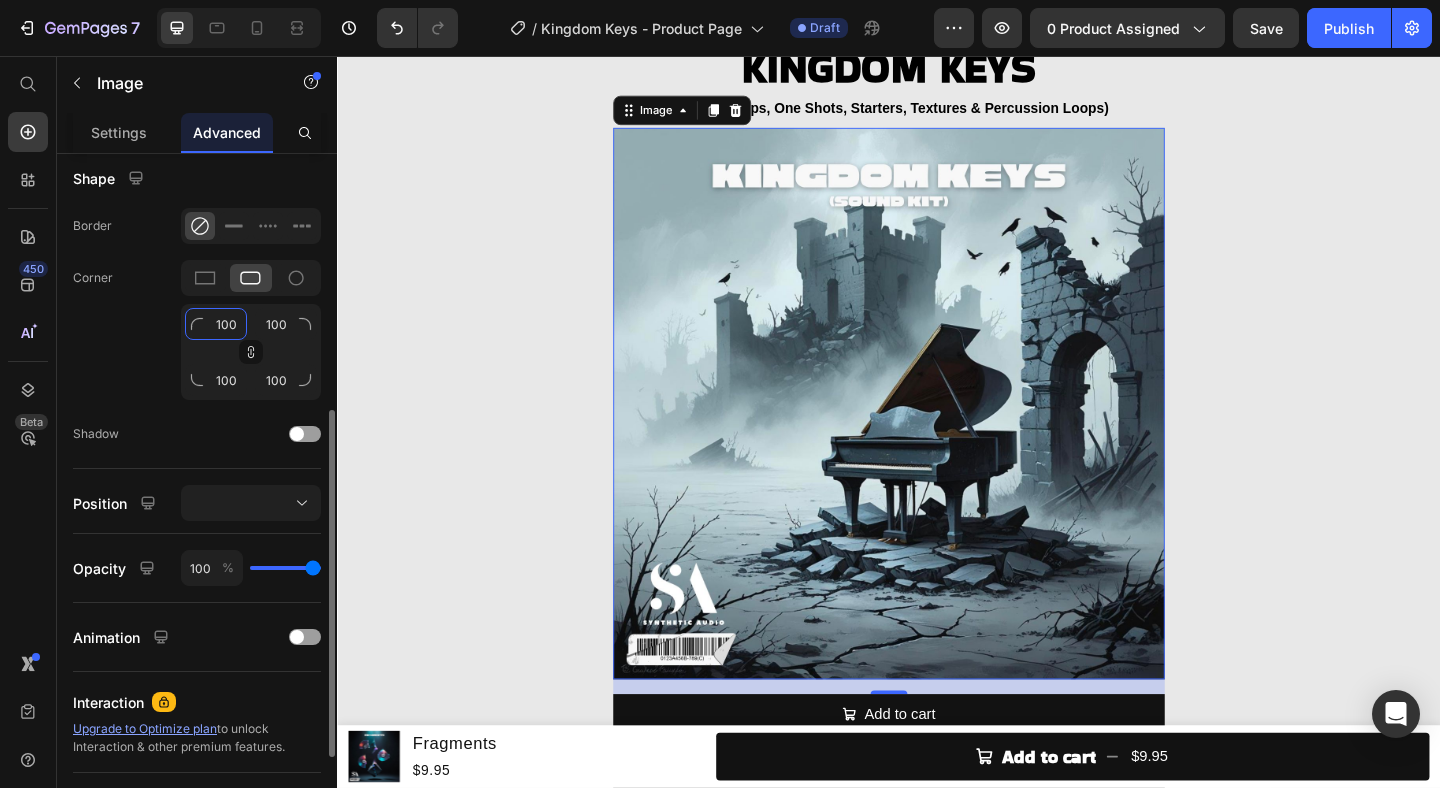 click on "100" 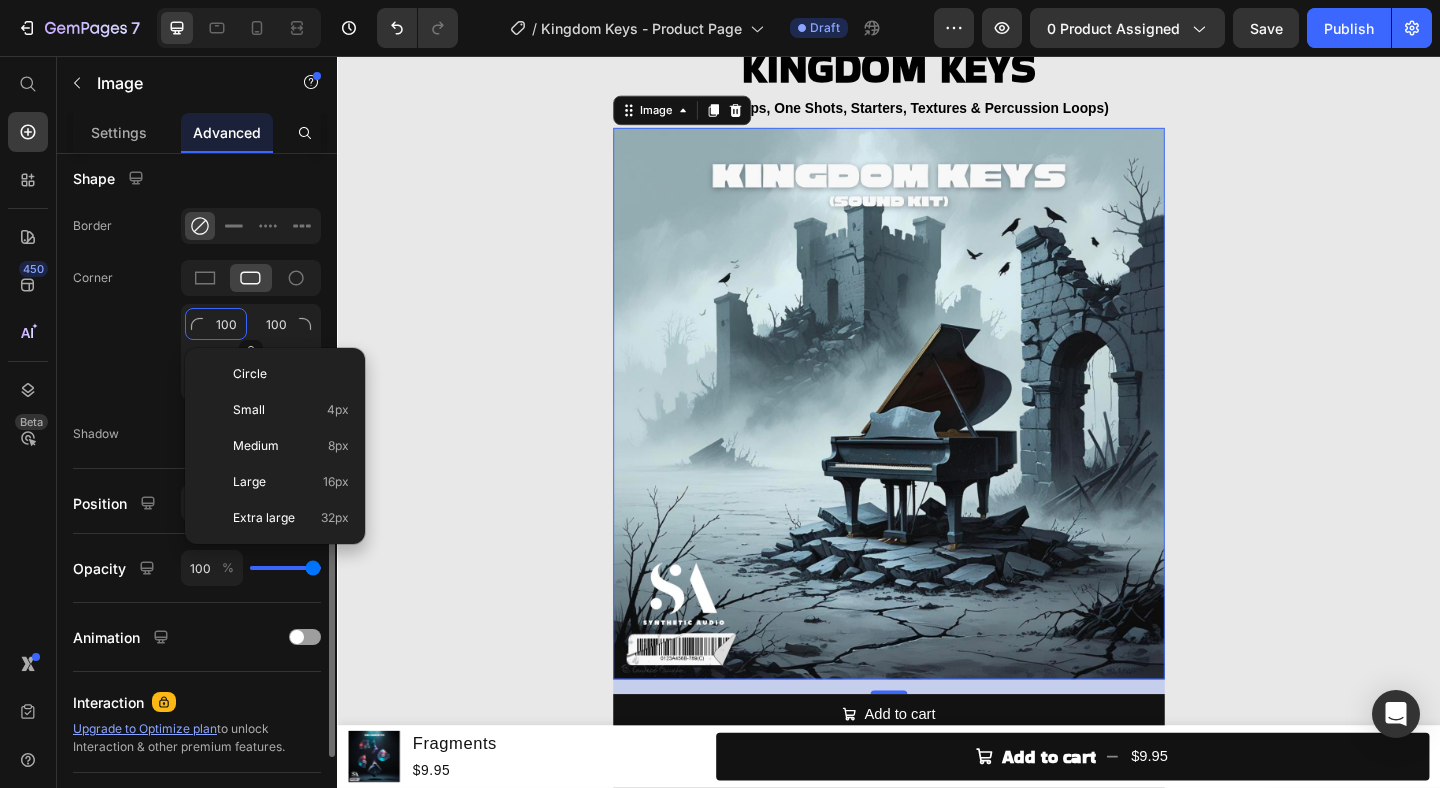 type on "20" 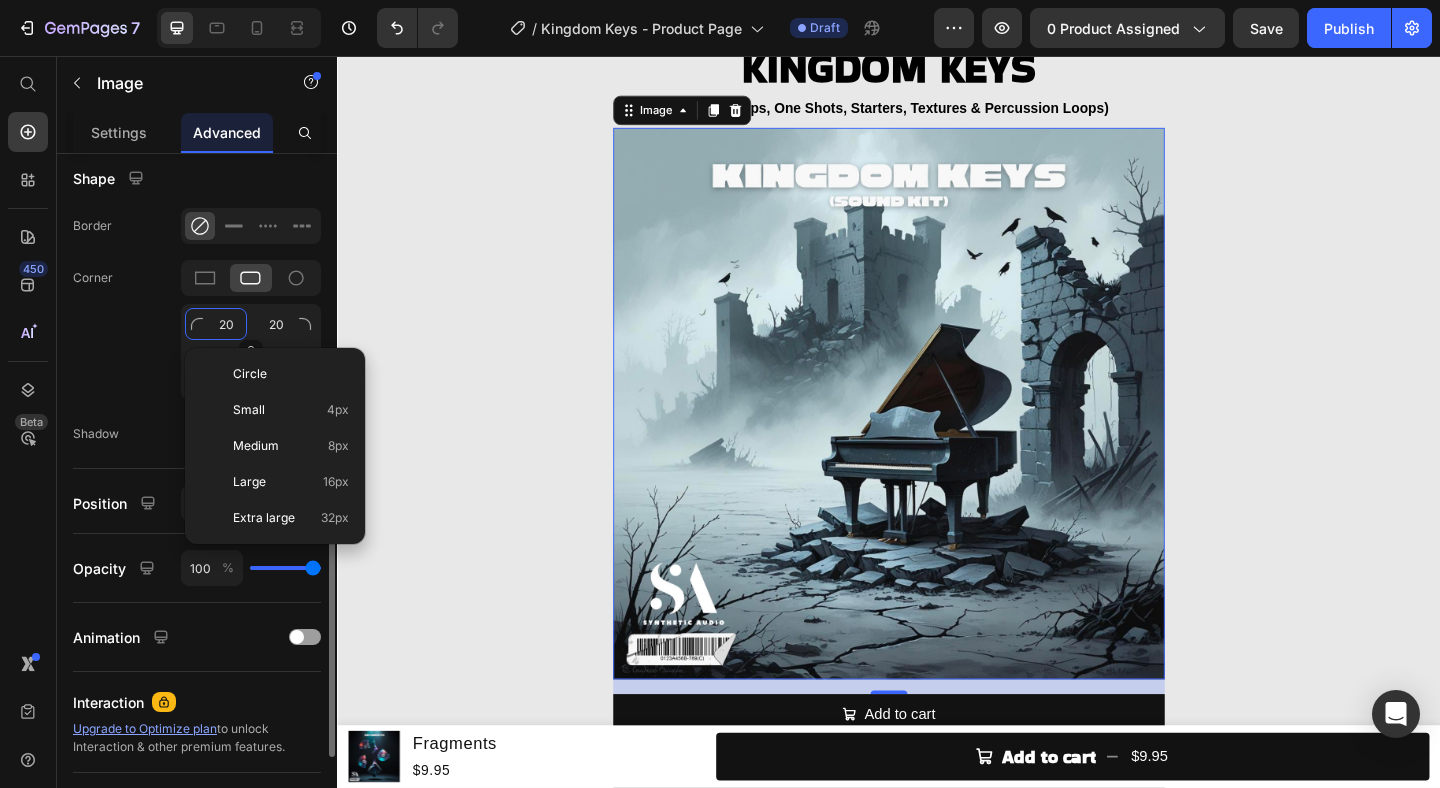 type on "200" 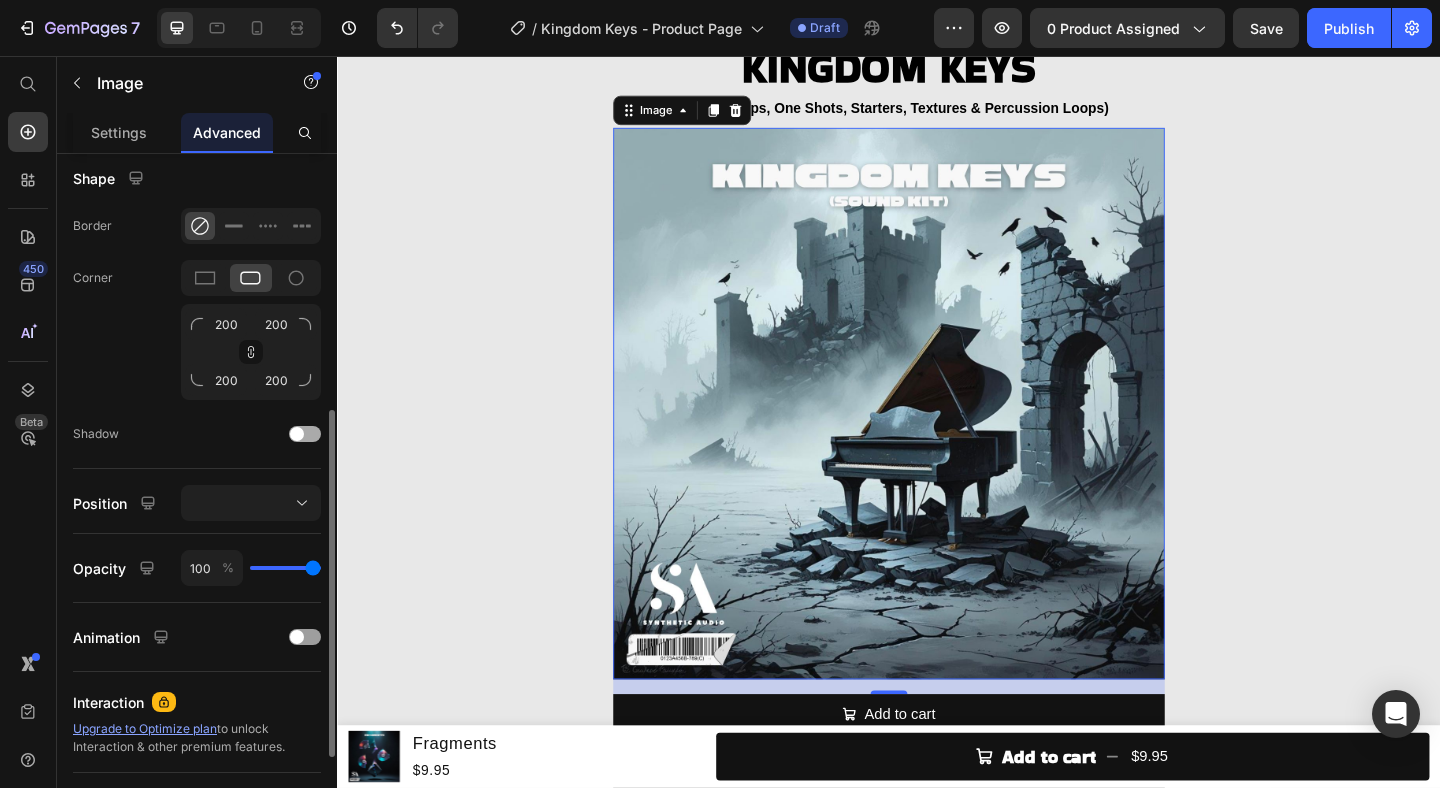 click on "Shadow" 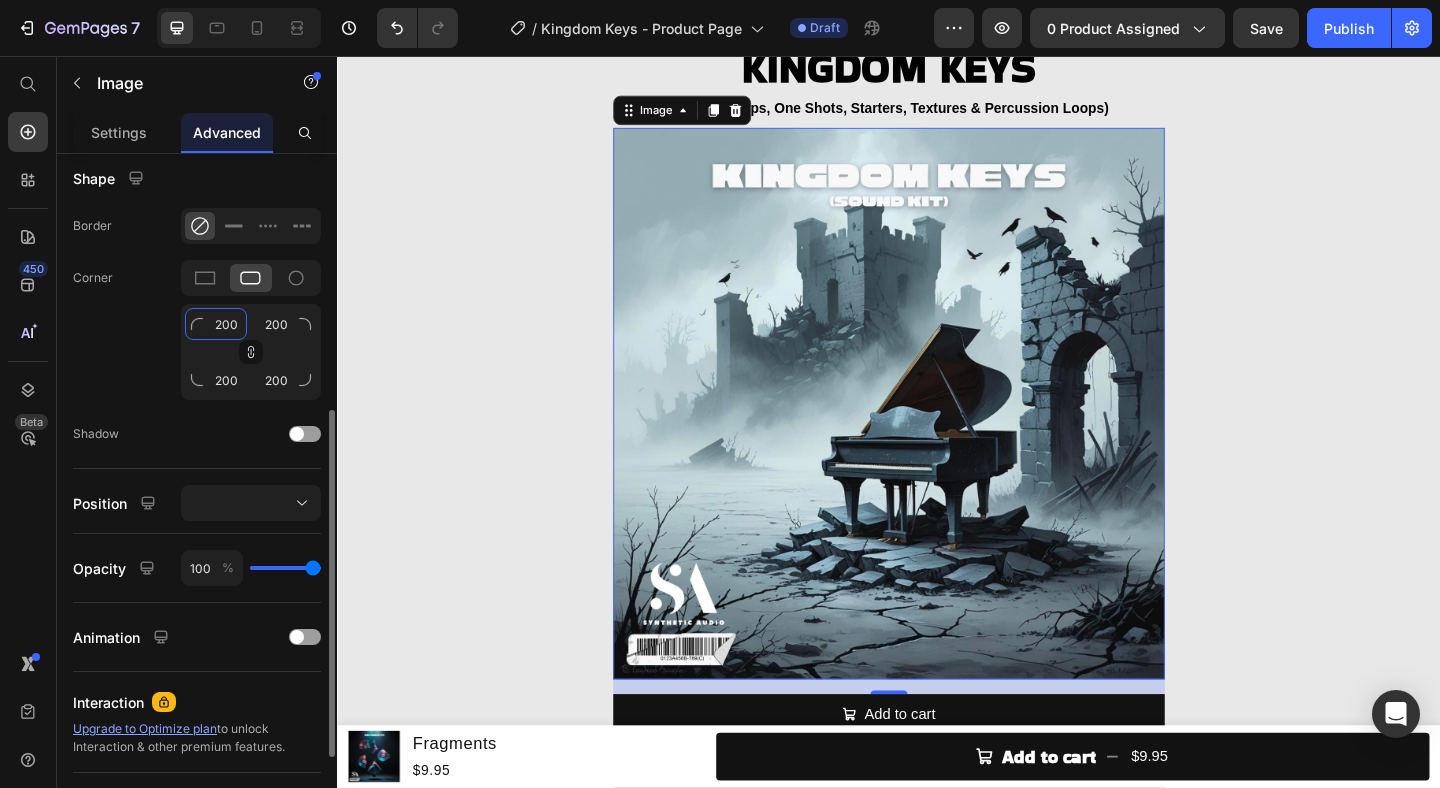 click on "200" 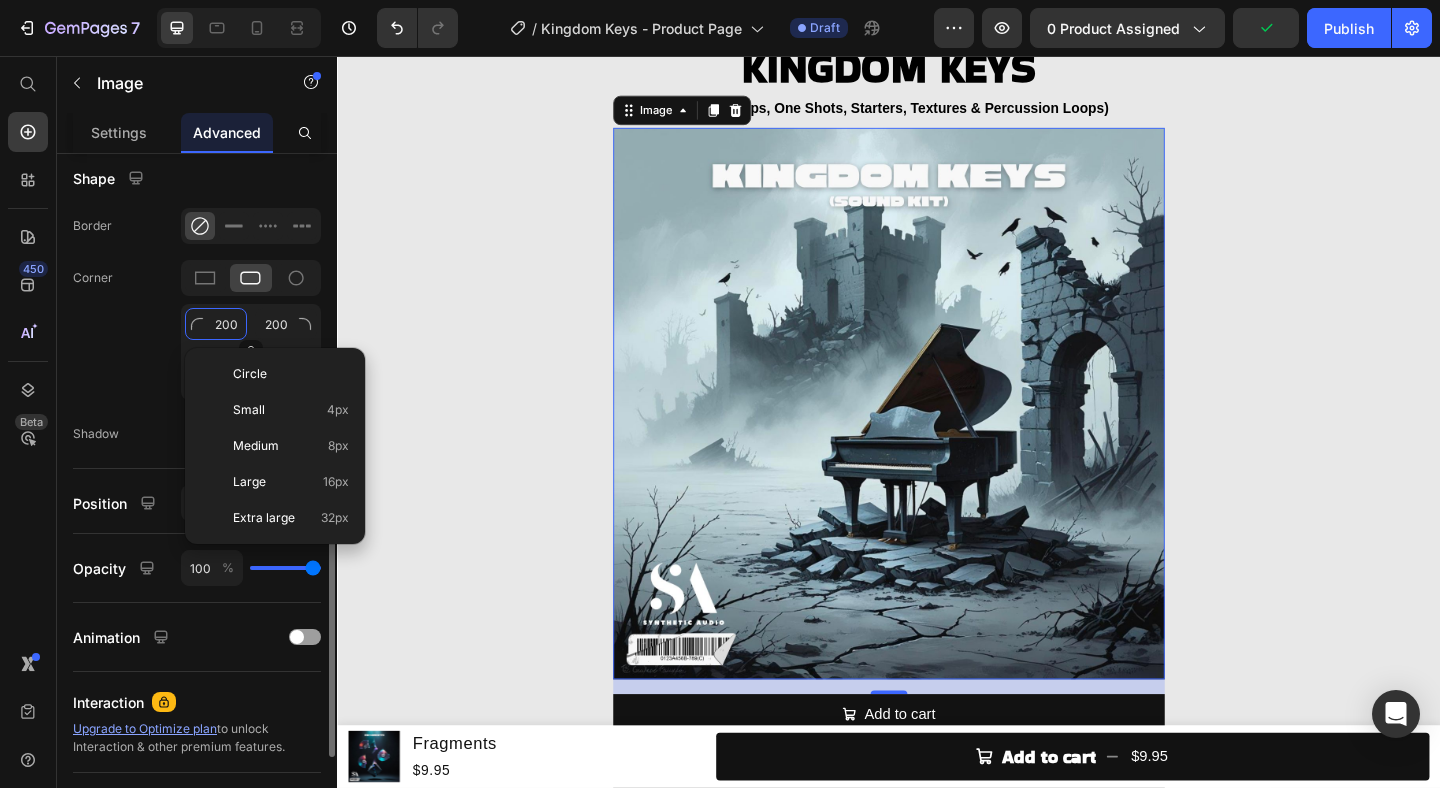 type on "2" 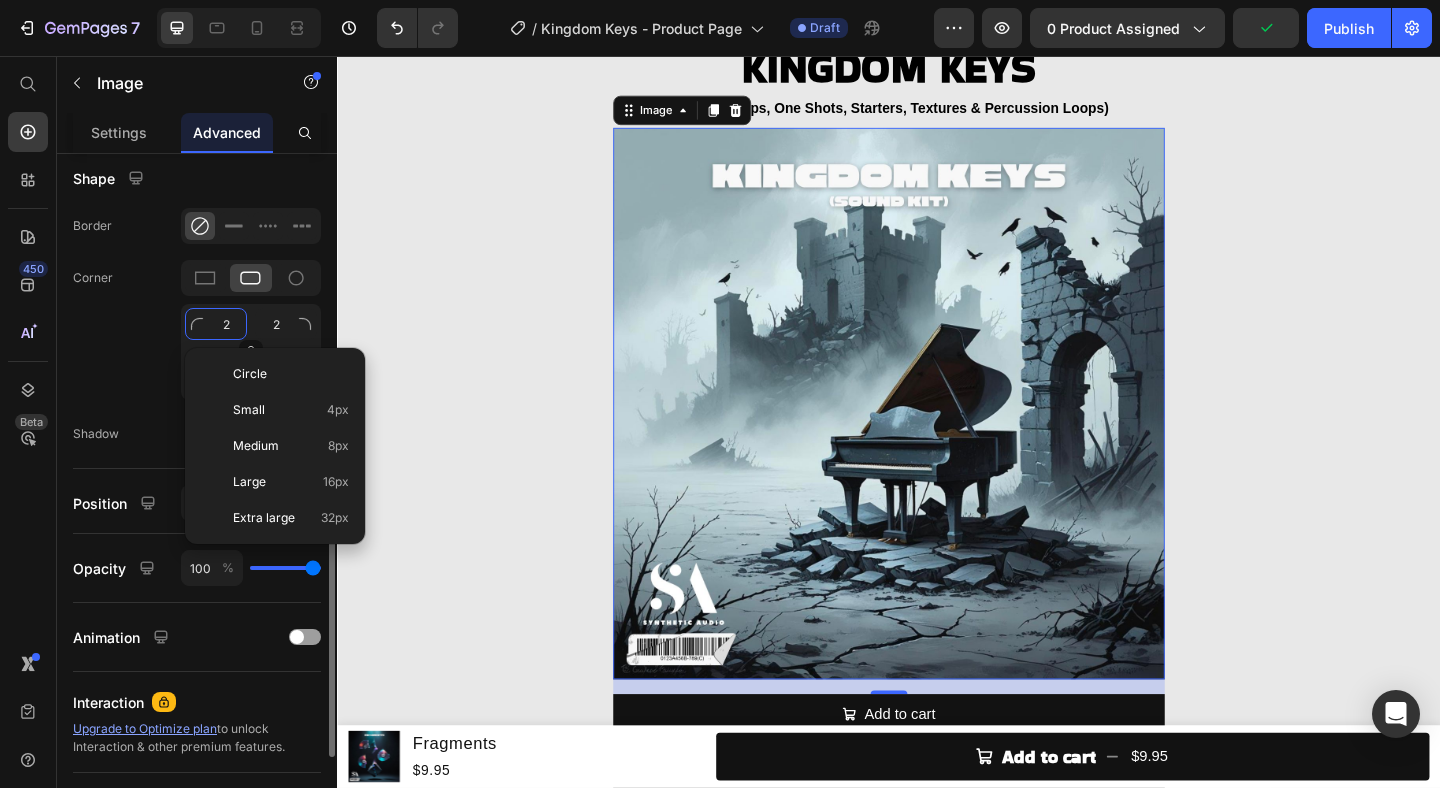 type on "20" 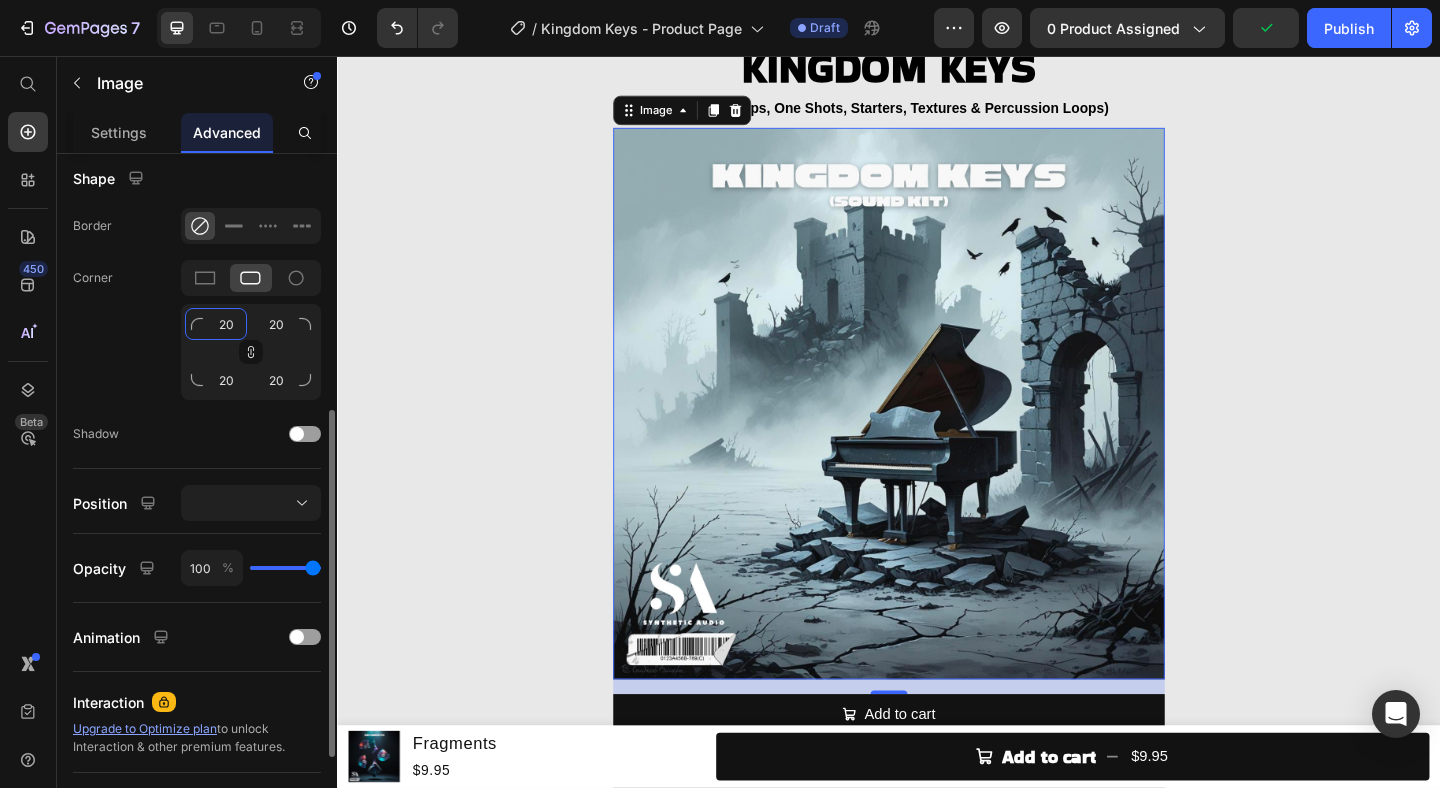 type on "20" 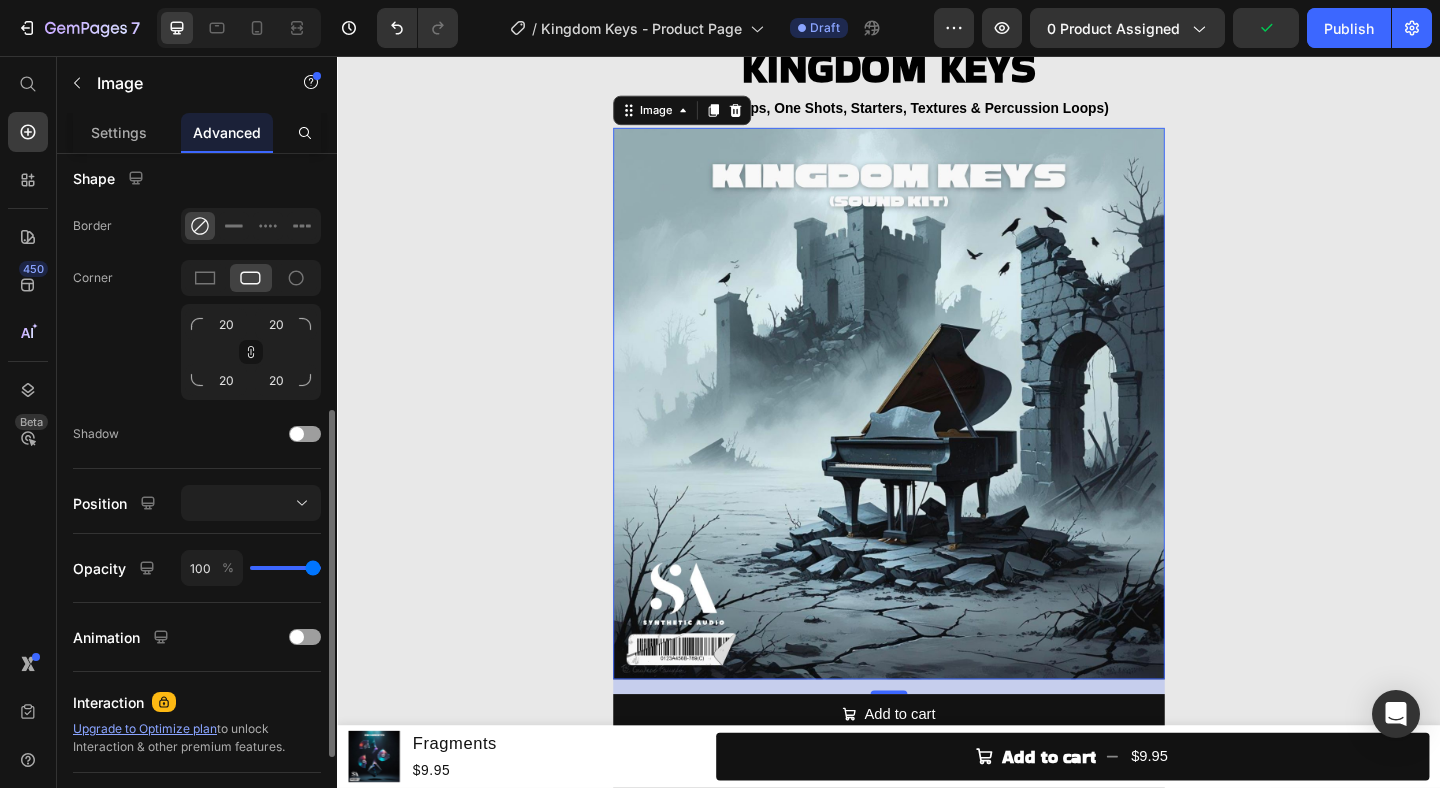 click on "Shape Border Corner 20 20 20 20 Shadow" 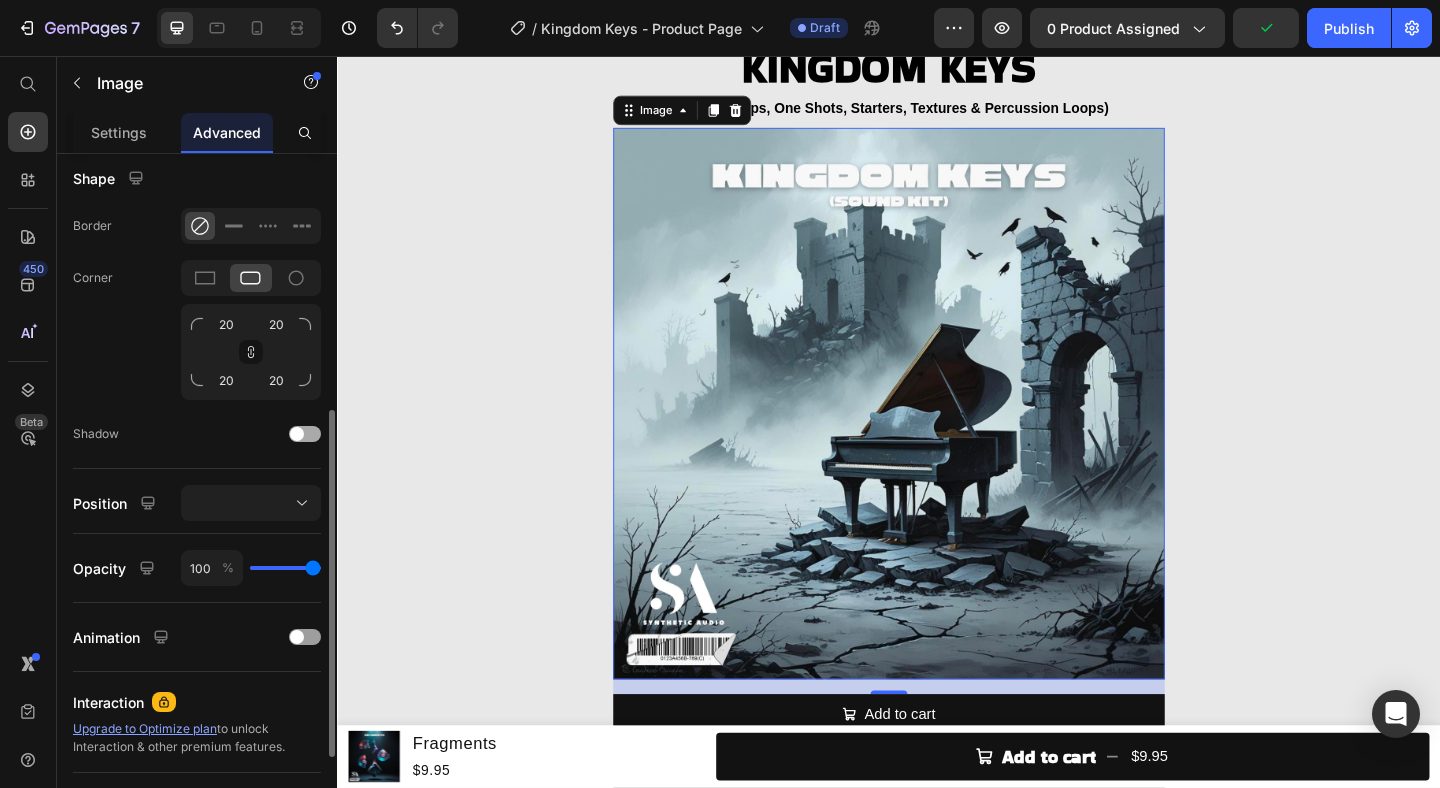 click at bounding box center (305, 434) 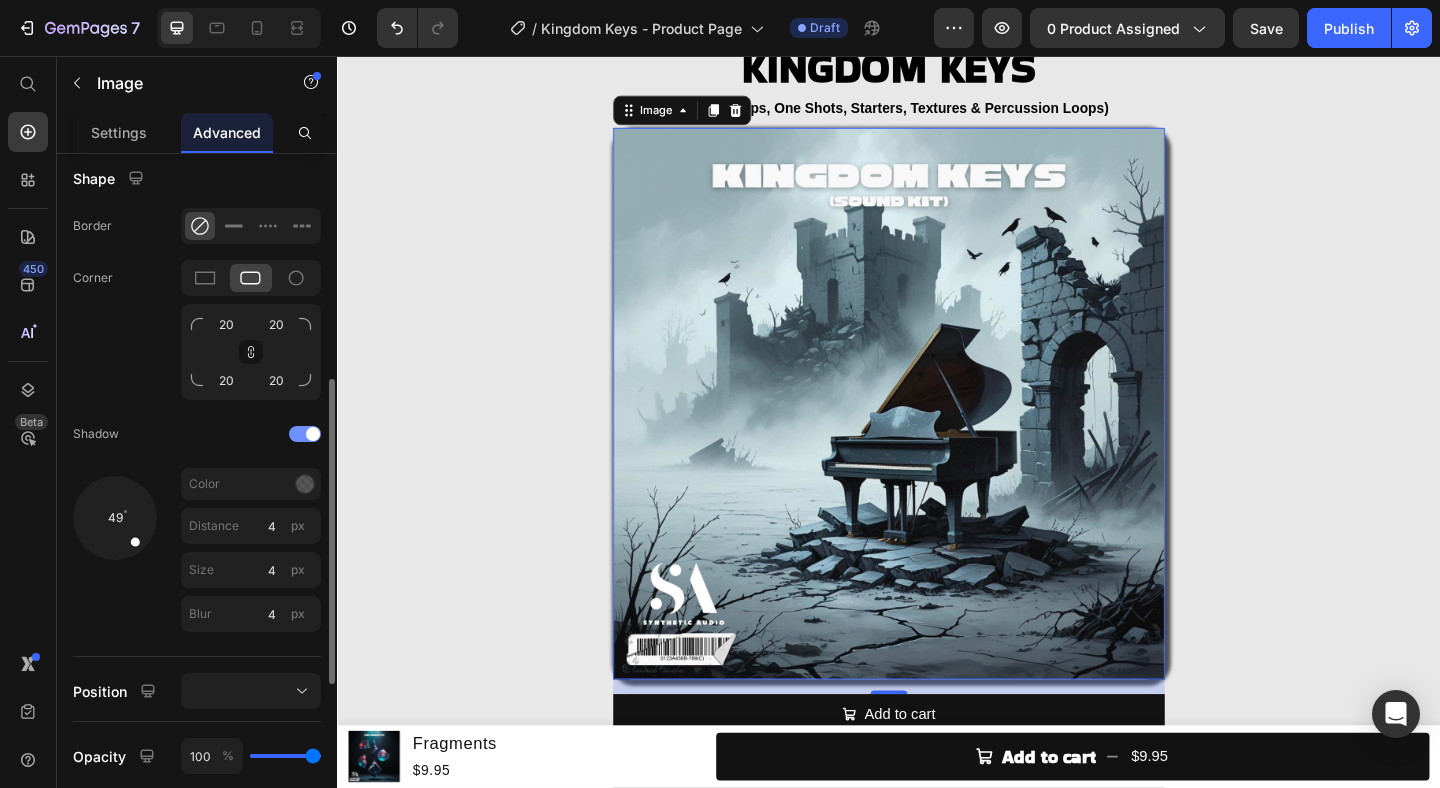 click at bounding box center (305, 434) 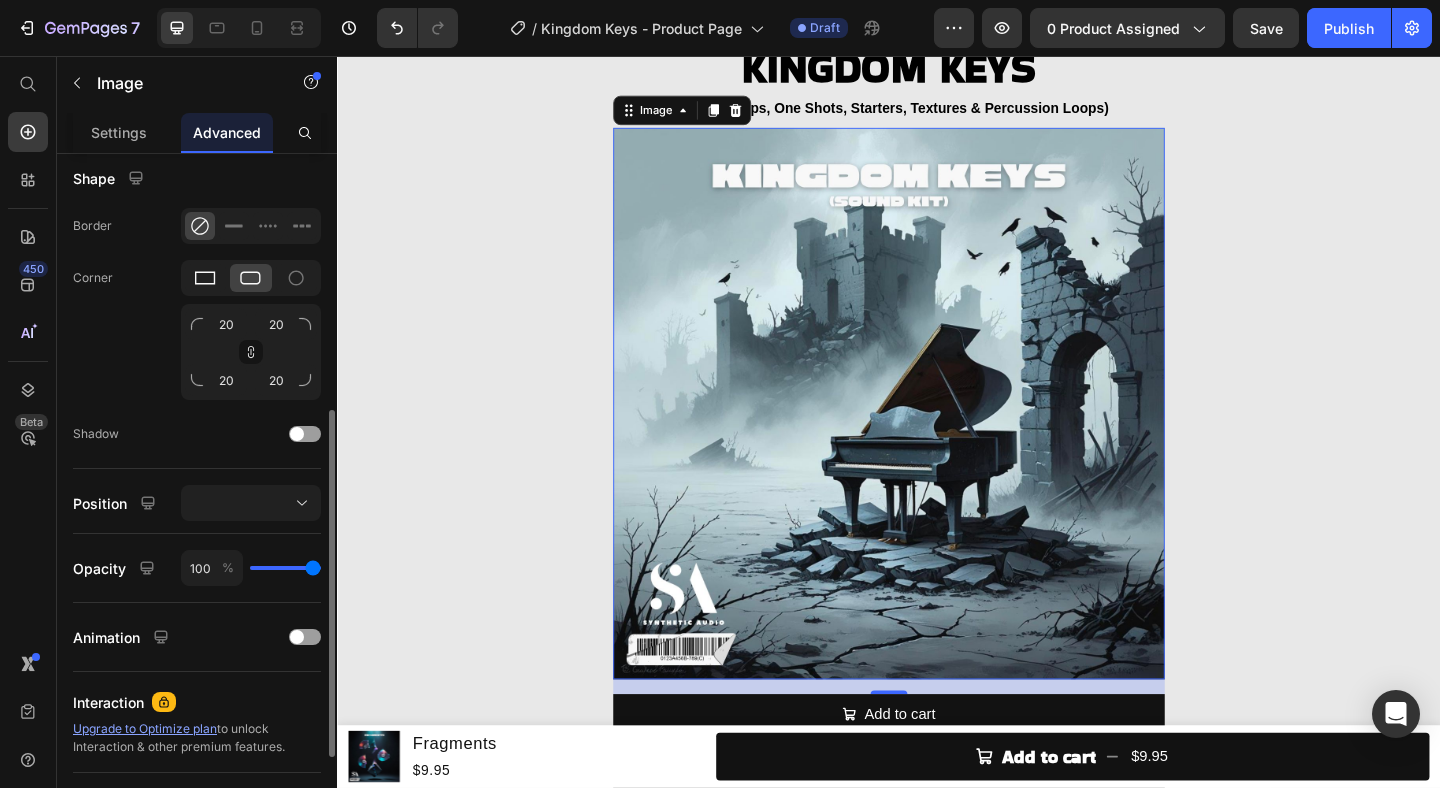 click 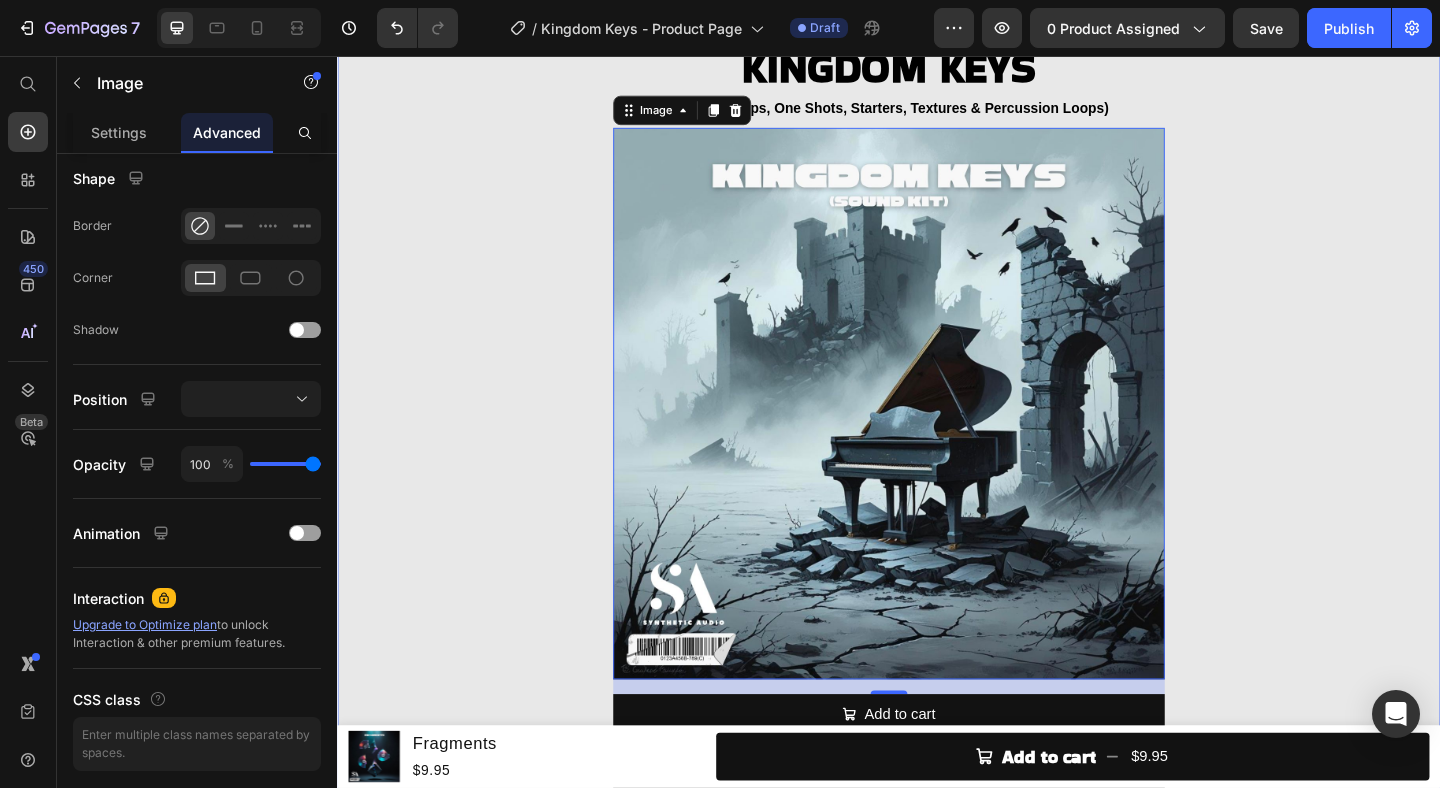 click on "KINGDOM KEYS  Heading (Melody Loops, One Shots, Starters, Textures & Percussion Loops) Heading Image   16
Add to cart Add to Cart Buy it now Dynamic Checkout Product" at bounding box center [937, 455] 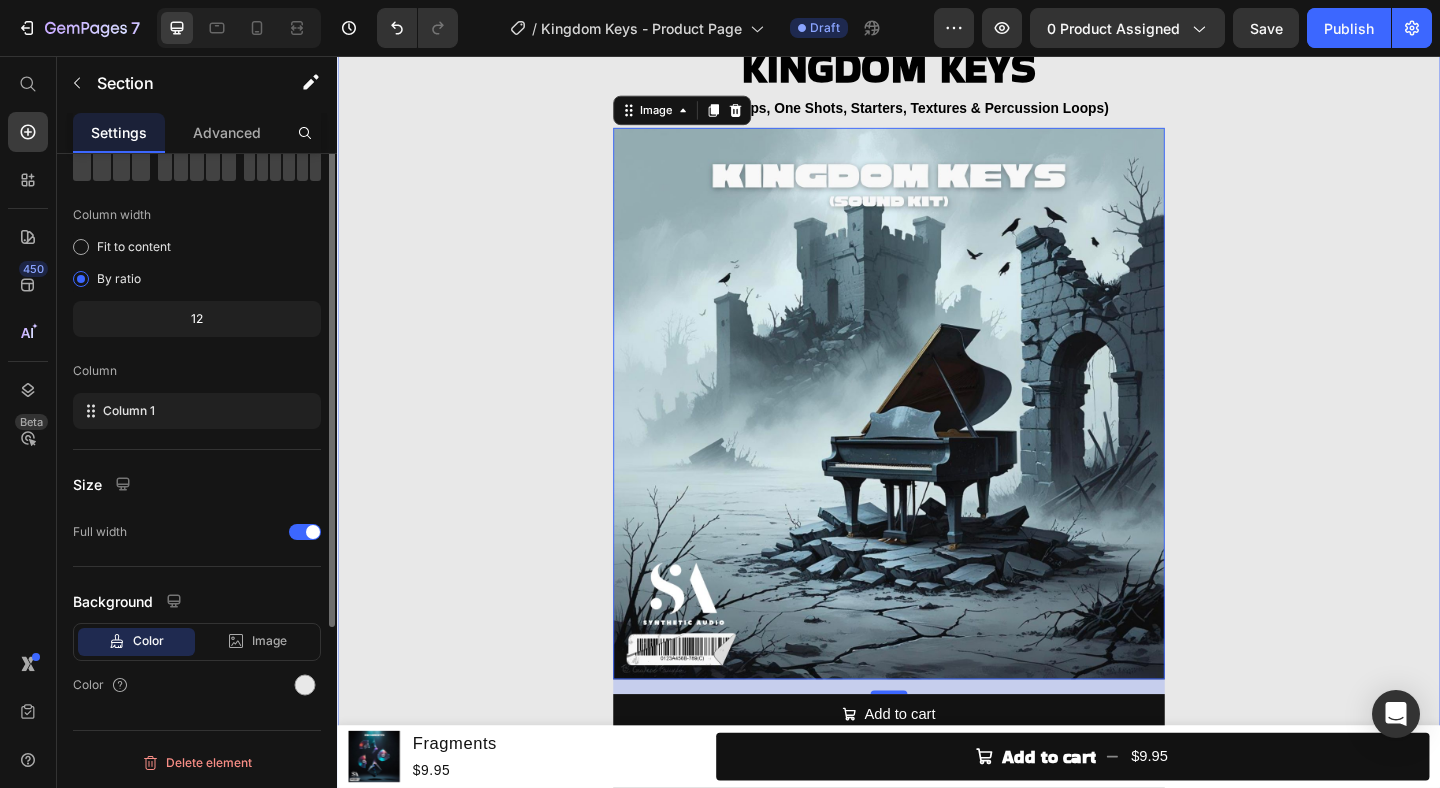 scroll, scrollTop: 0, scrollLeft: 0, axis: both 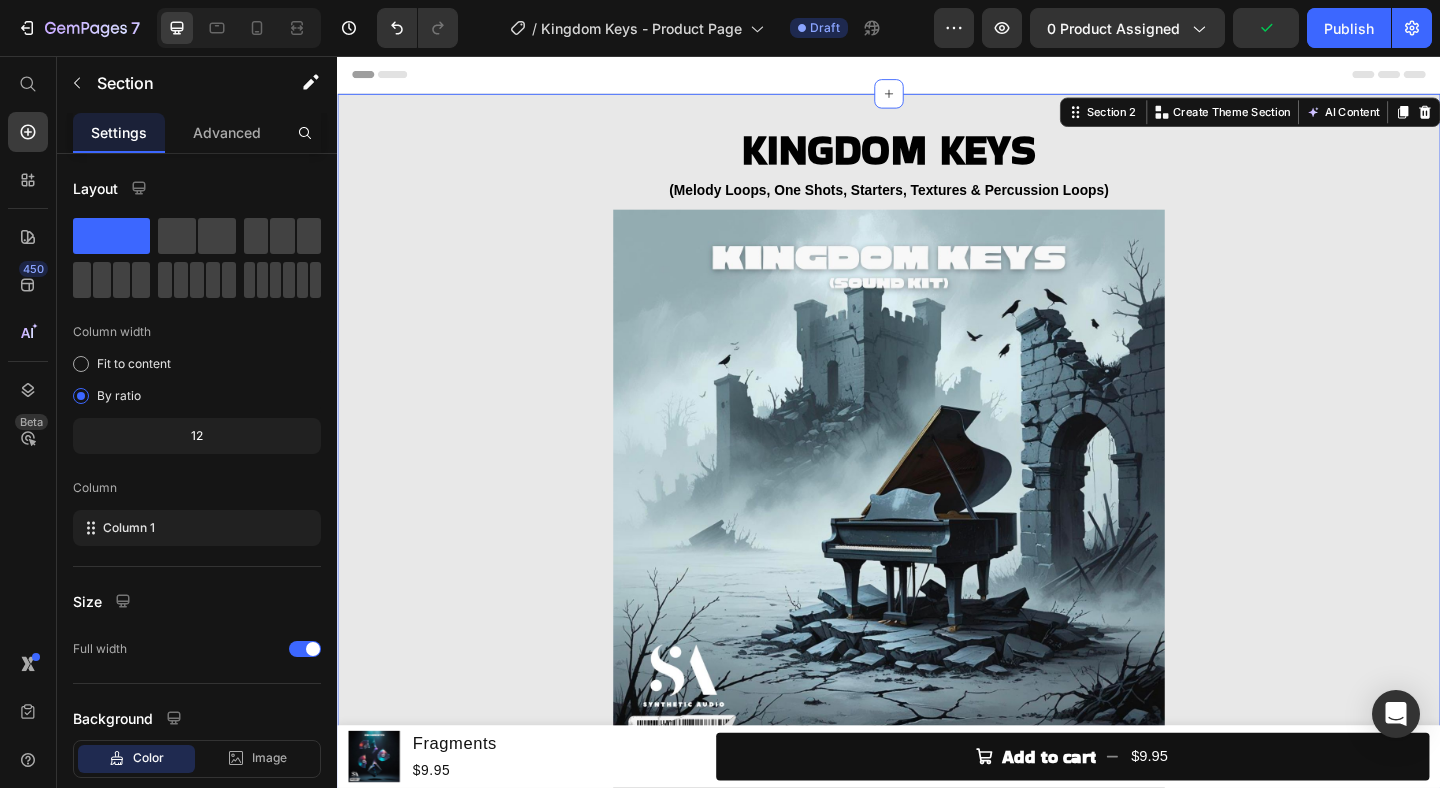 click on "KINGDOM KEYS  Heading (Melody Loops, One Shots, Starters, Textures & Percussion Loops) Heading Image
Add to cart Add to Cart Buy it now Dynamic Checkout Product" at bounding box center [937, 544] 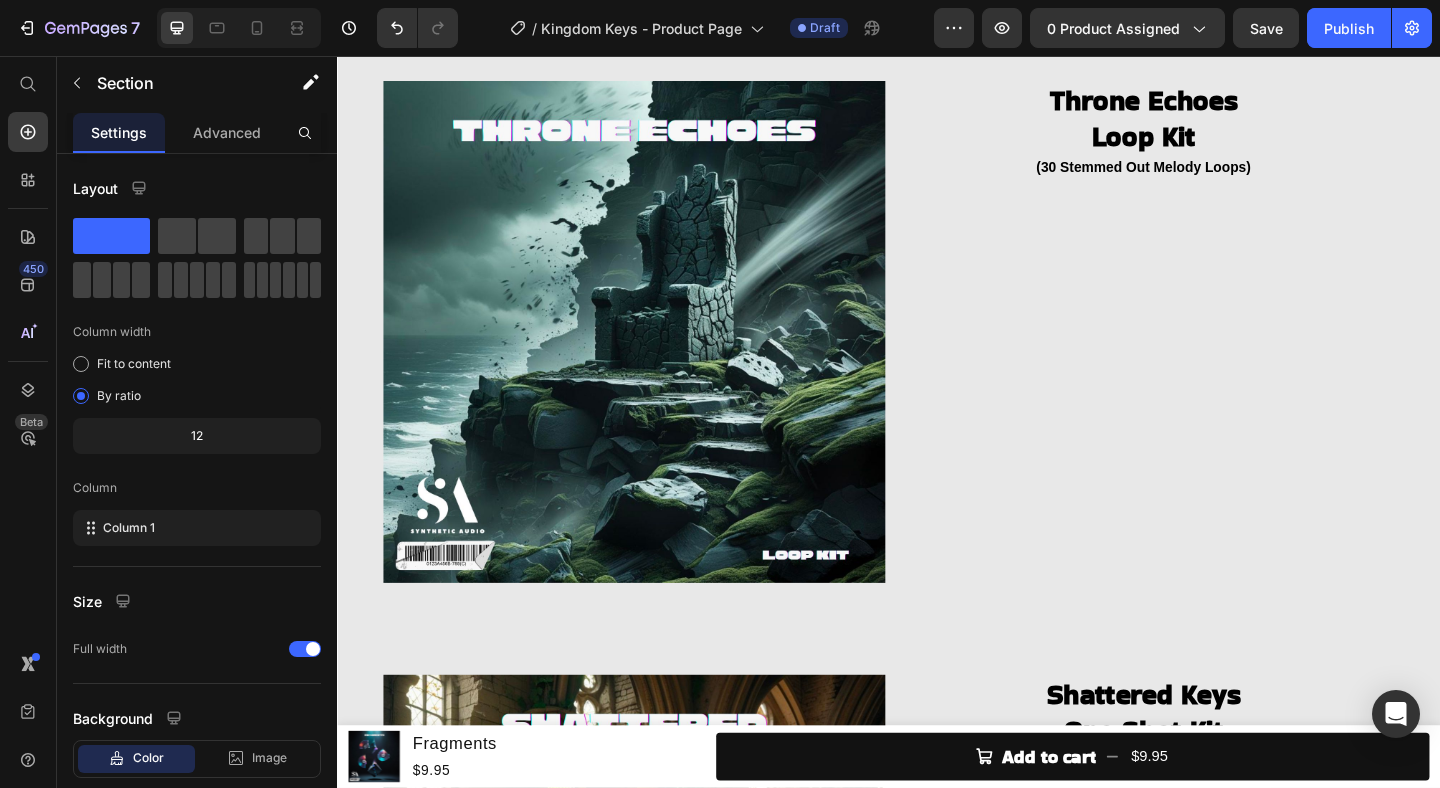scroll, scrollTop: 1171, scrollLeft: 0, axis: vertical 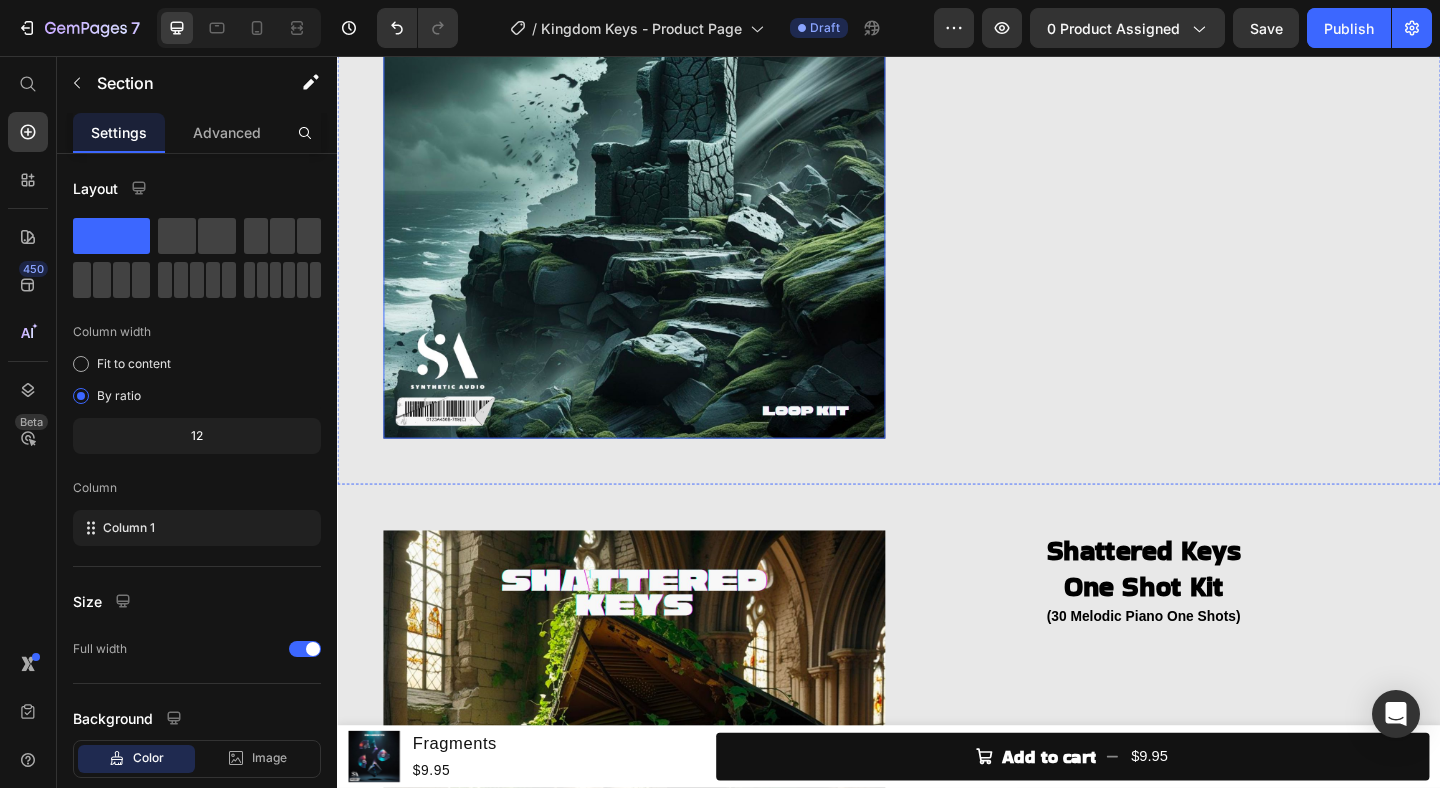 click at bounding box center (660, 199) 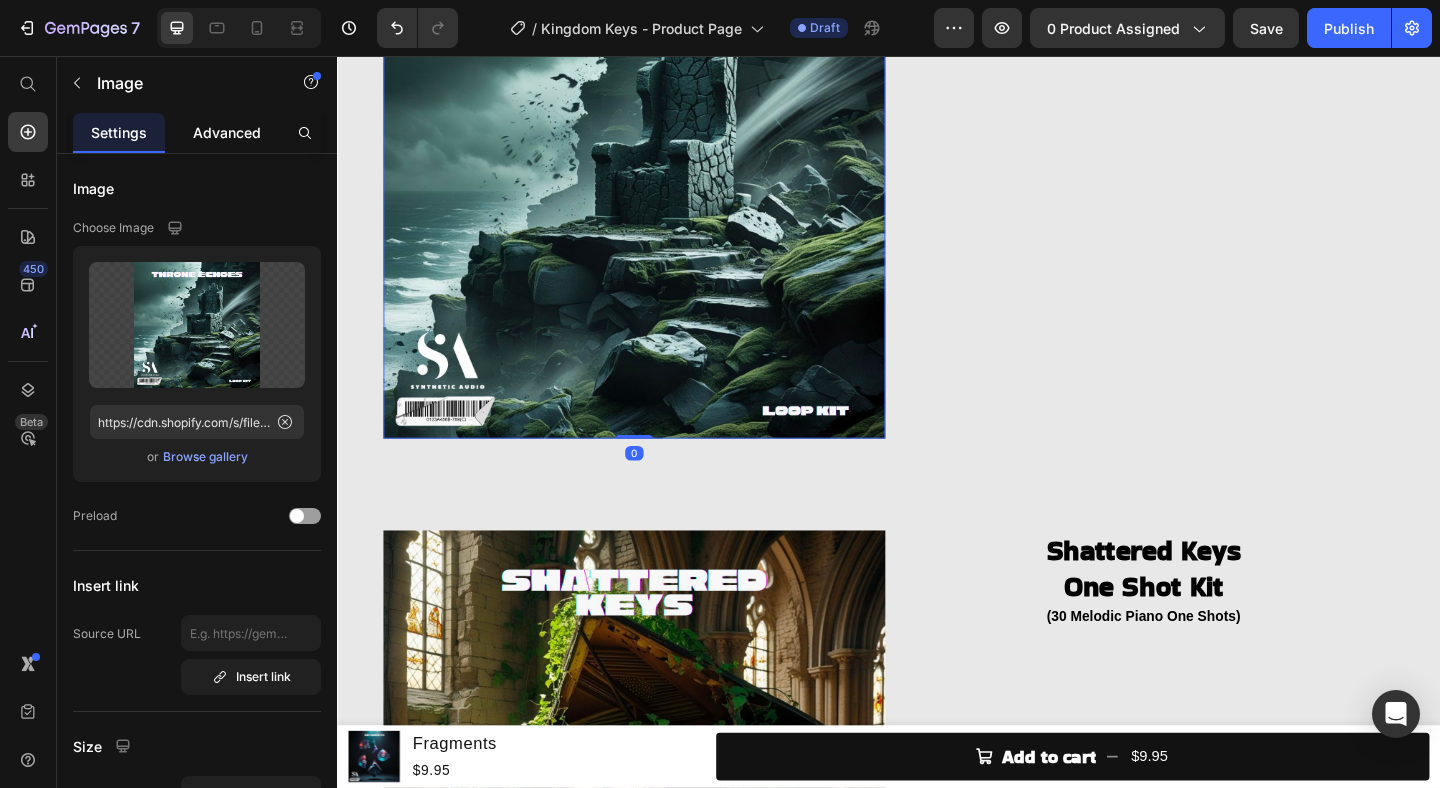 click on "Advanced" at bounding box center [227, 132] 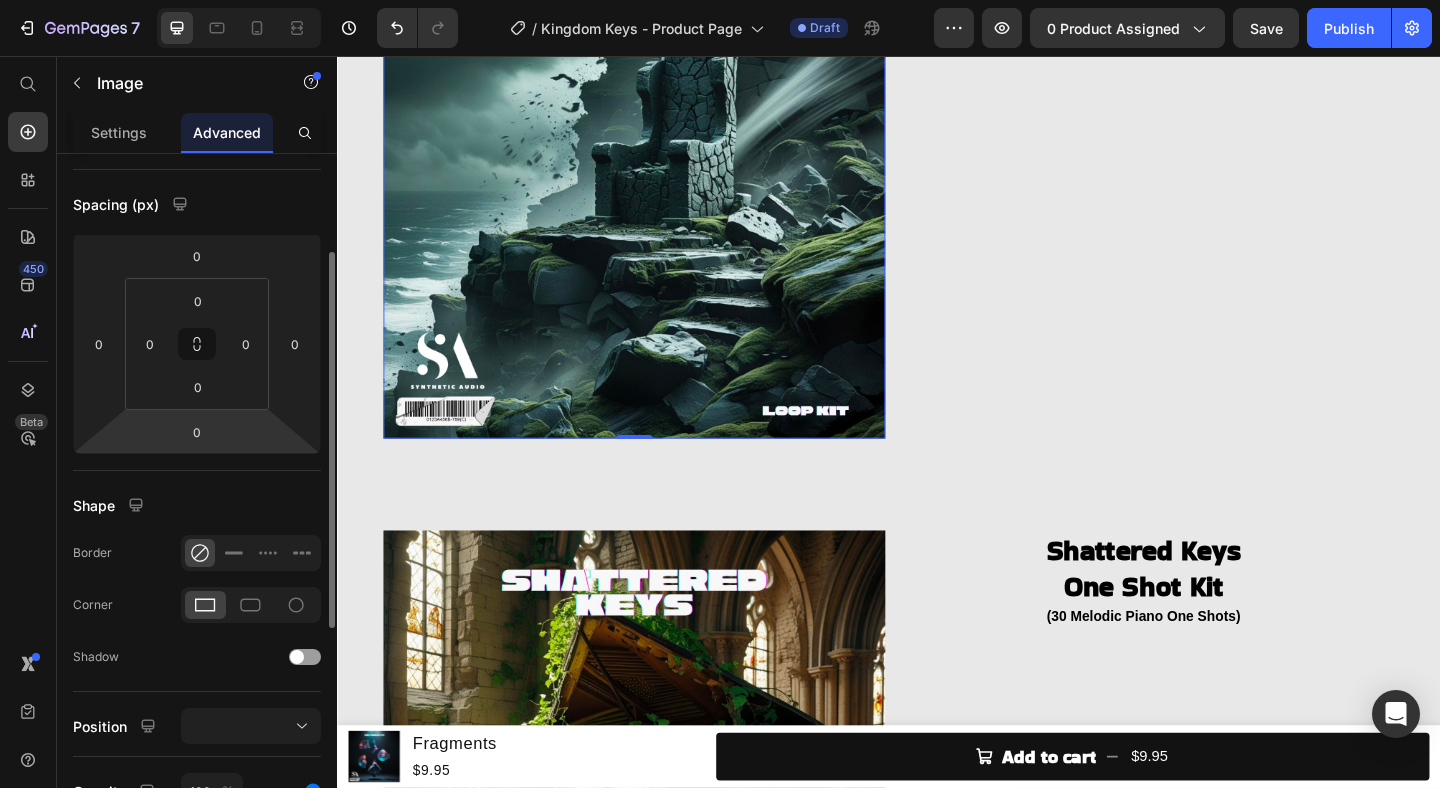 scroll, scrollTop: 221, scrollLeft: 0, axis: vertical 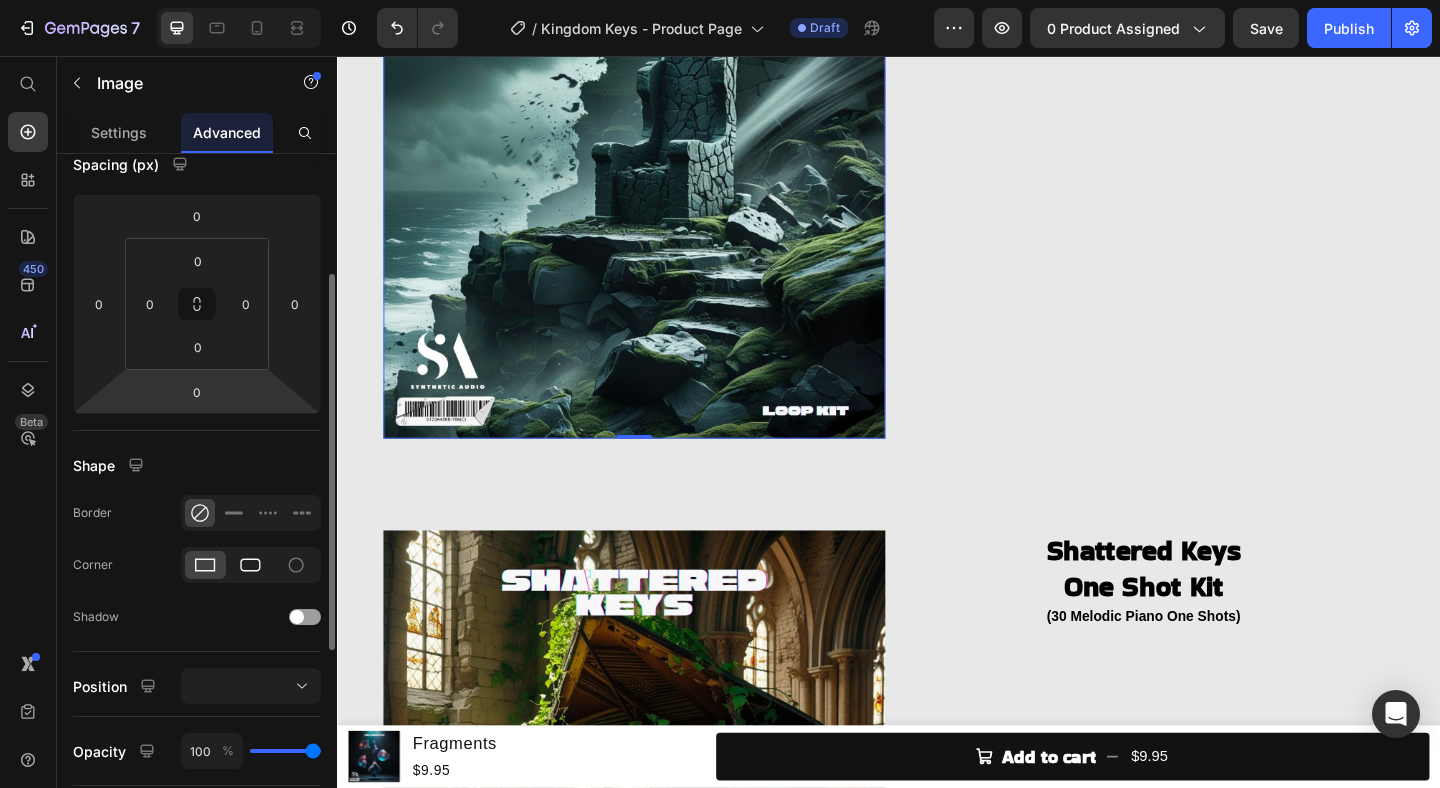 click 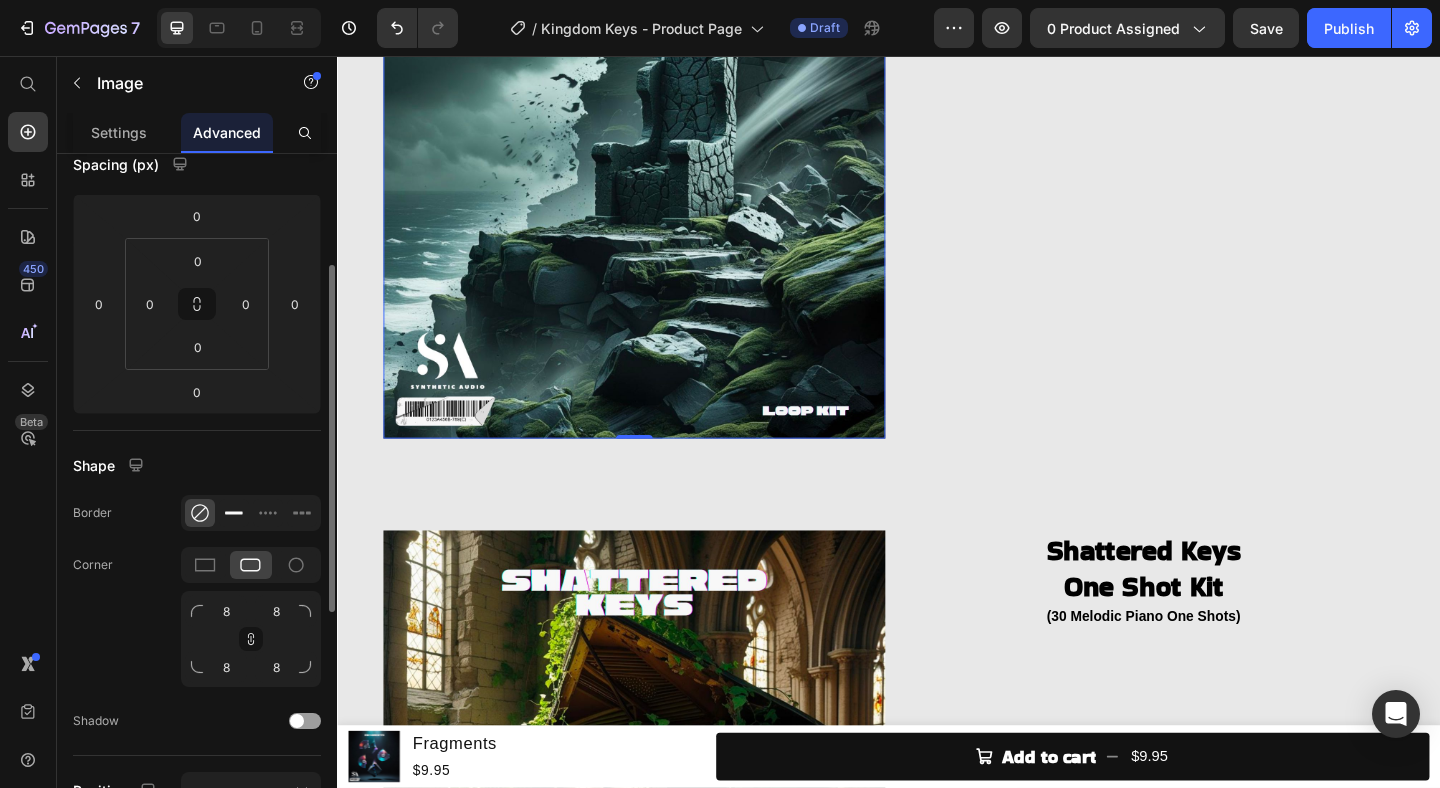 click 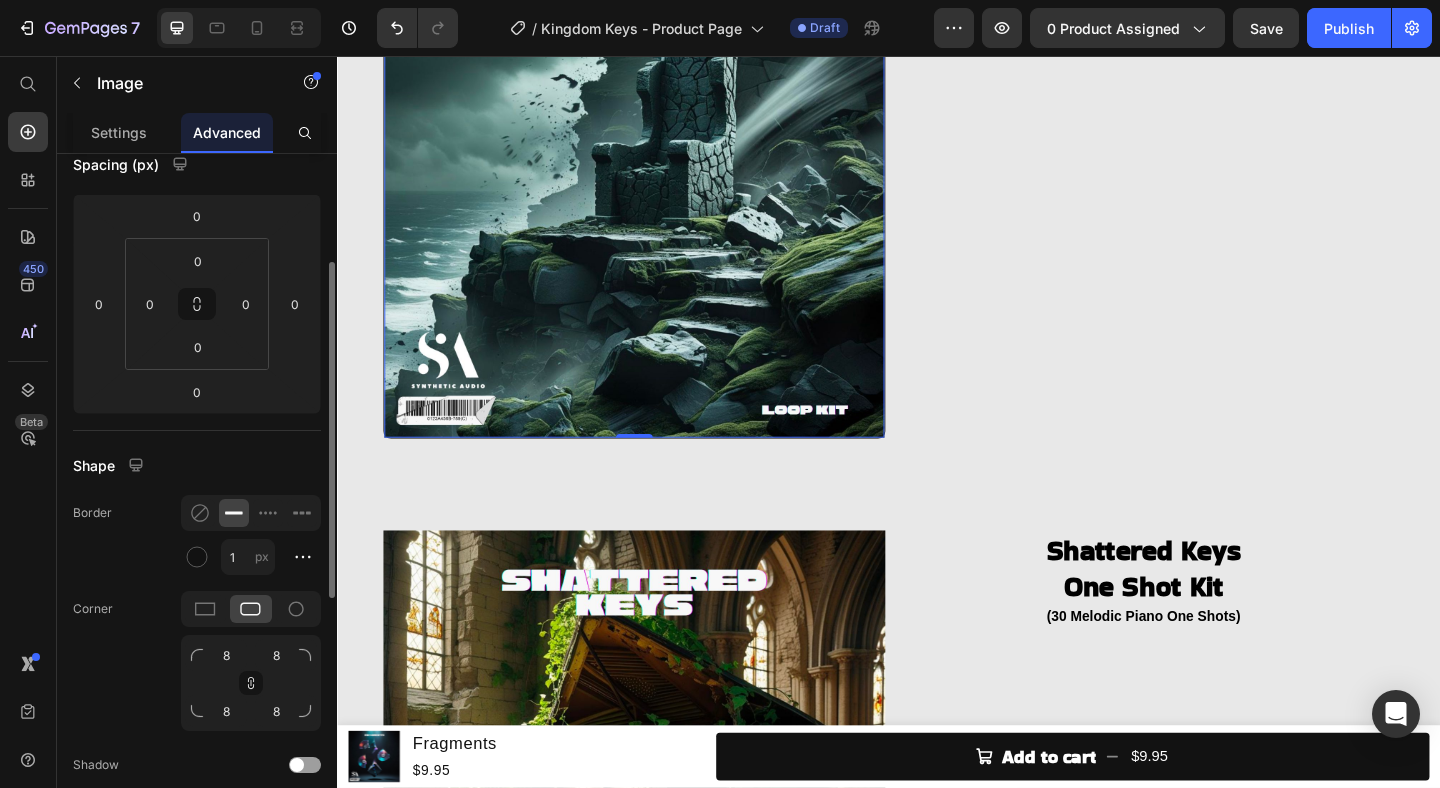 scroll, scrollTop: 1172, scrollLeft: 0, axis: vertical 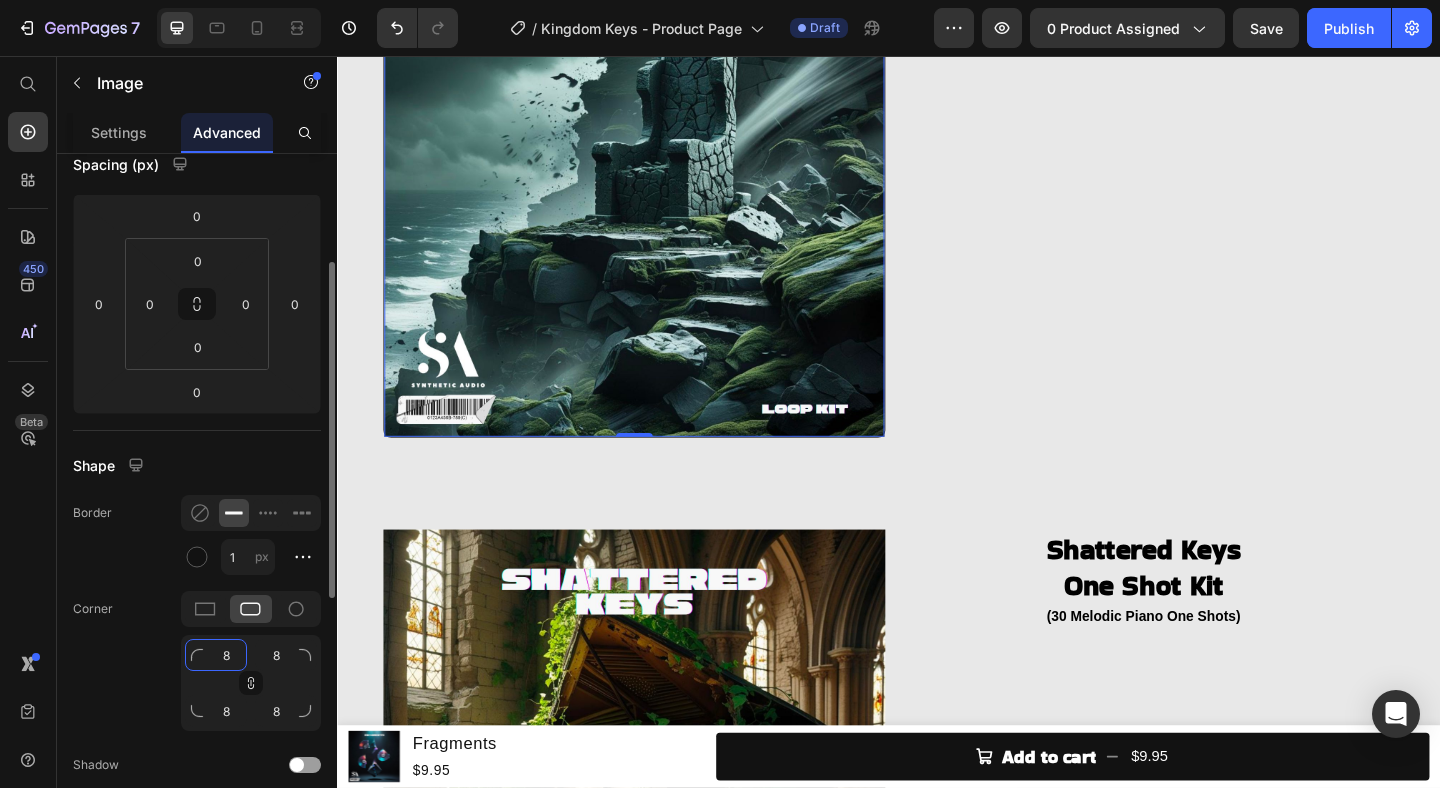 click on "8" 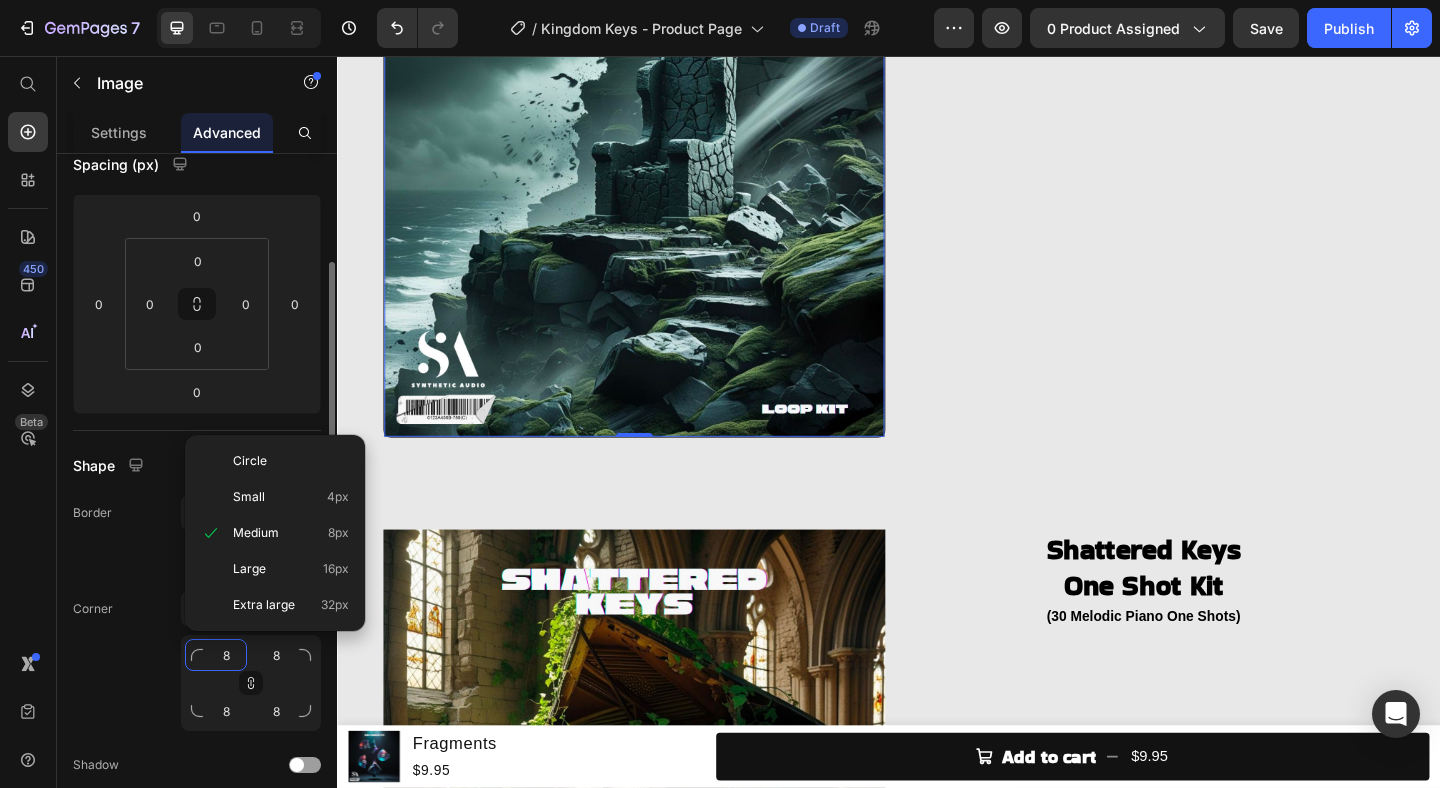 type on "2" 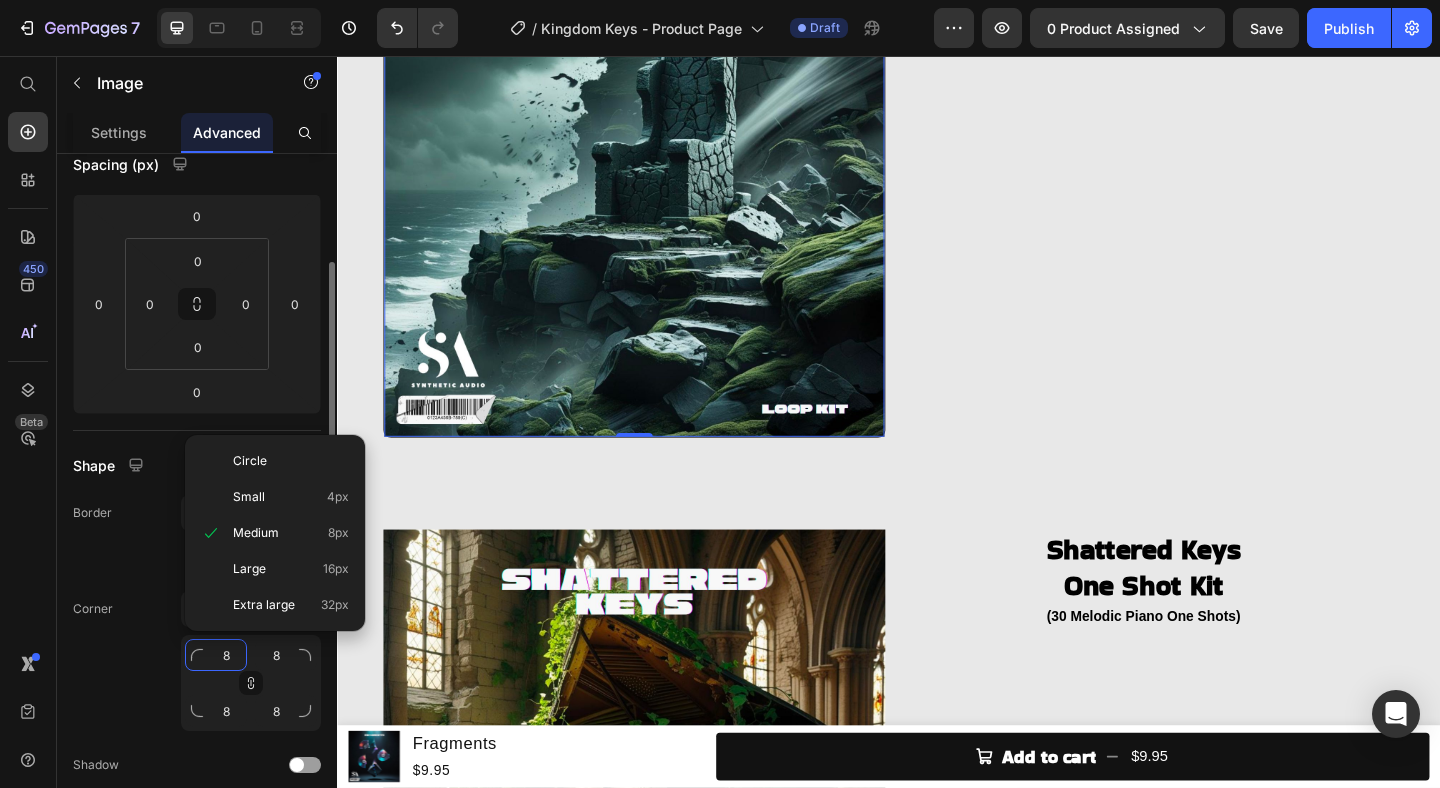 type on "2" 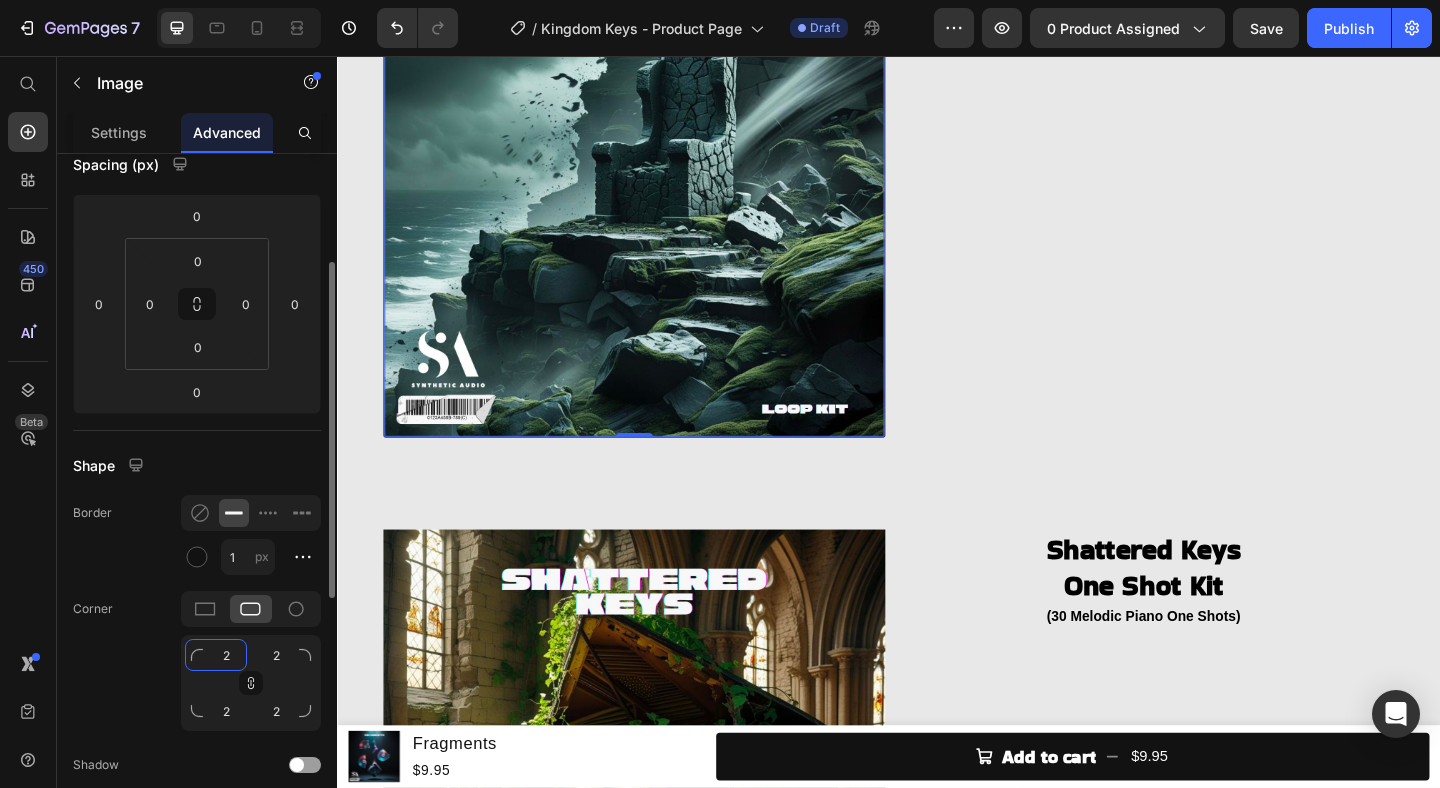 type on "20" 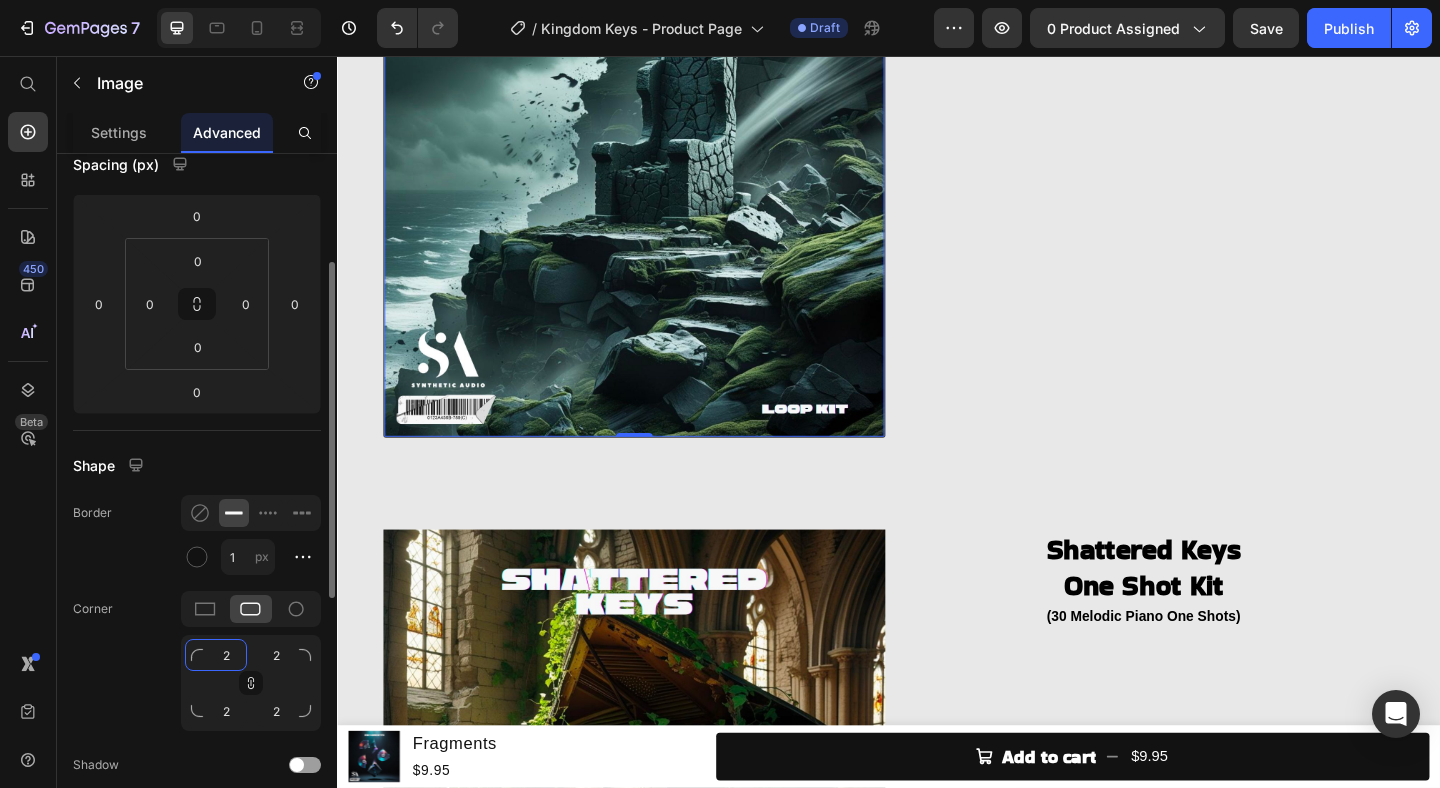 type on "20" 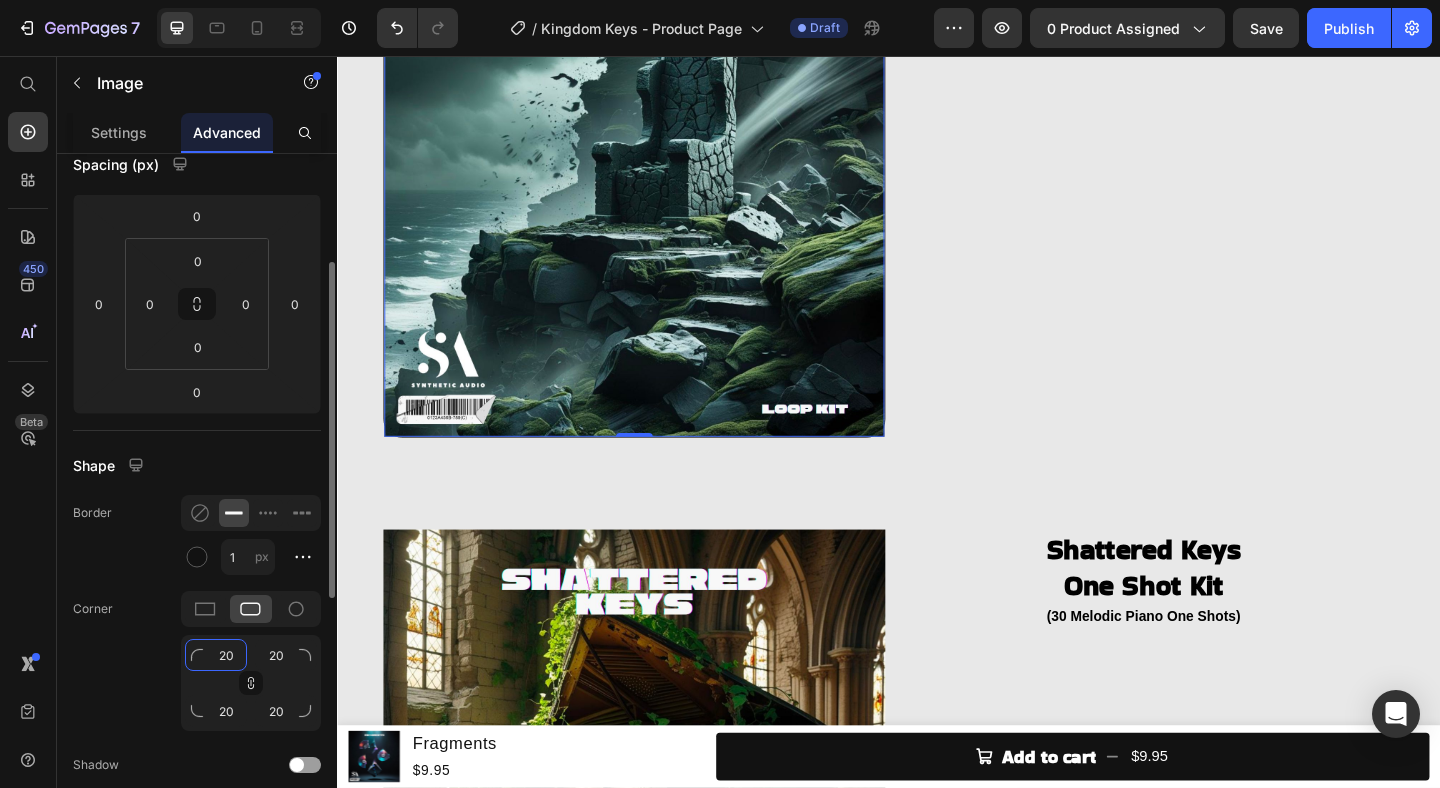 type on "20" 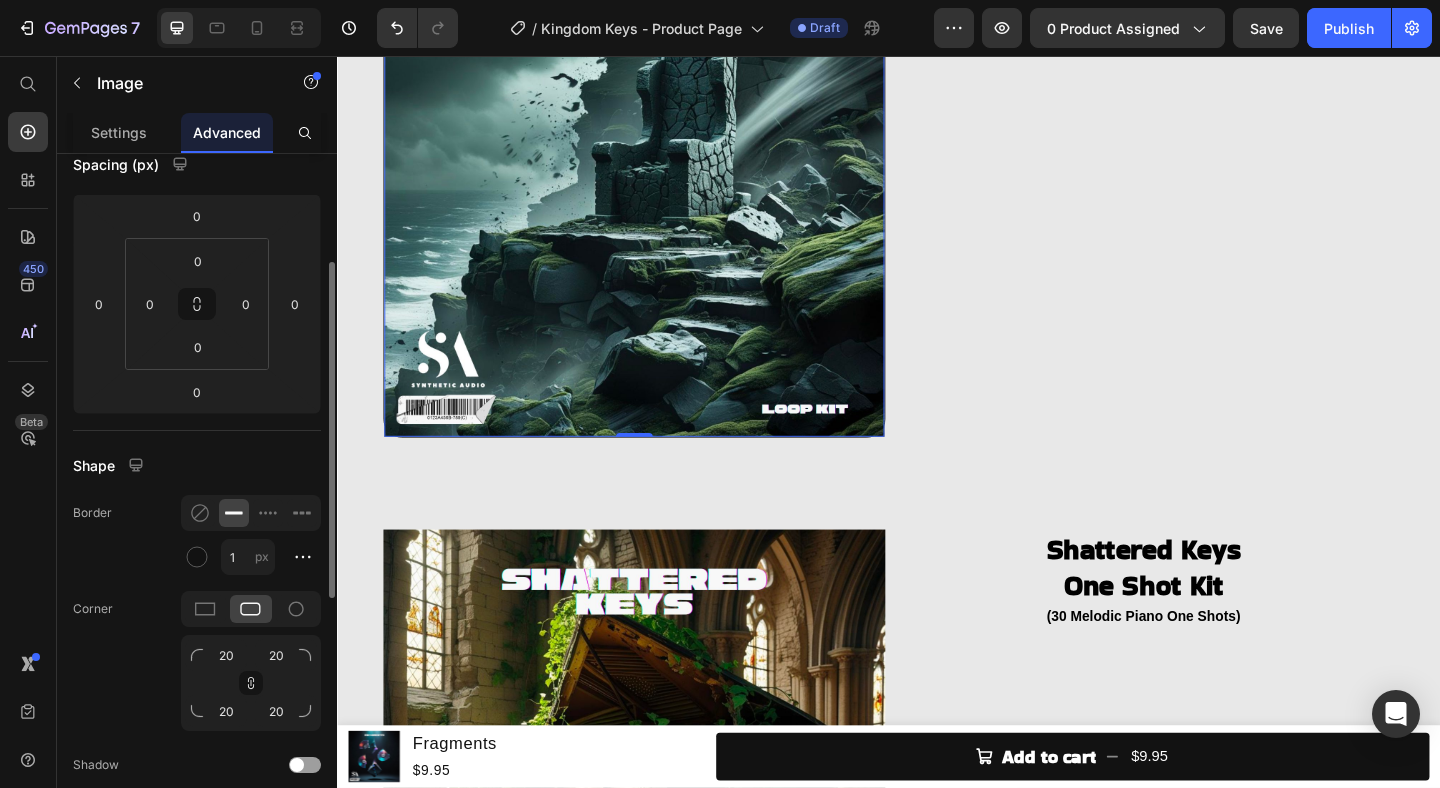click on "Spacing (px) 0 0 0 0 0 0 0 0" 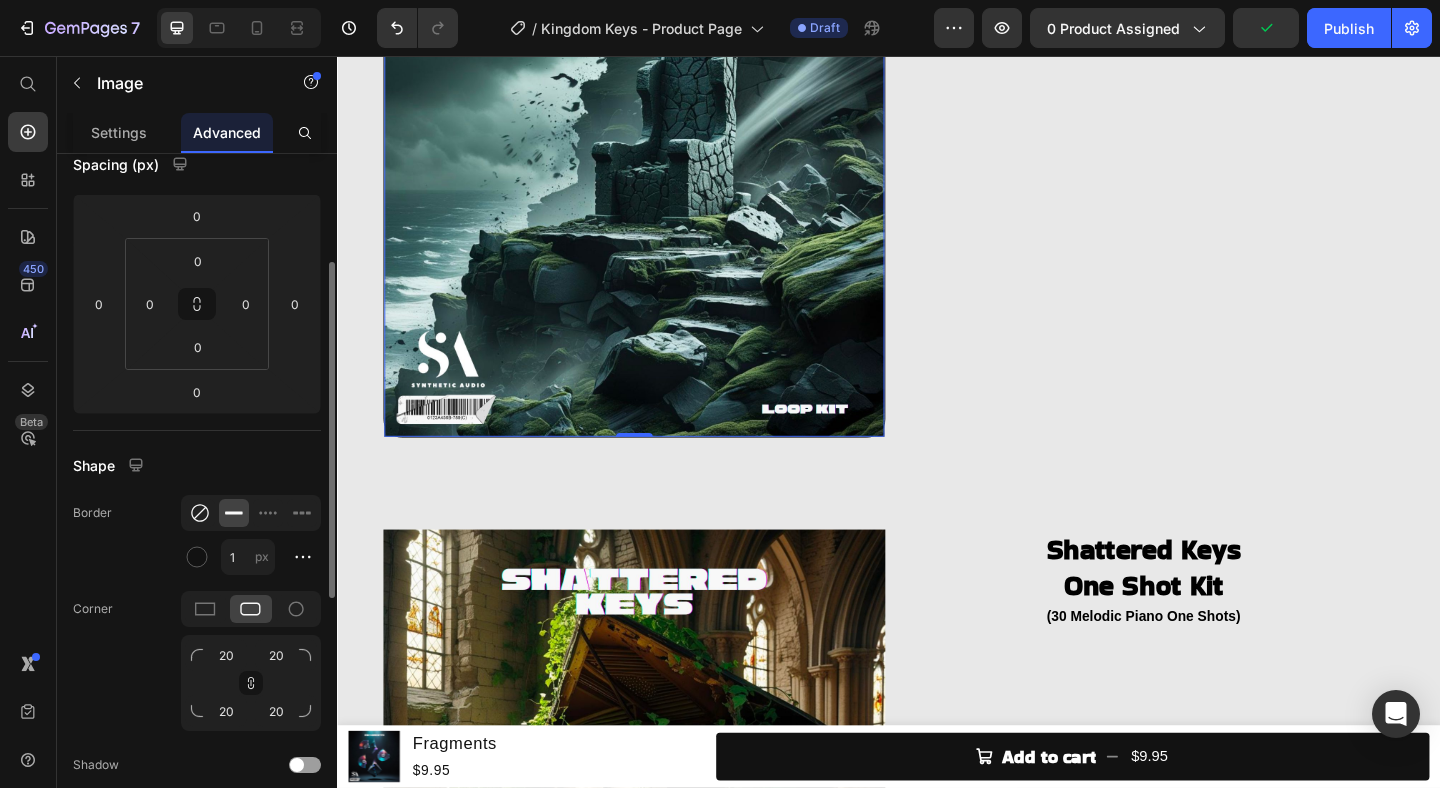 click 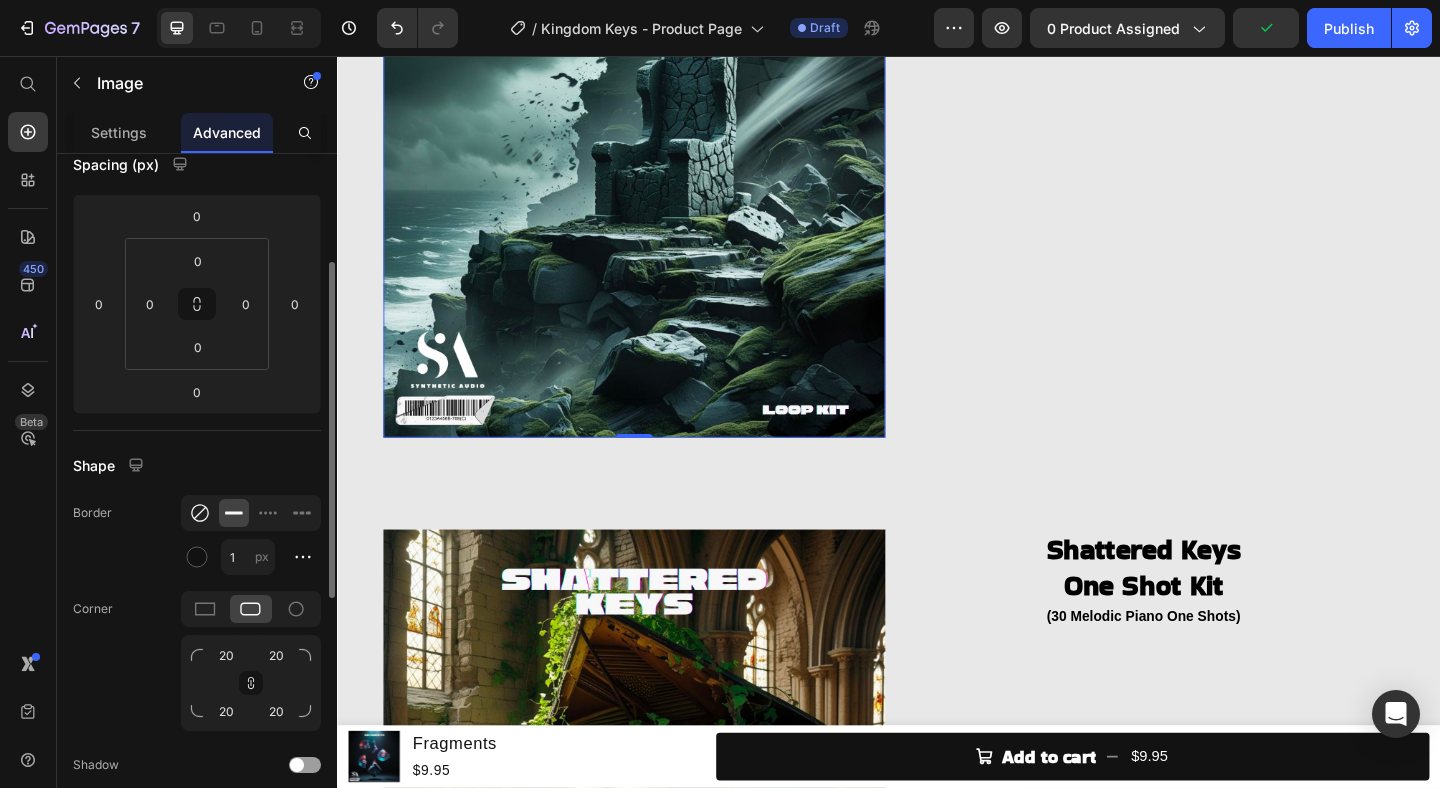 scroll, scrollTop: 1171, scrollLeft: 0, axis: vertical 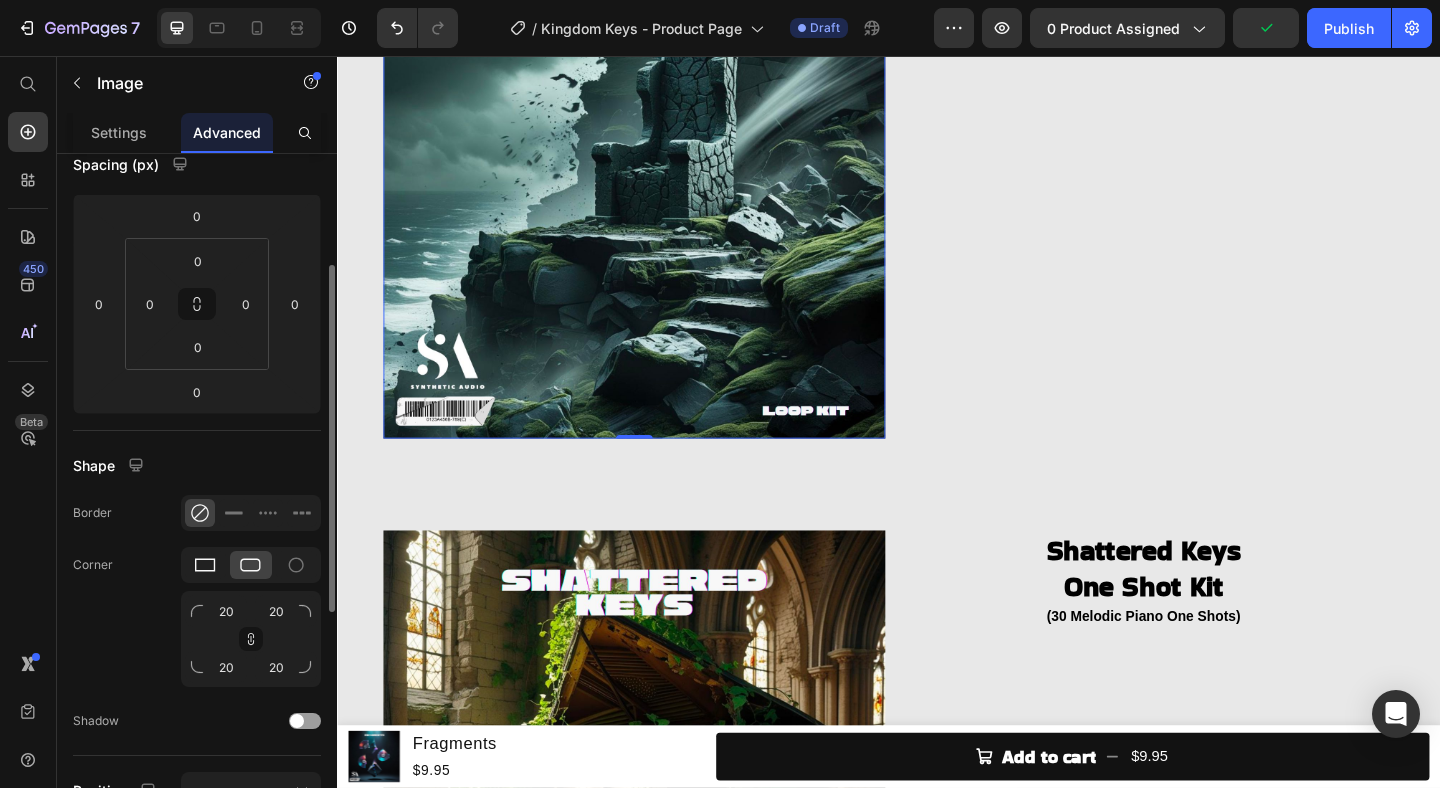 click 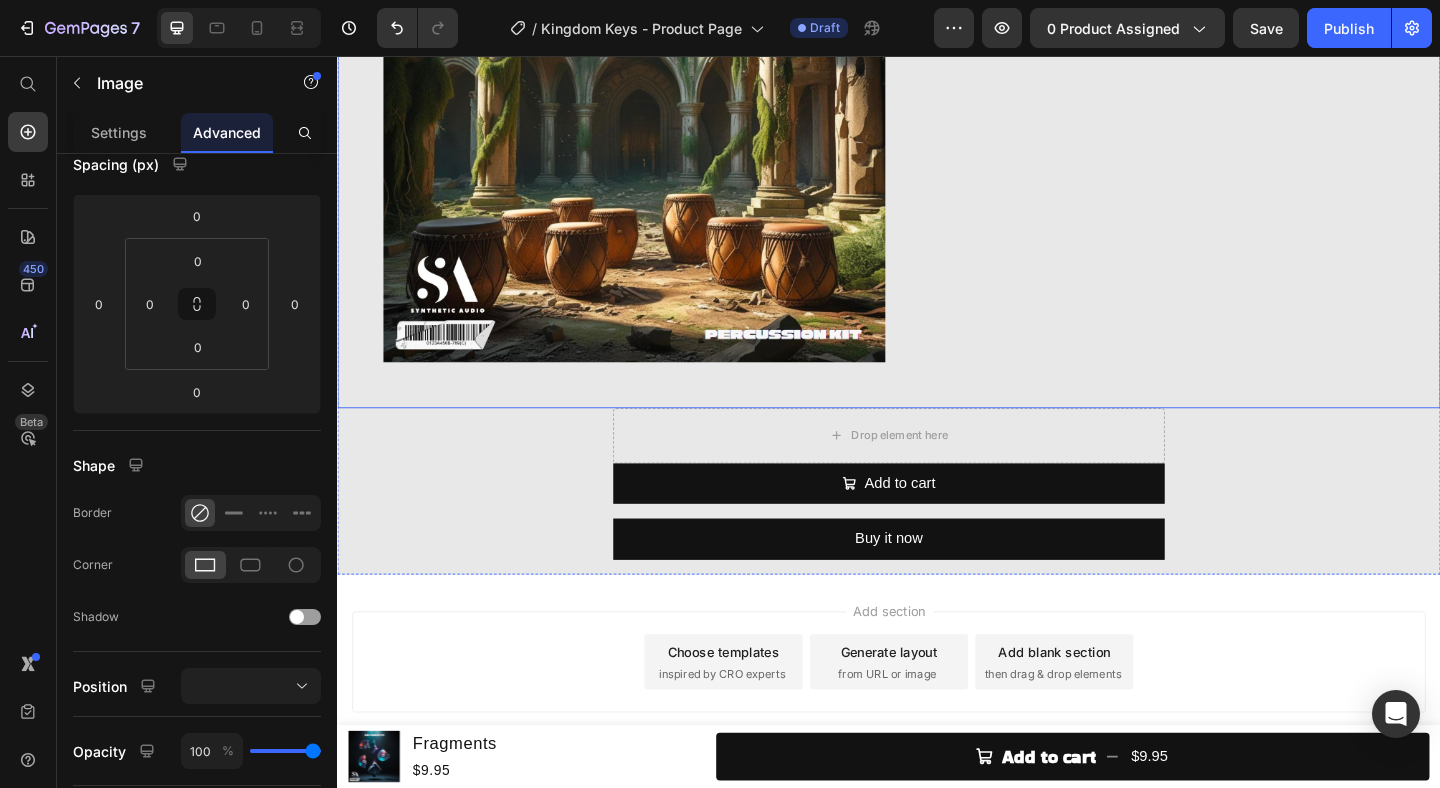 scroll, scrollTop: 3821, scrollLeft: 0, axis: vertical 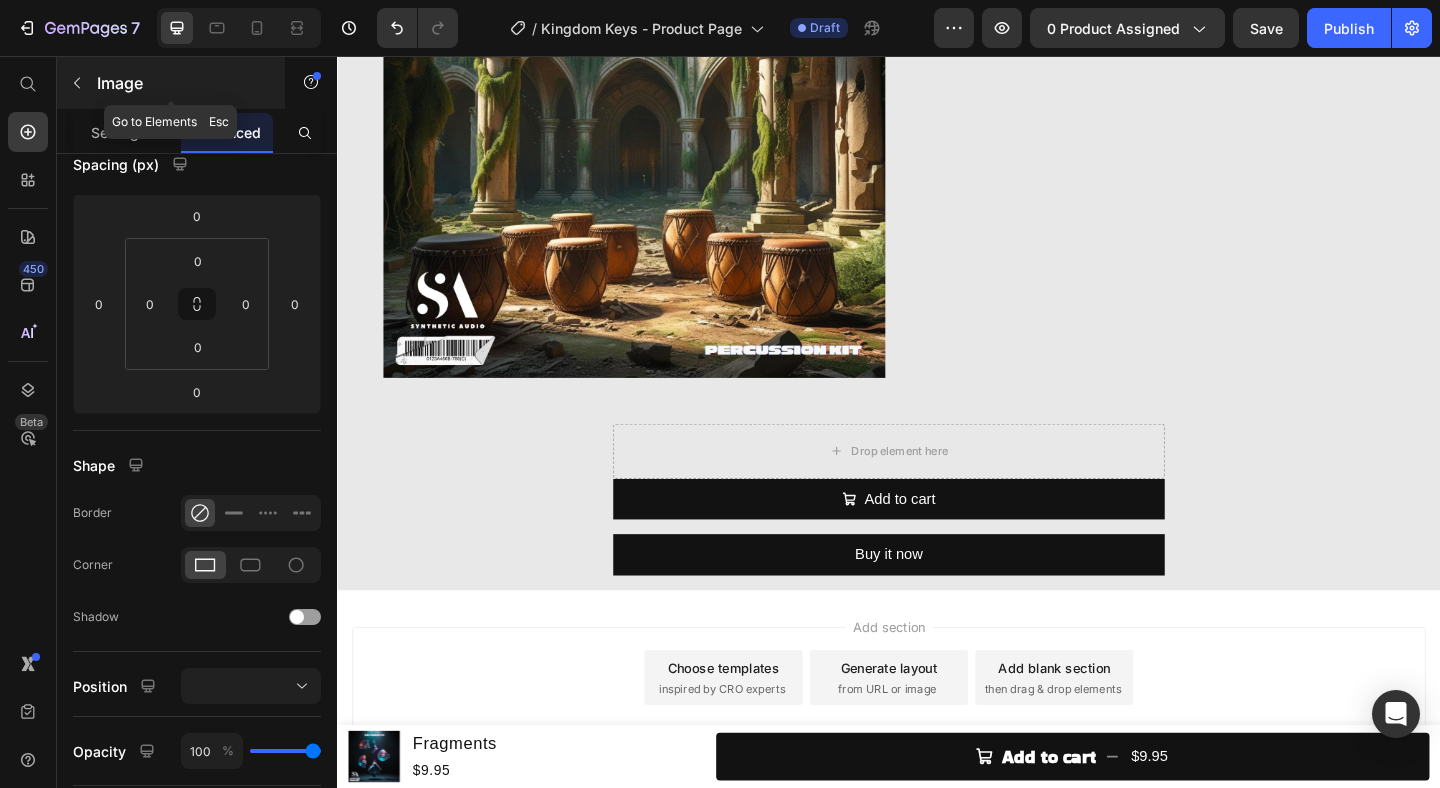 click 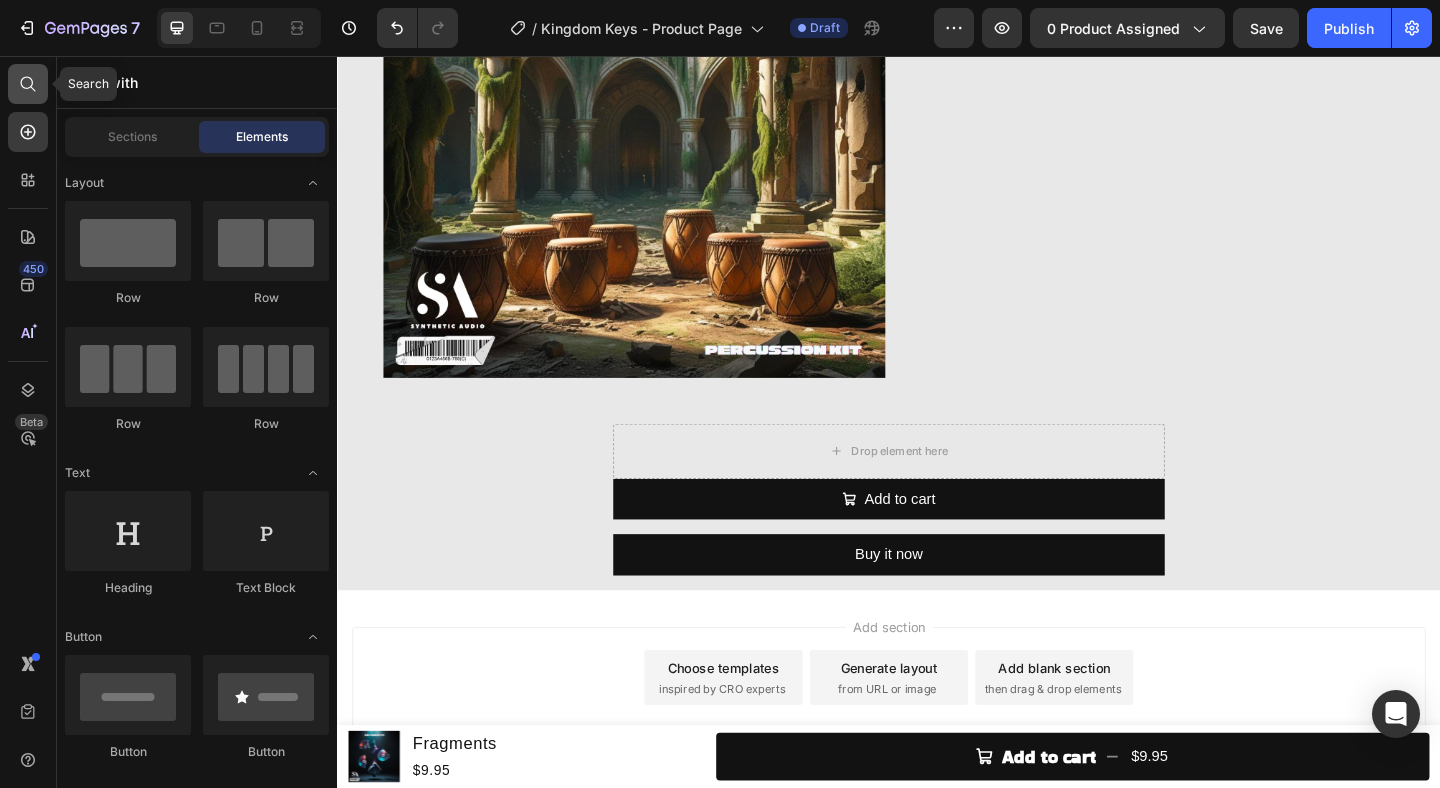 click 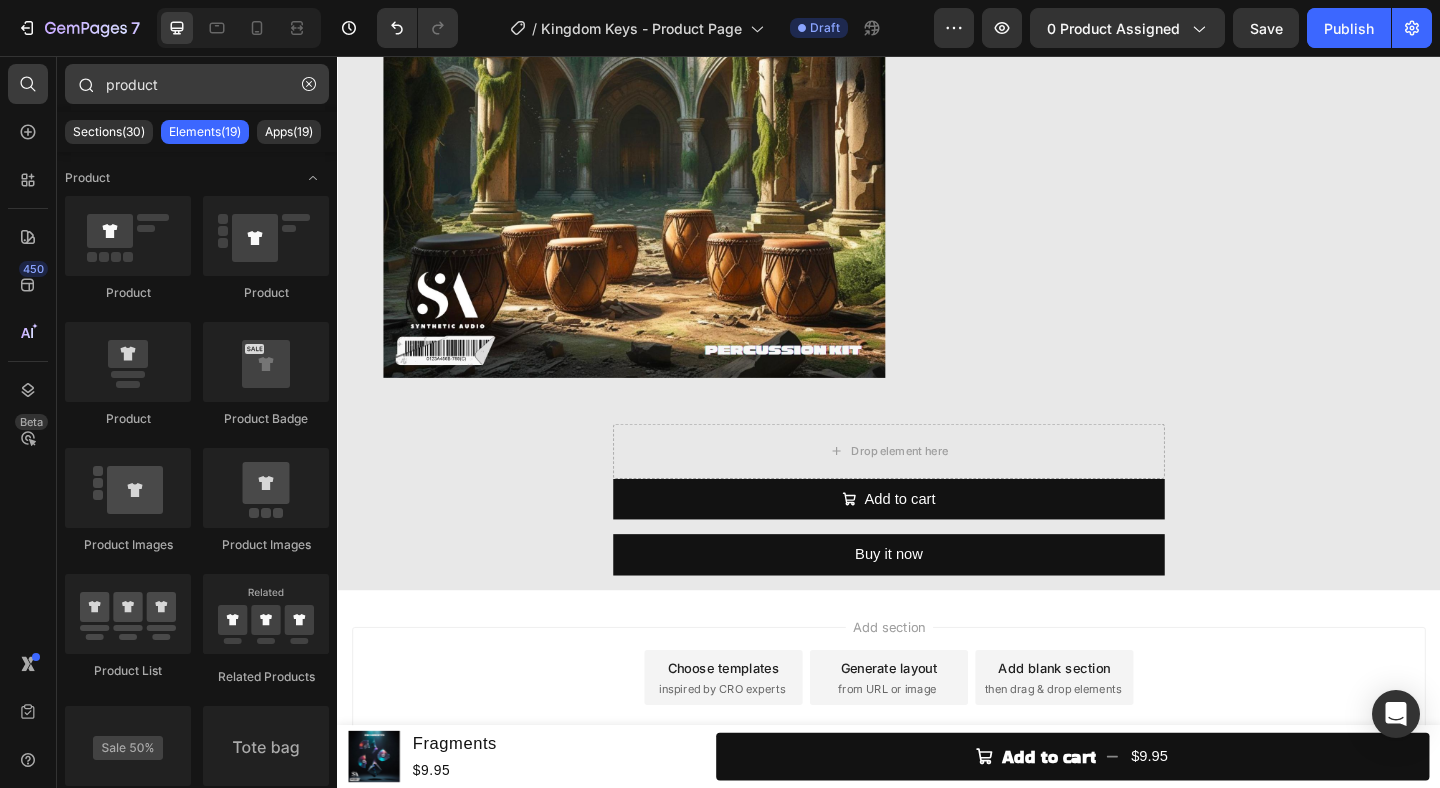 click on "product" at bounding box center (197, 84) 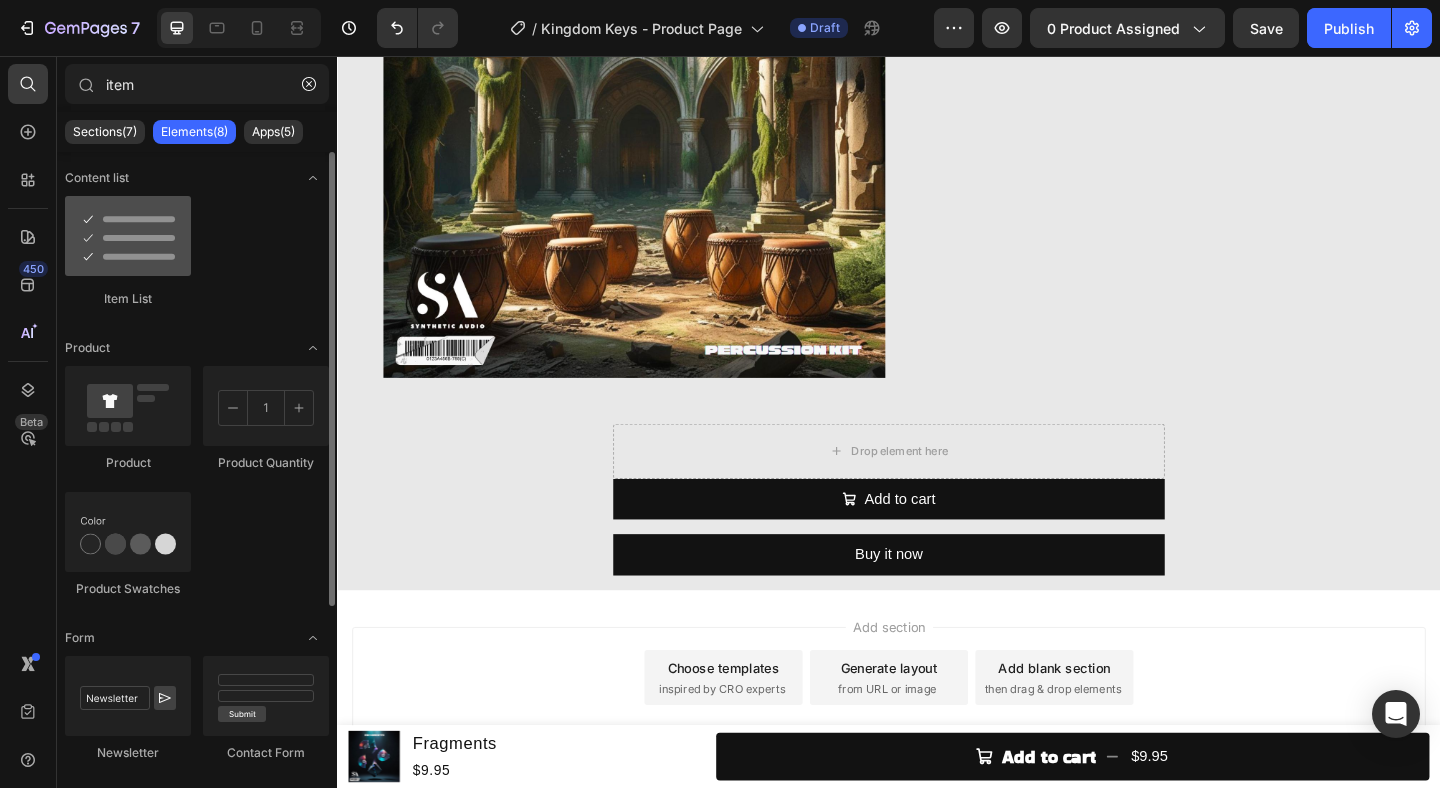 type on "item" 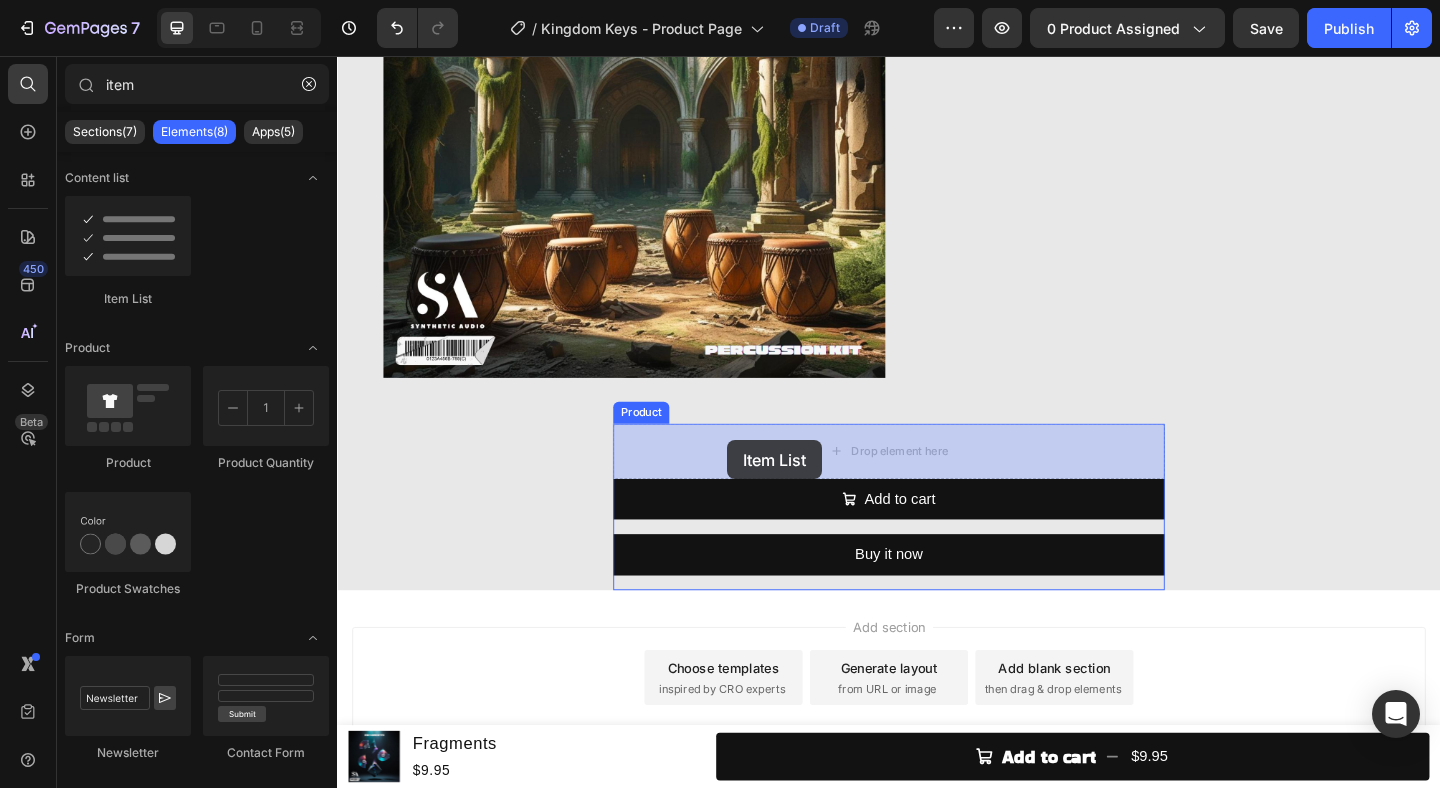 drag, startPoint x: 452, startPoint y: 294, endPoint x: 761, endPoint y: 474, distance: 357.60452 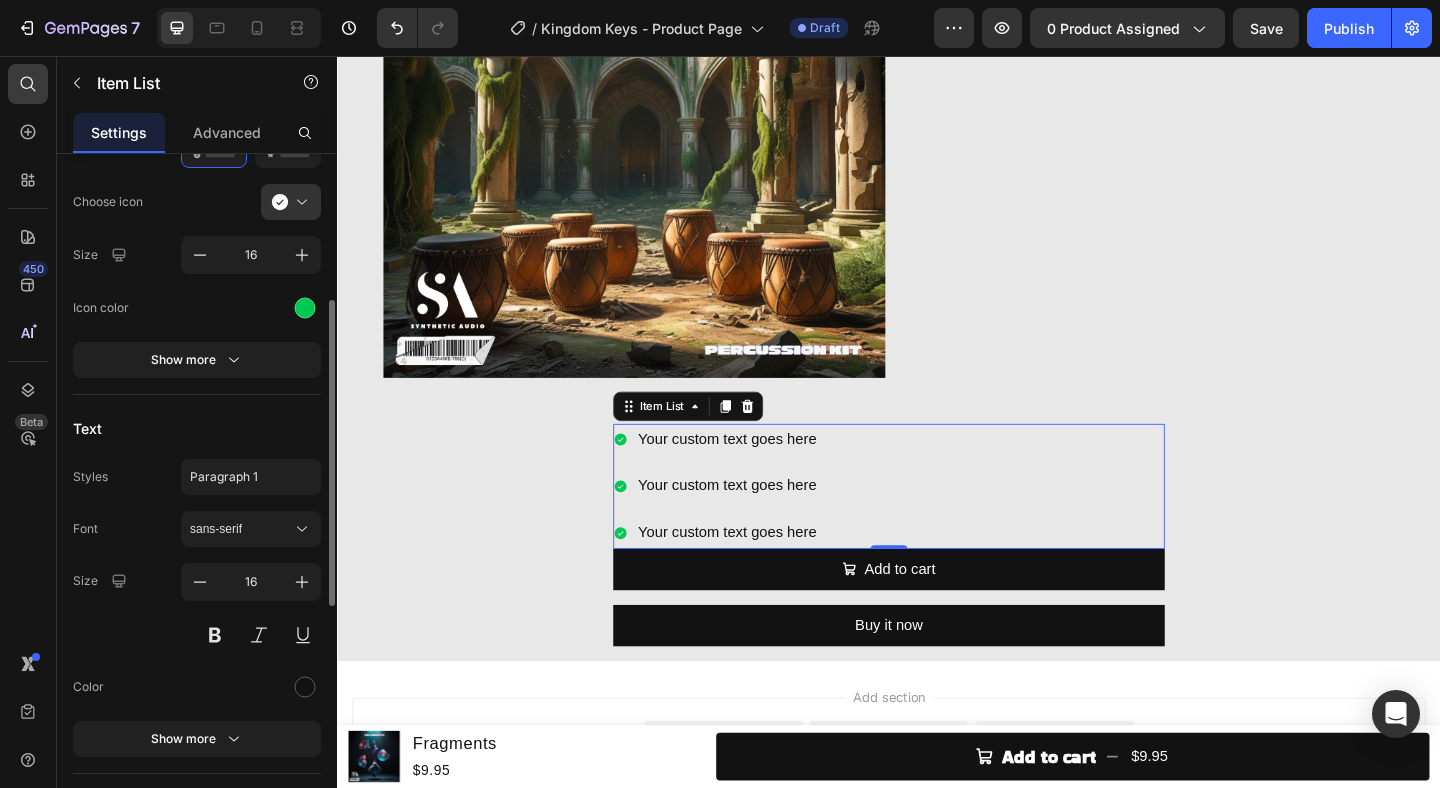 scroll, scrollTop: 401, scrollLeft: 0, axis: vertical 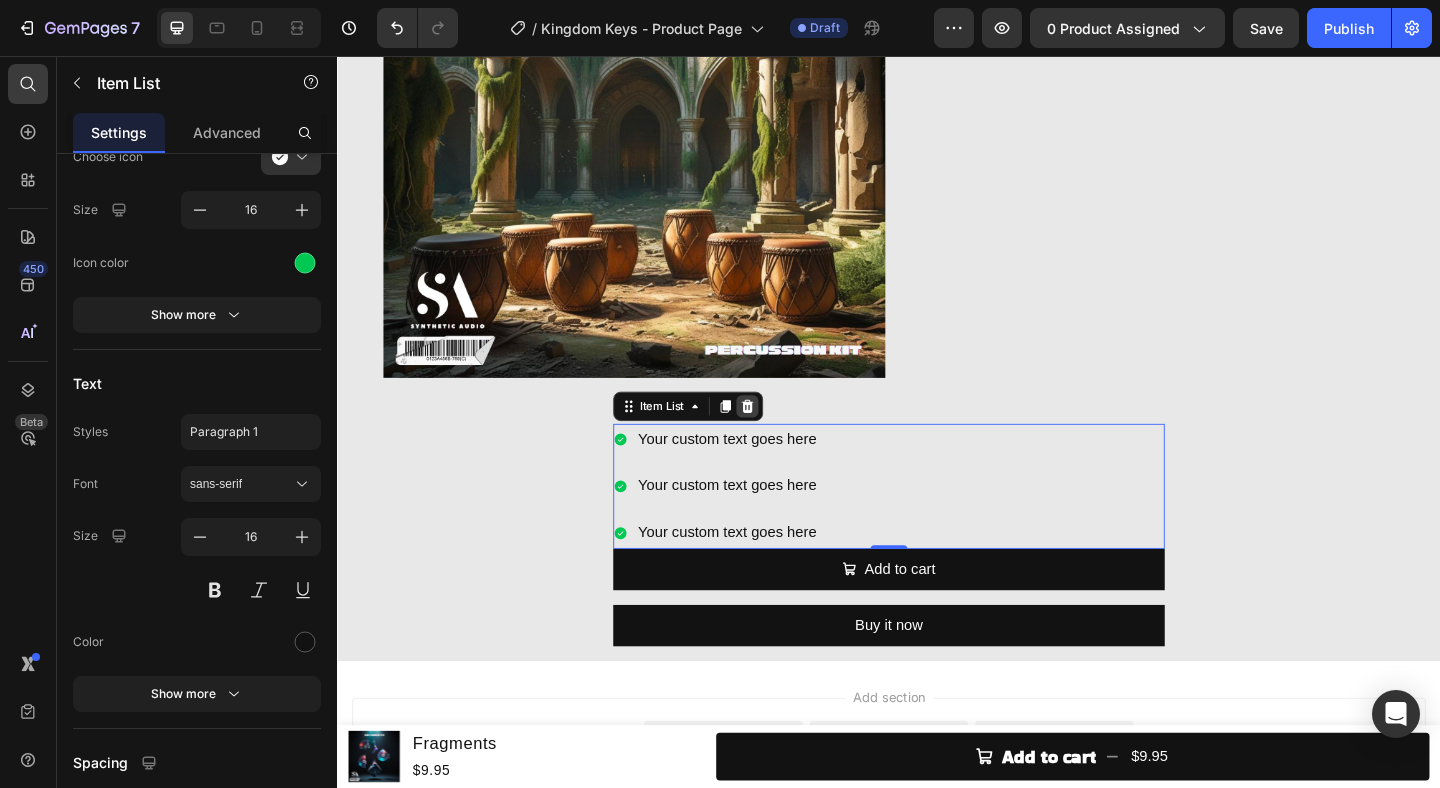 click 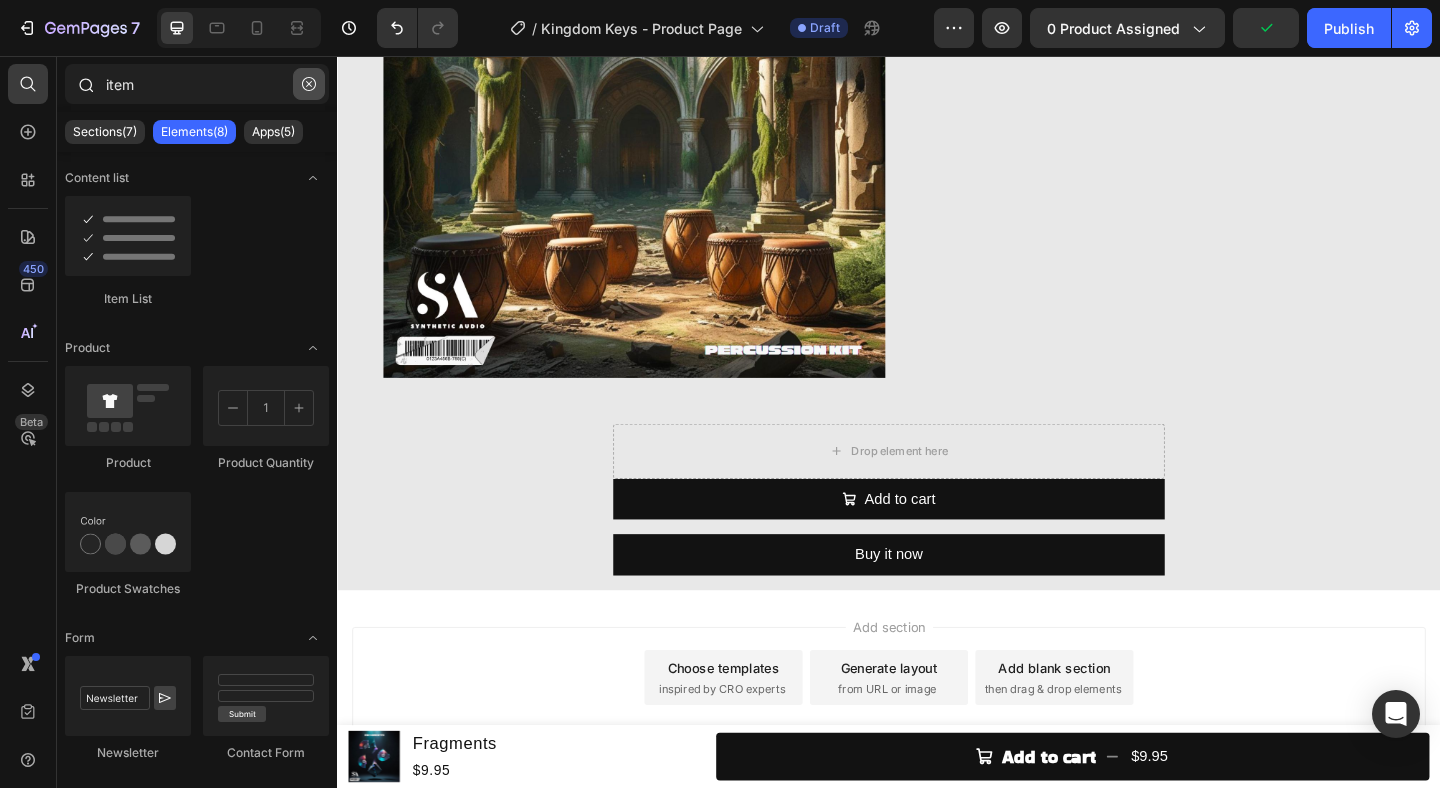 click at bounding box center (309, 84) 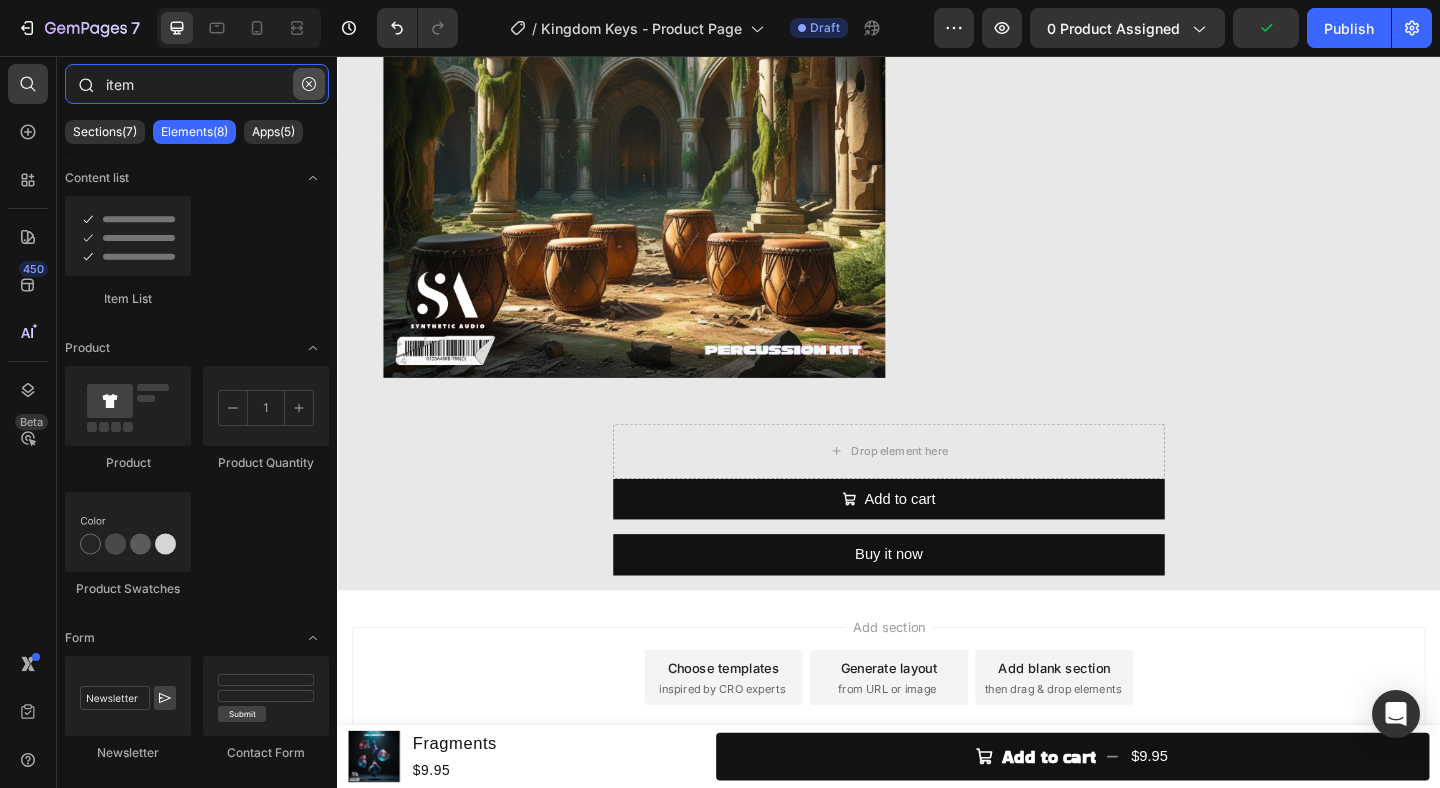 type 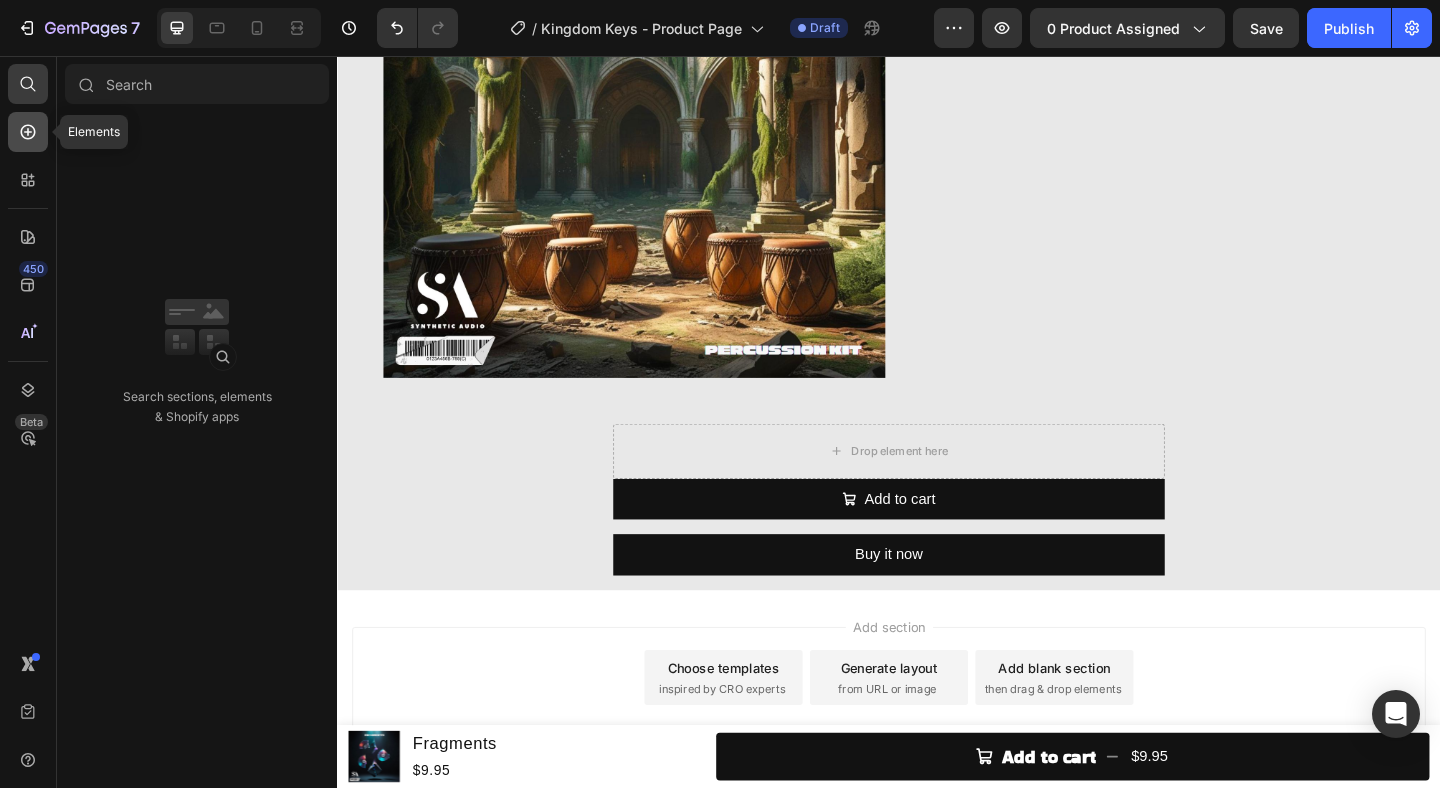 click 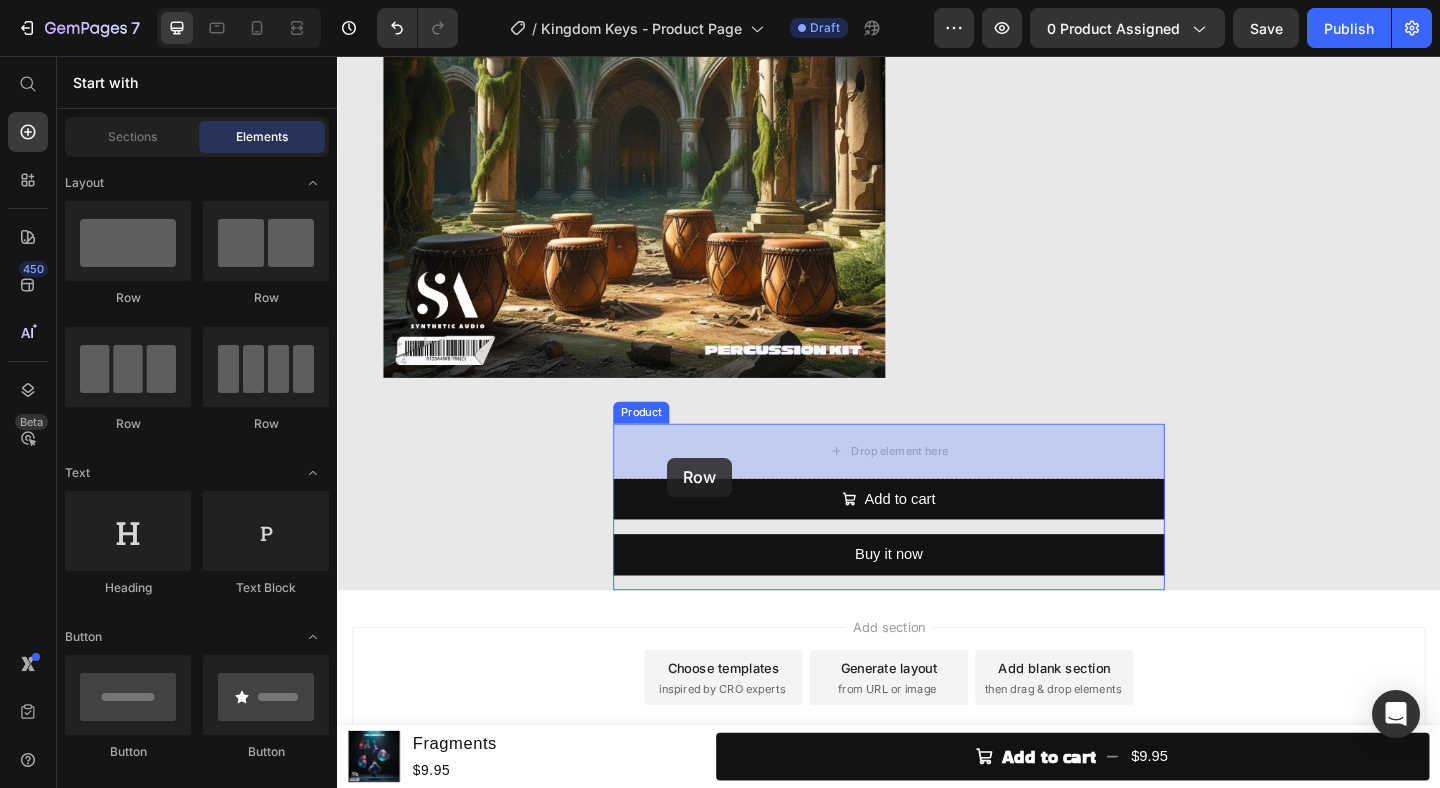 drag, startPoint x: 568, startPoint y: 302, endPoint x: 696, endPoint y: 491, distance: 228.2652 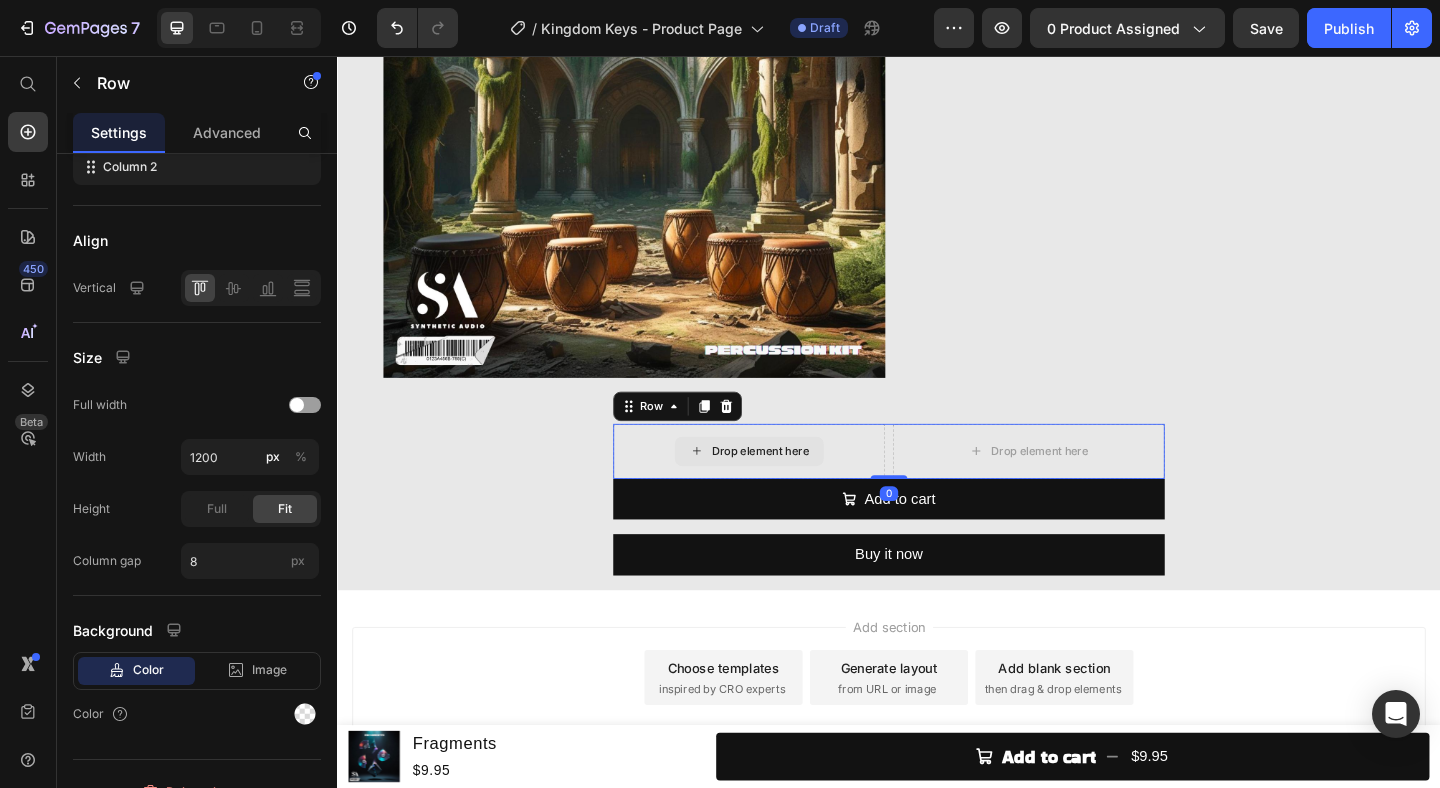scroll, scrollTop: 0, scrollLeft: 0, axis: both 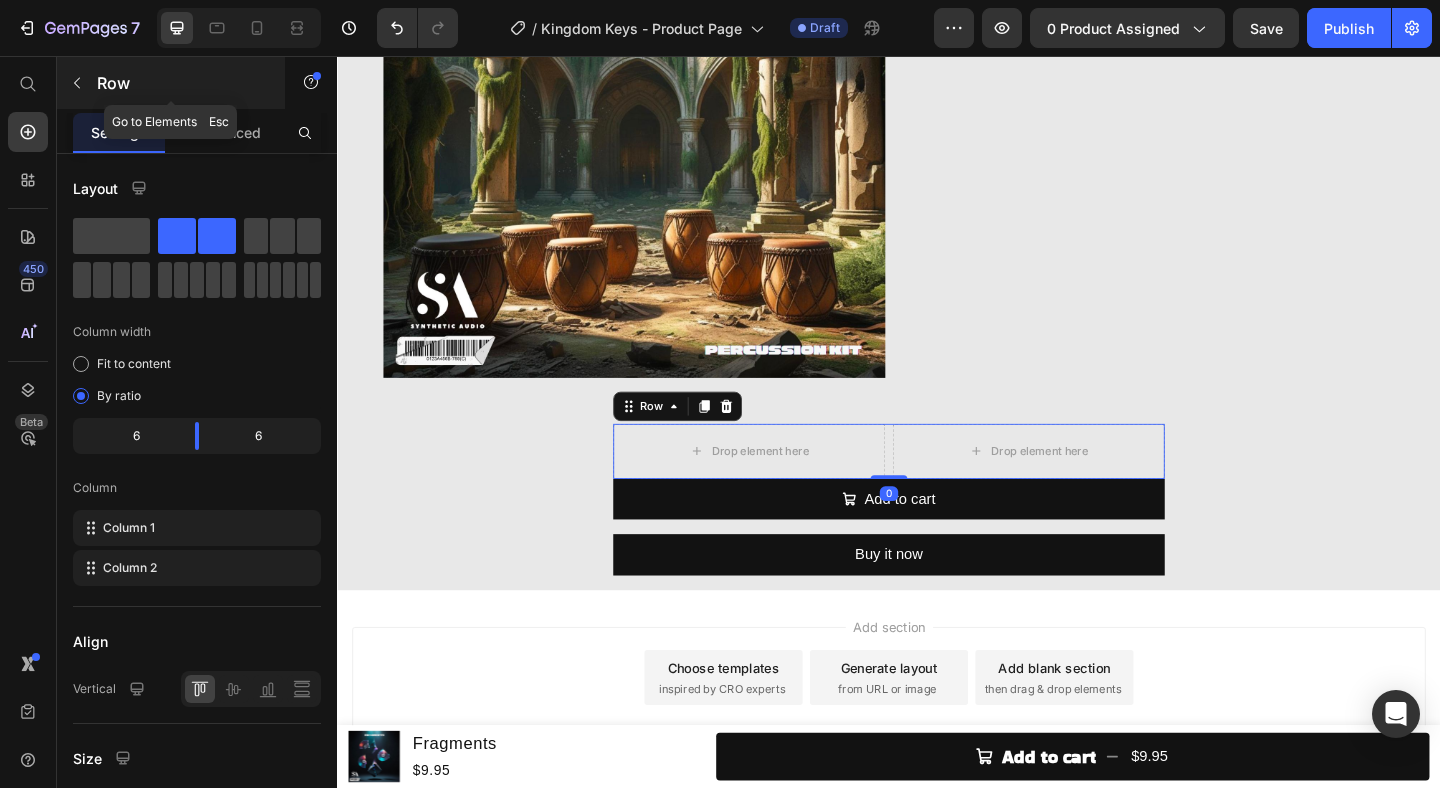 click 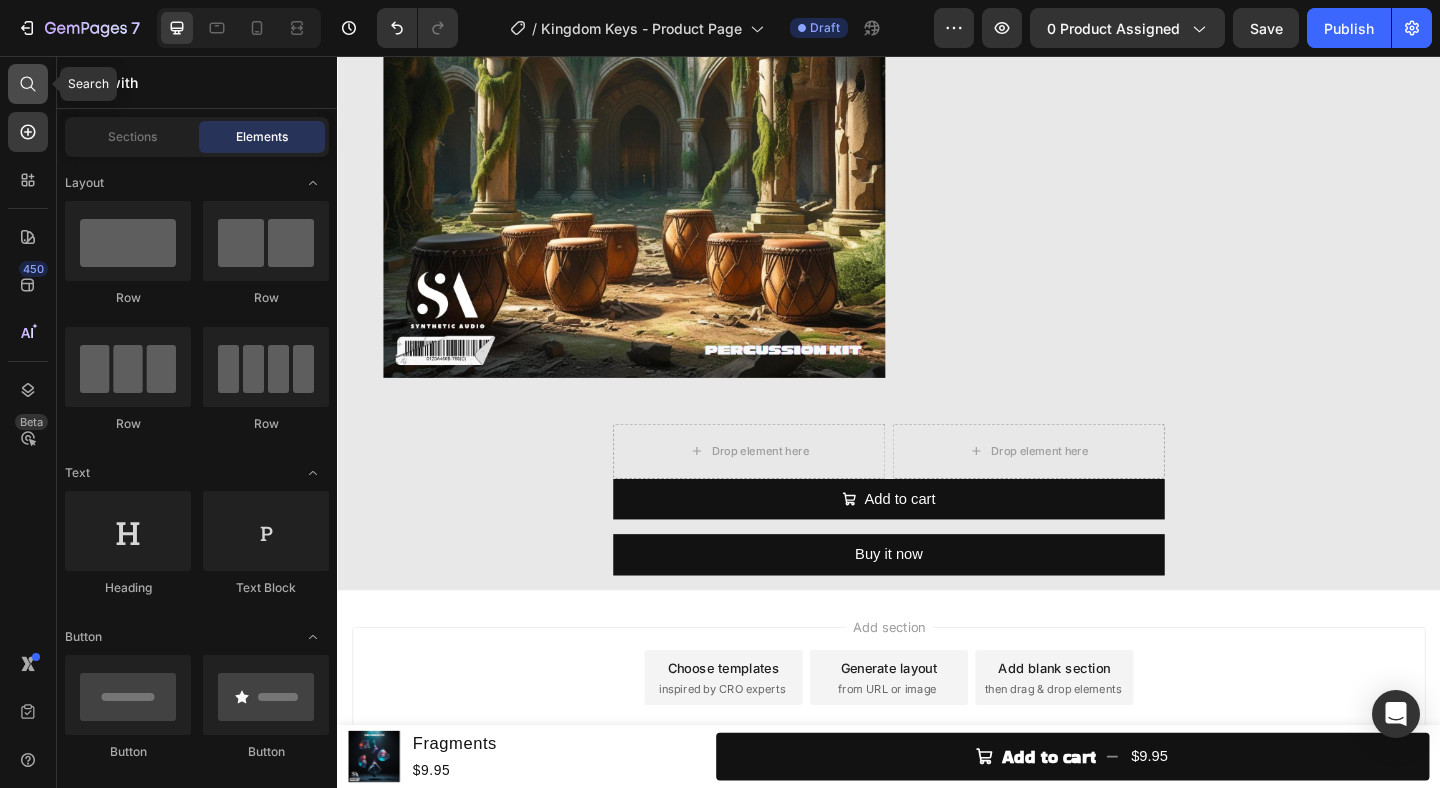 click 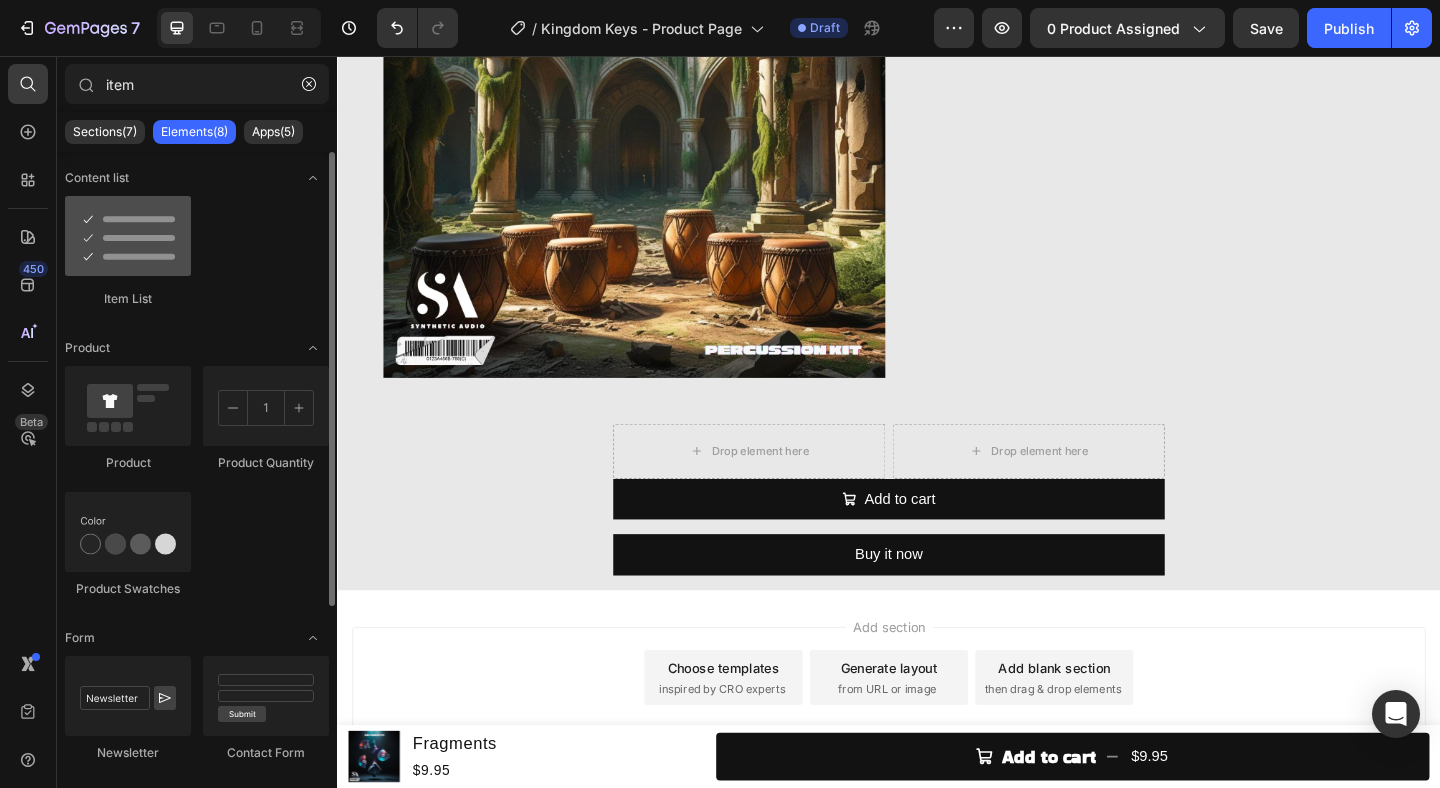 type on "item" 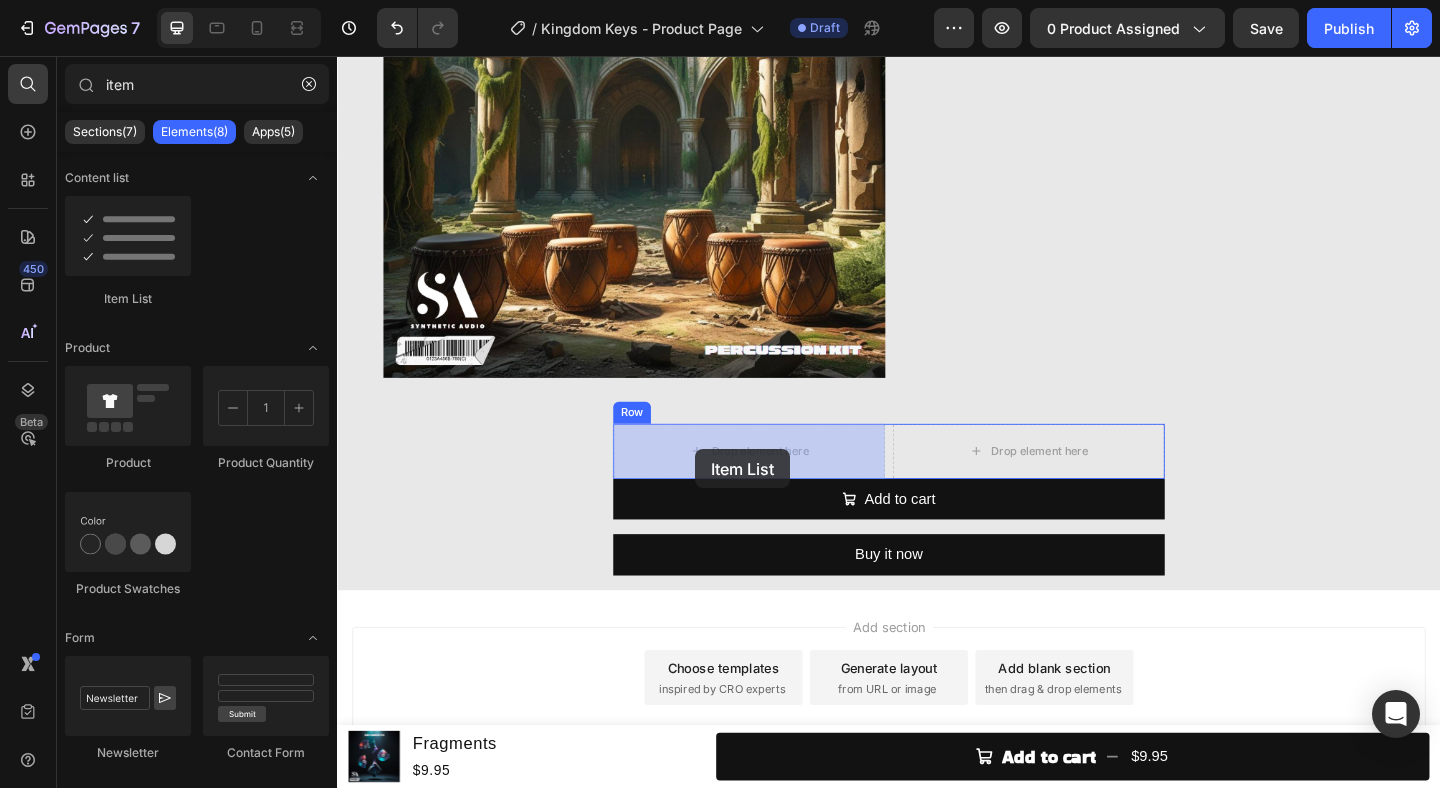 drag, startPoint x: 479, startPoint y: 281, endPoint x: 726, endPoint y: 484, distance: 319.71548 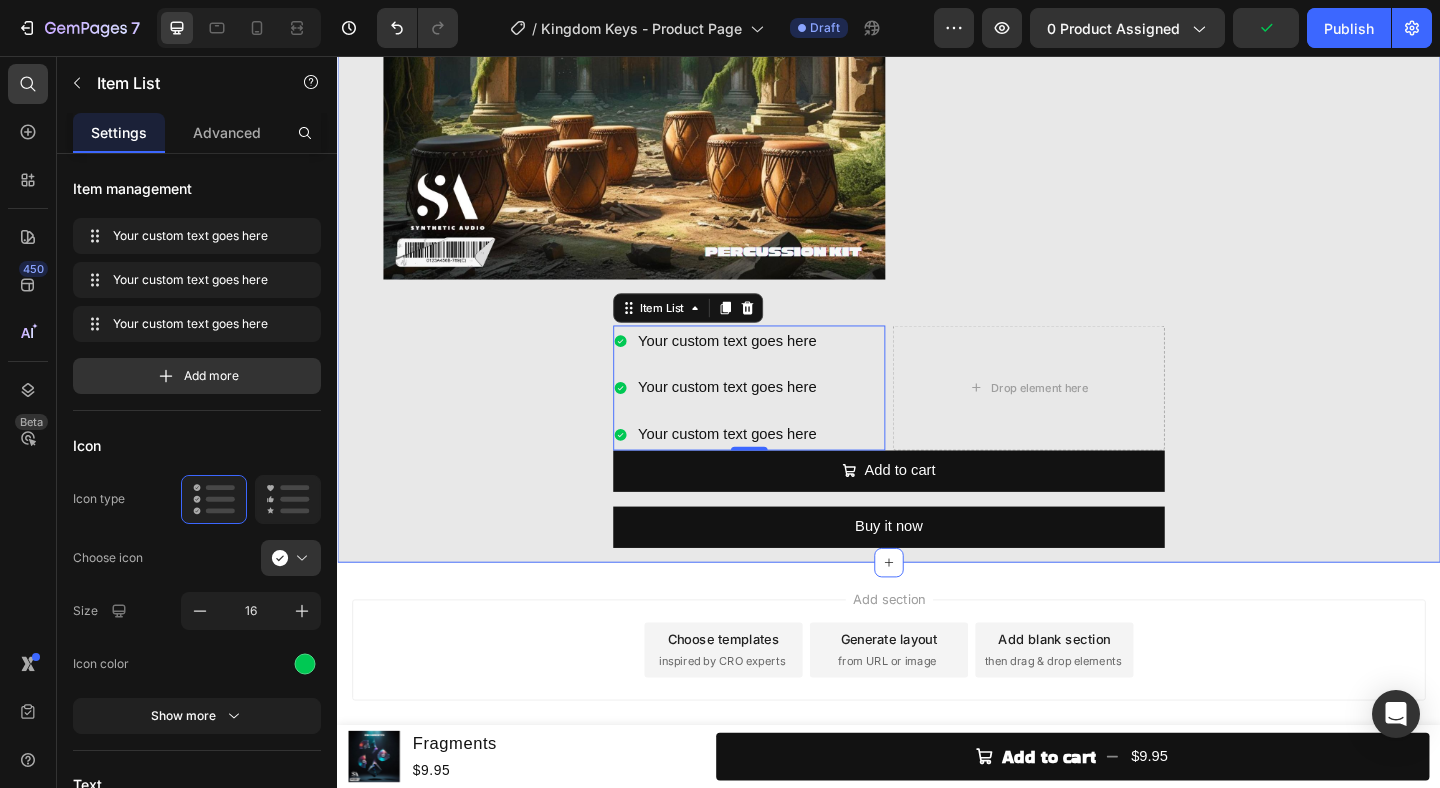 scroll, scrollTop: 3956, scrollLeft: 0, axis: vertical 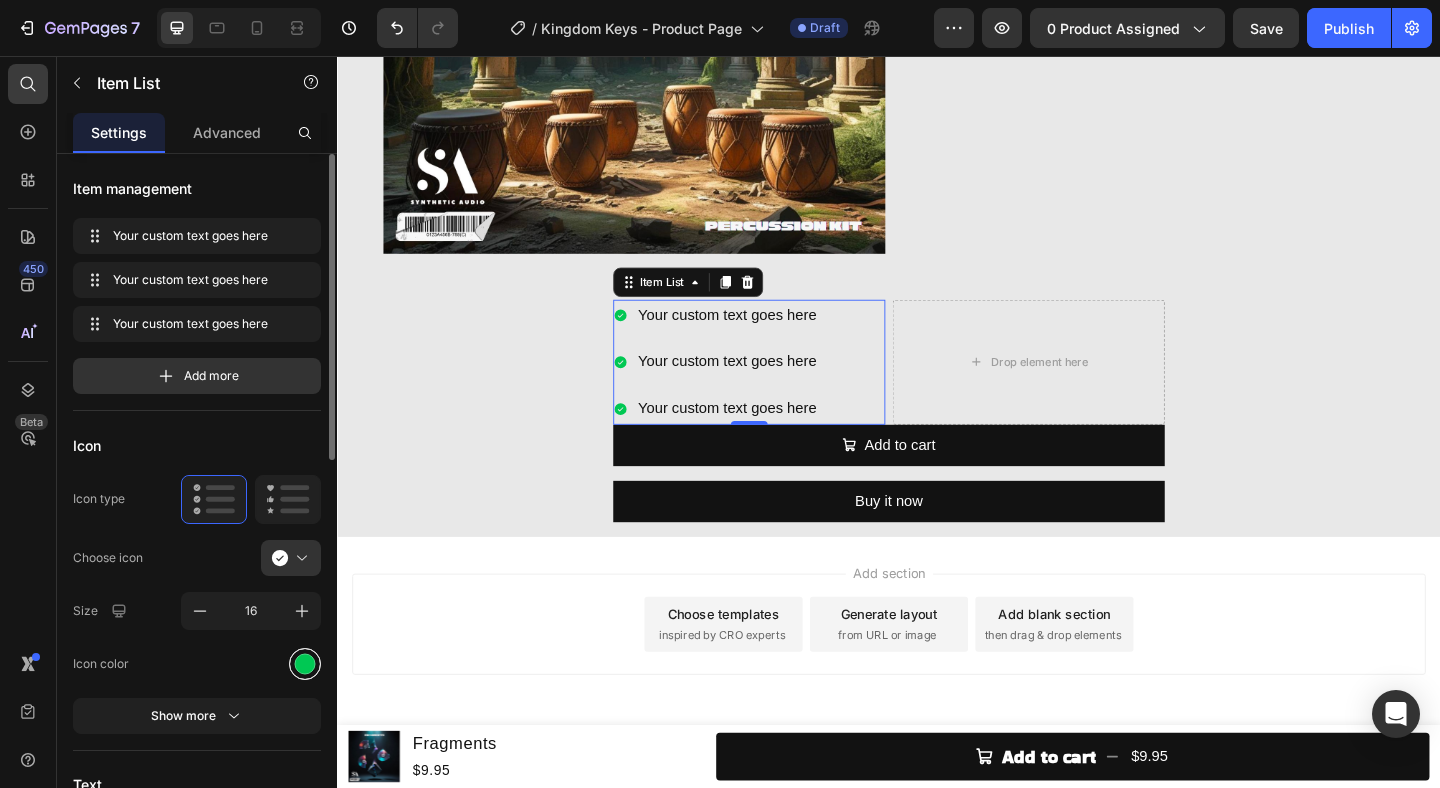 click at bounding box center [305, 663] 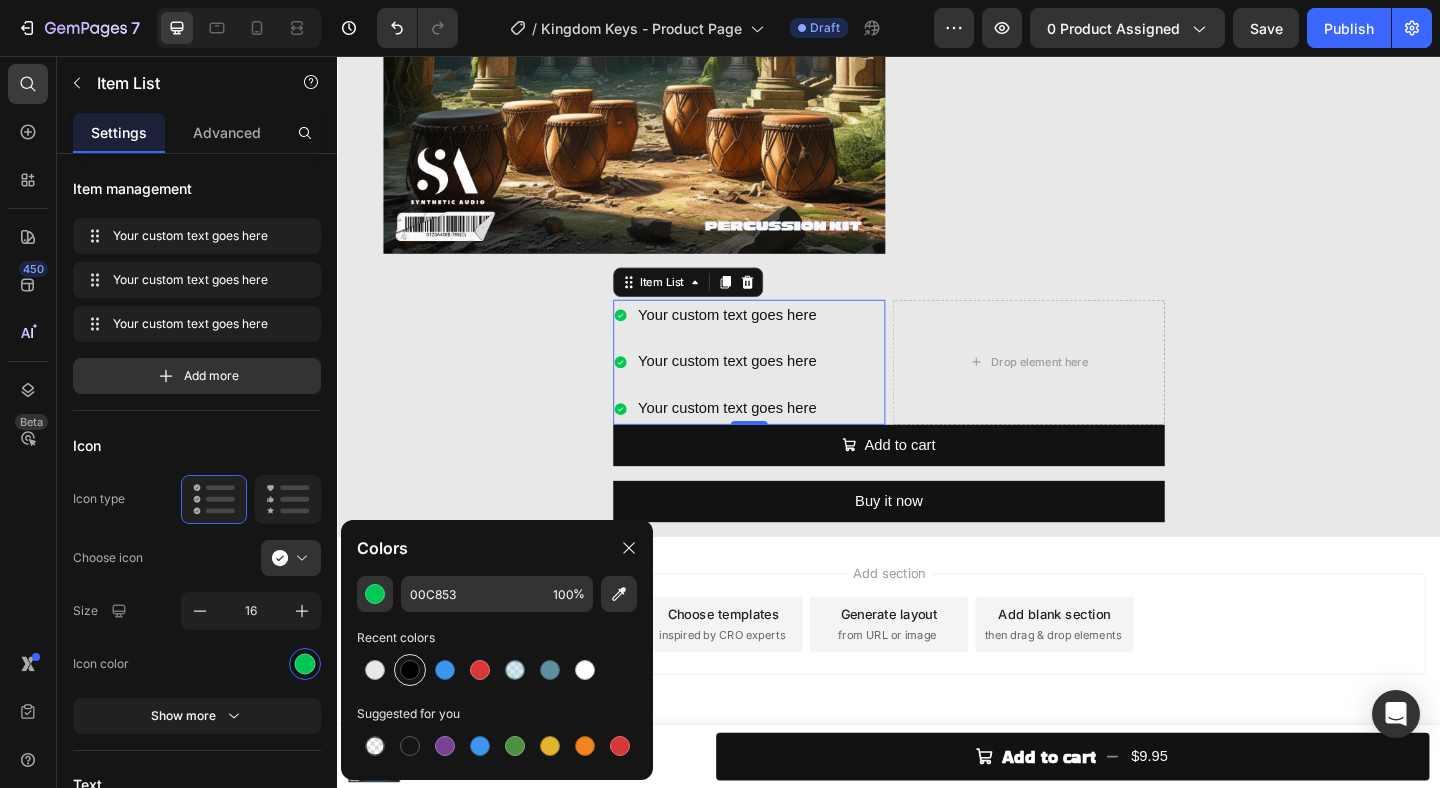 click at bounding box center [410, 670] 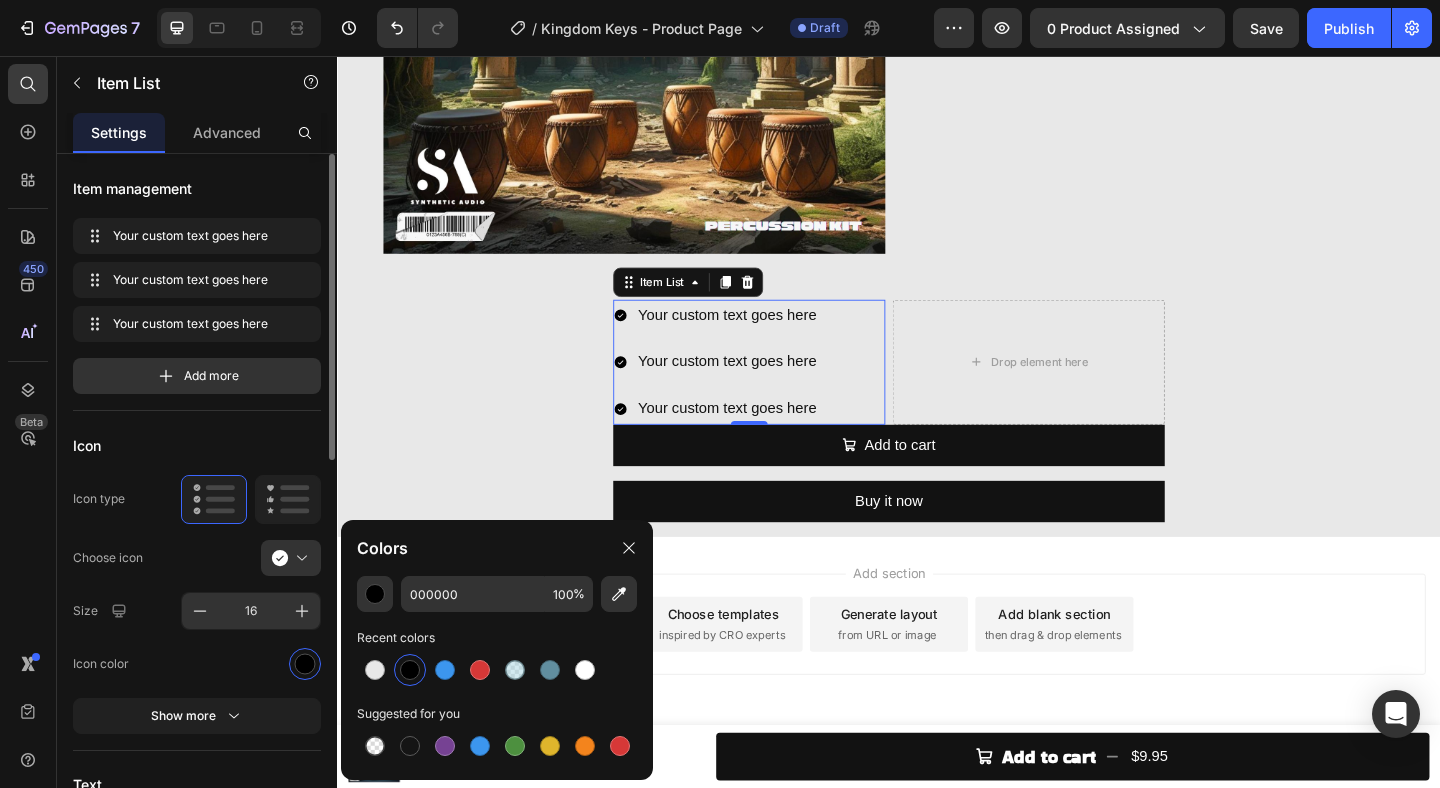 click on "16" at bounding box center [251, 611] 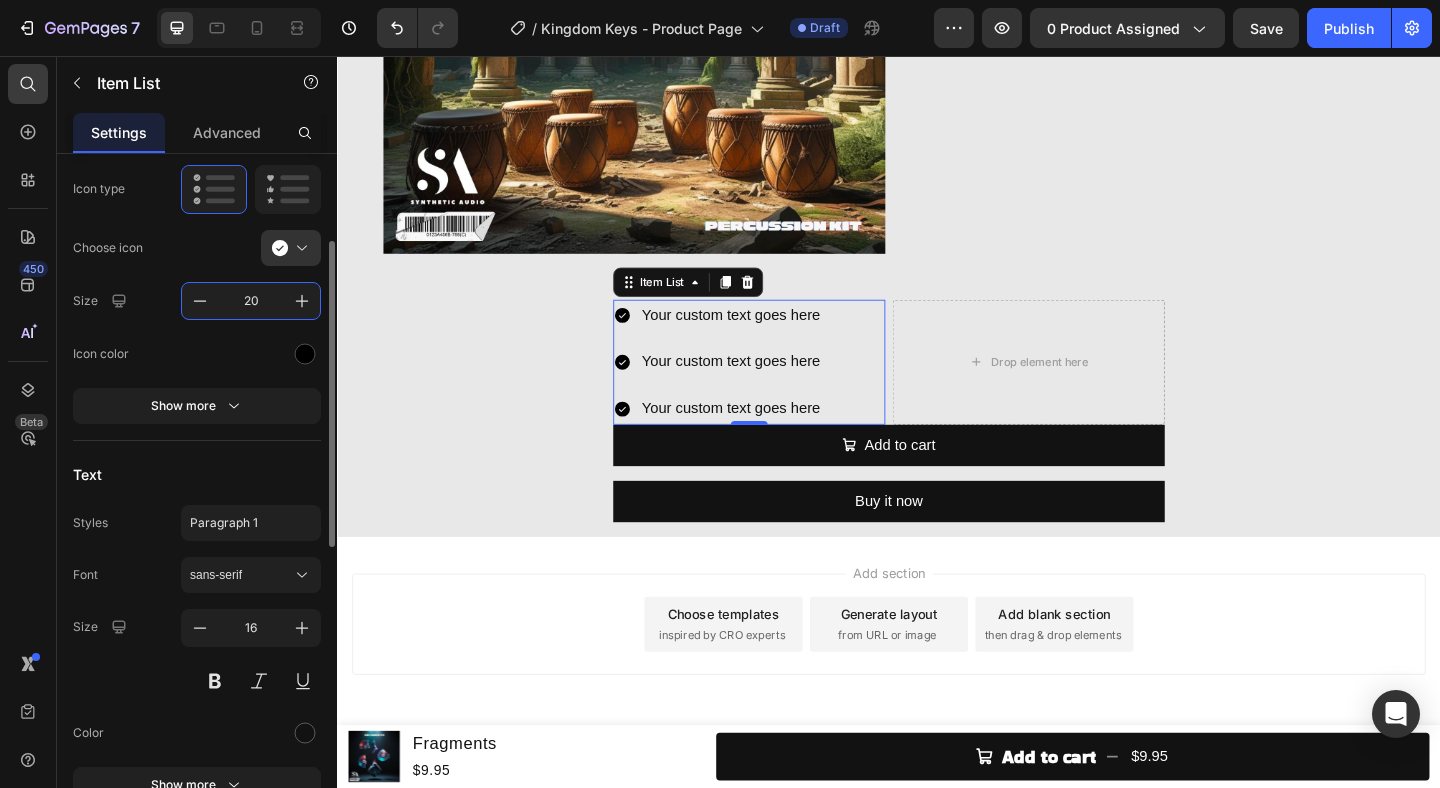 scroll, scrollTop: 364, scrollLeft: 0, axis: vertical 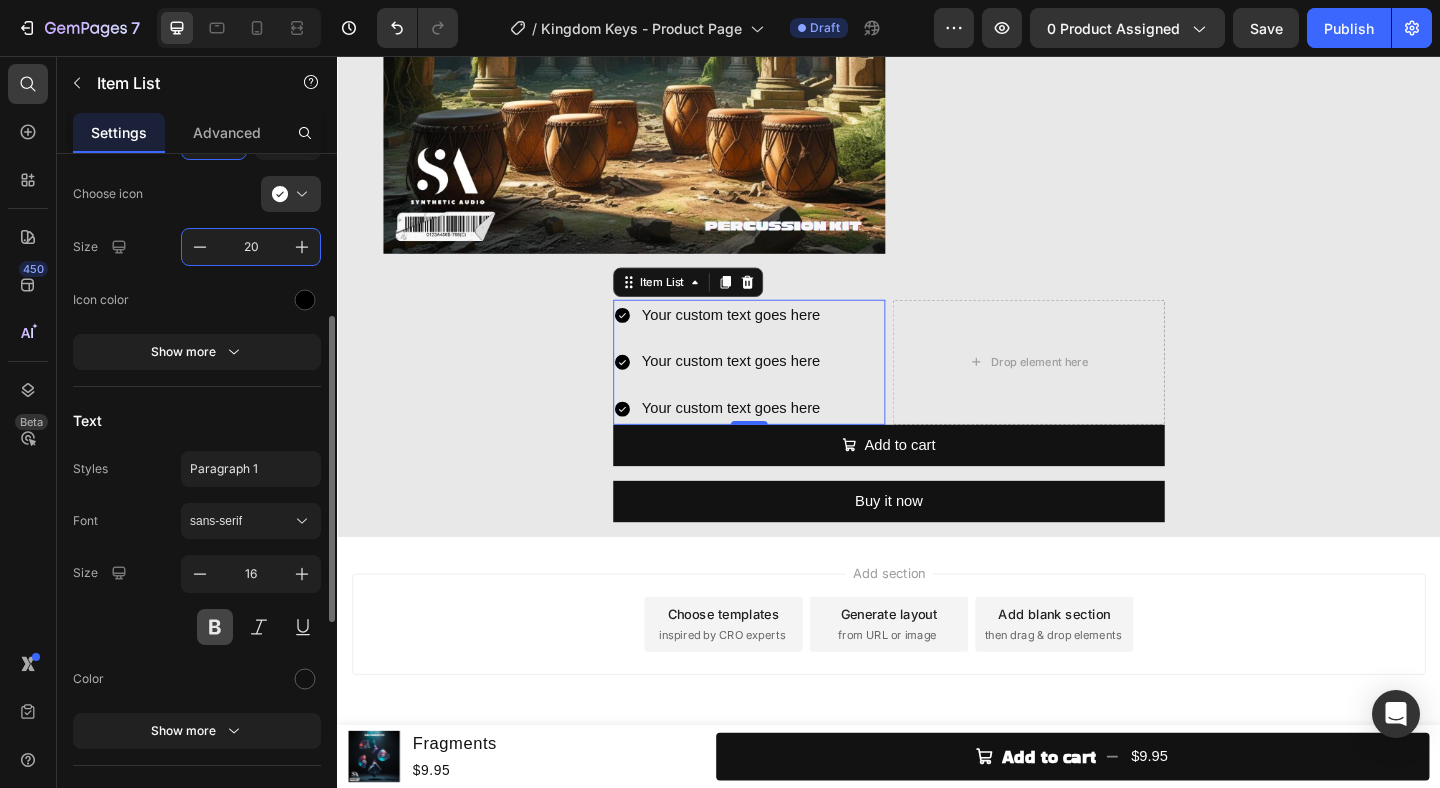 type on "20" 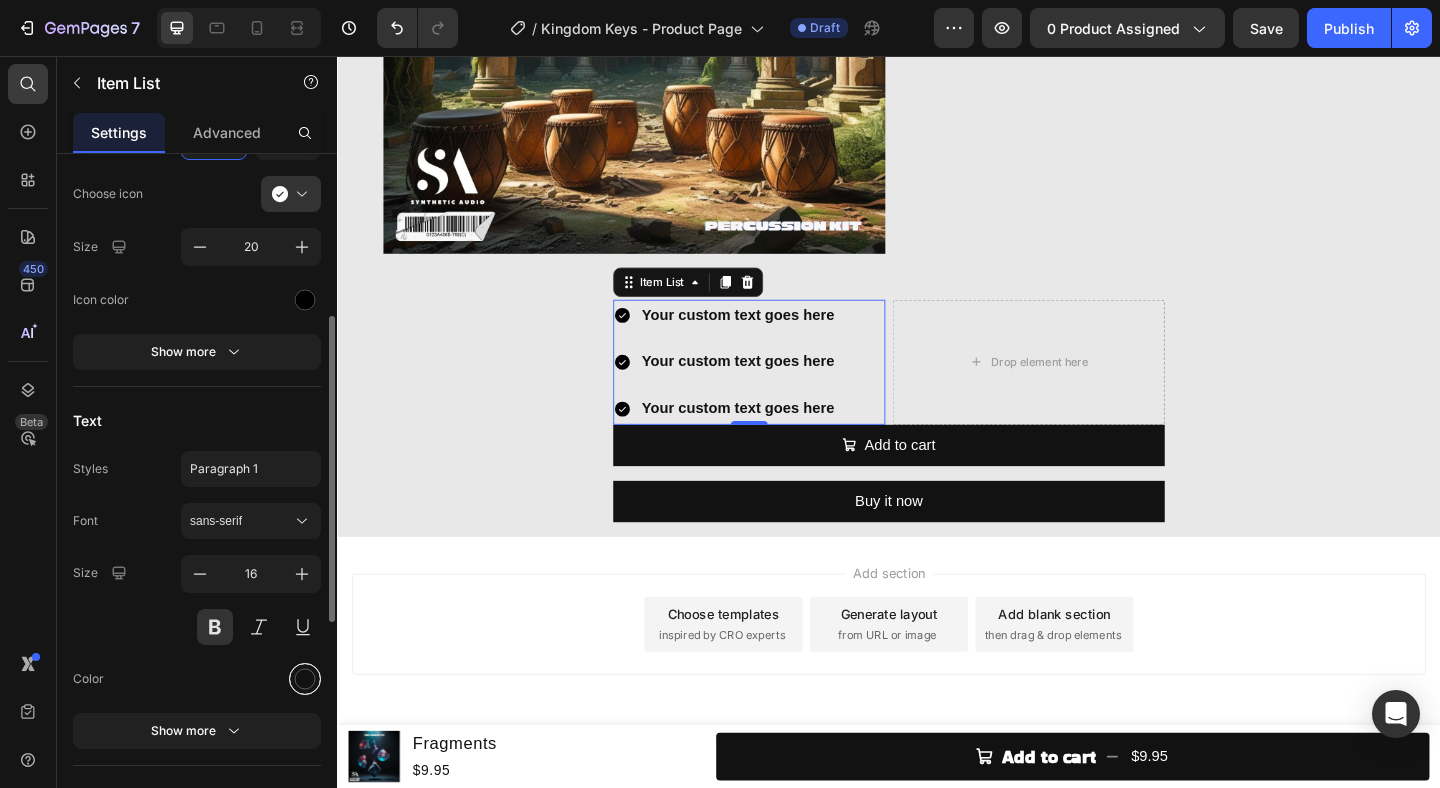 click at bounding box center [305, 678] 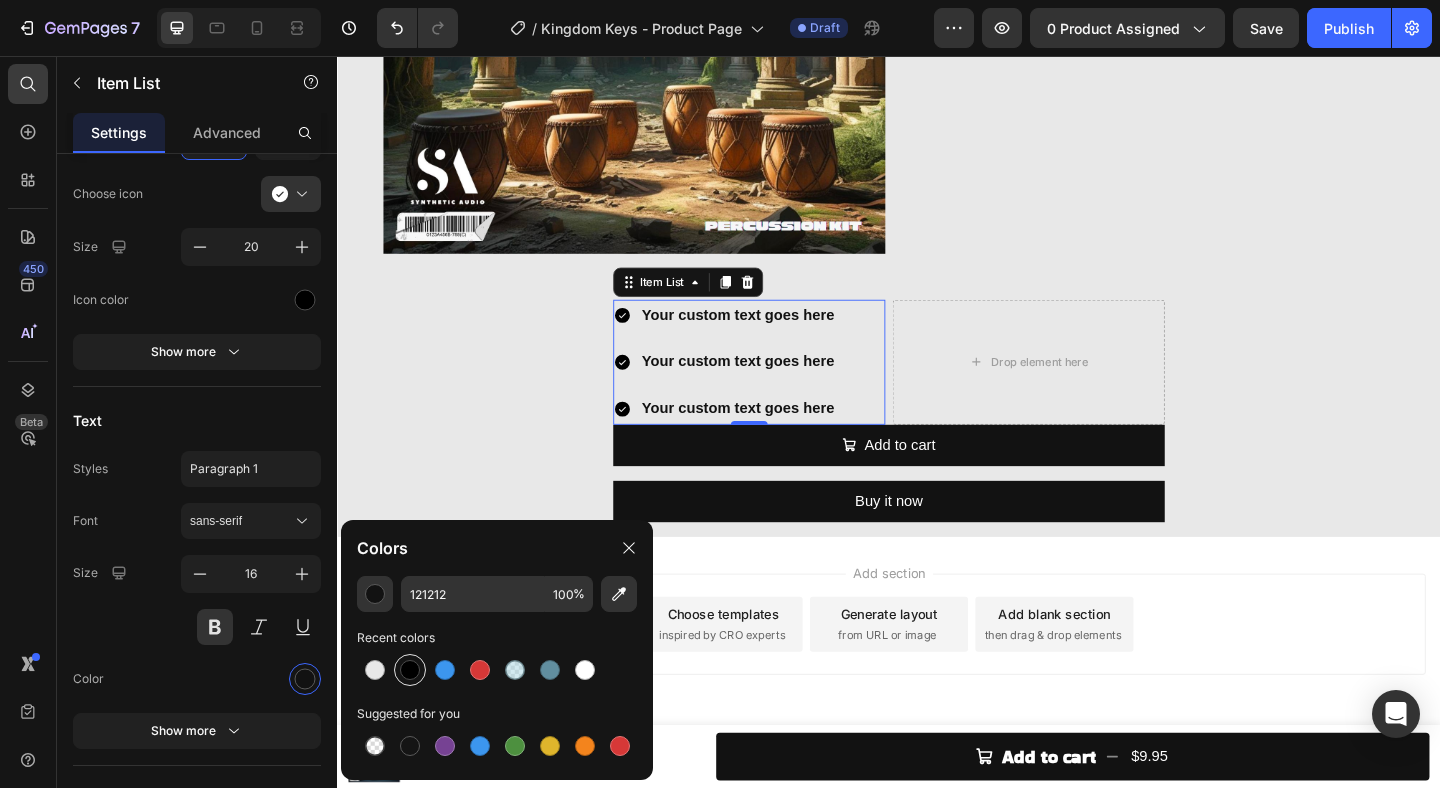 click at bounding box center [410, 670] 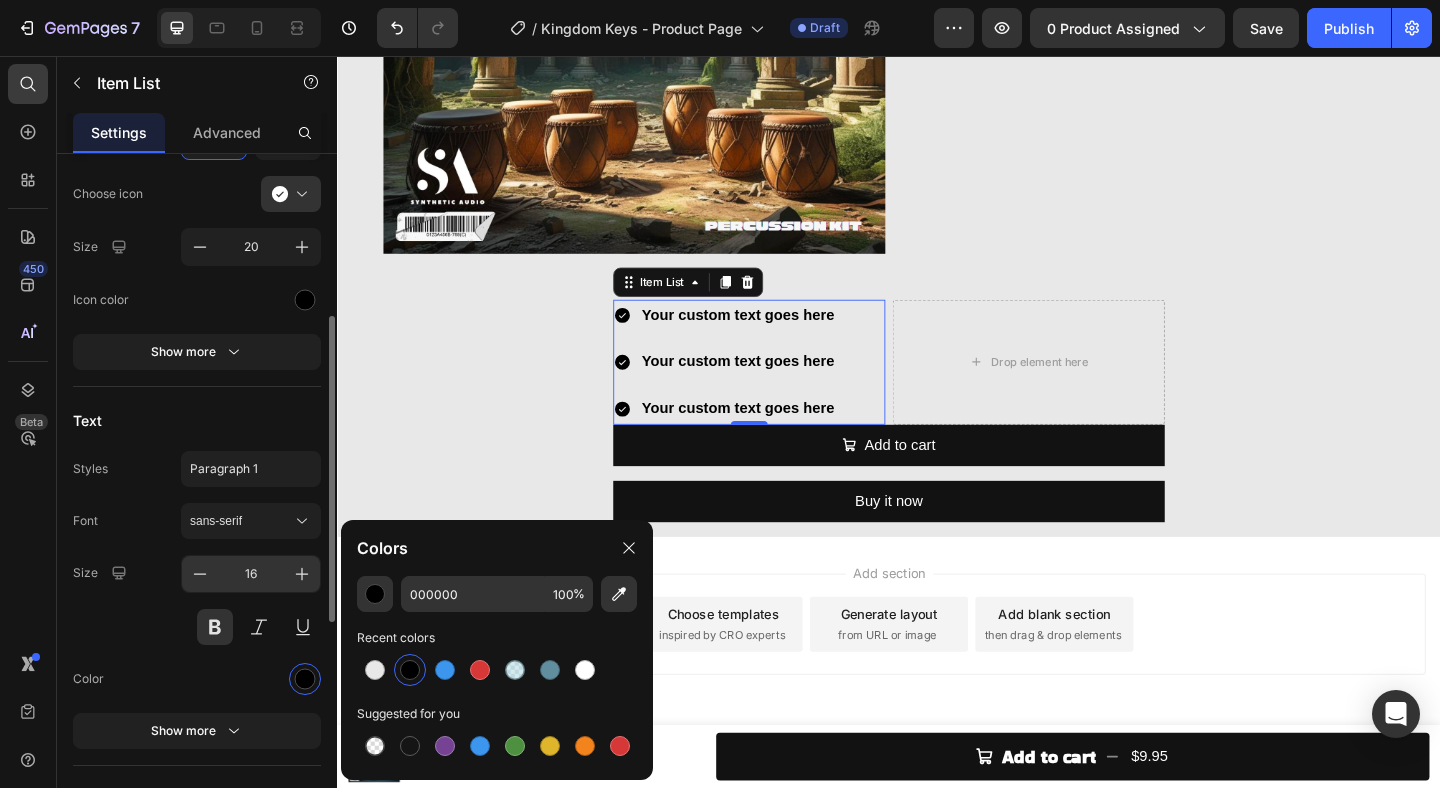 click on "16" at bounding box center [251, 574] 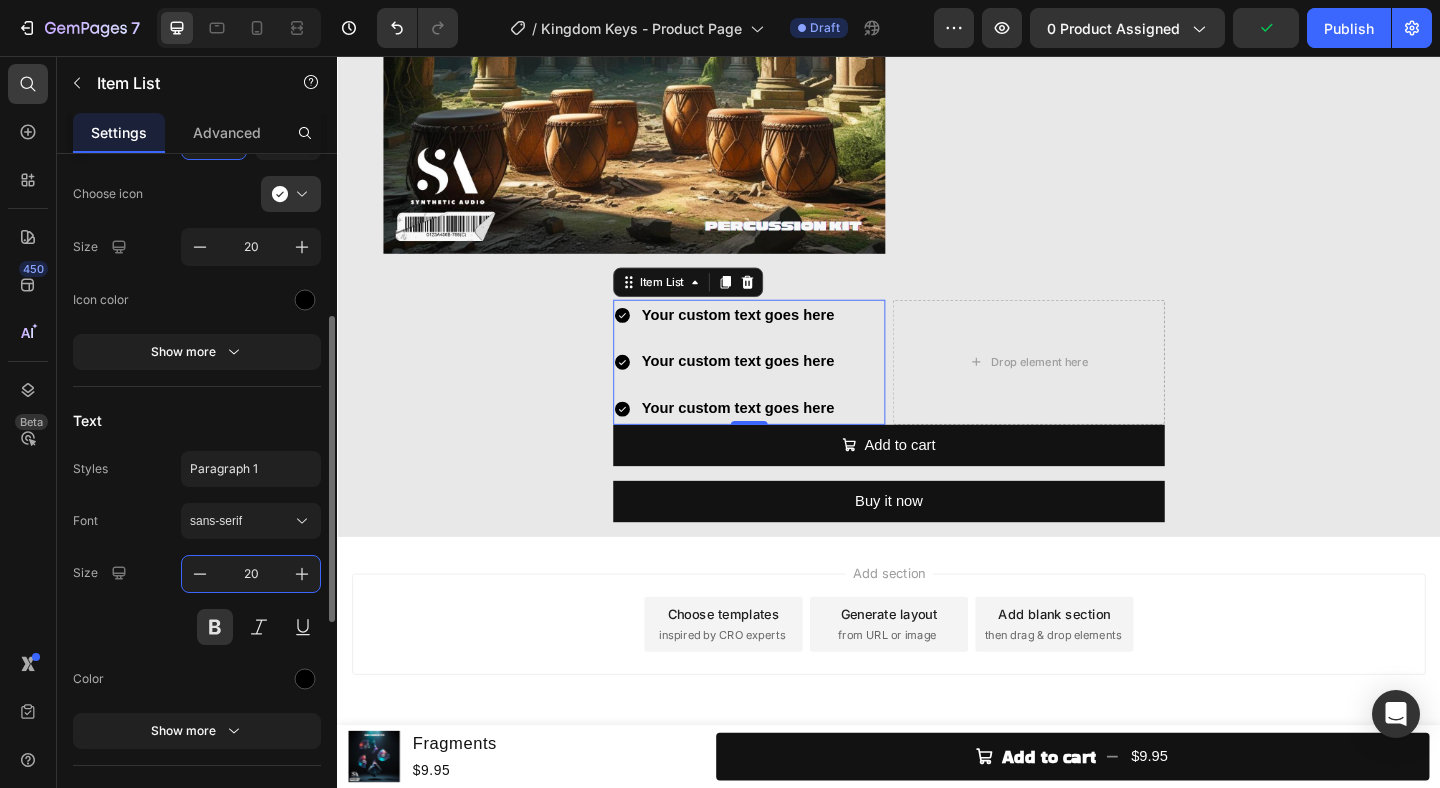 type on "20" 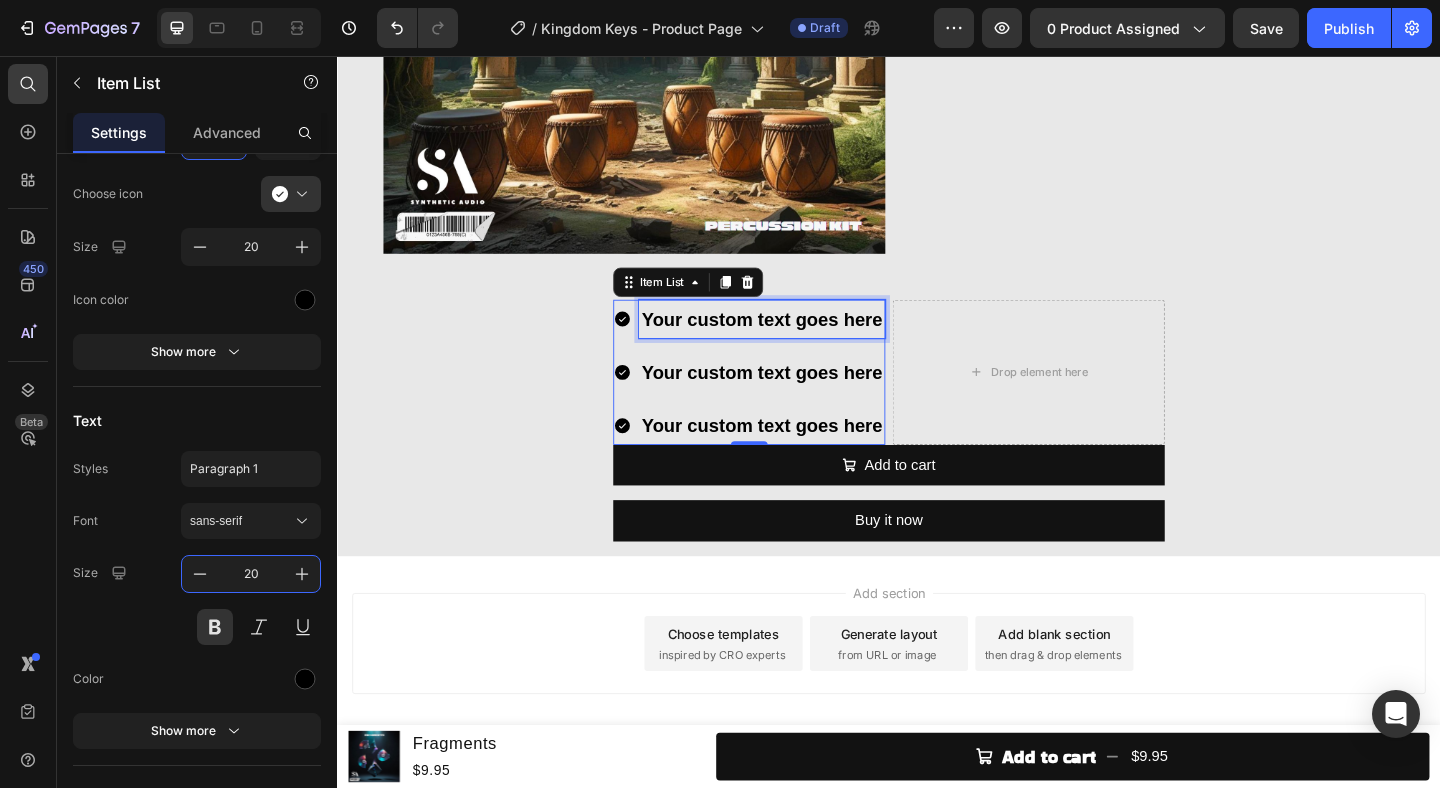 click on "Your custom text goes here" at bounding box center [799, 342] 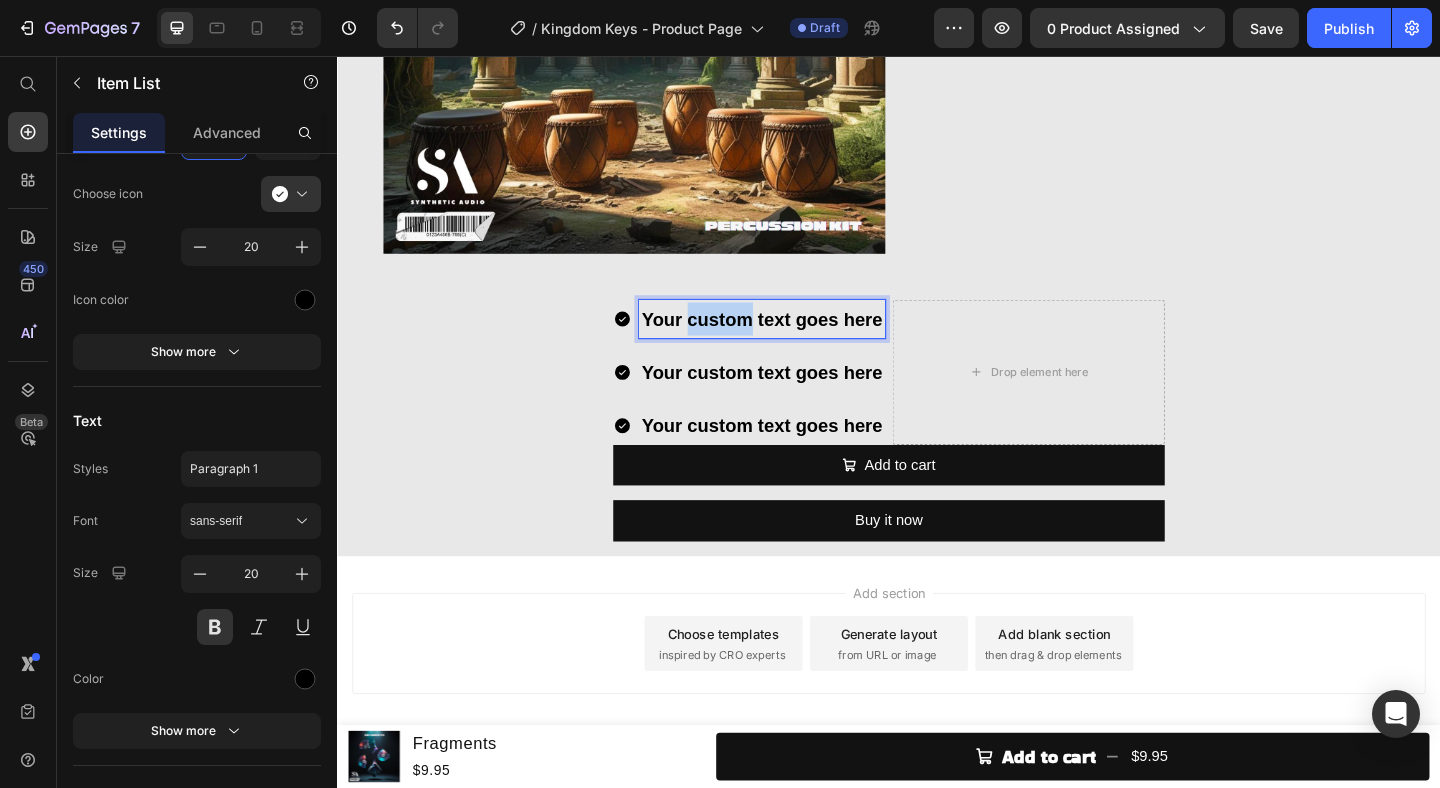 click on "Your custom text goes here" at bounding box center (799, 342) 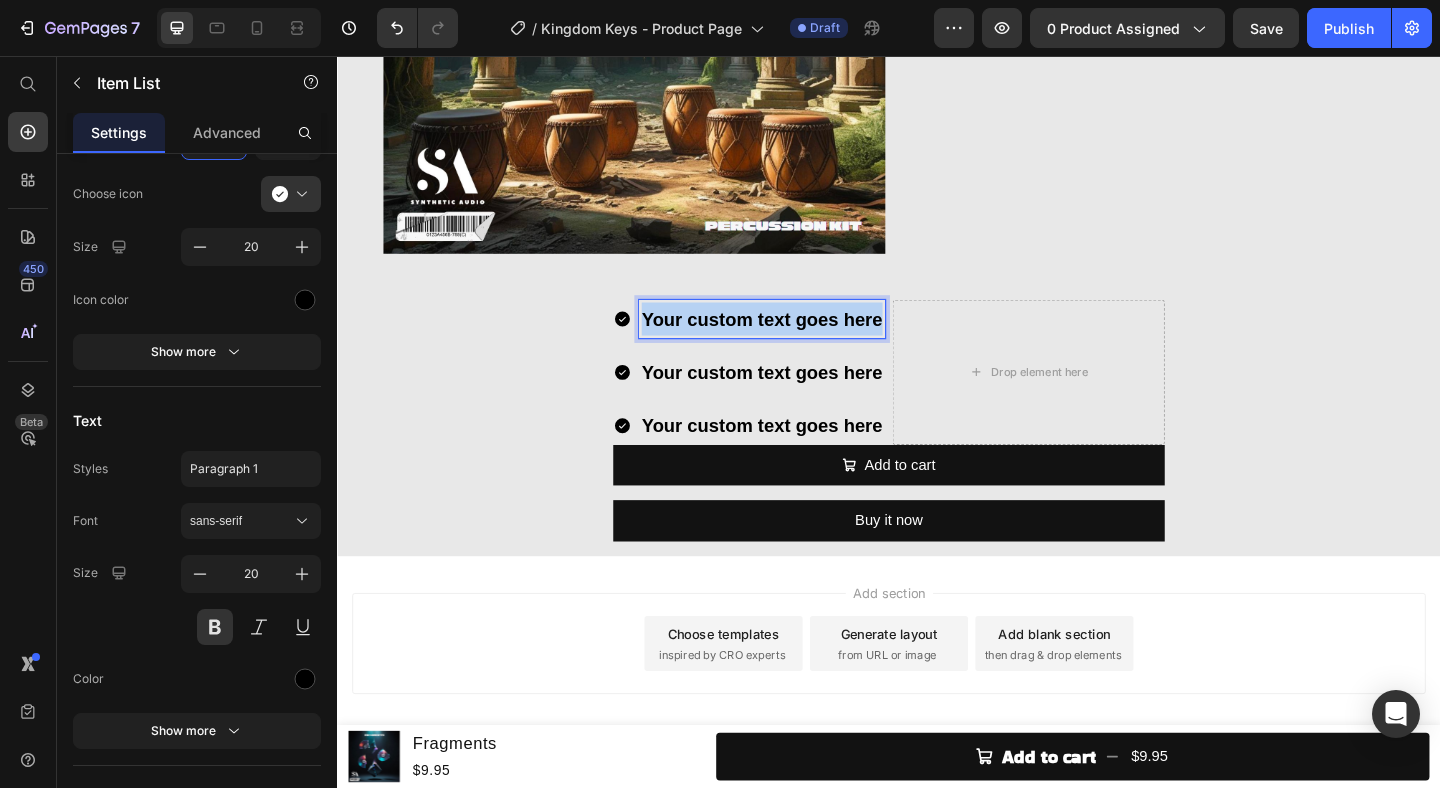 click on "Your custom text goes here" at bounding box center (799, 342) 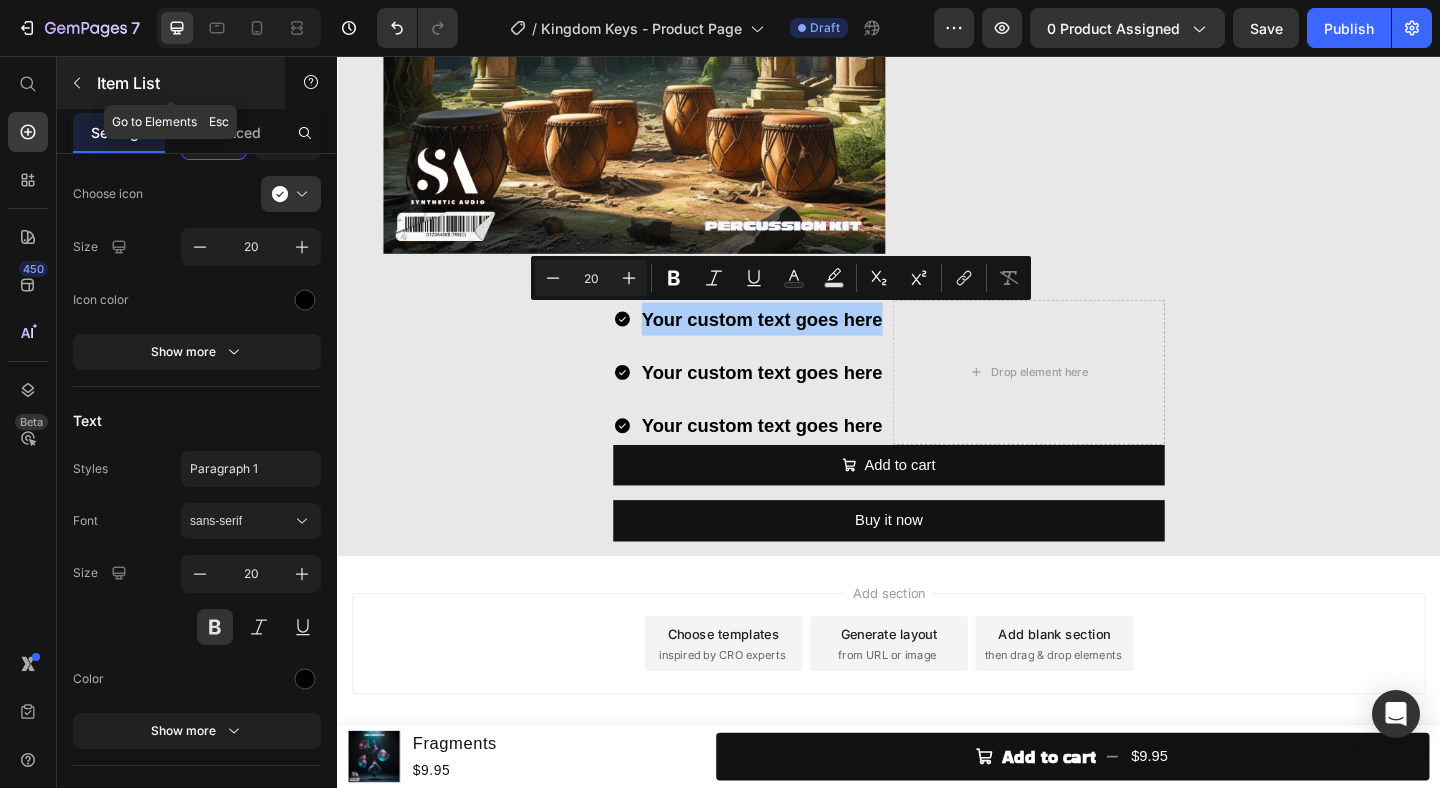 click 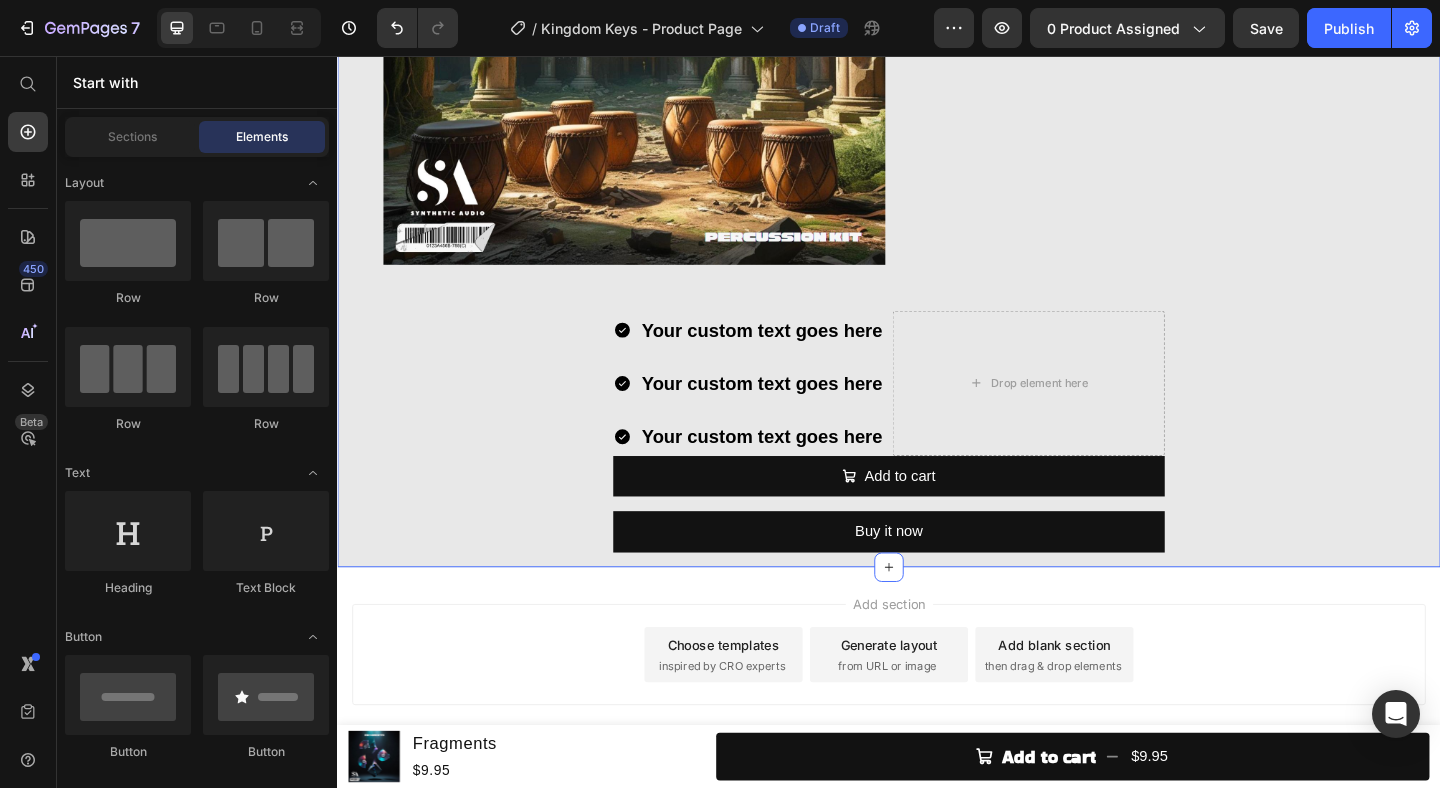 scroll, scrollTop: 3991, scrollLeft: 0, axis: vertical 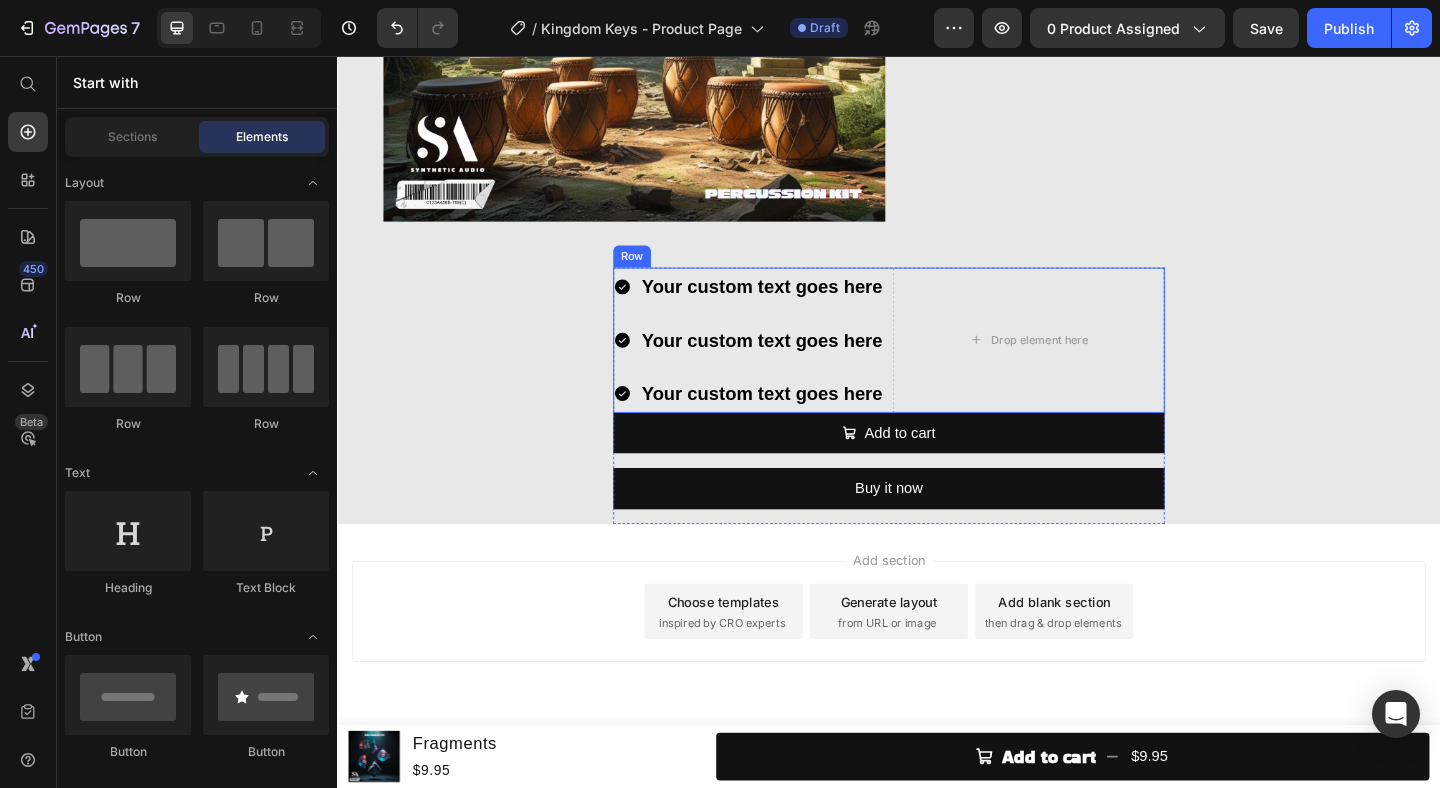 click on "Your custom text goes here Your custom text goes here Your custom text goes here Item List
Drop element here Row" at bounding box center [937, 365] 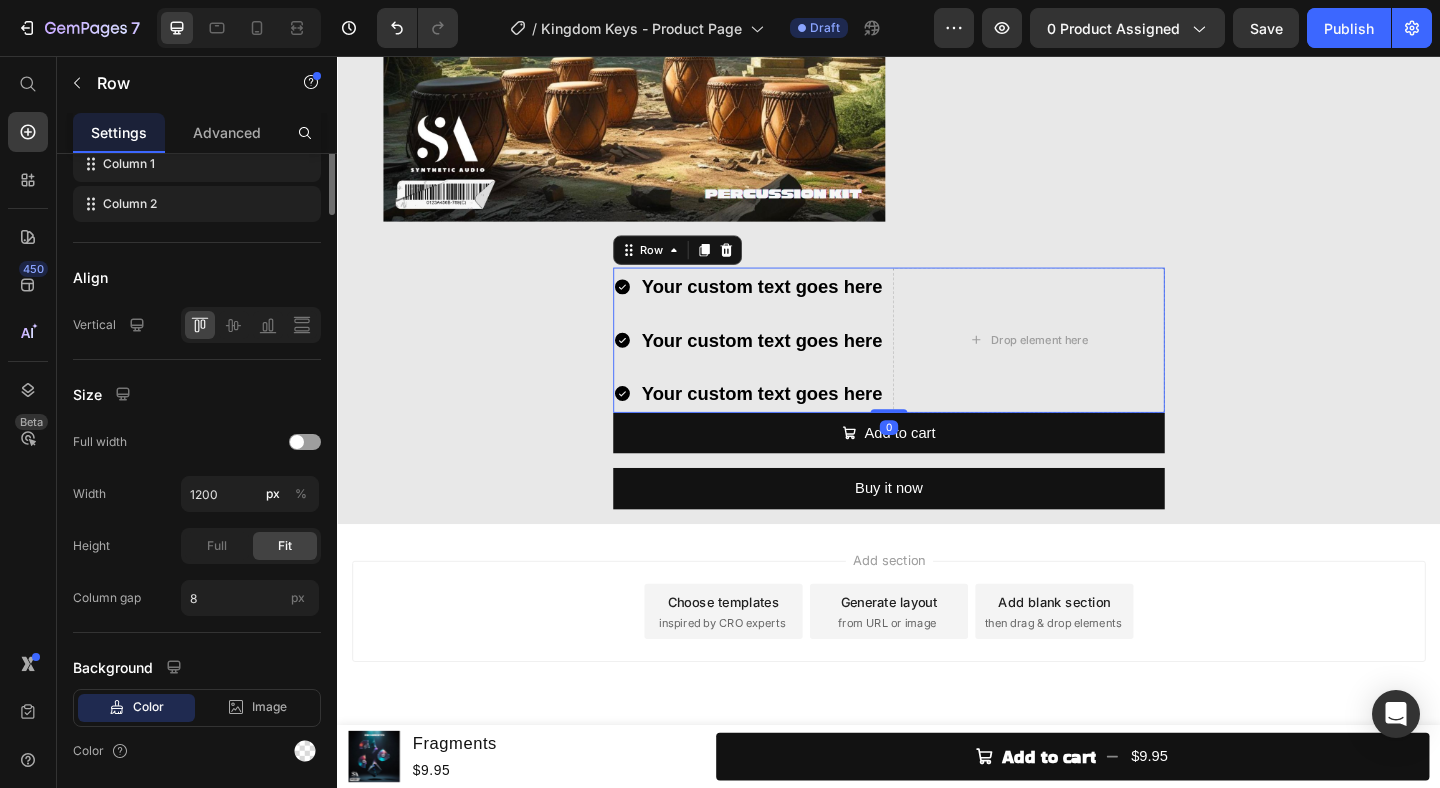 scroll, scrollTop: 0, scrollLeft: 0, axis: both 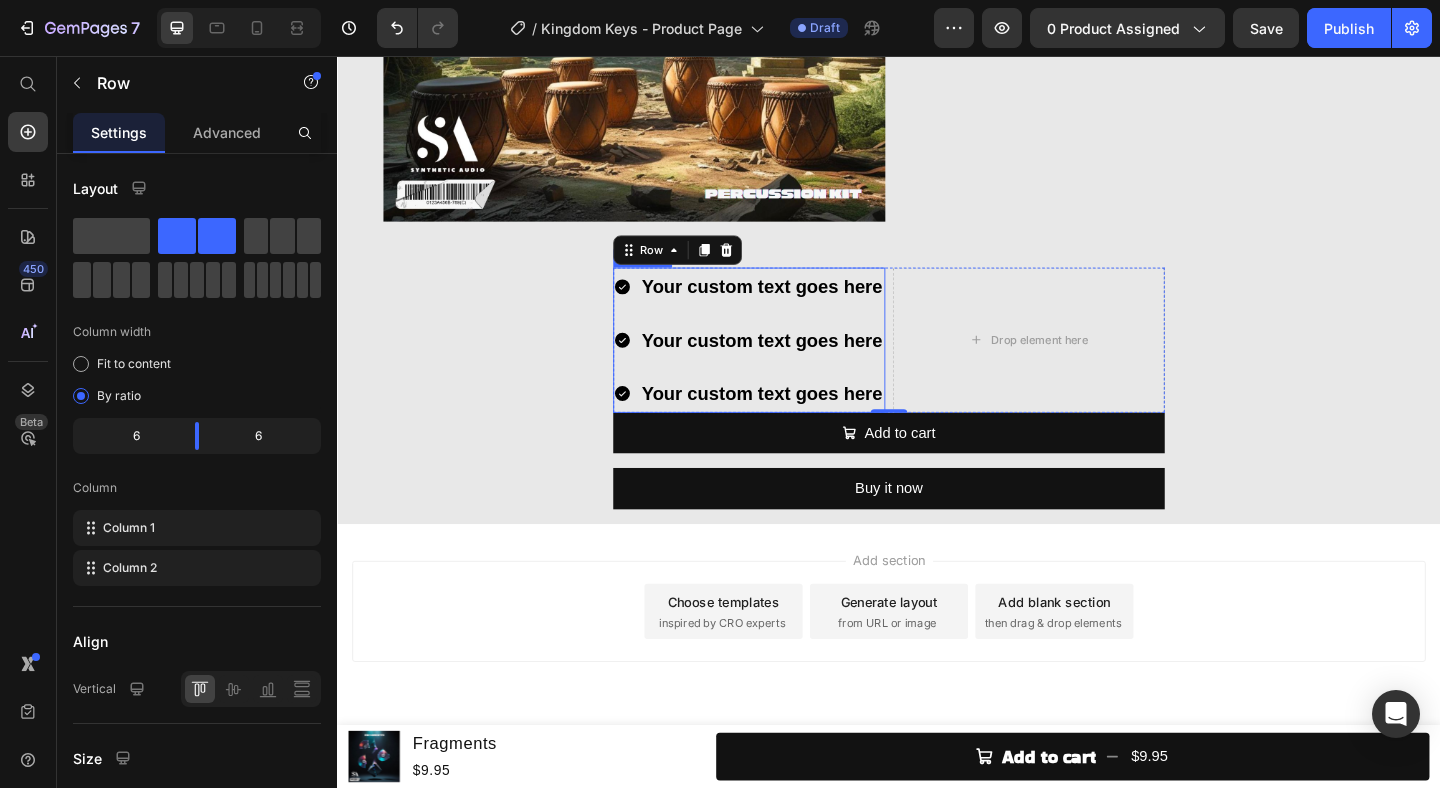 click on "Your custom text goes here" at bounding box center [799, 365] 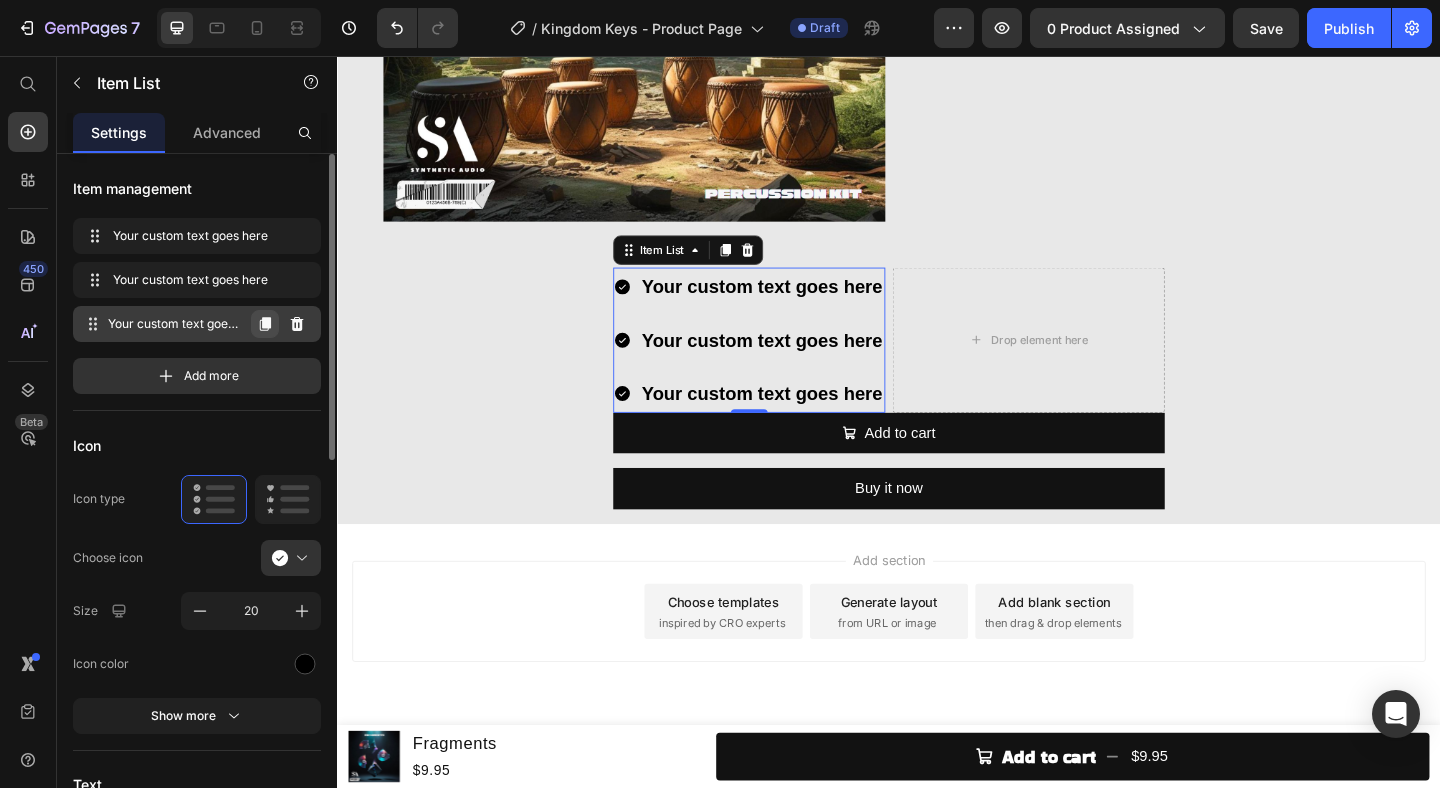 click 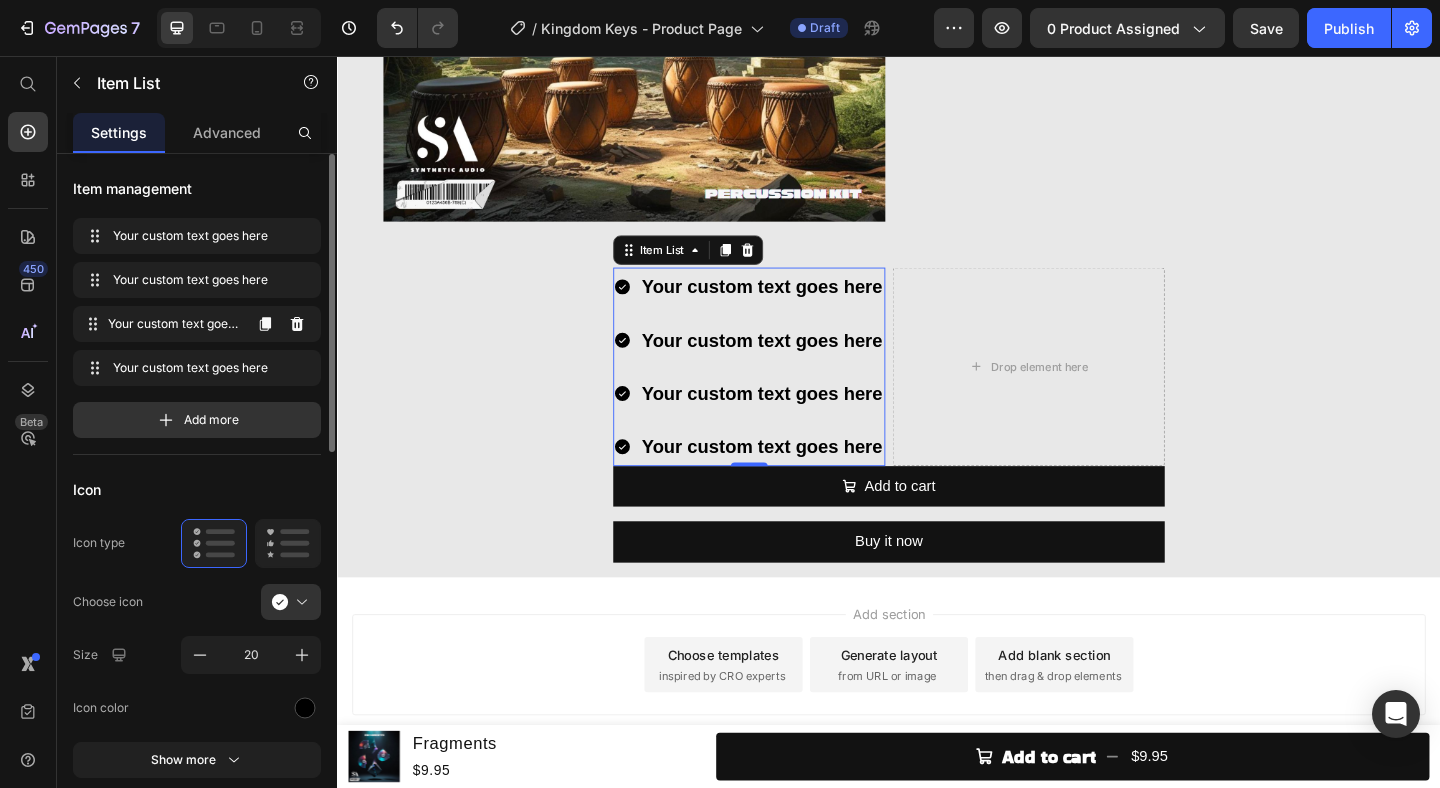 click 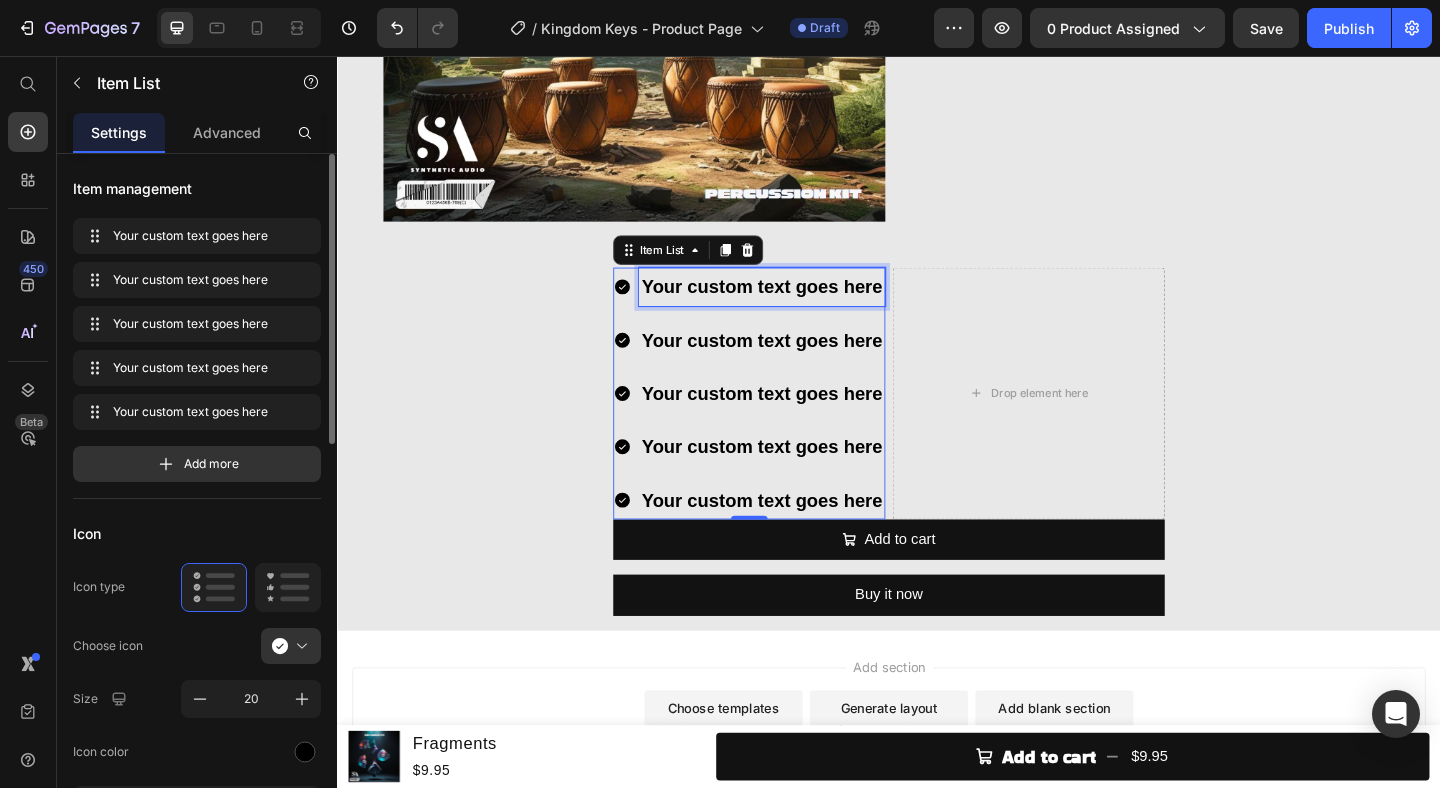click on "Your custom text goes here" at bounding box center [799, 307] 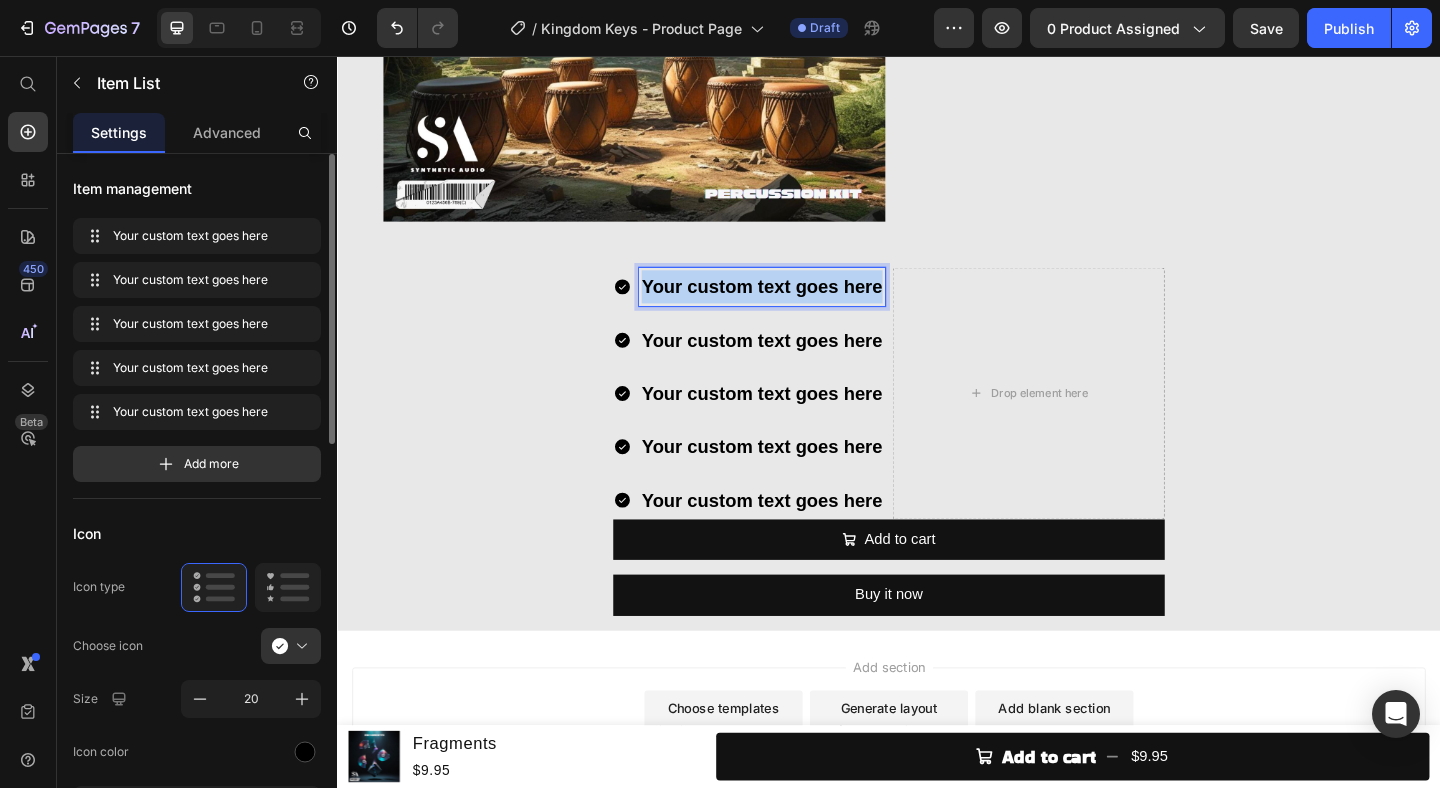 click on "Your custom text goes here" at bounding box center (799, 307) 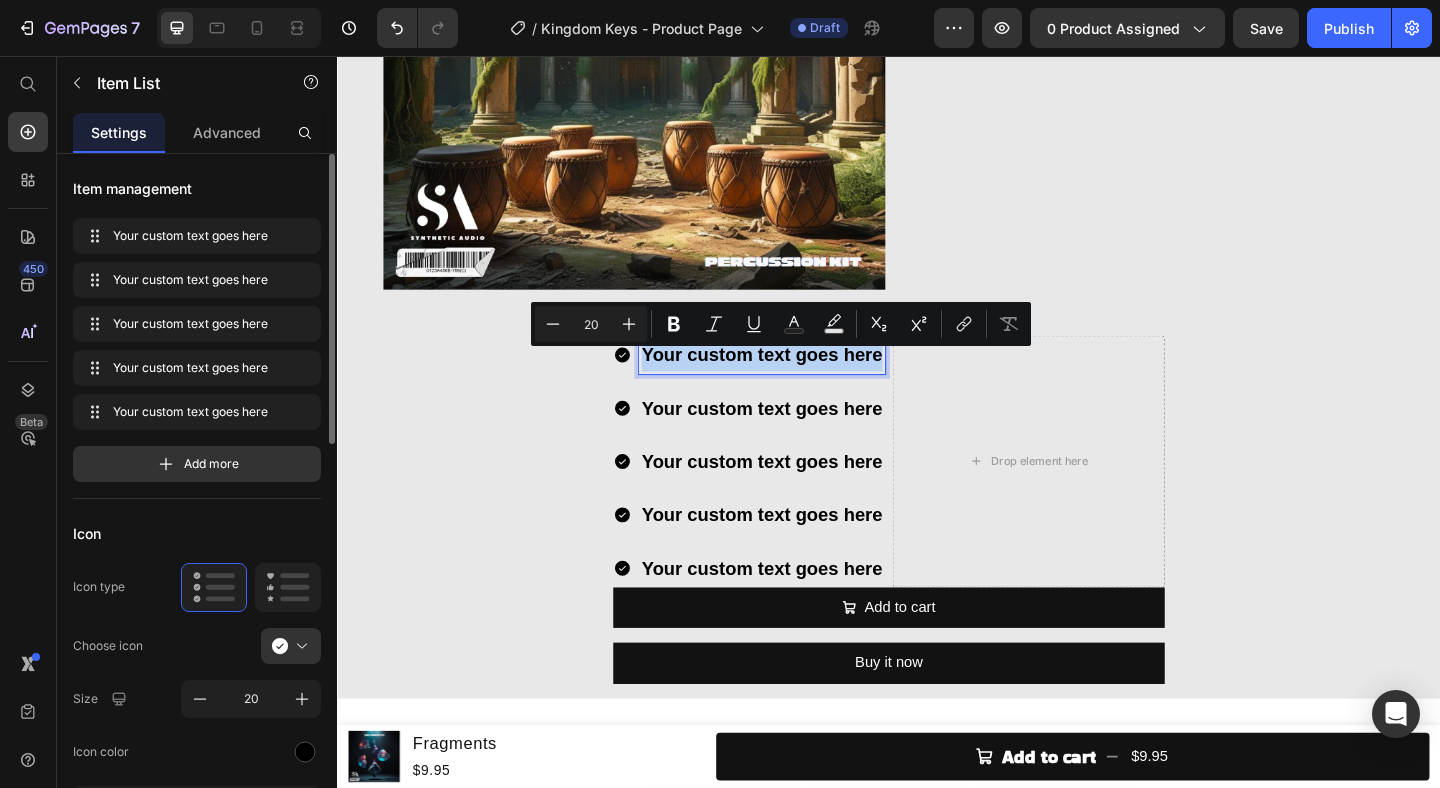 scroll, scrollTop: 3918, scrollLeft: 0, axis: vertical 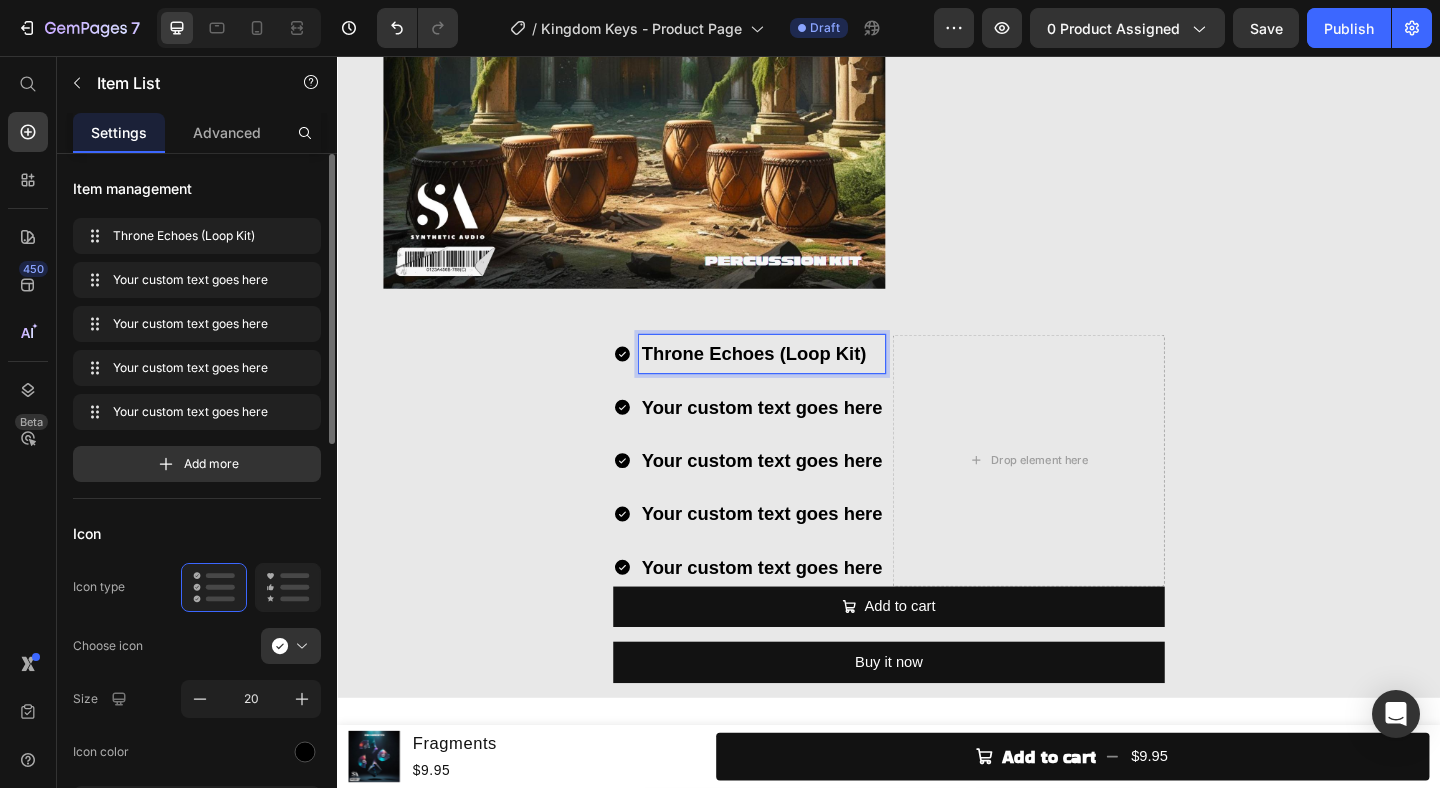 click on "Your custom text goes here" at bounding box center [799, 438] 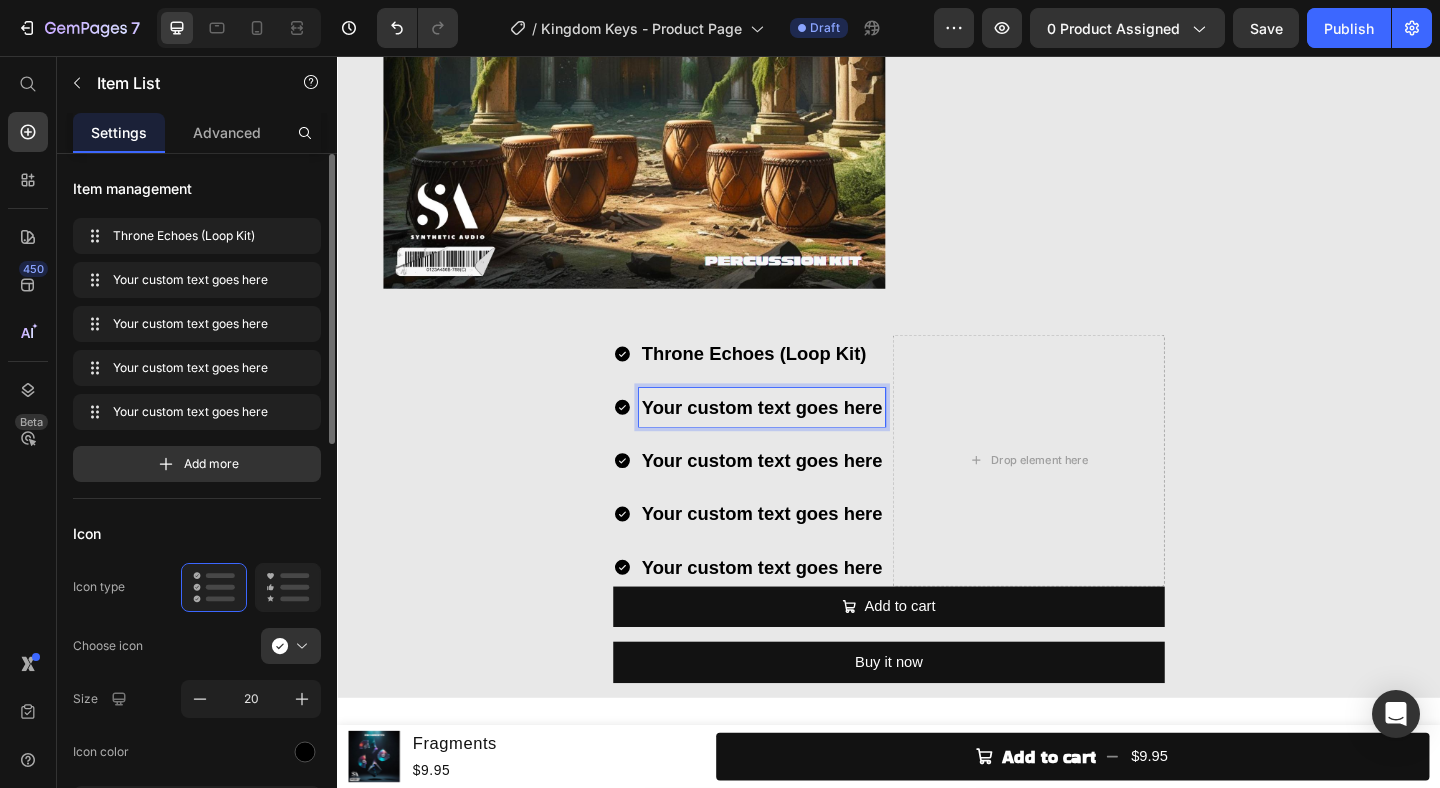 click on "Your custom text goes here" at bounding box center (799, 438) 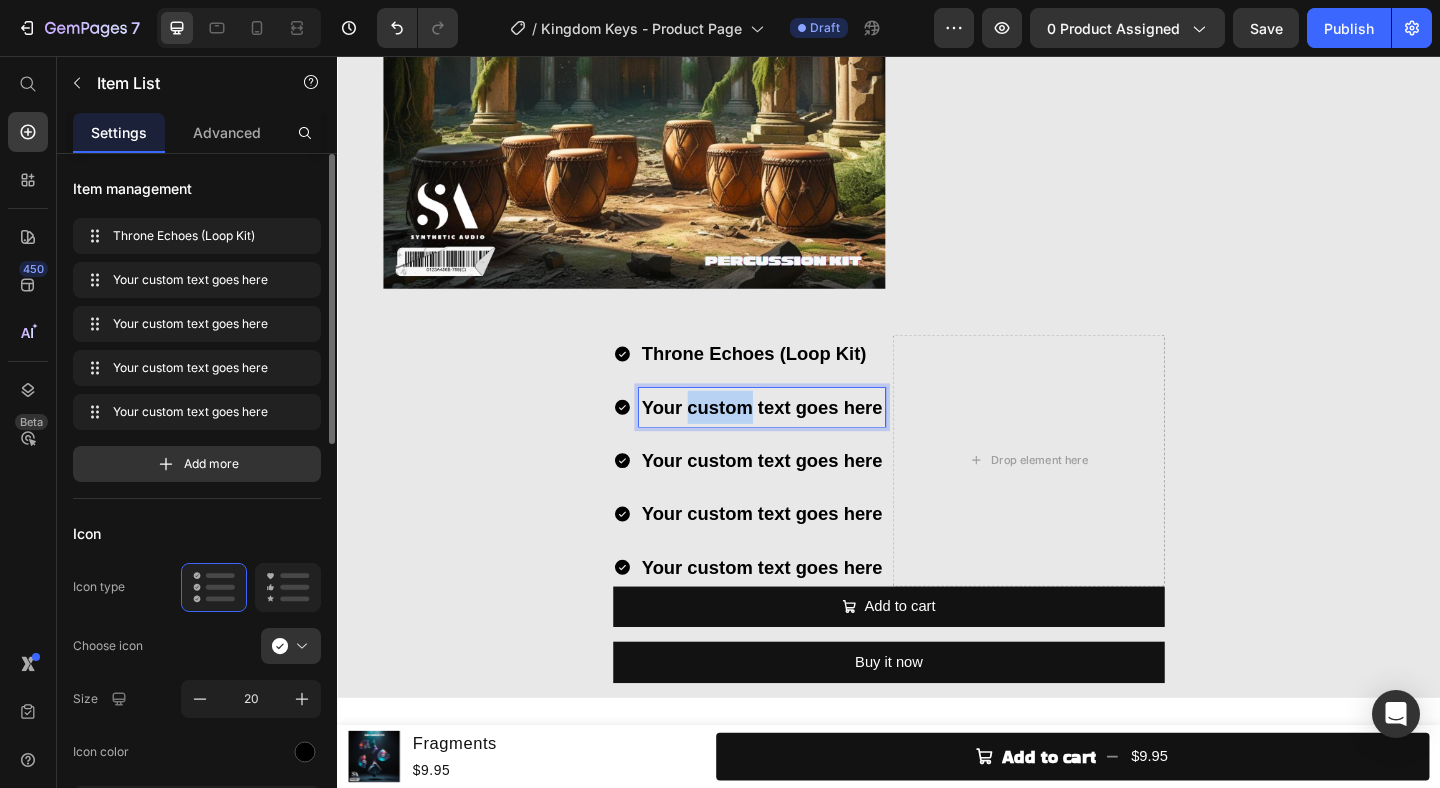 click on "Your custom text goes here" at bounding box center (799, 438) 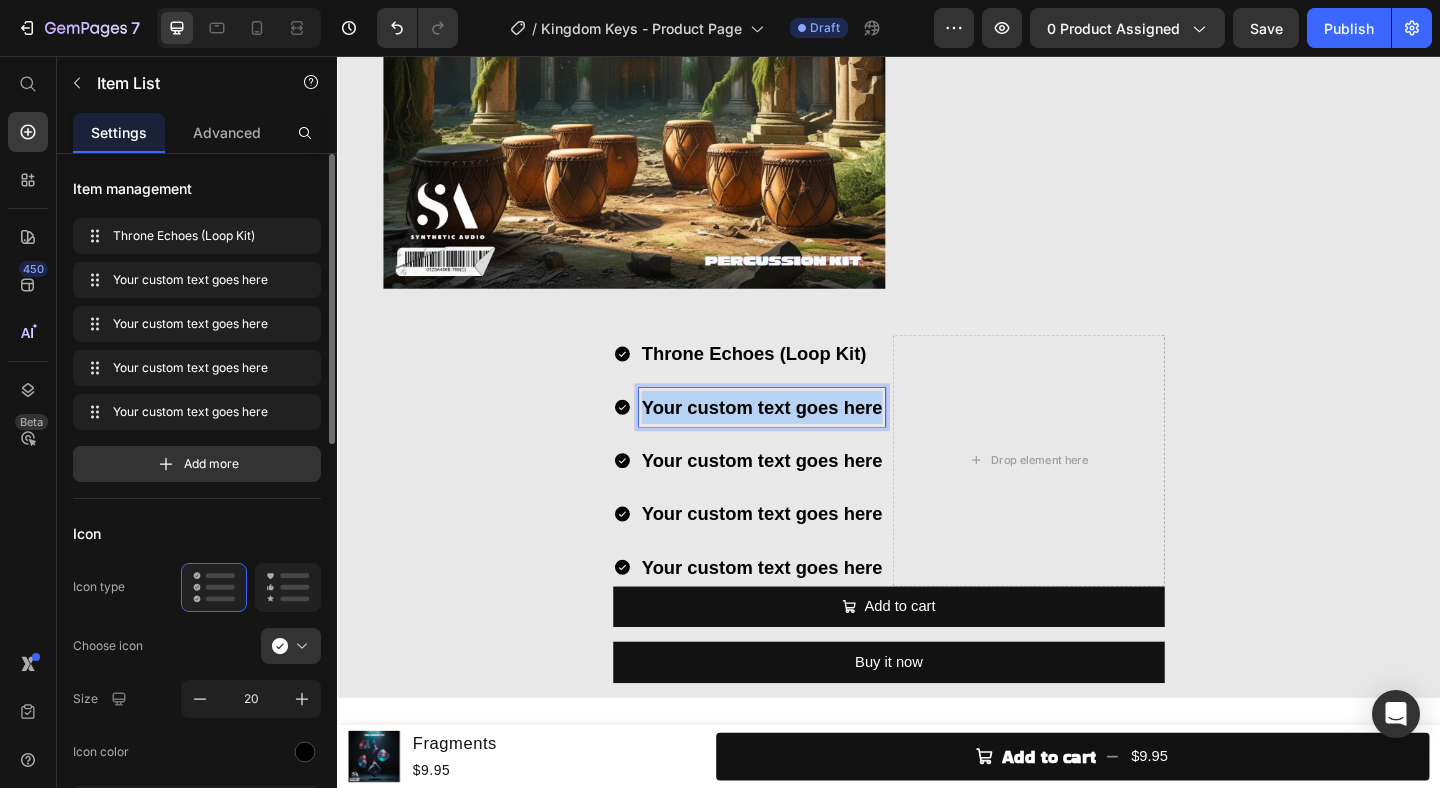 click on "Your custom text goes here" at bounding box center (799, 438) 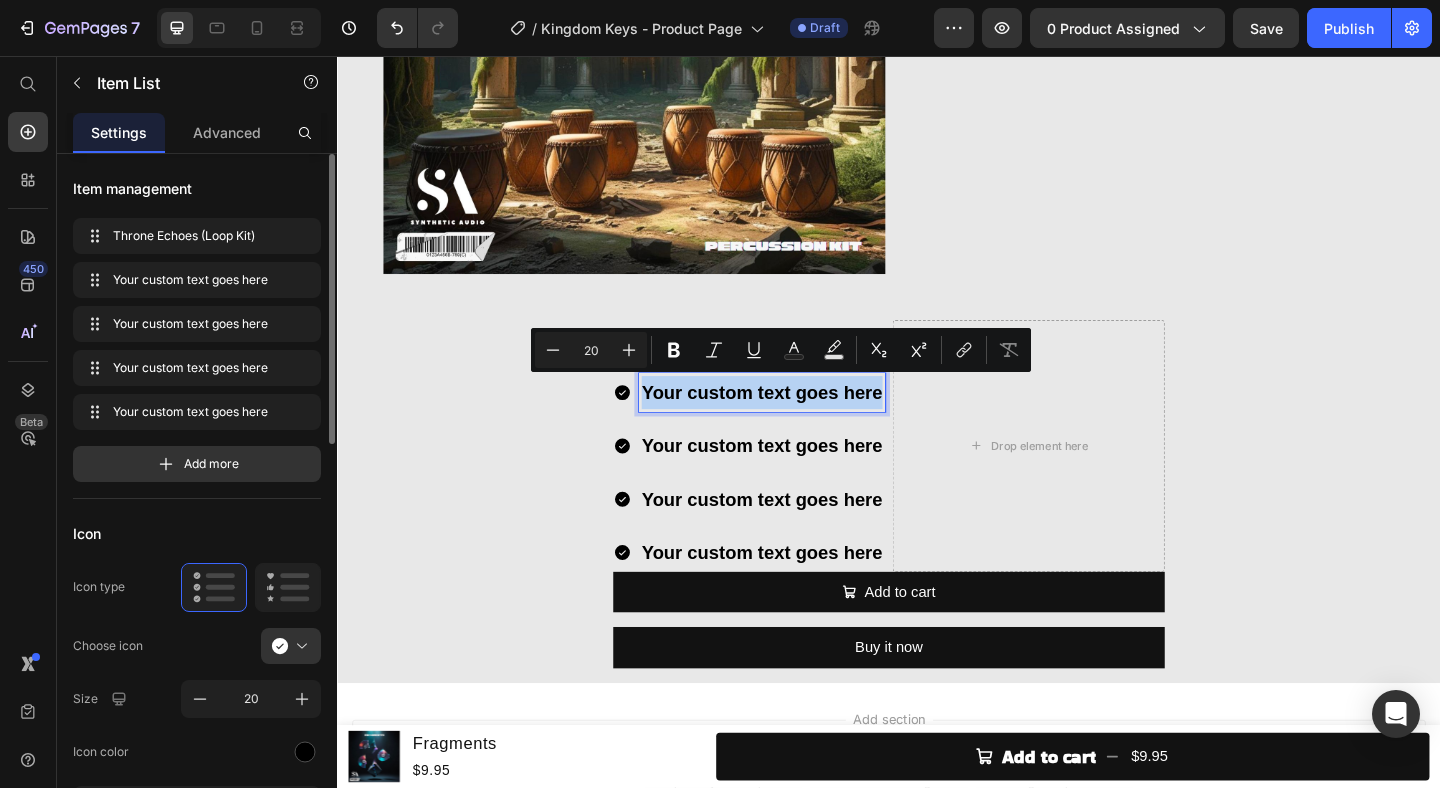 scroll, scrollTop: 3937, scrollLeft: 0, axis: vertical 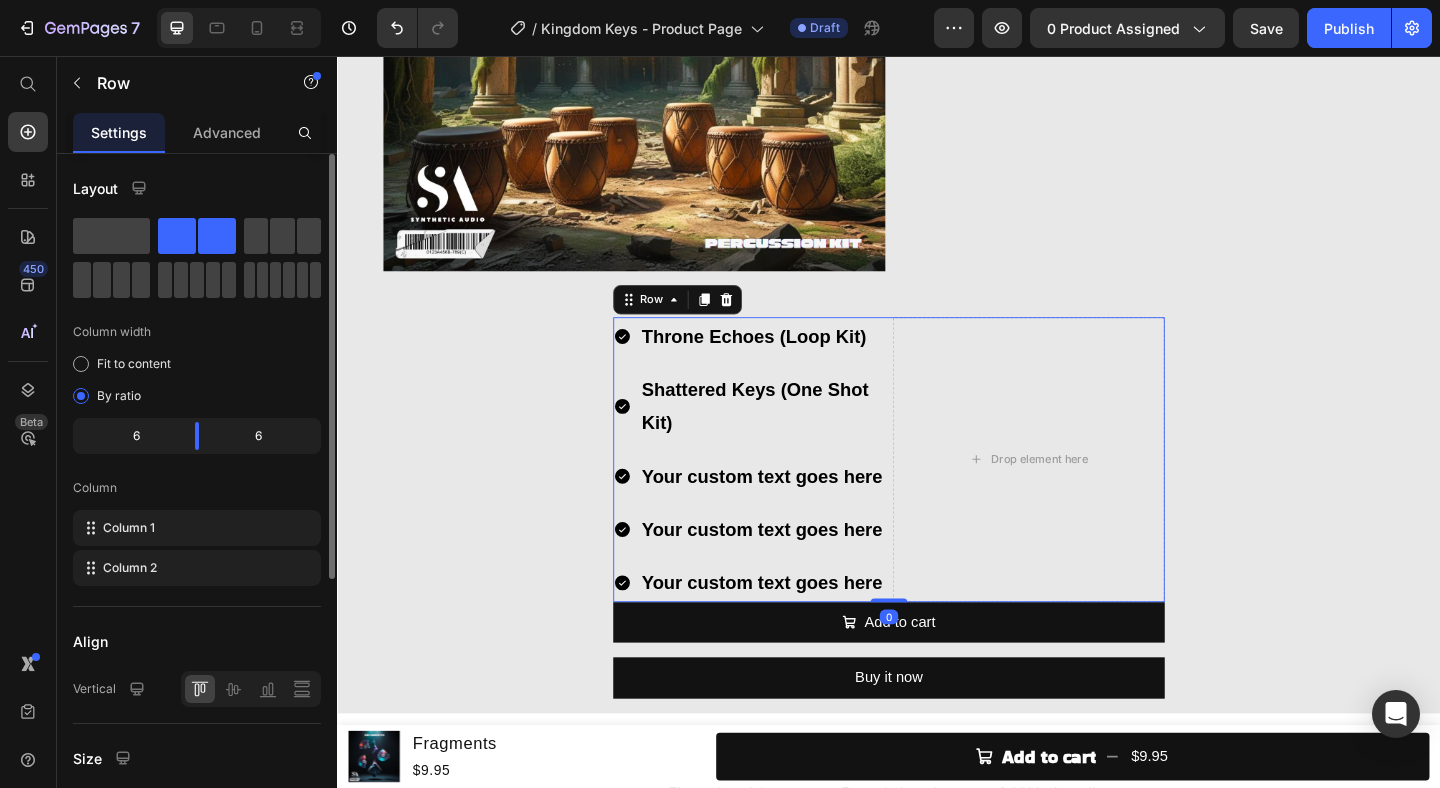 click on "Throne Echoes (Loop Kit) Shattered Keys (One Shot Kit) Your custom text goes here Your custom text goes here Your custom text goes here Item List
Drop element here Row   0" at bounding box center [937, 495] 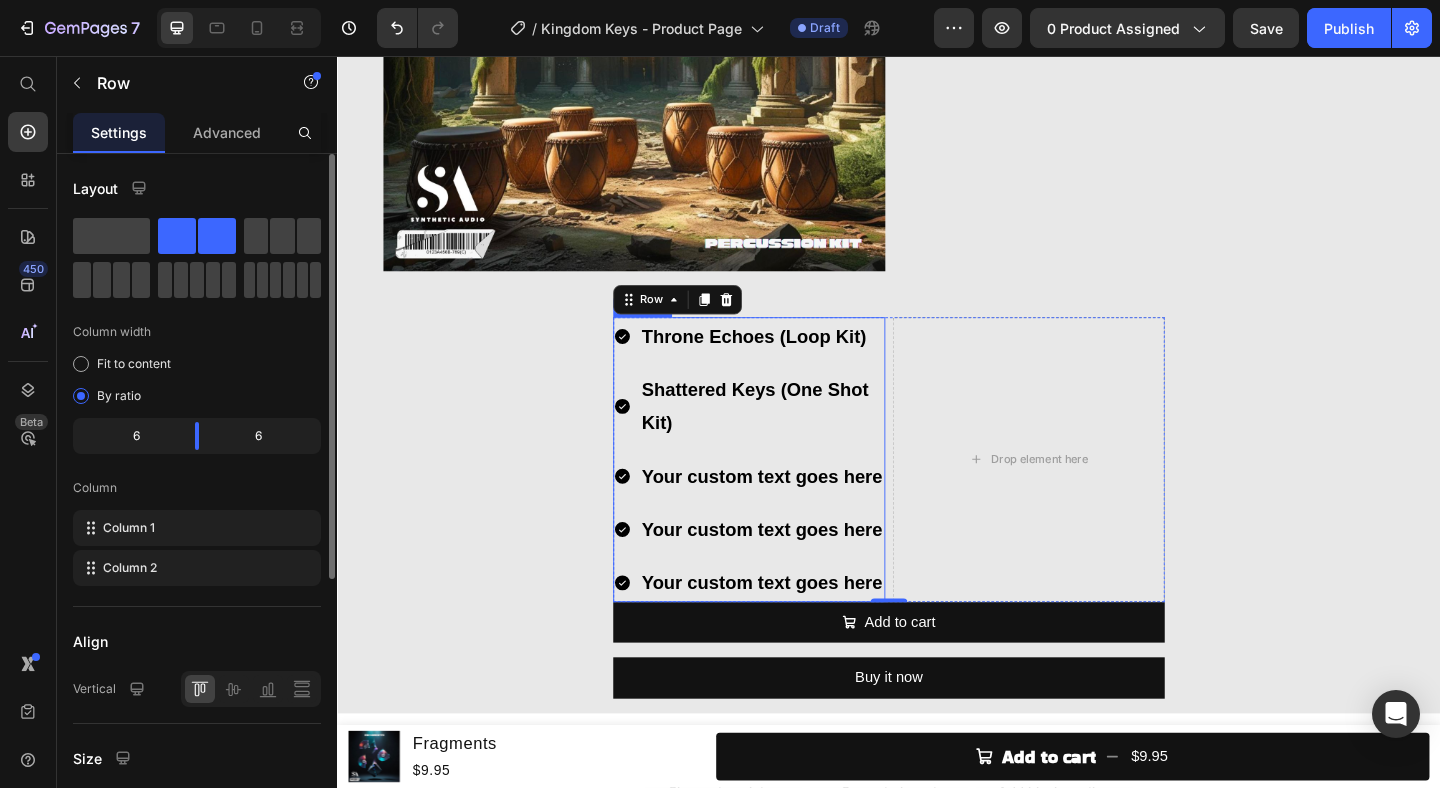click on "Your custom text goes here" at bounding box center (799, 513) 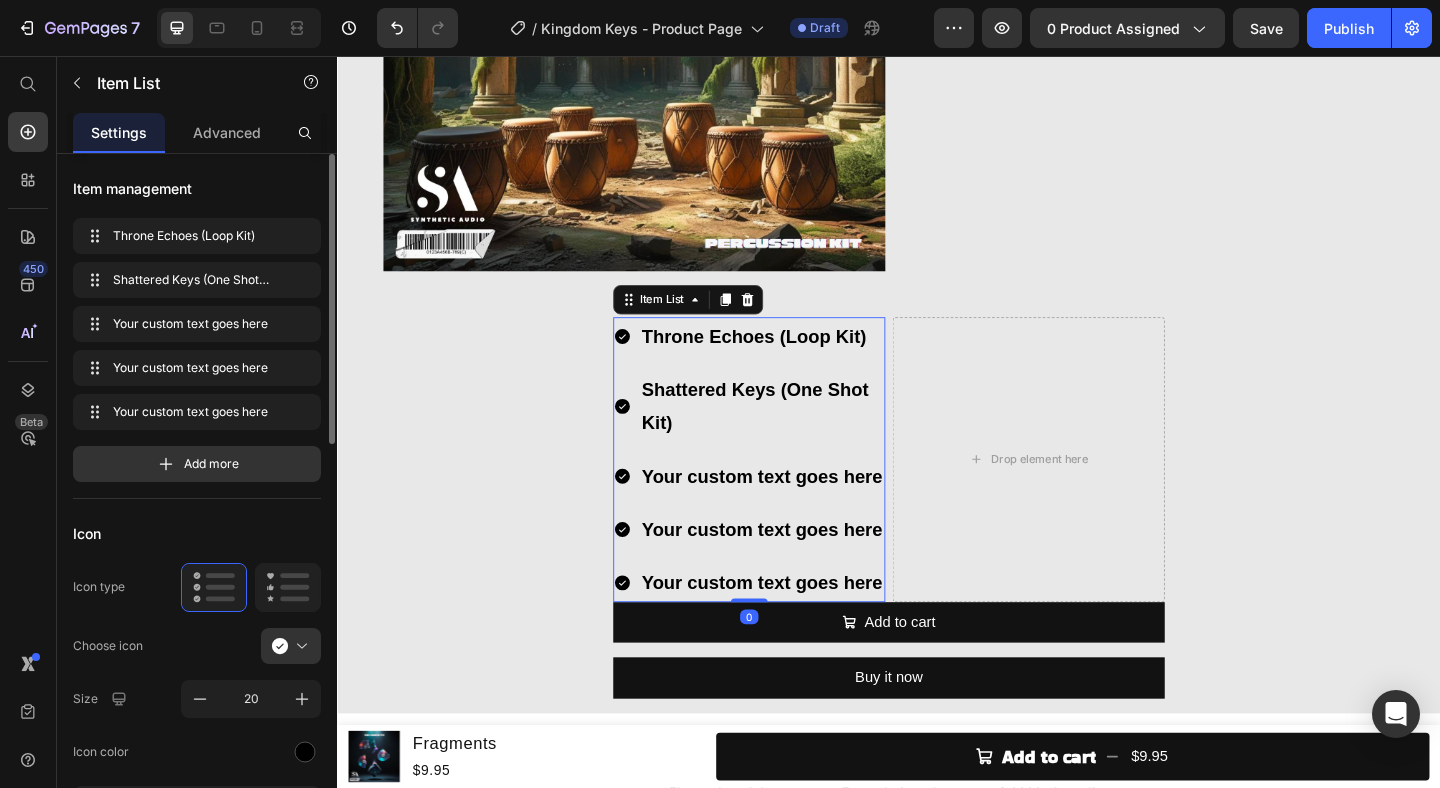 click on "Throne Echoes (Loop Kit) Shattered Keys (One Shot Kit) Your custom text goes here Your custom text goes here Your custom text goes here" at bounding box center (785, 495) 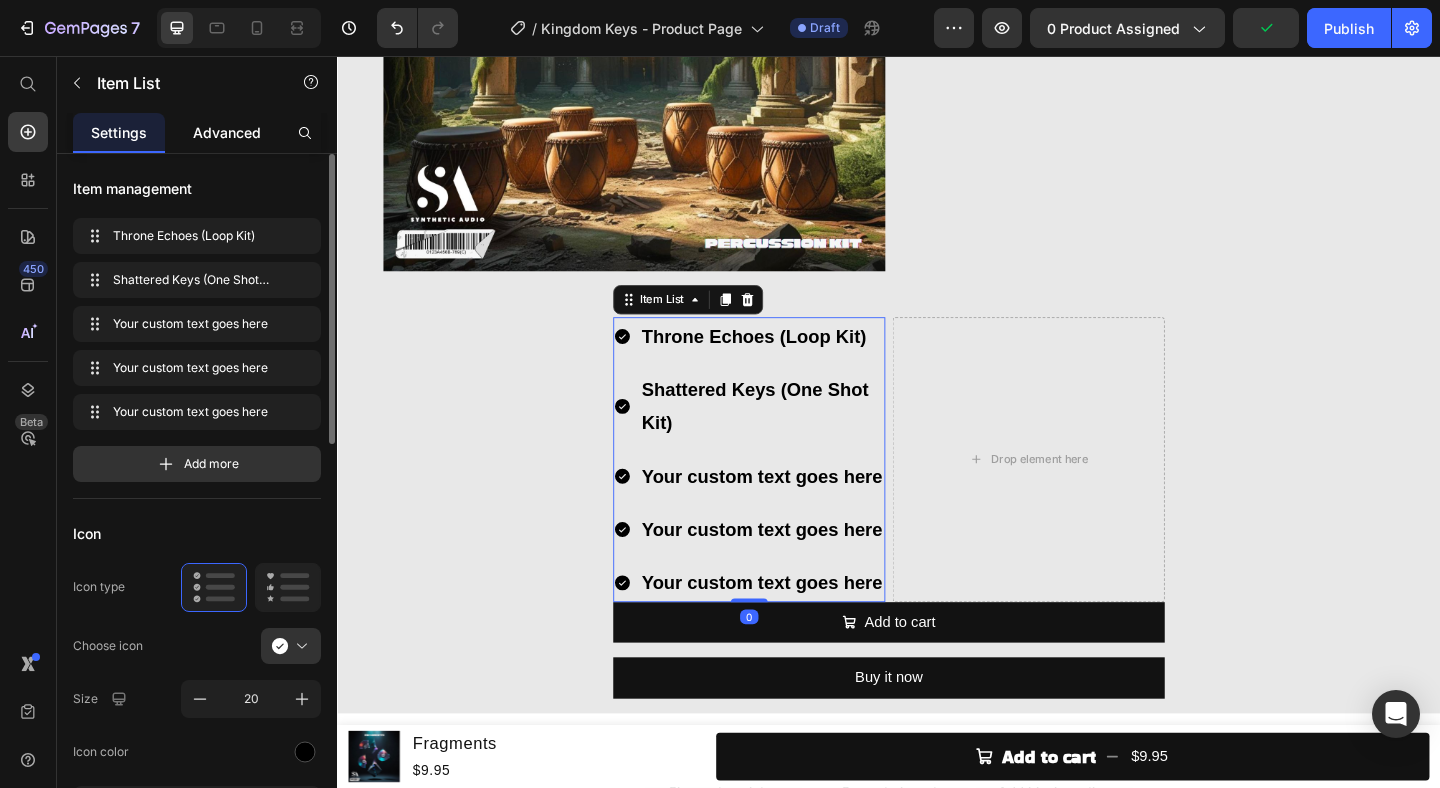 click on "Advanced" at bounding box center [227, 132] 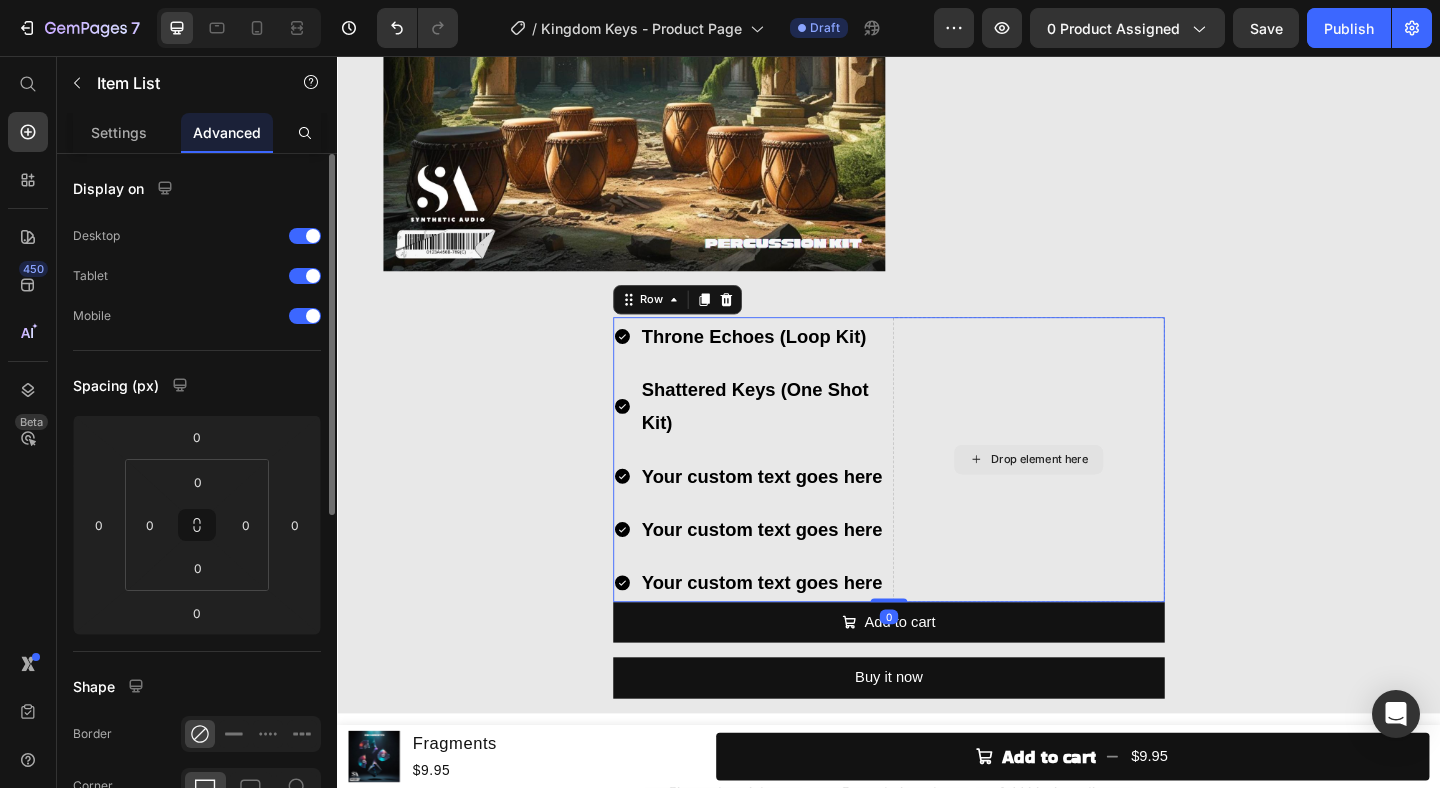 click on "Drop element here" at bounding box center (1089, 495) 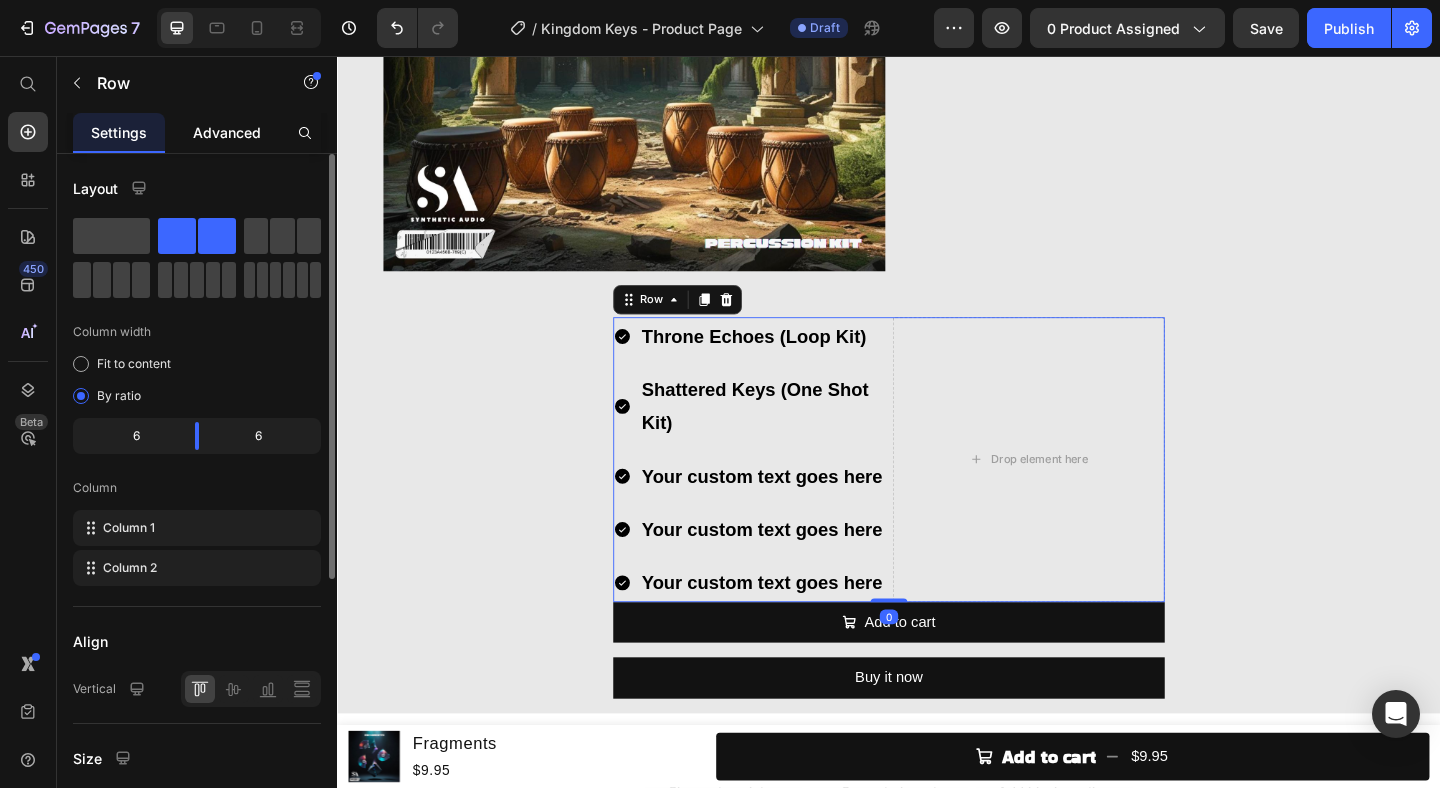 click on "Advanced" at bounding box center [227, 132] 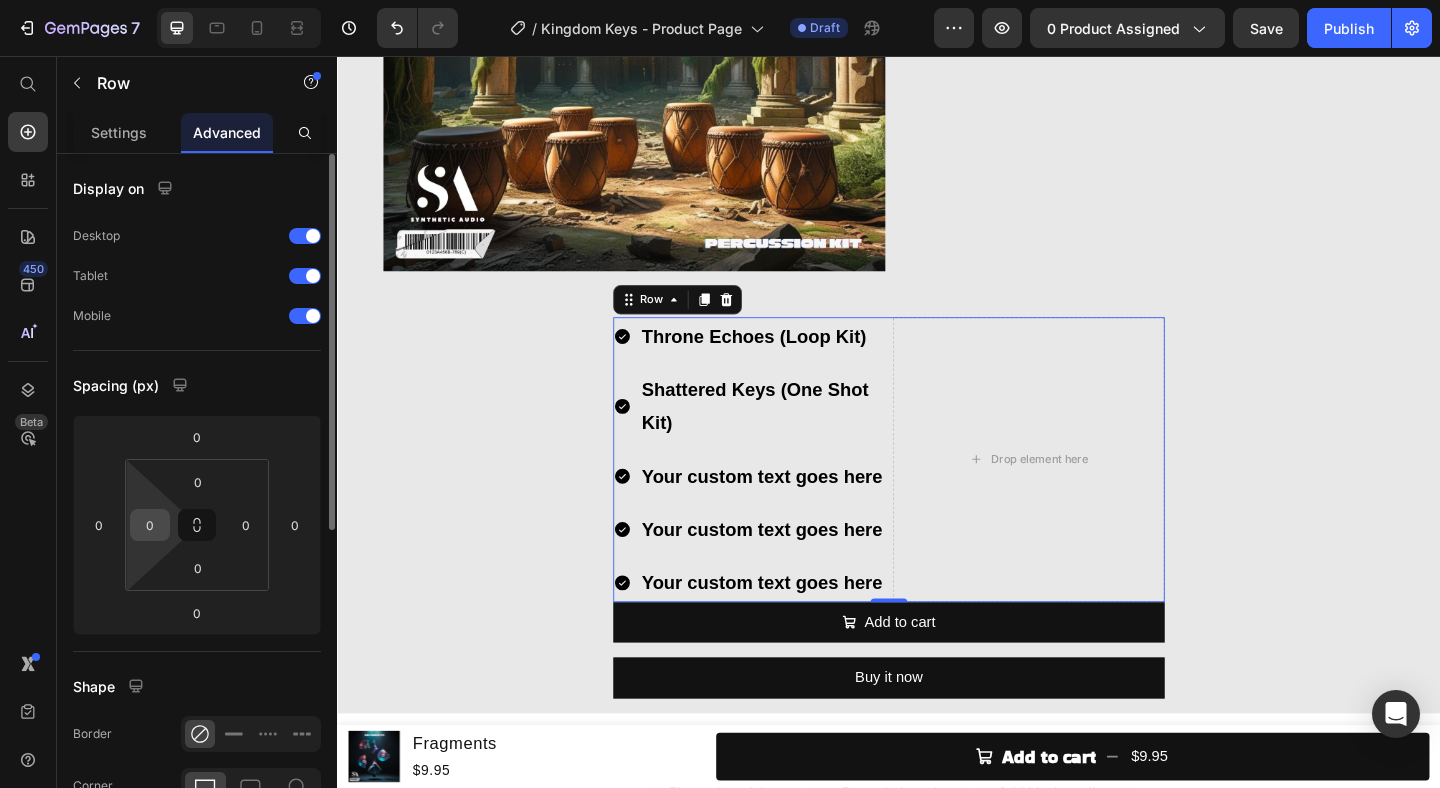 click on "0" at bounding box center (150, 525) 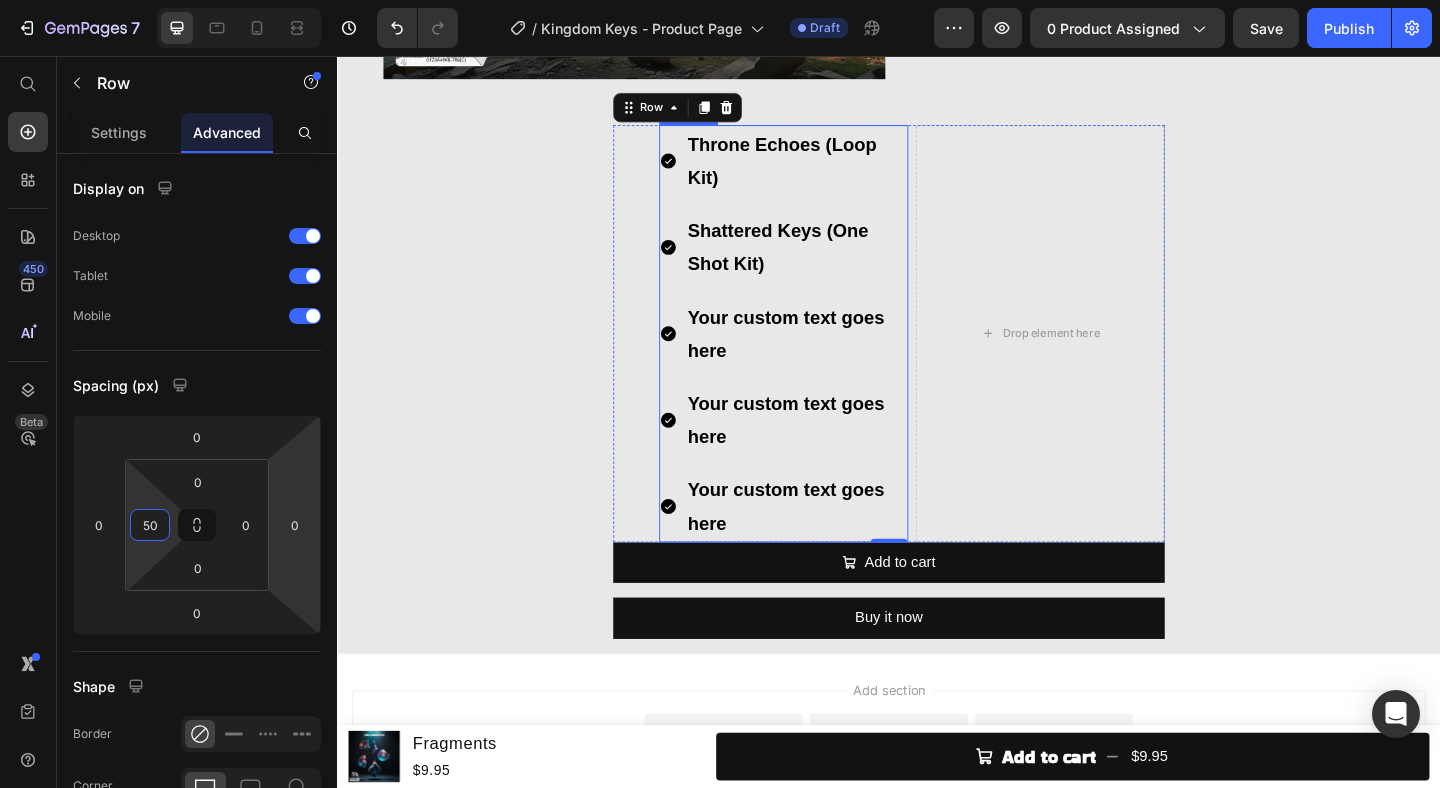 scroll, scrollTop: 4134, scrollLeft: 0, axis: vertical 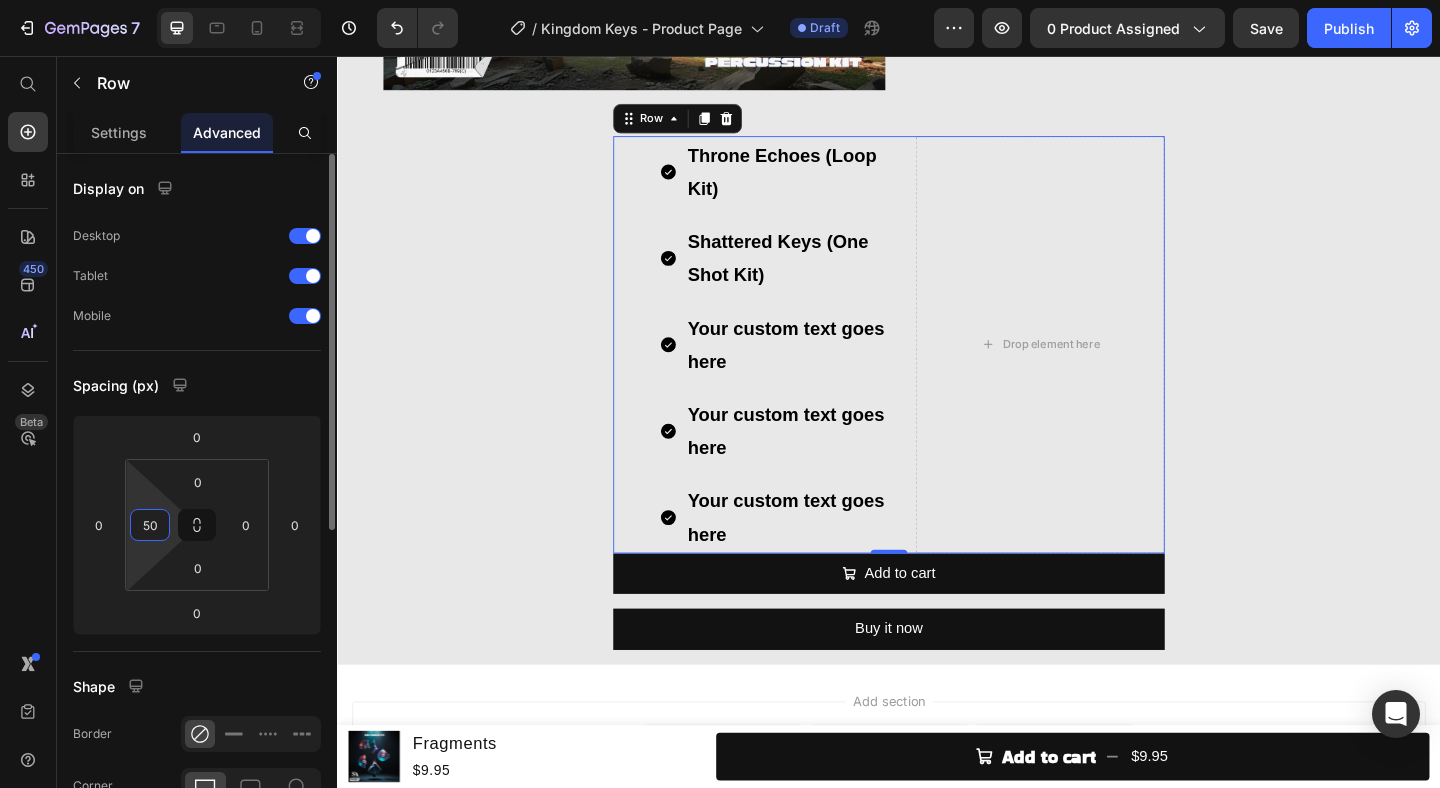 click on "50" at bounding box center [150, 525] 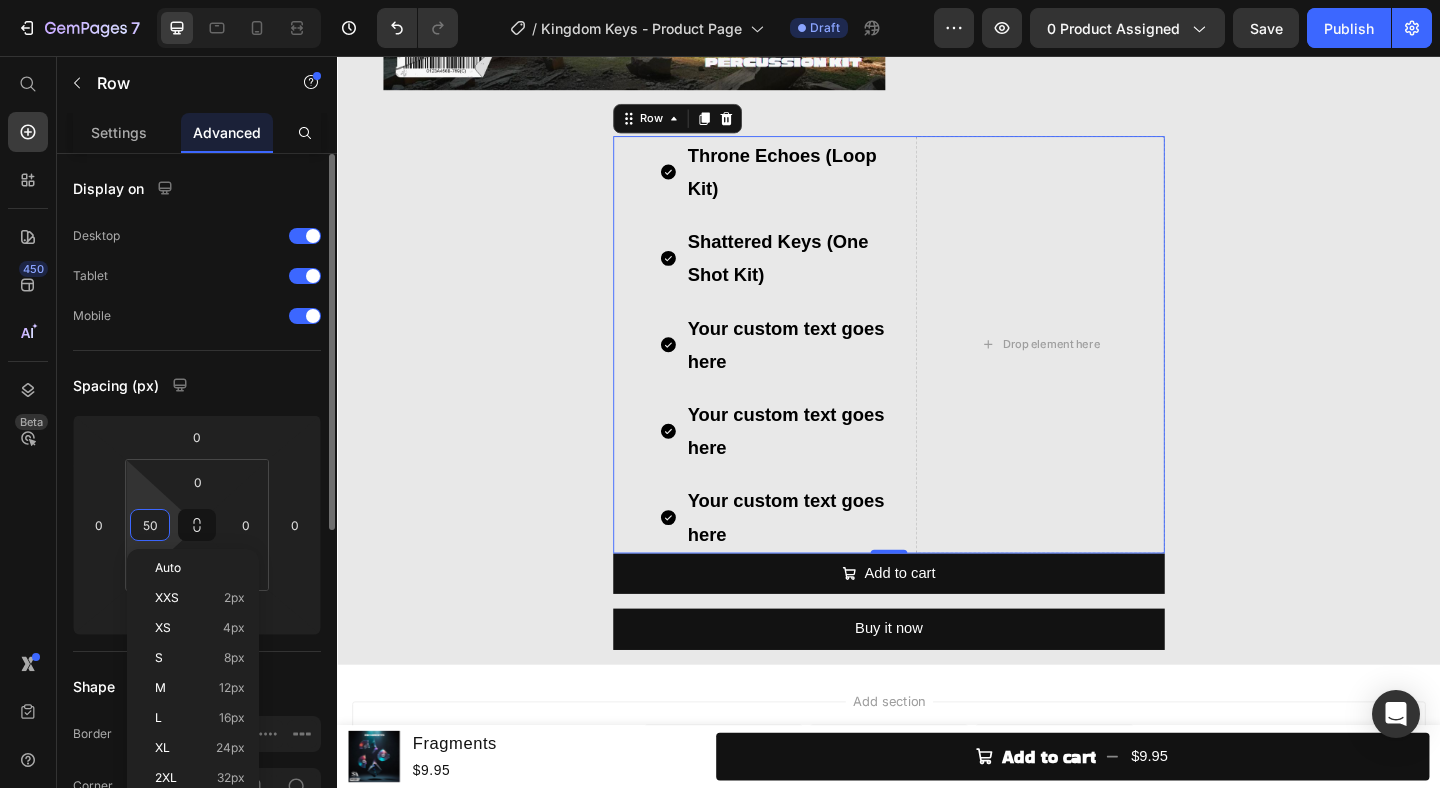 click on "50" at bounding box center [150, 525] 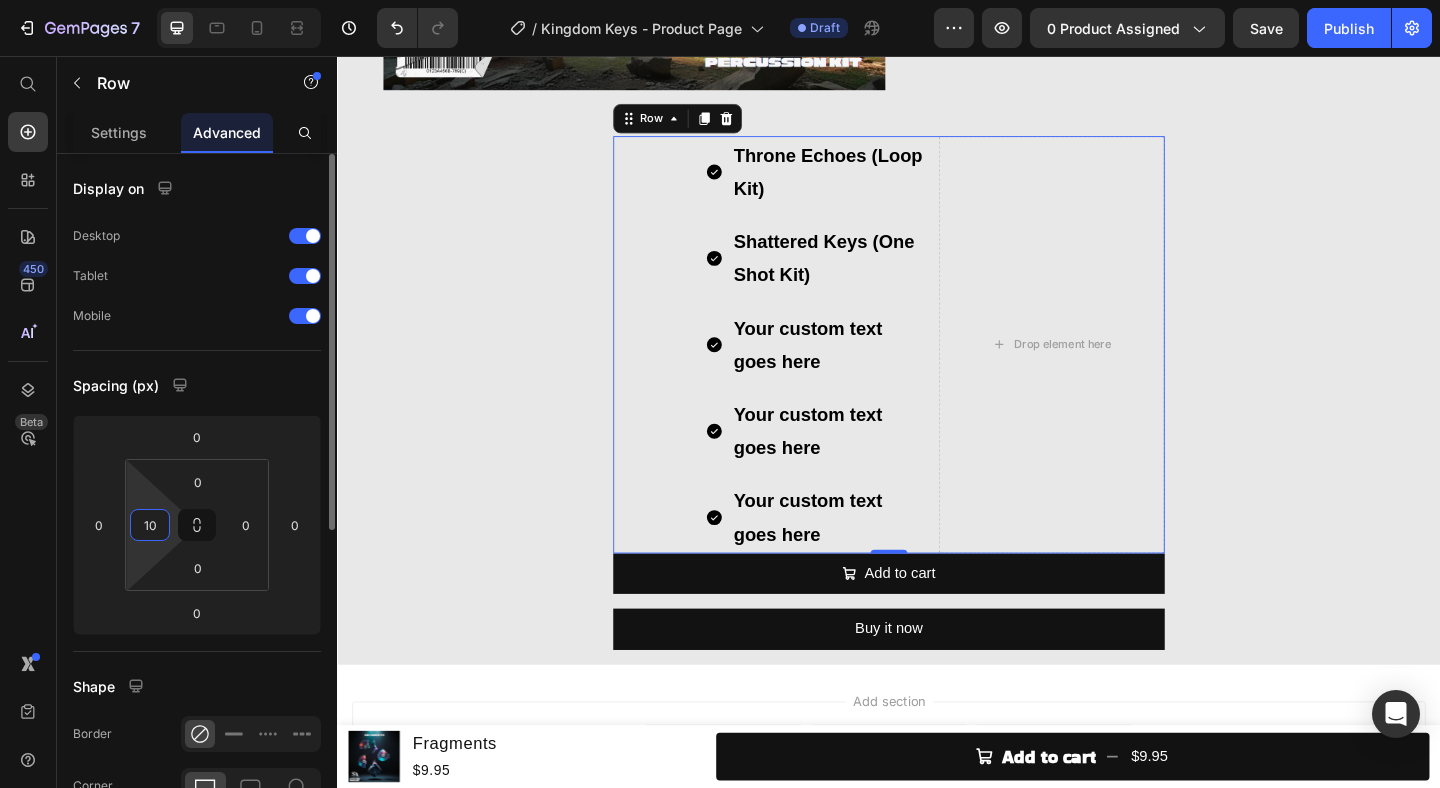 type on "1" 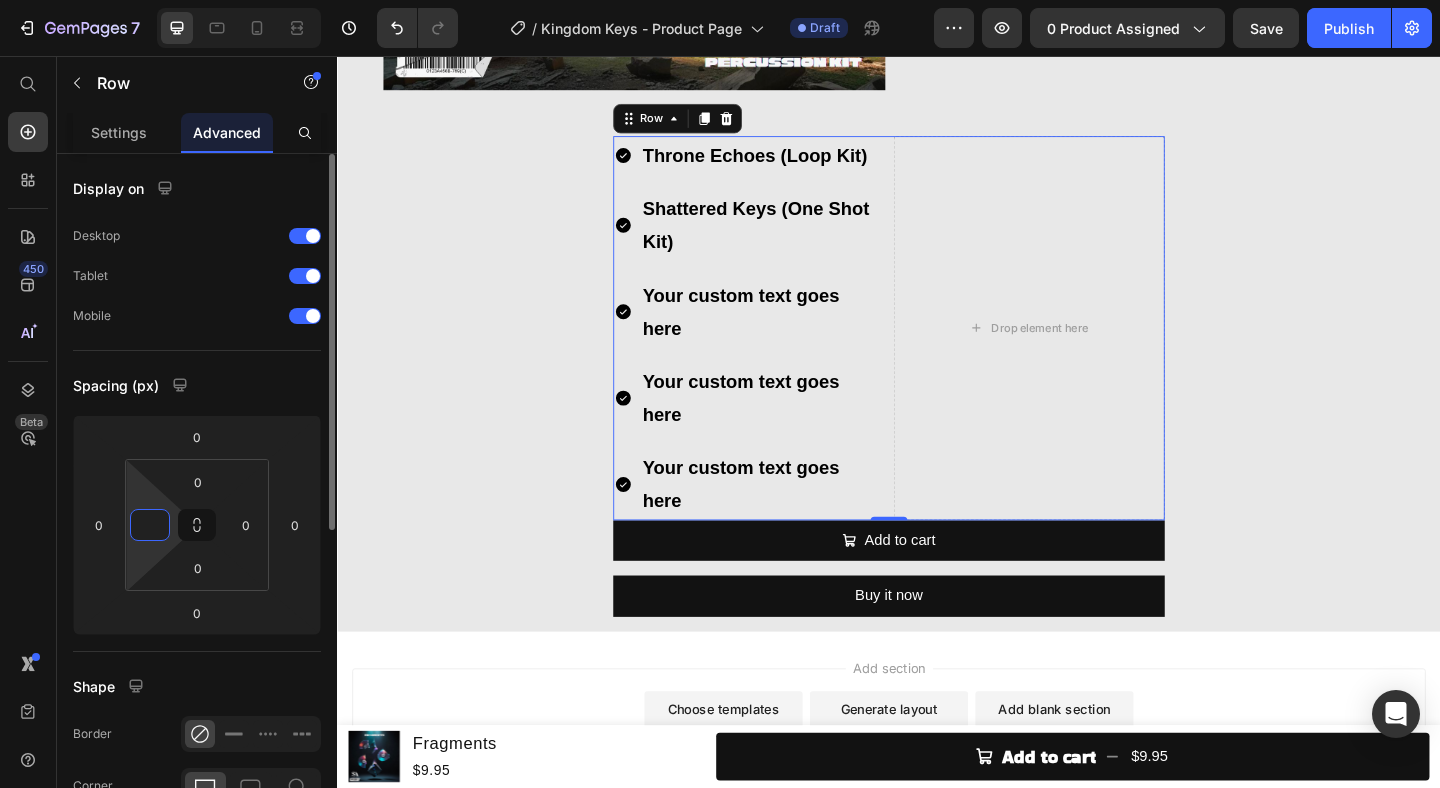 type on "0" 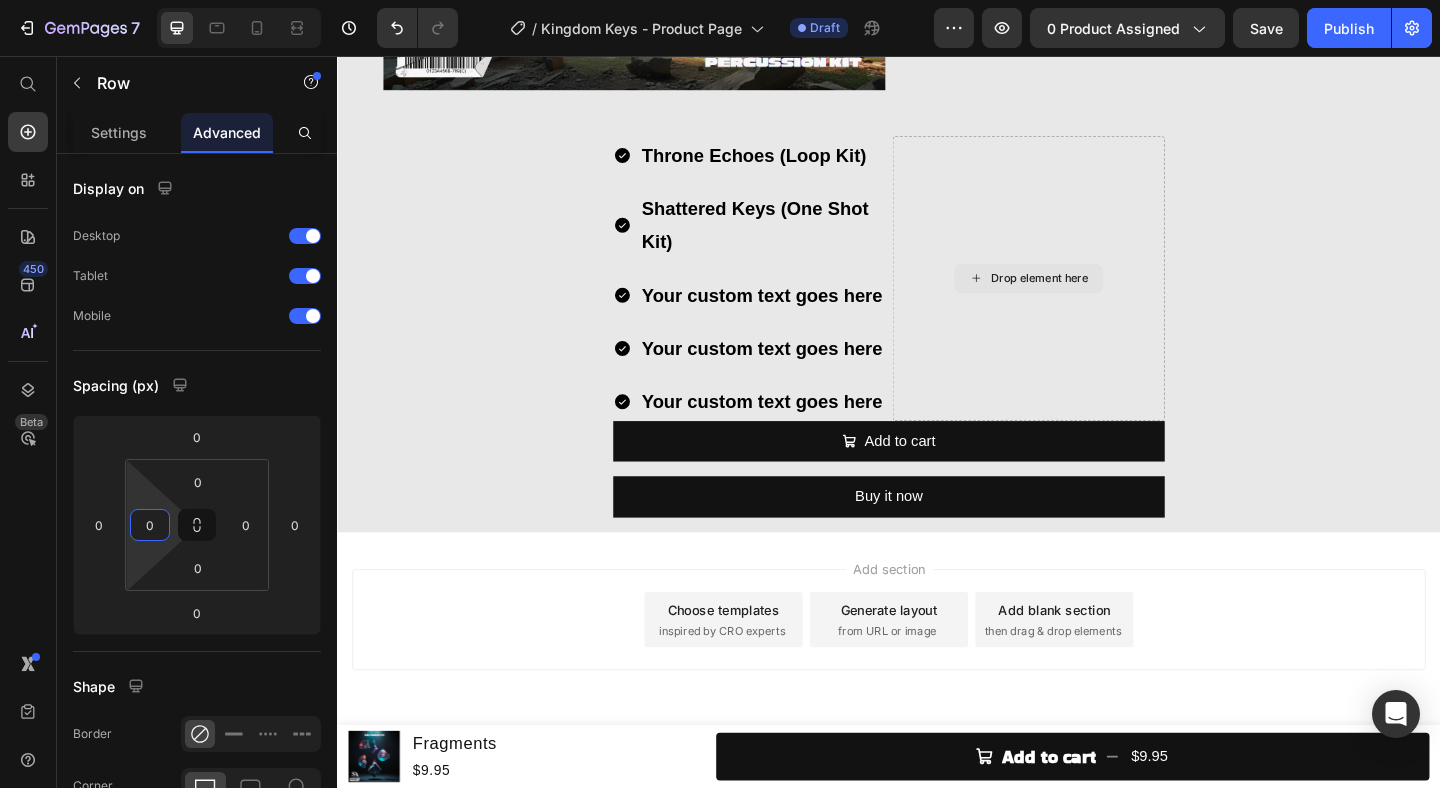 click on "Drop element here" at bounding box center [1089, 298] 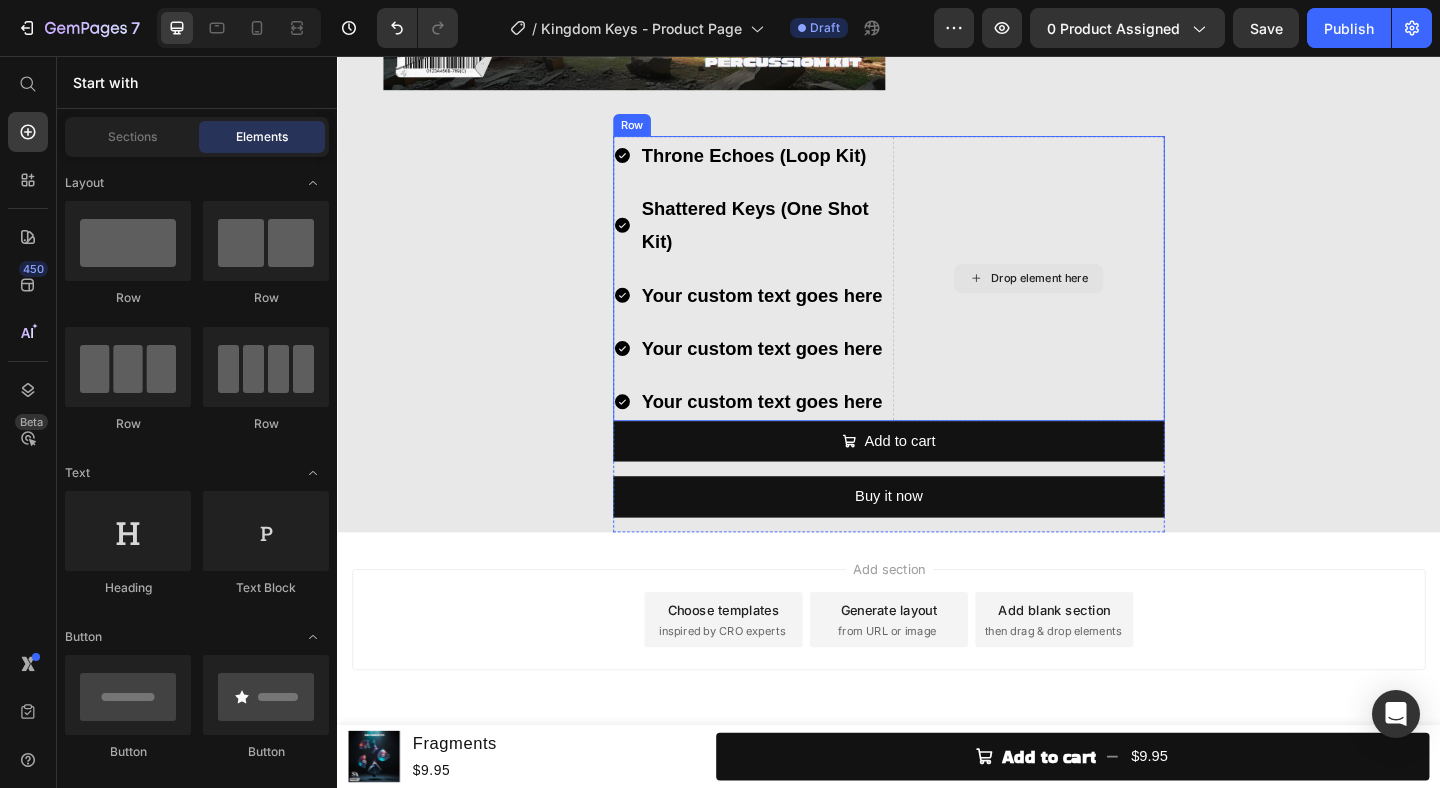 click on "Drop element here" at bounding box center (1089, 298) 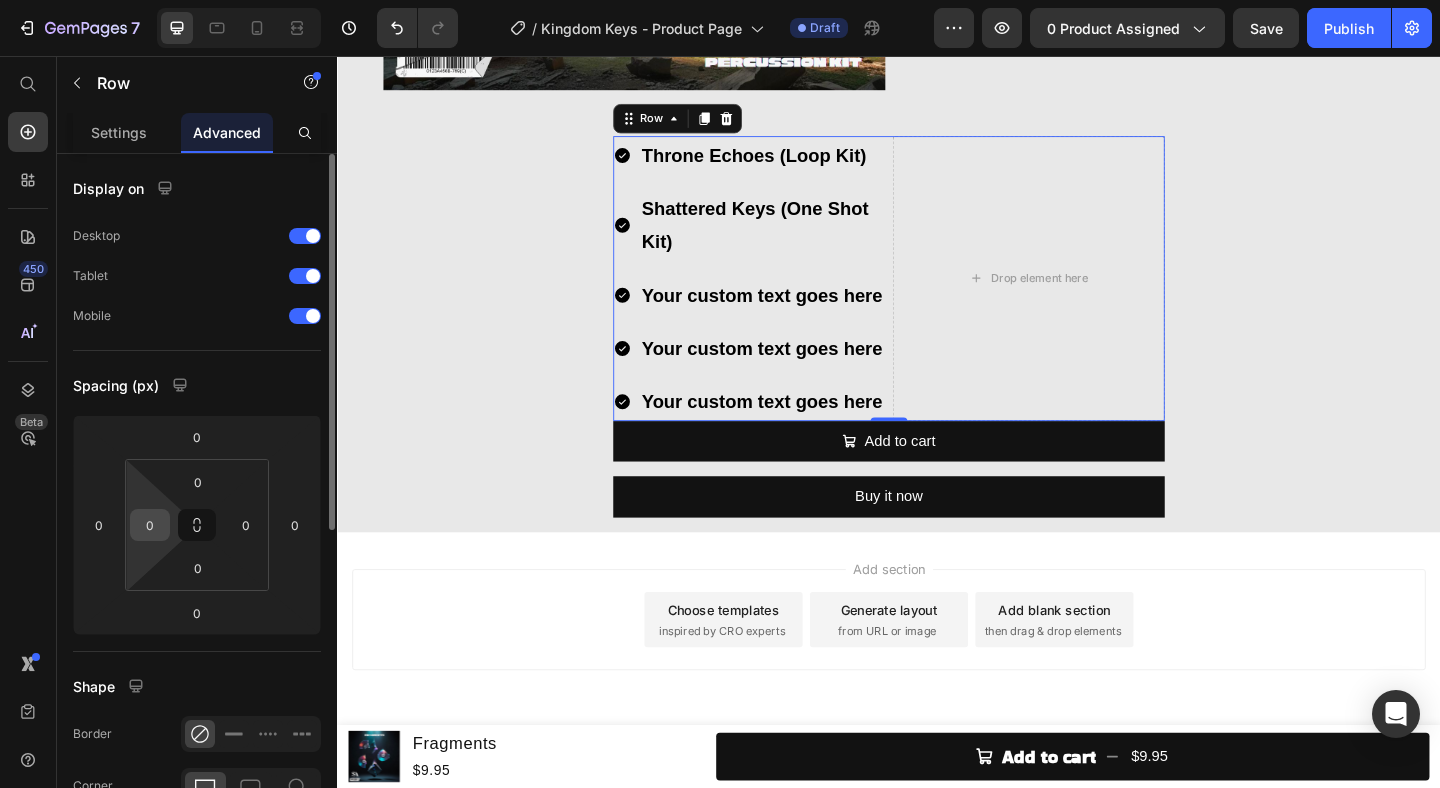 click on "0" at bounding box center (150, 525) 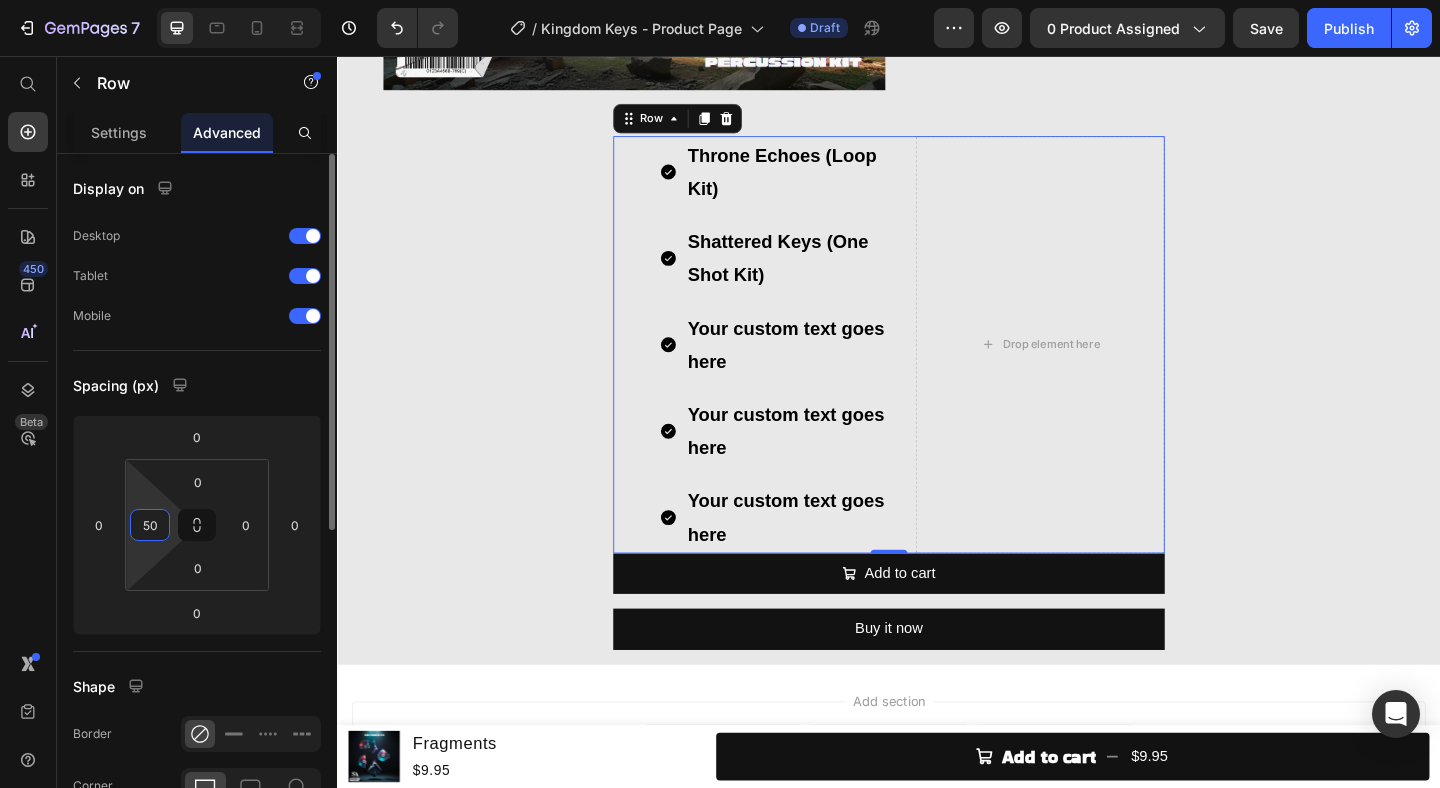 type on "5" 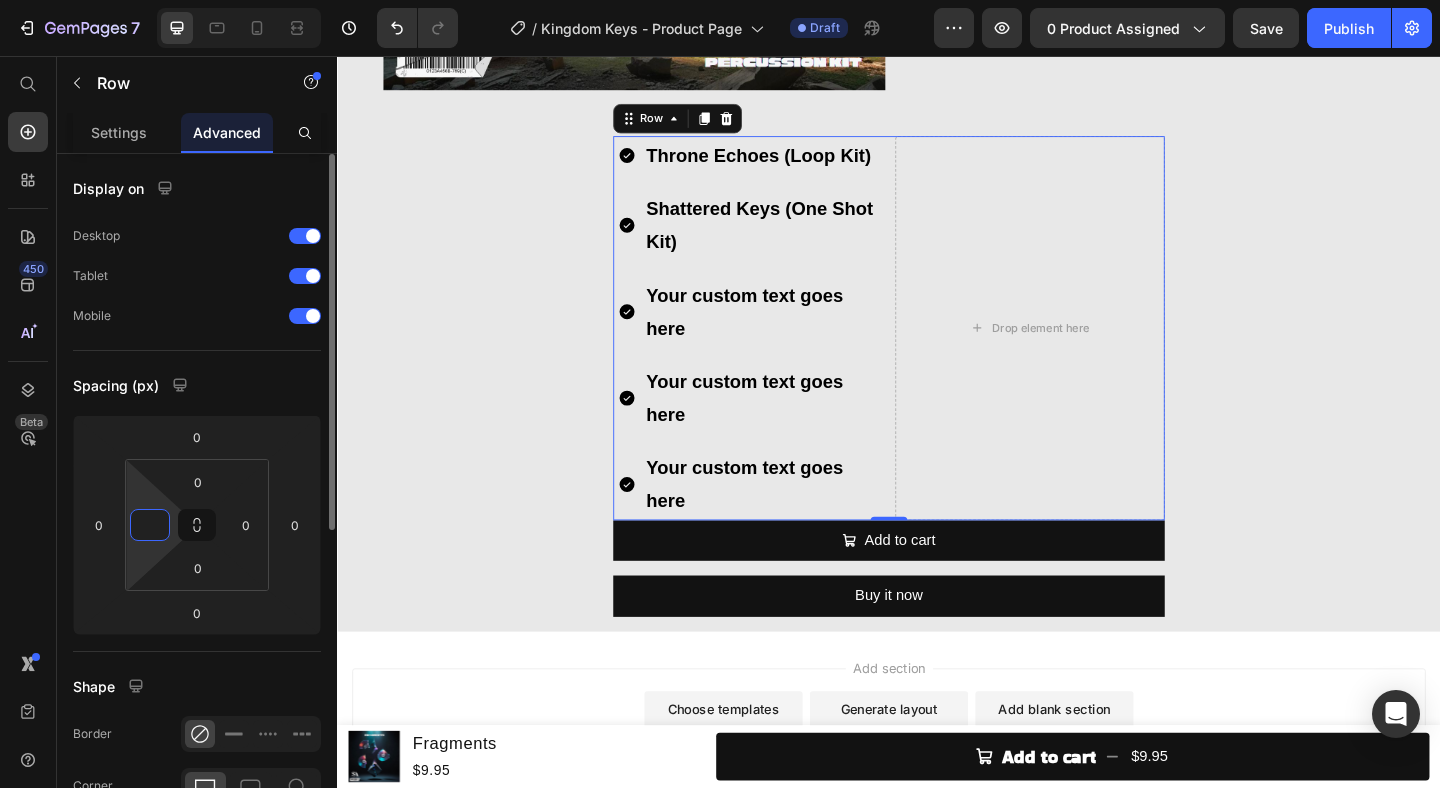 type on "0" 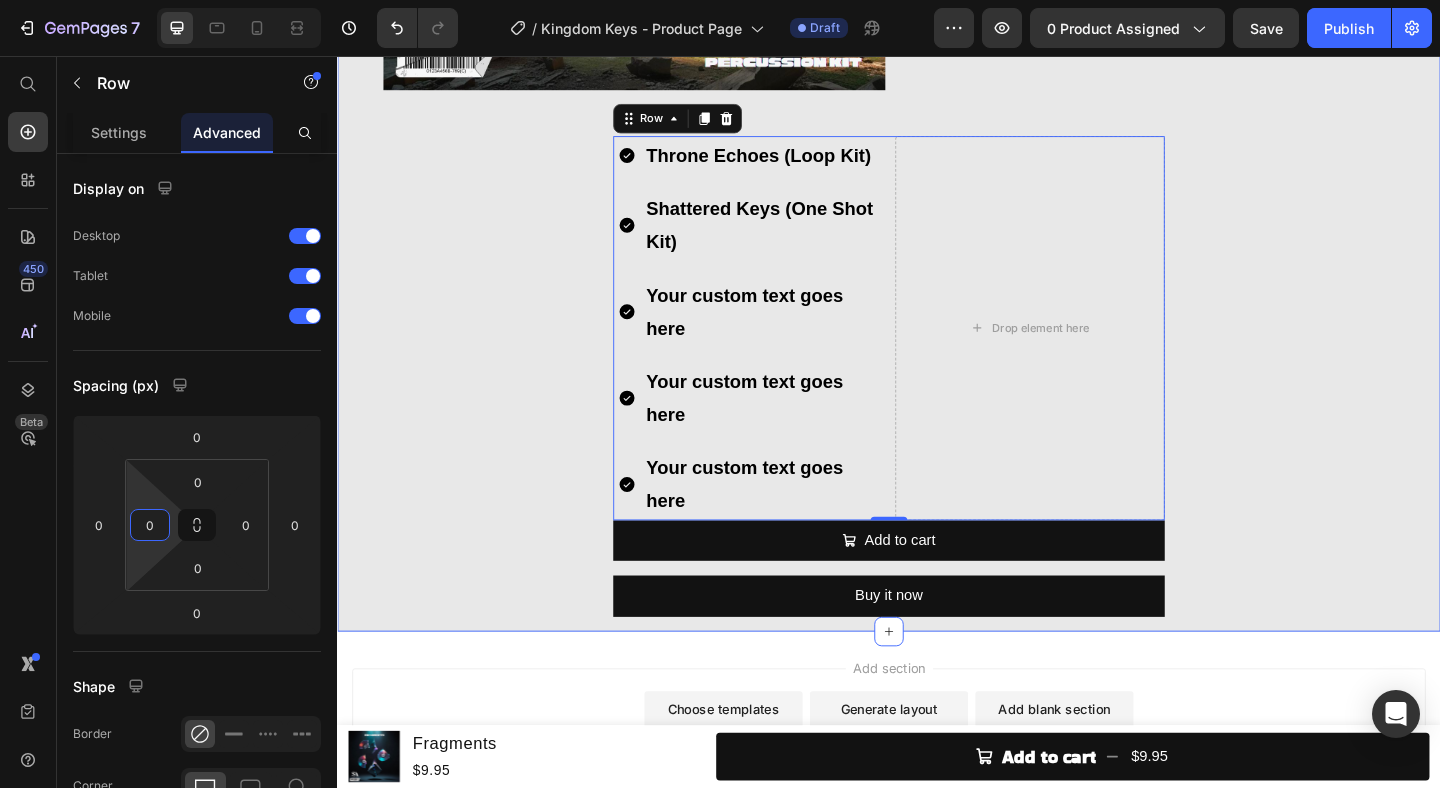 click on "What's in Kingdom Keys? Heading Image Throne Echoes  Loop Kit Heading (30 Stemmed Out Melody Loops) Heading Row Image Shattered Keys  One Shot Kit Heading (30 Melodic Piano One Shots) Heading Row Image Alchemy Starters  Melody Starter Kit Heading (30 Melodic Melody Starters) Heading Row Image Oblivion Textures Texture Kit Heading (30 Atmospheric Cinematic Textures) Heading Row Image Cathedral Percs  Percussion Kit Heading (30 Percussion Loops) Heading Row Throne Echoes (Loop Kit) Shattered Keys (One Shot Kit) Your custom text goes here Your custom text goes here Your custom text goes here Item List
Drop element here Row   0
Add to cart Add to Cart Buy it now Dynamic Checkout Product" at bounding box center (937, -1230) 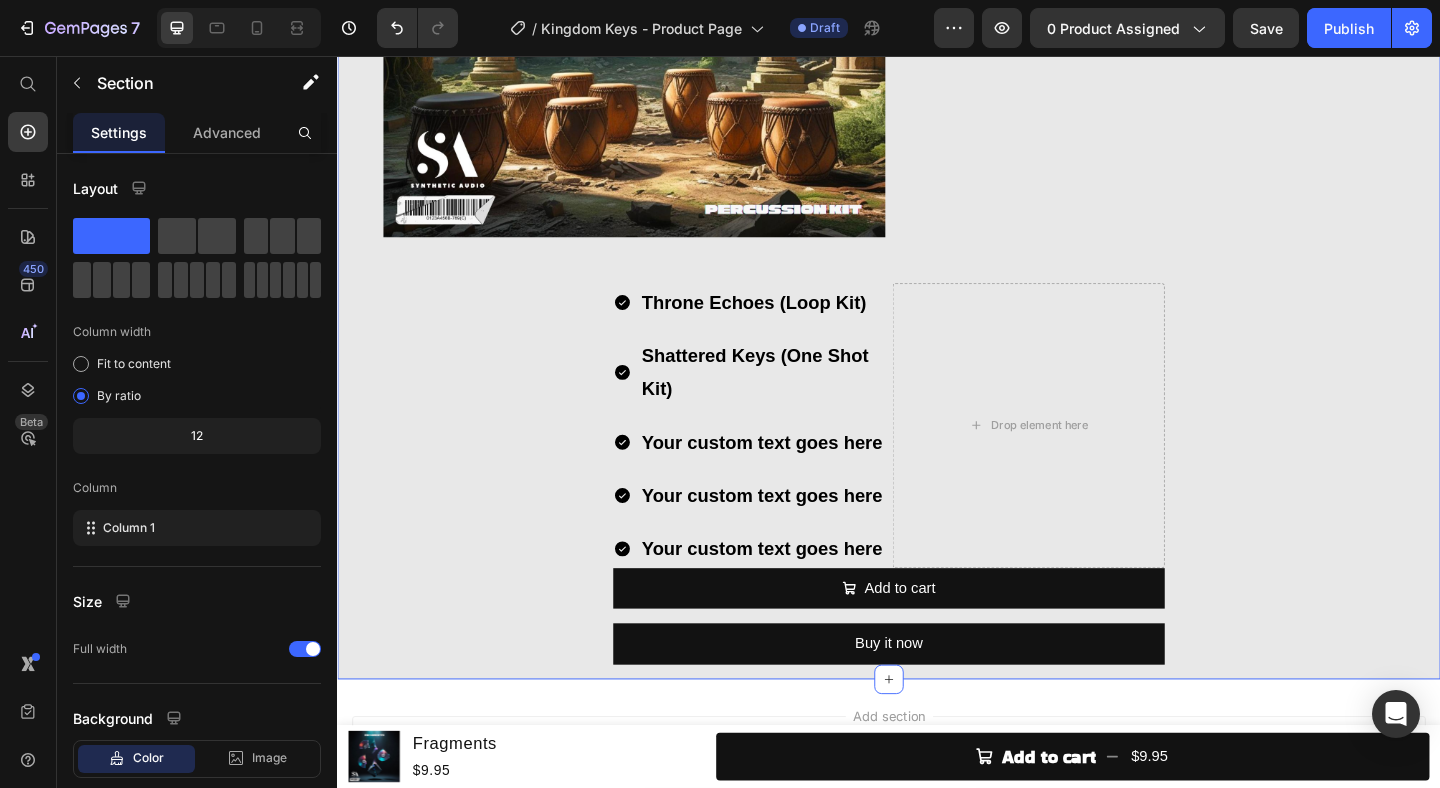 scroll, scrollTop: 3980, scrollLeft: 0, axis: vertical 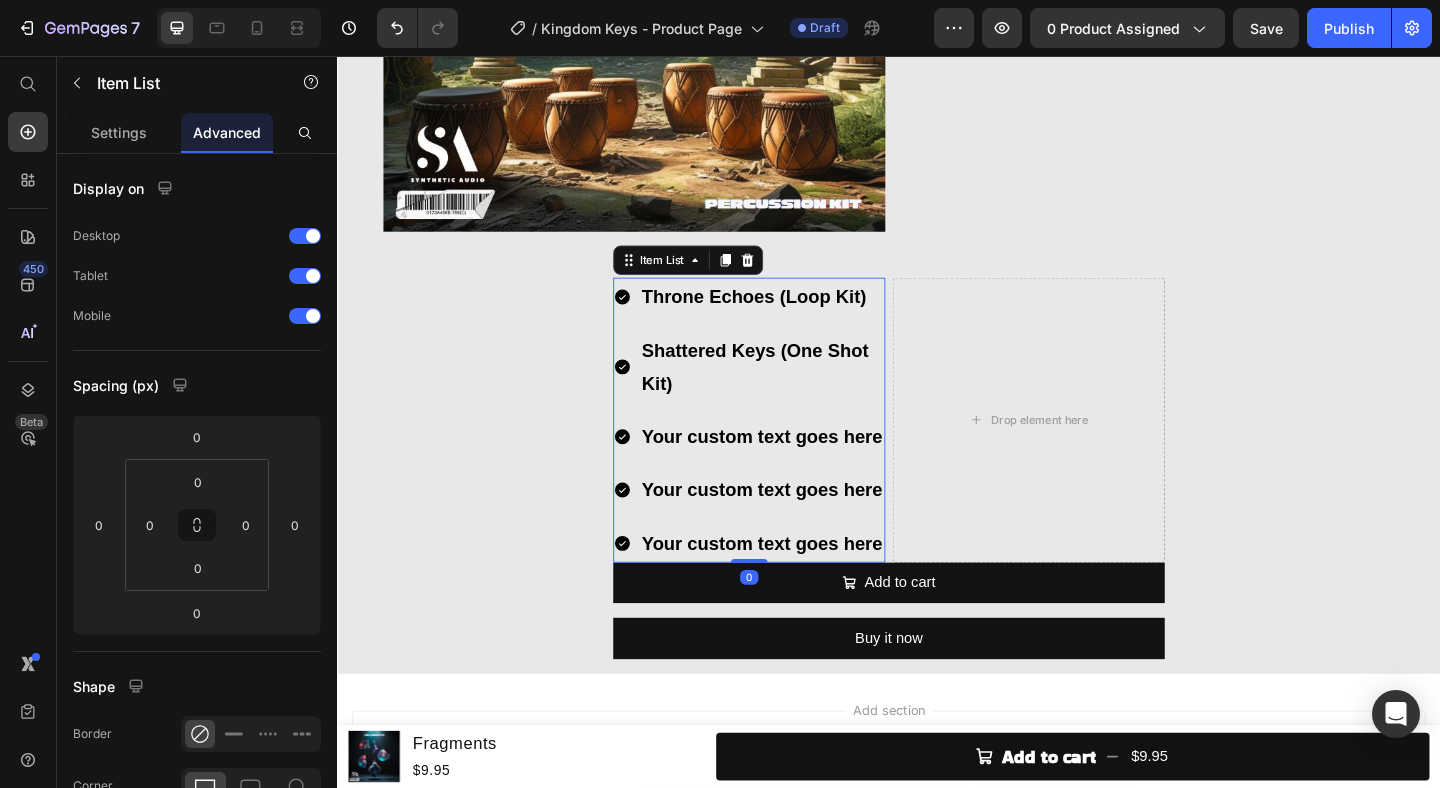 click on "Throne Echoes (Loop Kit)" at bounding box center (799, 318) 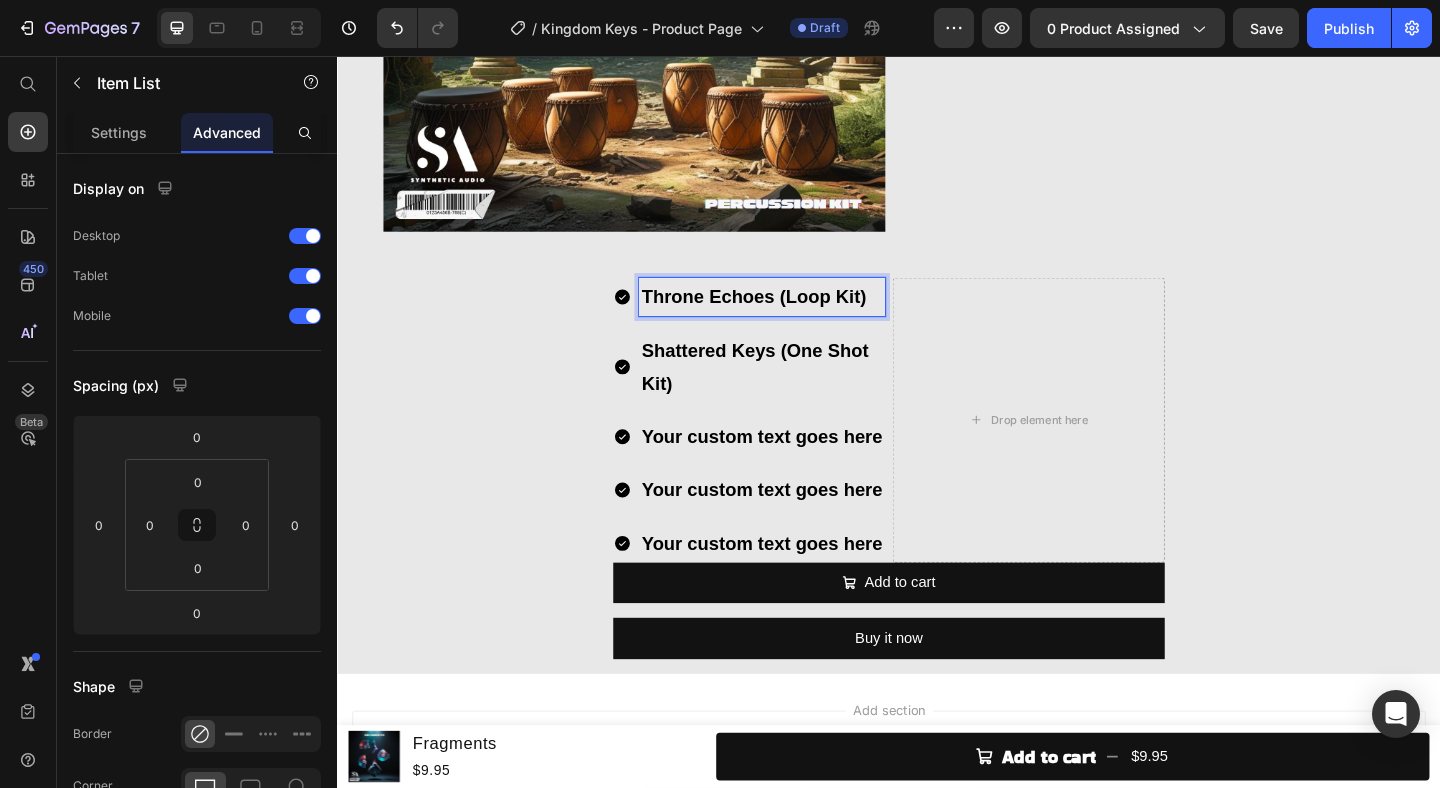 click on "Throne Echoes (Loop Kit)" at bounding box center (799, 318) 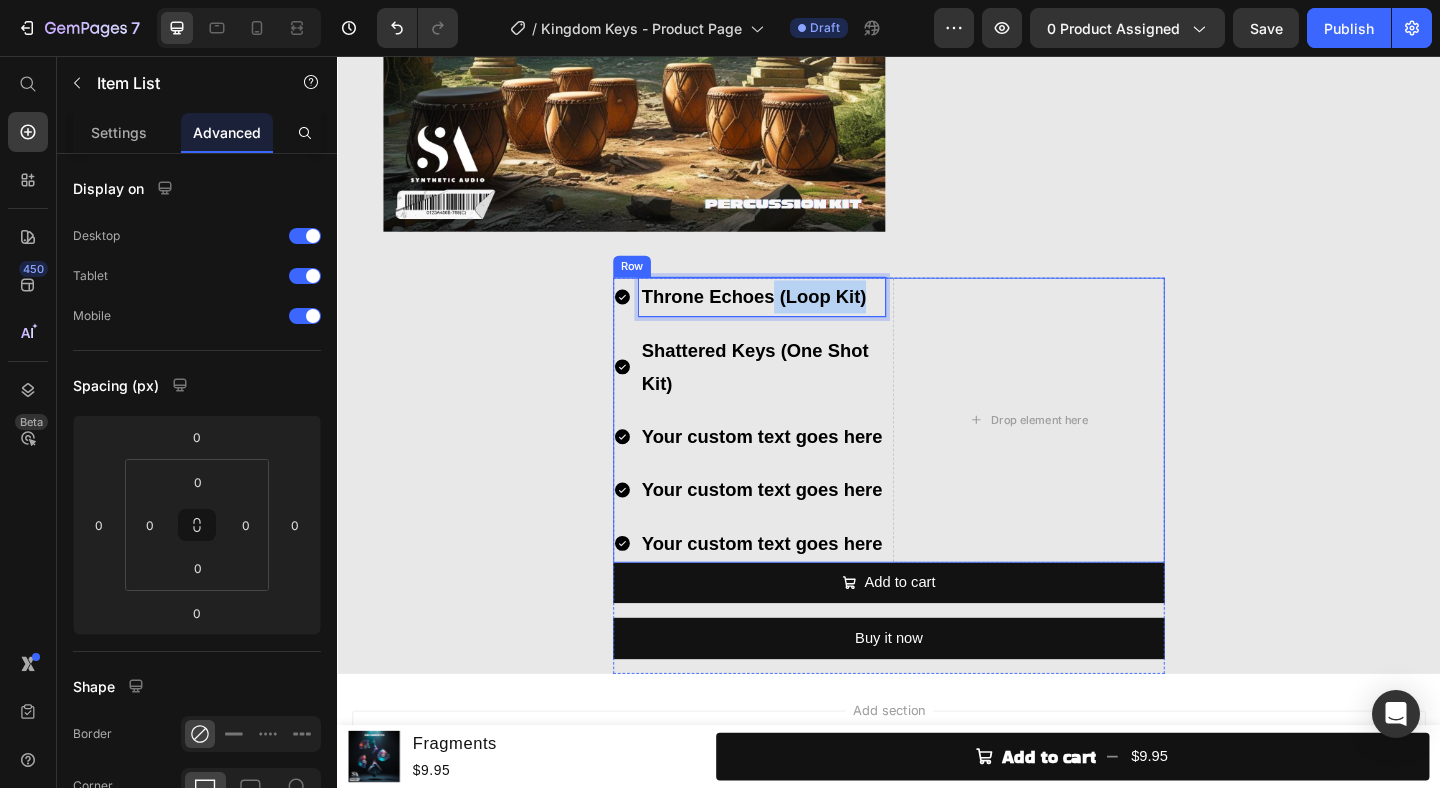 drag, startPoint x: 812, startPoint y: 320, endPoint x: 947, endPoint y: 329, distance: 135.29967 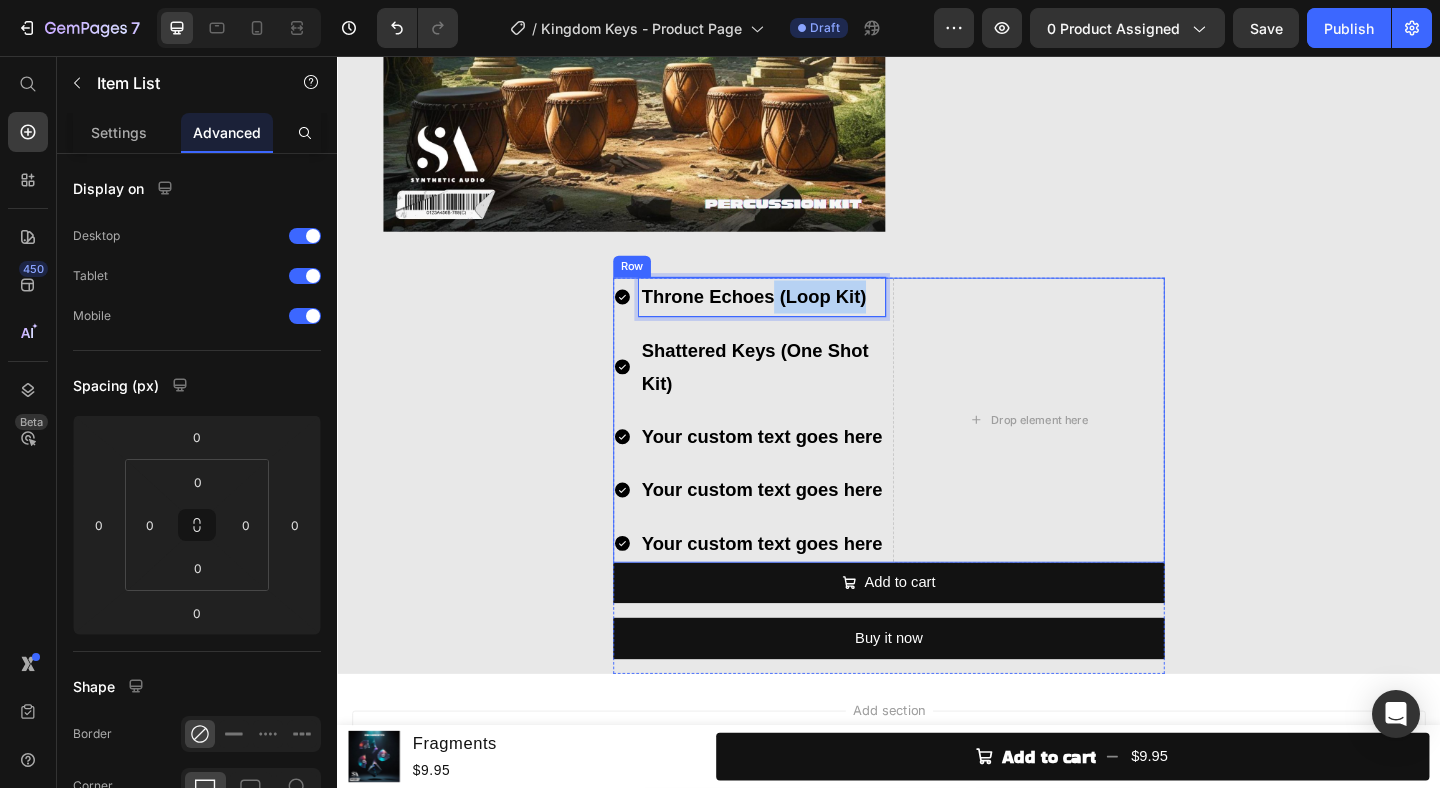 click on "Throne Echoes (Loop Kit) Shattered Keys (One Shot Kit) Your custom text goes here Your custom text goes here Your custom text goes here Item List   0
Drop element here Row" at bounding box center (937, 452) 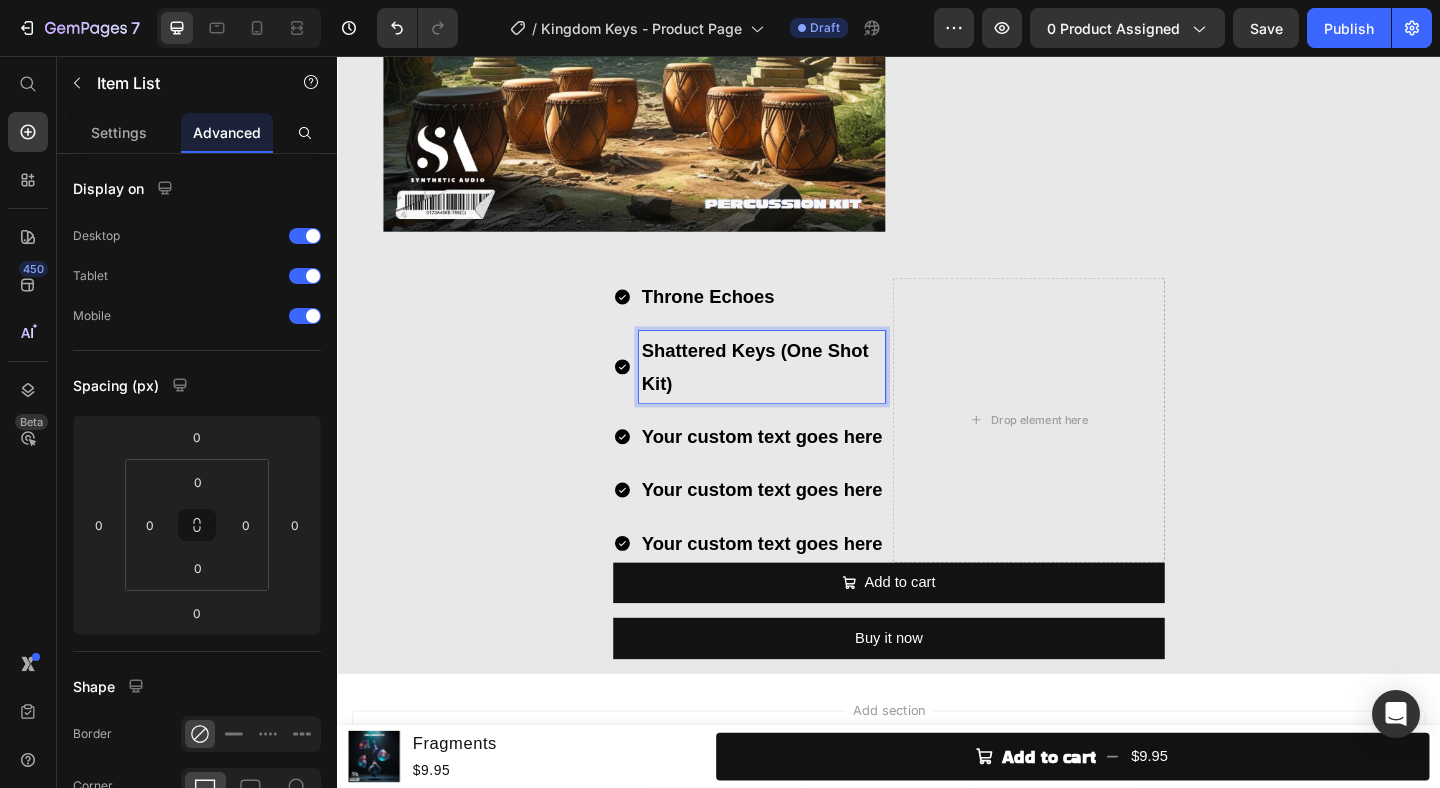 click on "Shattered Keys (One Shot Kit)" at bounding box center [799, 394] 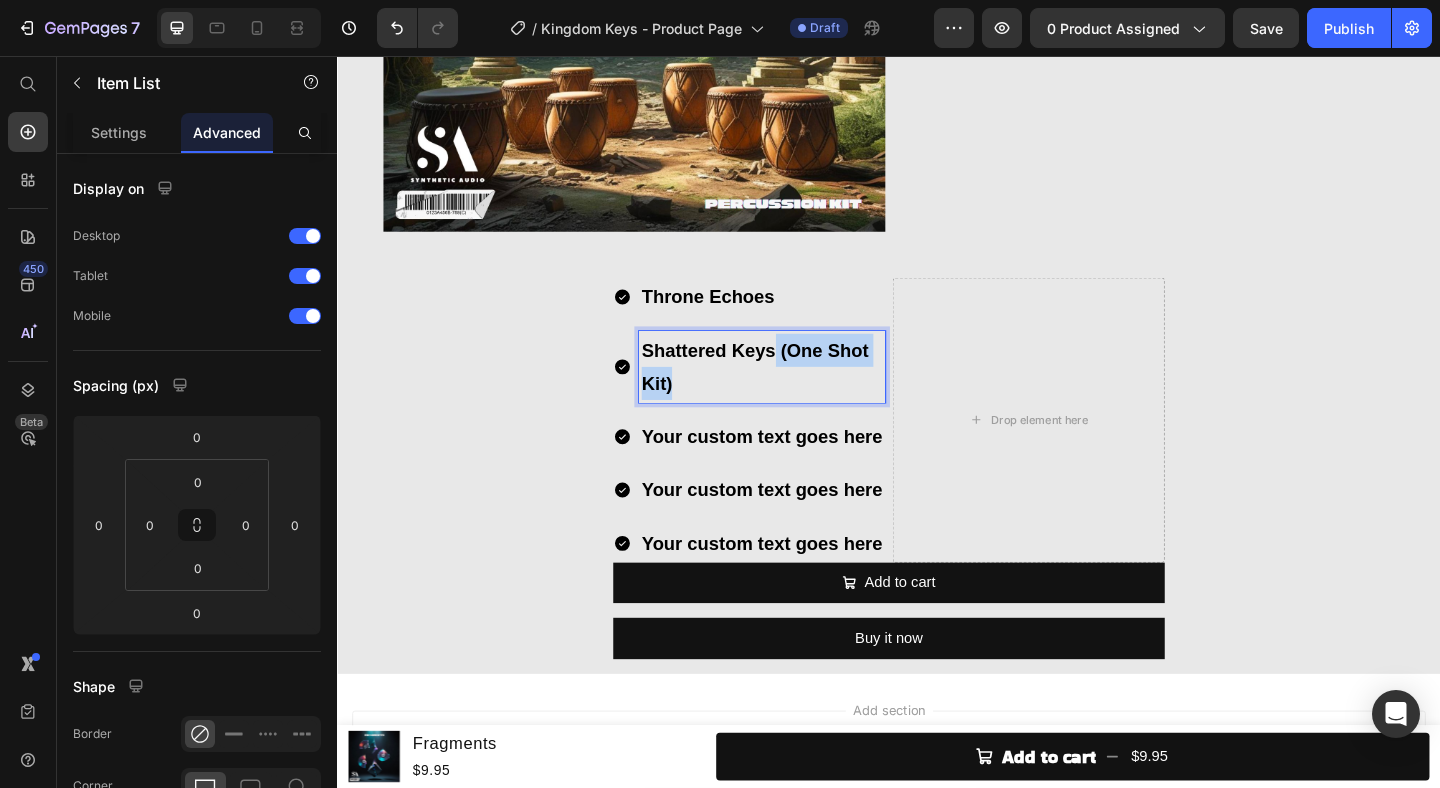 drag, startPoint x: 809, startPoint y: 371, endPoint x: 908, endPoint y: 444, distance: 123.00407 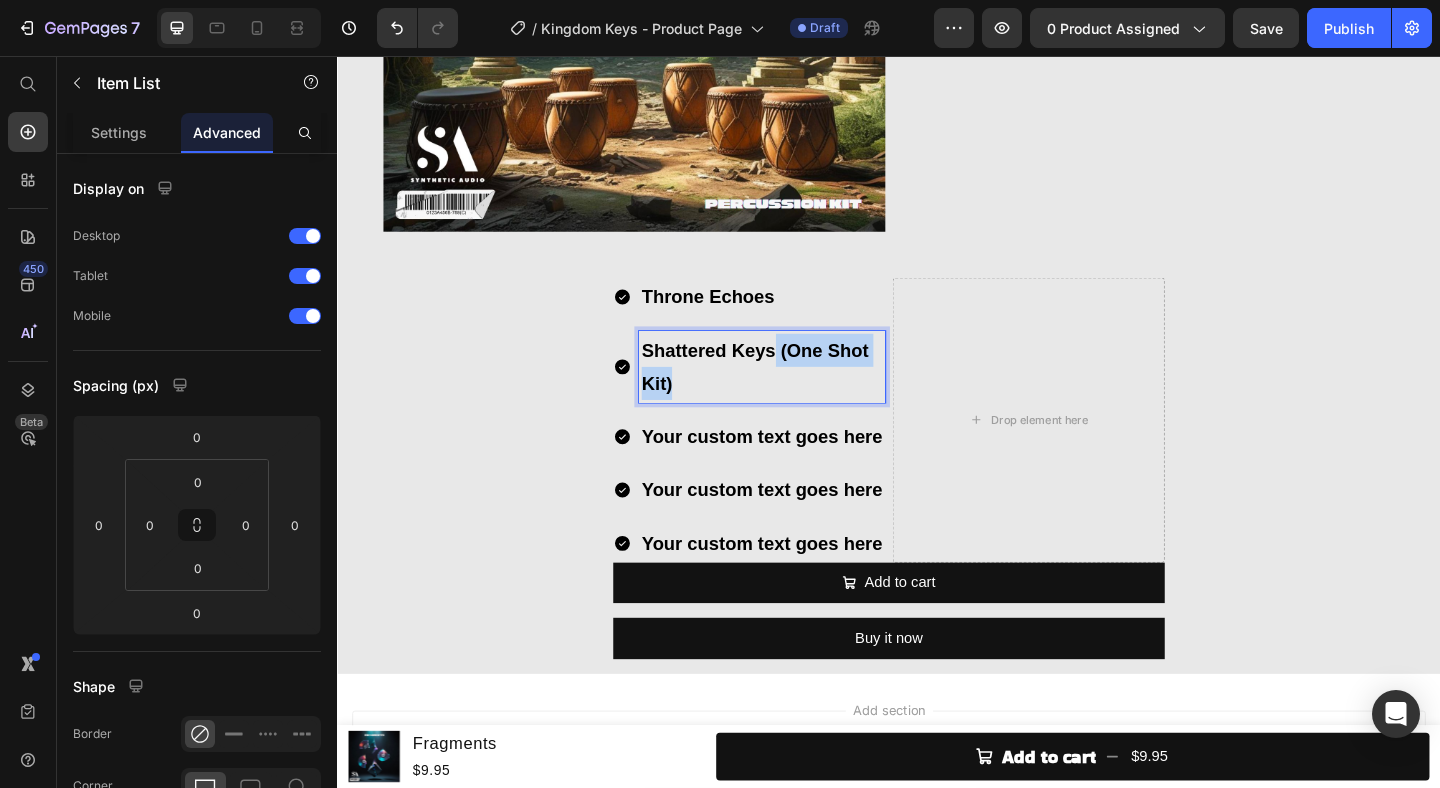 click on "Throne Echoes Shattered Keys (One Shot Kit) Your custom text goes here Your custom text goes here Your custom text goes here" at bounding box center (785, 452) 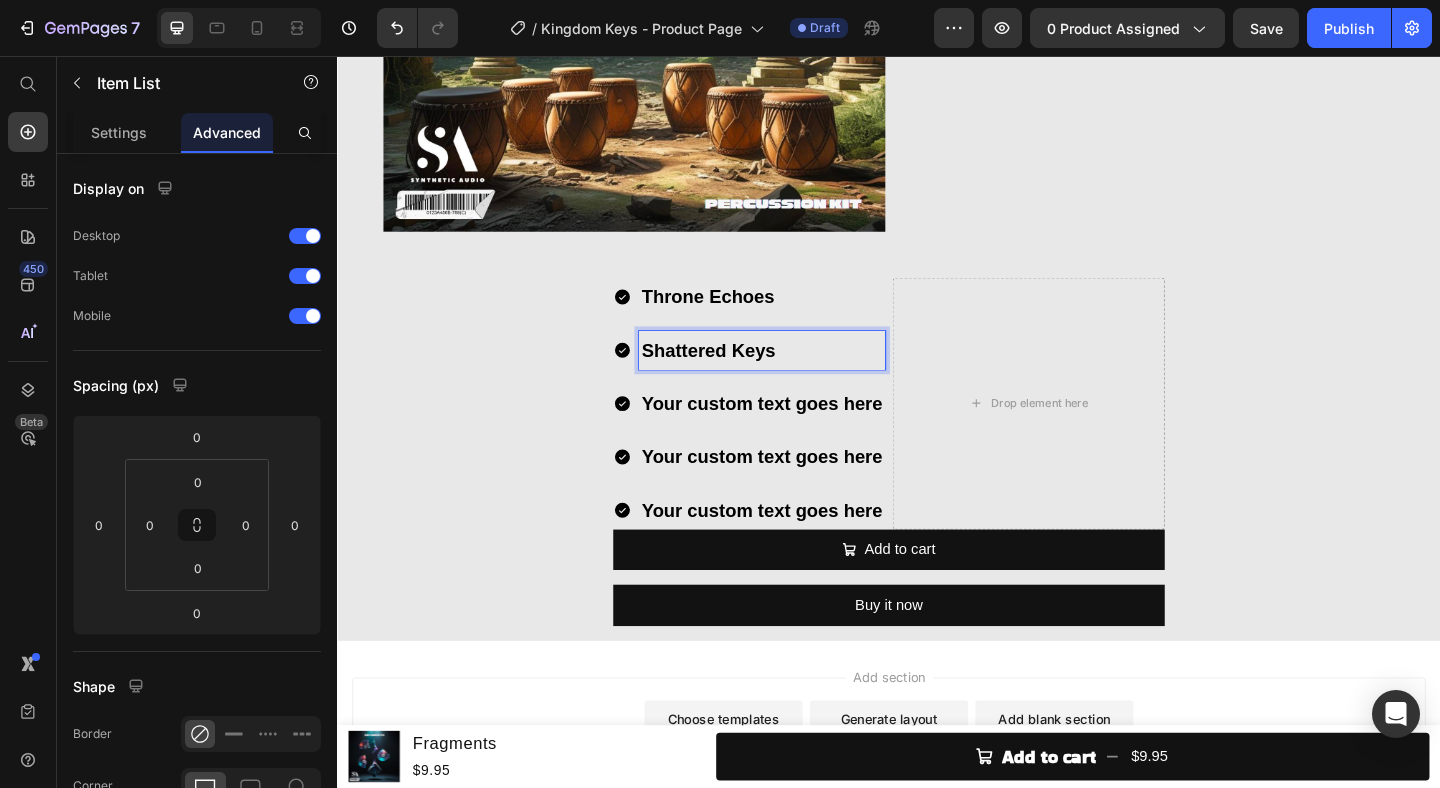 click on "Your custom text goes here" at bounding box center (799, 434) 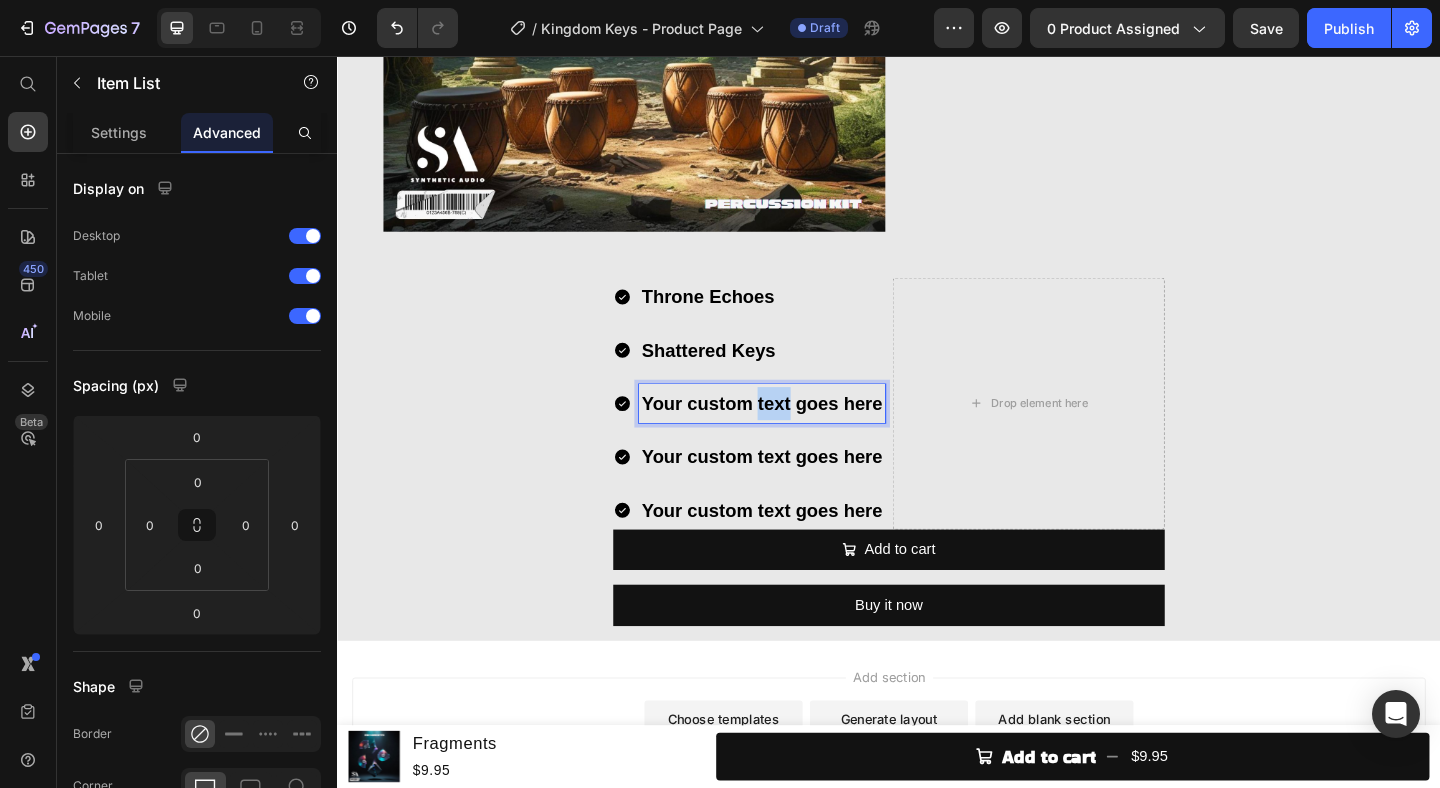 click on "Your custom text goes here" at bounding box center [799, 434] 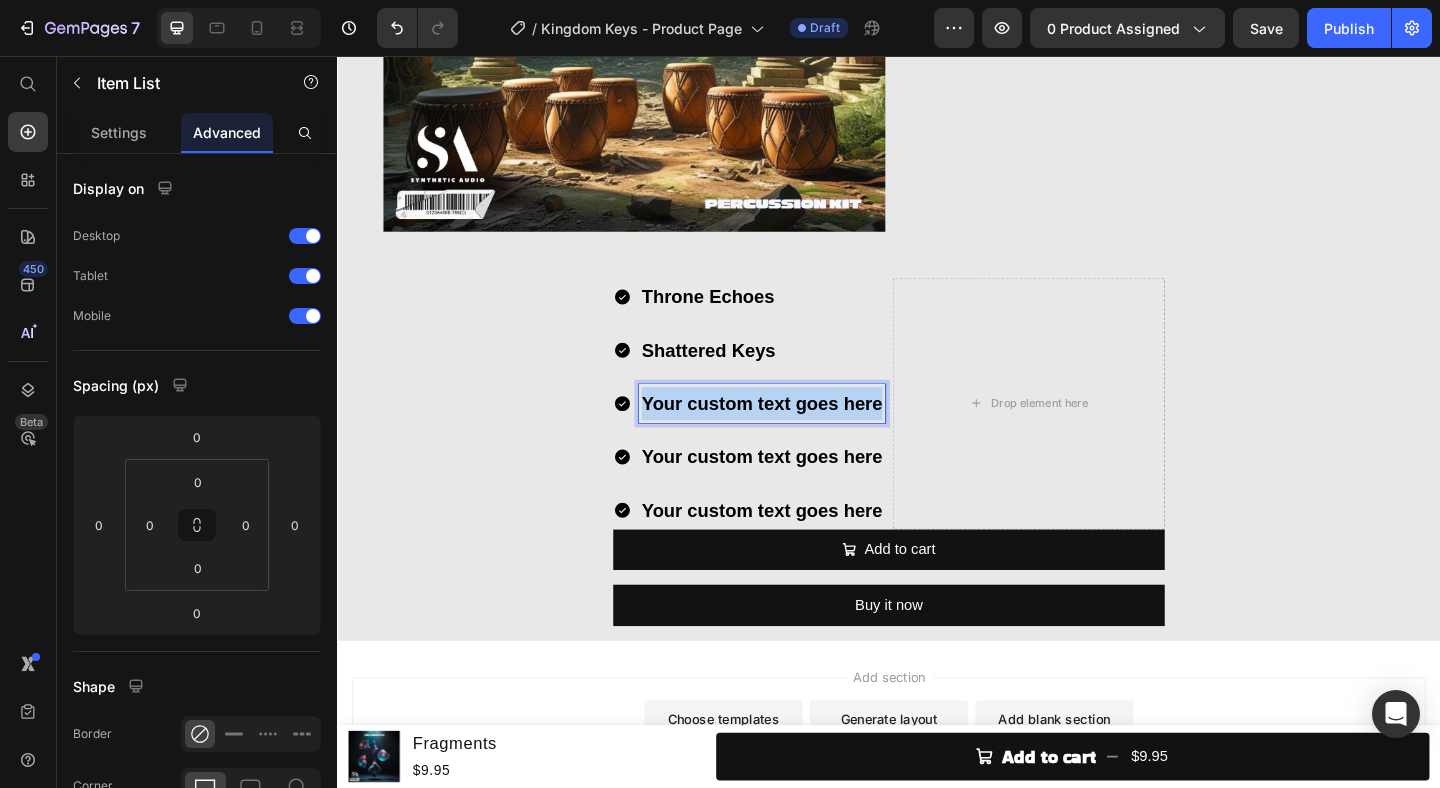 click on "Your custom text goes here" at bounding box center (799, 434) 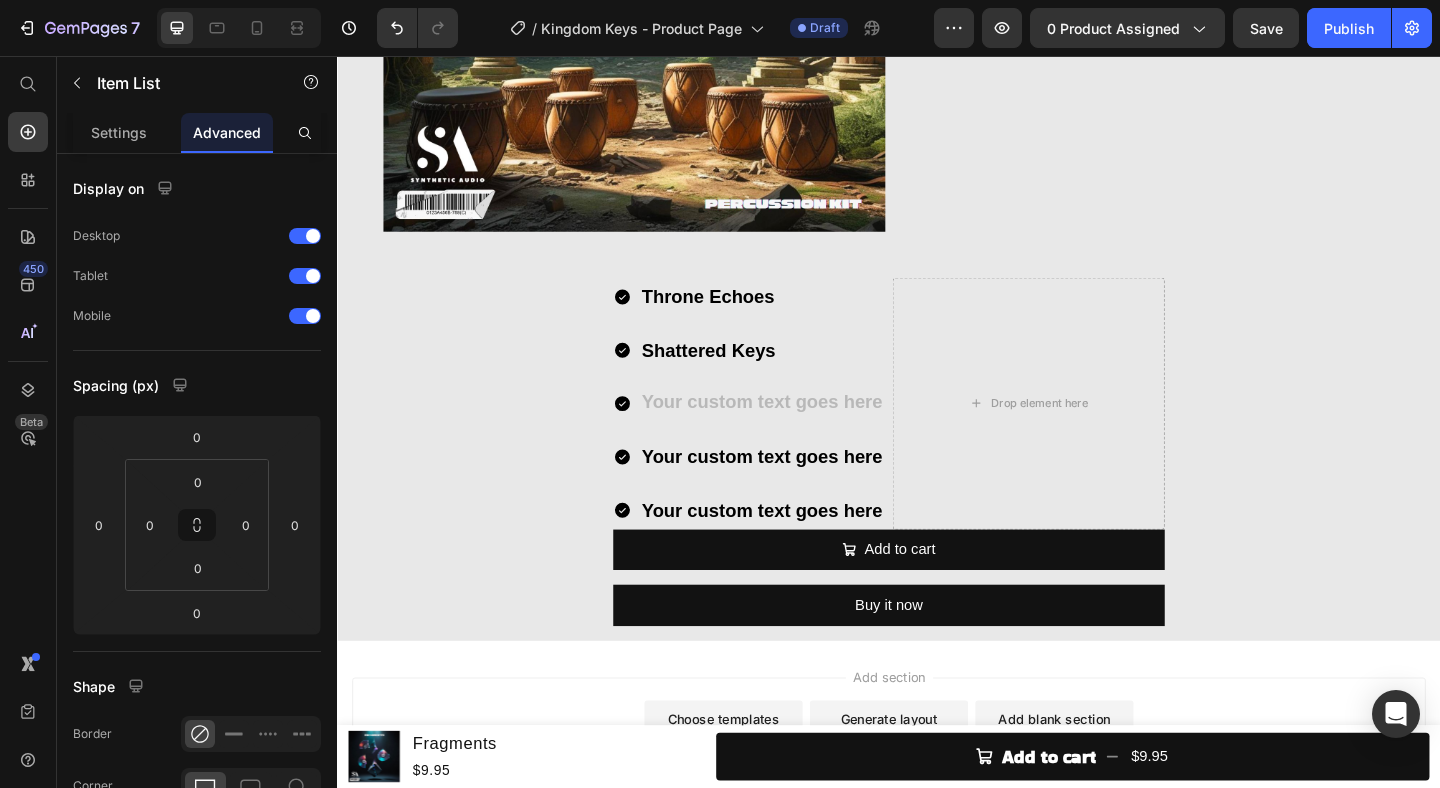 scroll, scrollTop: 3973, scrollLeft: 0, axis: vertical 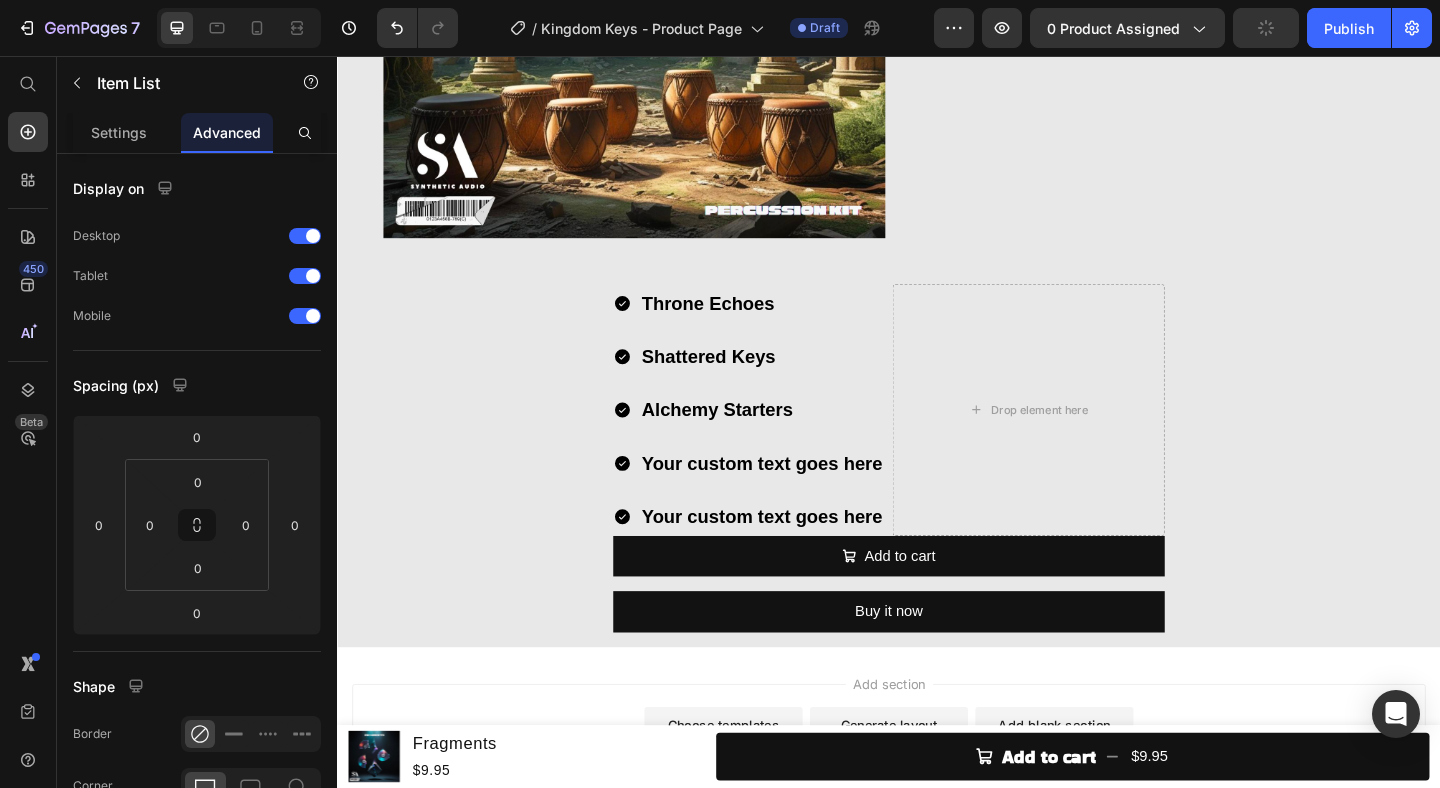 click on "Your custom text goes here" at bounding box center [799, 499] 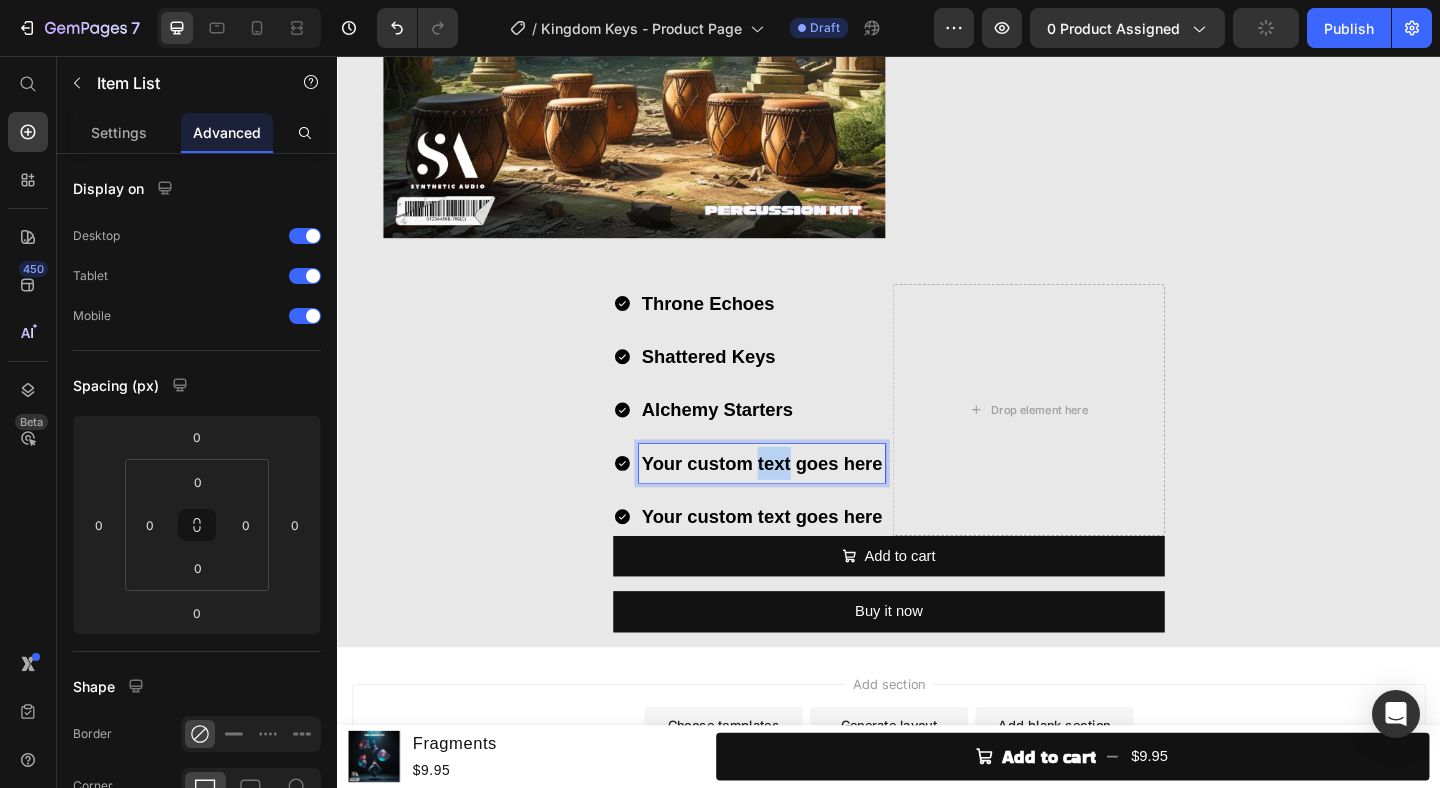click on "Your custom text goes here" at bounding box center [799, 499] 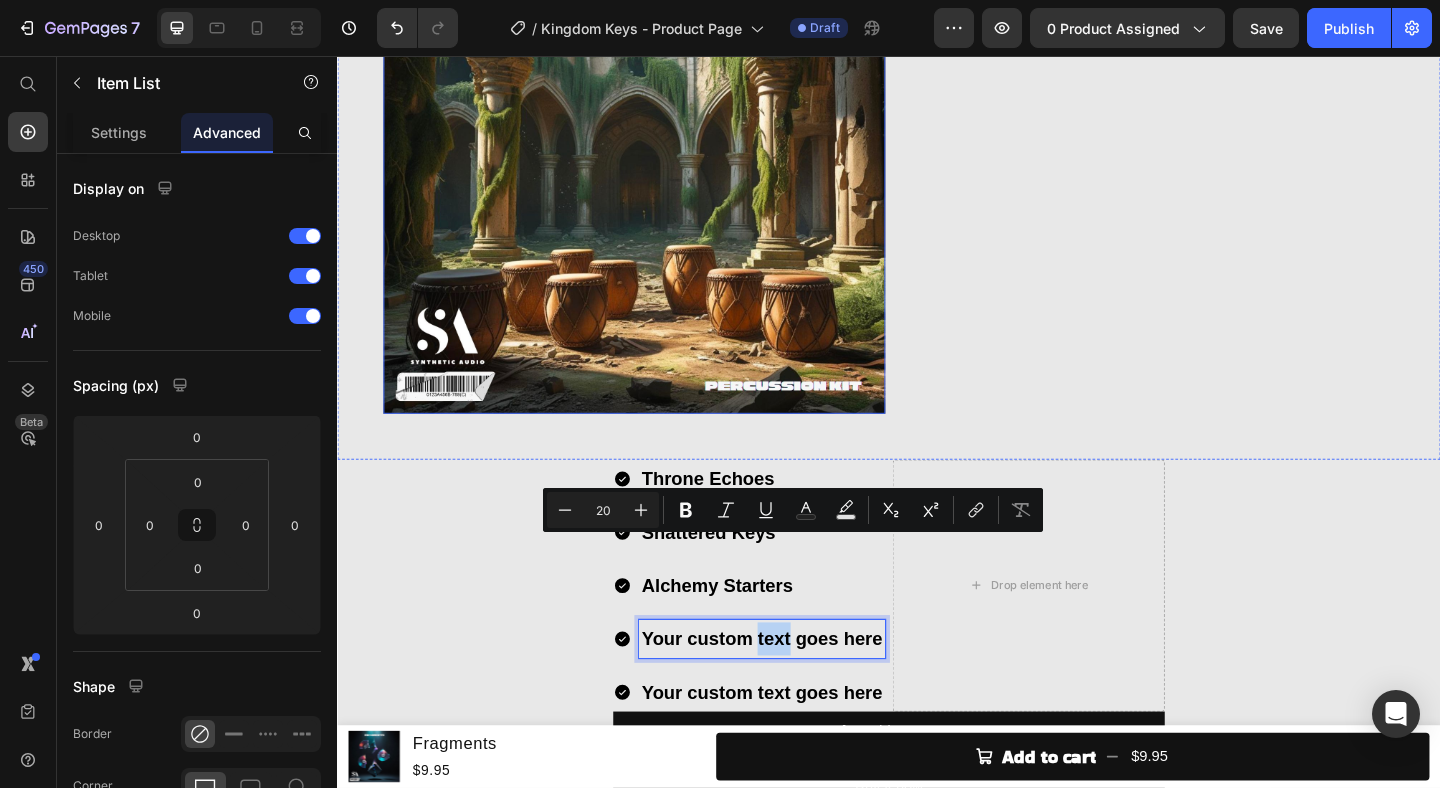scroll, scrollTop: 3878, scrollLeft: 0, axis: vertical 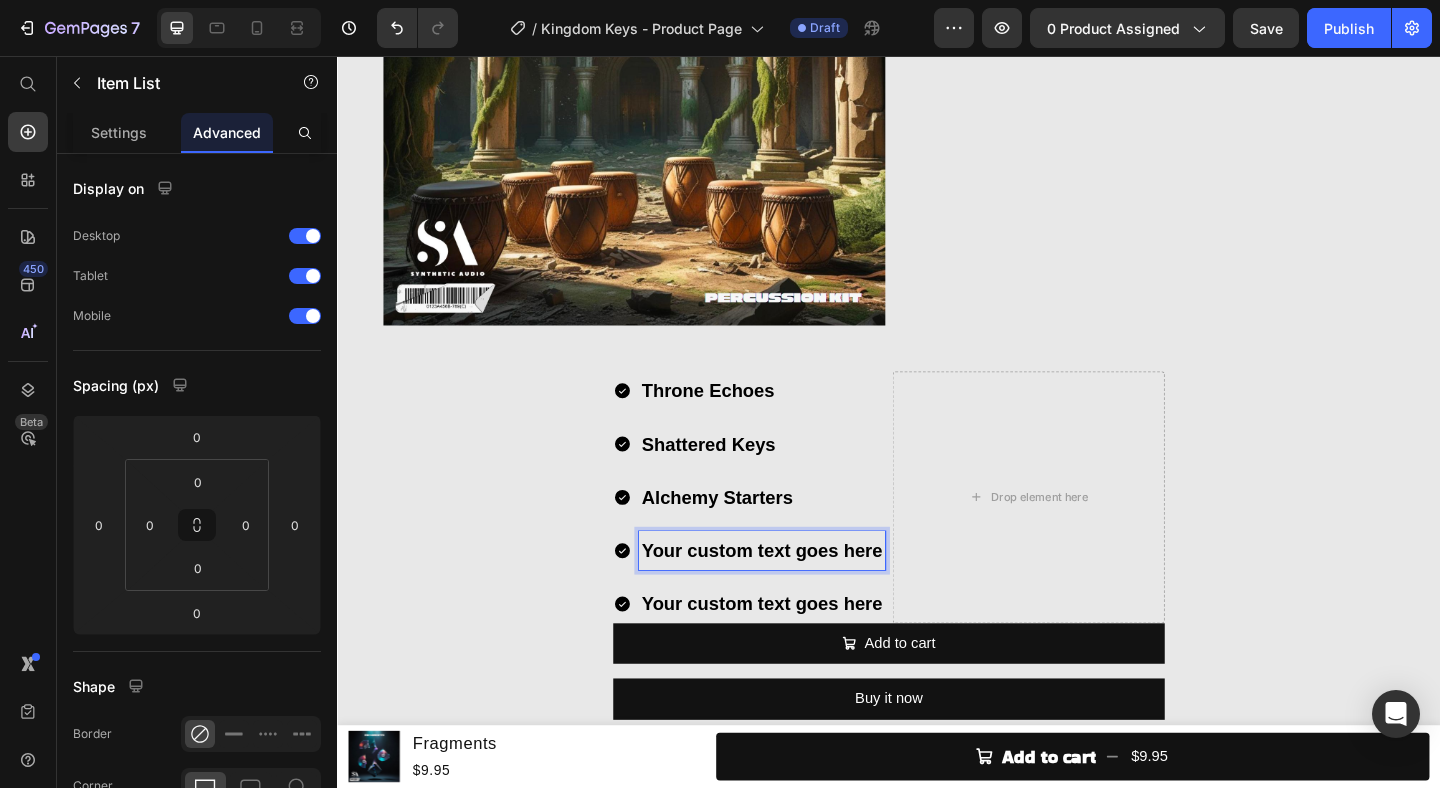 click on "Your custom text goes here" at bounding box center (799, 594) 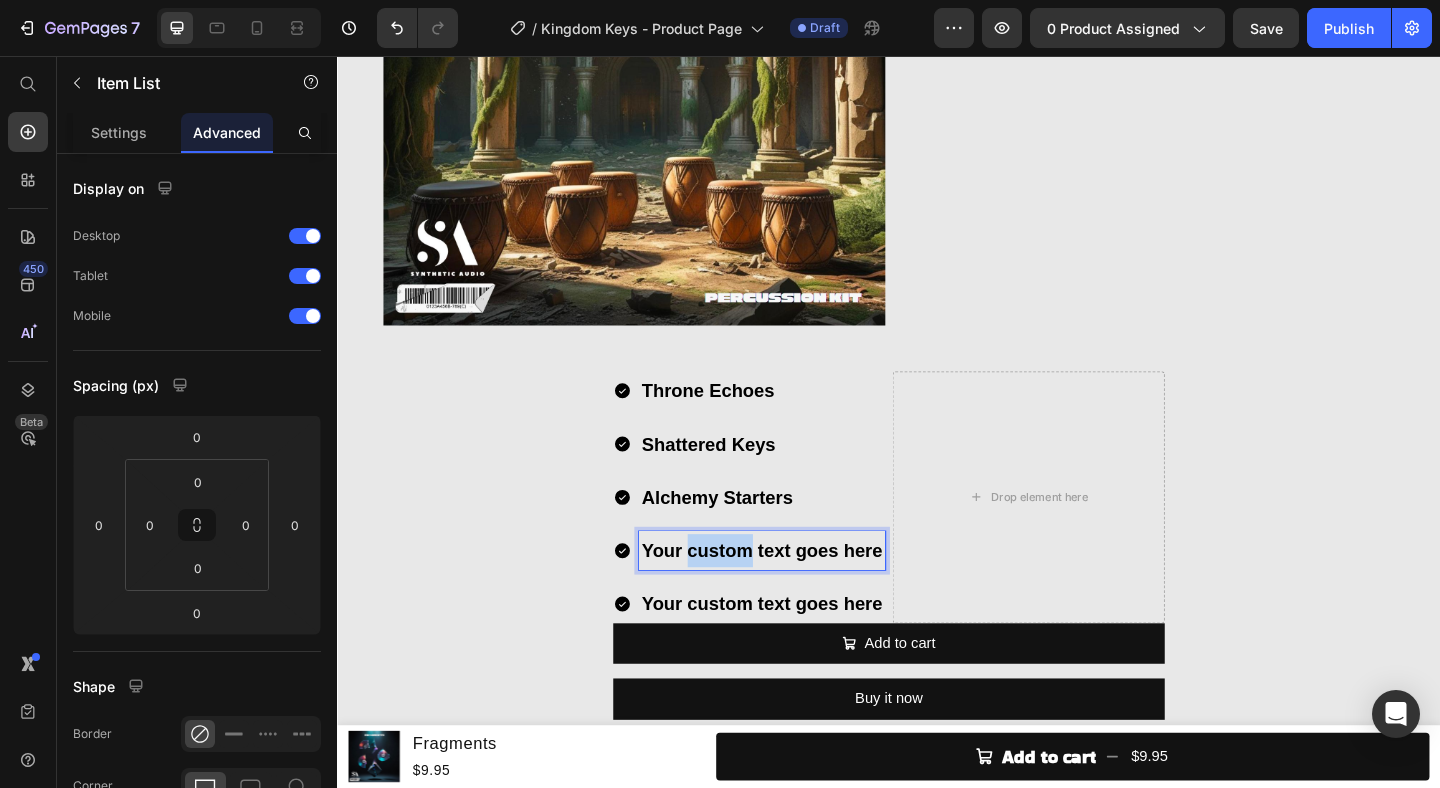 click on "Your custom text goes here" at bounding box center [799, 594] 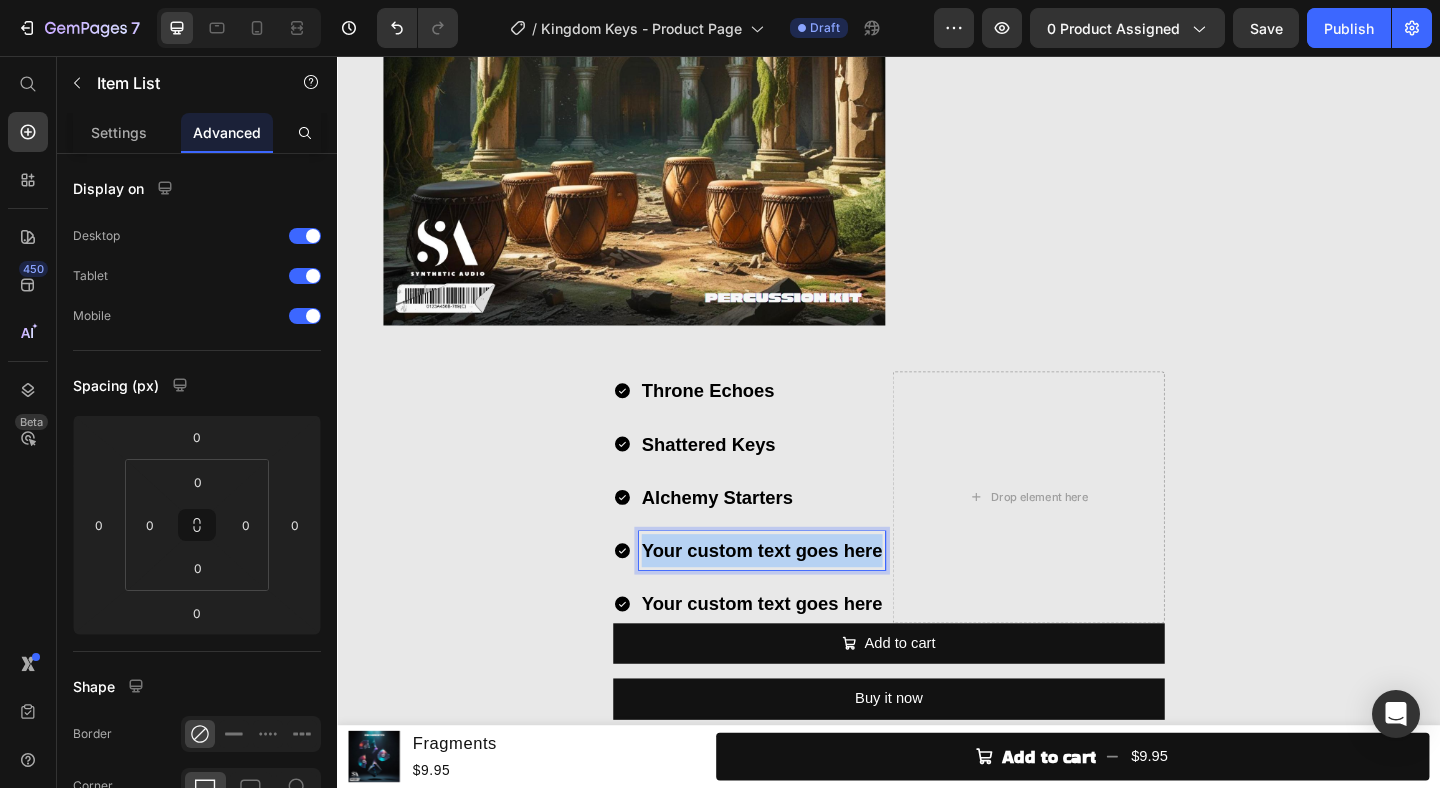 click on "Your custom text goes here" at bounding box center [799, 594] 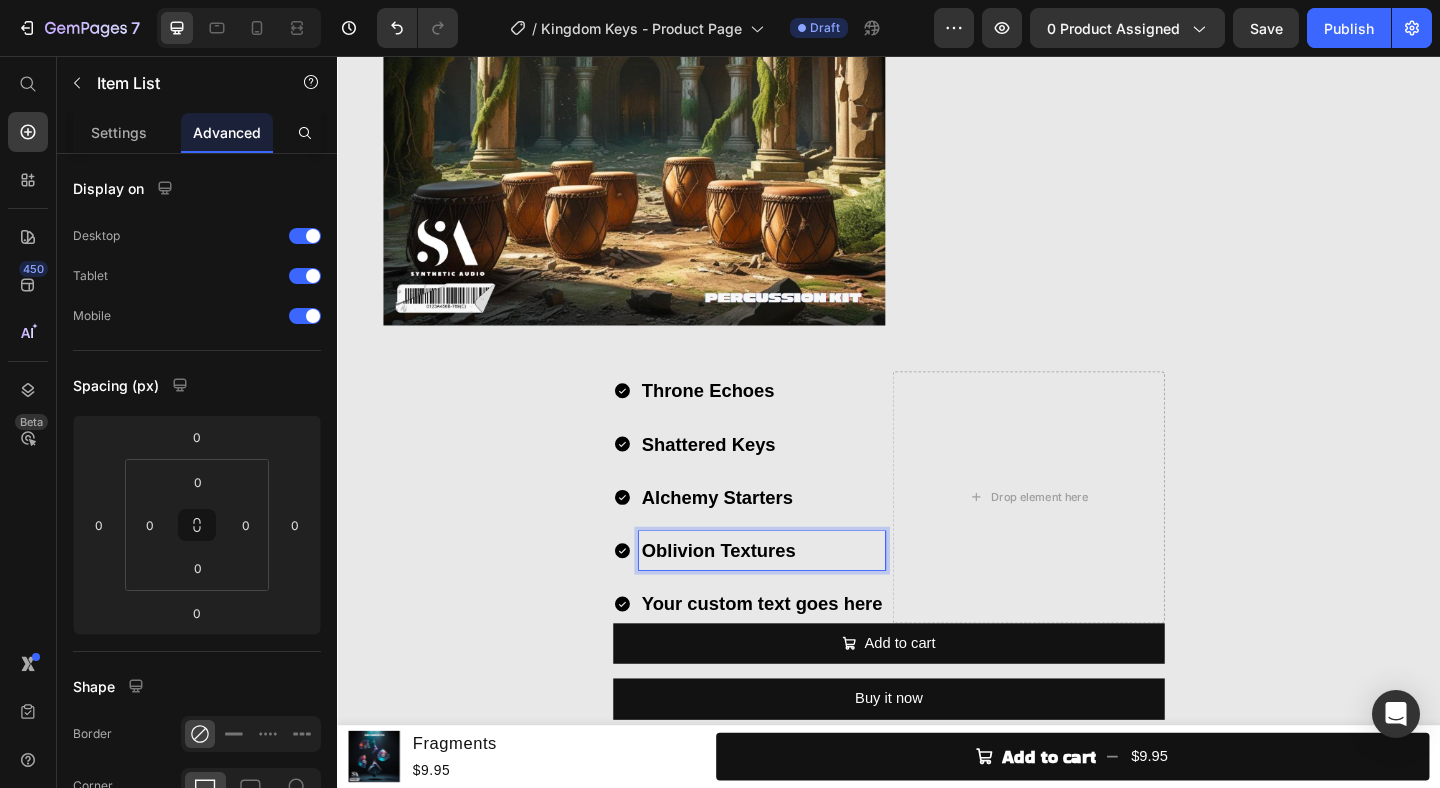 click on "Your custom text goes here" at bounding box center (799, 652) 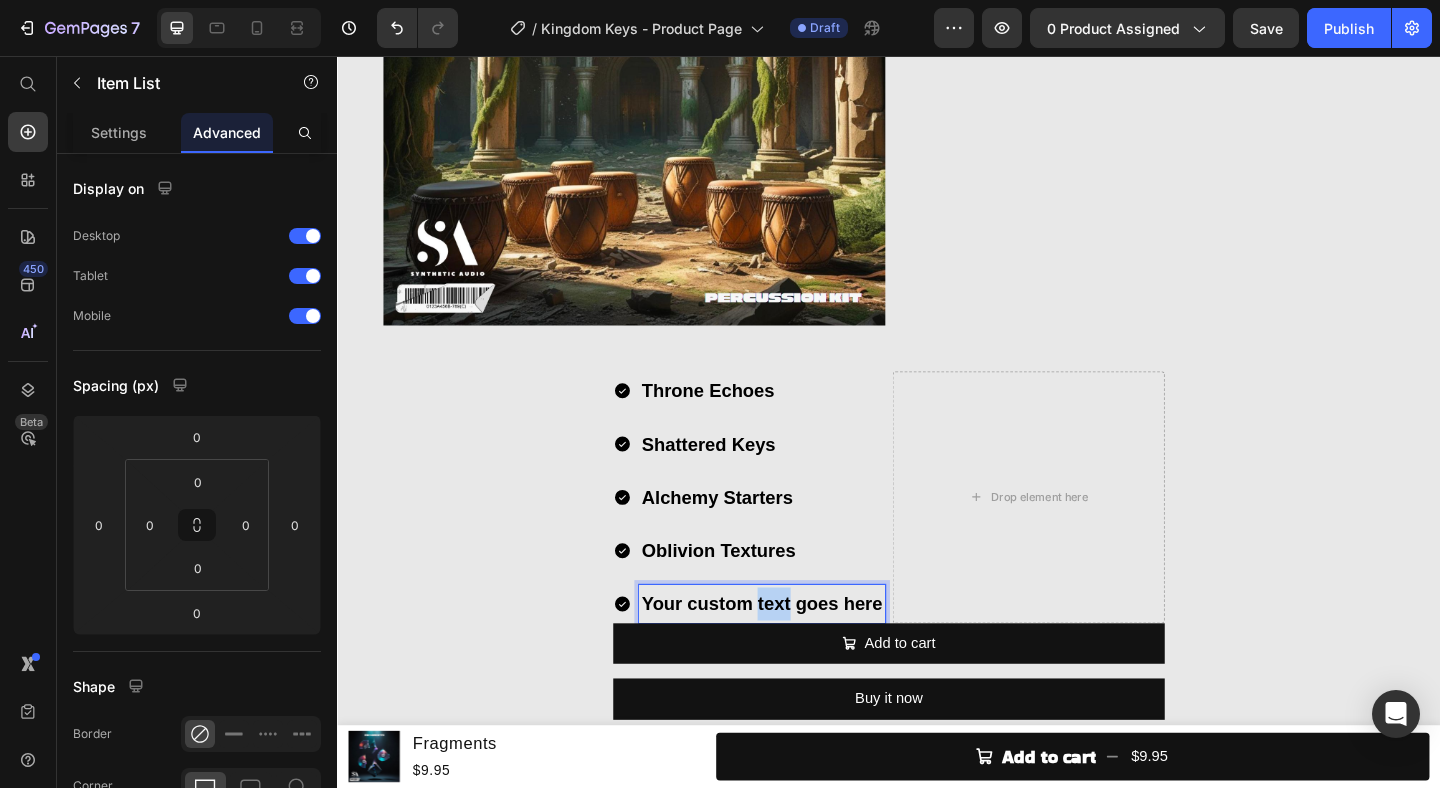 click on "Your custom text goes here" at bounding box center (799, 652) 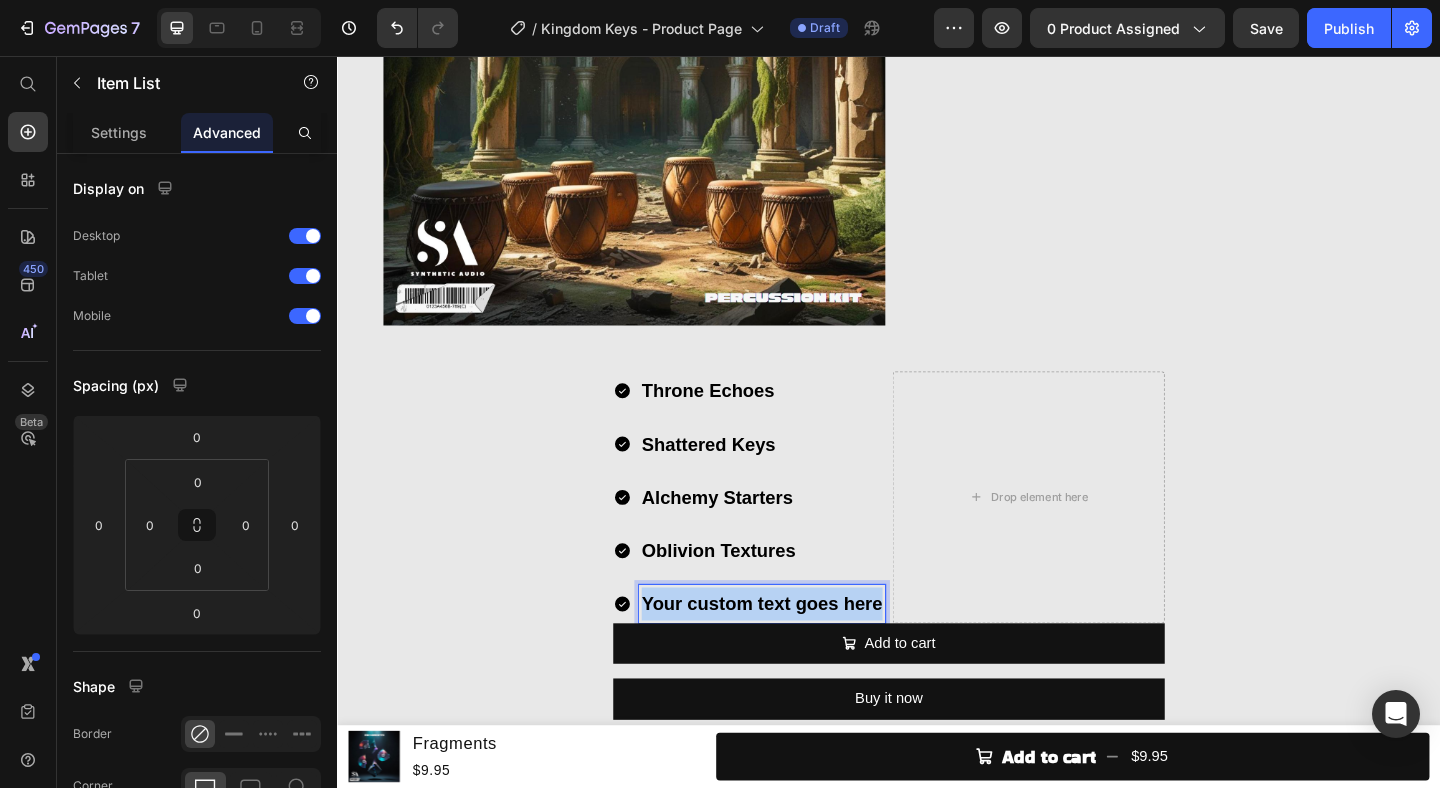 click on "Your custom text goes here" at bounding box center [799, 652] 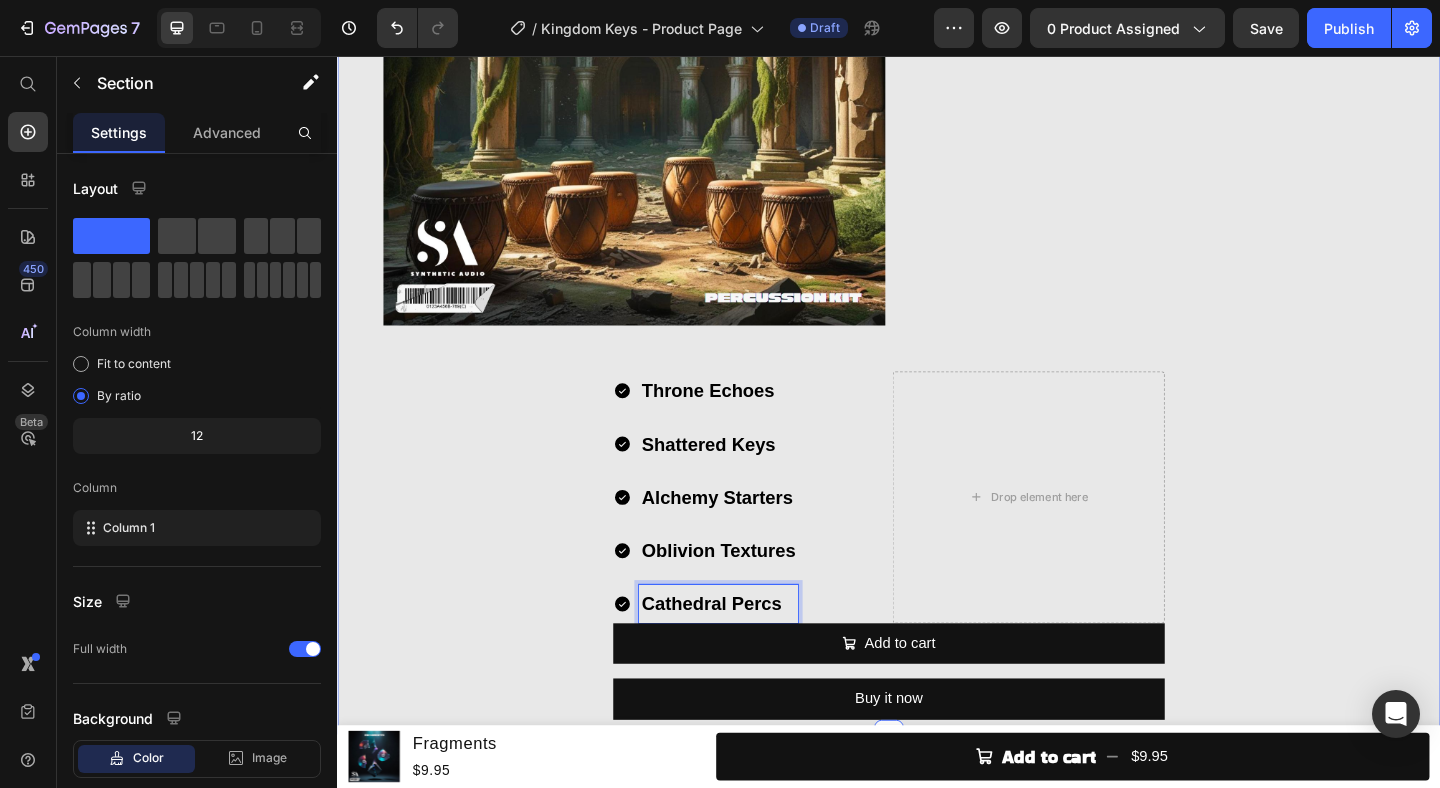 click on "What's in Kingdom Keys? Heading Image Throne Echoes  Loop Kit Heading (30 Stemmed Out Melody Loops) Heading Row Image Shattered Keys  One Shot Kit Heading (30 Melodic Piano One Shots) Heading Row Image Alchemy Starters  Melody Starter Kit Heading (30 Melodic Melody Starters) Heading Row Image Oblivion Textures Texture Kit Heading (30 Atmospheric Cinematic Textures) Heading Row Image Cathedral Percs  Percussion Kit Heading (30 Percussion Loops) Heading Row Throne Echoes Shattered Keys Alchemy Starters Oblivion Textures Cathedral Percs Item List   0
Drop element here Row
Add to cart Add to Cart Buy it now Dynamic Checkout Product" at bounding box center [937, -1046] 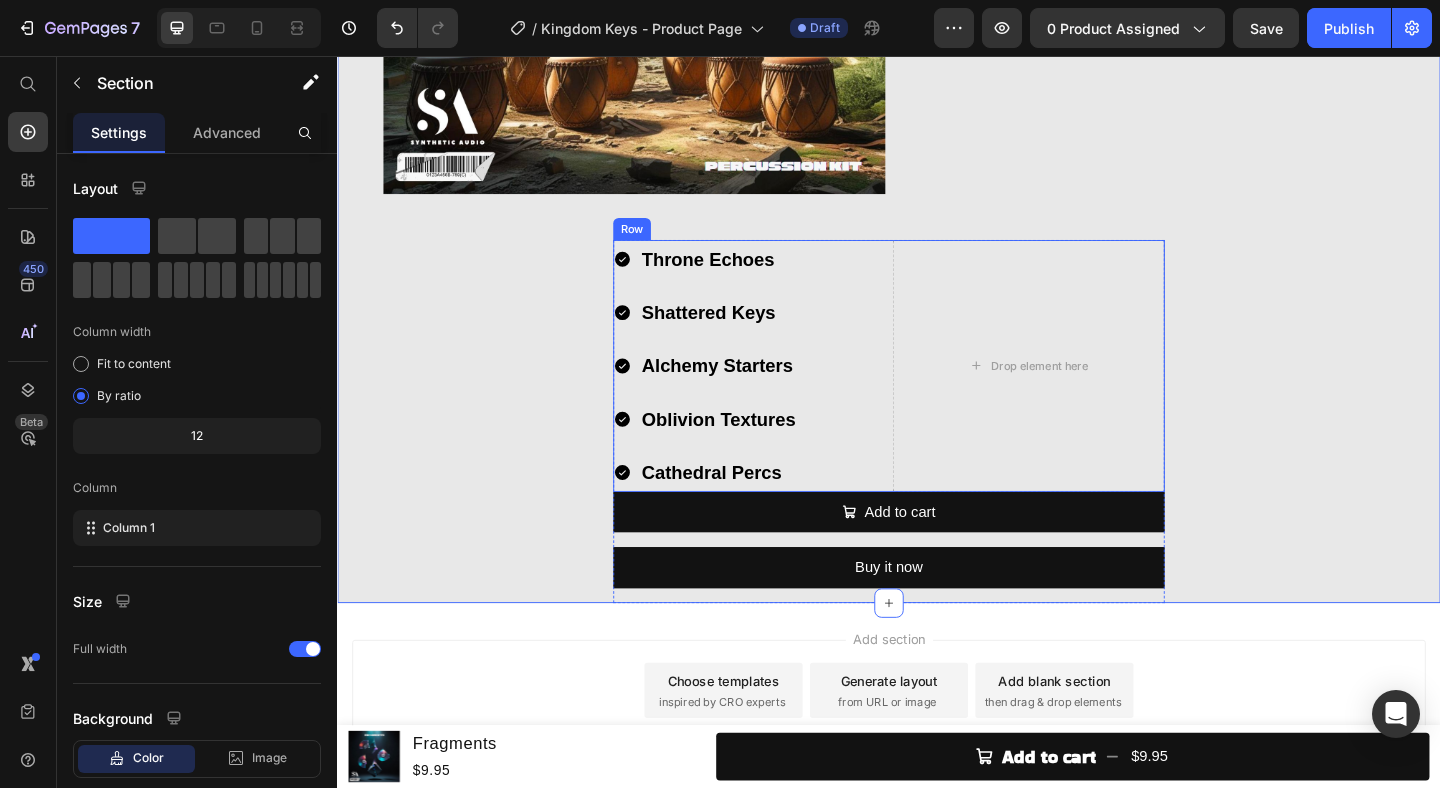 scroll, scrollTop: 4019, scrollLeft: 0, axis: vertical 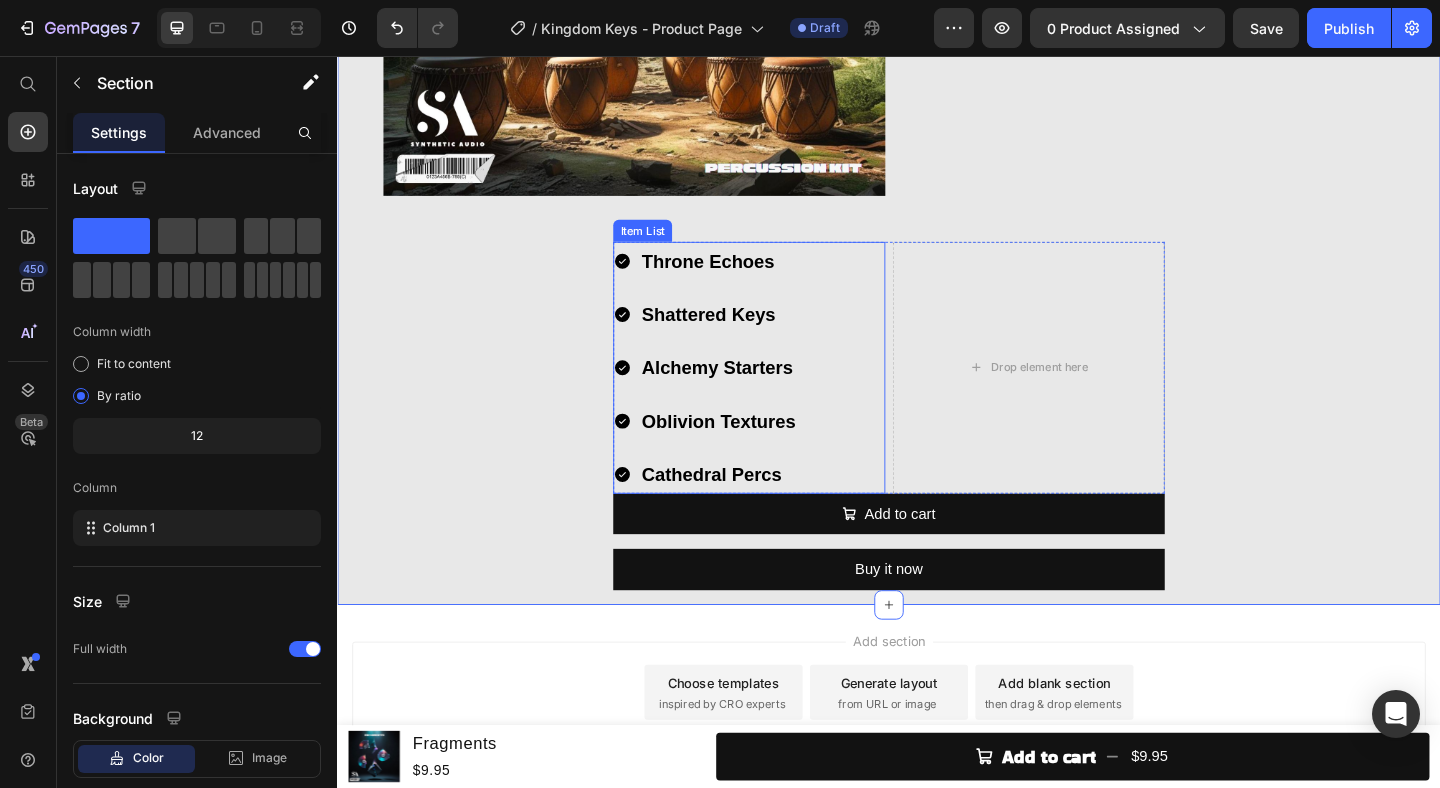 click on "Throne Echoes Shattered Keys Alchemy Starters Oblivion Textures Cathedral Percs" at bounding box center [785, 395] 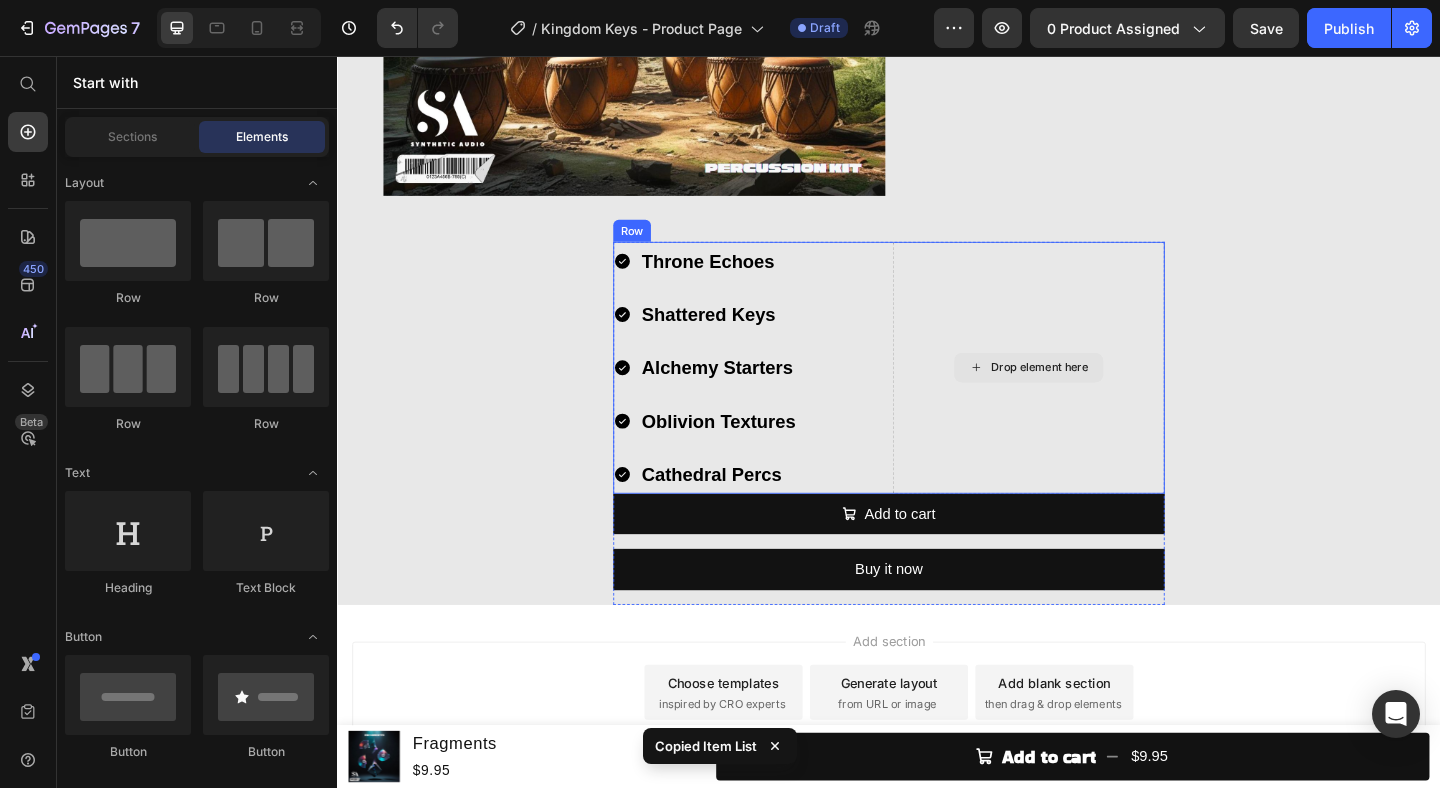 click on "Drop element here" at bounding box center [1089, 395] 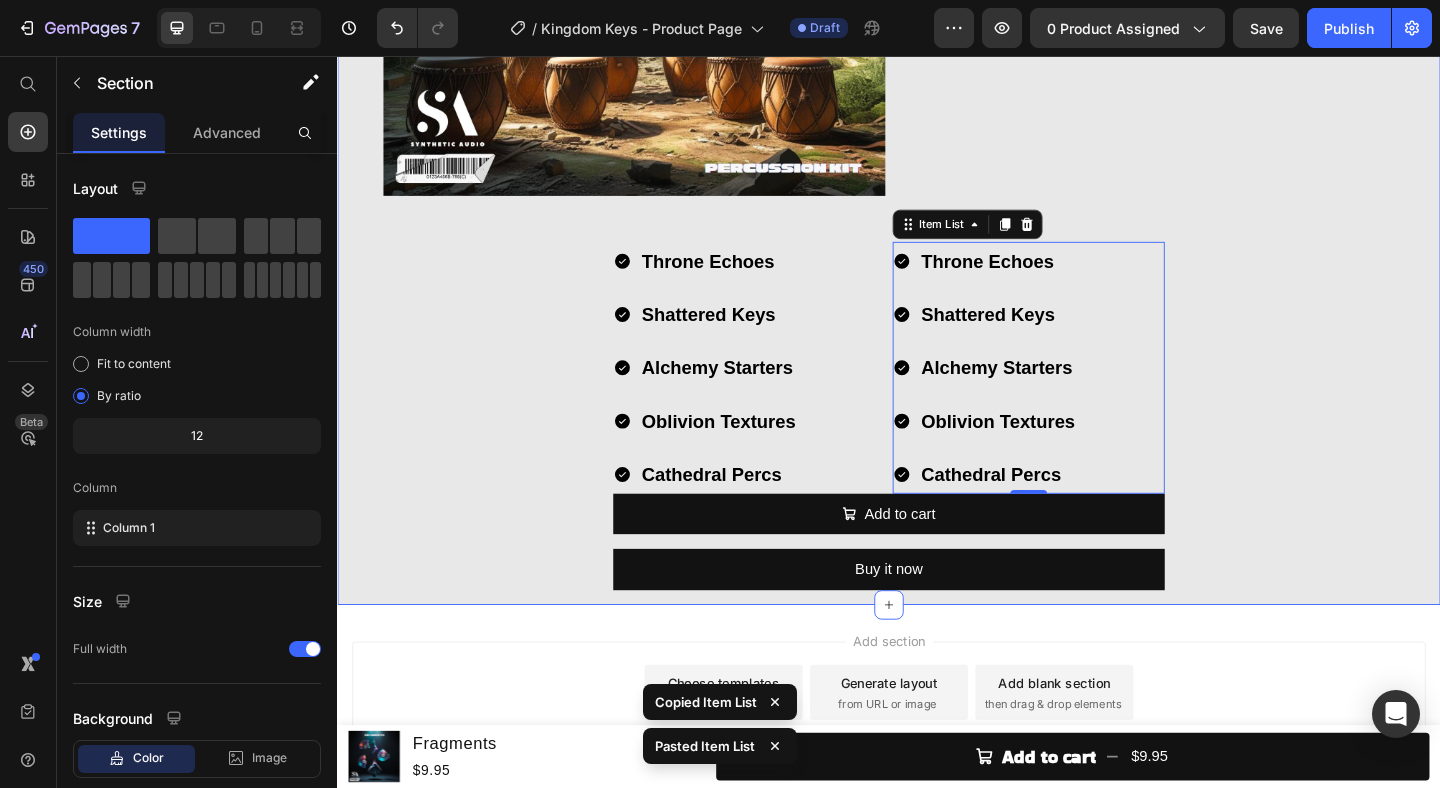 click on "What's in Kingdom Keys? Heading Image Throne Echoes  Loop Kit Heading (30 Stemmed Out Melody Loops) Heading Row Image Shattered Keys  One Shot Kit Heading (30 Melodic Piano One Shots) Heading Row Image Alchemy Starters  Melody Starter Kit Heading (30 Melodic Melody Starters) Heading Row Image Oblivion Textures Texture Kit Heading (30 Atmospheric Cinematic Textures) Heading Row Image Cathedral Percs  Percussion Kit Heading (30 Percussion Loops) Heading Row Throne Echoes Shattered Keys Alchemy Starters Oblivion Textures Cathedral Percs Item List Throne Echoes Shattered Keys Alchemy Starters Oblivion Textures Cathedral Percs Item List   0 Row
Add to cart Add to Cart Buy it now Dynamic Checkout Product" at bounding box center [937, -1187] 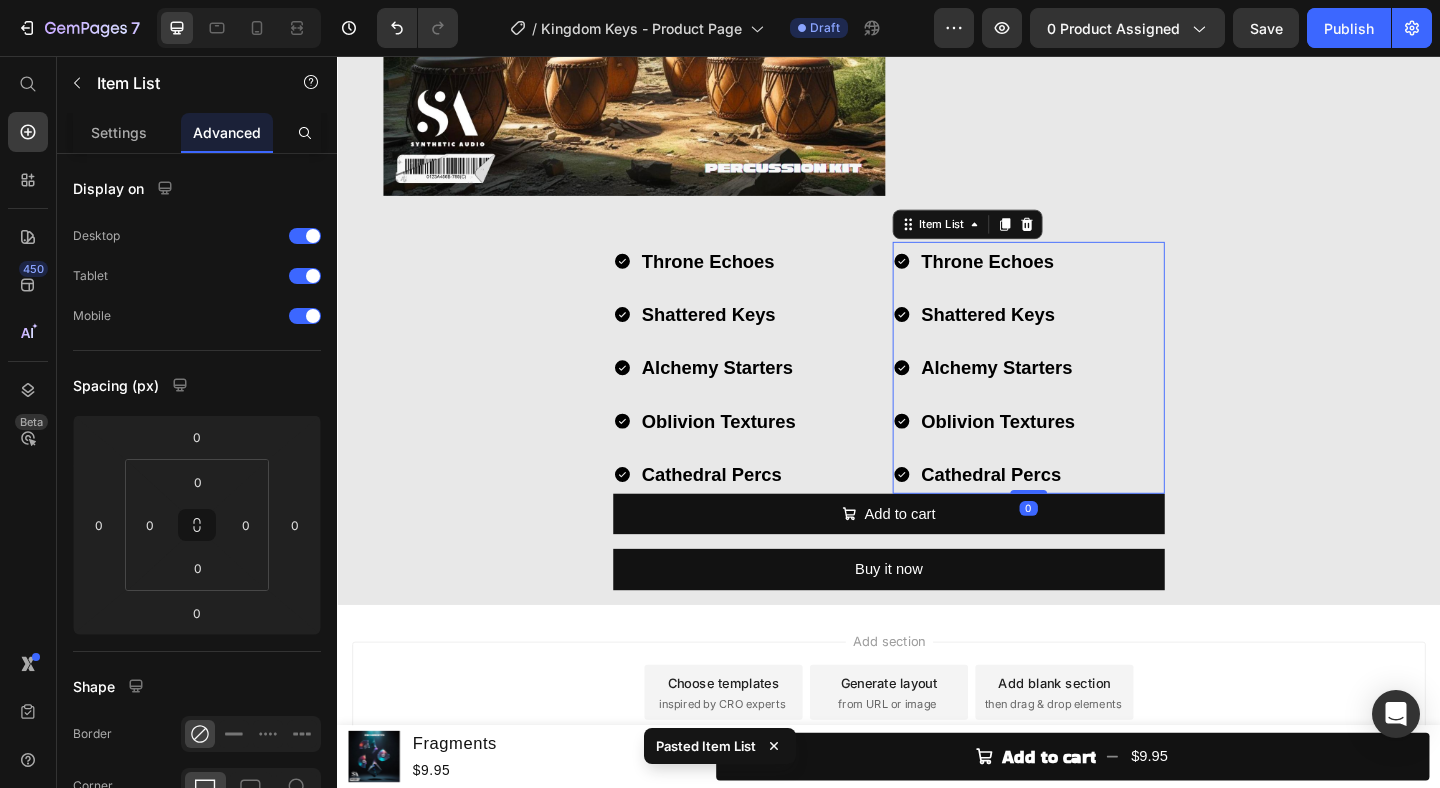 click on "Throne Echoes Shattered Keys Alchemy Starters Oblivion Textures Cathedral Percs" at bounding box center [1089, 395] 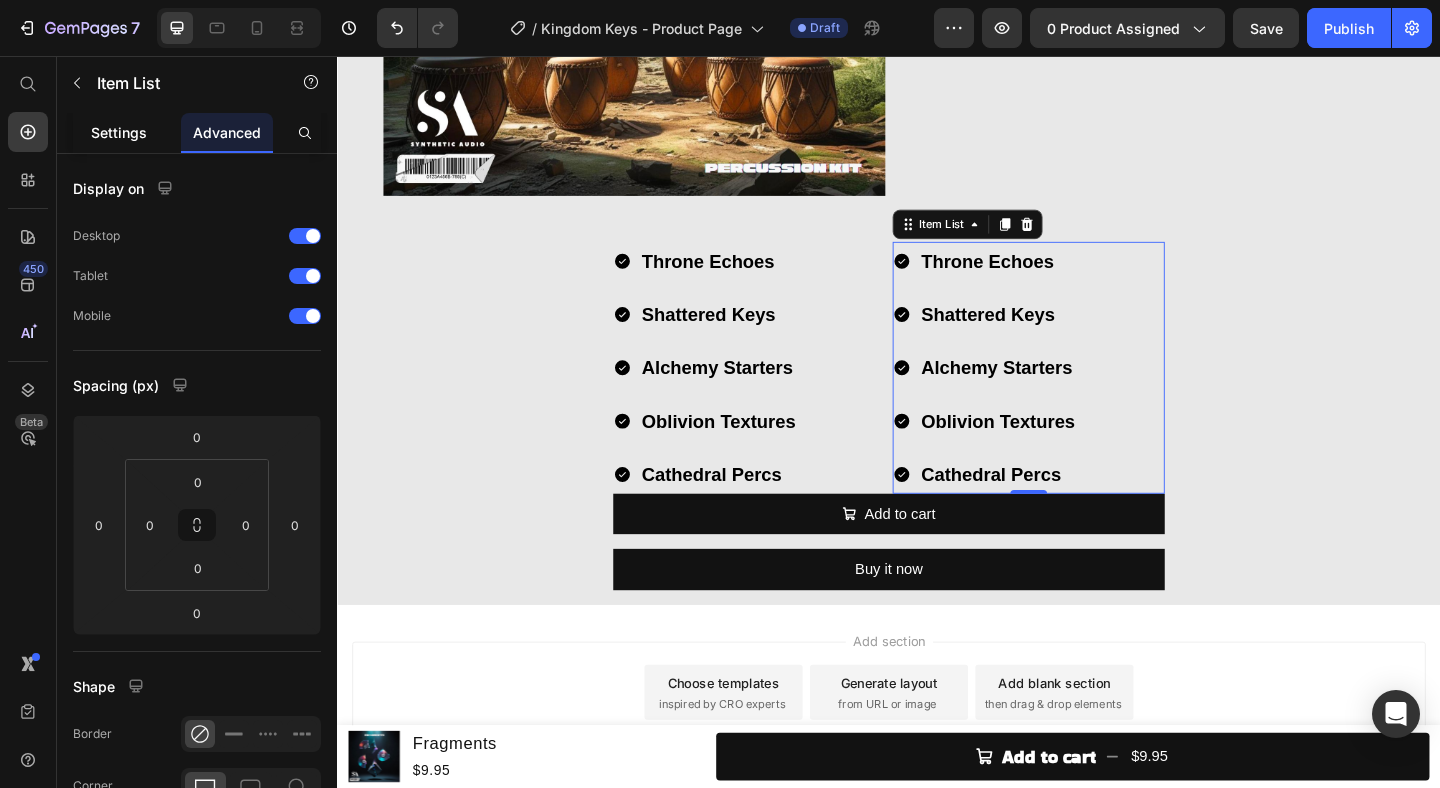 click on "Settings" at bounding box center [119, 132] 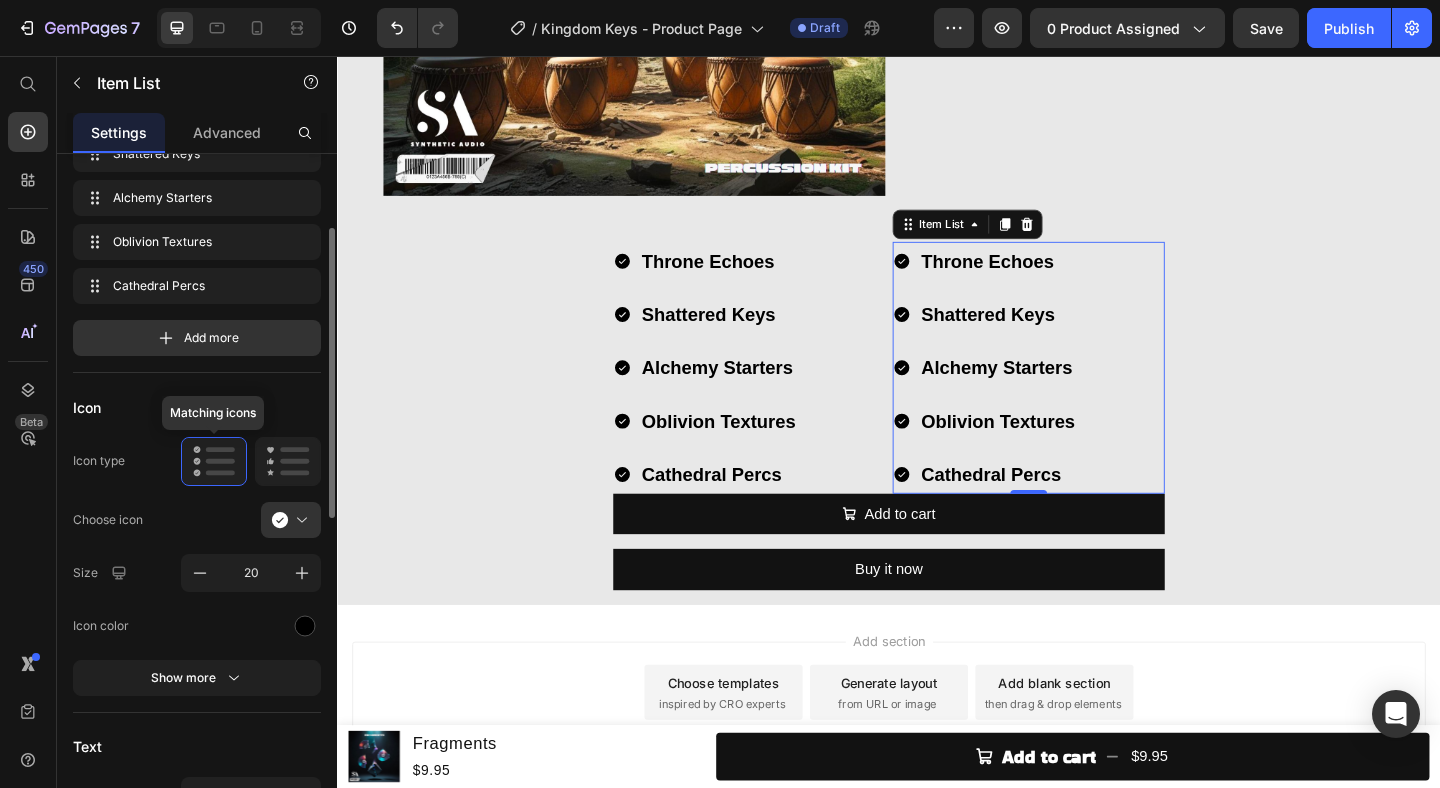 scroll, scrollTop: 141, scrollLeft: 0, axis: vertical 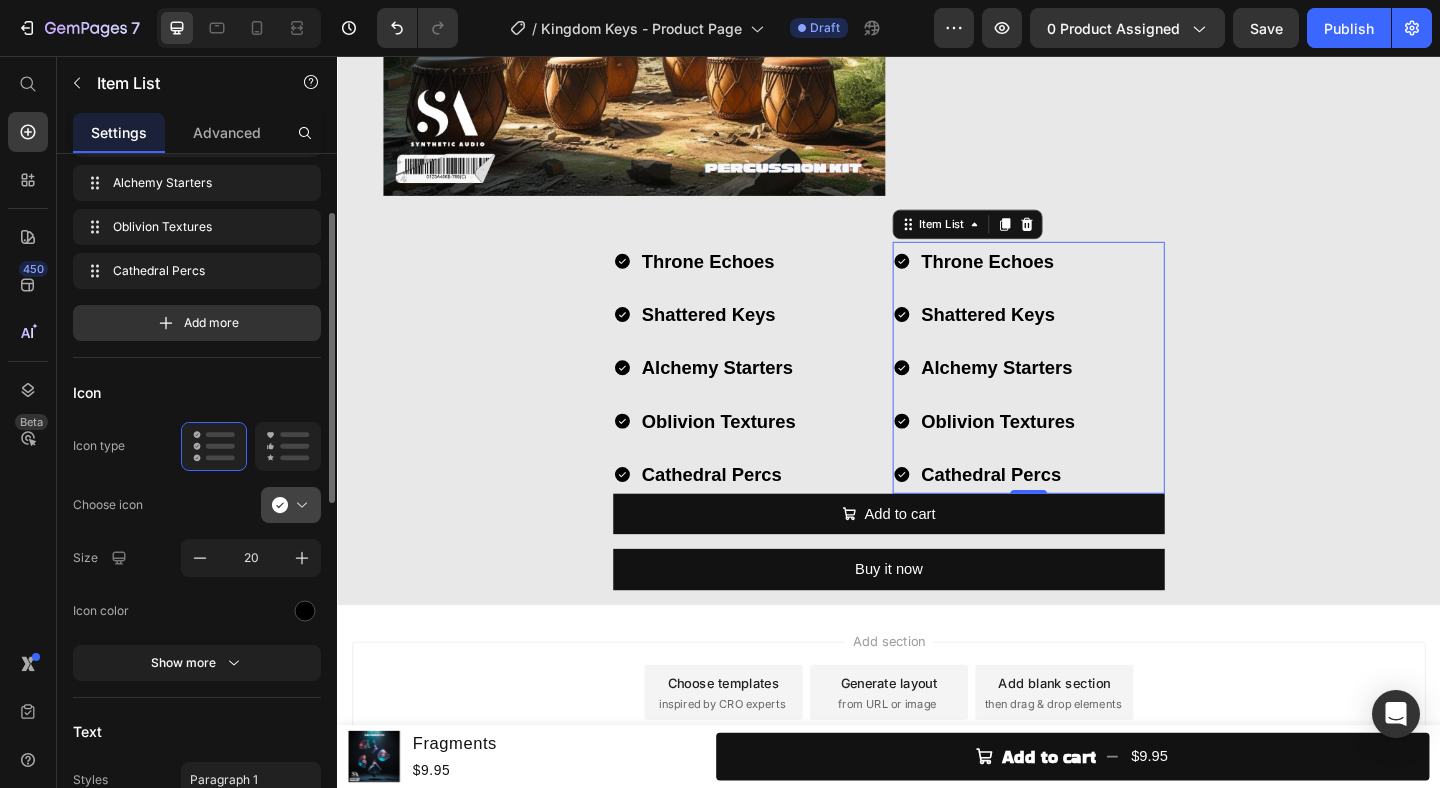 click at bounding box center [299, 505] 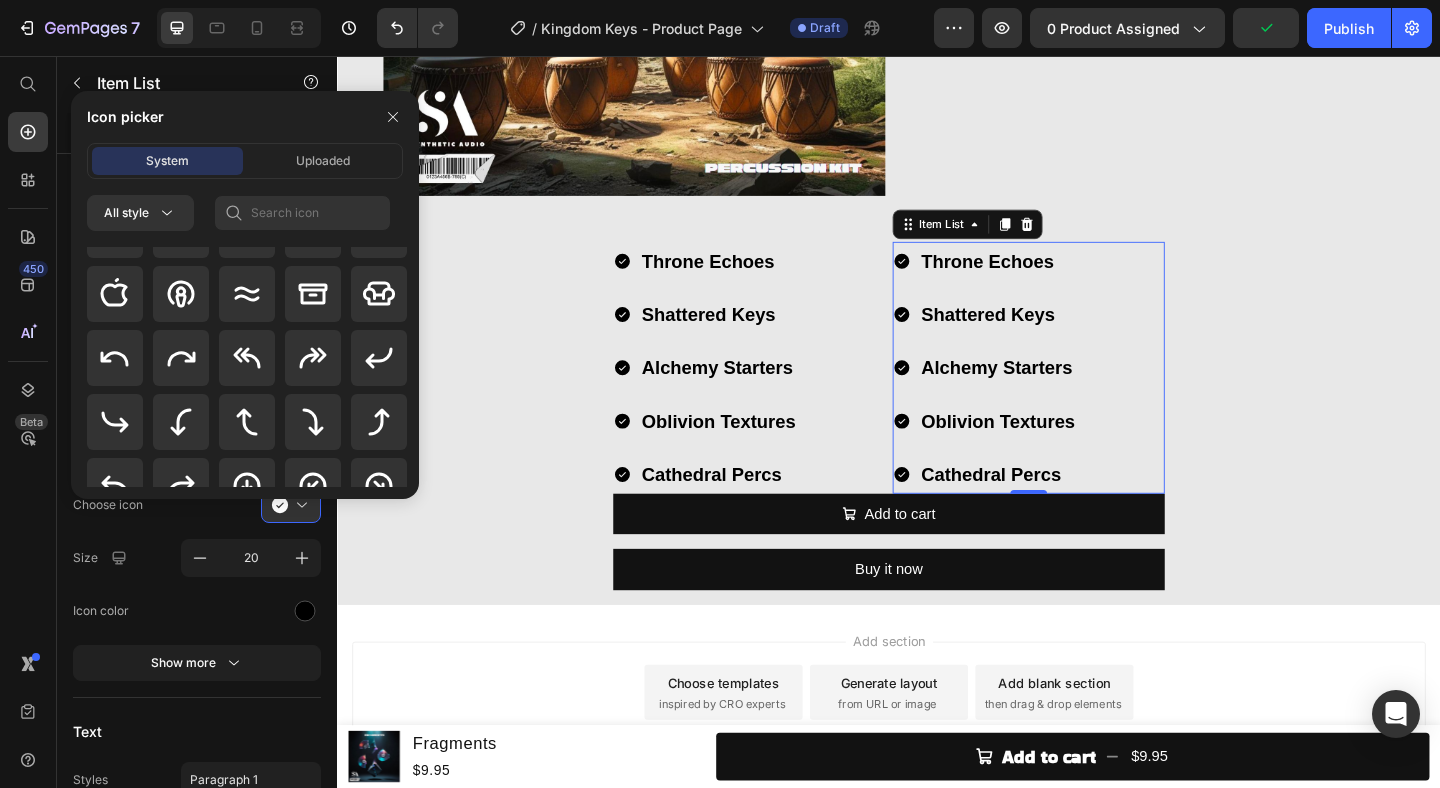 scroll, scrollTop: 400, scrollLeft: 0, axis: vertical 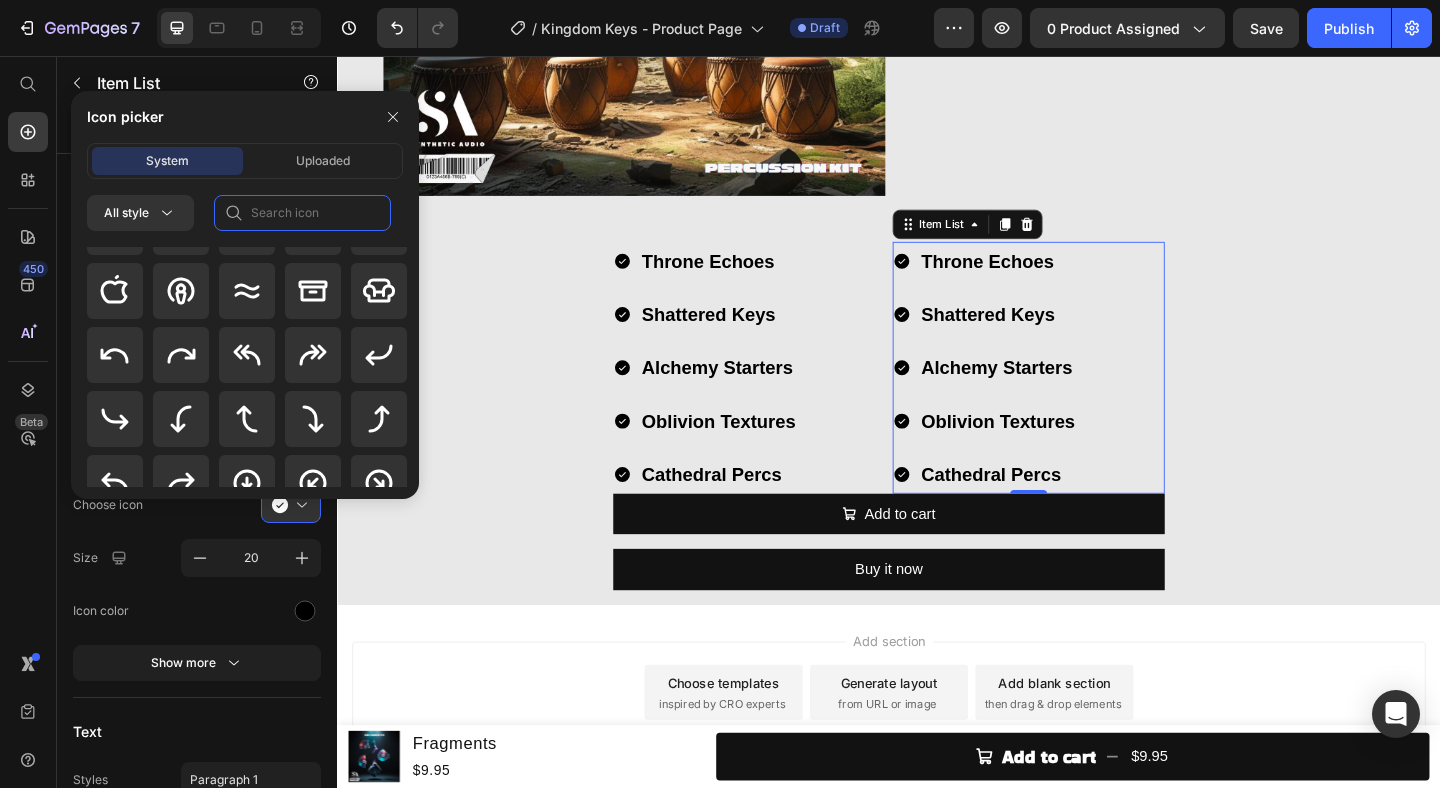 click 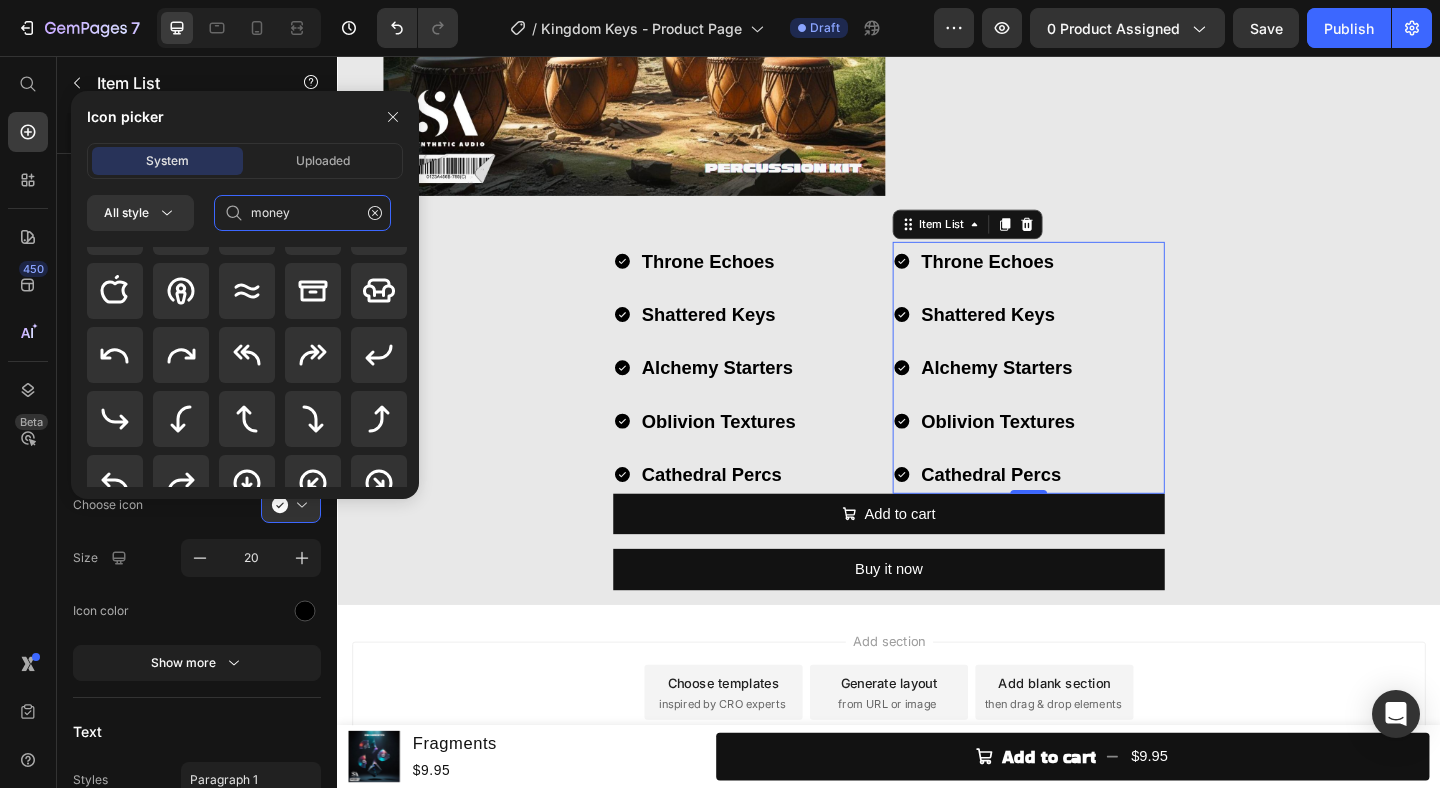 type on "money" 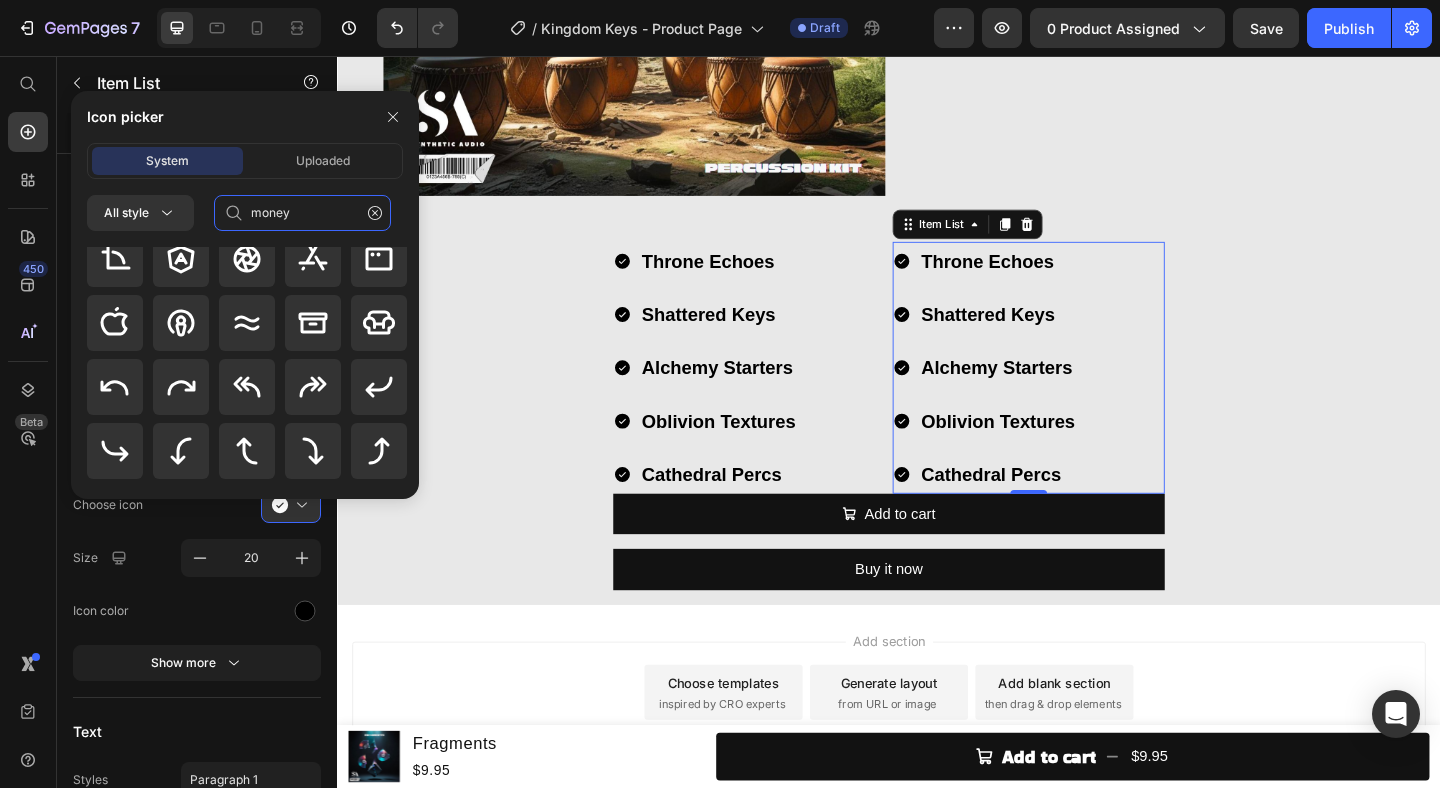 scroll, scrollTop: 0, scrollLeft: 0, axis: both 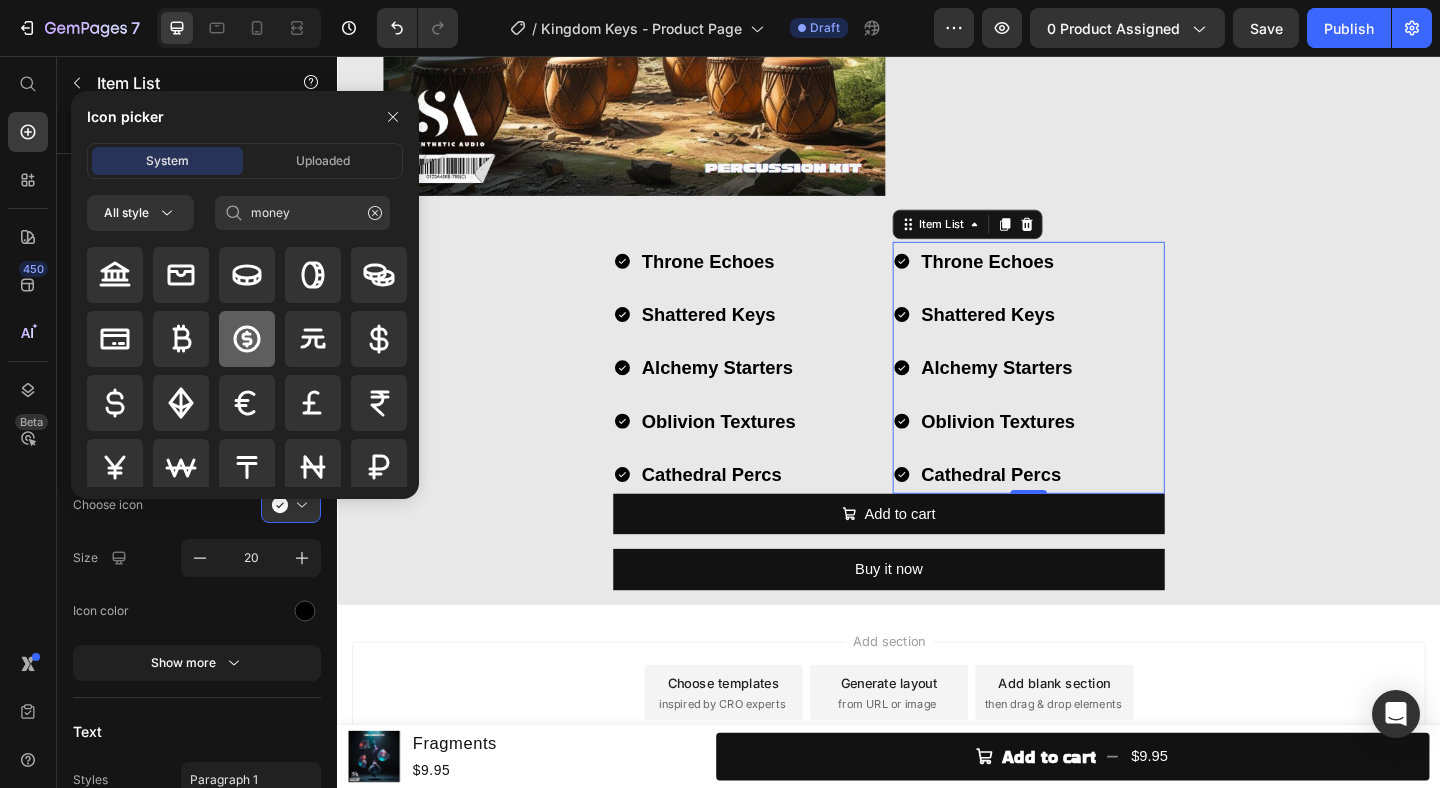 click 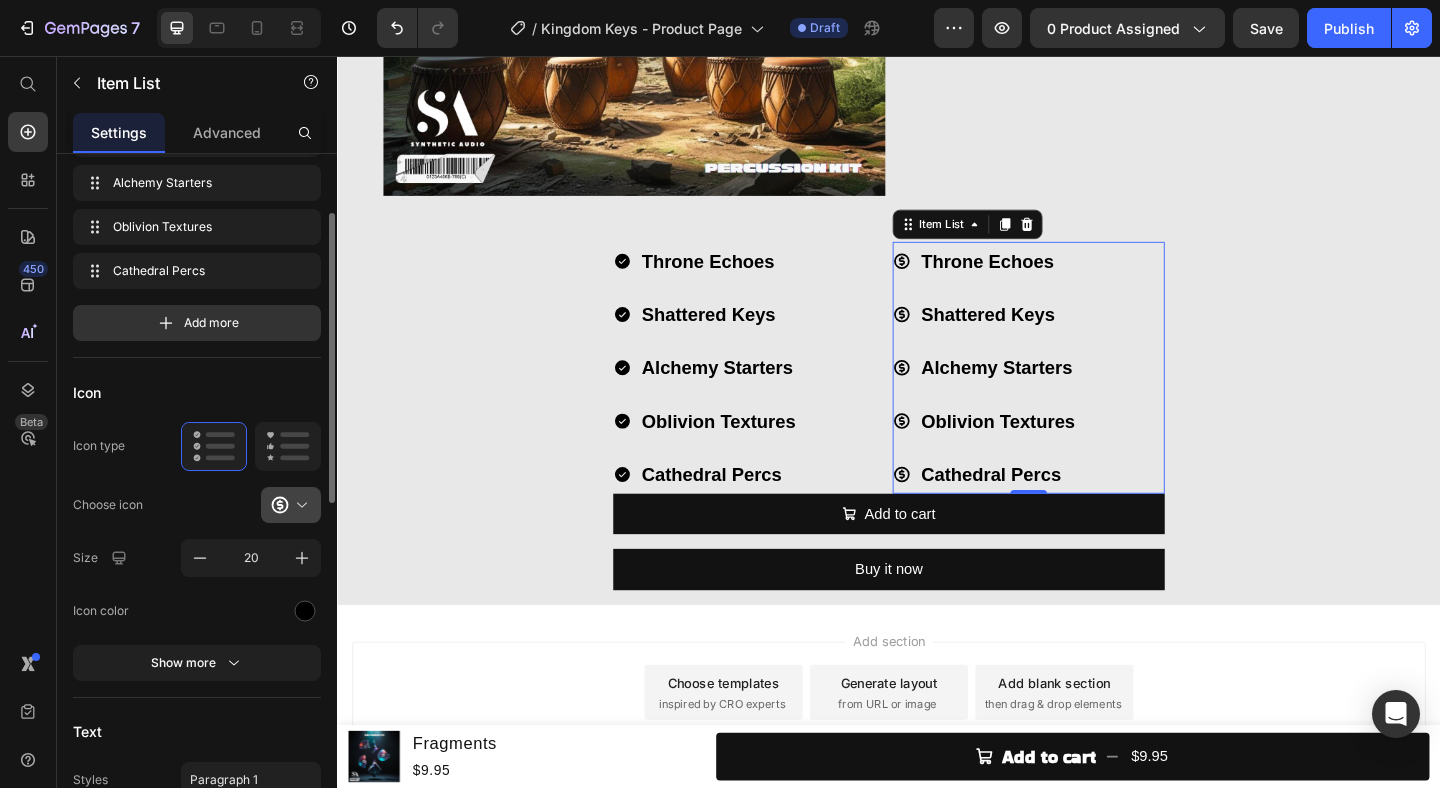 click at bounding box center (299, 505) 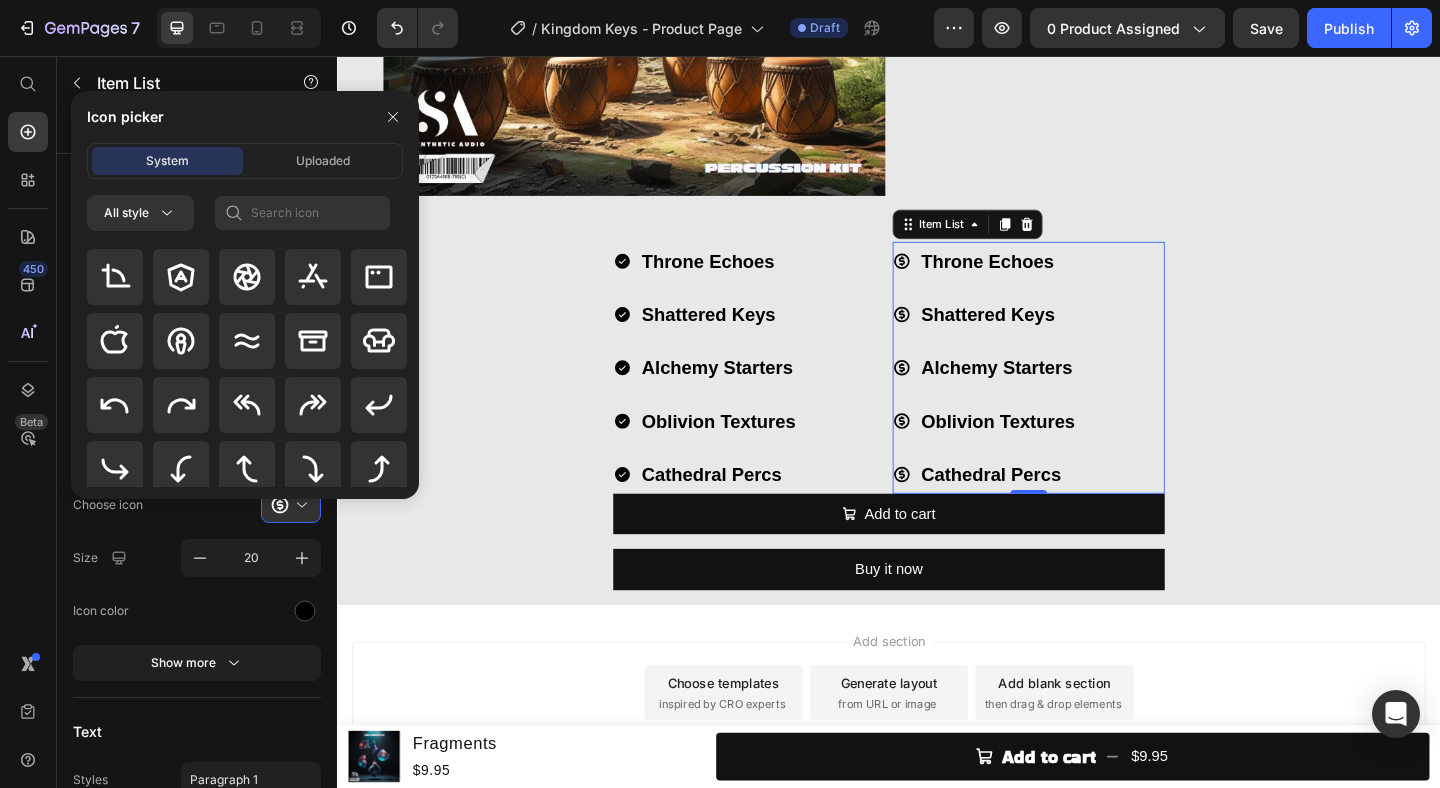 scroll, scrollTop: 386, scrollLeft: 0, axis: vertical 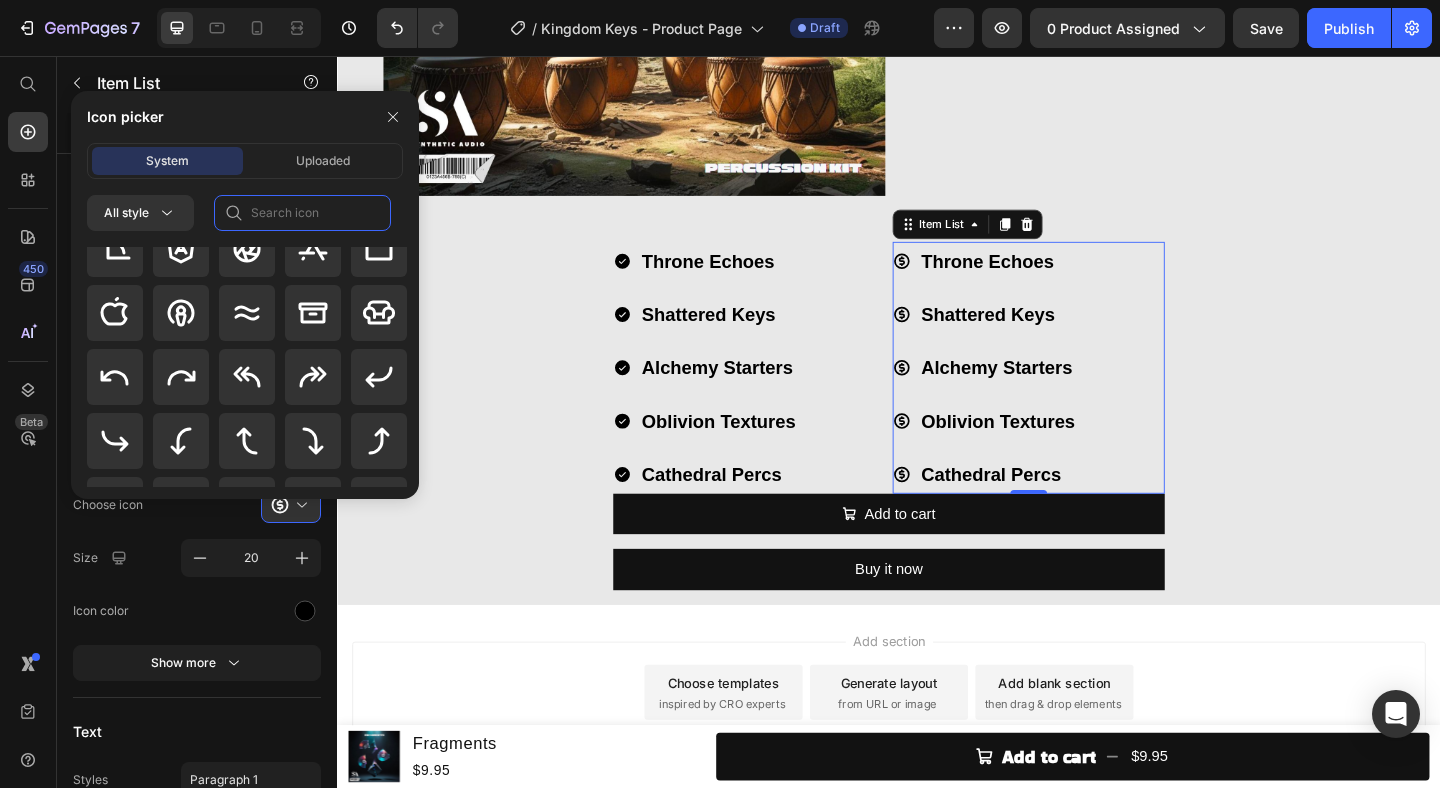 click 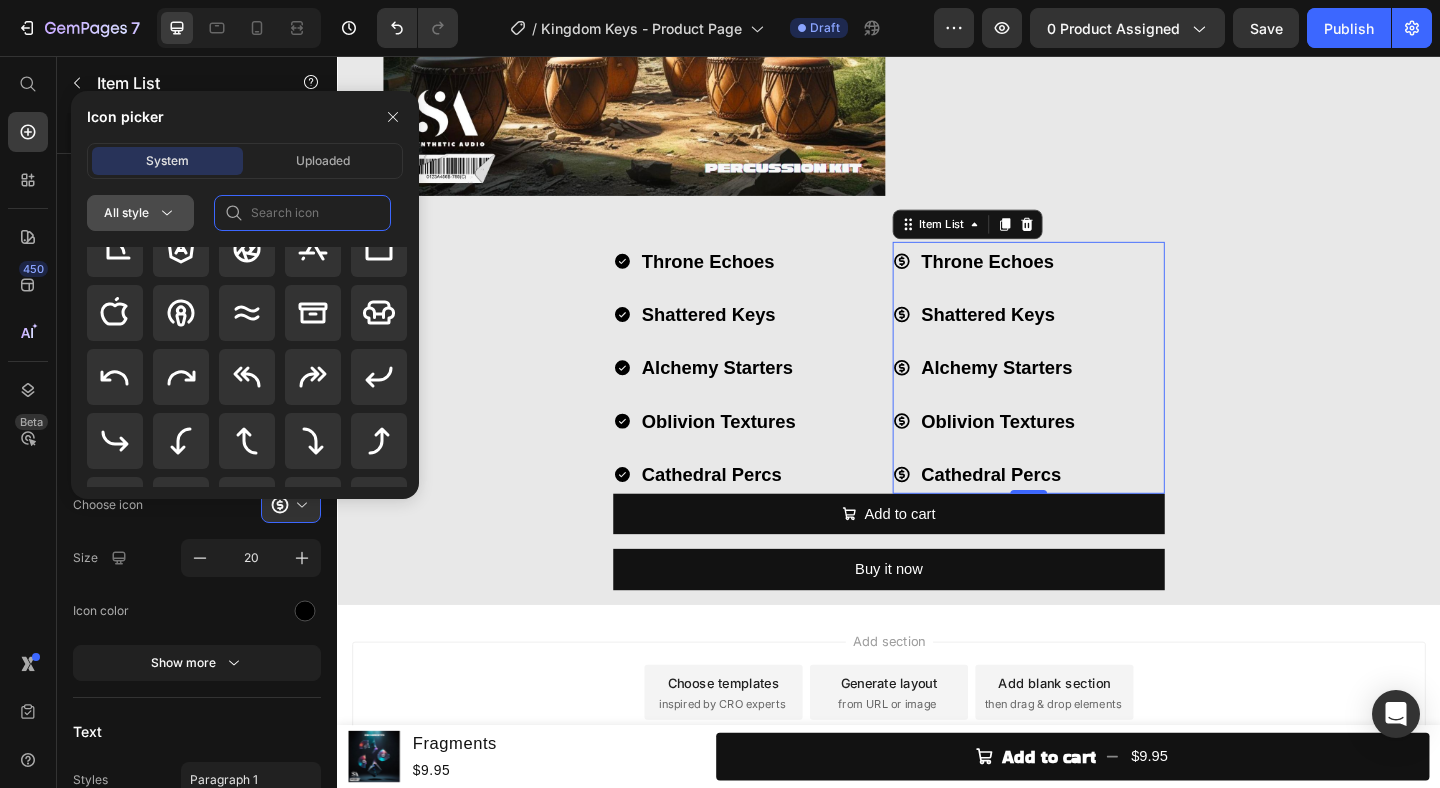click on "All style" at bounding box center (140, 213) 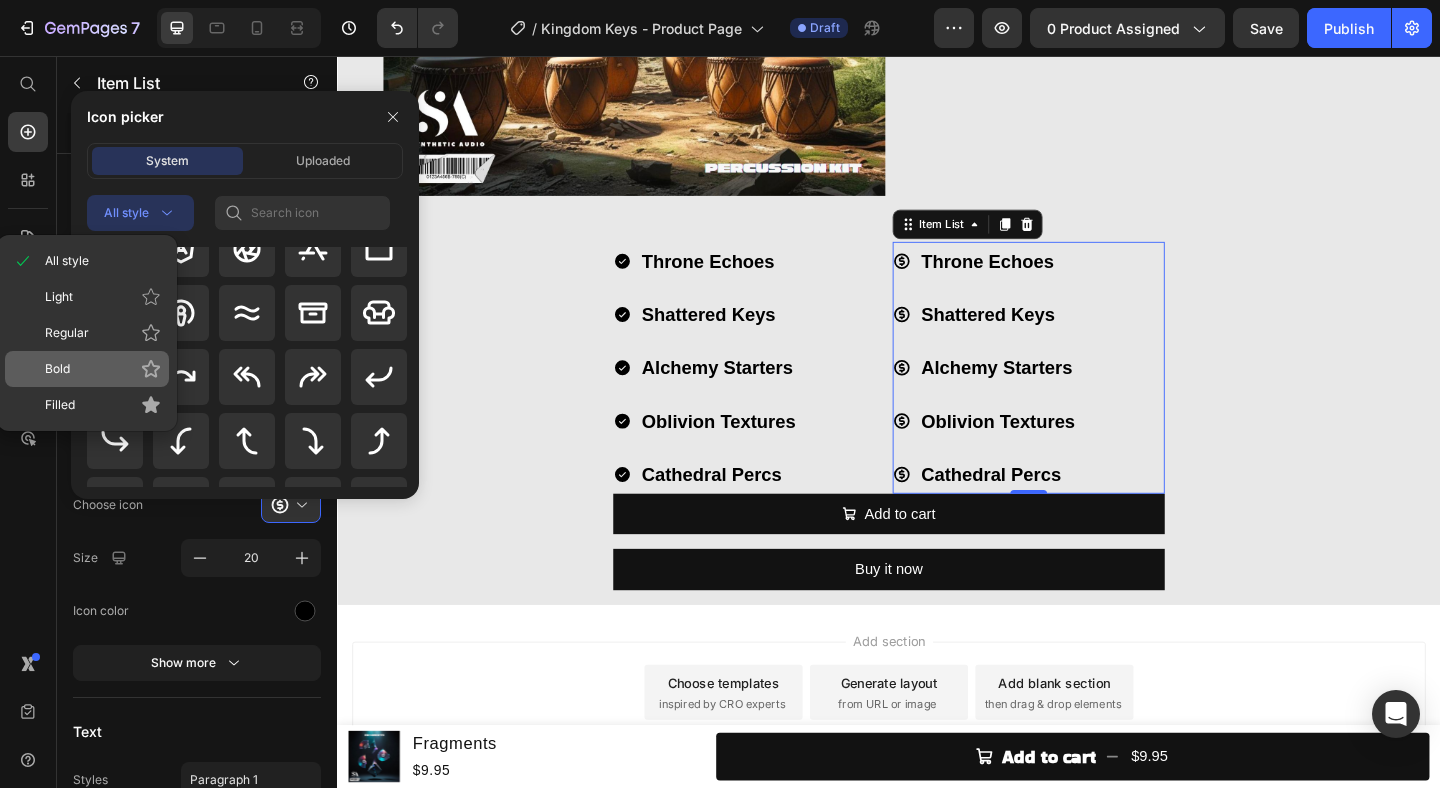 click on "Bold" 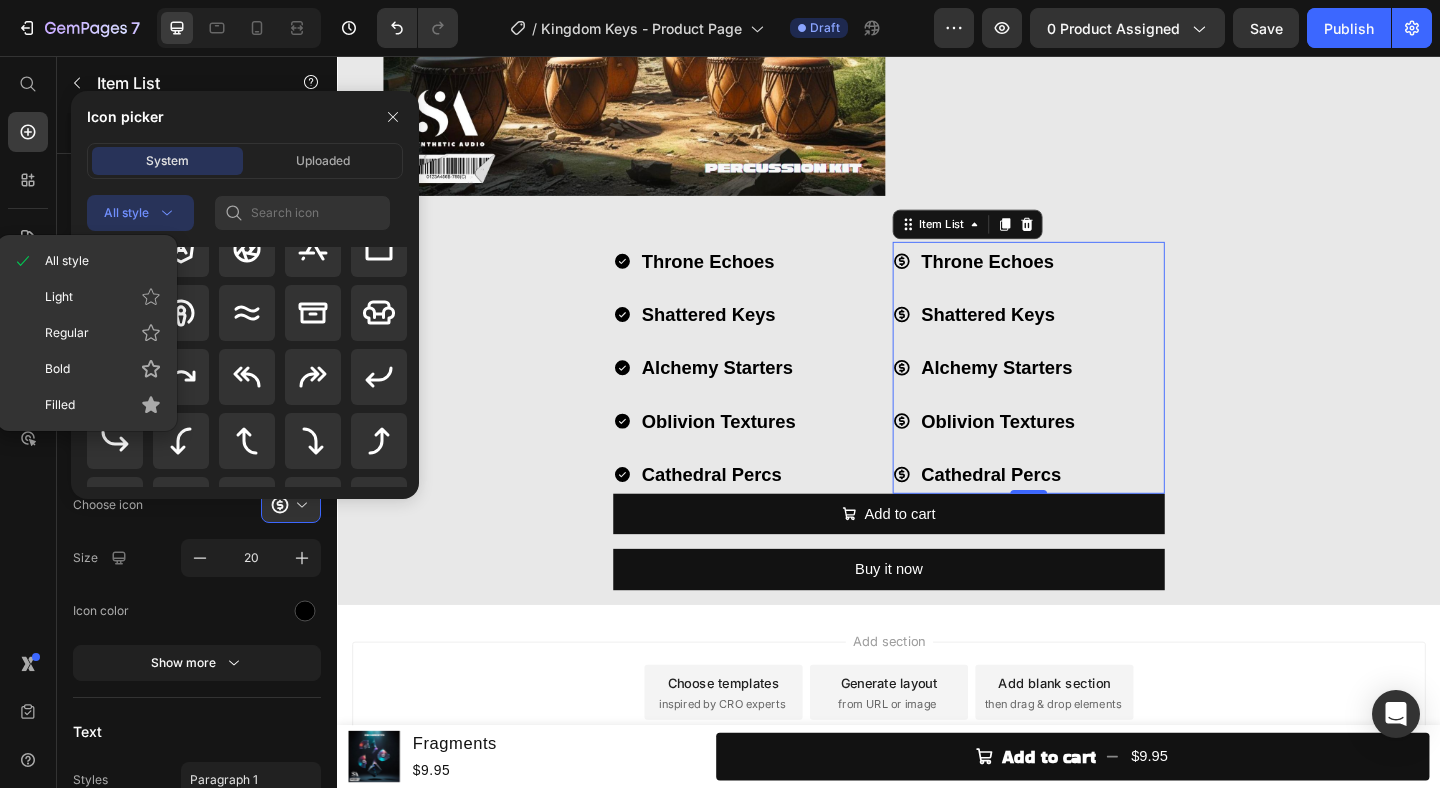 scroll, scrollTop: 0, scrollLeft: 0, axis: both 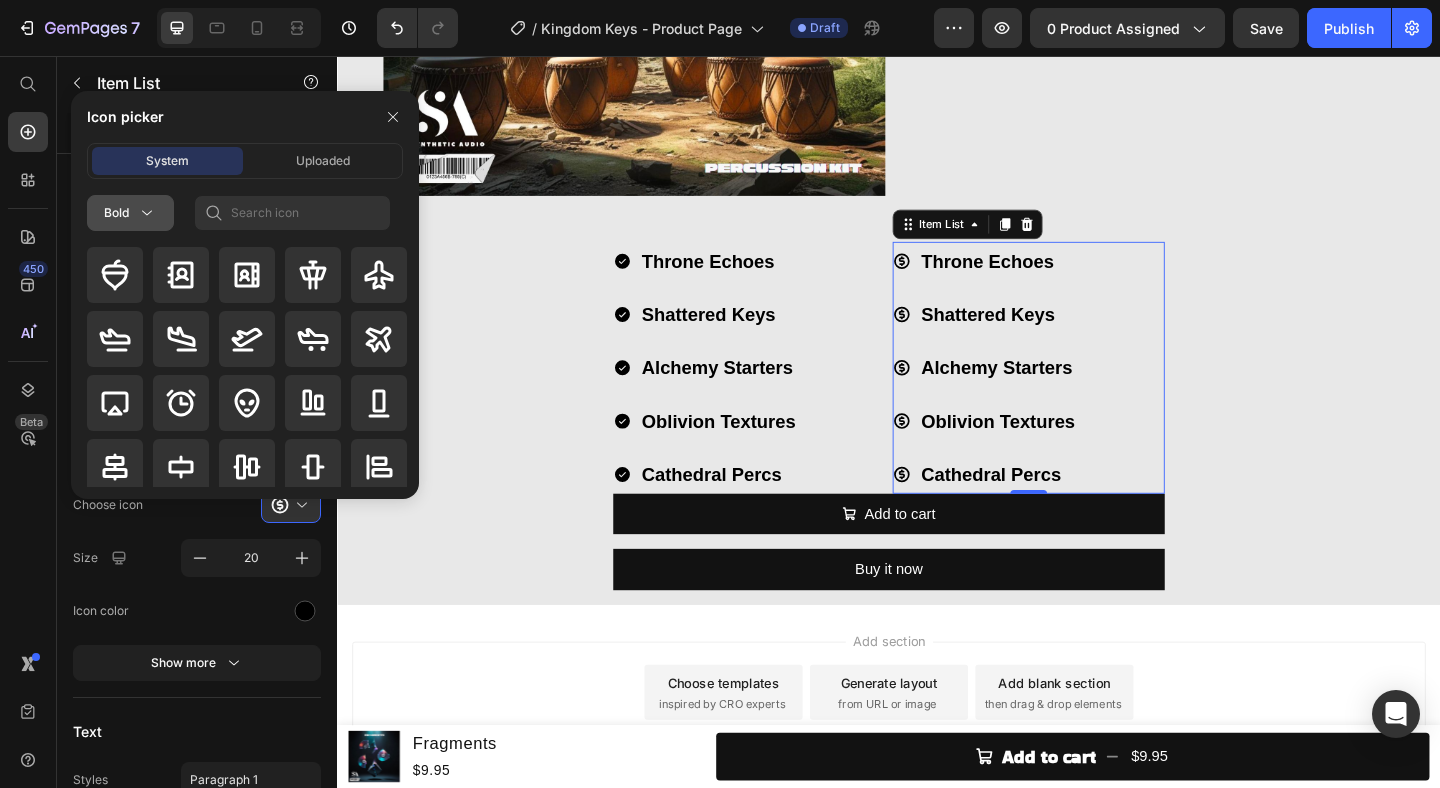 click on "Bold" at bounding box center (130, 213) 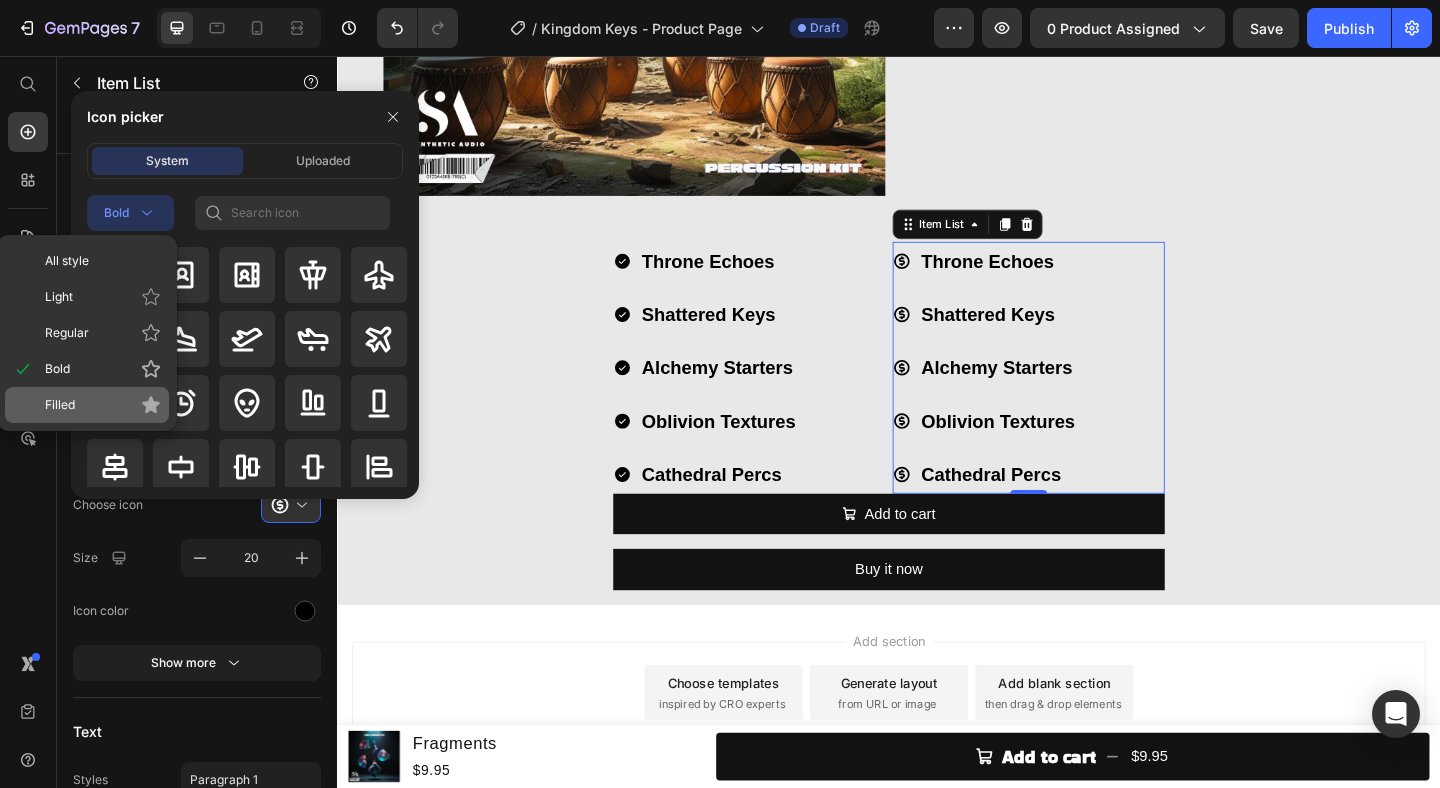 click on "Filled" at bounding box center [103, 405] 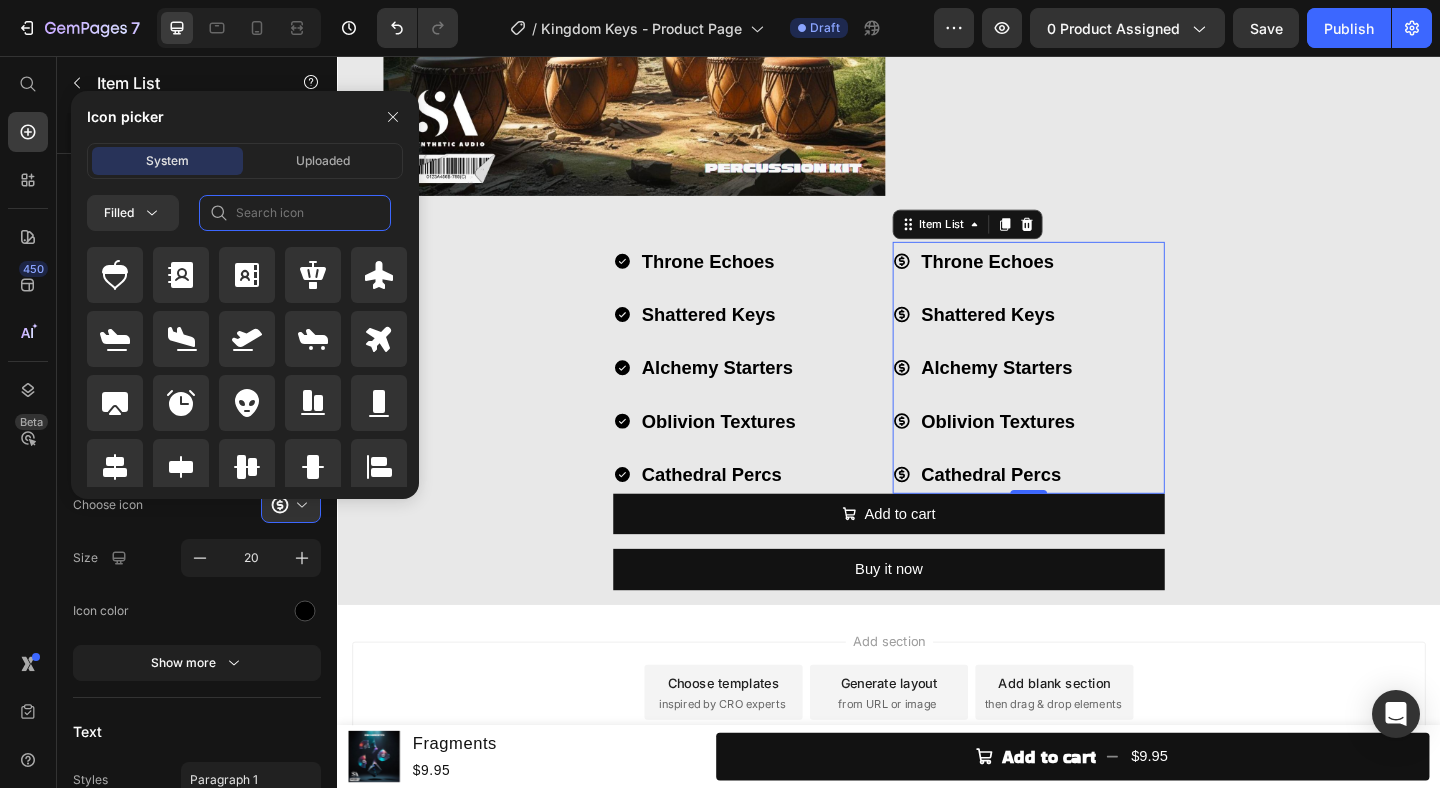 click 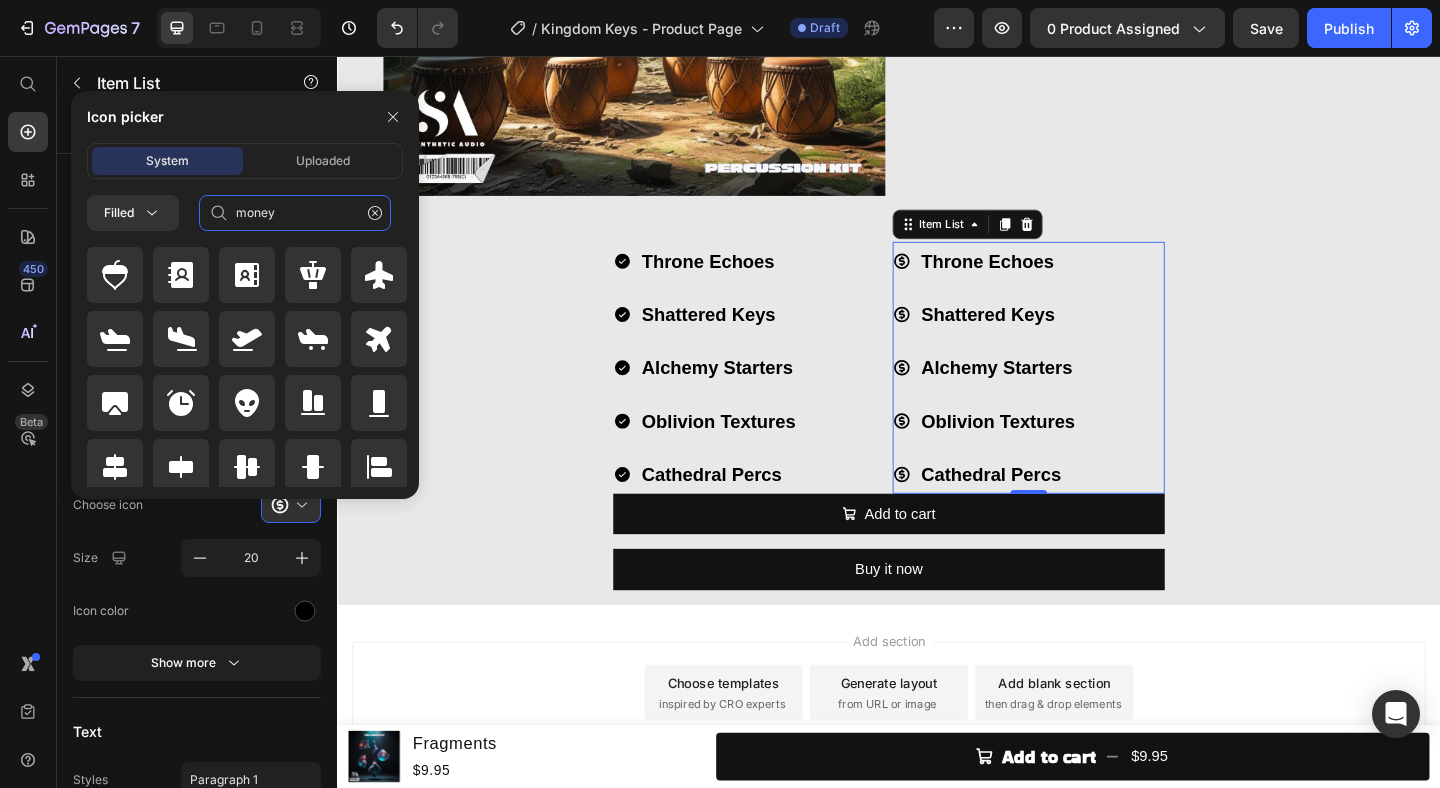 type on "money" 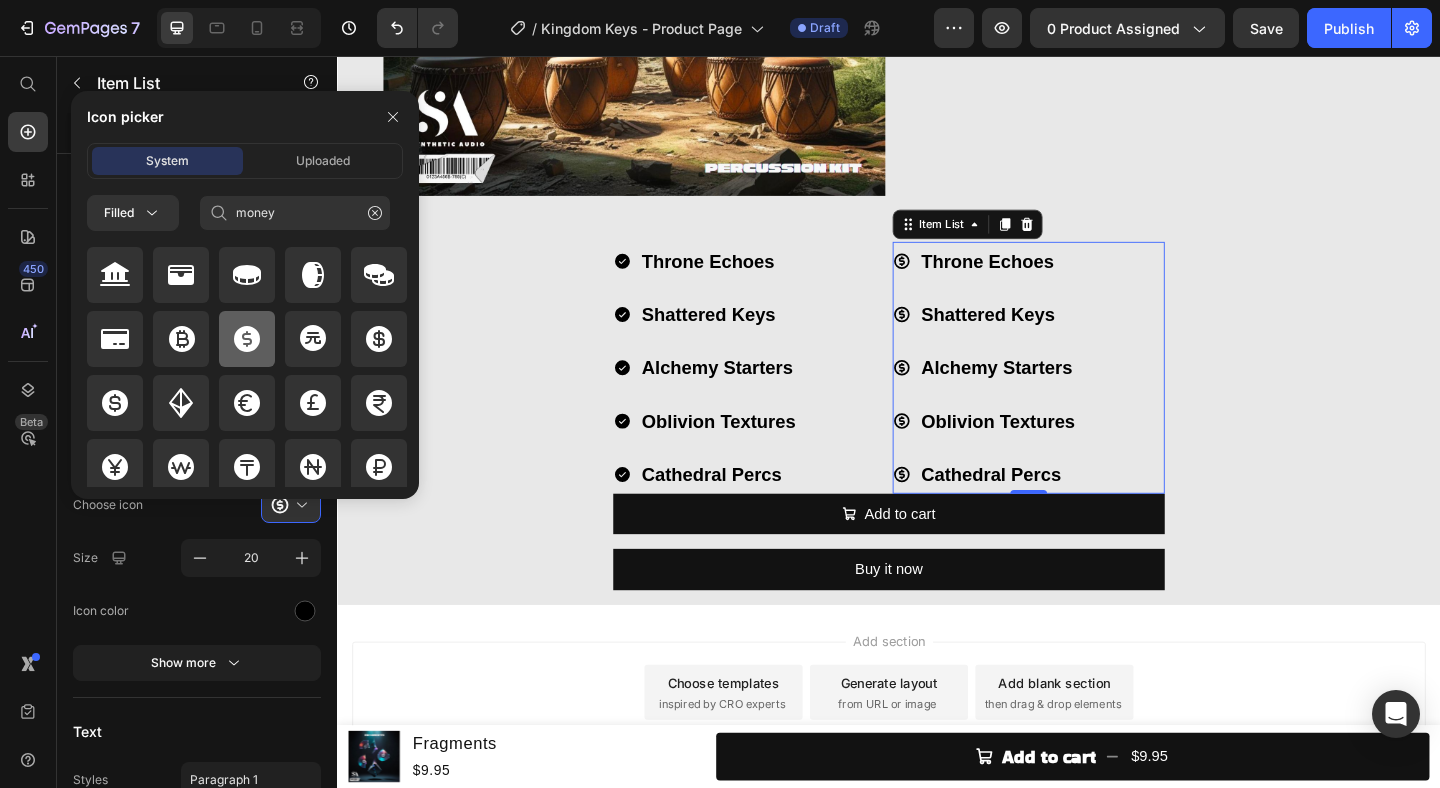 click 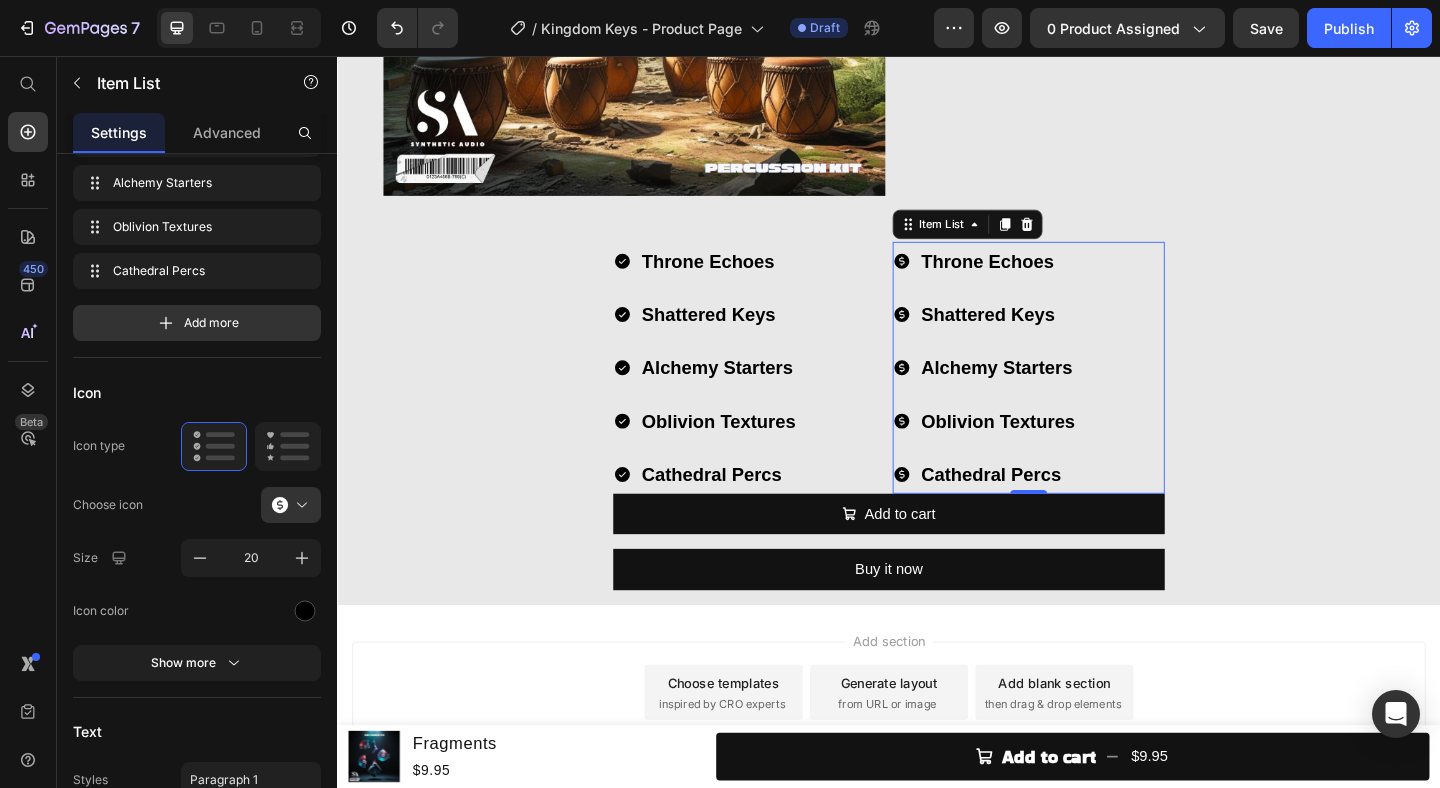 click on "Throne Echoes" at bounding box center (1055, 279) 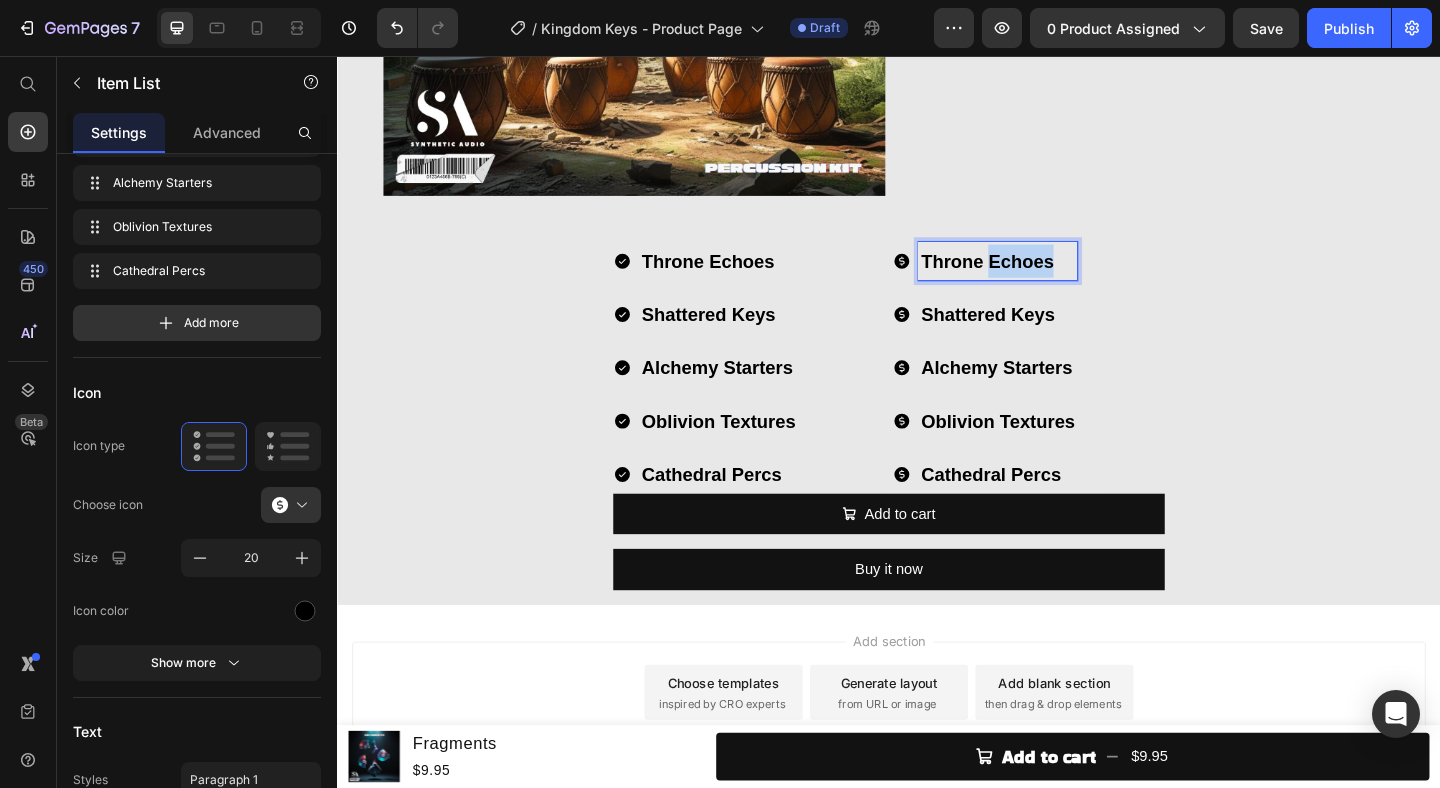 click on "Throne Echoes" at bounding box center (1055, 279) 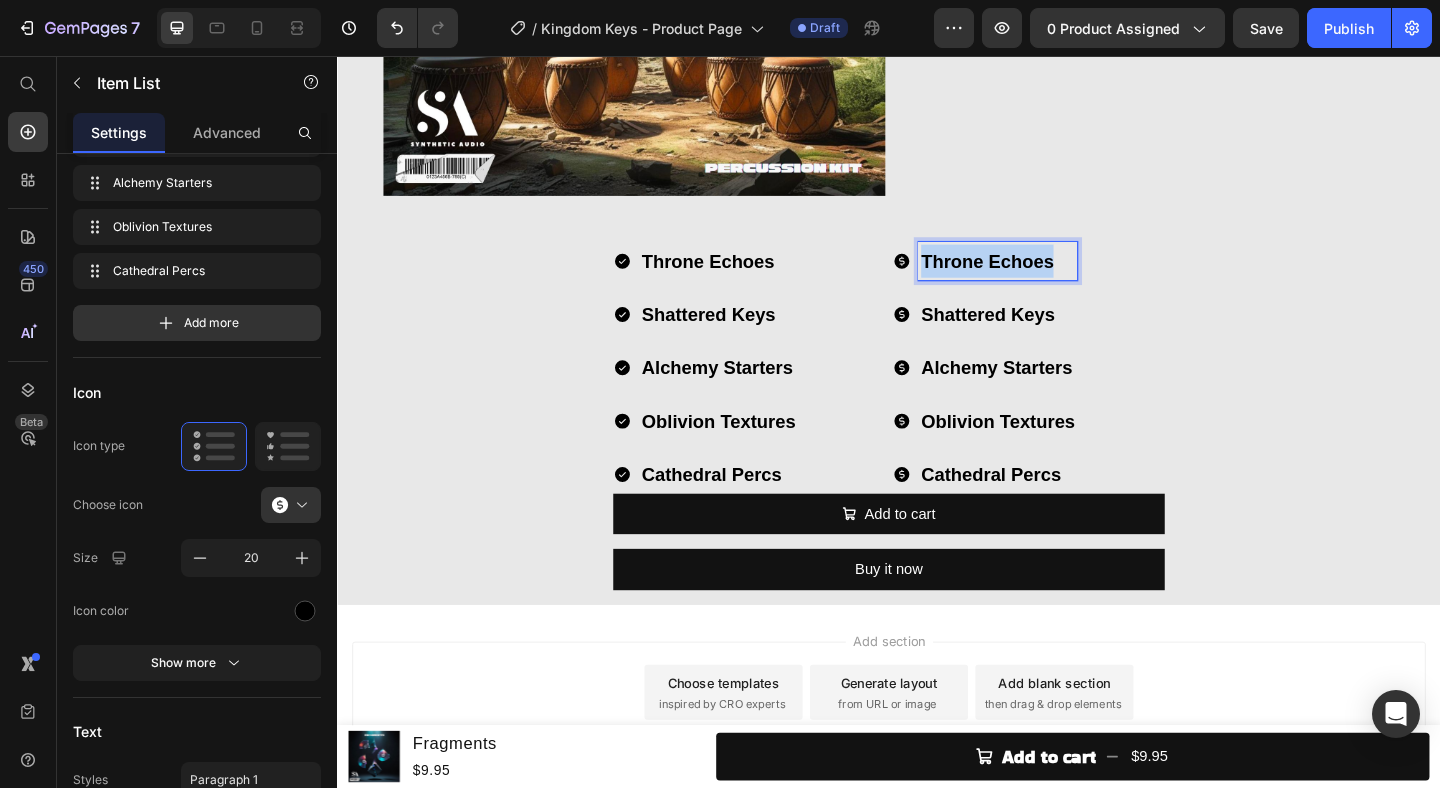 click on "Throne Echoes" at bounding box center (1055, 279) 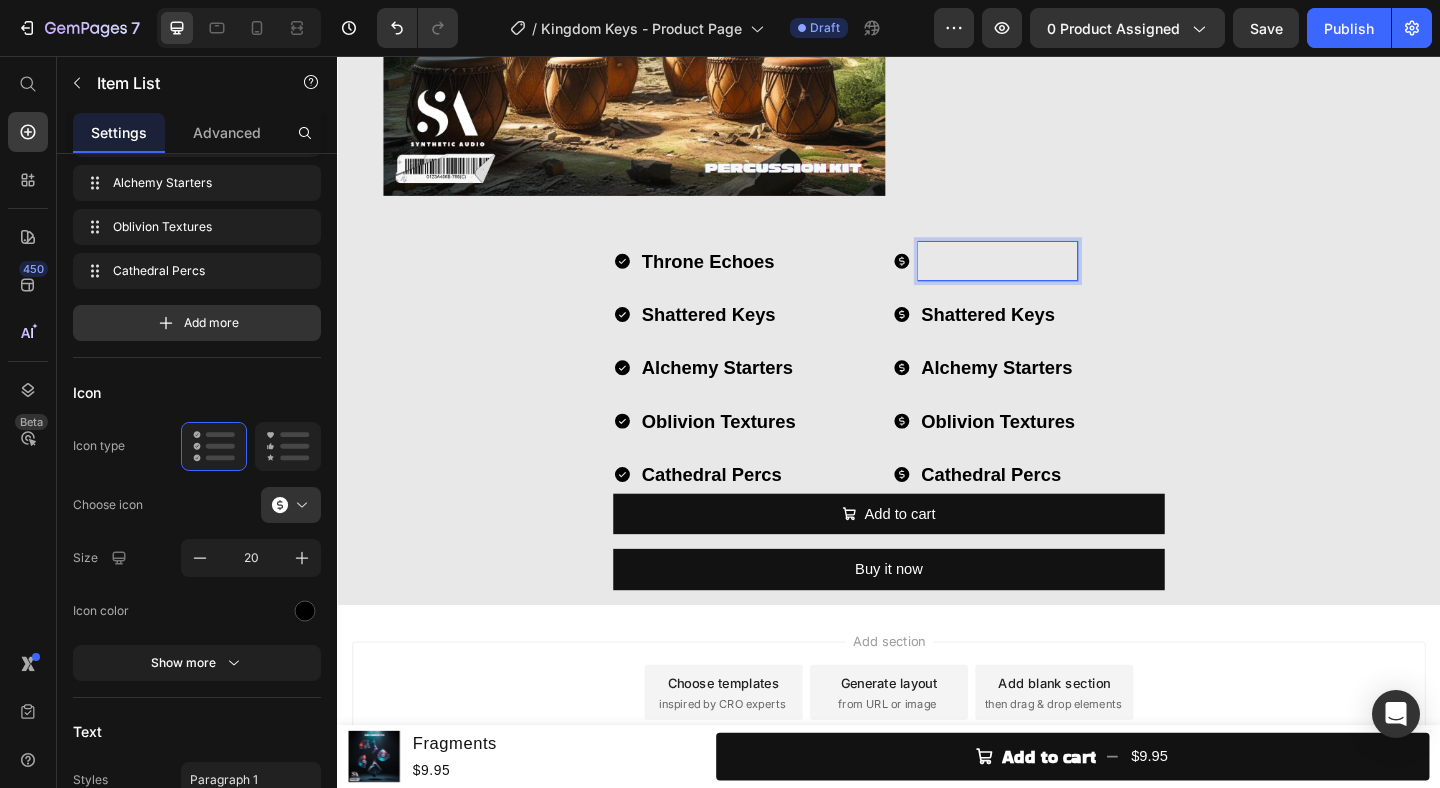scroll, scrollTop: 4012, scrollLeft: 0, axis: vertical 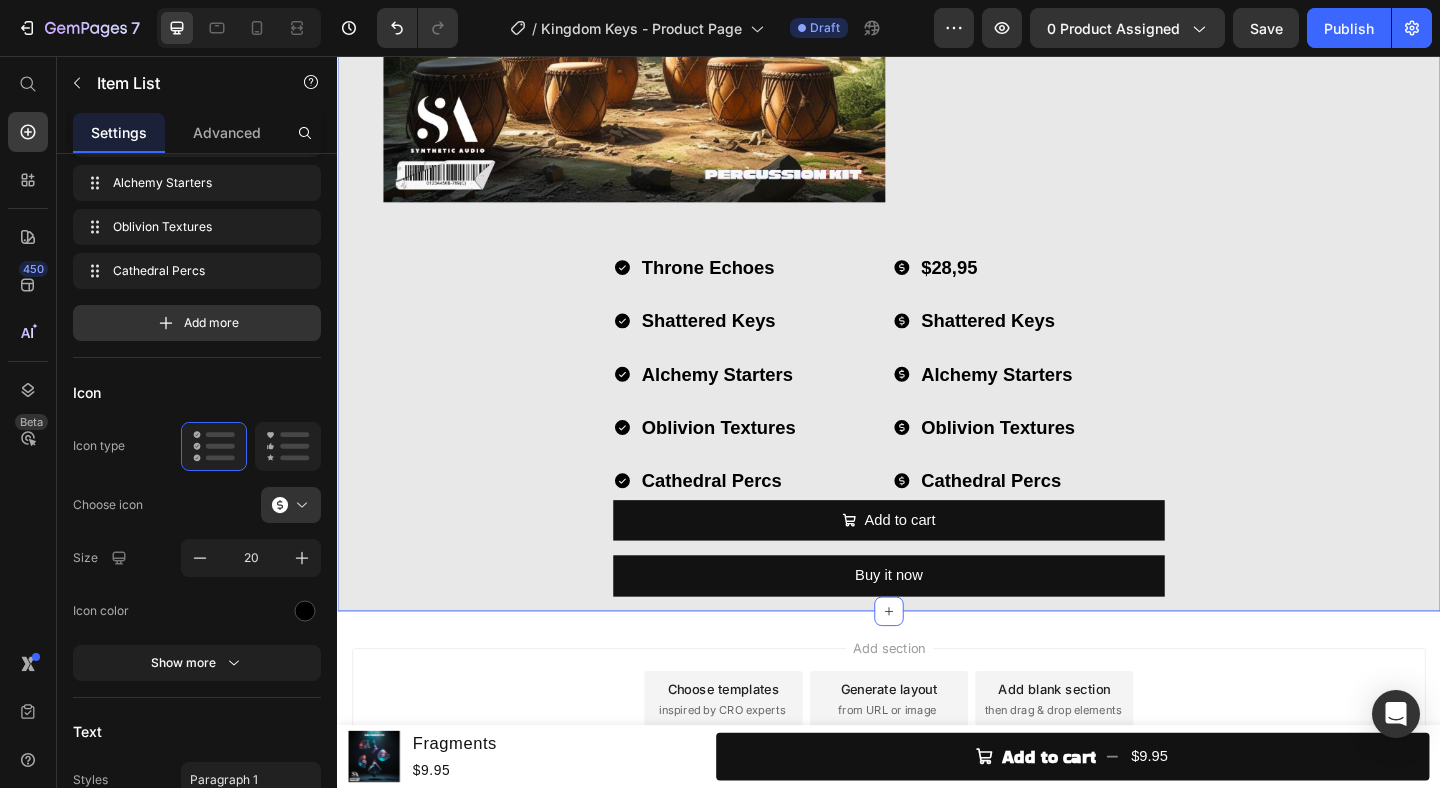 click on "What's in Kingdom Keys? Heading Image Throne Echoes  Loop Kit Heading (30 Stemmed Out Melody Loops) Heading Row Image Shattered Keys  One Shot Kit Heading (30 Melodic Piano One Shots) Heading Row Image Alchemy Starters  Melody Starter Kit Heading (30 Melodic Melody Starters) Heading Row Image Oblivion Textures Texture Kit Heading (30 Atmospheric Cinematic Textures) Heading Row Image Cathedral Percs  Percussion Kit Heading (30 Percussion Loops) Heading Row Throne Echoes Shattered Keys Alchemy Starters Oblivion Textures Cathedral Percs Item List
$28,95
Shattered Keys
Alchemy Starters
Oblivion Textures
Cathedral Percs Item List   0 Row
Add to cart Add to Cart Buy it now Dynamic Checkout Product" at bounding box center (937, -1180) 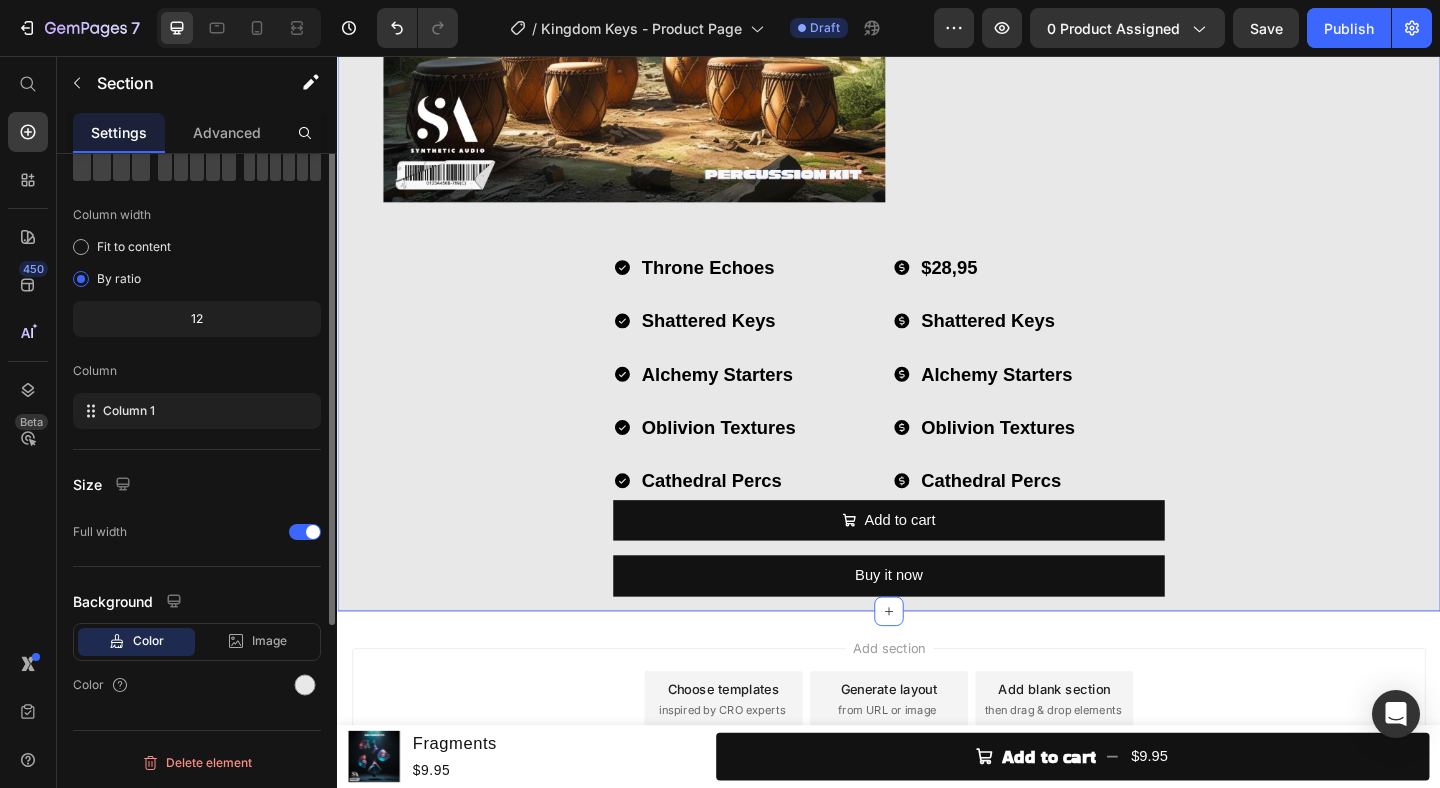 scroll, scrollTop: 0, scrollLeft: 0, axis: both 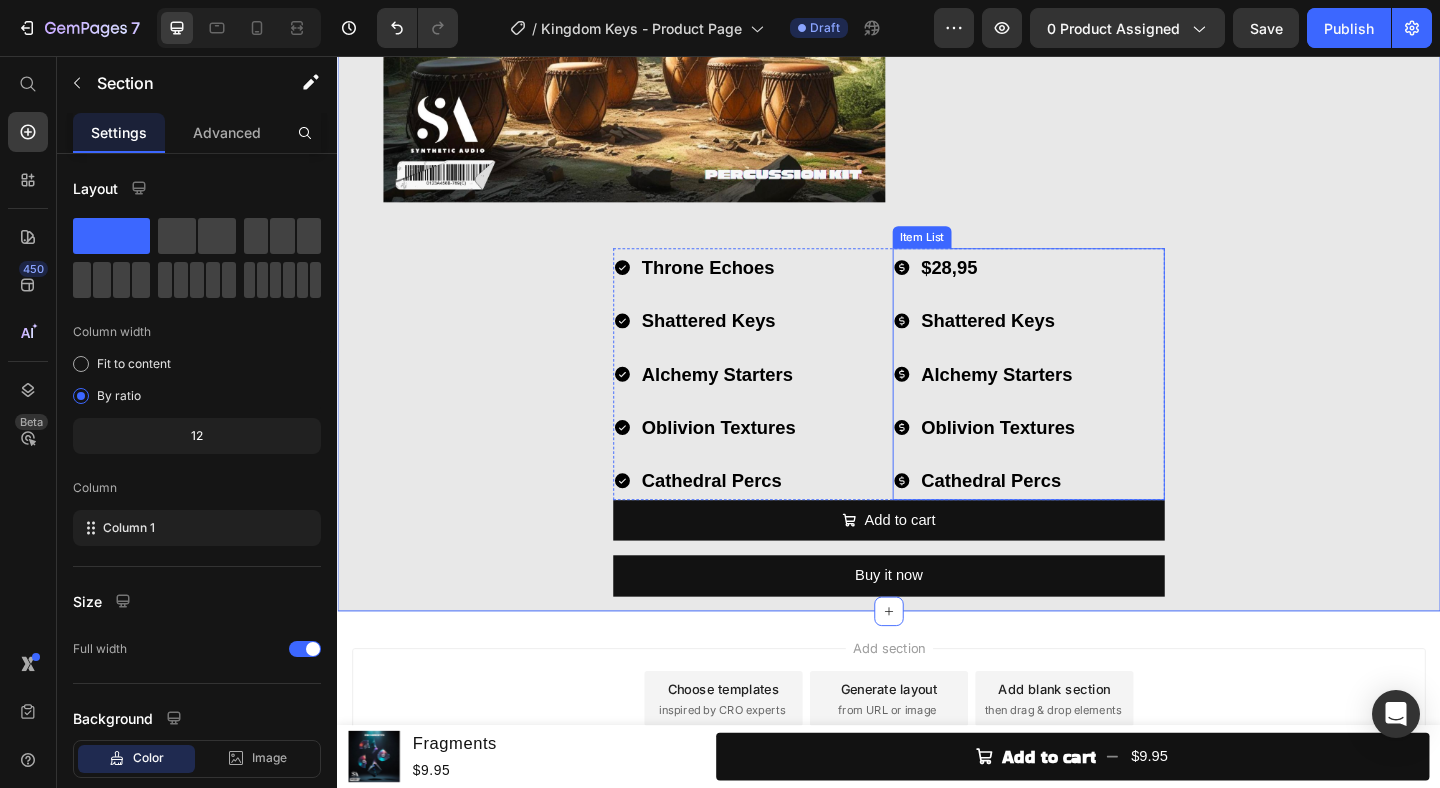click on "Shattered Keys" at bounding box center [1055, 344] 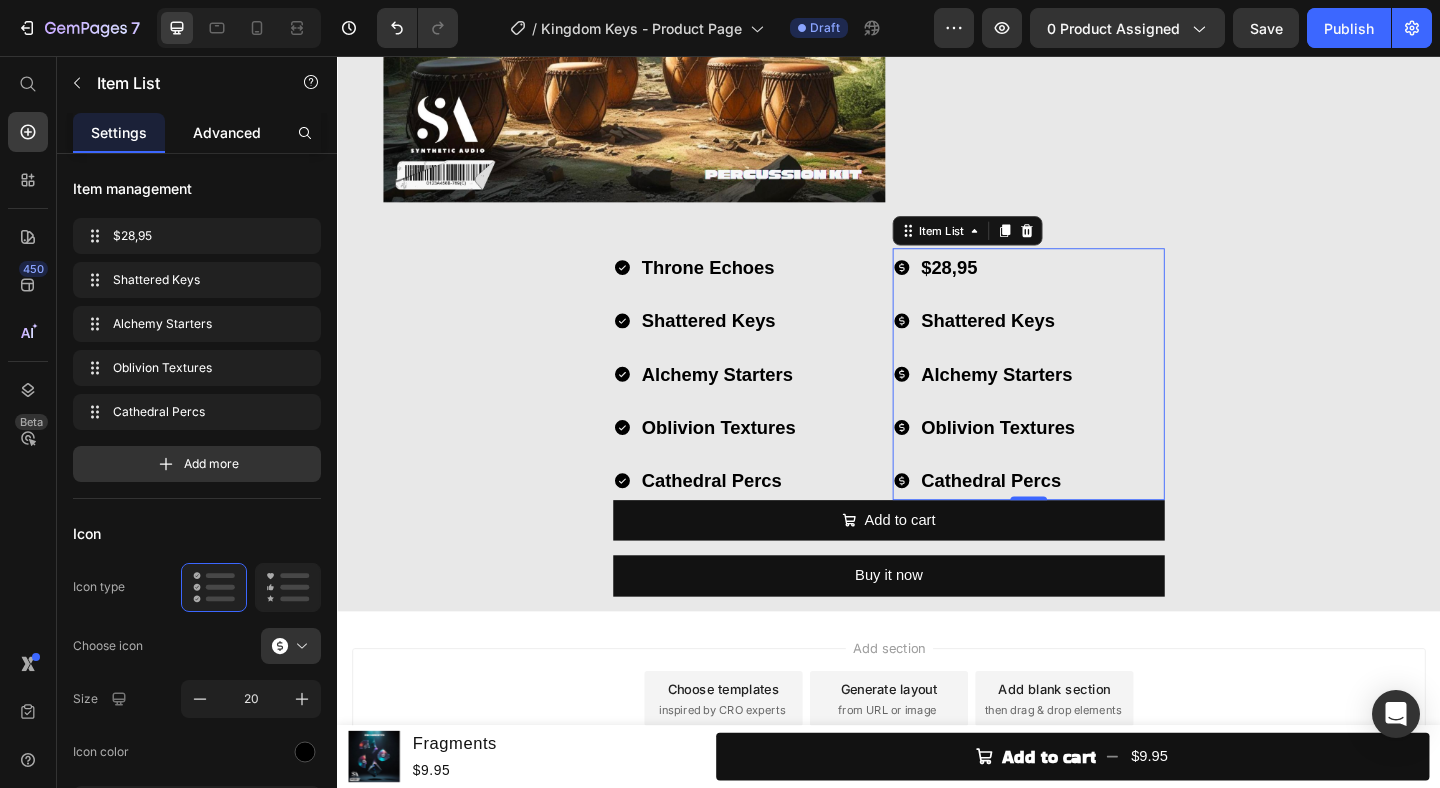 click on "Advanced" at bounding box center (227, 132) 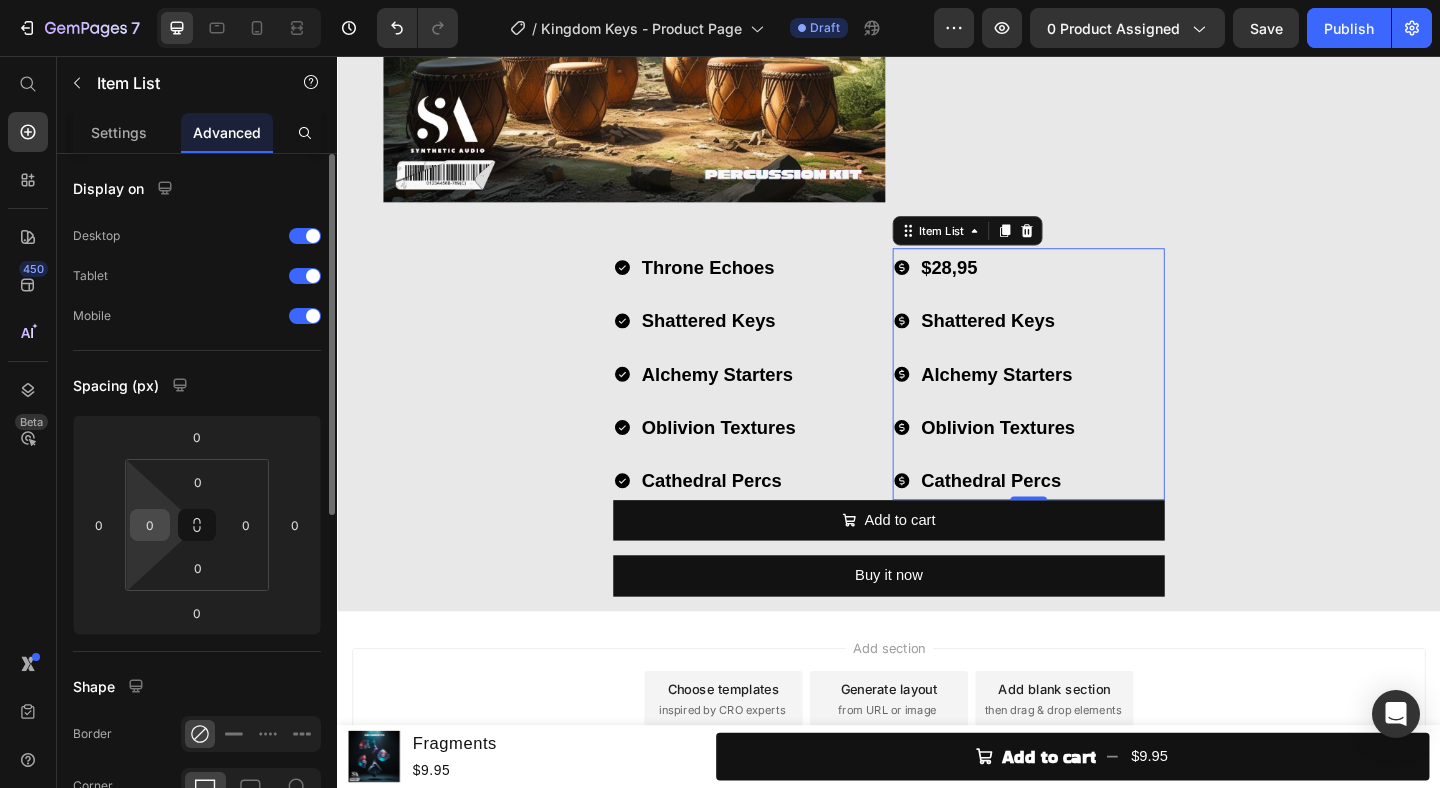 click on "0" at bounding box center (150, 525) 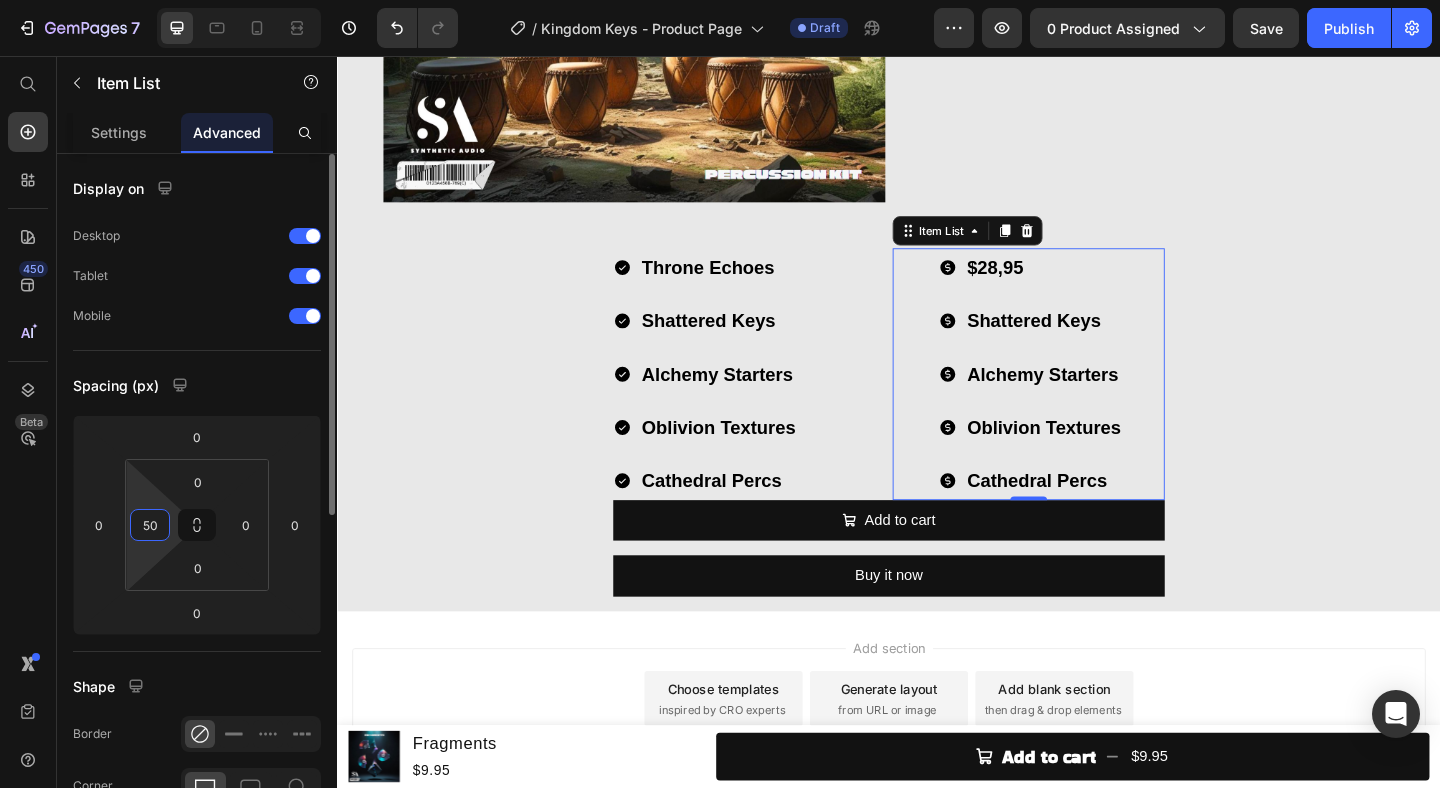 click on "50" at bounding box center (150, 525) 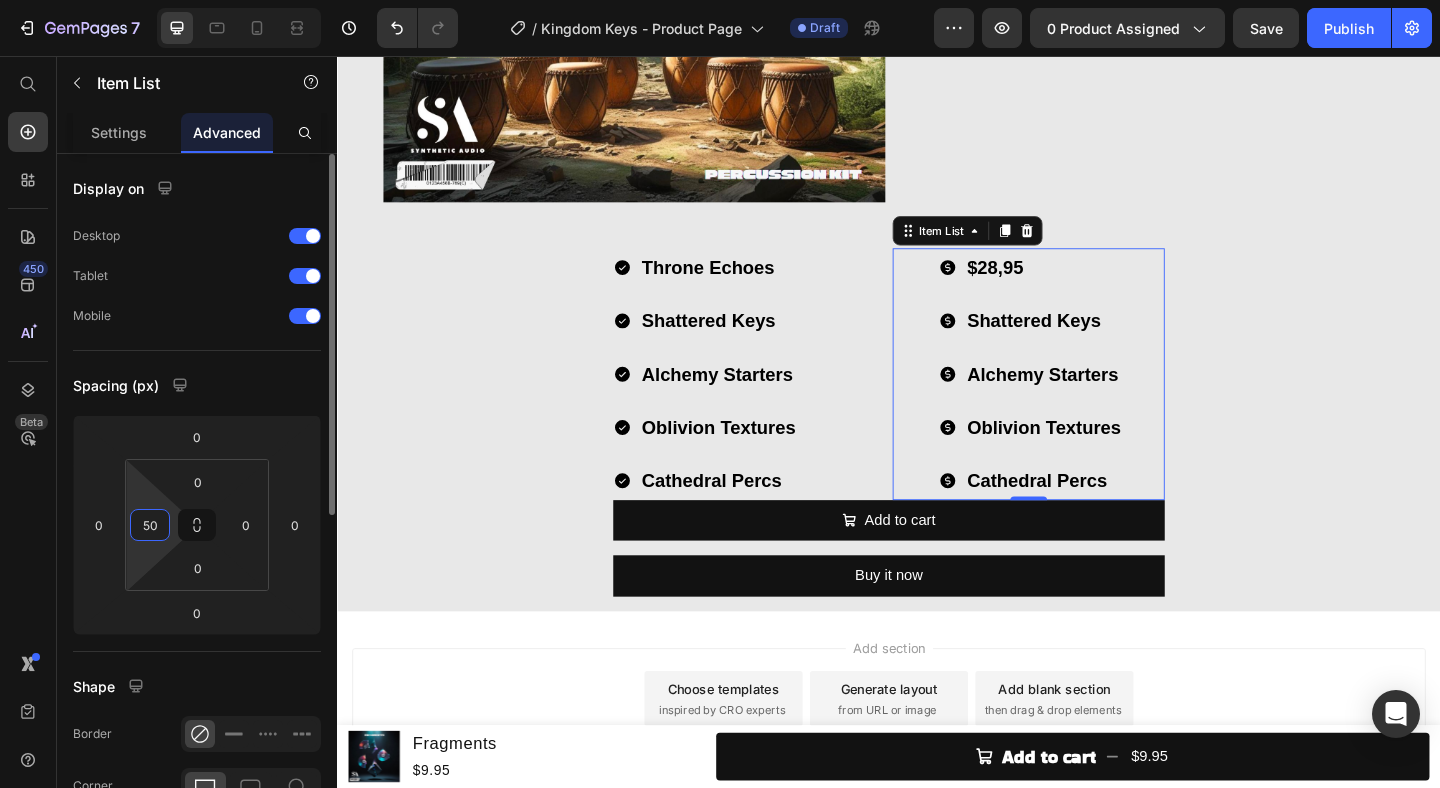 click on "50" at bounding box center [150, 525] 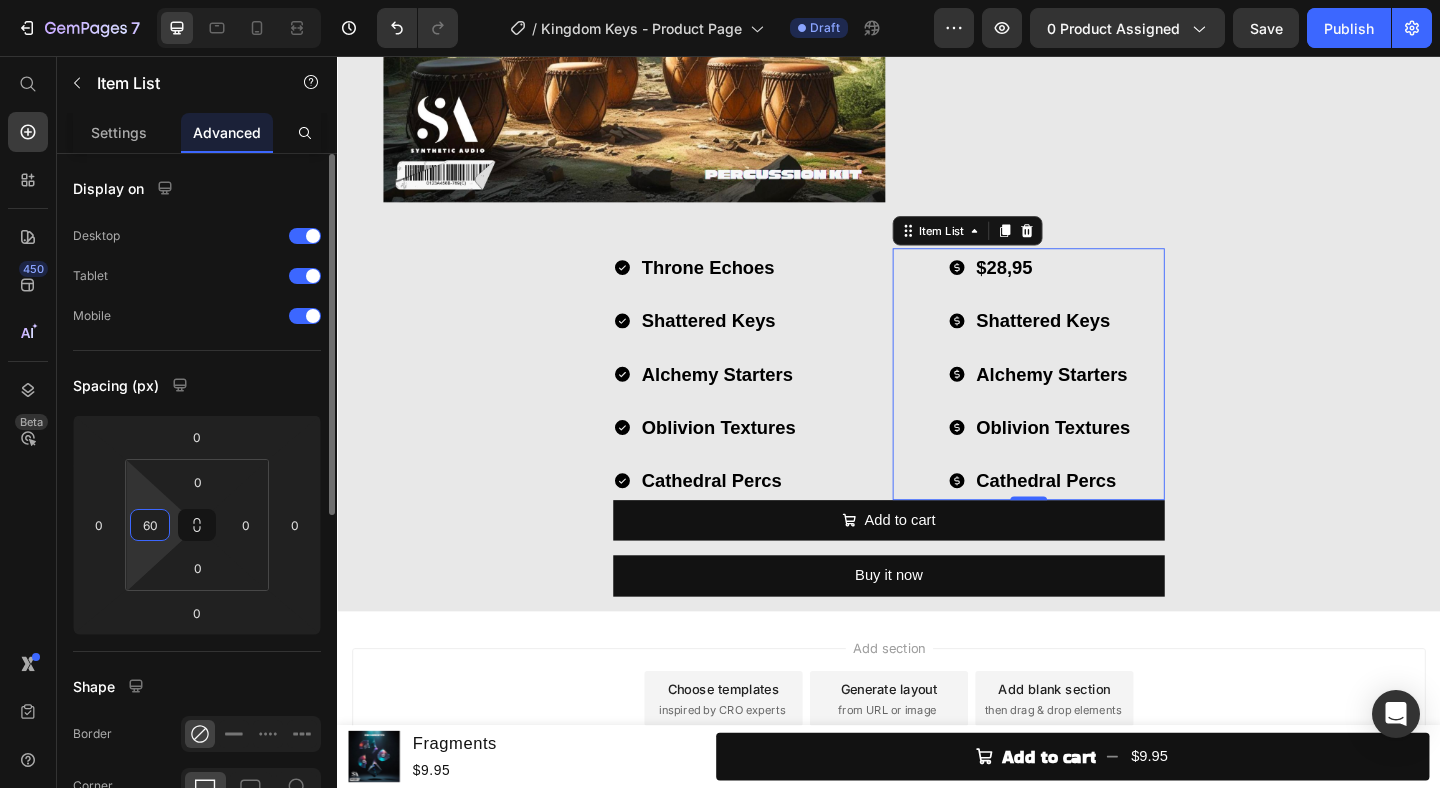 click on "60" at bounding box center (150, 525) 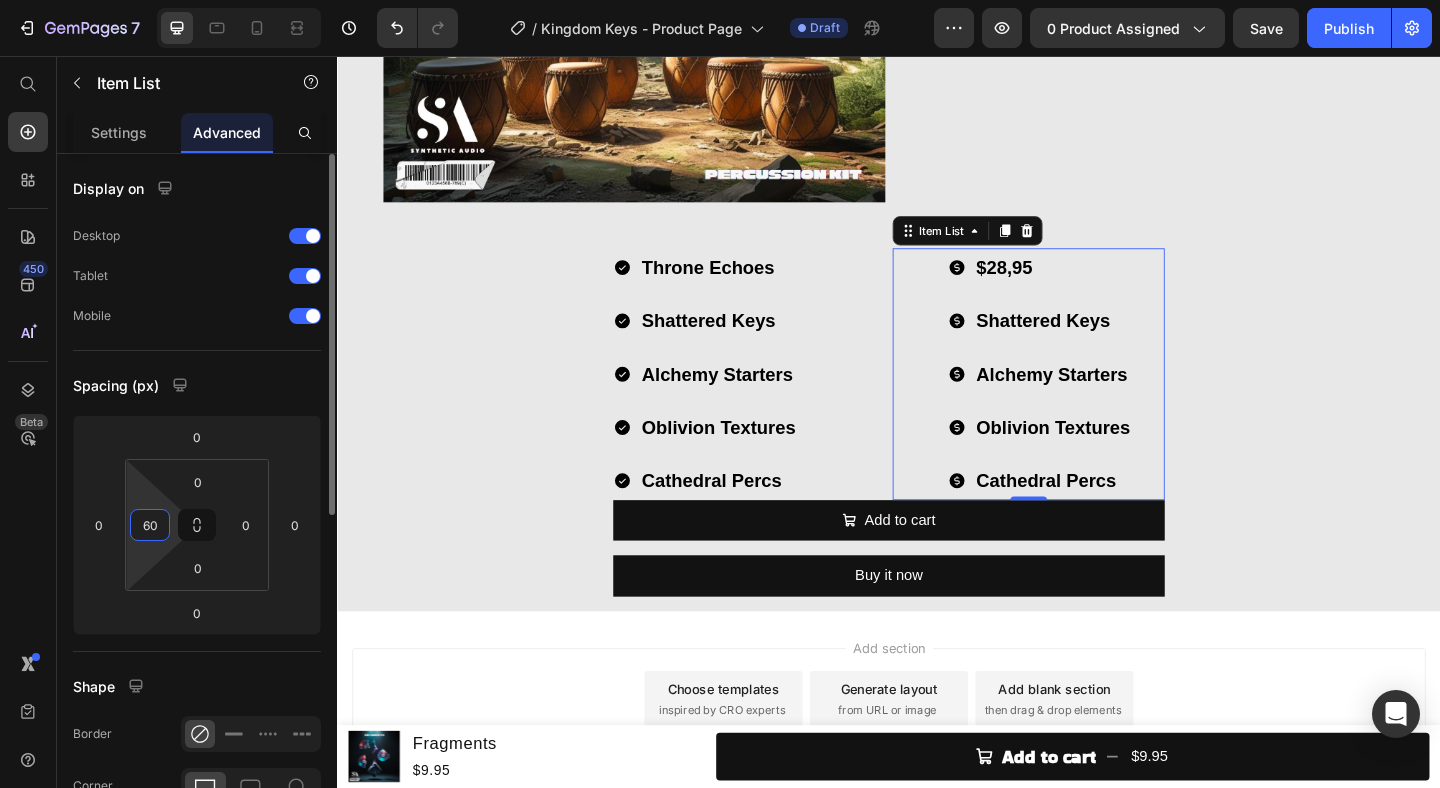 click on "60" at bounding box center (150, 525) 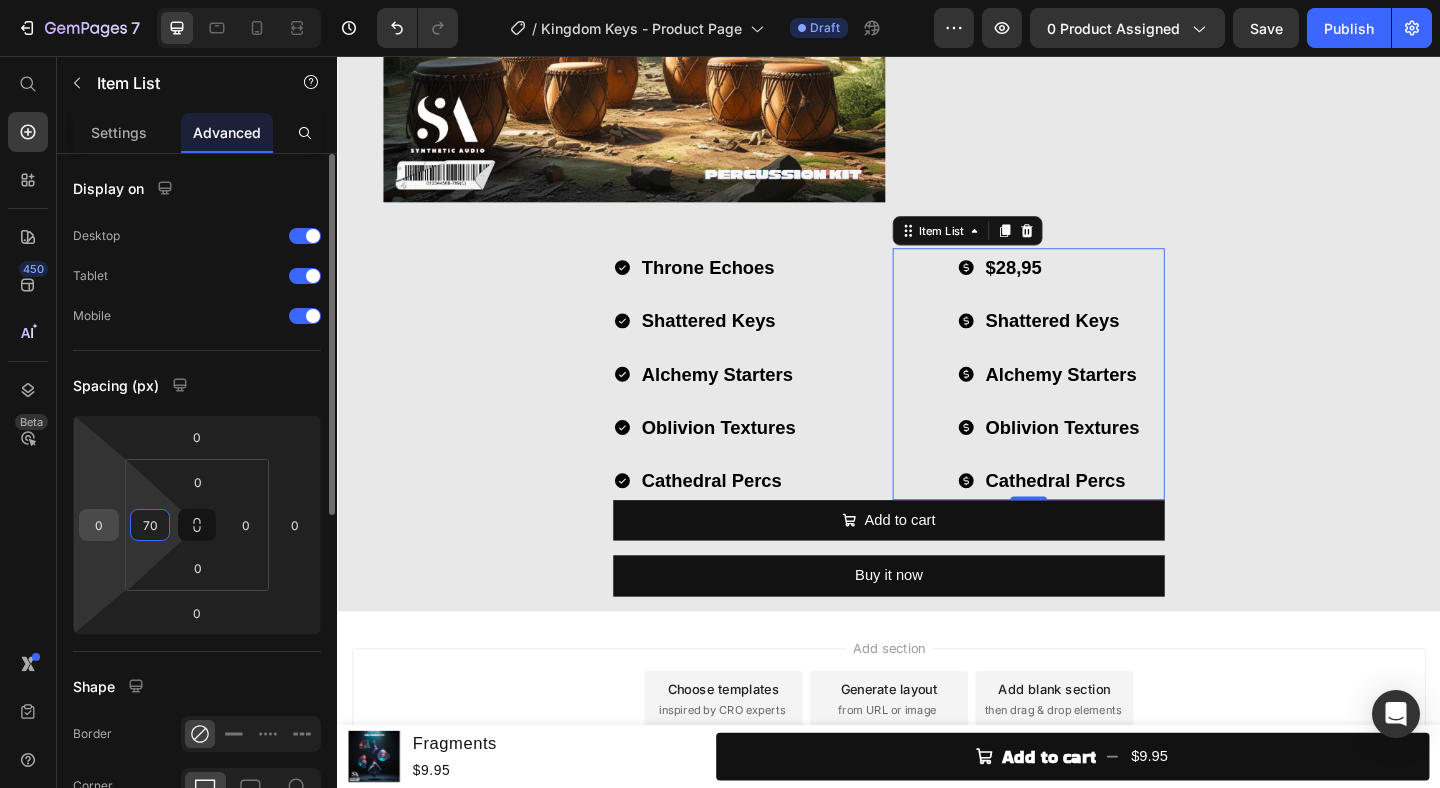 type on "70" 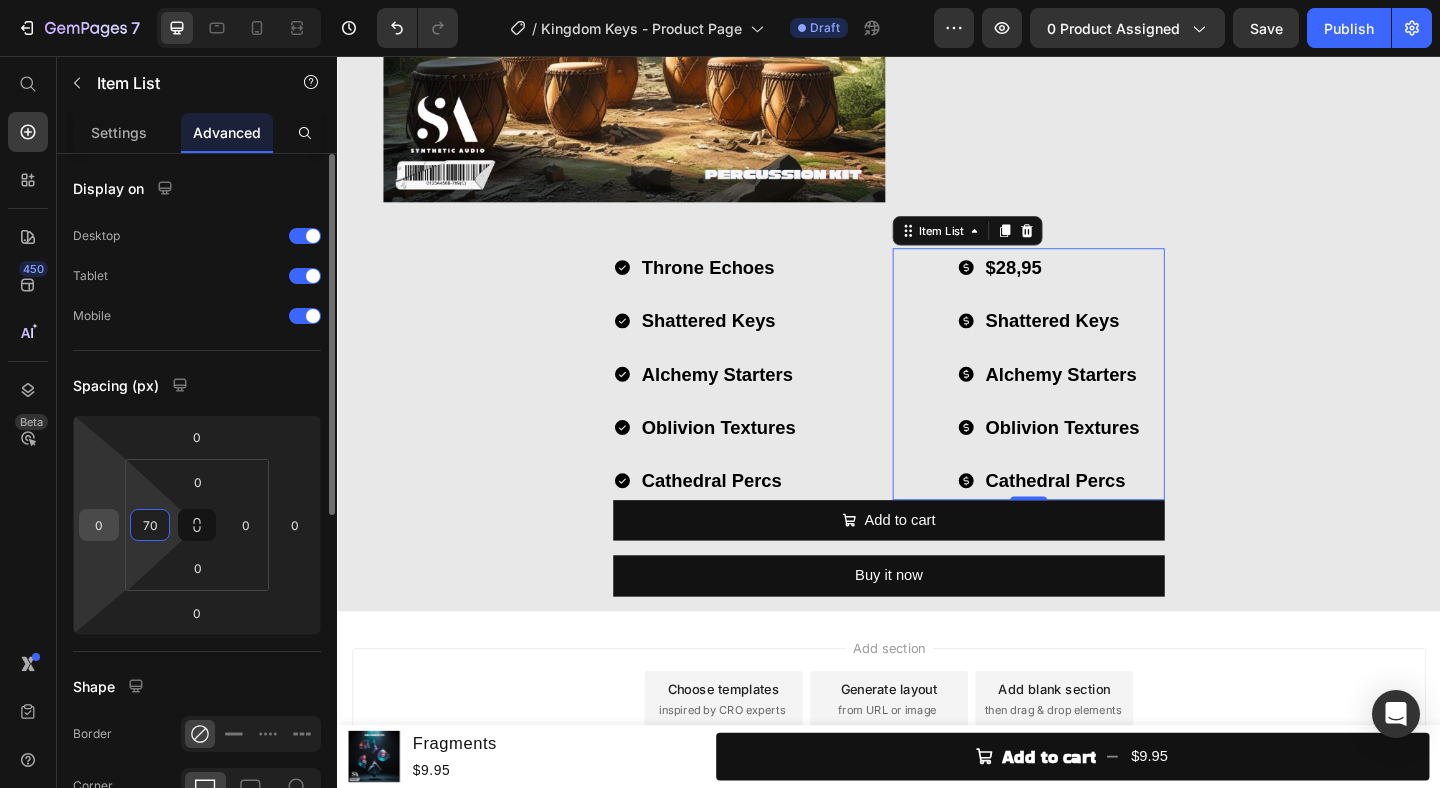 click on "0" at bounding box center [99, 525] 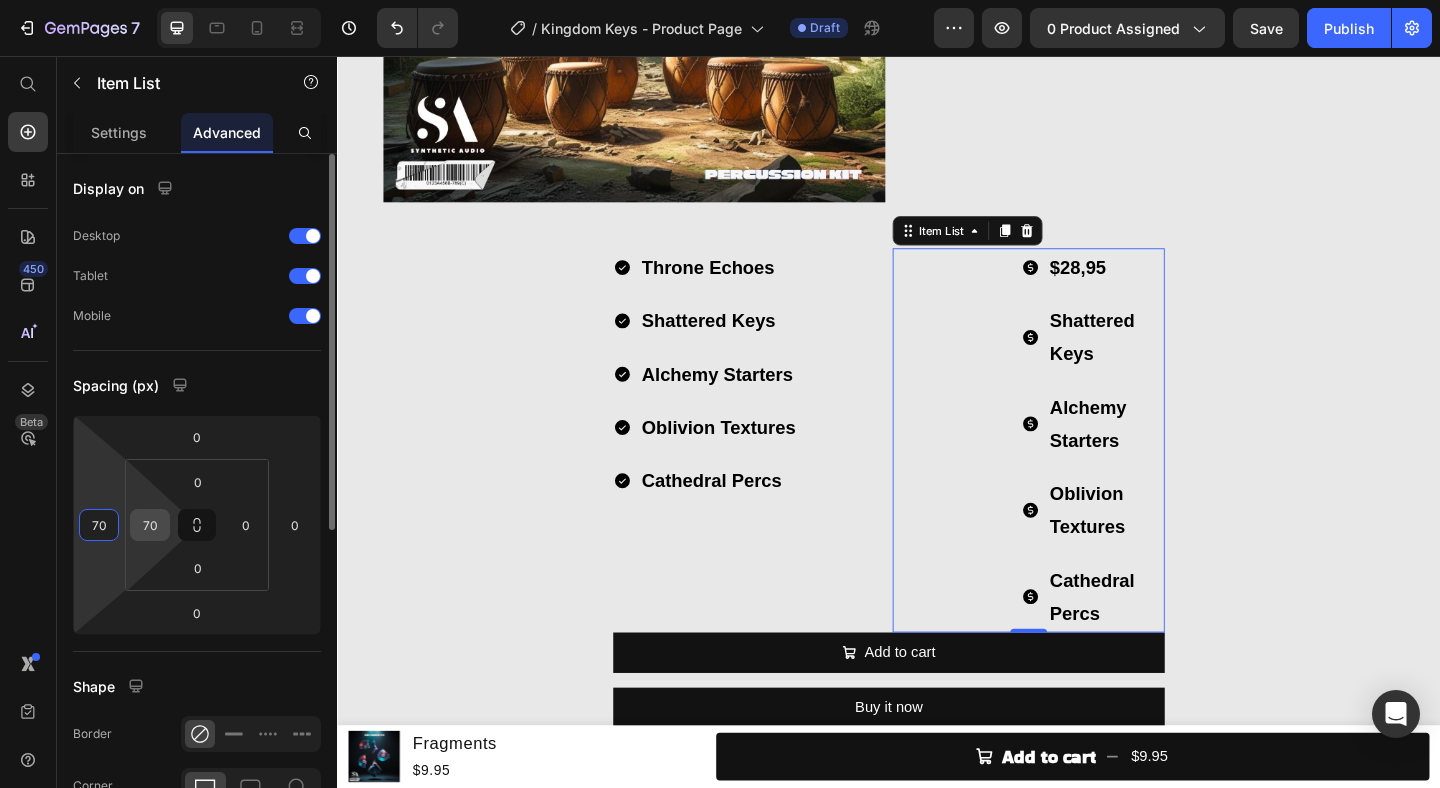 type on "70" 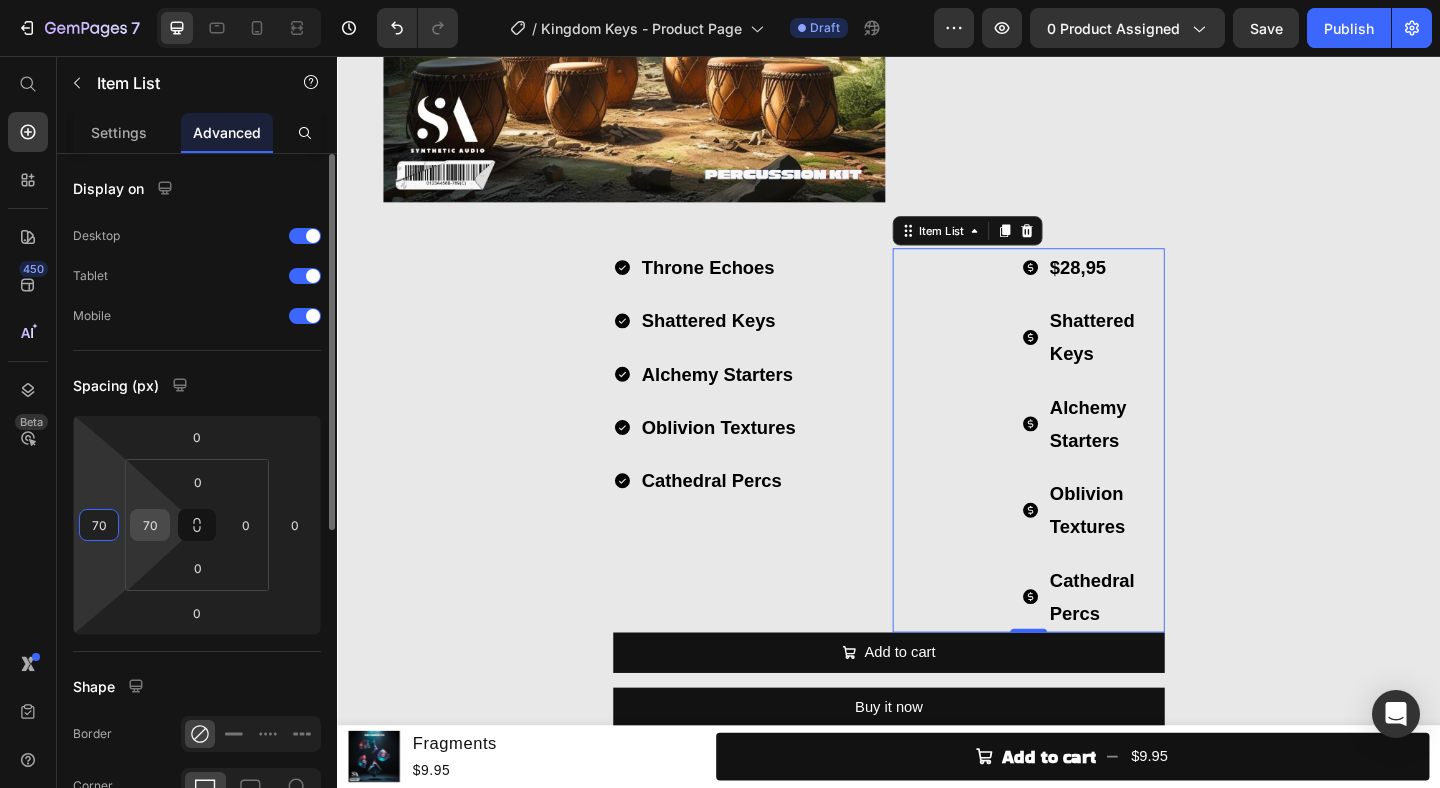 click on "70" at bounding box center [150, 525] 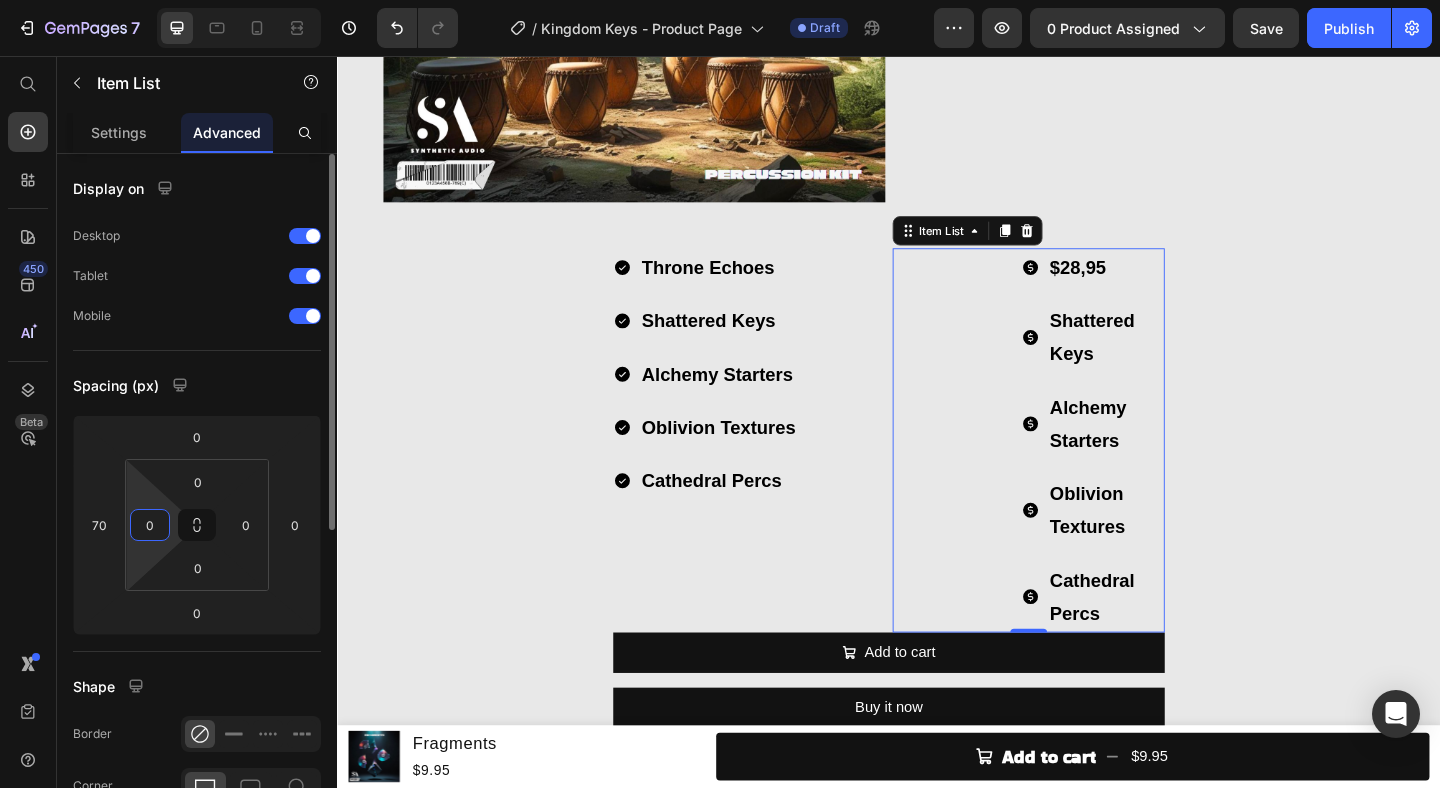 type on "0" 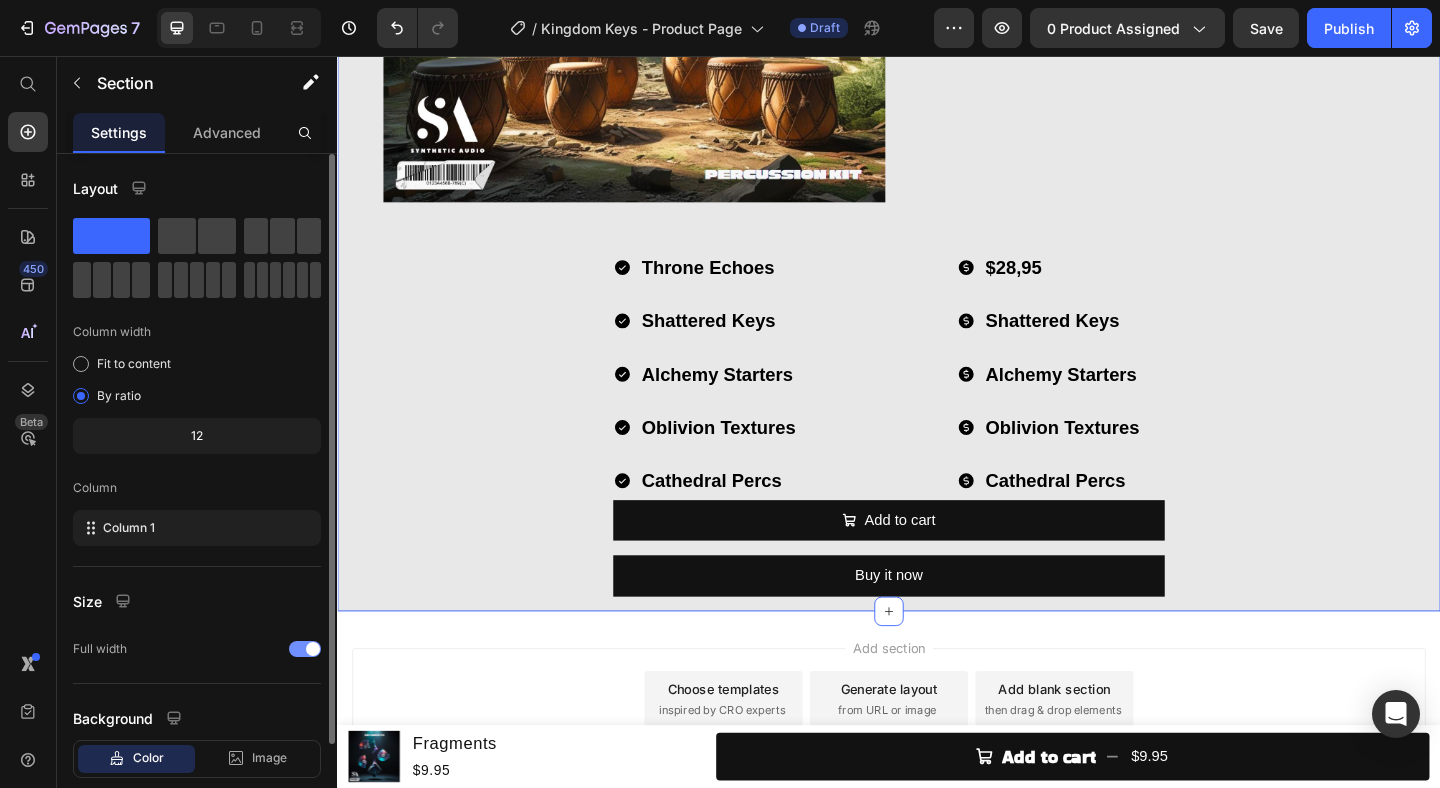 click on "What's in Kingdom Keys? Heading Image Throne Echoes  Loop Kit Heading (30 Stemmed Out Melody Loops) Heading Row Image Shattered Keys  One Shot Kit Heading (30 Melodic Piano One Shots) Heading Row Image Alchemy Starters  Melody Starter Kit Heading (30 Melodic Melody Starters) Heading Row Image Oblivion Textures Texture Kit Heading (30 Atmospheric Cinematic Textures) Heading Row Image Cathedral Percs  Percussion Kit Heading (30 Percussion Loops) Heading Row Throne Echoes Shattered Keys Alchemy Starters Oblivion Textures Cathedral Percs Item List
$28,95
Shattered Keys
Alchemy Starters
Oblivion Textures
Cathedral Percs Item List Row
Add to cart Add to Cart Buy it now Dynamic Checkout Product" at bounding box center (937, -1180) 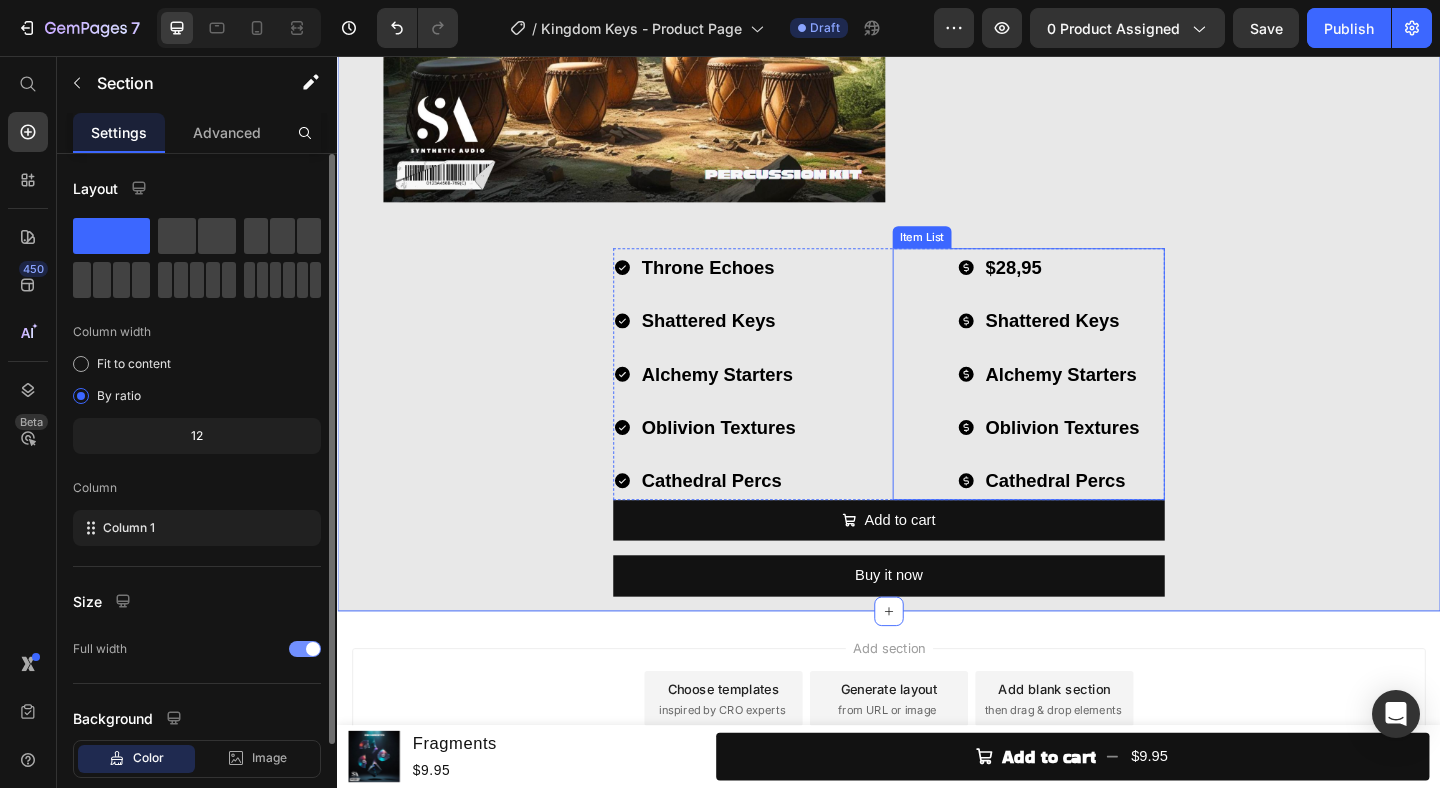 click on "$28,95
Shattered Keys
Alchemy Starters
Oblivion Textures
Cathedral Percs Item List" at bounding box center [1089, 402] 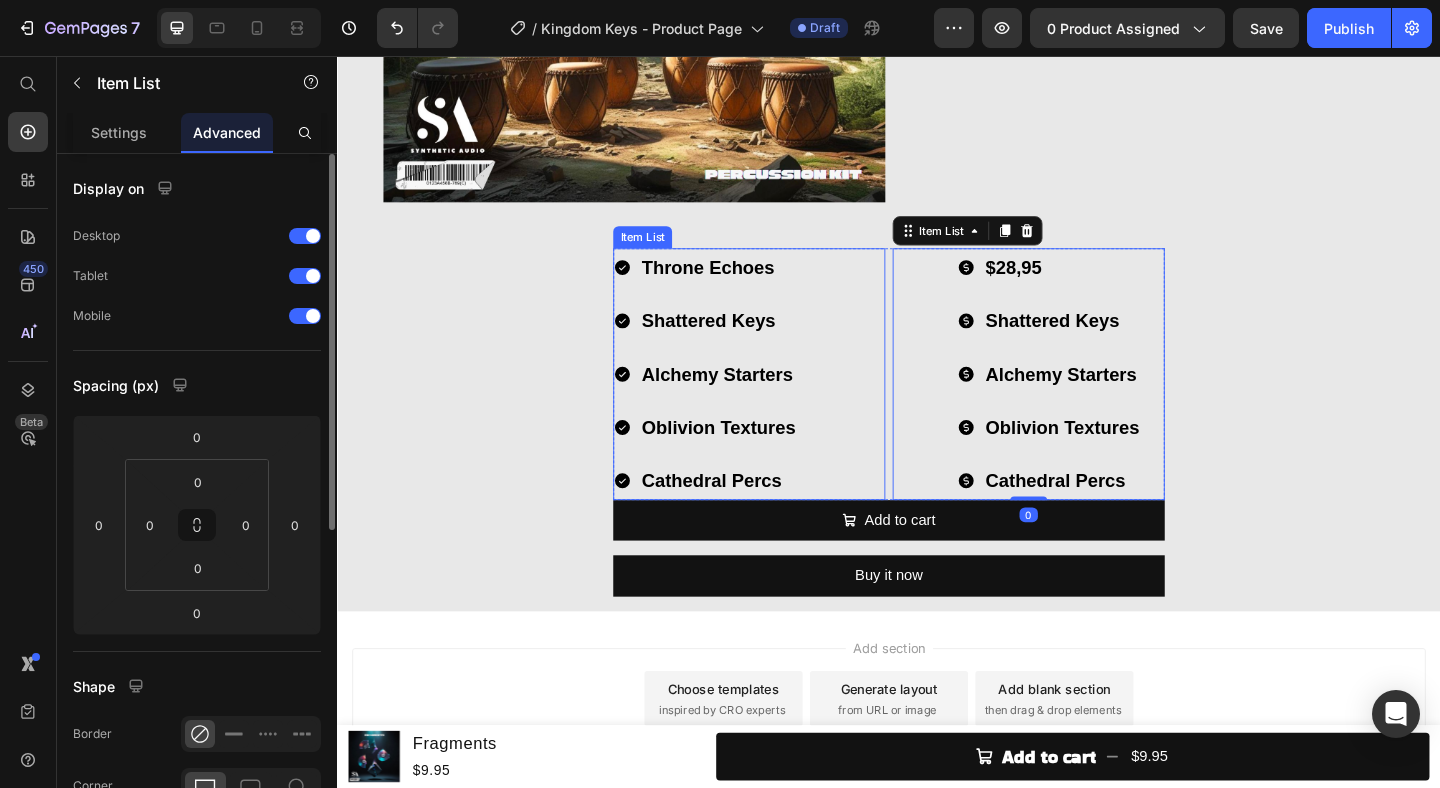 click on "Throne Echoes Shattered Keys Alchemy Starters Oblivion Textures Cathedral Percs" at bounding box center (785, 402) 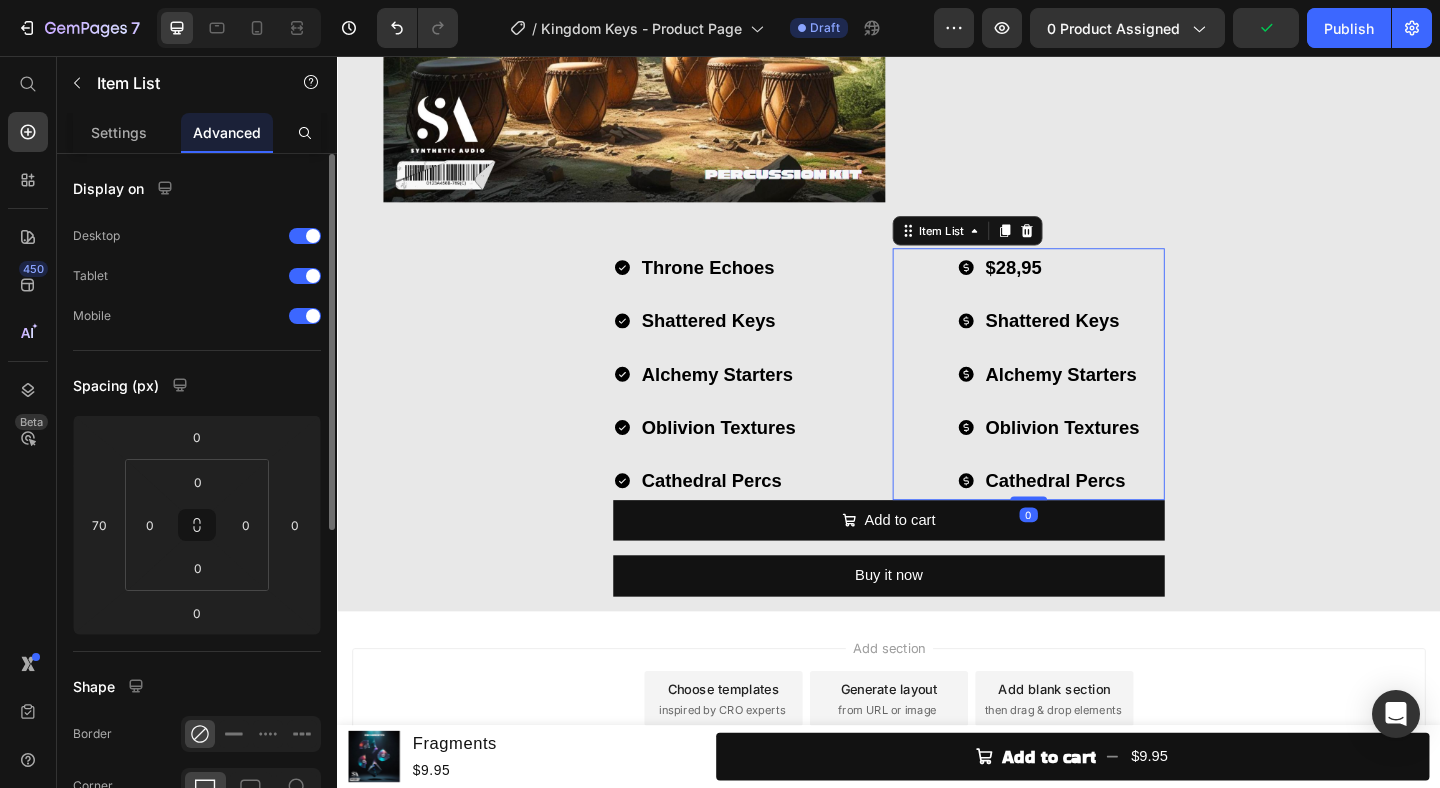 click on "$28,95
Shattered Keys
Alchemy Starters
Oblivion Textures
Cathedral Percs Item List   0" at bounding box center (1089, 402) 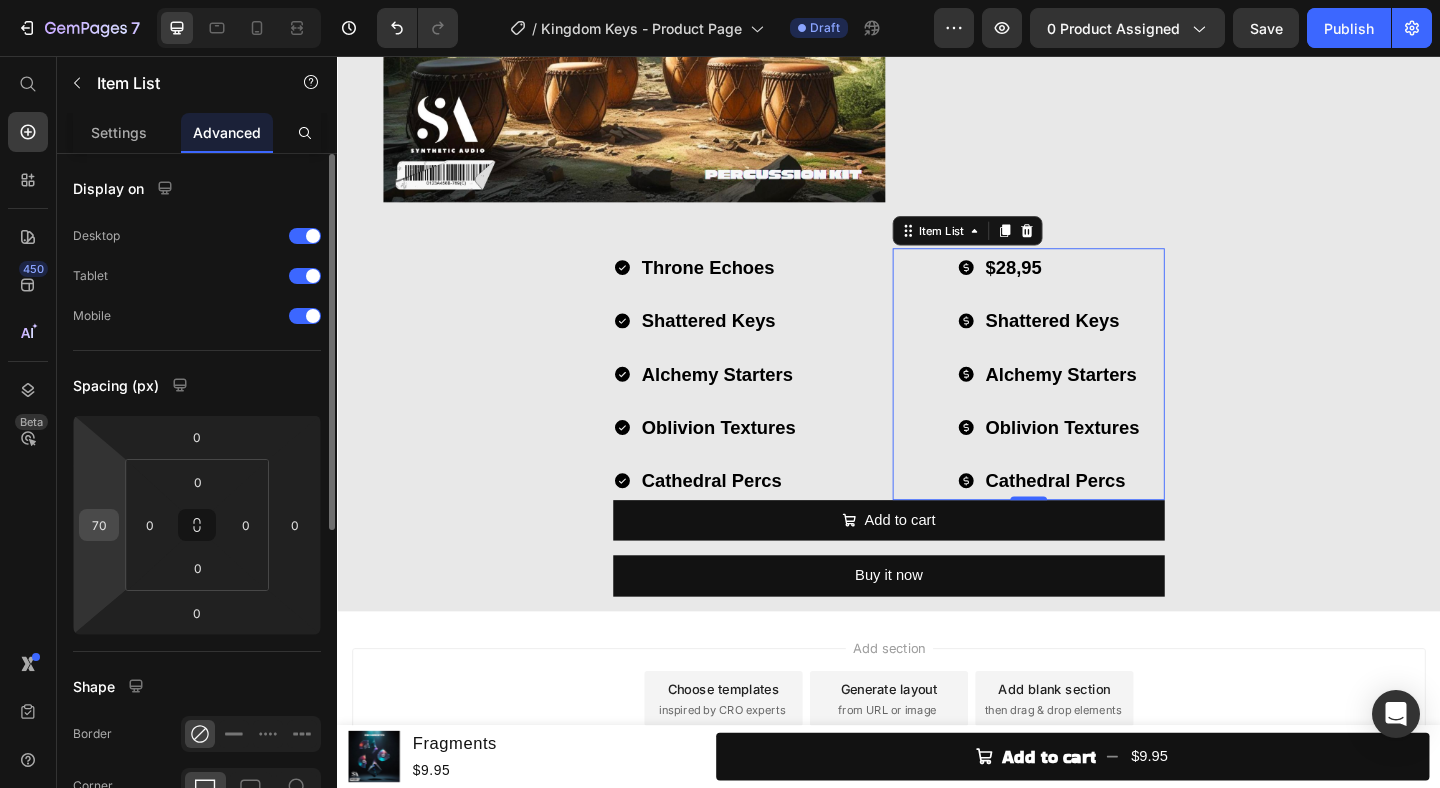 click on "70" at bounding box center (99, 525) 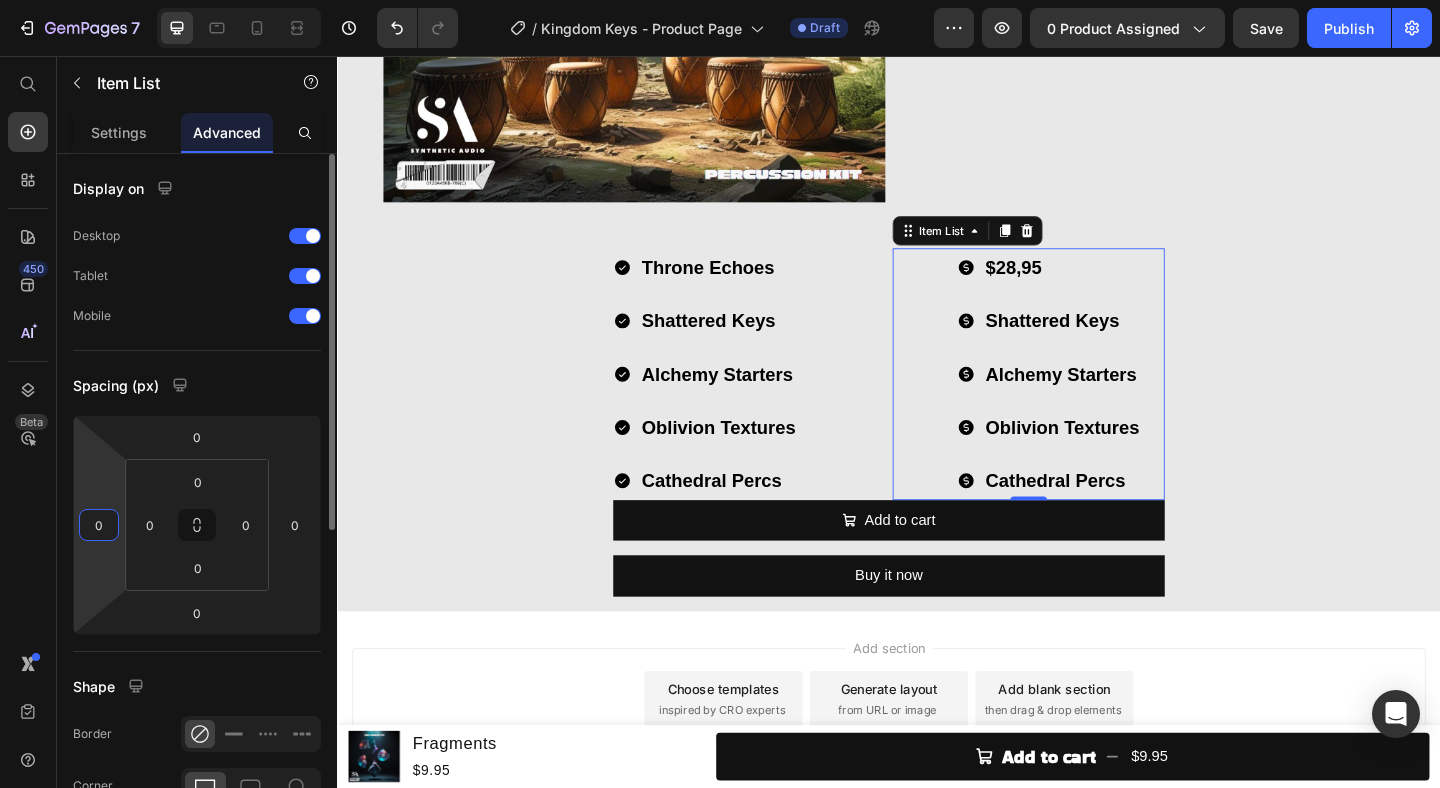 type on "0" 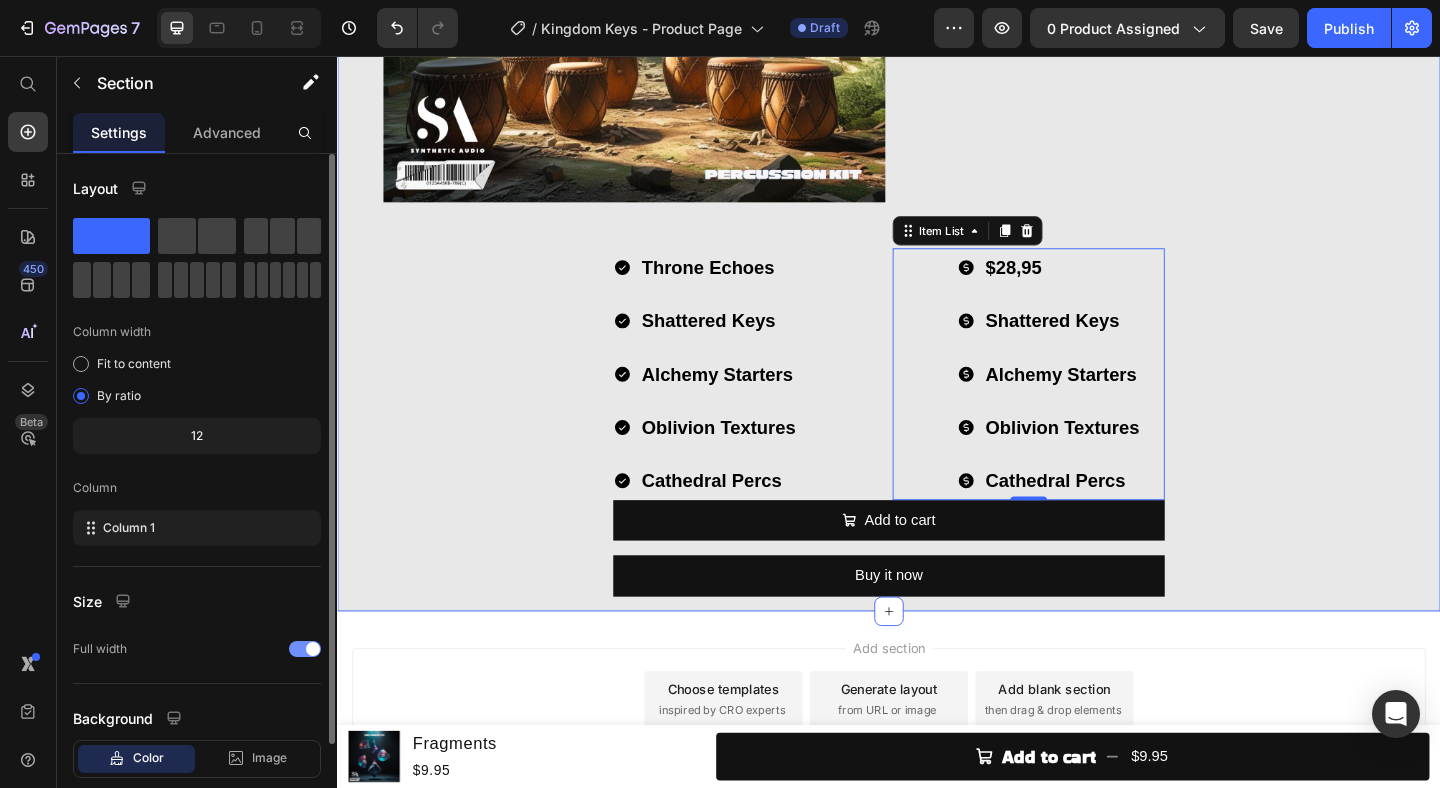click on "What's in Kingdom Keys? Heading Image Throne Echoes  Loop Kit Heading (30 Stemmed Out Melody Loops) Heading Row Image Shattered Keys  One Shot Kit Heading (30 Melodic Piano One Shots) Heading Row Image Alchemy Starters  Melody Starter Kit Heading (30 Melodic Melody Starters) Heading Row Image Oblivion Textures Texture Kit Heading (30 Atmospheric Cinematic Textures) Heading Row Image Cathedral Percs  Percussion Kit Heading (30 Percussion Loops) Heading Row Throne Echoes Shattered Keys Alchemy Starters Oblivion Textures Cathedral Percs Item List
$28,95
Shattered Keys
Alchemy Starters
Oblivion Textures
Cathedral Percs Item List   0 Row
Add to cart Add to Cart Buy it now Dynamic Checkout Product" at bounding box center (937, -1180) 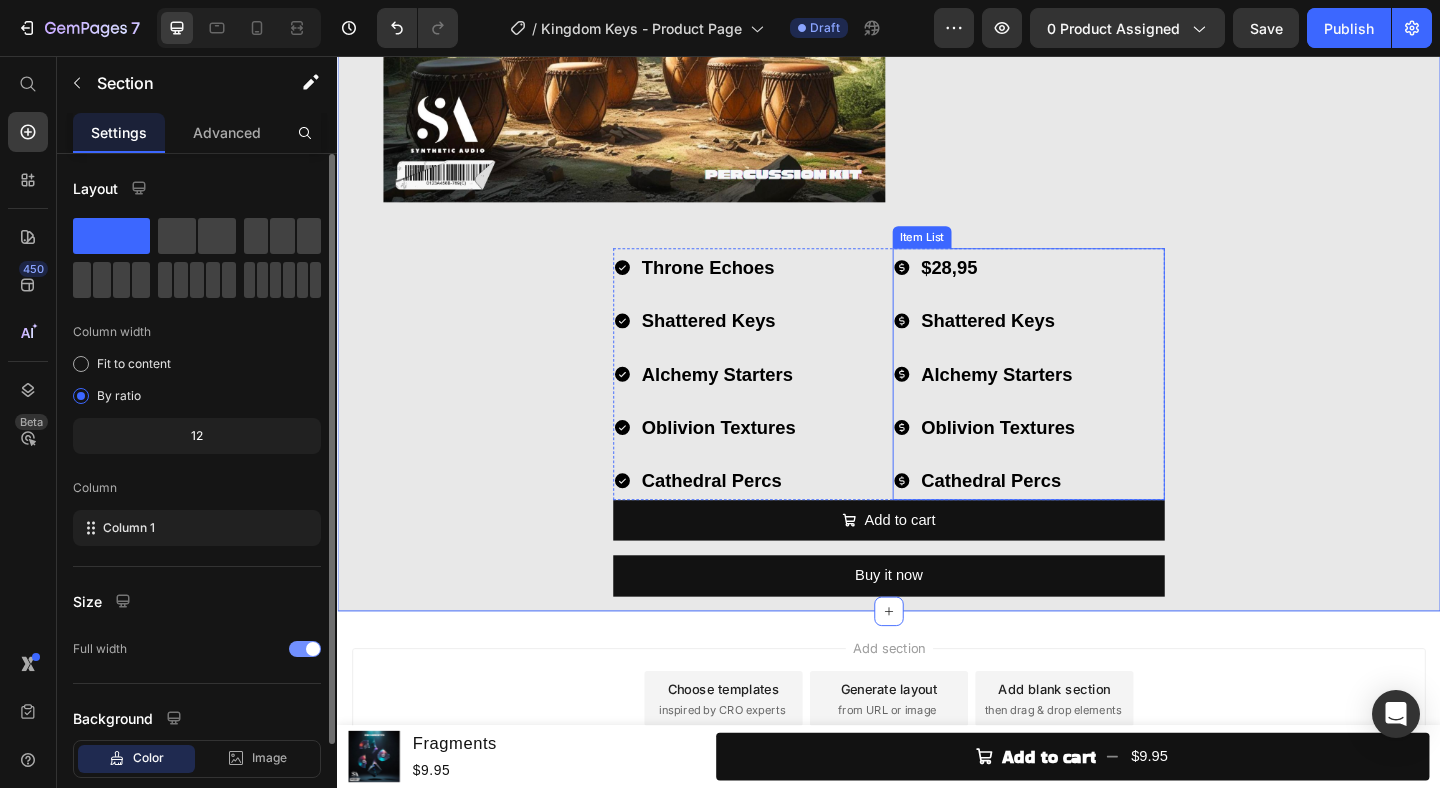 click on "Shattered Keys" at bounding box center (1055, 344) 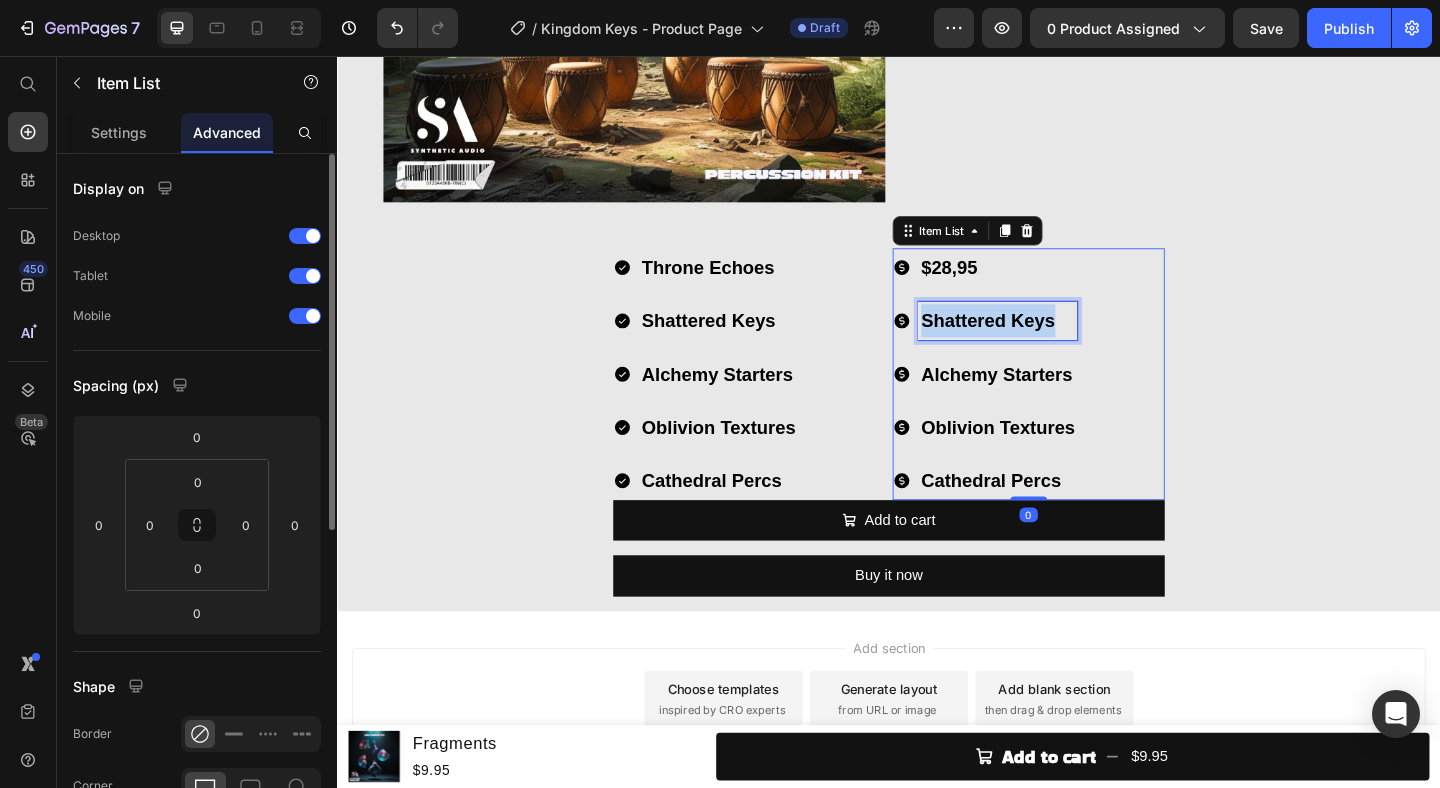 click on "Shattered Keys" at bounding box center (1055, 344) 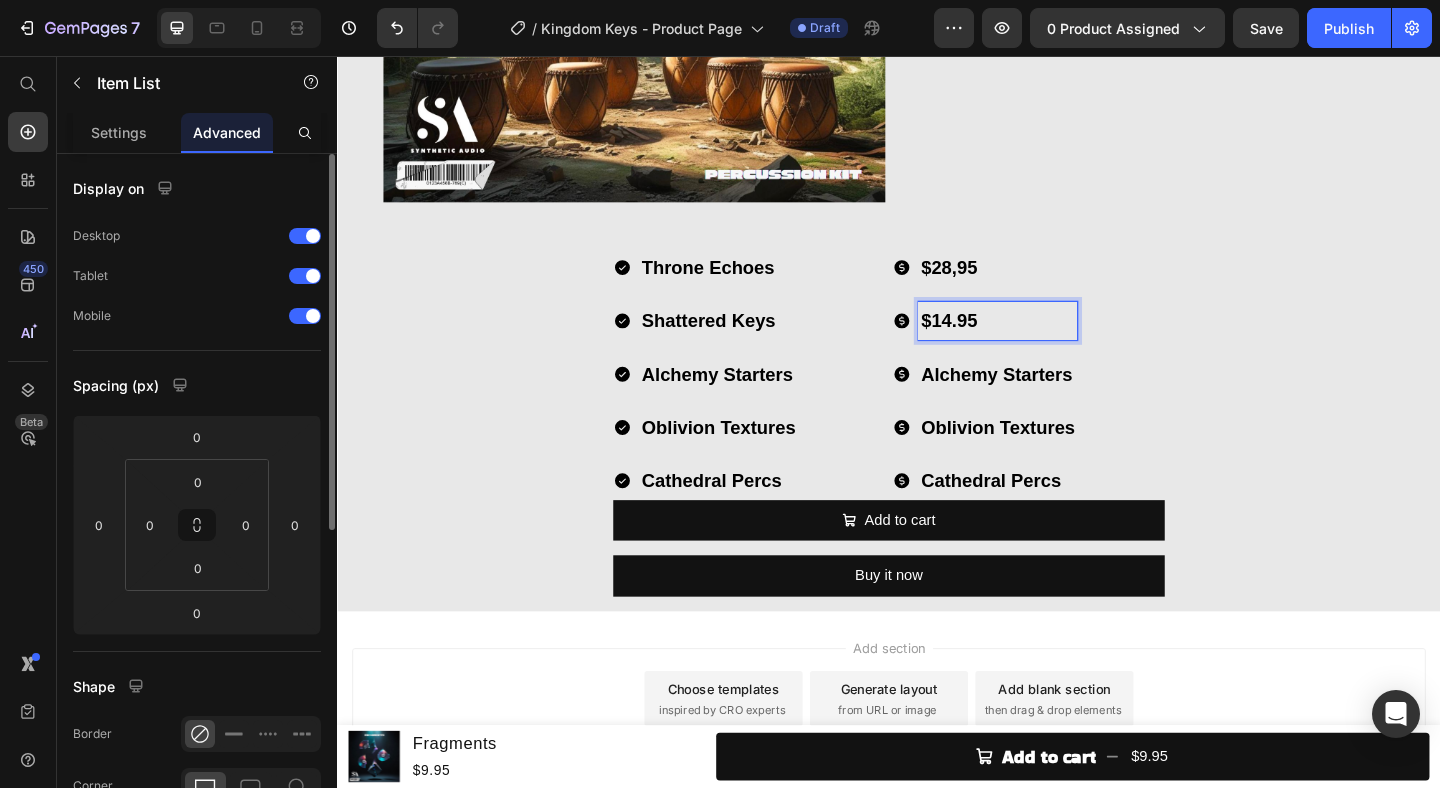 click on "$28,95
$14.95
Alchemy Starters
Oblivion Textures
Cathedral Percs" at bounding box center [1089, 402] 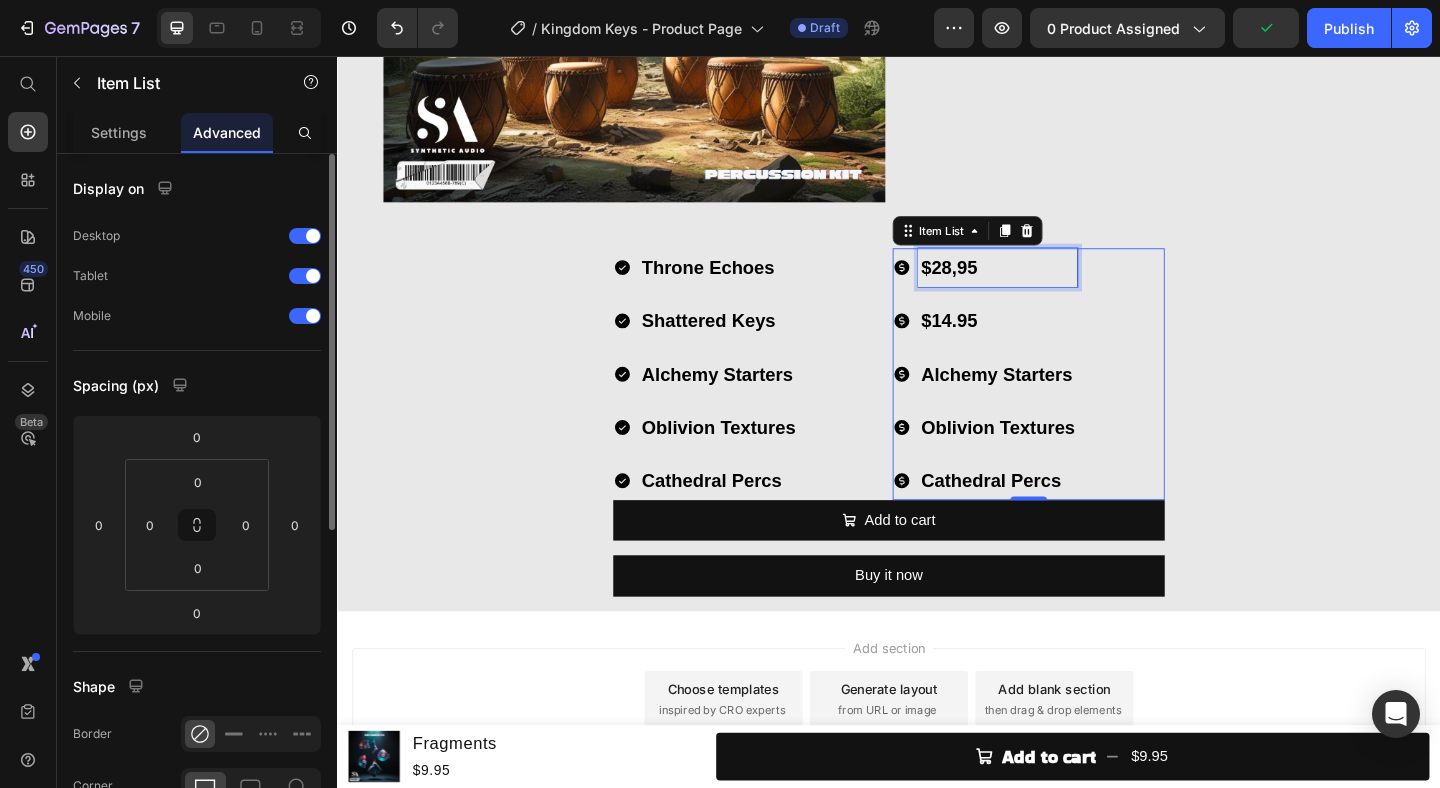 click on "$28,95" at bounding box center (1055, 286) 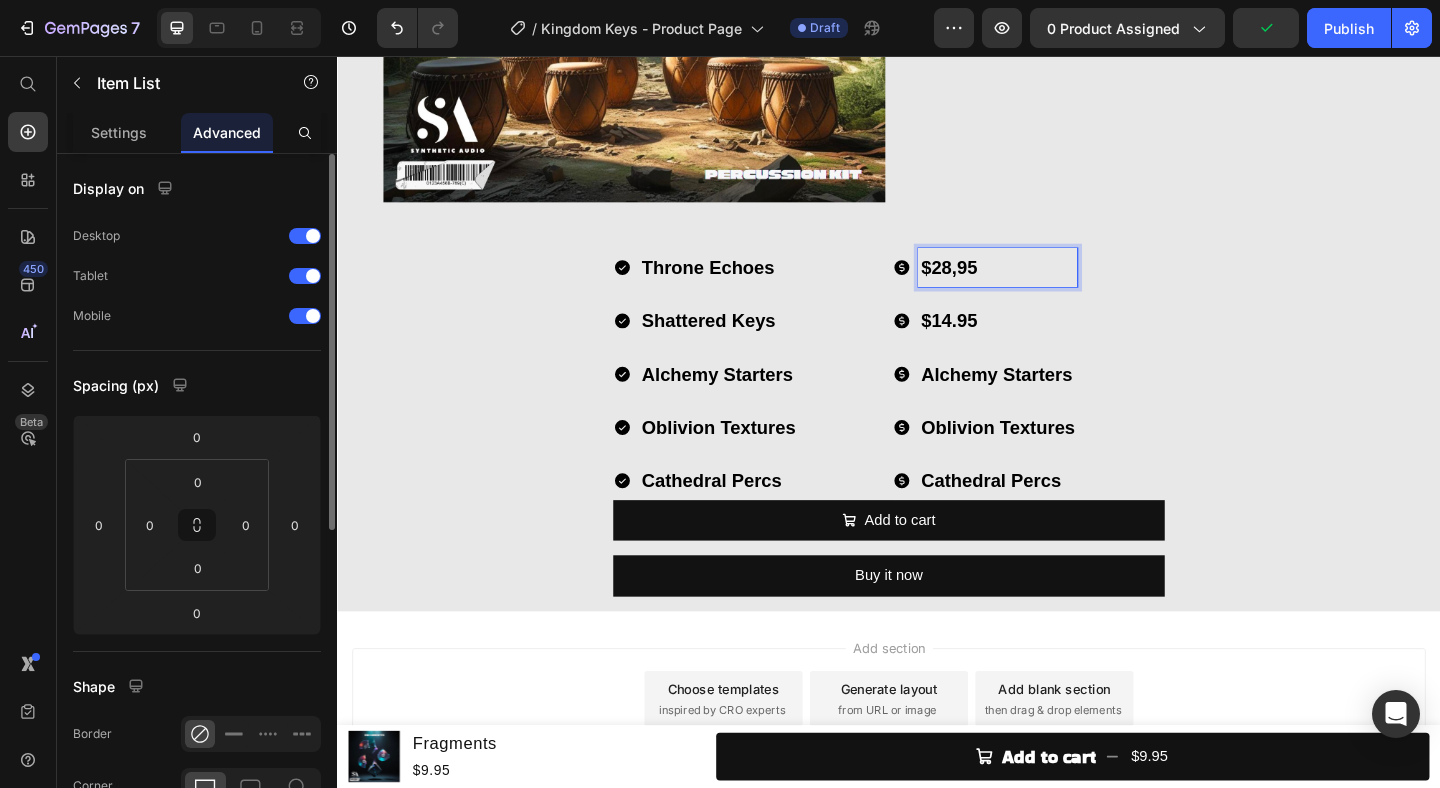 click on "$28,95" at bounding box center [1055, 286] 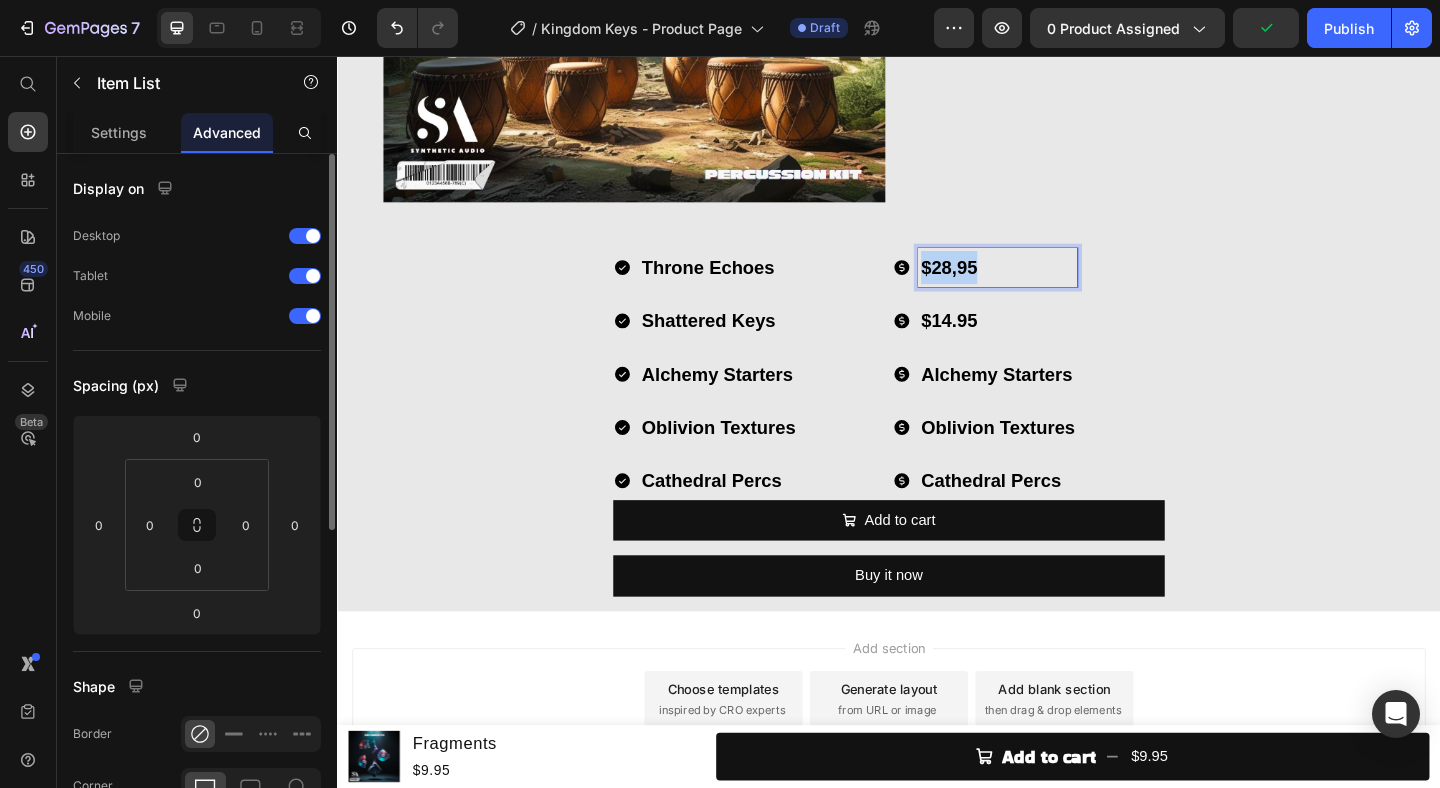 click on "$28,95" at bounding box center (1055, 286) 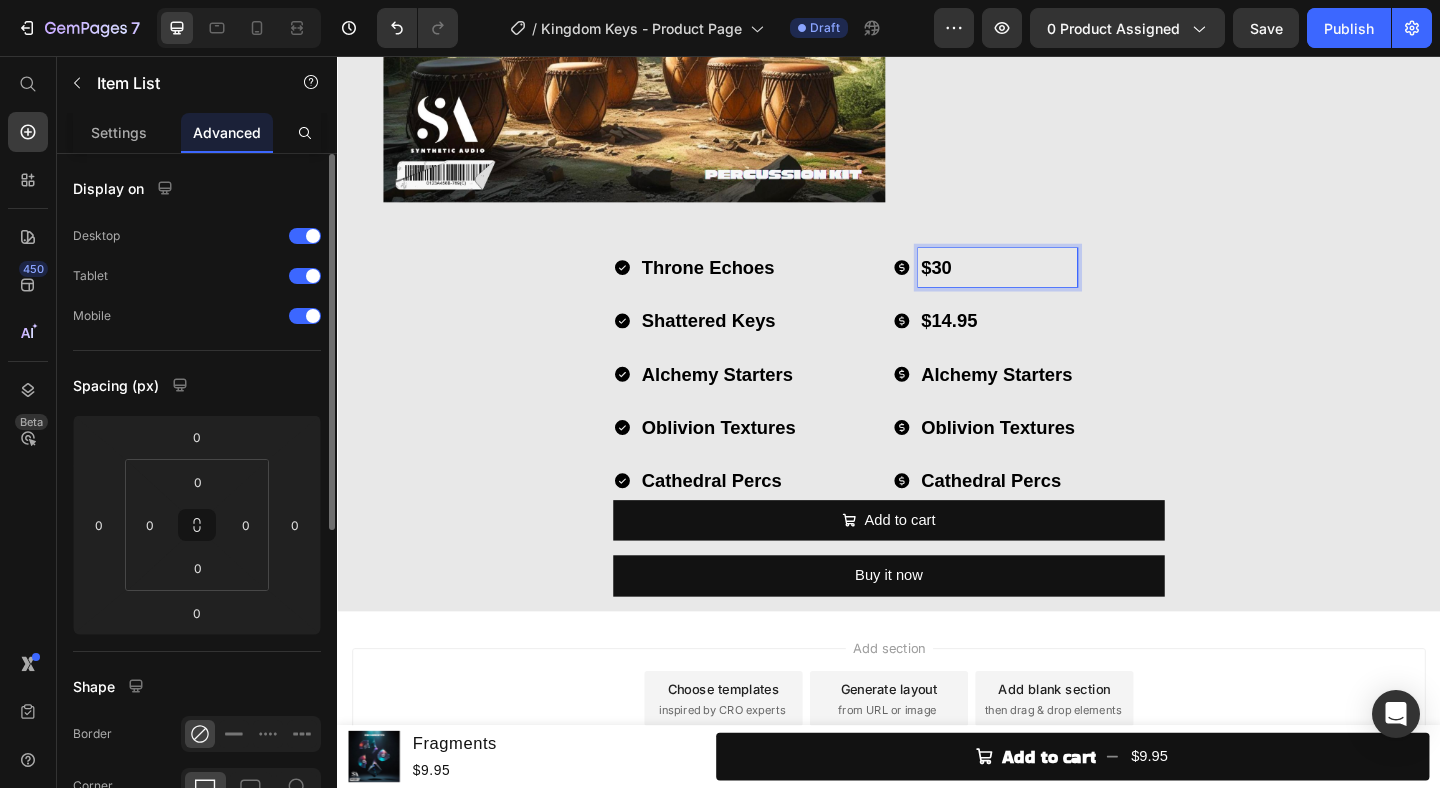 click on "$14.95" at bounding box center [1055, 344] 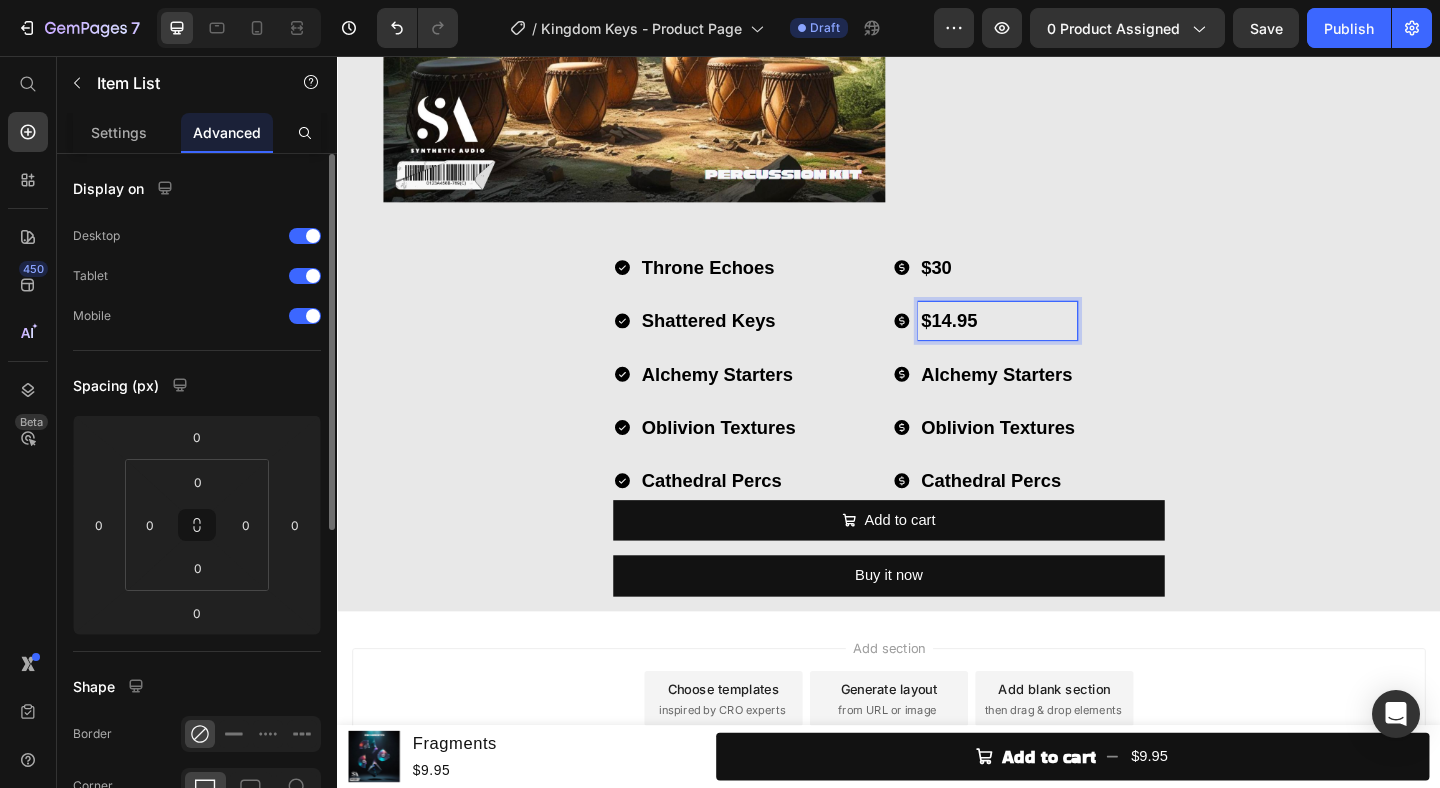 click on "$14.95" at bounding box center [1055, 344] 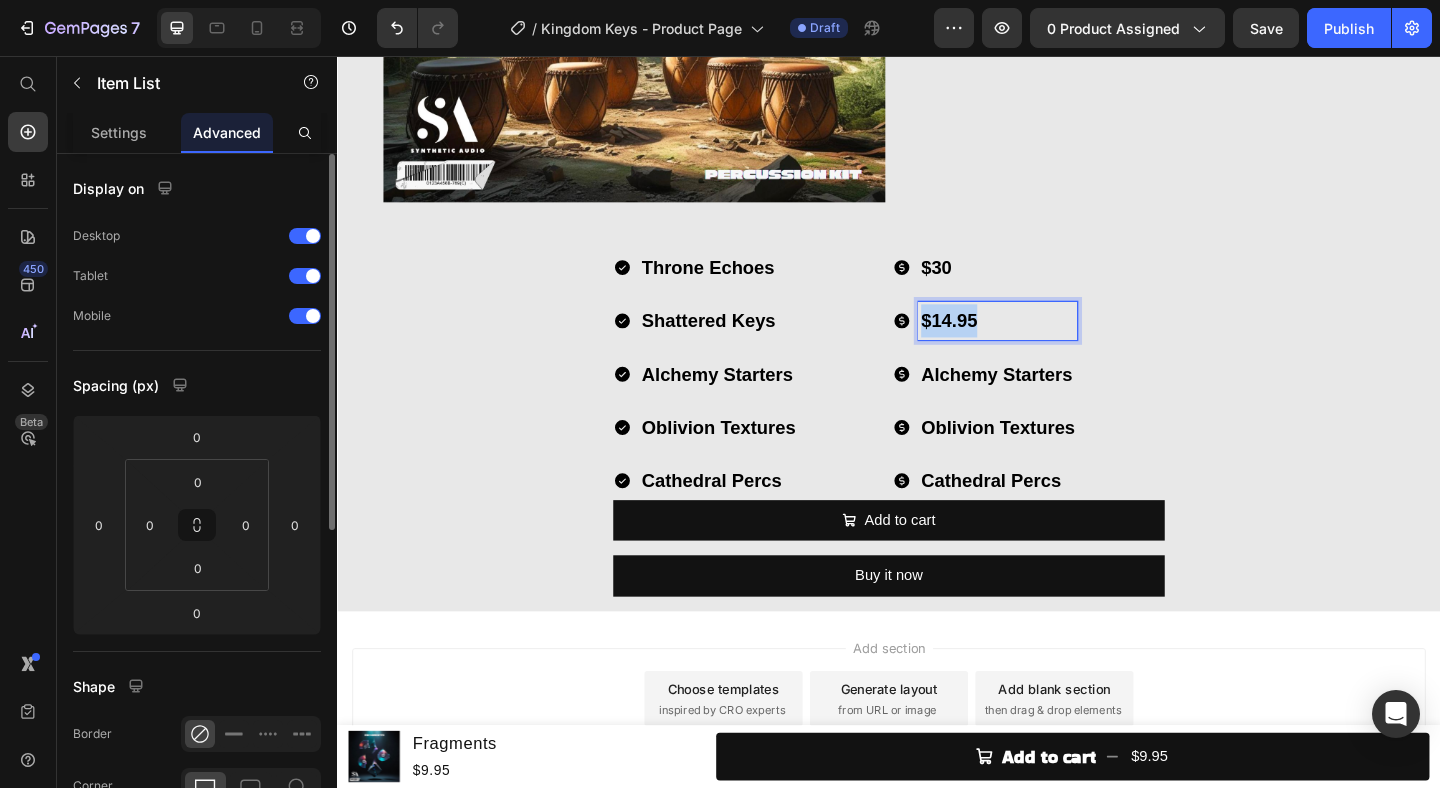 click on "$14.95" at bounding box center (1055, 344) 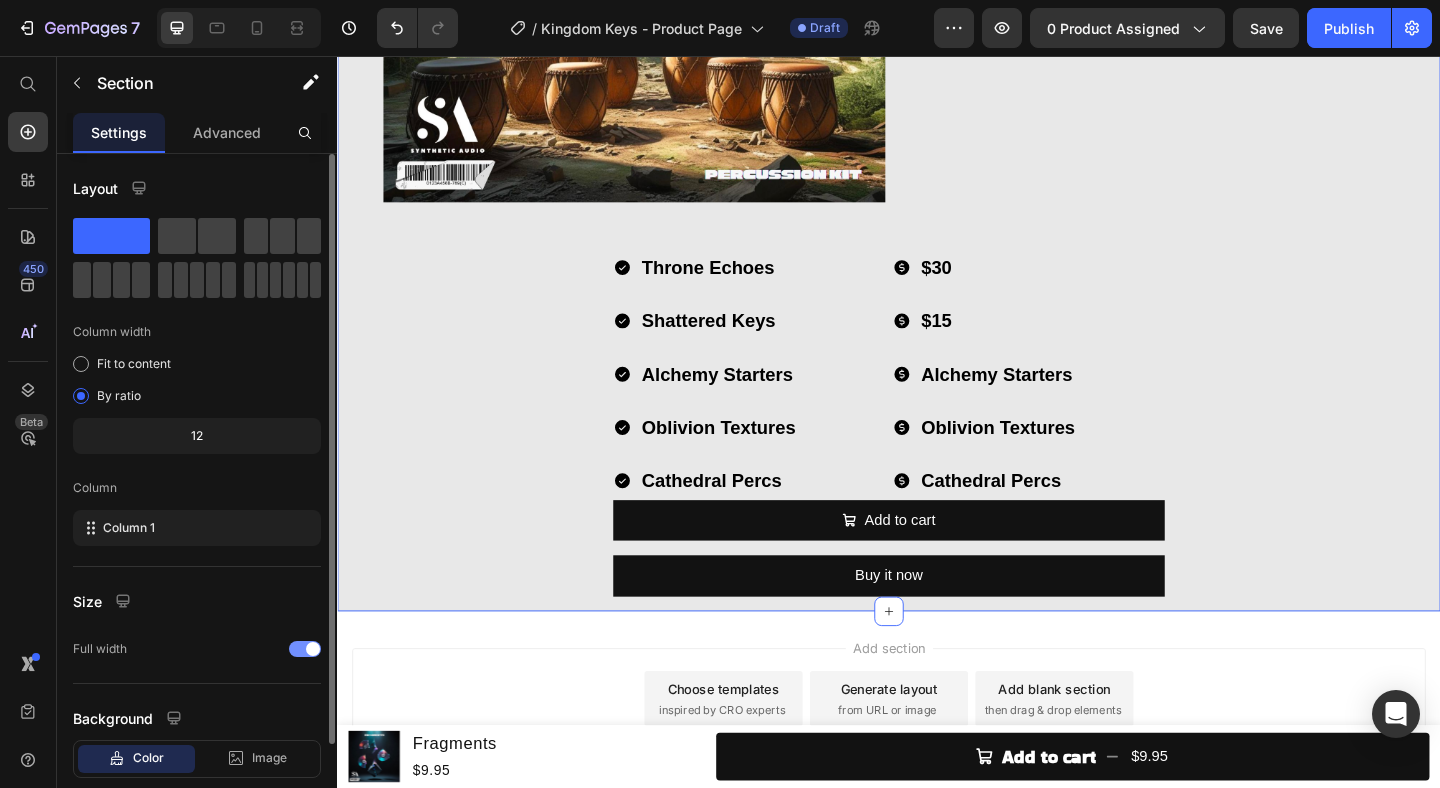 click on "What's in Kingdom Keys? Heading Image Throne Echoes  Loop Kit Heading (30 Stemmed Out Melody Loops) Heading Row Image Shattered Keys  One Shot Kit Heading (30 Melodic Piano One Shots) Heading Row Image Alchemy Starters  Melody Starter Kit Heading (30 Melodic Melody Starters) Heading Row Image Oblivion Textures Texture Kit Heading (30 Atmospheric Cinematic Textures) Heading Row Image Cathedral Percs  Percussion Kit Heading (30 Percussion Loops) Heading Row Throne Echoes Shattered Keys Alchemy Starters Oblivion Textures Cathedral Percs Item List
$30
$15
Alchemy Starters
Oblivion Textures
Cathedral Percs Item List Row
Add to cart Add to Cart Buy it now Dynamic Checkout Product" at bounding box center (937, -1180) 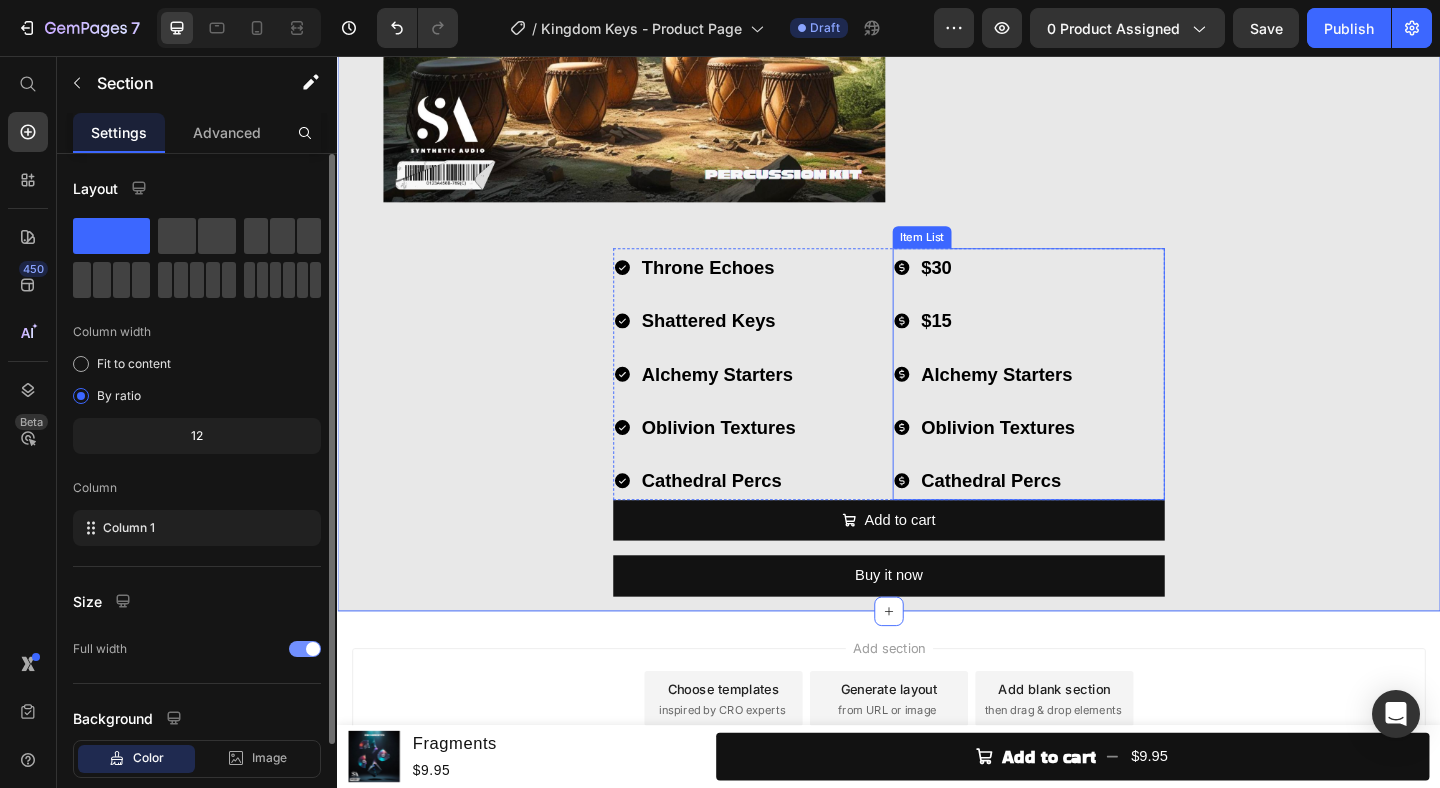 click on "Alchemy Starters" at bounding box center (1055, 402) 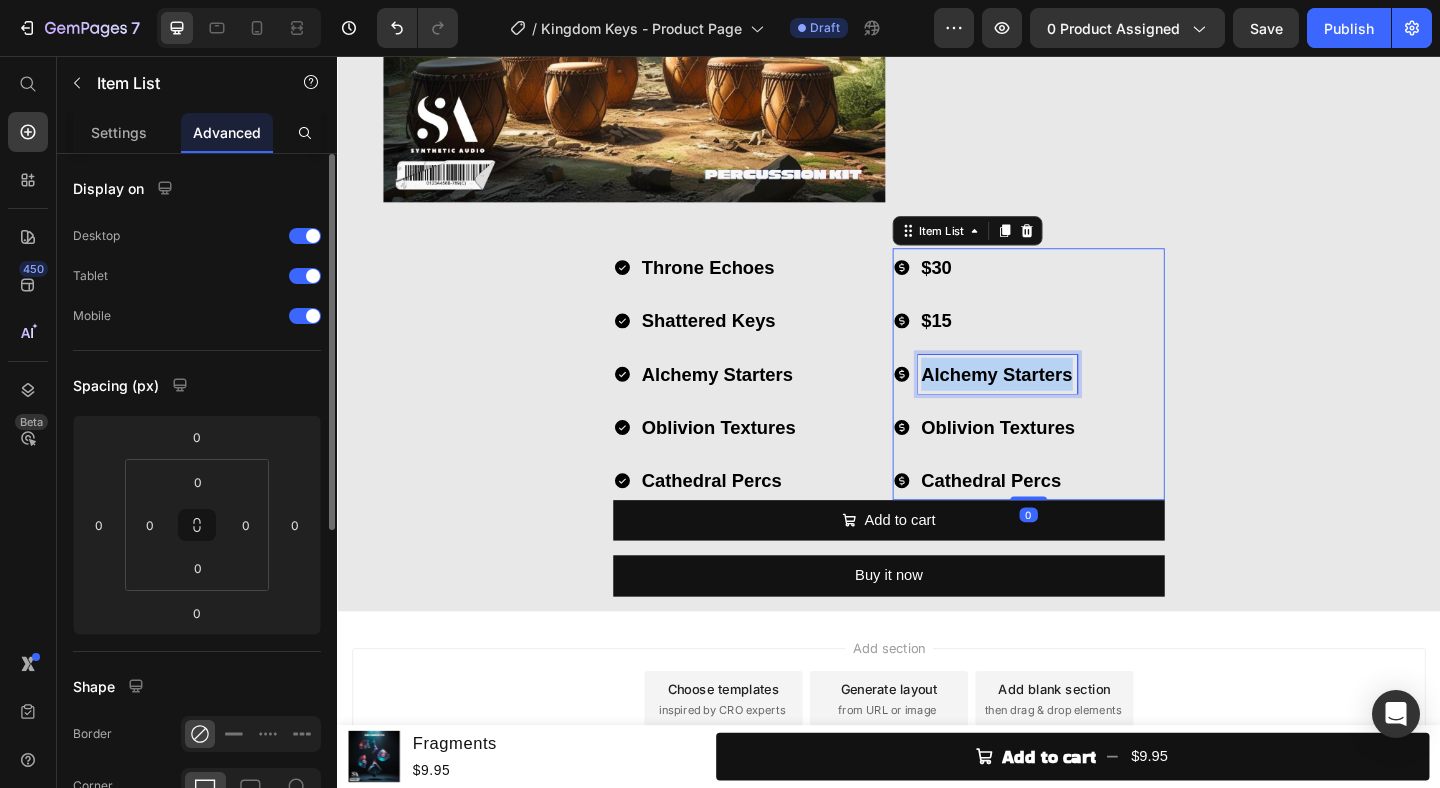click on "Alchemy Starters" at bounding box center (1055, 402) 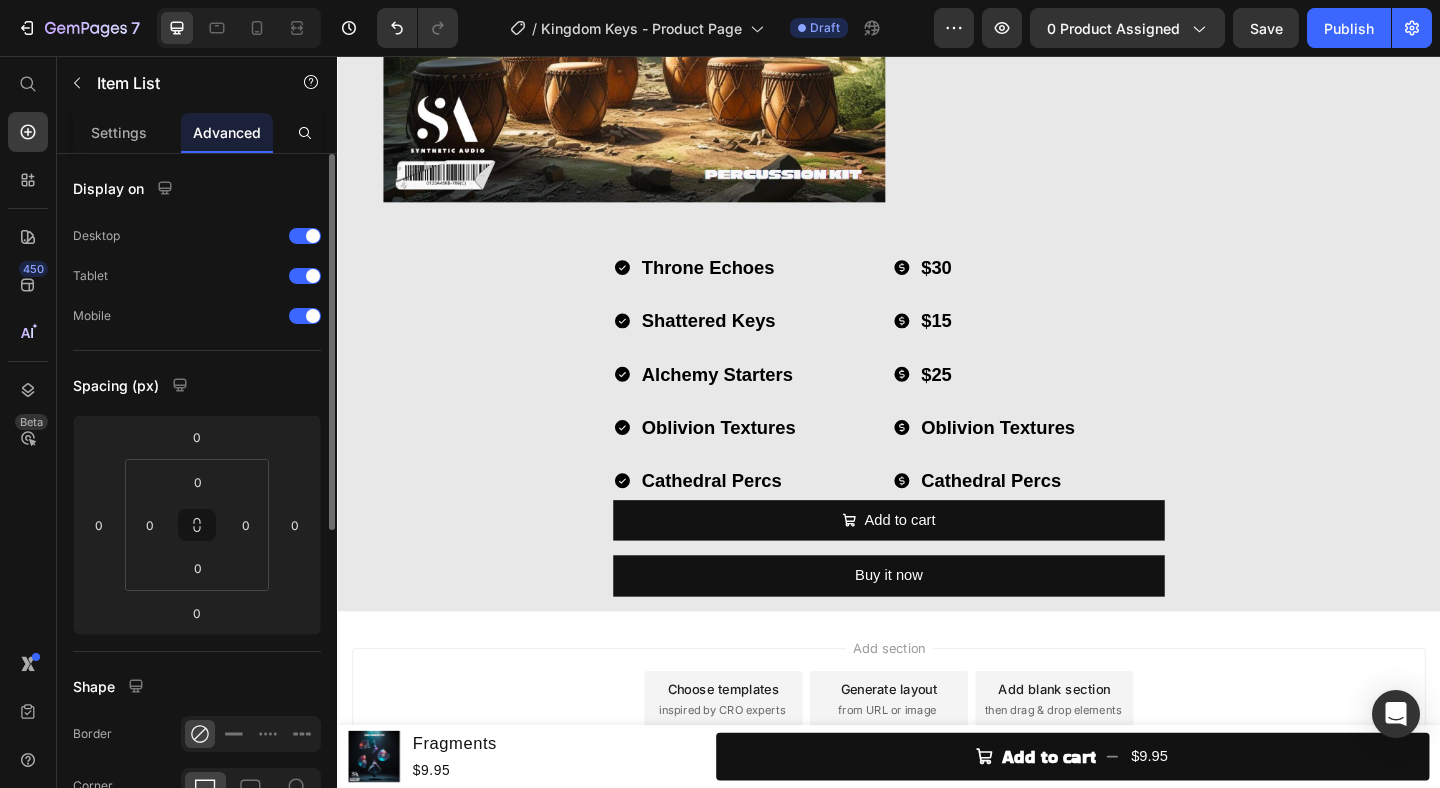 click on "$30
$15
$25
Oblivion Textures
Cathedral Percs" at bounding box center (1089, 402) 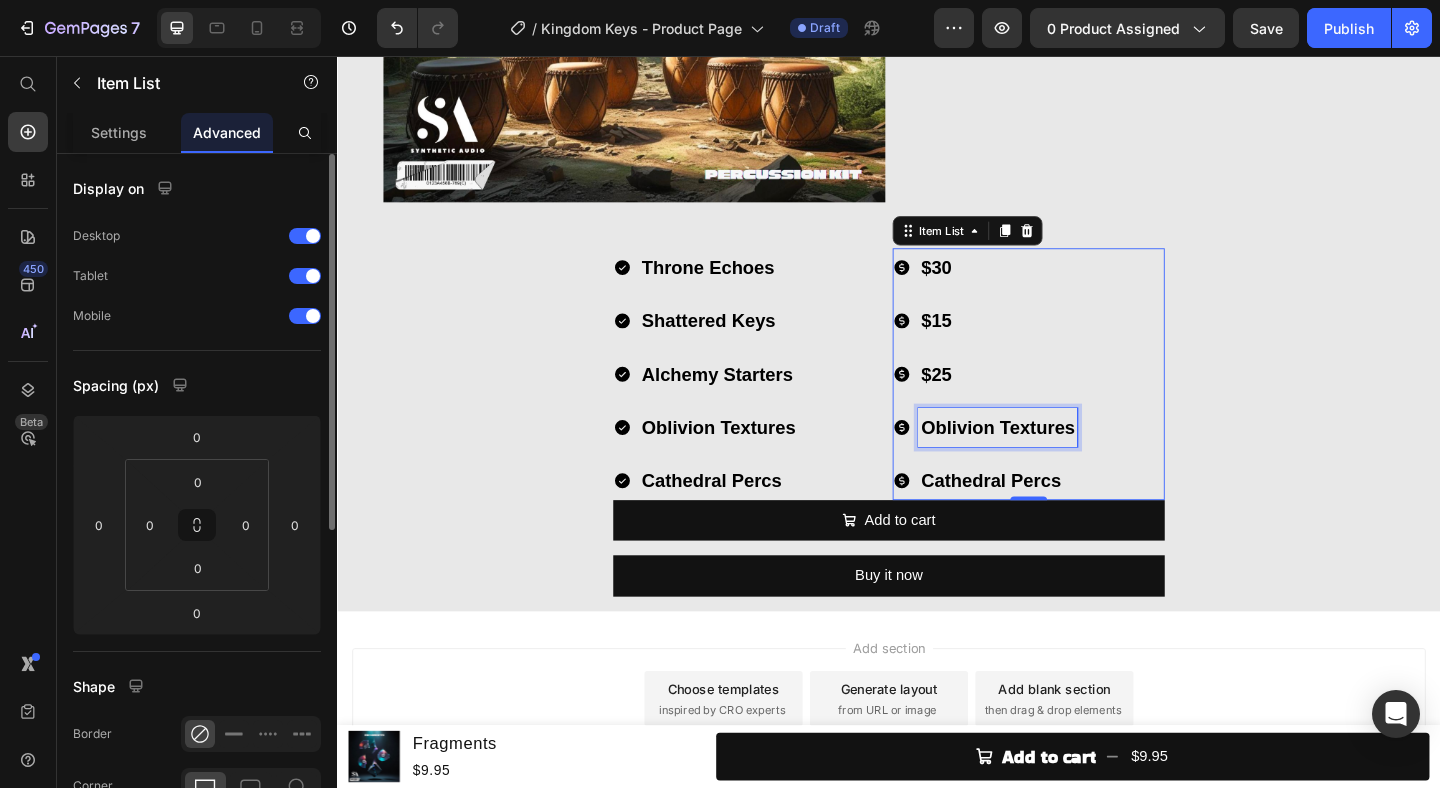 click on "Oblivion Textures" at bounding box center (1055, 460) 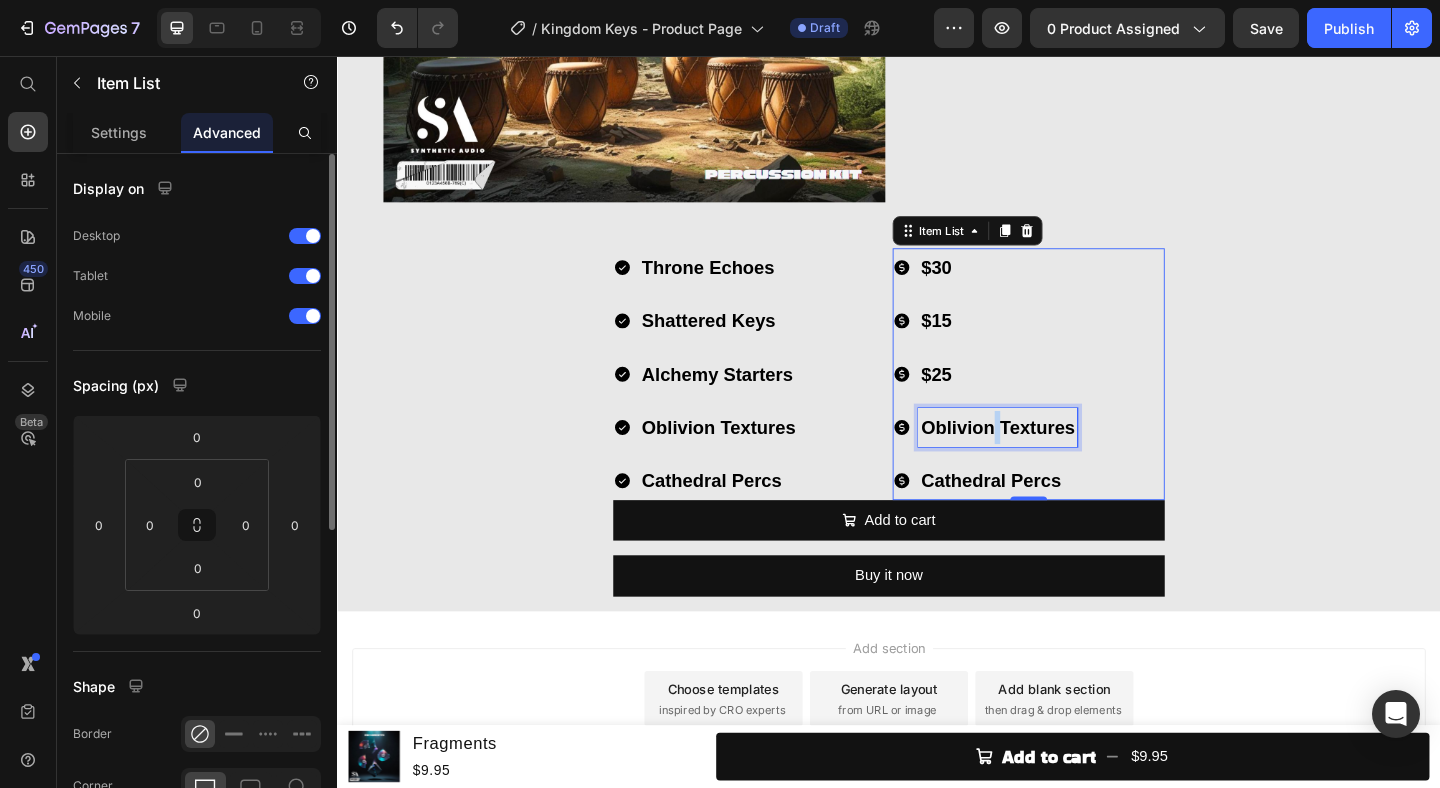 click on "Oblivion Textures" at bounding box center [1055, 460] 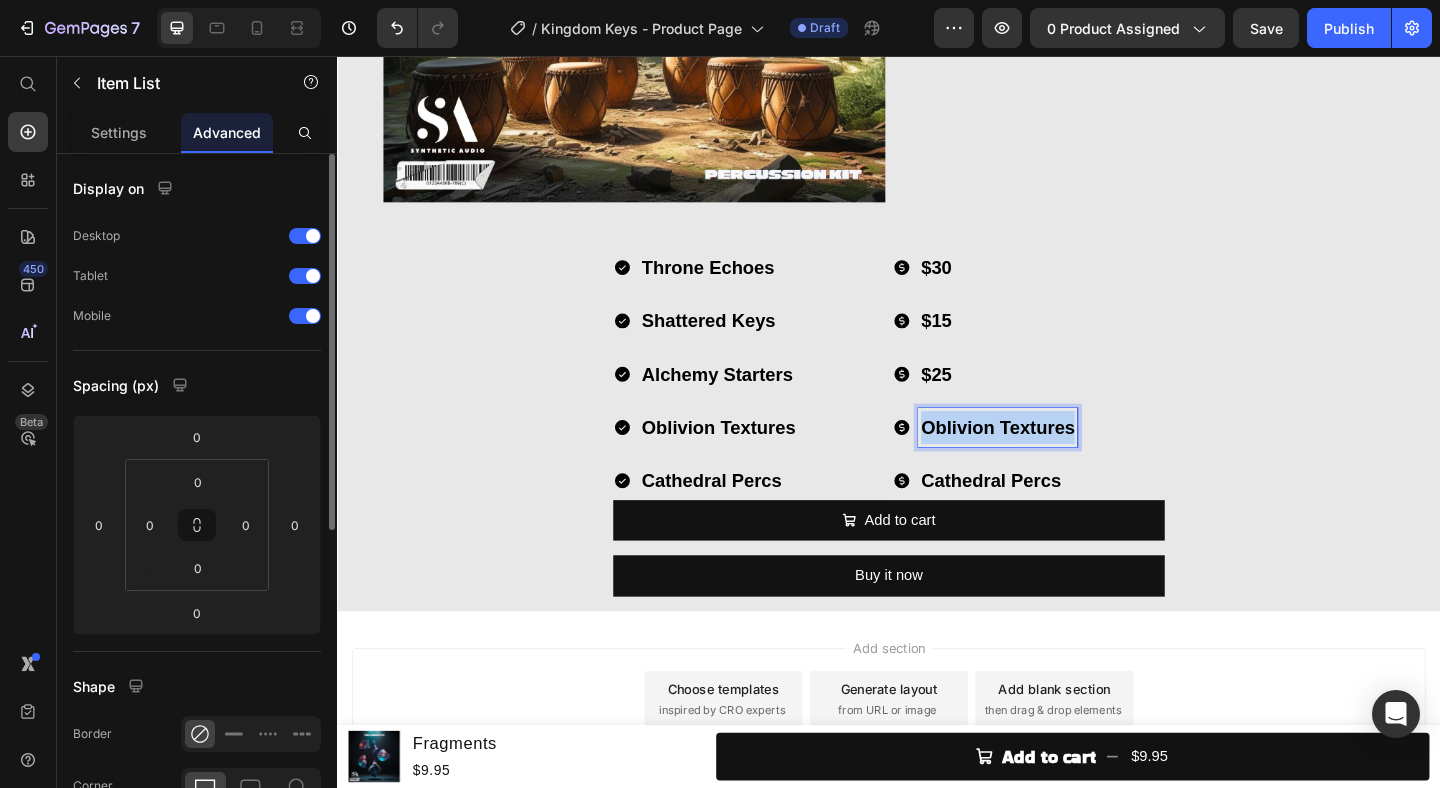 click on "Oblivion Textures" at bounding box center [1055, 460] 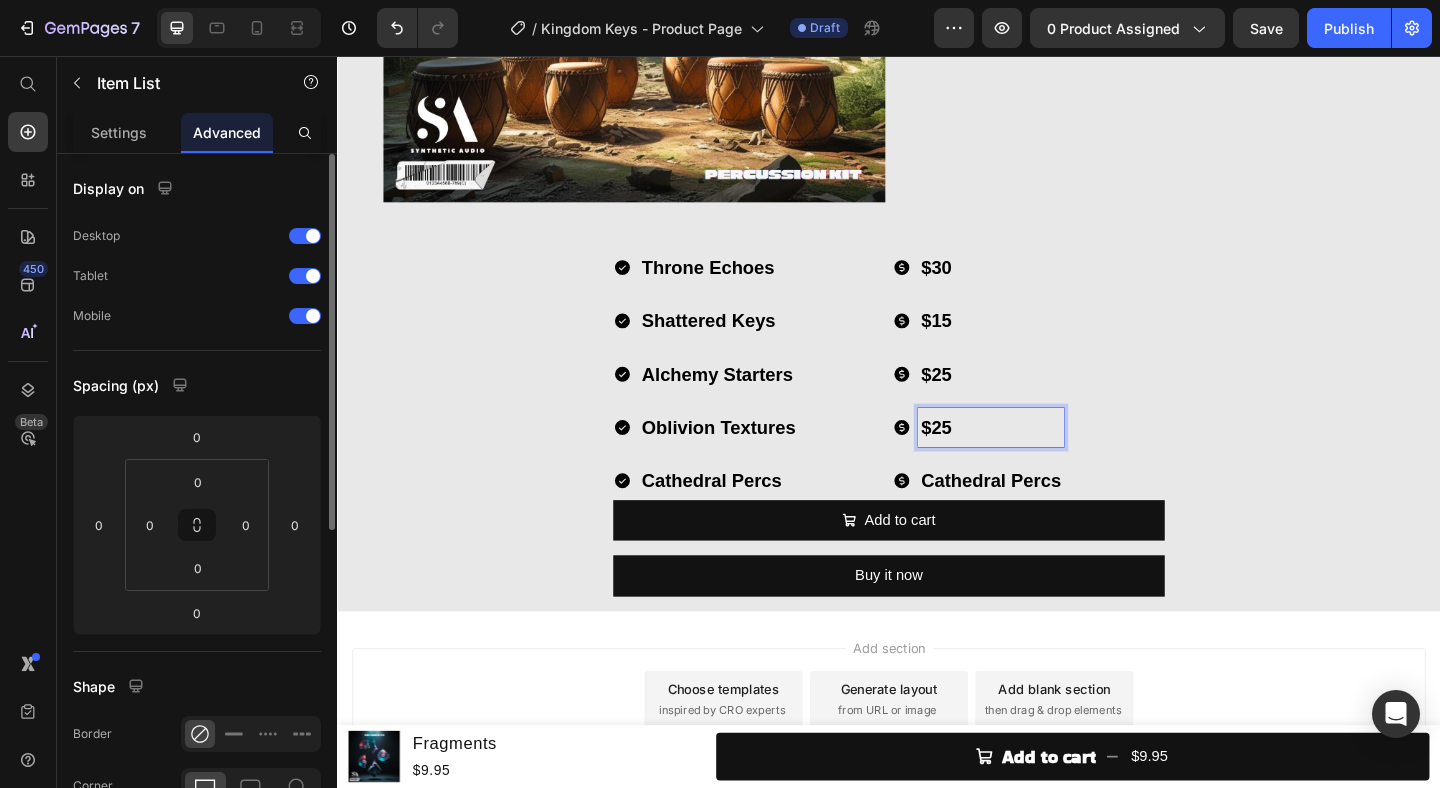 click on "Cathedral Percs" at bounding box center [1048, 518] 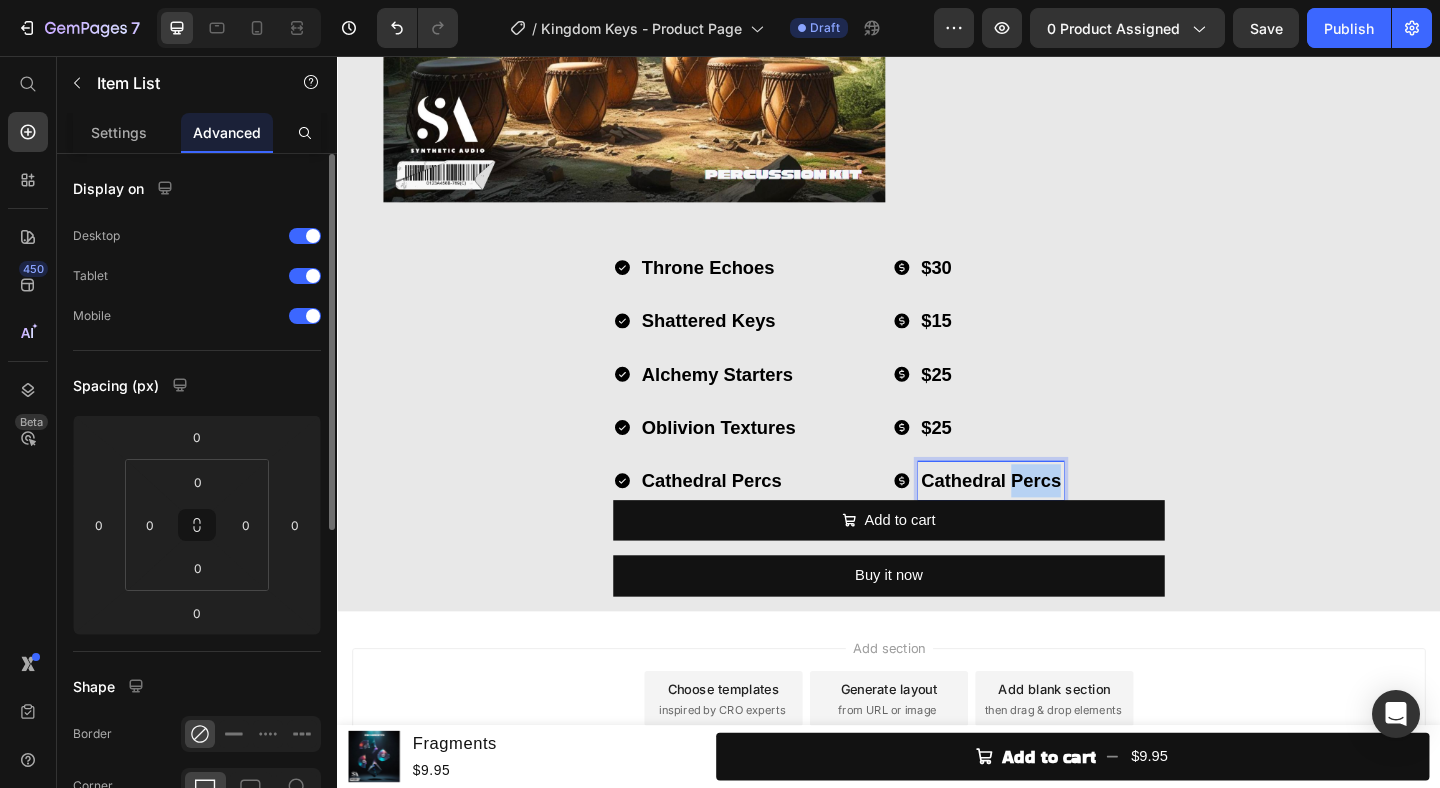 click on "Cathedral Percs" at bounding box center (1048, 518) 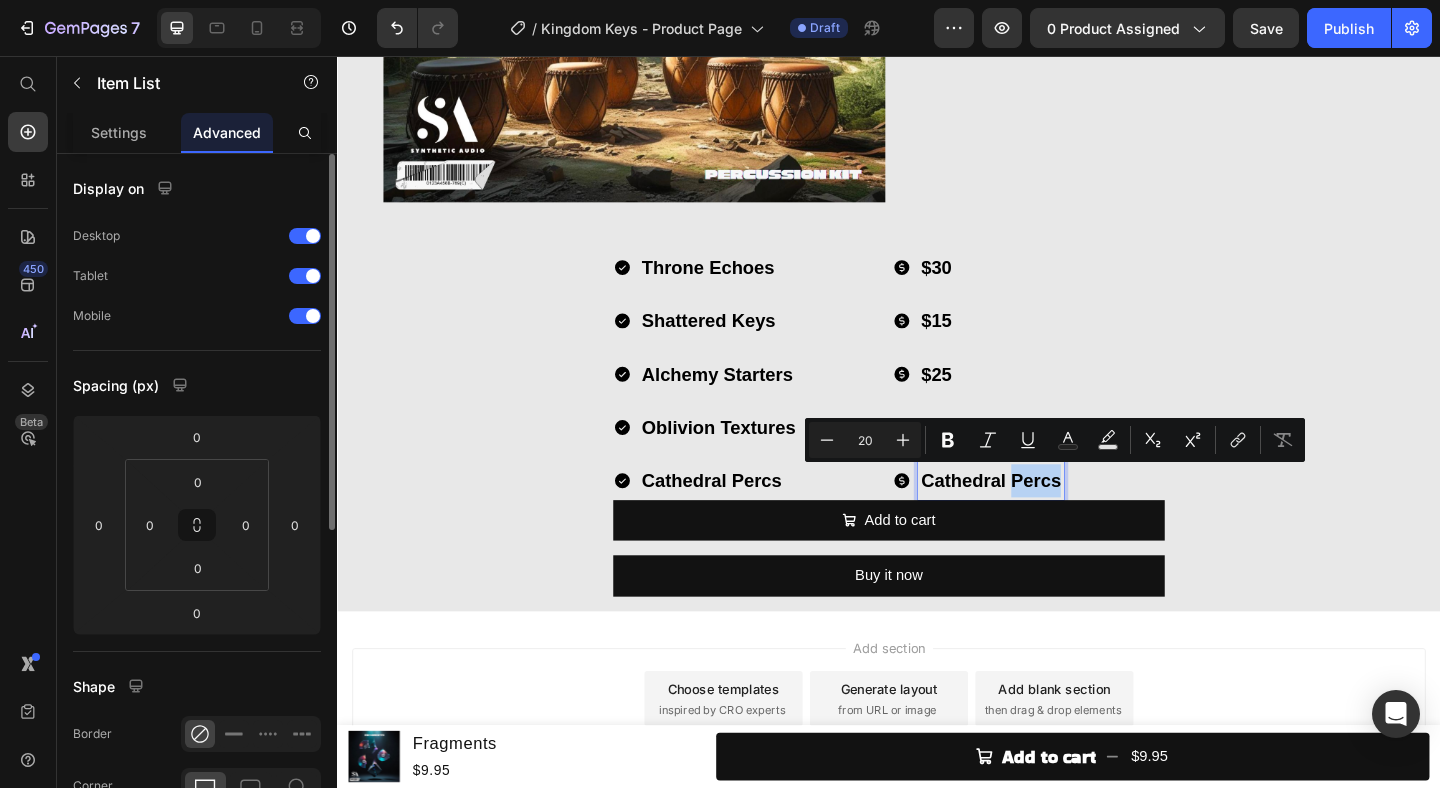 click on "Cathedral Percs" at bounding box center [1048, 518] 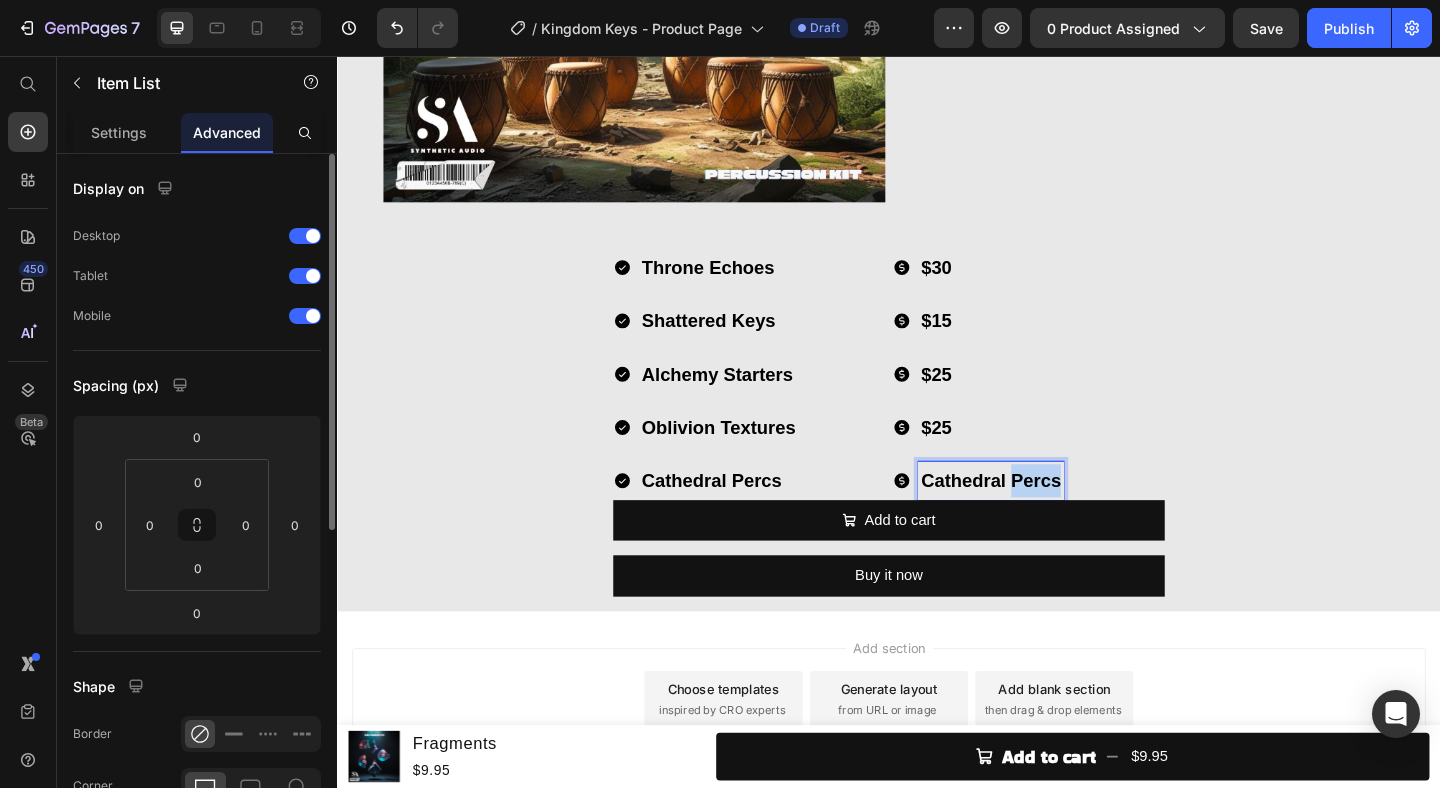 click on "Cathedral Percs" at bounding box center [1048, 518] 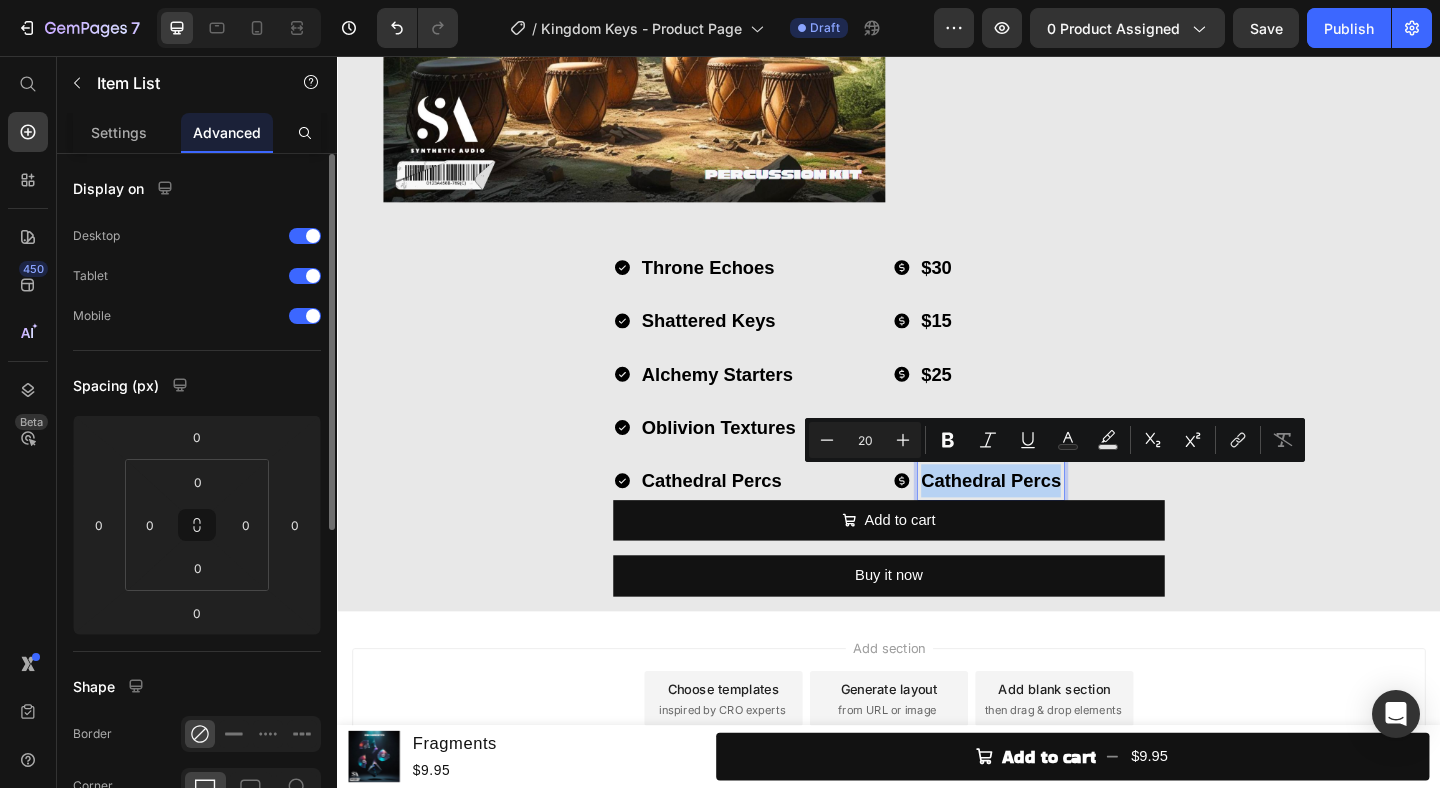 click on "Cathedral Percs" at bounding box center [1048, 518] 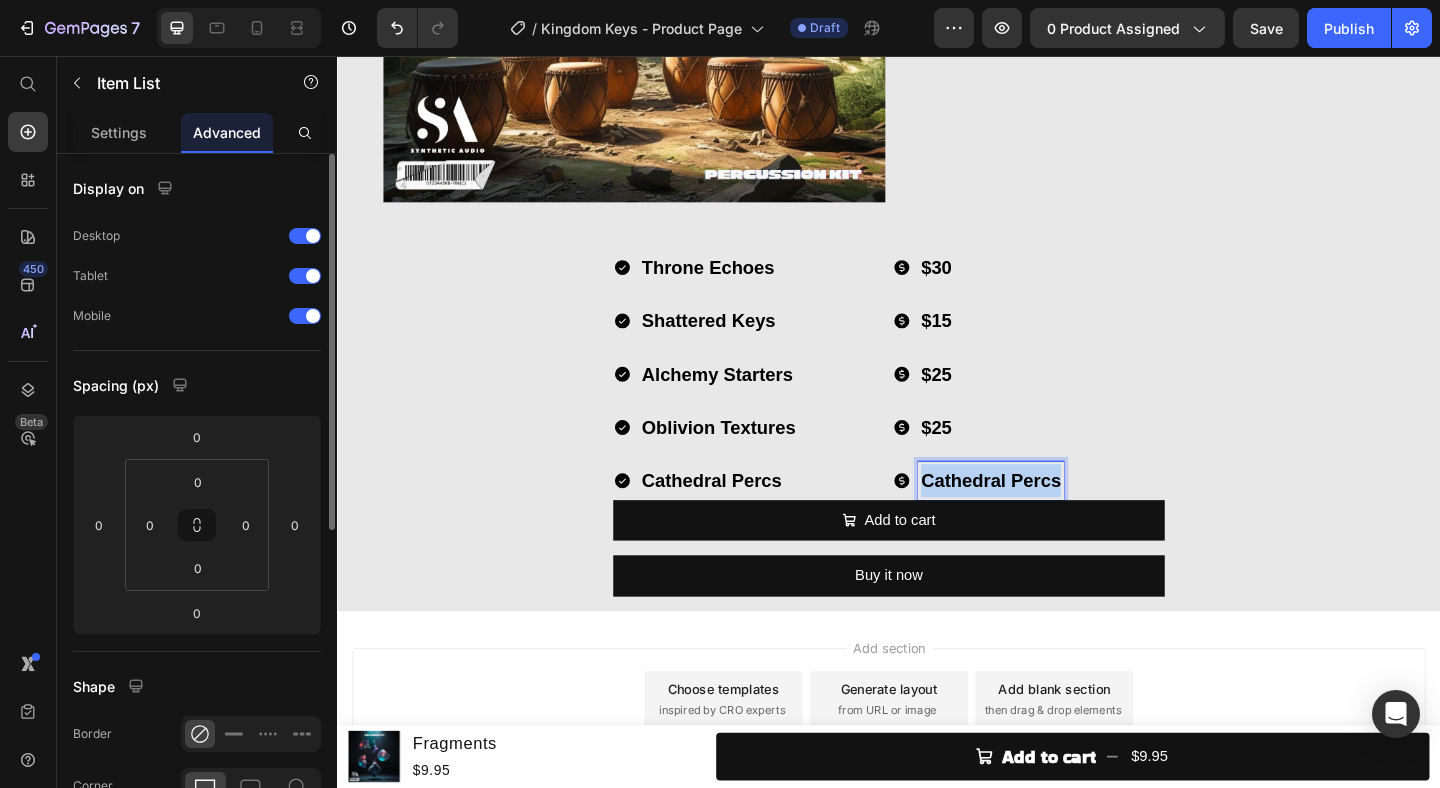click on "Cathedral Percs" at bounding box center (1048, 518) 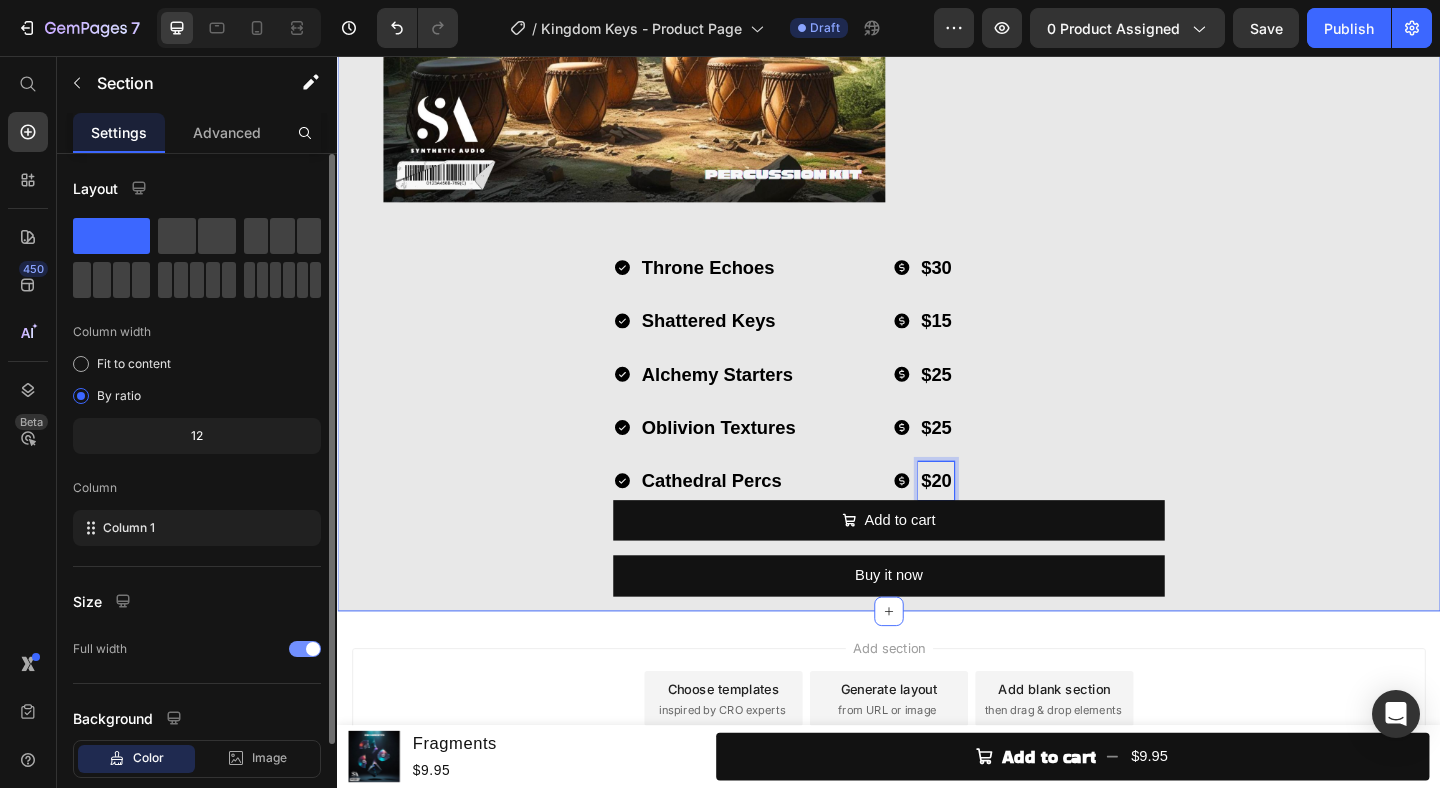 click on "What's in Kingdom Keys? Heading Image Throne Echoes  Loop Kit Heading (30 Stemmed Out Melody Loops) Heading Row Image Shattered Keys  One Shot Kit Heading (30 Melodic Piano One Shots) Heading Row Image Alchemy Starters  Melody Starter Kit Heading (30 Melodic Melody Starters) Heading Row Image Oblivion Textures Texture Kit Heading (30 Atmospheric Cinematic Textures) Heading Row Image Cathedral Percs  Percussion Kit Heading (30 Percussion Loops) Heading Row Throne Echoes Shattered Keys Alchemy Starters Oblivion Textures Cathedral Percs Item List
$30
$15
$25
$25
$20 Item List   0 Row
Add to cart Add to Cart Buy it now Dynamic Checkout Product" at bounding box center (937, -1180) 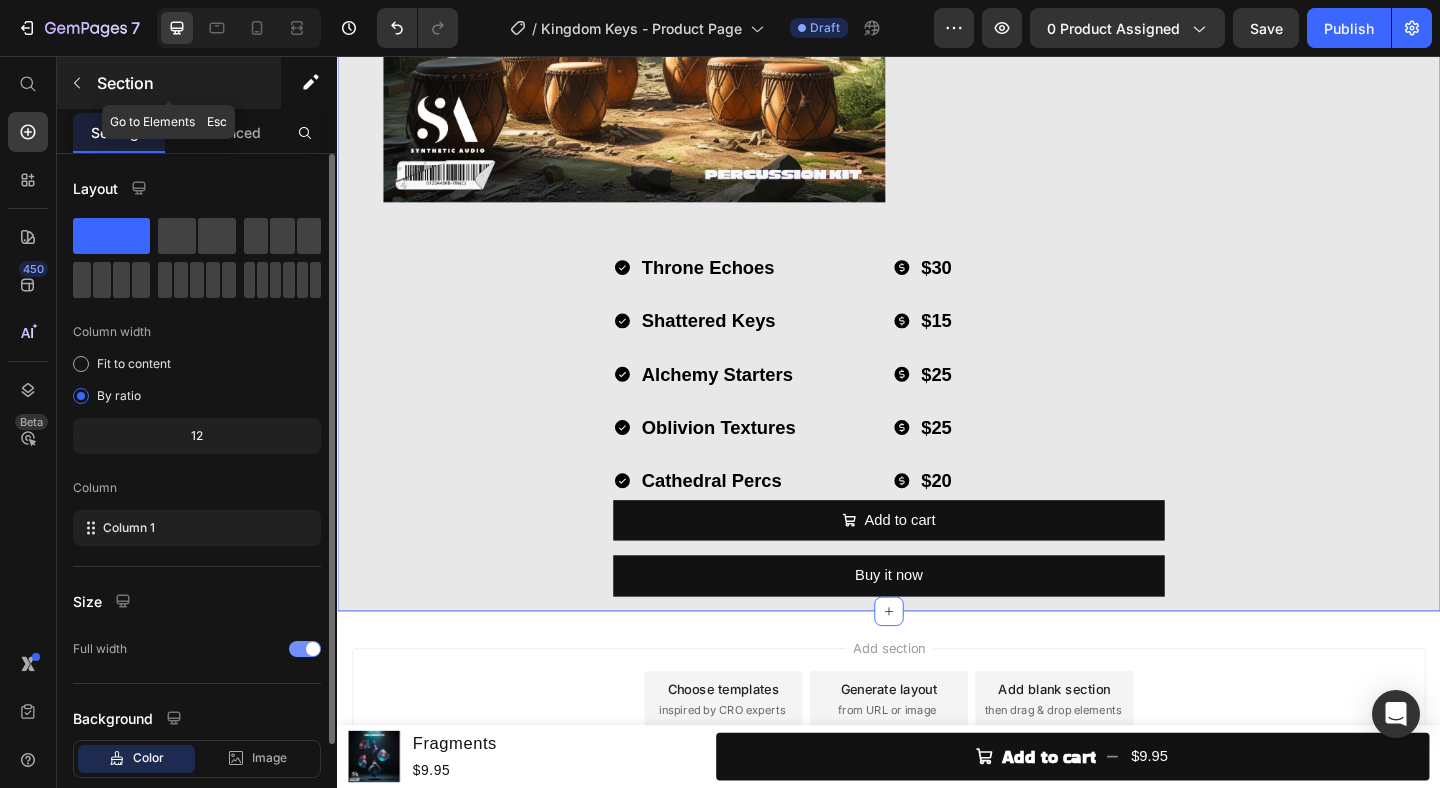 click 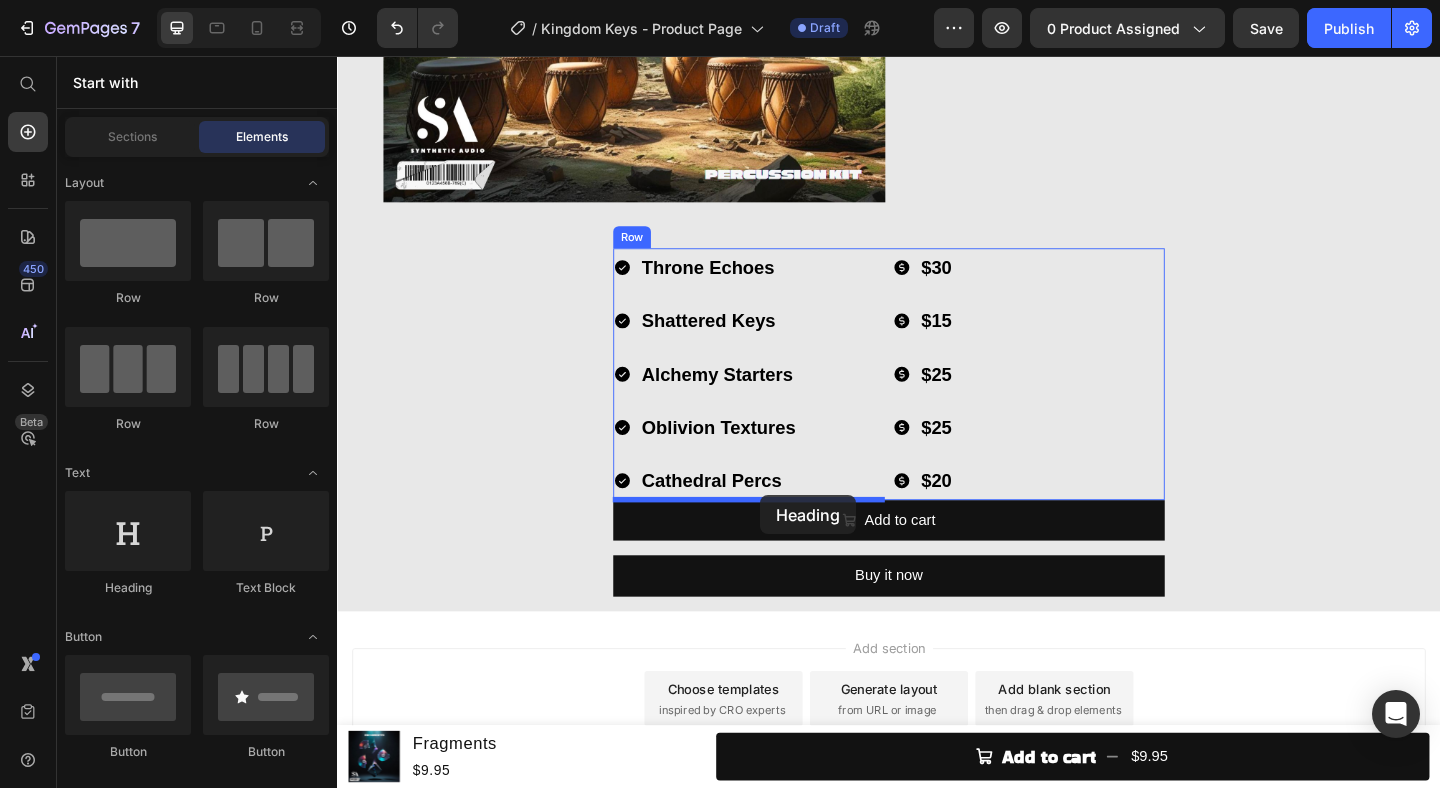 drag, startPoint x: 463, startPoint y: 590, endPoint x: 797, endPoint y: 534, distance: 338.66208 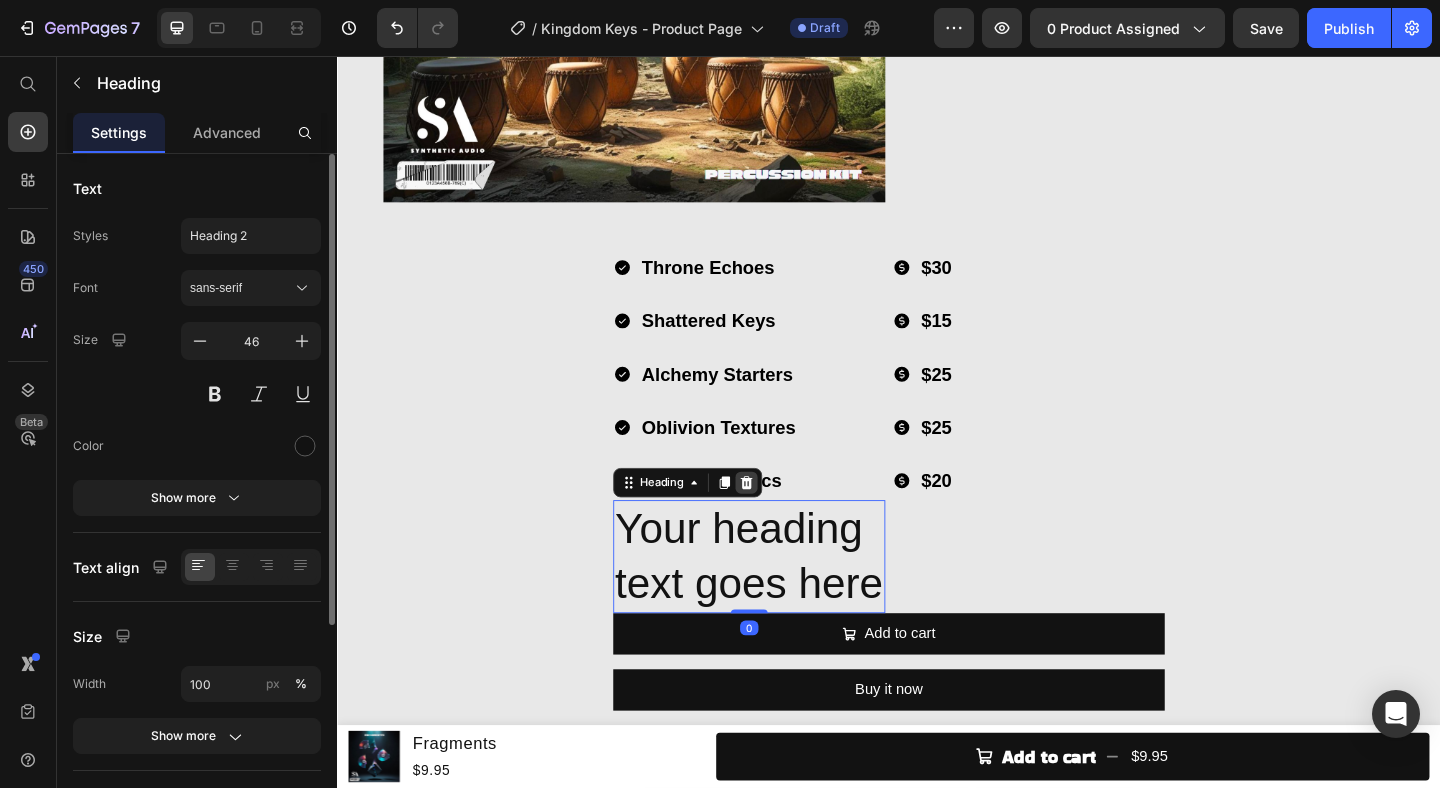 click 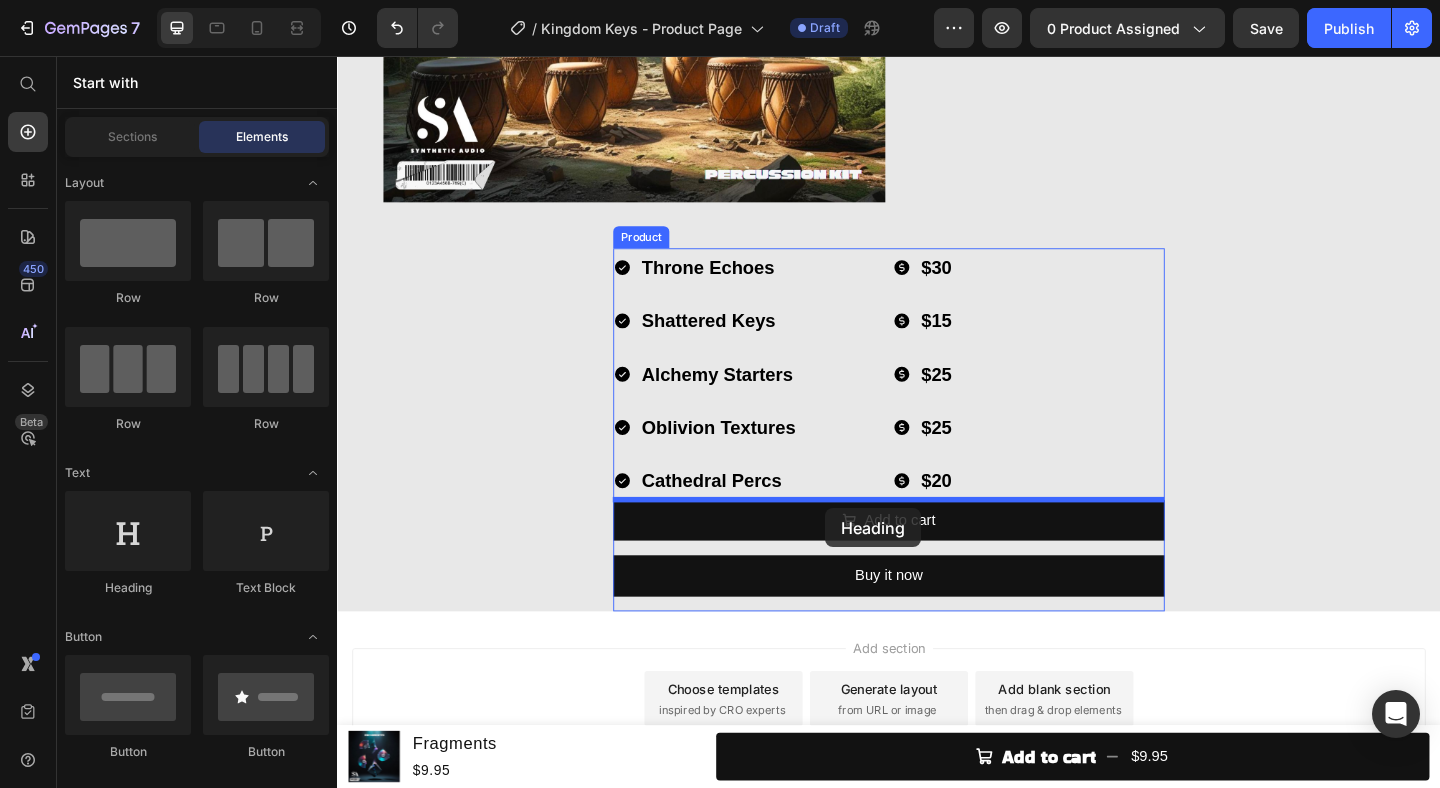 drag, startPoint x: 468, startPoint y: 580, endPoint x: 868, endPoint y: 548, distance: 401.27795 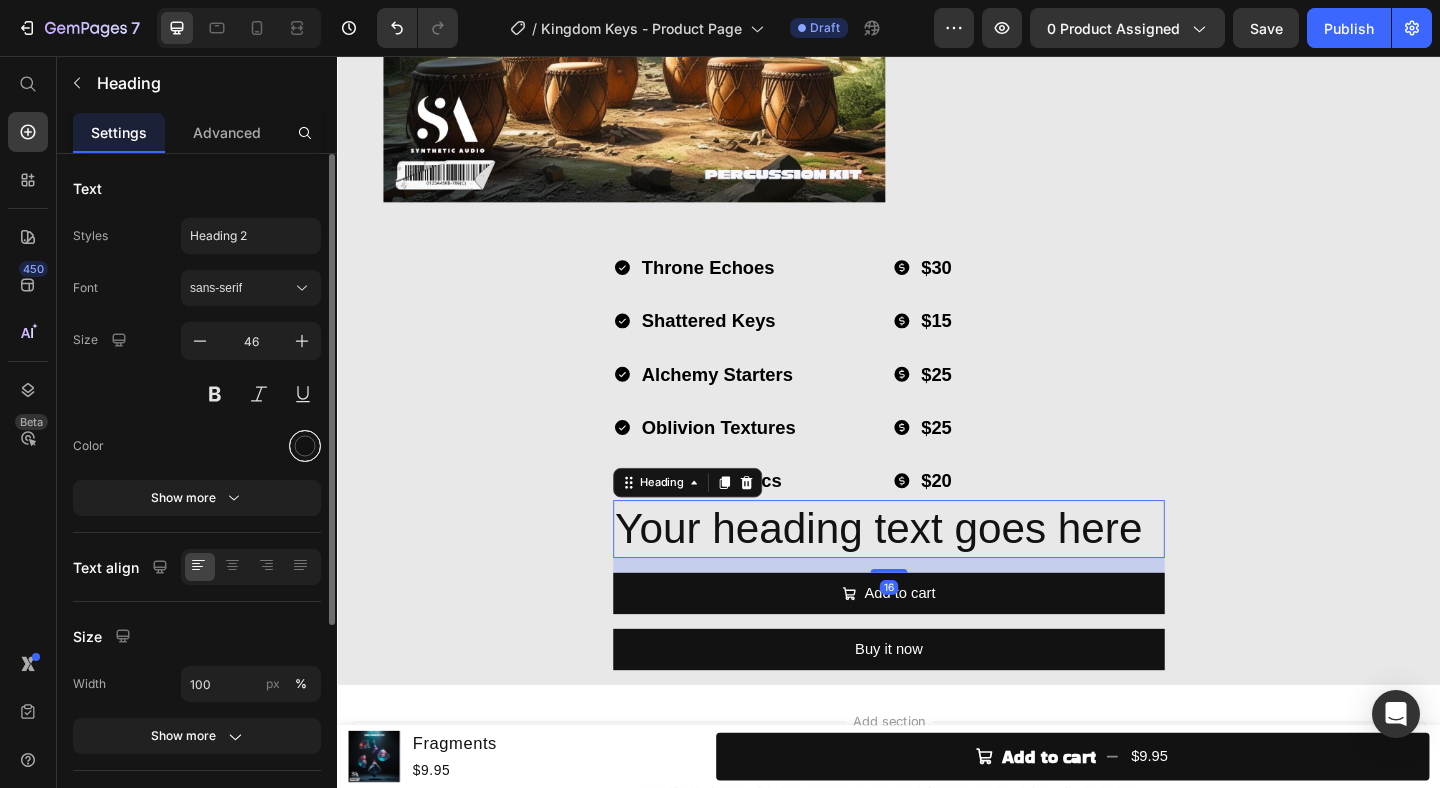 click at bounding box center (305, 446) 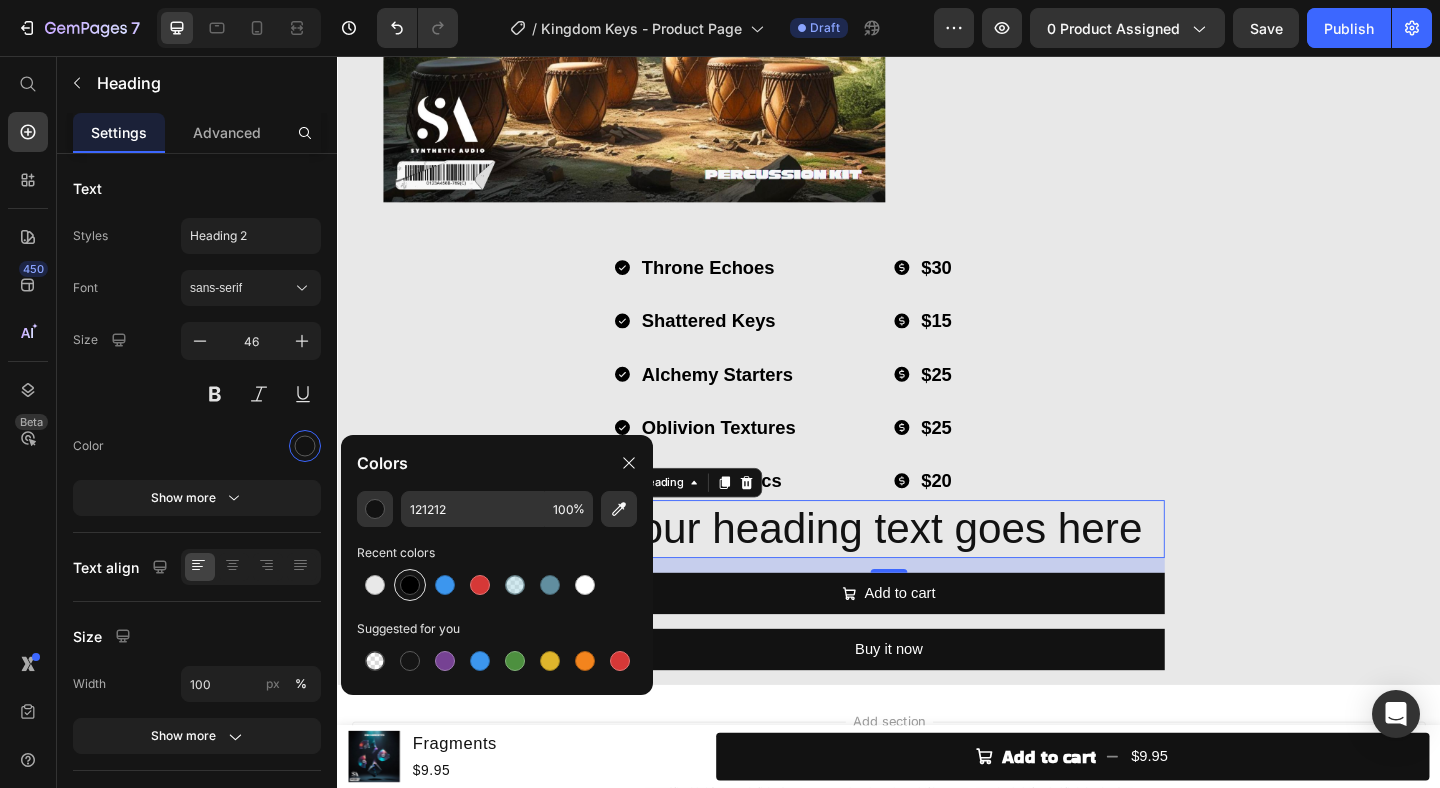 click at bounding box center [410, 585] 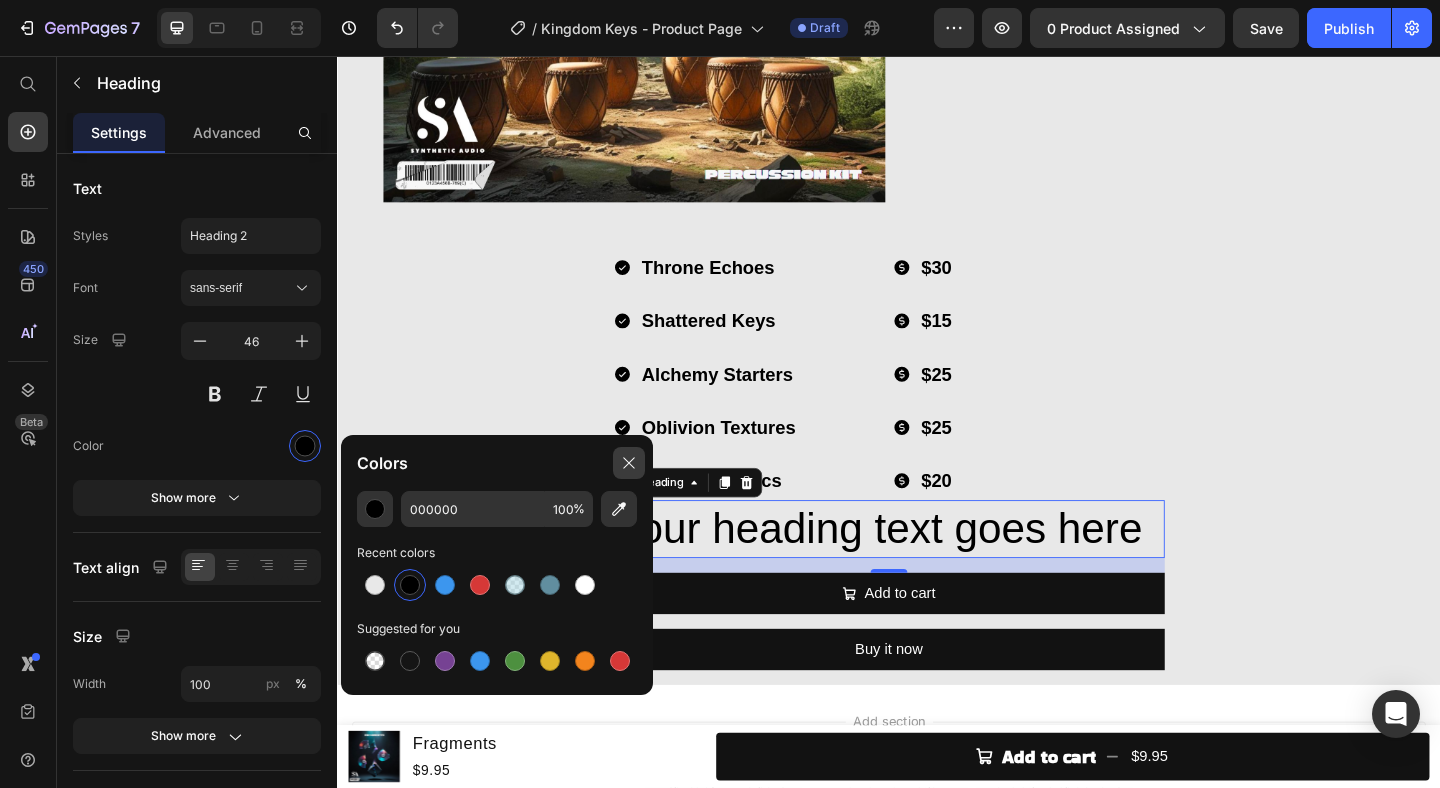 click 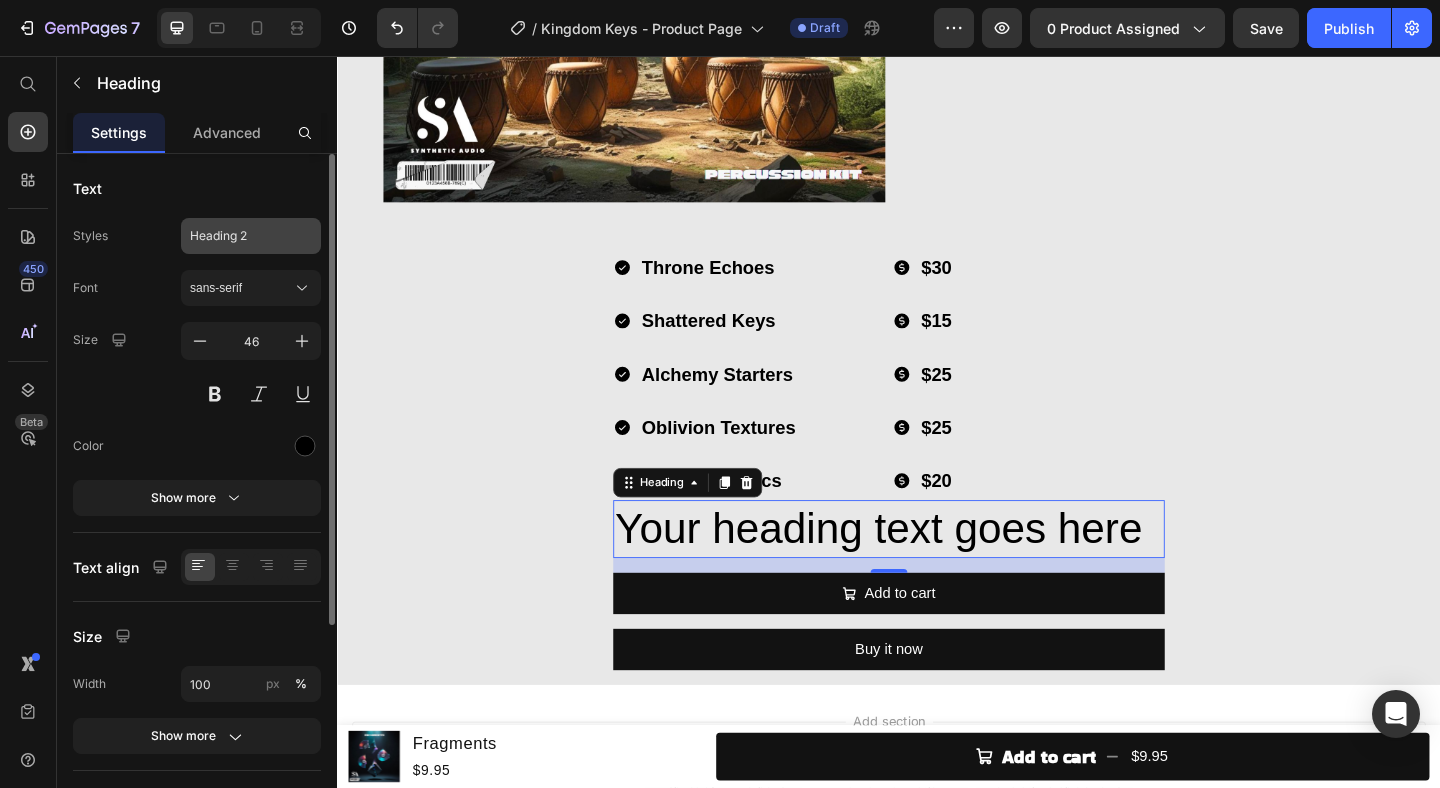 click on "Heading 2" at bounding box center (239, 236) 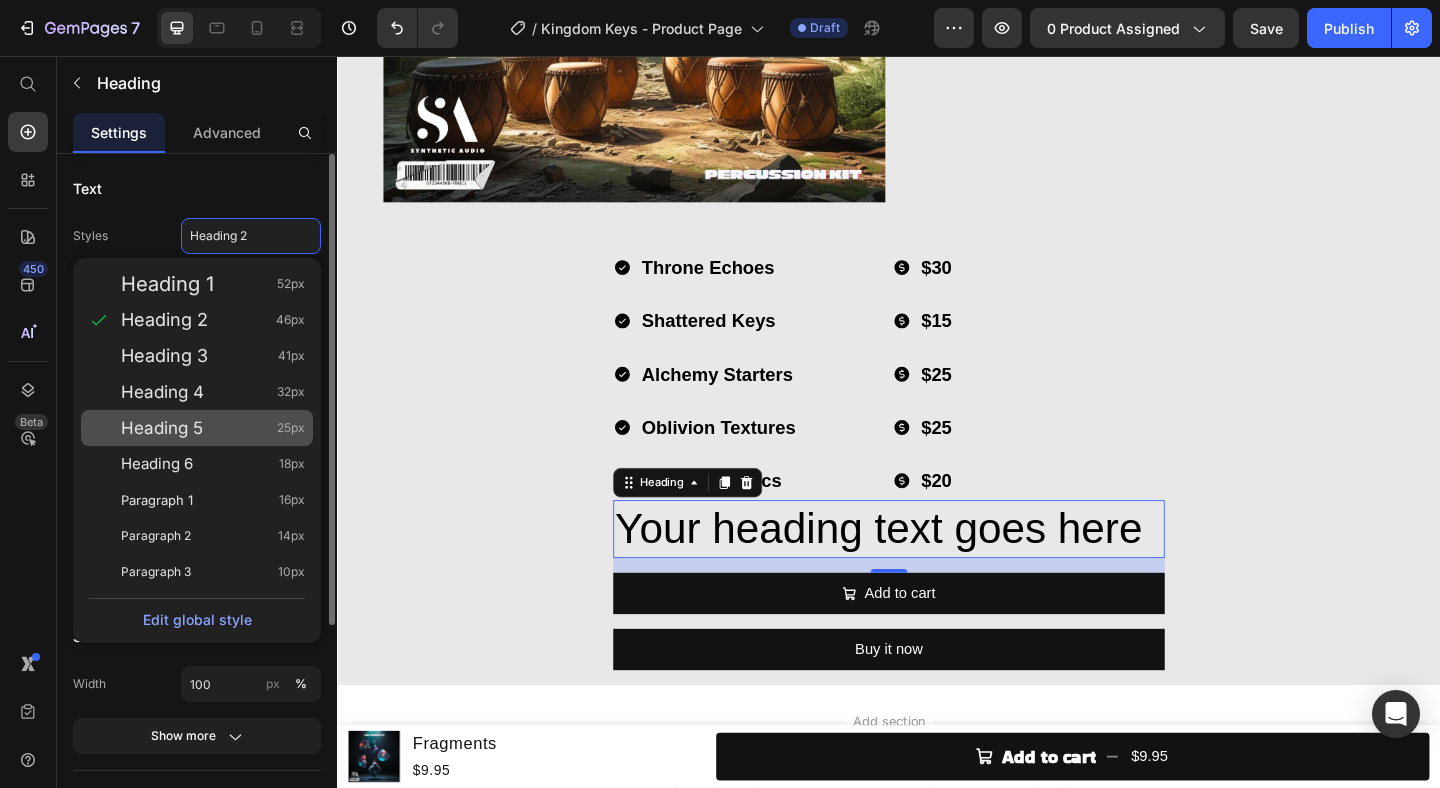 click on "Heading 5 25px" at bounding box center (213, 428) 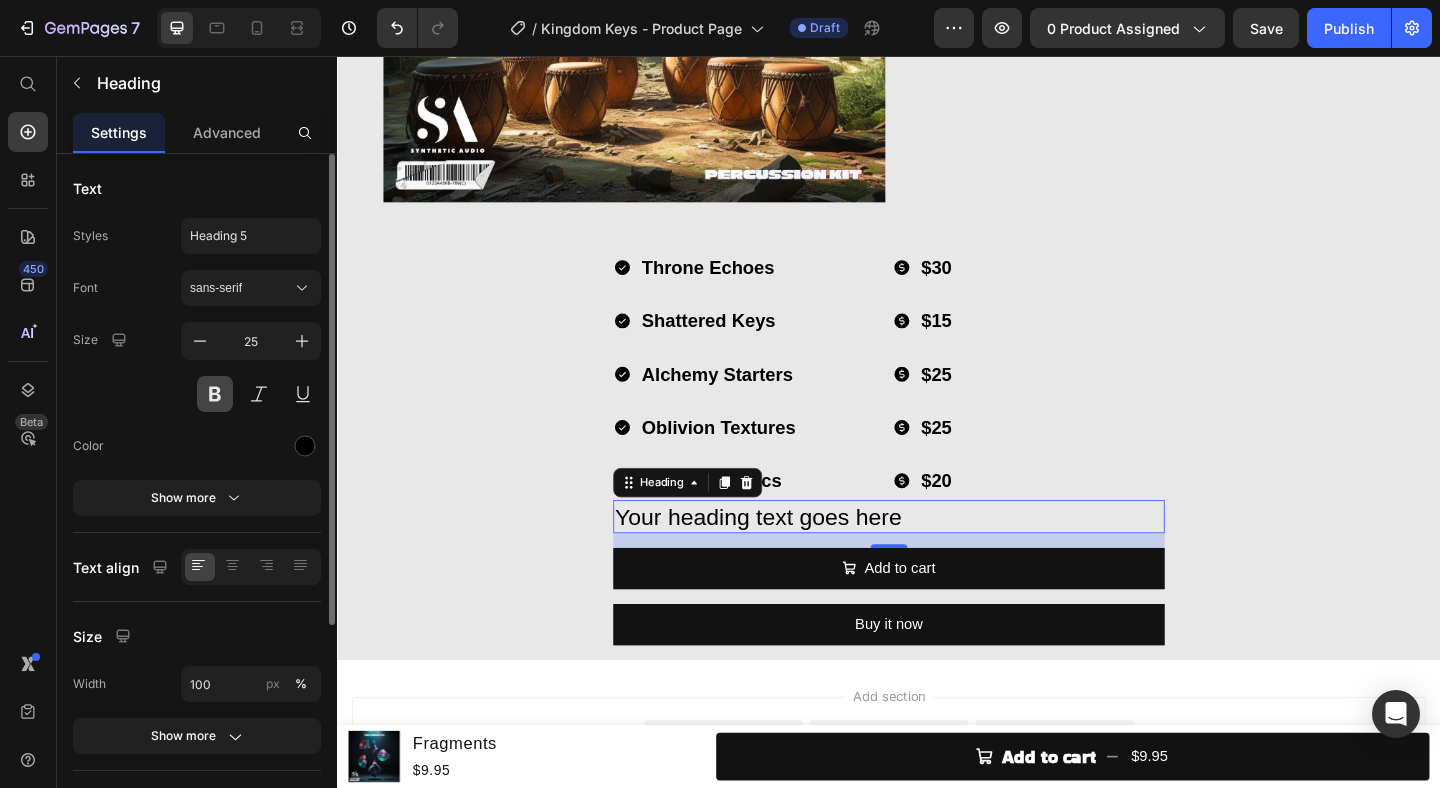 click at bounding box center (215, 394) 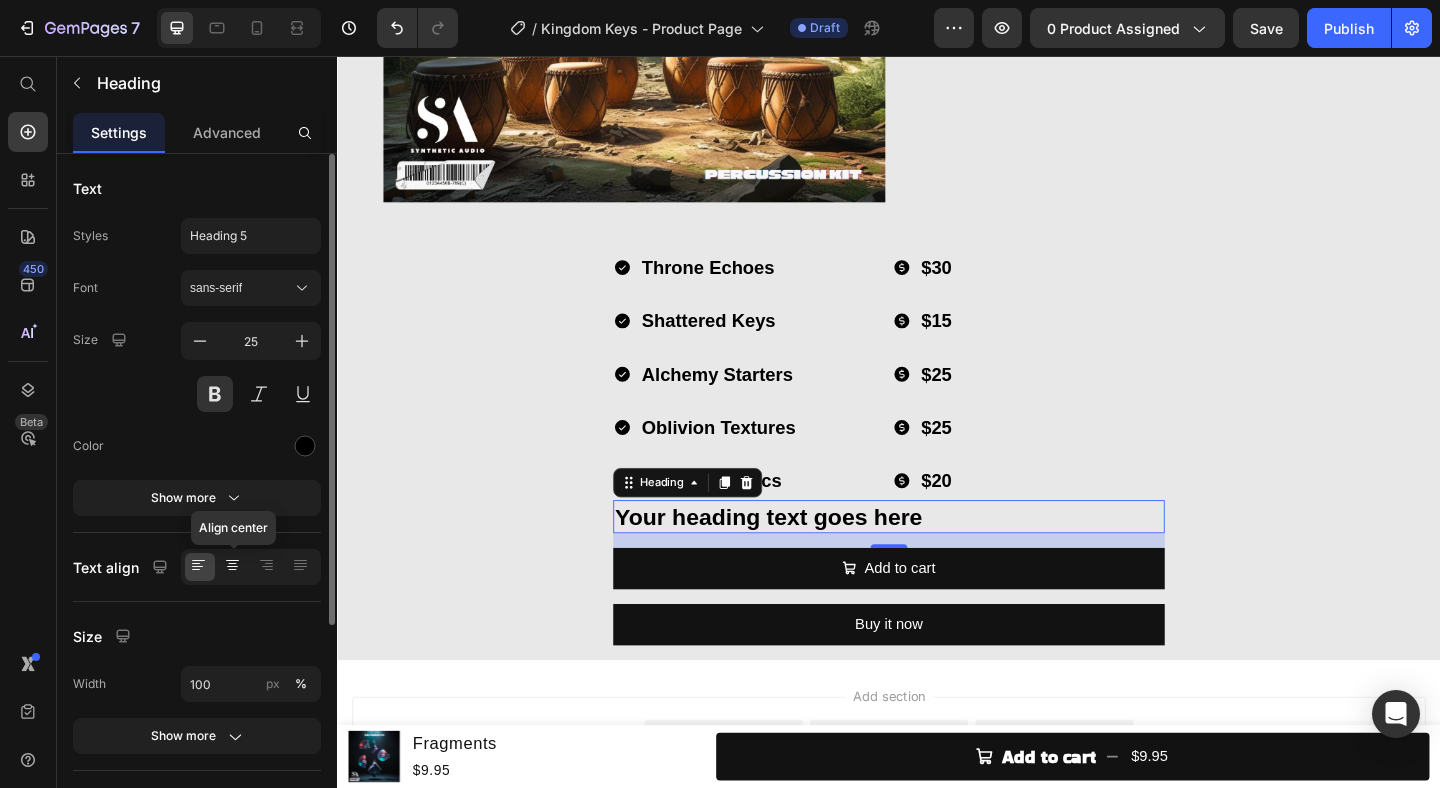 click 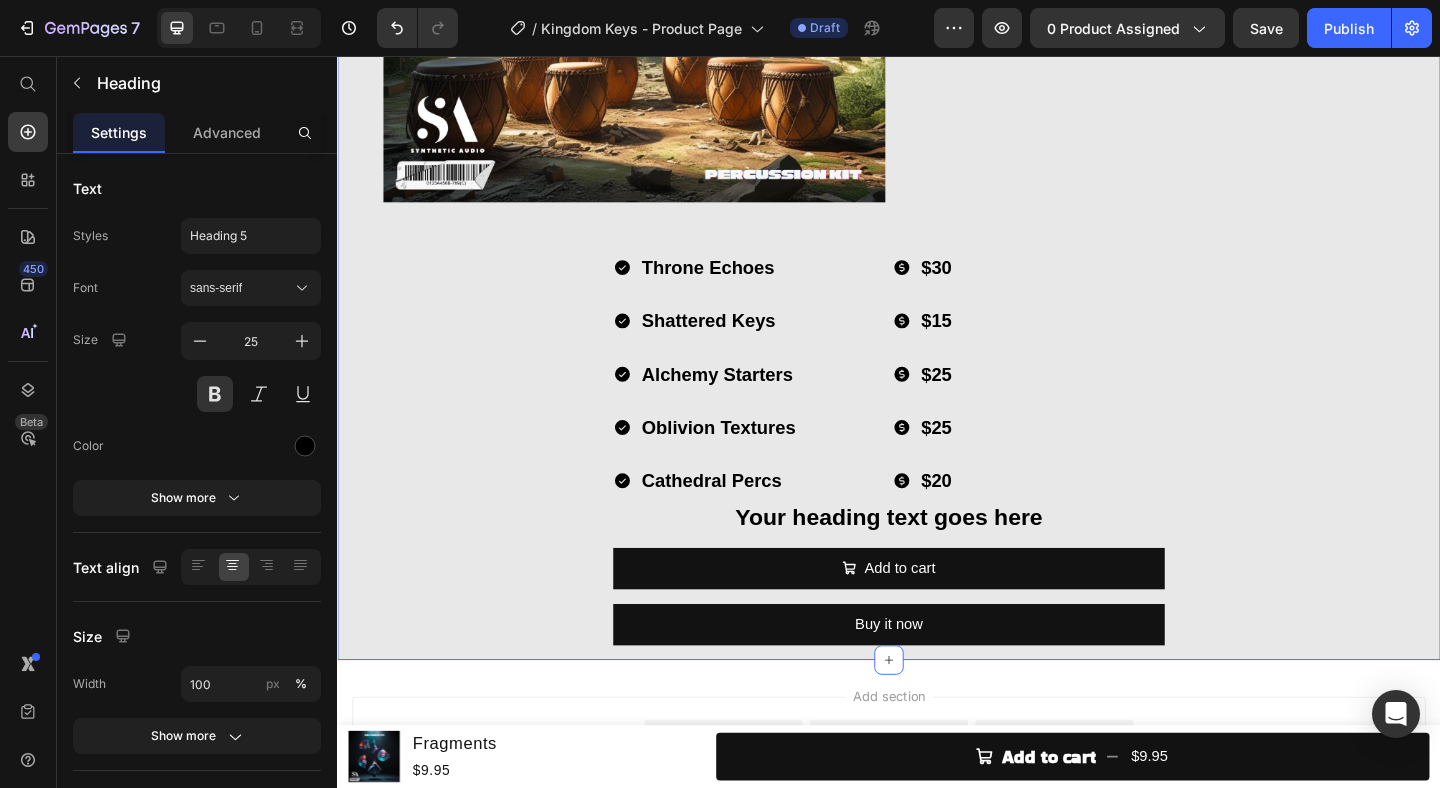 click on "What's in Kingdom Keys? Heading Image Throne Echoes  Loop Kit Heading (30 Stemmed Out Melody Loops) Heading Row Image Shattered Keys  One Shot Kit Heading (30 Melodic Piano One Shots) Heading Row Image Alchemy Starters  Melody Starter Kit Heading (30 Melodic Melody Starters) Heading Row Image Oblivion Textures Texture Kit Heading (30 Atmospheric Cinematic Textures) Heading Row Image Cathedral Percs  Percussion Kit Heading (30 Percussion Loops) Heading Row Throne Echoes Shattered Keys Alchemy Starters Oblivion Textures Cathedral Percs Item List
$30
$15
$25
$25
$20 Item List Row Your heading text goes here Heading
Add to cart Add to Cart Buy it now Dynamic Checkout Product" at bounding box center (937, -1154) 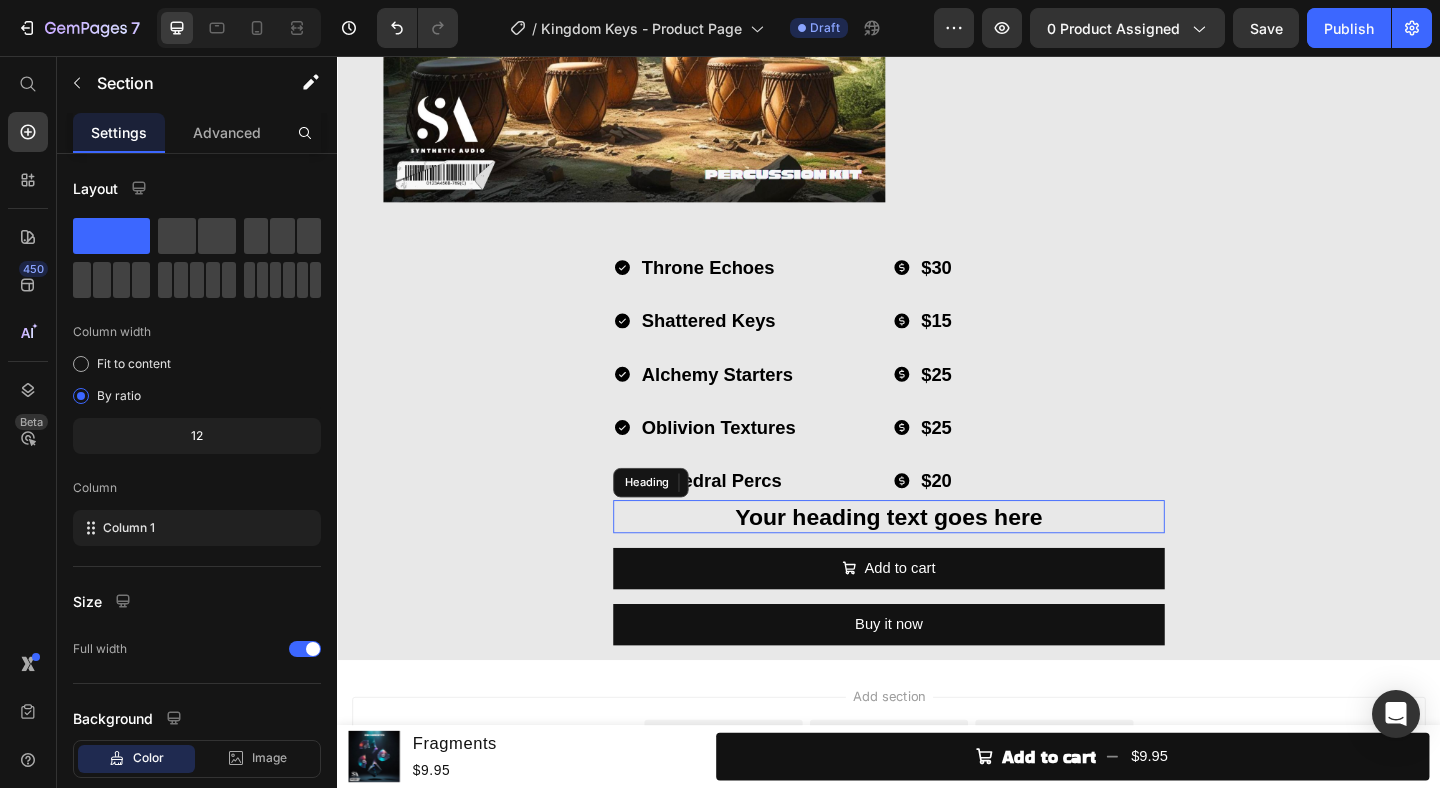 click on "Your heading text goes here" at bounding box center (937, 557) 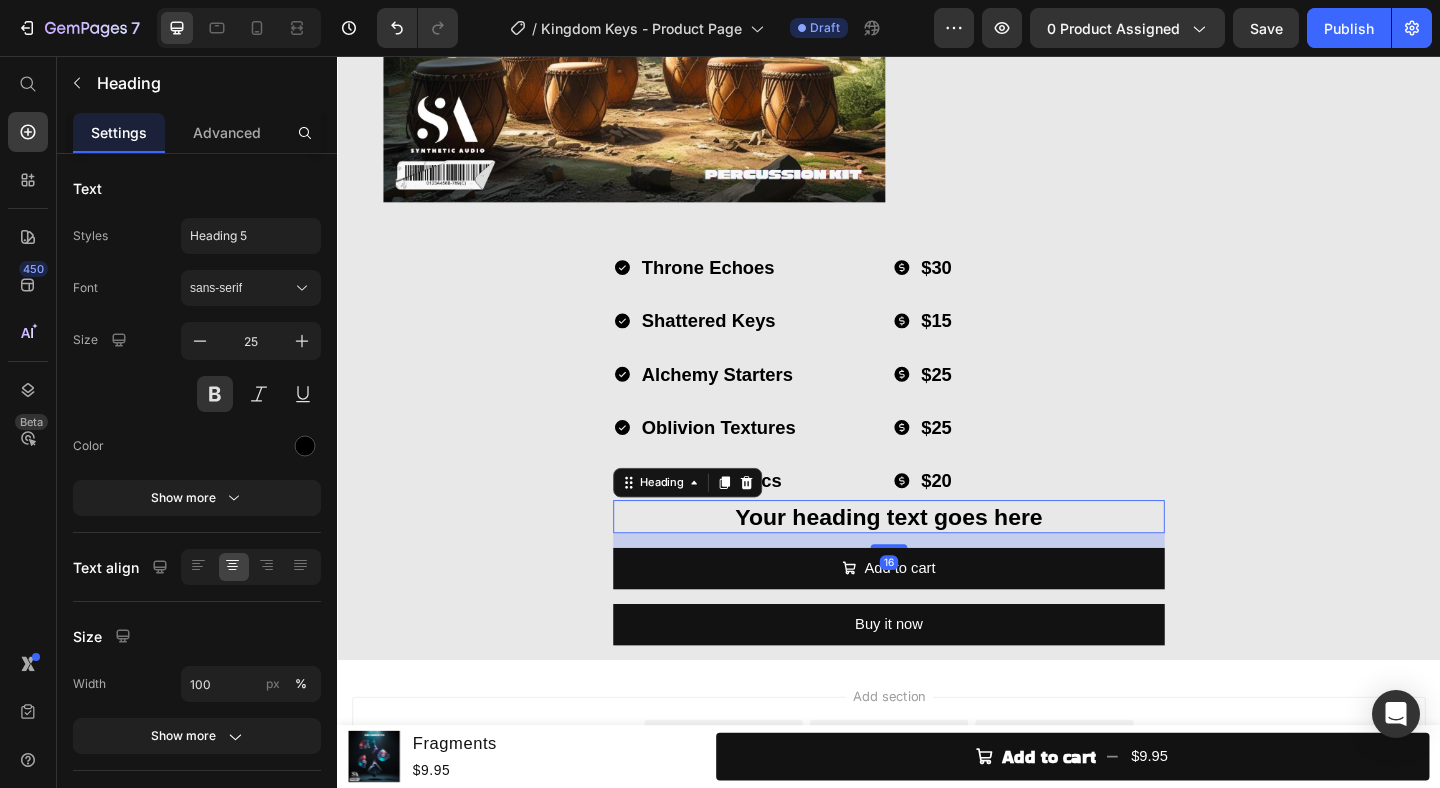 click on "Your heading text goes here" at bounding box center (937, 557) 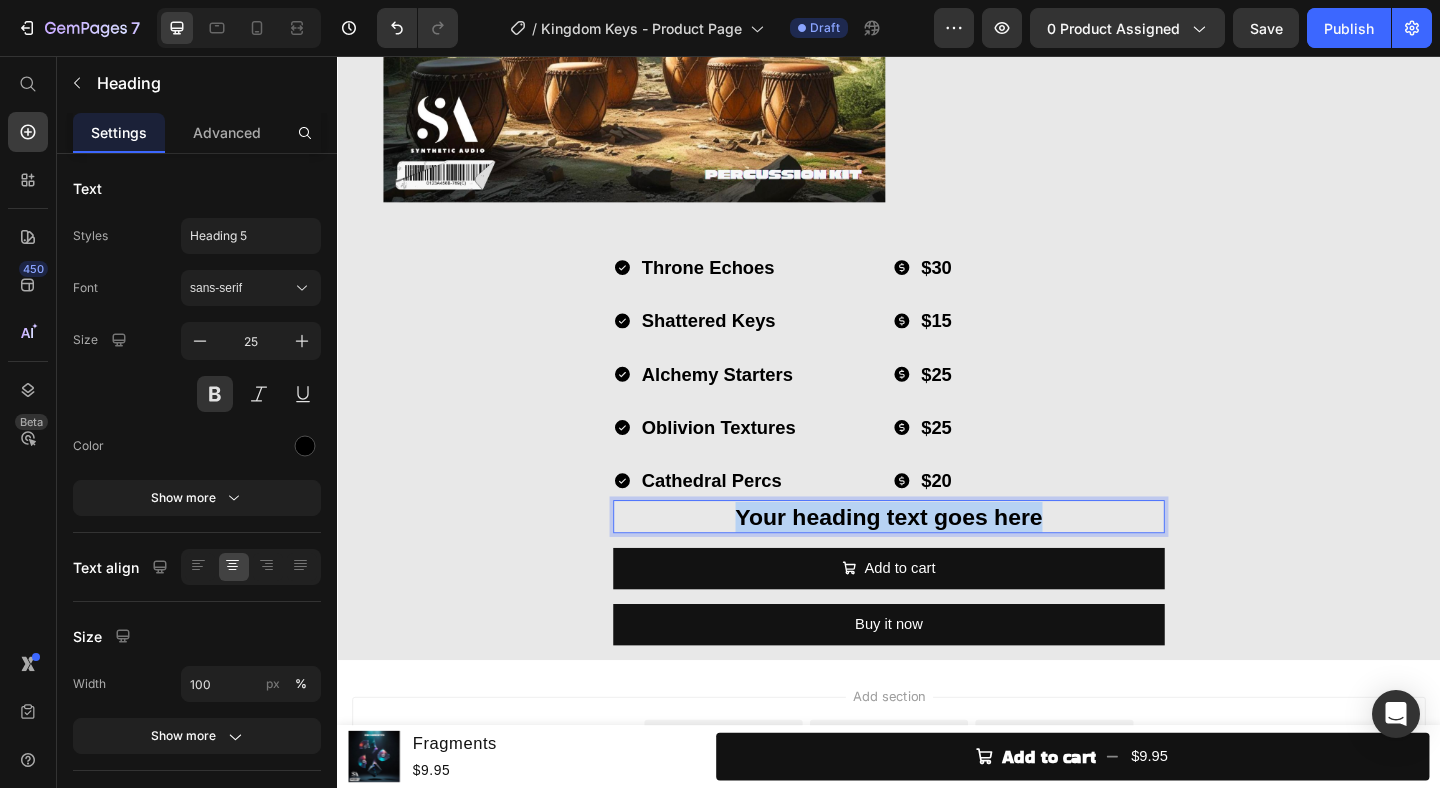 click on "Your heading text goes here" at bounding box center [937, 557] 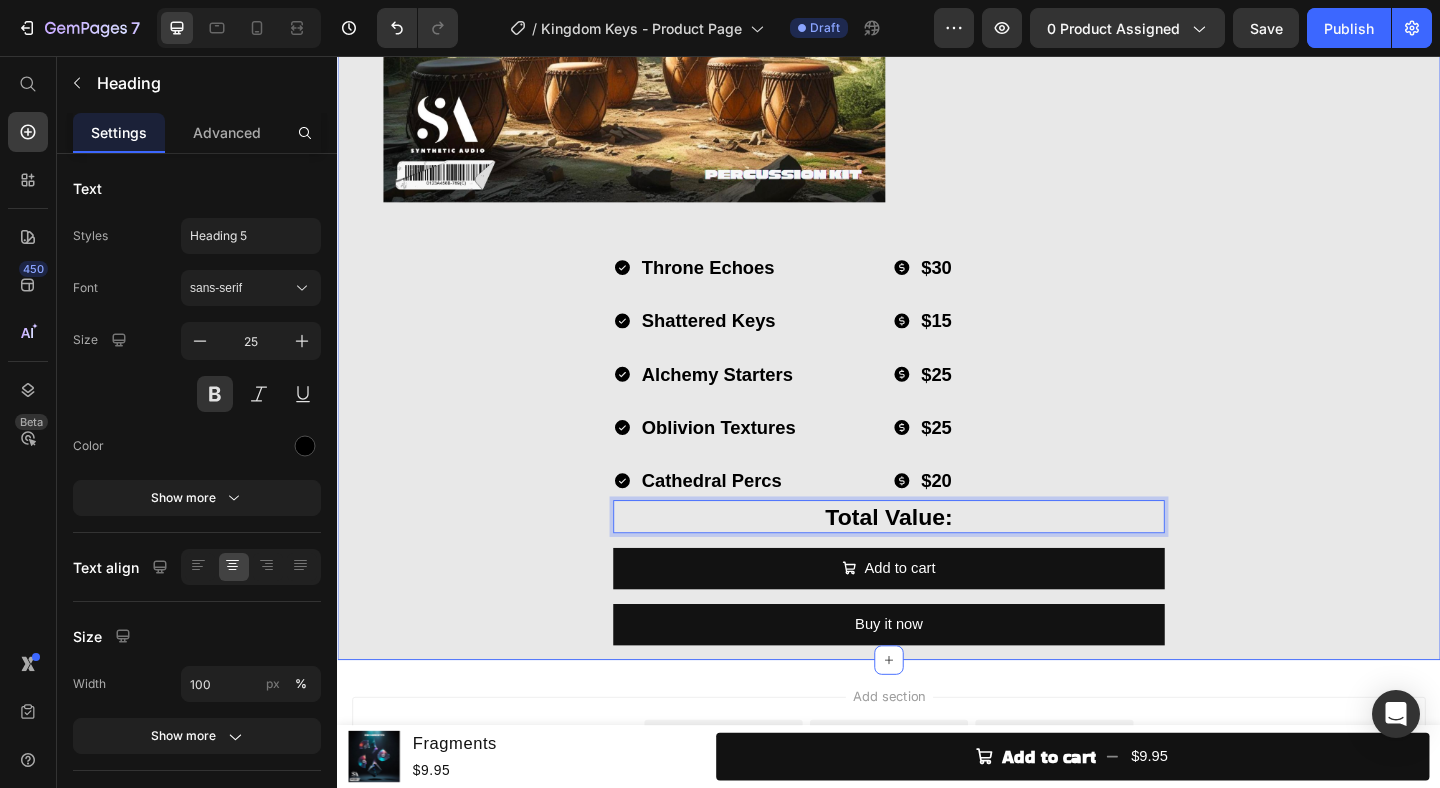 click on "What's in Kingdom Keys? Heading Image Throne Echoes  Loop Kit Heading (30 Stemmed Out Melody Loops) Heading Row Image Shattered Keys  One Shot Kit Heading (30 Melodic Piano One Shots) Heading Row Image Alchemy Starters  Melody Starter Kit Heading (30 Melodic Melody Starters) Heading Row Image Oblivion Textures Texture Kit Heading (30 Atmospheric Cinematic Textures) Heading Row Image Cathedral Percs  Percussion Kit Heading (30 Percussion Loops) Heading Row Throne Echoes Shattered Keys Alchemy Starters Oblivion Textures Cathedral Percs Item List
$30
$15
$25
$25
$20 Item List Row Total Value:  Heading   16
Add to cart Add to Cart Buy it now Dynamic Checkout Product" at bounding box center [937, -1154] 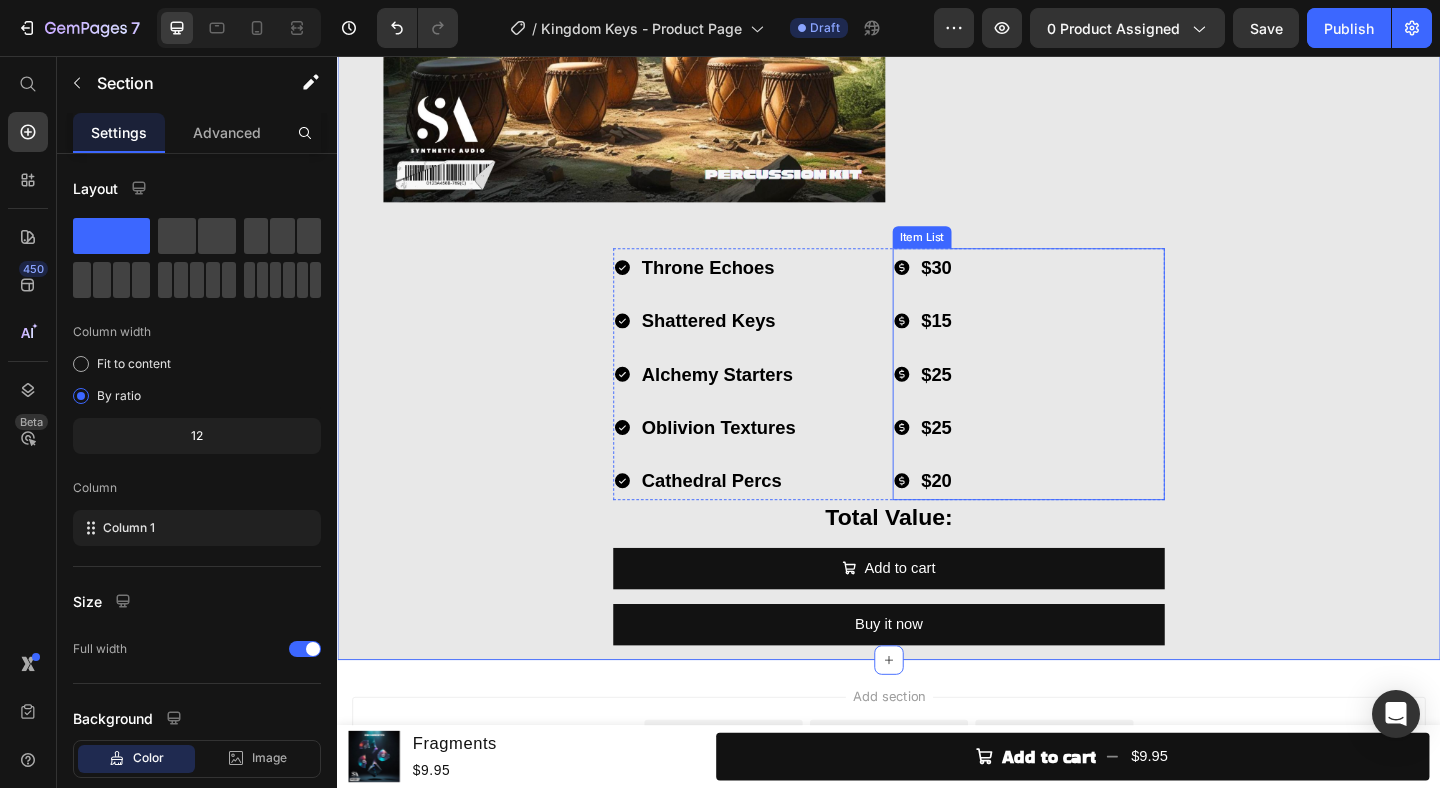 click on "$30
$15
$25
$25
$20" at bounding box center (1089, 402) 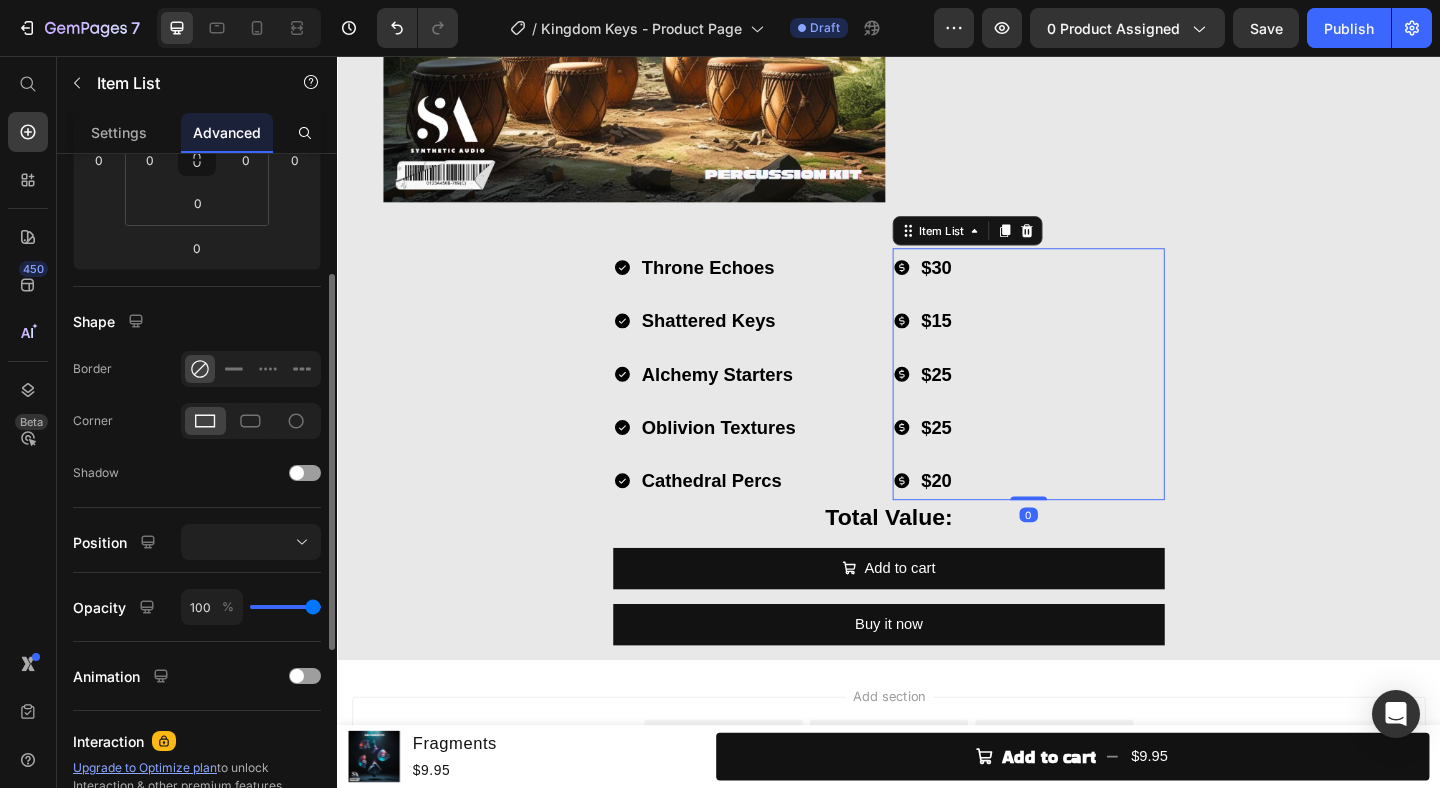 scroll, scrollTop: 0, scrollLeft: 0, axis: both 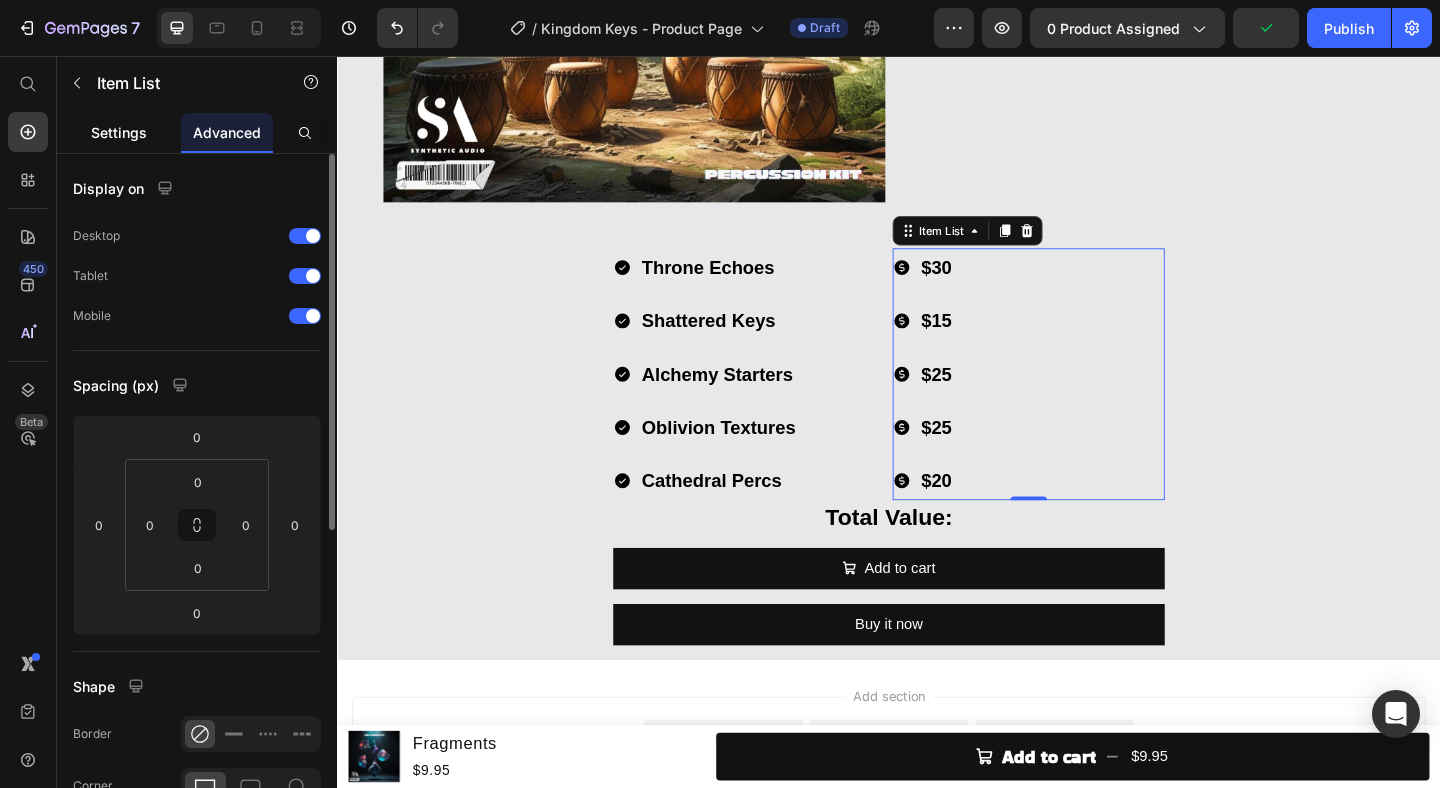 click on "Settings" at bounding box center (119, 132) 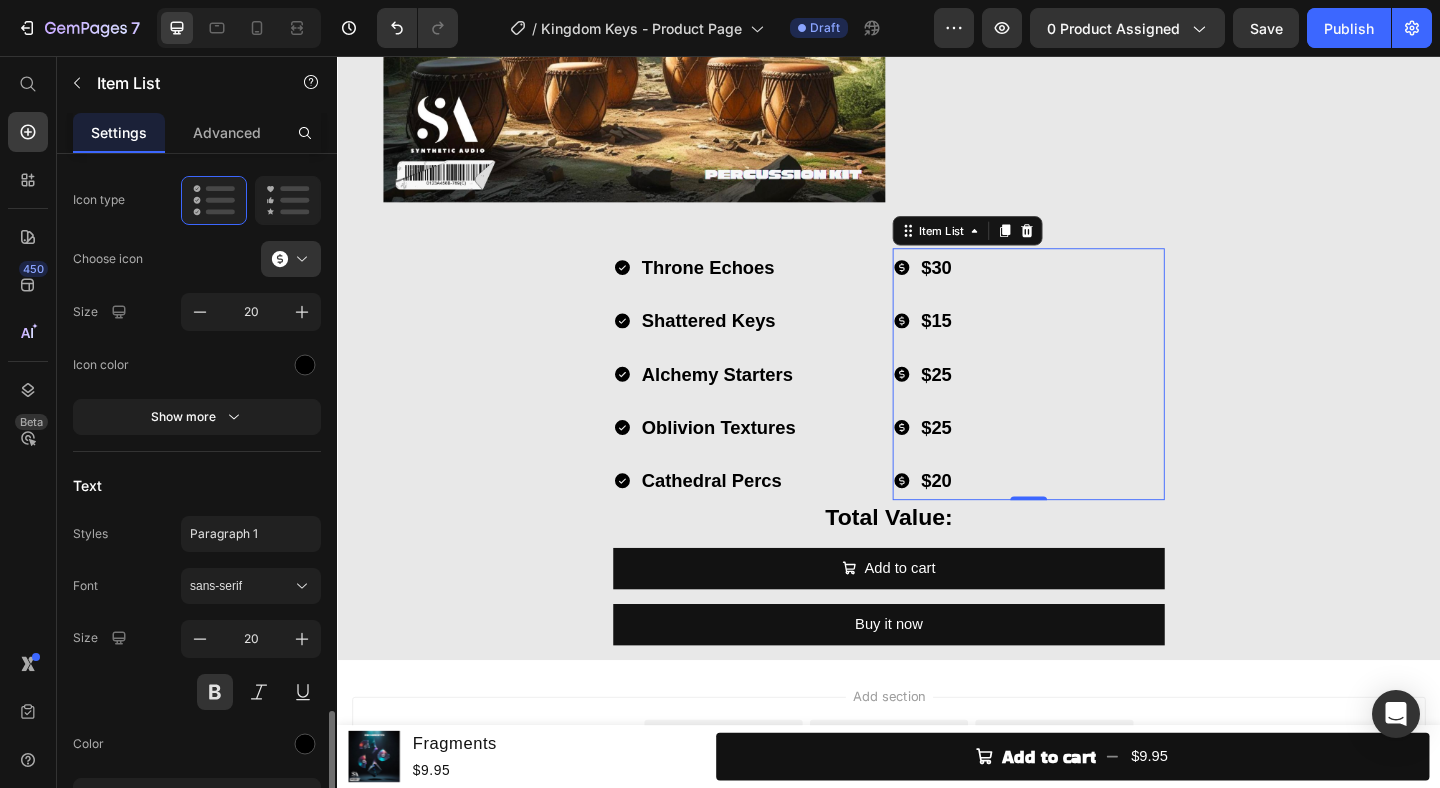 scroll, scrollTop: 838, scrollLeft: 0, axis: vertical 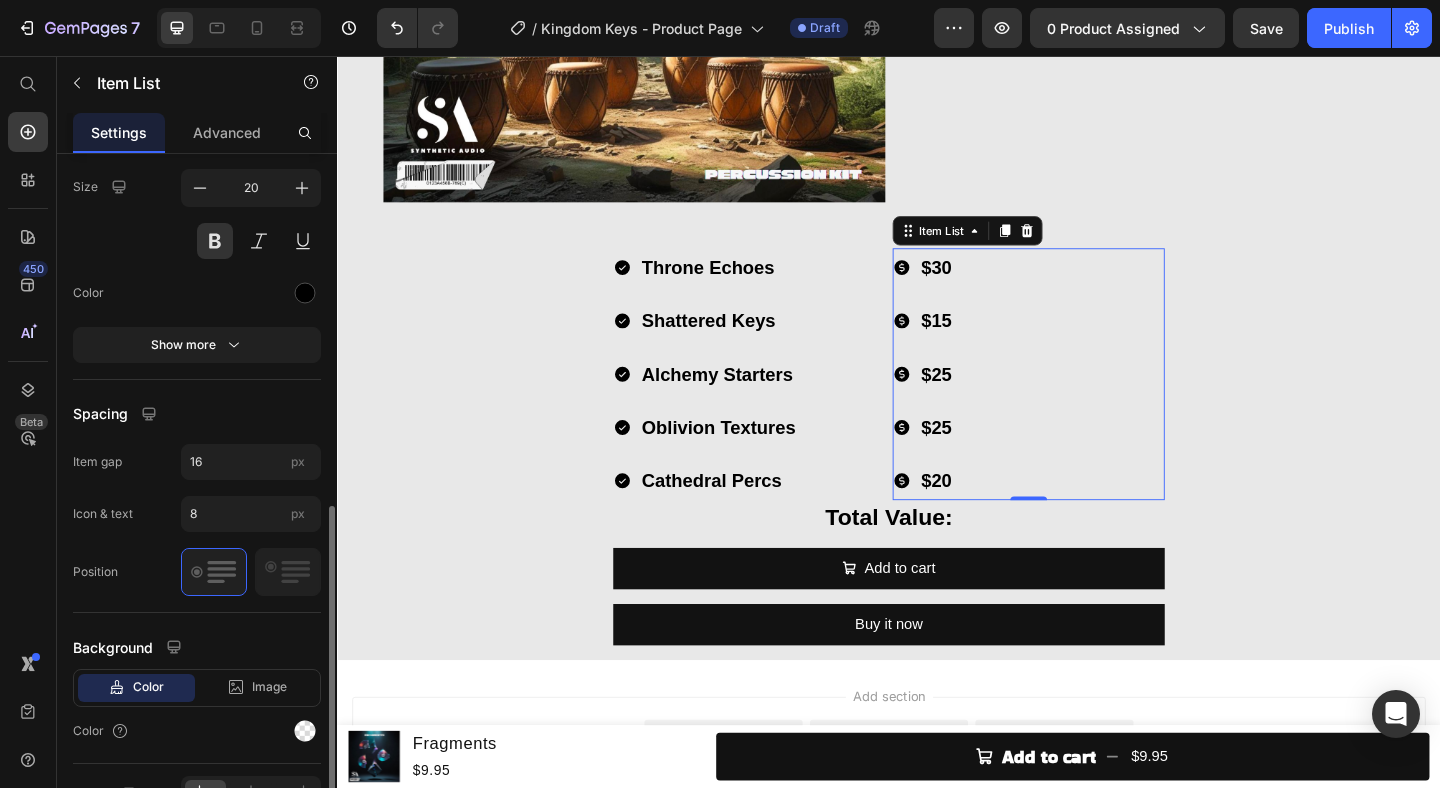 drag, startPoint x: 301, startPoint y: 610, endPoint x: 269, endPoint y: 607, distance: 32.140316 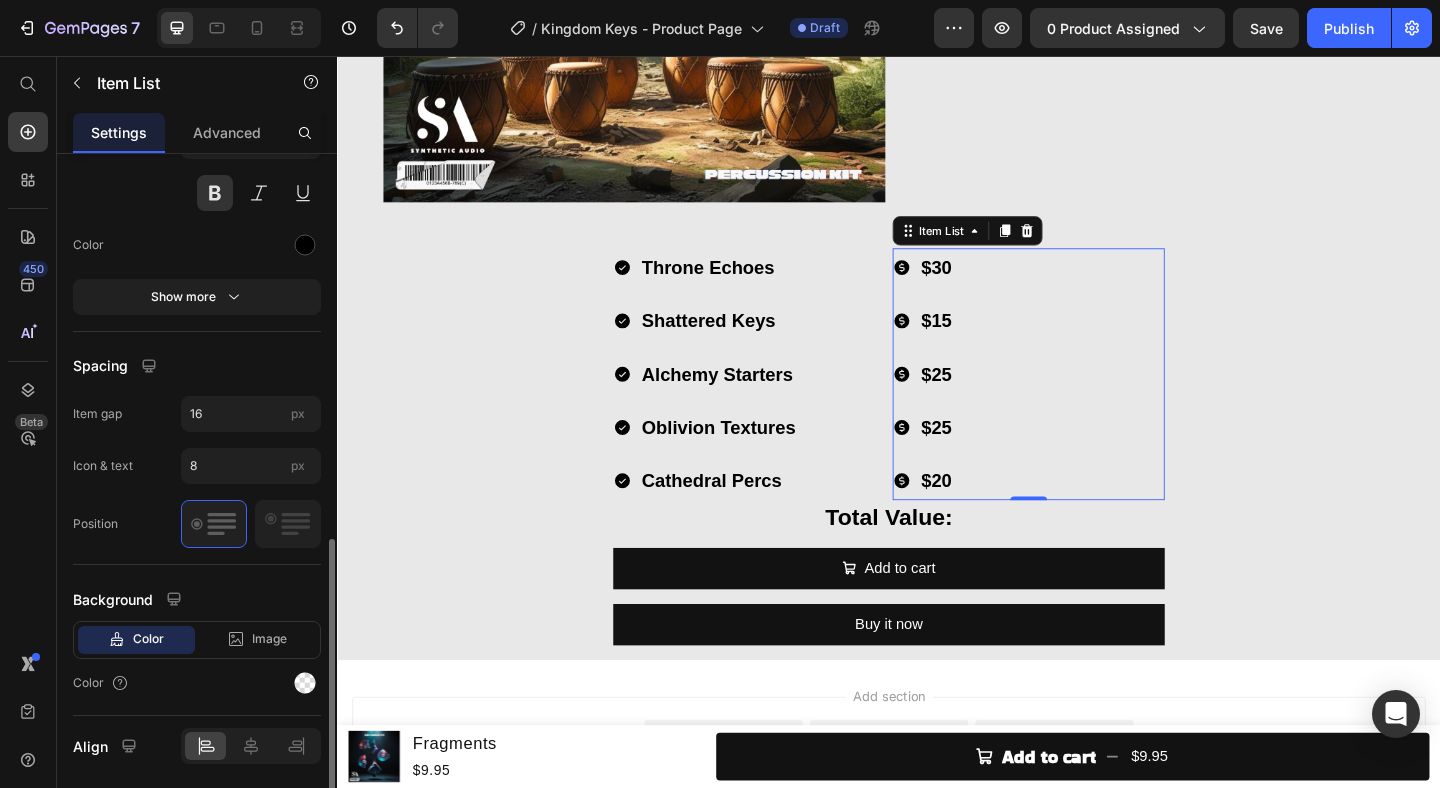 scroll, scrollTop: 953, scrollLeft: 0, axis: vertical 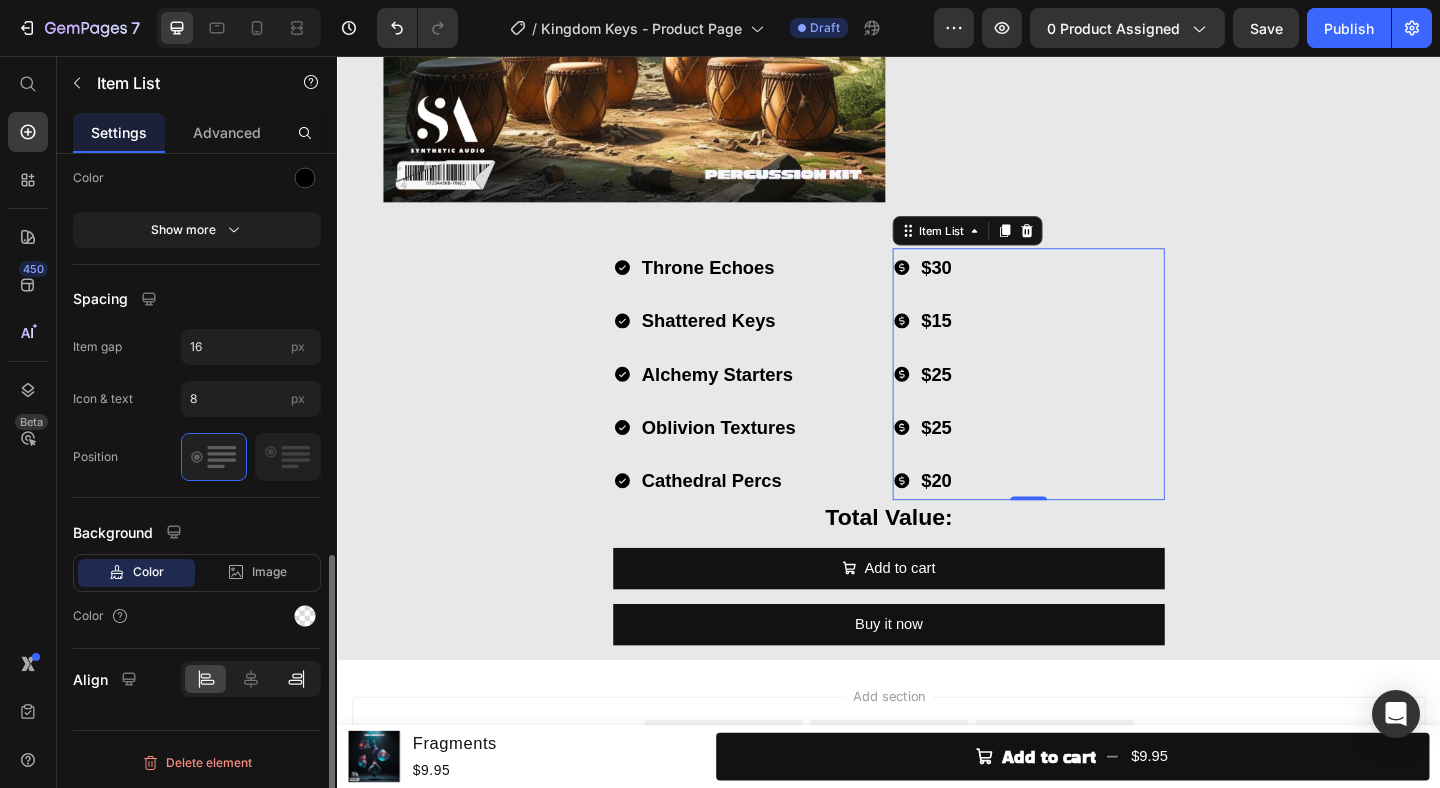 click 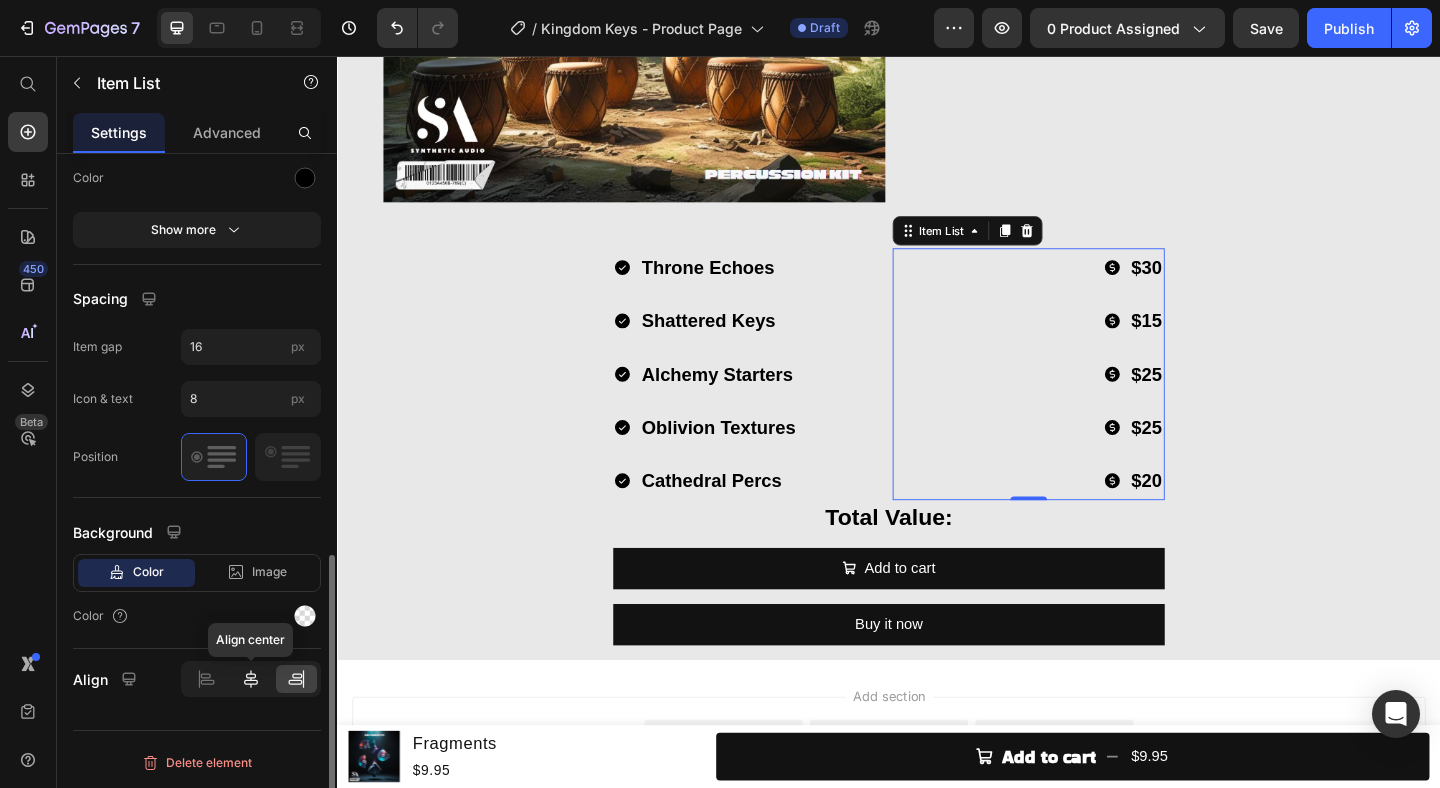 click 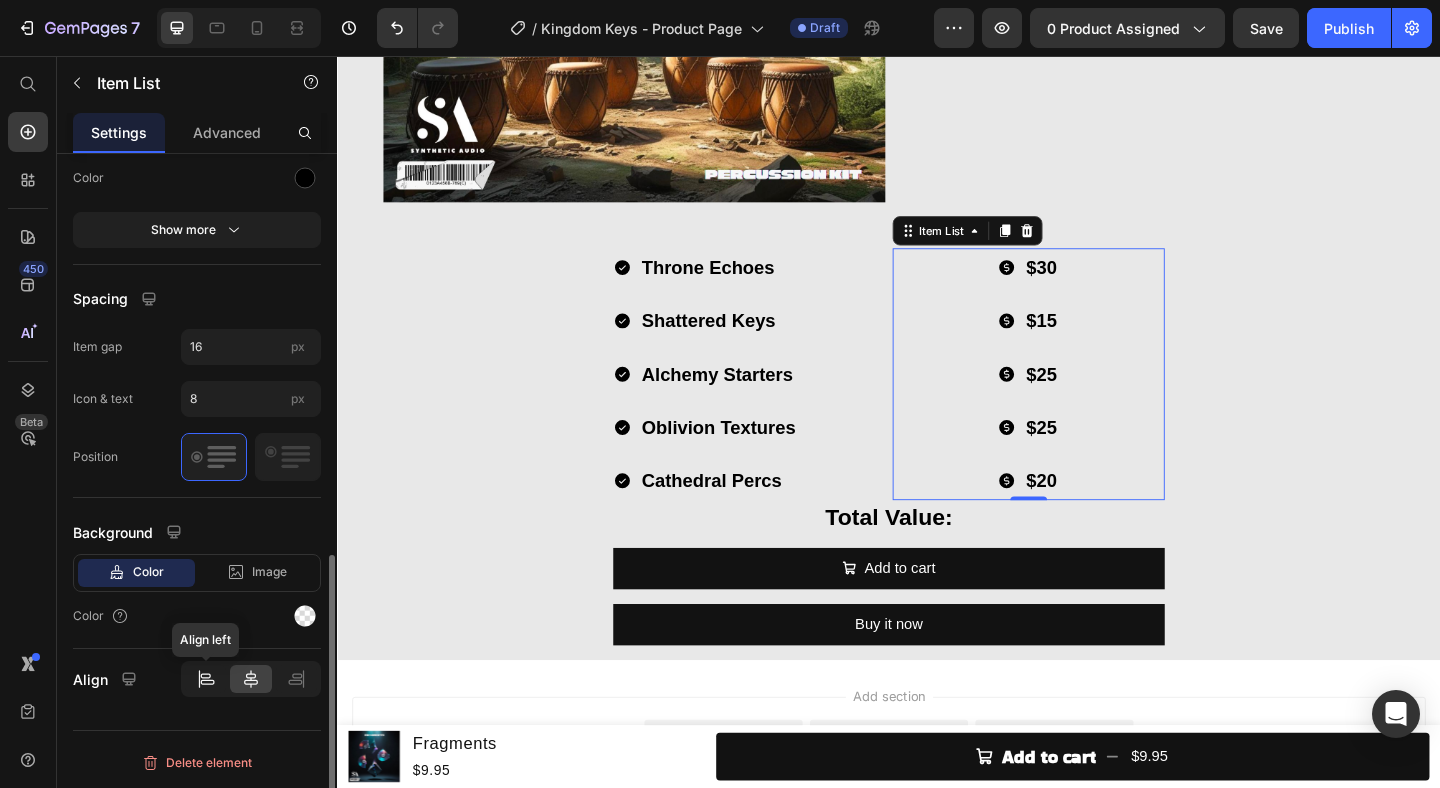 click 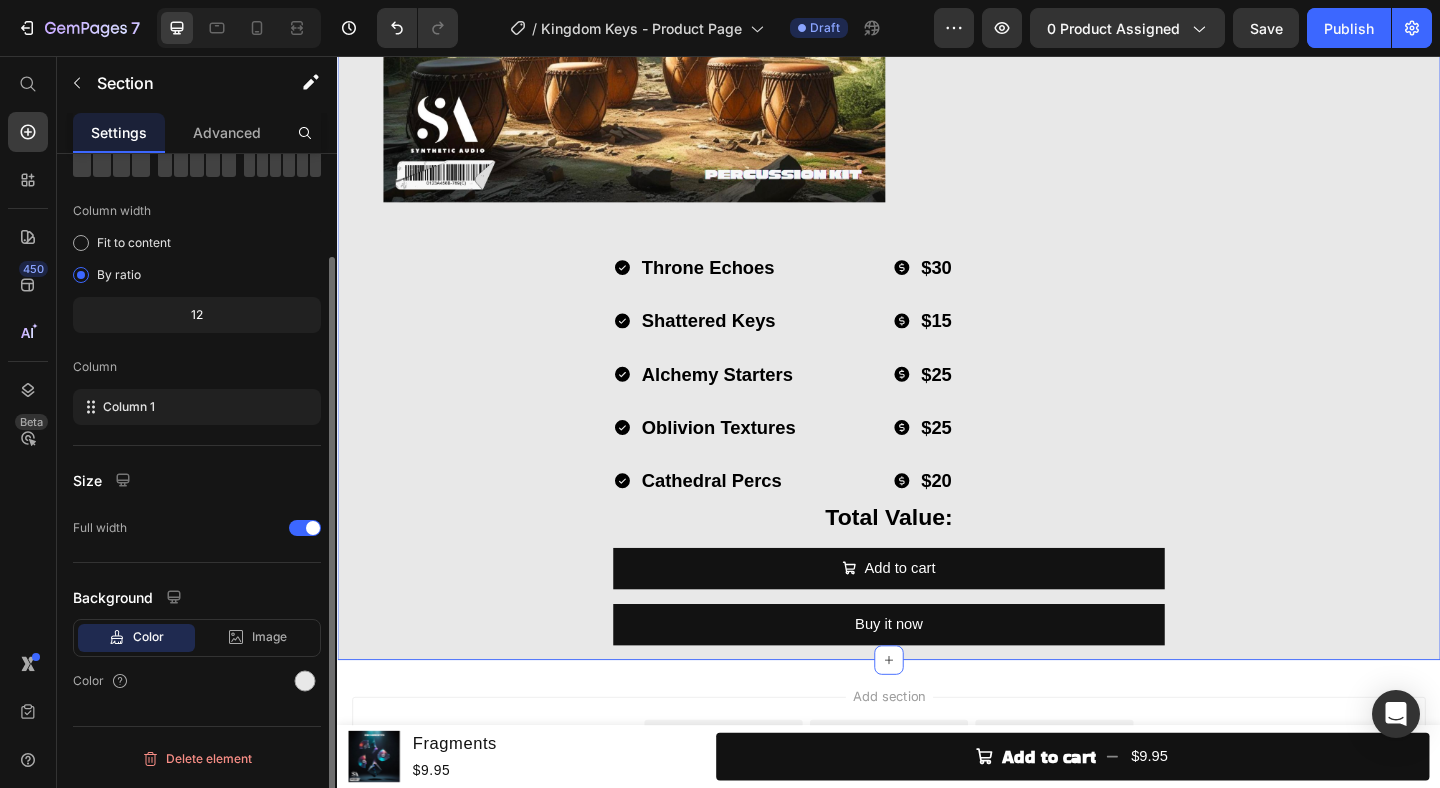 scroll, scrollTop: 0, scrollLeft: 0, axis: both 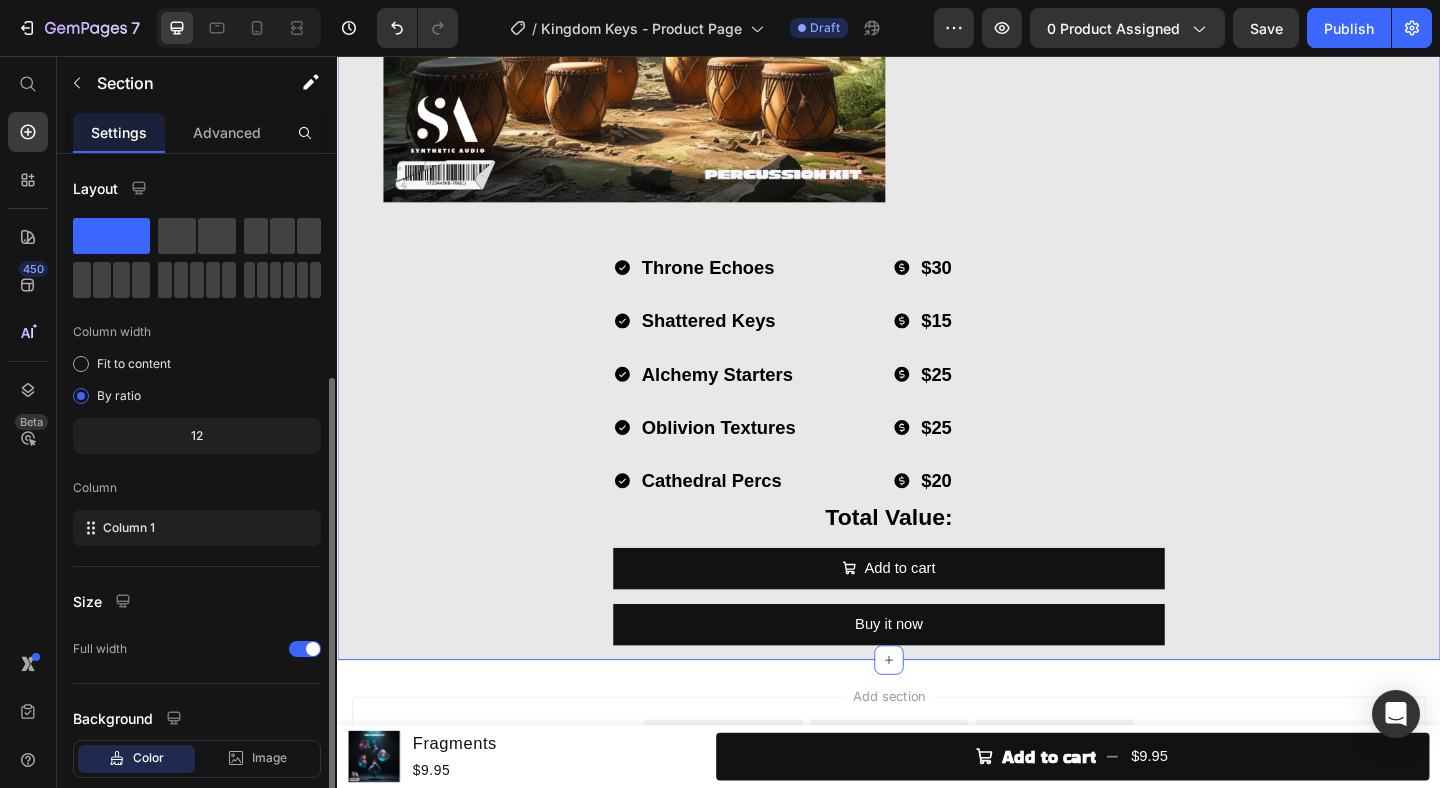click on "What's in Kingdom Keys? Heading Image Throne Echoes  Loop Kit Heading (30 Stemmed Out Melody Loops) Heading Row Image Shattered Keys  One Shot Kit Heading (30 Melodic Piano One Shots) Heading Row Image Alchemy Starters  Melody Starter Kit Heading (30 Melodic Melody Starters) Heading Row Image Oblivion Textures Texture Kit Heading (30 Atmospheric Cinematic Textures) Heading Row Image Cathedral Percs  Percussion Kit Heading (30 Percussion Loops) Heading Row Throne Echoes Shattered Keys Alchemy Starters Oblivion Textures Cathedral Percs Item List
$30
$15
$25
$25
$20 Item List Row Total Value:  Heading
Add to cart Add to Cart Buy it now Dynamic Checkout Product" at bounding box center [937, -1154] 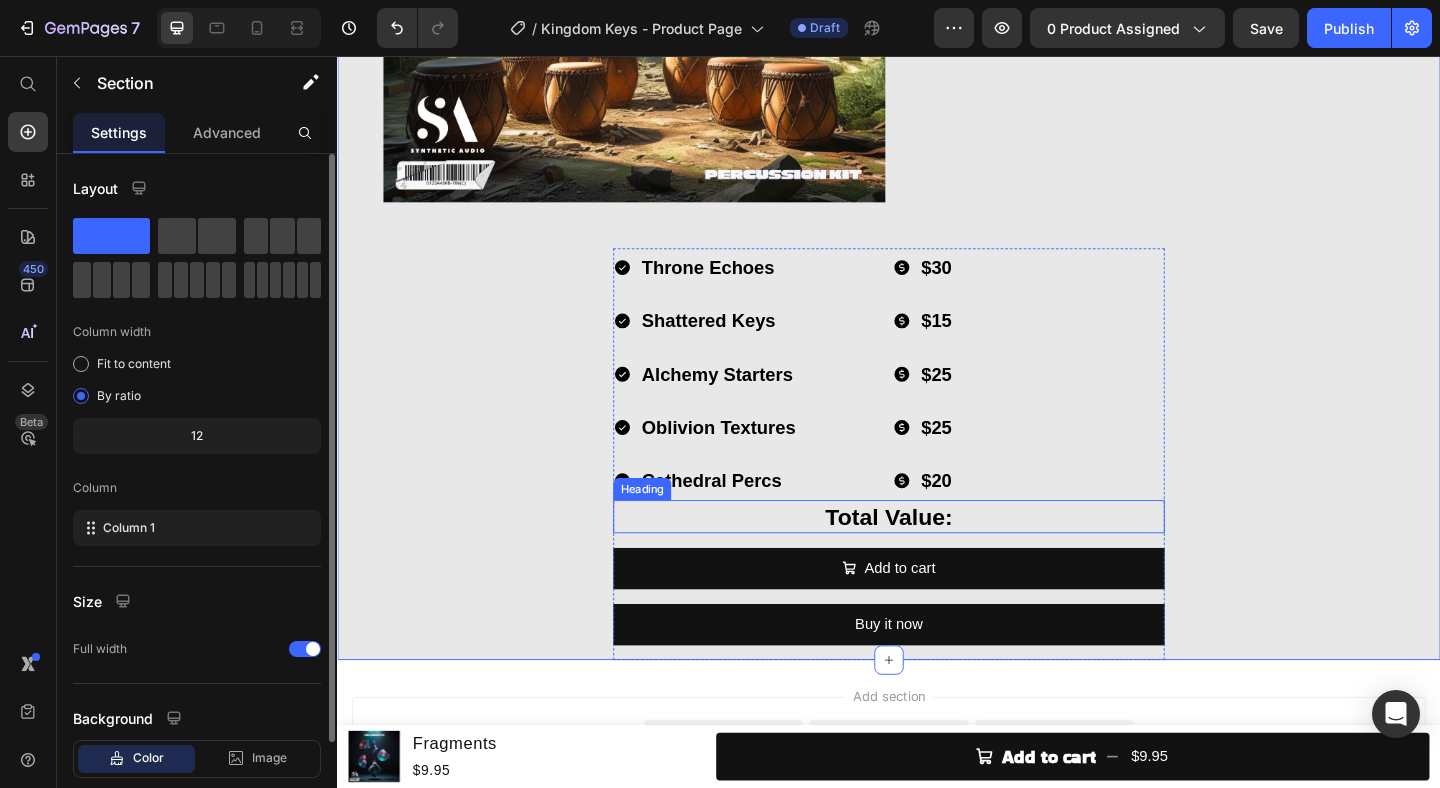 click on "Total Value:" at bounding box center (937, 557) 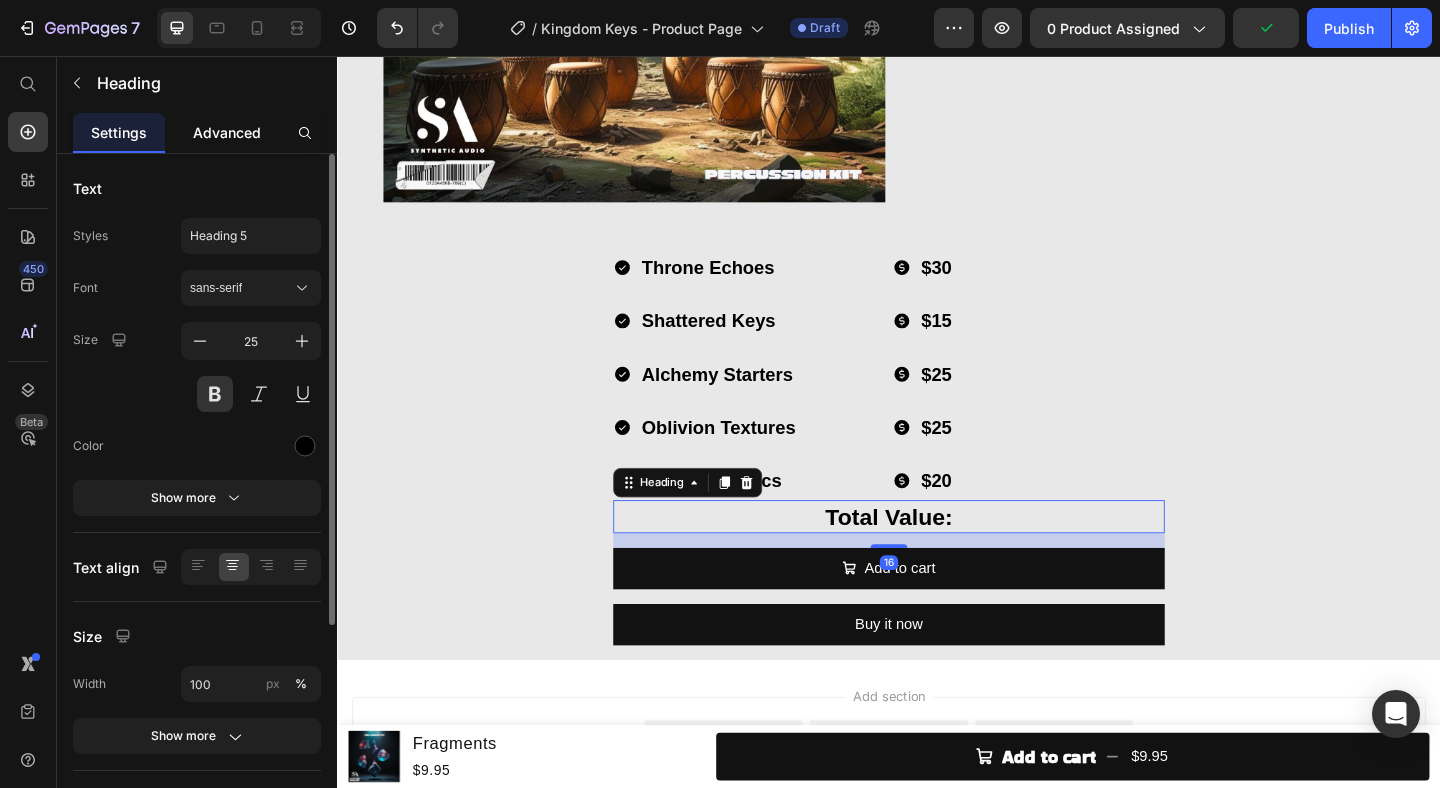 click on "Advanced" at bounding box center (227, 132) 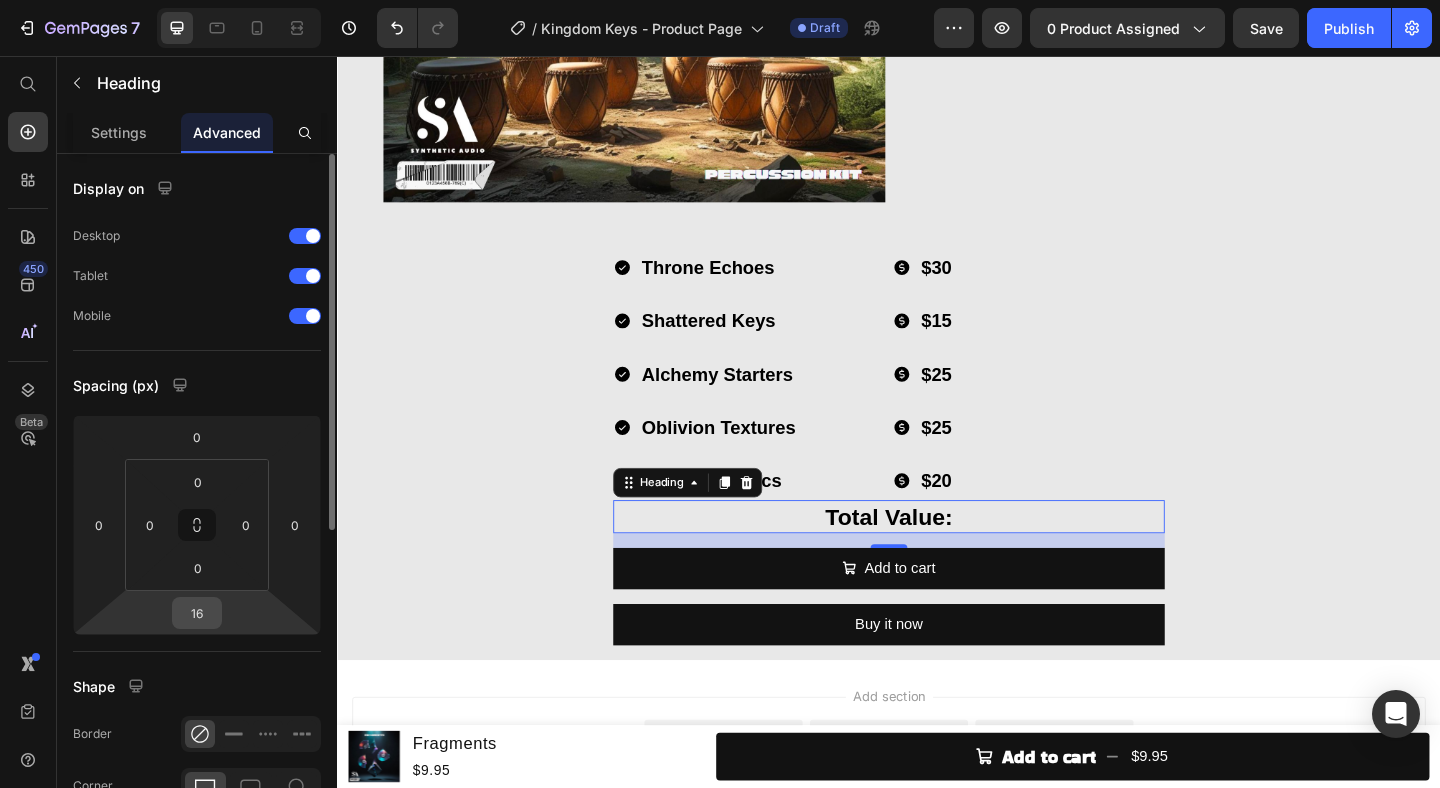 click on "16" at bounding box center (197, 613) 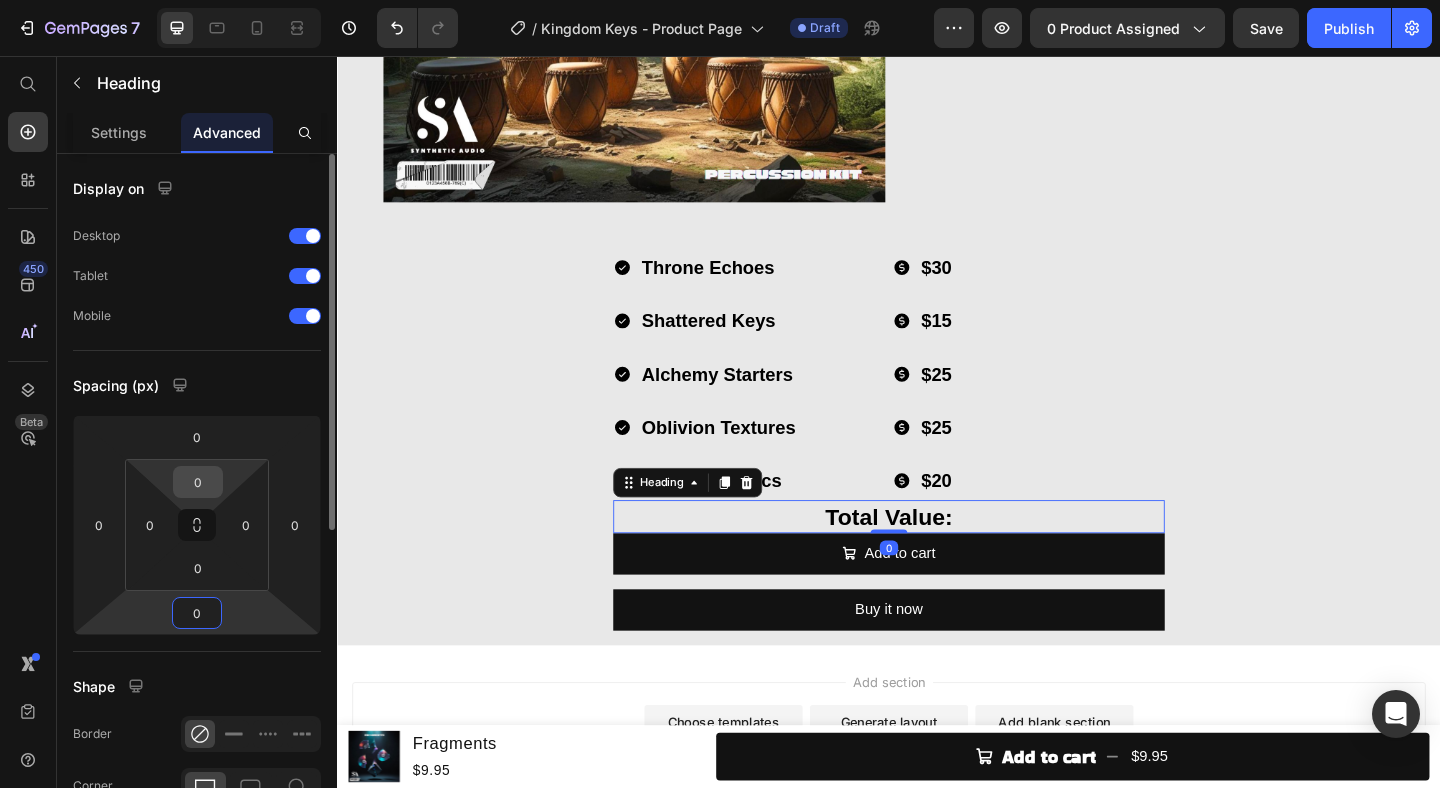type on "0" 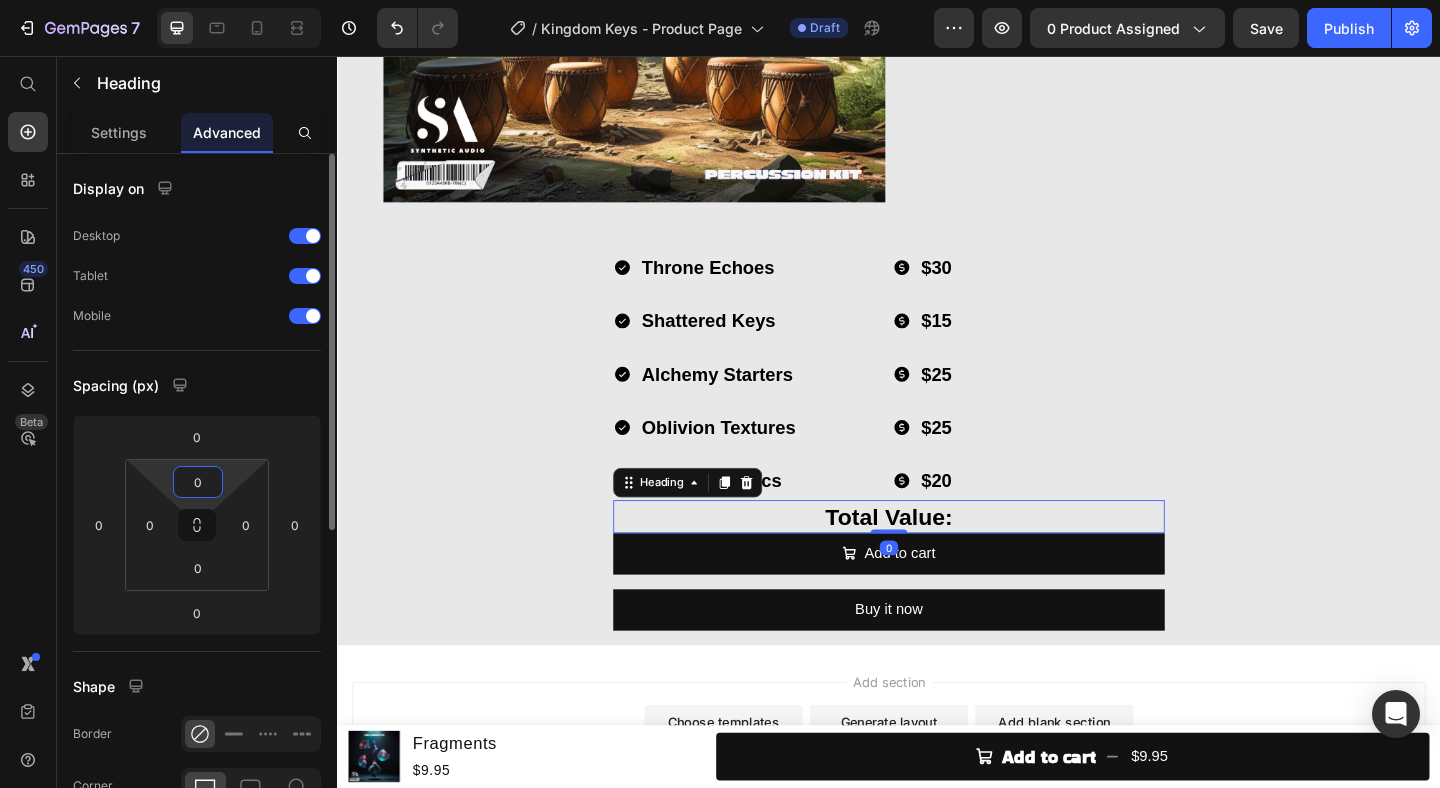 click on "0" at bounding box center (198, 482) 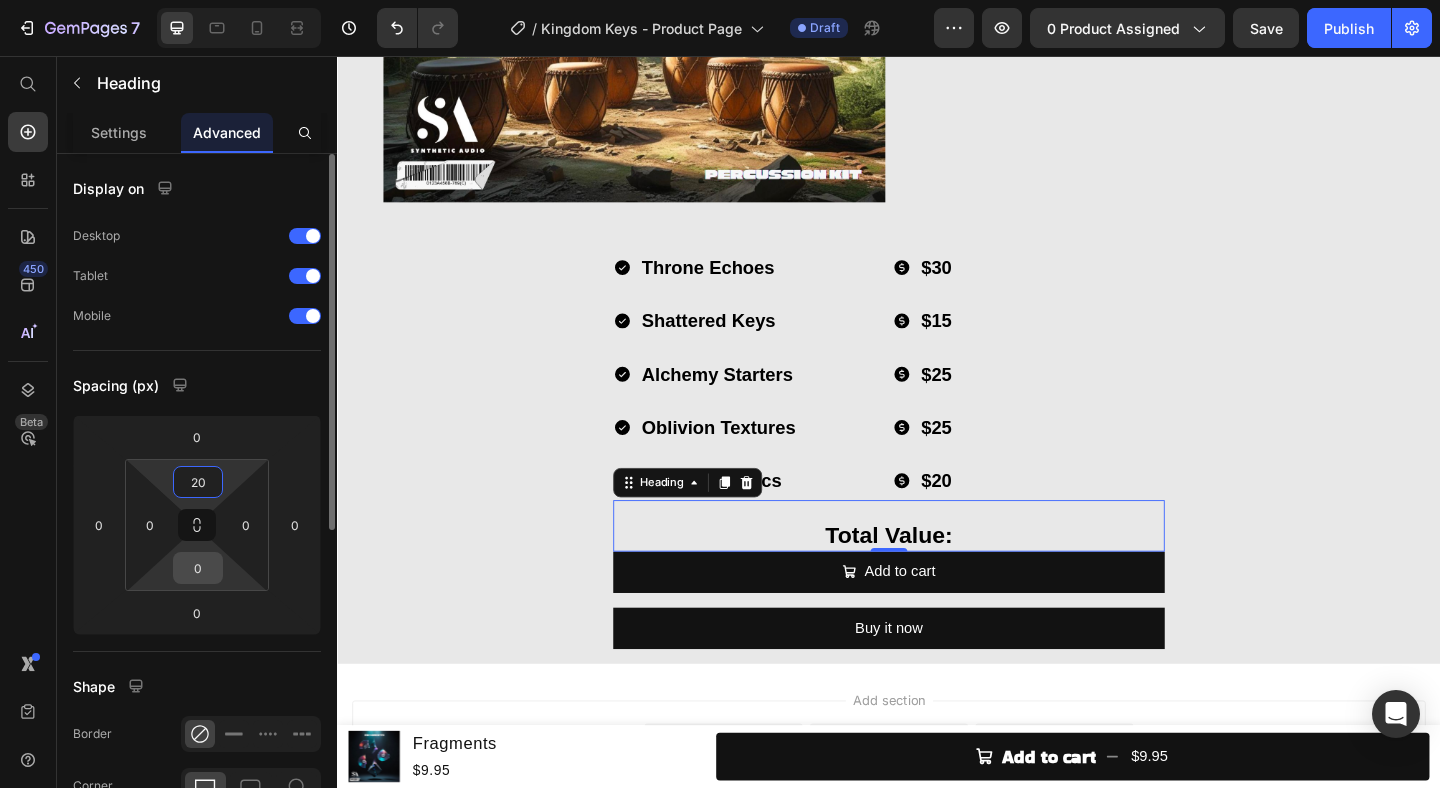 type on "20" 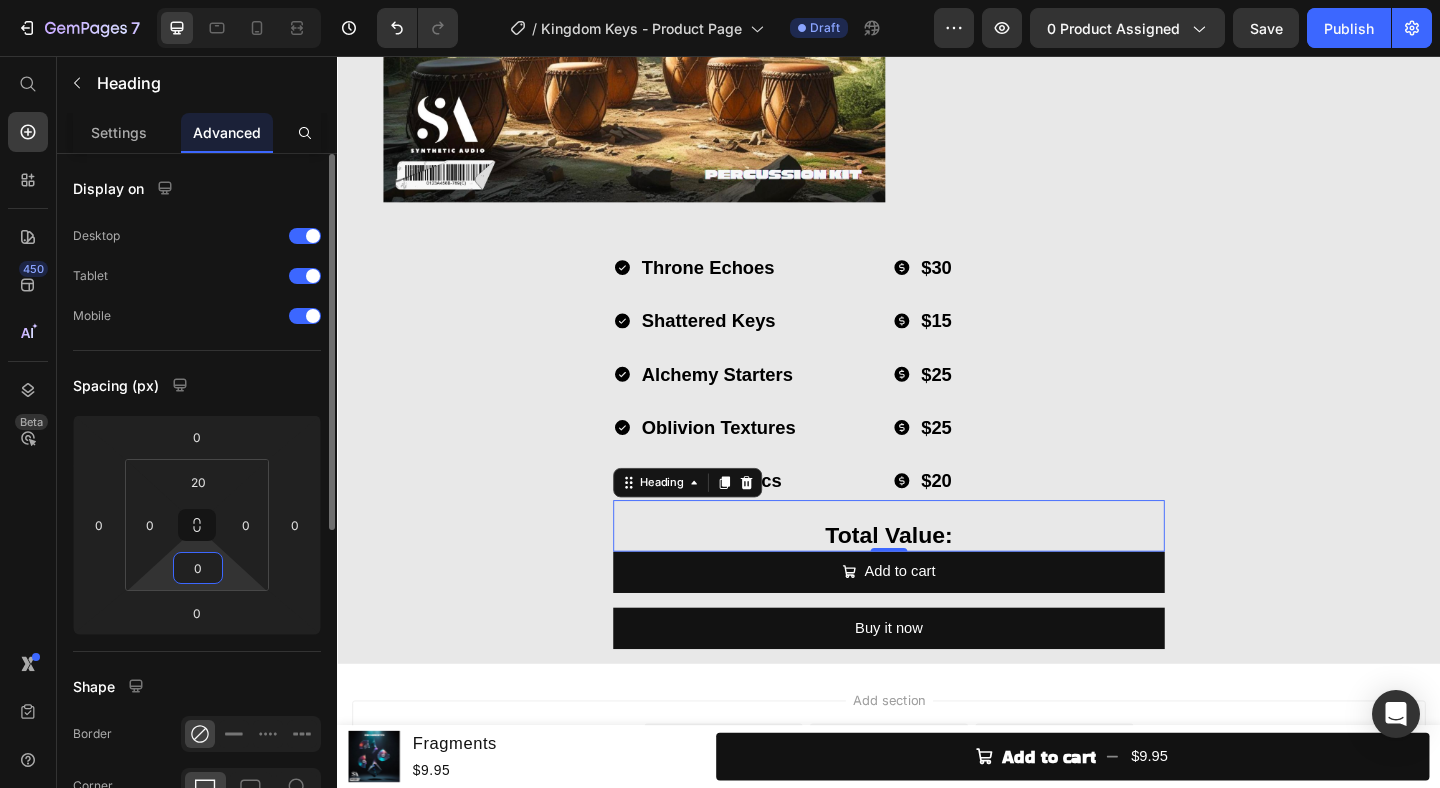 click on "0" at bounding box center [198, 568] 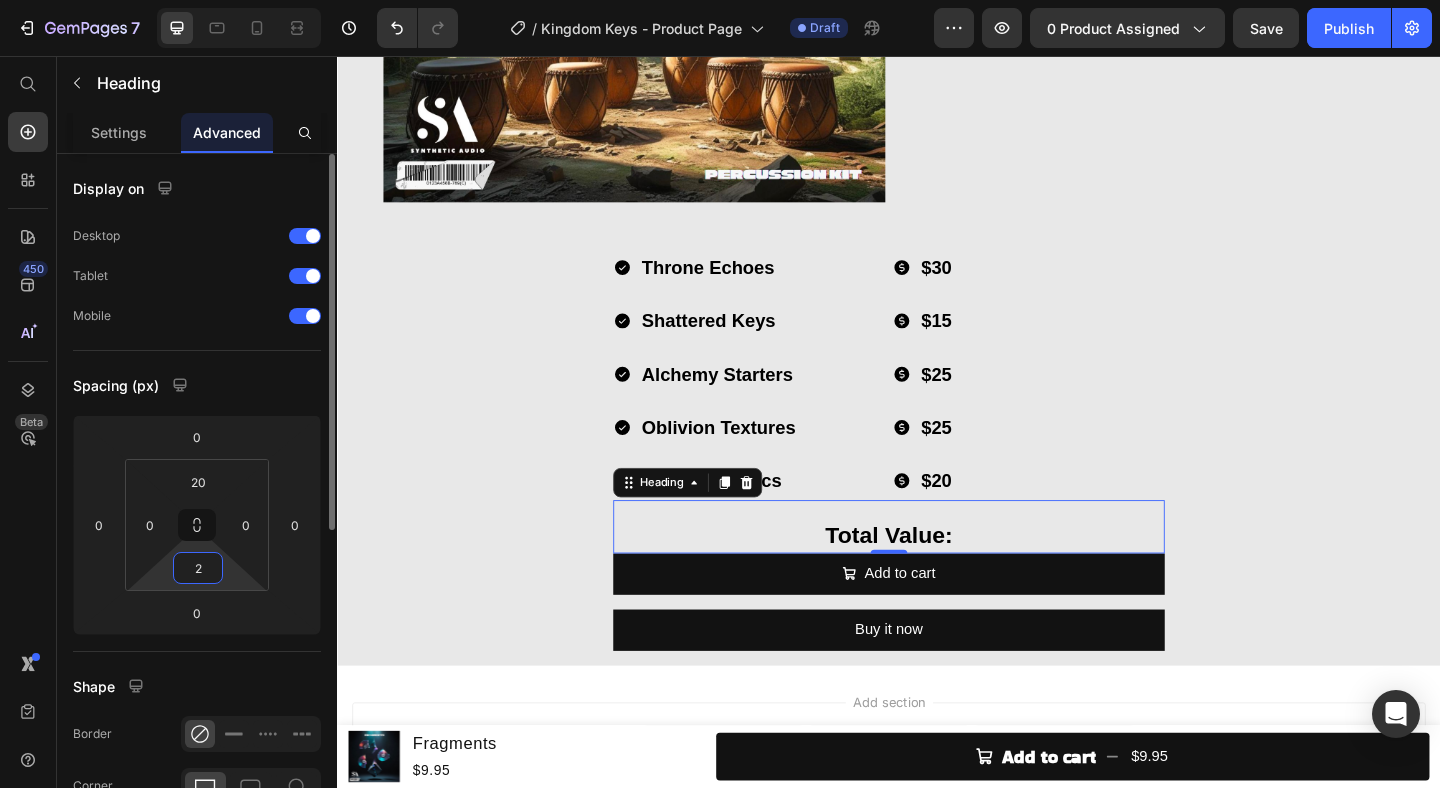 type on "20" 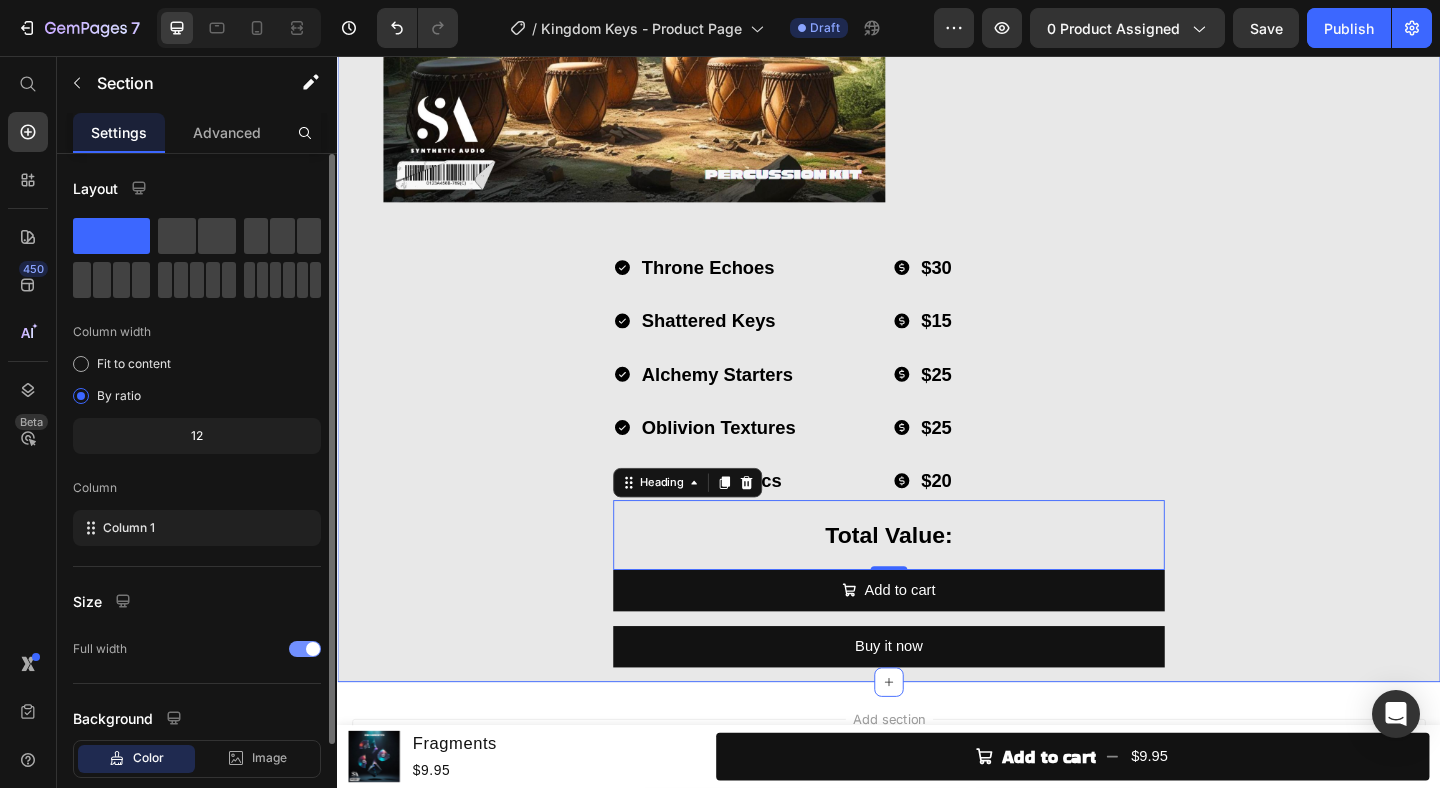 click on "What's in Kingdom Keys? Heading Image Throne Echoes  Loop Kit Heading (30 Stemmed Out Melody Loops) Heading Row Image Shattered Keys  One Shot Kit Heading (30 Melodic Piano One Shots) Heading Row Image Alchemy Starters  Melody Starter Kit Heading (30 Melodic Melody Starters) Heading Row Image Oblivion Textures Texture Kit Heading (30 Atmospheric Cinematic Textures) Heading Row Image Cathedral Percs  Percussion Kit Heading (30 Percussion Loops) Heading Row Throne Echoes Shattered Keys Alchemy Starters Oblivion Textures Cathedral Percs Item List
$30
$15
$25
$25
$20 Item List Row Total Value:  Heading   0
Add to cart Add to Cart Buy it now Dynamic Checkout Product" at bounding box center (937, -1142) 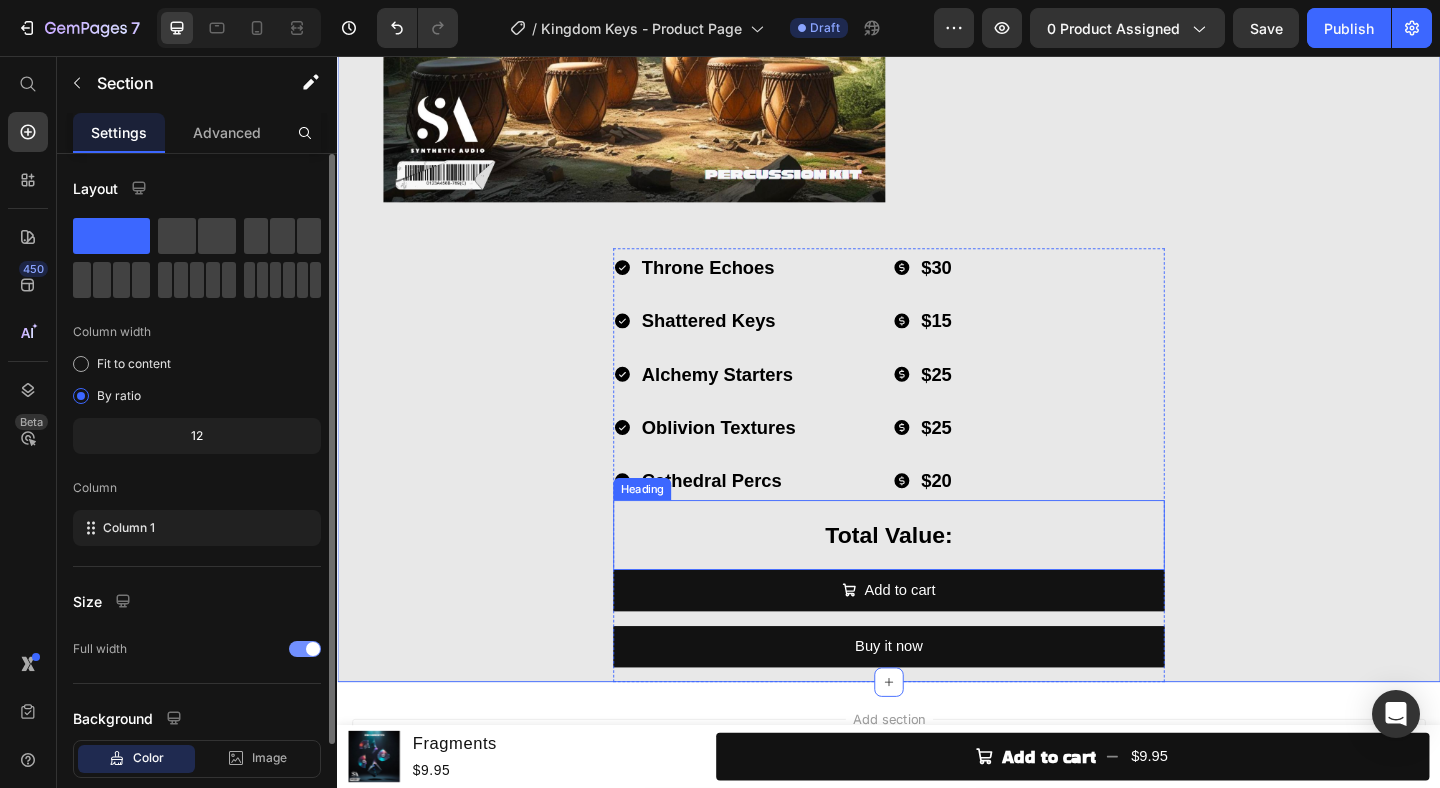 click on "Total Value:" at bounding box center (937, 577) 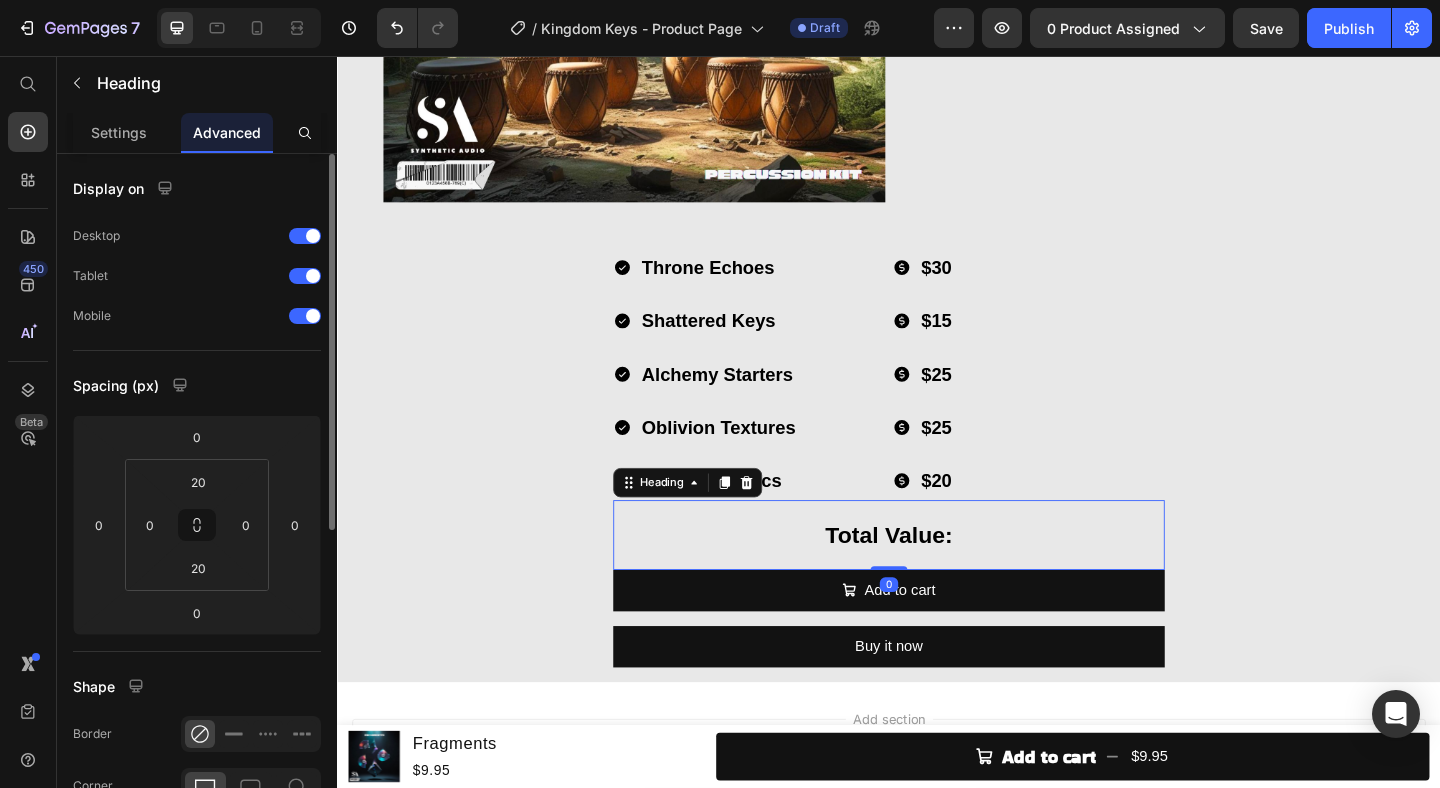 click on "Total Value:" at bounding box center [937, 577] 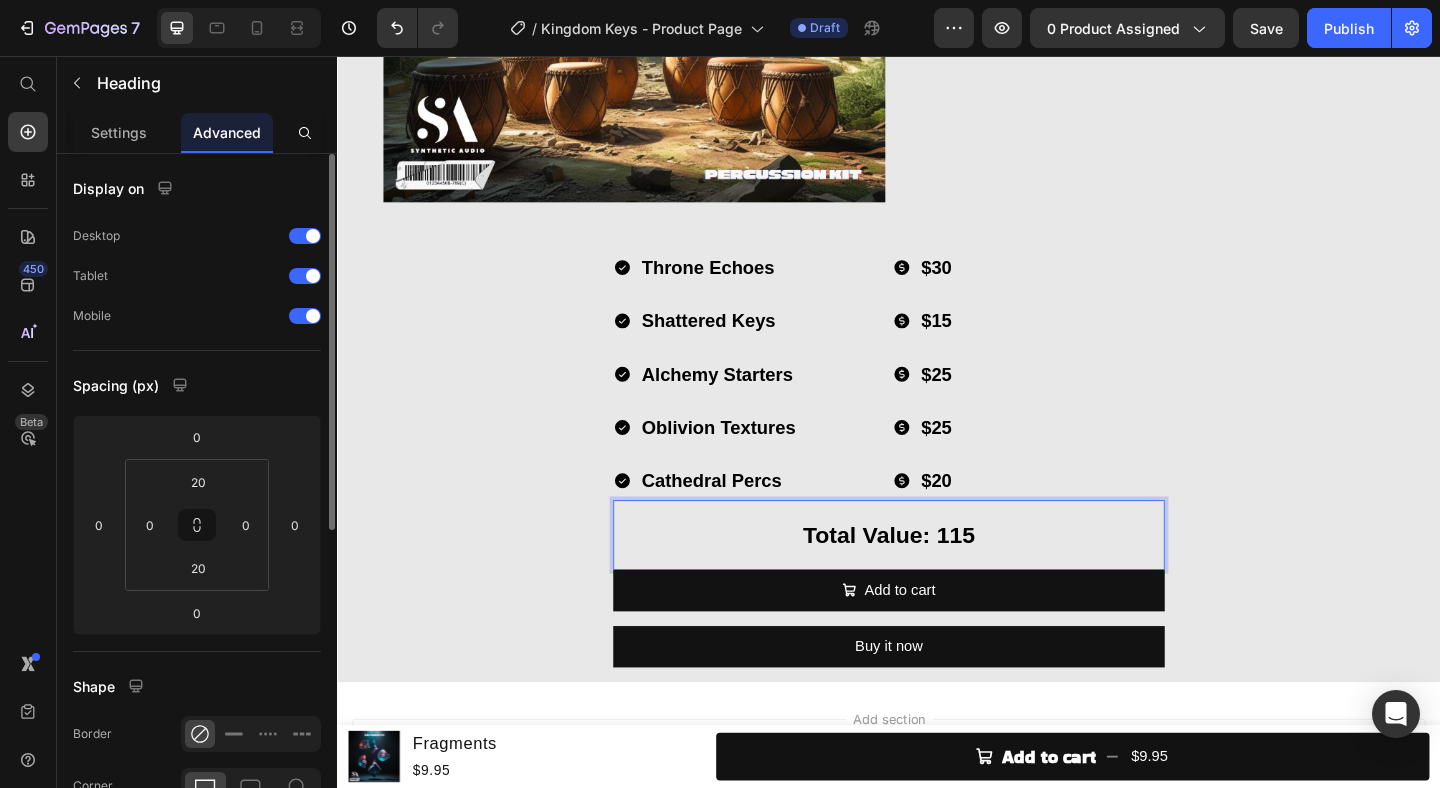 click on "Total Value: 115" at bounding box center (937, 577) 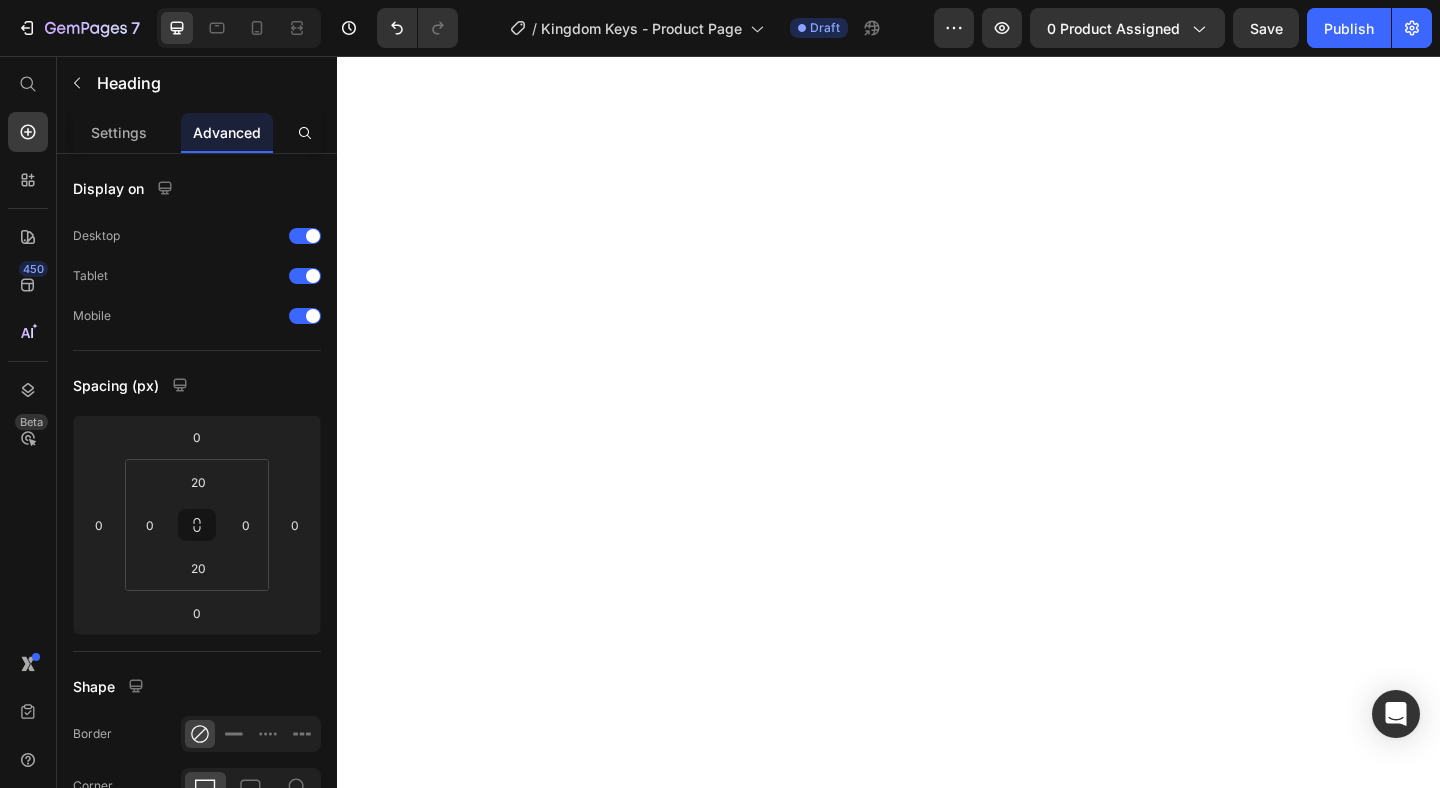 scroll, scrollTop: 0, scrollLeft: 0, axis: both 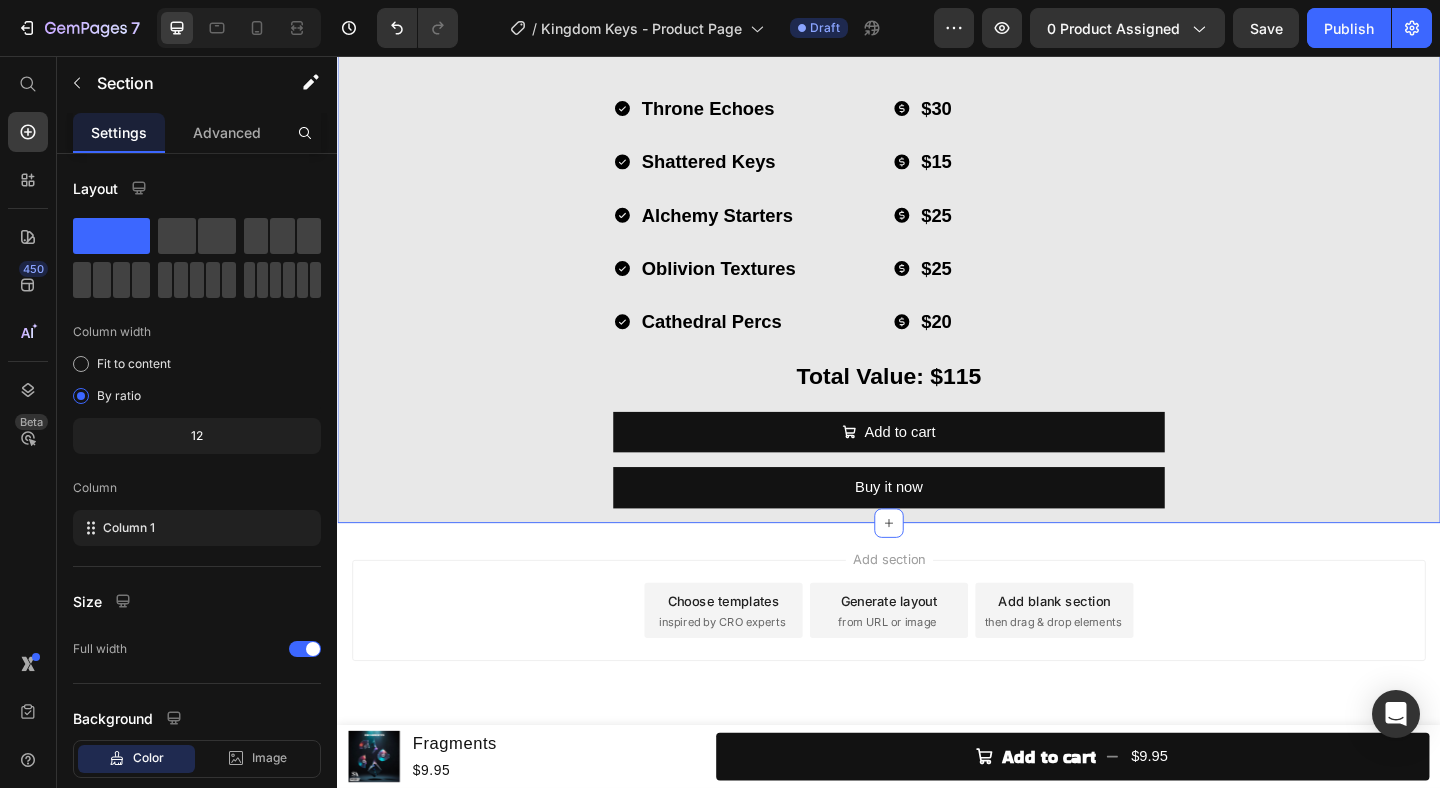 click on "What's in Kingdom Keys? Heading Image Throne Echoes  Loop Kit Heading (30 Stemmed Out Melody Loops) Heading Row Image Shattered Keys  One Shot Kit Heading (30 Melodic Piano One Shots) Heading Row Image Alchemy Starters  Melody Starter Kit Heading (30 Melodic Melody Starters) Heading Row Image Oblivion Textures Texture Kit Heading (30 Atmospheric Cinematic Textures) Heading Row Image Cathedral Percs  Percussion Kit Heading (30 Percussion Loops) Heading Row Throne Echoes Shattered Keys Alchemy Starters Oblivion Textures Cathedral Percs Item List
$30
$15
$25
$25
$20 Item List Row Total Value: $115 Heading
Add to cart Add to Cart Buy it now Dynamic Checkout Product" at bounding box center [937, -238] 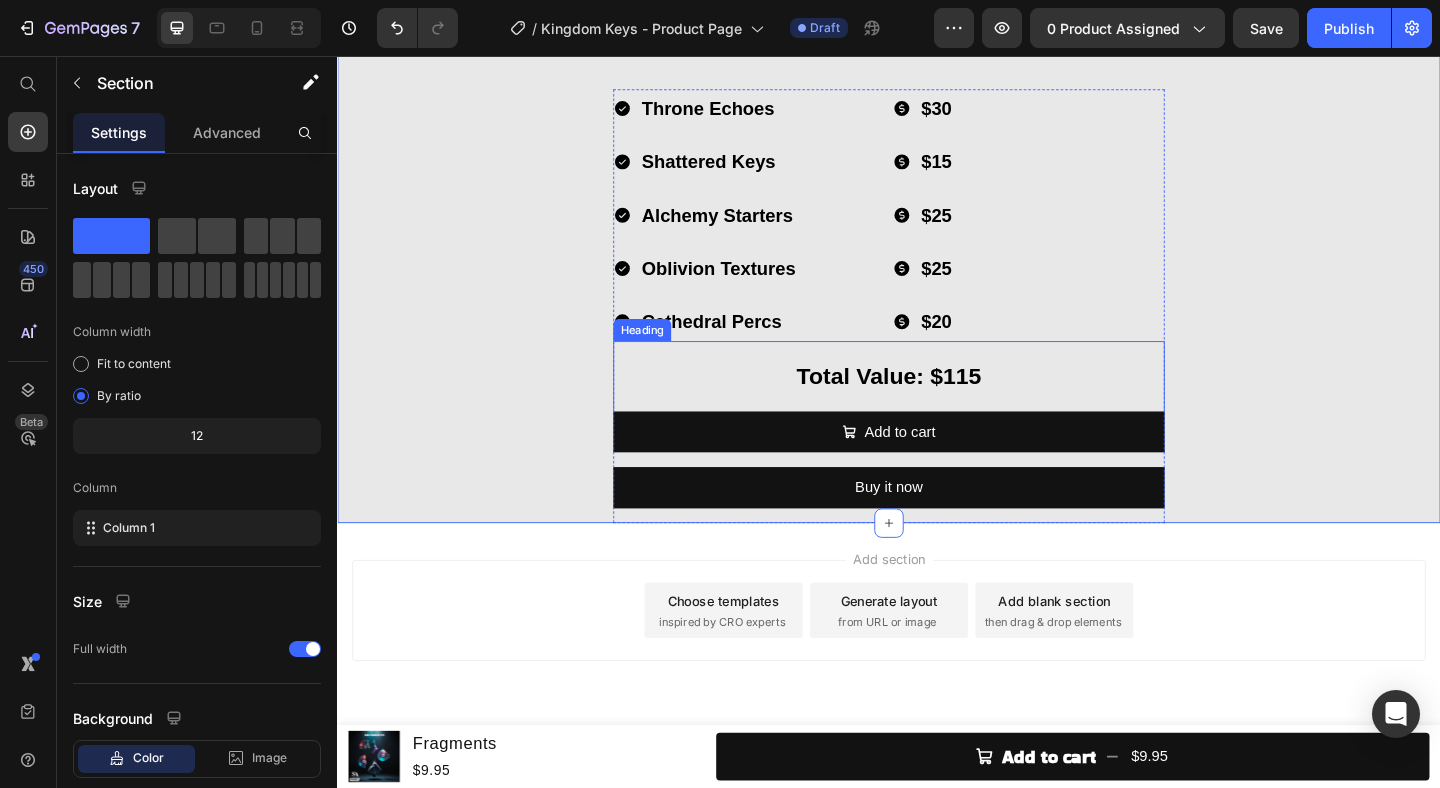 click on "Total Value: $115" at bounding box center (937, 404) 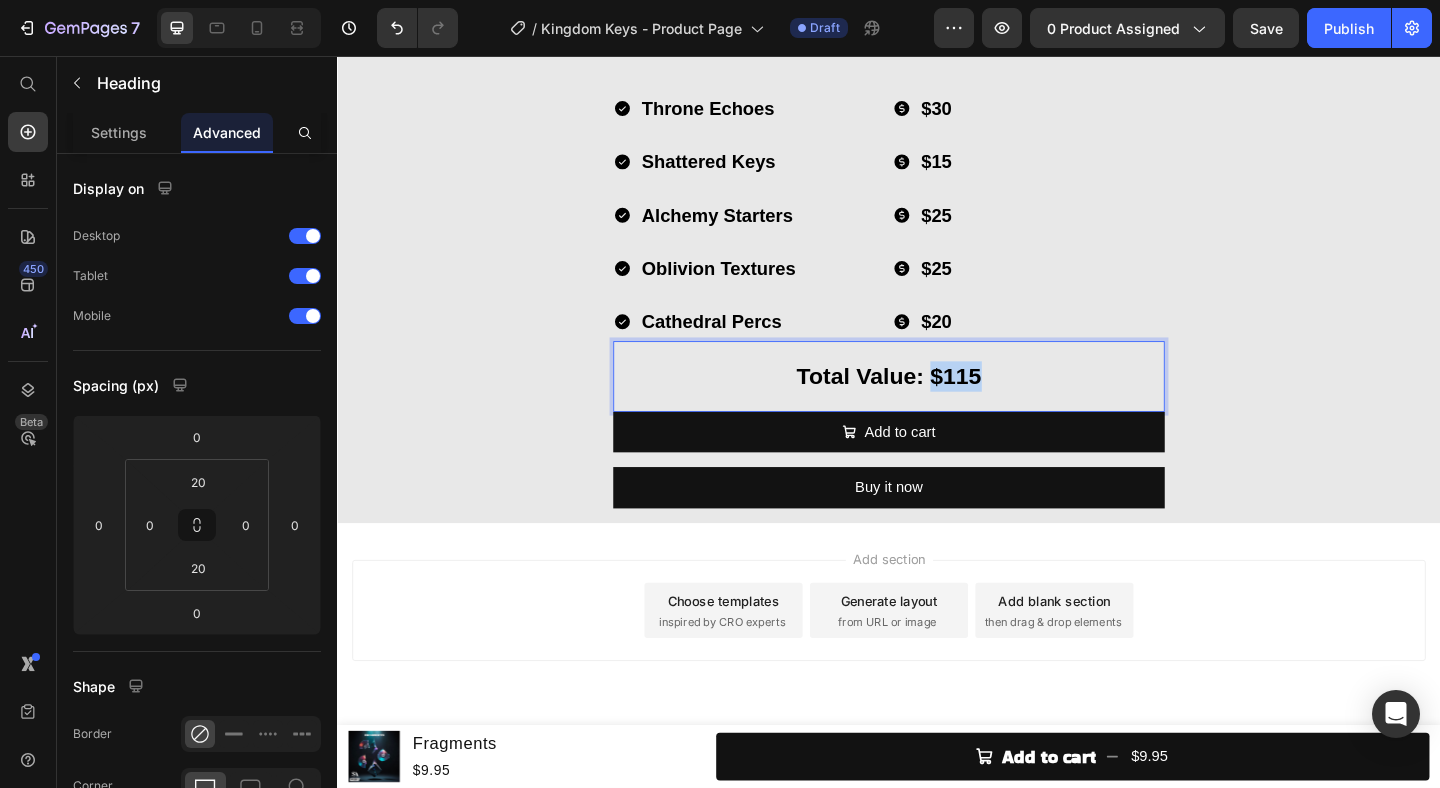 drag, startPoint x: 986, startPoint y: 579, endPoint x: 1058, endPoint y: 579, distance: 72 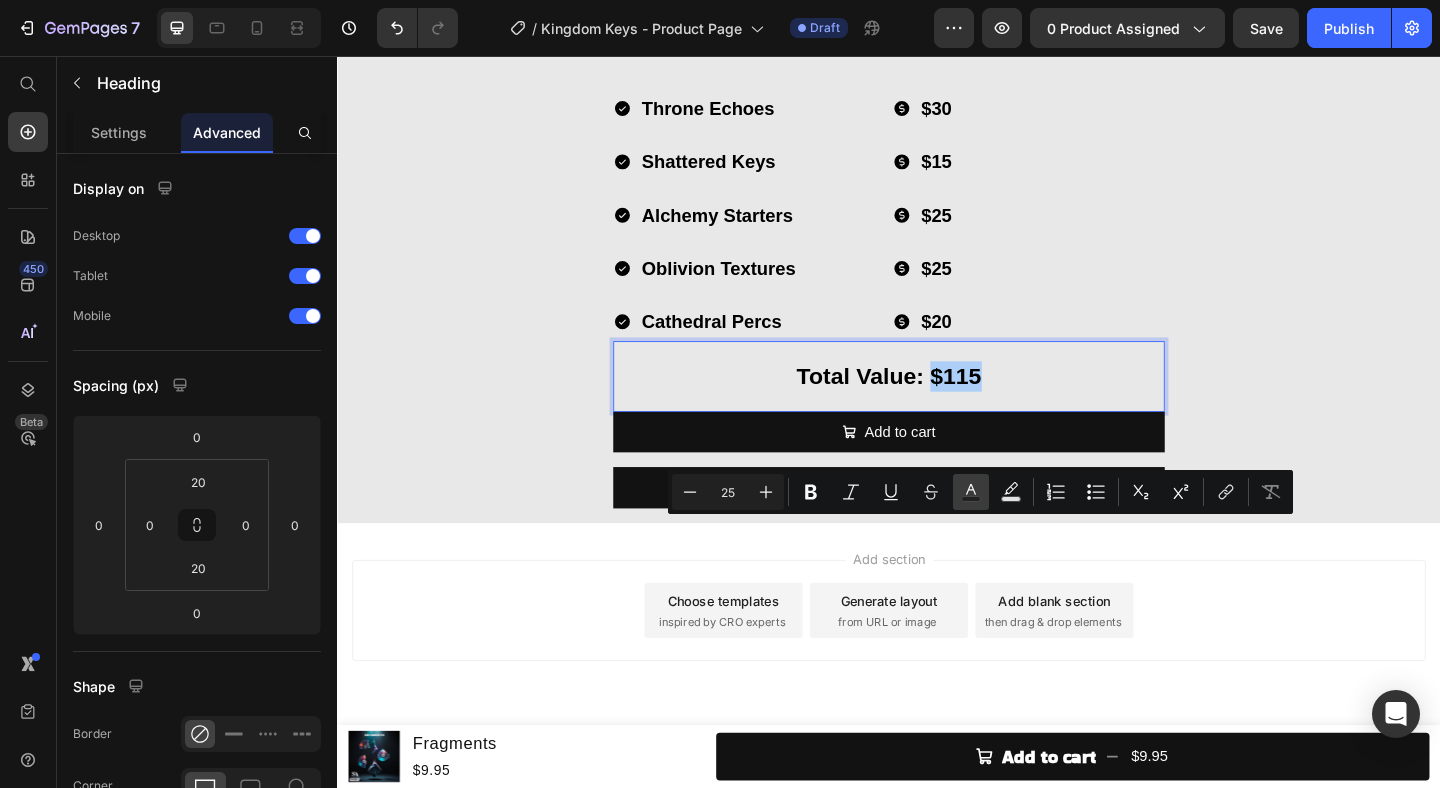 click on "Text Color" at bounding box center [971, 492] 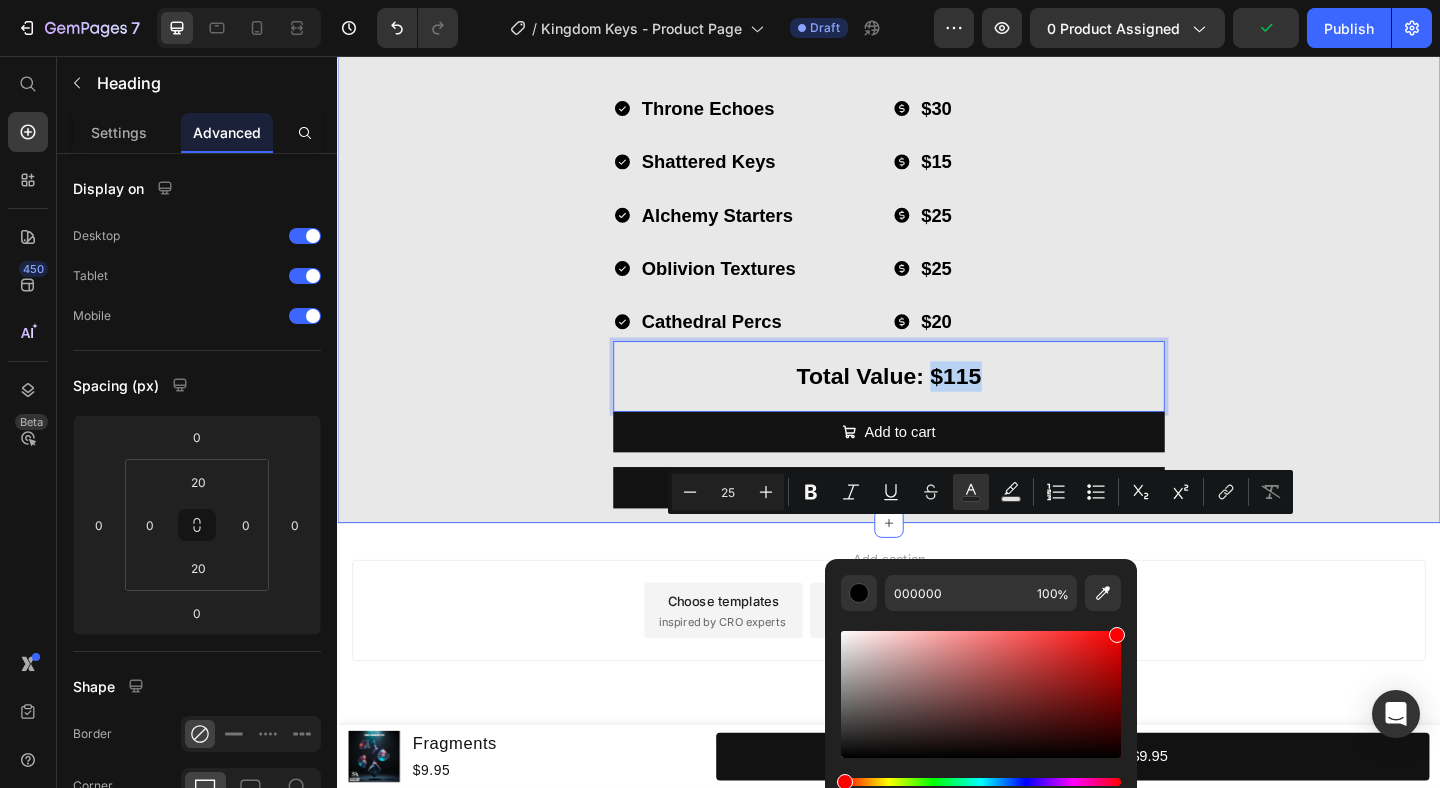 type on "FF0000" 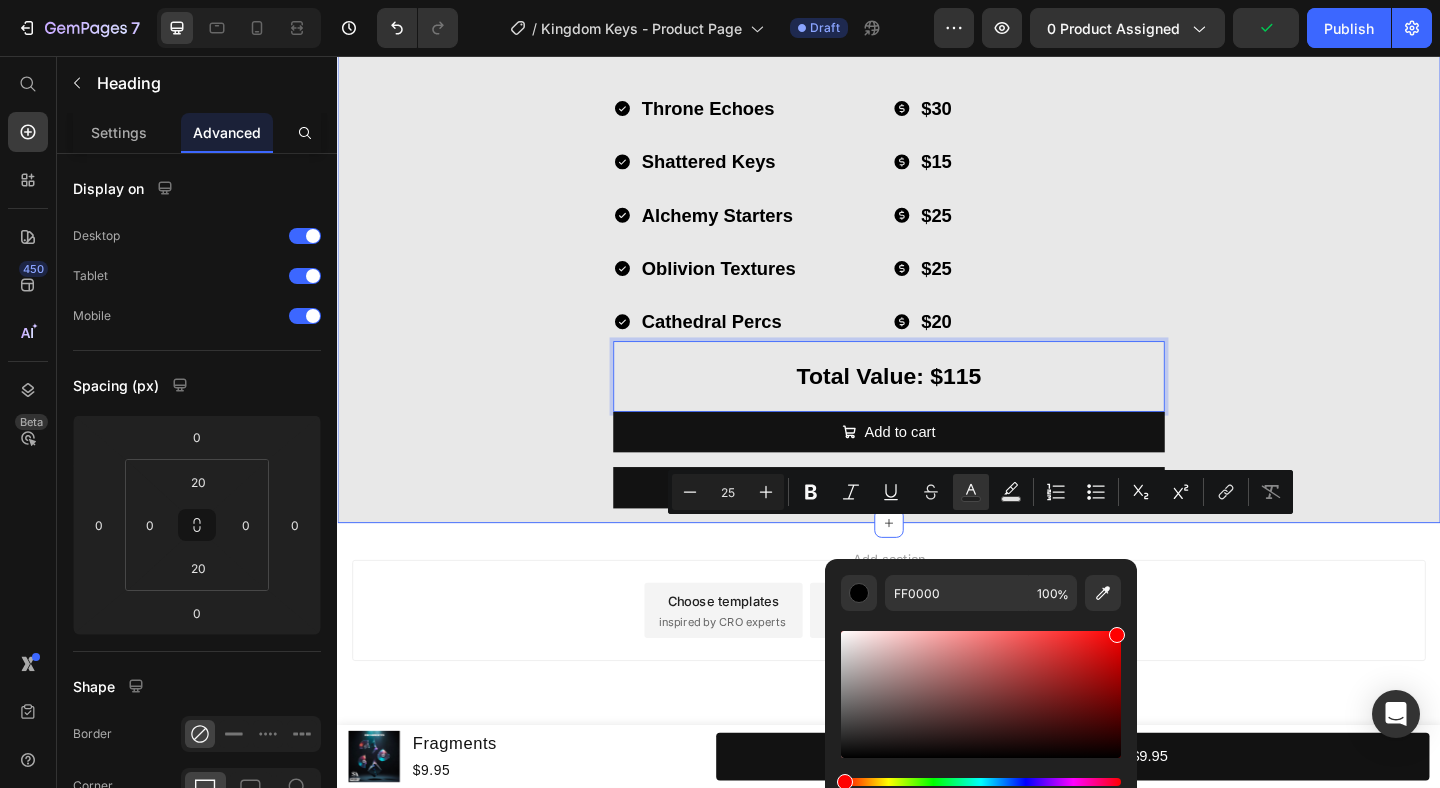 drag, startPoint x: 1412, startPoint y: 722, endPoint x: 1241, endPoint y: 634, distance: 192.31485 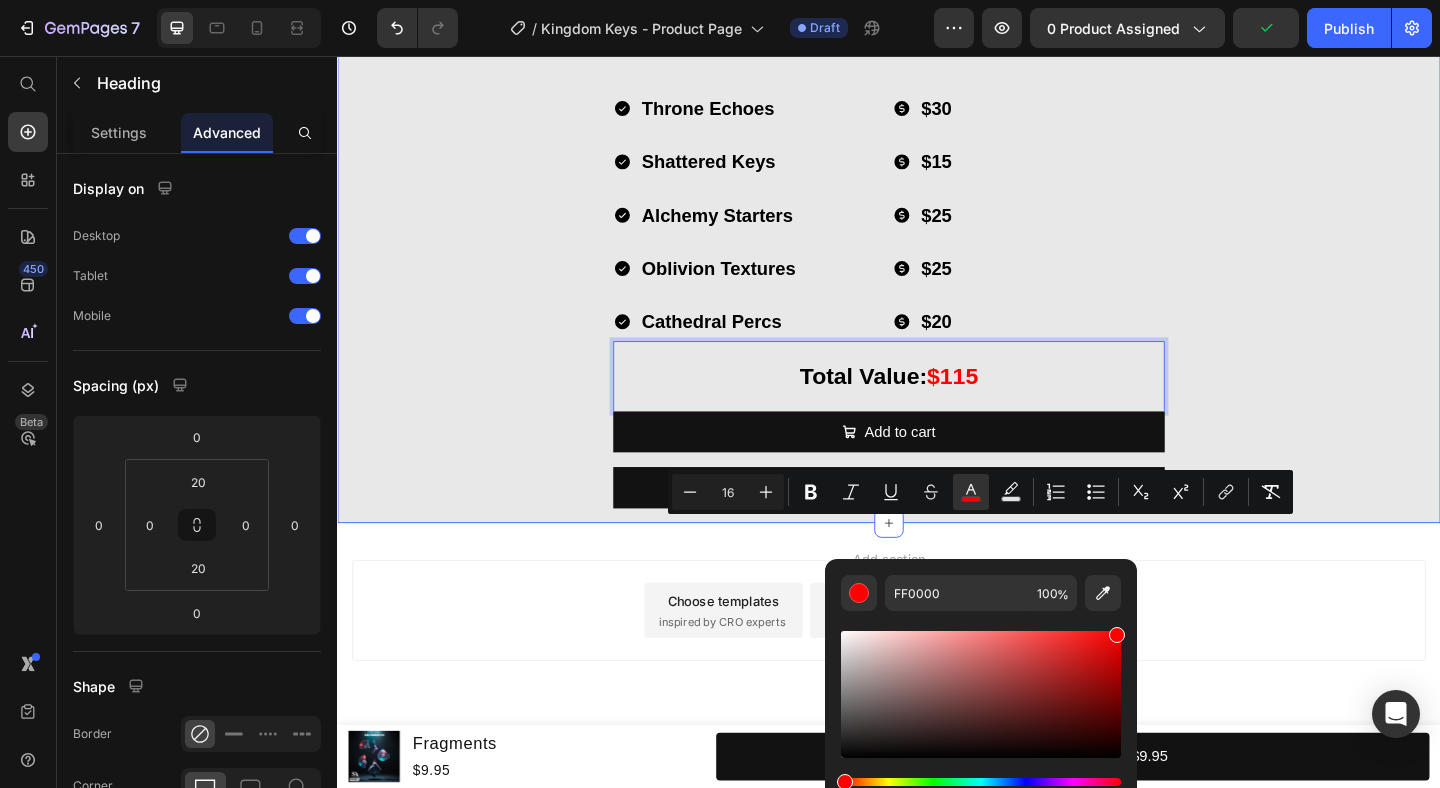 click on "What's in Kingdom Keys? Heading Image Throne Echoes  Loop Kit Heading (30 Stemmed Out Melody Loops) Heading Row Image Shattered Keys  One Shot Kit Heading (30 Melodic Piano One Shots) Heading Row Image Alchemy Starters  Melody Starter Kit Heading (30 Melodic Melody Starters) Heading Row Image Oblivion Textures Texture Kit Heading (30 Atmospheric Cinematic Textures) Heading Row Image Cathedral Percs  Percussion Kit Heading (30 Percussion Loops) Heading Row Throne Echoes Shattered Keys Alchemy Starters Oblivion Textures Cathedral Percs Item List
$30
$15
$25
$25
$20 Item List Row Total Value:  $115 Heading   0
Add to cart Add to Cart Buy it now Dynamic Checkout Product" at bounding box center (937, -238) 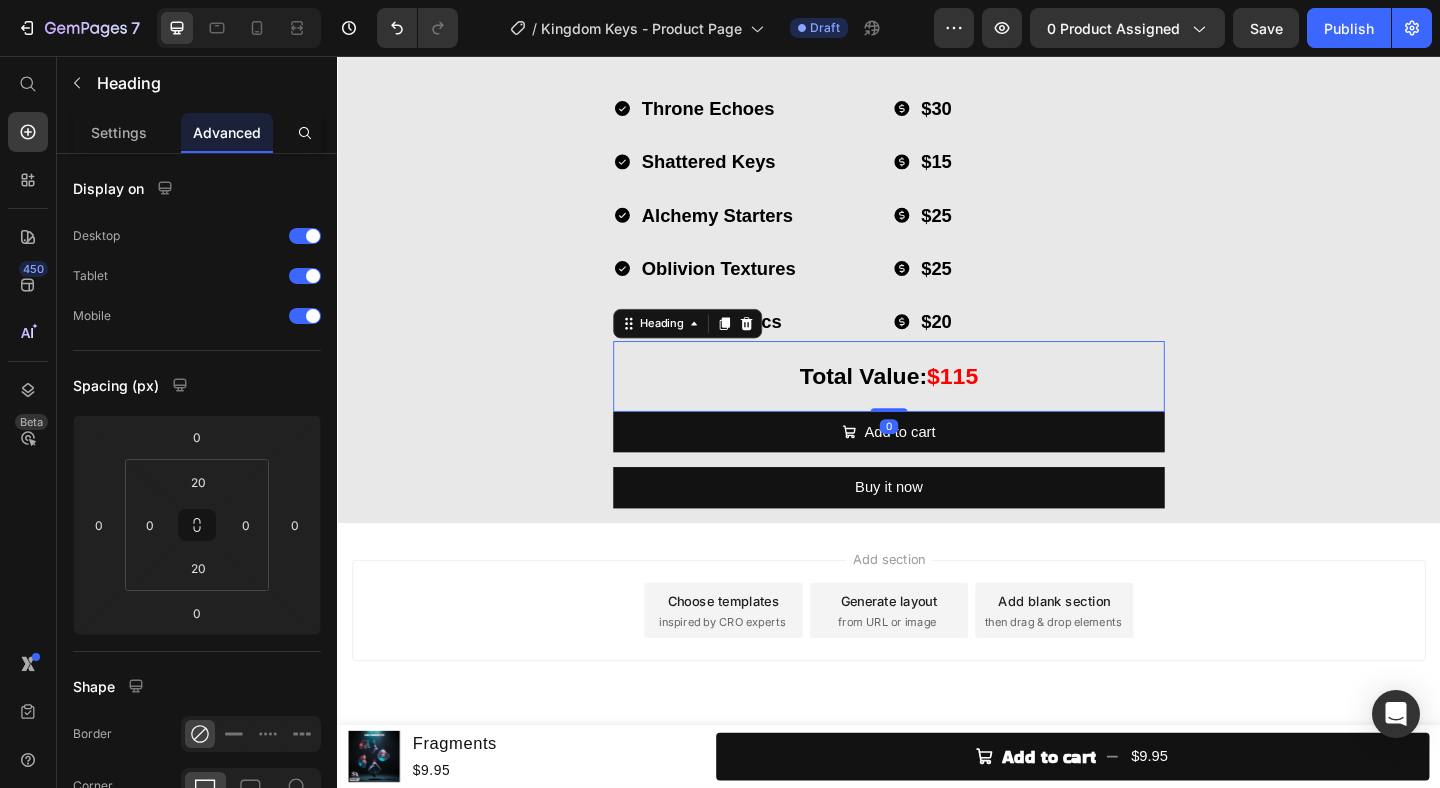 click on "Total Value:  $115" at bounding box center [937, 404] 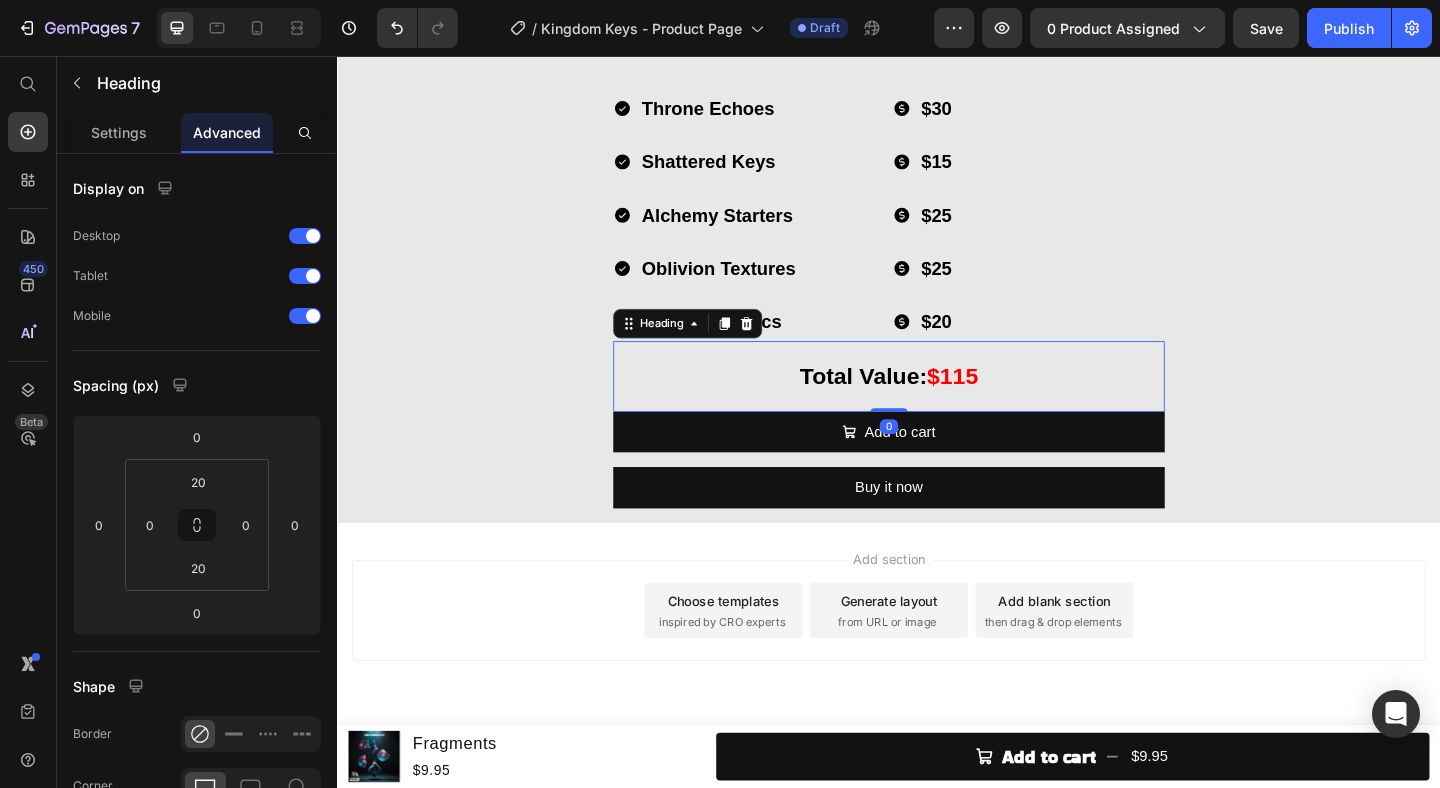 scroll, scrollTop: 4168, scrollLeft: 0, axis: vertical 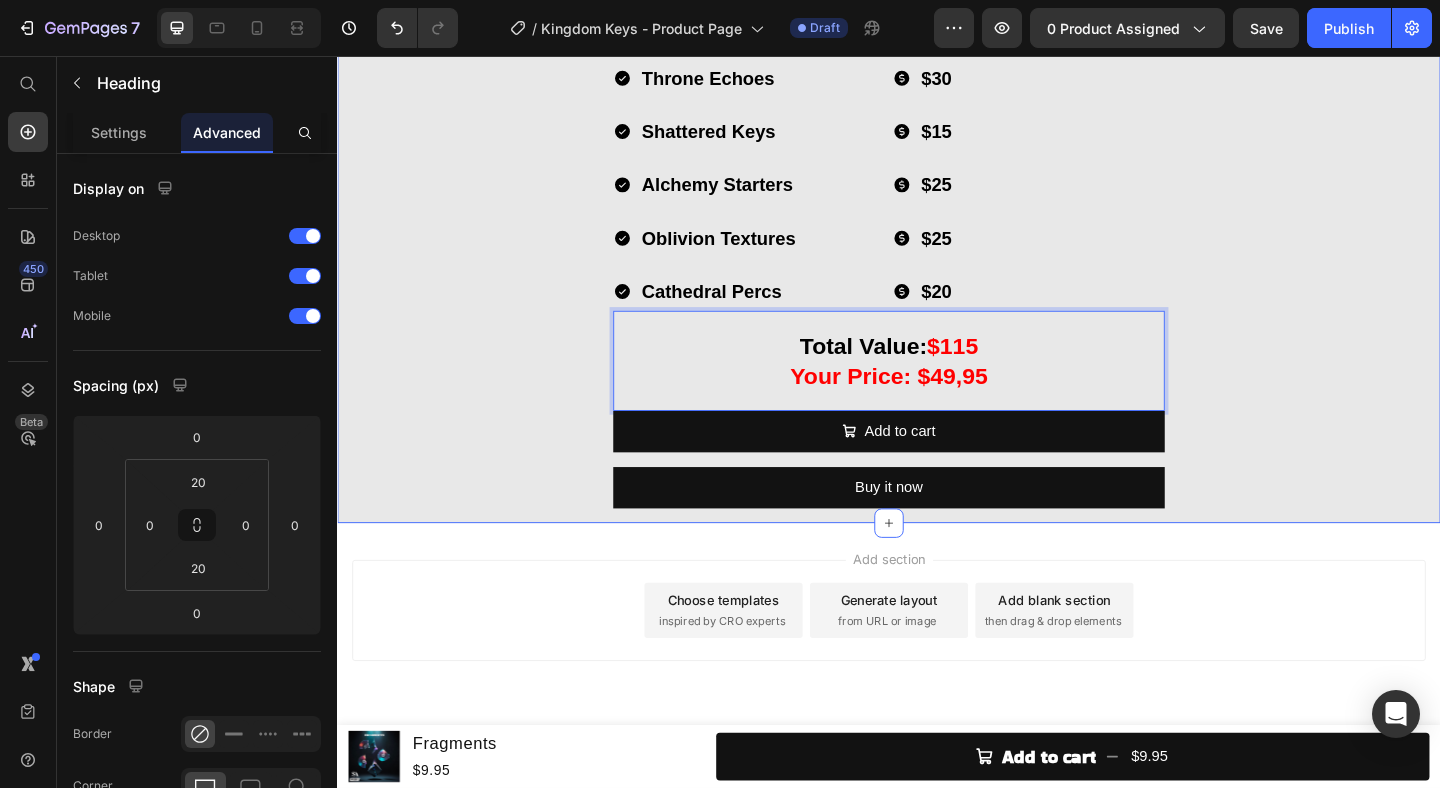 click on "What's in Kingdom Keys? Heading Image Throne Echoes  Loop Kit Heading (30 Stemmed Out Melody Loops) Heading Row Image Shattered Keys  One Shot Kit Heading (30 Melodic Piano One Shots) Heading Row Image Alchemy Starters  Melody Starter Kit Heading (30 Melodic Melody Starters) Heading Row Image Oblivion Textures Texture Kit Heading (30 Atmospheric Cinematic Textures) Heading Row Image Cathedral Percs  Percussion Kit Heading (30 Percussion Loops) Heading Row Throne Echoes Shattered Keys Alchemy Starters Oblivion Textures Cathedral Percs Item List
$30
$15
$25
$25
$20 Item List Row Total Value:  $115 Your Price: $49,95 Heading   0
Add to cart Add to Cart Buy it now Dynamic Checkout Product" at bounding box center (937, -255) 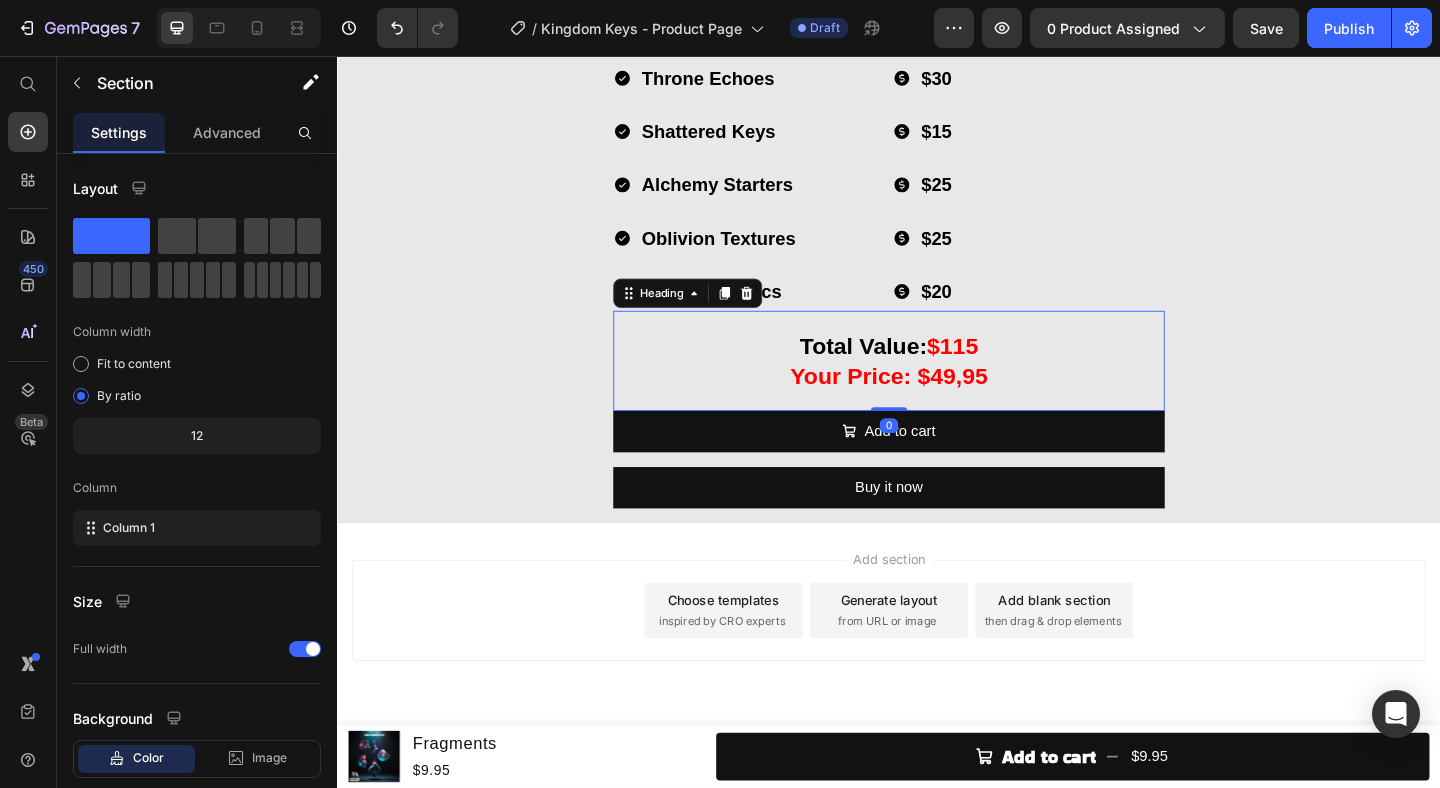 click on "Your Price: $49,95" at bounding box center [937, 404] 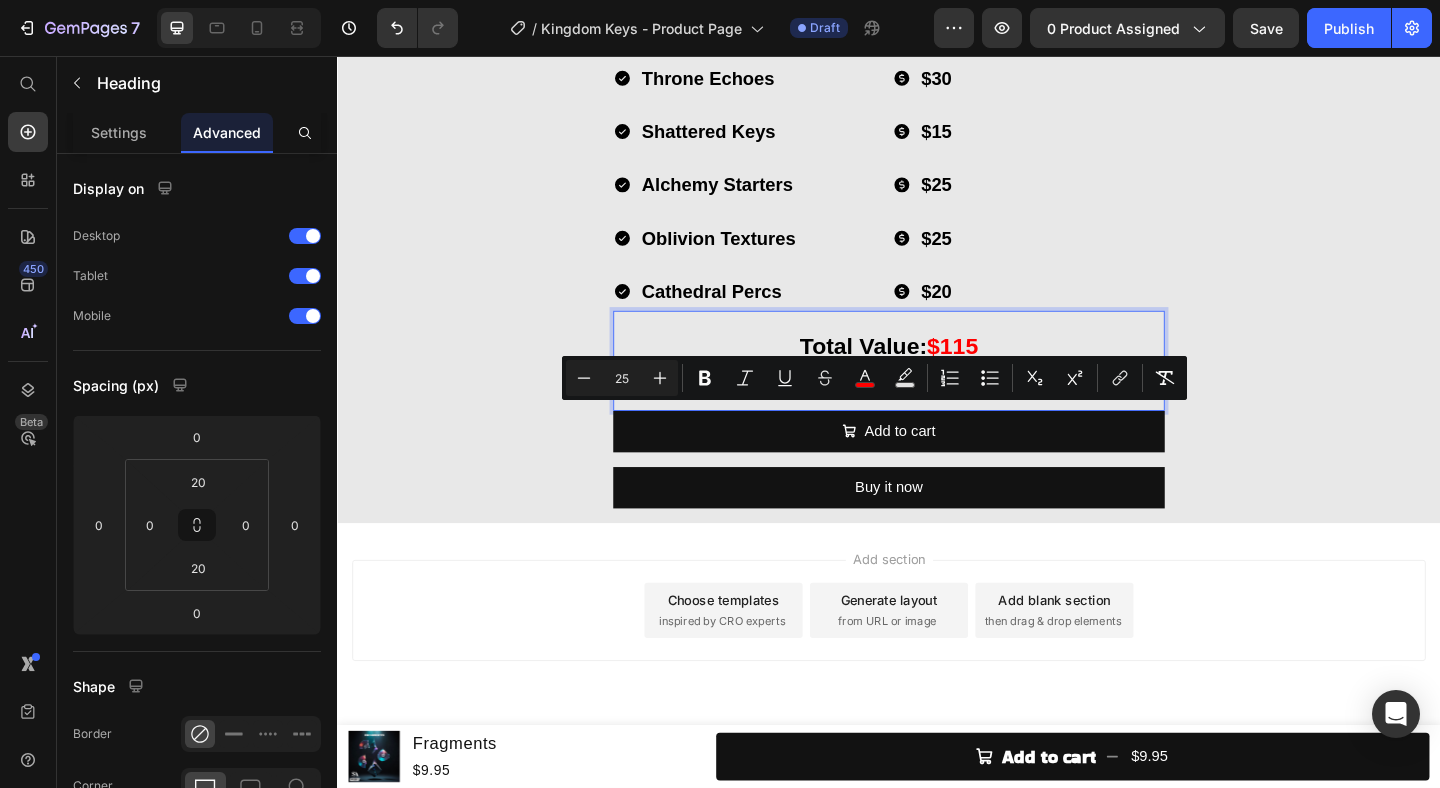 drag, startPoint x: 959, startPoint y: 454, endPoint x: 833, endPoint y: 461, distance: 126.1943 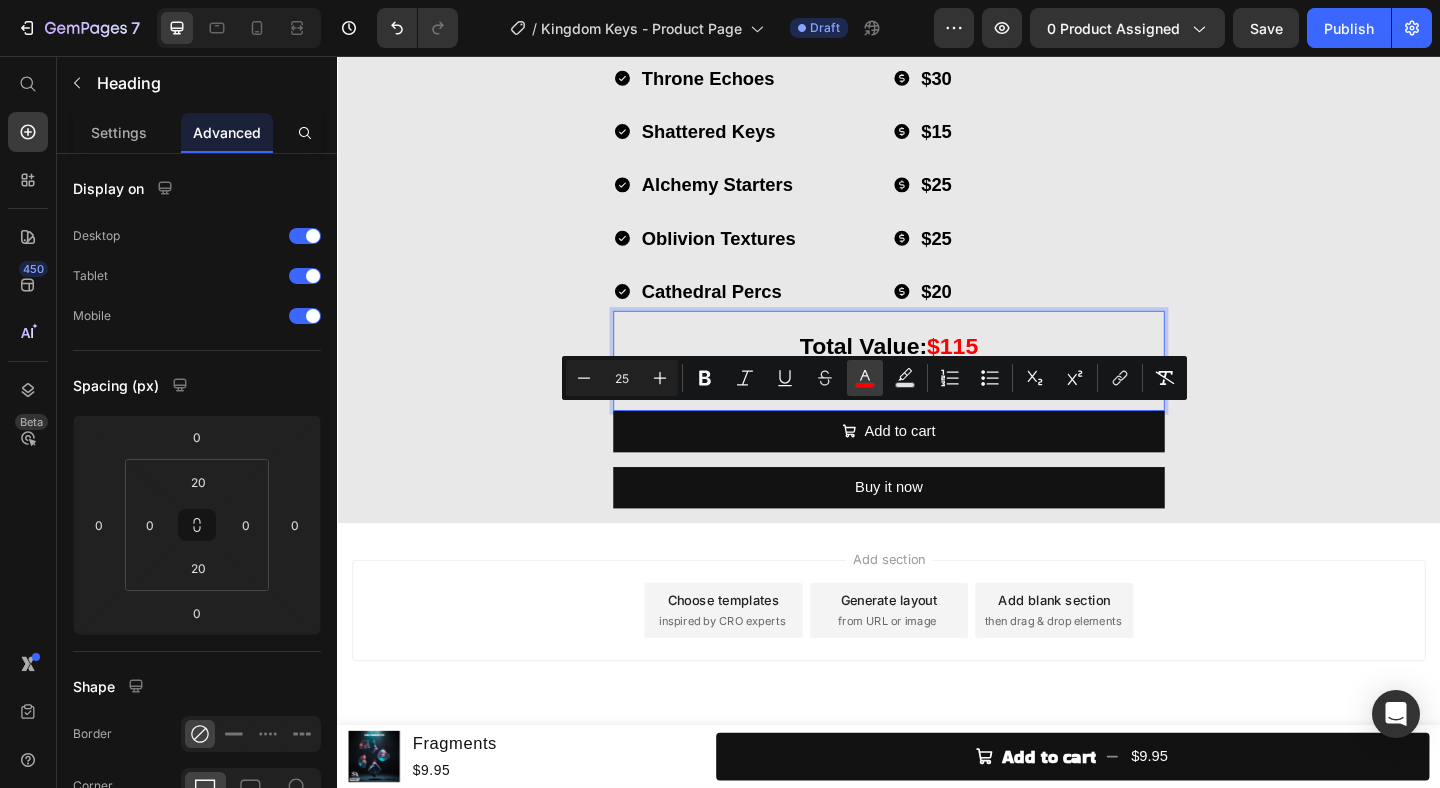 click 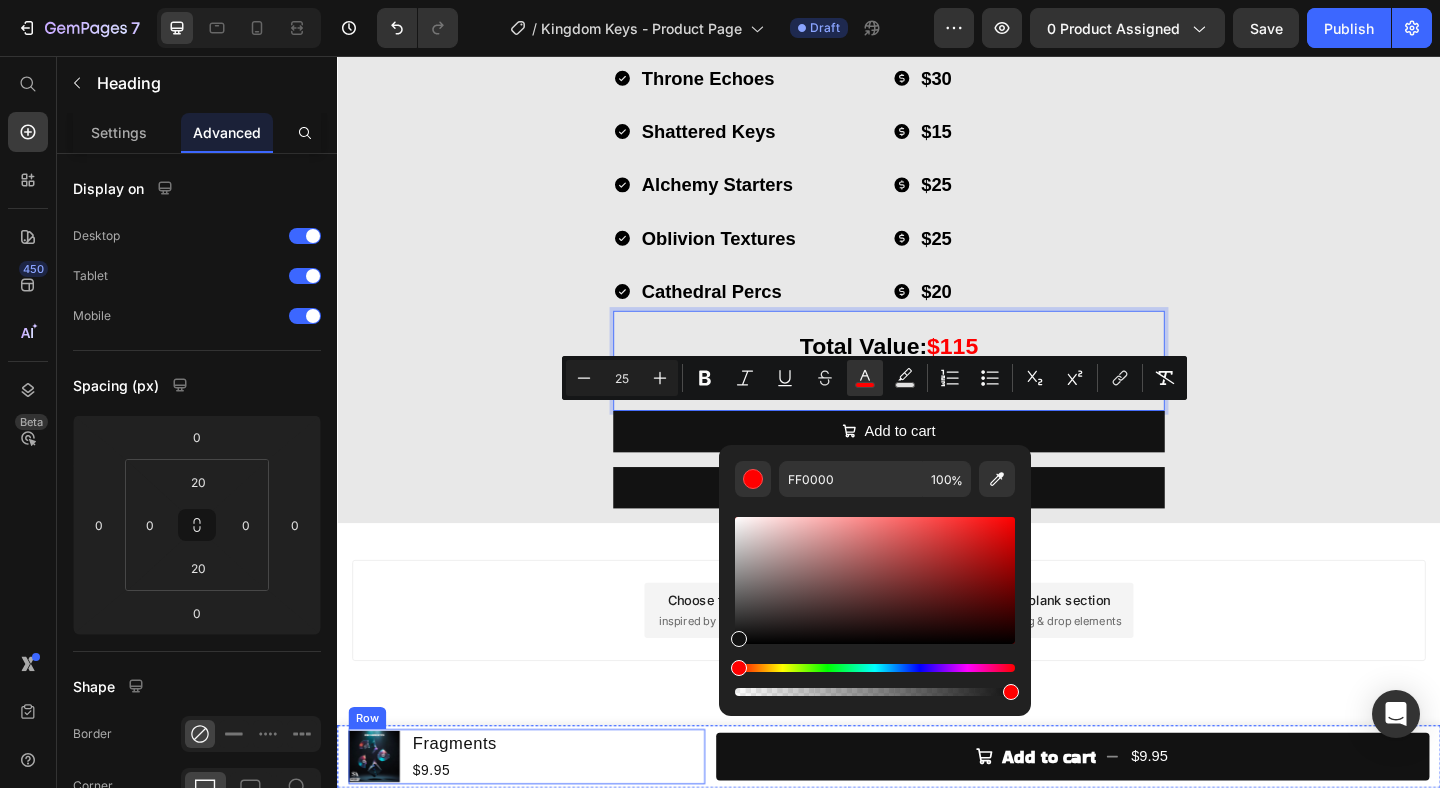 drag, startPoint x: 1123, startPoint y: 616, endPoint x: 663, endPoint y: 818, distance: 502.39825 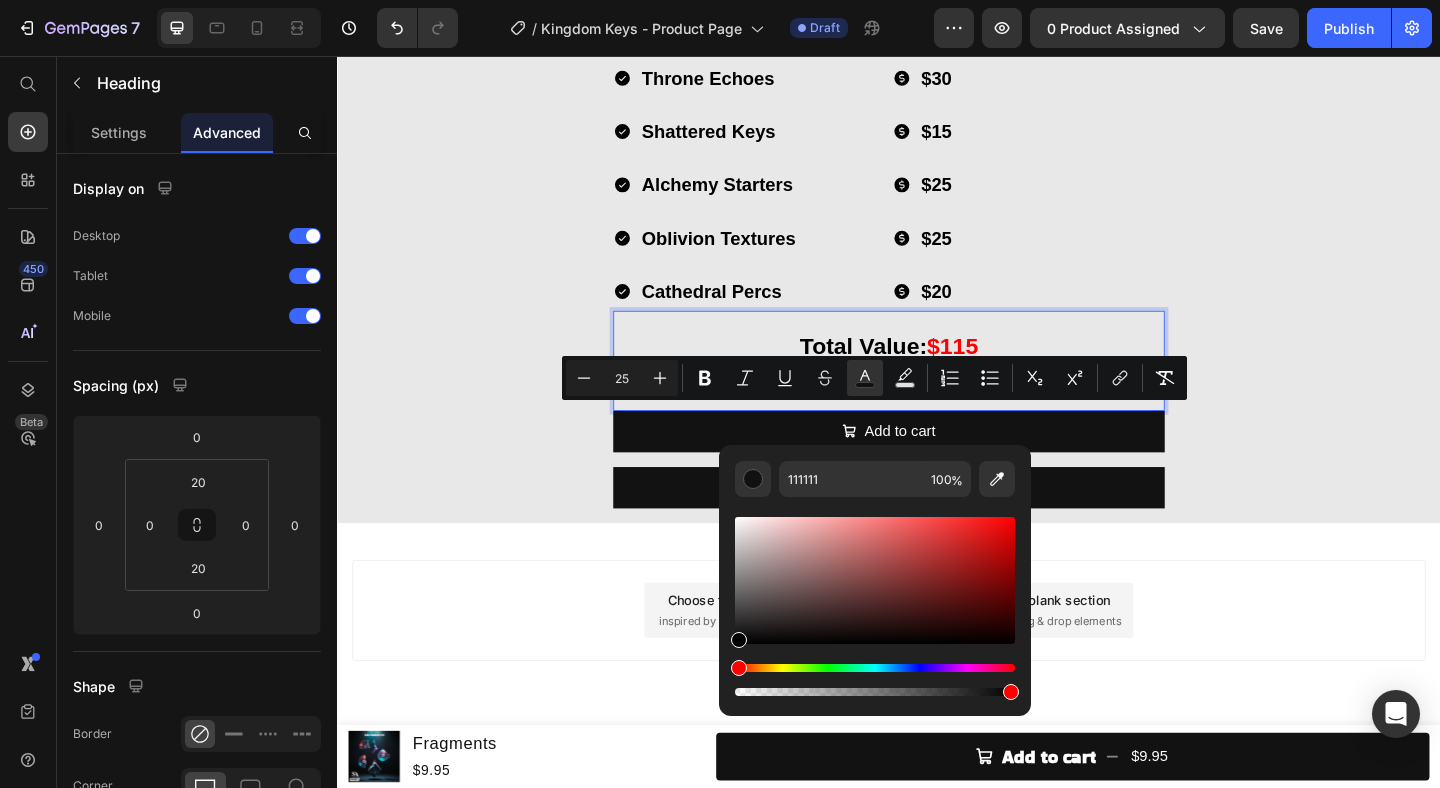 type on "000000" 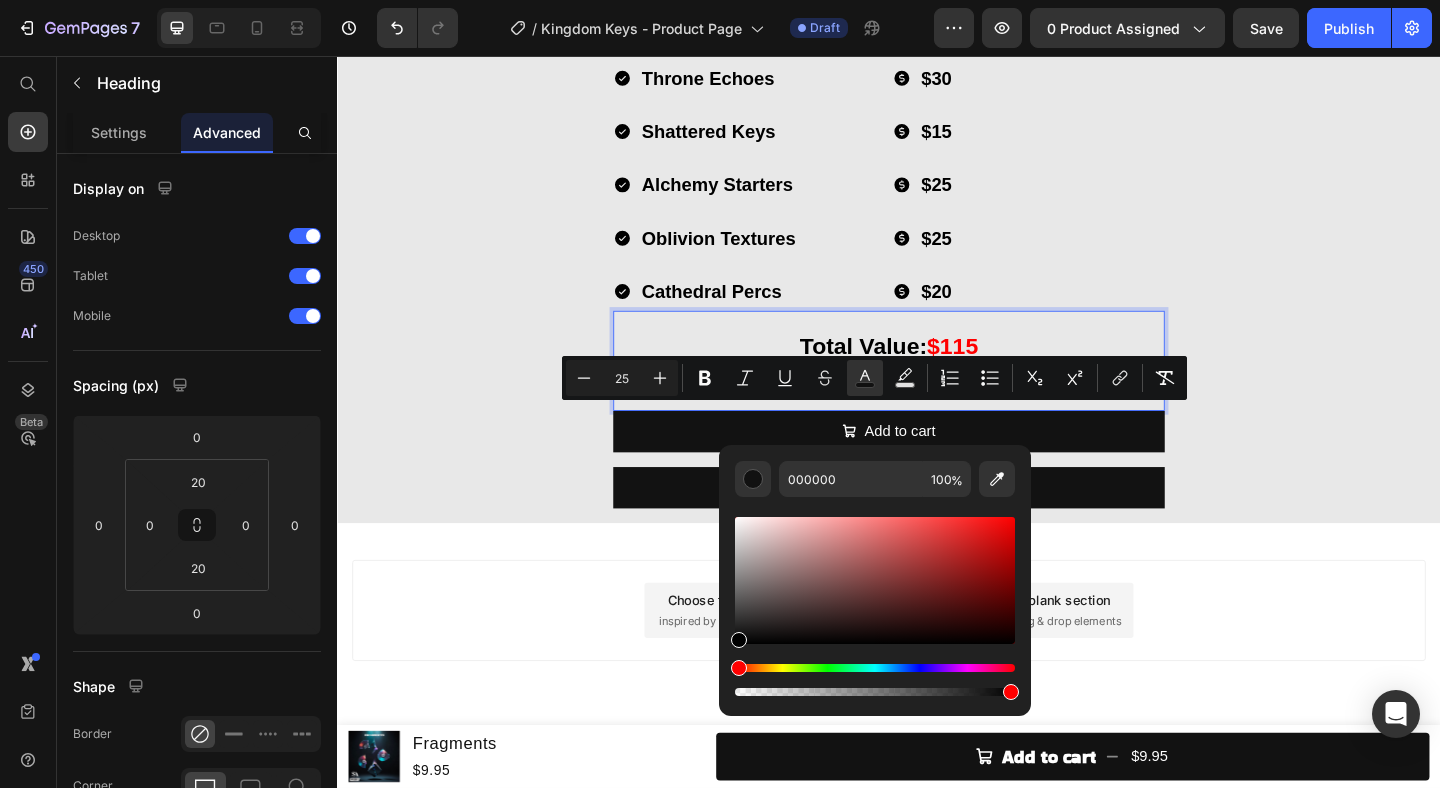 drag, startPoint x: 1077, startPoint y: 690, endPoint x: 702, endPoint y: 746, distance: 379.15826 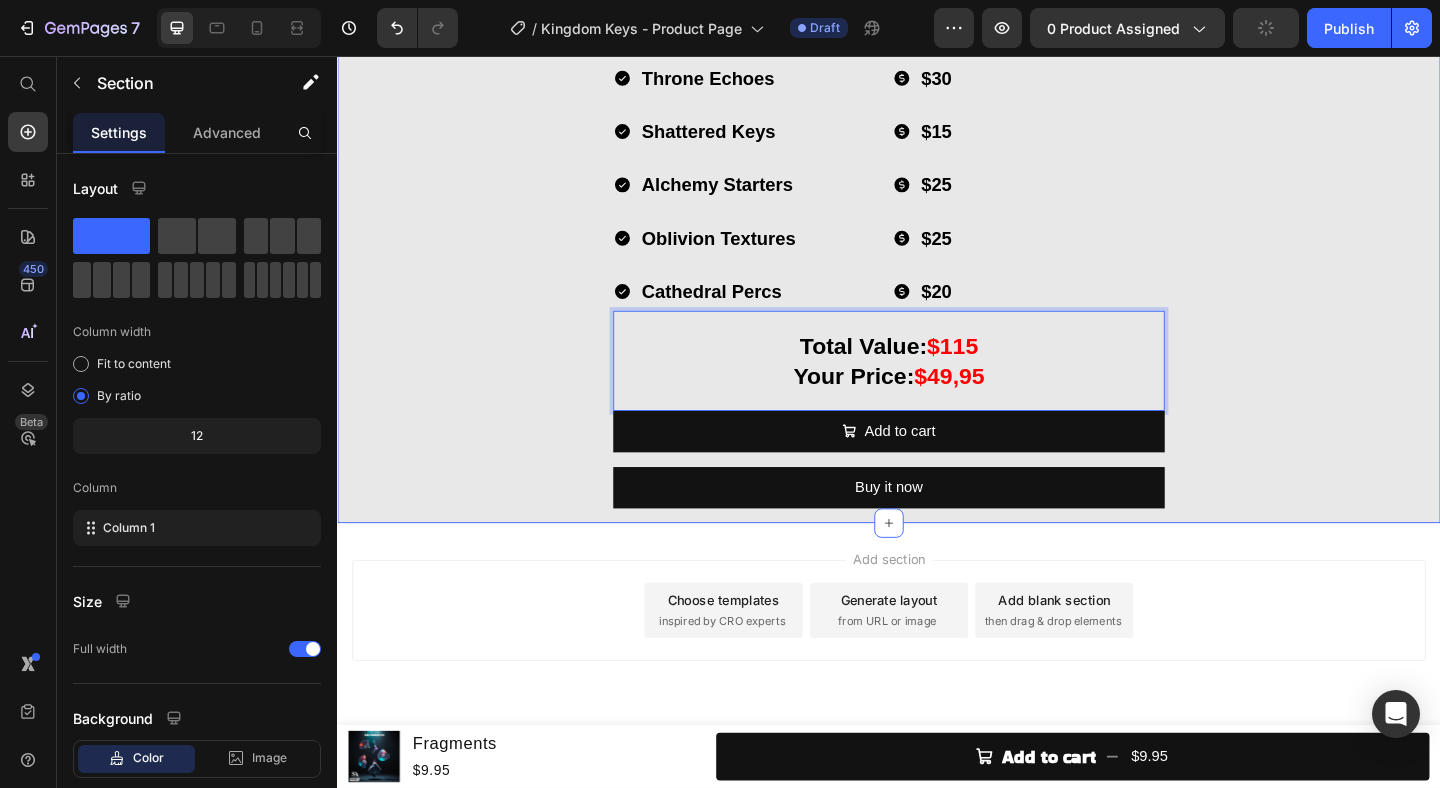 click on "What's in Kingdom Keys? Heading Image Throne Echoes  Loop Kit Heading (30 Stemmed Out Melody Loops) Heading Row Image Shattered Keys  One Shot Kit Heading (30 Melodic Piano One Shots) Heading Row Image Alchemy Starters  Melody Starter Kit Heading (30 Melodic Melody Starters) Heading Row Image Oblivion Textures Texture Kit Heading (30 Atmospheric Cinematic Textures) Heading Row Image Cathedral Percs  Percussion Kit Heading (30 Percussion Loops) Heading Row Throne Echoes Shattered Keys Alchemy Starters Oblivion Textures Cathedral Percs Item List
$30
$15
$25
$25
$20 Item List Row Total Value:  $115 Your Price:  $49,95 Heading   0
Add to cart Add to Cart Buy it now Dynamic Checkout Product" at bounding box center (937, -255) 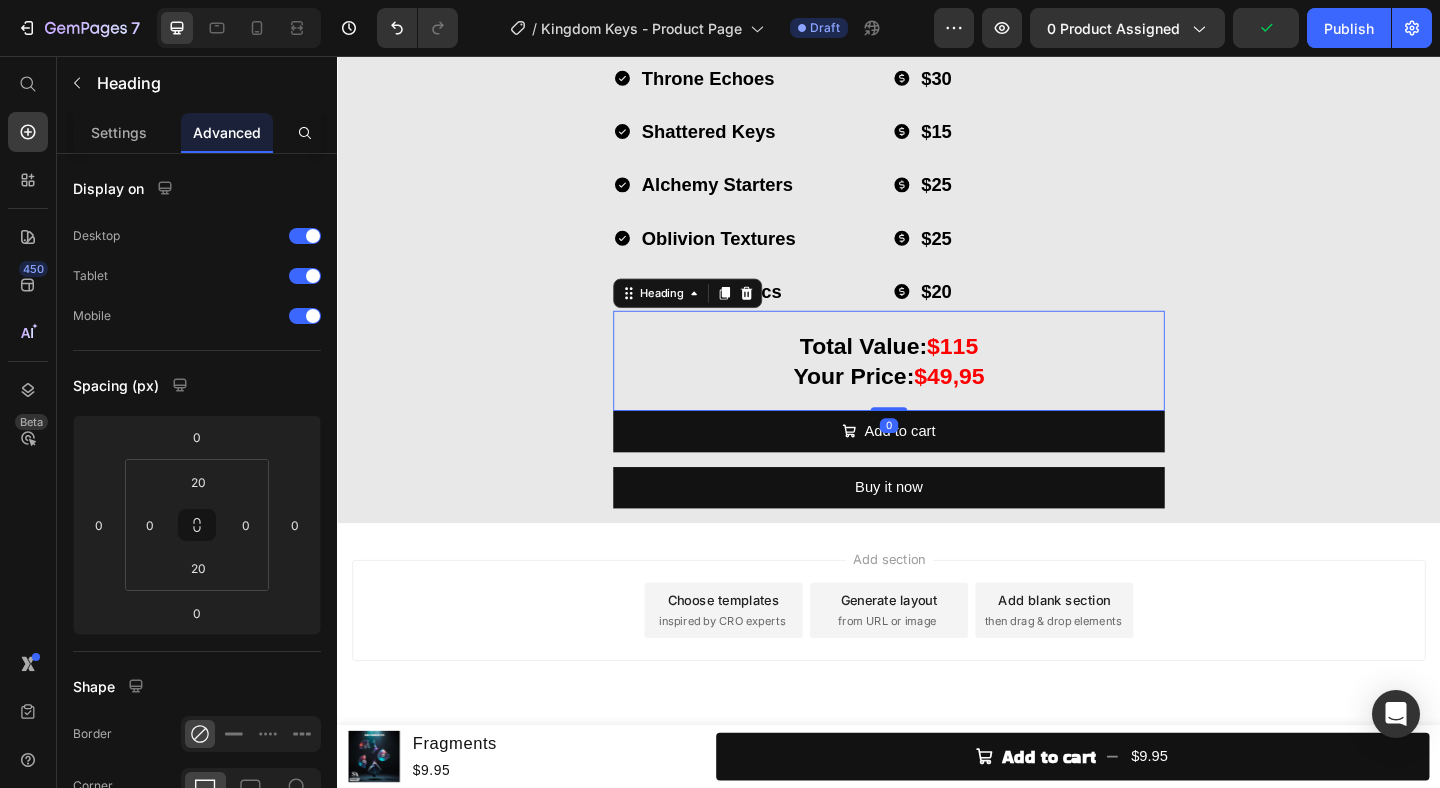click on "$49,95" at bounding box center (1003, 404) 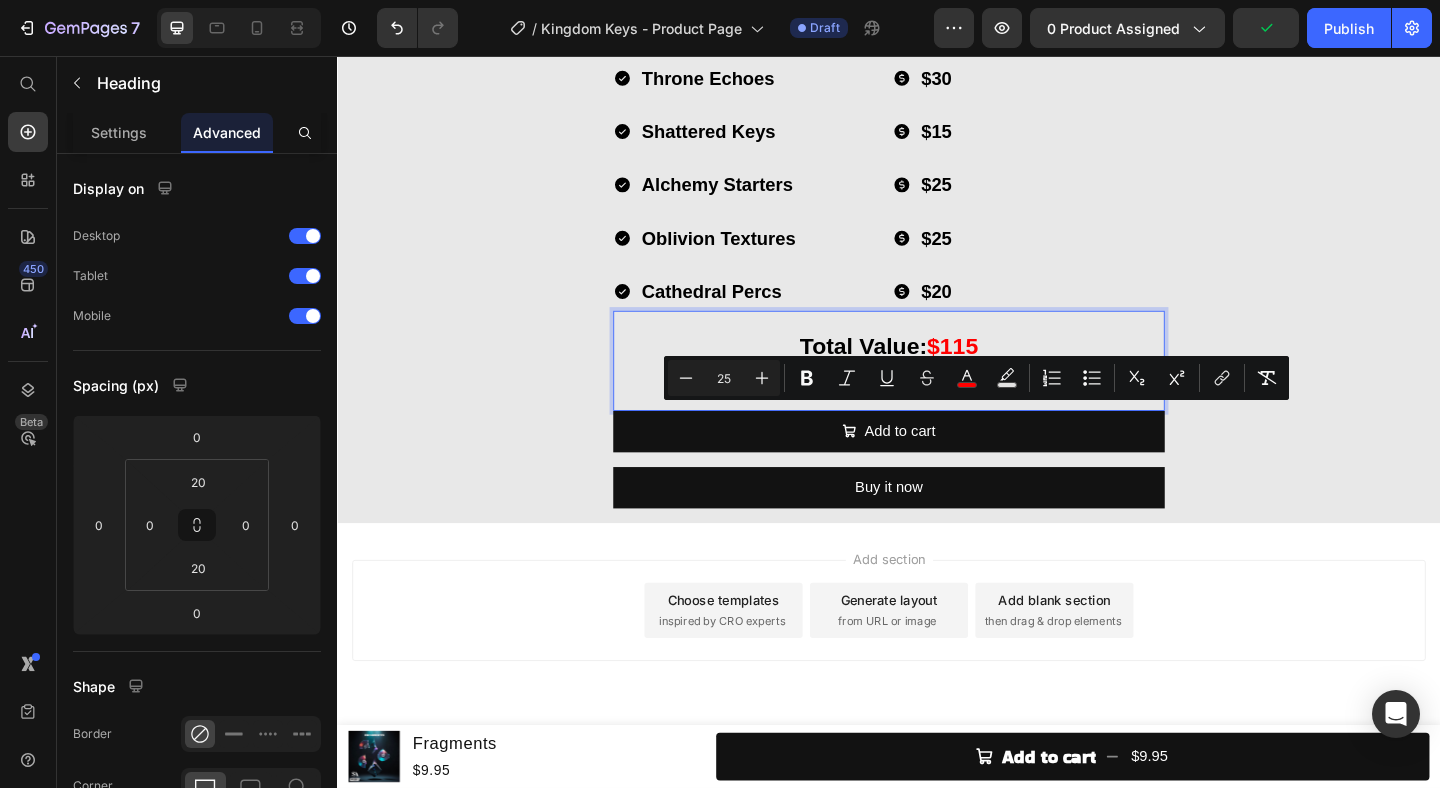 drag, startPoint x: 970, startPoint y: 453, endPoint x: 1100, endPoint y: 456, distance: 130.0346 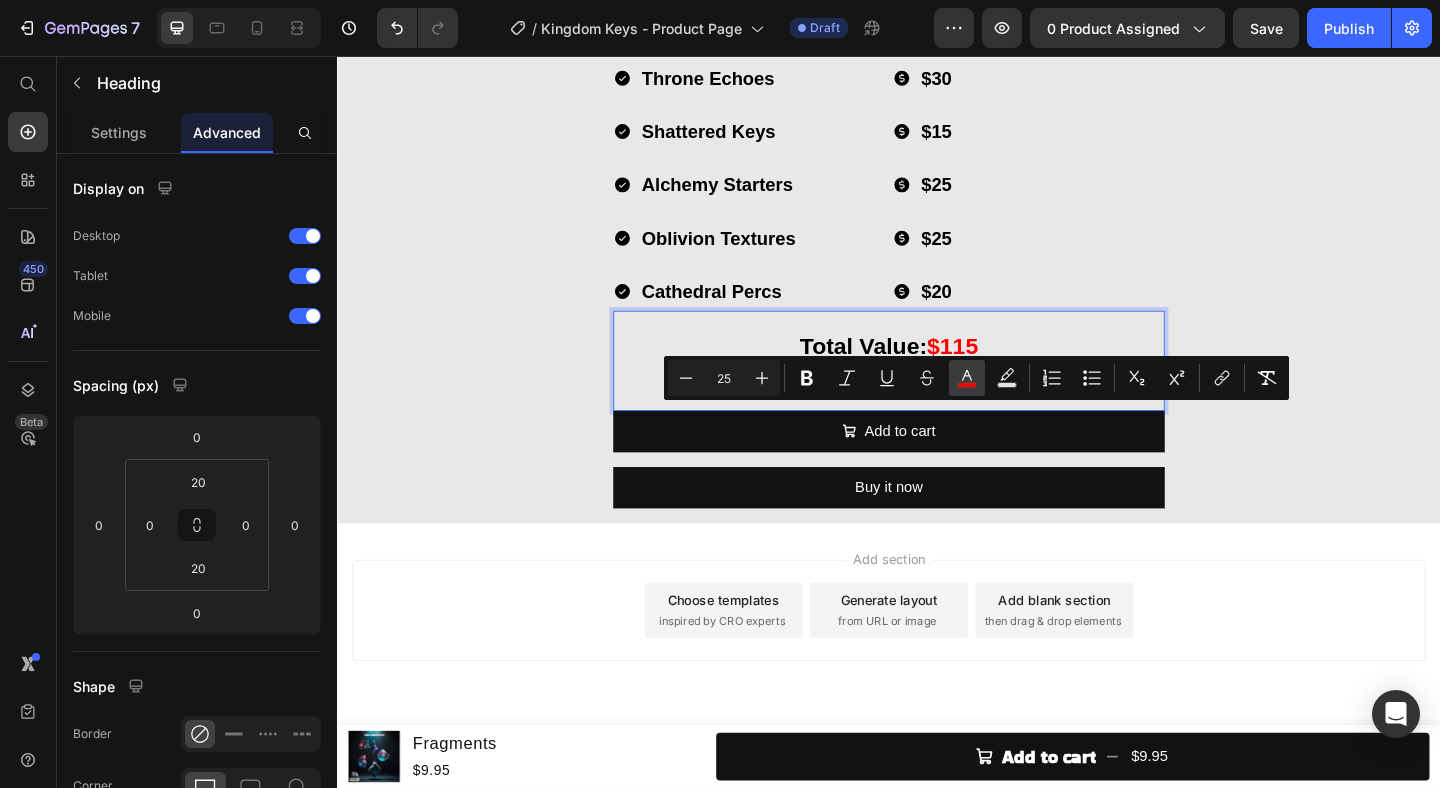 click 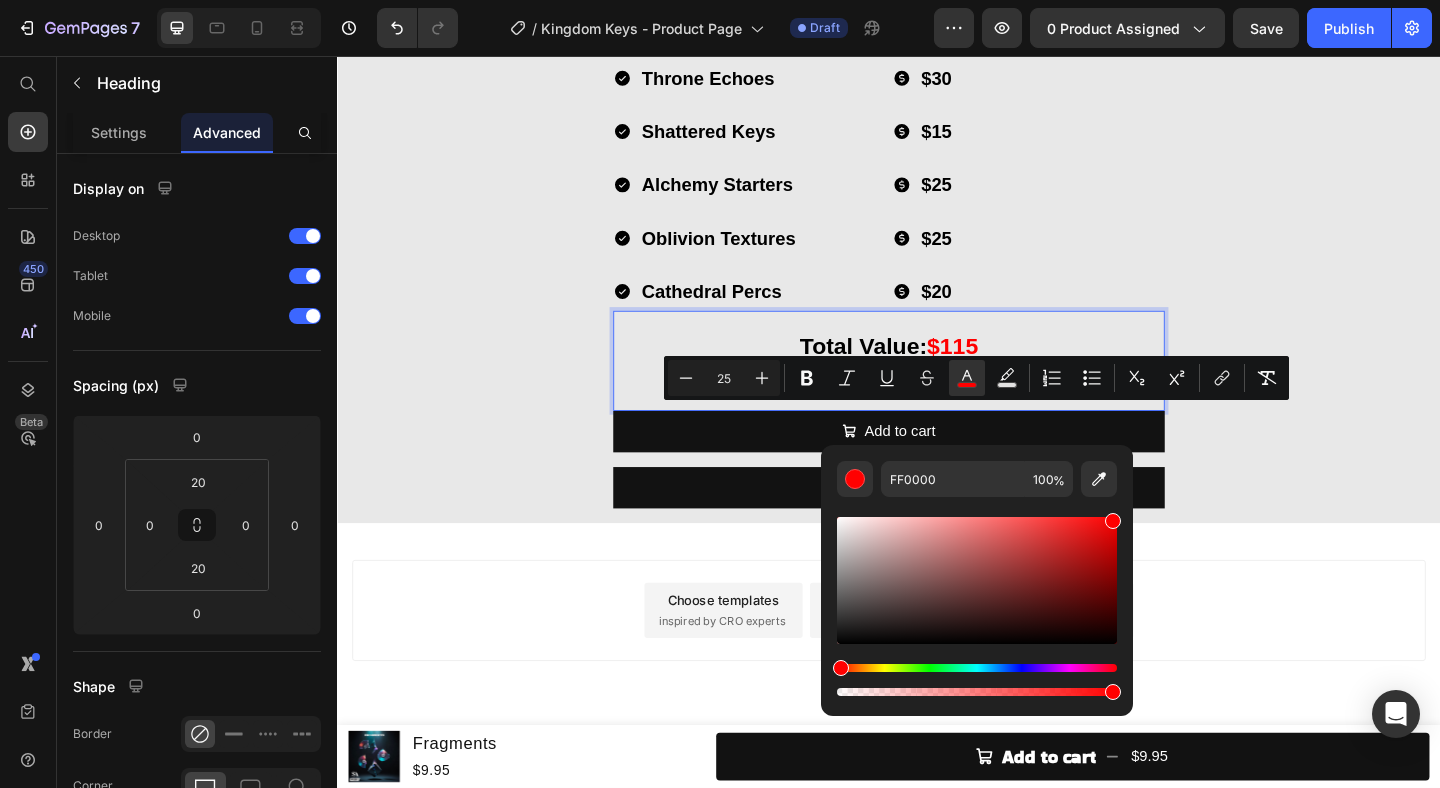 click at bounding box center [977, 668] 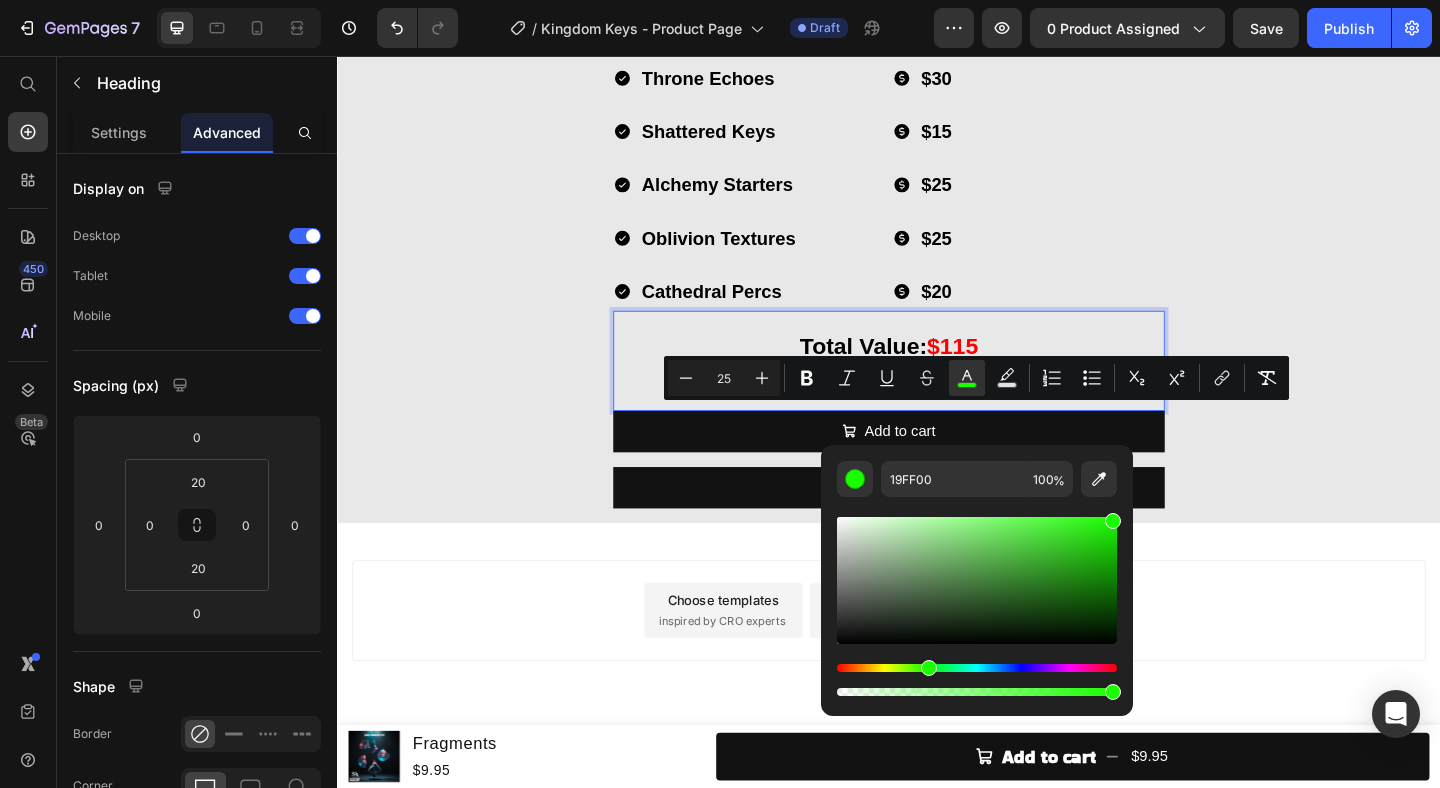 click at bounding box center [977, 580] 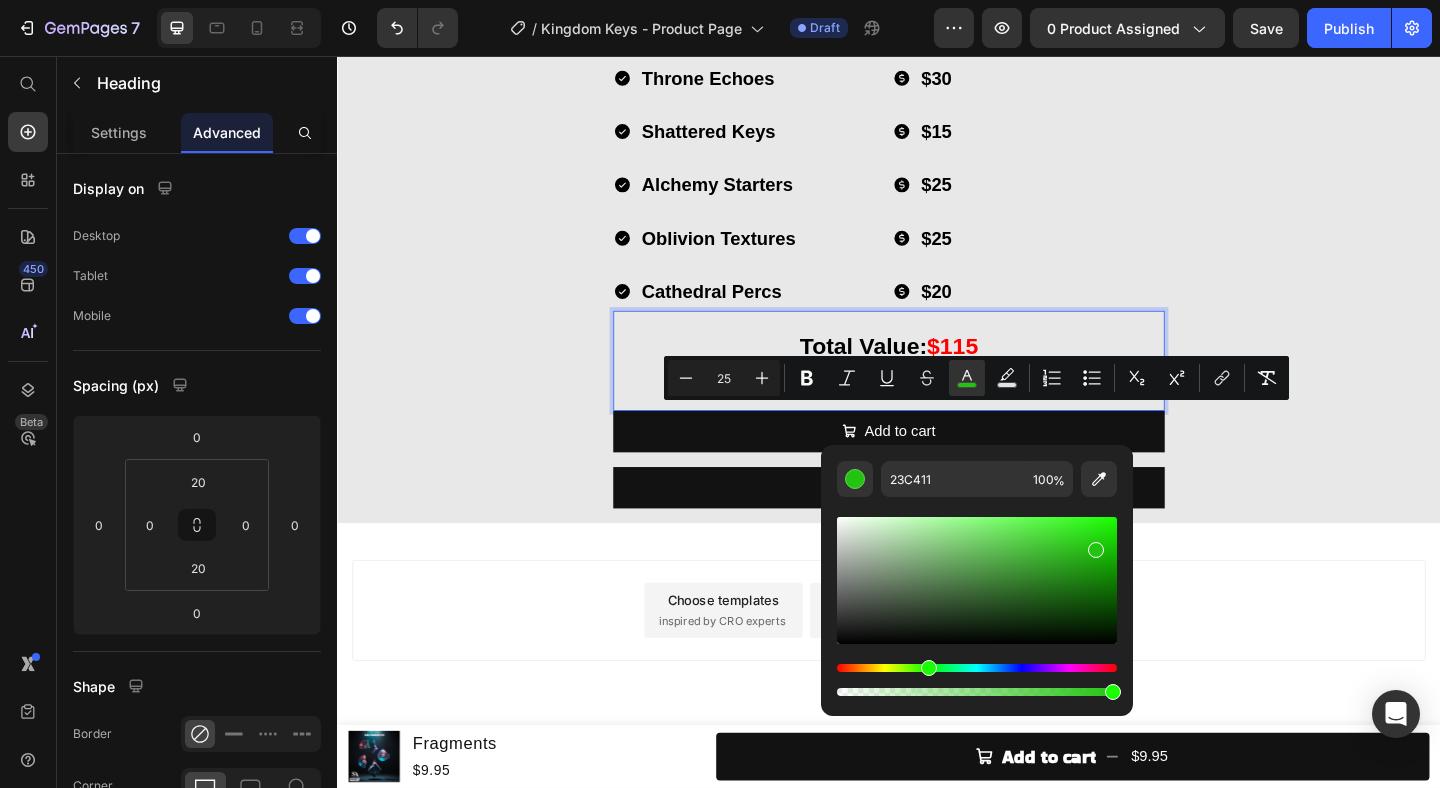 click at bounding box center [1096, 550] 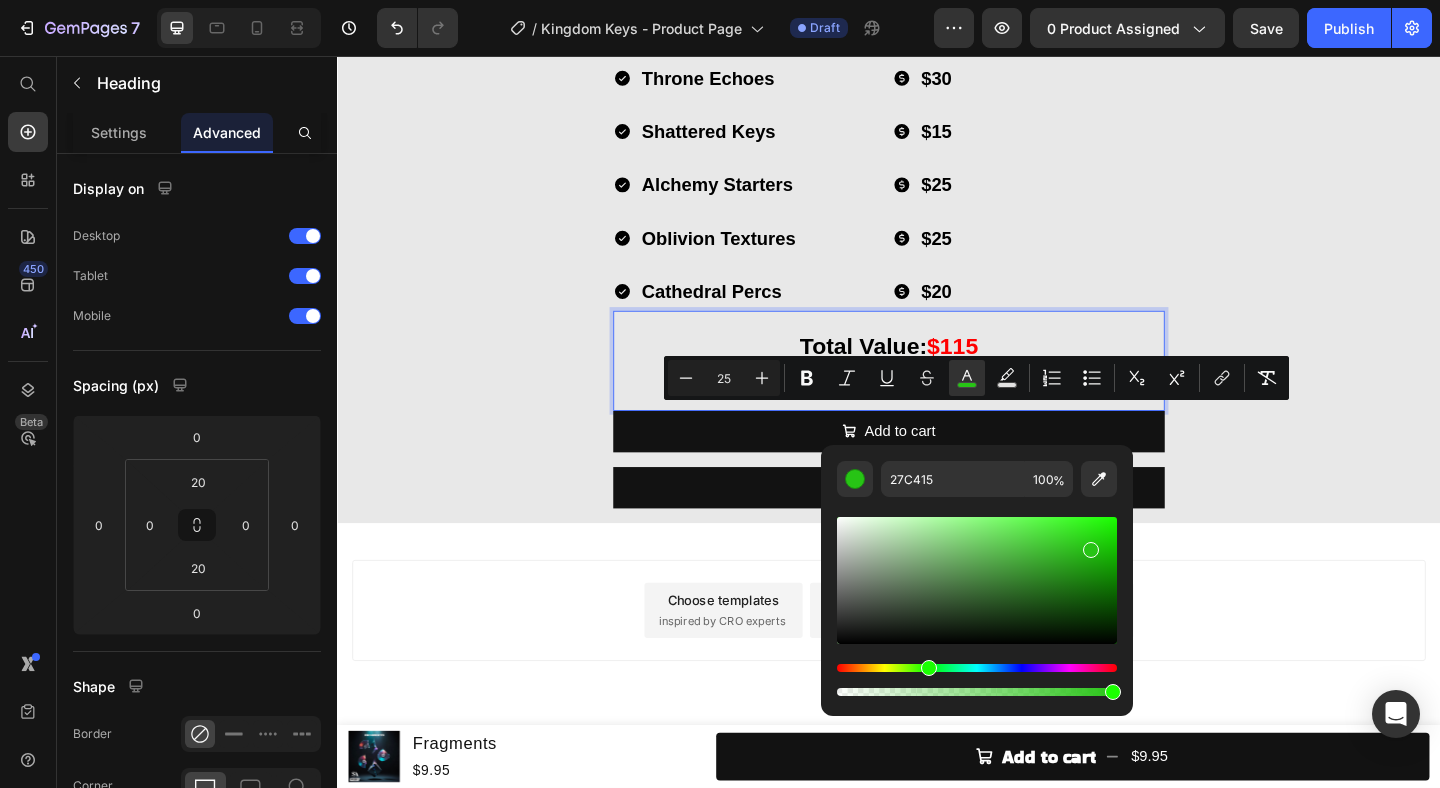 click at bounding box center [977, 580] 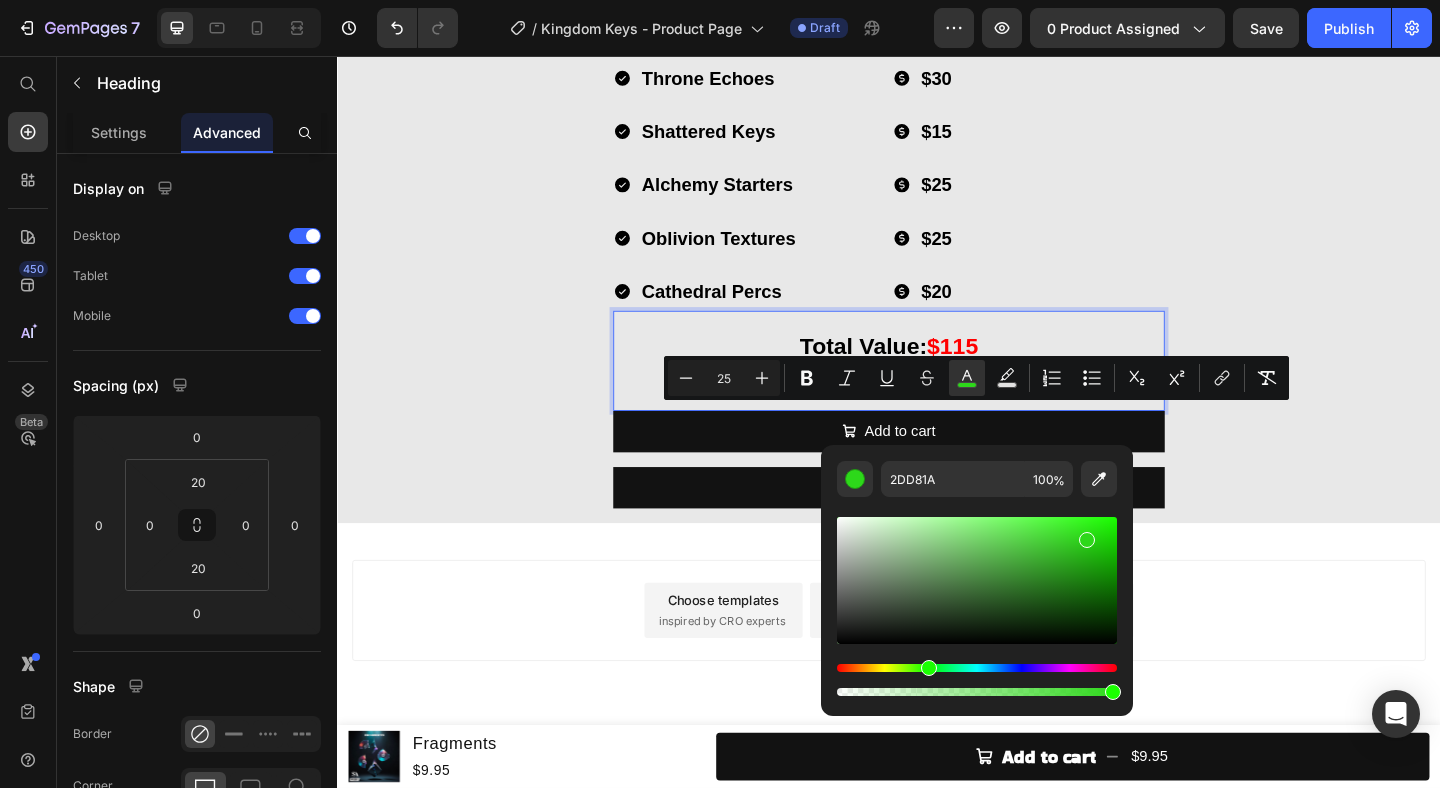click at bounding box center (1087, 540) 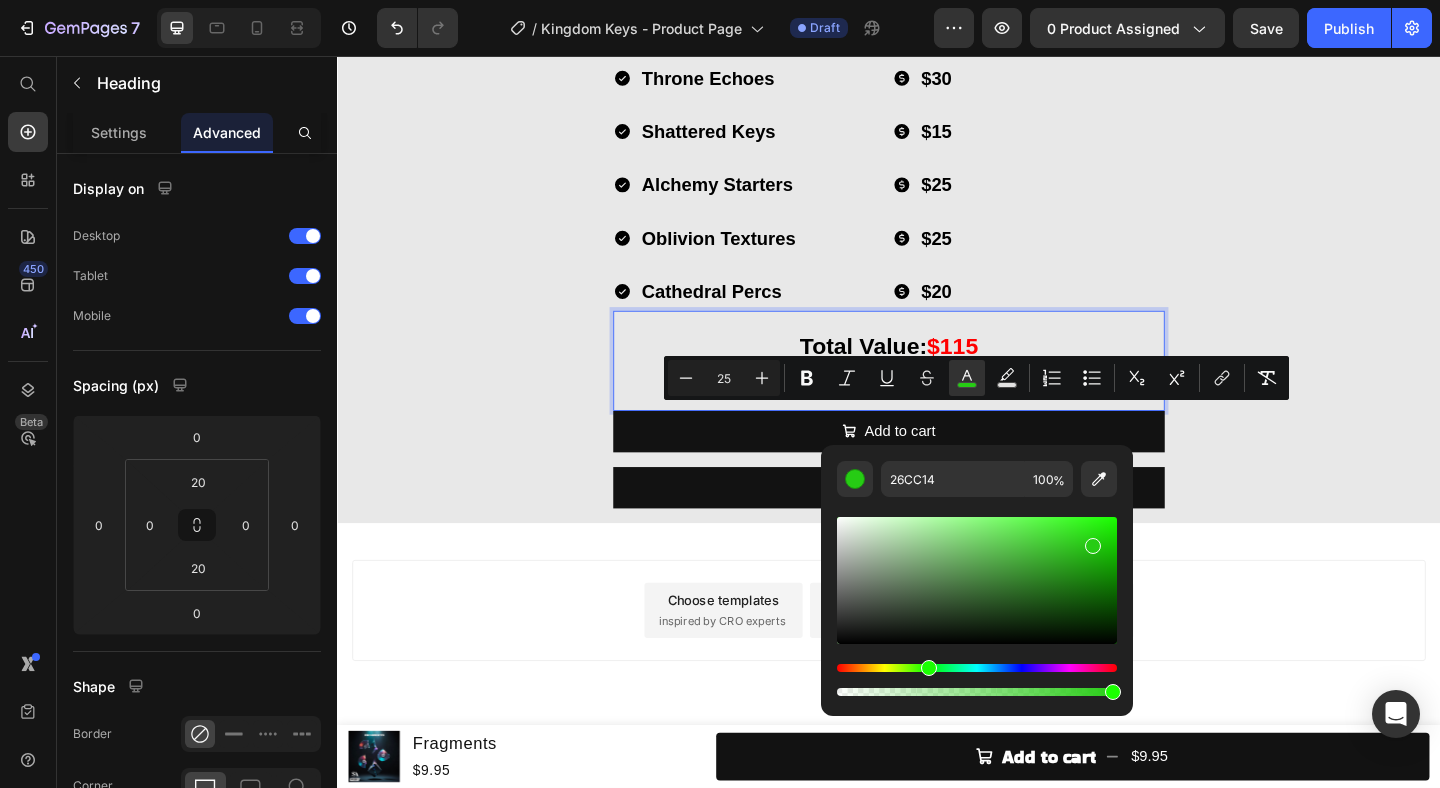 click at bounding box center (977, 580) 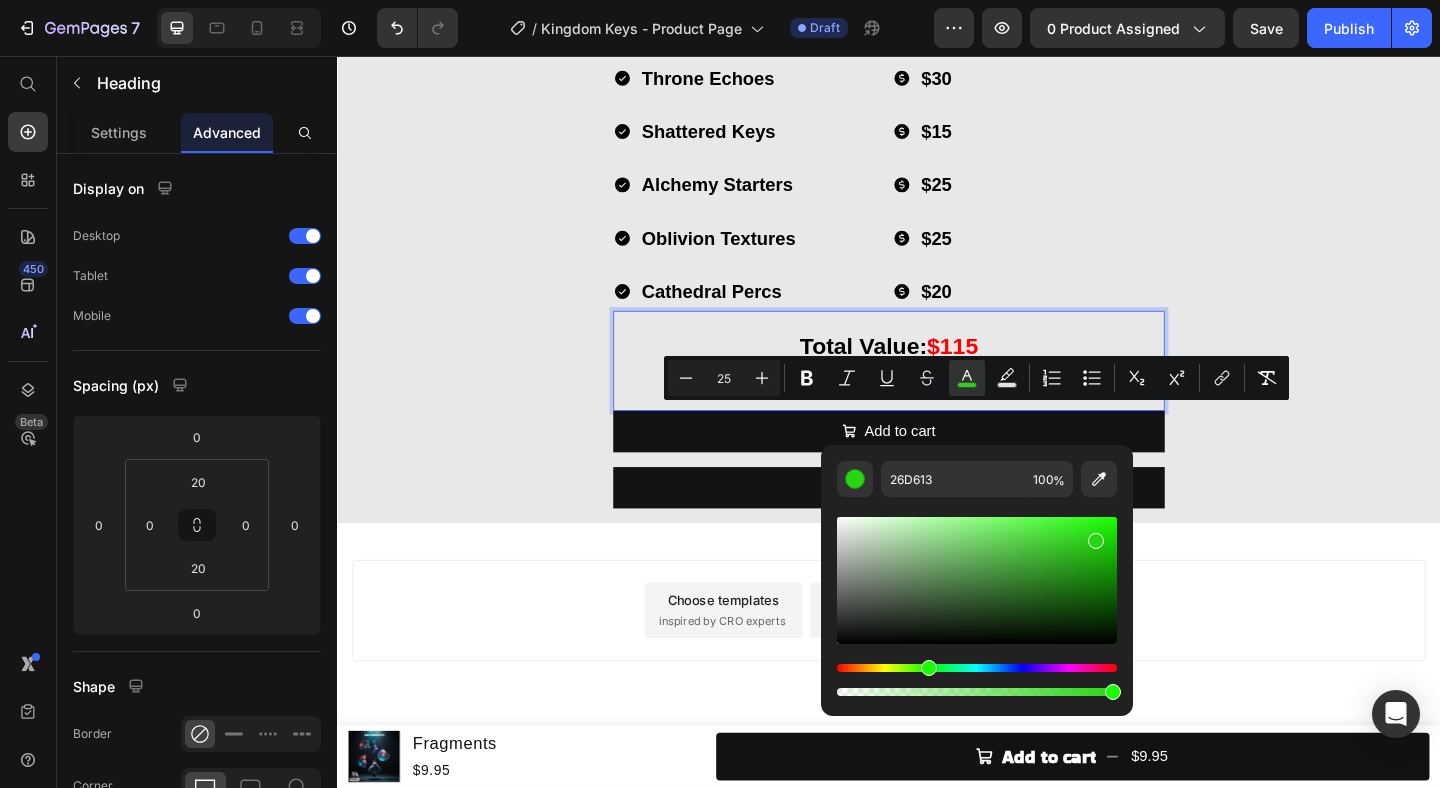 click at bounding box center (1096, 541) 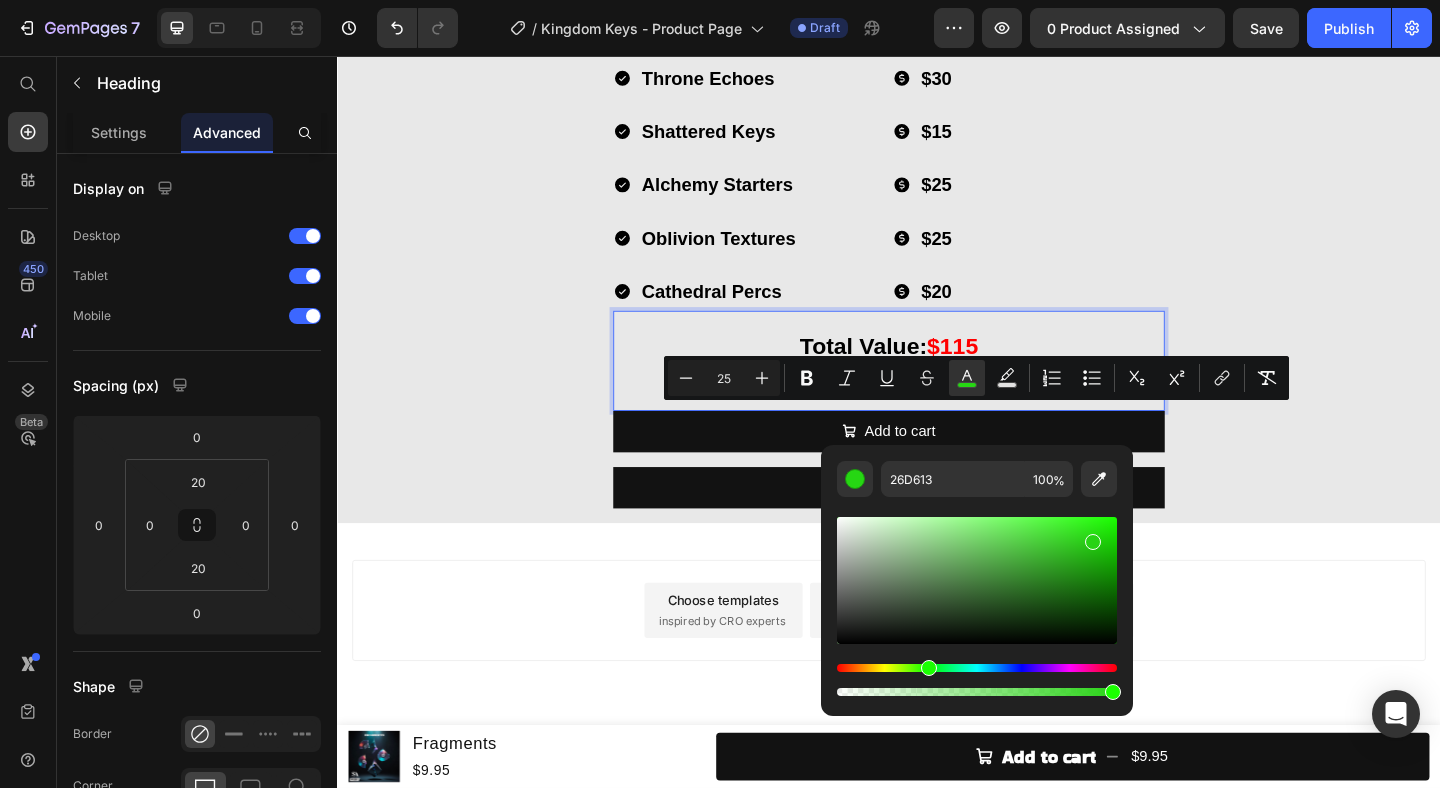 click at bounding box center [1093, 542] 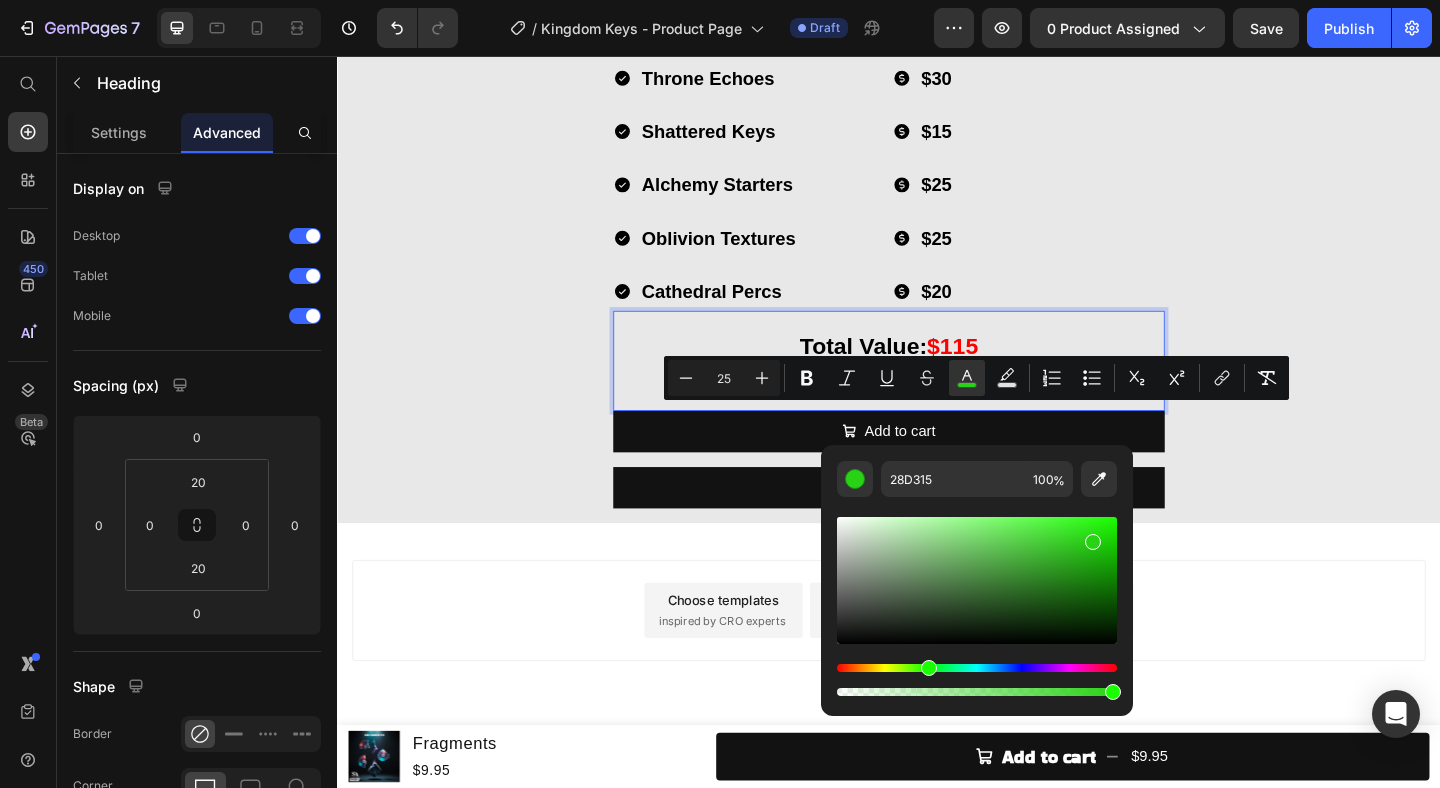 click at bounding box center [1093, 542] 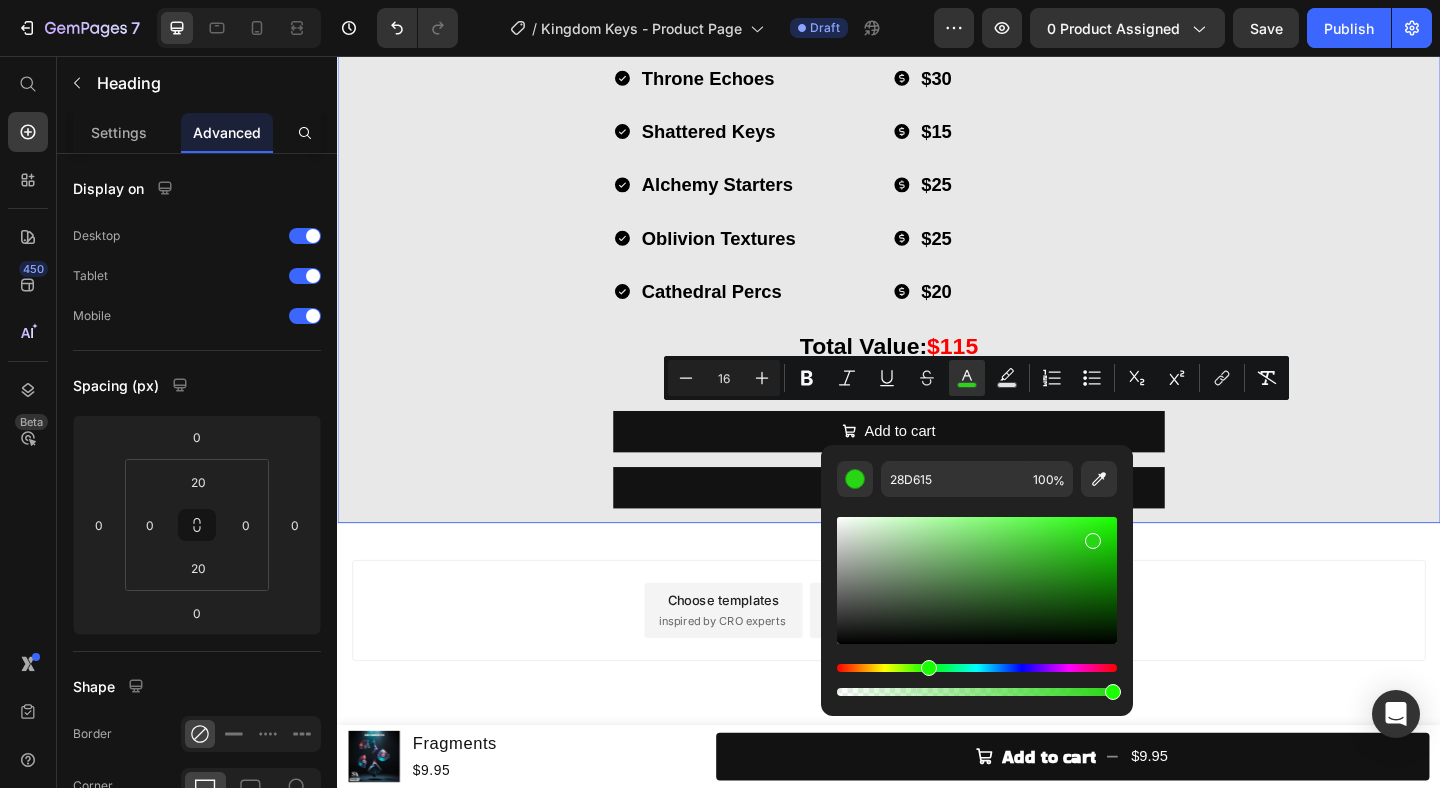 click on "What's in Kingdom Keys? Heading Image Throne Echoes  Loop Kit Heading (30 Stemmed Out Melody Loops) Heading Row Image Shattered Keys  One Shot Kit Heading (30 Melodic Piano One Shots) Heading Row Image Alchemy Starters  Melody Starter Kit Heading (30 Melodic Melody Starters) Heading Row Image Oblivion Textures Texture Kit Heading (30 Atmospheric Cinematic Textures) Heading Row Image Cathedral Percs  Percussion Kit Heading (30 Percussion Loops) Heading Row Throne Echoes Shattered Keys Alchemy Starters Oblivion Textures Cathedral Percs Item List
$30
$15
$25
$25
$20 Item List Row Total Value:  $115 Your Price:   $49,95 Heading
Add to cart Add to Cart Buy it now Dynamic Checkout Product" at bounding box center (937, -255) 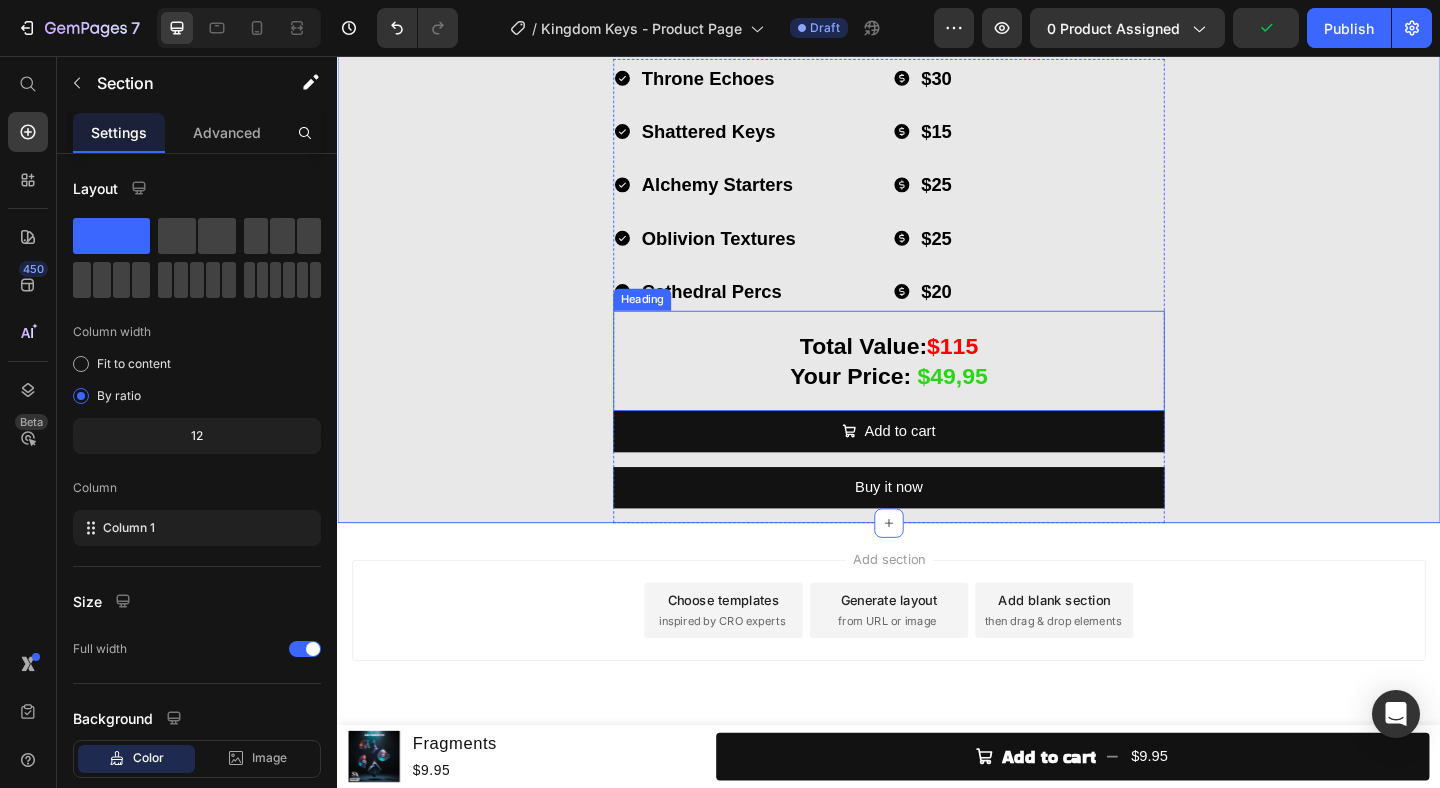 click on "Total Value:  $115 Your Price:   $49,95 Heading" at bounding box center [937, 387] 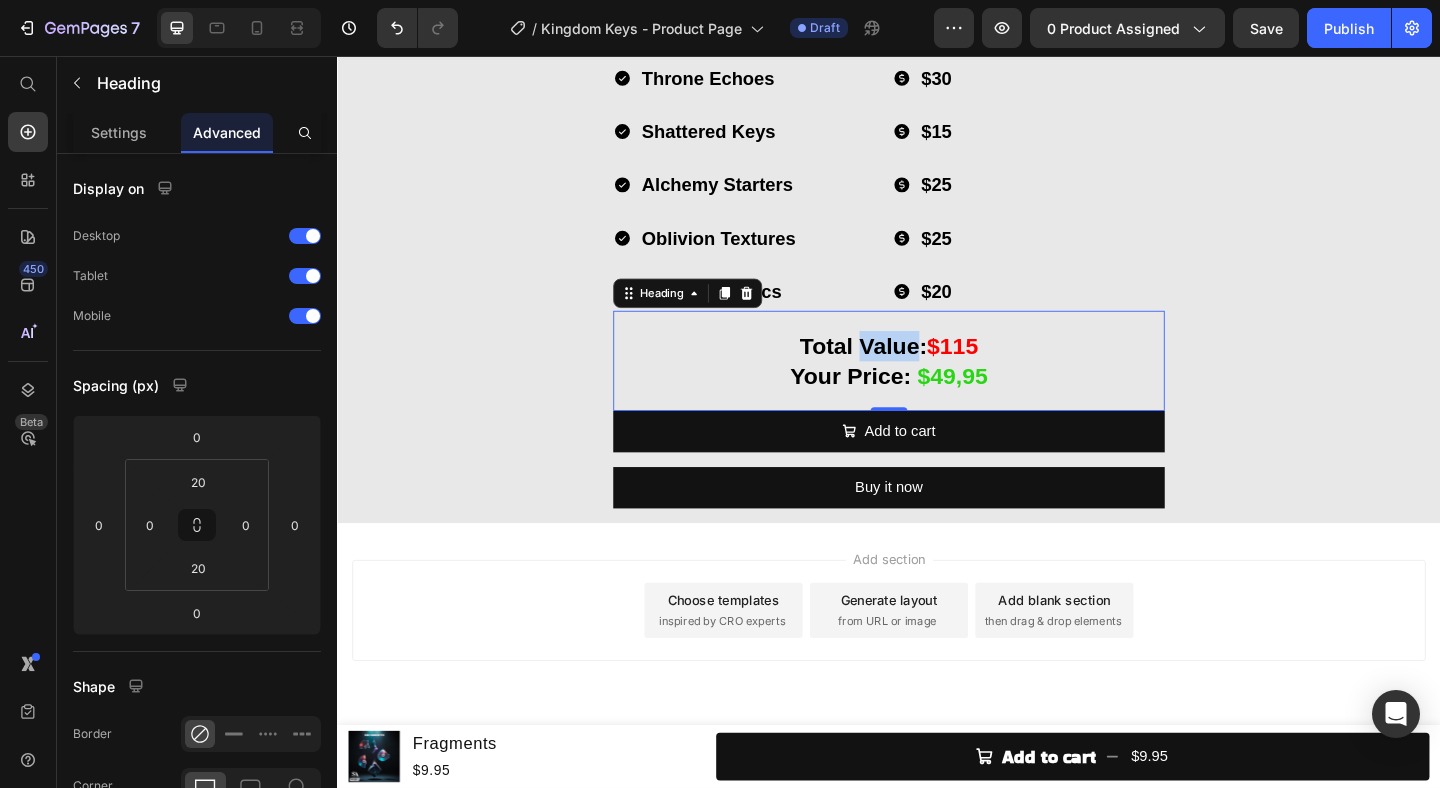 click on "Total Value:  $115 Your Price:   $49,95" at bounding box center (937, 387) 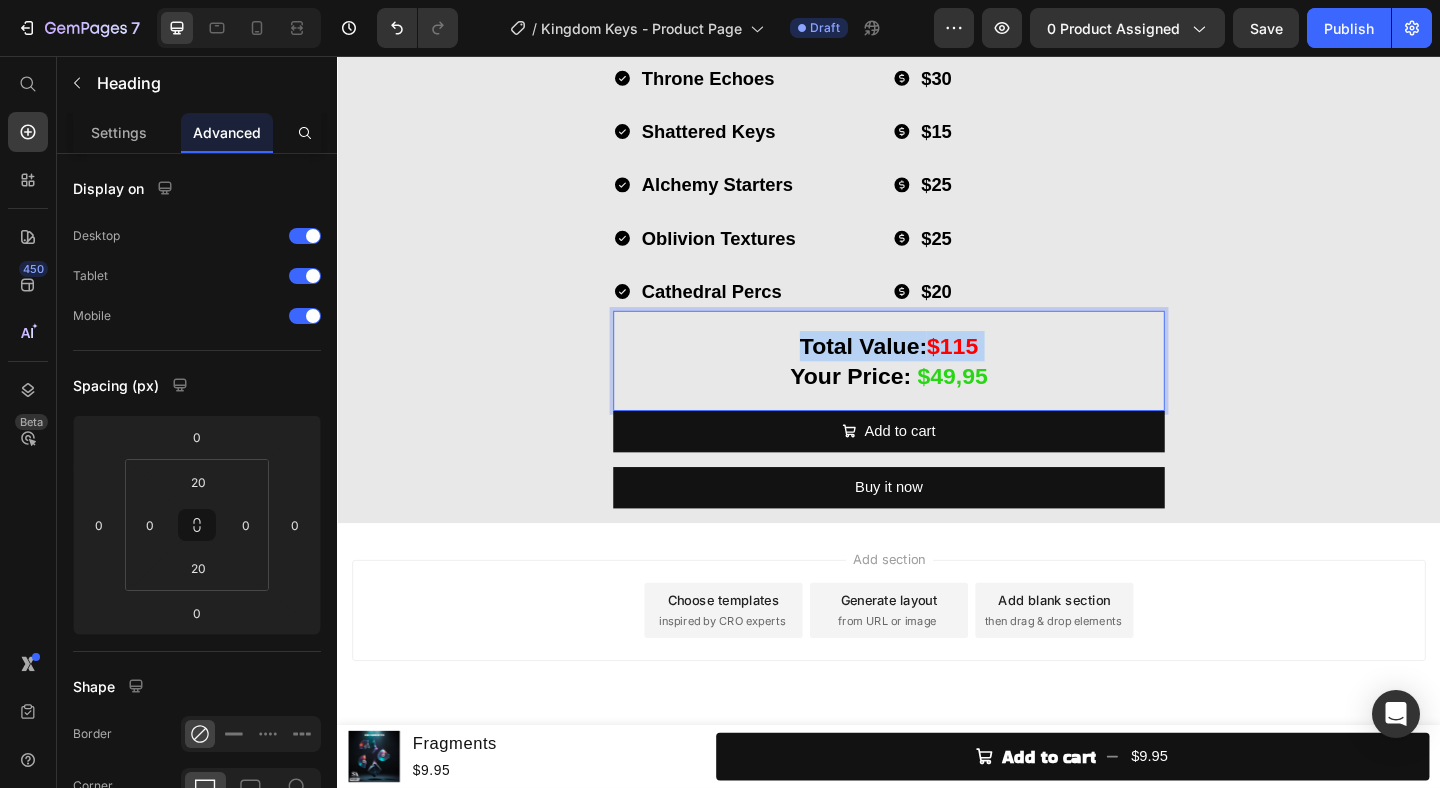 click on "Total Value:  $115 Your Price:   $49,95" at bounding box center (937, 387) 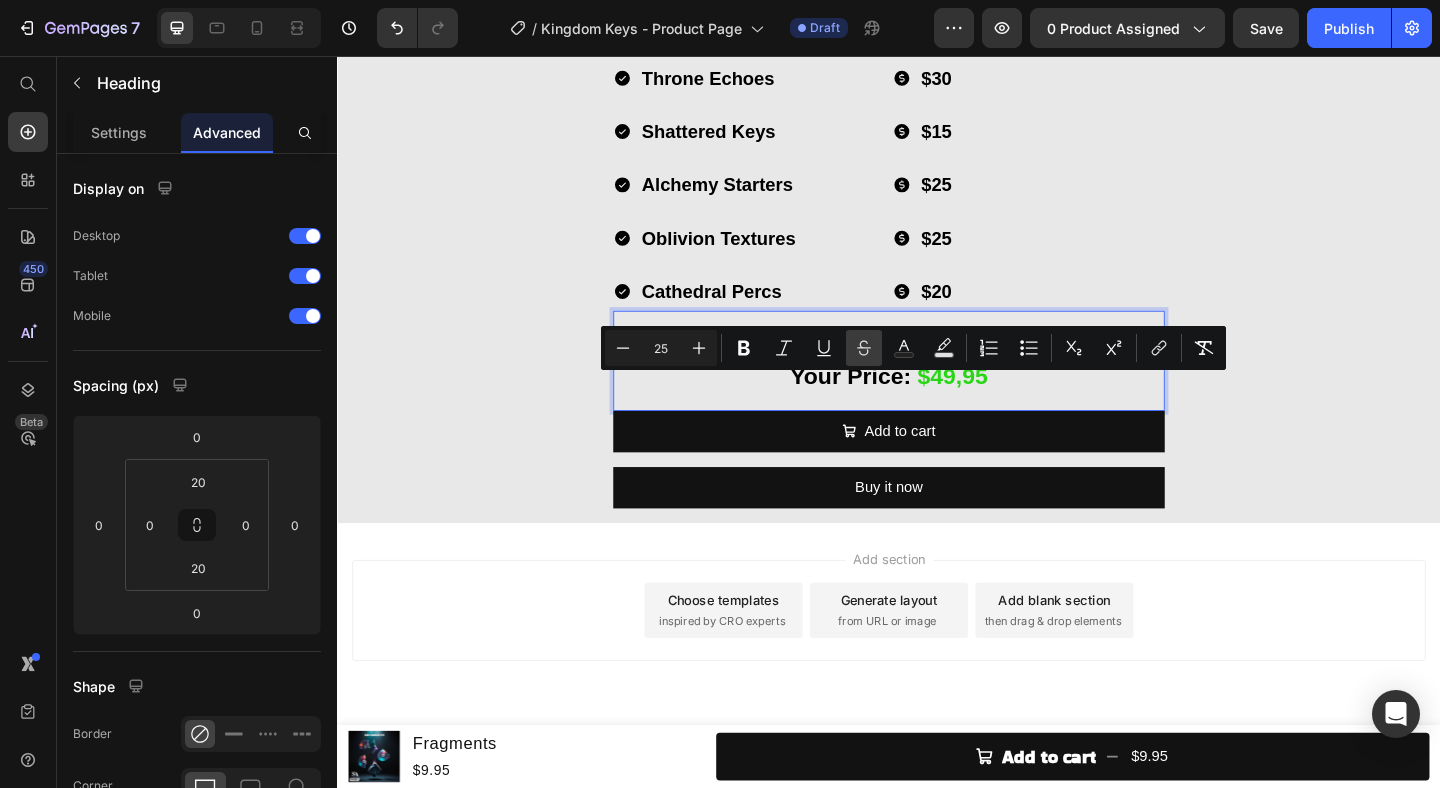 click 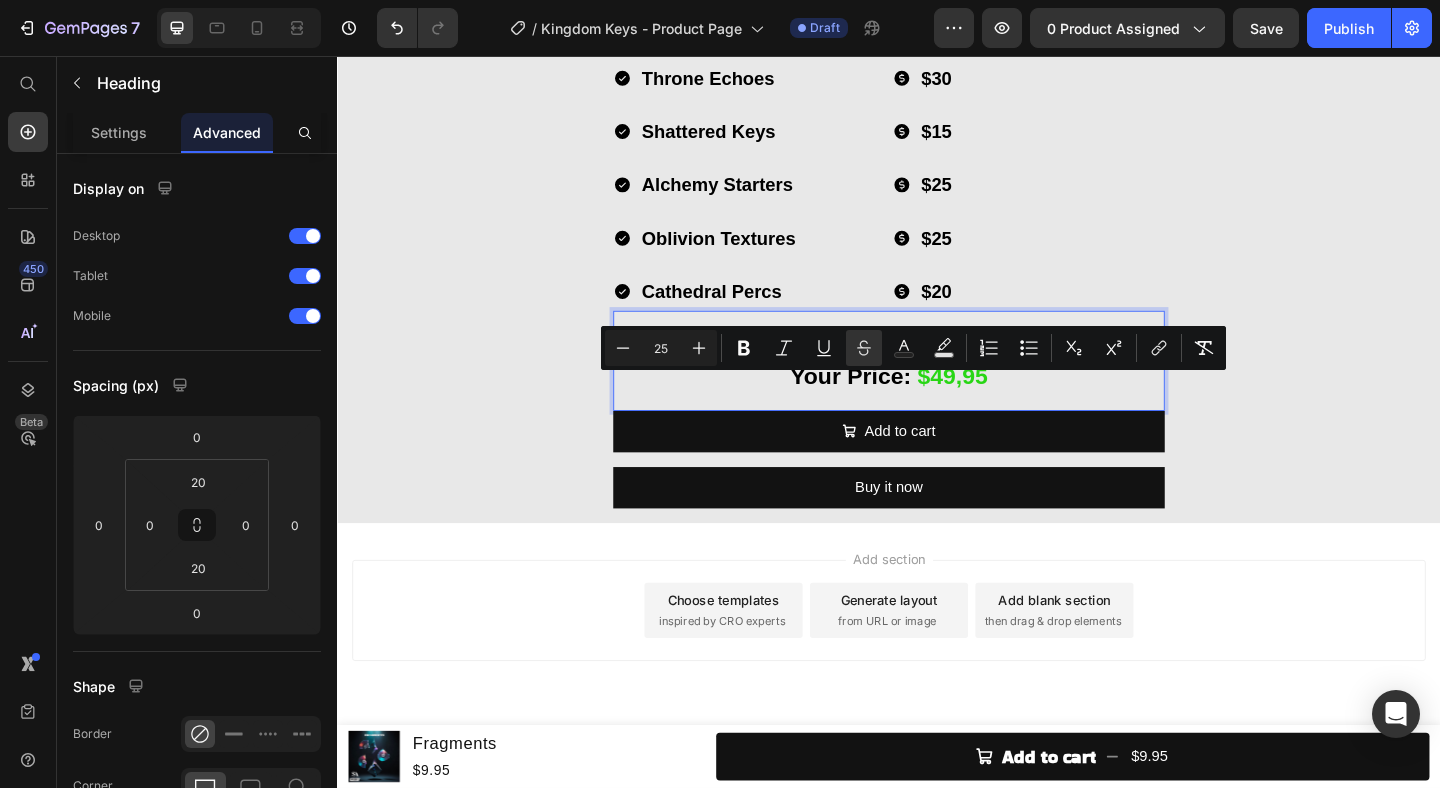 click on "Your Price:" at bounding box center [896, 404] 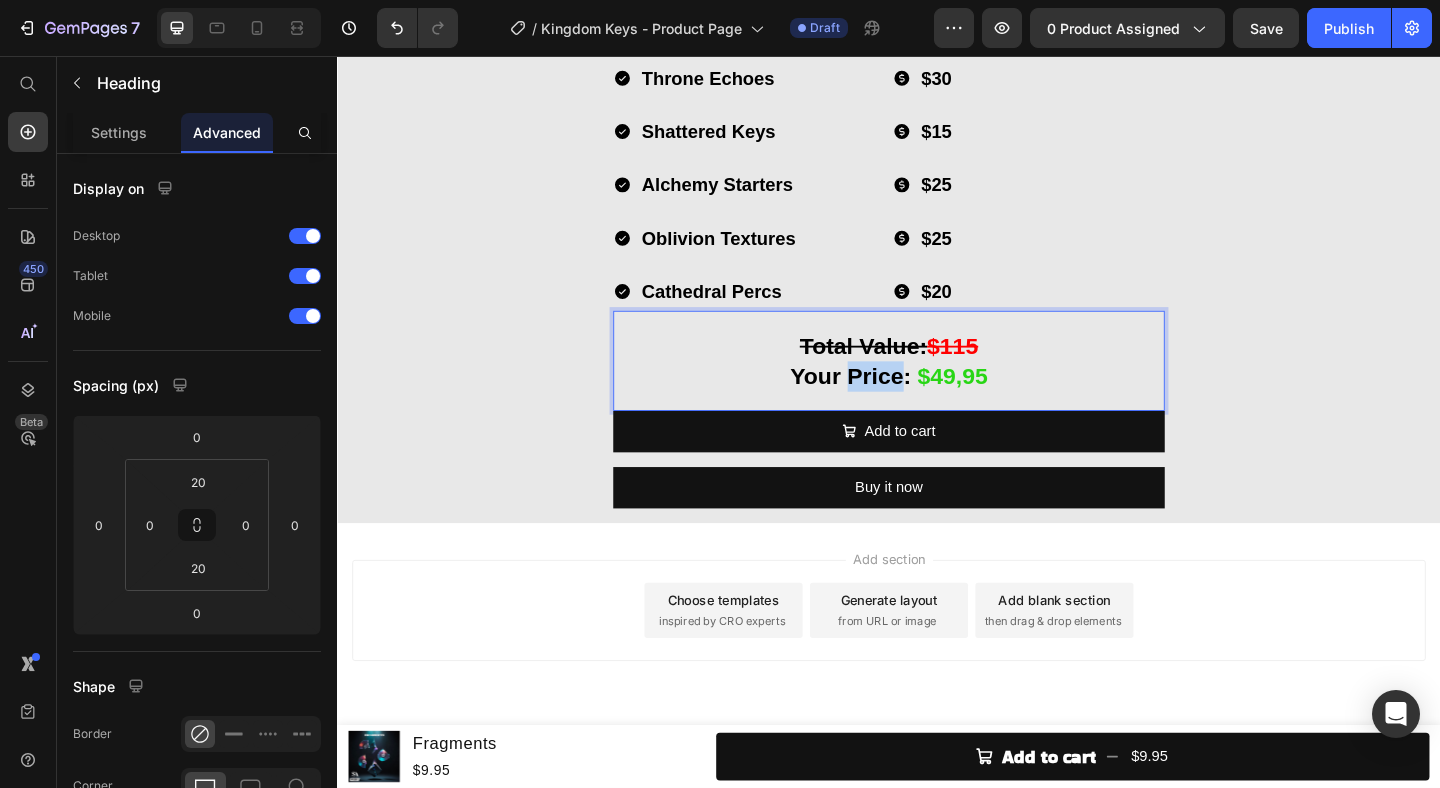 click on "Your Price:" at bounding box center (896, 404) 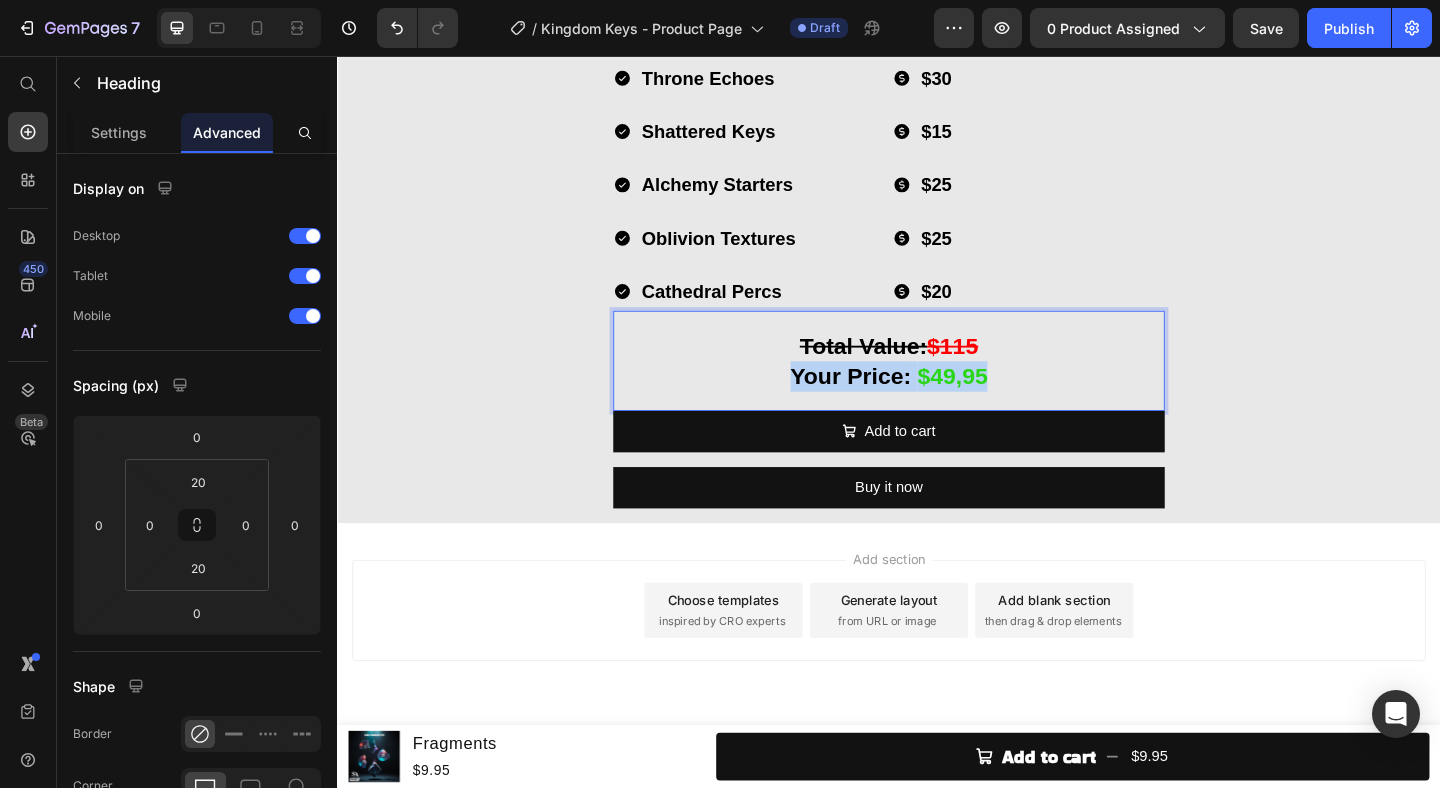 click on "Your Price:" at bounding box center (896, 404) 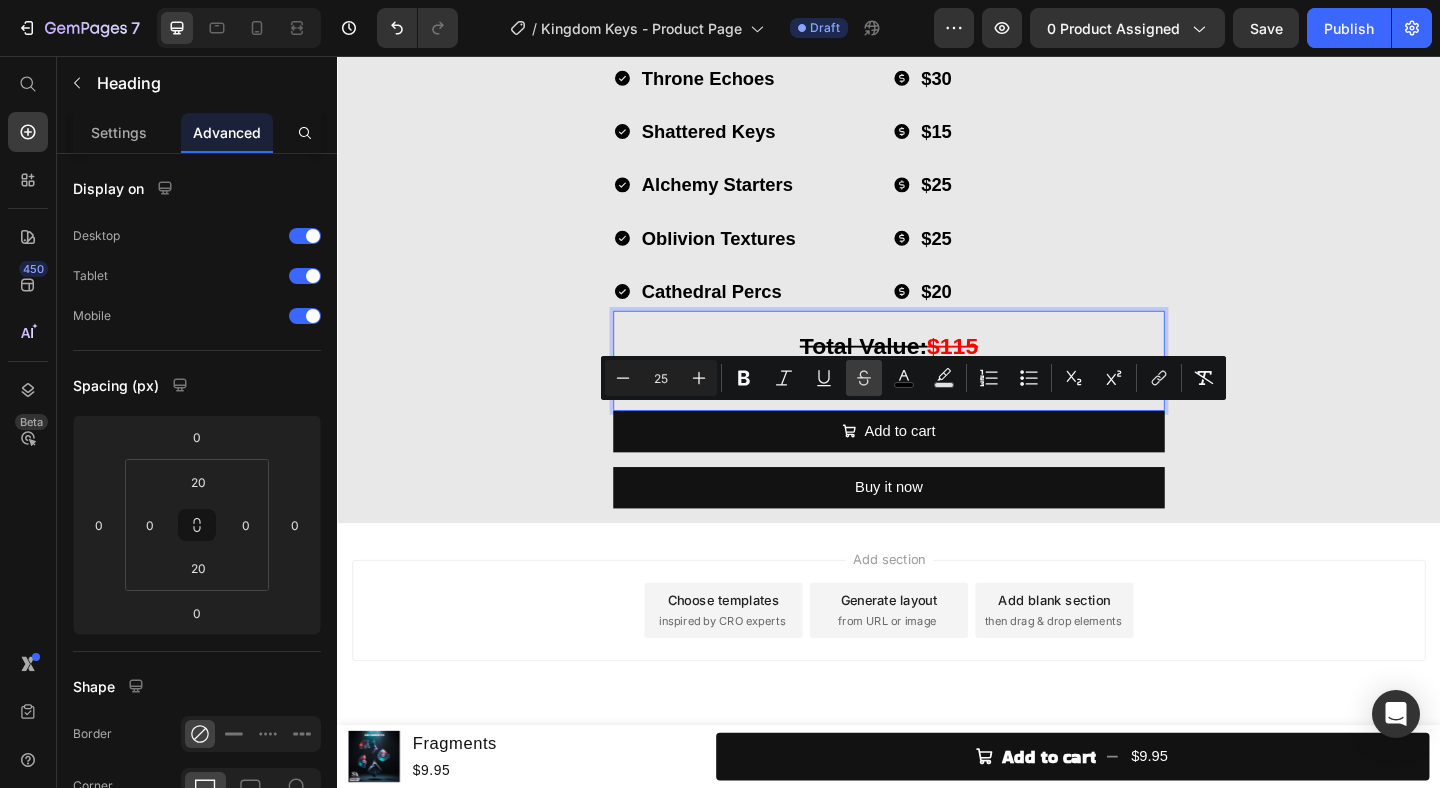 click 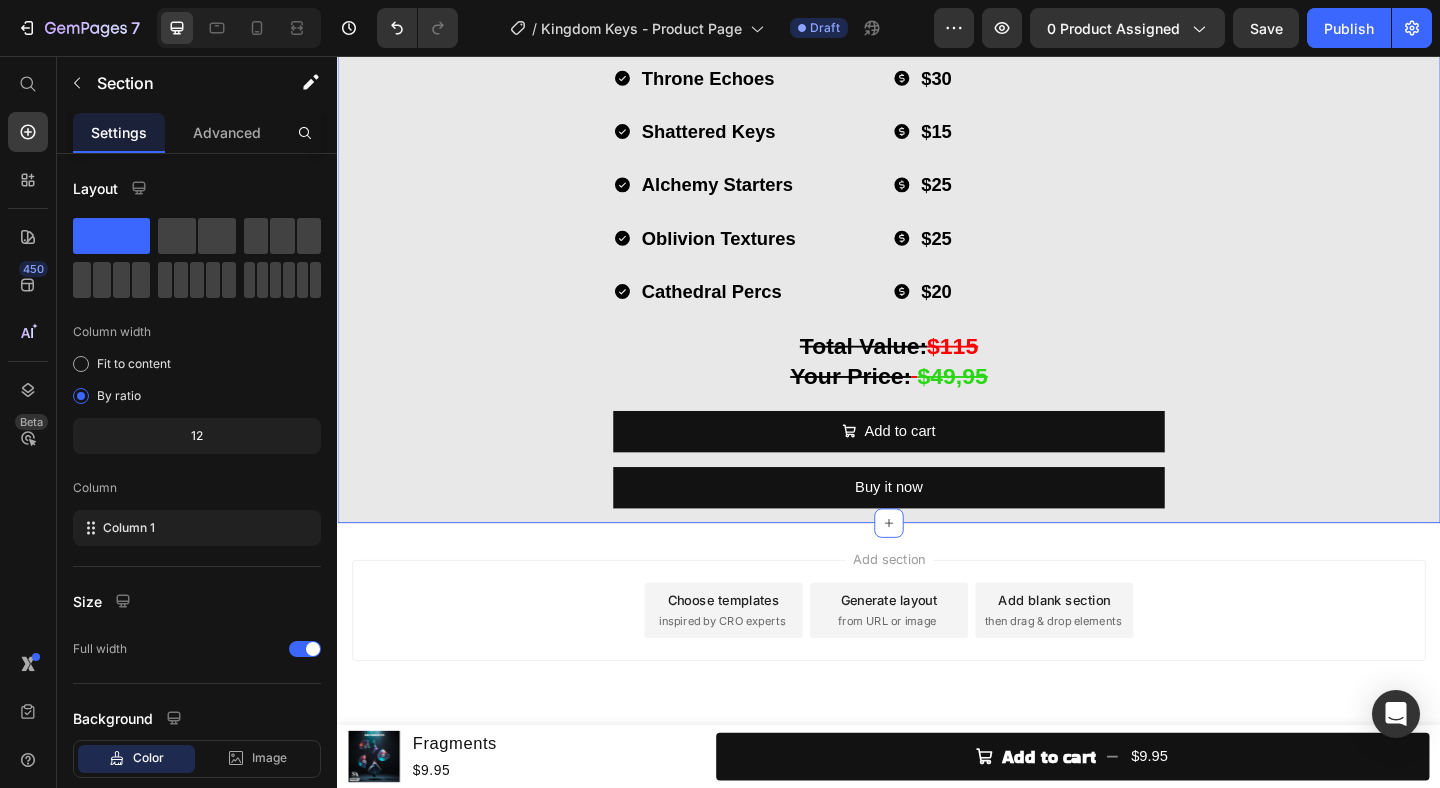 click on "What's in Kingdom Keys? Heading Image Throne Echoes  Loop Kit Heading (30 Stemmed Out Melody Loops) Heading Row Image Shattered Keys  One Shot Kit Heading (30 Melodic Piano One Shots) Heading Row Image Alchemy Starters  Melody Starter Kit Heading (30 Melodic Melody Starters) Heading Row Image Oblivion Textures Texture Kit Heading (30 Atmospheric Cinematic Textures) Heading Row Image Cathedral Percs  Percussion Kit Heading (30 Percussion Loops) Heading Row Throne Echoes Shattered Keys Alchemy Starters Oblivion Textures Cathedral Percs Item List
$30
$15
$25
$25
$20 Item List Row ⁠⁠⁠⁠⁠⁠⁠ Total Value:  $115 Your Price:   $49,95 Heading
Add to cart Add to Cart Buy it now Dynamic Checkout Product" at bounding box center (937, -255) 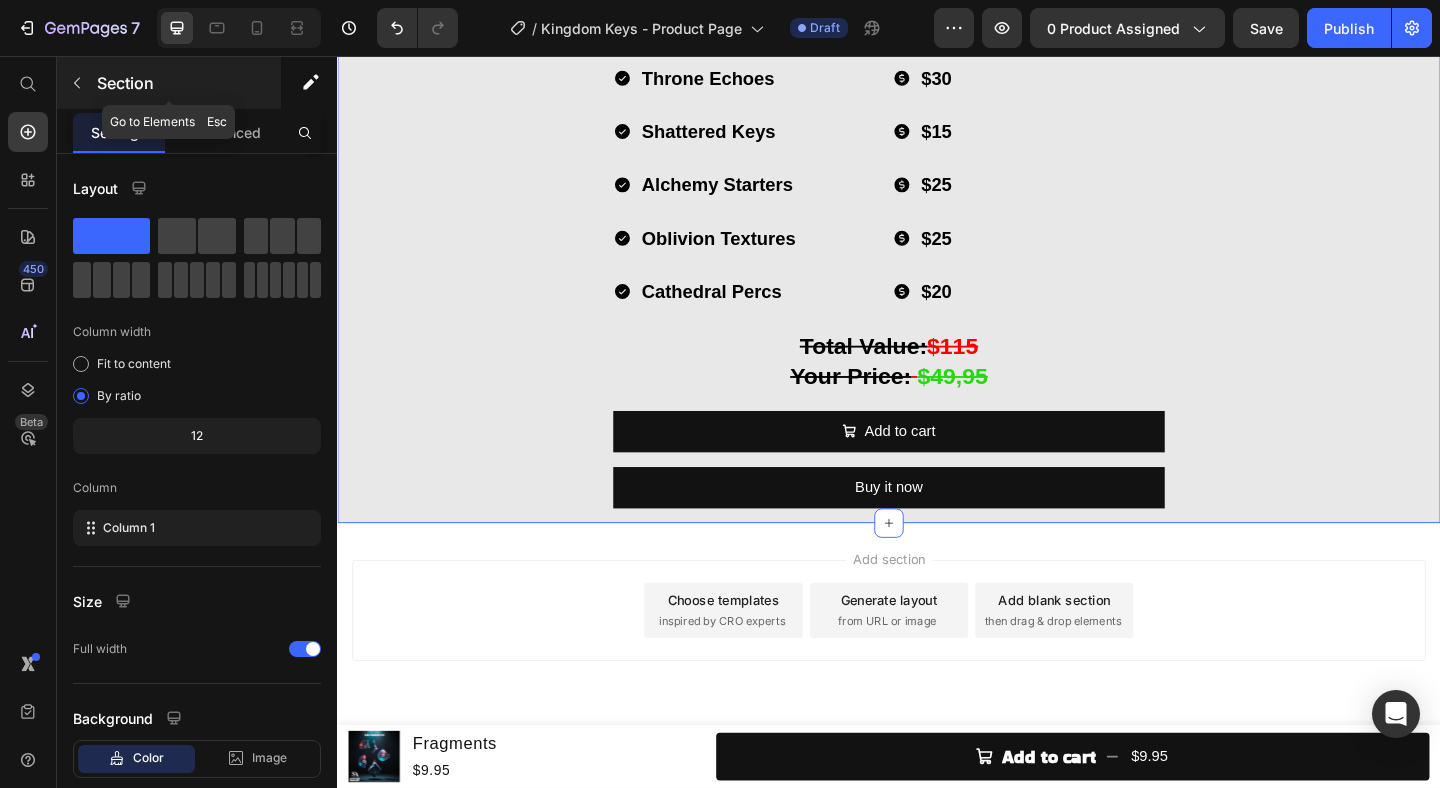 click at bounding box center [77, 83] 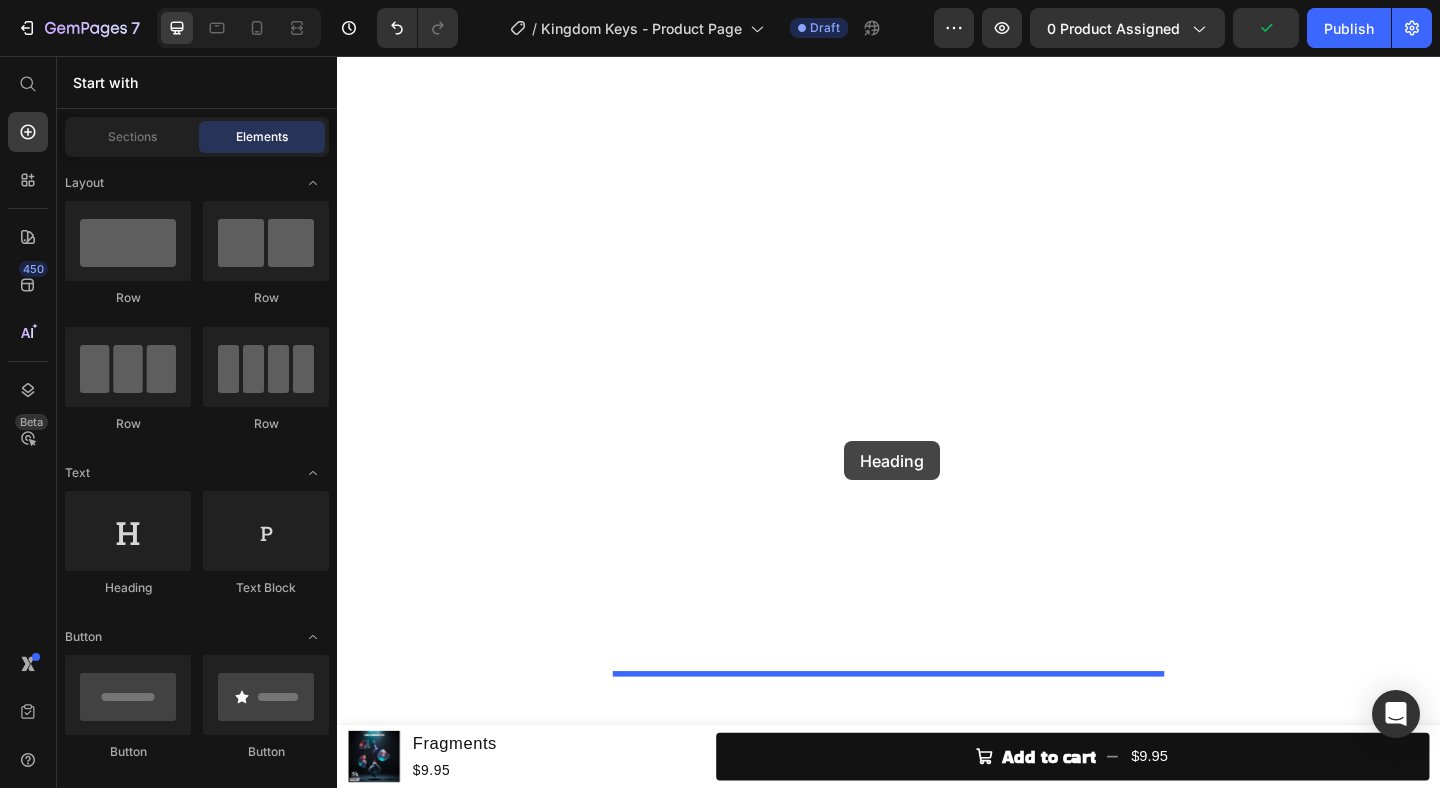 drag, startPoint x: 454, startPoint y: 618, endPoint x: 889, endPoint y: 475, distance: 457.90173 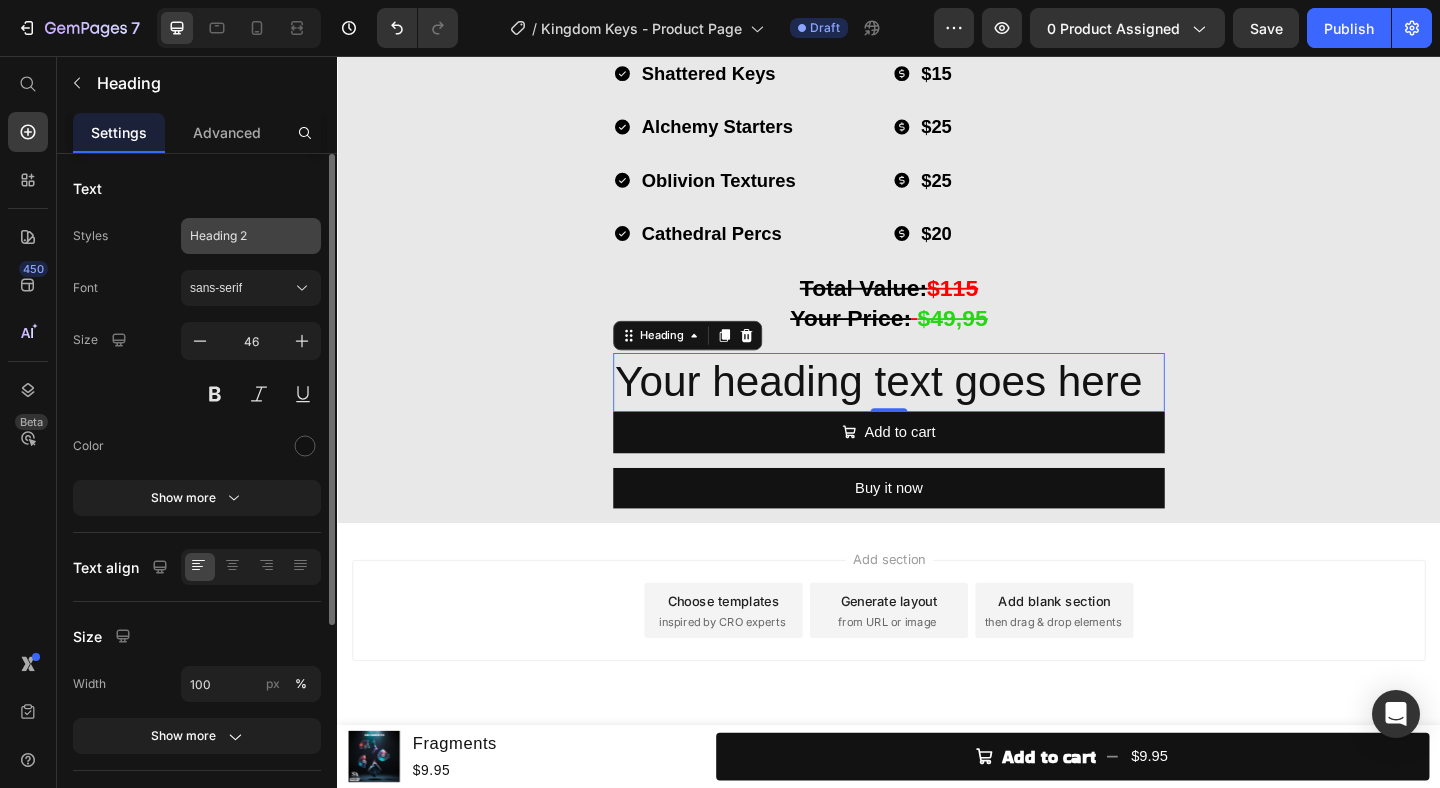 click on "Heading 2" at bounding box center (239, 236) 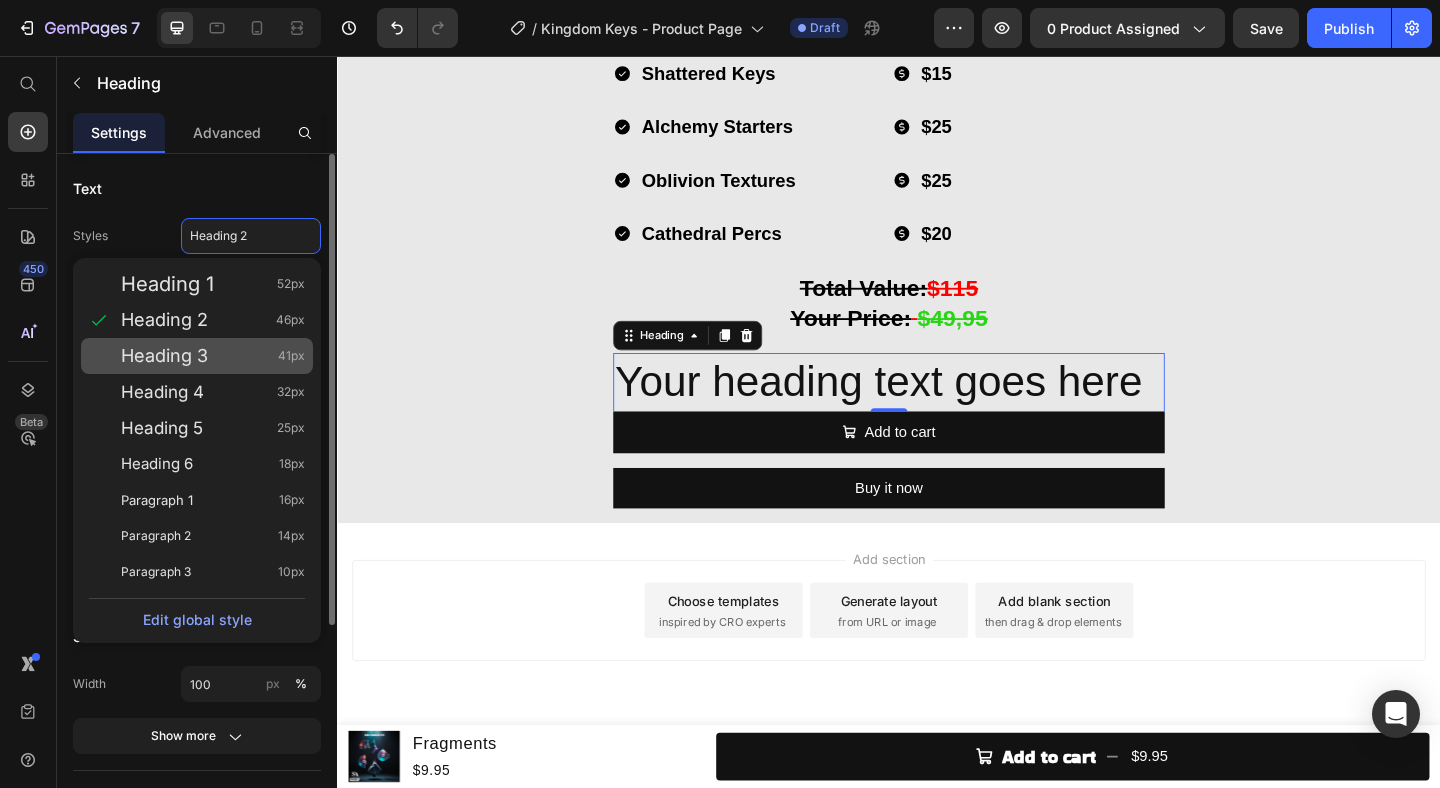 click on "Heading 3 41px" at bounding box center (213, 356) 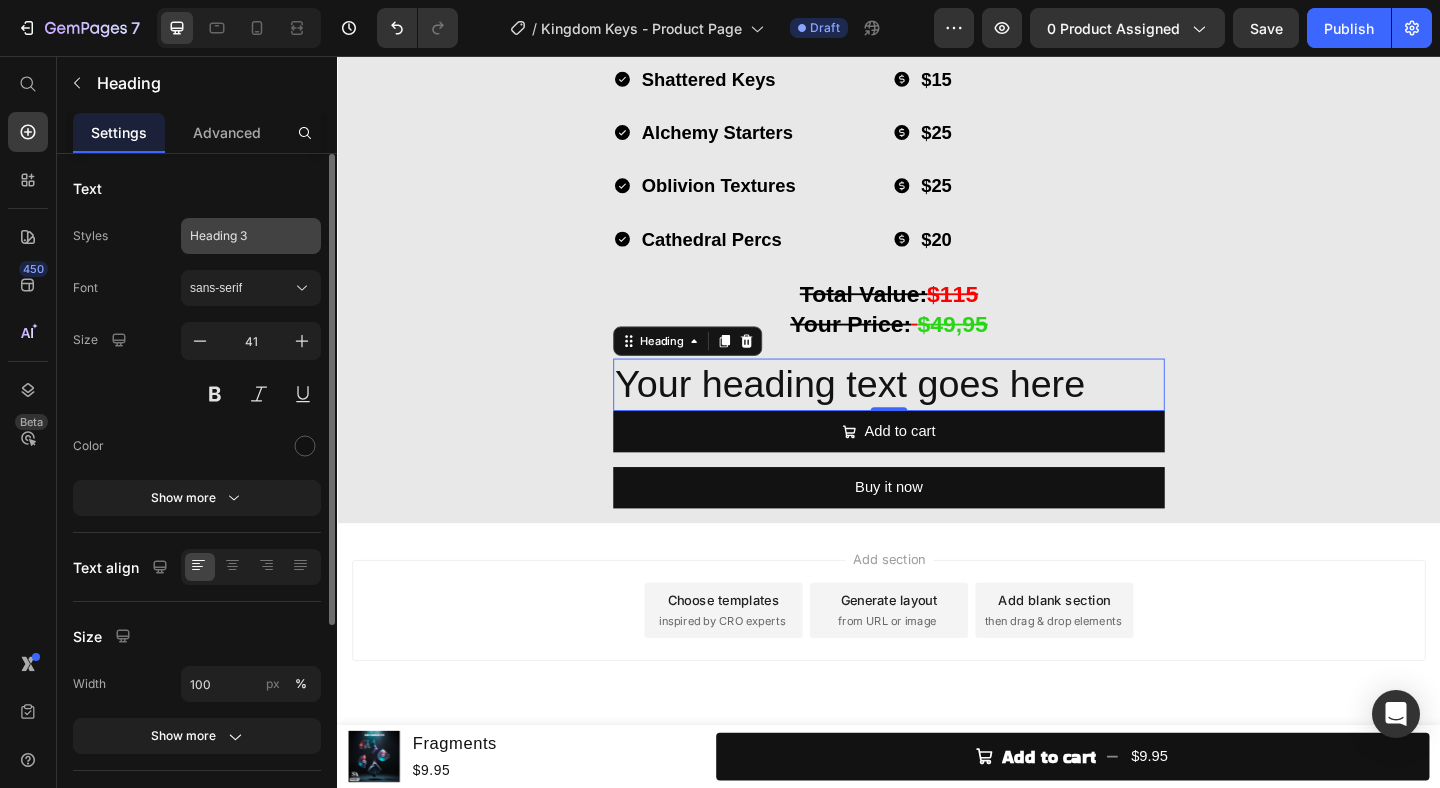 click on "Heading 3" at bounding box center (251, 236) 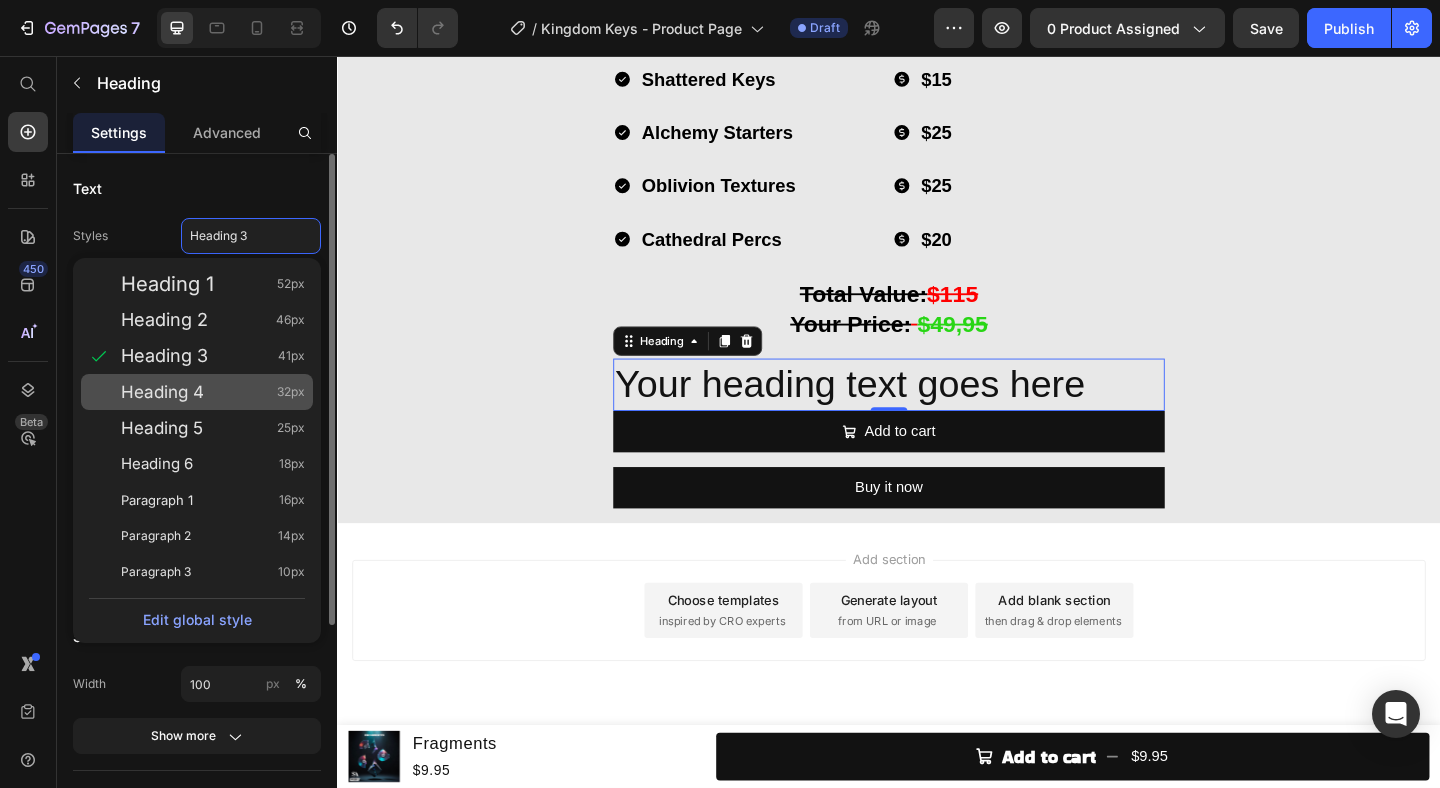 click on "Heading 4 32px" at bounding box center [213, 392] 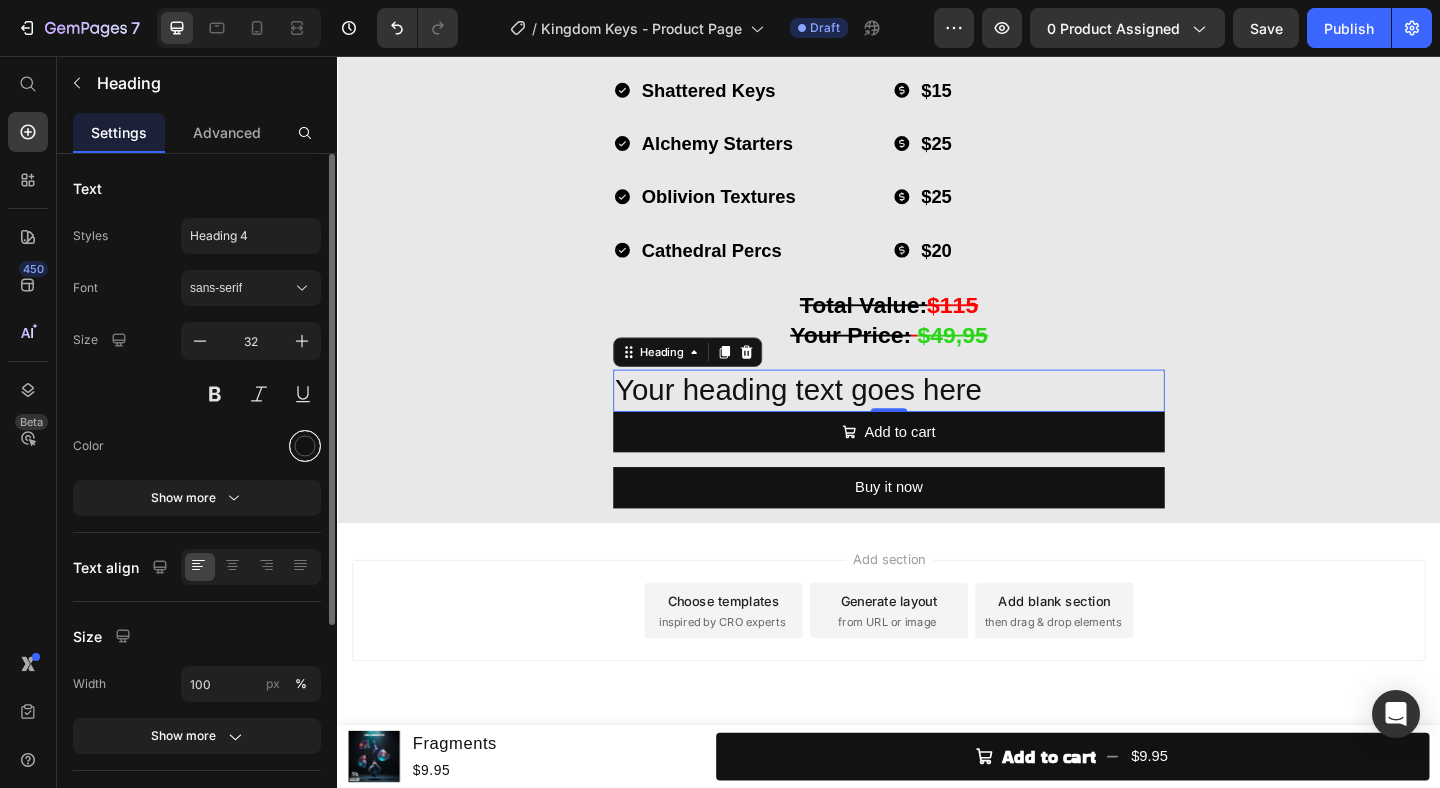click at bounding box center [305, 446] 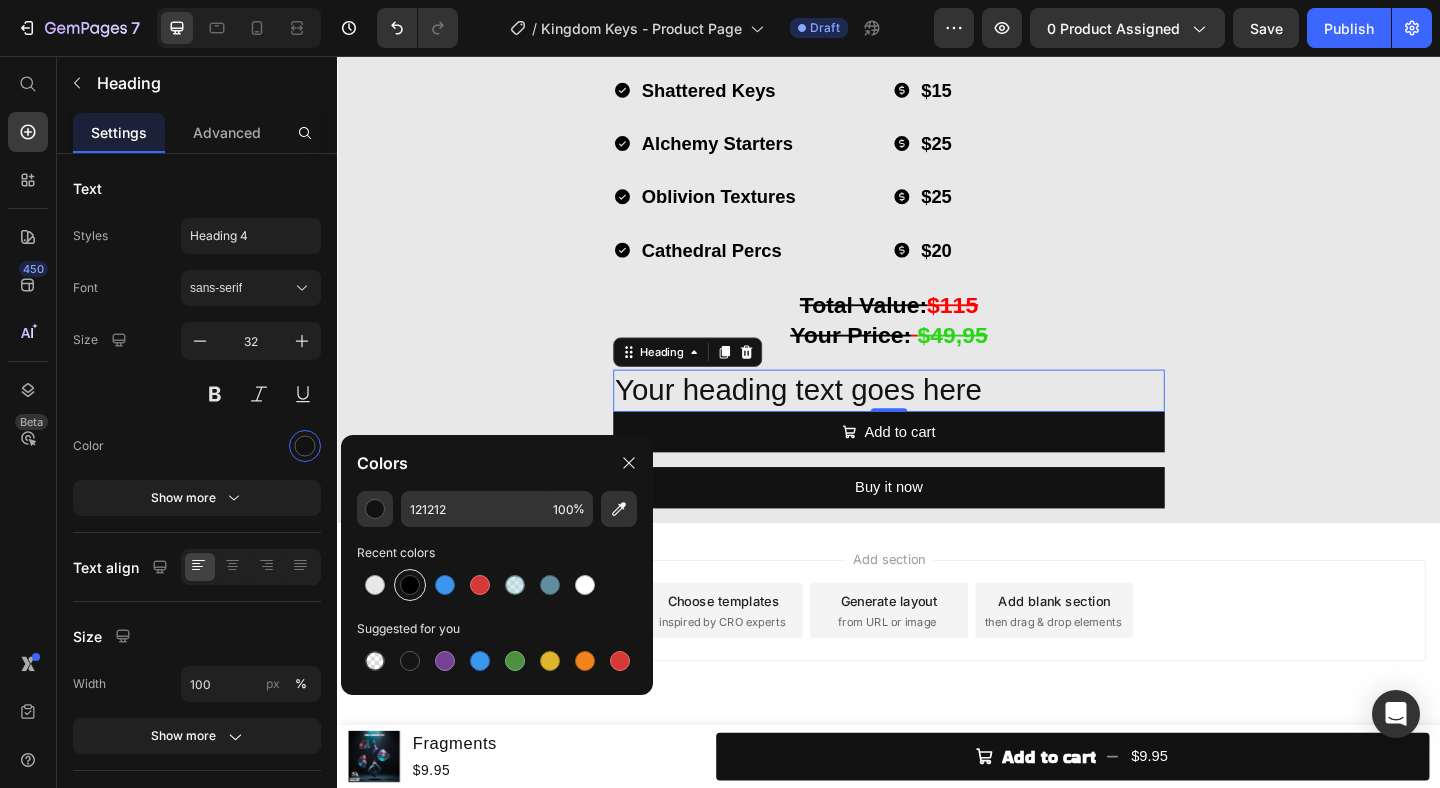 click at bounding box center [410, 585] 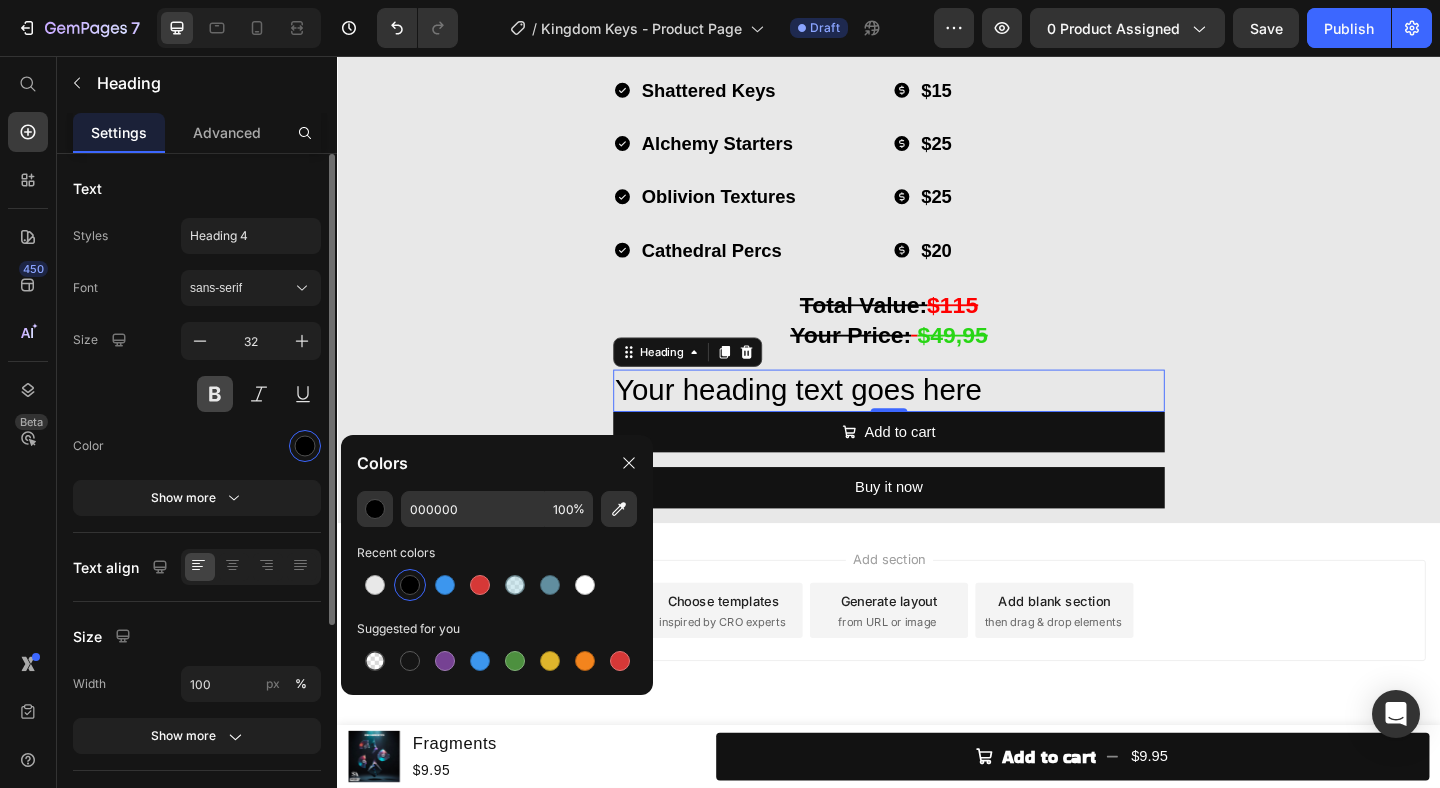 click at bounding box center [215, 394] 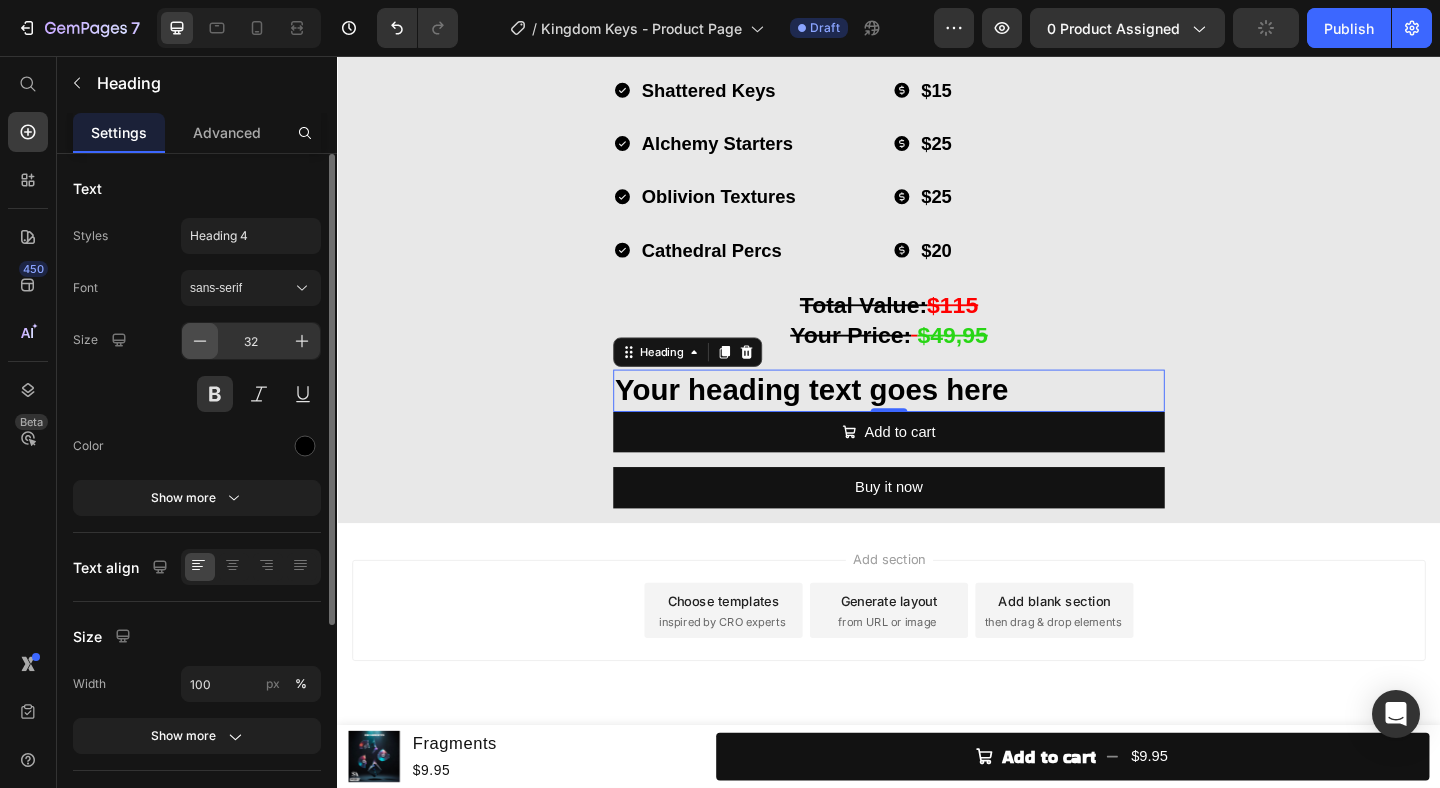 click at bounding box center (200, 341) 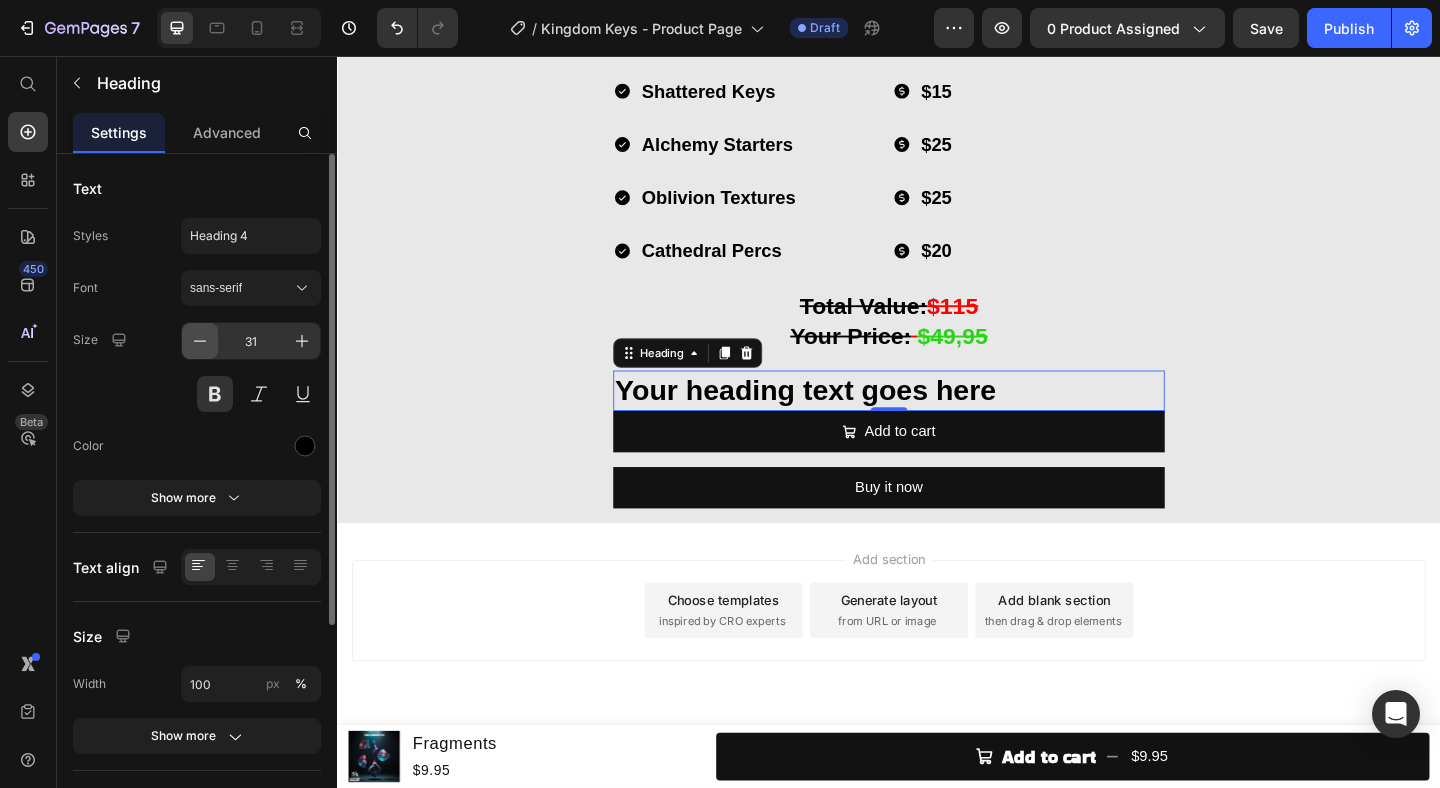 click at bounding box center [200, 341] 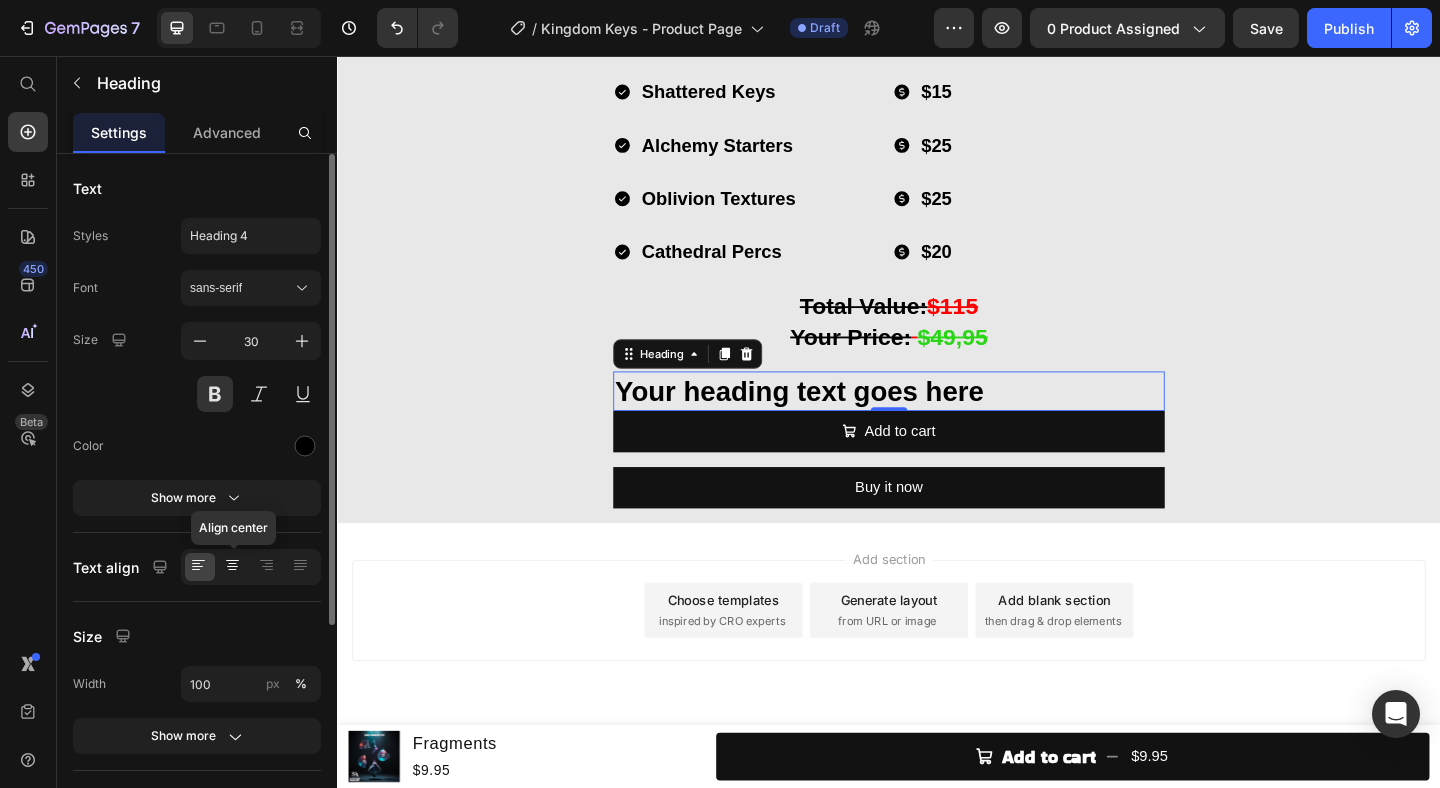 click 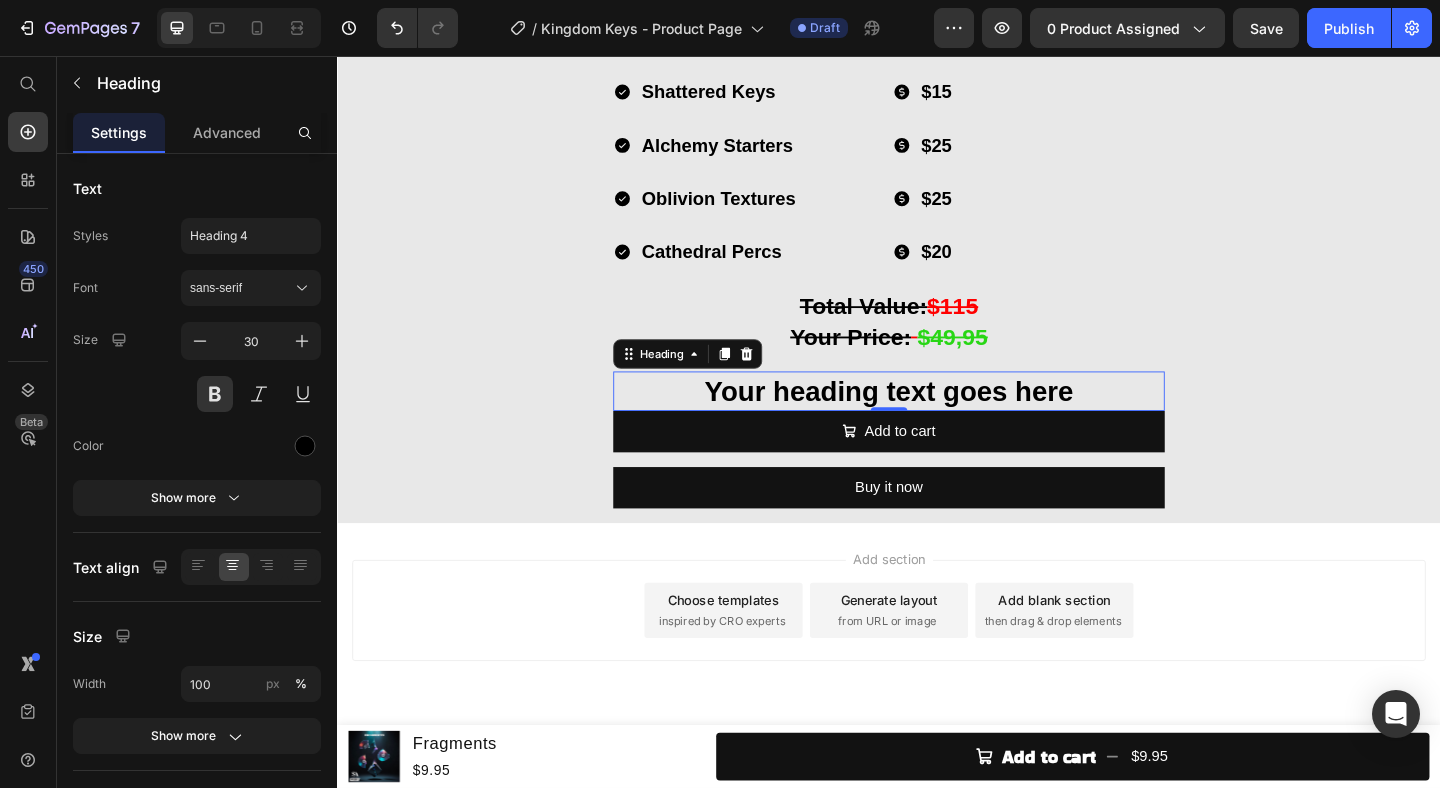 click on "Your heading text goes here" at bounding box center (937, 420) 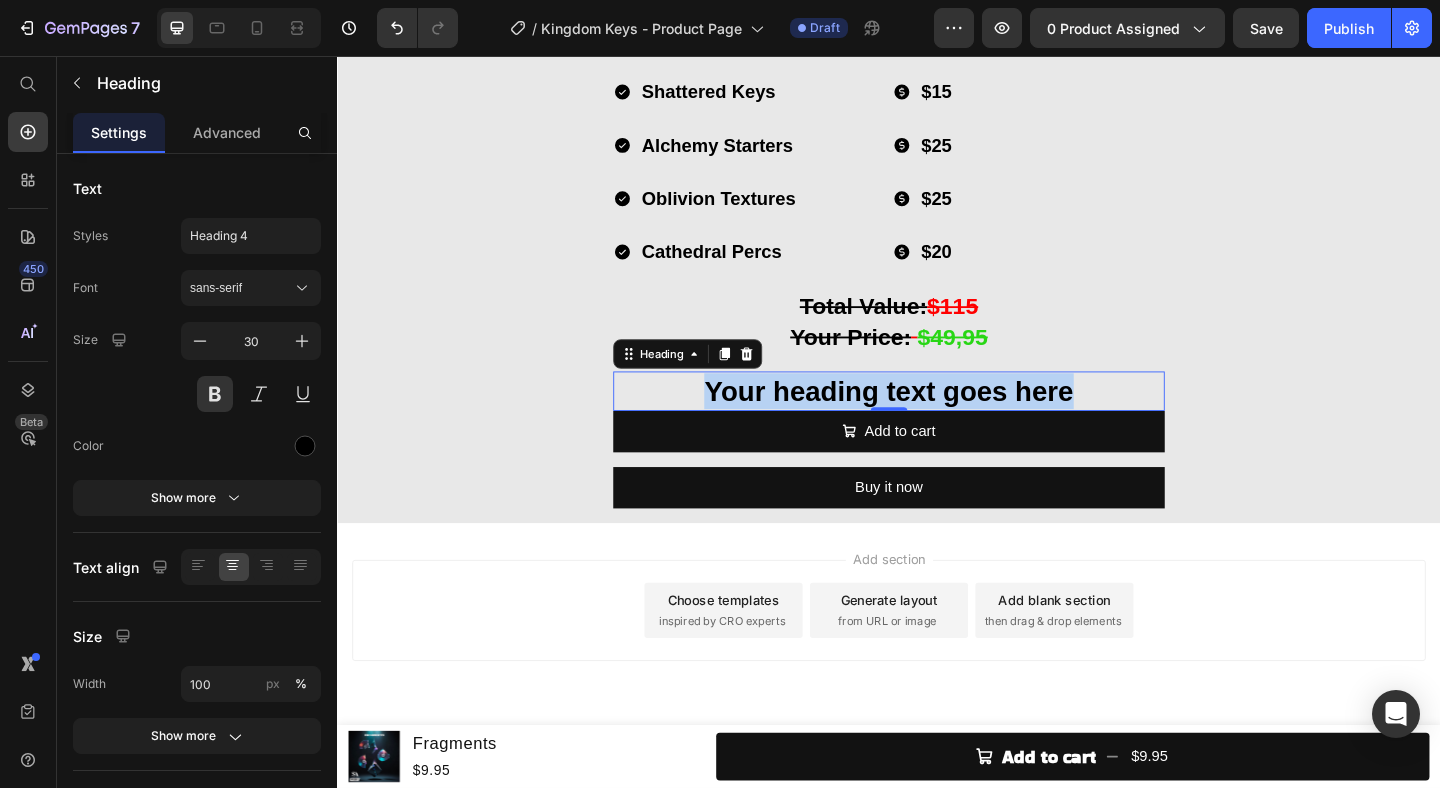 click on "Your heading text goes here" at bounding box center (937, 420) 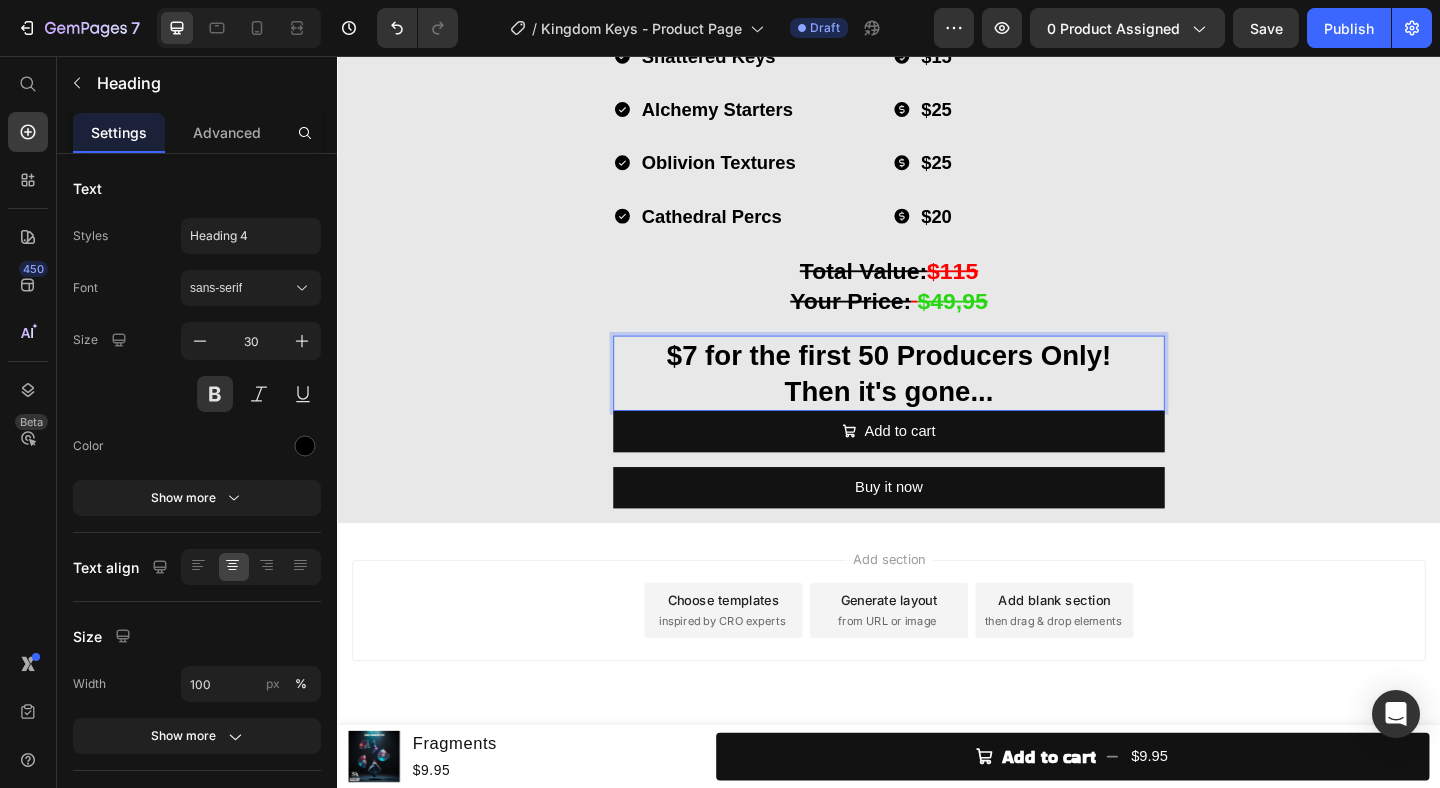 click on "$7 for the first 50 Producers Only! Then it's gone..." at bounding box center [937, 401] 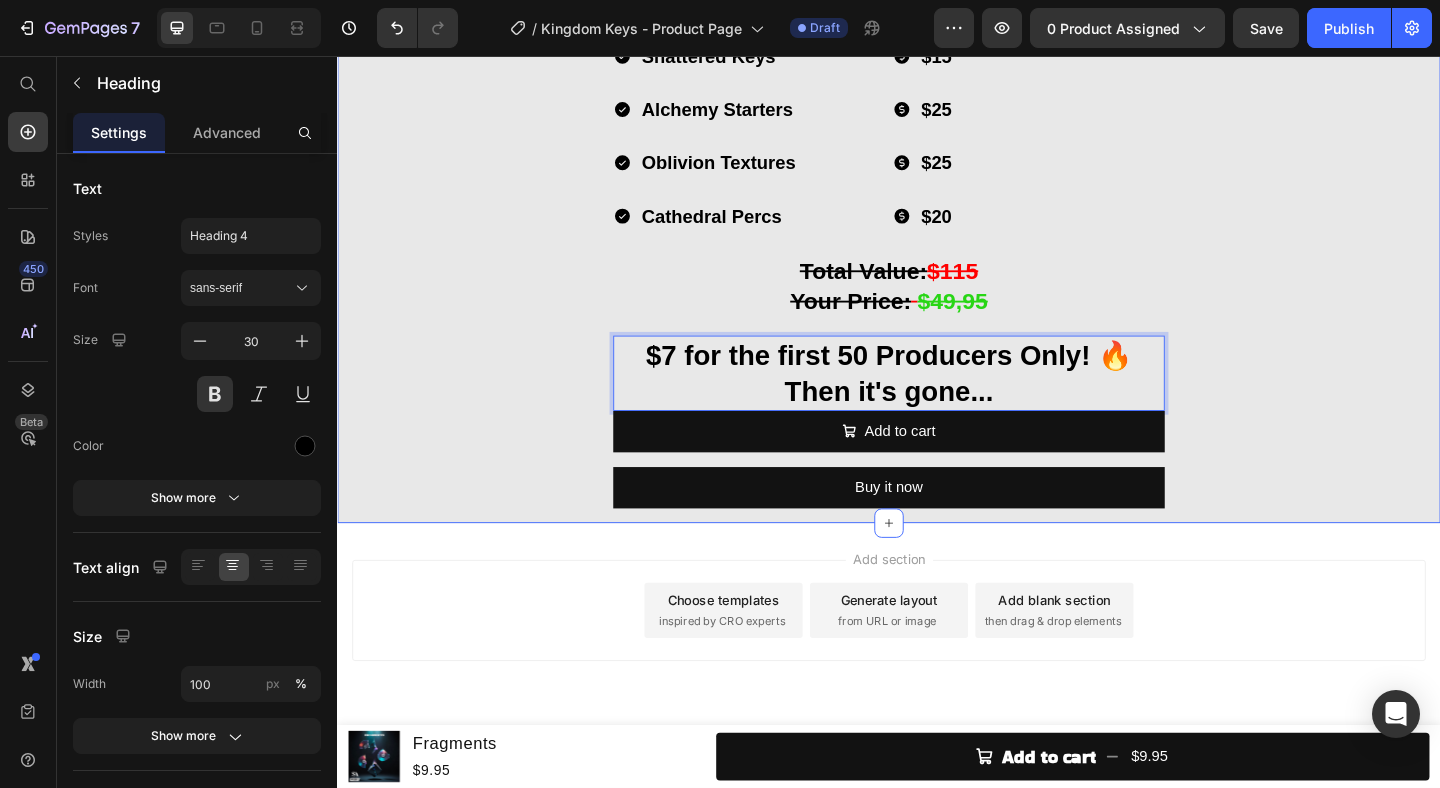 click on "What's in Kingdom Keys? Heading Image Throne Echoes  Loop Kit Heading (30 Stemmed Out Melody Loops) Heading Row Image Shattered Keys  One Shot Kit Heading (30 Melodic Piano One Shots) Heading Row Image Alchemy Starters  Melody Starter Kit Heading (30 Melodic Melody Starters) Heading Row Image Oblivion Textures Texture Kit Heading (30 Atmospheric Cinematic Textures) Heading Row Image Cathedral Percs  Percussion Kit Heading (30 Percussion Loops) Heading Row Throne Echoes Shattered Keys Alchemy Starters Oblivion Textures Cathedral Percs Item List
$30
$15
$25
$25
$20 Item List Row ⁠⁠⁠⁠⁠⁠⁠ Total Value:  $115 Your Price:   $49,95 Heading $7 for the first 50 Producers Only! 🔥  Then it's gone... Heading   0
Add to cart Add to Cart Buy it now Dynamic Checkout Product" at bounding box center [937, -296] 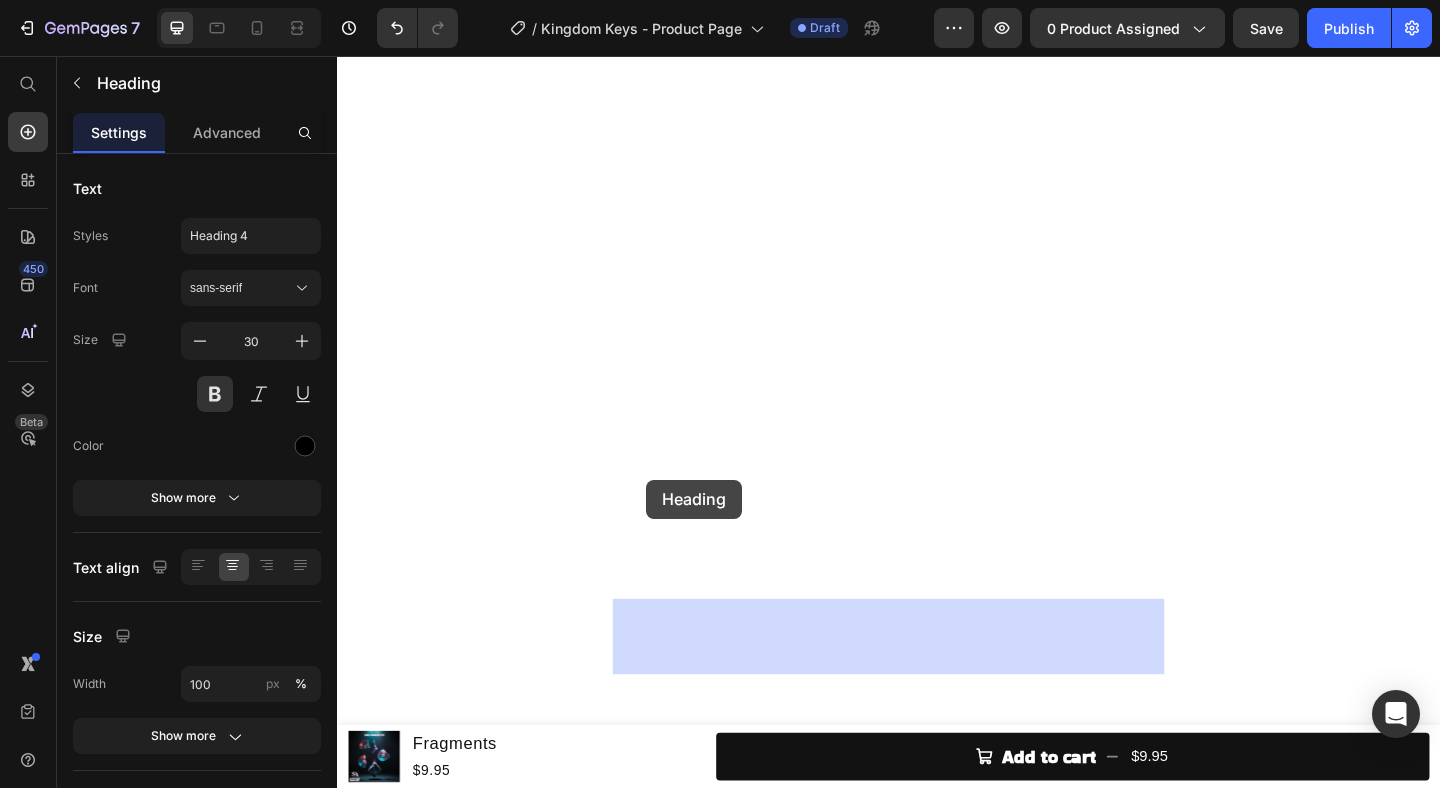 drag, startPoint x: 705, startPoint y: 517, endPoint x: 672, endPoint y: 517, distance: 33 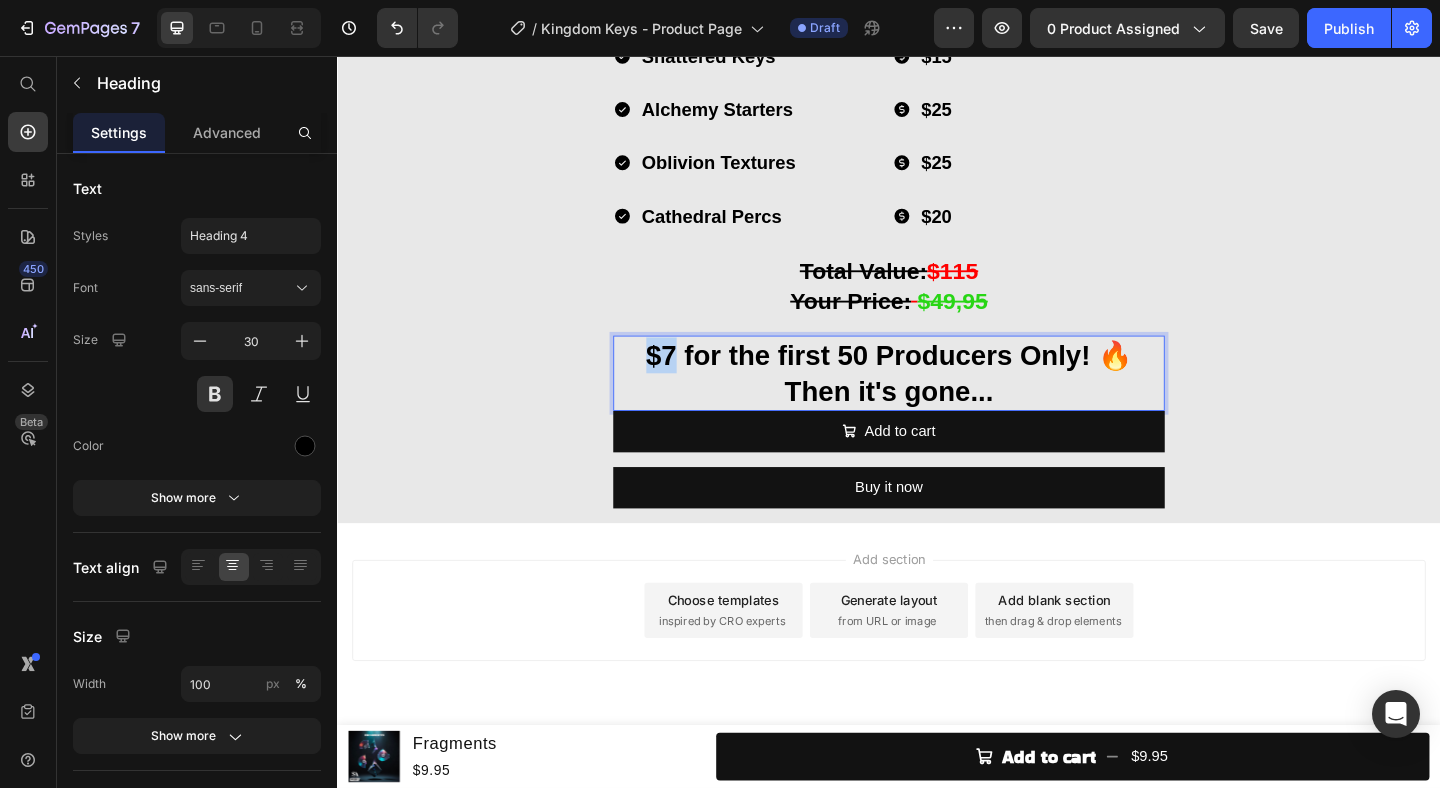 drag, startPoint x: 701, startPoint y: 512, endPoint x: 671, endPoint y: 512, distance: 30 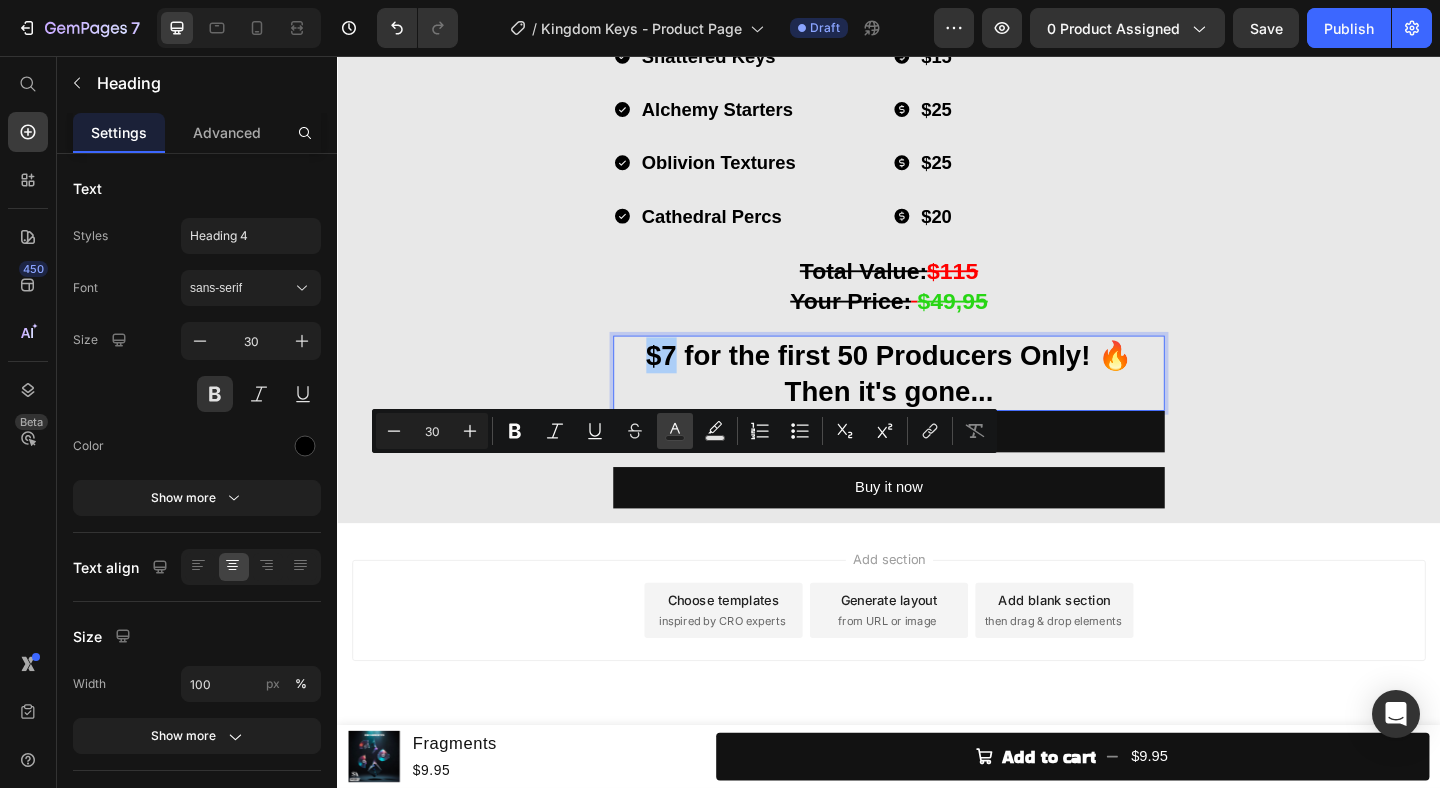 click 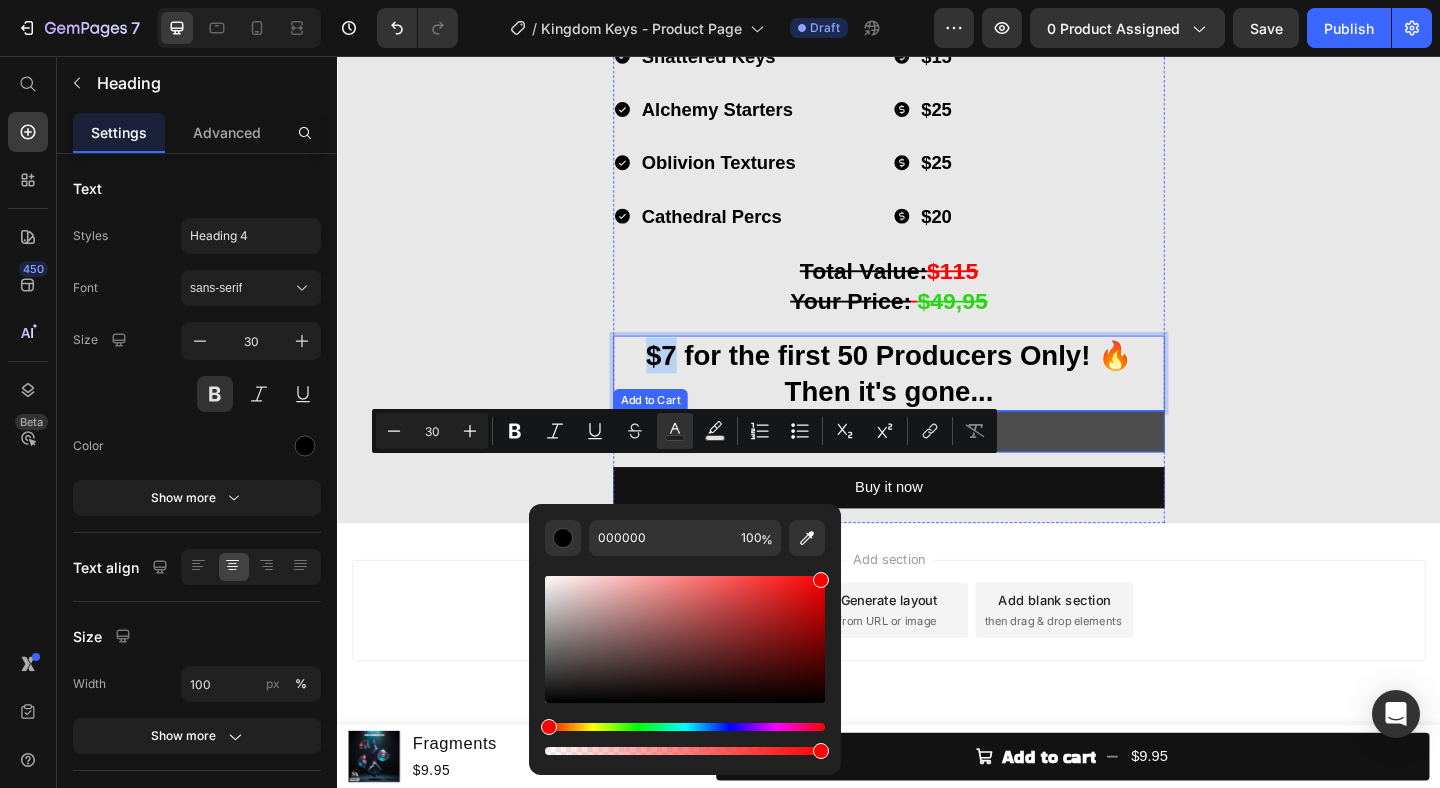 type on "FF0000" 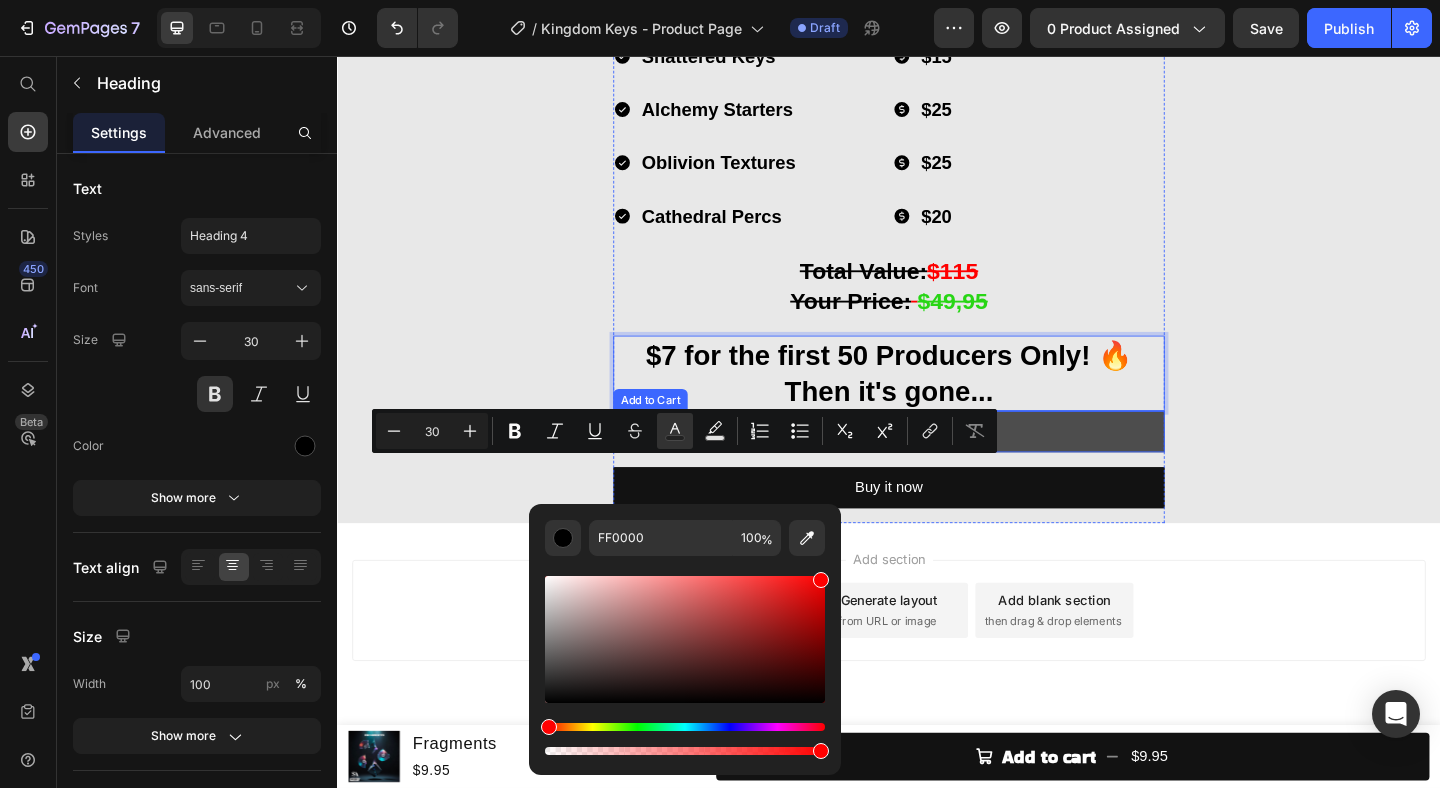 drag, startPoint x: 1037, startPoint y: 686, endPoint x: 927, endPoint y: 581, distance: 152.06906 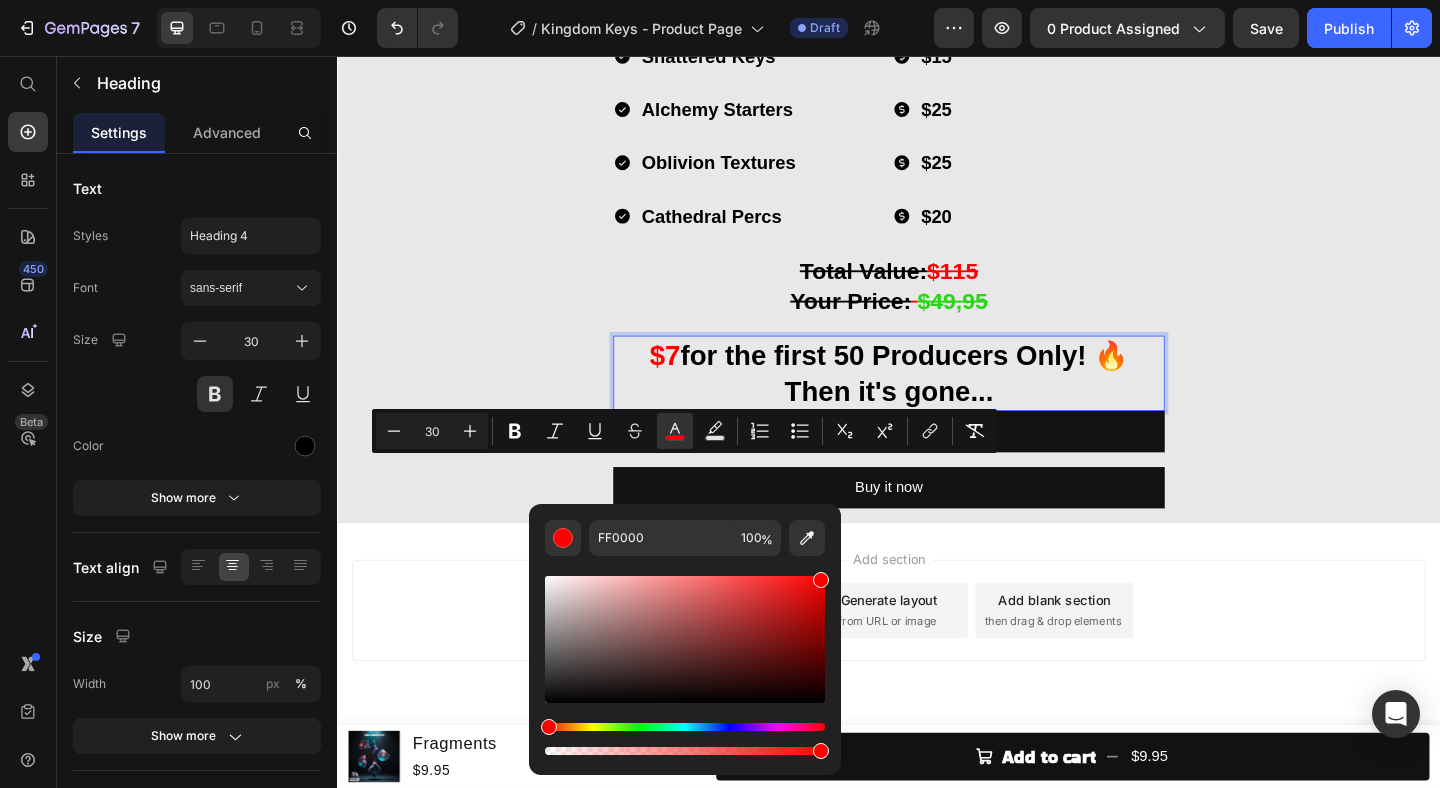 click on "$7  for the first 50 Producers Only! 🔥  Then it's gone..." at bounding box center [937, 401] 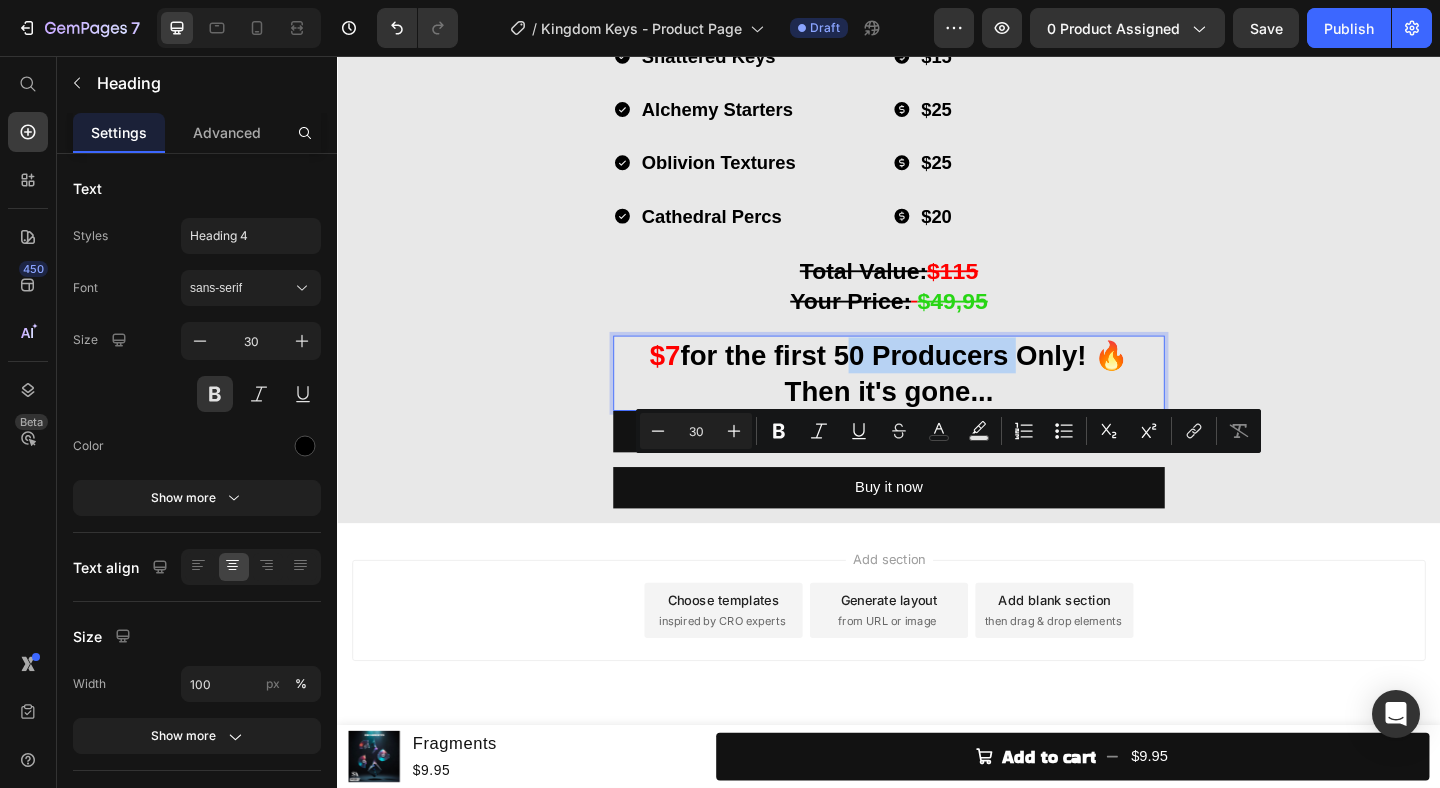 drag, startPoint x: 883, startPoint y: 513, endPoint x: 1065, endPoint y: 519, distance: 182.09888 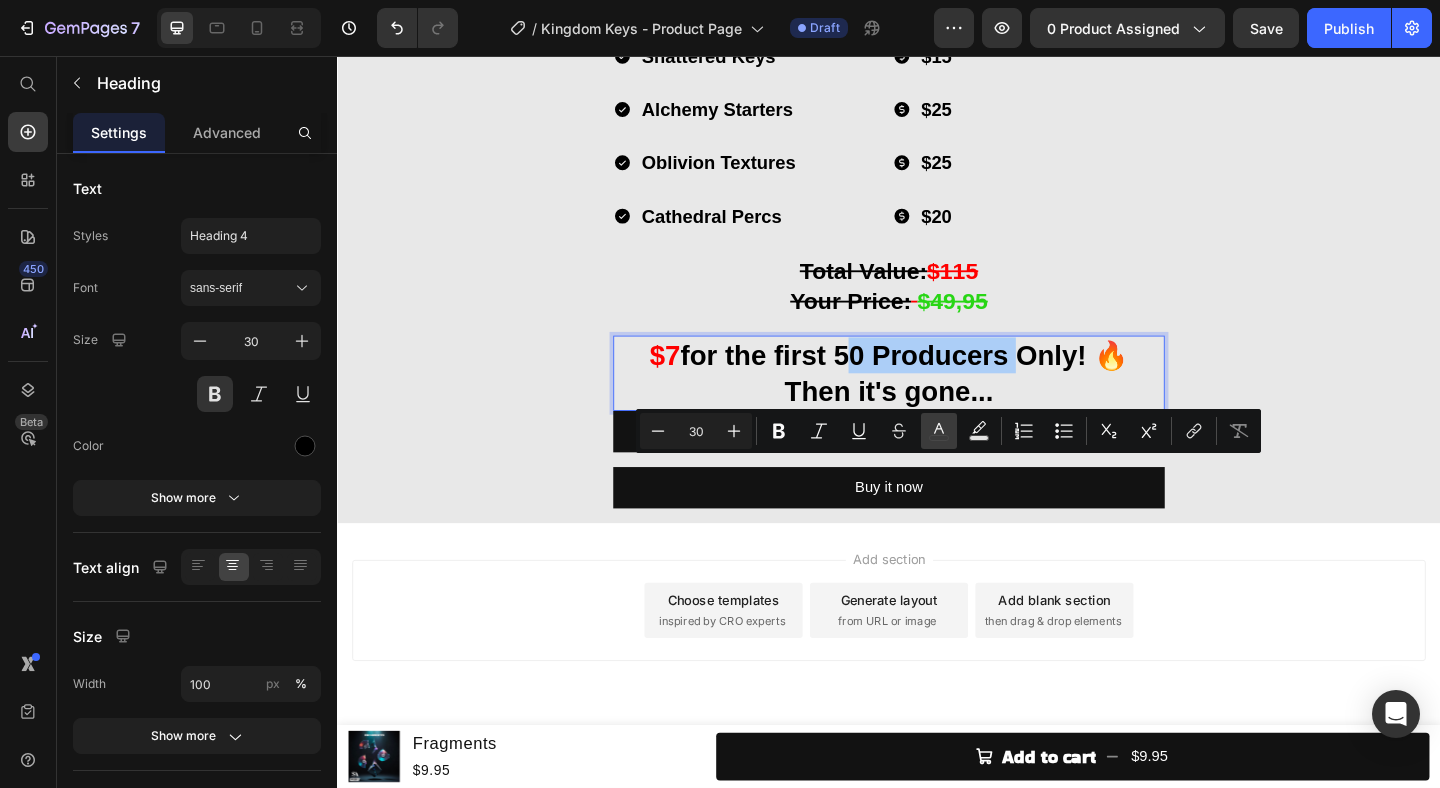 click on "color" at bounding box center [939, 431] 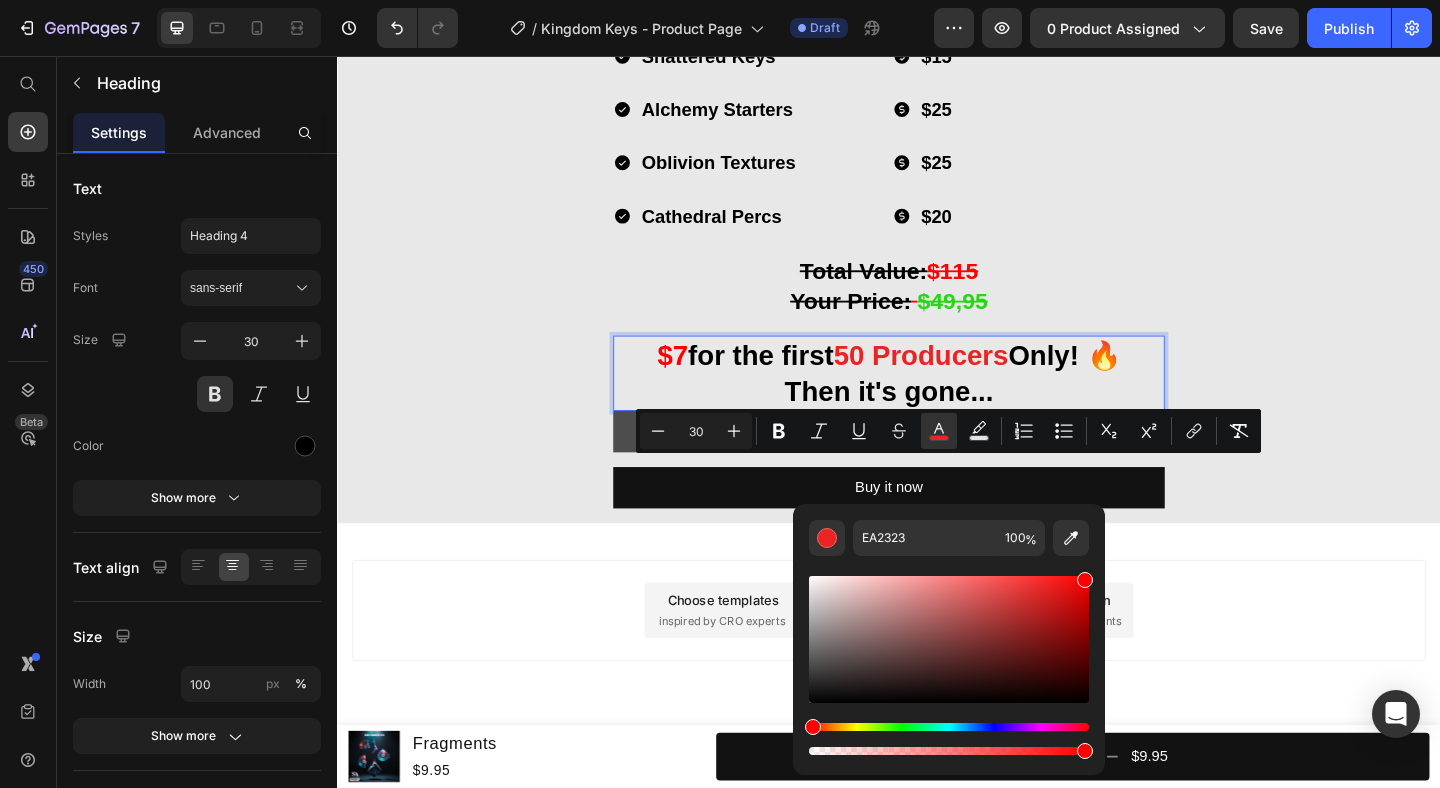 type on "FF0000" 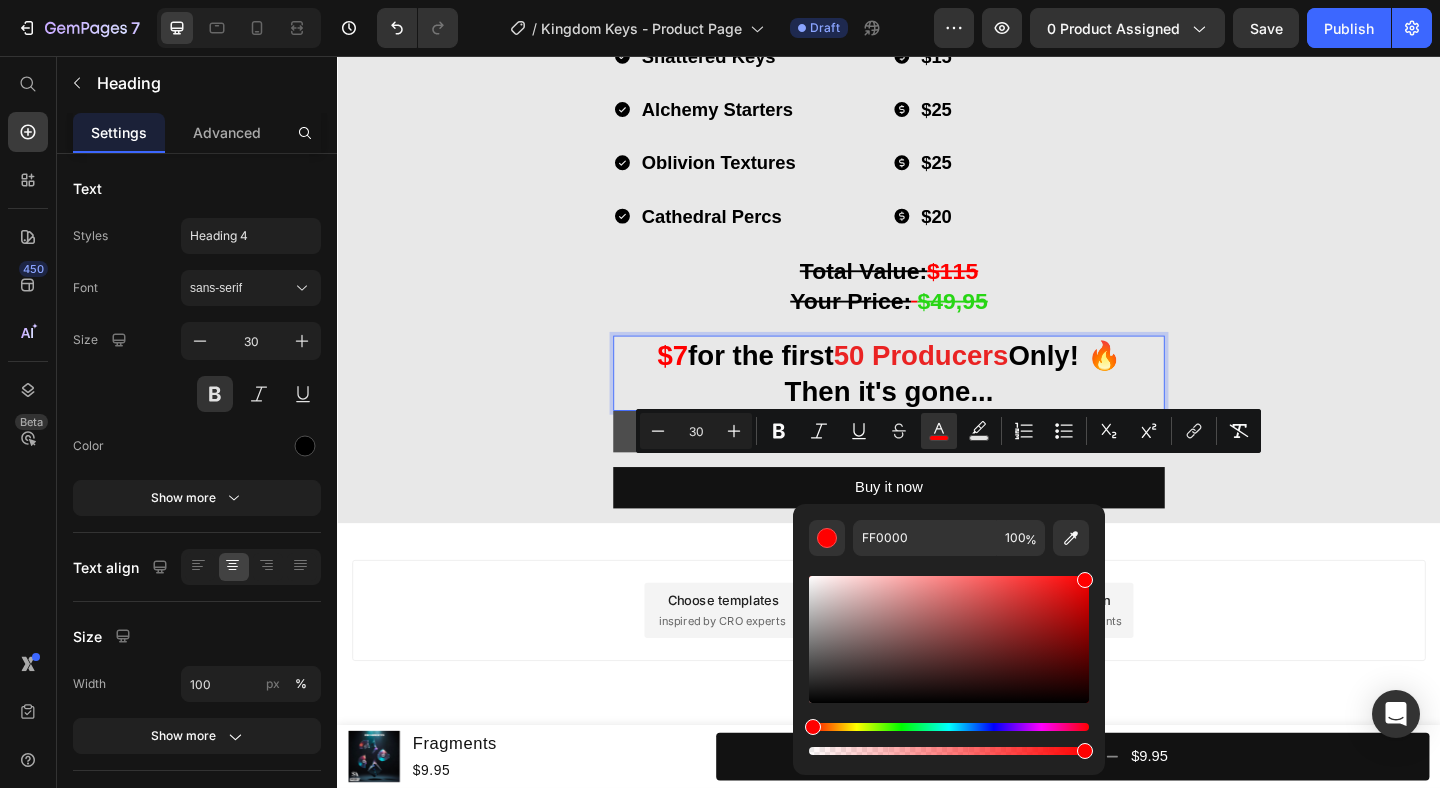 drag, startPoint x: 1240, startPoint y: 707, endPoint x: 1174, endPoint y: 580, distance: 143.12582 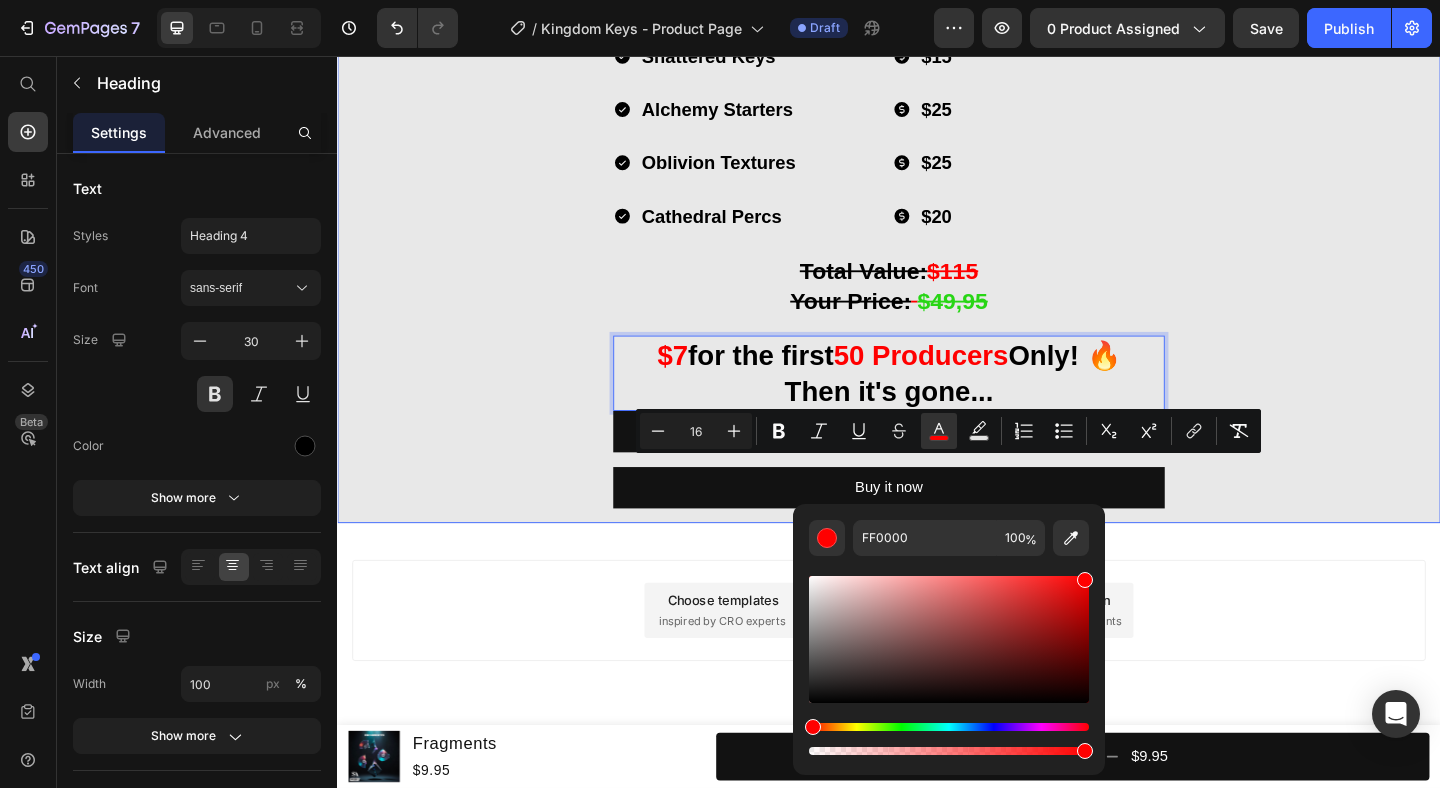 click on "What's in Kingdom Keys? Heading Image Throne Echoes  Loop Kit Heading (30 Stemmed Out Melody Loops) Heading Row Image Shattered Keys  One Shot Kit Heading (30 Melodic Piano One Shots) Heading Row Image Alchemy Starters  Melody Starter Kit Heading (30 Melodic Melody Starters) Heading Row Image Oblivion Textures Texture Kit Heading (30 Atmospheric Cinematic Textures) Heading Row Image Cathedral Percs  Percussion Kit Heading (30 Percussion Loops) Heading Row Throne Echoes Shattered Keys Alchemy Starters Oblivion Textures Cathedral Percs Item List
$30
$15
$25
$25
$20 Item List Row ⁠⁠⁠⁠⁠⁠⁠ Total Value:  $115 Your Price:   $49,95 Heading $7  for the first  50 Producers  Only! 🔥  Then it's gone... Heading   0
Add to cart Add to Cart Buy it now Dynamic Checkout Product" at bounding box center (937, -296) 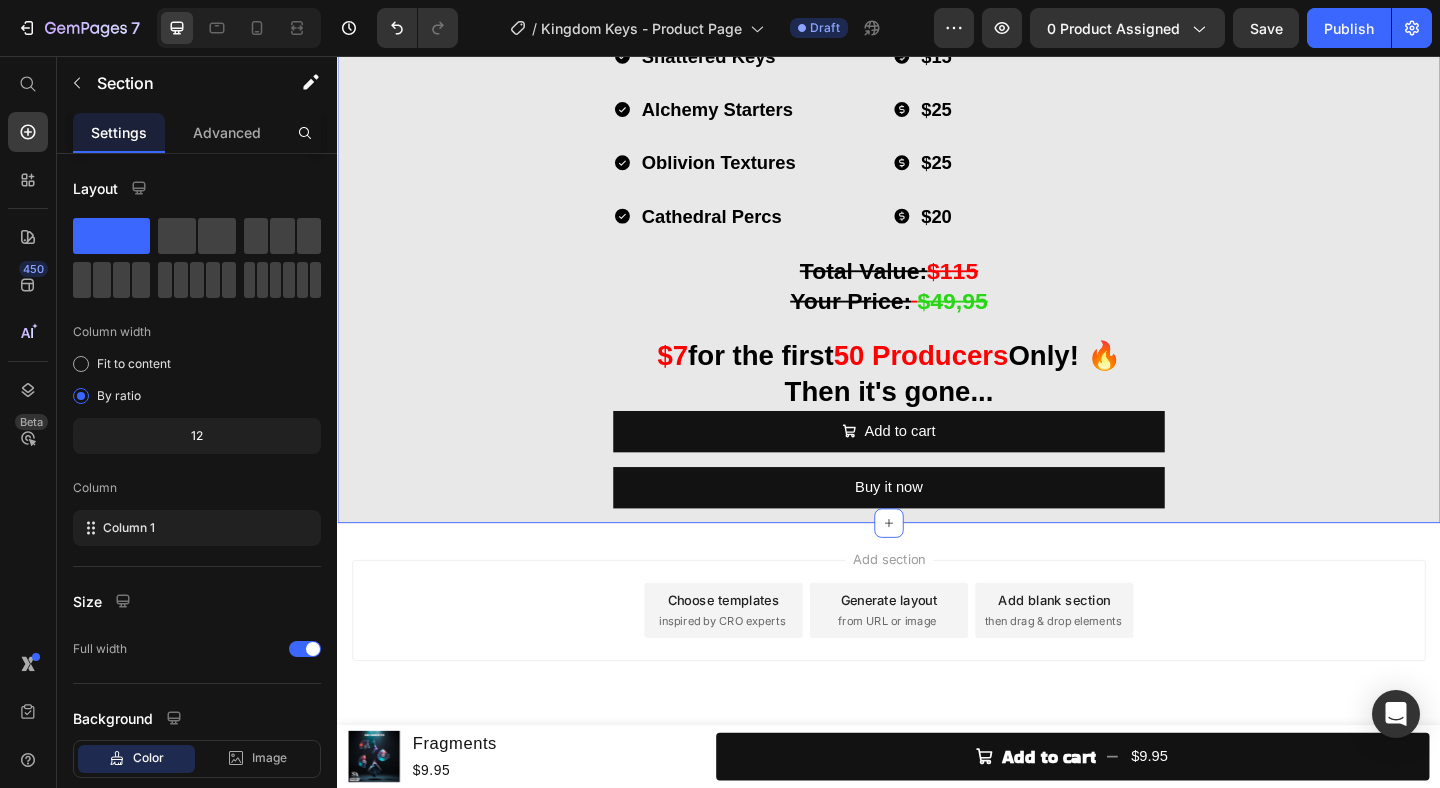 click on "What's in Kingdom Keys? Heading Image Throne Echoes  Loop Kit Heading (30 Stemmed Out Melody Loops) Heading Row Image Shattered Keys  One Shot Kit Heading (30 Melodic Piano One Shots) Heading Row Image Alchemy Starters  Melody Starter Kit Heading (30 Melodic Melody Starters) Heading Row Image Oblivion Textures Texture Kit Heading (30 Atmospheric Cinematic Textures) Heading Row Image Cathedral Percs  Percussion Kit Heading (30 Percussion Loops) Heading Row Throne Echoes Shattered Keys Alchemy Starters Oblivion Textures Cathedral Percs Item List
$30
$15
$25
$25
$20 Item List Row ⁠⁠⁠⁠⁠⁠⁠ Total Value:  $115 Your Price:   $49,95 Heading ⁠⁠⁠⁠⁠⁠⁠ $7  for the first  50 Producers  Only! 🔥  Then it's gone... Heading
Add to cart Add to Cart Buy it now Dynamic Checkout Product" at bounding box center (937, -296) 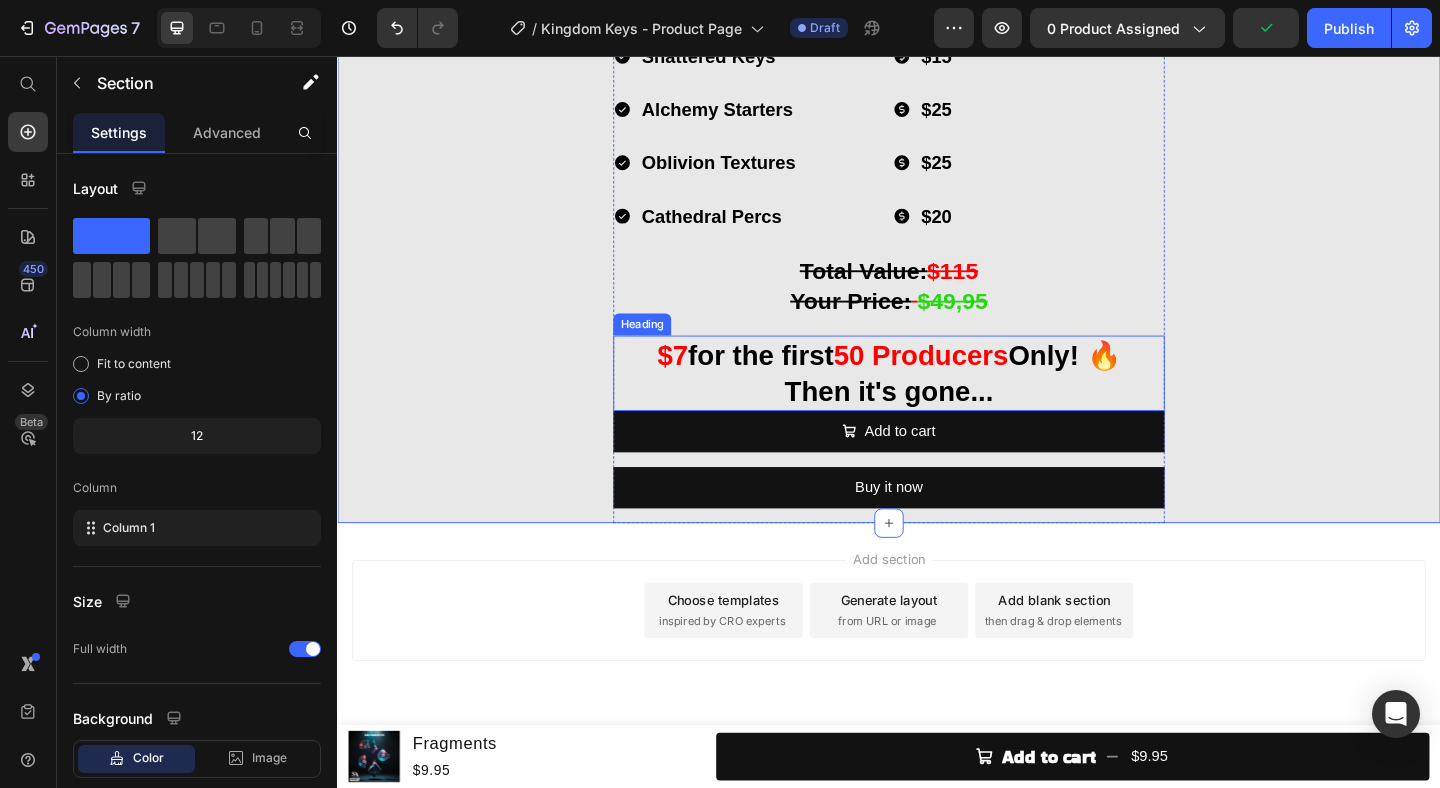 scroll, scrollTop: 4261, scrollLeft: 0, axis: vertical 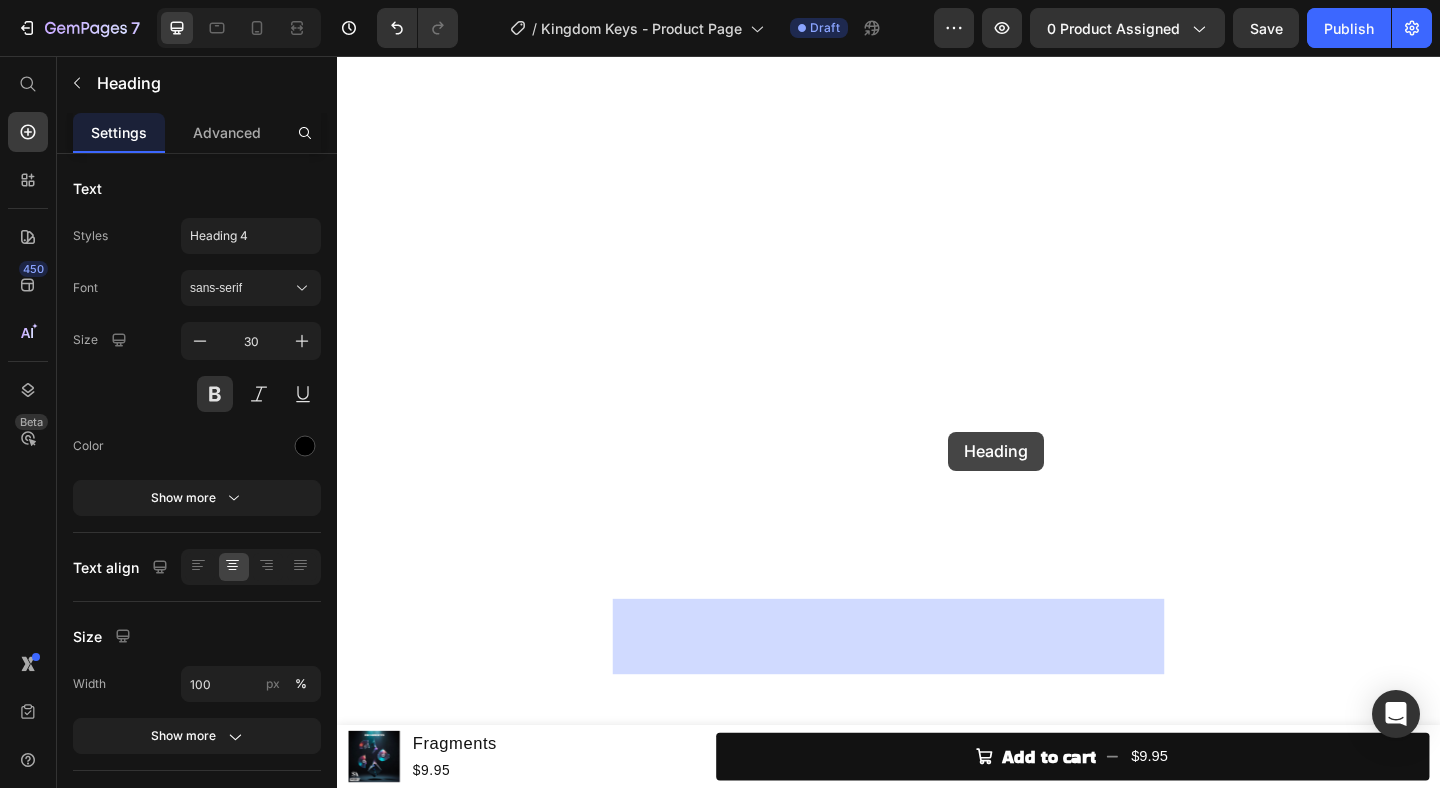 drag, startPoint x: 956, startPoint y: 467, endPoint x: 1001, endPoint y: 465, distance: 45.044422 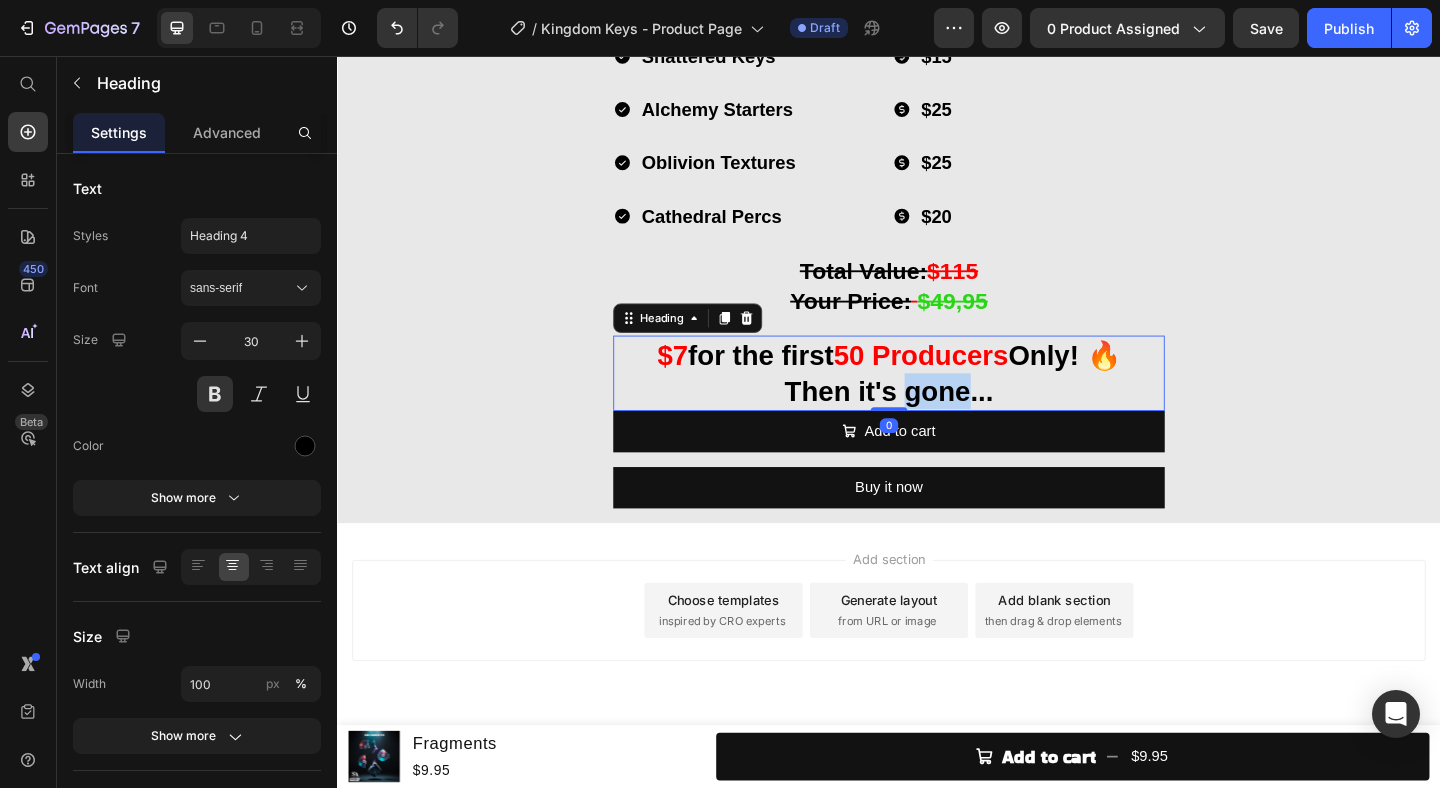 click on "$7  for the first  50 Producers  Only! 🔥  Then it's gone..." at bounding box center [937, 401] 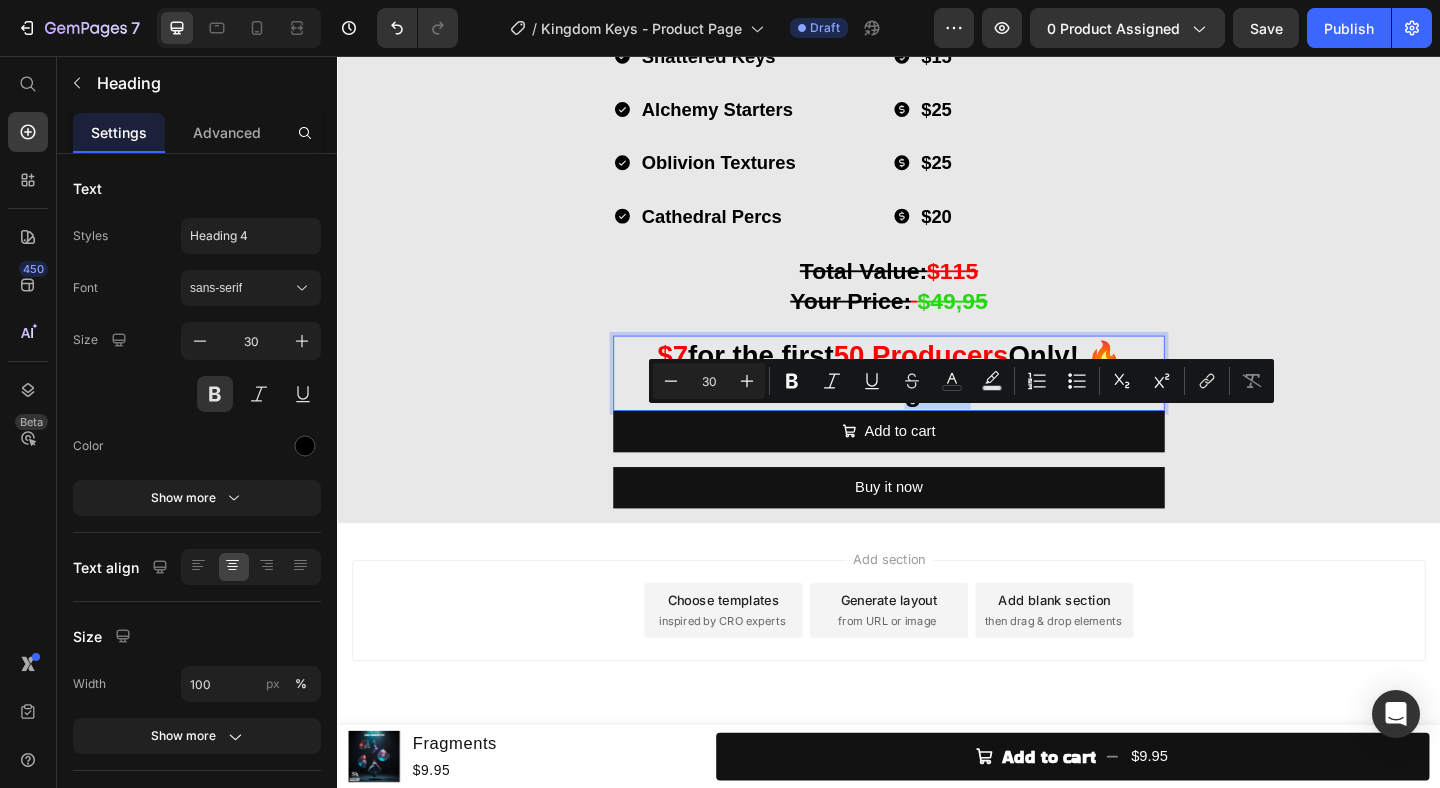 click on "$7  for the first  50 Producers  Only! 🔥  Then it's gone..." at bounding box center [937, 401] 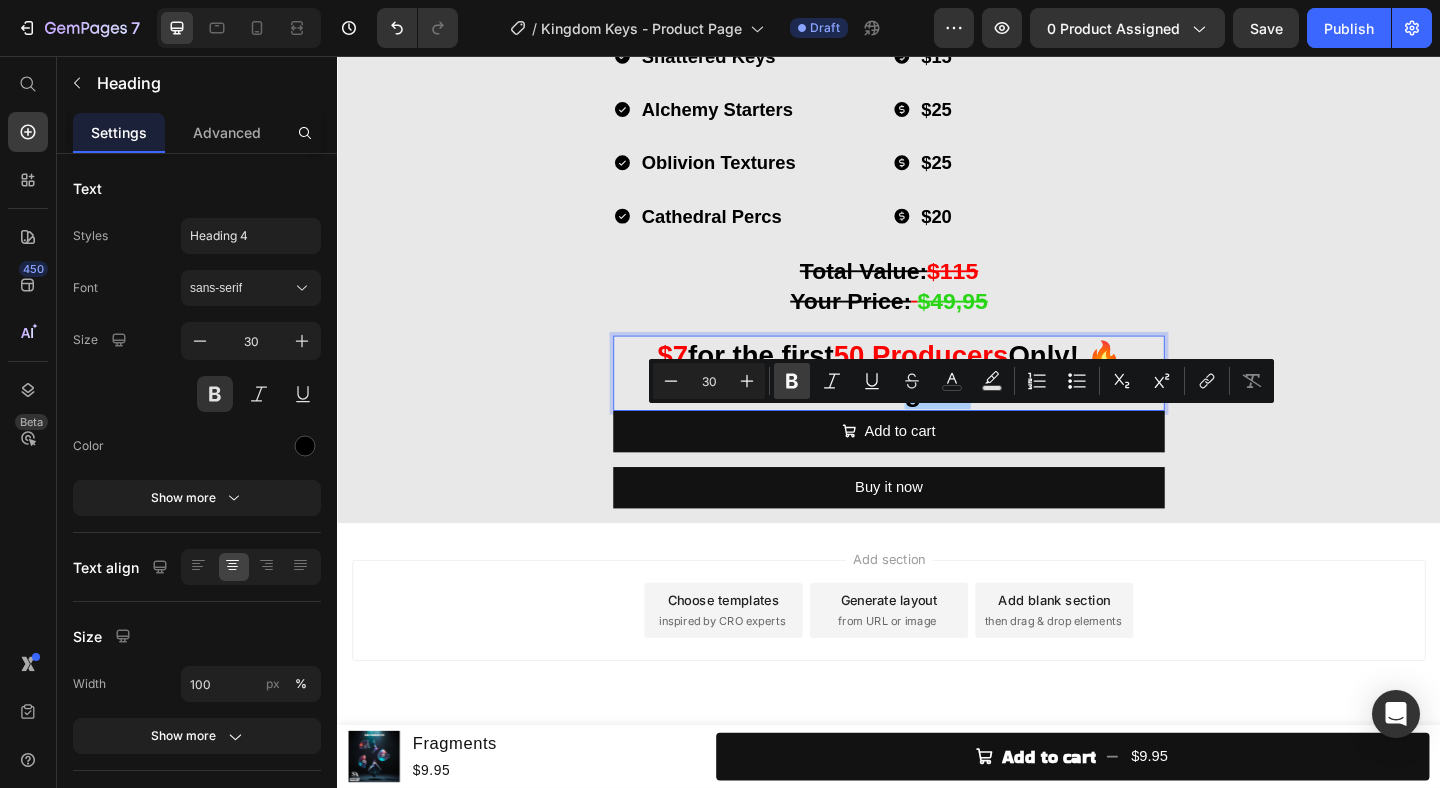 click 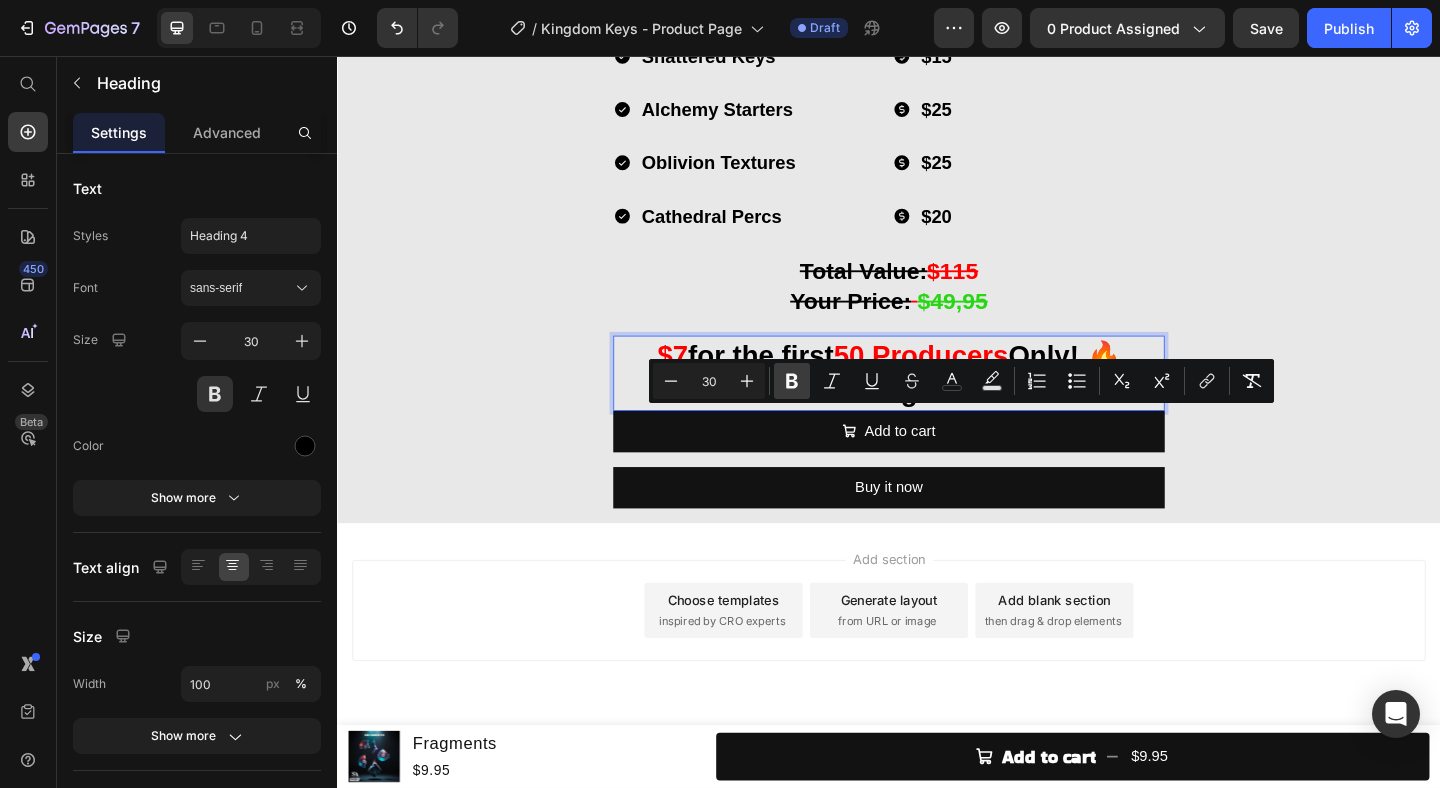 click 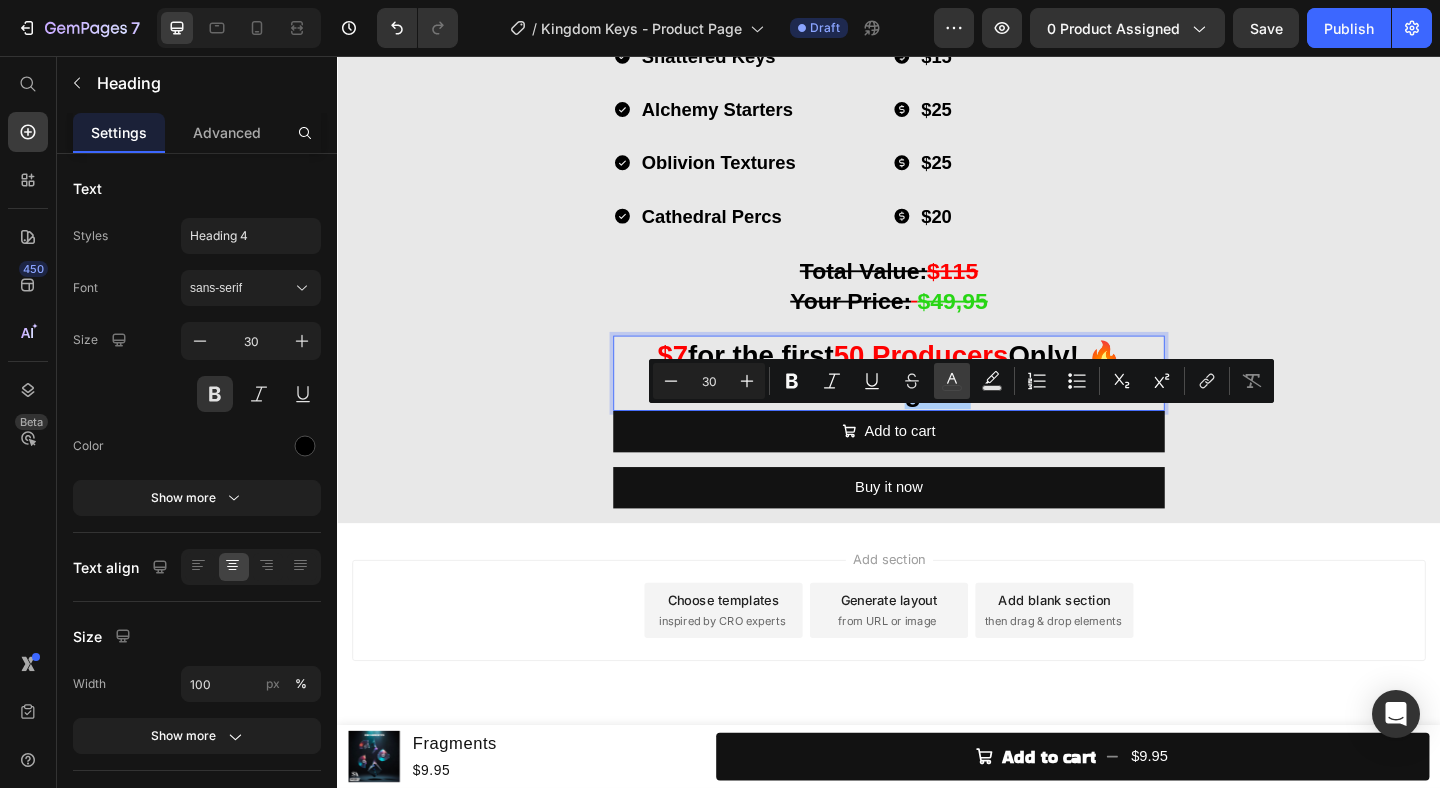 click 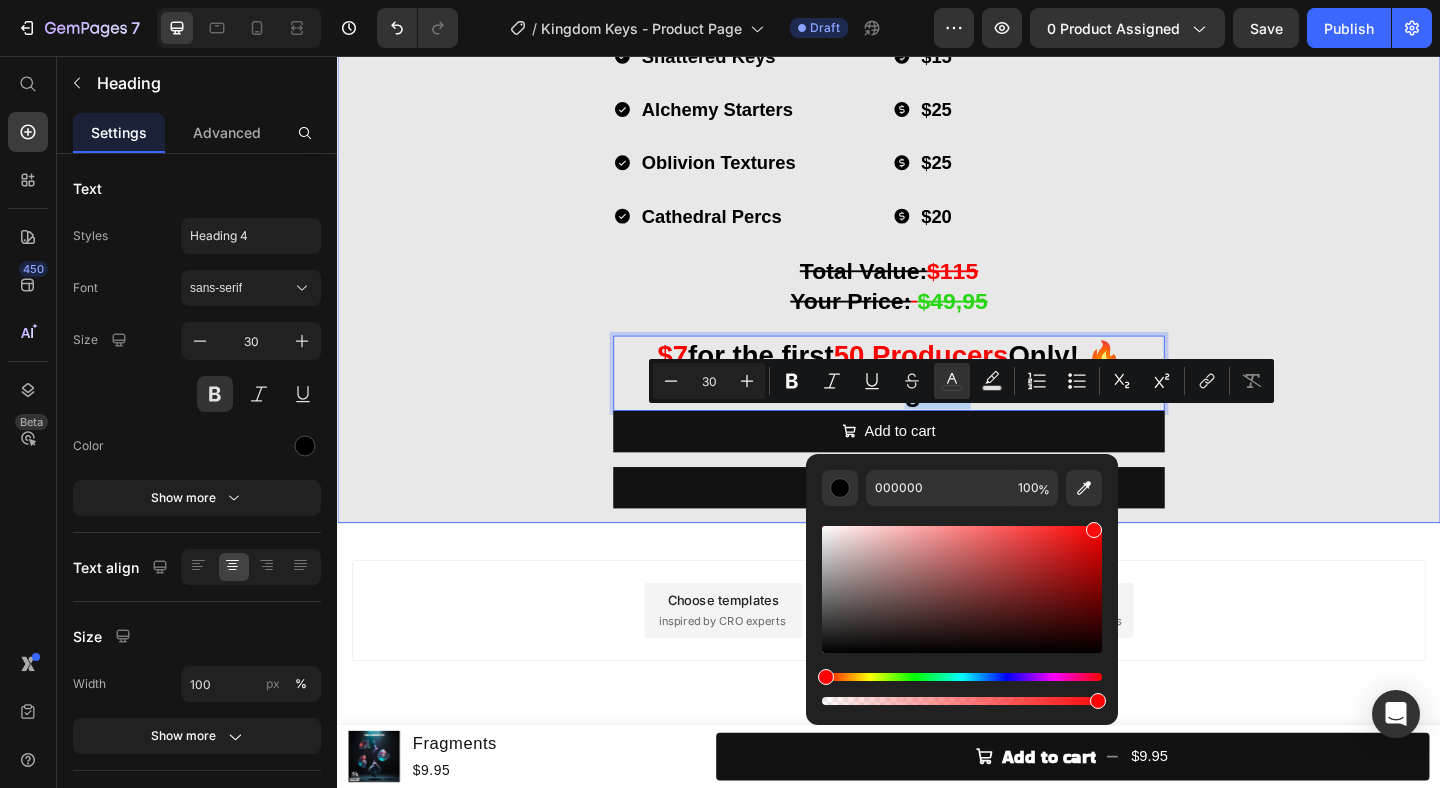 type on "FF0A0A" 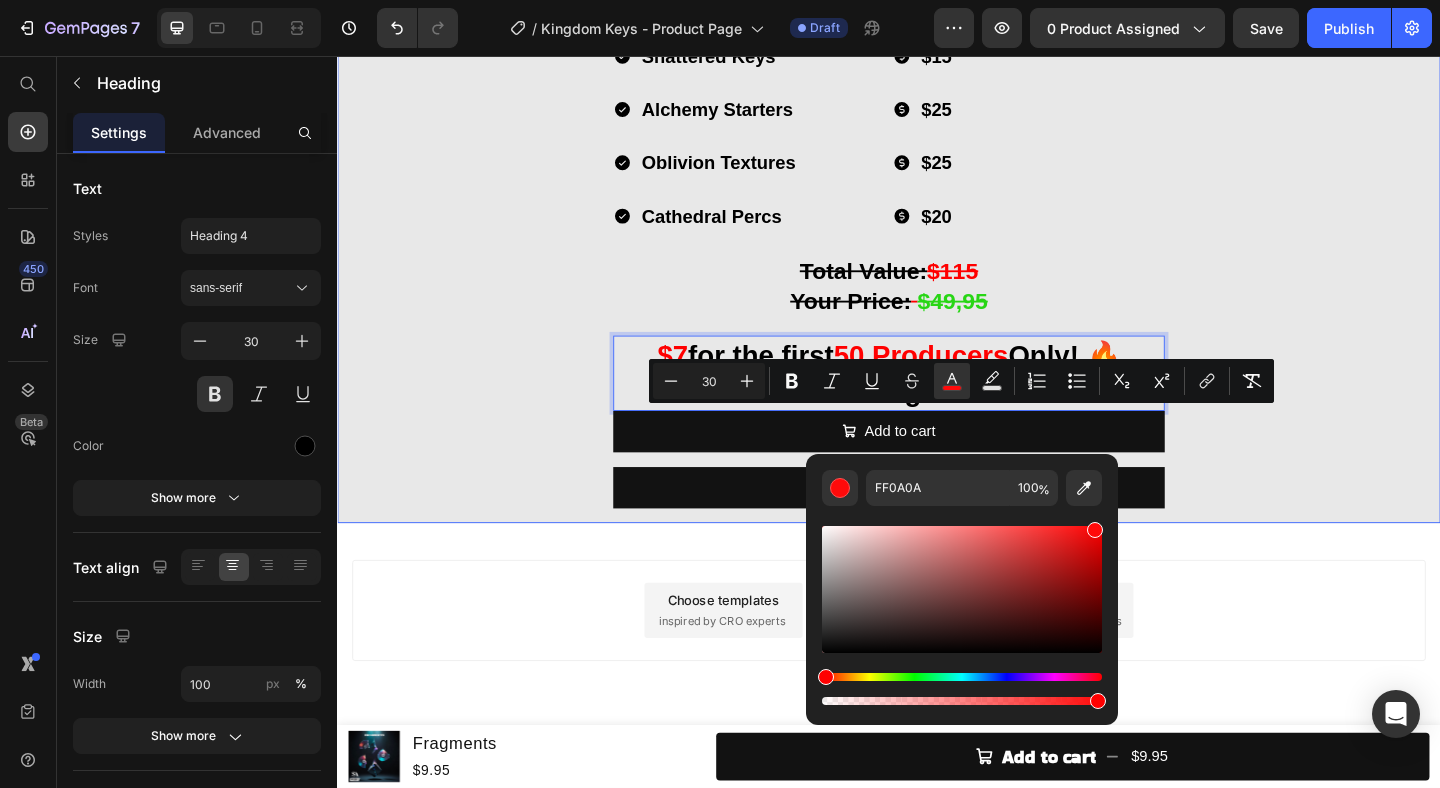 drag, startPoint x: 1260, startPoint y: 624, endPoint x: 1239, endPoint y: 540, distance: 86.58522 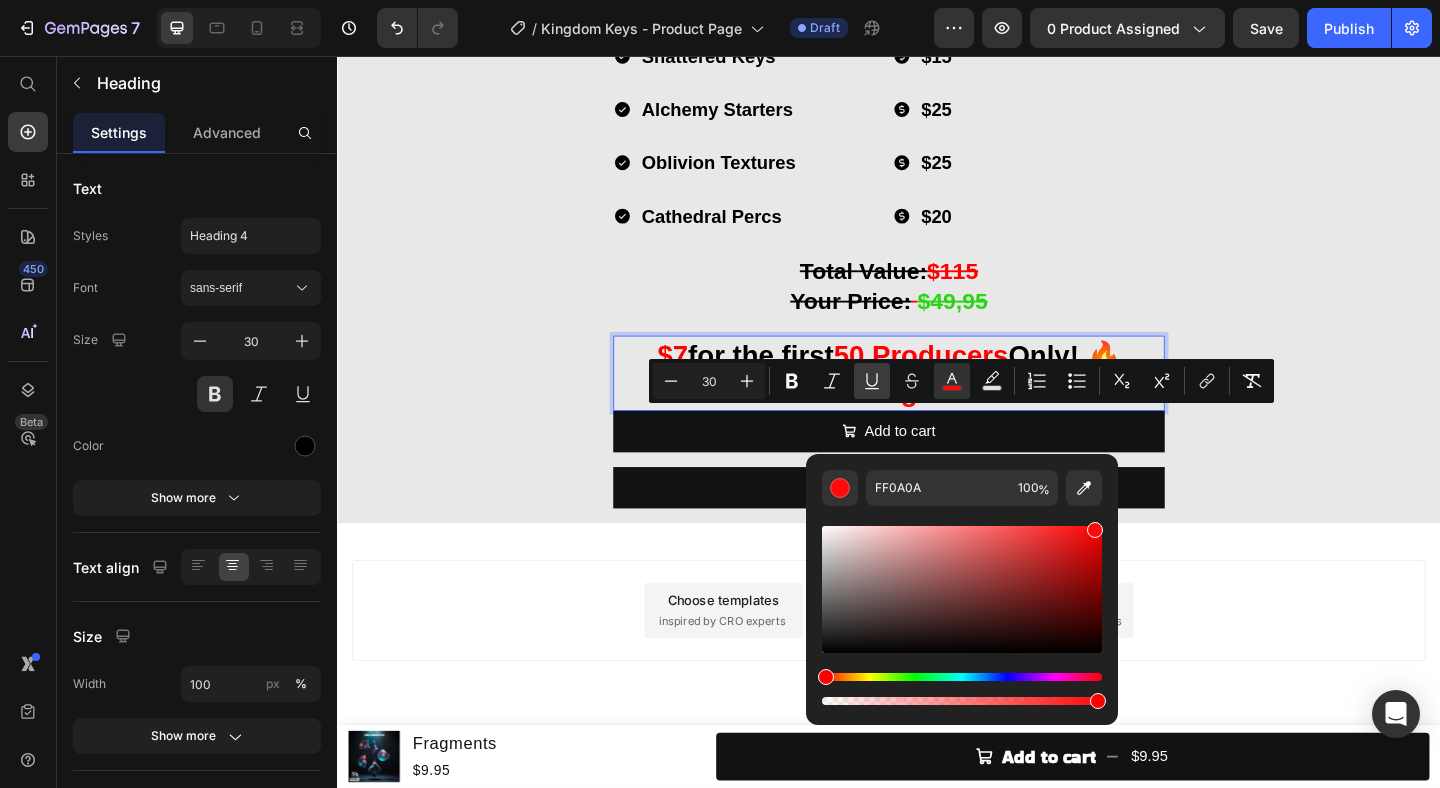 click 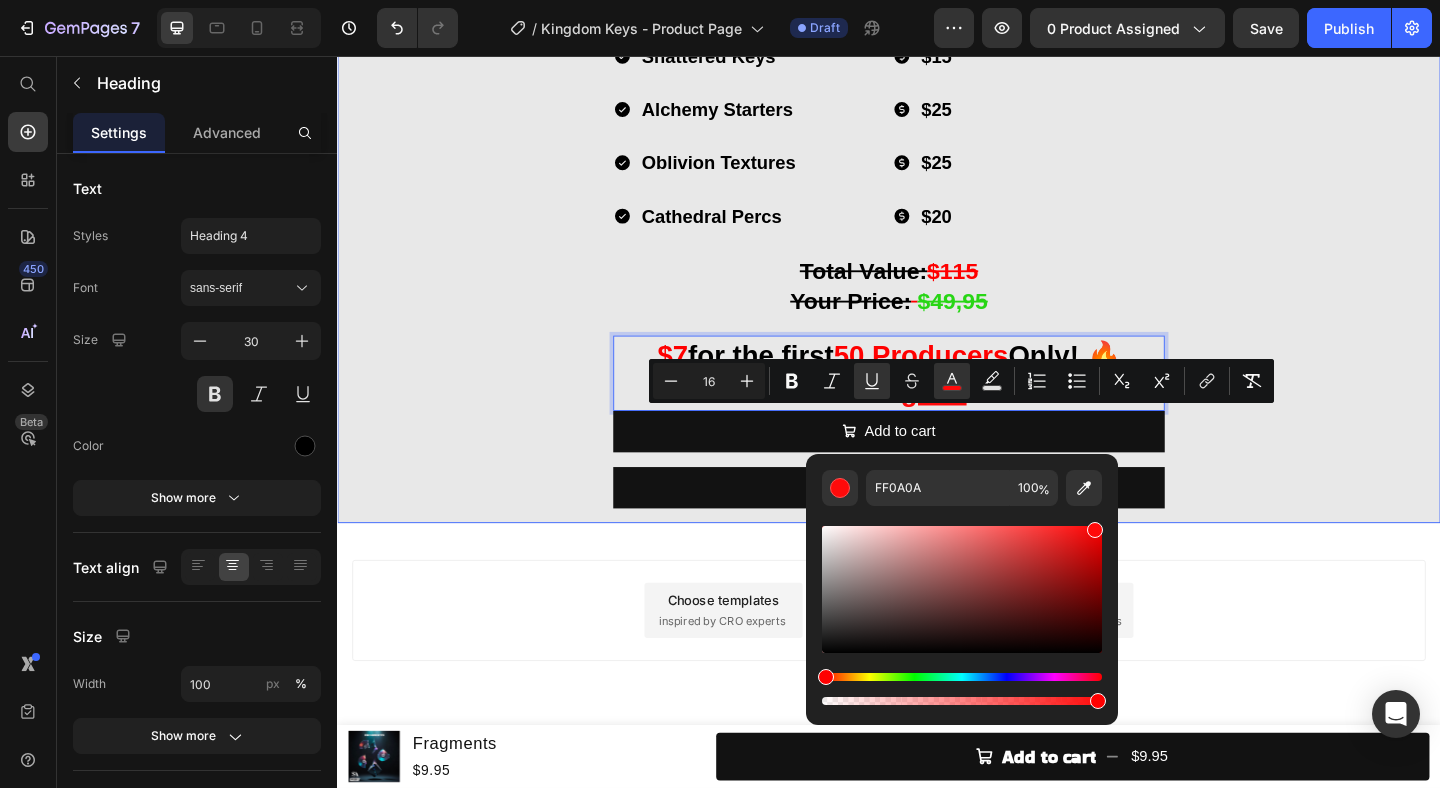 click on "What's in Kingdom Keys? Heading Image Throne Echoes  Loop Kit Heading (30 Stemmed Out Melody Loops) Heading Row Image Shattered Keys  One Shot Kit Heading (30 Melodic Piano One Shots) Heading Row Image Alchemy Starters  Melody Starter Kit Heading (30 Melodic Melody Starters) Heading Row Image Oblivion Textures Texture Kit Heading (30 Atmospheric Cinematic Textures) Heading Row Image Cathedral Percs  Percussion Kit Heading (30 Percussion Loops) Heading Row Throne Echoes Shattered Keys Alchemy Starters Oblivion Textures Cathedral Percs Item List
$30
$15
$25
$25
$20 Item List Row ⁠⁠⁠⁠⁠⁠⁠ Total Value:  $115 Your Price:   $49,95 Heading $7  for the first  50 Producers  Only! 🔥  Then it's  gone ... Heading   0
Add to cart Add to Cart Buy it now Dynamic Checkout Product" at bounding box center [937, -296] 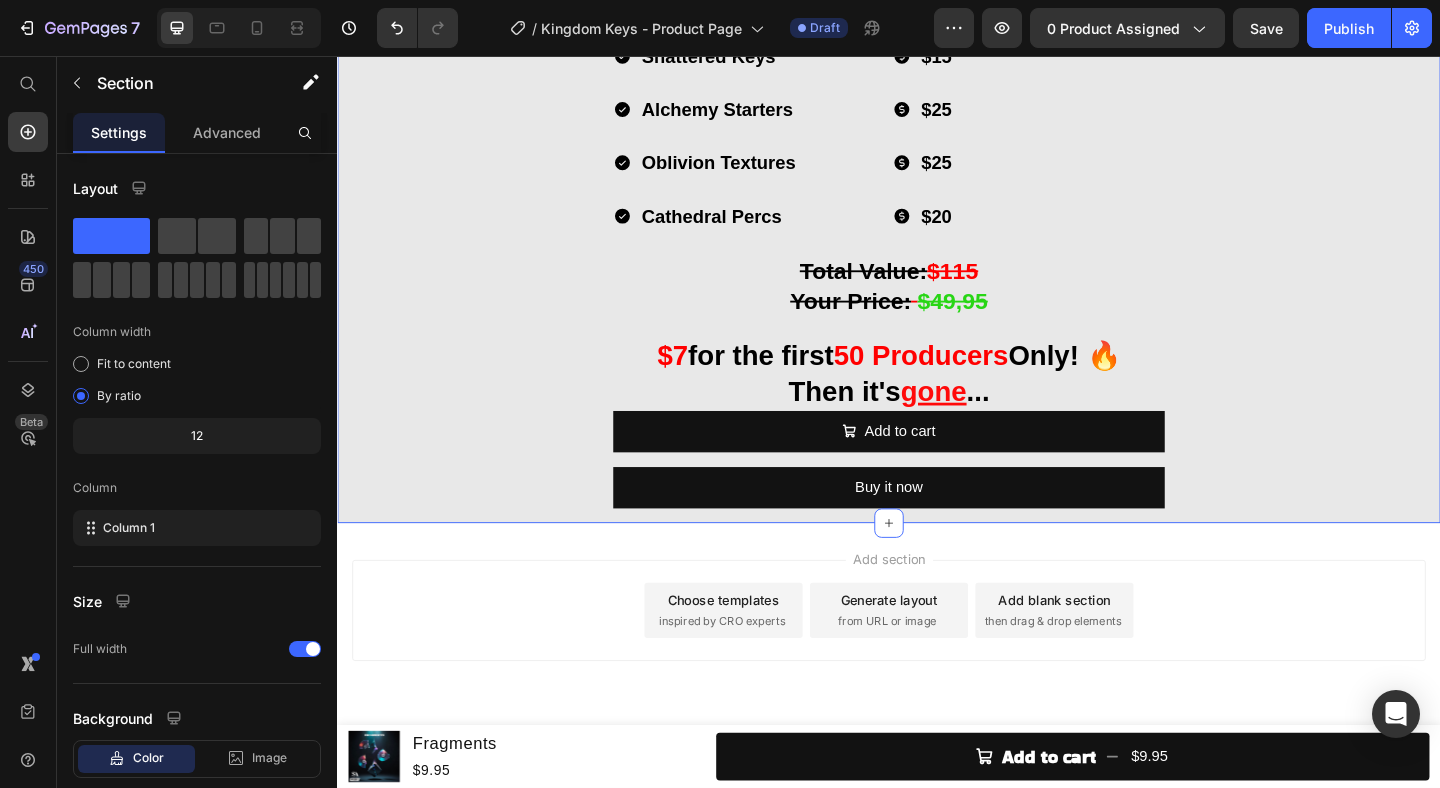 click on "What's in Kingdom Keys? Heading Image Throne Echoes  Loop Kit Heading (30 Stemmed Out Melody Loops) Heading Row Image Shattered Keys  One Shot Kit Heading (30 Melodic Piano One Shots) Heading Row Image Alchemy Starters  Melody Starter Kit Heading (30 Melodic Melody Starters) Heading Row Image Oblivion Textures Texture Kit Heading (30 Atmospheric Cinematic Textures) Heading Row Image Cathedral Percs  Percussion Kit Heading (30 Percussion Loops) Heading Row Throne Echoes Shattered Keys Alchemy Starters Oblivion Textures Cathedral Percs Item List
$30
$15
$25
$25
$20 Item List Row ⁠⁠⁠⁠⁠⁠⁠ Total Value:  $115 Your Price:   $49,95 Heading ⁠⁠⁠⁠⁠⁠⁠ $7  for the first  50 Producers  Only! 🔥  Then it's  gone ... Heading
Add to cart Add to Cart Buy it now Dynamic Checkout Product" at bounding box center [937, -296] 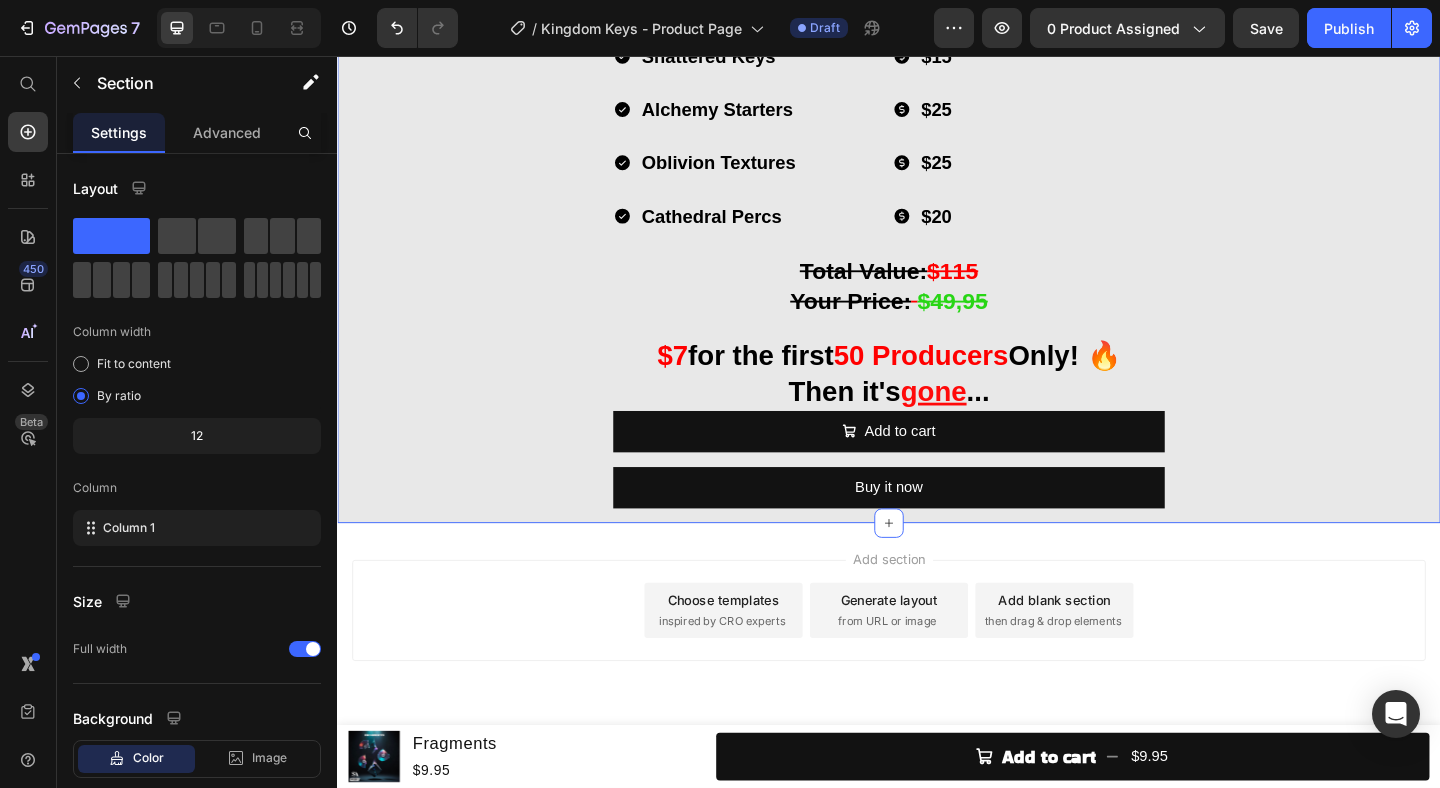 scroll, scrollTop: 4141, scrollLeft: 0, axis: vertical 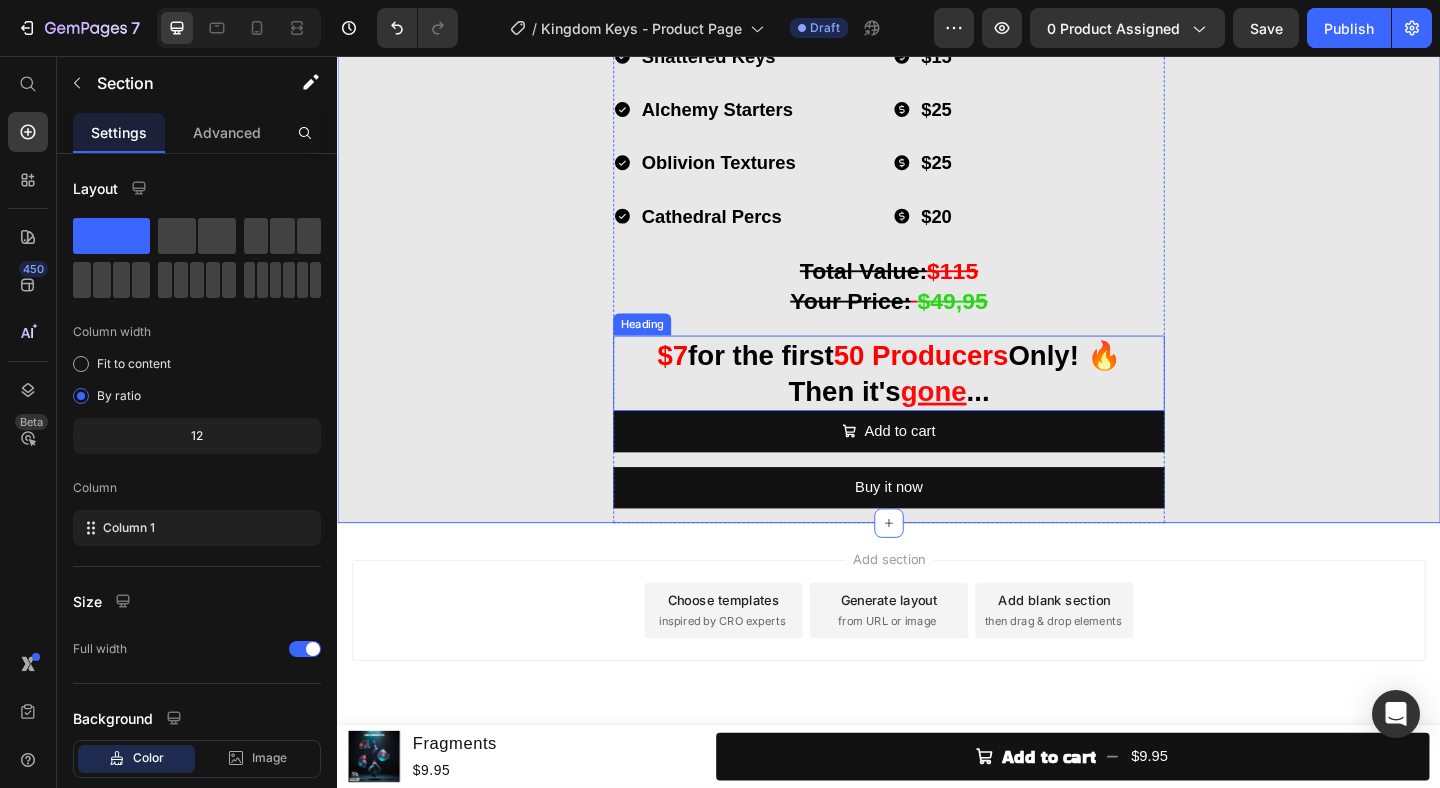 click on "⁠⁠⁠⁠⁠⁠⁠ $7  for the first  50 Producers  Only! 🔥  Then it's  gone ..." at bounding box center (937, 401) 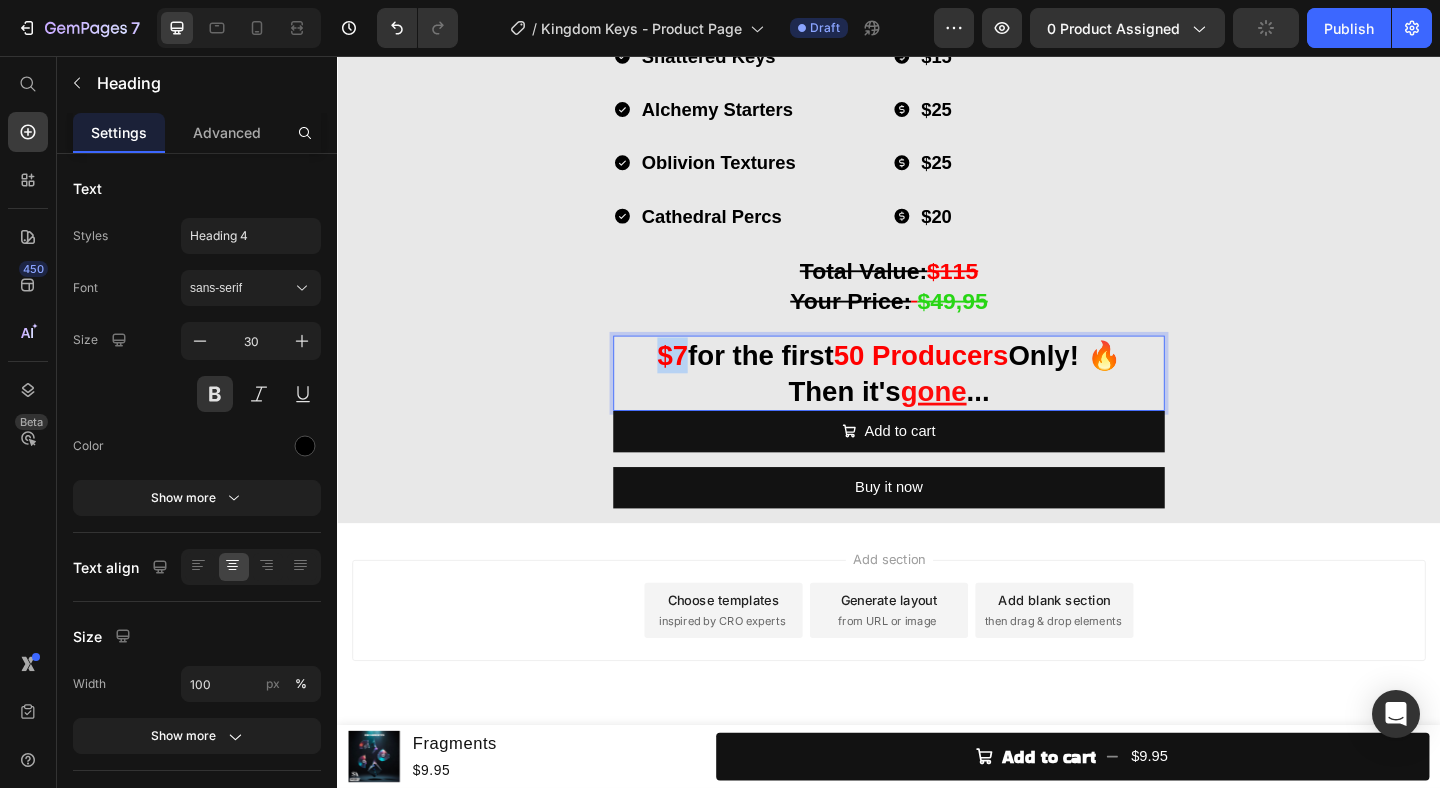 drag, startPoint x: 702, startPoint y: 542, endPoint x: 674, endPoint y: 540, distance: 28.071337 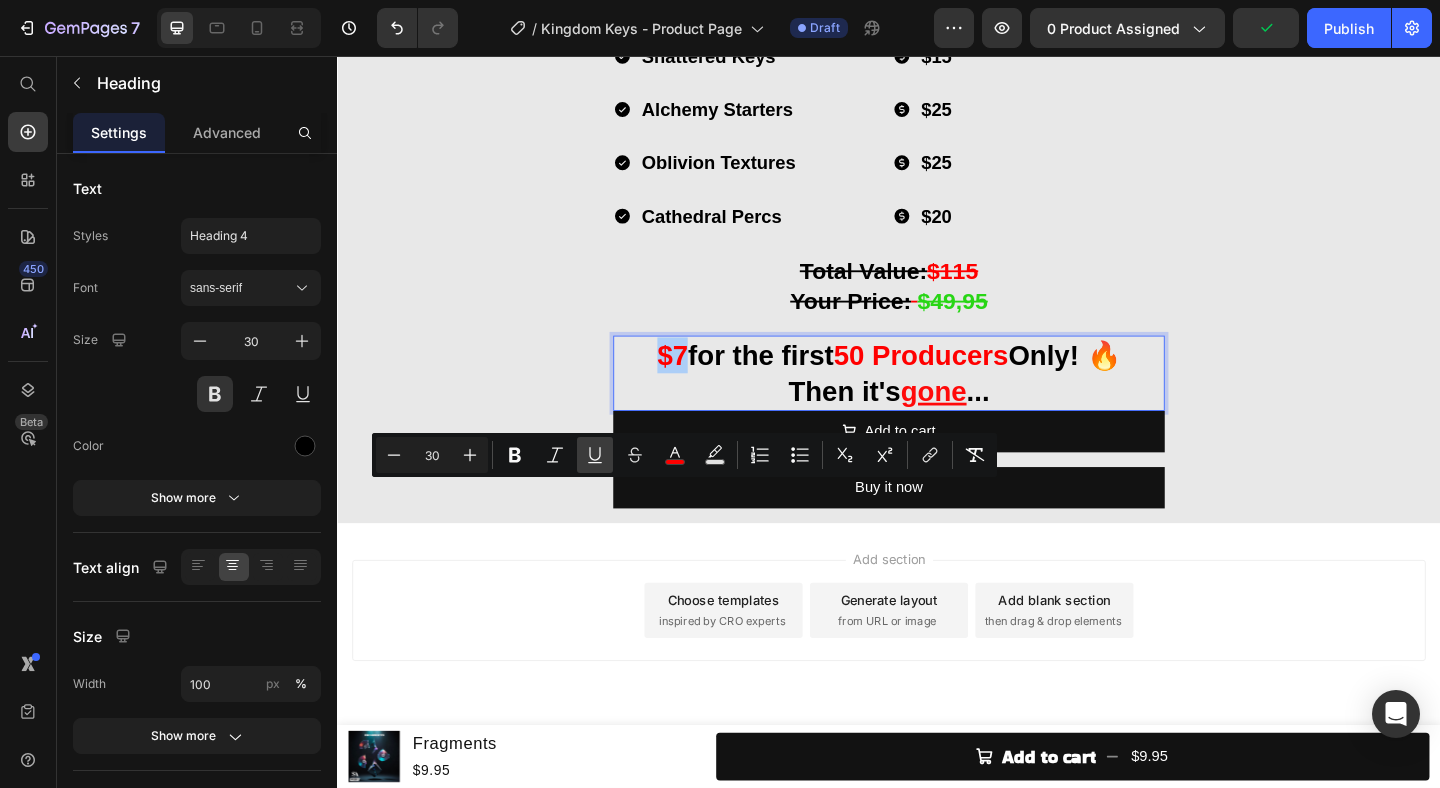 click 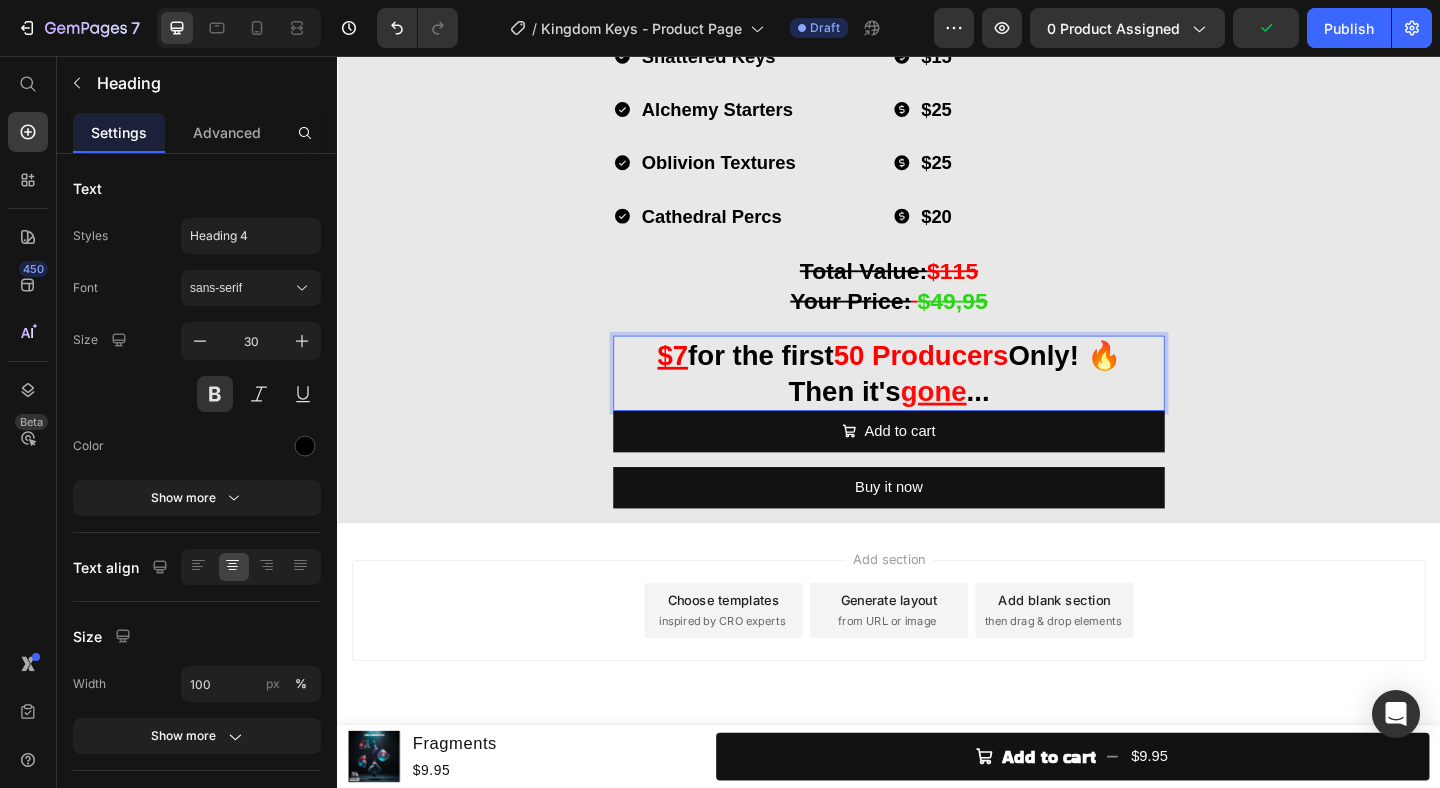click on "50 Producers" at bounding box center (972, 381) 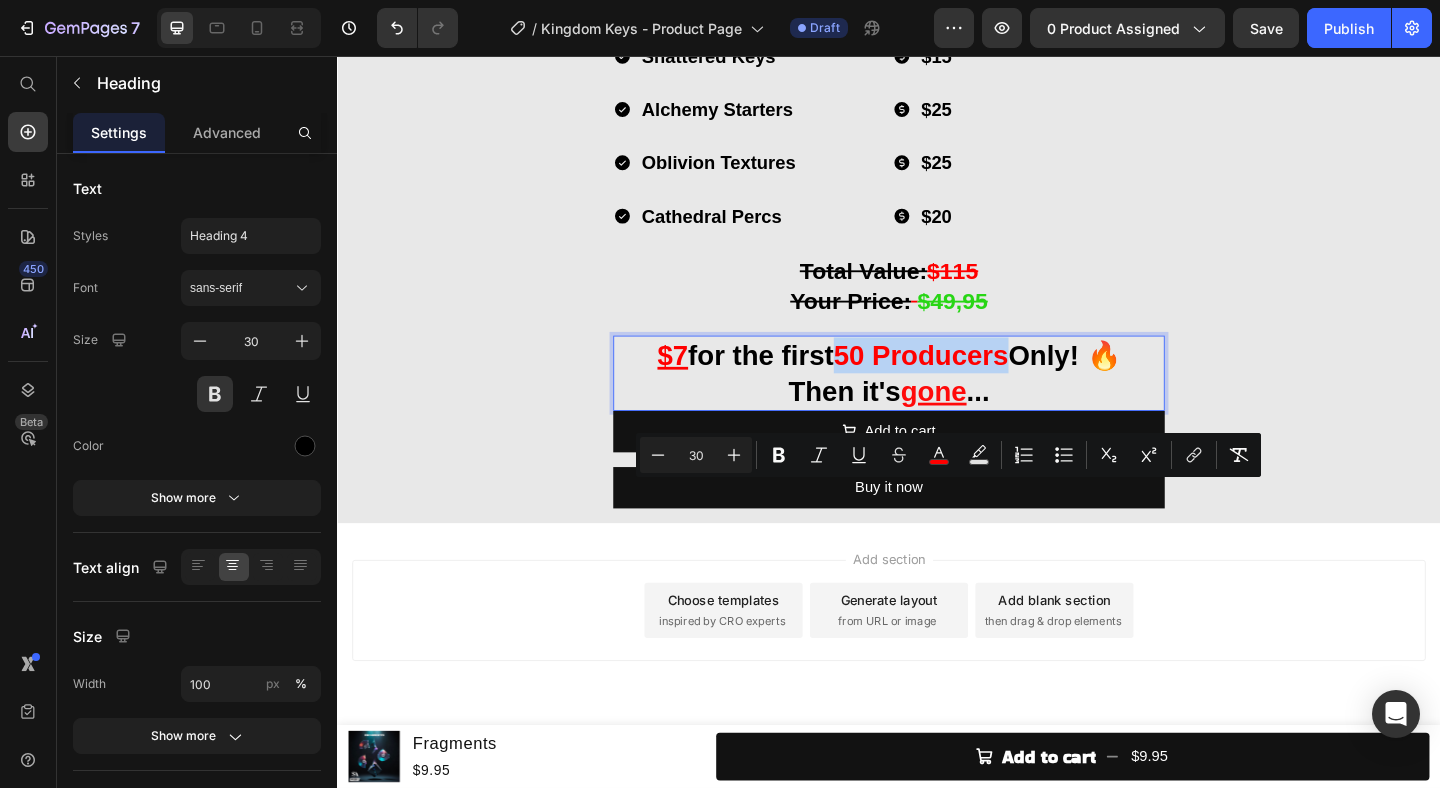 drag, startPoint x: 886, startPoint y: 542, endPoint x: 1068, endPoint y: 547, distance: 182.06866 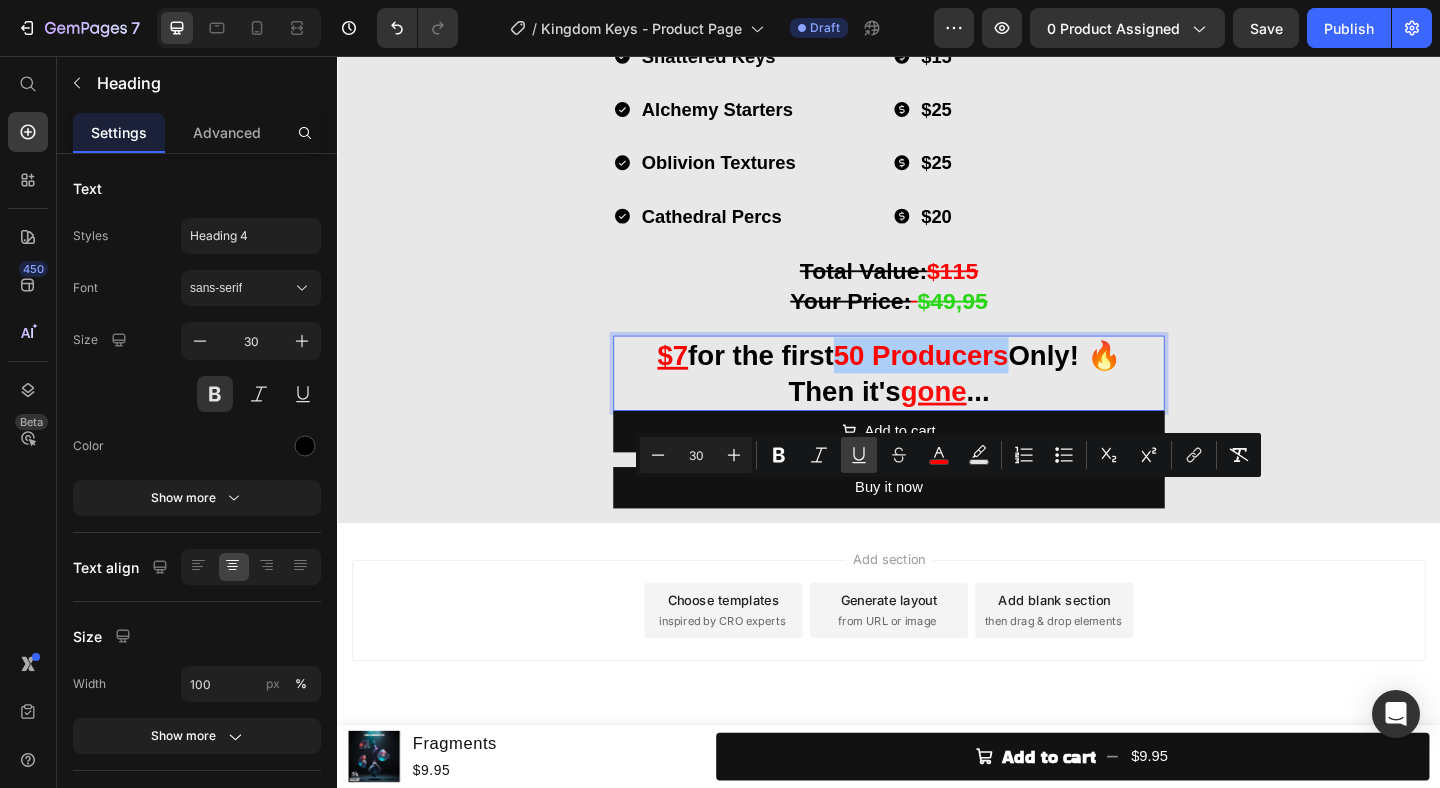click 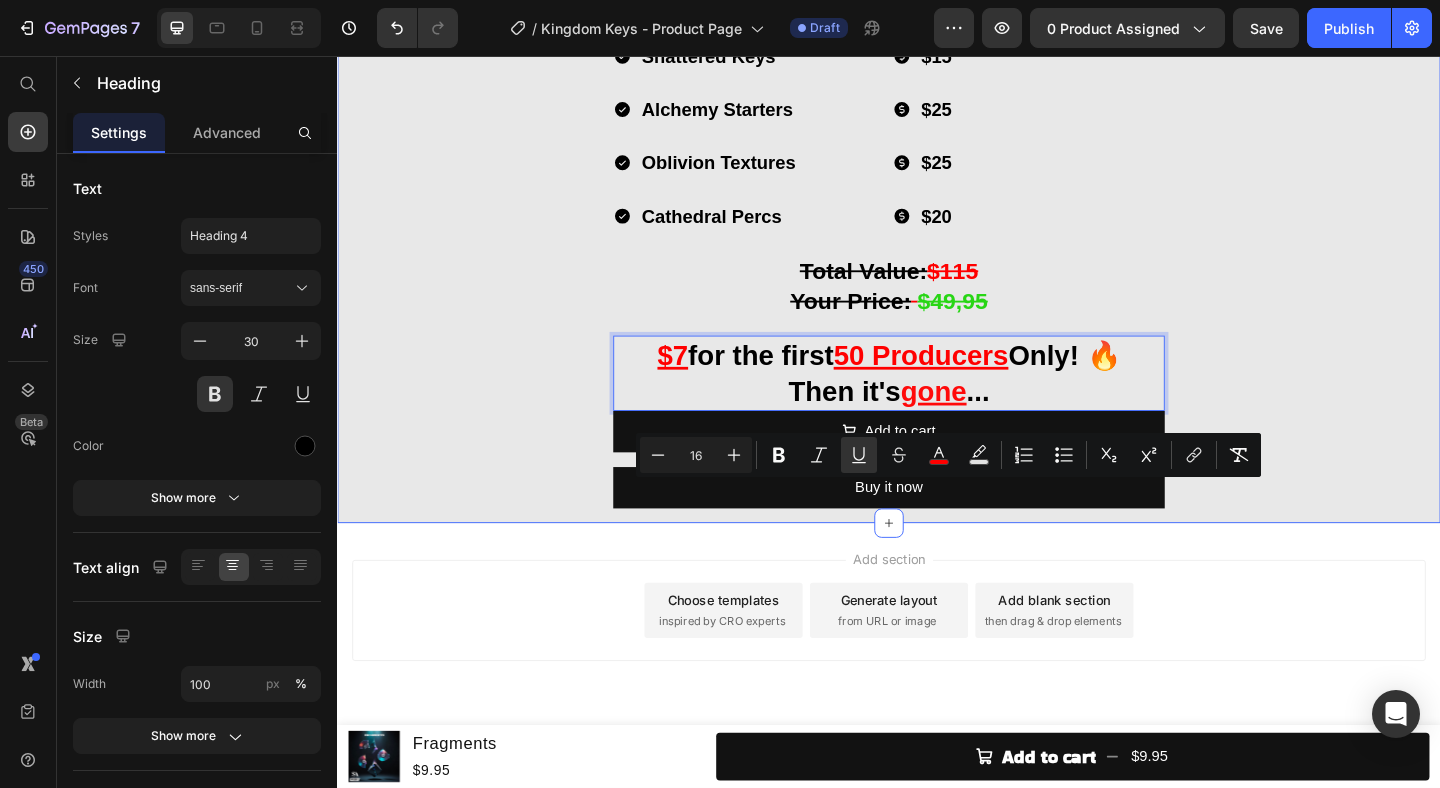 click on "What's in Kingdom Keys? Heading Image Throne Echoes  Loop Kit Heading (30 Stemmed Out Melody Loops) Heading Row Image Shattered Keys  One Shot Kit Heading (30 Melodic Piano One Shots) Heading Row Image Alchemy Starters  Melody Starter Kit Heading (30 Melodic Melody Starters) Heading Row Image Oblivion Textures Texture Kit Heading (30 Atmospheric Cinematic Textures) Heading Row Image Cathedral Percs  Percussion Kit Heading (30 Percussion Loops) Heading Row Throne Echoes Shattered Keys Alchemy Starters Oblivion Textures Cathedral Percs Item List
$30
$15
$25
$25
$20 Item List Row ⁠⁠⁠⁠⁠⁠⁠ Total Value:  $115 Your Price:   $49,95 Heading $7  for the first  50 Producers  Only! 🔥  Then it's  gone ... Heading   0
Add to cart Add to Cart Buy it now Dynamic Checkout Product" at bounding box center (937, -296) 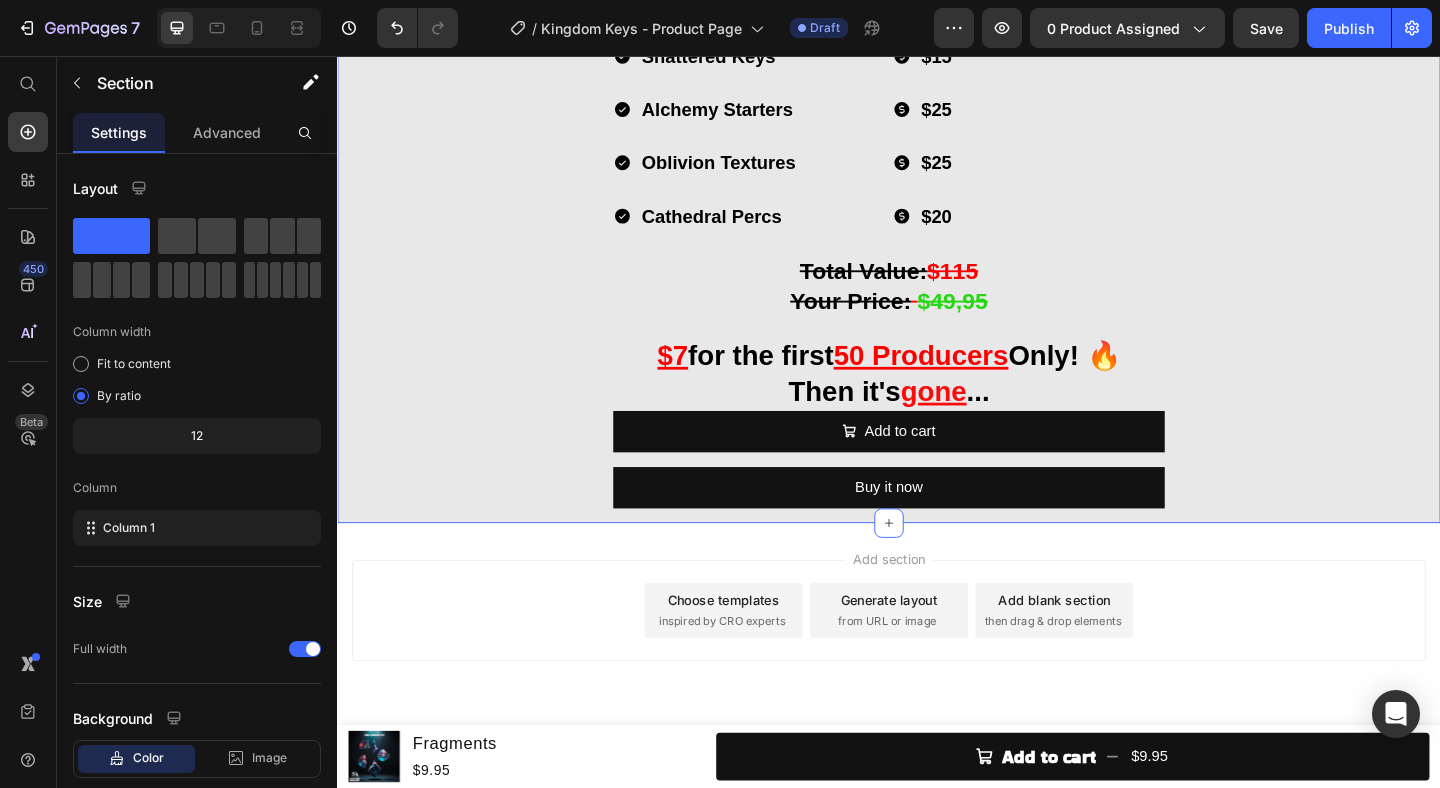 click on "What's in Kingdom Keys? Heading Image Throne Echoes  Loop Kit Heading (30 Stemmed Out Melody Loops) Heading Row Image Shattered Keys  One Shot Kit Heading (30 Melodic Piano One Shots) Heading Row Image Alchemy Starters  Melody Starter Kit Heading (30 Melodic Melody Starters) Heading Row Image Oblivion Textures Texture Kit Heading (30 Atmospheric Cinematic Textures) Heading Row Image Cathedral Percs  Percussion Kit Heading (30 Percussion Loops) Heading Row Throne Echoes Shattered Keys Alchemy Starters Oblivion Textures Cathedral Percs Item List
$30
$15
$25
$25
$20 Item List Row ⁠⁠⁠⁠⁠⁠⁠ Total Value:  $115 Your Price:   $49,95 Heading ⁠⁠⁠⁠⁠⁠⁠ $7  for the first  50 Producers  Only! 🔥  Then it's  gone ... Heading
Add to cart Add to Cart Buy it now Dynamic Checkout Product" at bounding box center (937, -296) 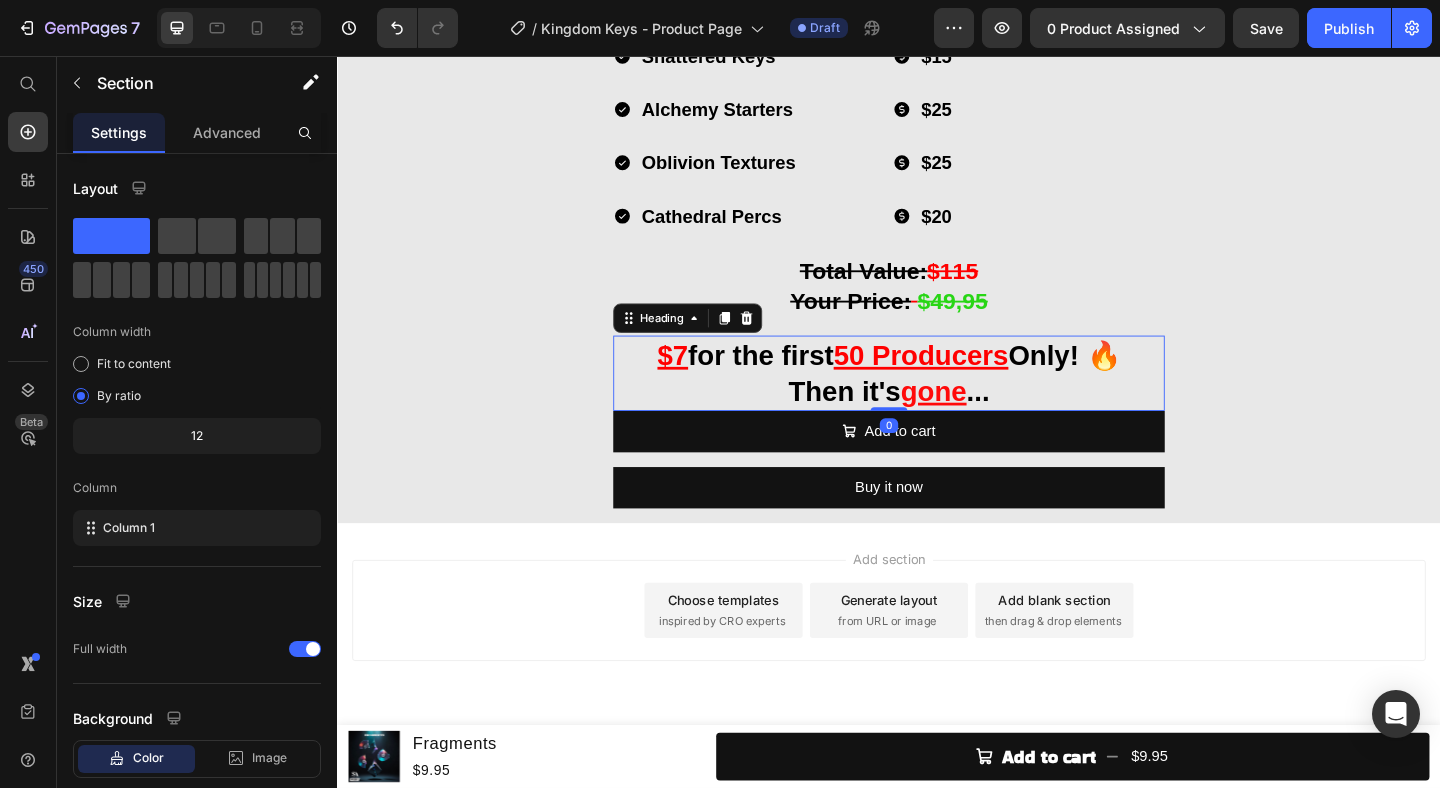 click on "⁠⁠⁠⁠⁠⁠⁠ $7  for the first  50 Producers  Only! 🔥  Then it's  gone ..." at bounding box center (937, 401) 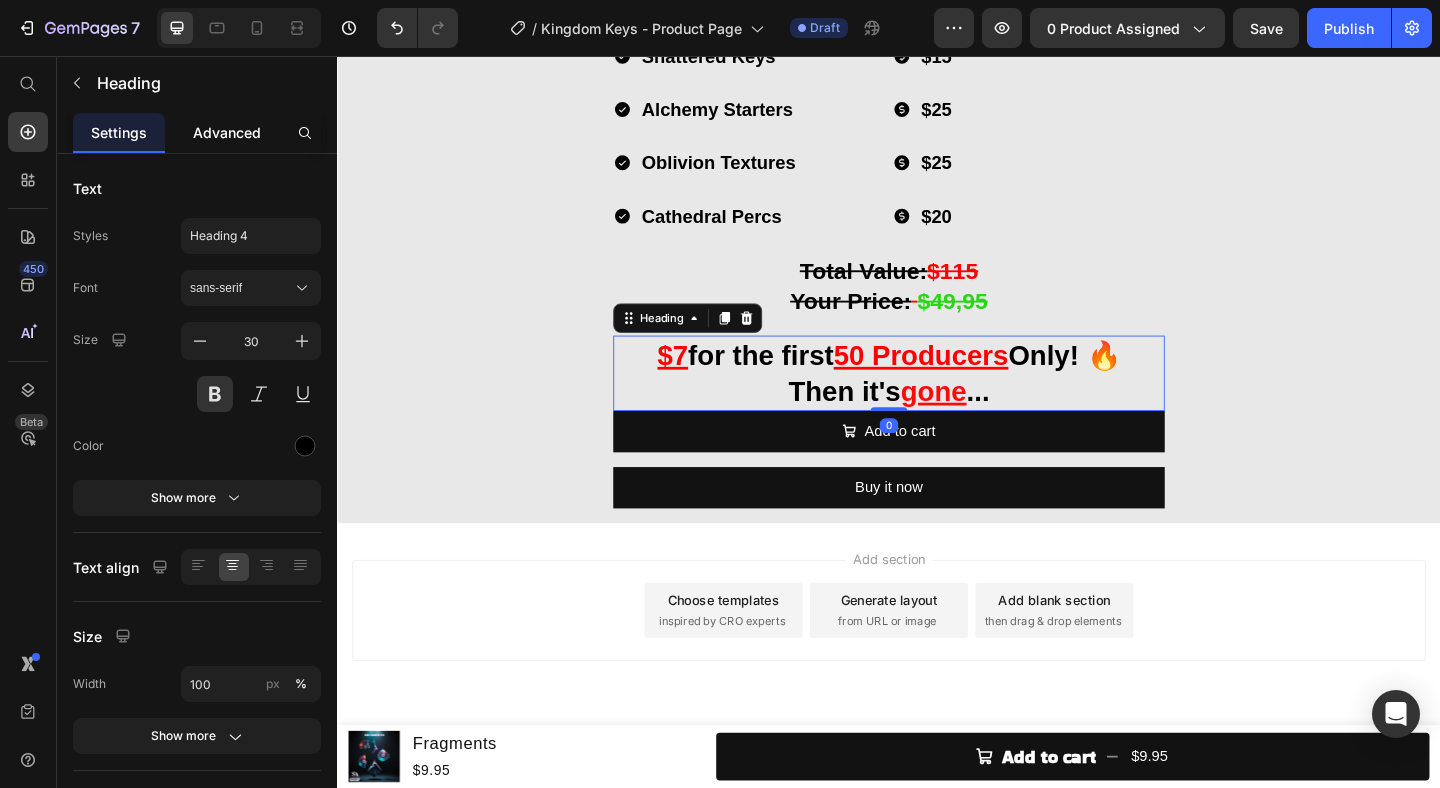 click on "Advanced" at bounding box center [227, 132] 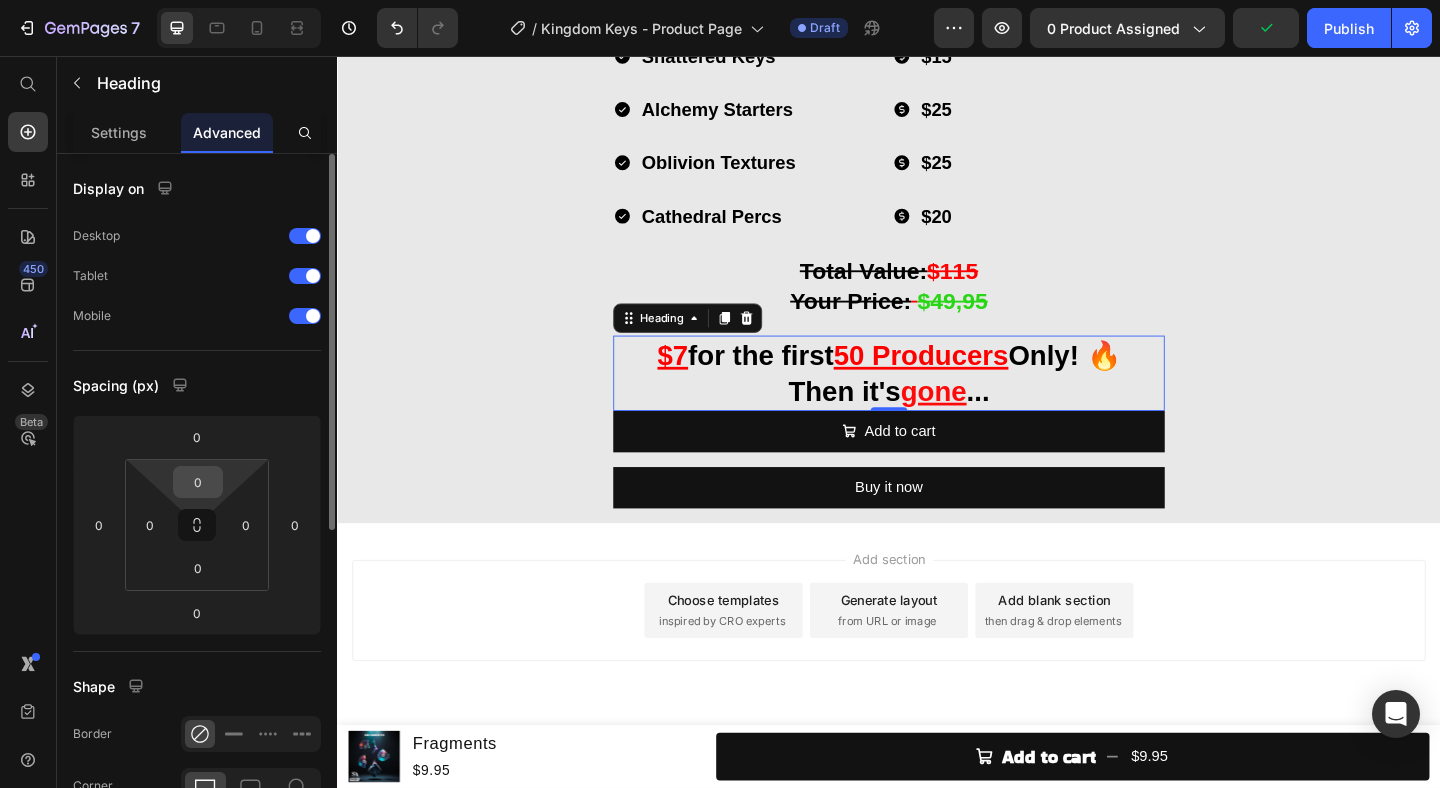 click on "0" at bounding box center (198, 482) 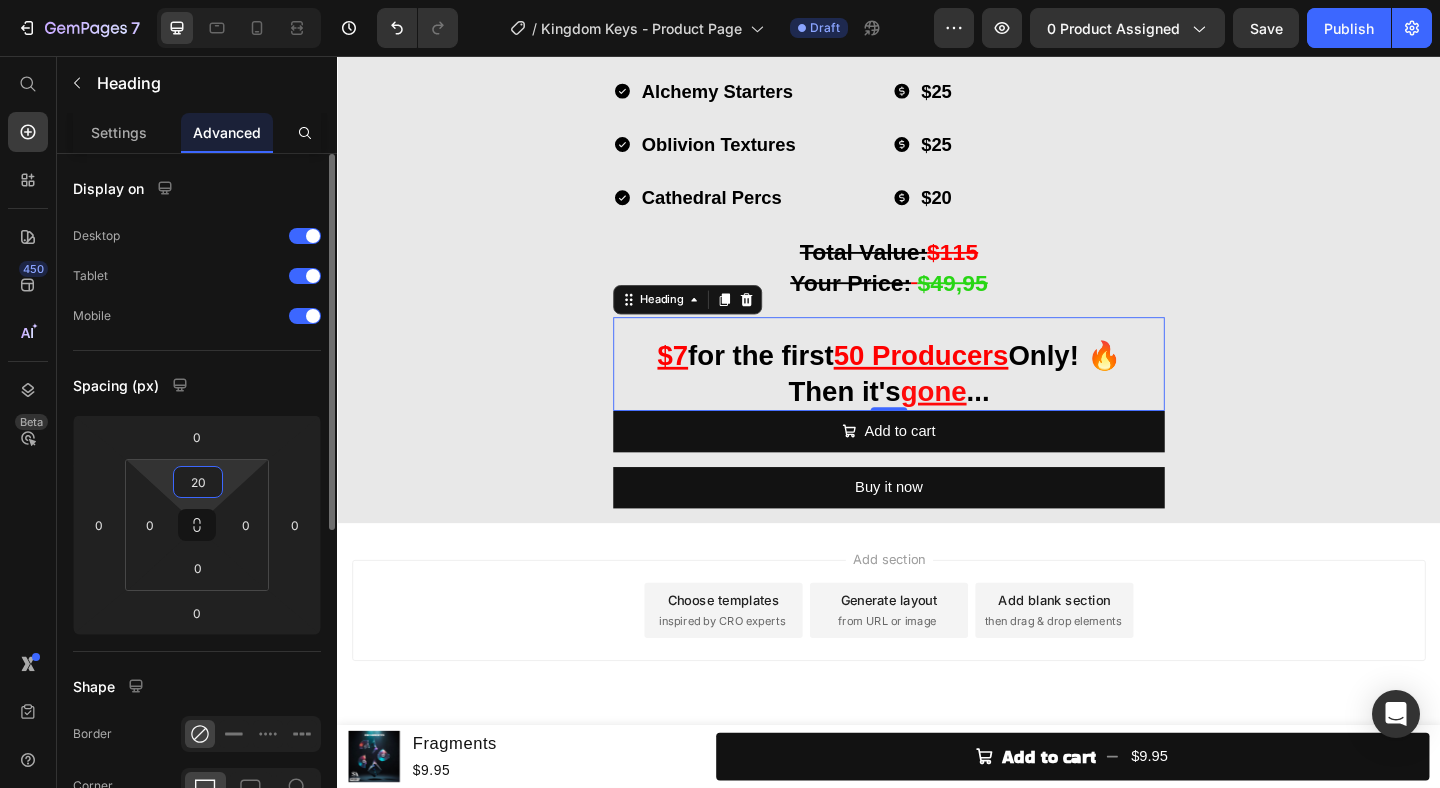 click on "20" at bounding box center [198, 482] 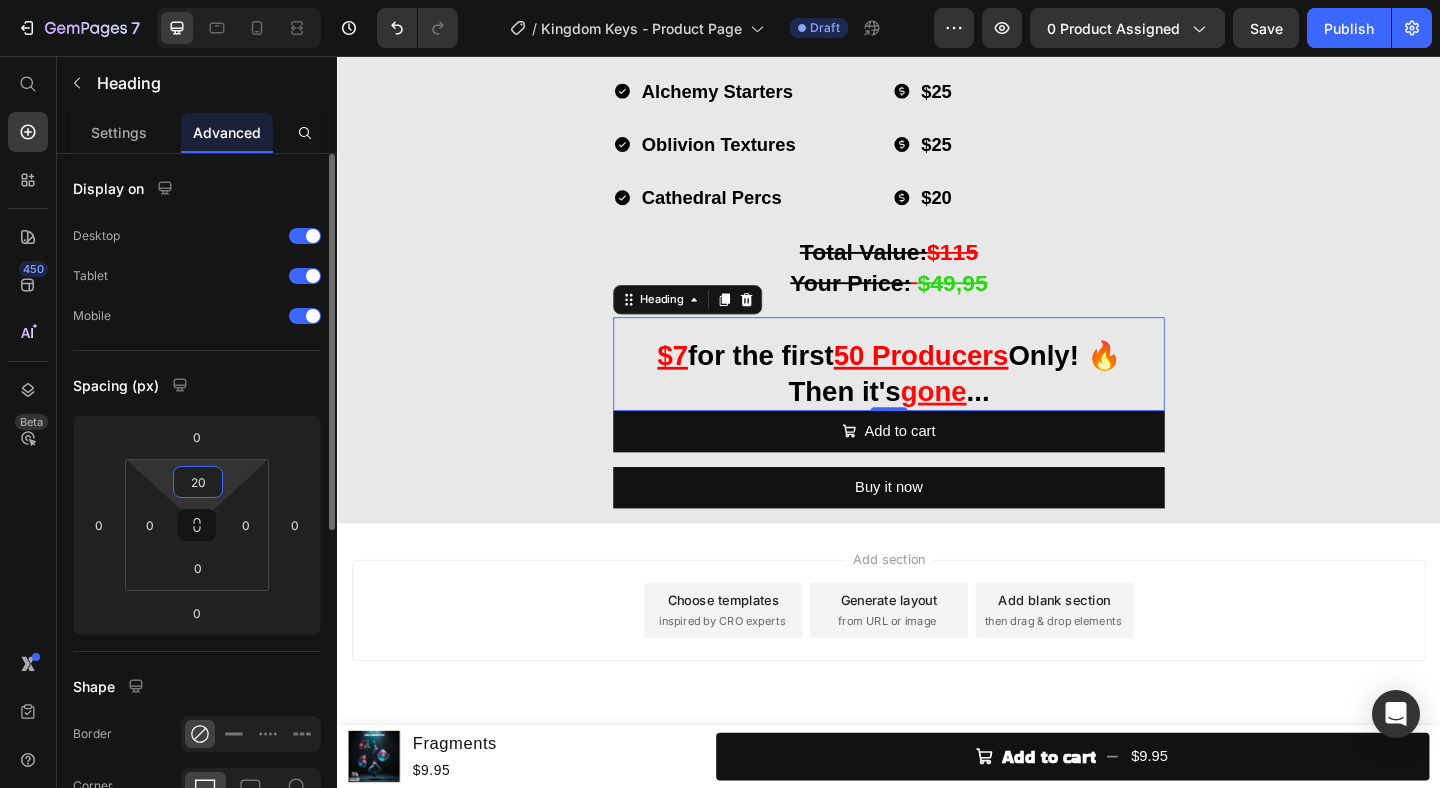 click on "20" at bounding box center (198, 482) 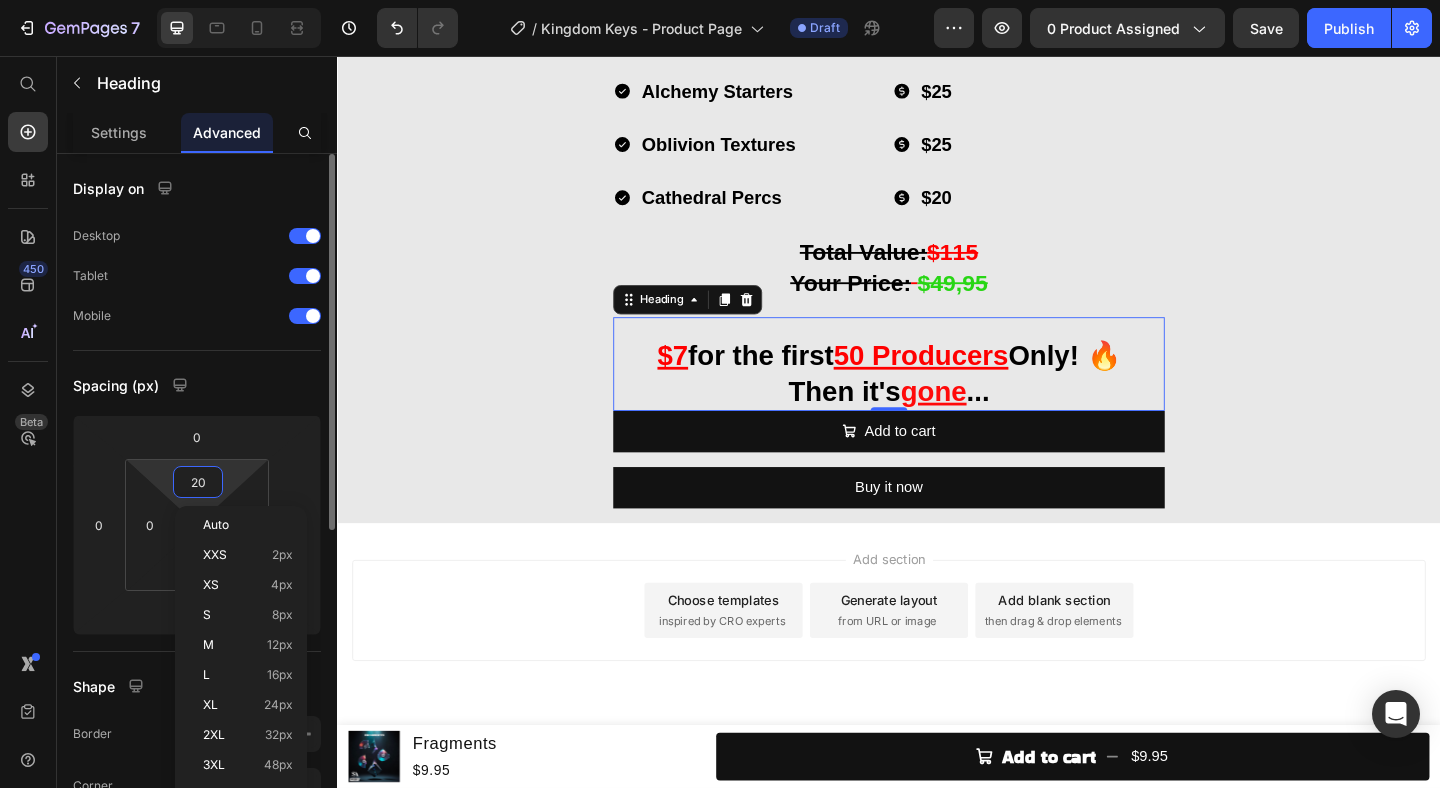 type on "0" 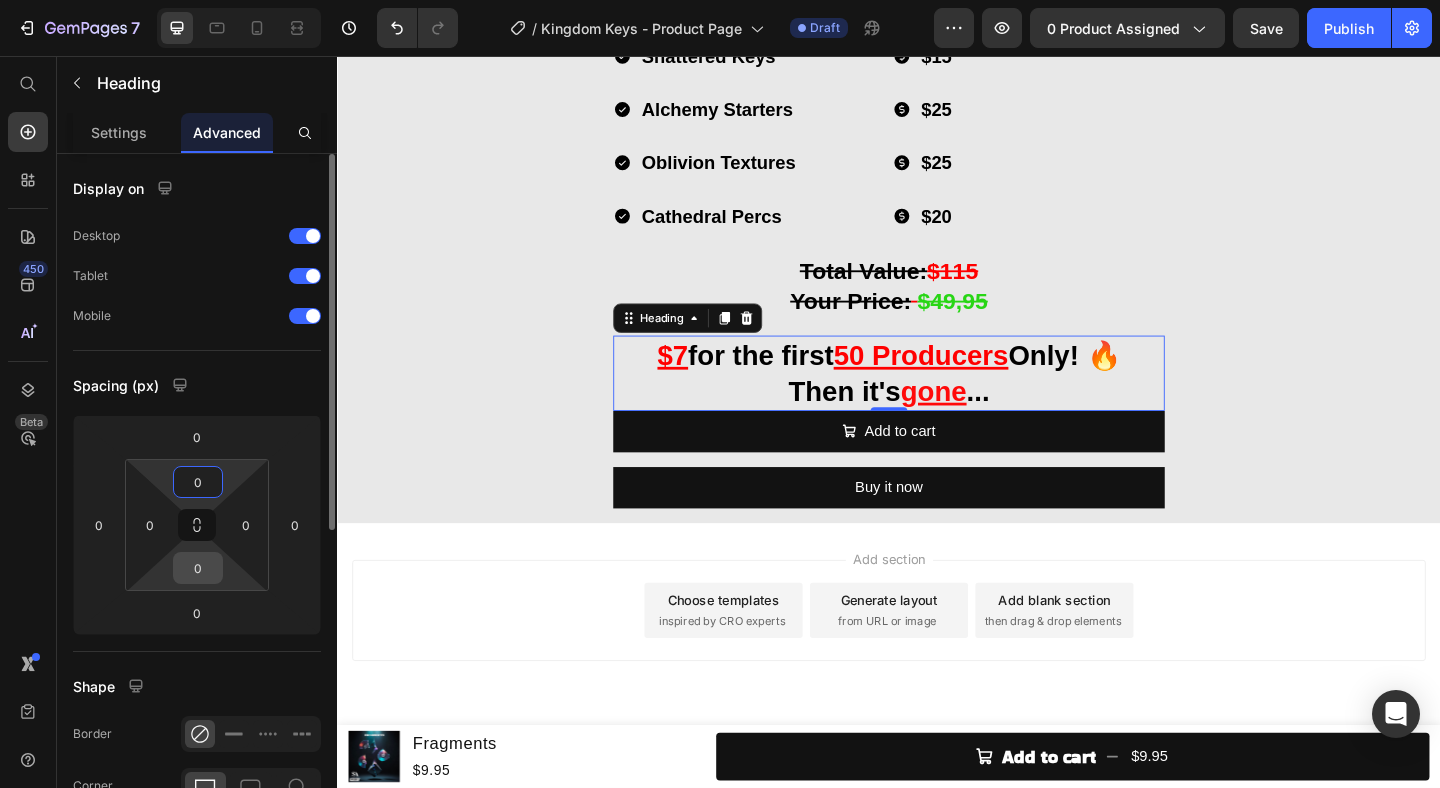 click on "0" at bounding box center [198, 568] 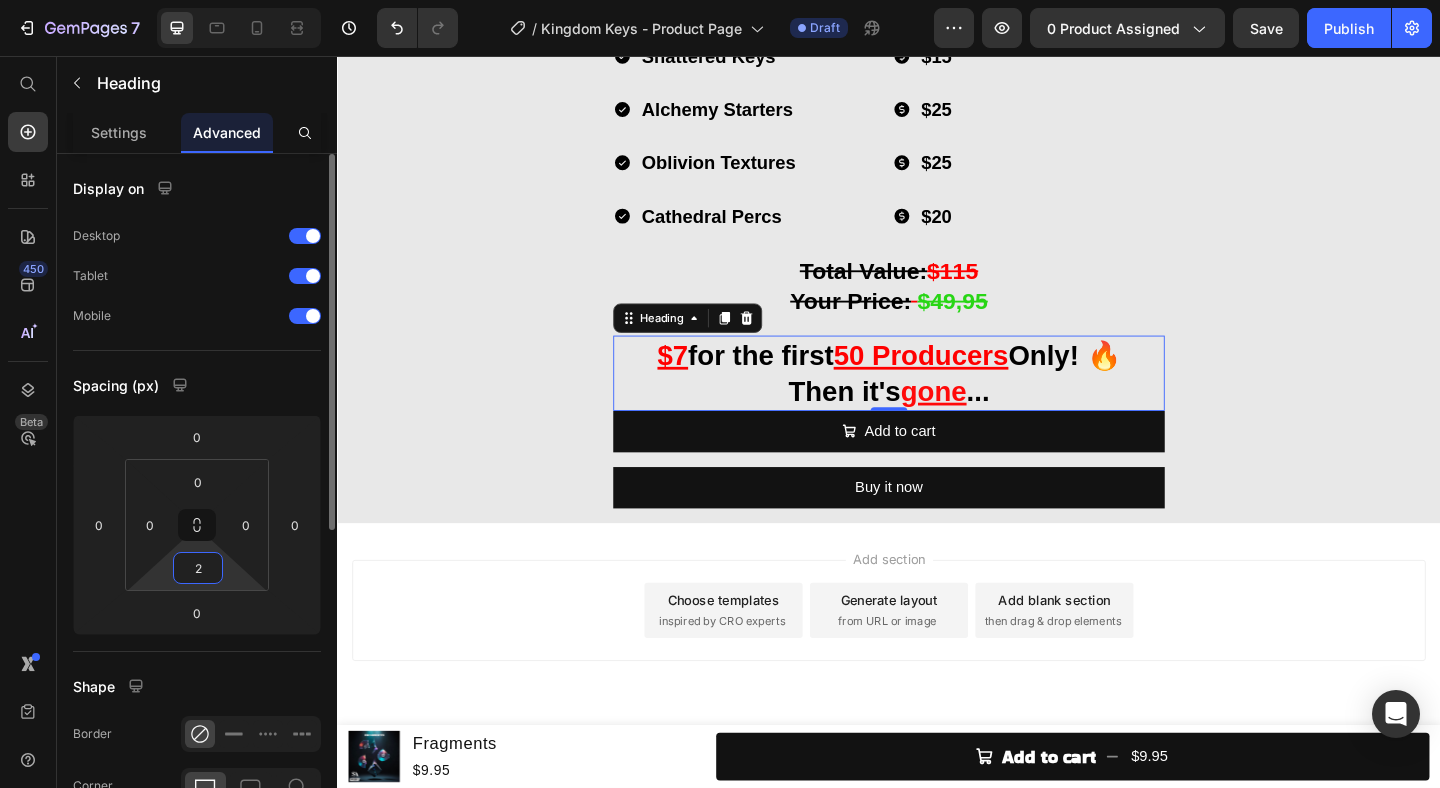 type on "20" 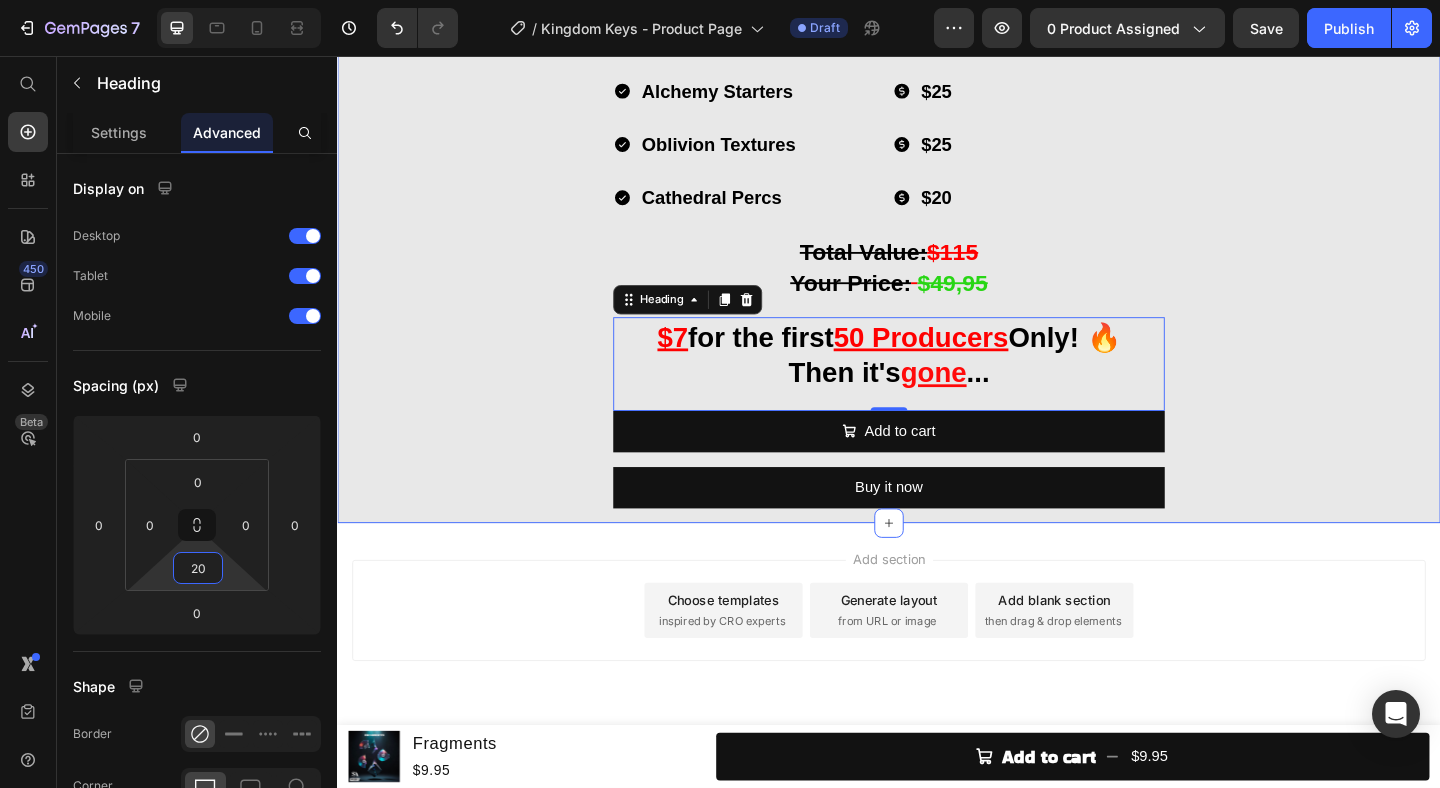 click on "What's in Kingdom Keys? Heading Image Throne Echoes  Loop Kit Heading (30 Stemmed Out Melody Loops) Heading Row Image Shattered Keys  One Shot Kit Heading (30 Melodic Piano One Shots) Heading Row Image Alchemy Starters  Melody Starter Kit Heading (30 Melodic Melody Starters) Heading Row Image Oblivion Textures Texture Kit Heading (30 Atmospheric Cinematic Textures) Heading Row Image Cathedral Percs  Percussion Kit Heading (30 Percussion Loops) Heading Row Throne Echoes Shattered Keys Alchemy Starters Oblivion Textures Cathedral Percs Item List
$30
$15
$25
$25
$20 Item List Row ⁠⁠⁠⁠⁠⁠⁠ Total Value:  $115 Your Price:   $49,95 Heading ⁠⁠⁠⁠⁠⁠⁠ $7  for the first  50 Producers  Only! 🔥  Then it's  gone ... Heading   0
Add to cart Add to Cart Buy it now Dynamic Checkout Product" at bounding box center (937, -306) 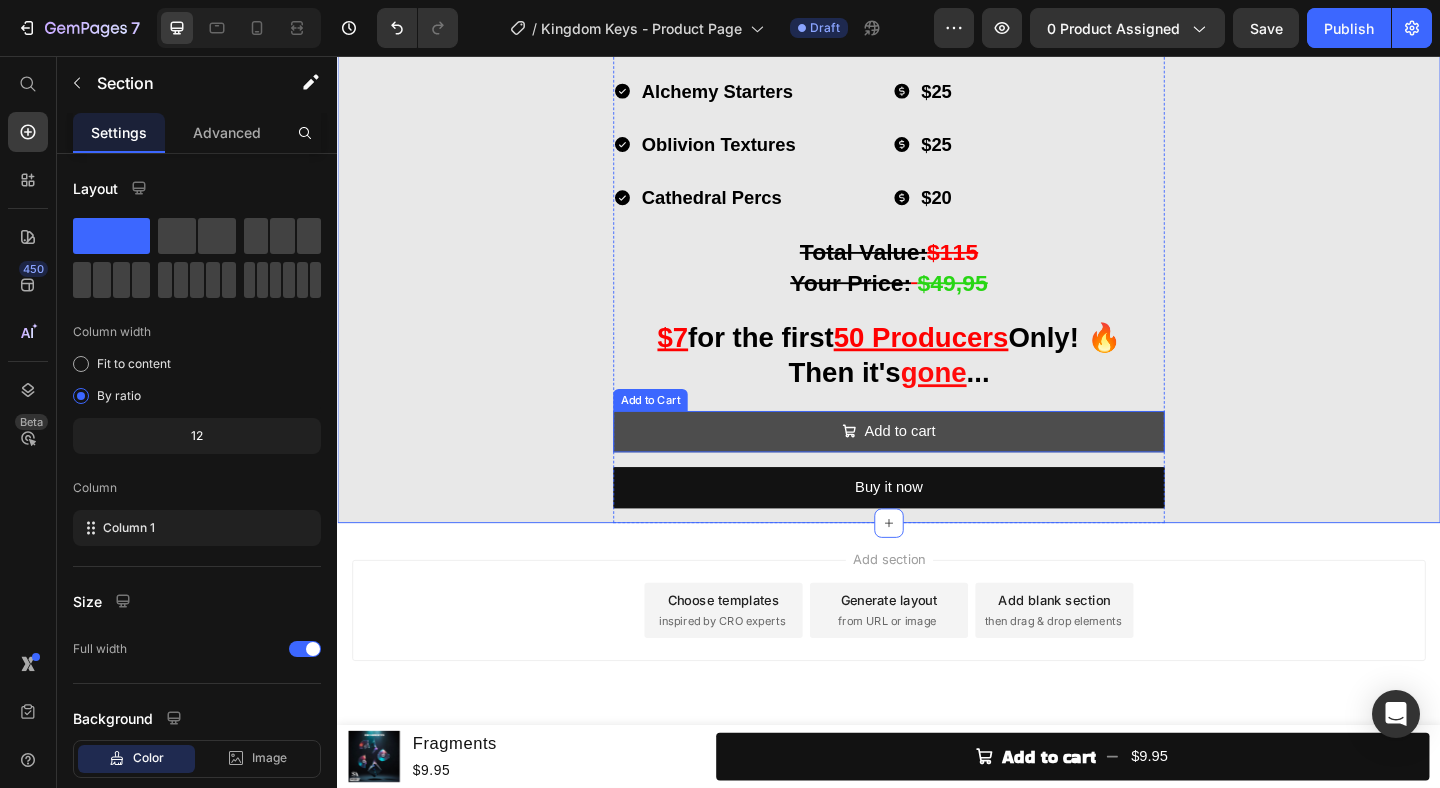 click on "Add to cart" at bounding box center (937, 464) 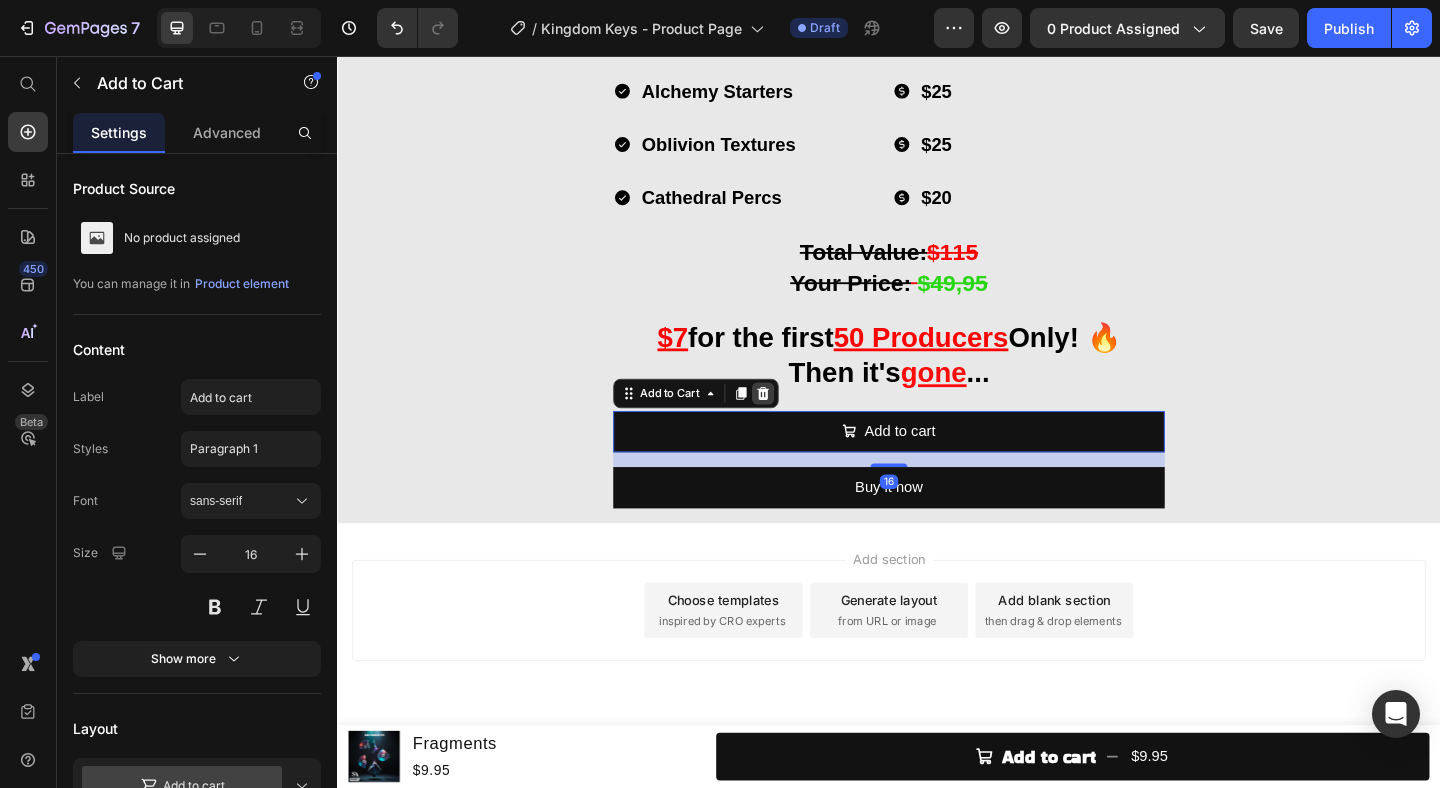 click at bounding box center (800, 423) 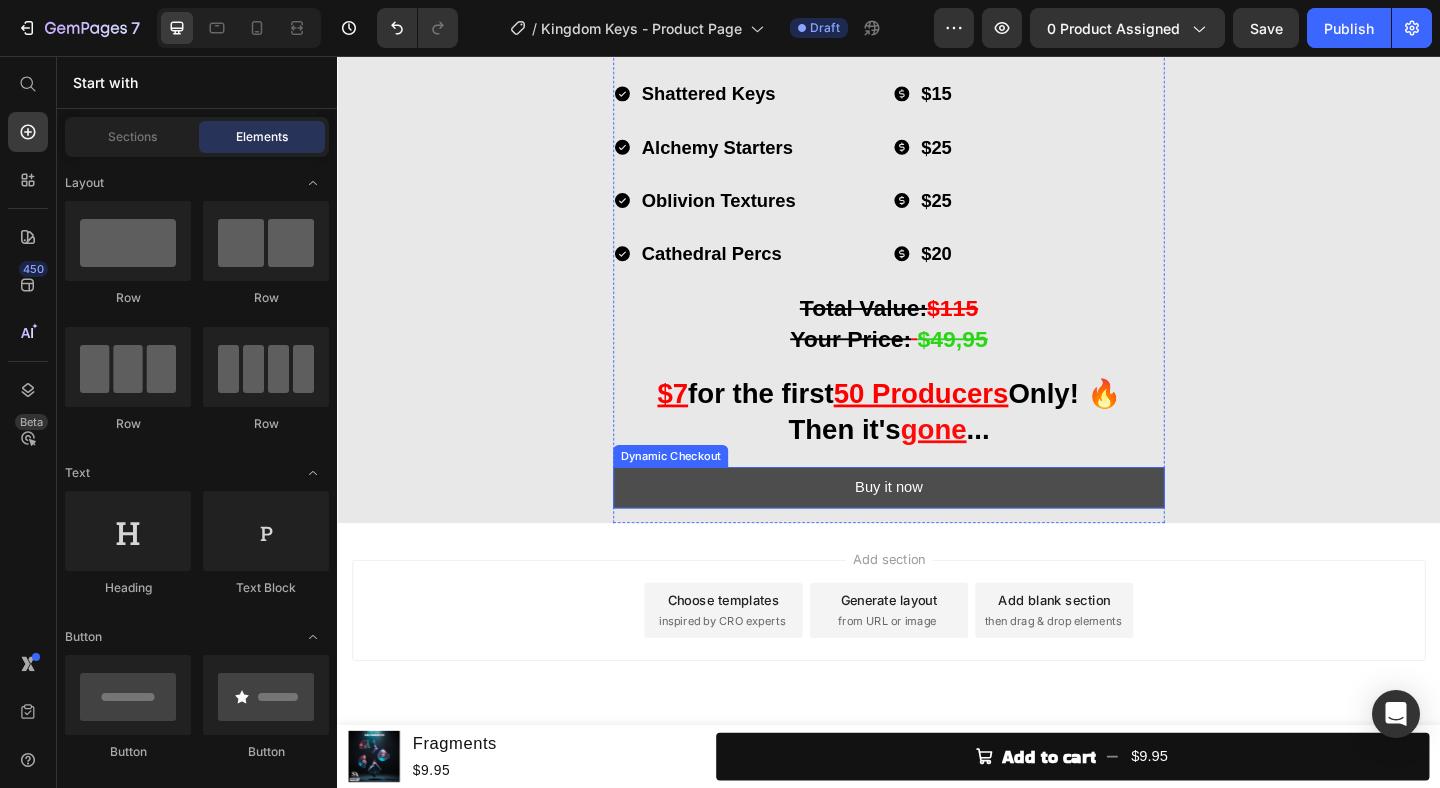 click on "Buy it now" at bounding box center (937, 525) 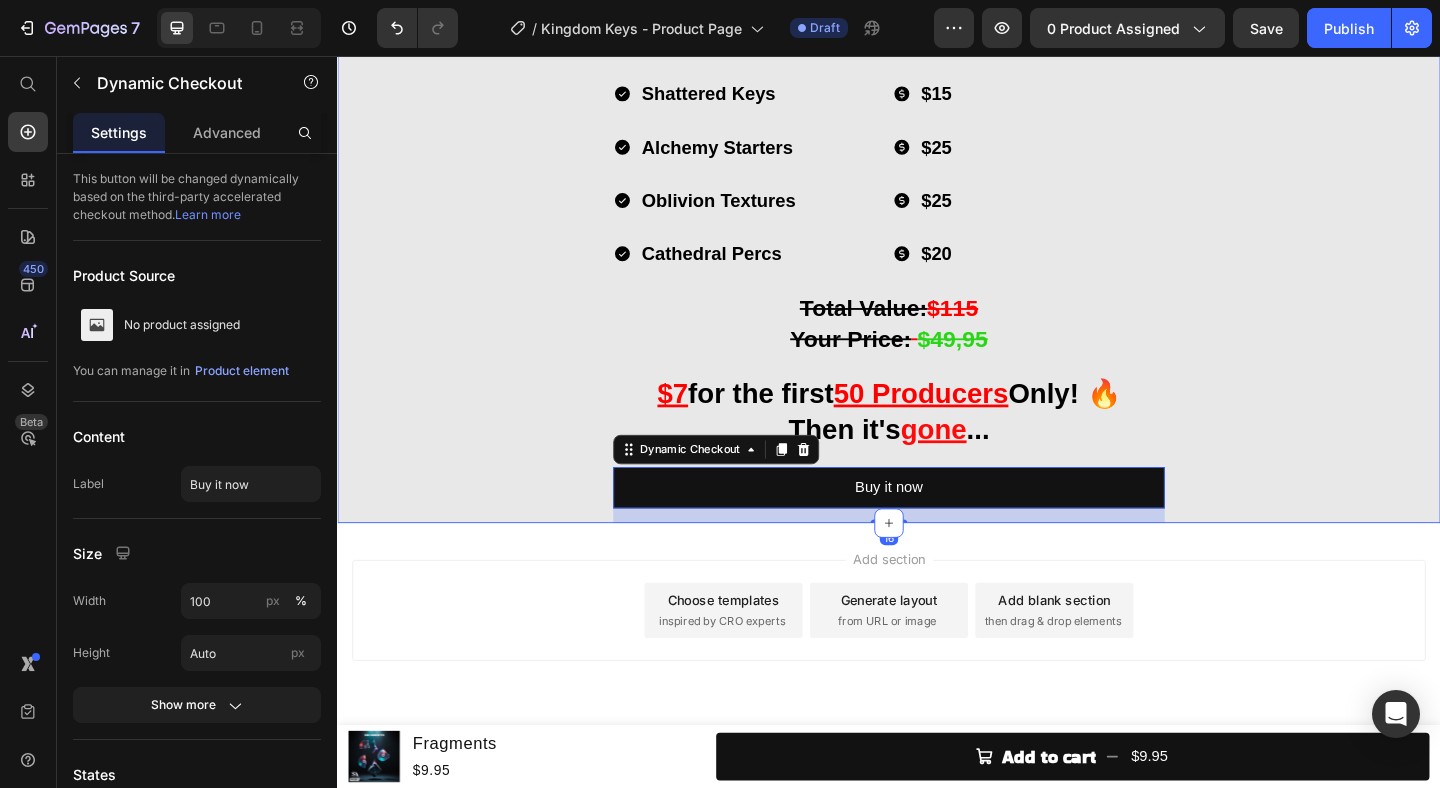 click on "What's in Kingdom Keys? Heading Image Throne Echoes  Loop Kit Heading (30 Stemmed Out Melody Loops) Heading Row Image Shattered Keys  One Shot Kit Heading (30 Melodic Piano One Shots) Heading Row Image Alchemy Starters  Melody Starter Kit Heading (30 Melodic Melody Starters) Heading Row Image Oblivion Textures Texture Kit Heading (30 Atmospheric Cinematic Textures) Heading Row Image Cathedral Percs  Percussion Kit Heading (30 Percussion Loops) Heading Row Throne Echoes Shattered Keys Alchemy Starters Oblivion Textures Cathedral Percs Item List
$30
$15
$25
$25
$20 Item List Row ⁠⁠⁠⁠⁠⁠⁠ Total Value:  $115 Your Price:   $49,95 Heading ⁠⁠⁠⁠⁠⁠⁠ $7  for the first  50 Producers  Only! 🔥  Then it's  gone ... Heading Buy it now Dynamic Checkout   16 Product" at bounding box center (937, -276) 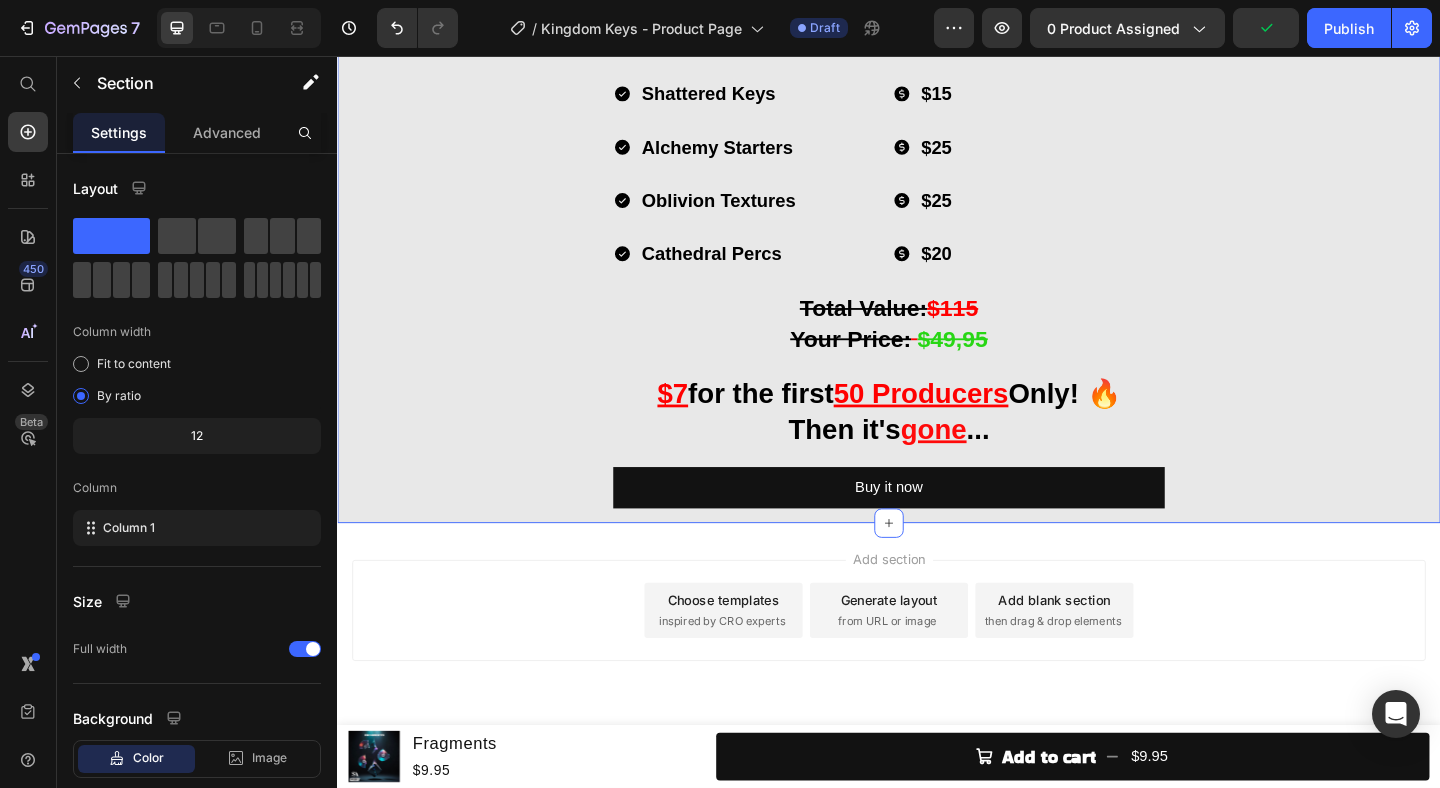 scroll, scrollTop: 4238, scrollLeft: 0, axis: vertical 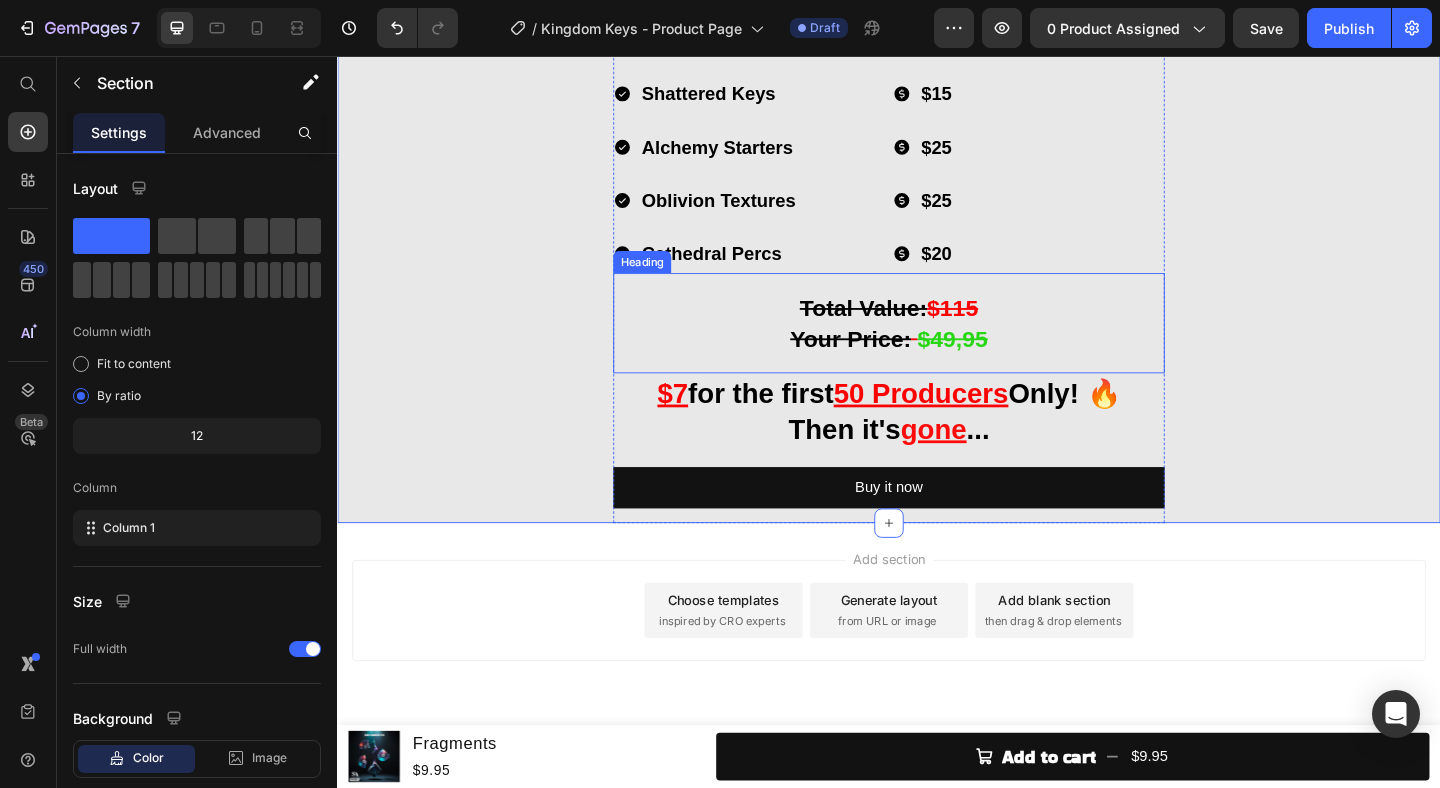 click on "Total Value:" at bounding box center (909, 330) 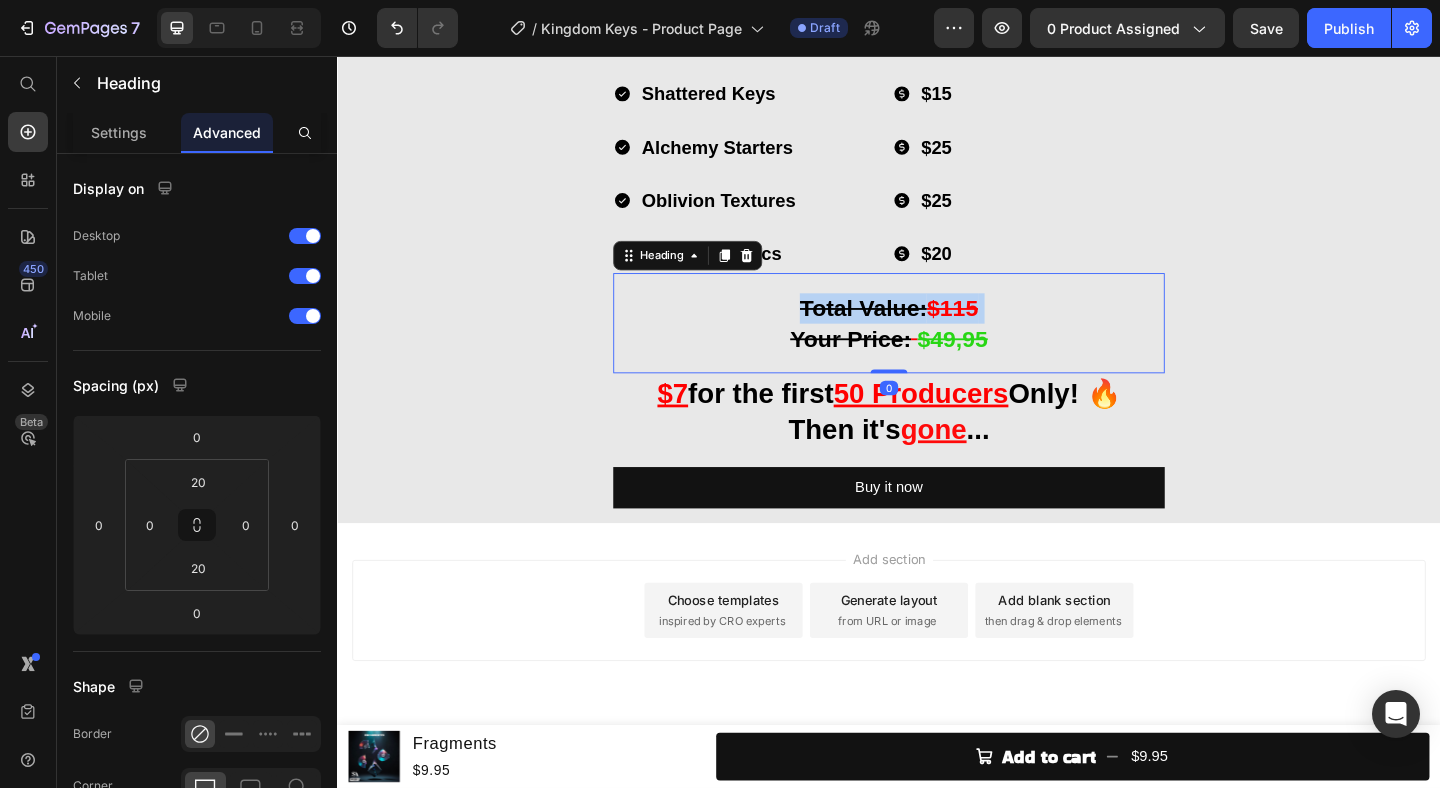 click on "Total Value:" at bounding box center (909, 330) 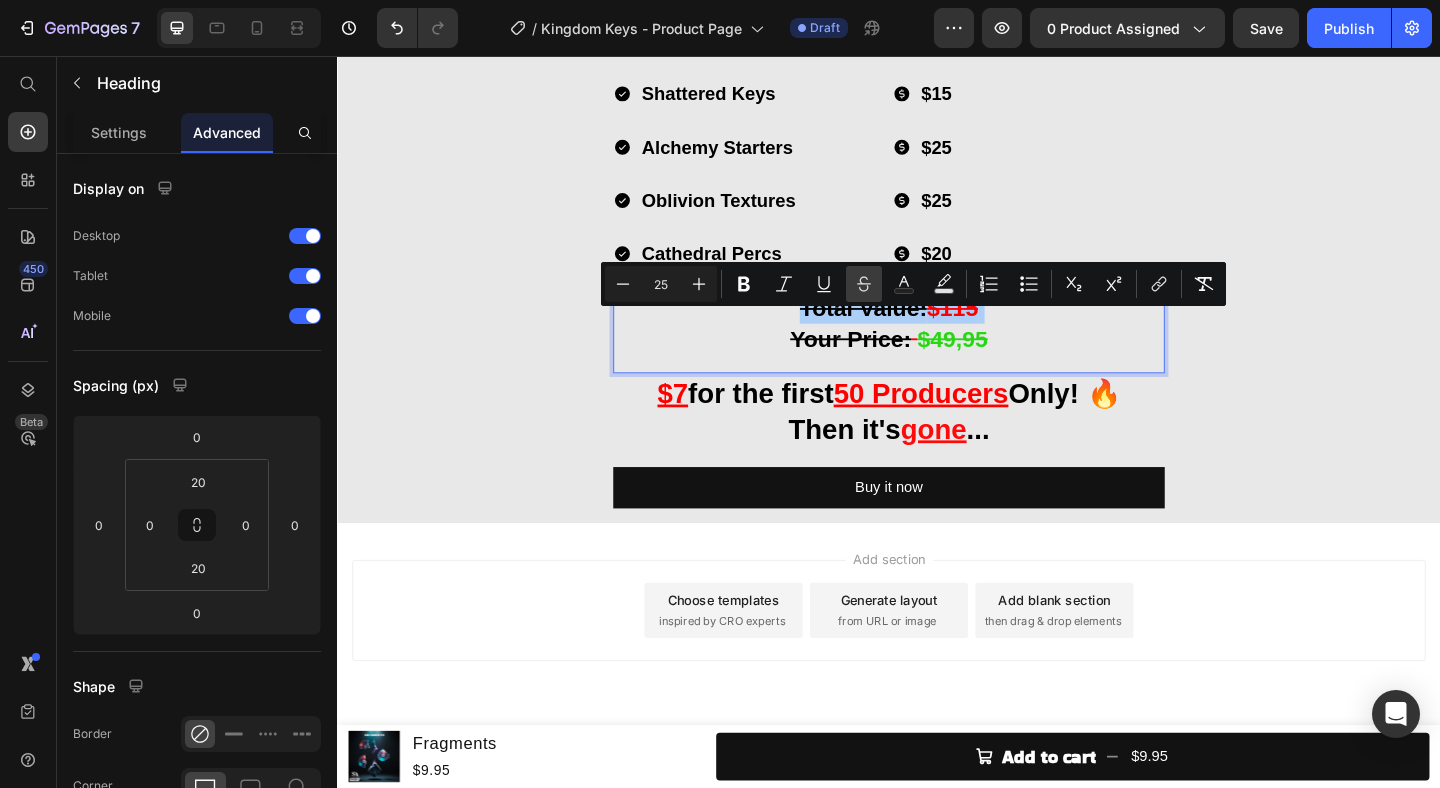 click 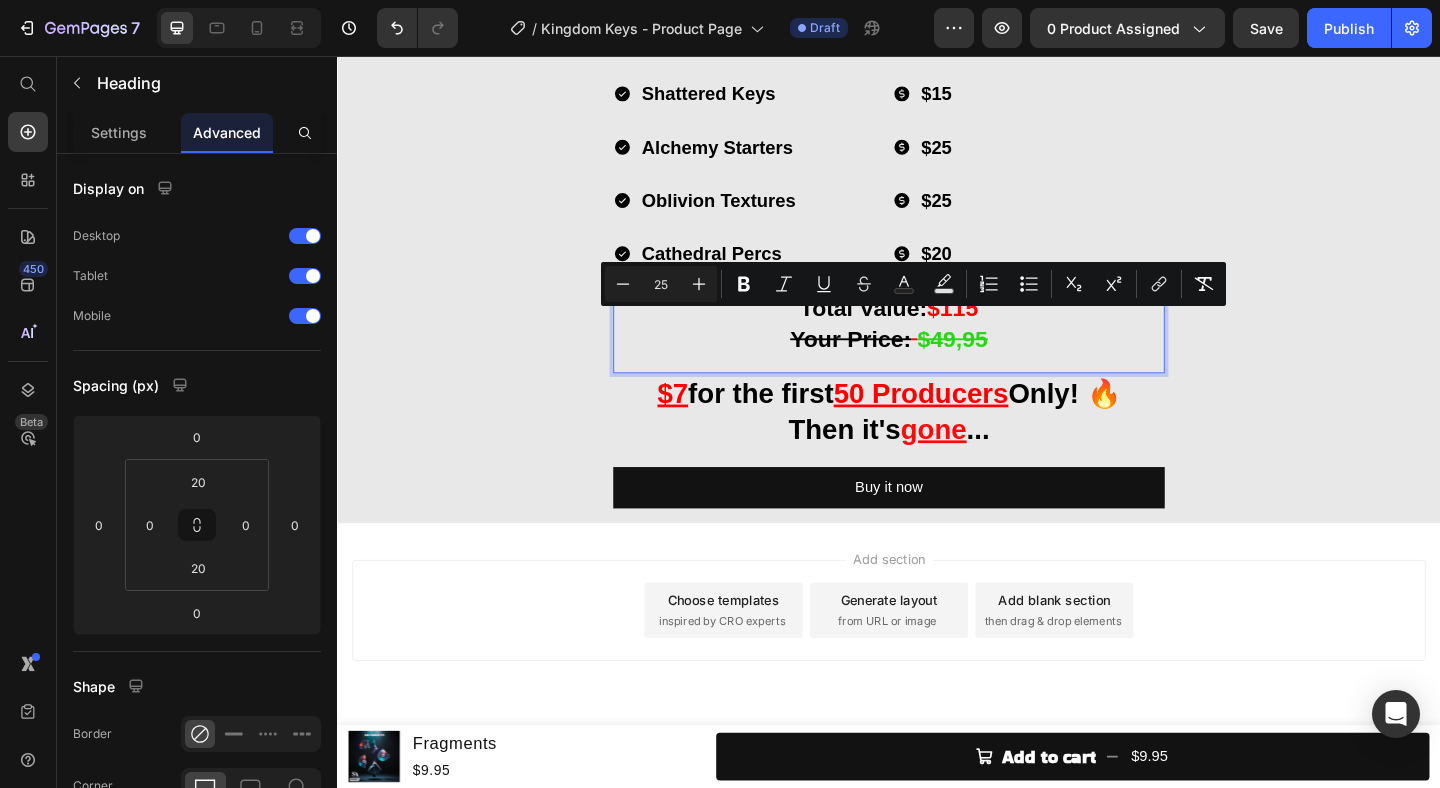click on "Your Price:" at bounding box center (896, 363) 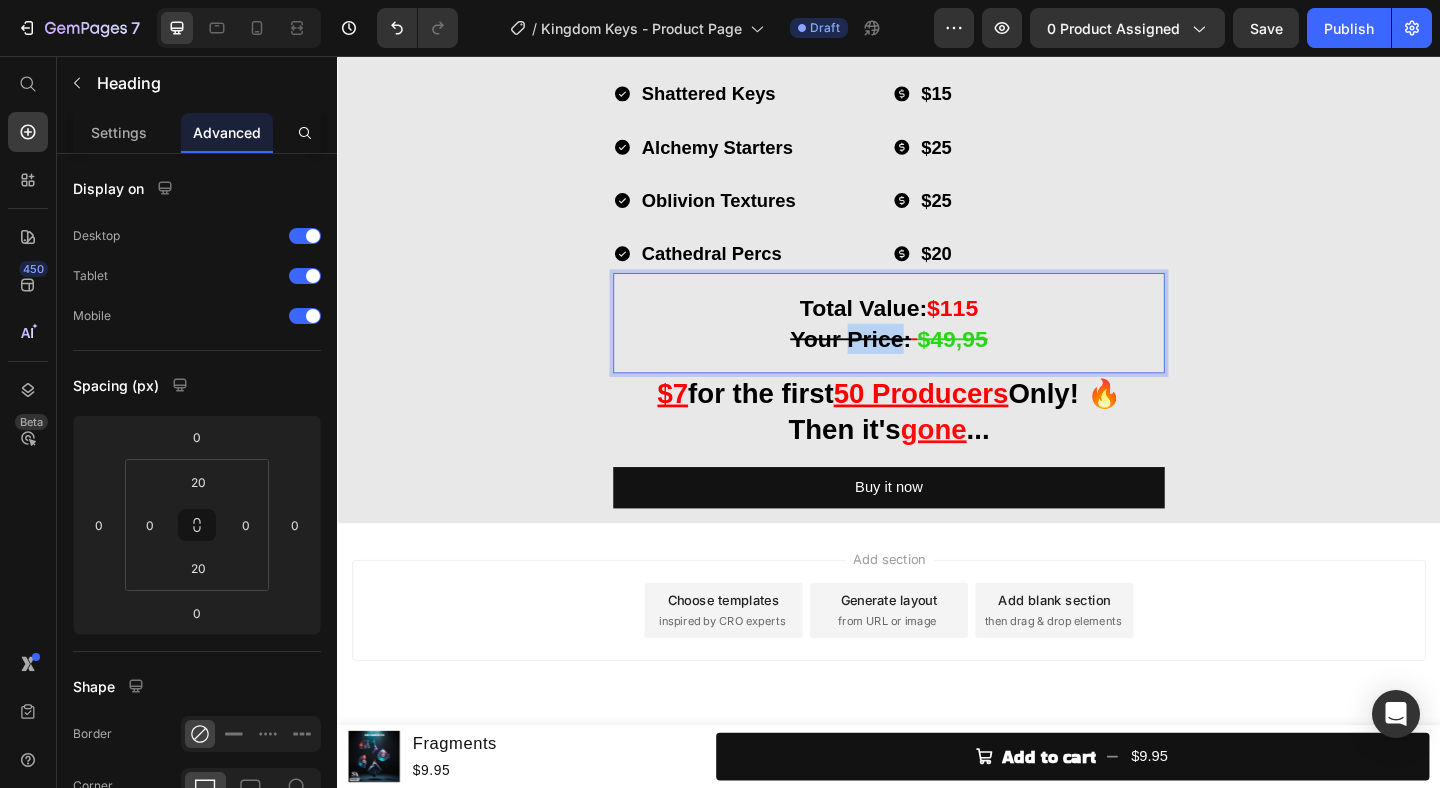 click on "Your Price:" at bounding box center [896, 363] 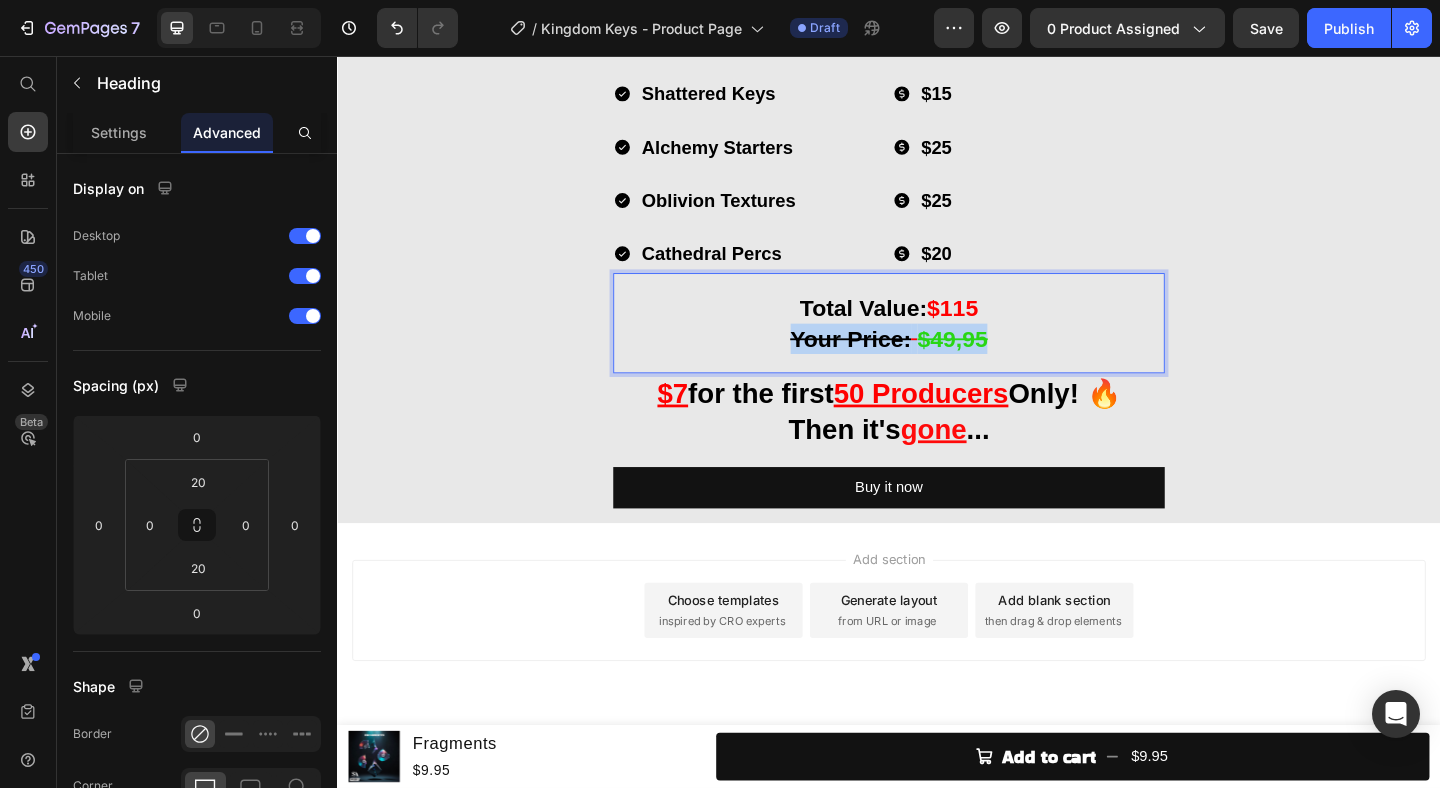 click on "Your Price:" at bounding box center (896, 363) 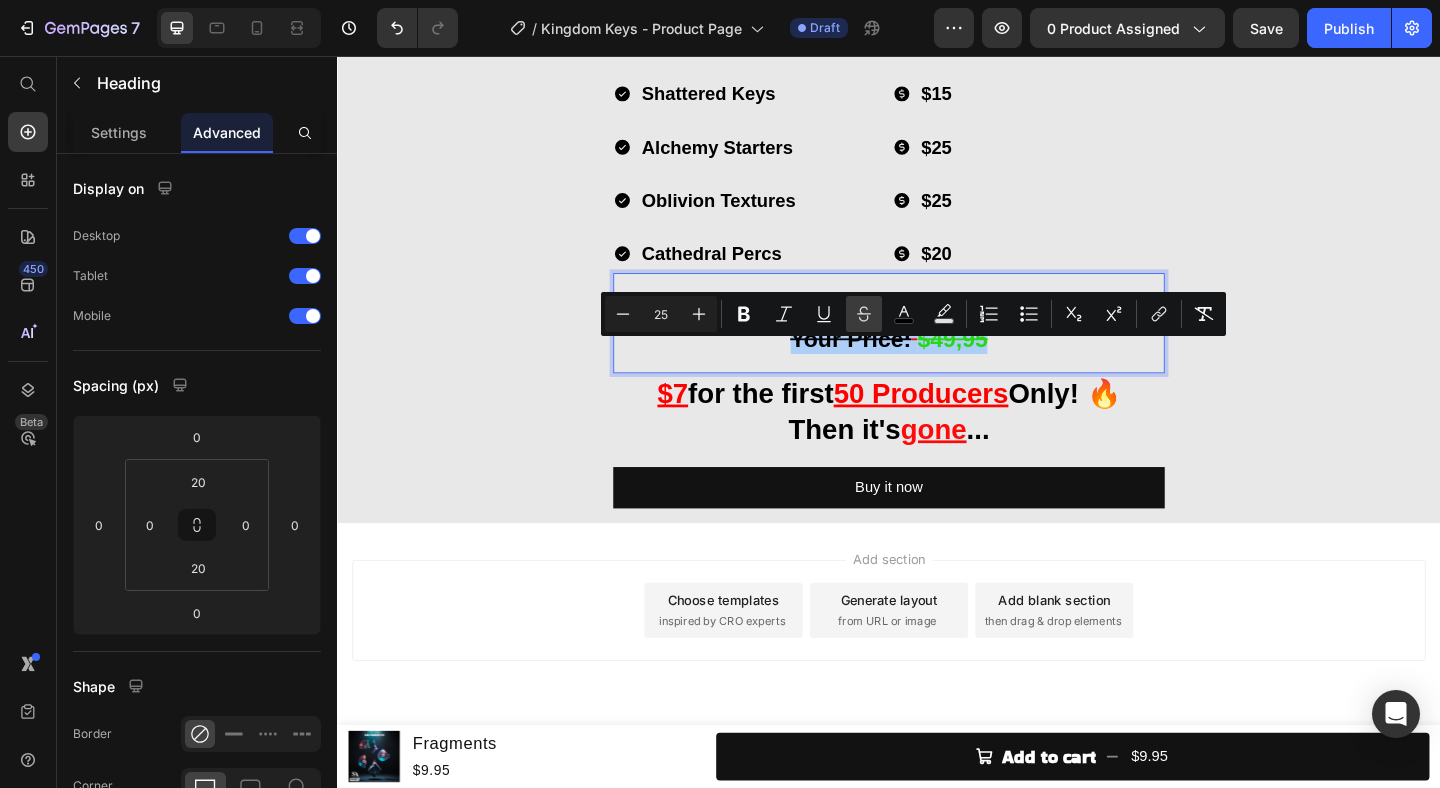 click 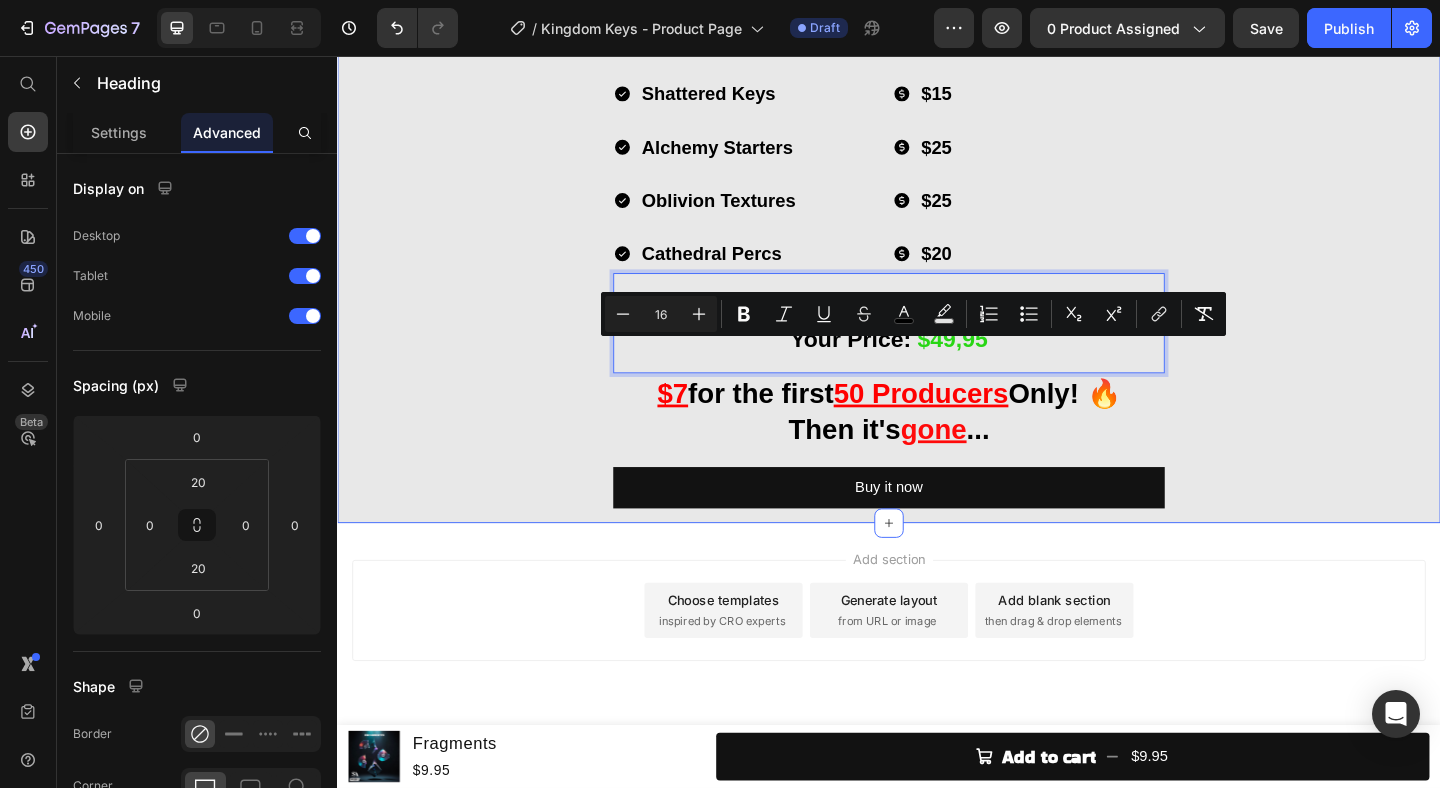 click on "What's in Kingdom Keys? Heading Image Throne Echoes  Loop Kit Heading (30 Stemmed Out Melody Loops) Heading Row Image Shattered Keys  One Shot Kit Heading (30 Melodic Piano One Shots) Heading Row Image Alchemy Starters  Melody Starter Kit Heading (30 Melodic Melody Starters) Heading Row Image Oblivion Textures Texture Kit Heading (30 Atmospheric Cinematic Textures) Heading Row Image Cathedral Percs  Percussion Kit Heading (30 Percussion Loops) Heading Row Throne Echoes Shattered Keys Alchemy Starters Oblivion Textures Cathedral Percs Item List
$30
$15
$25
$25
$20 Item List Row Total Value:  $115 Your Price:   $49,95 Heading   0 ⁠⁠⁠⁠⁠⁠⁠ $7  for the first  50 Producers  Only! 🔥  Then it's  gone ... Heading Buy it now Dynamic Checkout Product" at bounding box center (937, -276) 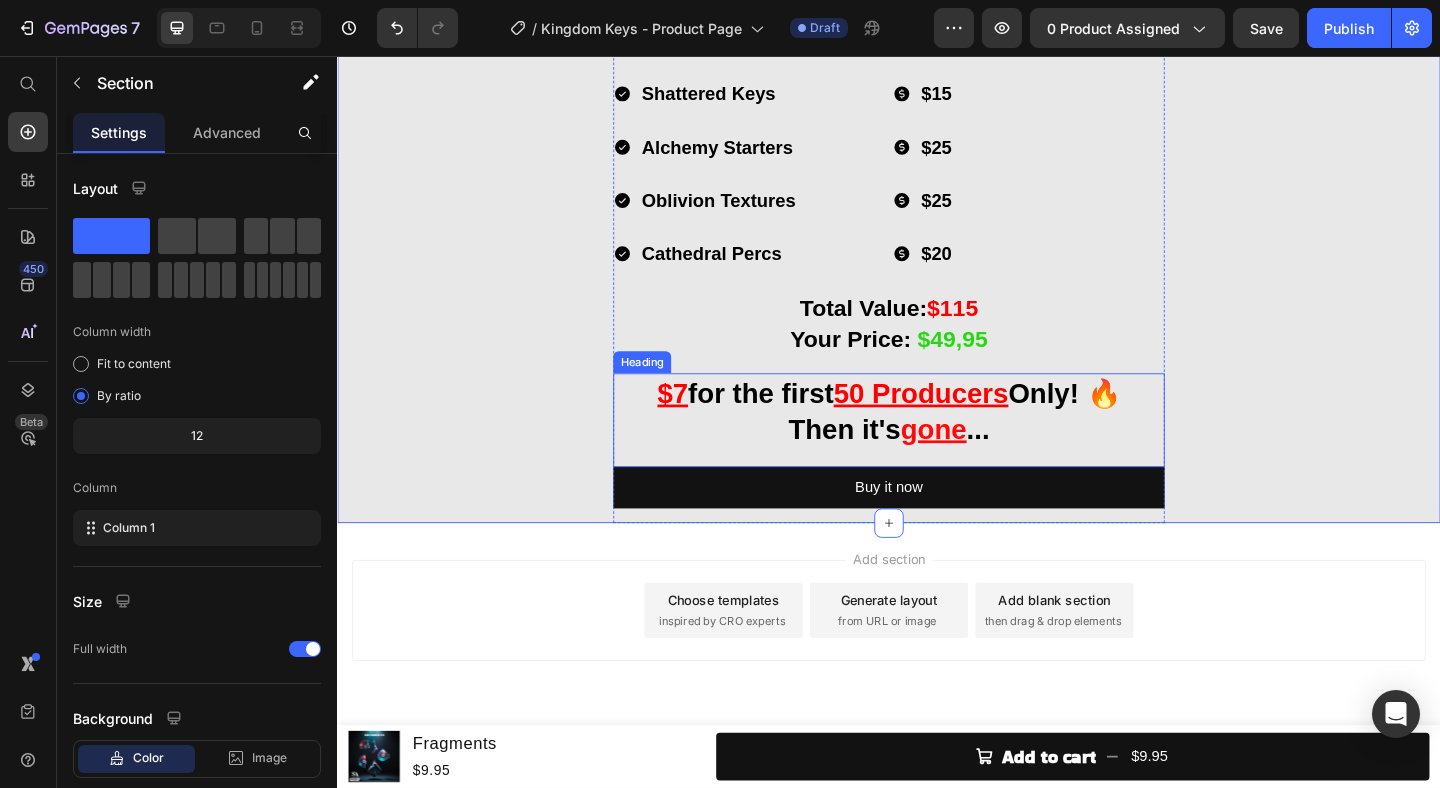 scroll, scrollTop: 4173, scrollLeft: 0, axis: vertical 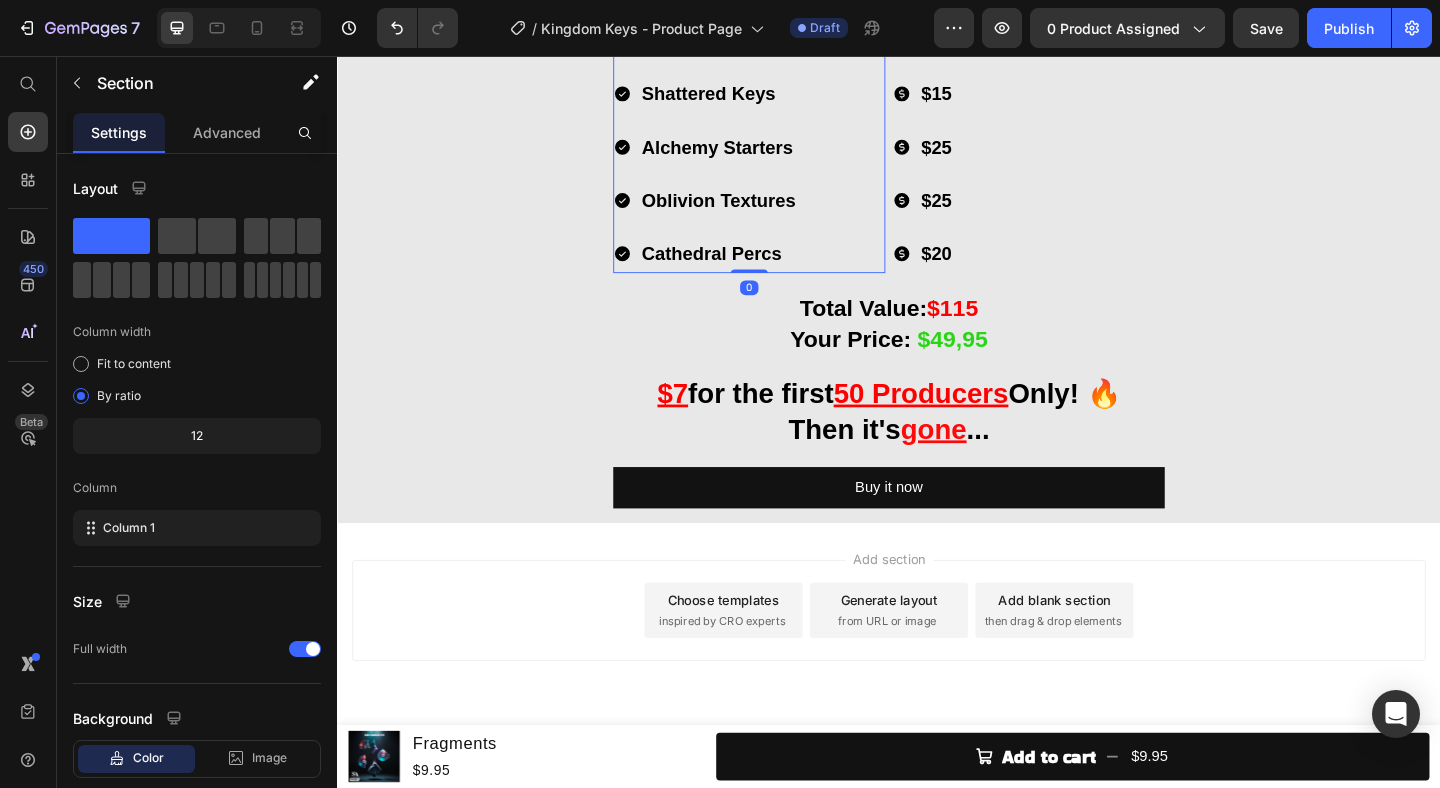 click on "Throne Echoes Shattered Keys Alchemy Starters Oblivion Textures Cathedral Percs" at bounding box center (785, 155) 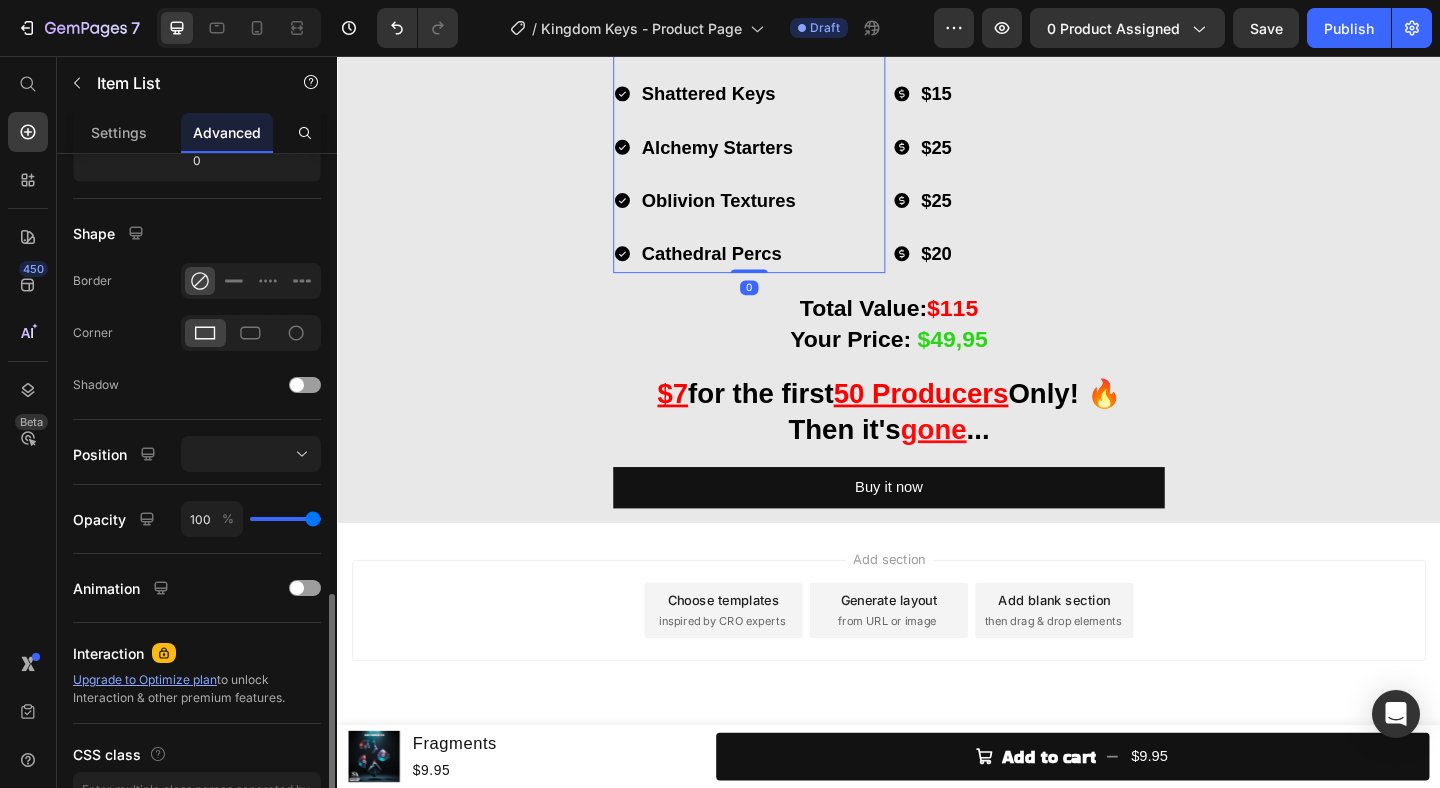 scroll, scrollTop: 578, scrollLeft: 0, axis: vertical 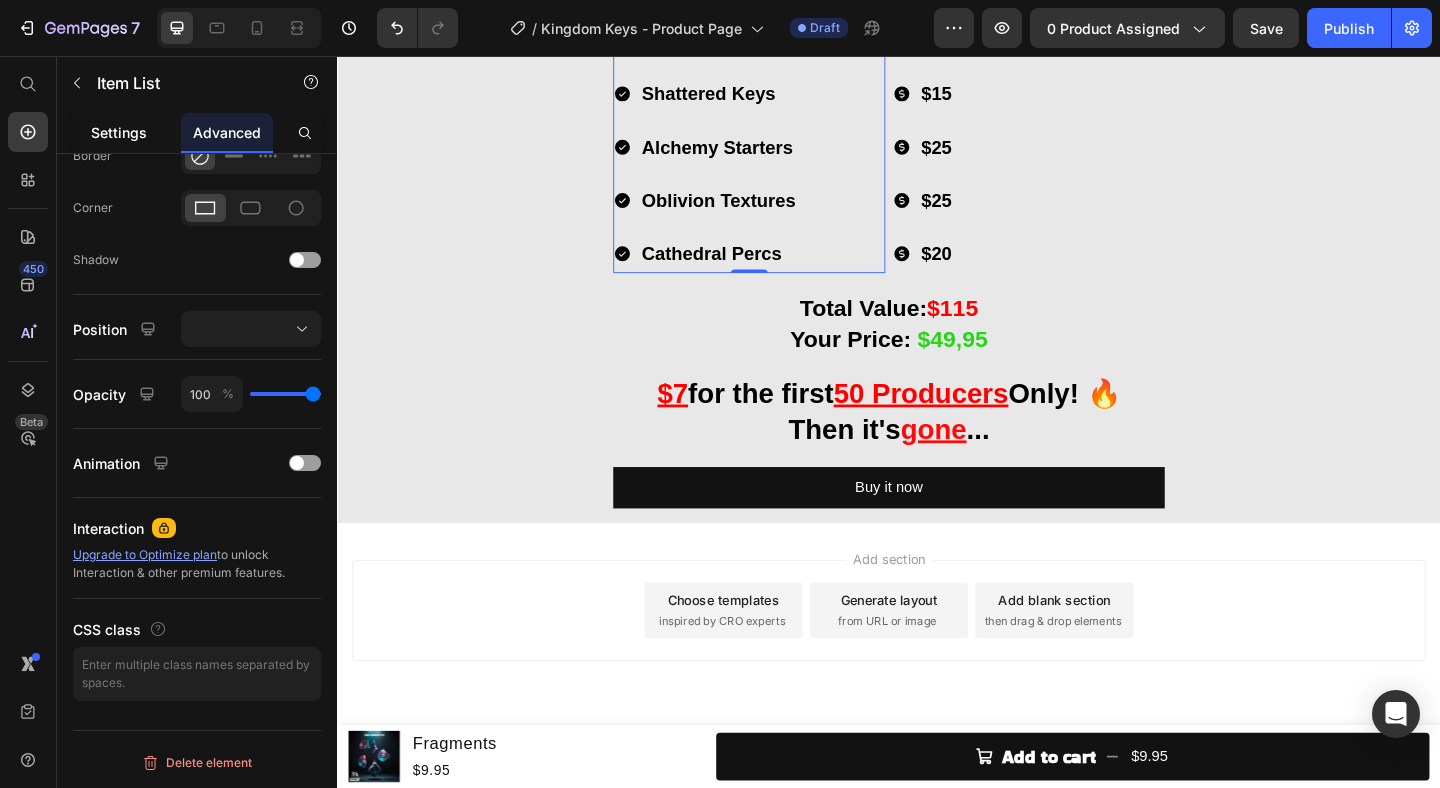 click on "Settings" at bounding box center (119, 132) 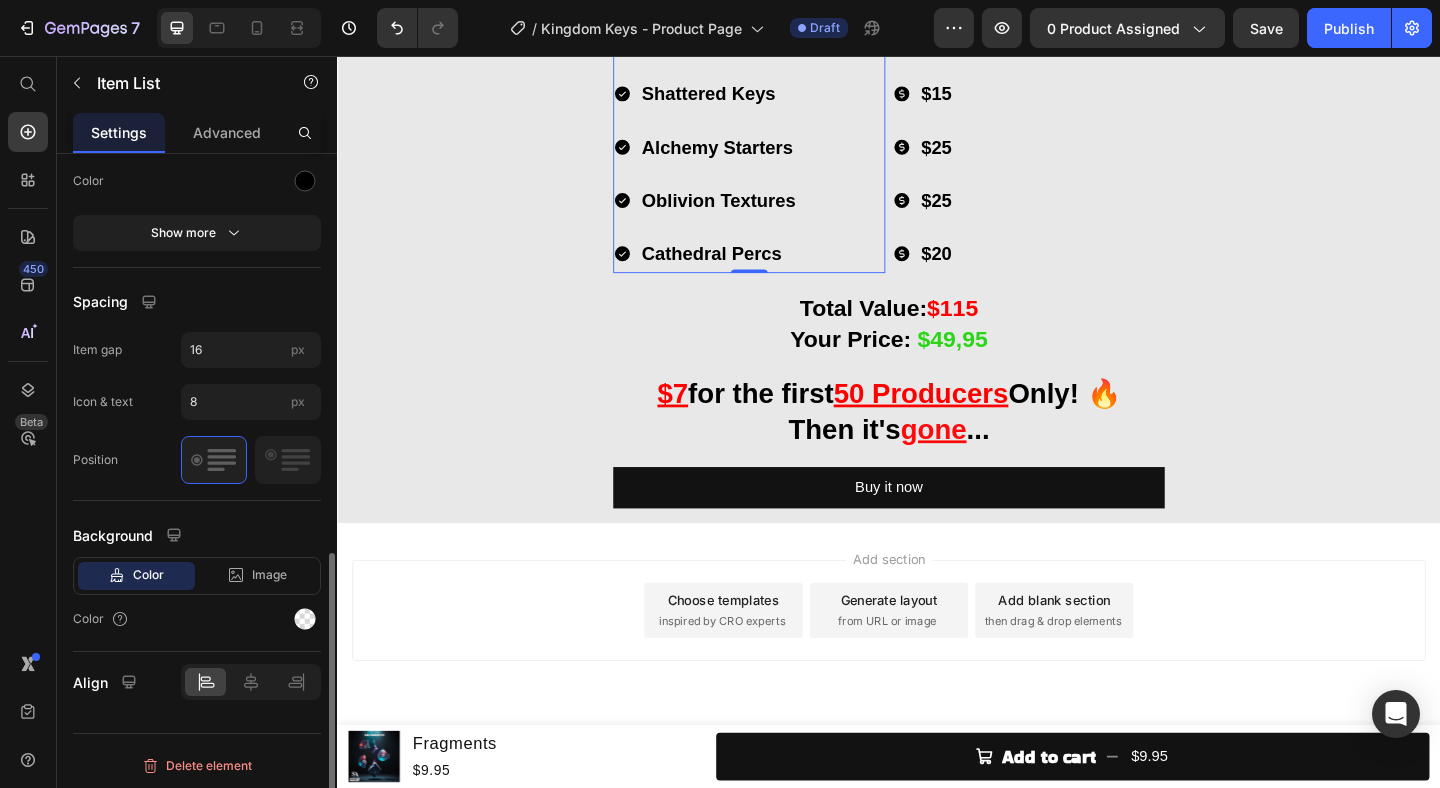 scroll, scrollTop: 953, scrollLeft: 0, axis: vertical 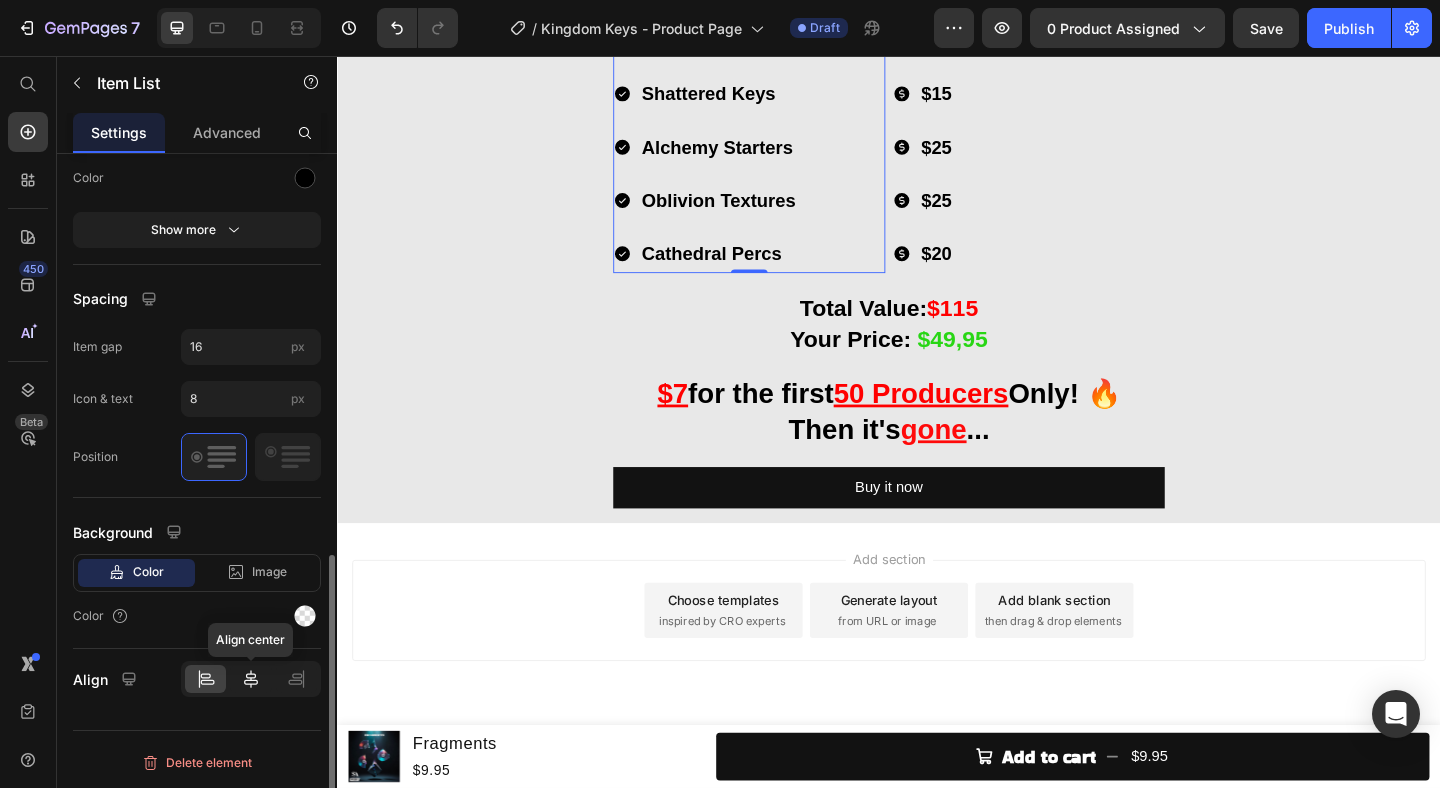 click 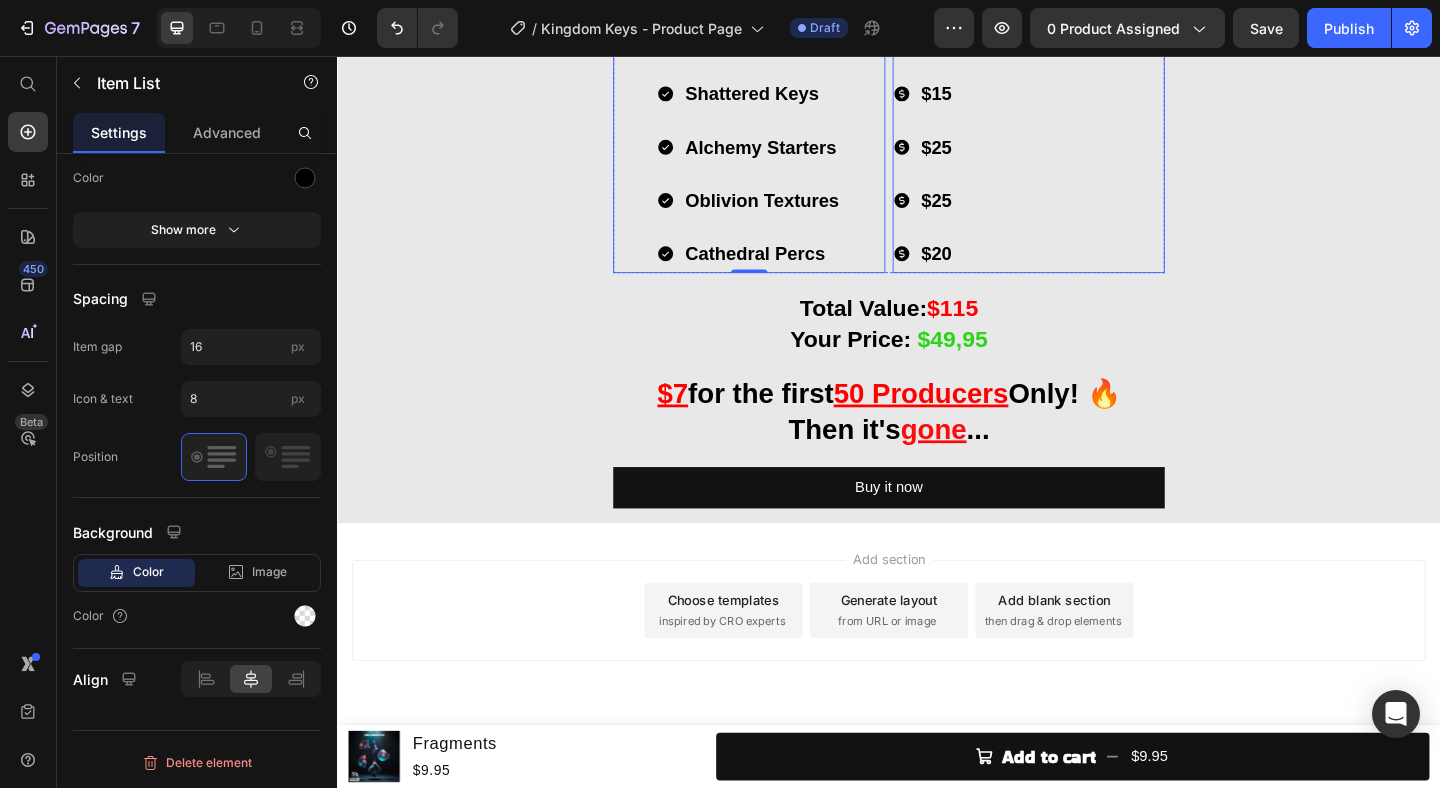 click on "$30
$15
$25
$25
$20" at bounding box center (1089, 155) 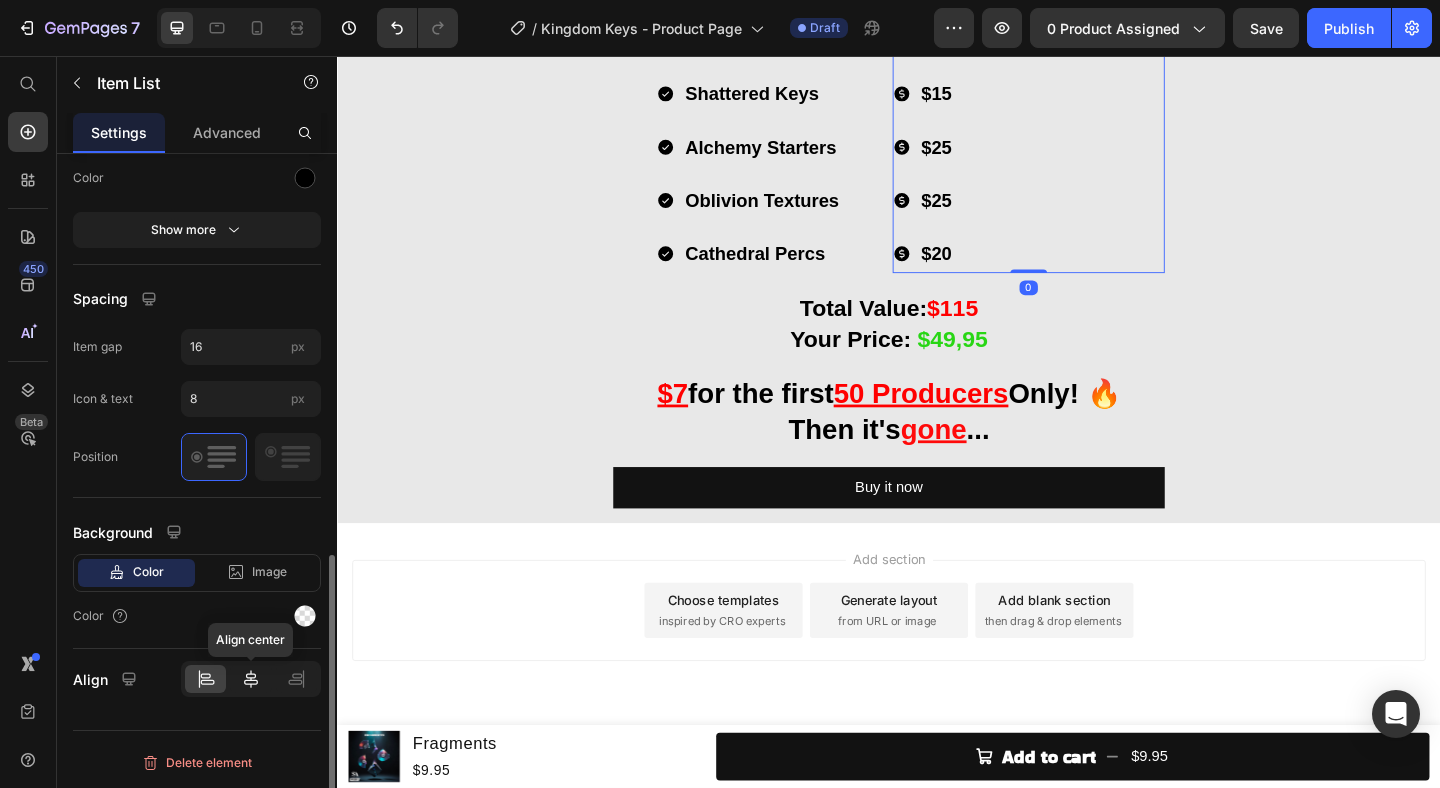 click 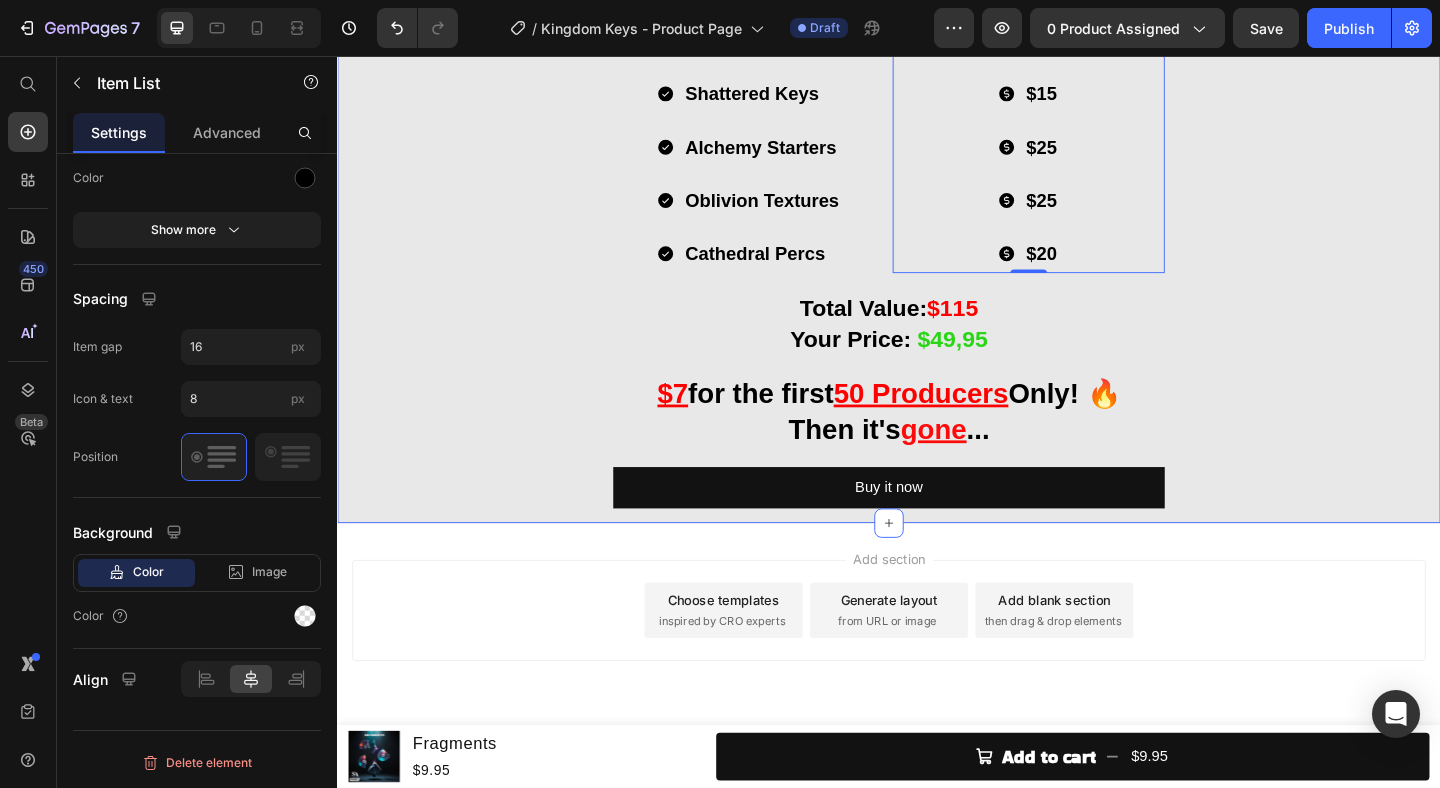 click on "What's in Kingdom Keys? Heading Image Throne Echoes  Loop Kit Heading (30 Stemmed Out Melody Loops) Heading Row Image Shattered Keys  One Shot Kit Heading (30 Melodic Piano One Shots) Heading Row Image Alchemy Starters  Melody Starter Kit Heading (30 Melodic Melody Starters) Heading Row Image Oblivion Textures Texture Kit Heading (30 Atmospheric Cinematic Textures) Heading Row Image Cathedral Percs  Percussion Kit Heading (30 Percussion Loops) Heading Row Throne Echoes Shattered Keys Alchemy Starters Oblivion Textures Cathedral Percs Item List
$30
$15
$25
$25
$20 Item List   0 Row Total Value:  $115 Your Price:   $49,95 Heading ⁠⁠⁠⁠⁠⁠⁠ $7  for the first  50 Producers  Only! 🔥  Then it's  gone ... Heading Buy it now Dynamic Checkout Product" at bounding box center (937, -276) 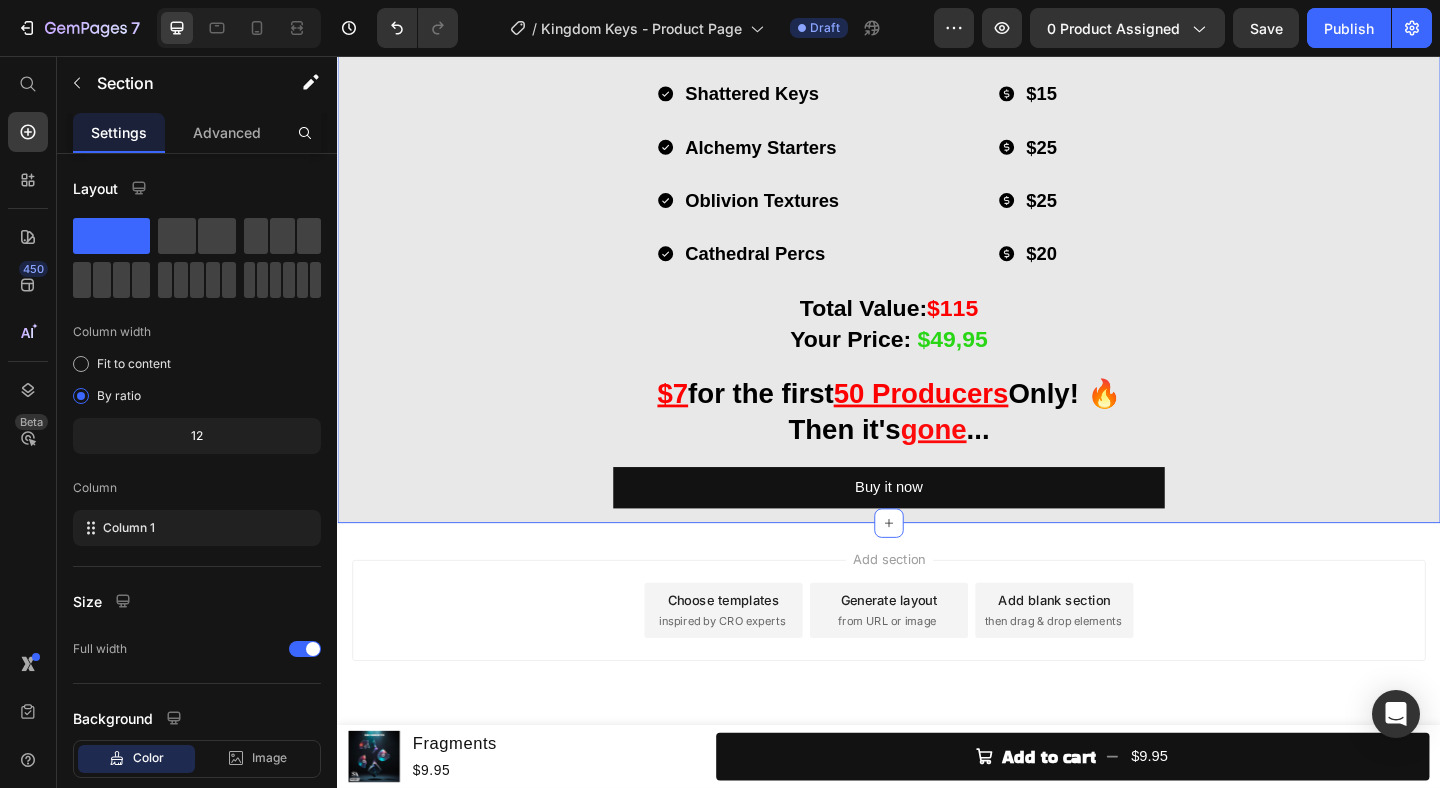 scroll, scrollTop: 3983, scrollLeft: 0, axis: vertical 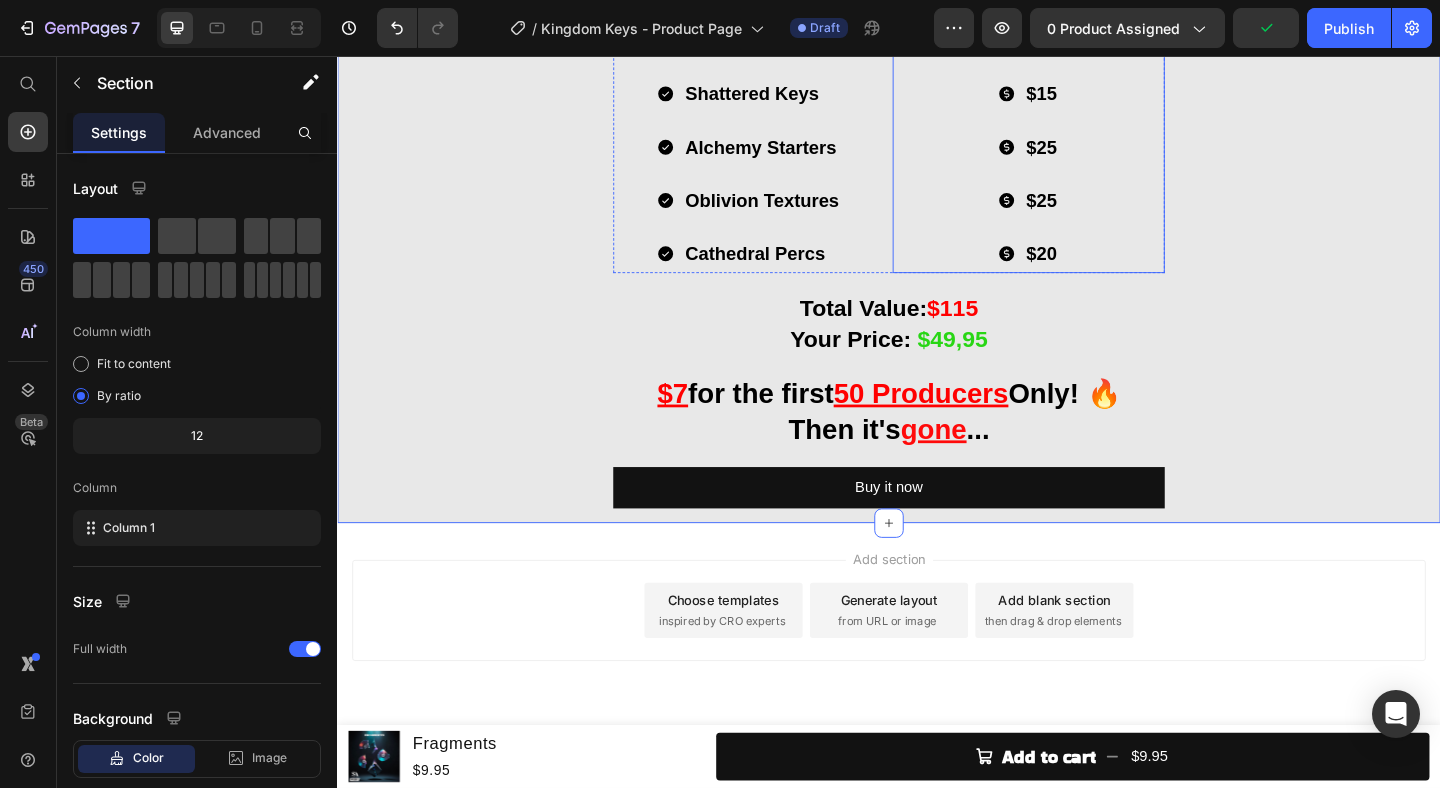 click on "$25" at bounding box center [1102, 213] 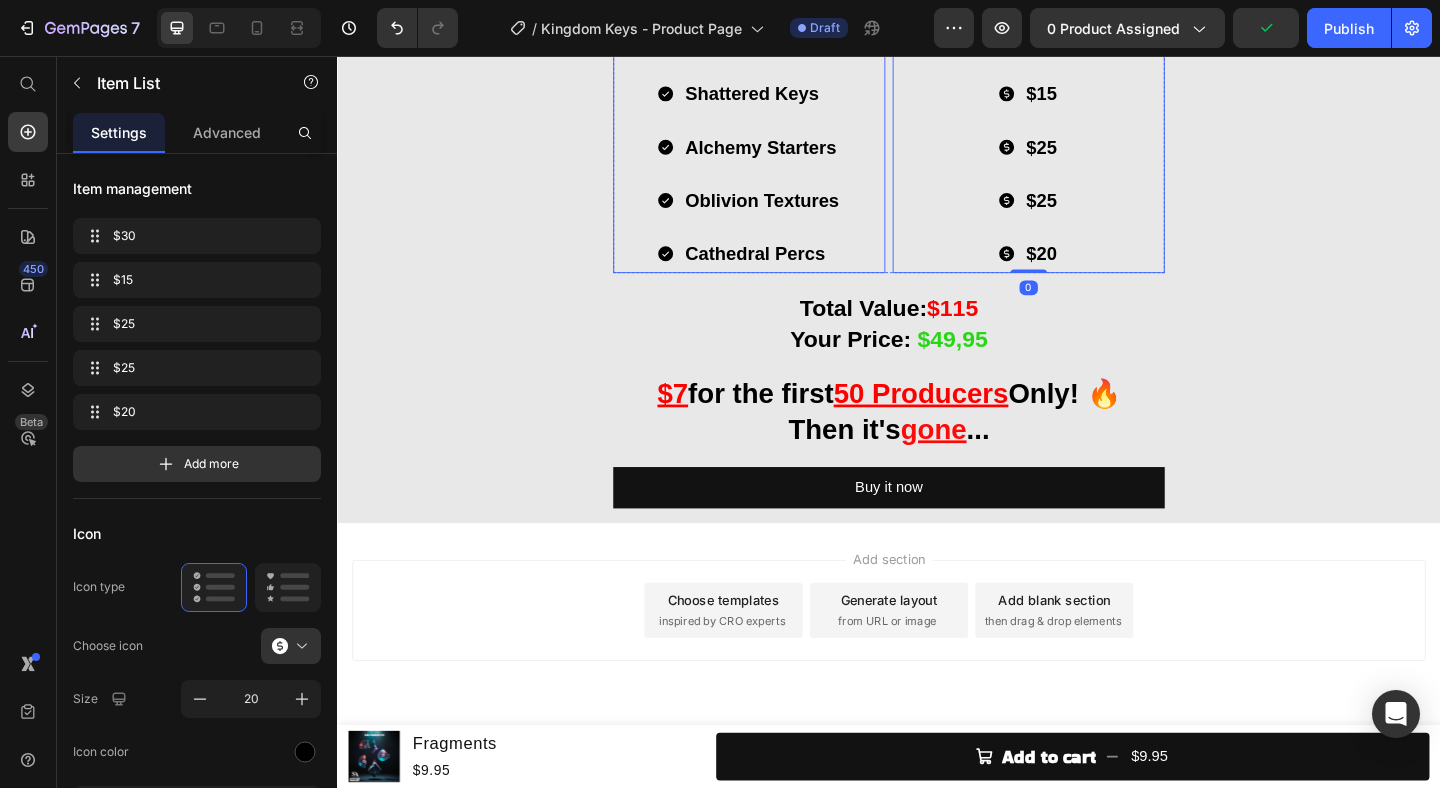 click on "Cathedral Percs" at bounding box center [798, 271] 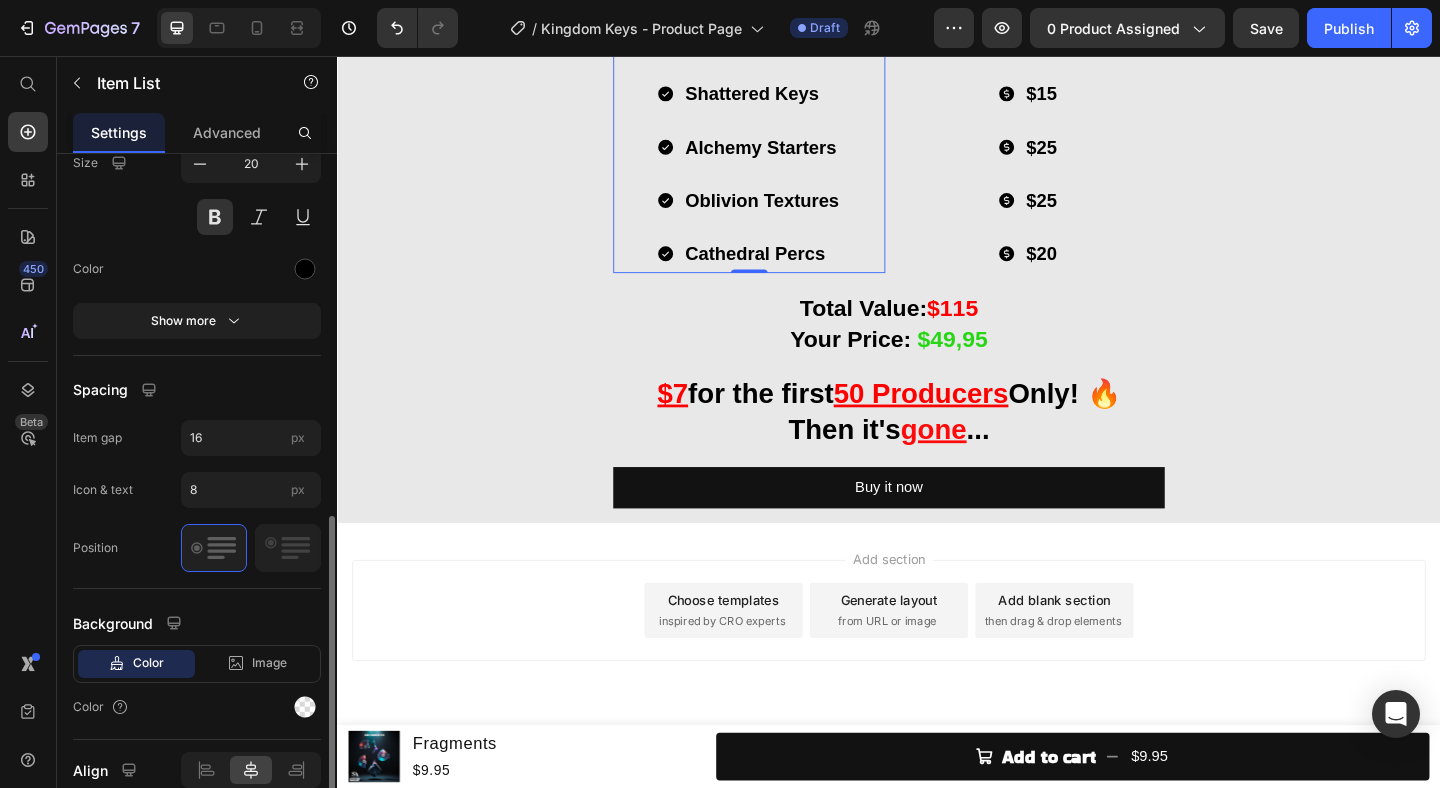 scroll, scrollTop: 874, scrollLeft: 0, axis: vertical 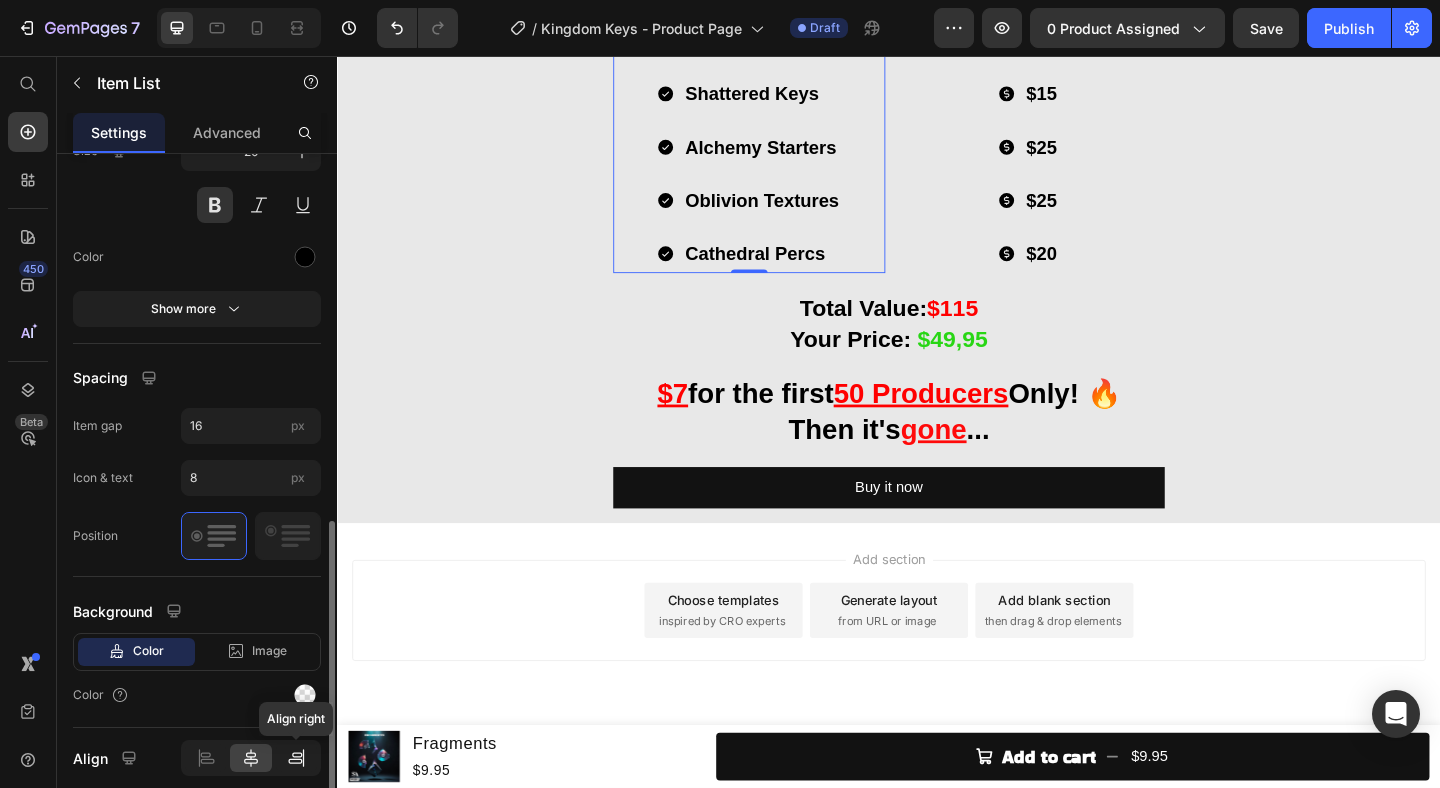 click 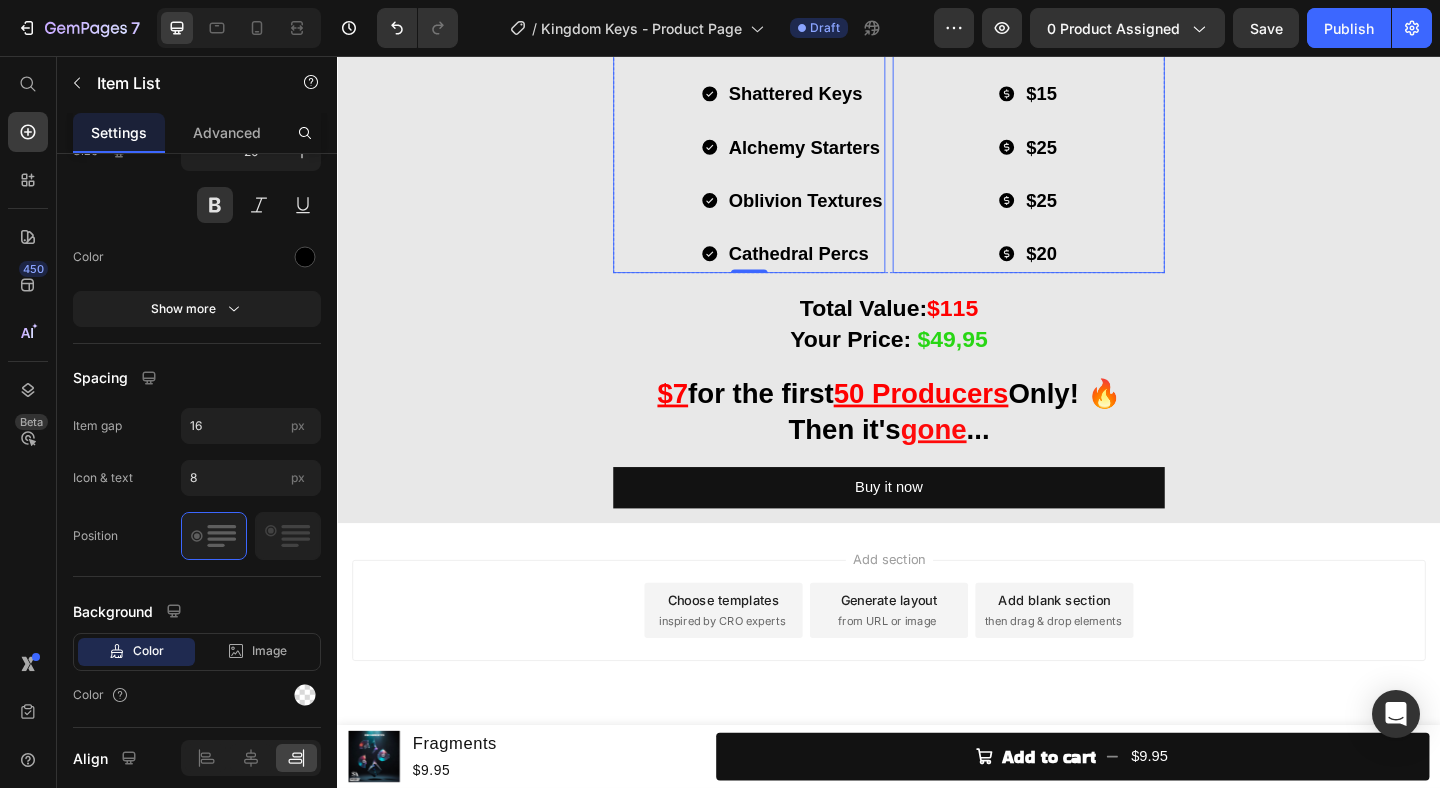click 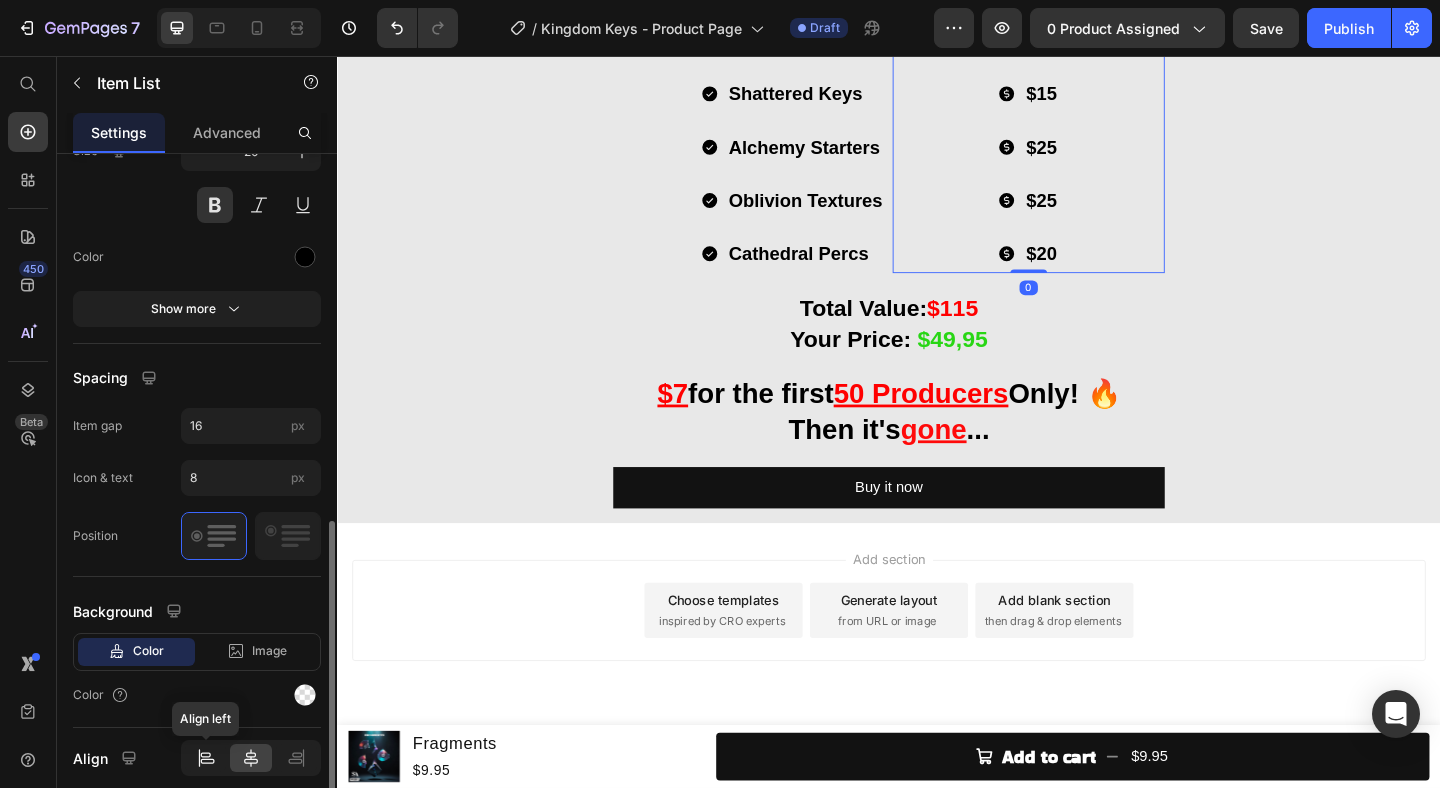 click 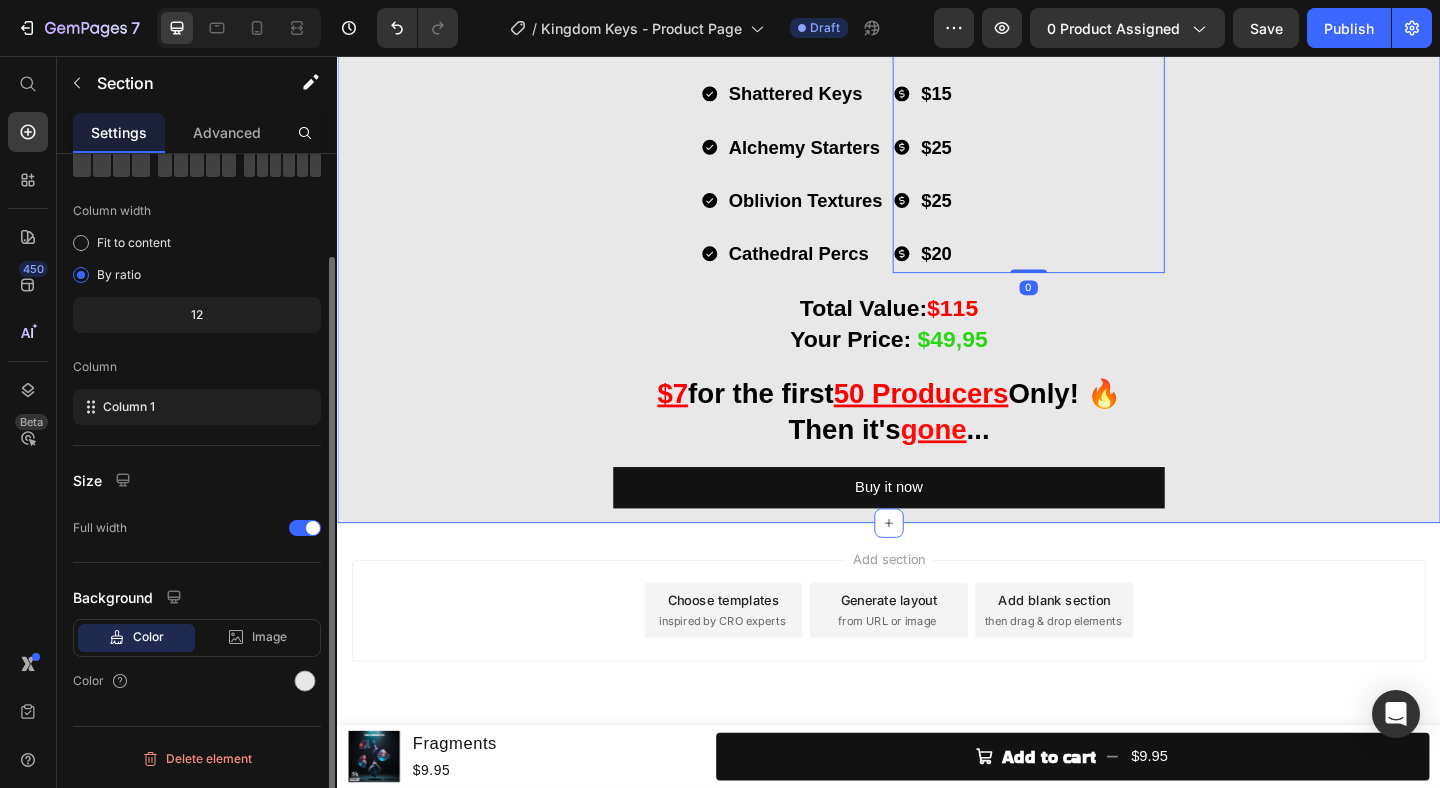 click on "What's in Kingdom Keys? Heading Image Throne Echoes  Loop Kit Heading (30 Stemmed Out Melody Loops) Heading Row Image Shattered Keys  One Shot Kit Heading (30 Melodic Piano One Shots) Heading Row Image Alchemy Starters  Melody Starter Kit Heading (30 Melodic Melody Starters) Heading Row Image Oblivion Textures Texture Kit Heading (30 Atmospheric Cinematic Textures) Heading Row Image Cathedral Percs  Percussion Kit Heading (30 Percussion Loops) Heading Row Throne Echoes Shattered Keys Alchemy Starters Oblivion Textures Cathedral Percs Item List
$30
$15
$25
$25
$20 Item List   0 Row Total Value:  $115 Your Price:   $49,95 Heading ⁠⁠⁠⁠⁠⁠⁠ $7  for the first  50 Producers  Only! 🔥  Then it's  gone ... Heading Buy it now Dynamic Checkout Product" at bounding box center (937, -276) 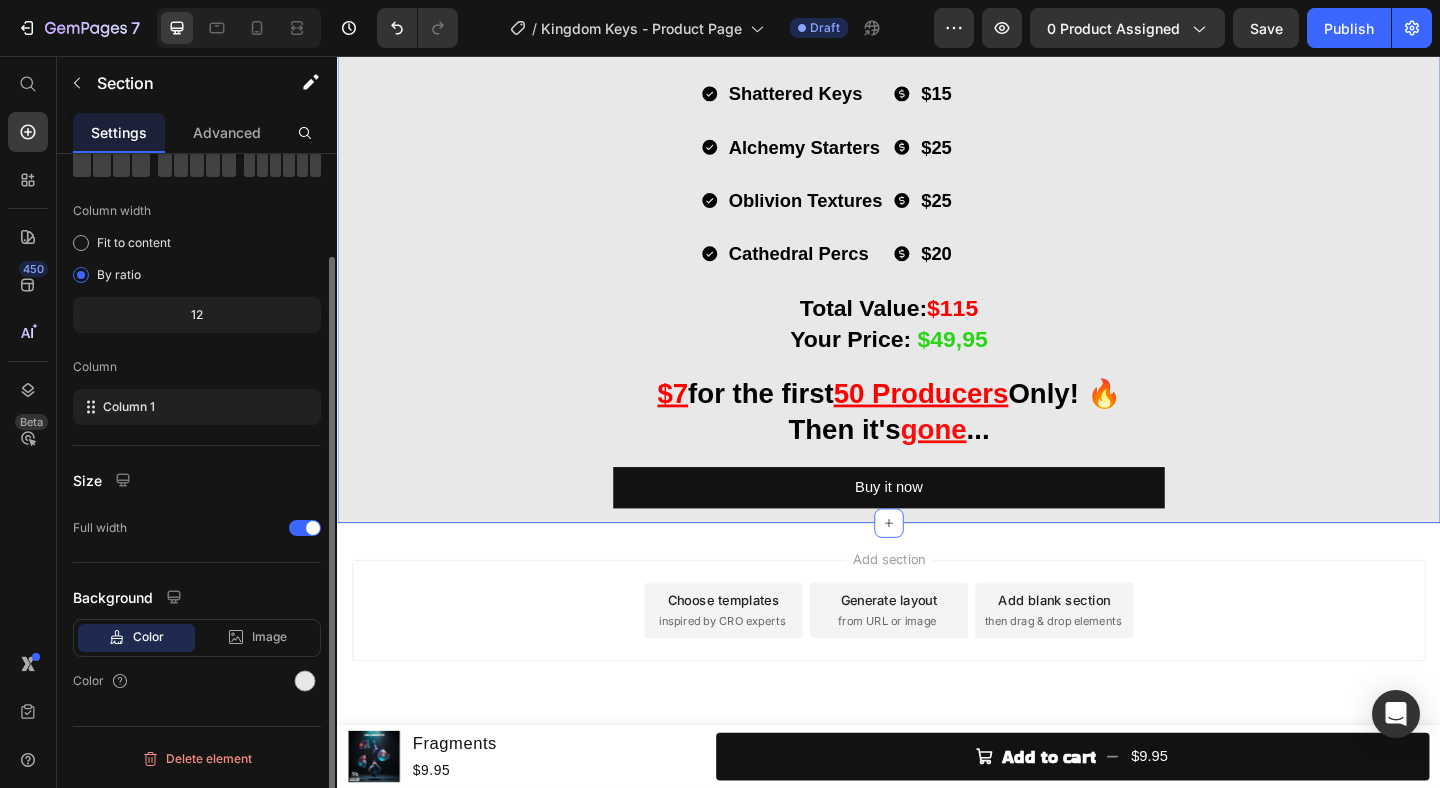 scroll, scrollTop: 0, scrollLeft: 0, axis: both 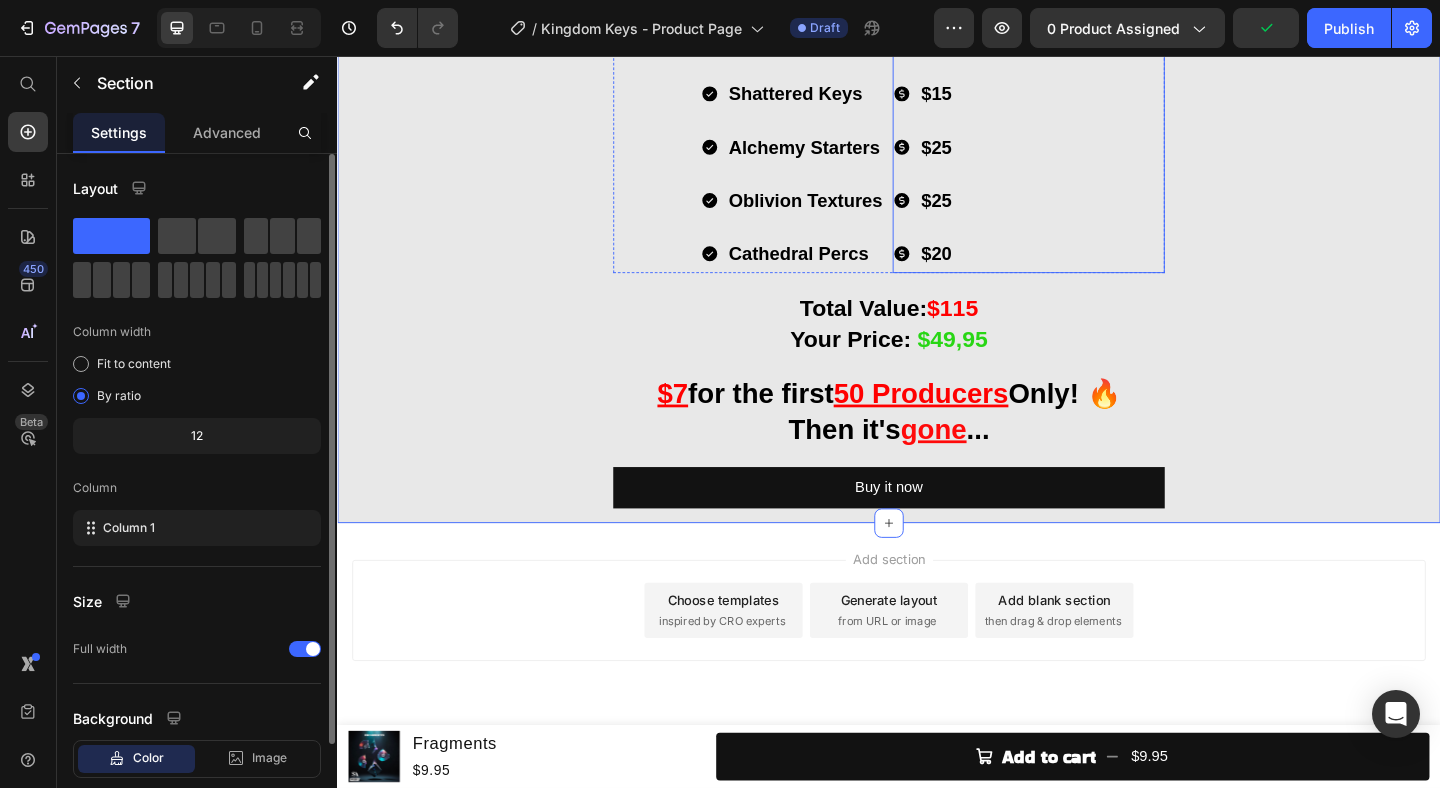 click on "$30
$15
$25
$25
$20" at bounding box center (1089, 155) 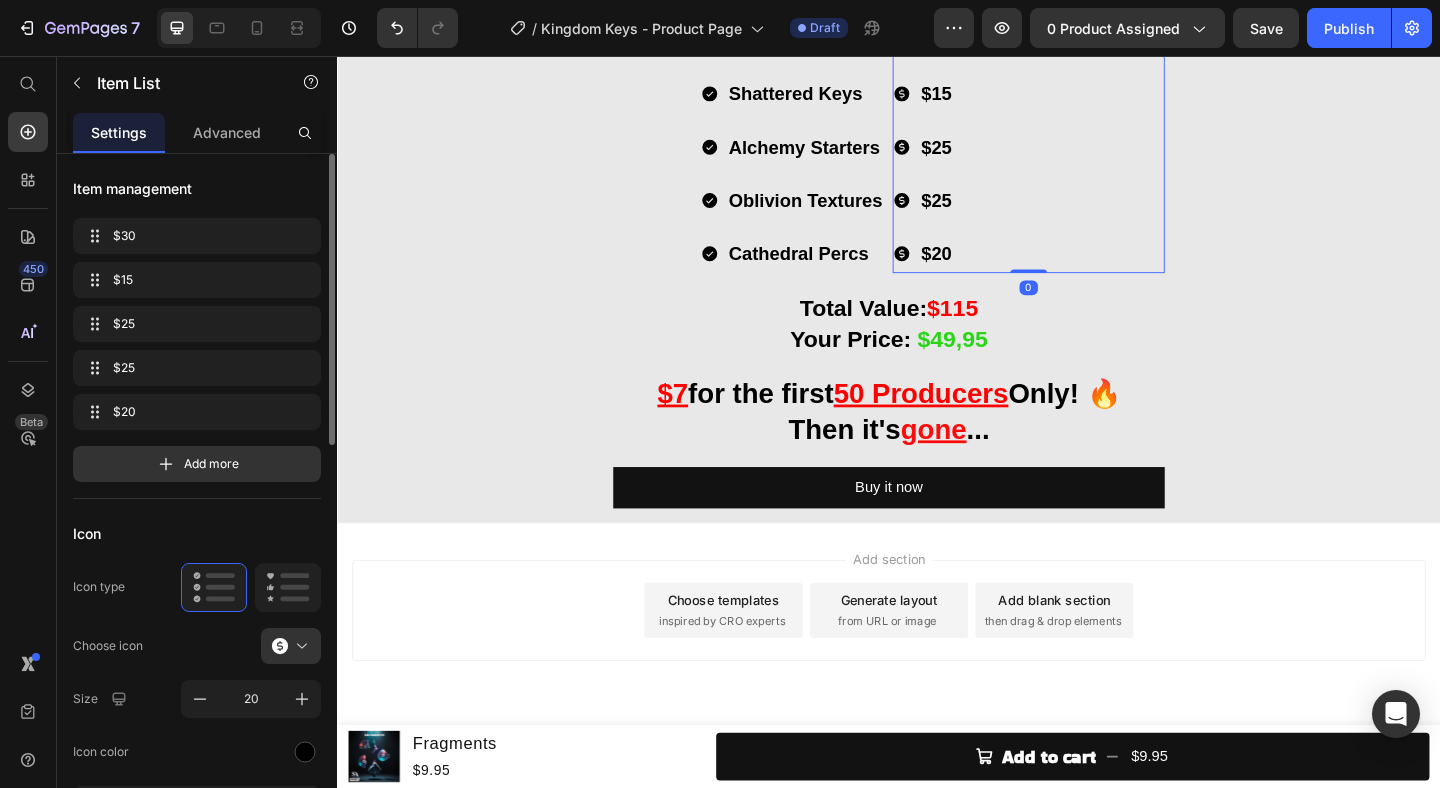 click 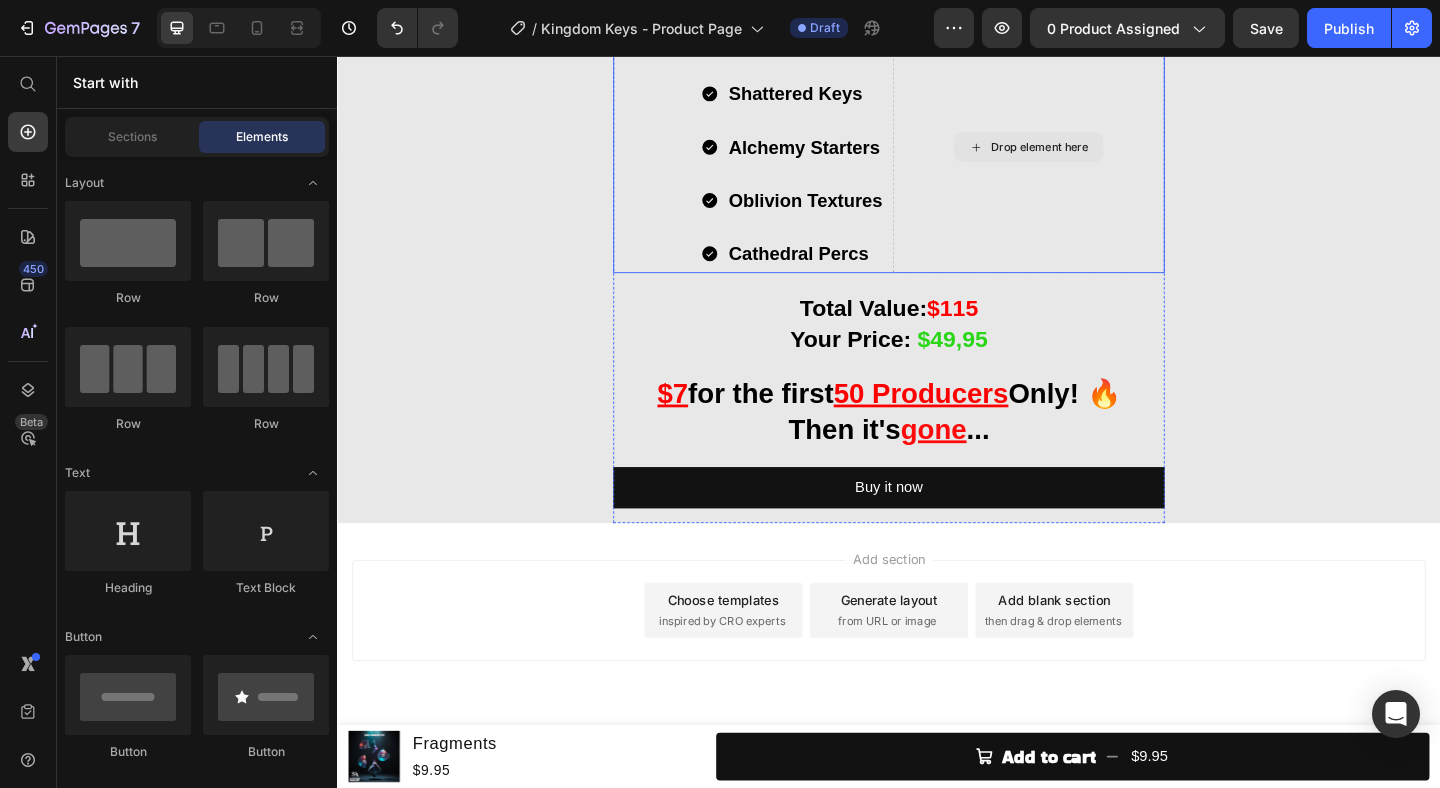click on "Drop element here" at bounding box center (1089, 155) 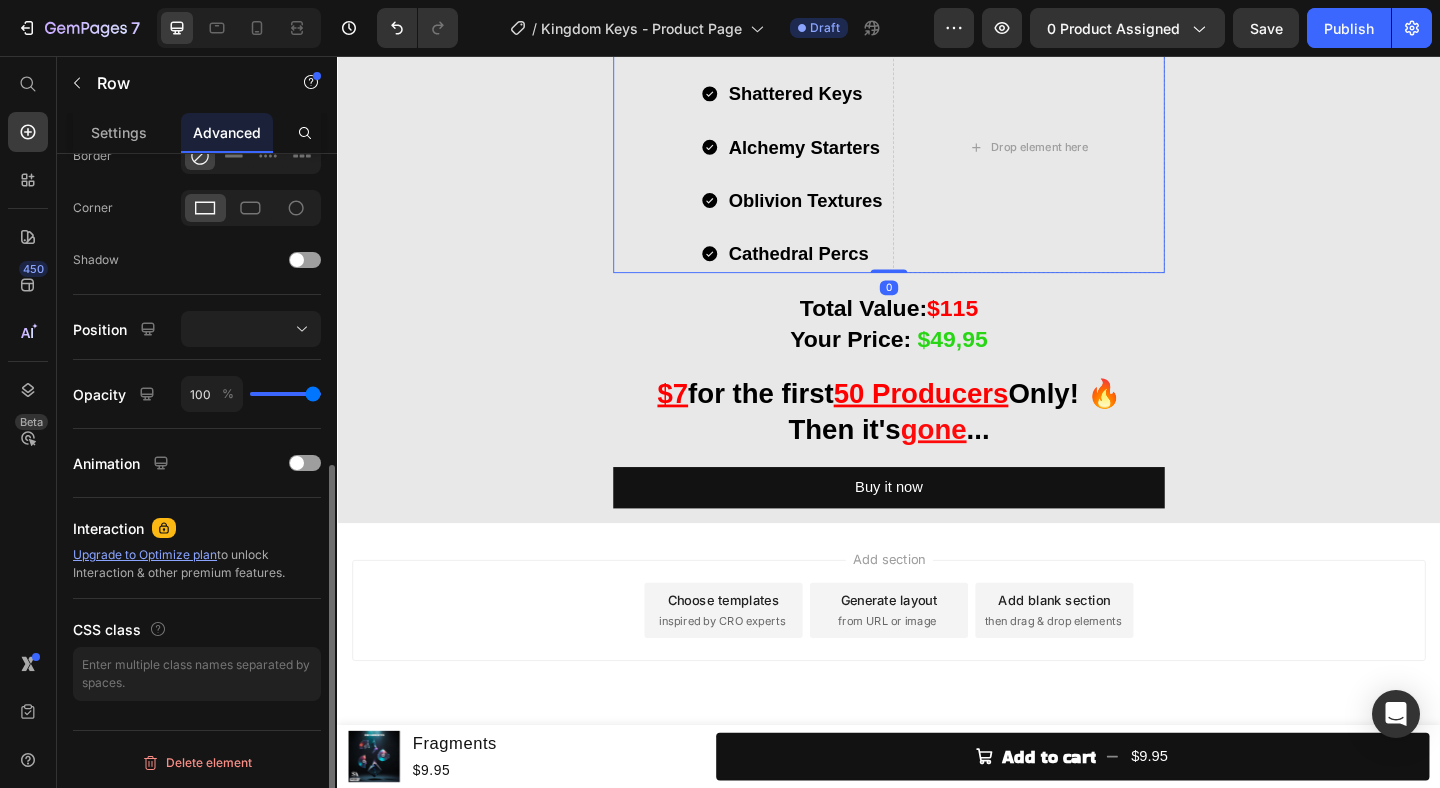 scroll, scrollTop: 0, scrollLeft: 0, axis: both 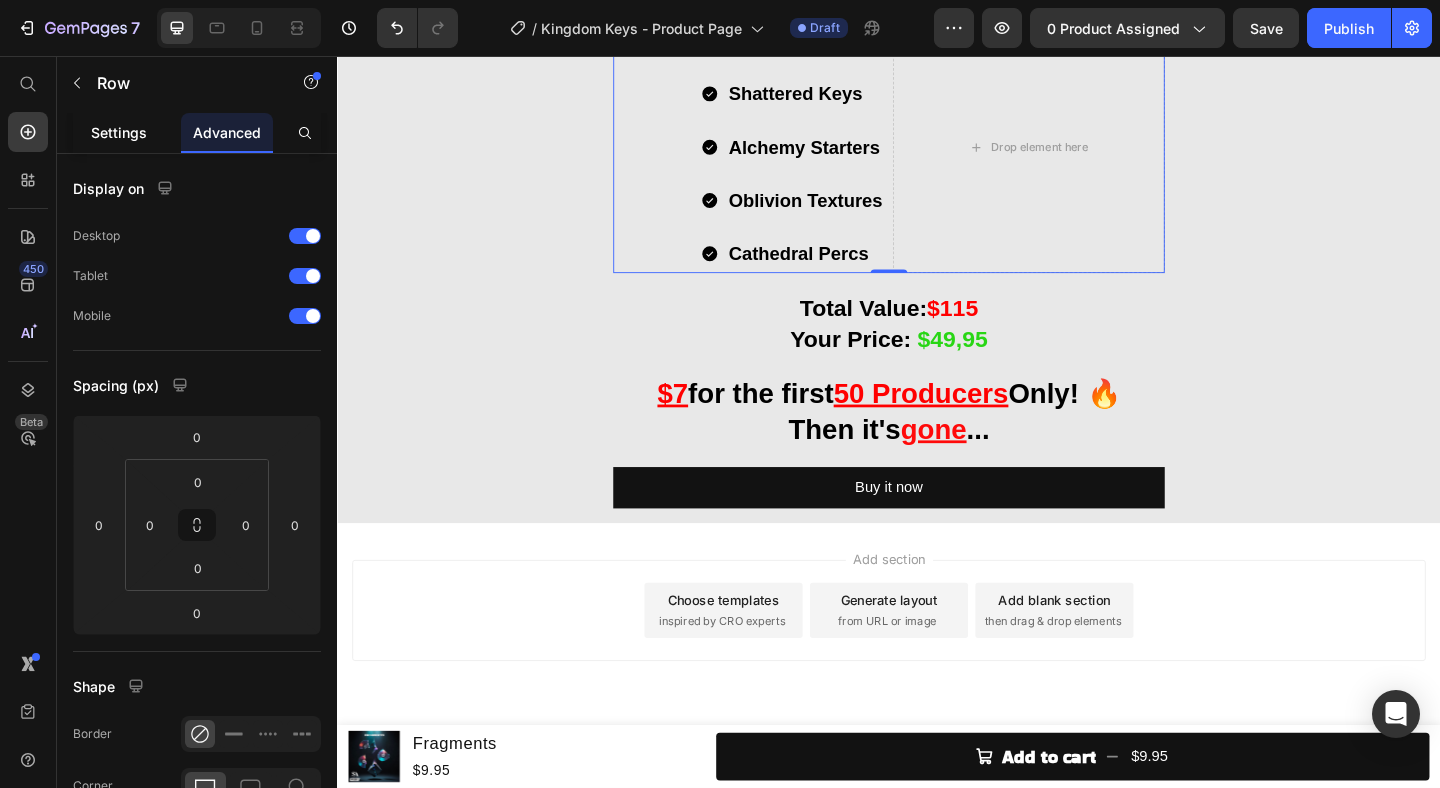 click on "Settings" at bounding box center [119, 132] 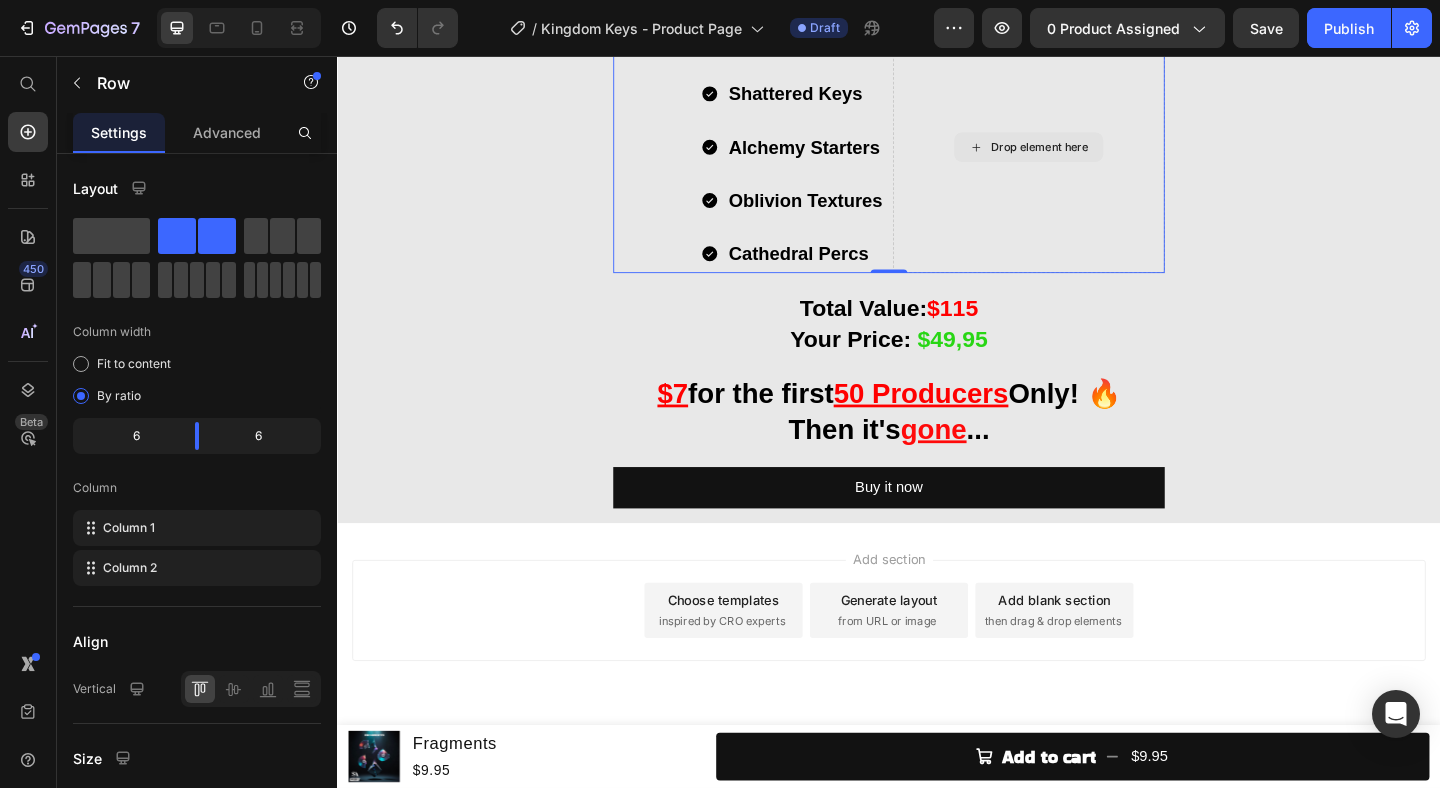 click on "Drop element here" at bounding box center (1089, 155) 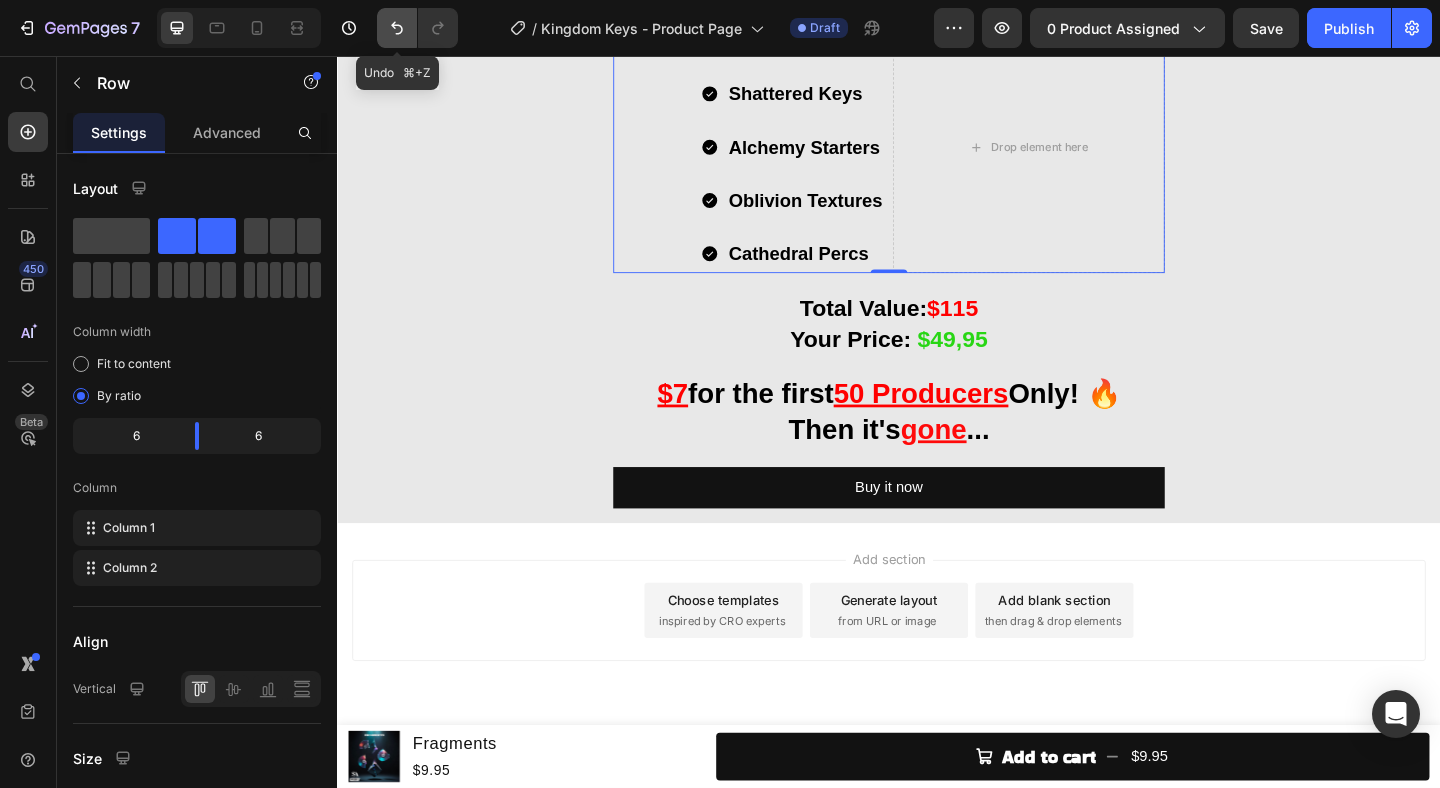 click 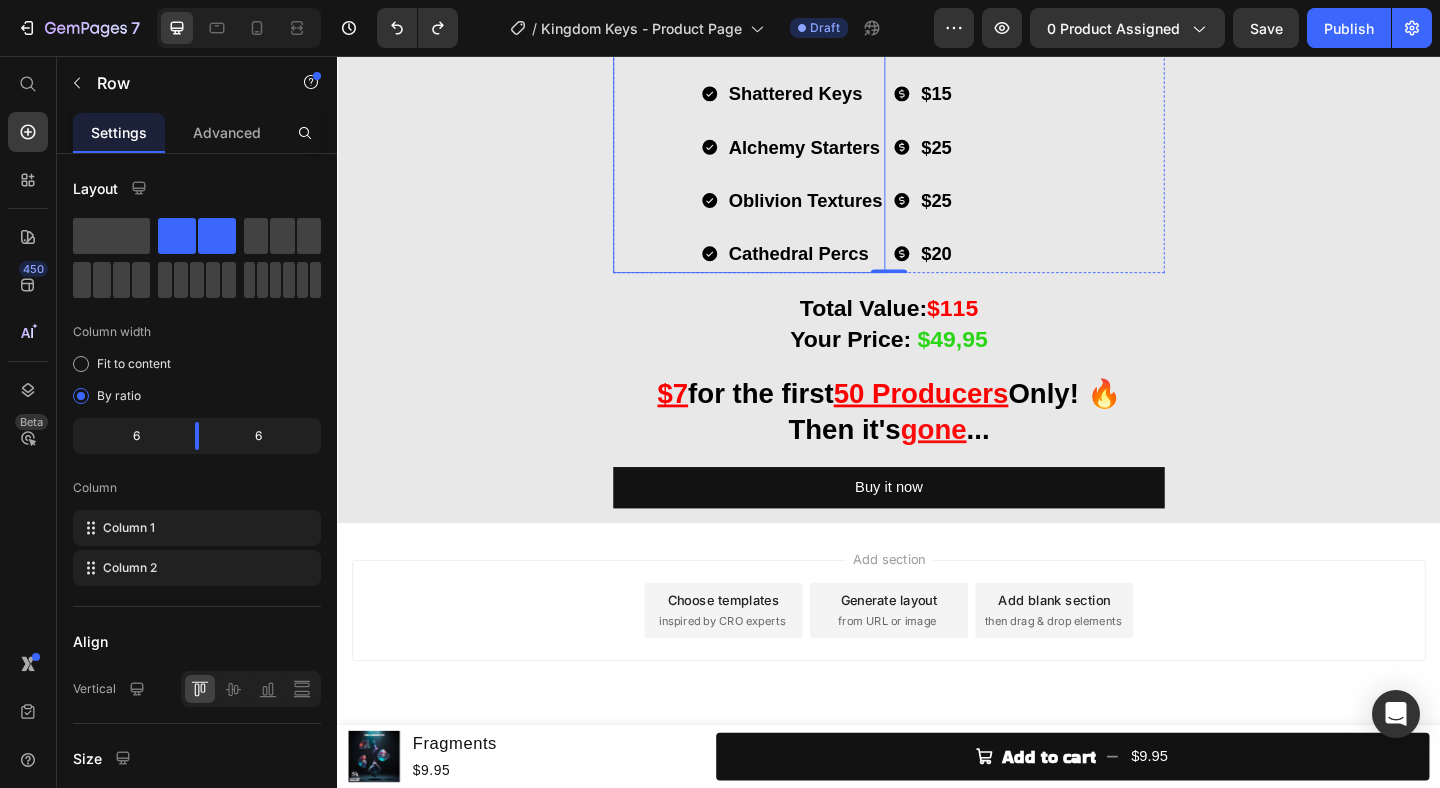 click on "Throne Echoes" at bounding box center [846, 39] 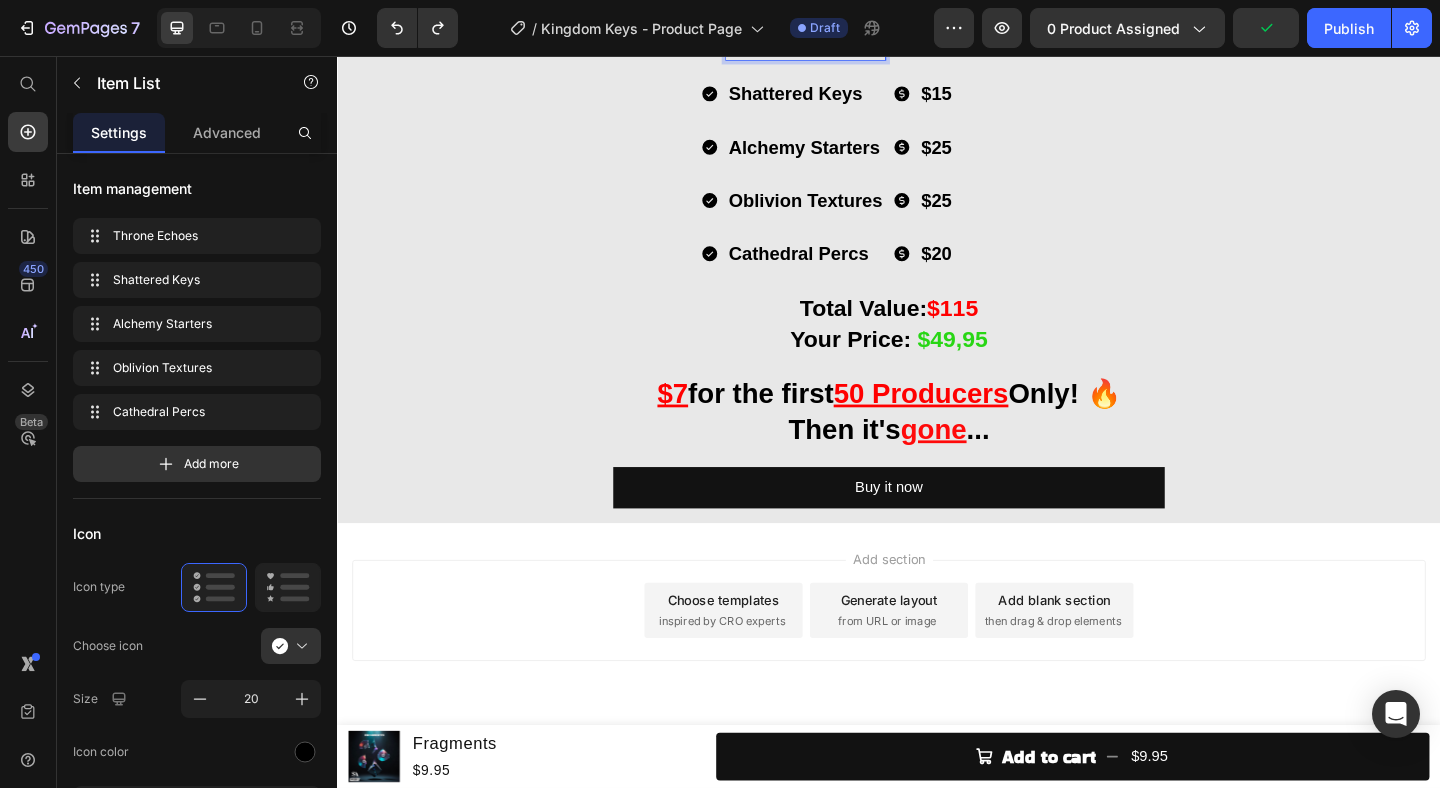 click on "Throne Echoes" at bounding box center (846, 39) 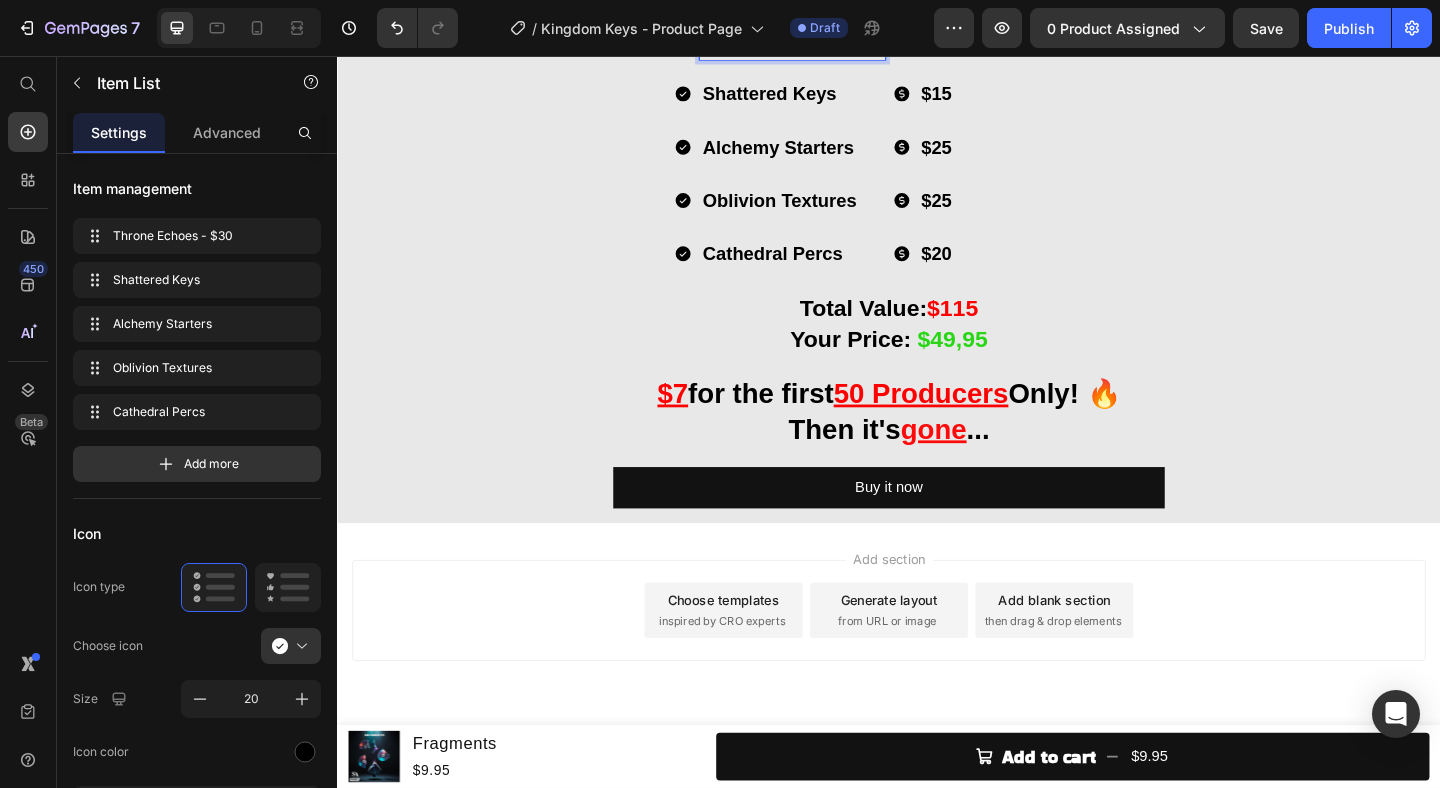 click on "Shattered Keys" at bounding box center [832, 97] 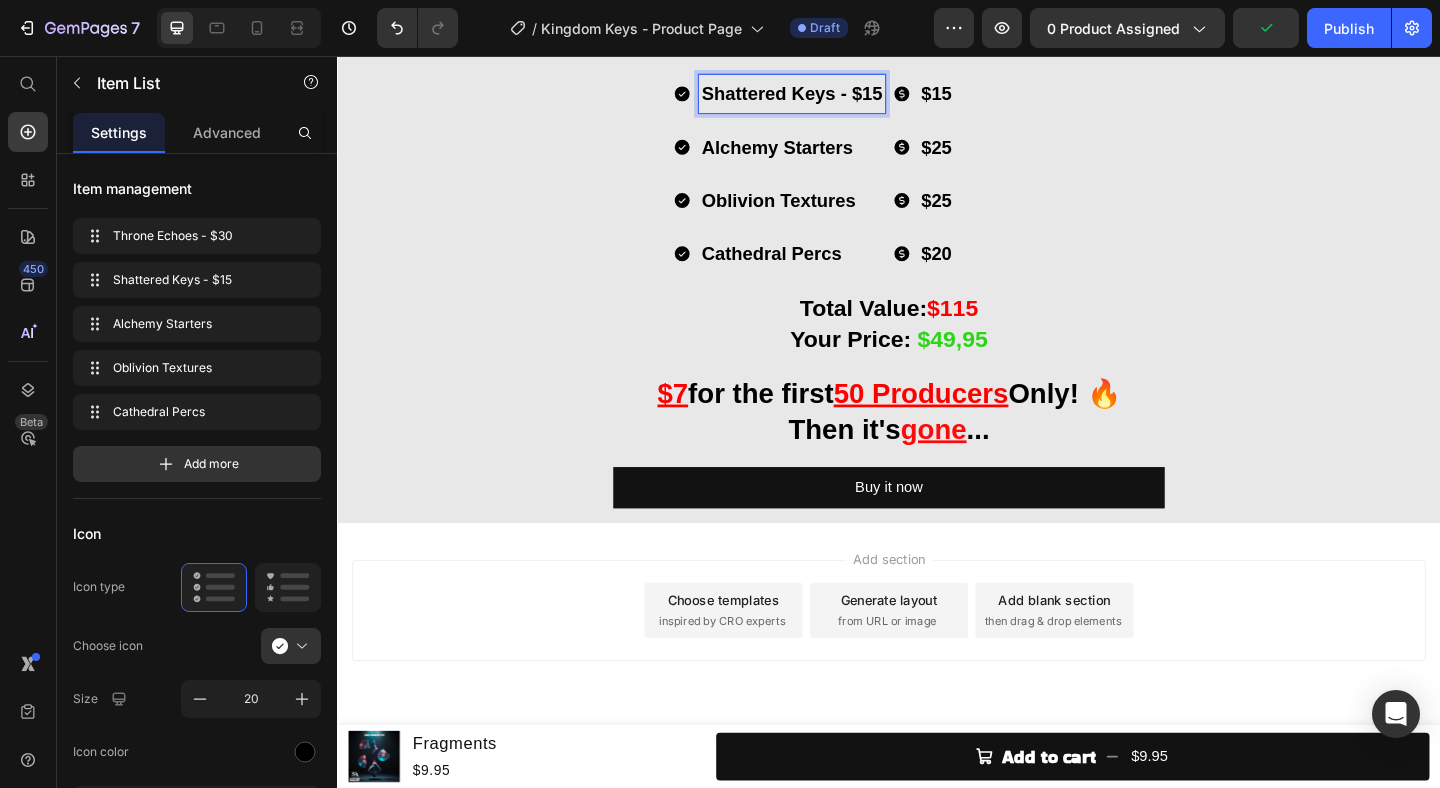 click on "Alchemy Starters" at bounding box center [831, 155] 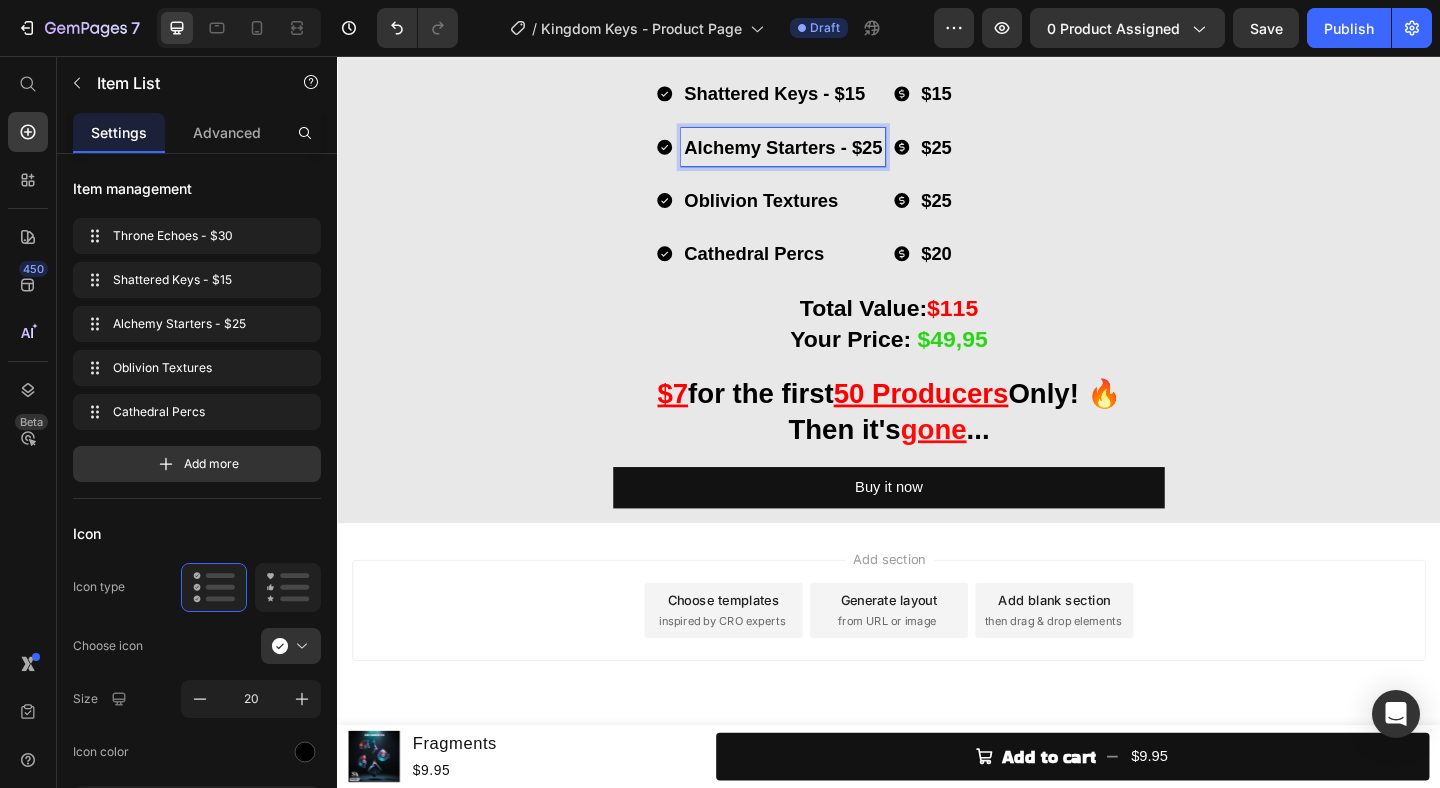 click on "Oblivion Textures" at bounding box center [822, 213] 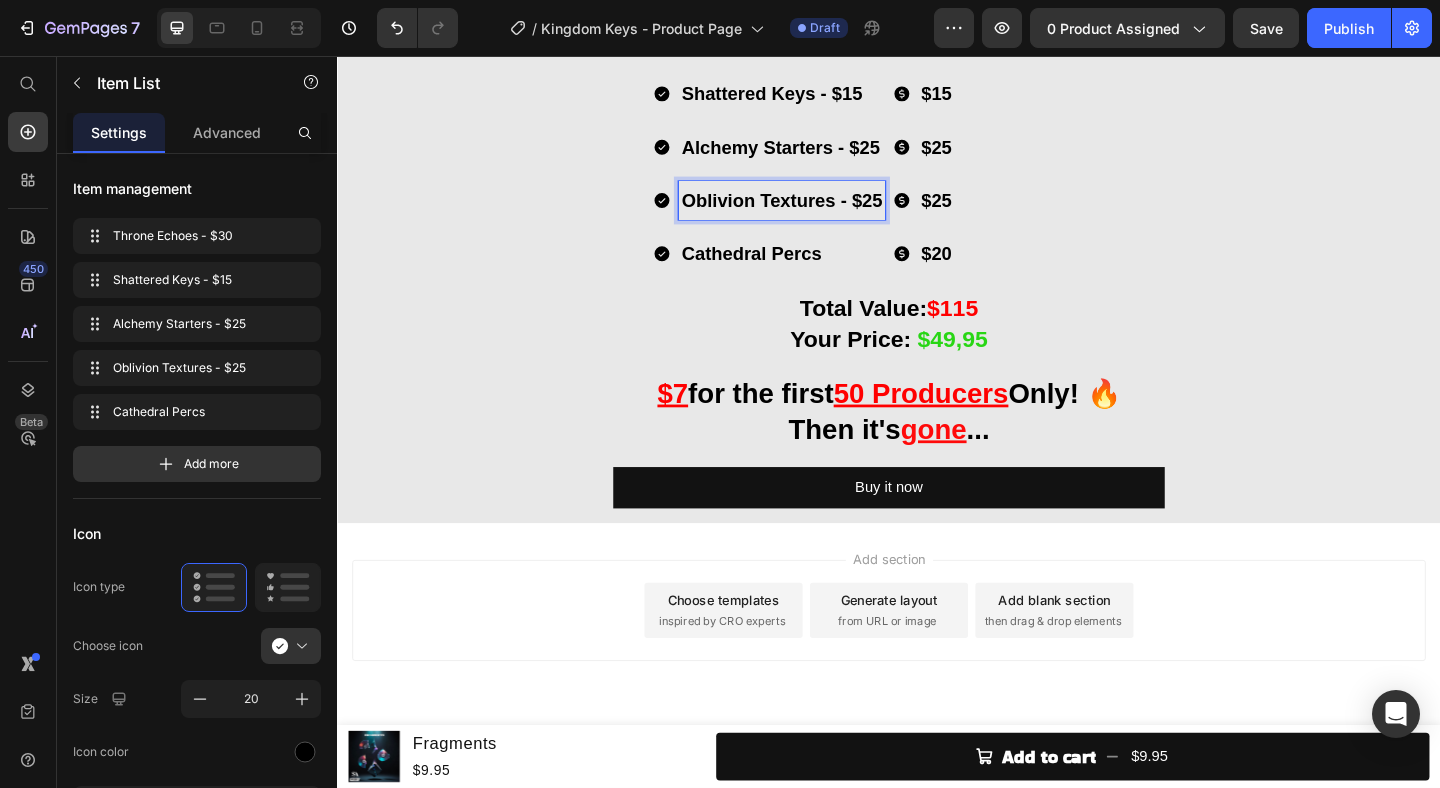 click on "Cathedral Percs" at bounding box center [820, 271] 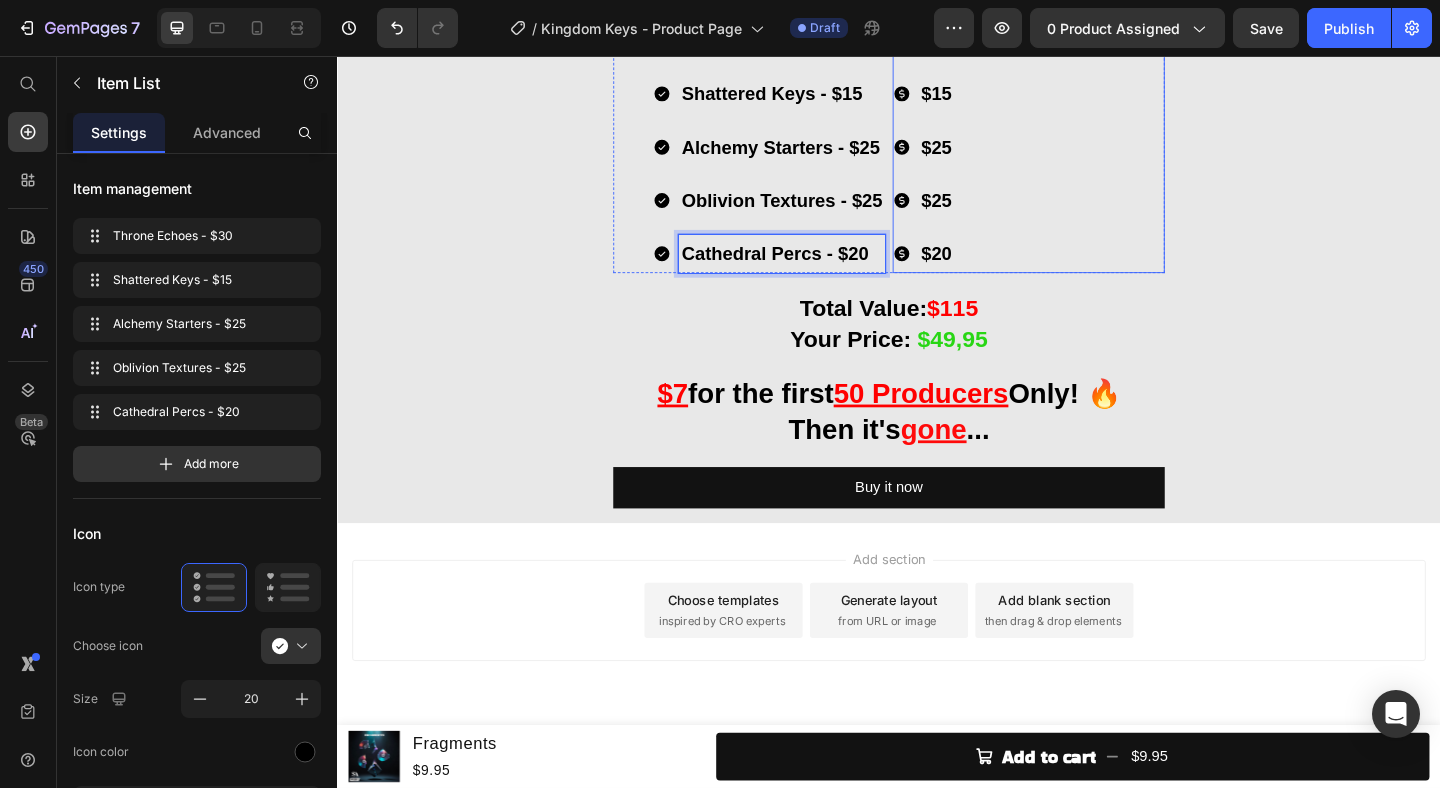 click on "$30
$15
$25
$25
$20" at bounding box center [1089, 155] 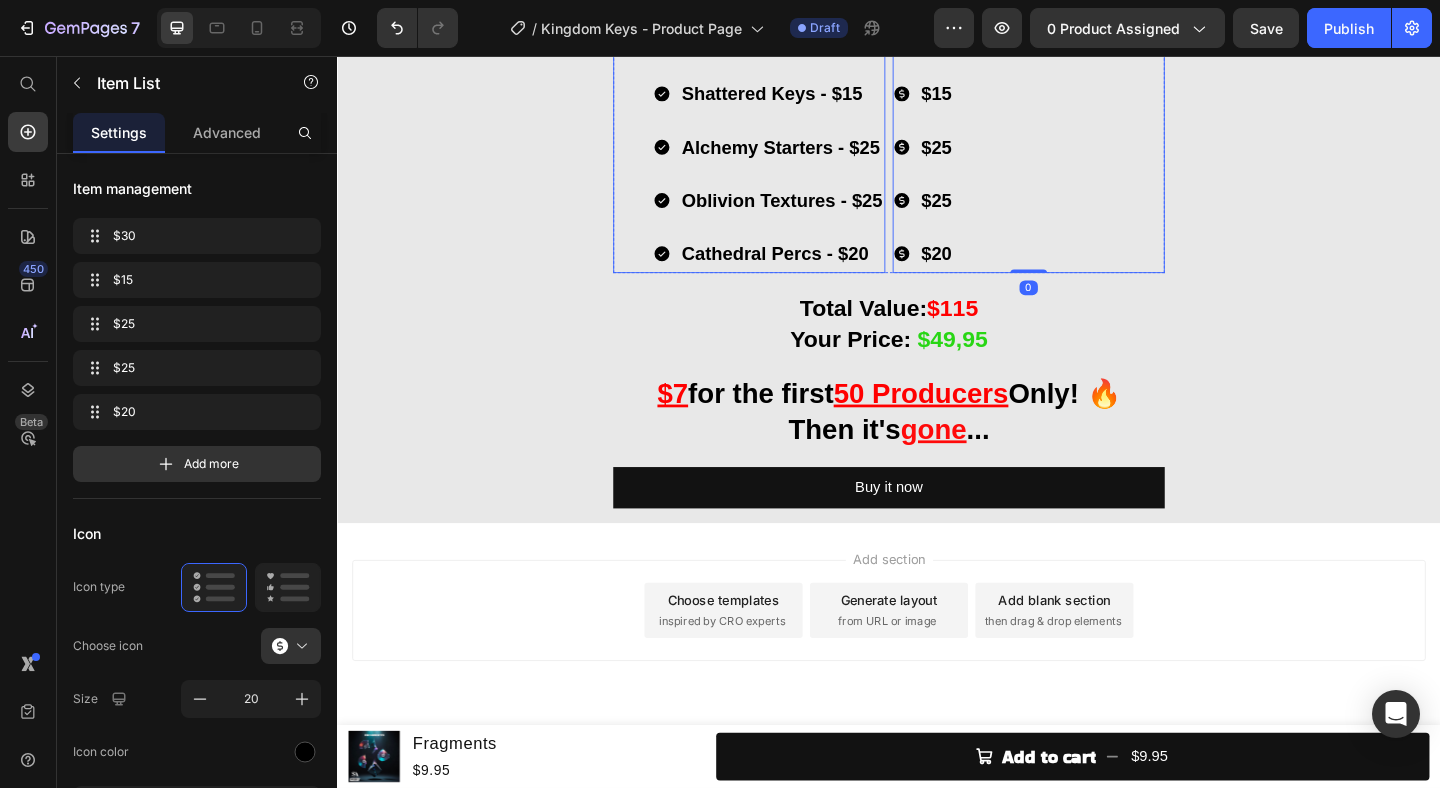 click on "Cathedral Percs - $20" at bounding box center (820, 271) 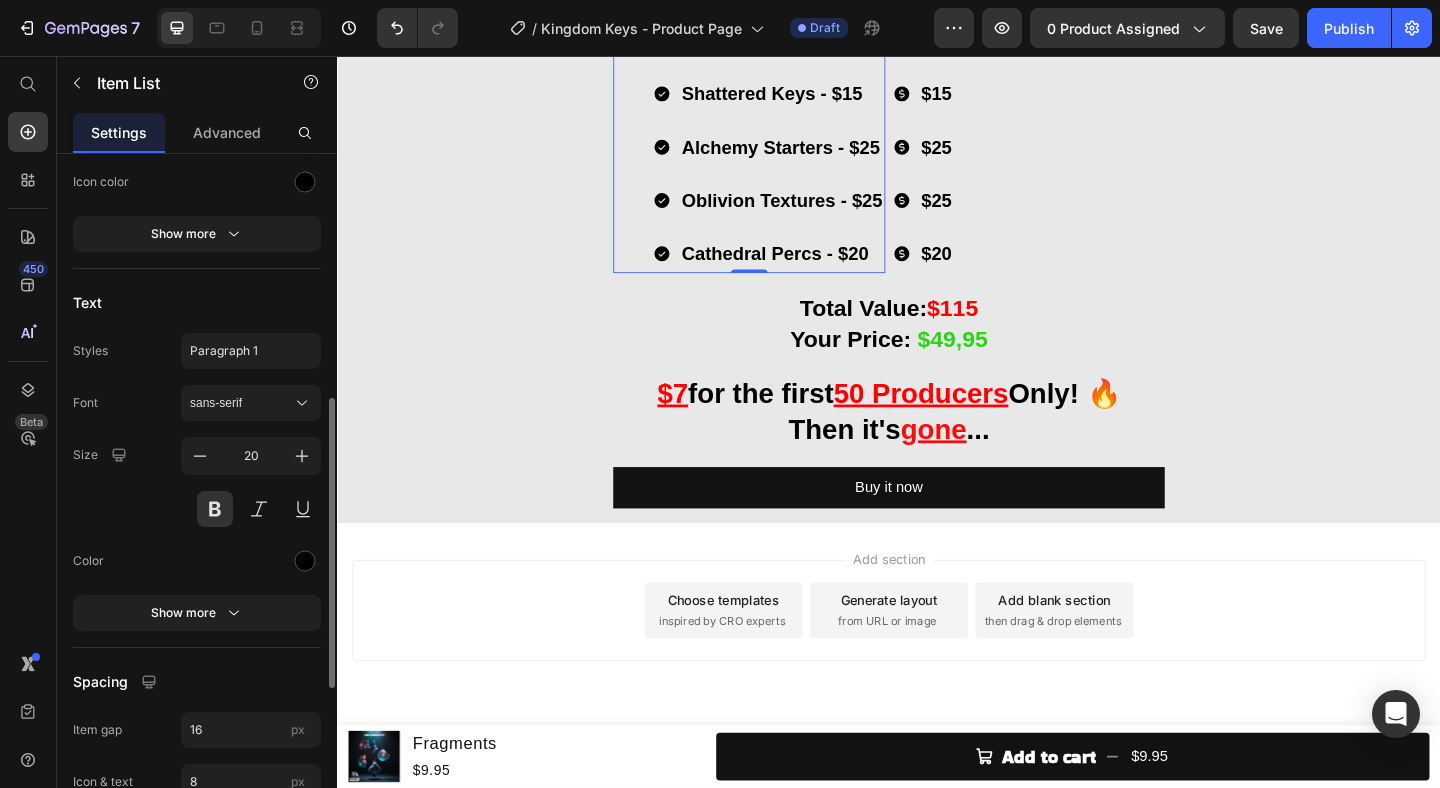 scroll, scrollTop: 584, scrollLeft: 0, axis: vertical 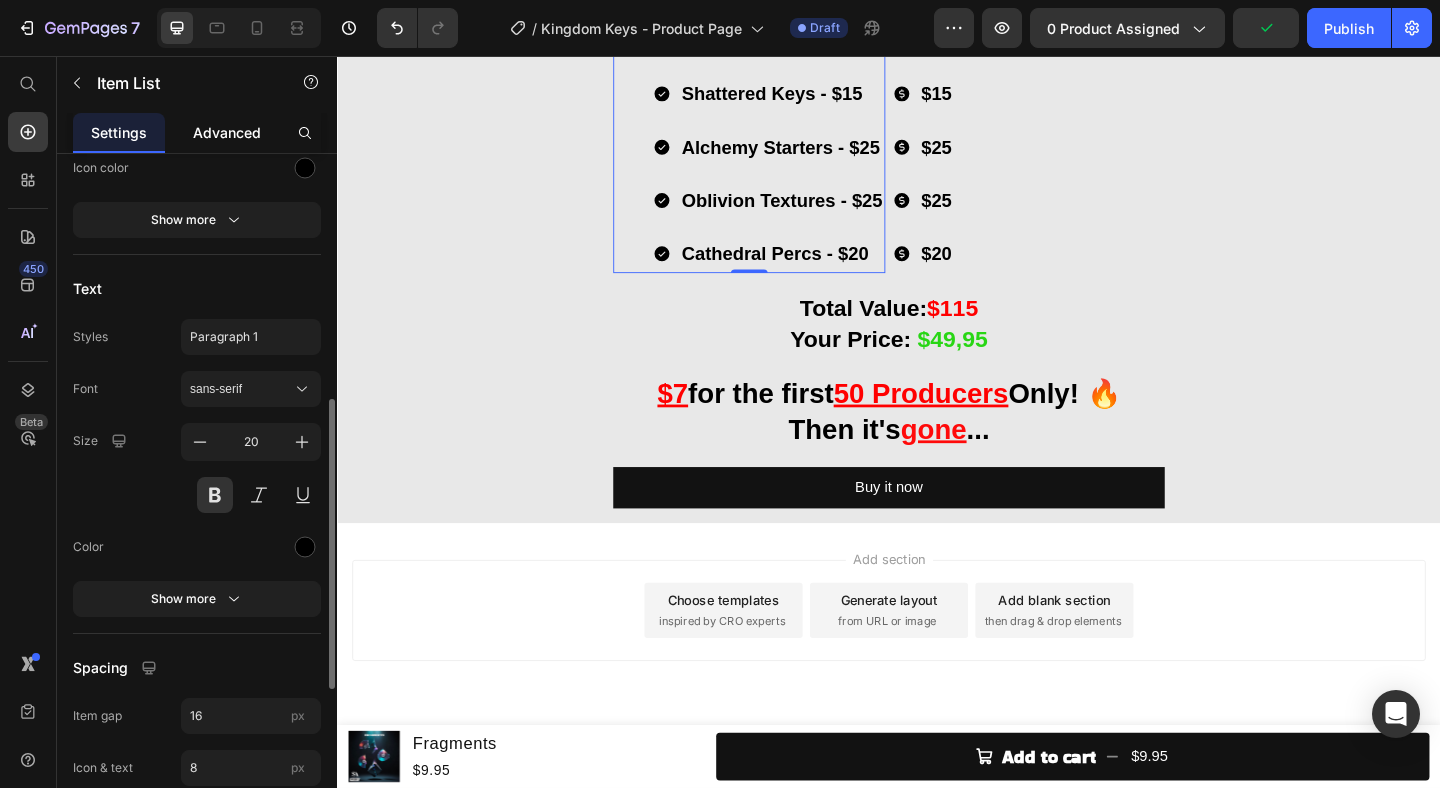 click on "Advanced" at bounding box center [227, 132] 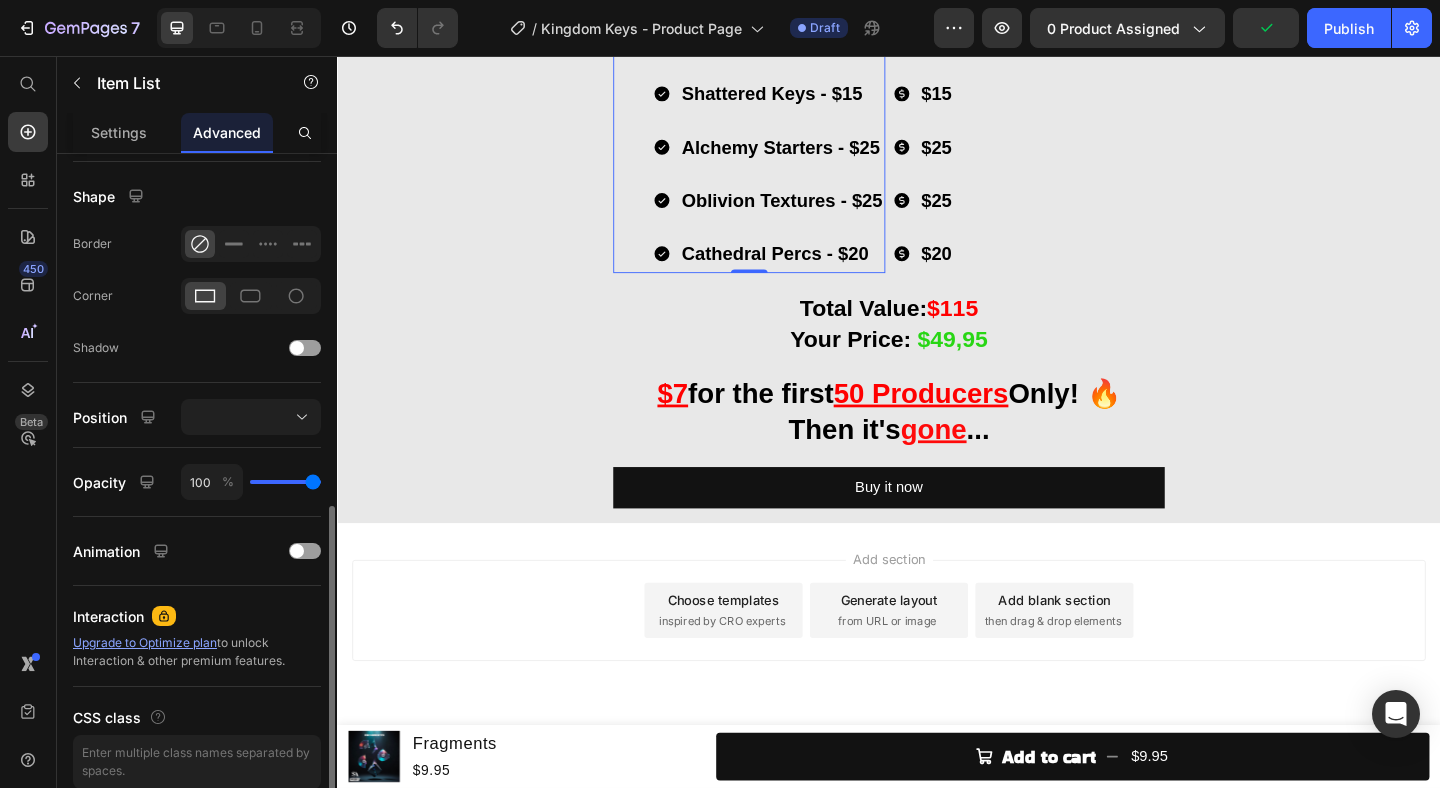 scroll, scrollTop: 578, scrollLeft: 0, axis: vertical 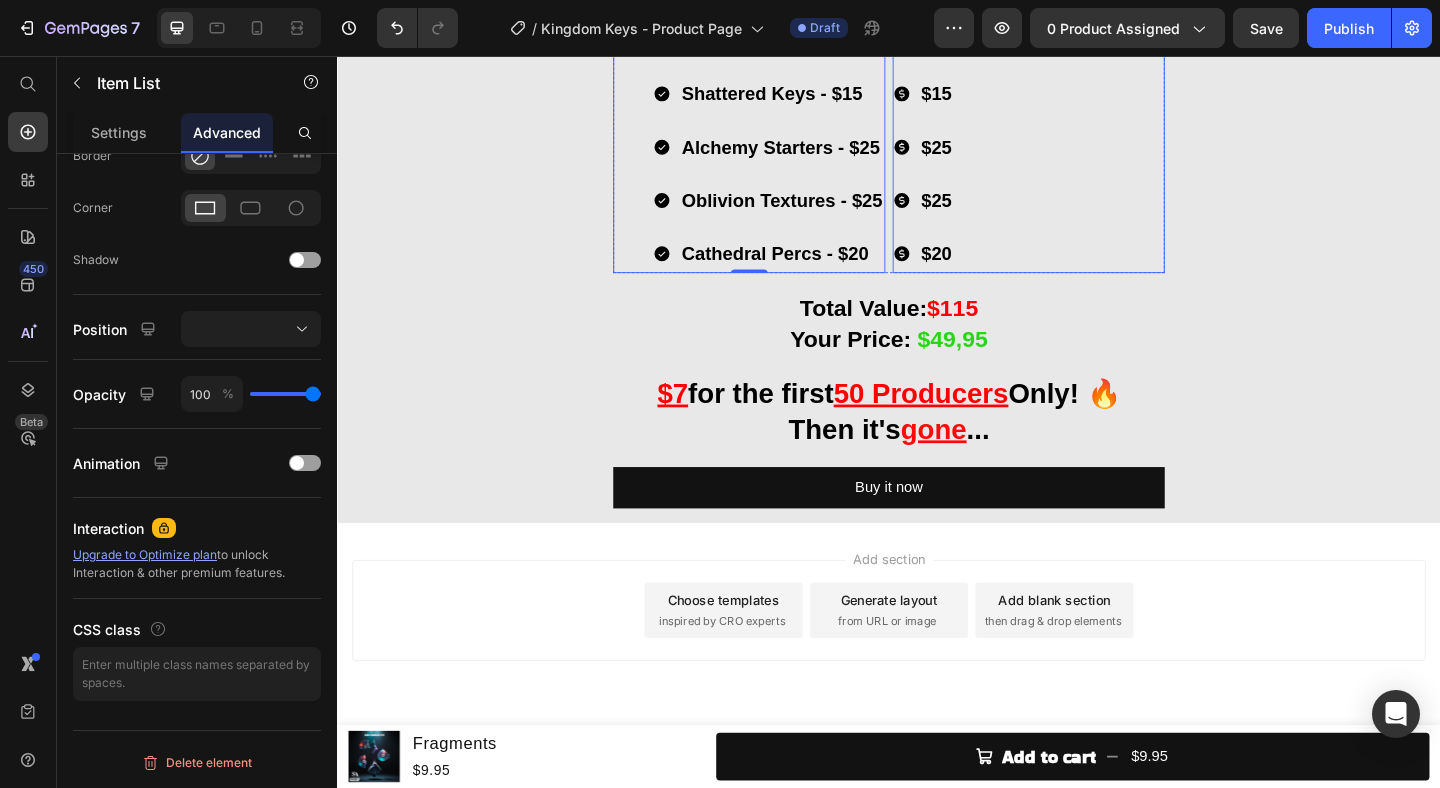 click on "$20" at bounding box center (974, 271) 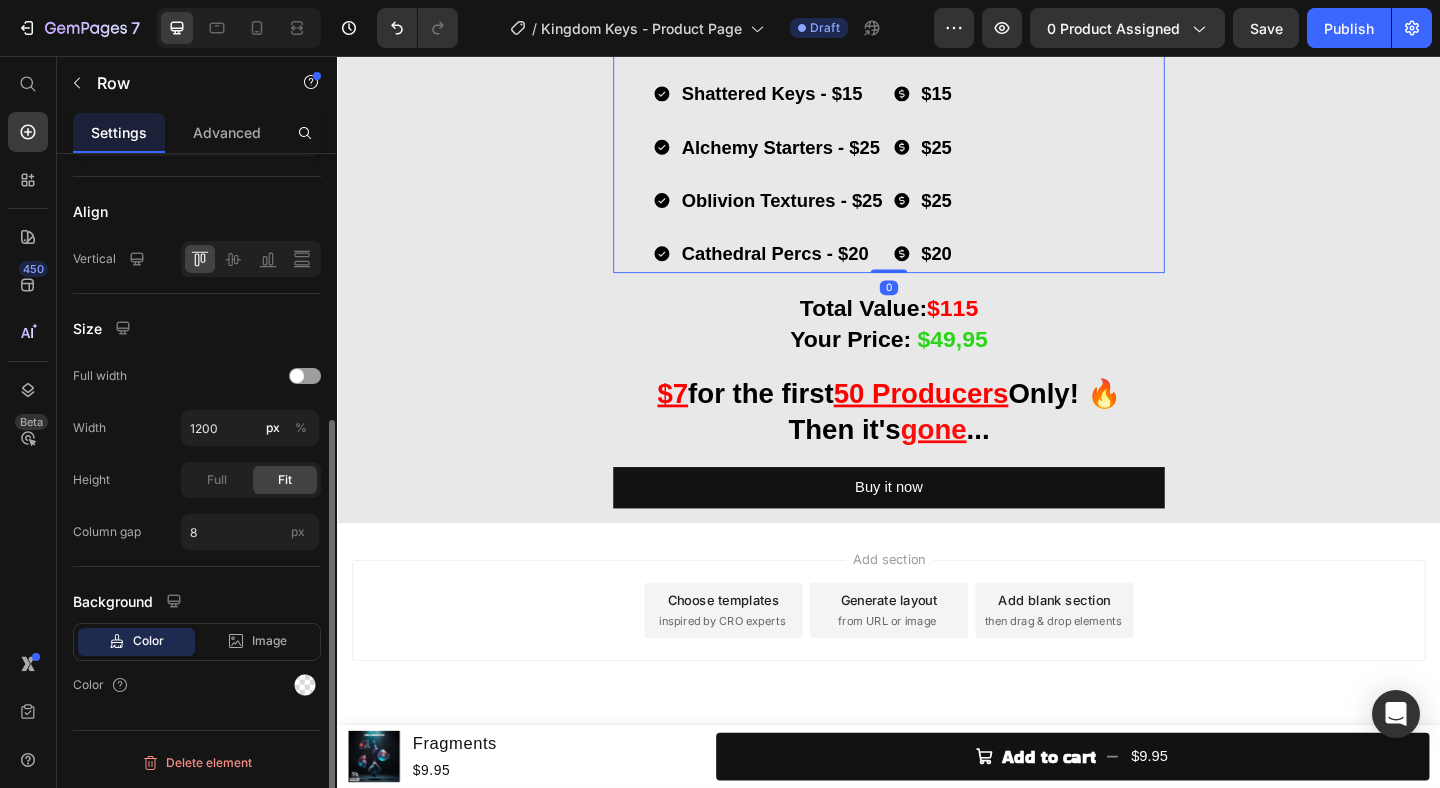 click on "Throne Echoes - $30 Shattered Keys - $15 Alchemy Starters - $25 Oblivion Textures - $25 Cathedral Percs - $20 Item List
$30
$15
$25
$25
$20 Item List Row   0" at bounding box center (937, 155) 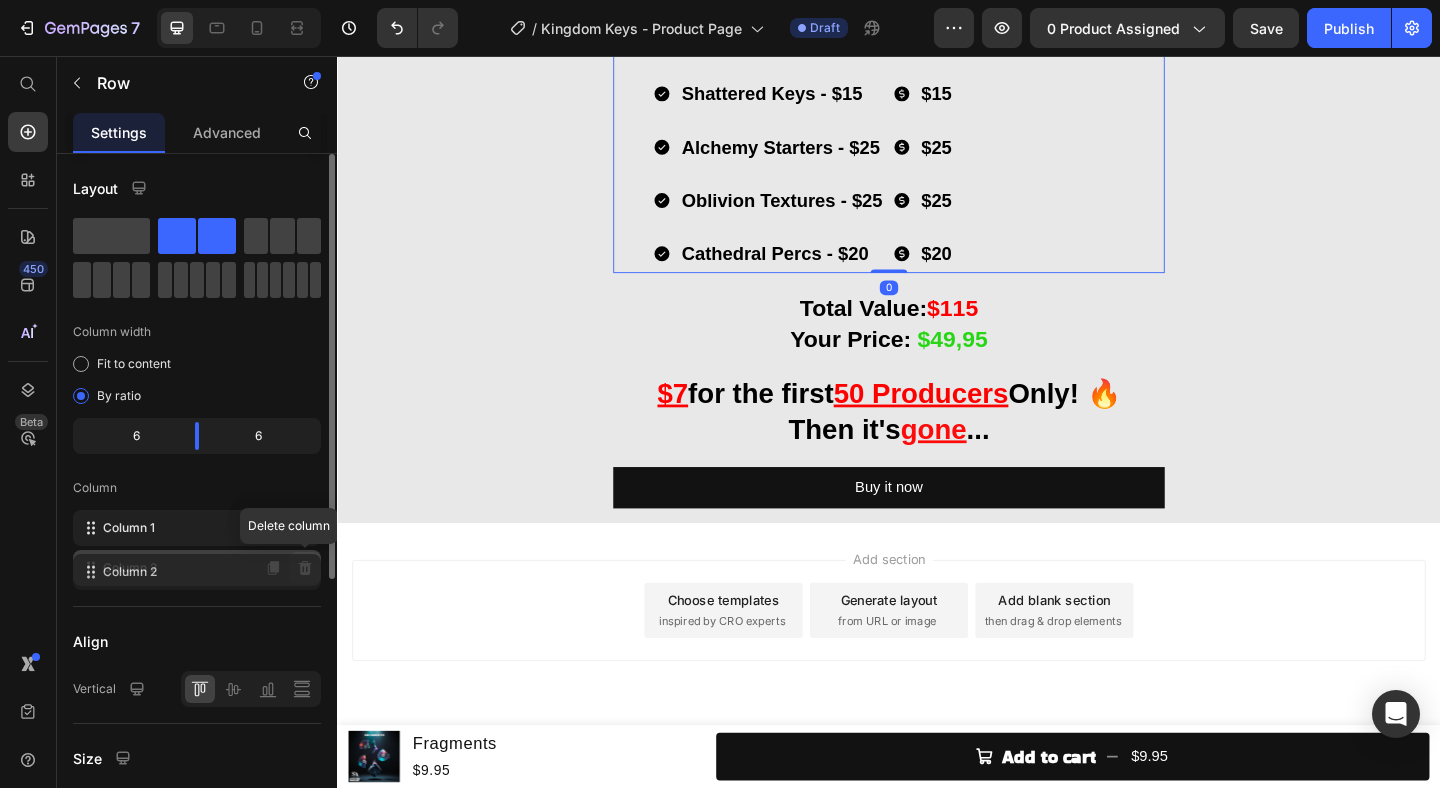 click 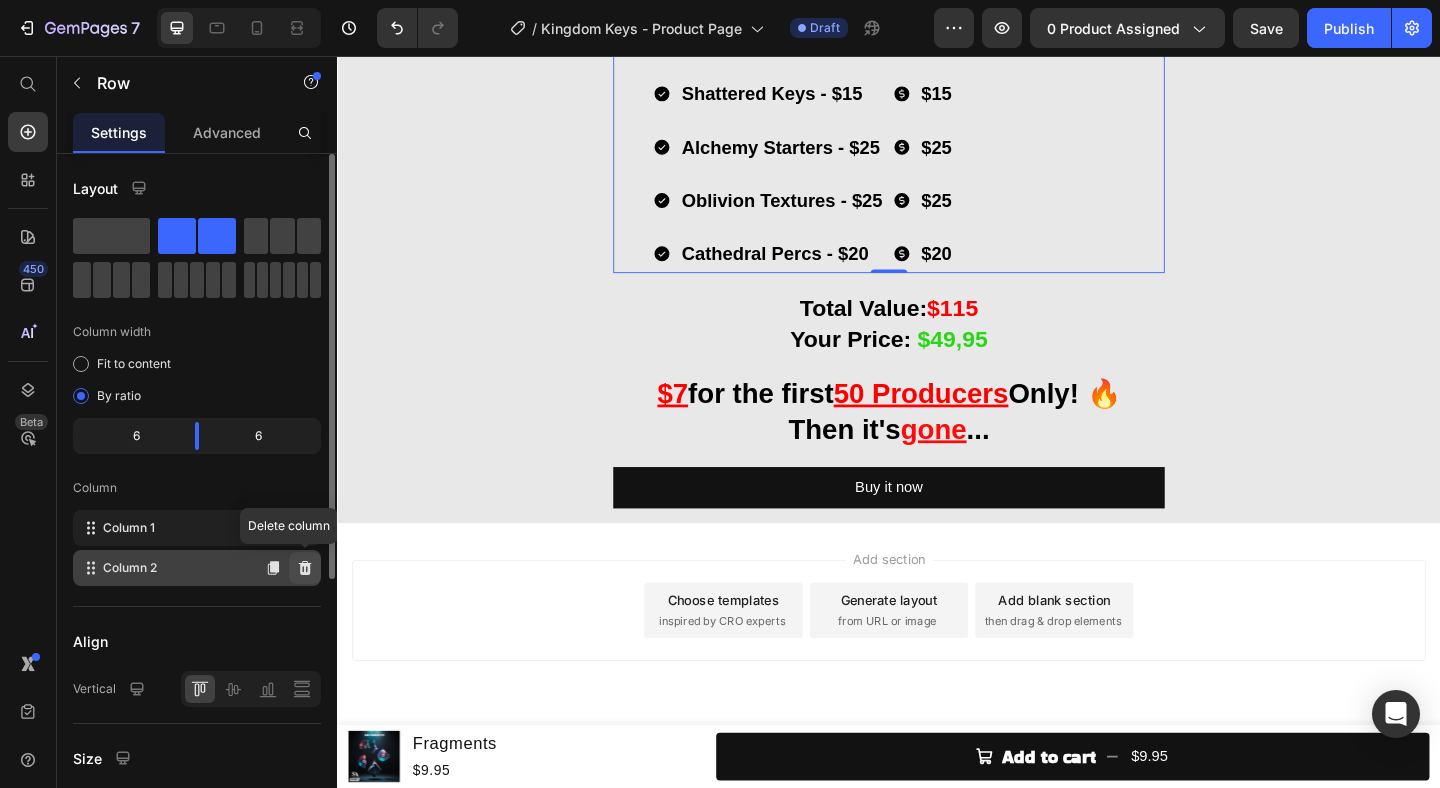 click 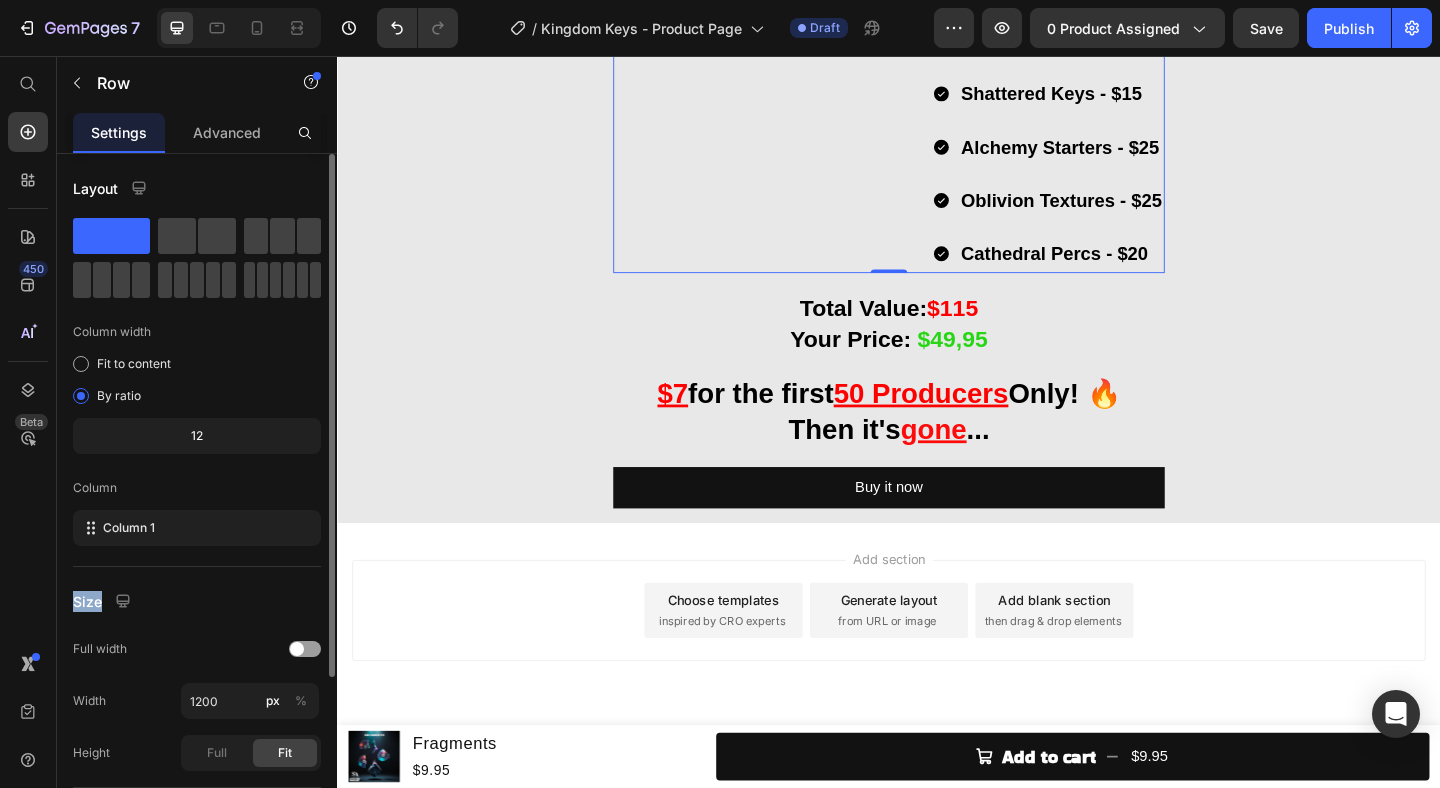 click on "Layout Column width Fit to content By ratio 12 Column Column 1" 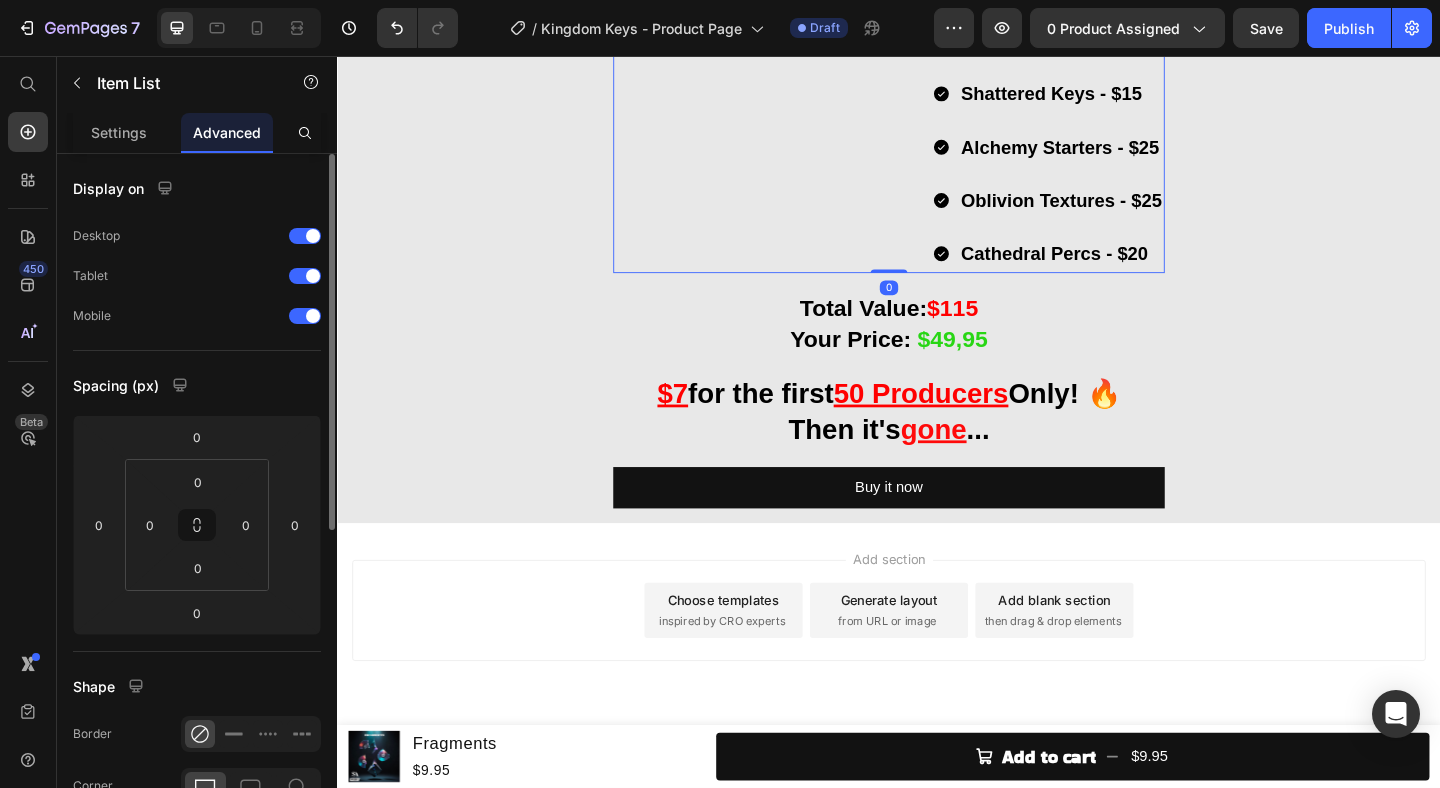 click on "Throne Echoes - $30 Shattered Keys - $15 Alchemy Starters - $25 Oblivion Textures - $25 Cathedral Percs - $20" at bounding box center (937, 155) 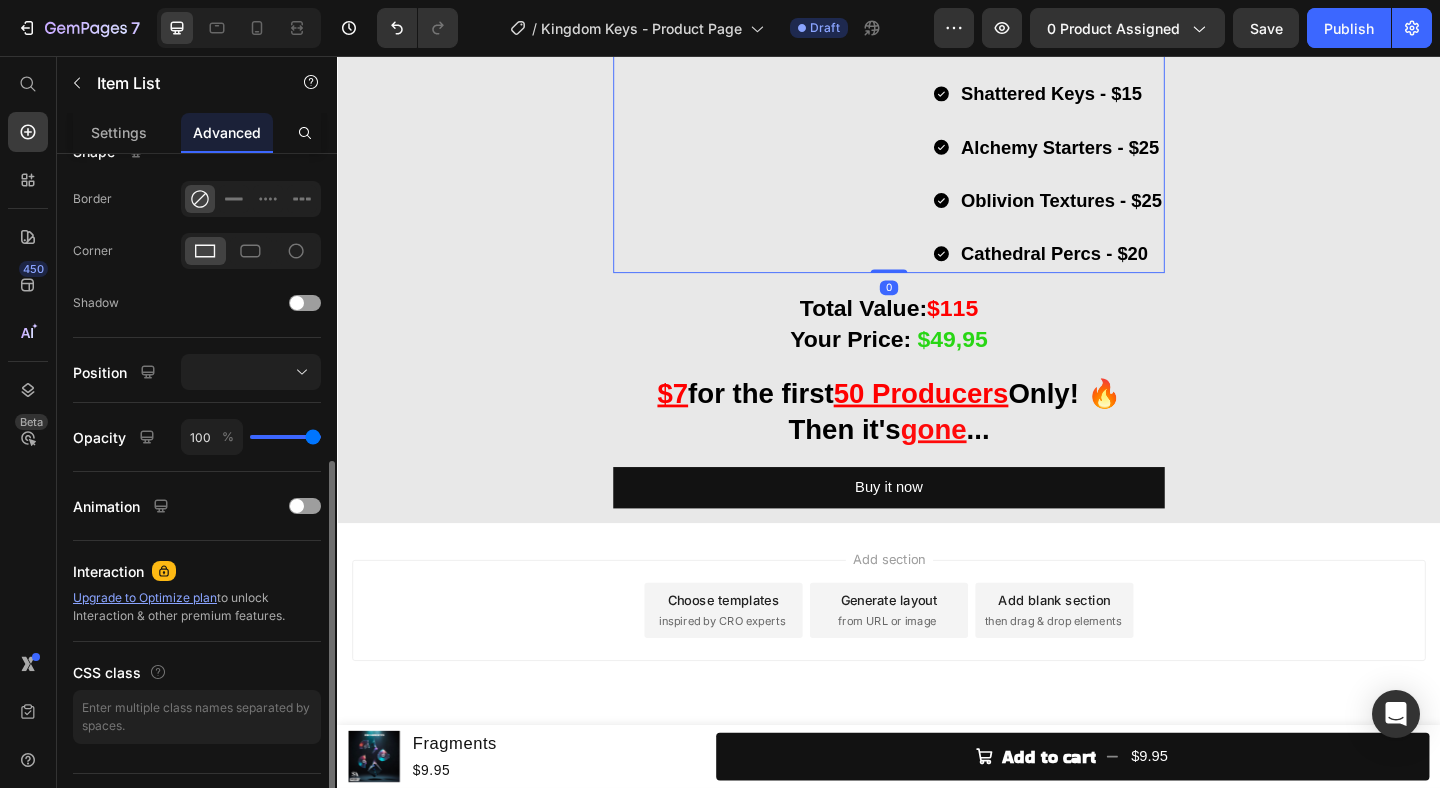 scroll, scrollTop: 578, scrollLeft: 0, axis: vertical 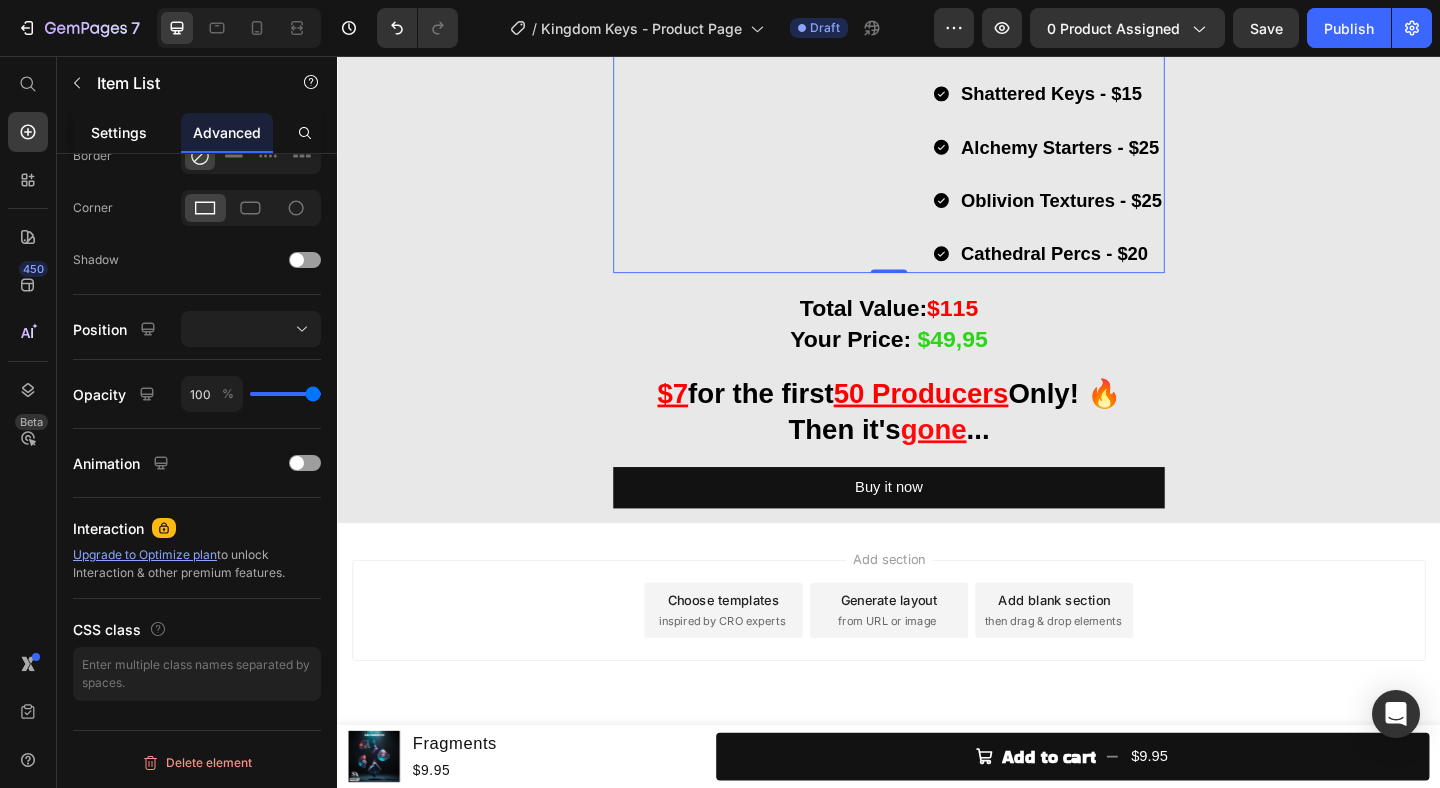 click on "Settings" at bounding box center [119, 132] 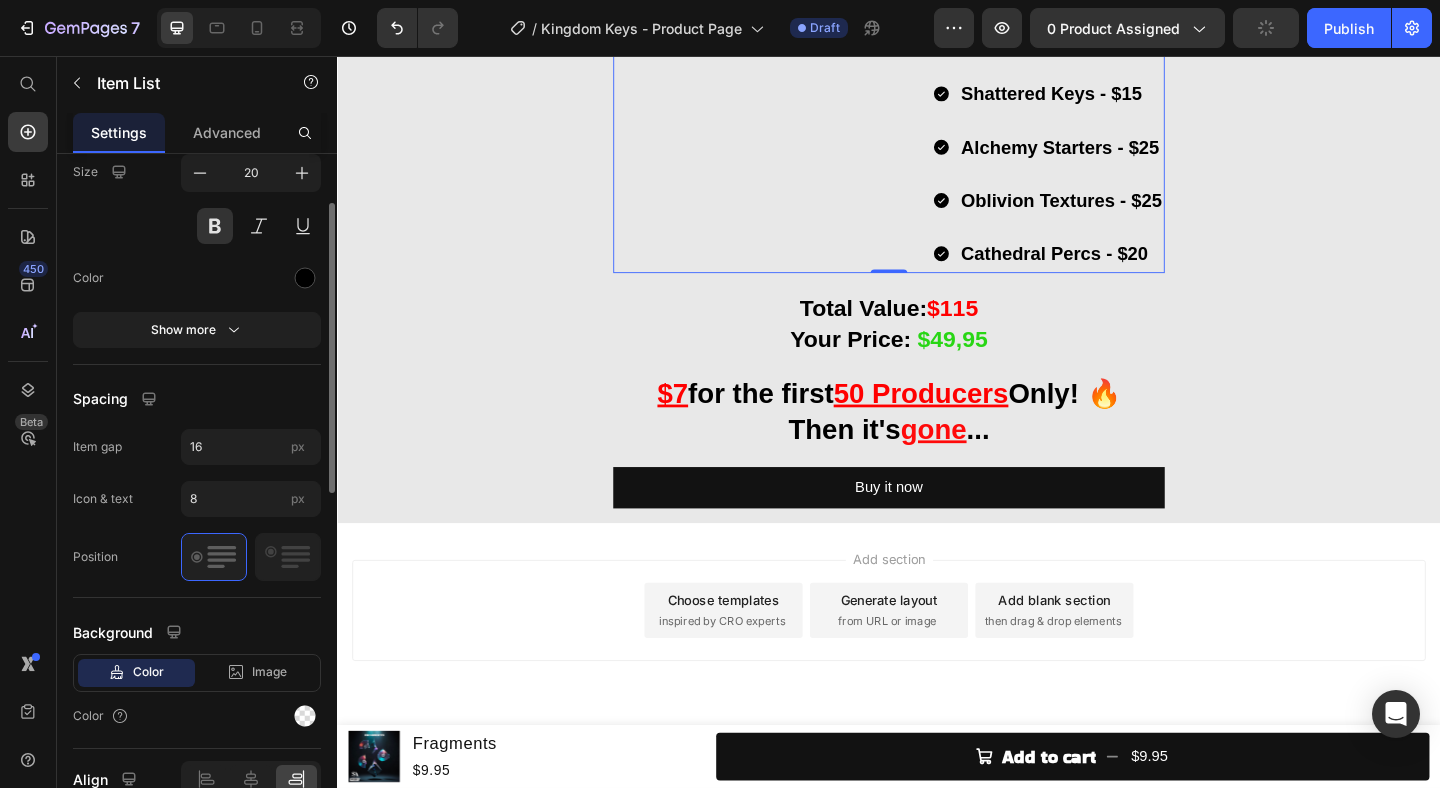 scroll, scrollTop: 953, scrollLeft: 0, axis: vertical 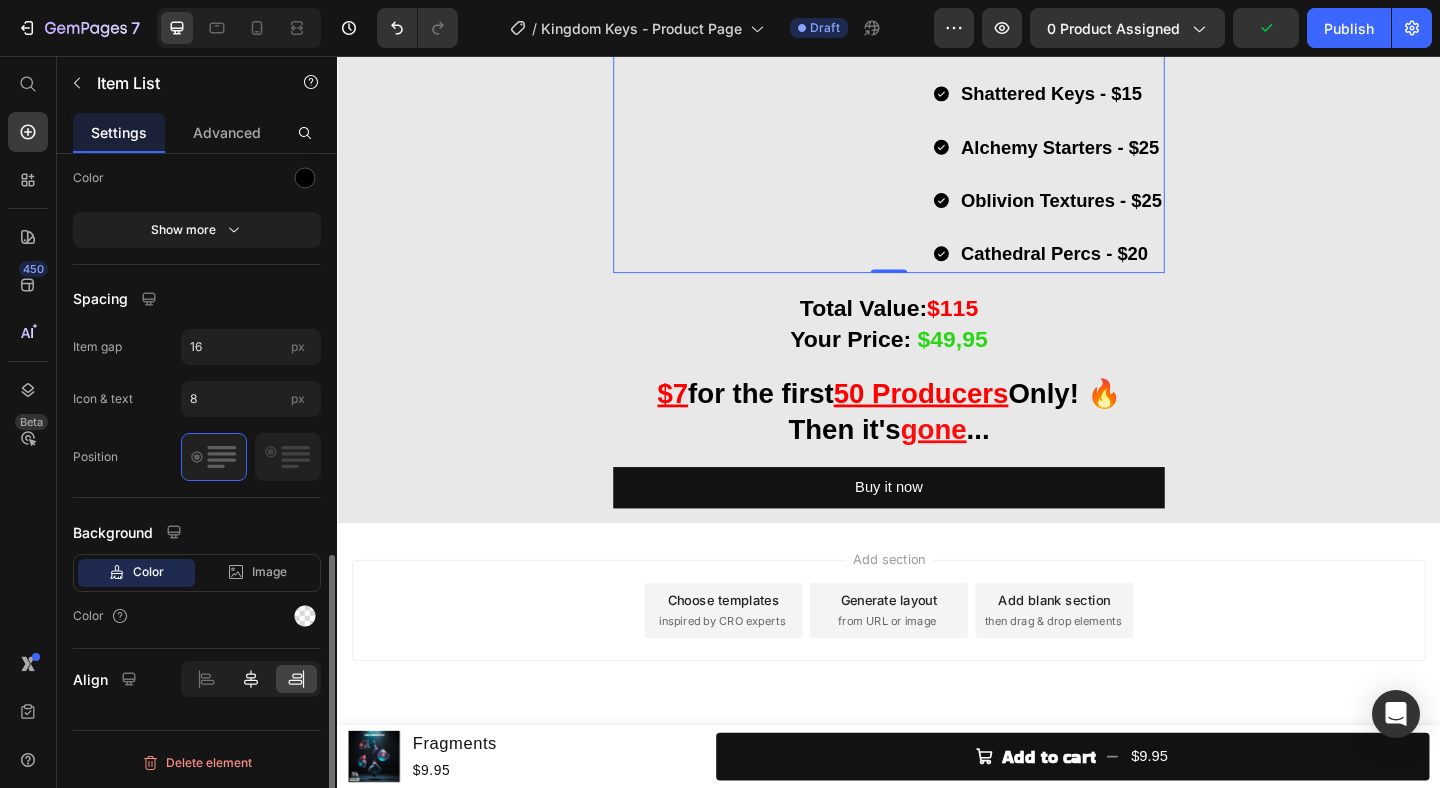 click 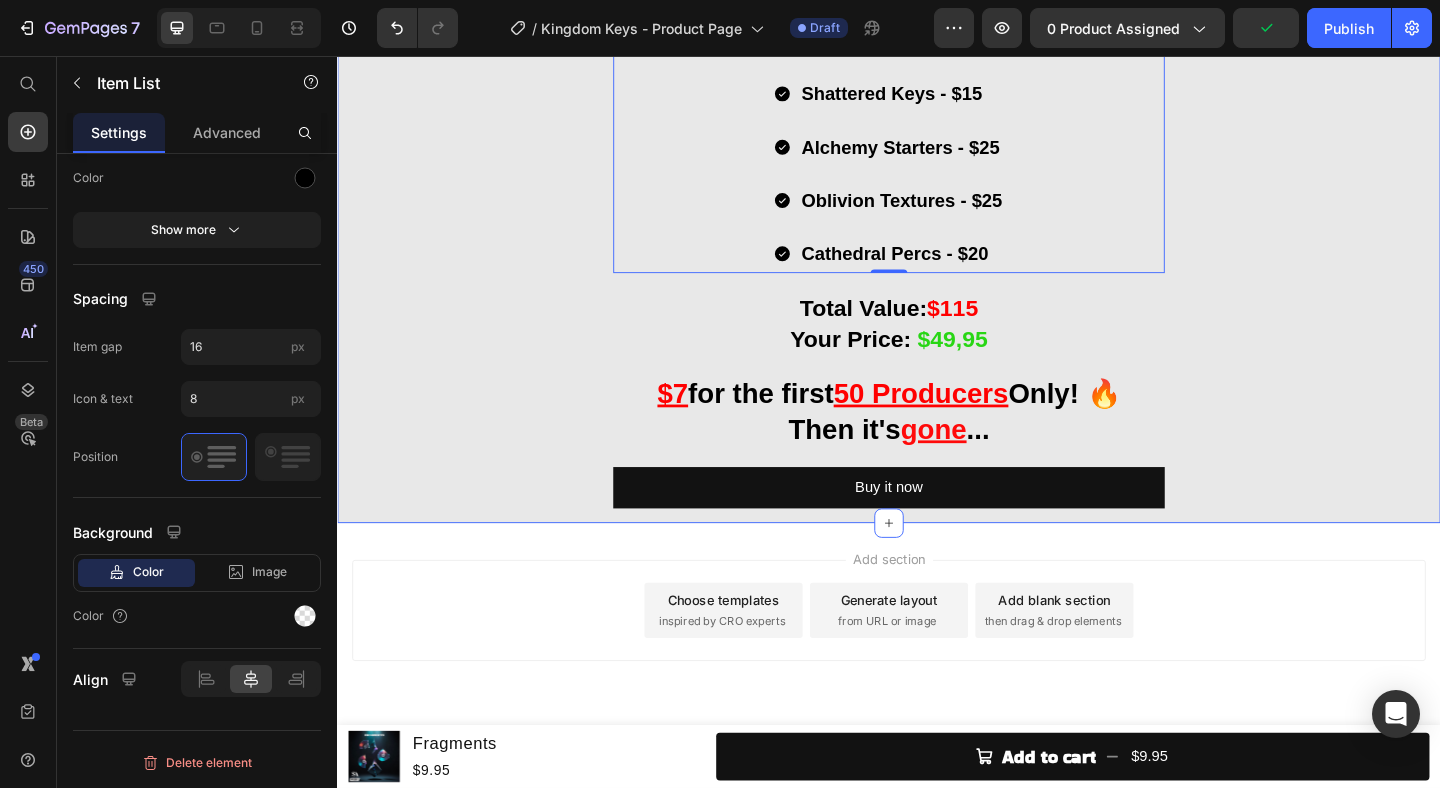 click on "What's in Kingdom Keys? Heading Image Throne Echoes  Loop Kit Heading (30 Stemmed Out Melody Loops) Heading Row Image Shattered Keys  One Shot Kit Heading (30 Melodic Piano One Shots) Heading Row Image Alchemy Starters  Melody Starter Kit Heading (30 Melodic Melody Starters) Heading Row Image Oblivion Textures Texture Kit Heading (30 Atmospheric Cinematic Textures) Heading Row Image Cathedral Percs  Percussion Kit Heading (30 Percussion Loops) Heading Row Throne Echoes - $30 Shattered Keys - $15 Alchemy Starters - $25 Oblivion Textures - $25 Cathedral Percs - $20 Item List   0 Row Total Value:  $115 Your Price:   $49,95 Heading ⁠⁠⁠⁠⁠⁠⁠ $7  for the first  50 Producers  Only! 🔥  Then it's  gone ... Heading Buy it now Dynamic Checkout Product" at bounding box center (937, -276) 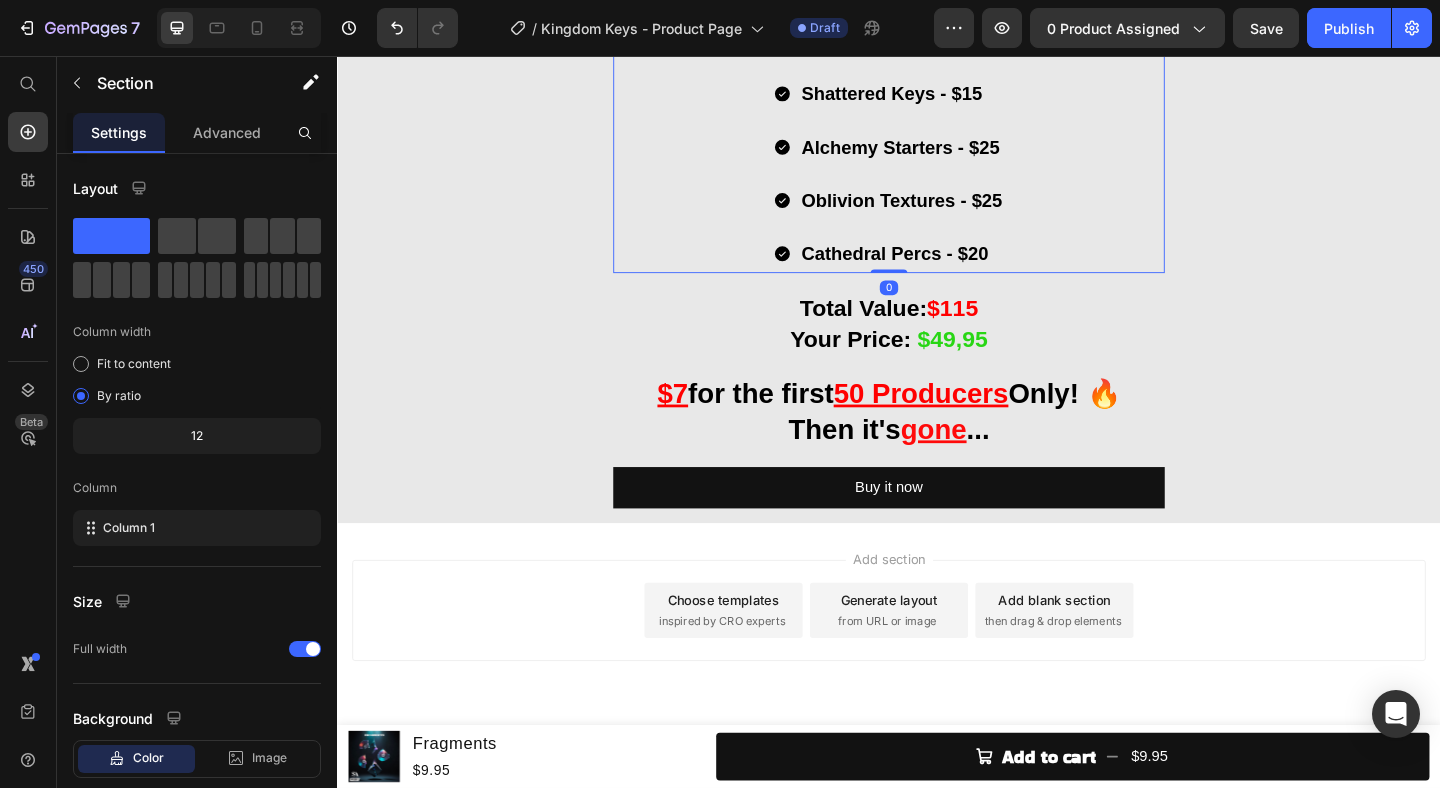 click on "Throne Echoes - $30 Shattered Keys - $15 Alchemy Starters - $25 Oblivion Textures - $25 Cathedral Percs - $20" at bounding box center [937, 155] 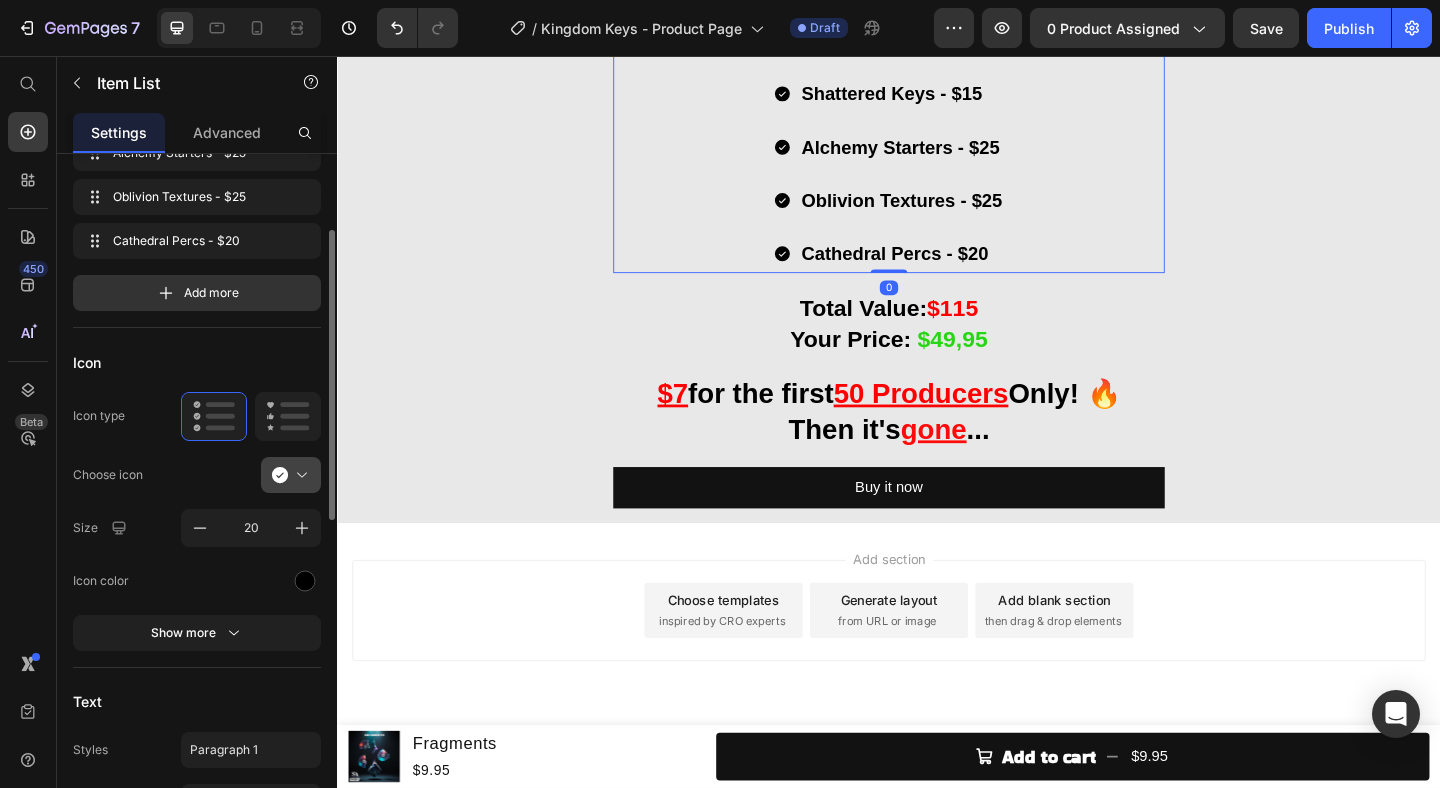 scroll, scrollTop: 174, scrollLeft: 0, axis: vertical 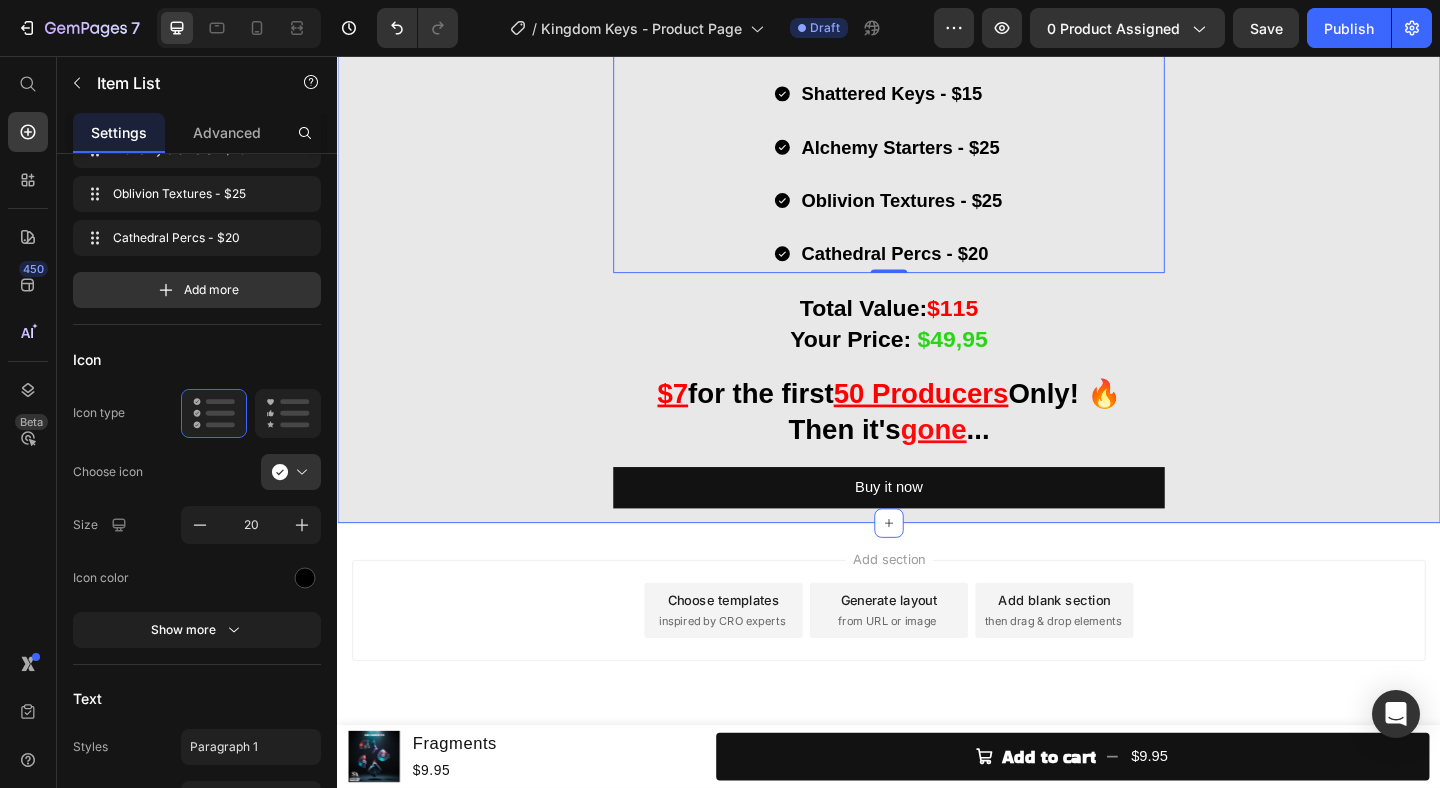 click on "What's in Kingdom Keys? Heading Image Throne Echoes  Loop Kit Heading (30 Stemmed Out Melody Loops) Heading Row Image Shattered Keys  One Shot Kit Heading (30 Melodic Piano One Shots) Heading Row Image Alchemy Starters  Melody Starter Kit Heading (30 Melodic Melody Starters) Heading Row Image Oblivion Textures Texture Kit Heading (30 Atmospheric Cinematic Textures) Heading Row Image Cathedral Percs  Percussion Kit Heading (30 Percussion Loops) Heading Row Throne Echoes - $30 Shattered Keys - $15 Alchemy Starters - $25 Oblivion Textures - $25 Cathedral Percs - $20 Item List   0 Row Total Value:  $115 Your Price:   $49,95 Heading ⁠⁠⁠⁠⁠⁠⁠ $7  for the first  50 Producers  Only! 🔥  Then it's  gone ... Heading Buy it now Dynamic Checkout Product" at bounding box center [937, -276] 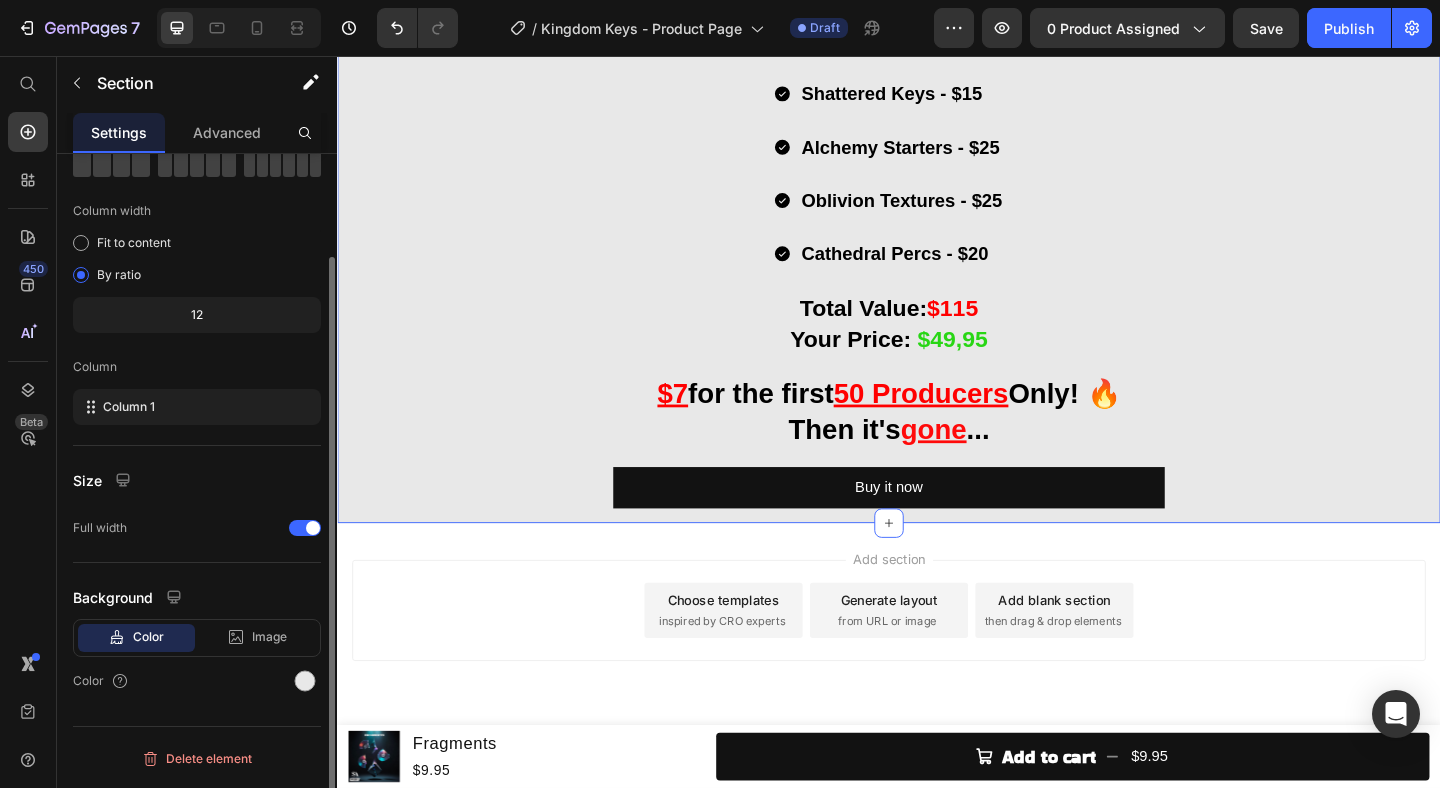 scroll, scrollTop: 0, scrollLeft: 0, axis: both 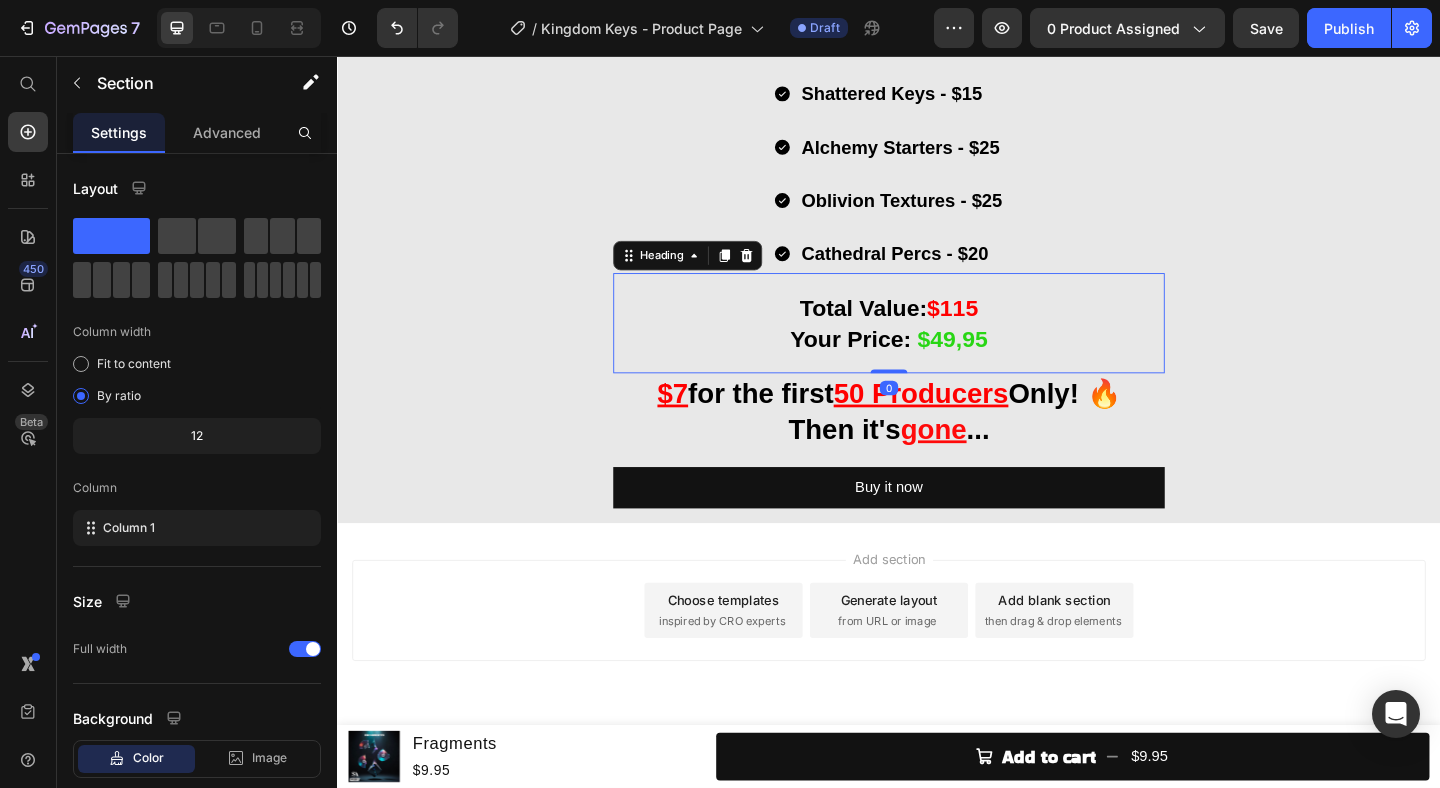 click on "Total Value:  $115 Your Price:   $49,95" at bounding box center [937, 346] 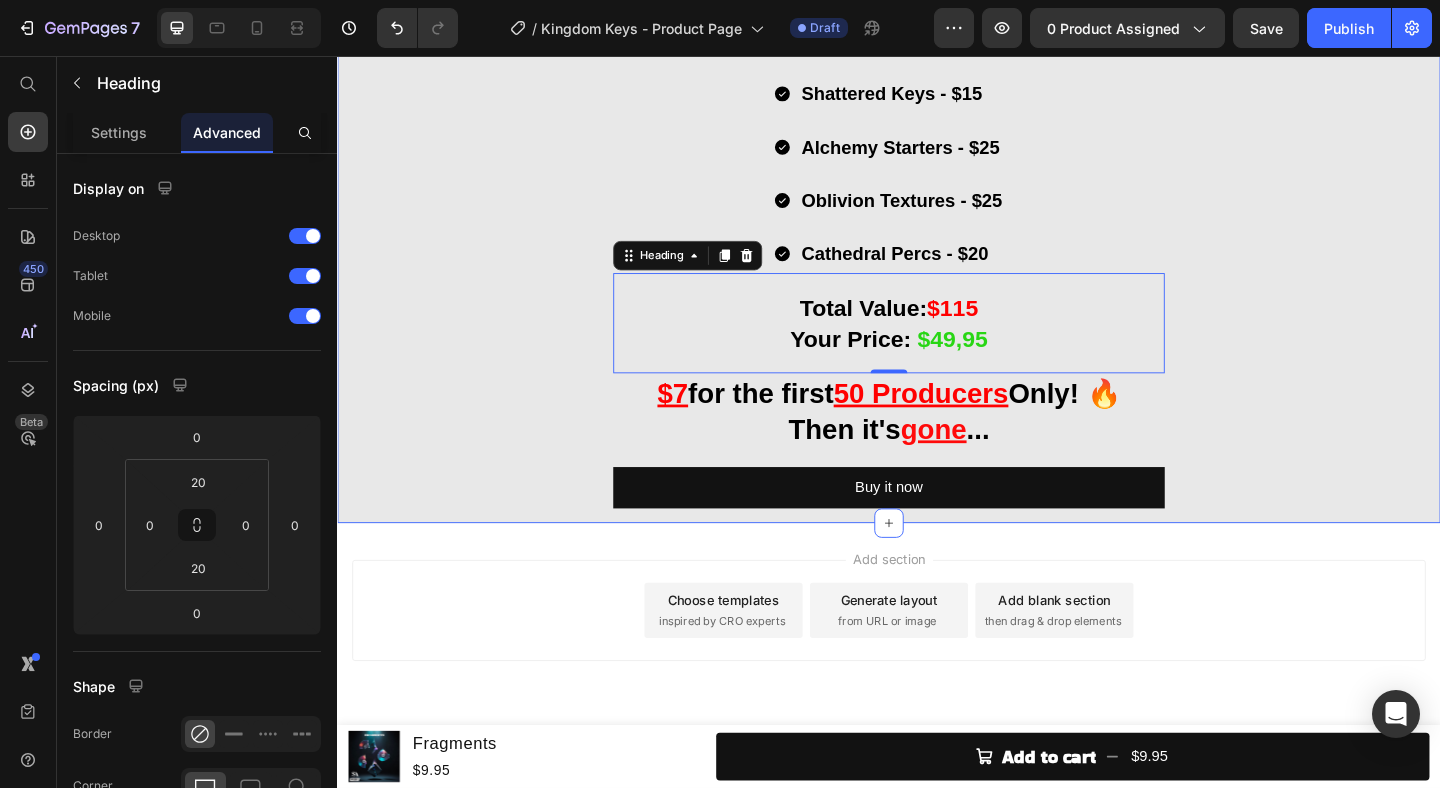 click on "What's in Kingdom Keys? Heading Image Throne Echoes  Loop Kit Heading (30 Stemmed Out Melody Loops) Heading Row Image Shattered Keys  One Shot Kit Heading (30 Melodic Piano One Shots) Heading Row Image Alchemy Starters  Melody Starter Kit Heading (30 Melodic Melody Starters) Heading Row Image Oblivion Textures Texture Kit Heading (30 Atmospheric Cinematic Textures) Heading Row Image Cathedral Percs  Percussion Kit Heading (30 Percussion Loops) Heading Row Throne Echoes - $30 Shattered Keys - $15 Alchemy Starters - $25 Oblivion Textures - $25 Cathedral Percs - $20 Item List Row Total Value:  $115 Your Price:   $49,95 Heading   0 ⁠⁠⁠⁠⁠⁠⁠ $7  for the first  50 Producers  Only! 🔥  Then it's  gone ... Heading Buy it now Dynamic Checkout Product" at bounding box center [937, -276] 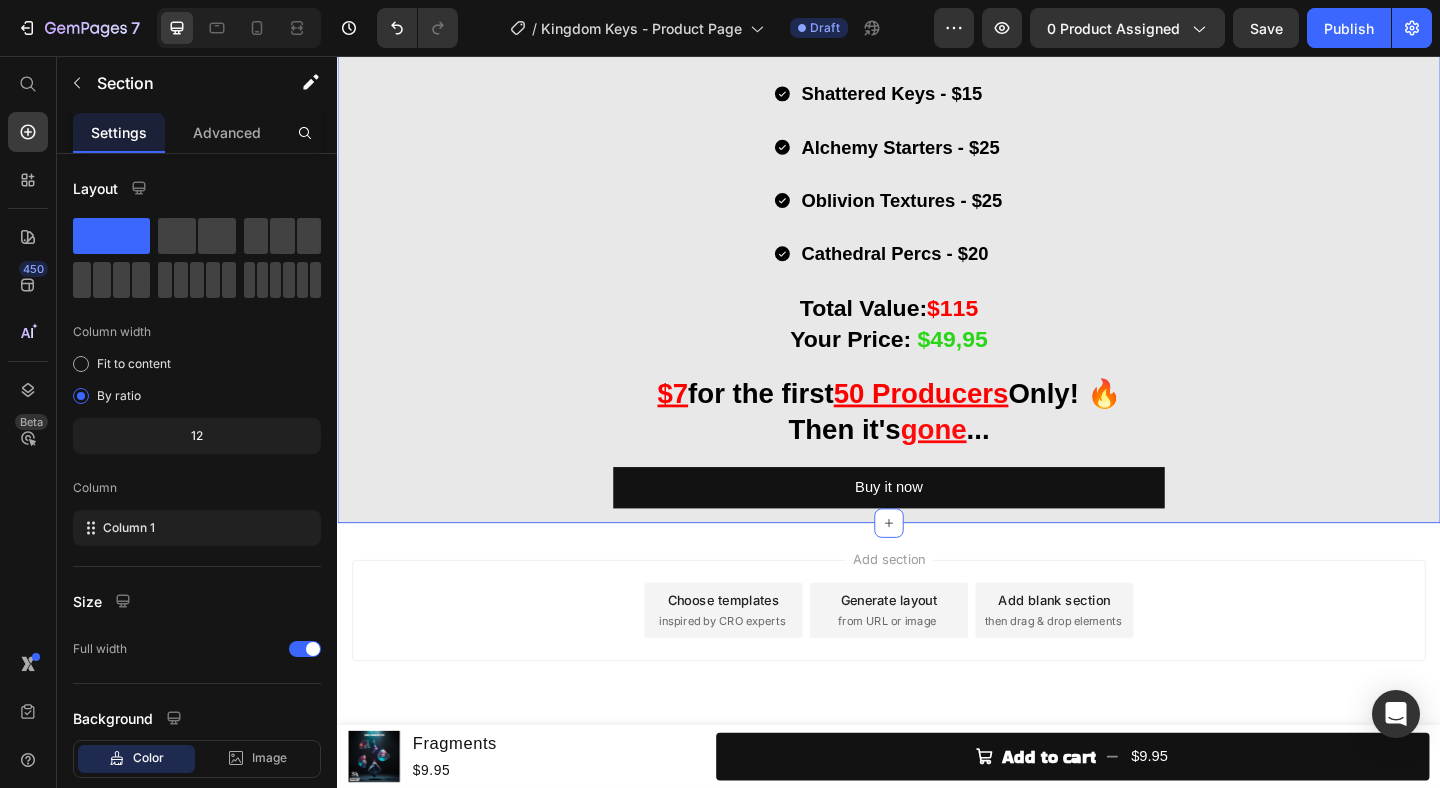 scroll, scrollTop: 4258, scrollLeft: 0, axis: vertical 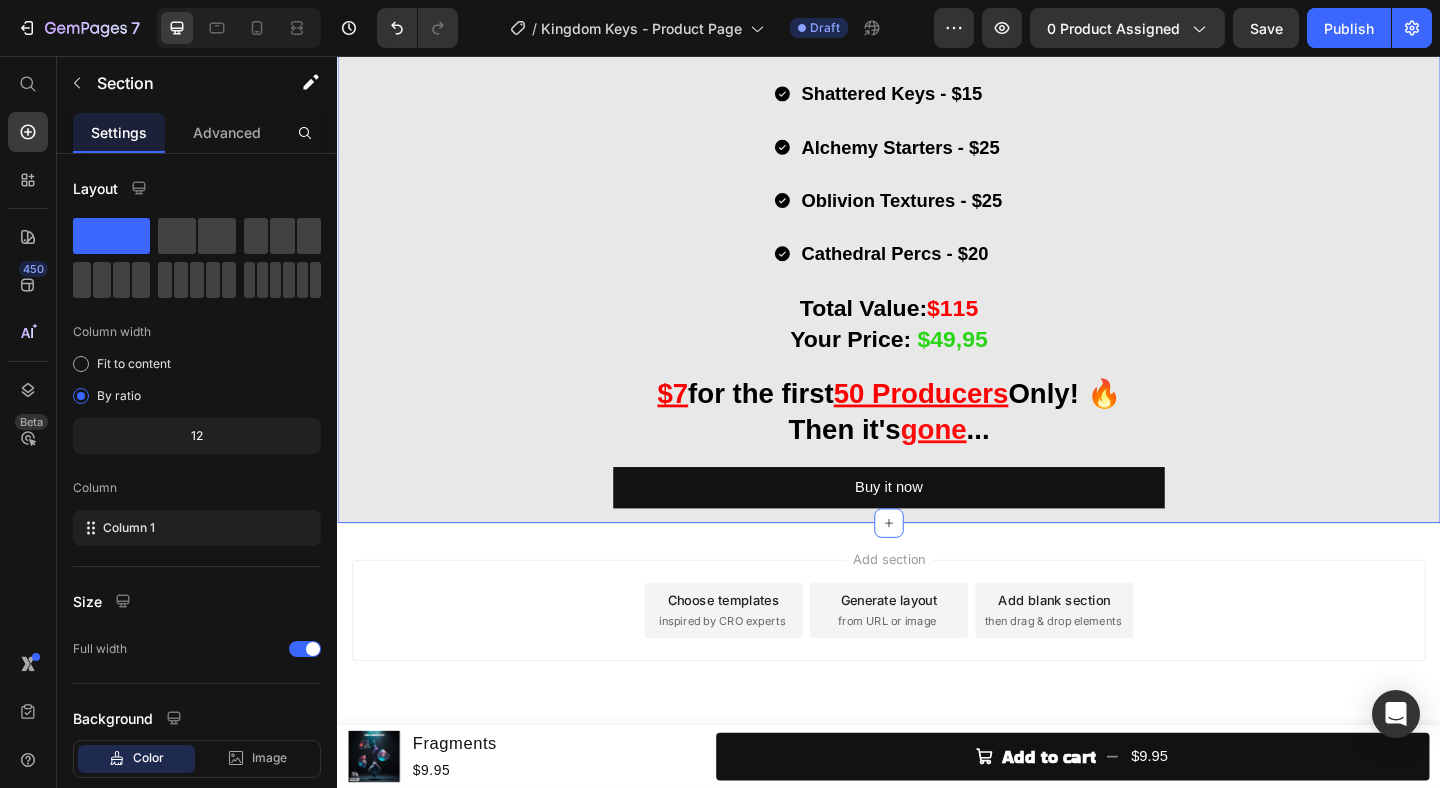 click on "What's in Kingdom Keys? Heading Image Throne Echoes  Loop Kit Heading (30 Stemmed Out Melody Loops) Heading Row Image Shattered Keys  One Shot Kit Heading (30 Melodic Piano One Shots) Heading Row Image Alchemy Starters  Melody Starter Kit Heading (30 Melodic Melody Starters) Heading Row Image Oblivion Textures Texture Kit Heading (30 Atmospheric Cinematic Textures) Heading Row Image Cathedral Percs  Percussion Kit Heading (30 Percussion Loops) Heading Row Throne Echoes - $30 Shattered Keys - $15 Alchemy Starters - $25 Oblivion Textures - $25 Cathedral Percs - $20 Item List Row Total Value:  $115 Your Price:   $49,95 Heading ⁠⁠⁠⁠⁠⁠⁠ $7  for the first  50 Producers  Only! 🔥  Then it's  gone ... Heading Buy it now Dynamic Checkout Product" at bounding box center [937, -276] 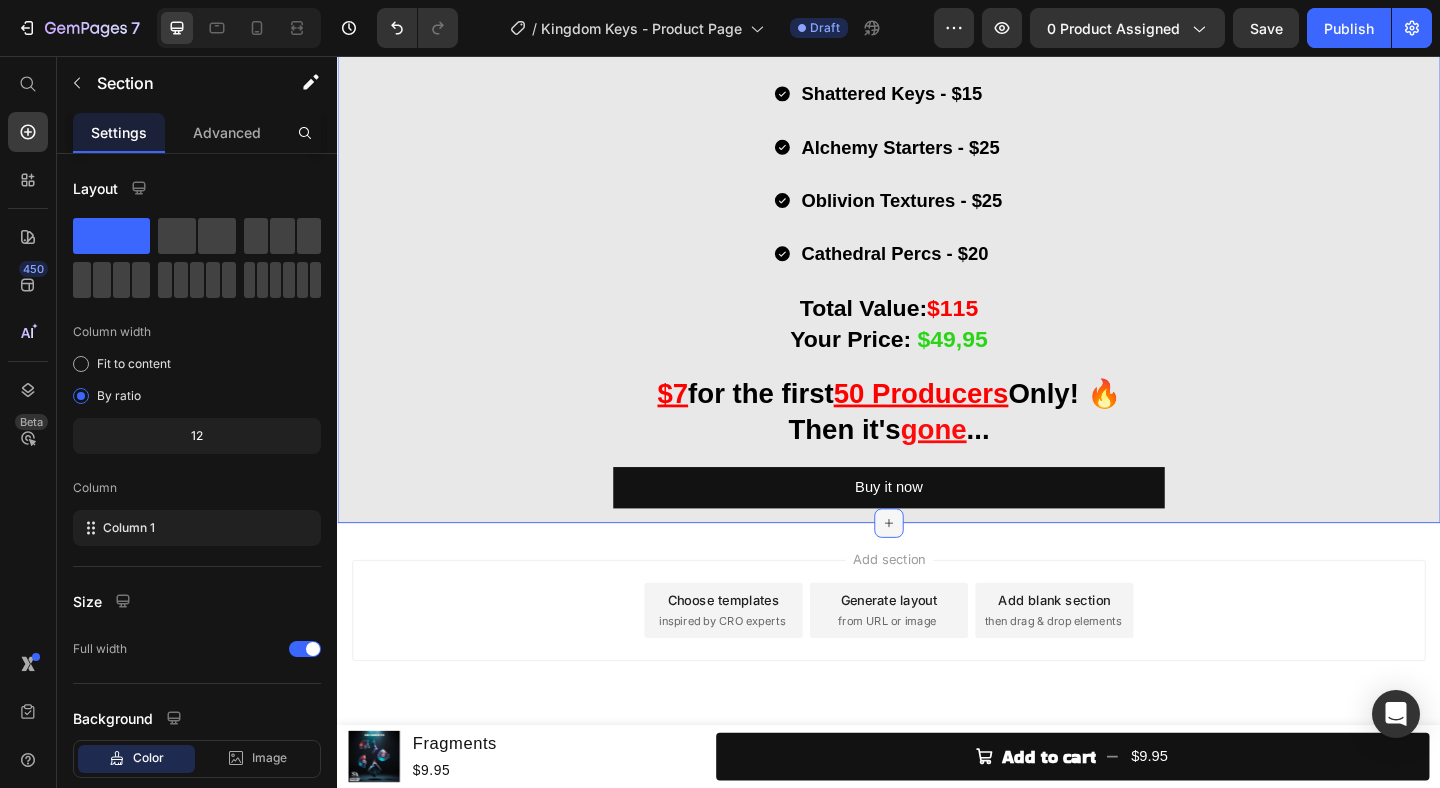 click at bounding box center (937, 564) 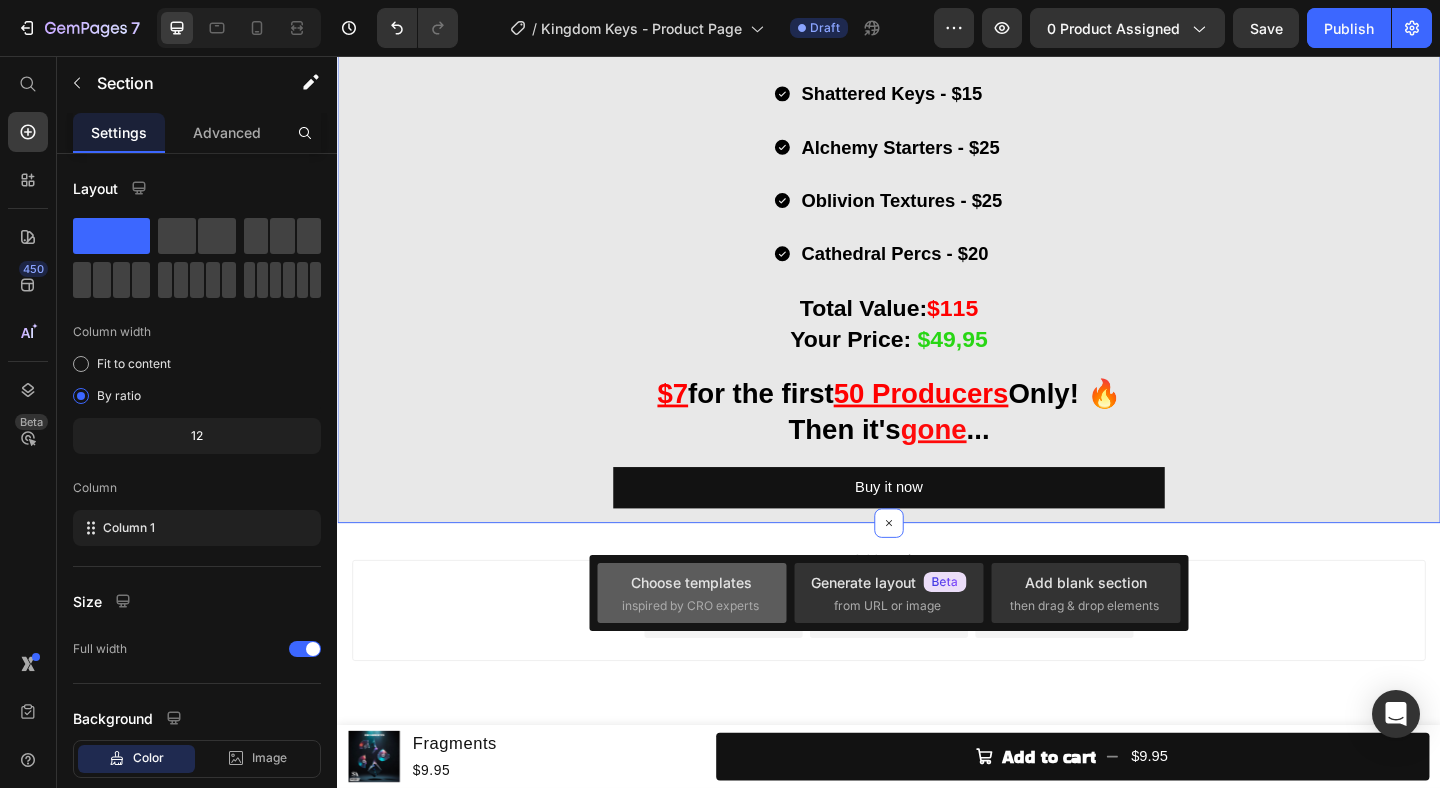click on "inspired by CRO experts" at bounding box center (692, 606) 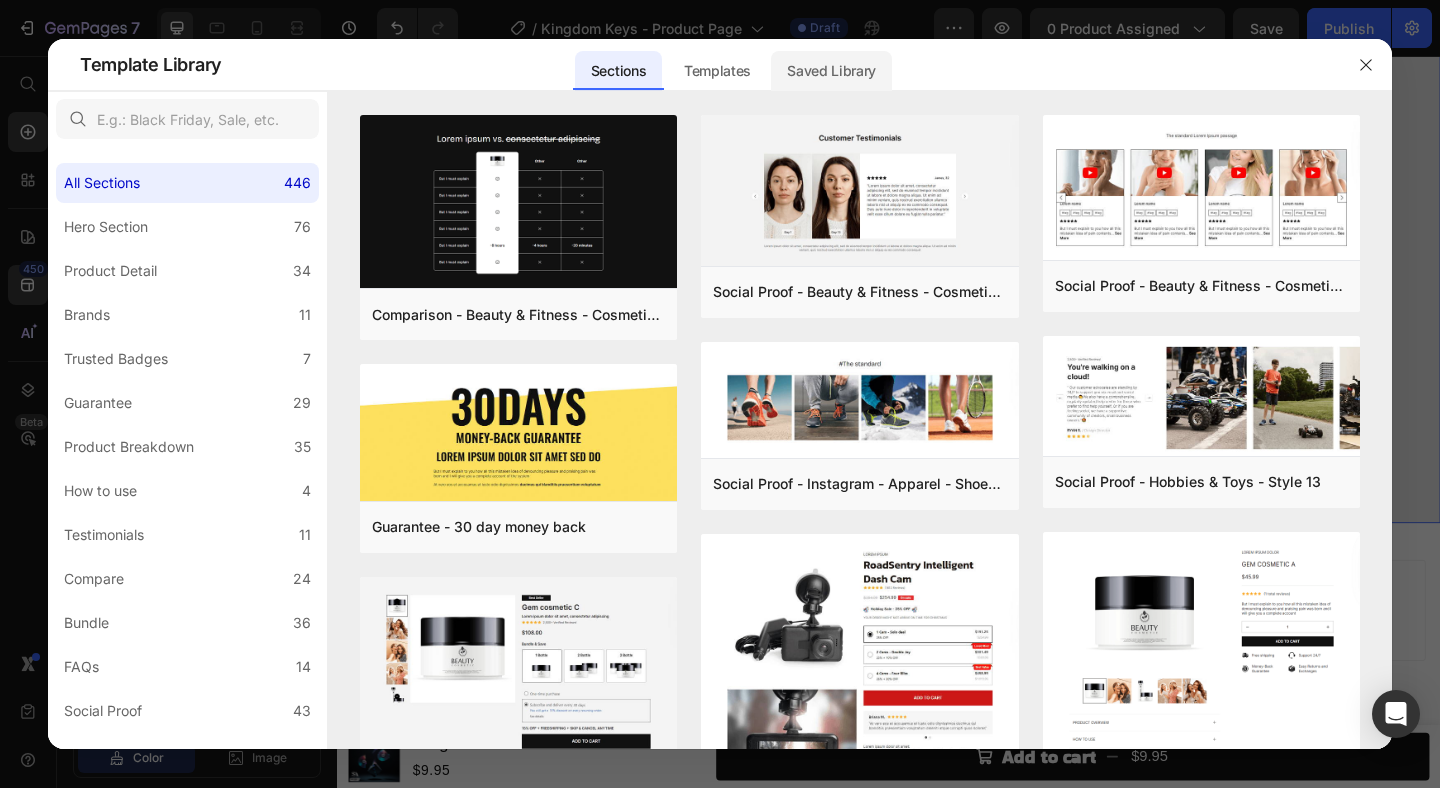 click on "Saved Library" 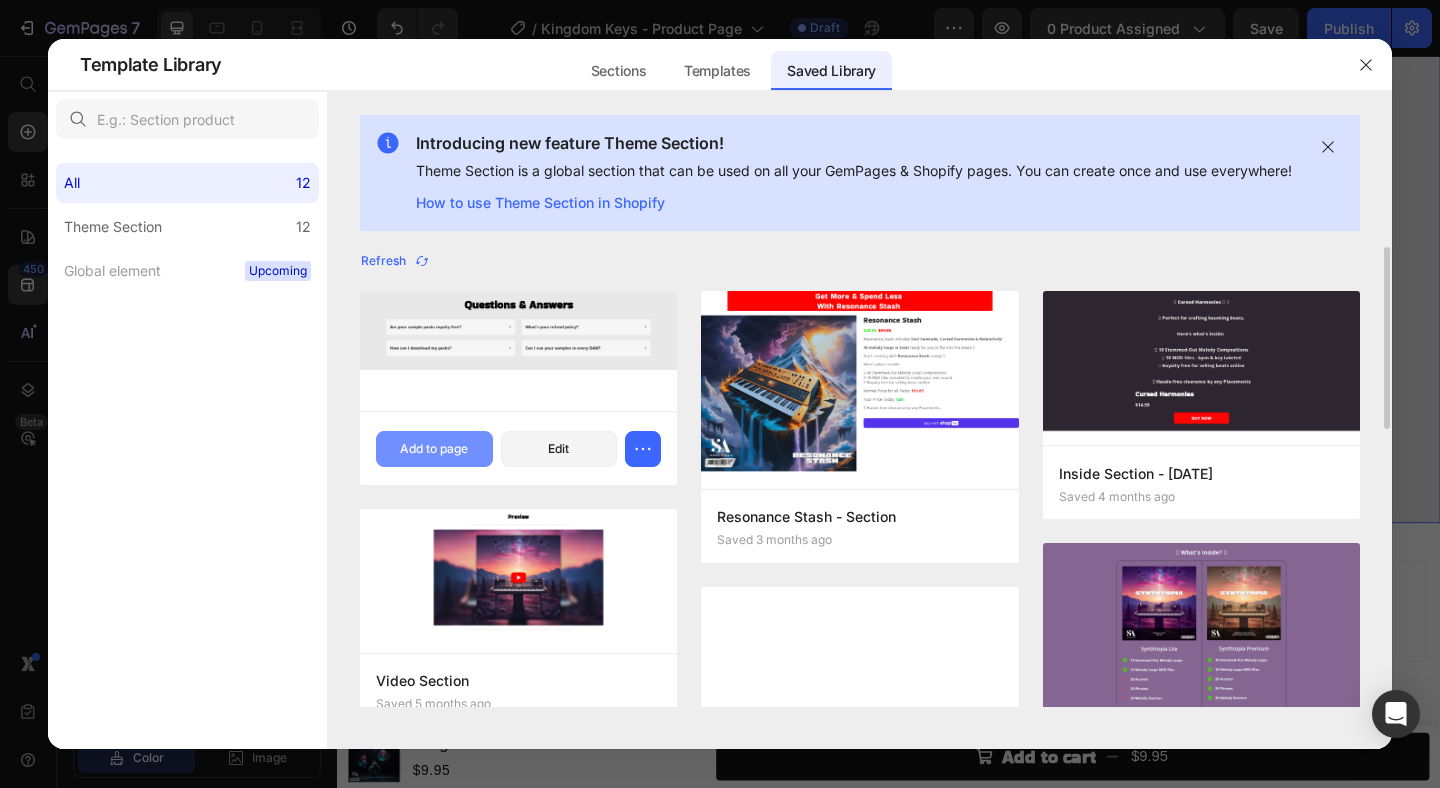 click on "Add to page" at bounding box center (434, 449) 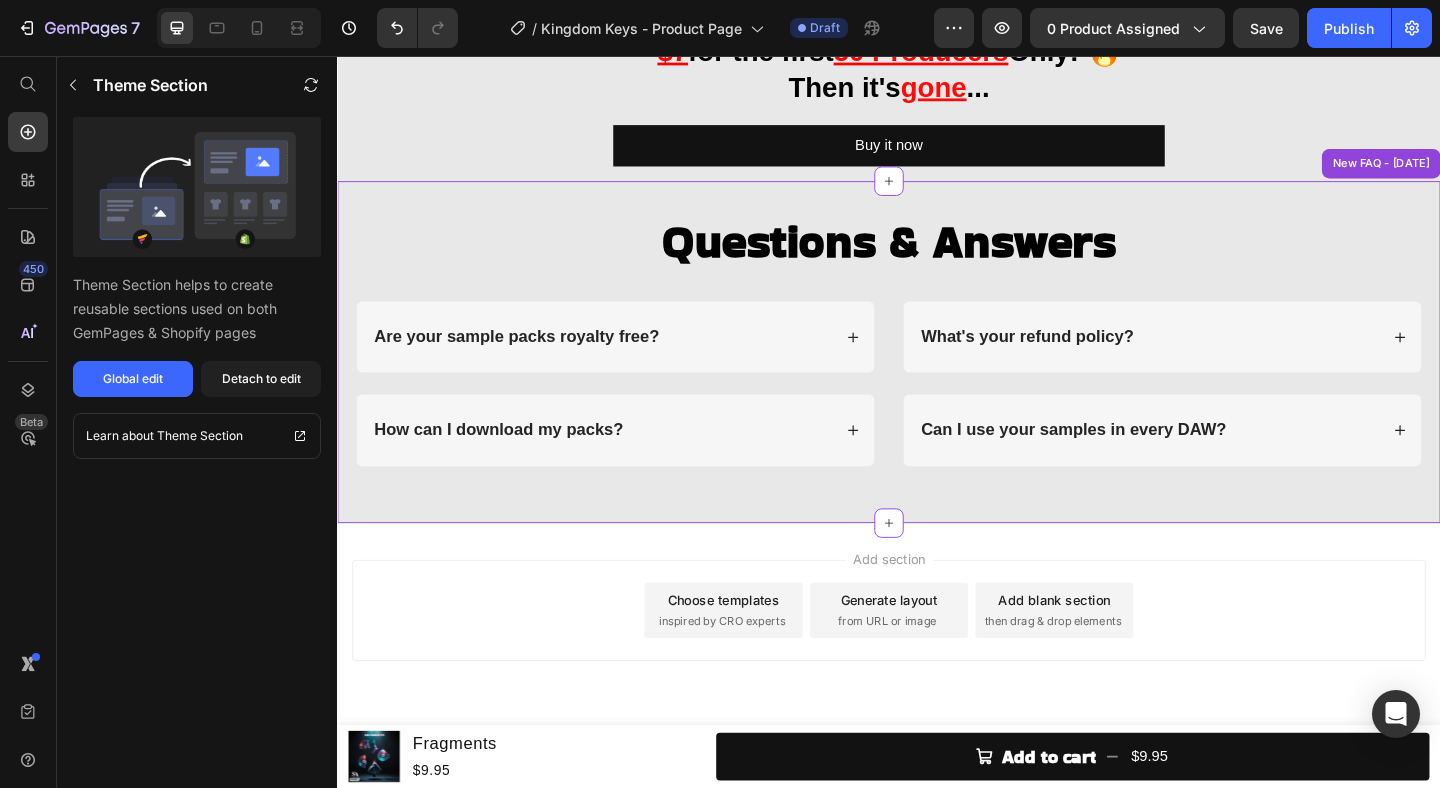 scroll, scrollTop: 4629, scrollLeft: 0, axis: vertical 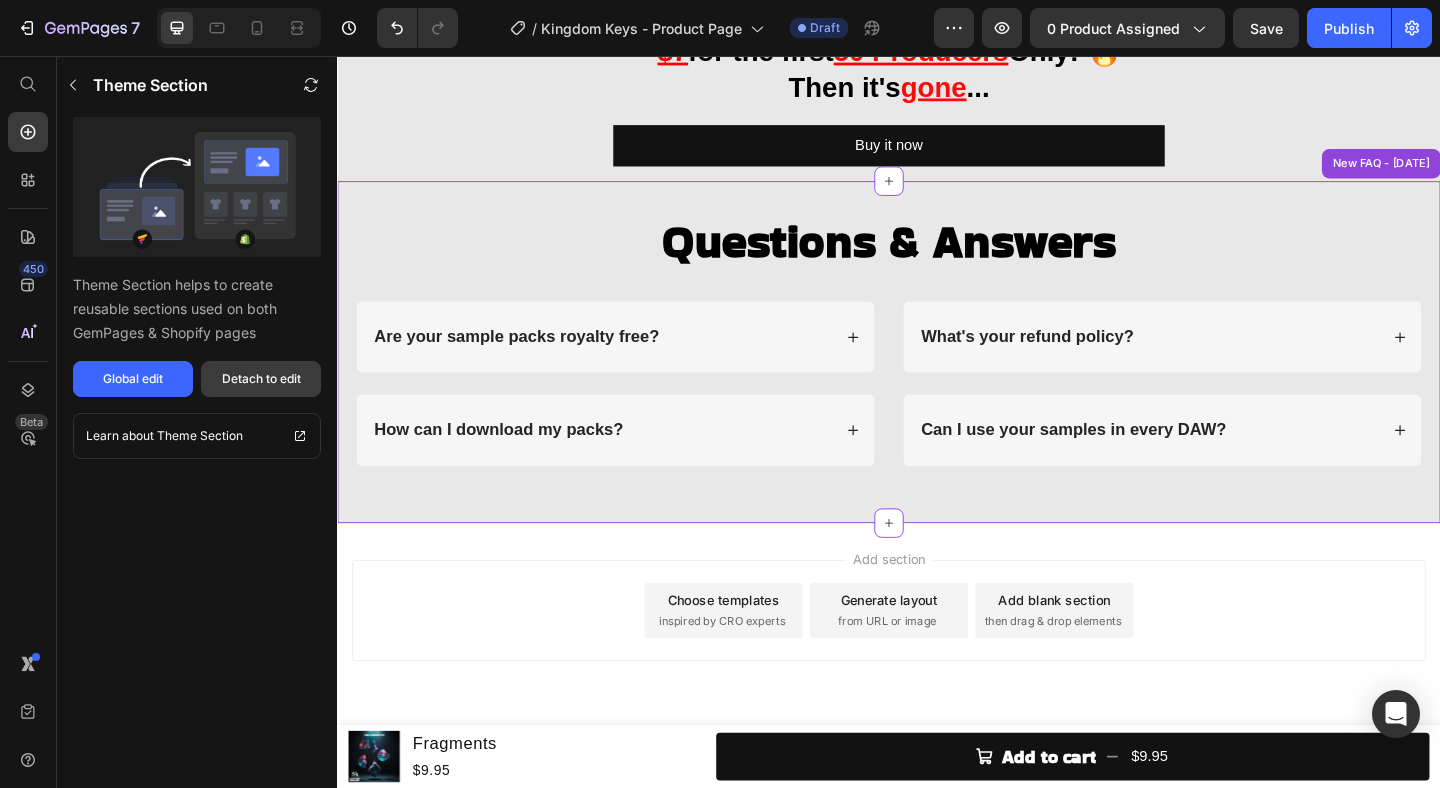 click on "Detach to edit" at bounding box center [261, 379] 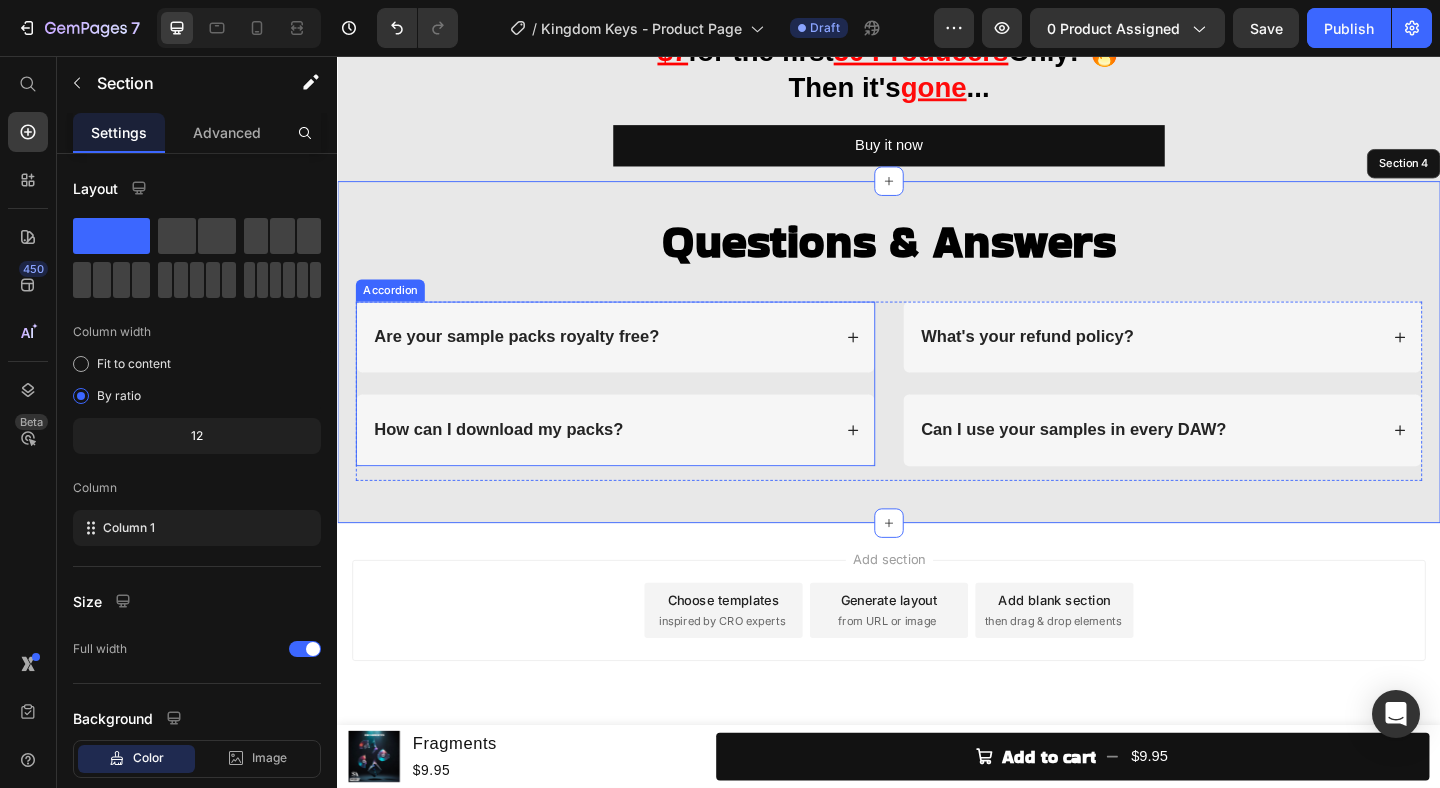 scroll, scrollTop: 4439, scrollLeft: 0, axis: vertical 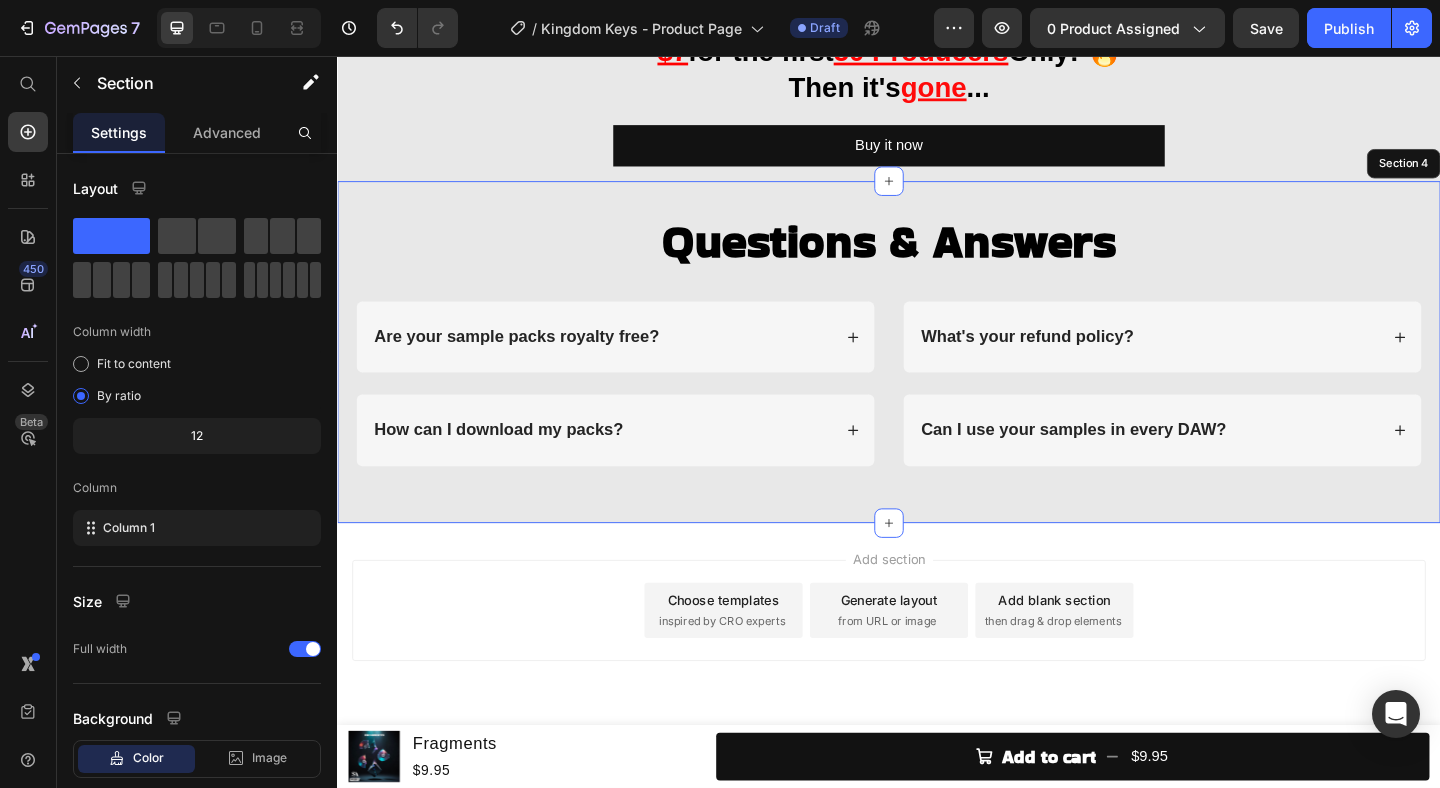 click on "Questions & Answers Heading Row
Are your sample packs royalty free?
How can I download my packs? Accordion
What's your refund policy?
Can I use your samples in every DAW? Accordion Row Section 4" at bounding box center [937, 378] 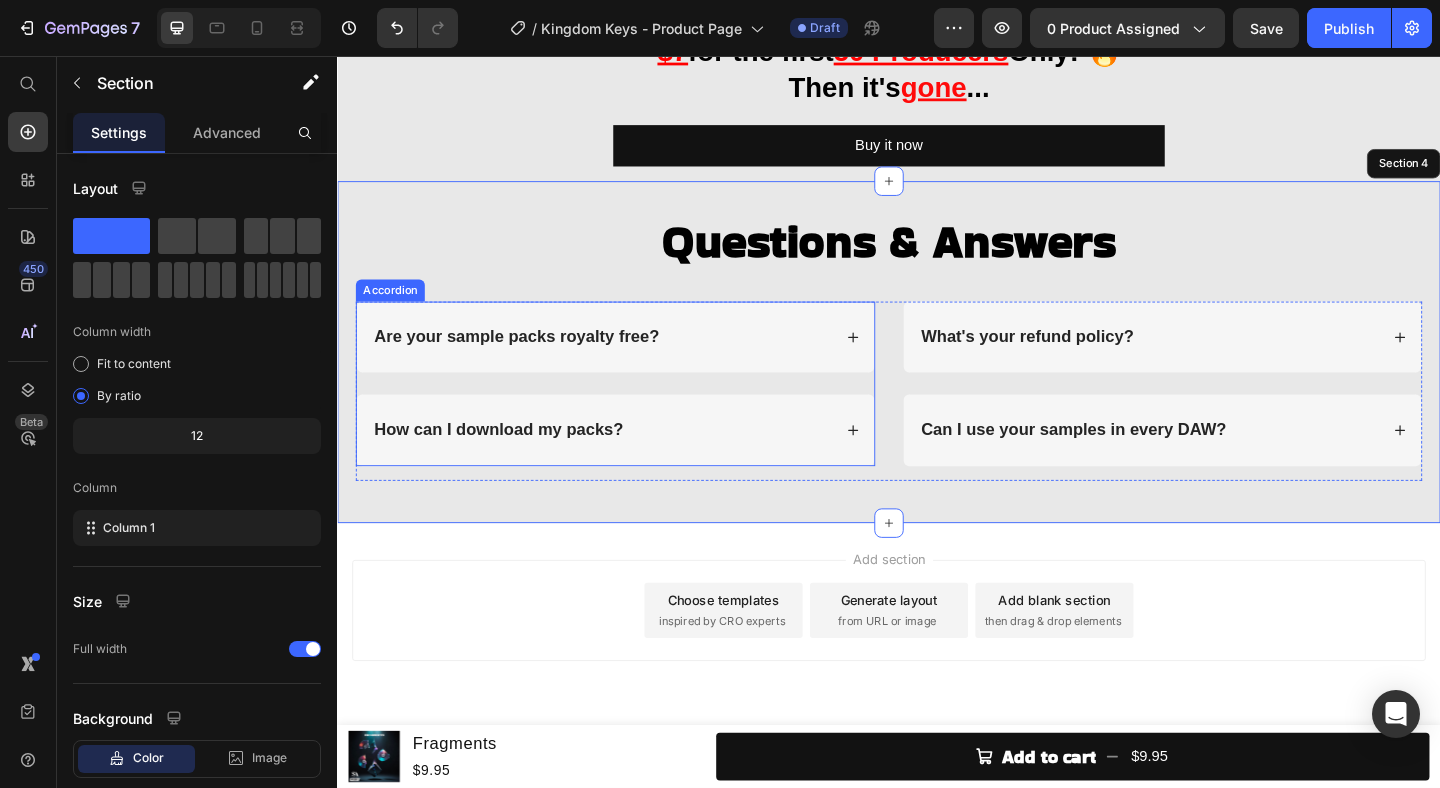 scroll, scrollTop: 4538, scrollLeft: 0, axis: vertical 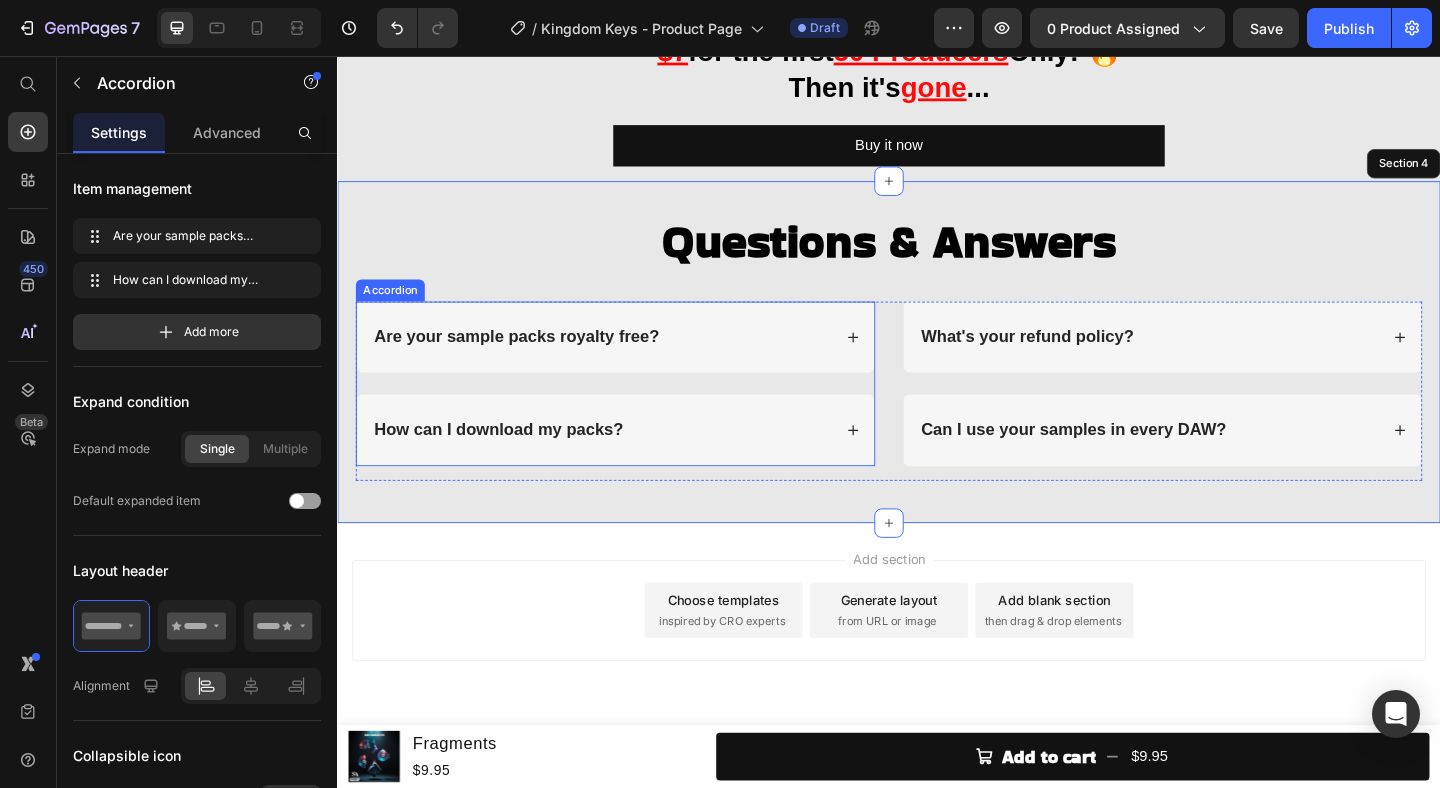 click on "Are your sample packs royalty free?
How can I download my packs?" at bounding box center [639, 412] 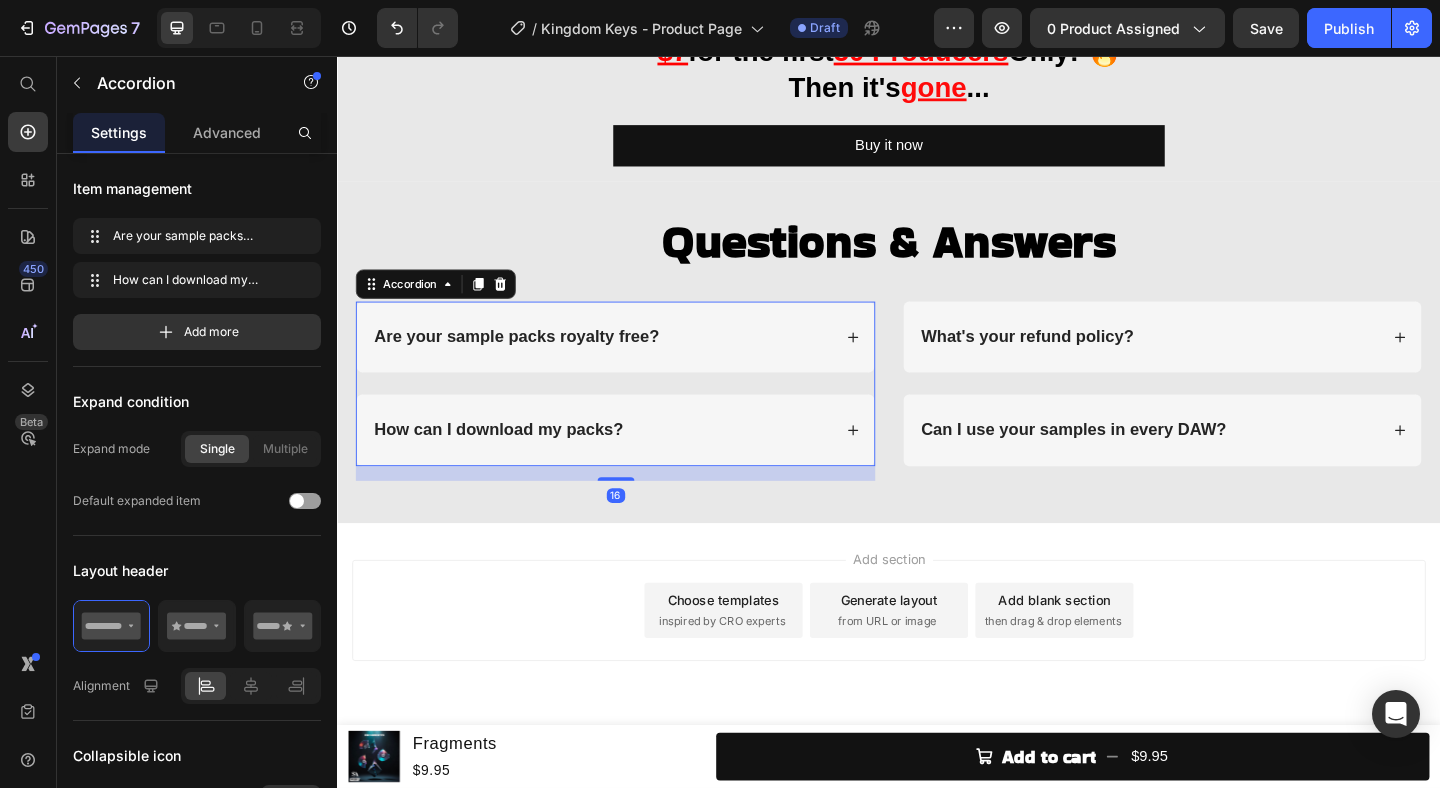 click on "Are your sample packs royalty free?" at bounding box center [639, 361] 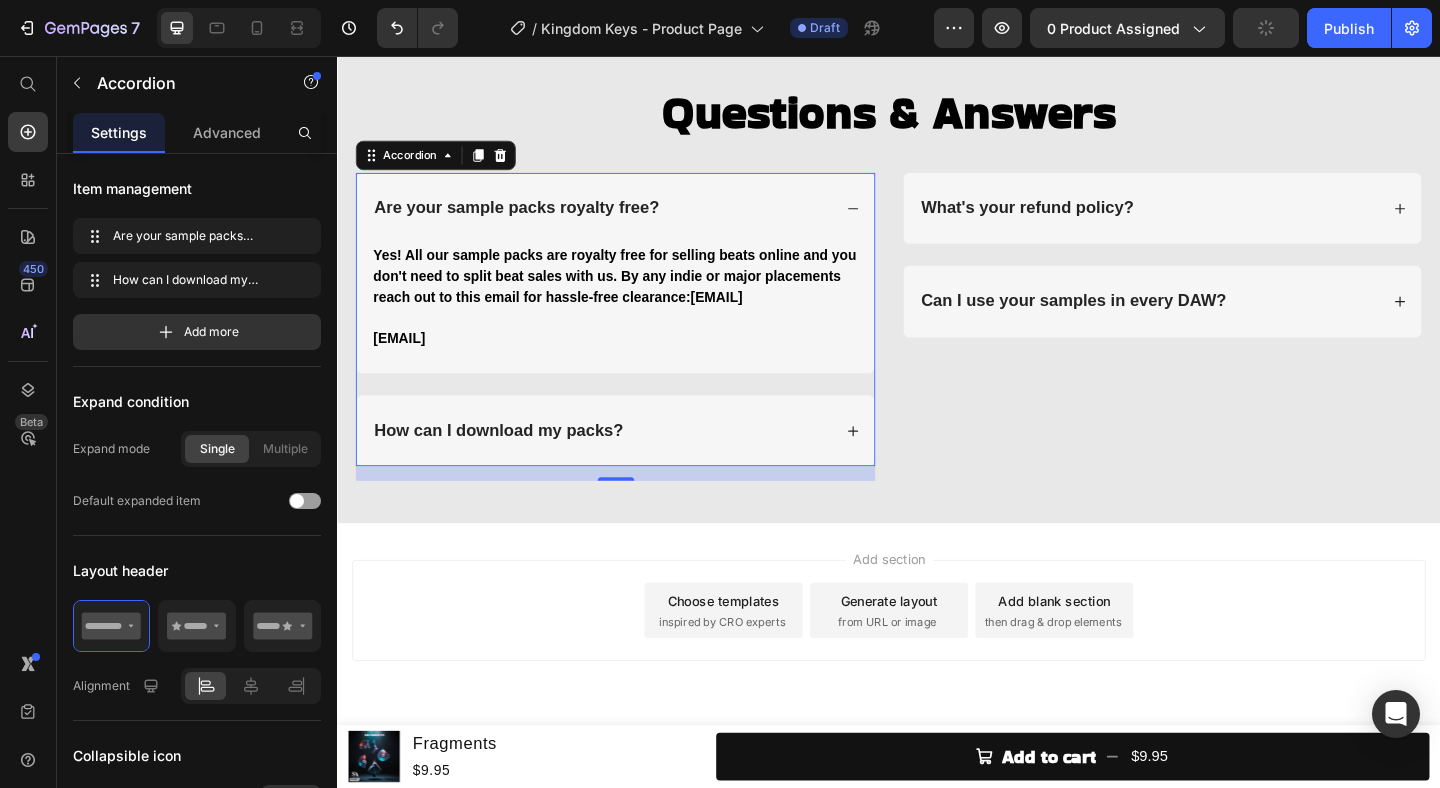 click on "Are your sample packs royalty free?" at bounding box center [639, 221] 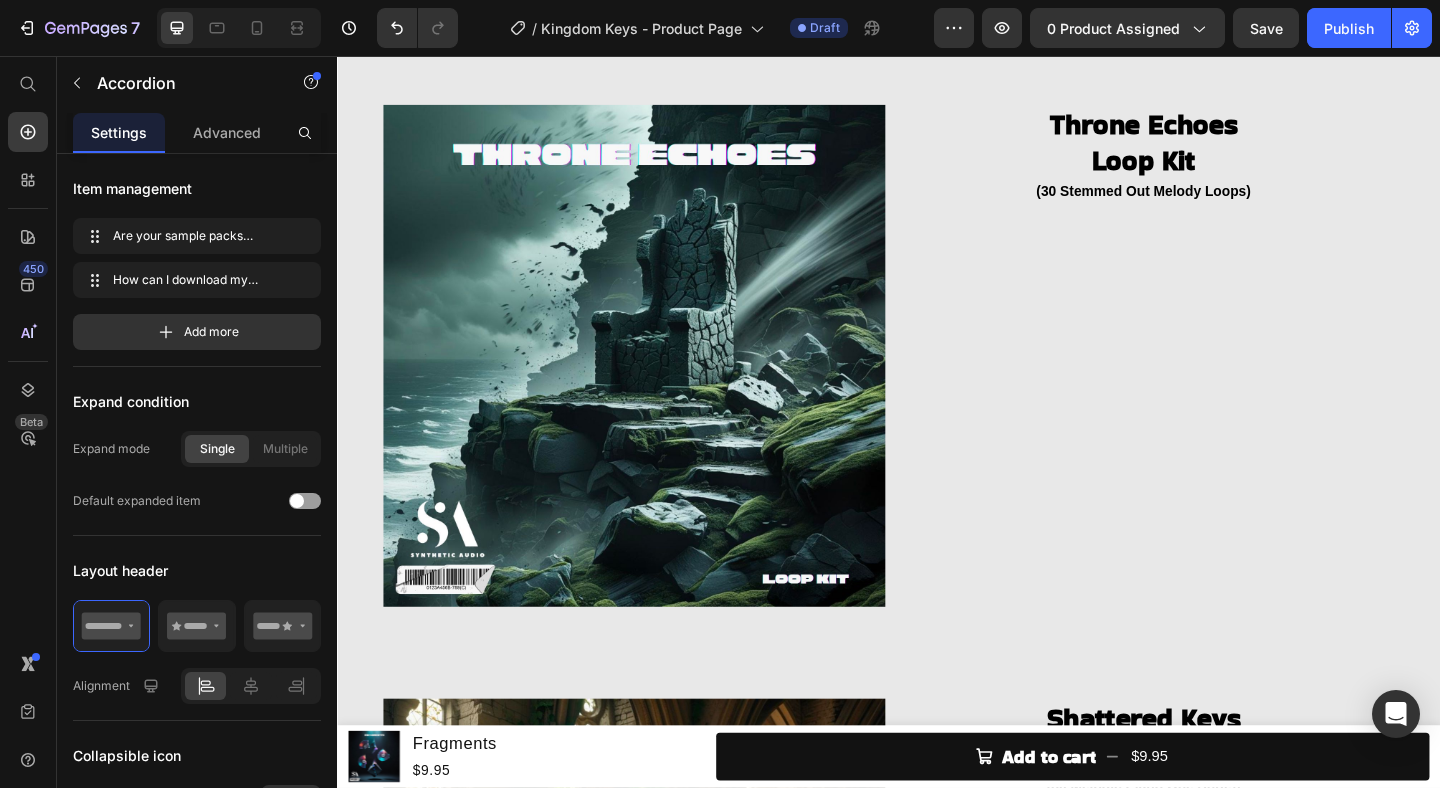 scroll, scrollTop: 395, scrollLeft: 0, axis: vertical 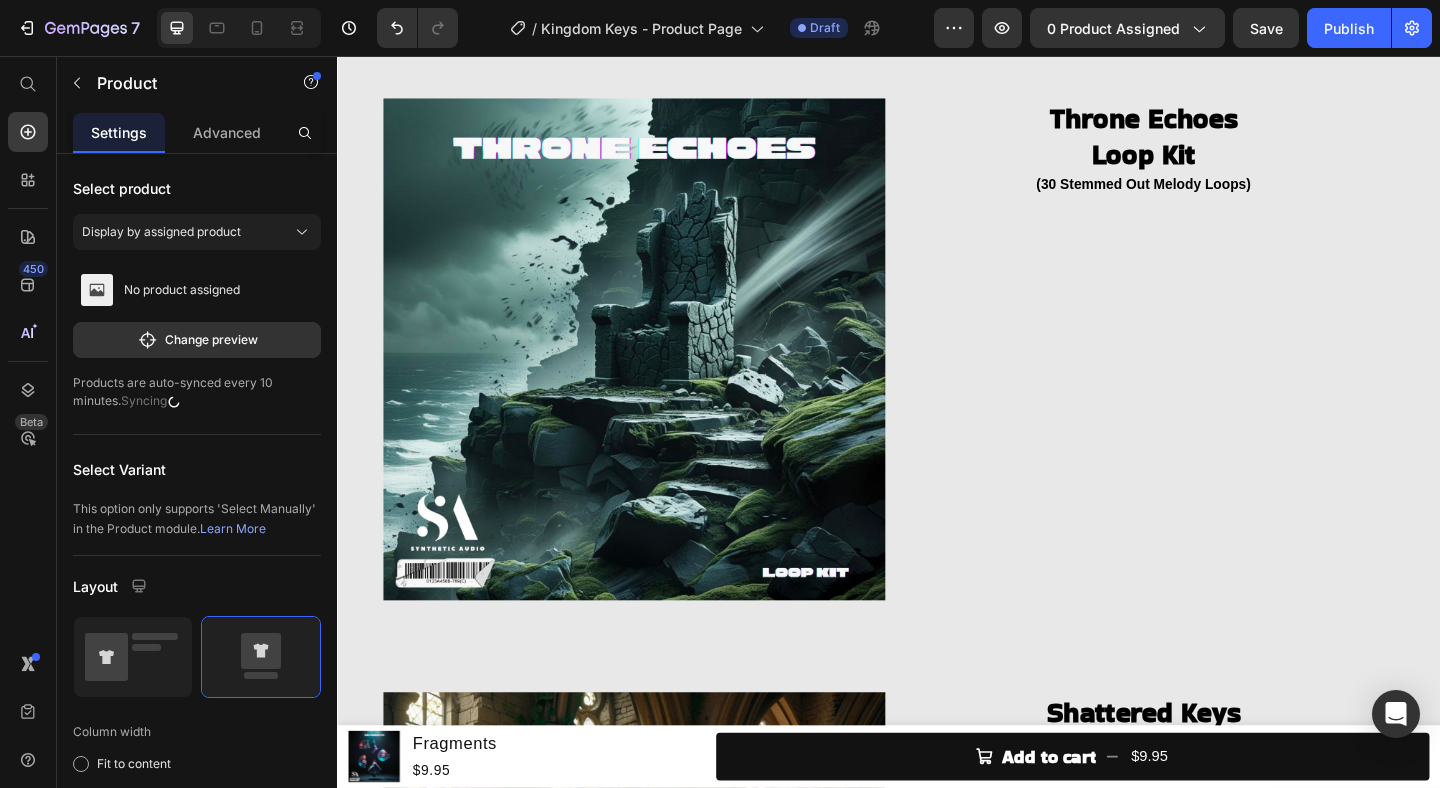 click on "Image
Add to cart Add to Cart Buy it now Dynamic Checkout" at bounding box center (937, -103) 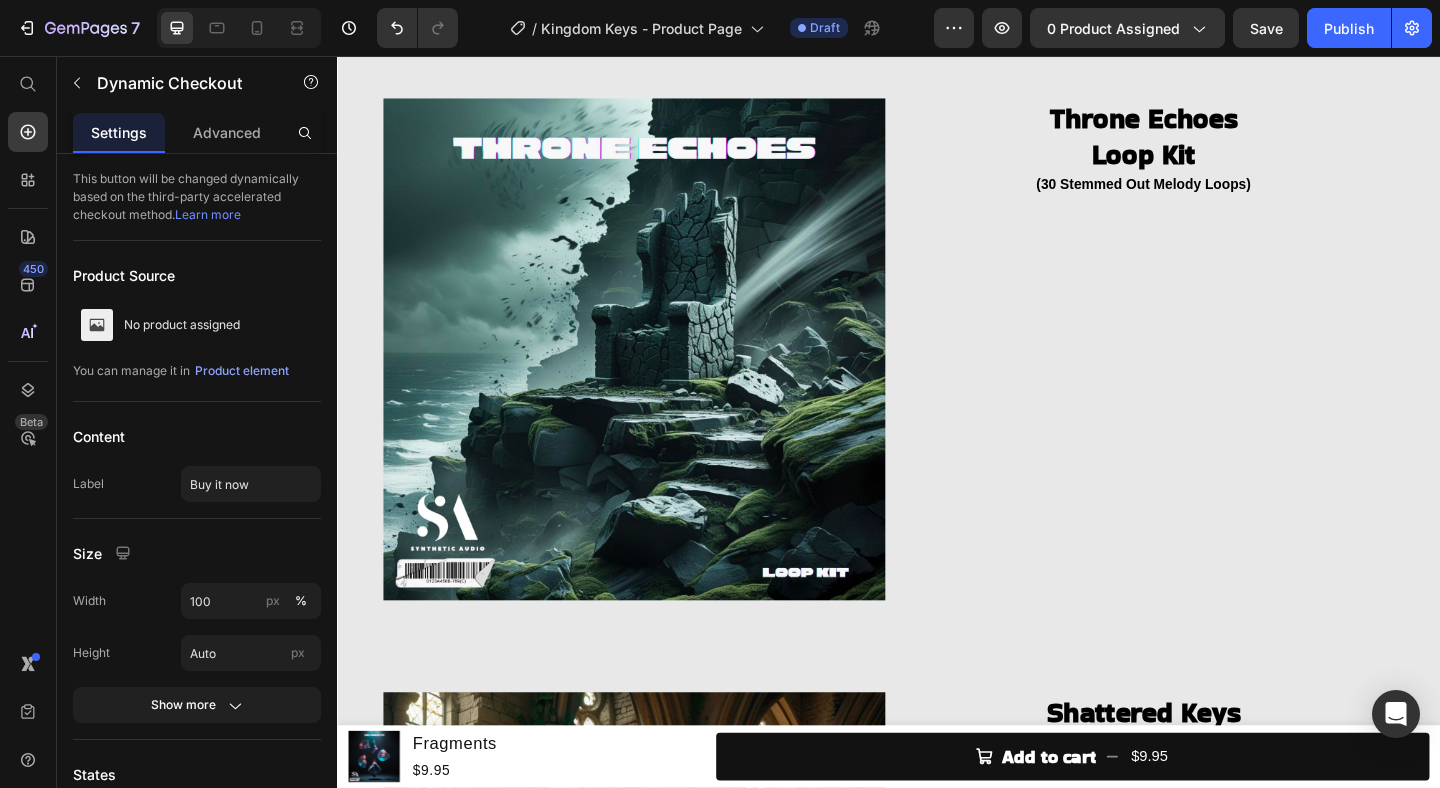 click on "Buy it now" at bounding box center [937, -73] 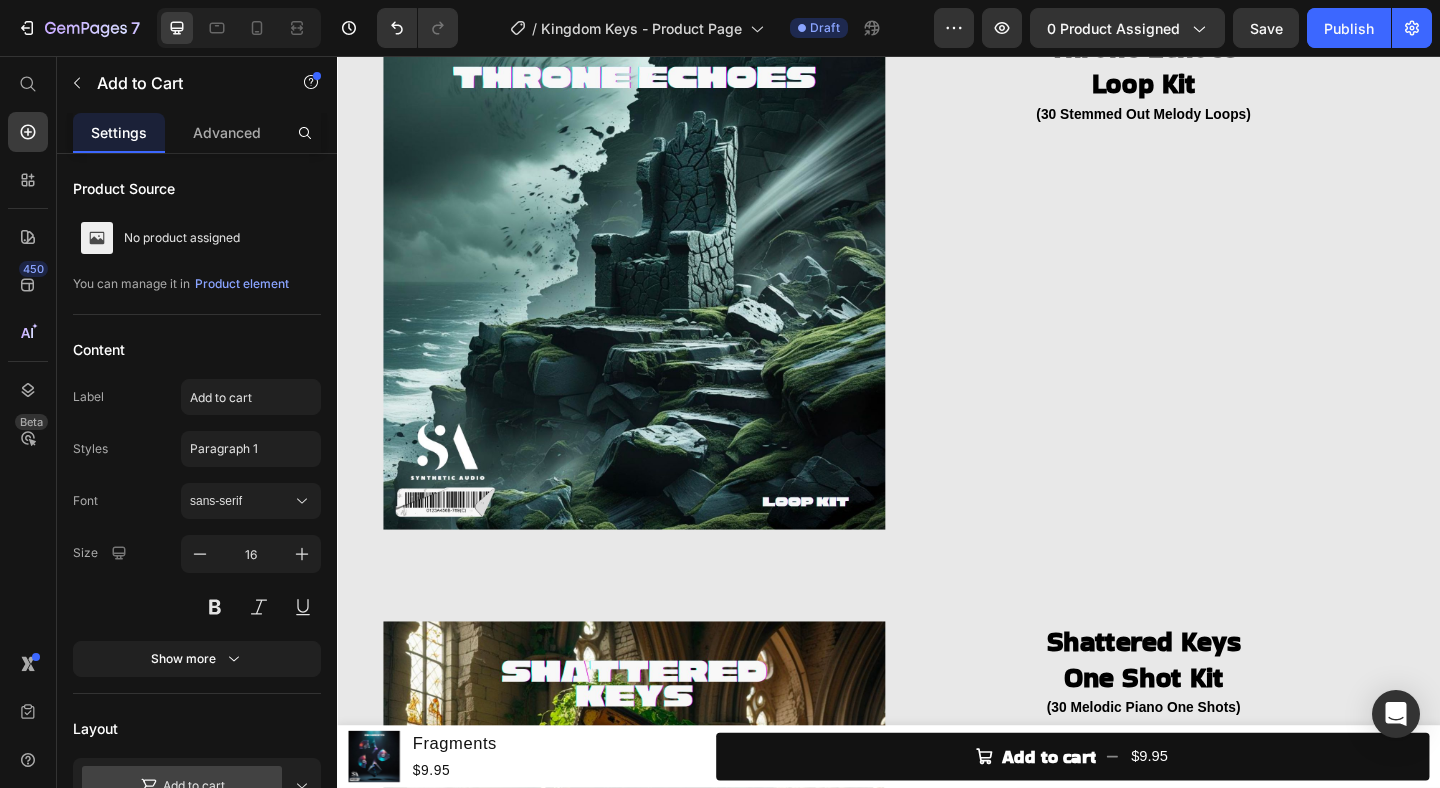 click on "Add to cart" at bounding box center [937, -134] 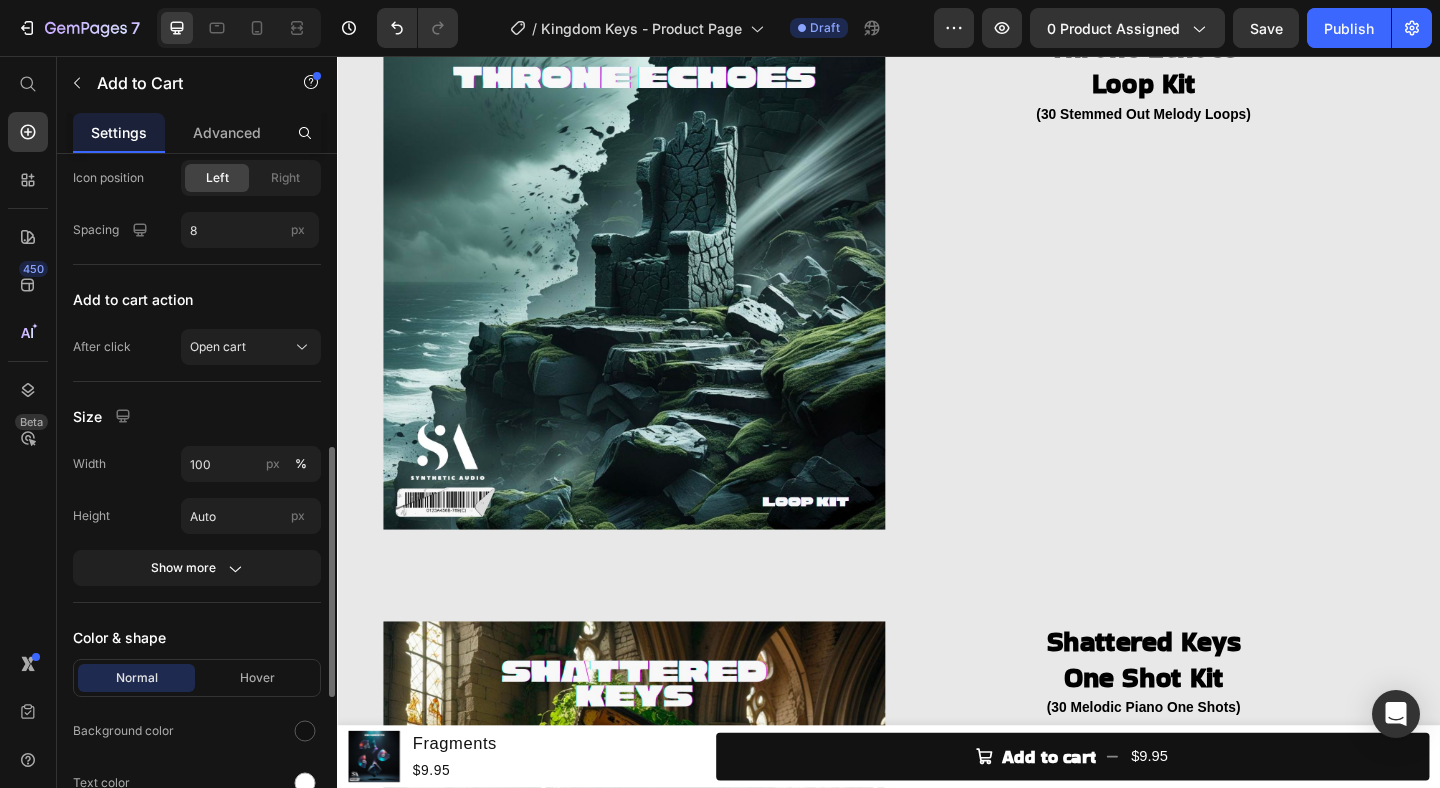 scroll, scrollTop: 793, scrollLeft: 0, axis: vertical 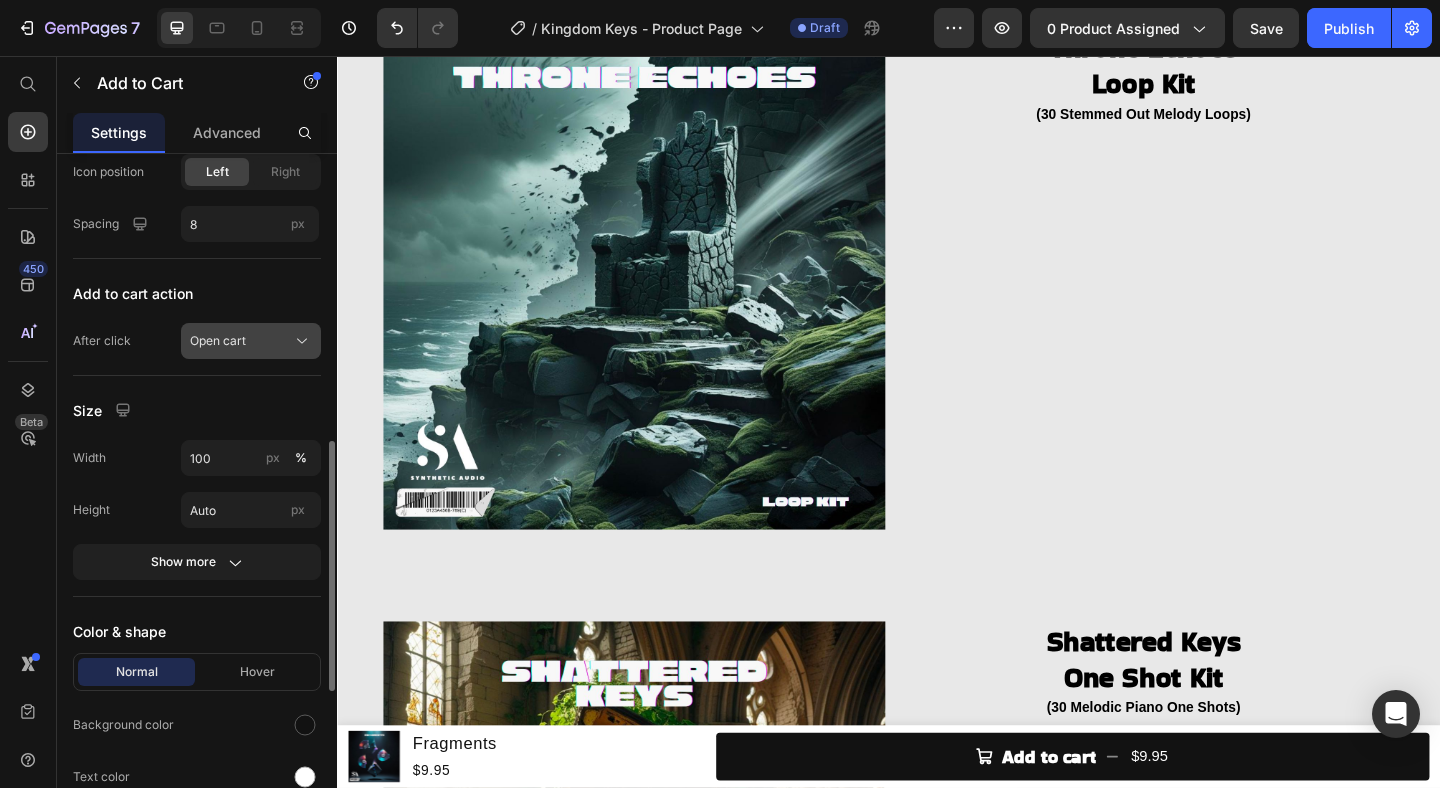 click on "Open cart" at bounding box center [251, 341] 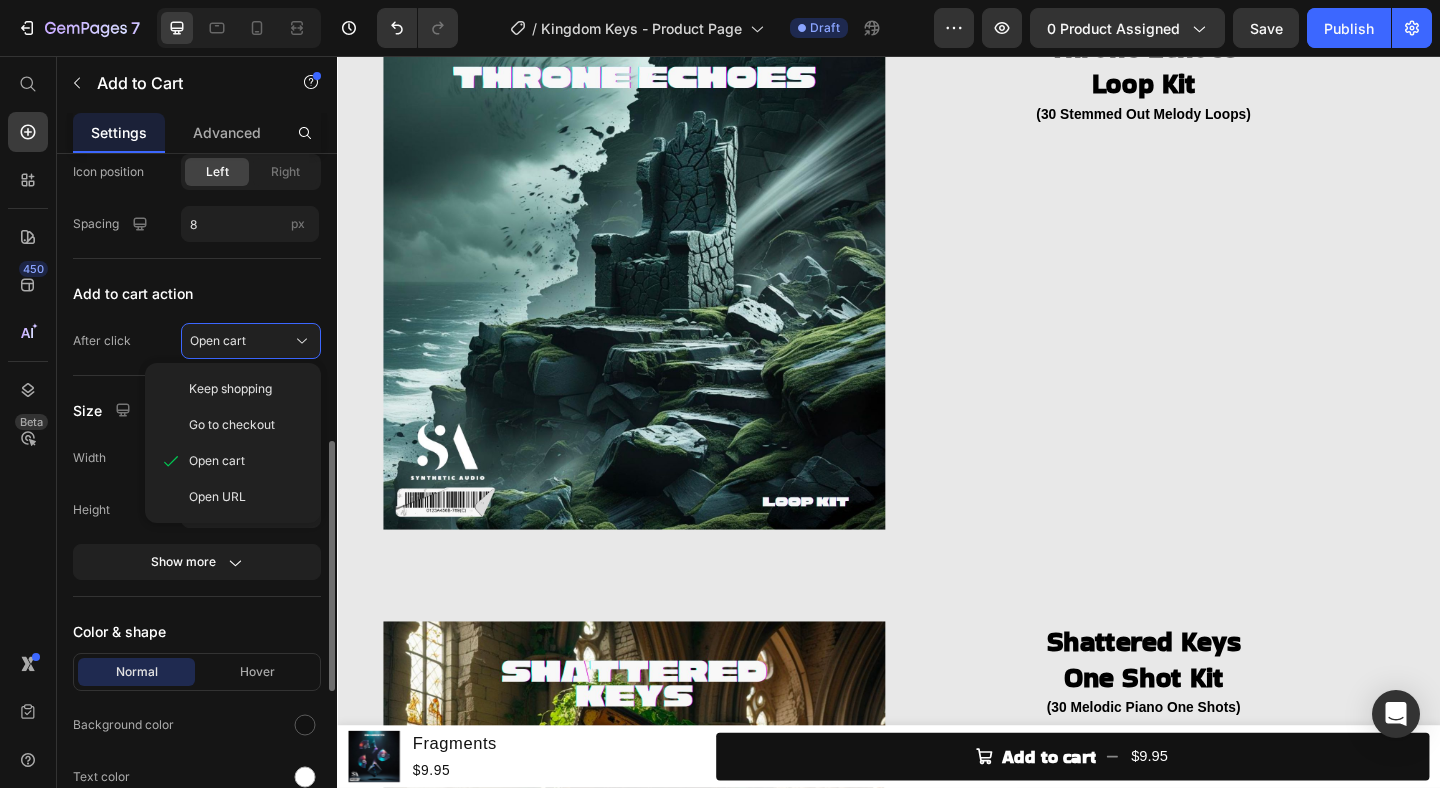 click on "Add to cart action" at bounding box center [197, 293] 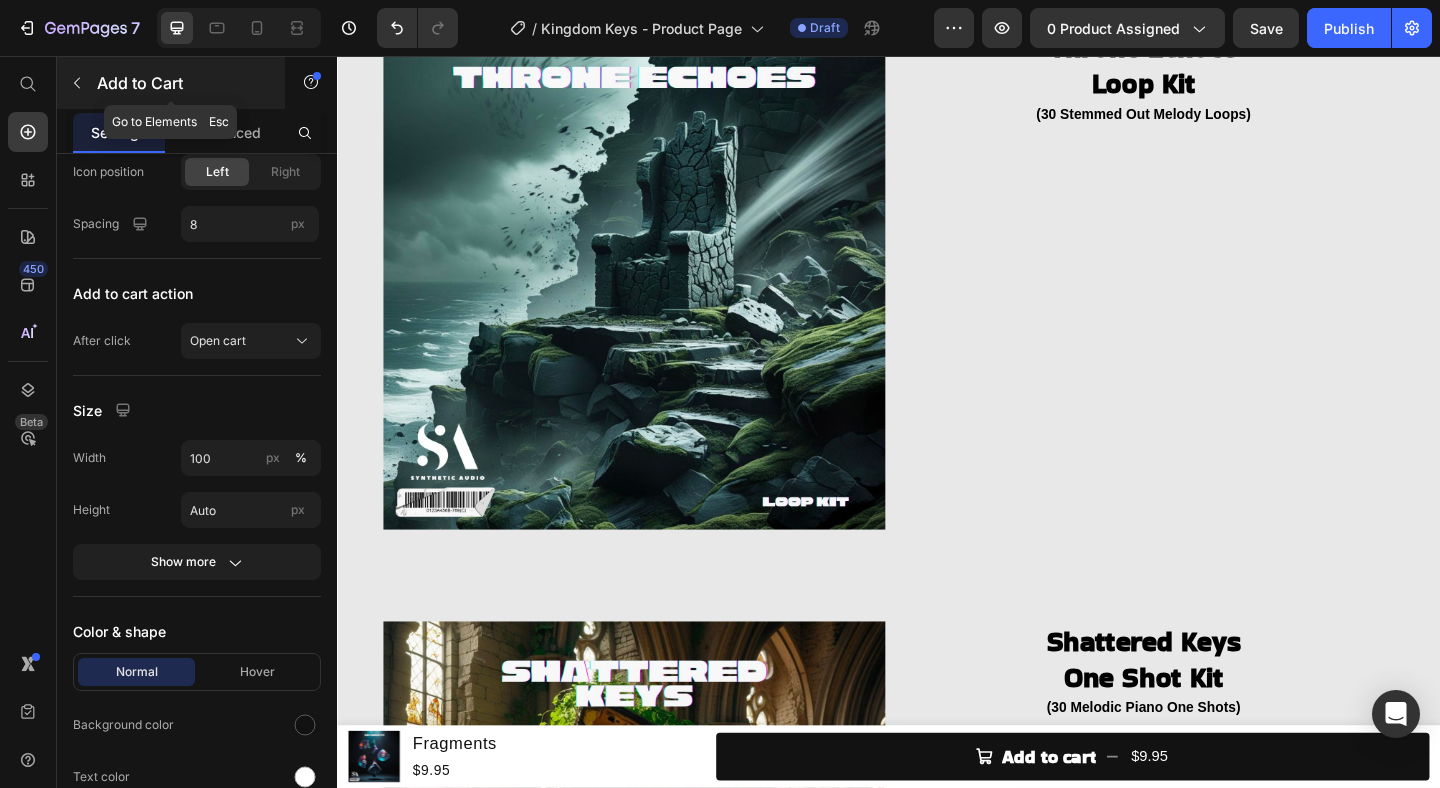 click 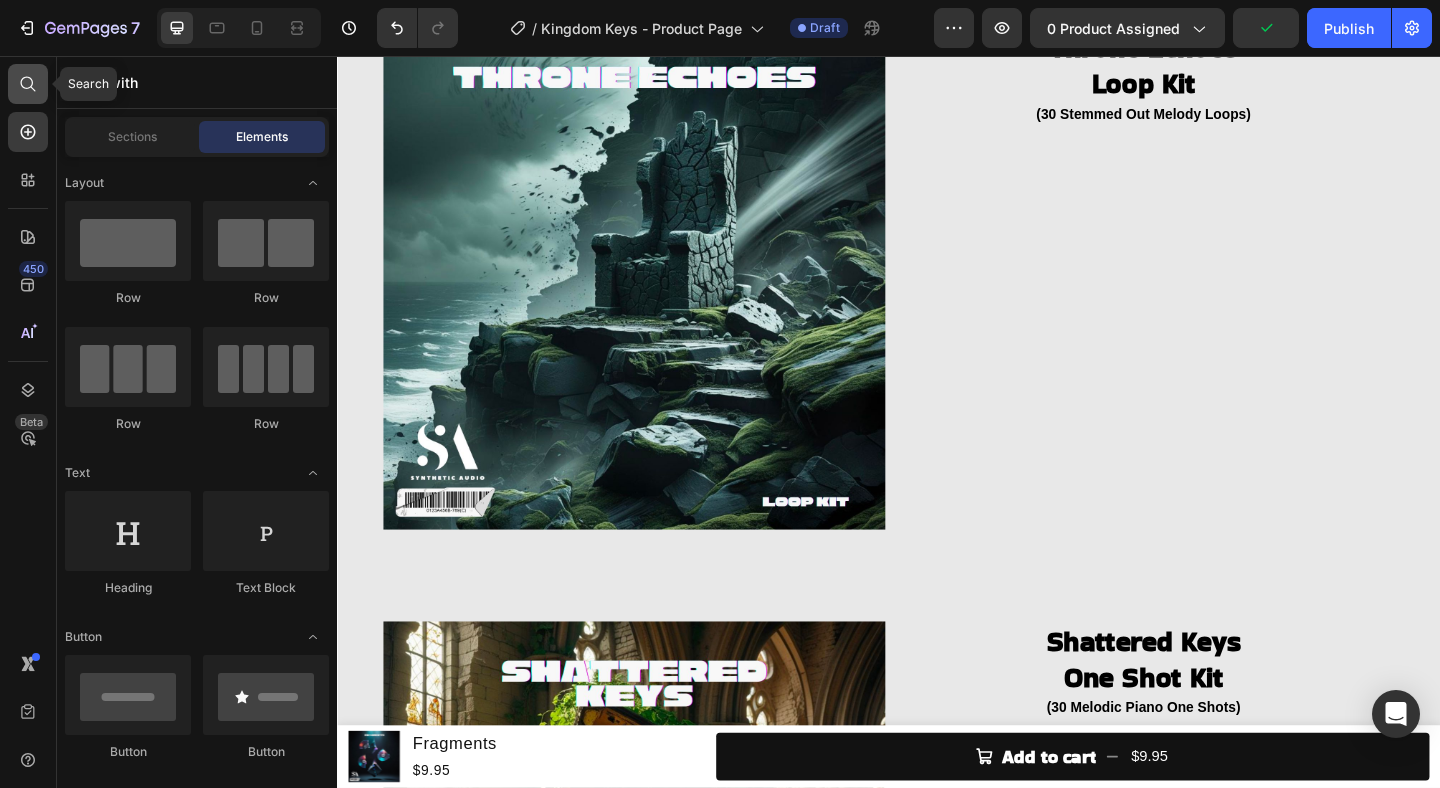 click 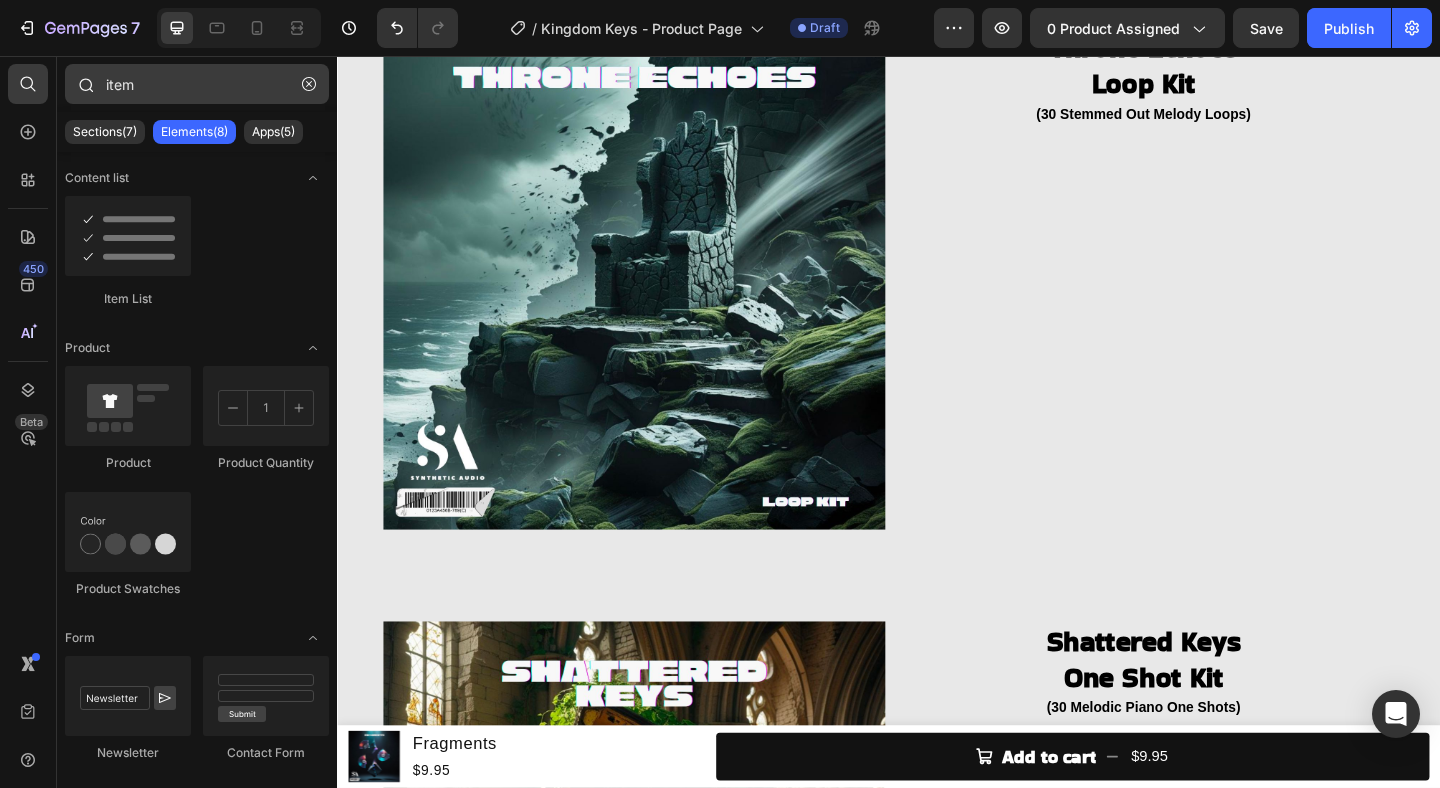 click on "item" at bounding box center [197, 84] 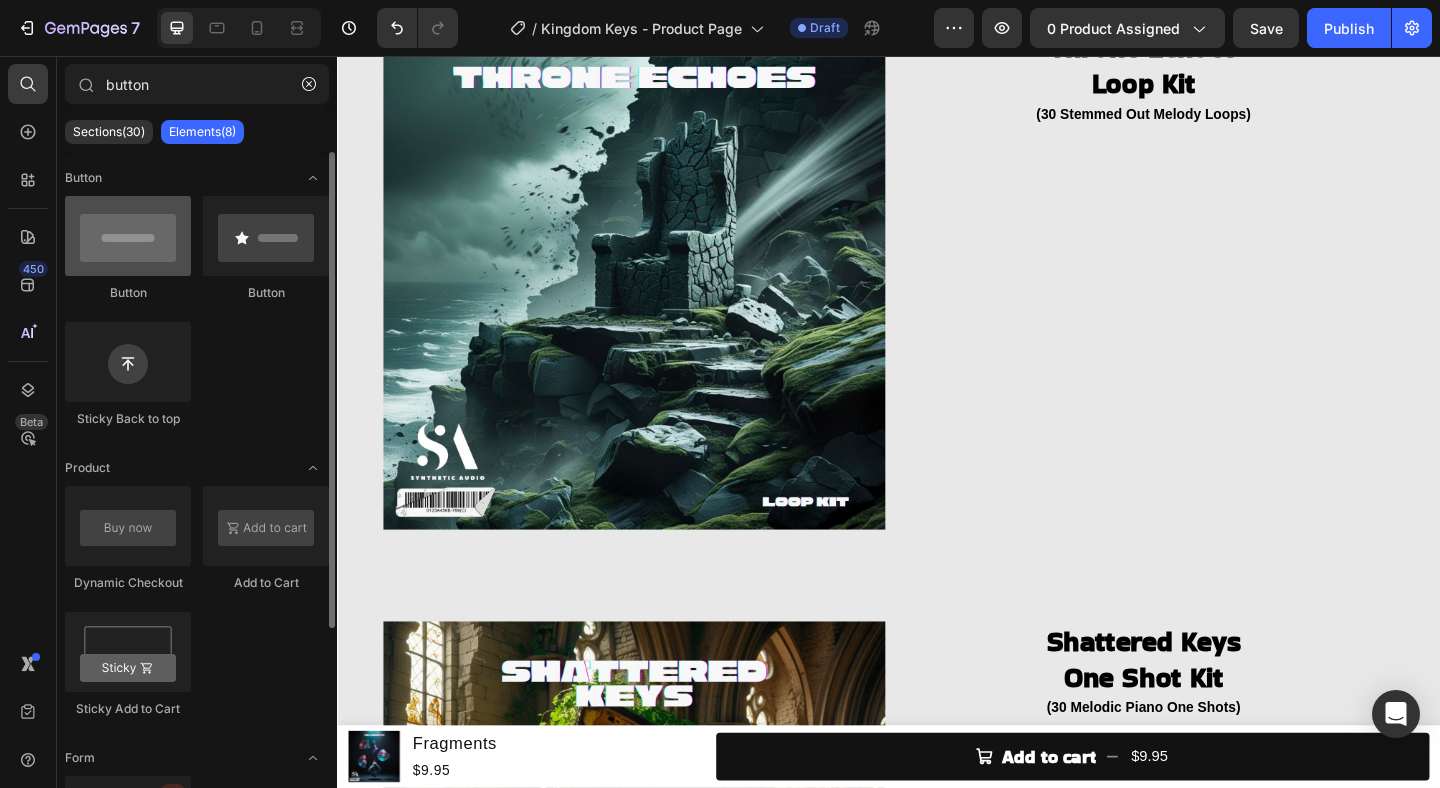 type on "button" 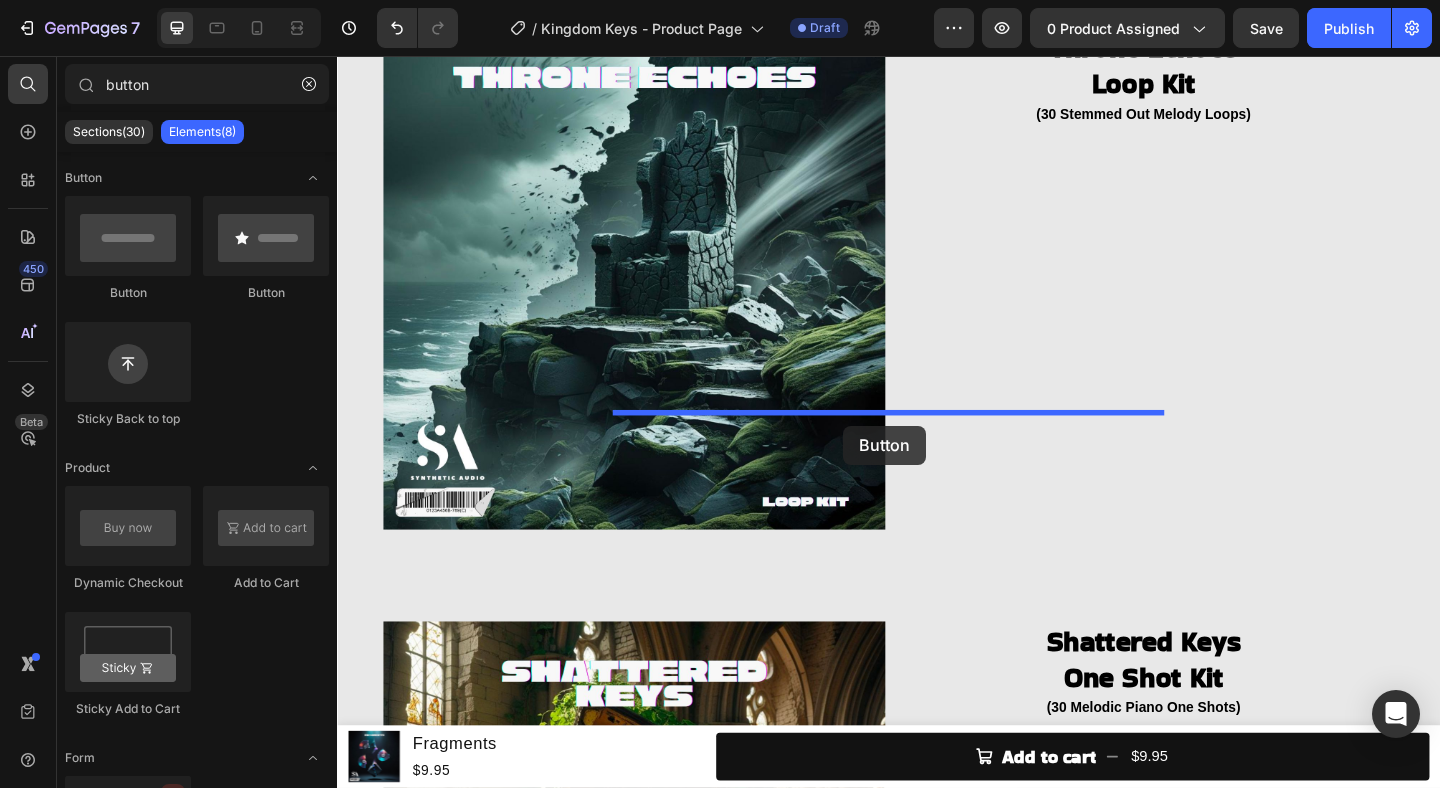 drag, startPoint x: 469, startPoint y: 298, endPoint x: 887, endPoint y: 457, distance: 447.21918 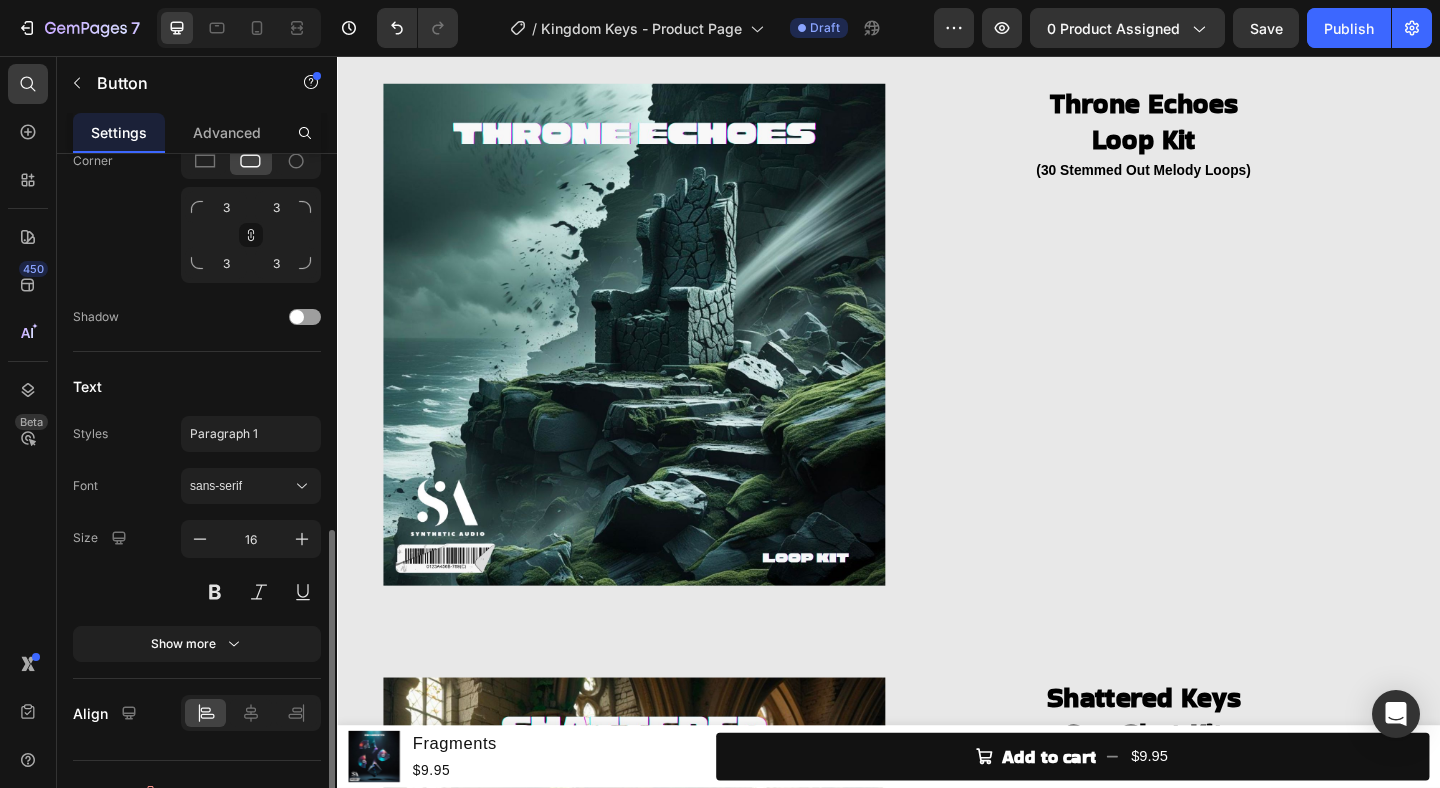 scroll, scrollTop: 754, scrollLeft: 0, axis: vertical 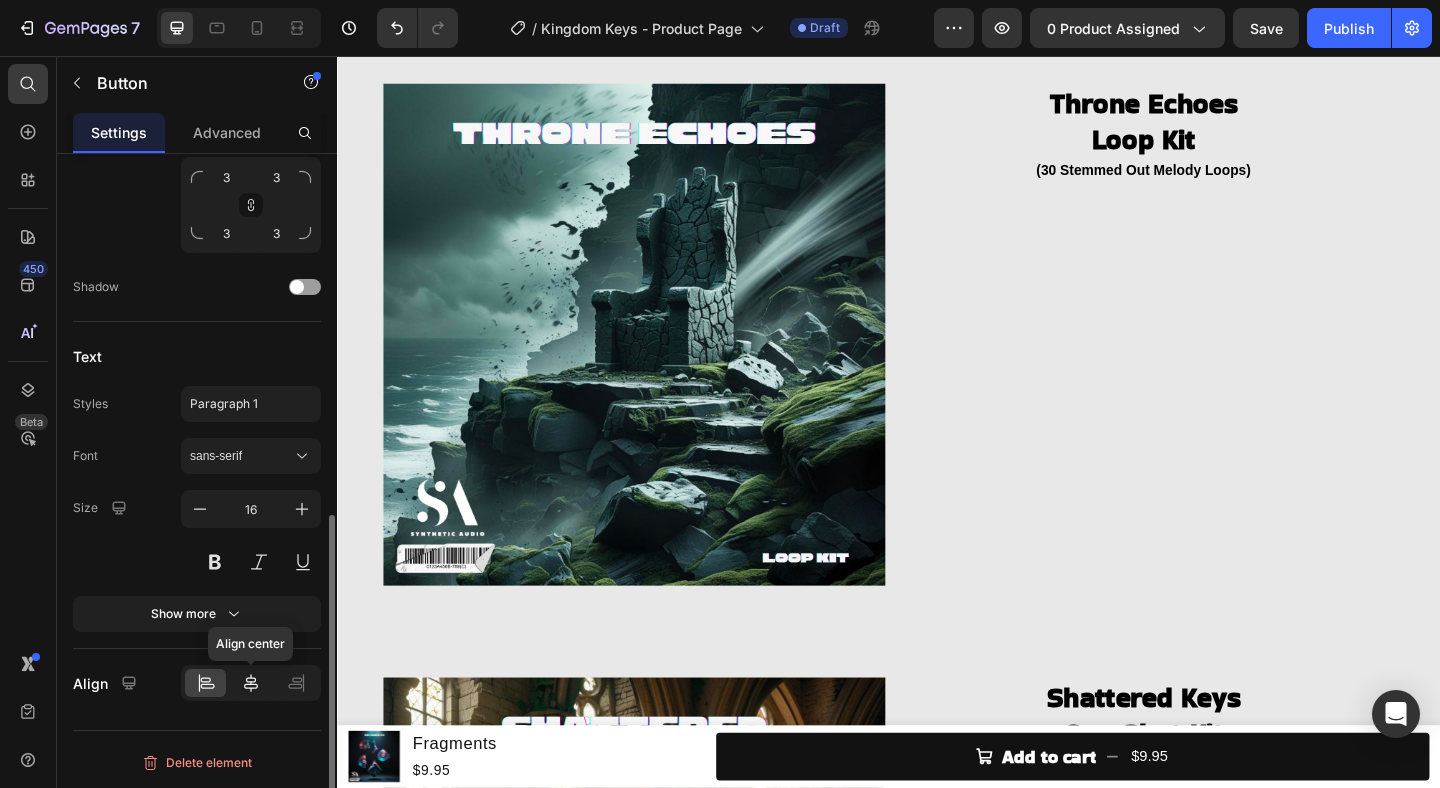 click 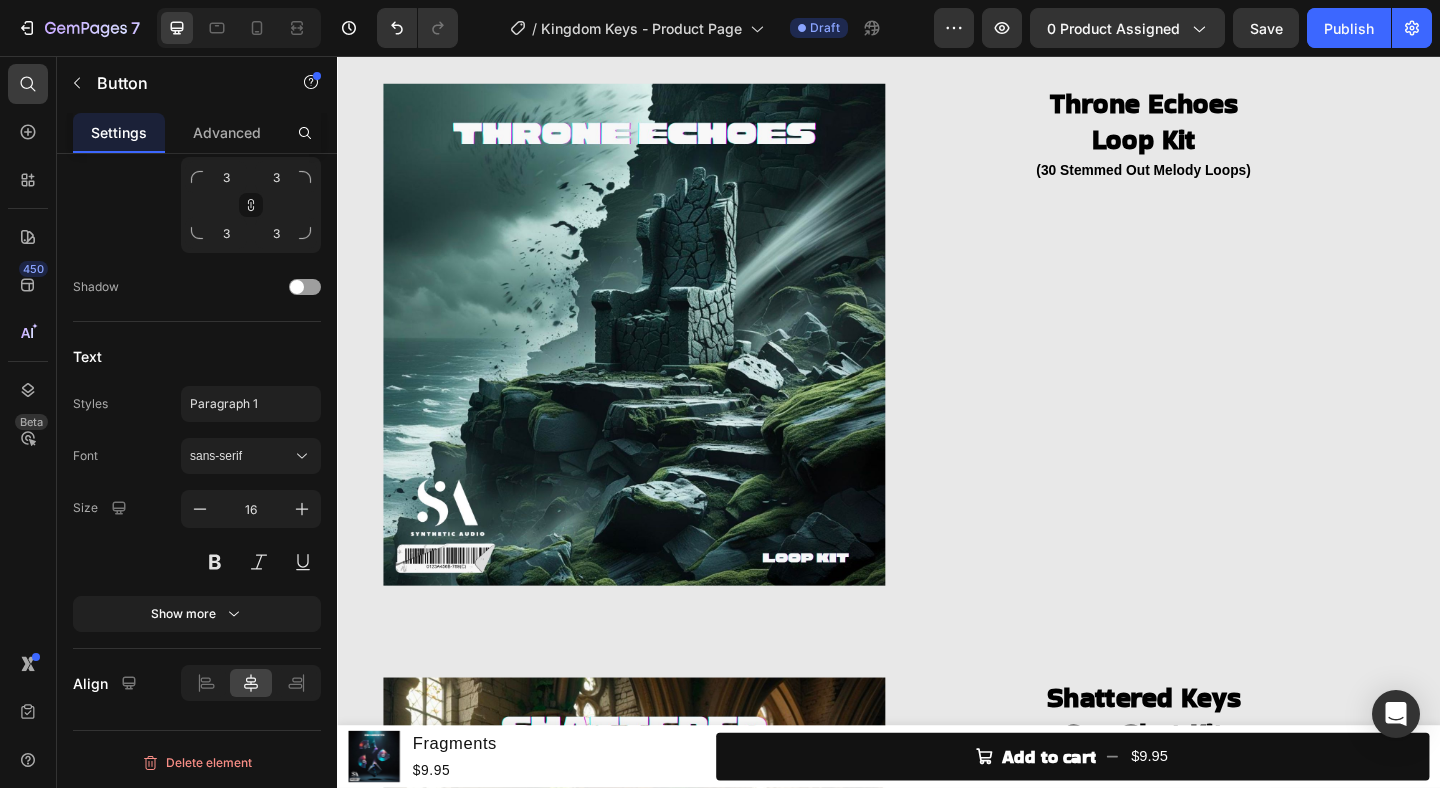 click on "Add to cart" at bounding box center (937, -73) 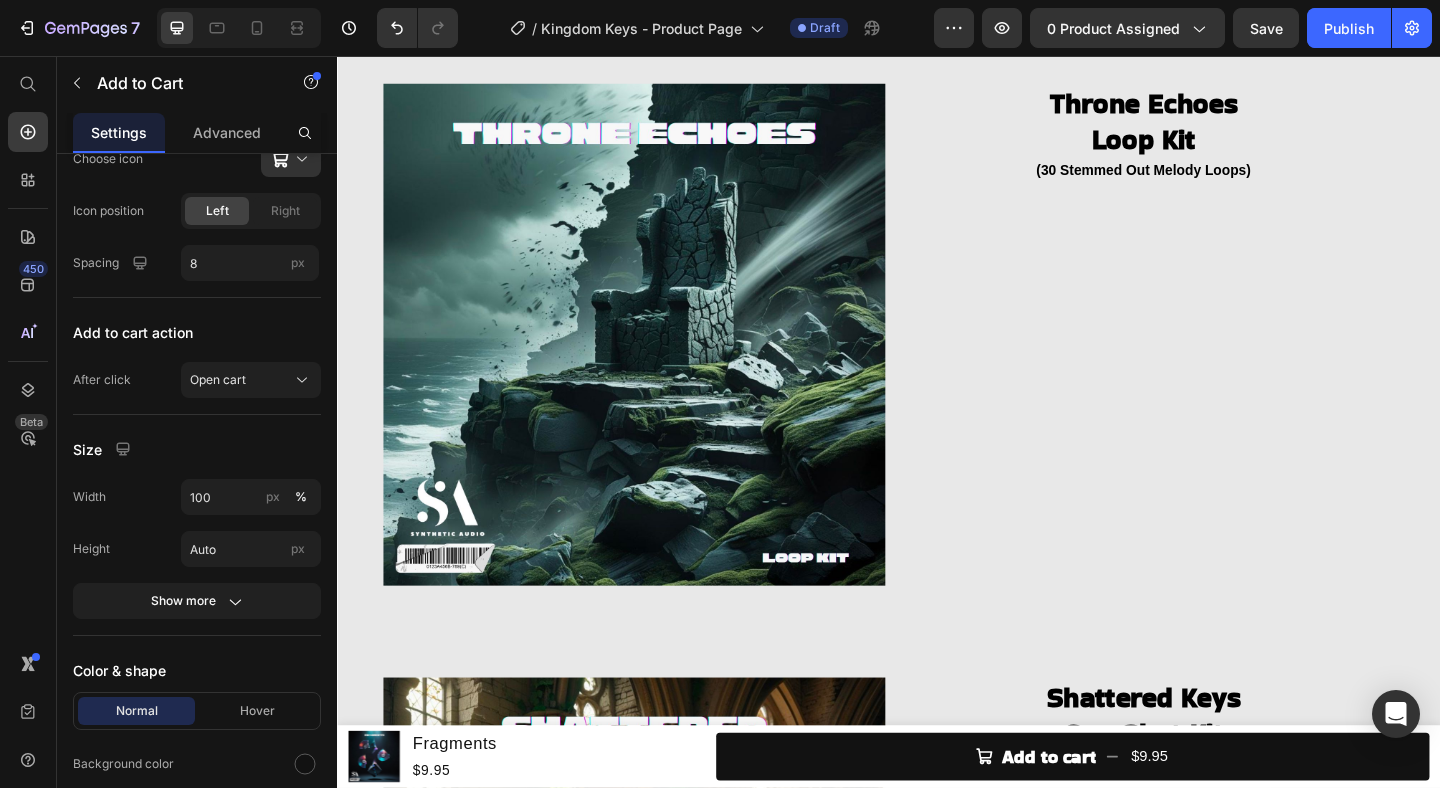 scroll, scrollTop: 0, scrollLeft: 0, axis: both 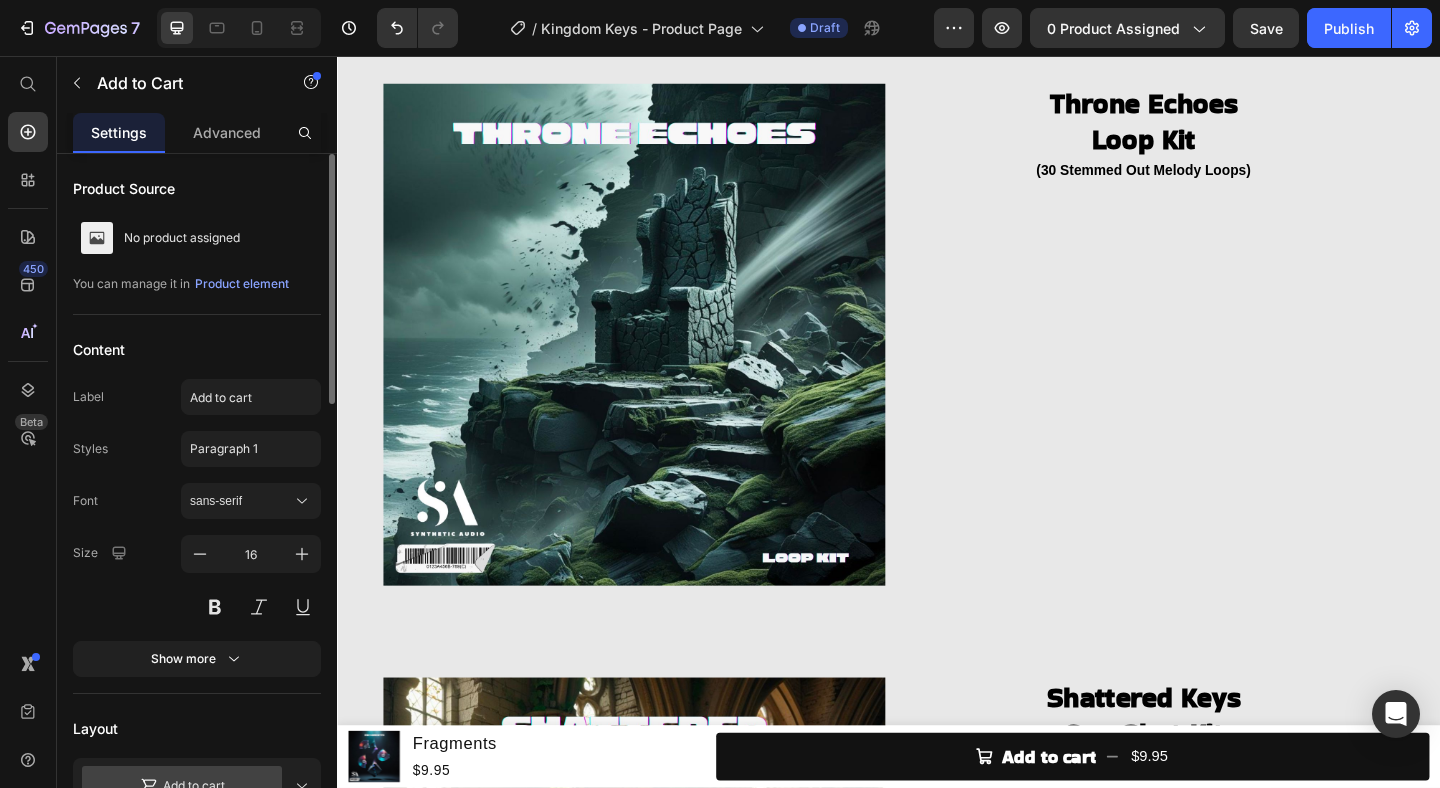 click 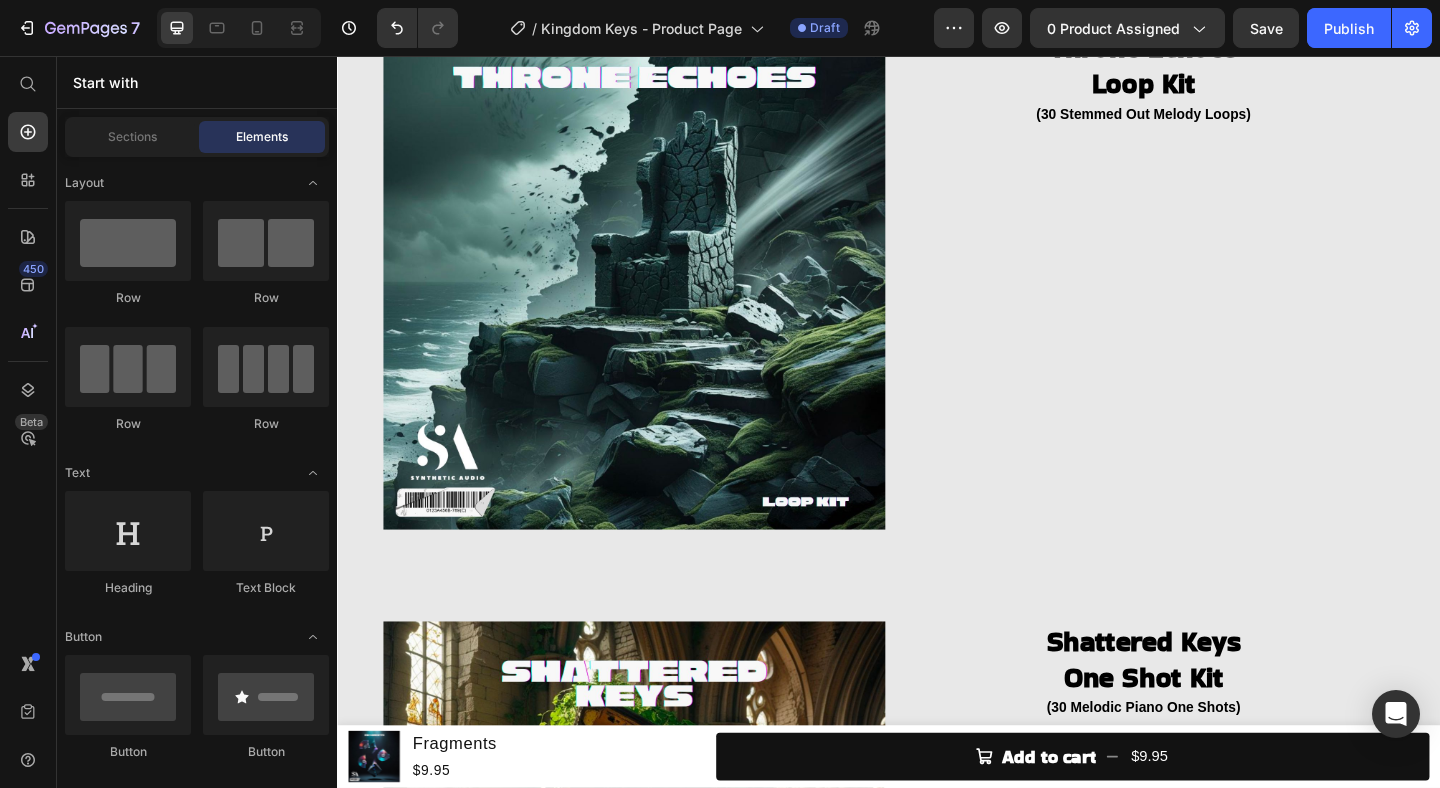 click on "Button Button" at bounding box center (937, -134) 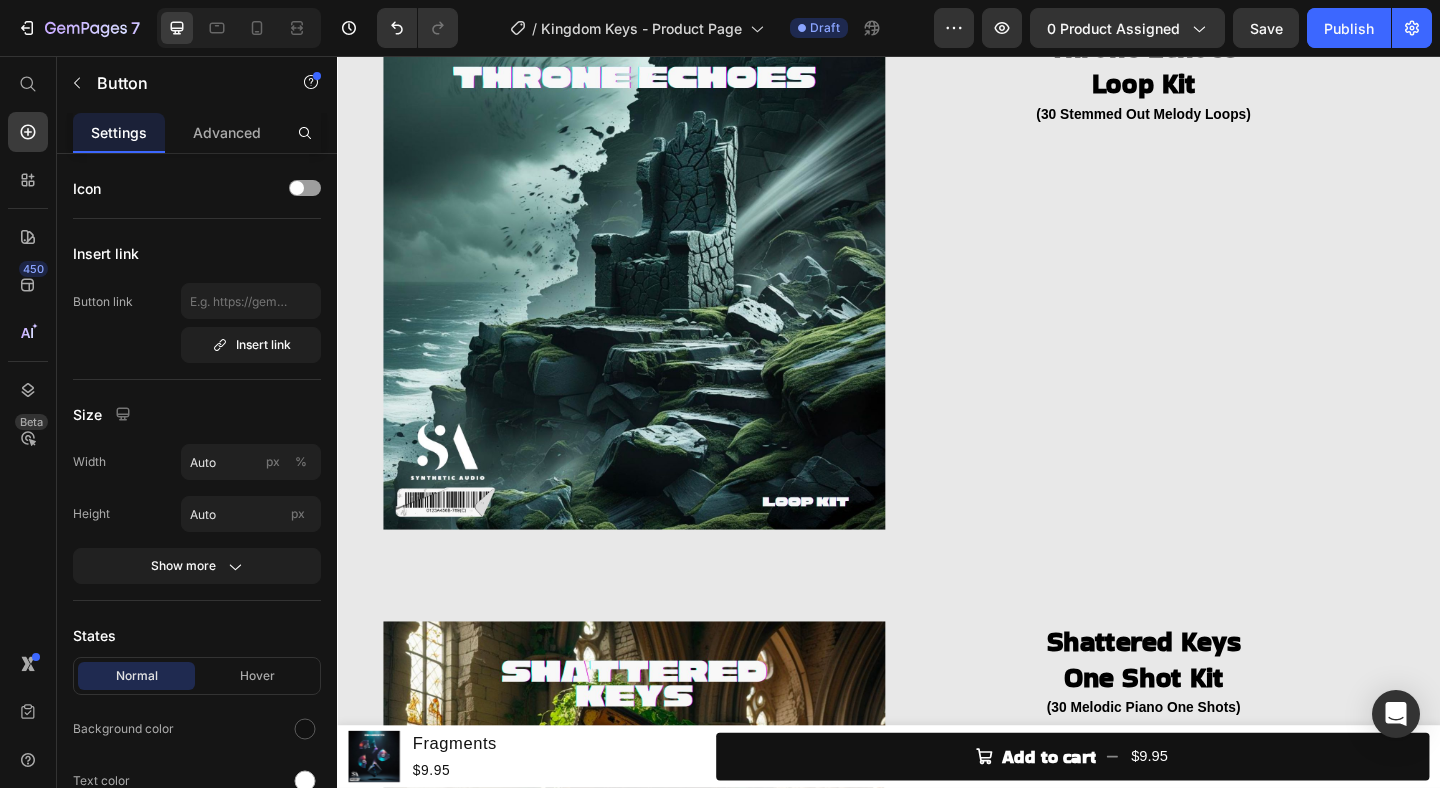 click on "Button" at bounding box center (937, -134) 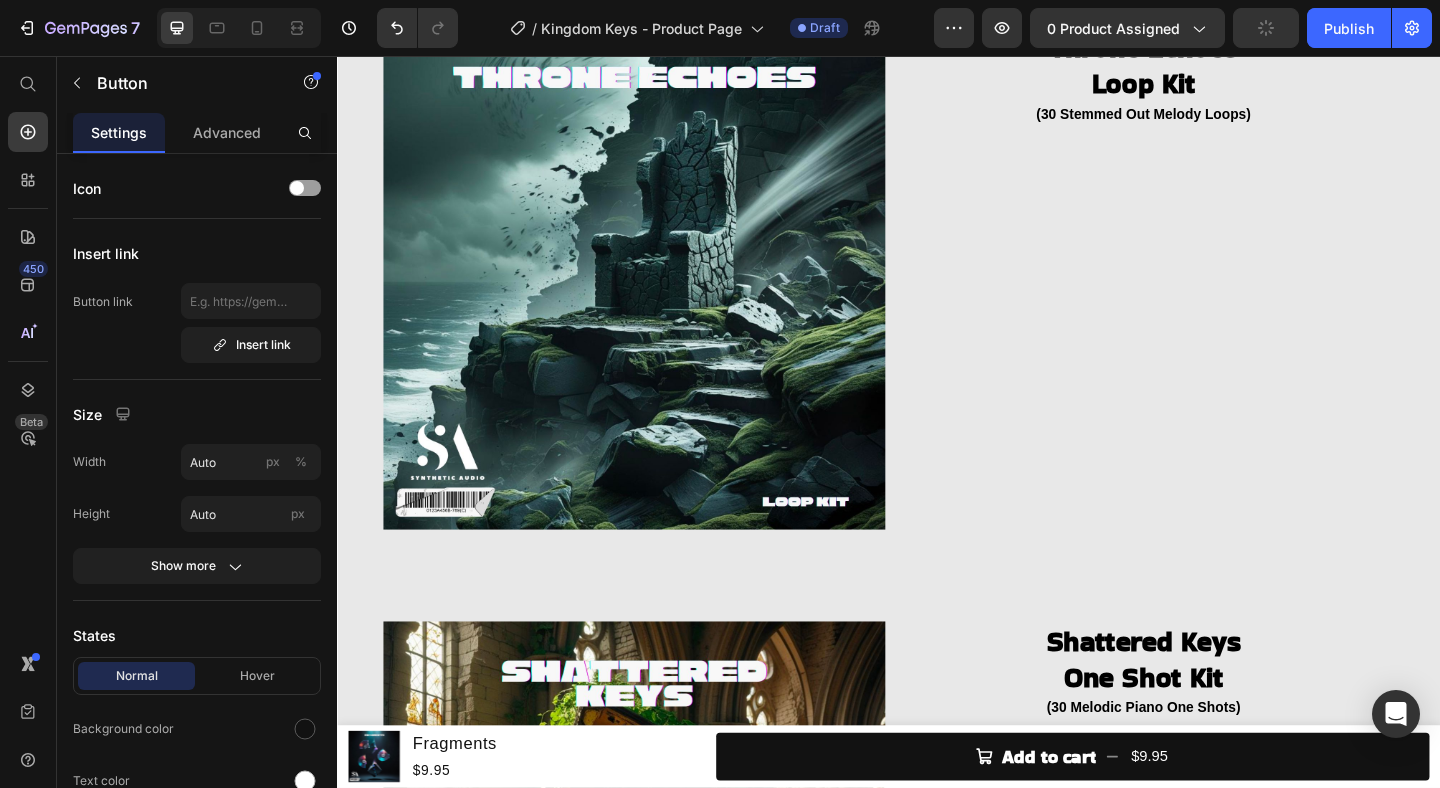 click on "CHECK" at bounding box center [937, -134] 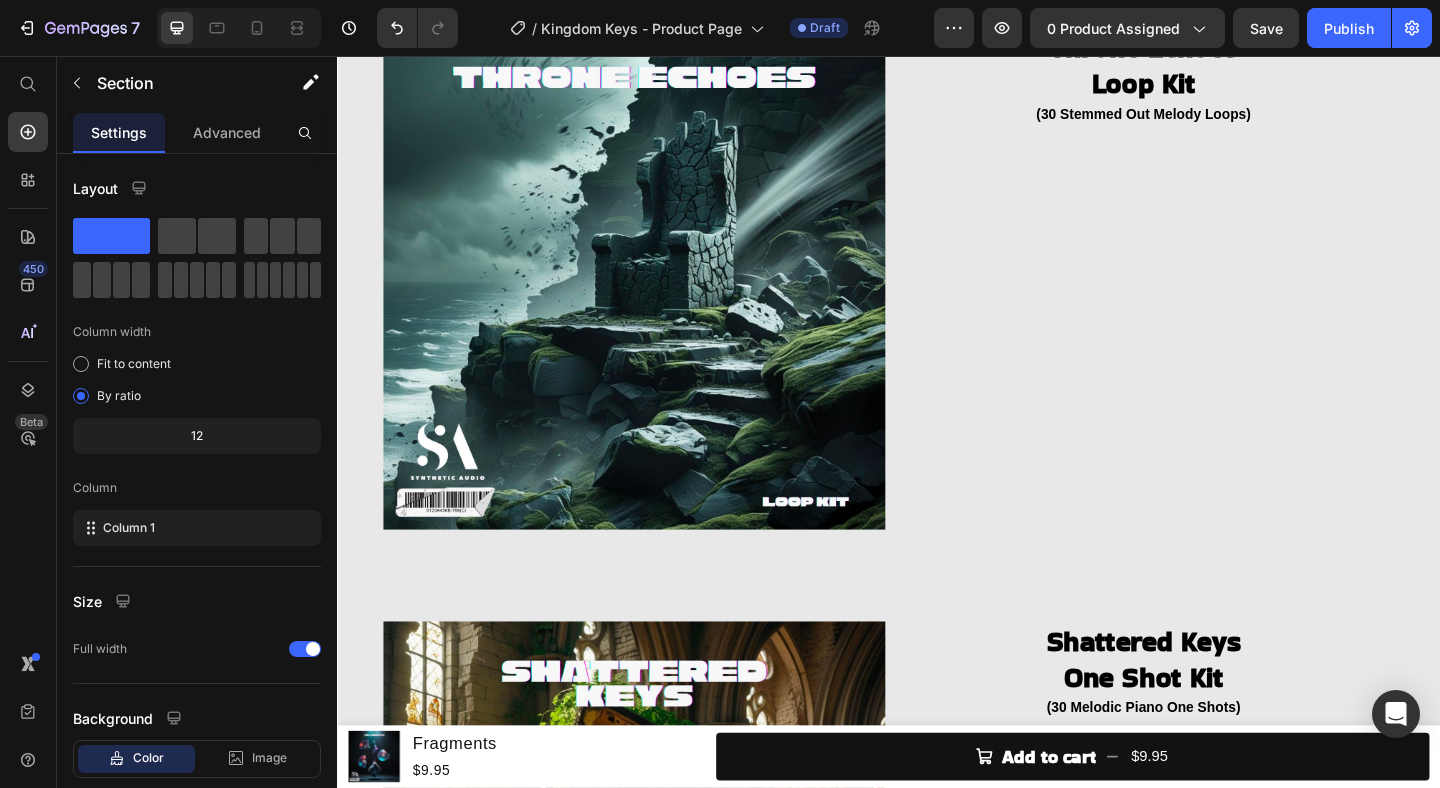 click on "KINGDOM KEYS  Heading (Melody Loops, One Shots, Starters, Textures & Percussion Loops) Heading Image CHECK AVAILABILITY Button Product Section 2   Create Theme Section AI Content Write with GemAI What would you like to describe here? Tone and Voice Persuasive Product Fragments Show more Generate" at bounding box center (937, -190) 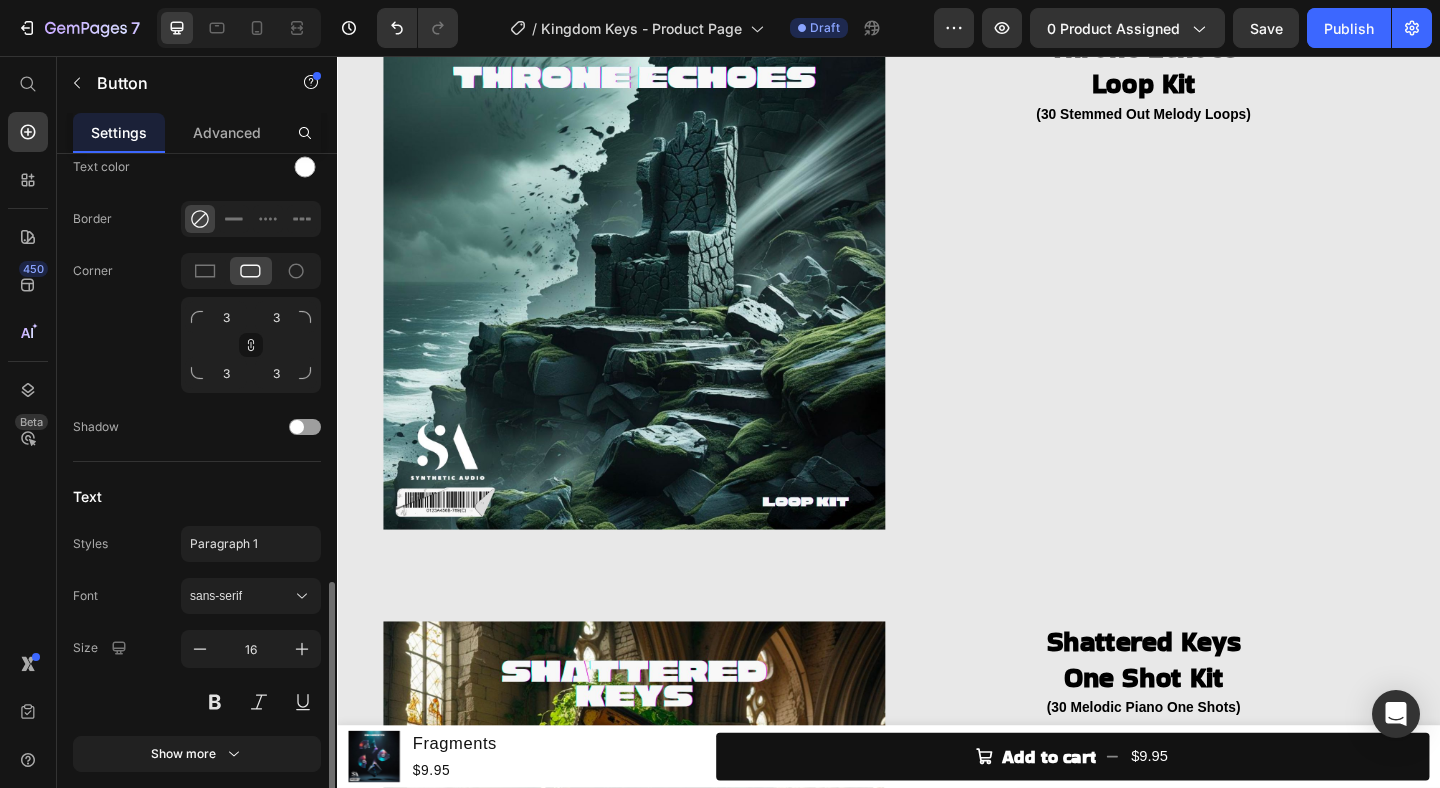 scroll, scrollTop: 754, scrollLeft: 0, axis: vertical 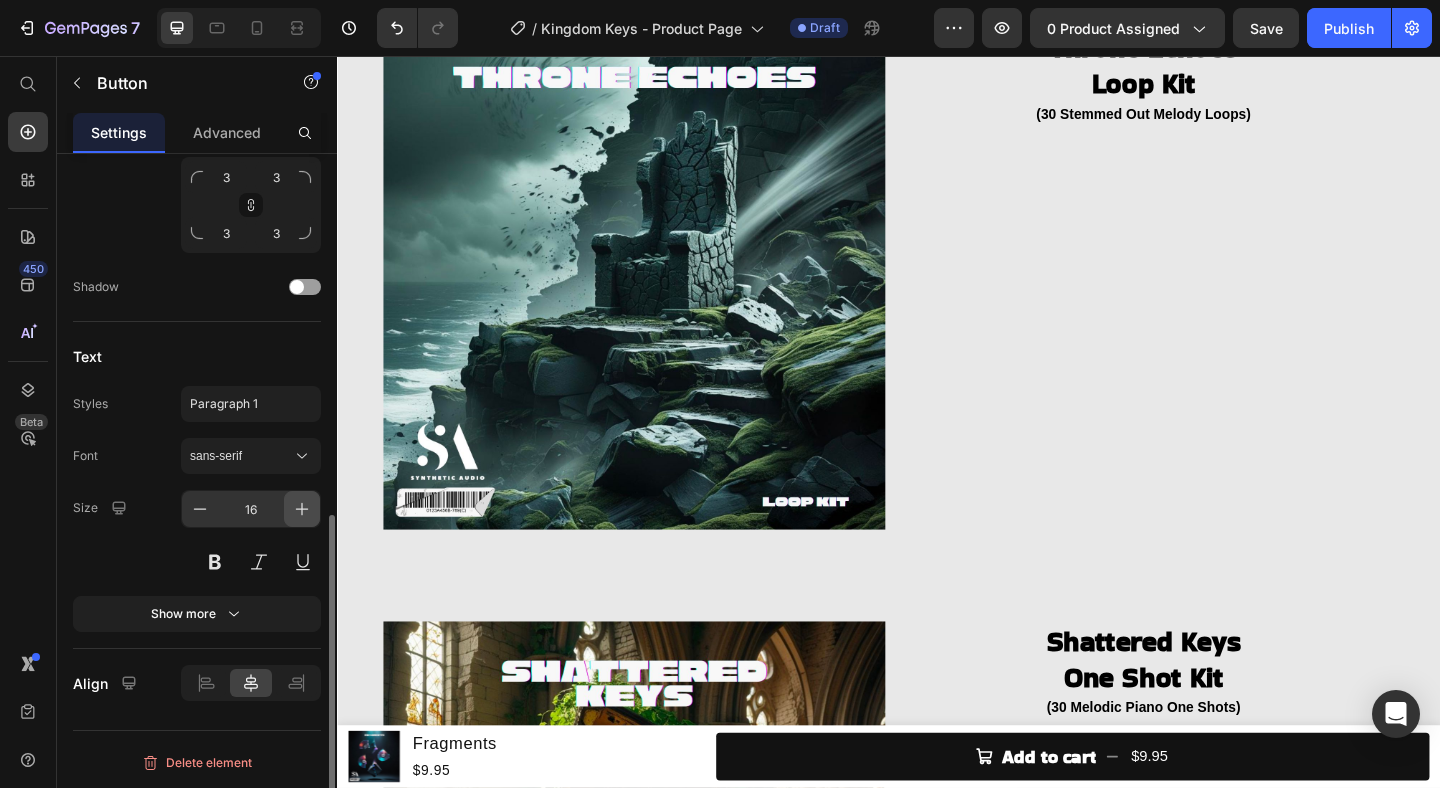 click 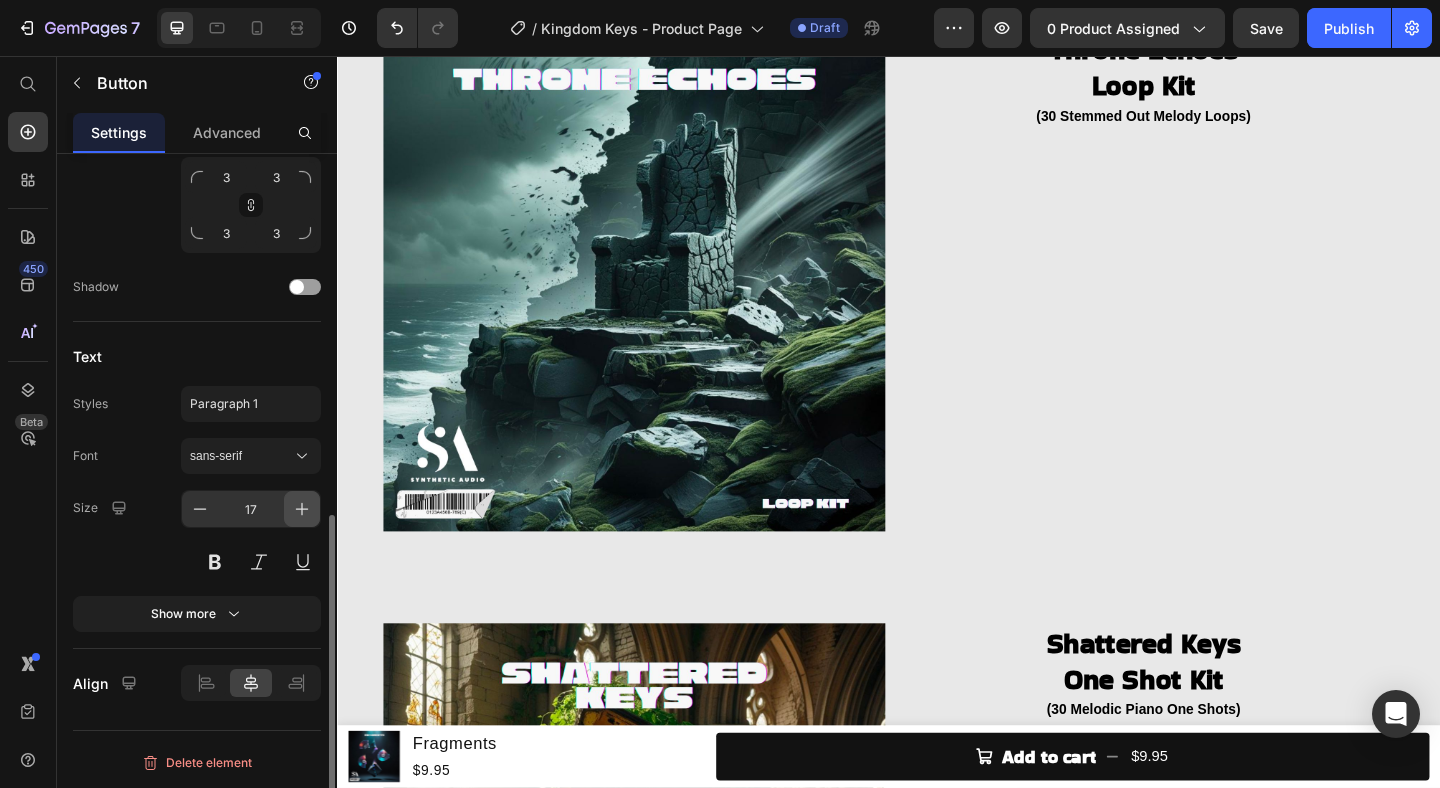 click 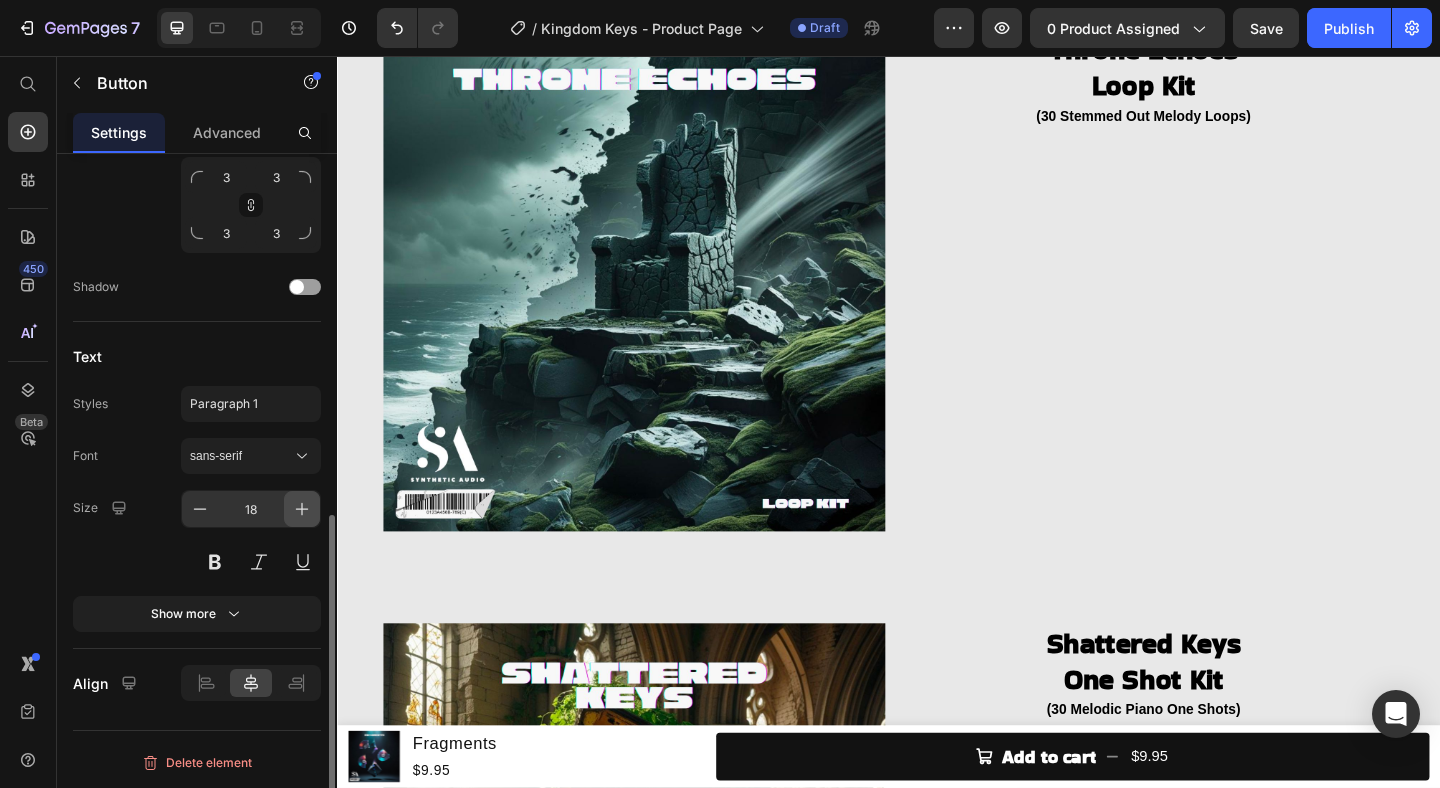 click 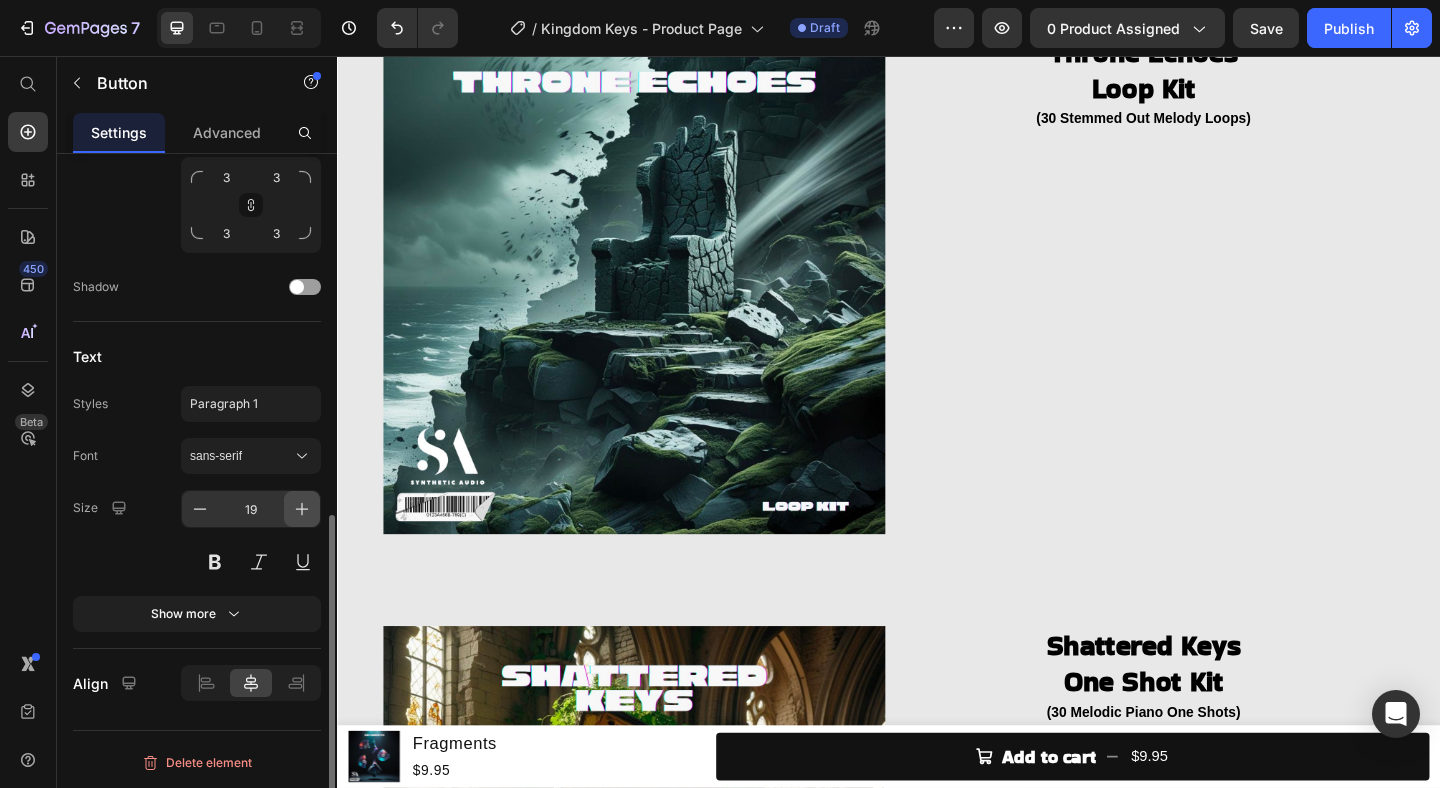 click 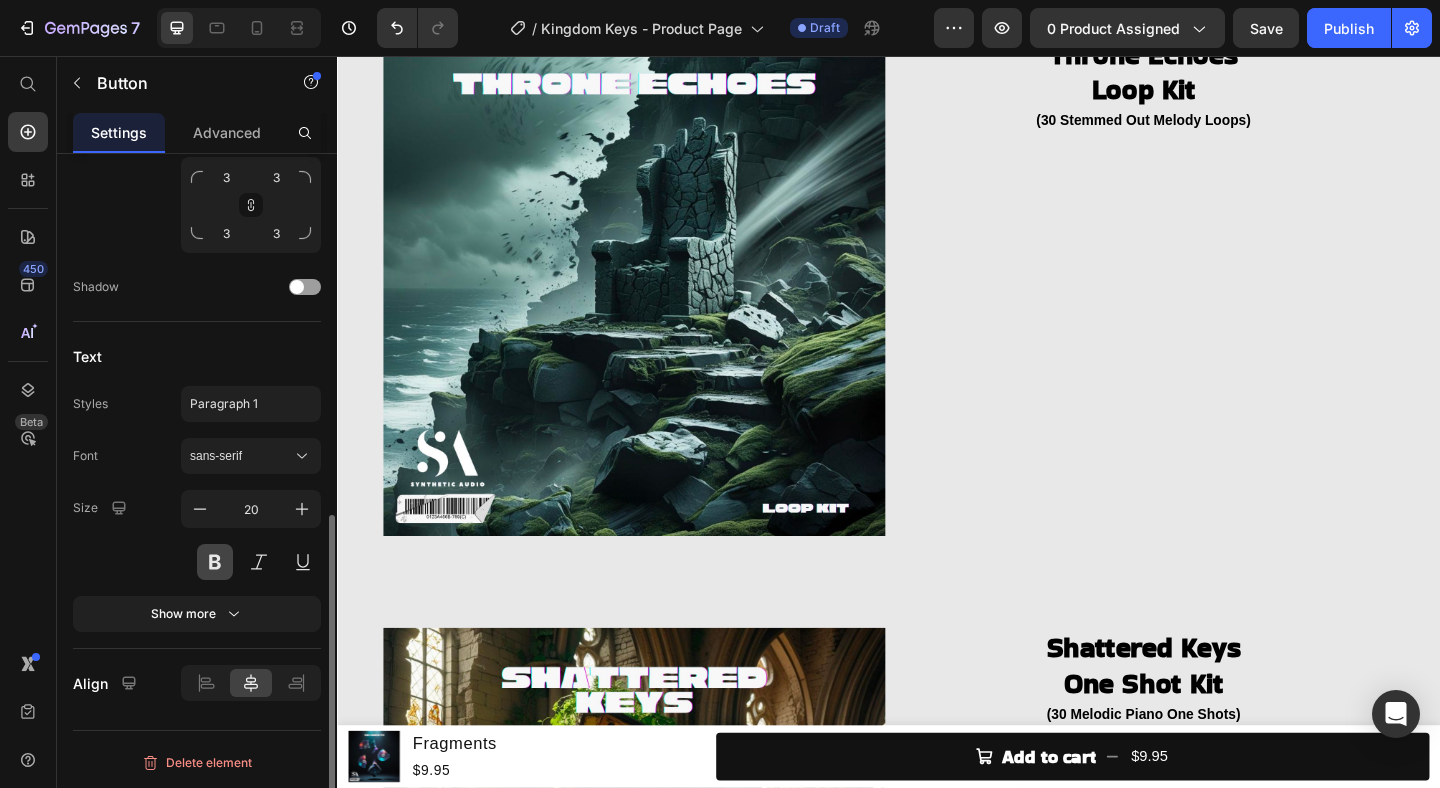 click at bounding box center (215, 562) 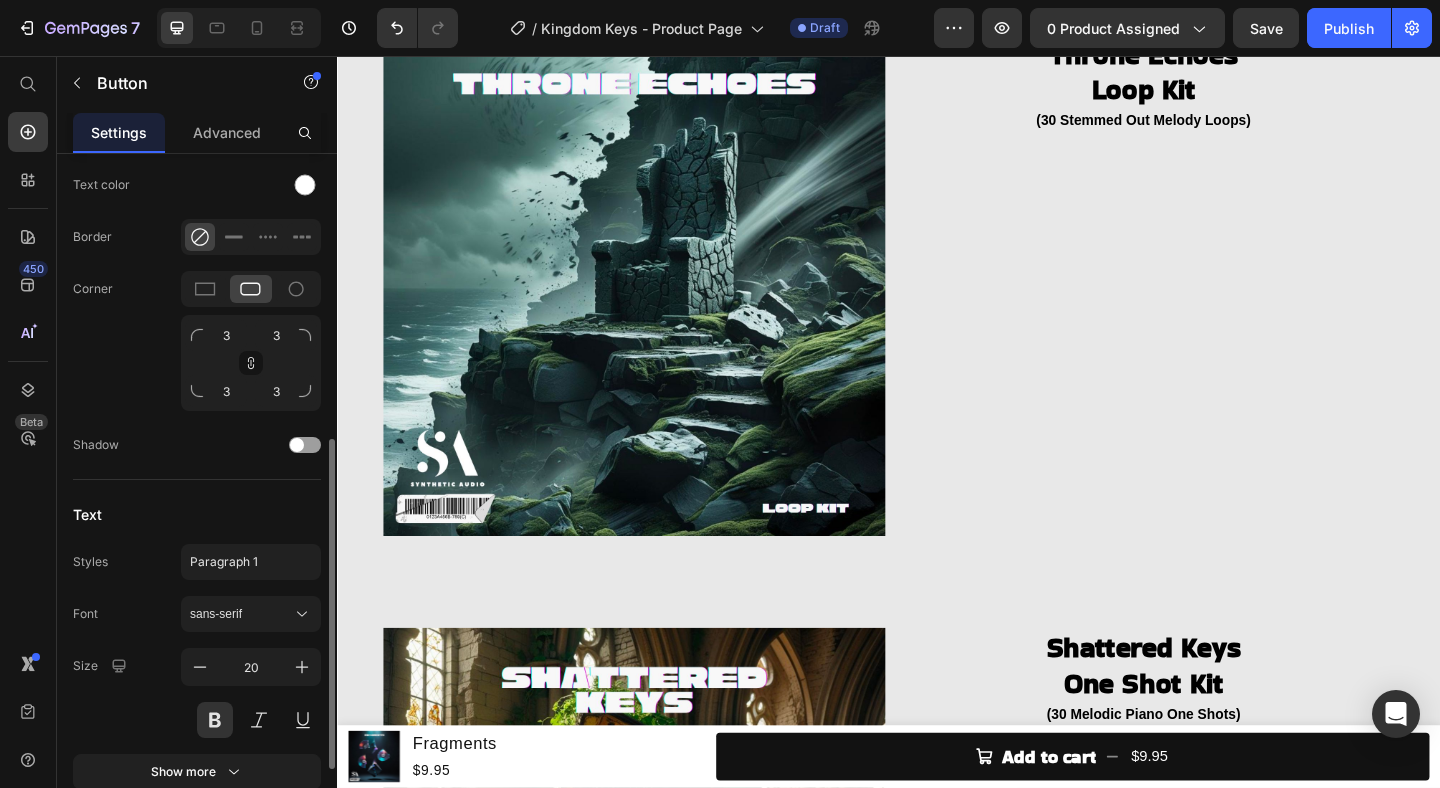 scroll, scrollTop: 601, scrollLeft: 0, axis: vertical 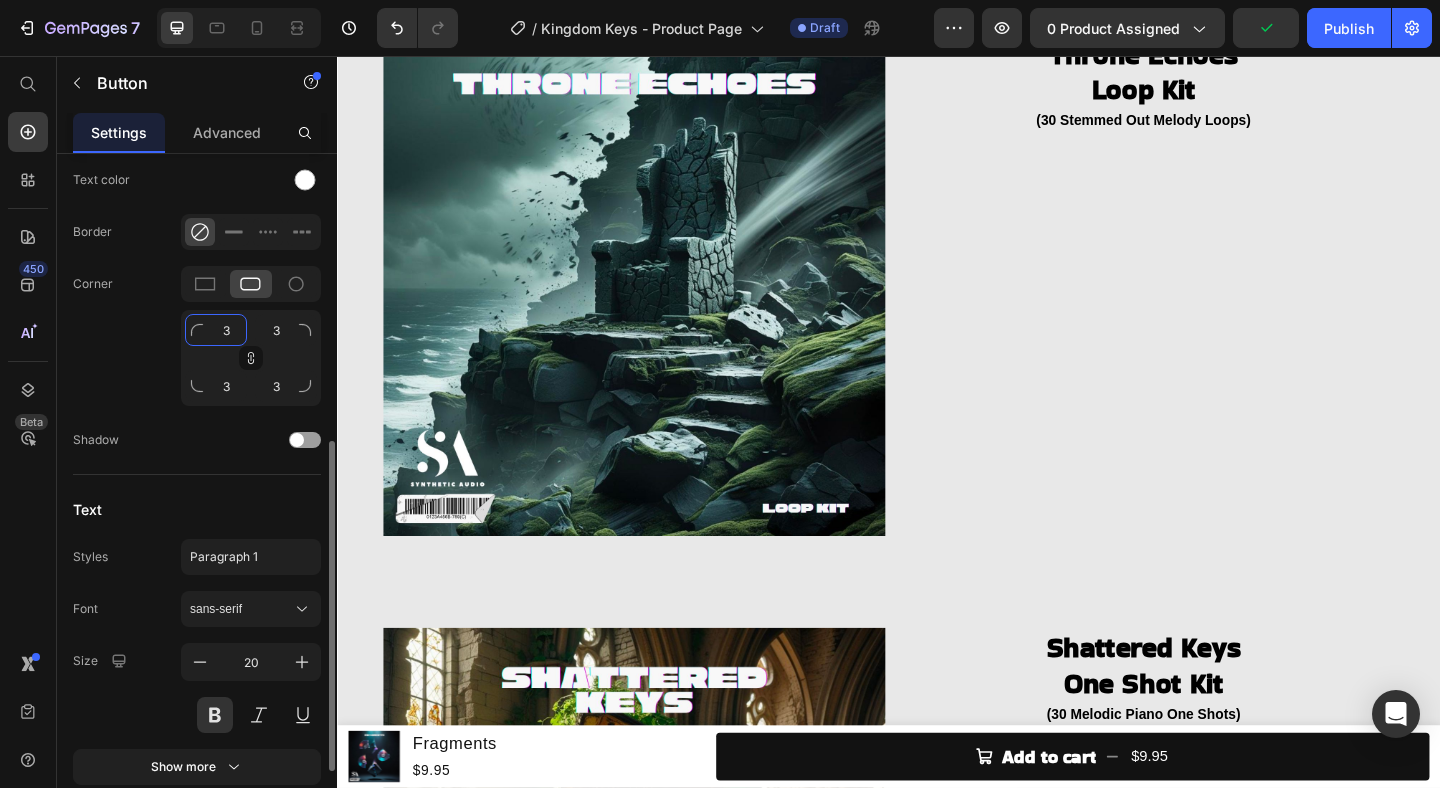click on "3" 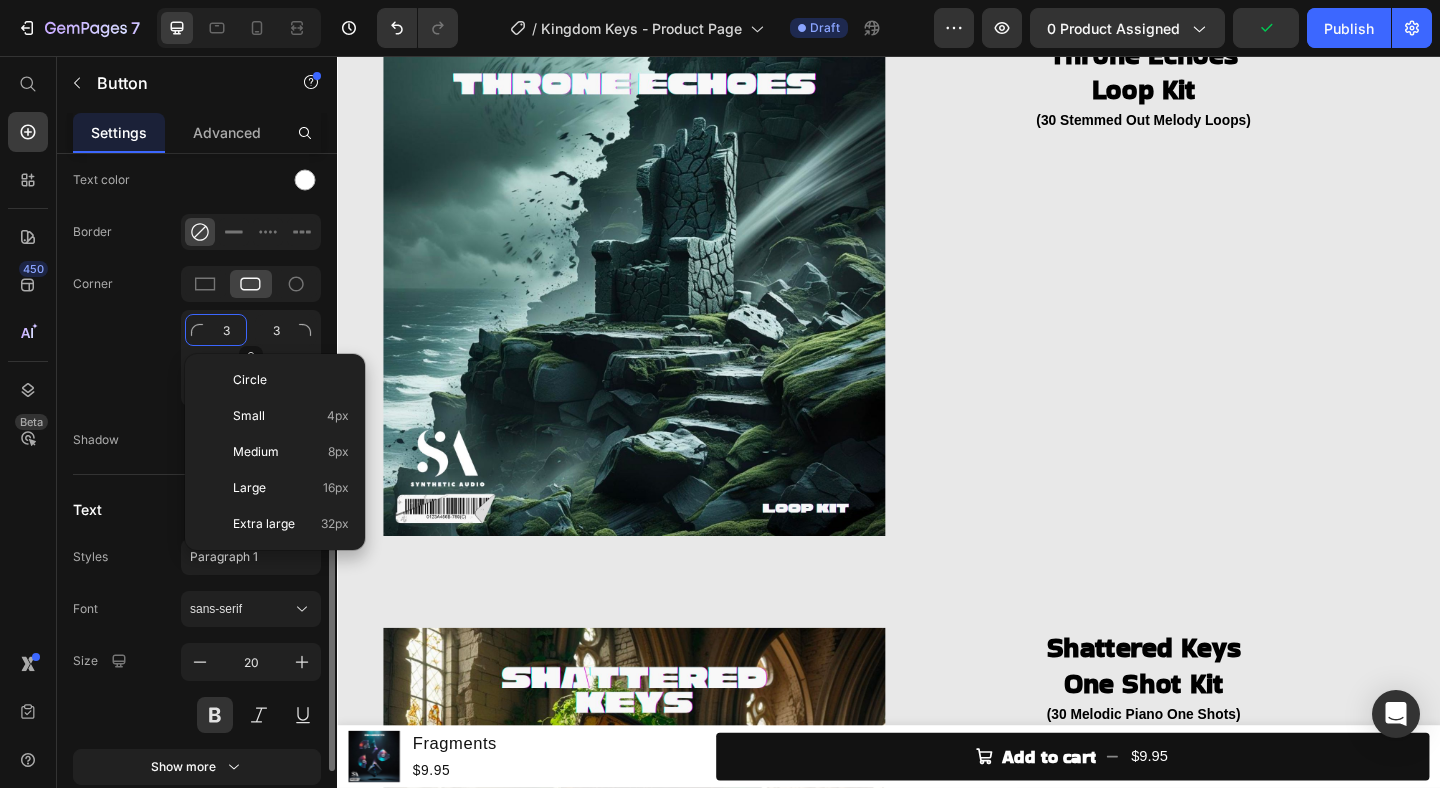 type on "2" 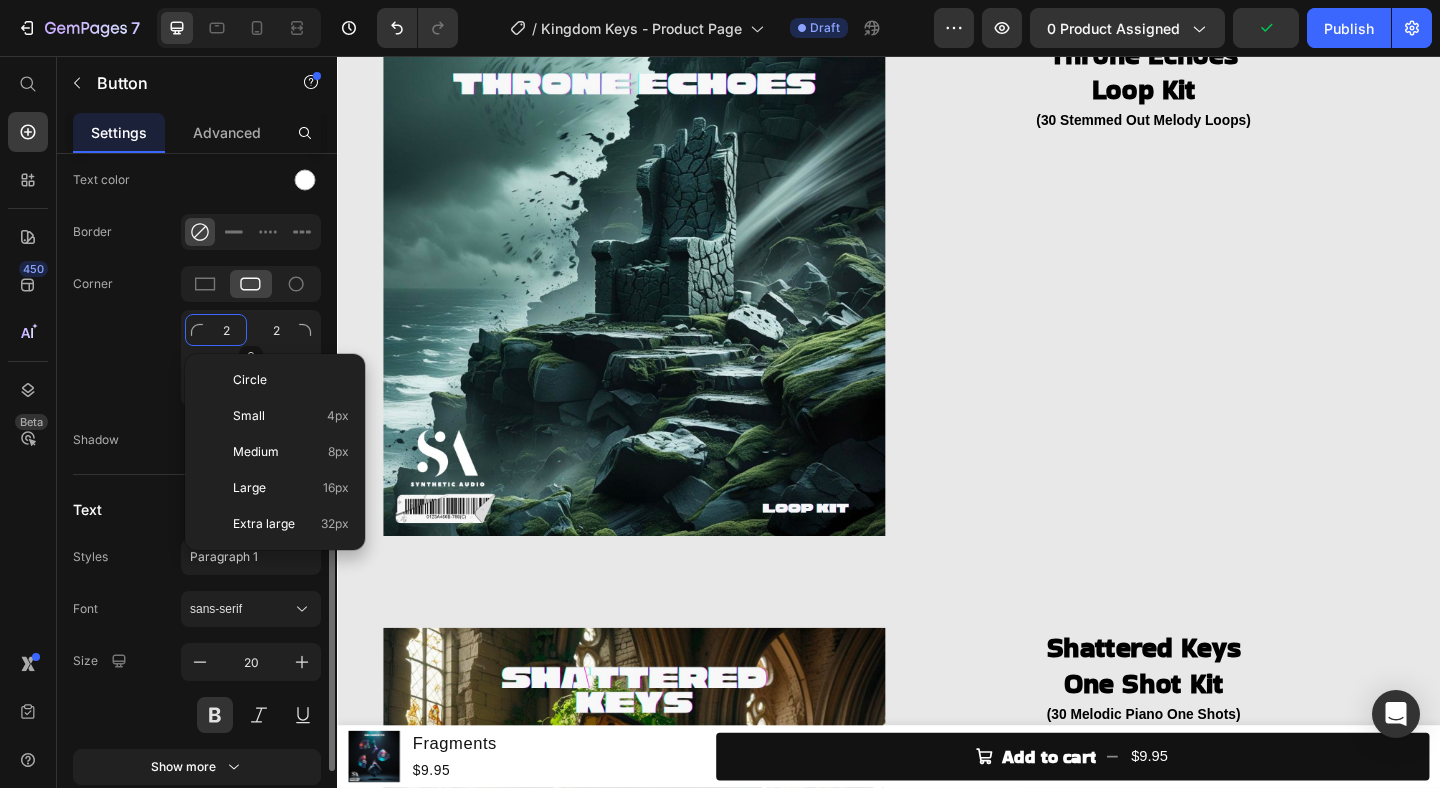 type on "20" 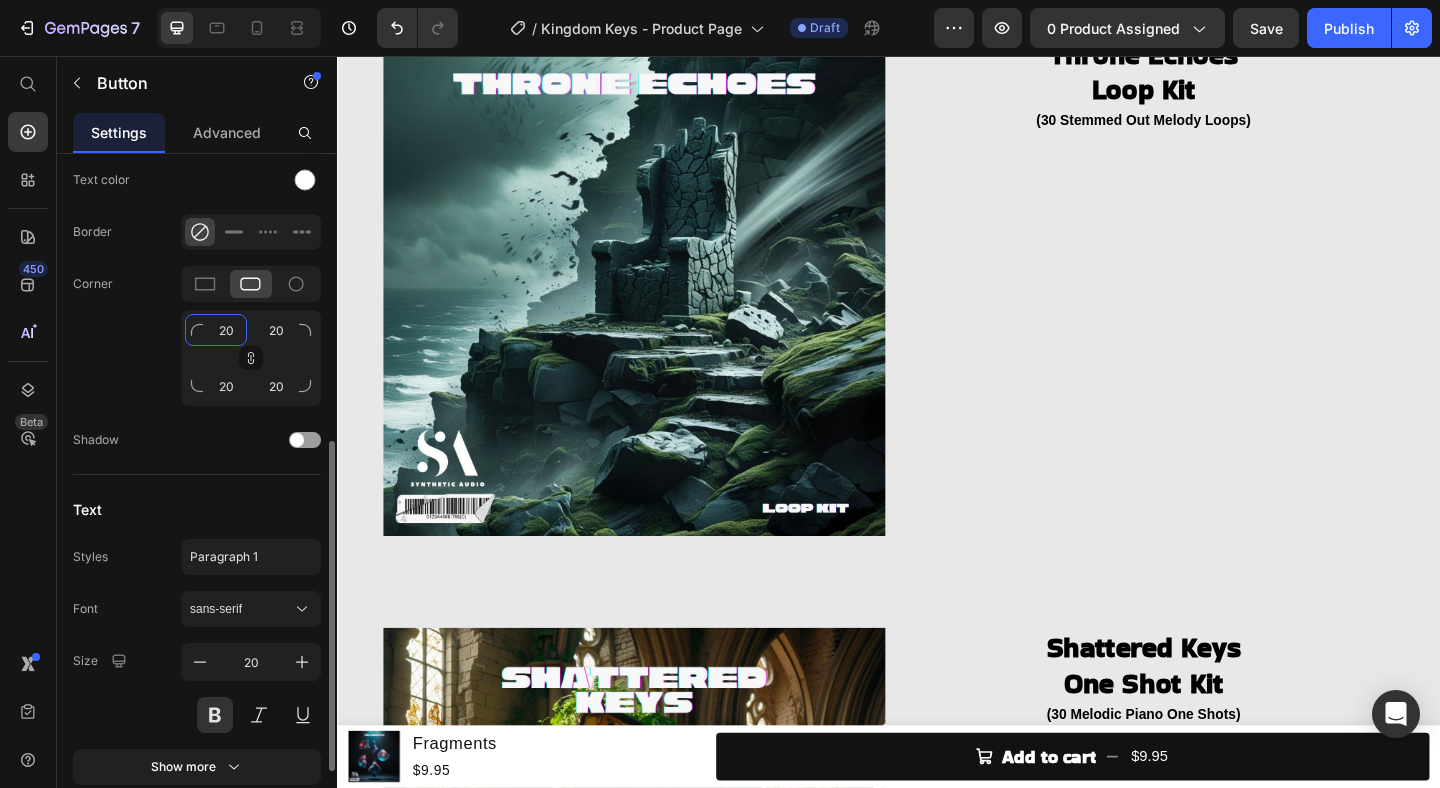 type on "1" 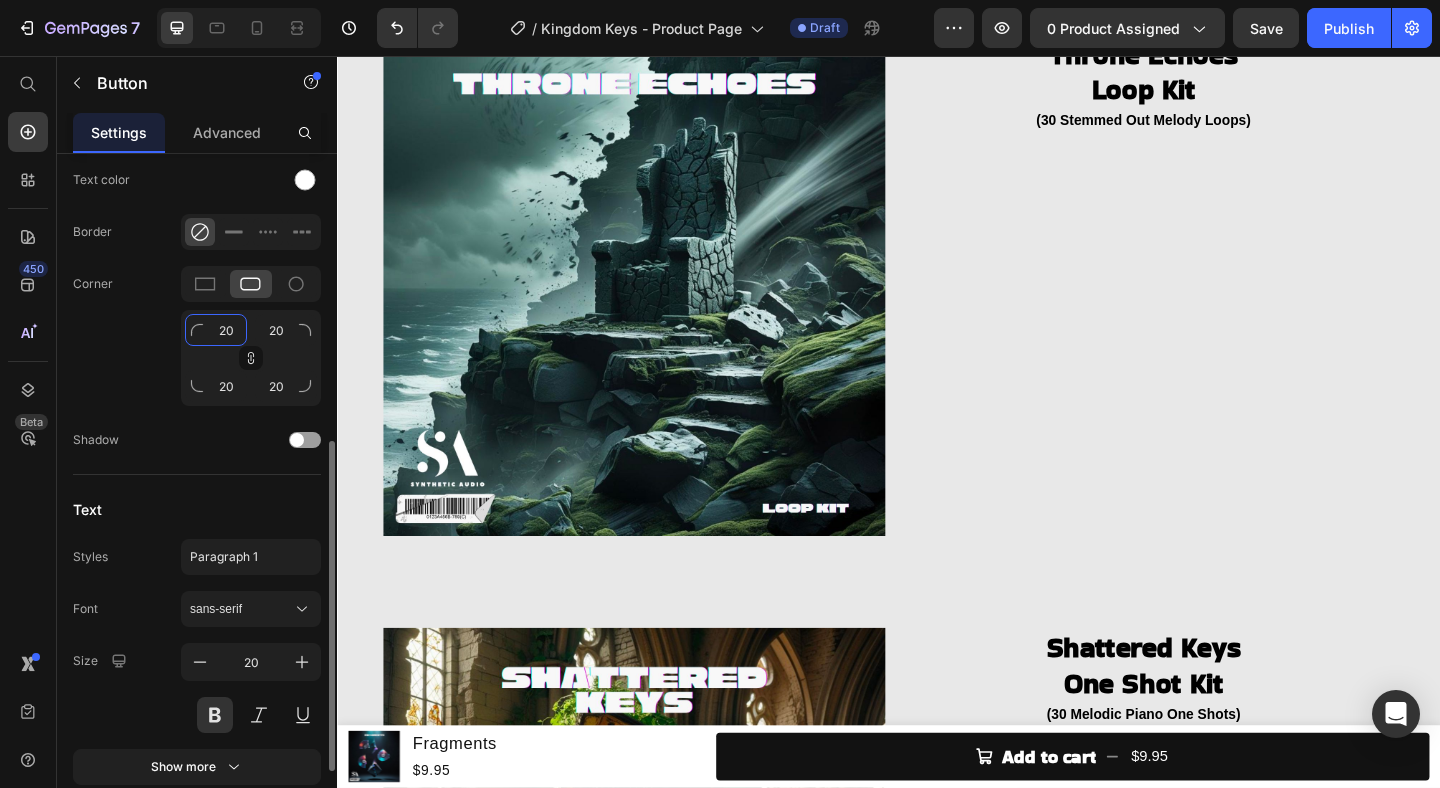 type on "1" 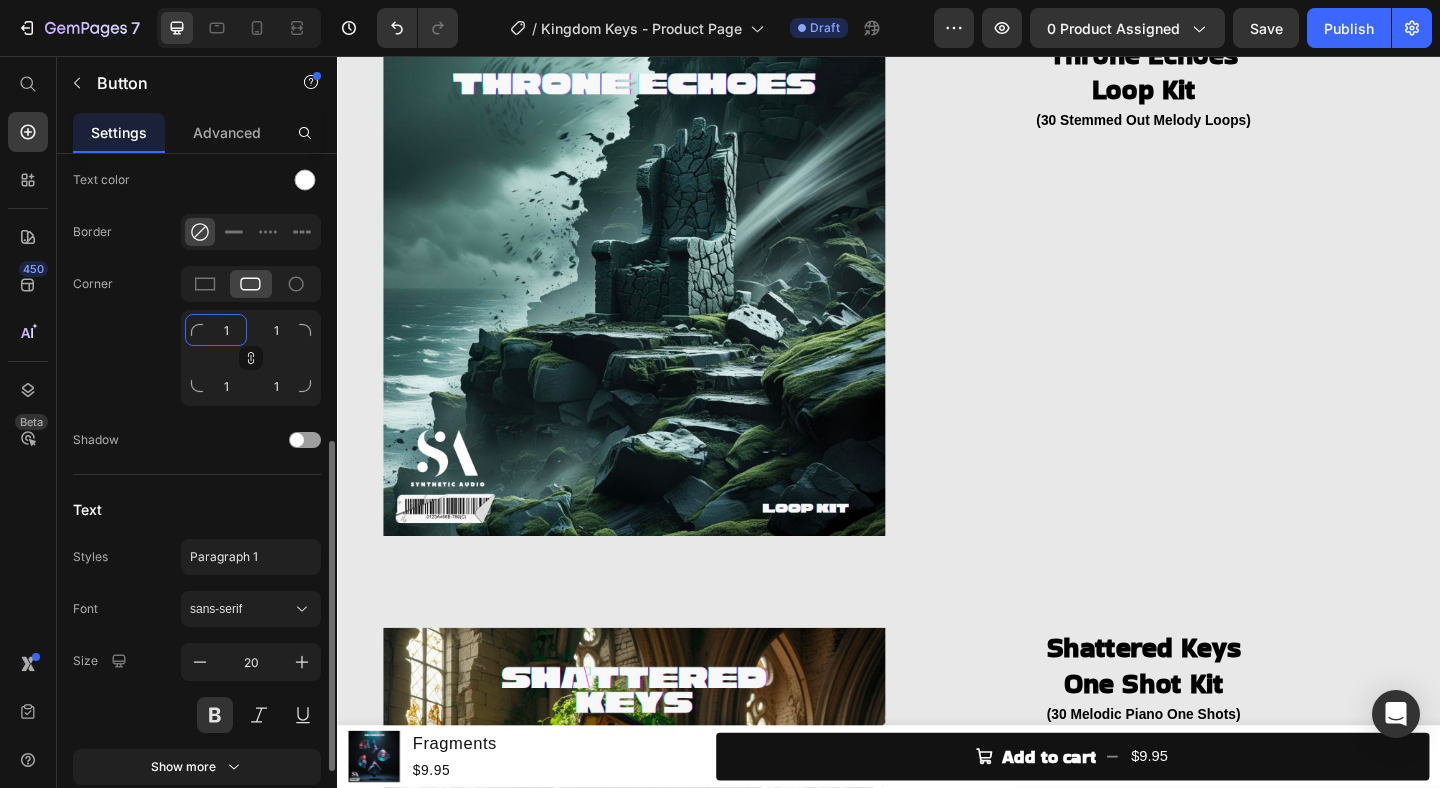 type on "15" 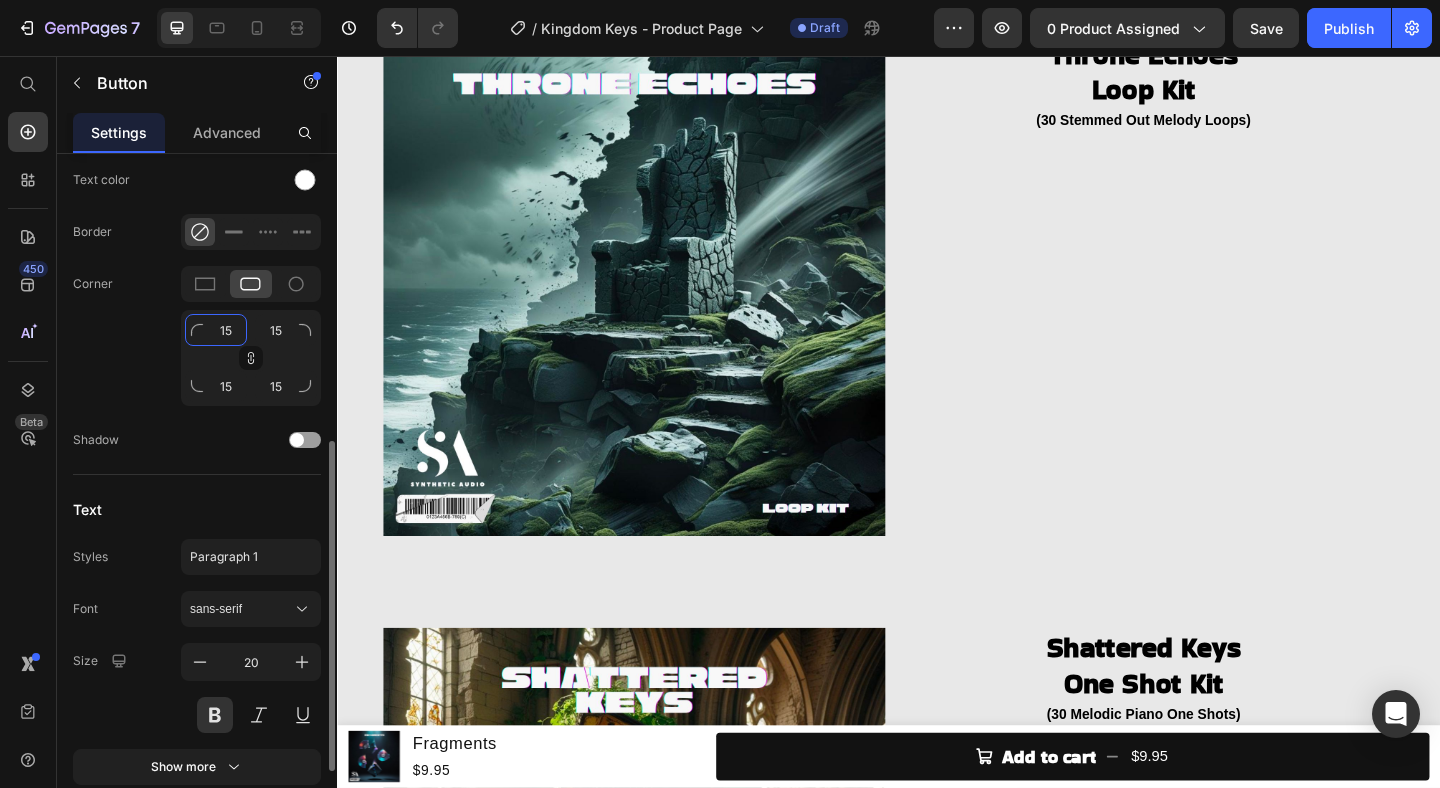 click on "15" 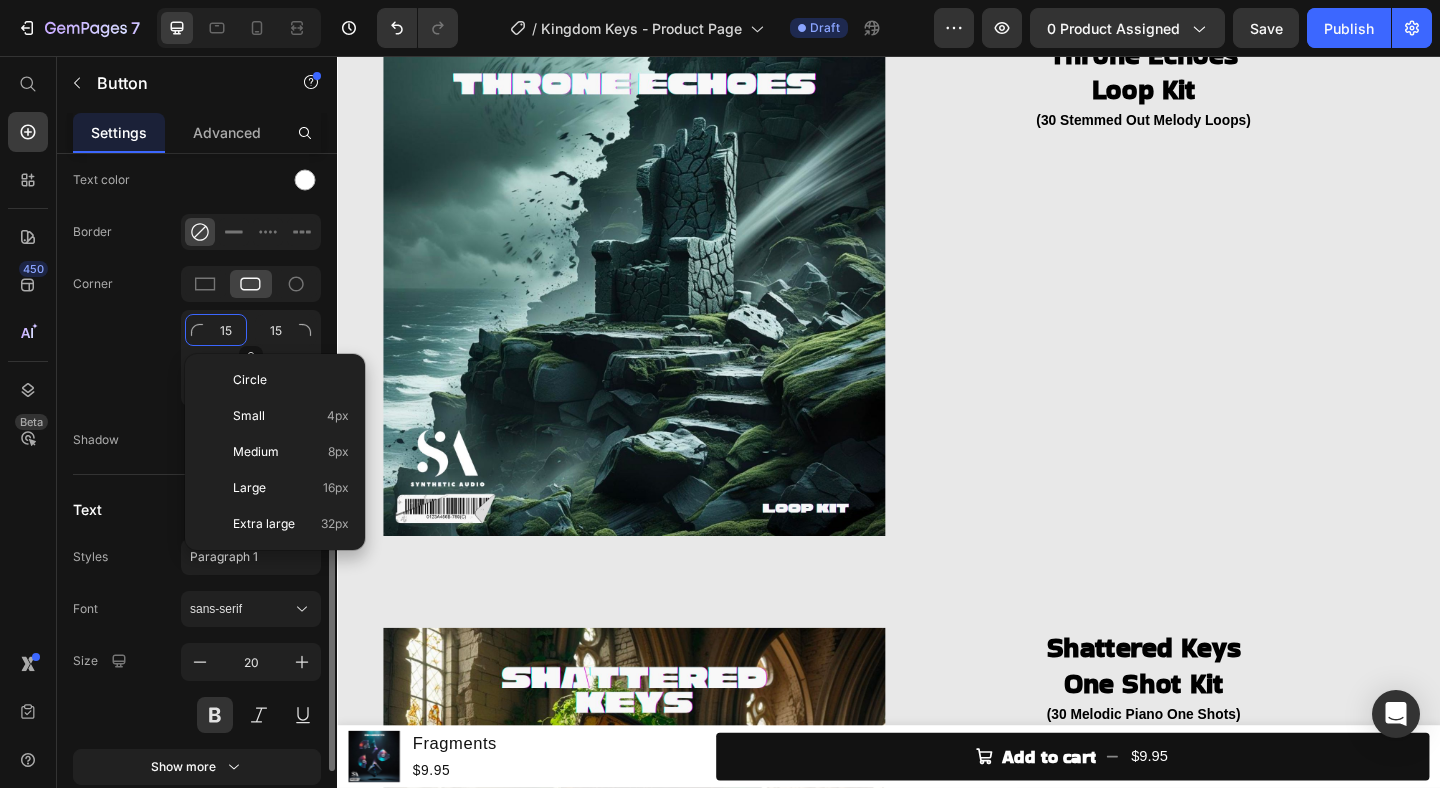 click on "15" 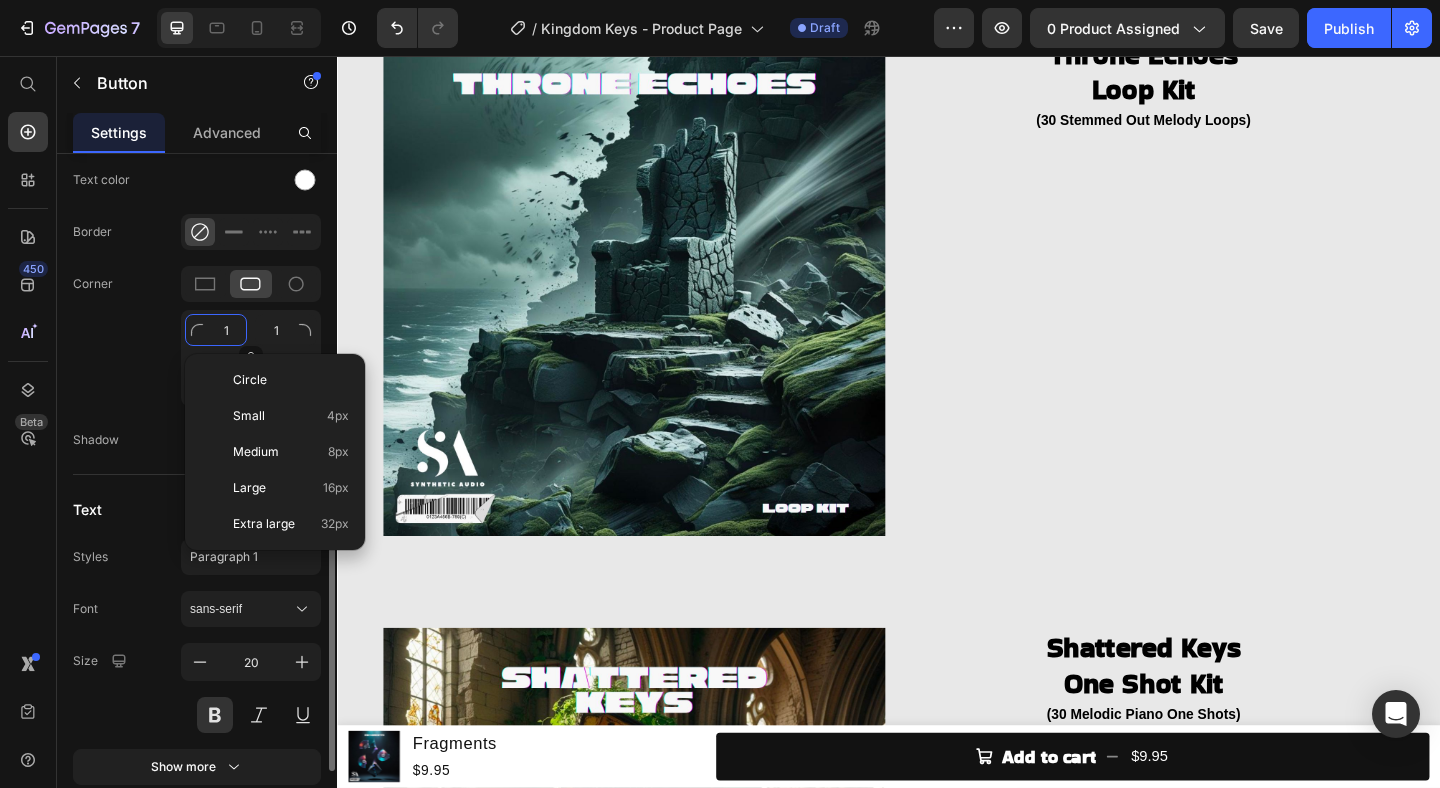type on "10" 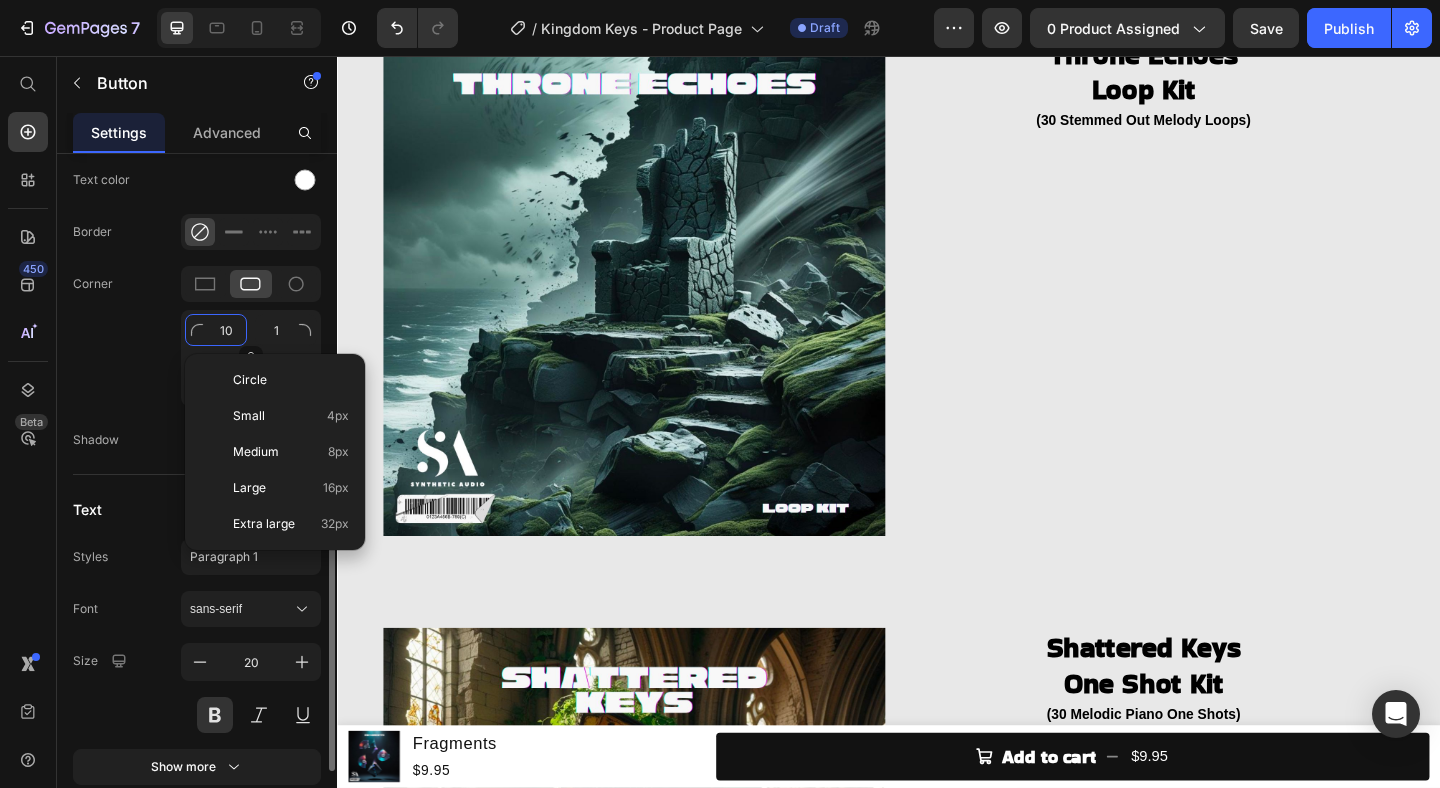 type on "10" 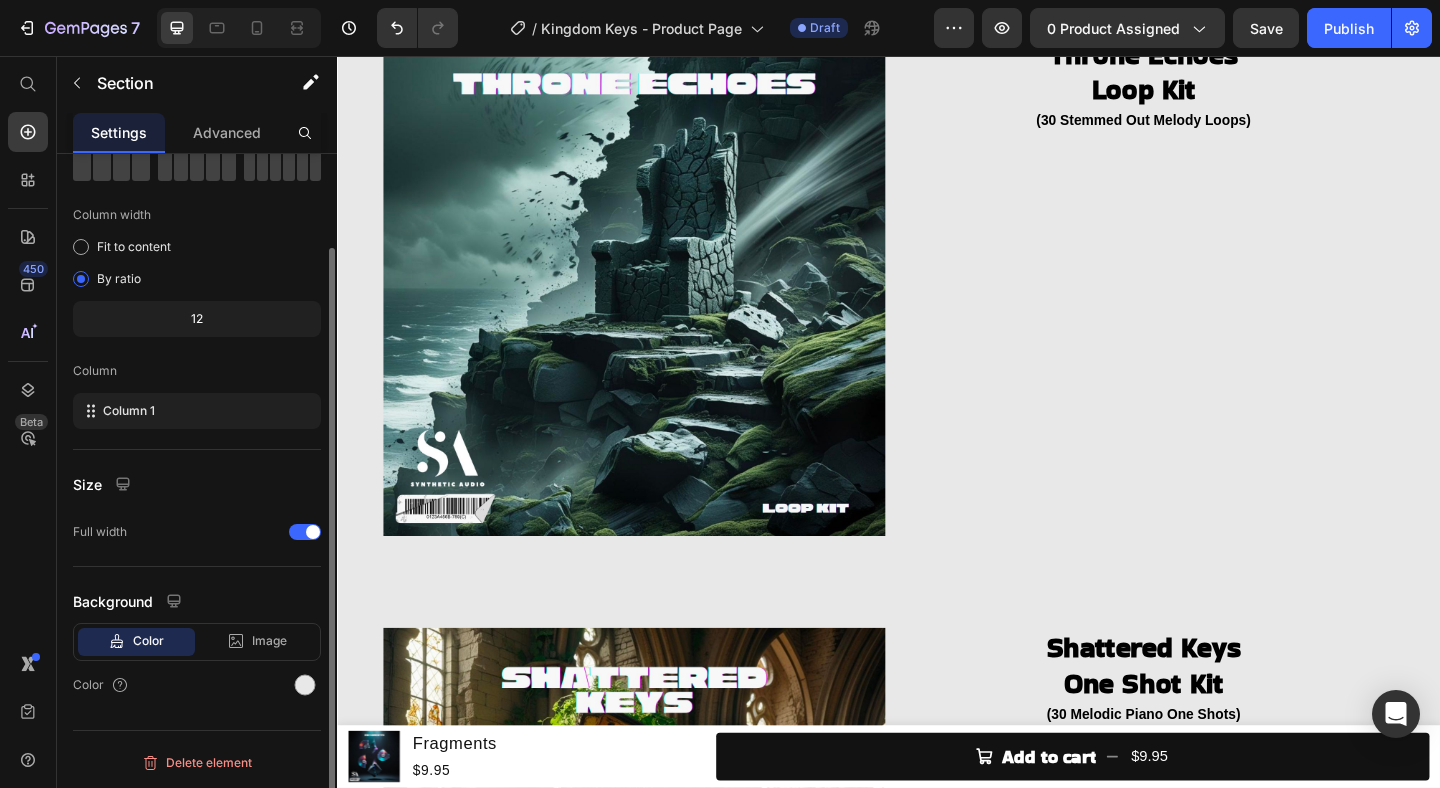 click on "KINGDOM KEYS  Heading (Melody Loops, One Shots, Starters, Textures & Percussion Loops) Heading Image CHECK AVAILABILITY Button Product Section 2   Create Theme Section AI Content Write with GemAI What would you like to describe here? Tone and Voice Persuasive Product Fragments Show more Generate" at bounding box center [937, -186] 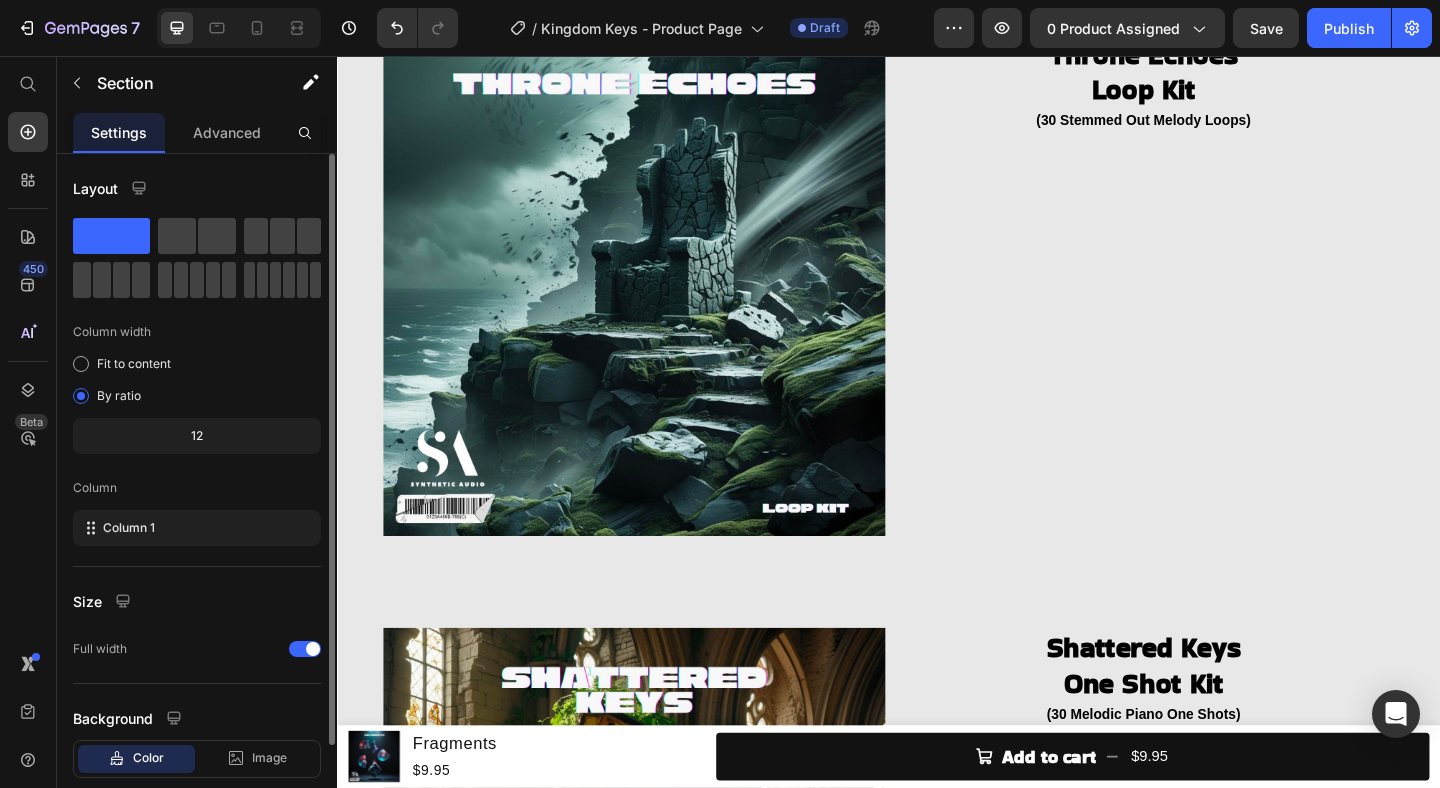 click on "CHECK AVAILABILITY Button" at bounding box center (937, -130) 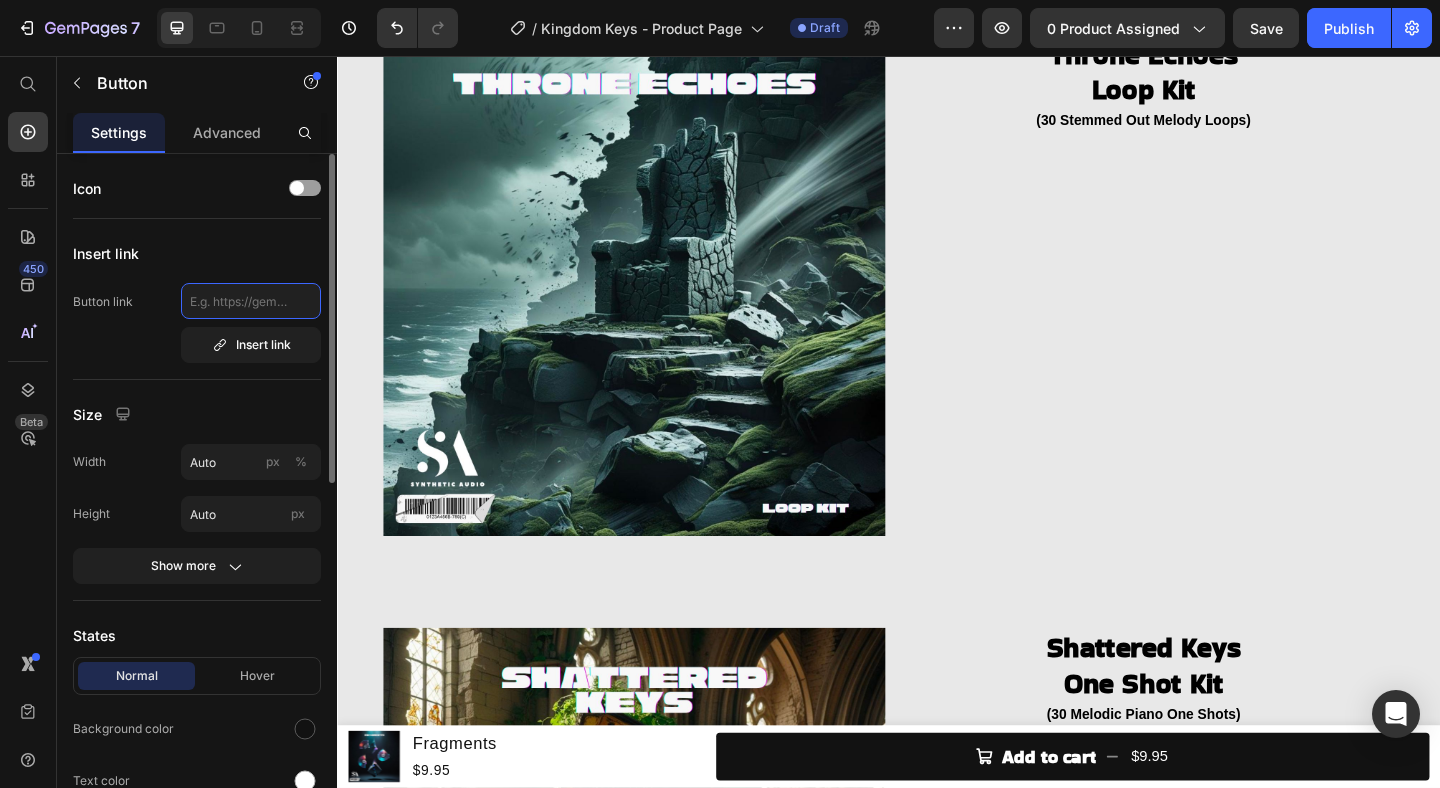 click 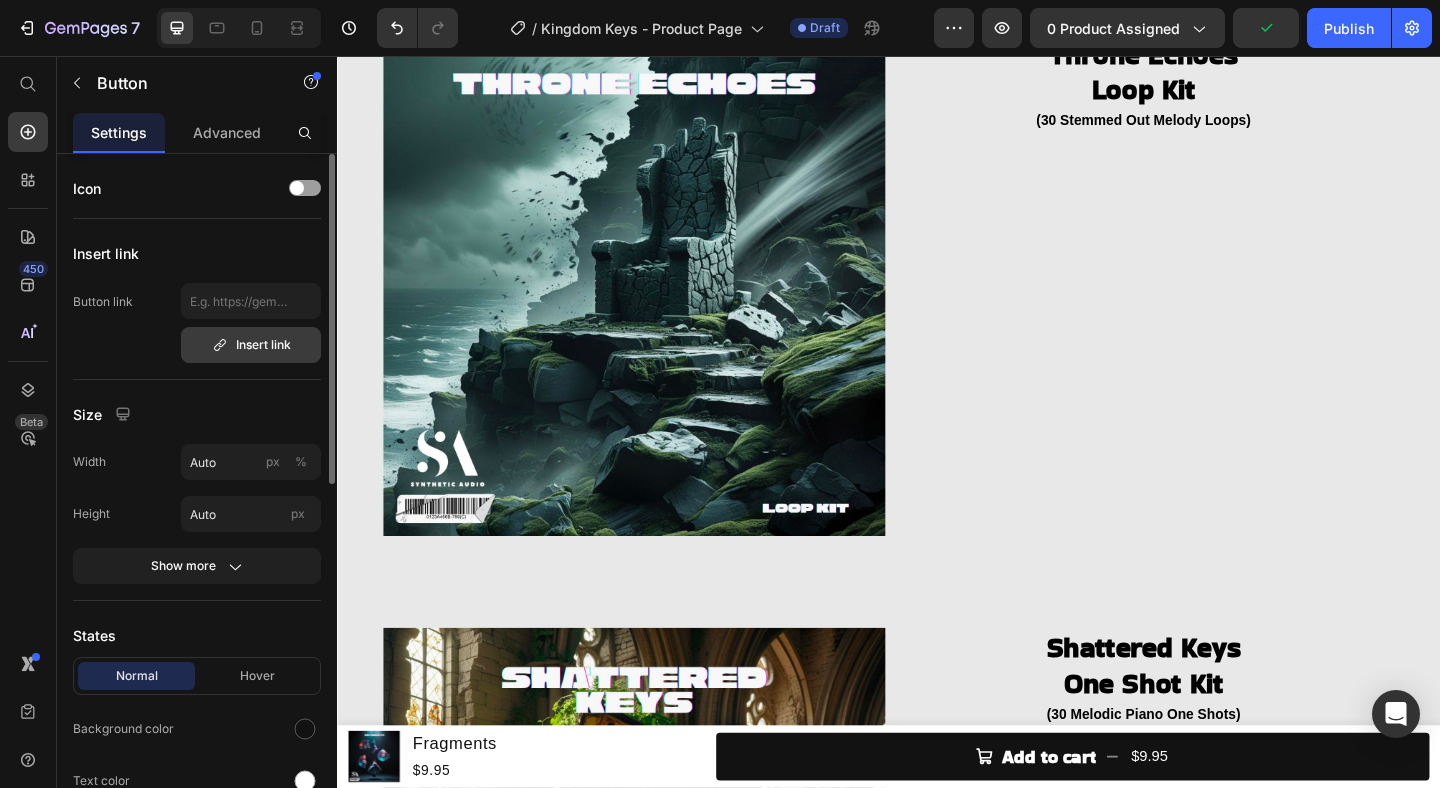 click on "Insert link" at bounding box center (251, 345) 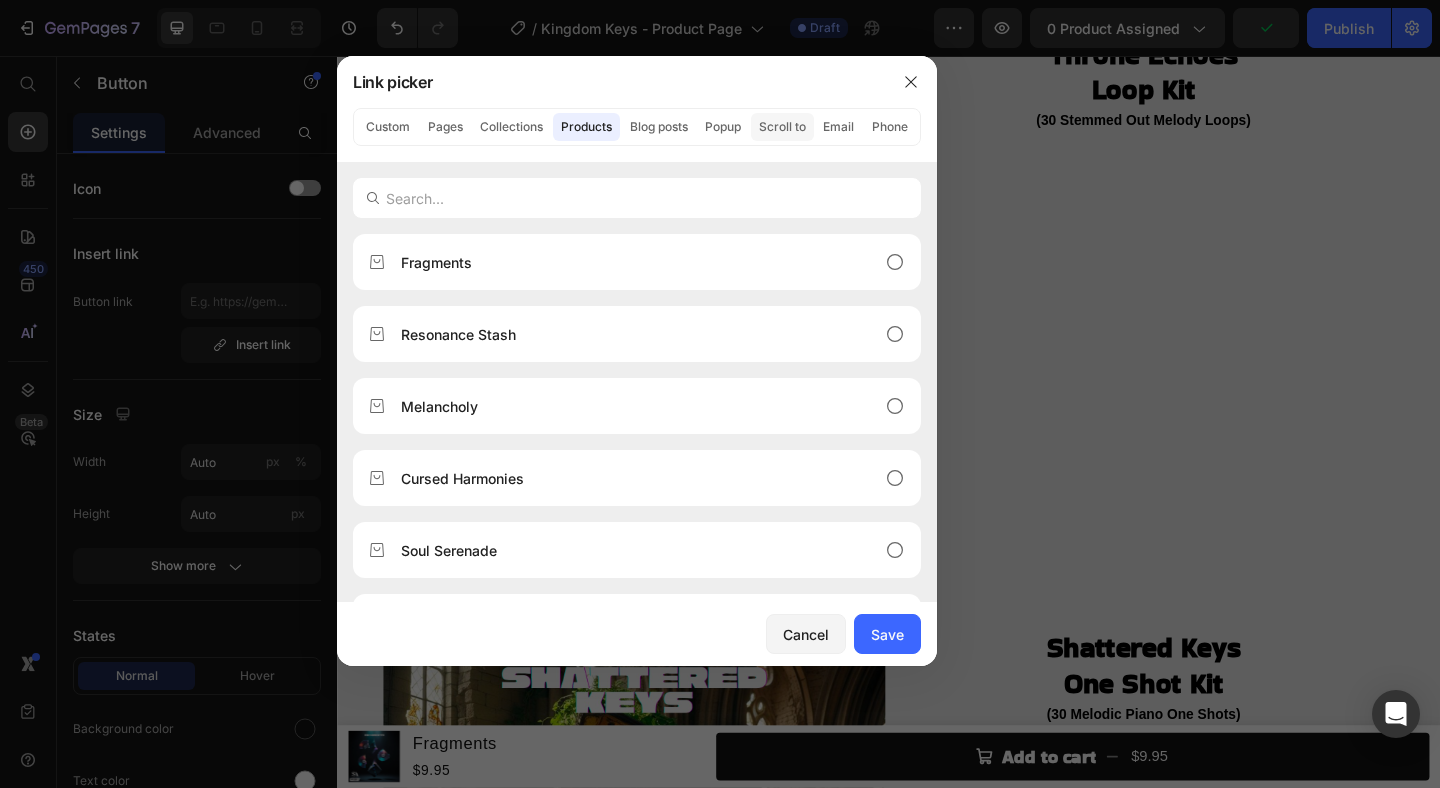 click on "Scroll to" 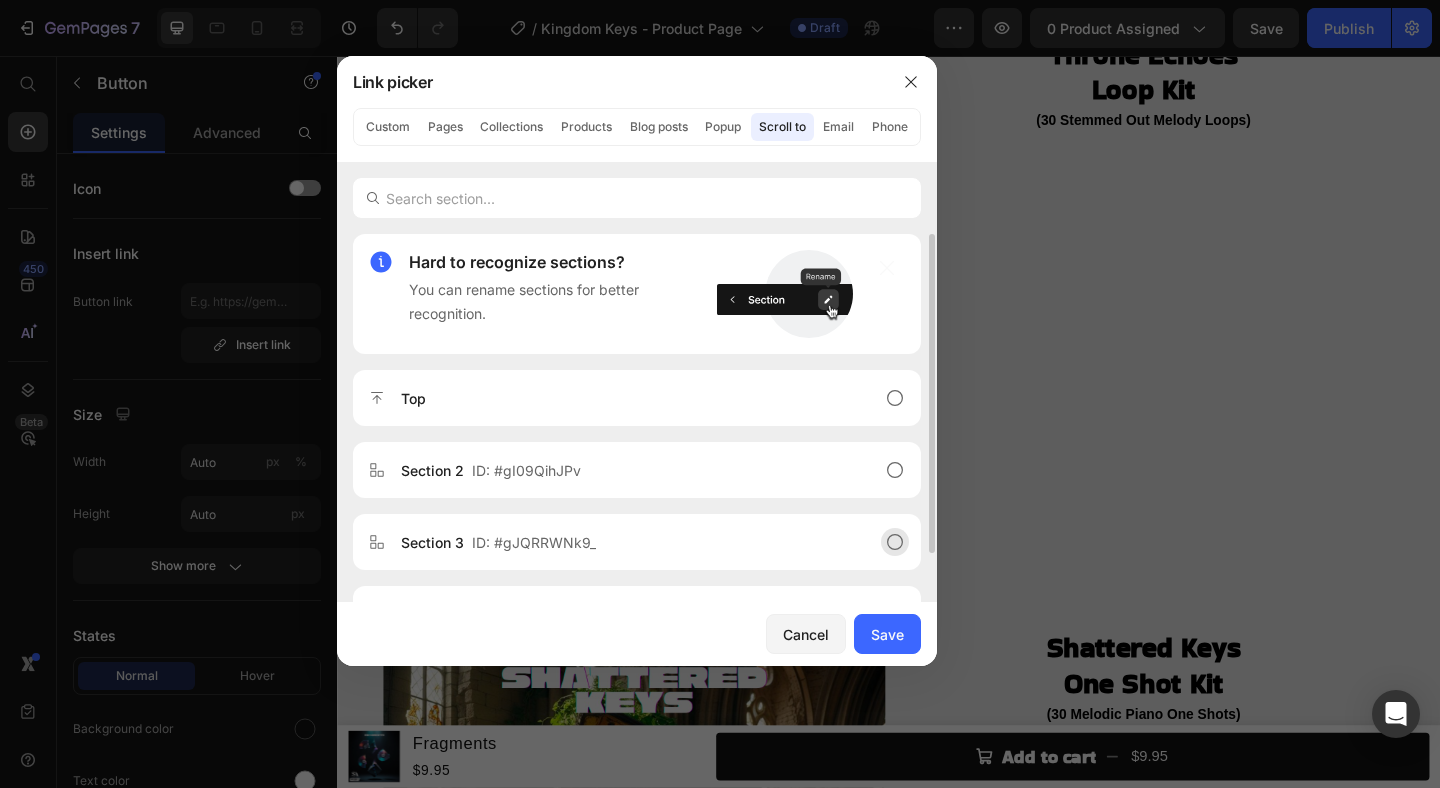 scroll, scrollTop: 56, scrollLeft: 0, axis: vertical 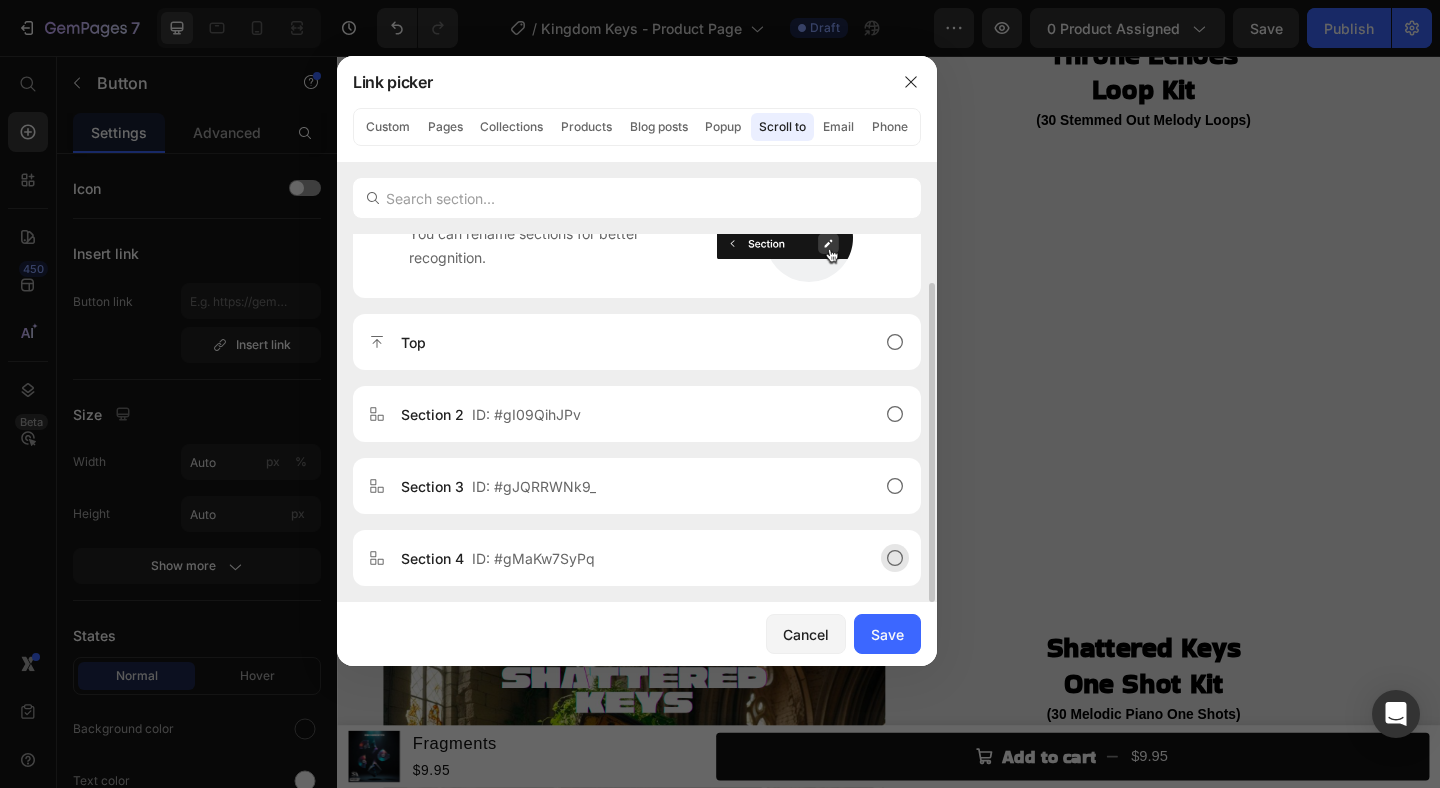 click 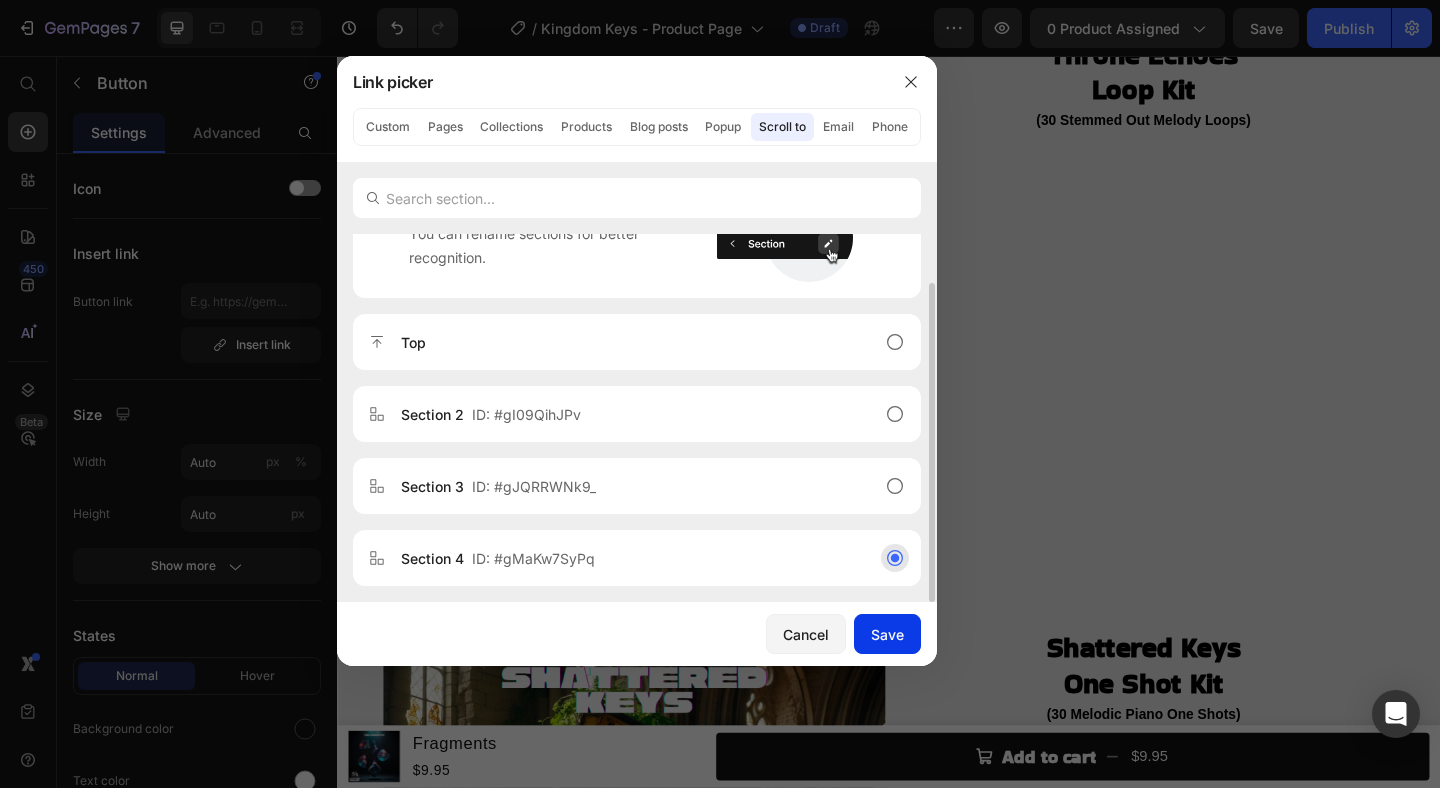 click on "Save" at bounding box center (887, 634) 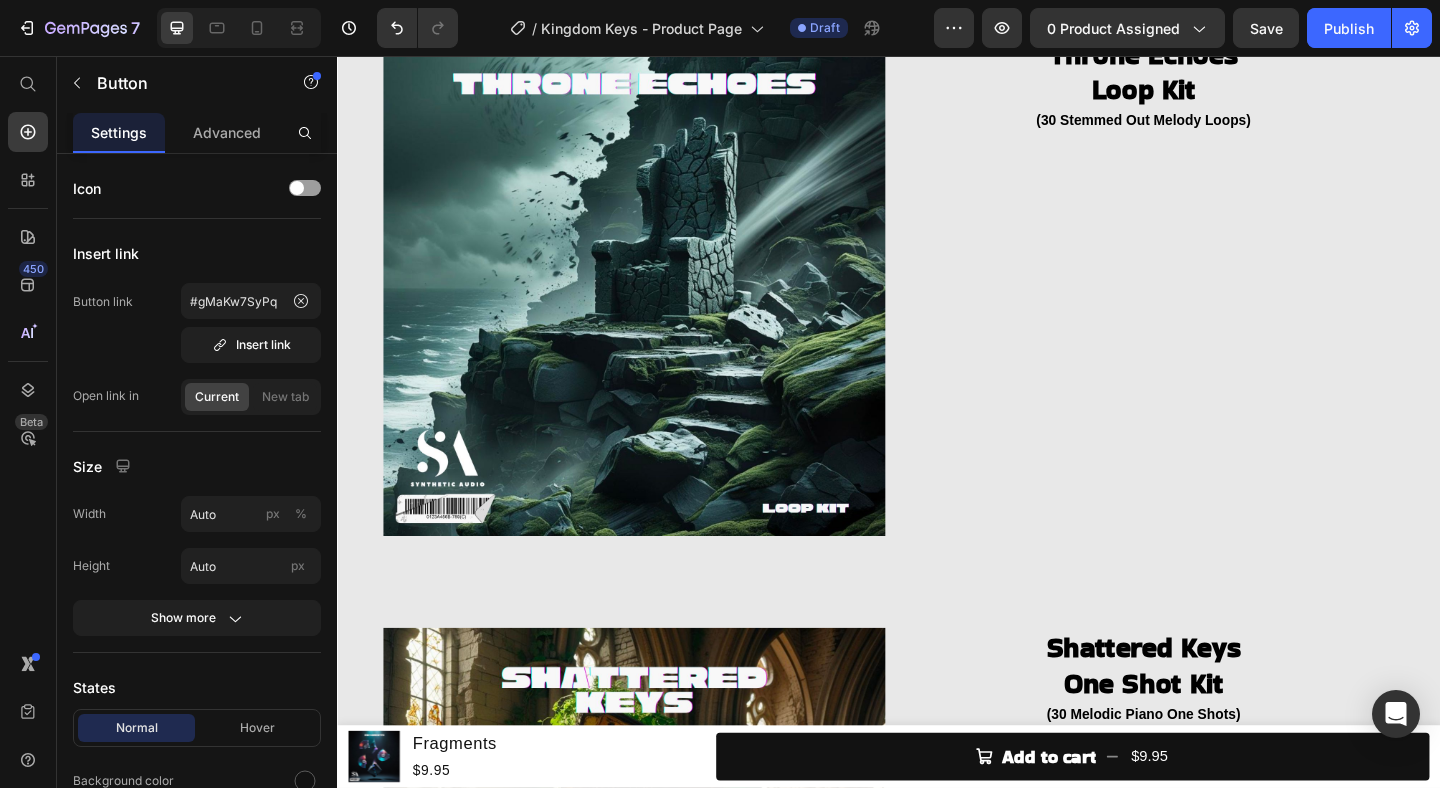 click on "KINGDOM KEYS  Heading (Melody Loops, One Shots, Starters, Textures & Percussion Loops) Heading Image CHECK AVAILABILITY Button   0 Product Section 2" at bounding box center (937, -186) 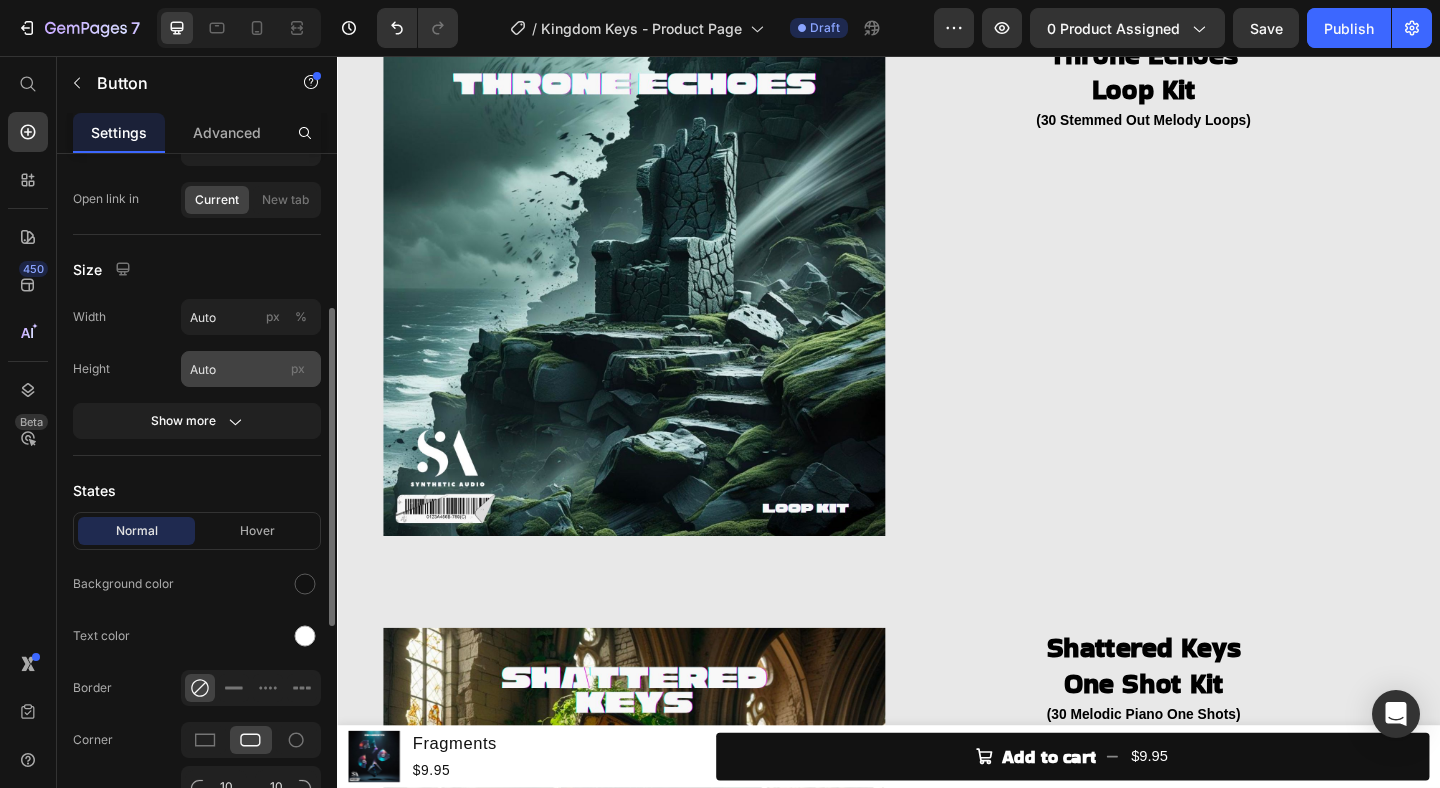 scroll, scrollTop: 318, scrollLeft: 0, axis: vertical 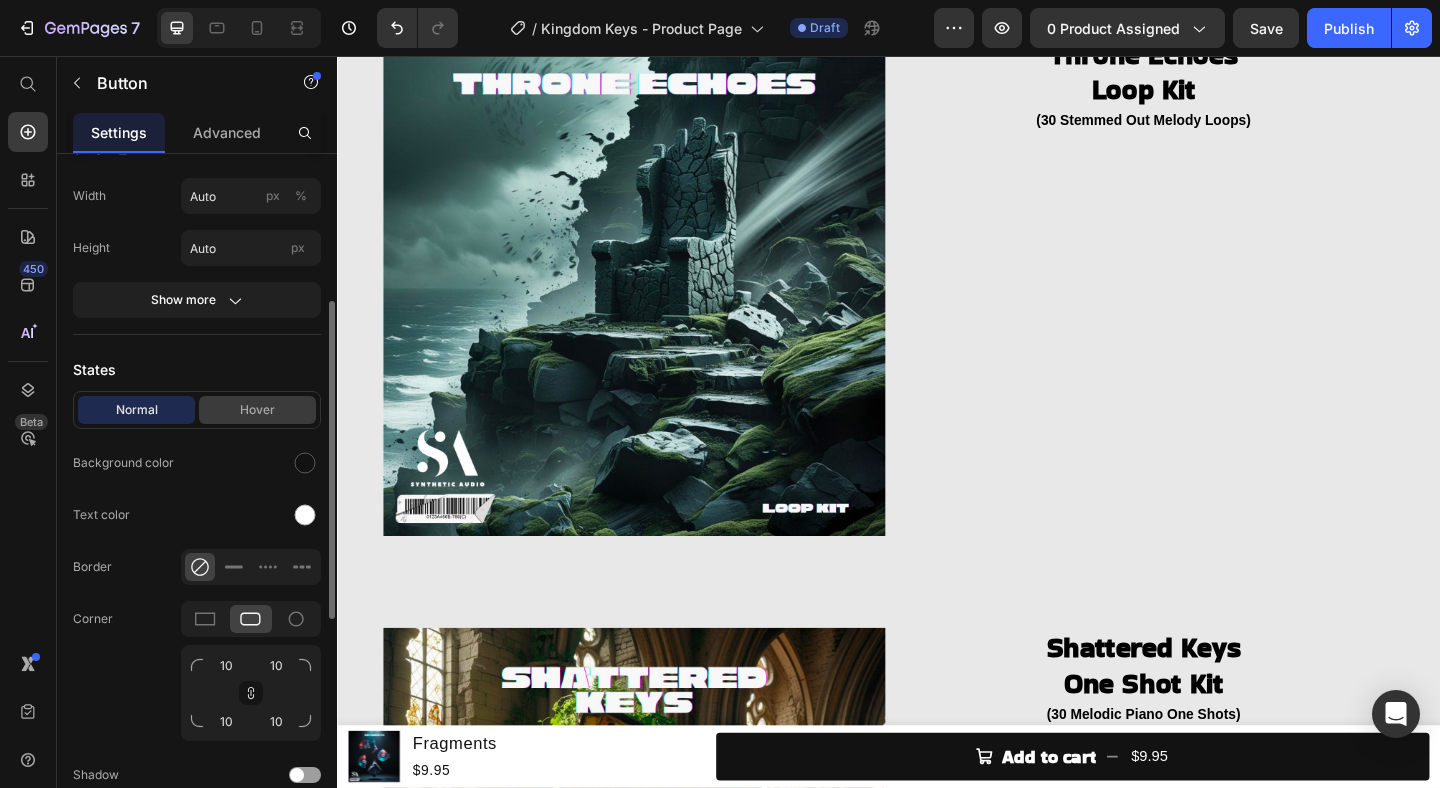 click on "Hover" at bounding box center (257, 410) 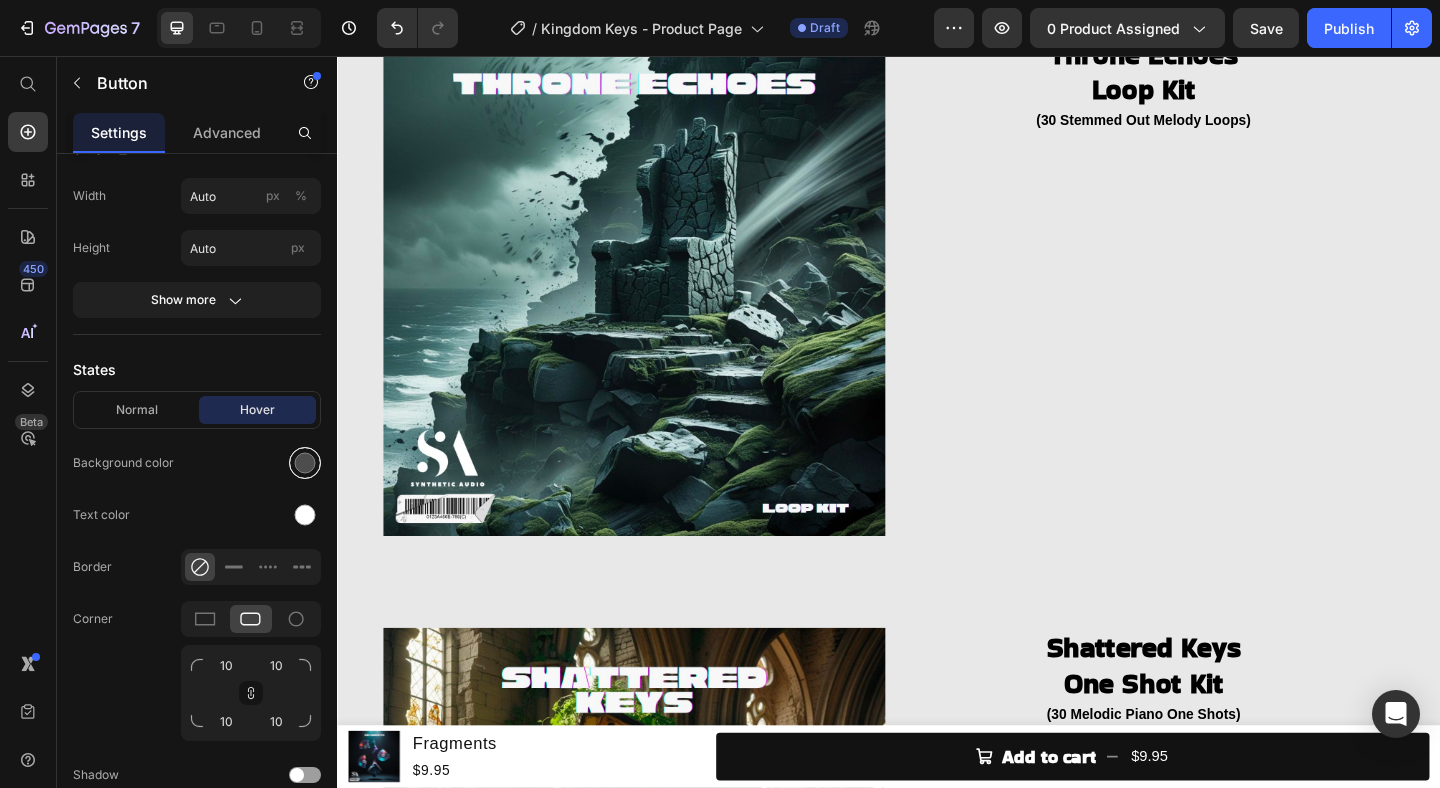 click at bounding box center [305, 463] 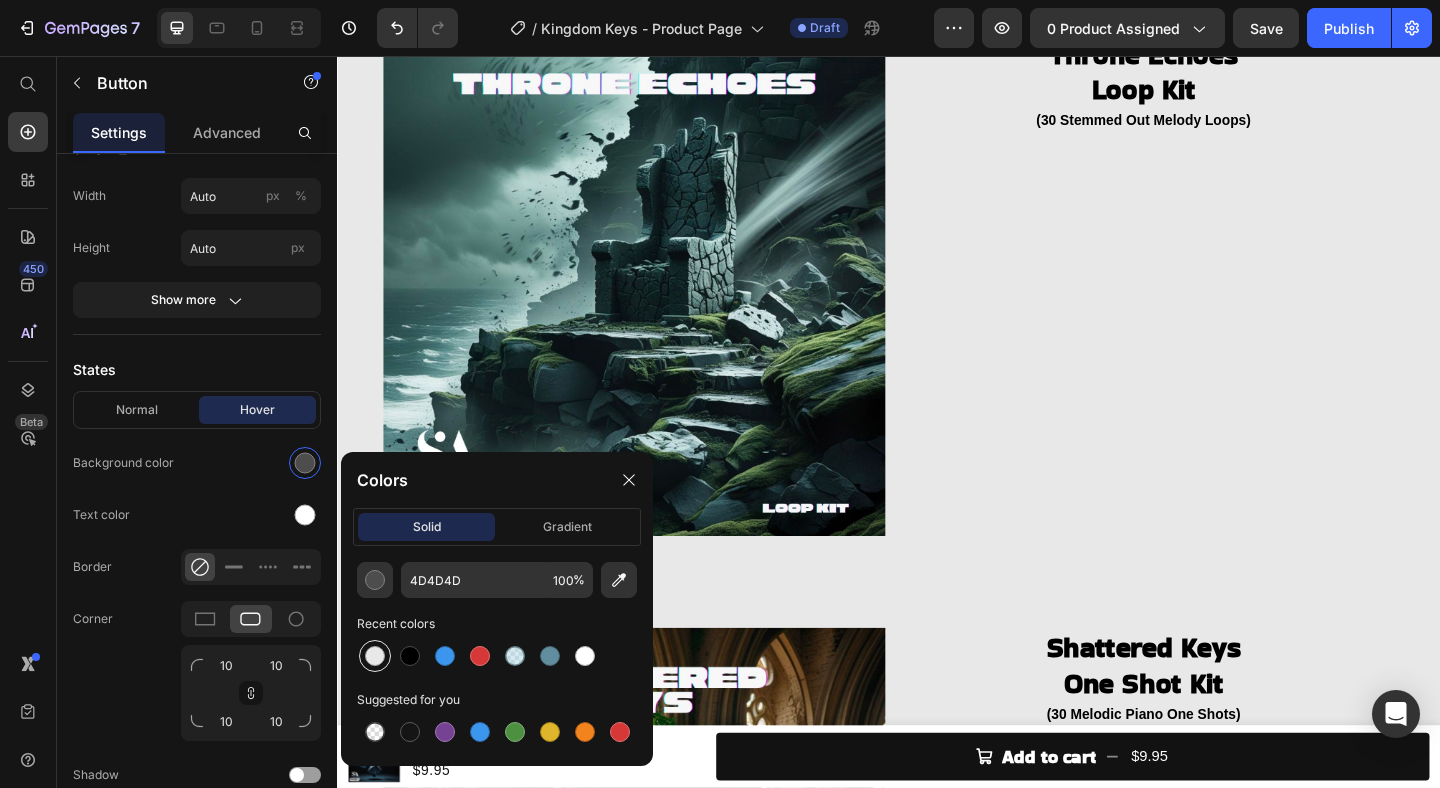 click at bounding box center (375, 656) 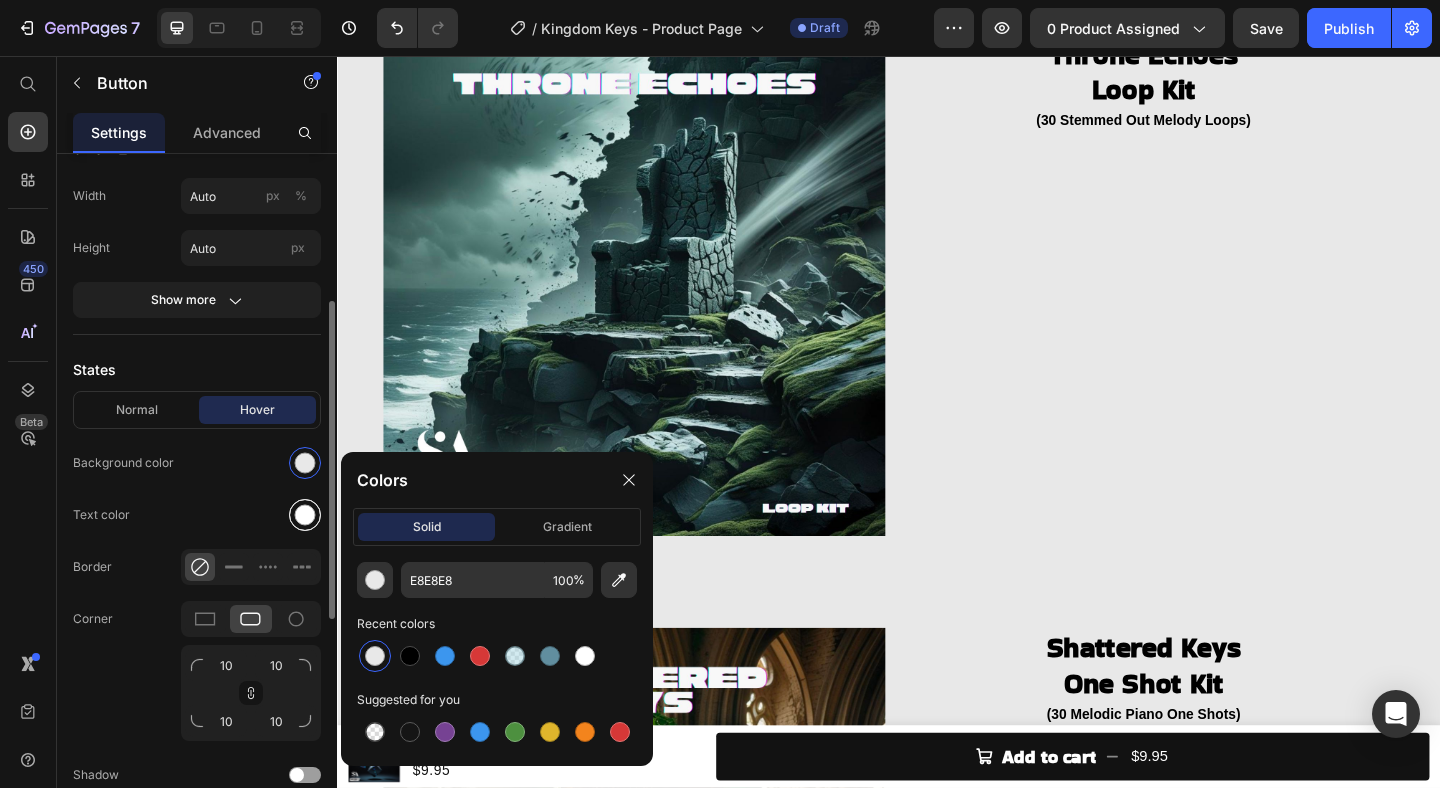 click at bounding box center [305, 515] 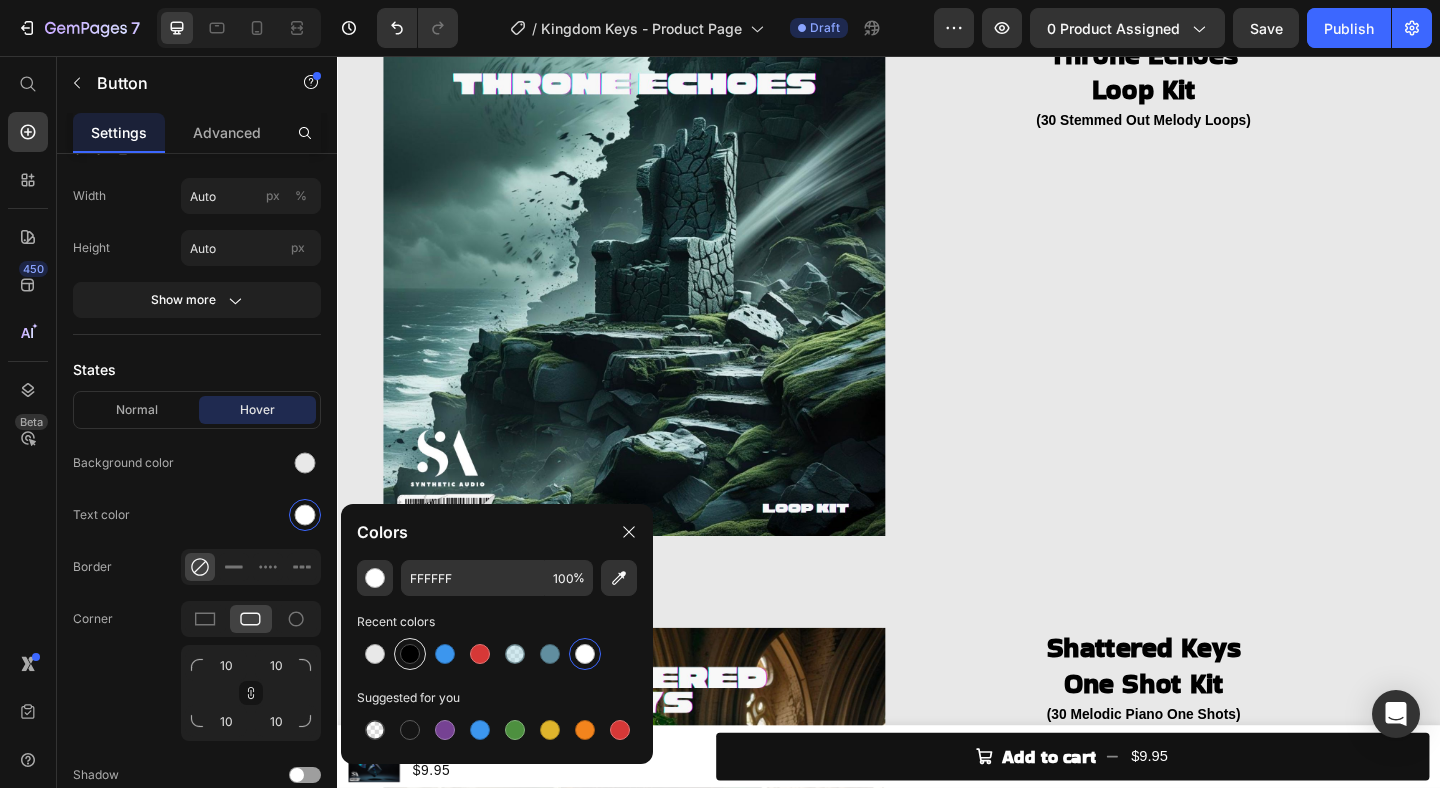 click at bounding box center (410, 654) 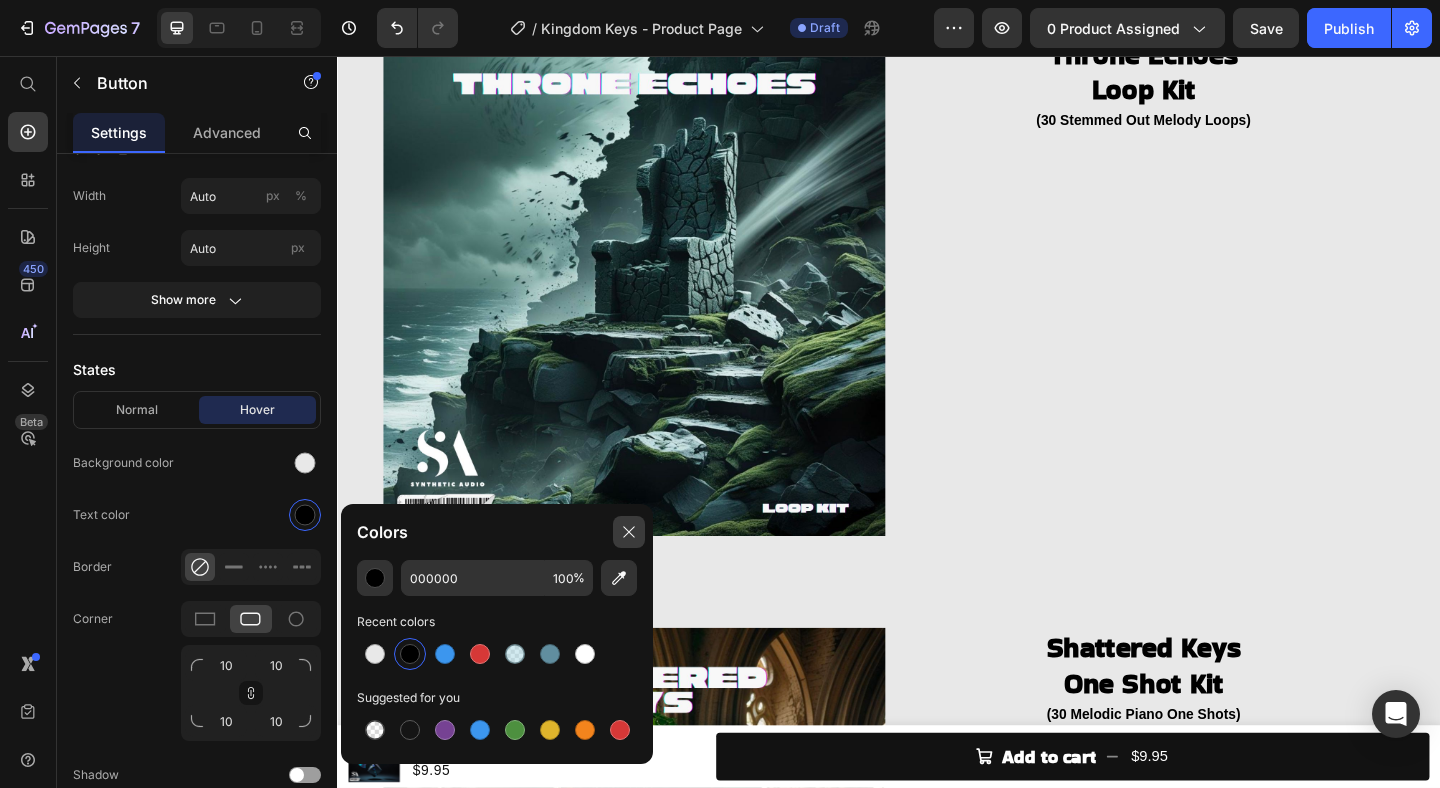 click at bounding box center [629, 532] 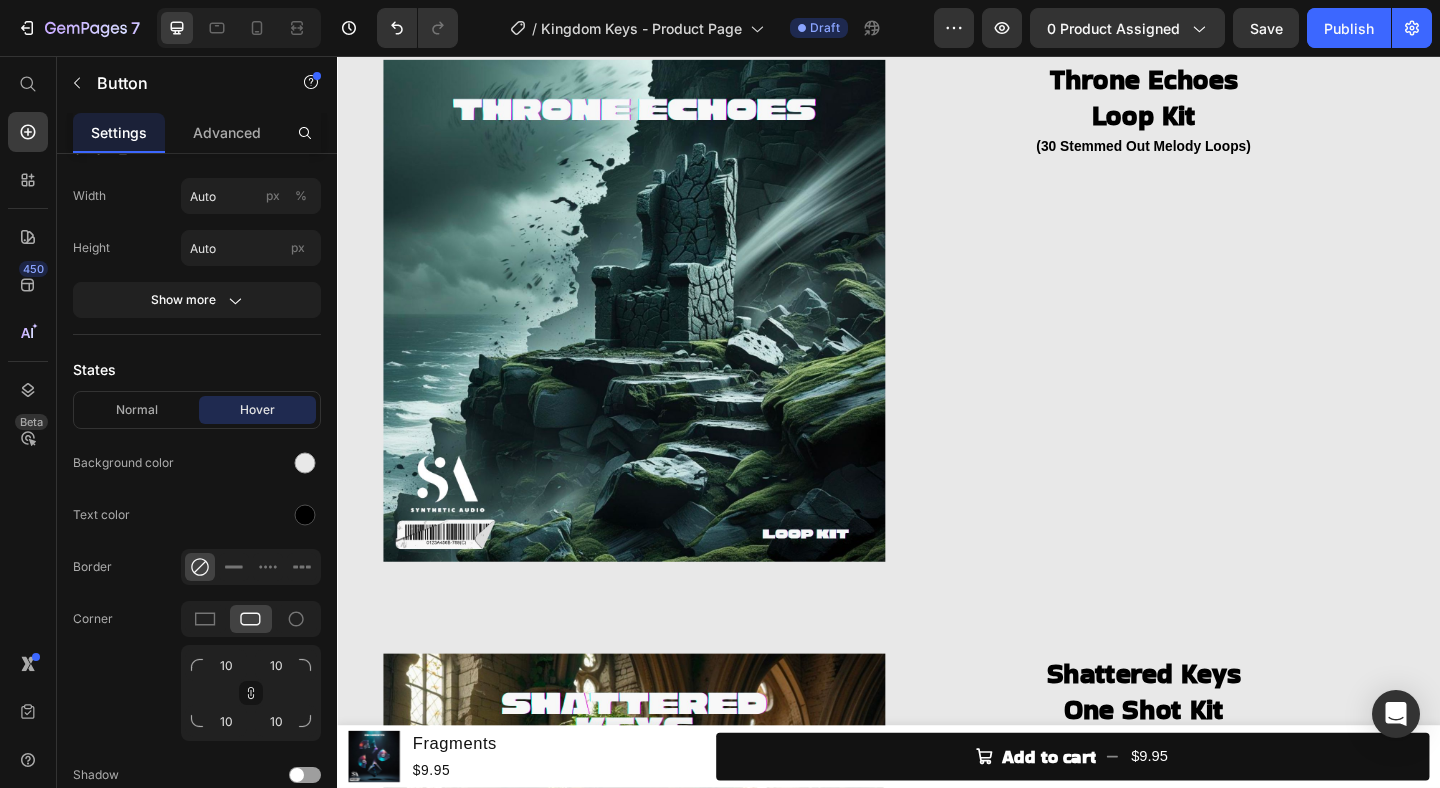 scroll, scrollTop: 355, scrollLeft: 0, axis: vertical 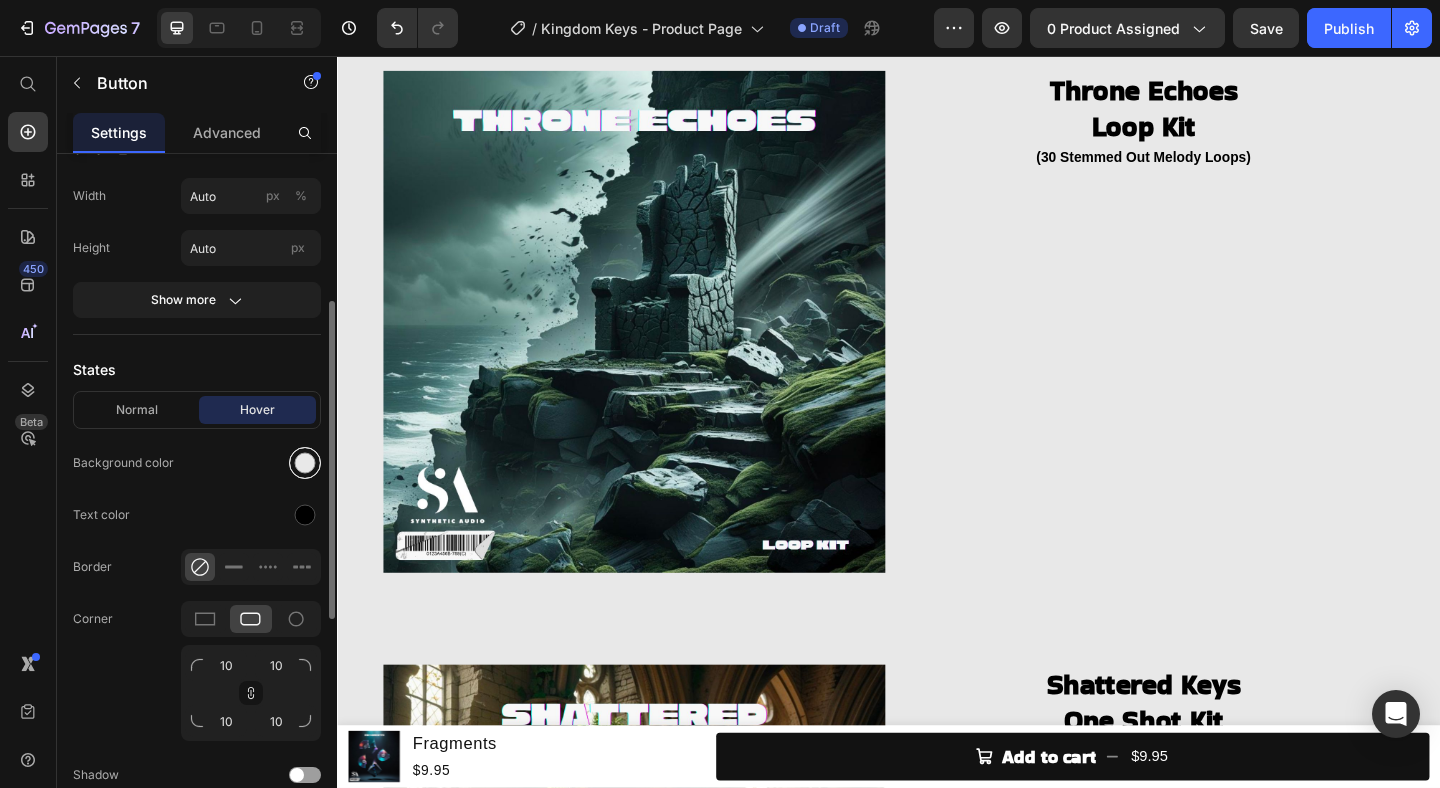 click at bounding box center [305, 463] 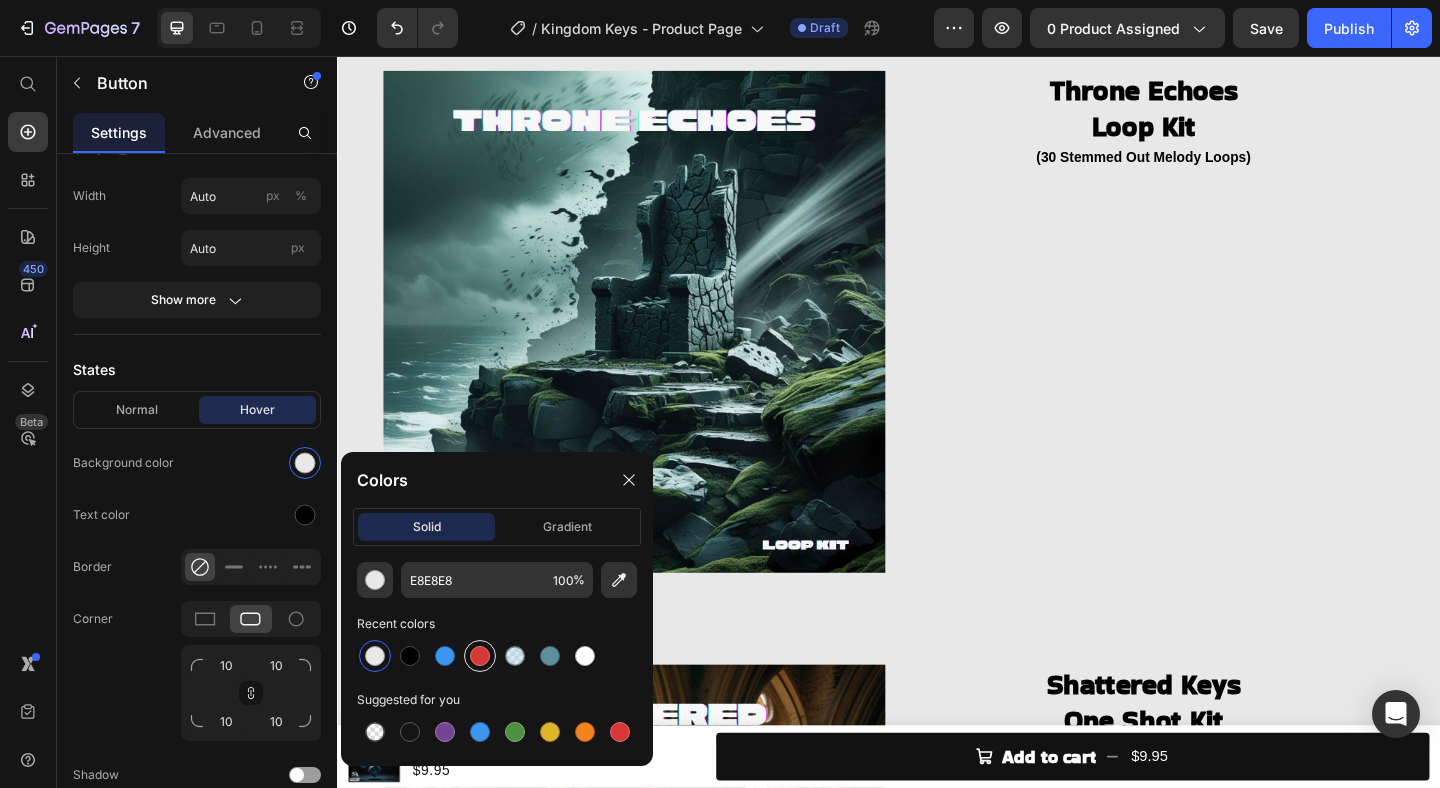 click at bounding box center (480, 656) 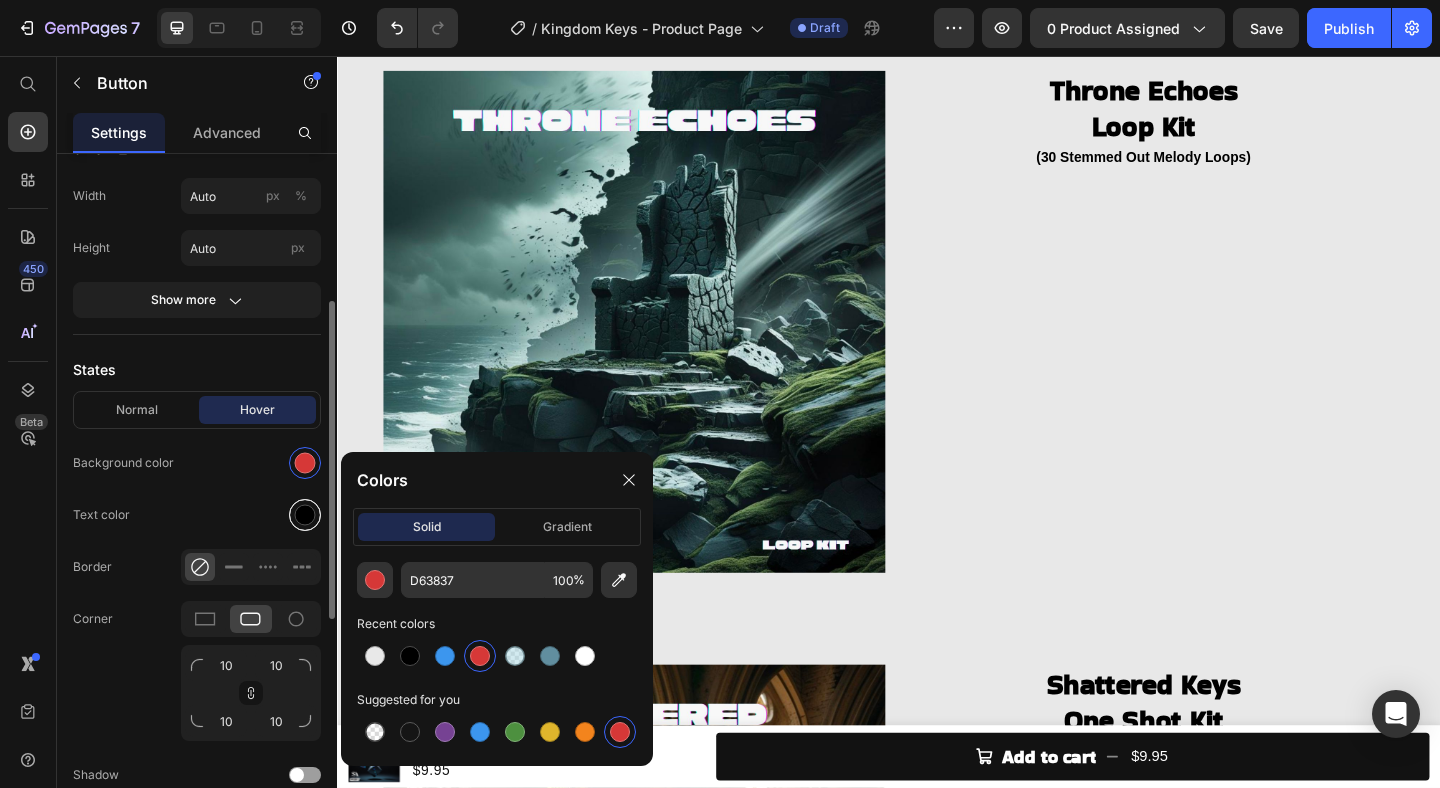 click at bounding box center (305, 515) 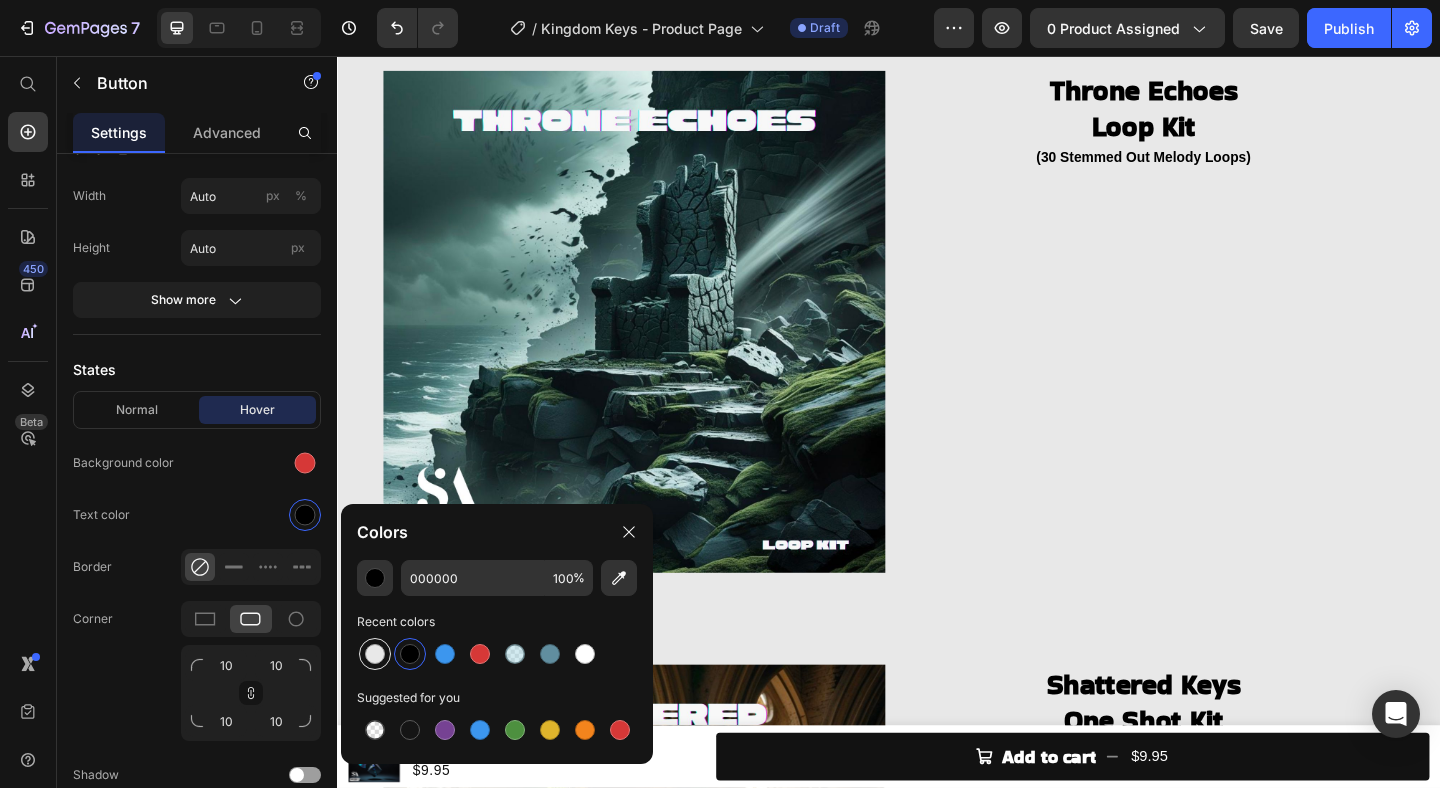 click at bounding box center [375, 654] 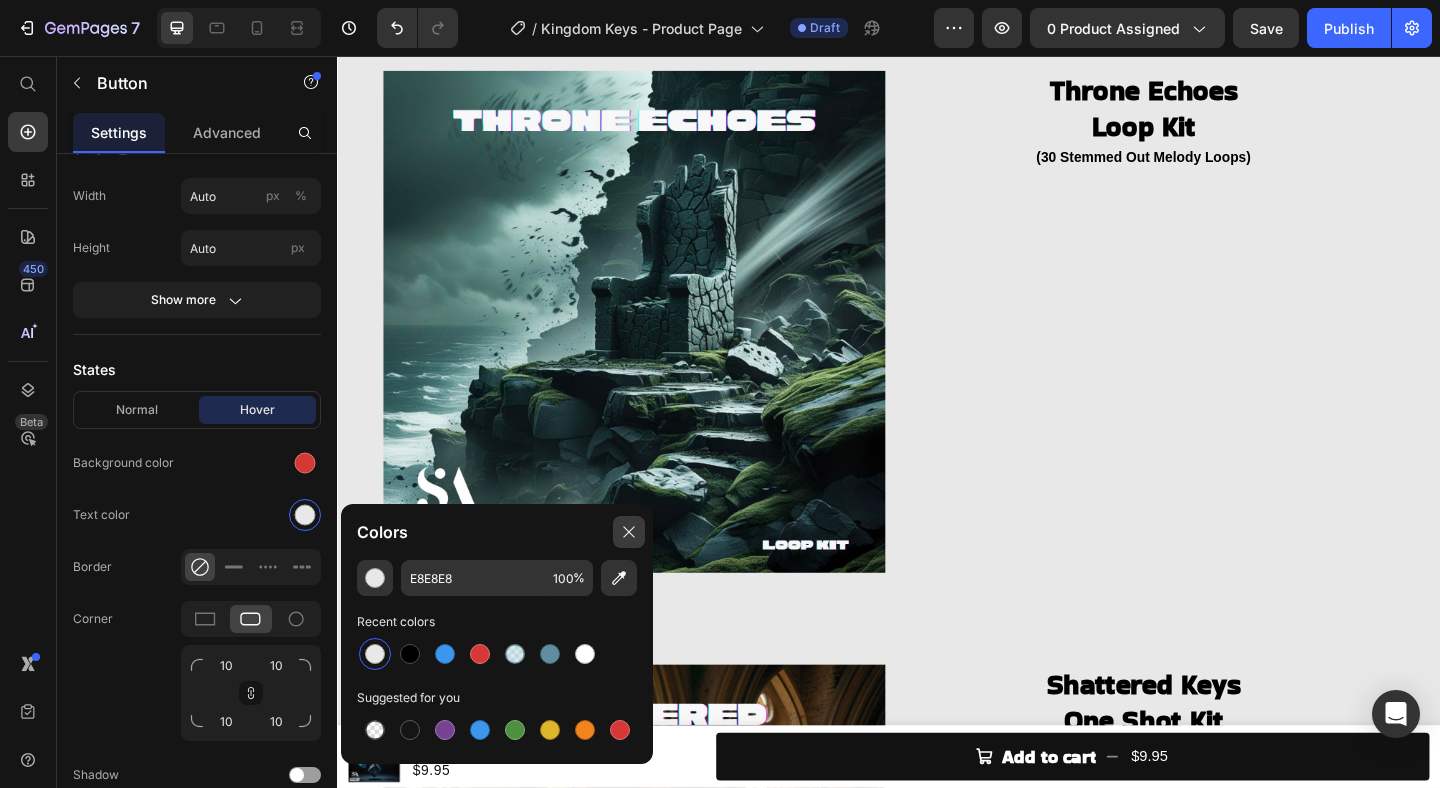 click at bounding box center [629, 532] 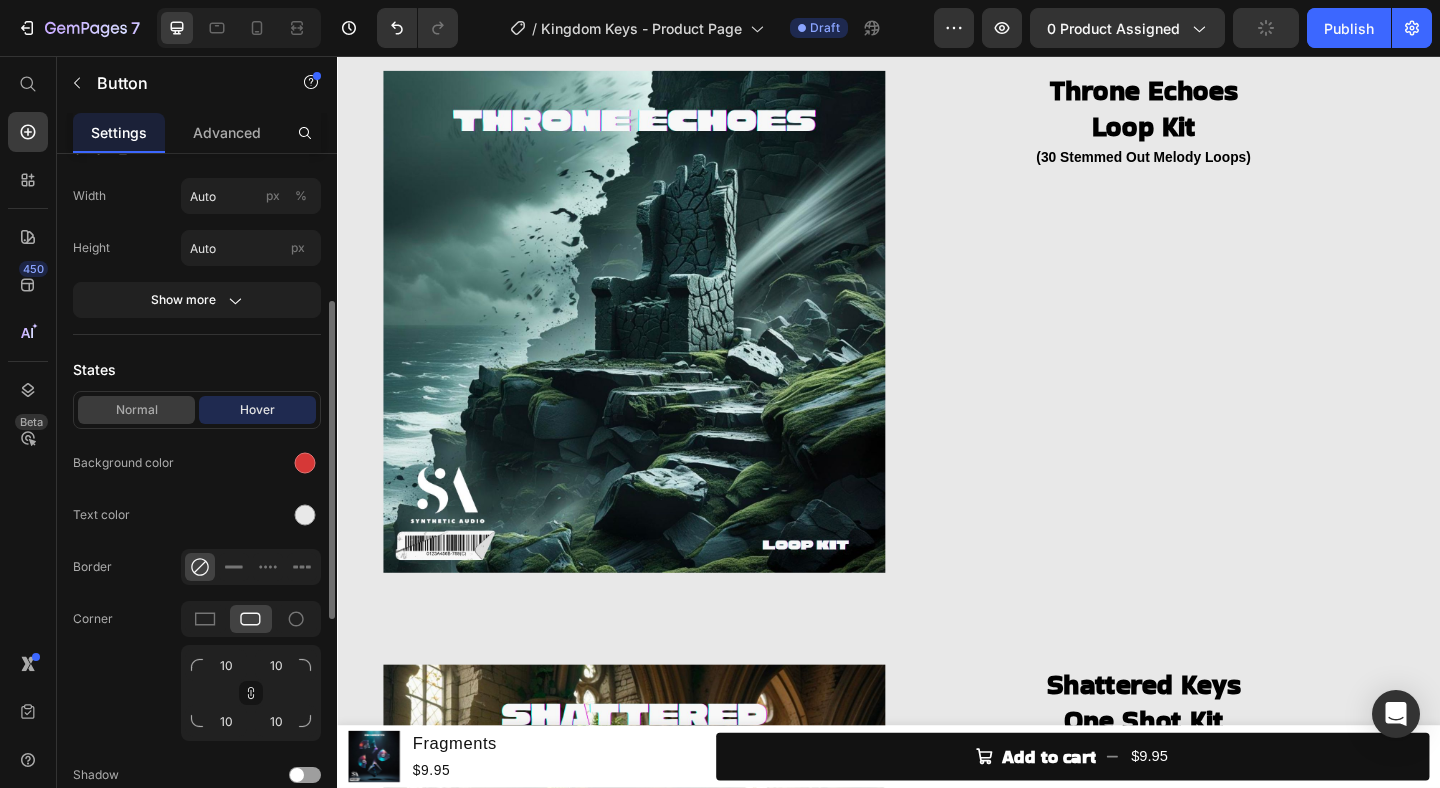 click on "Normal" at bounding box center (136, 410) 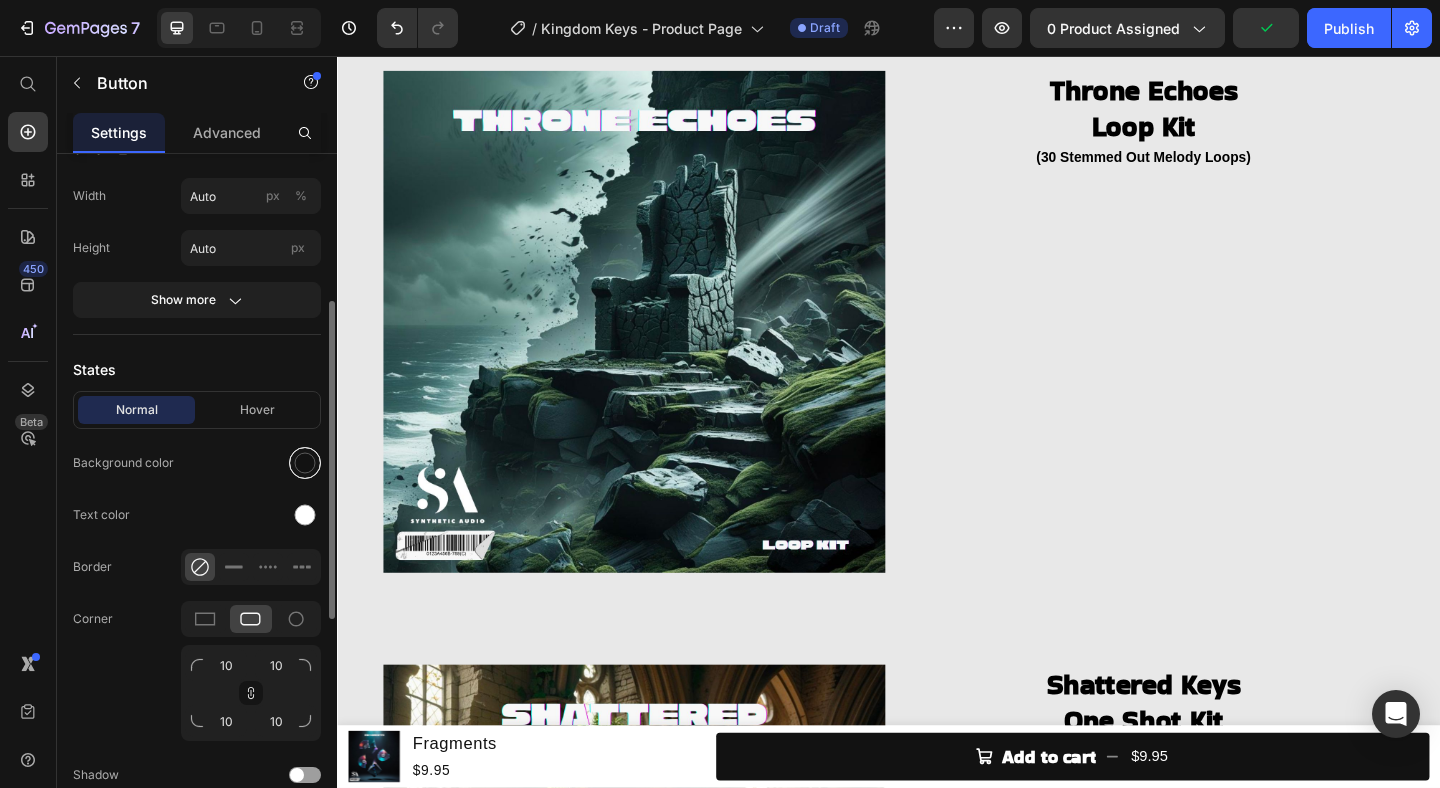click at bounding box center (305, 463) 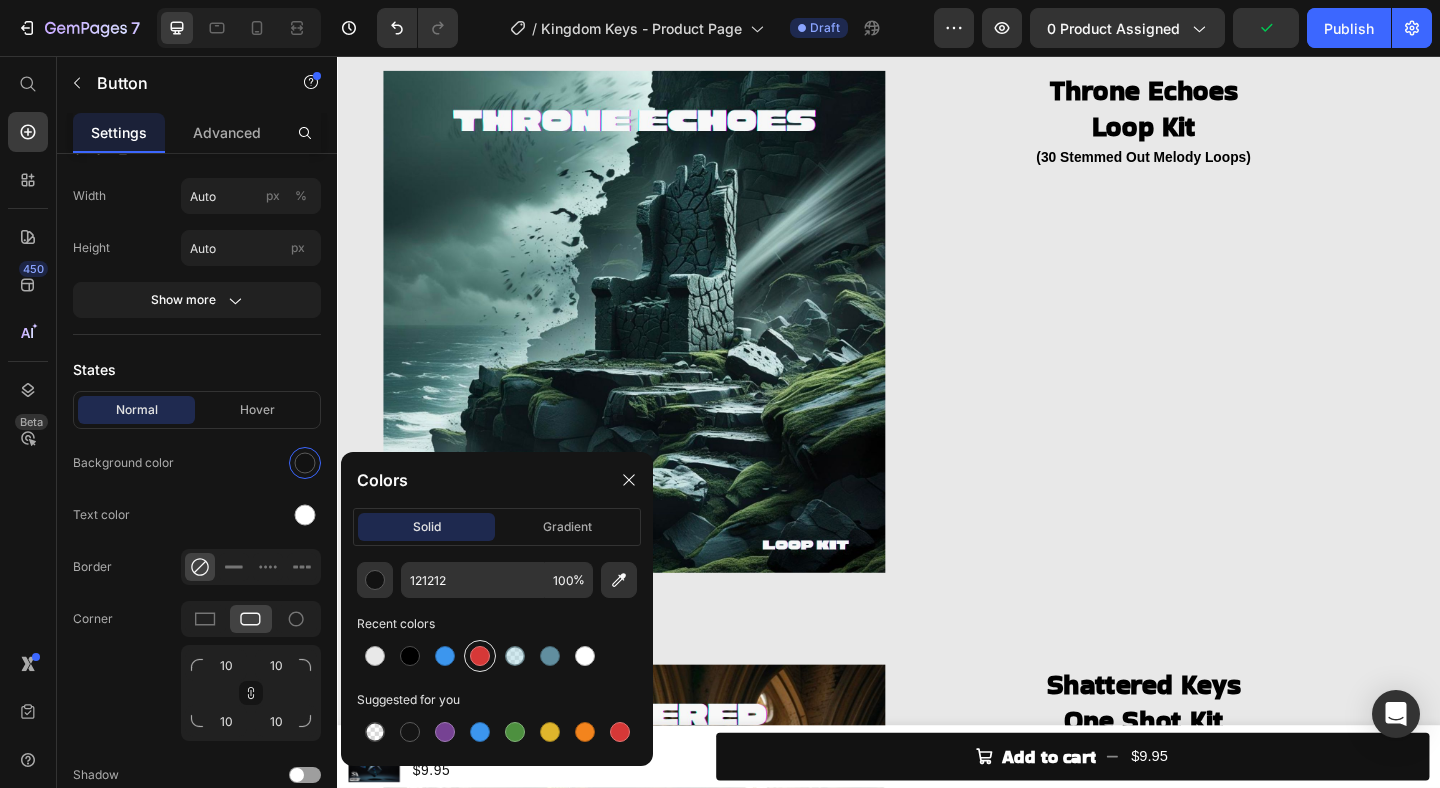 click at bounding box center [480, 656] 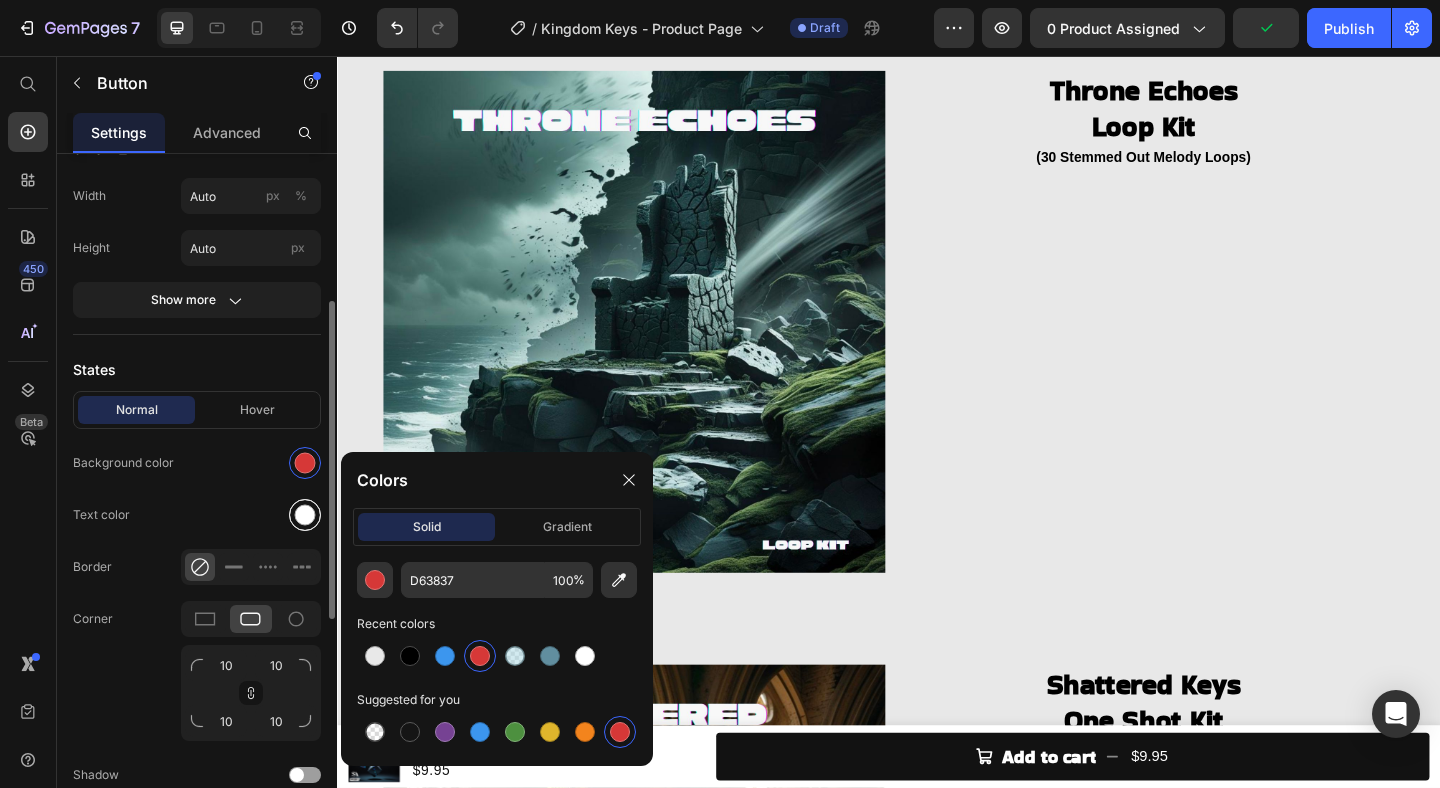 click at bounding box center [305, 515] 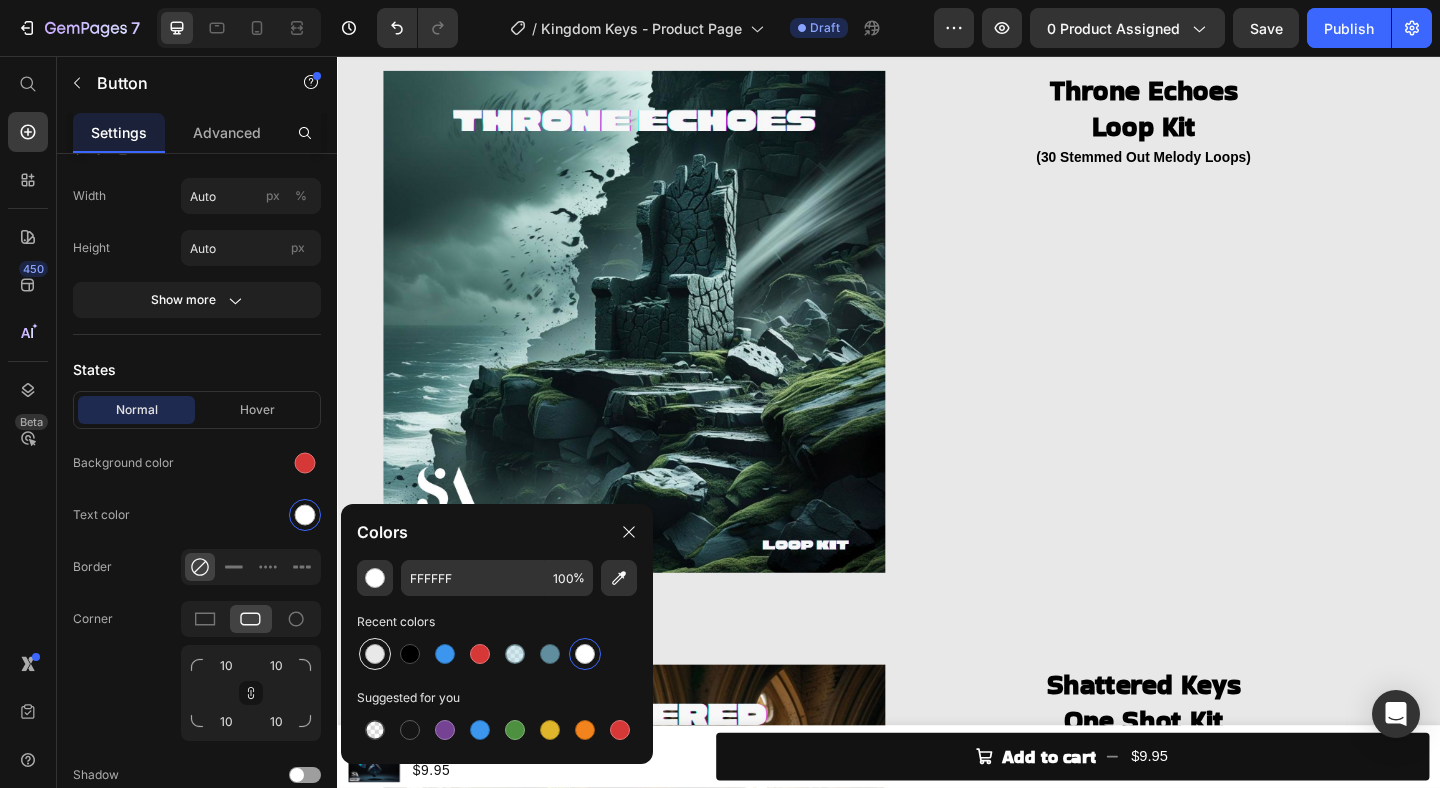 click at bounding box center (375, 654) 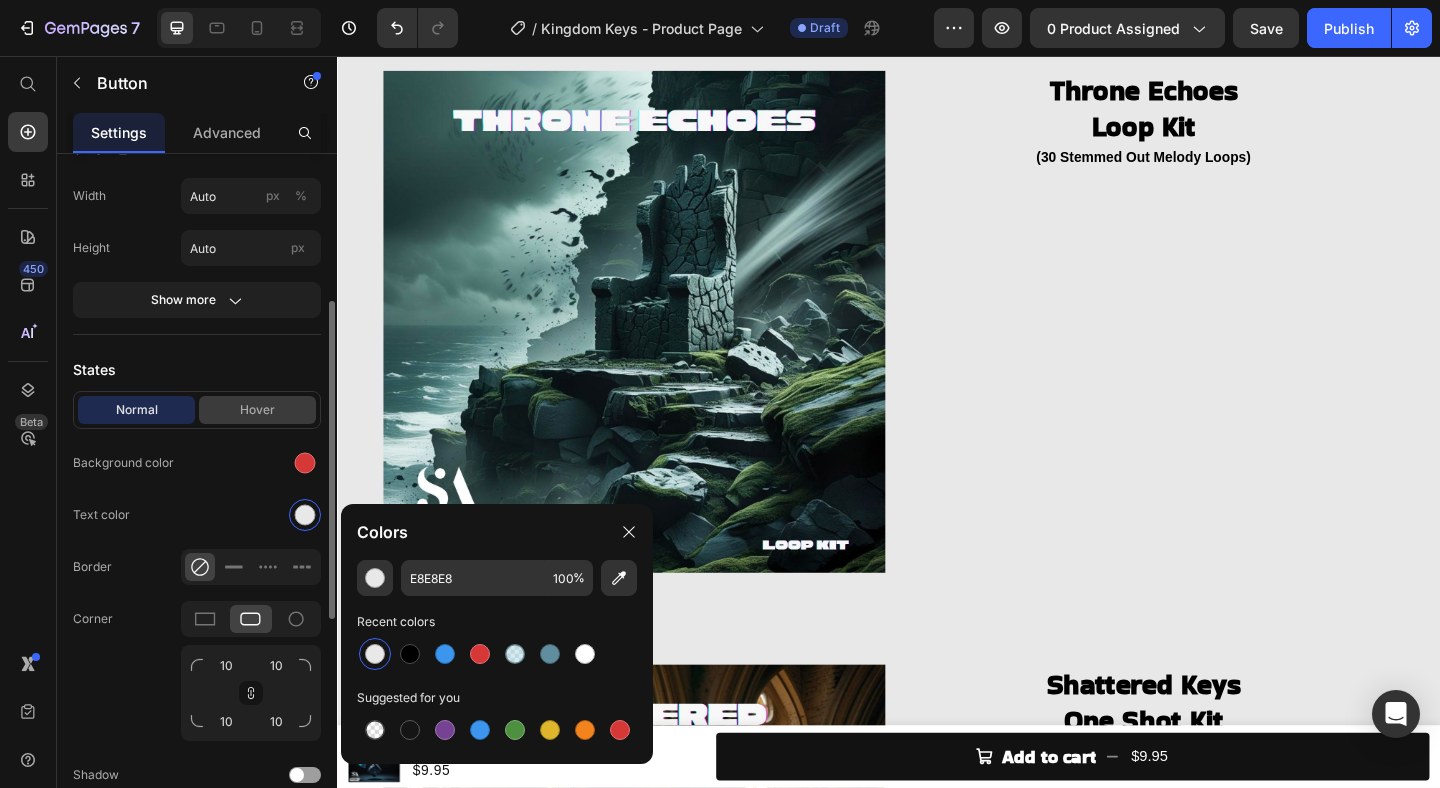 click on "Hover" at bounding box center [257, 410] 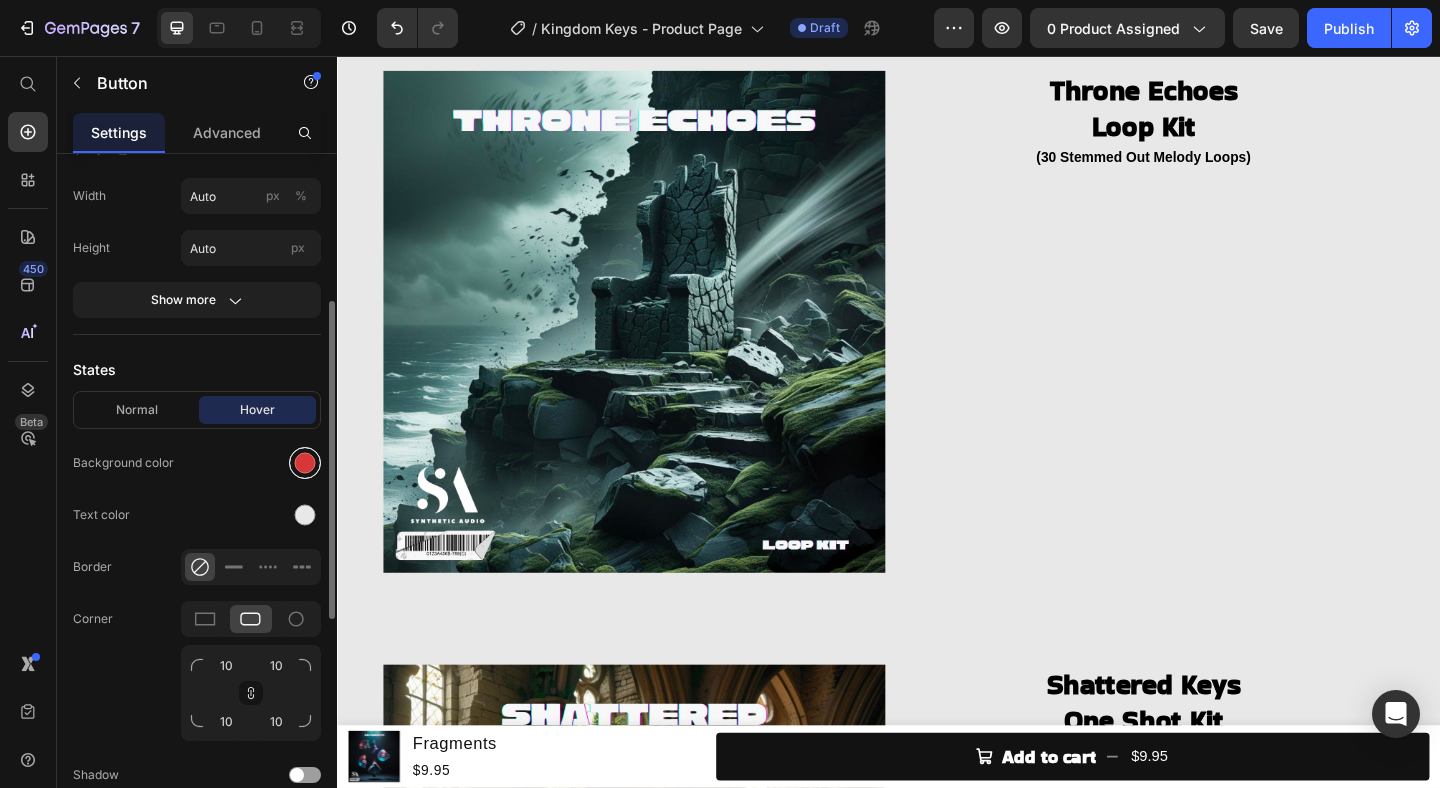 click at bounding box center (305, 463) 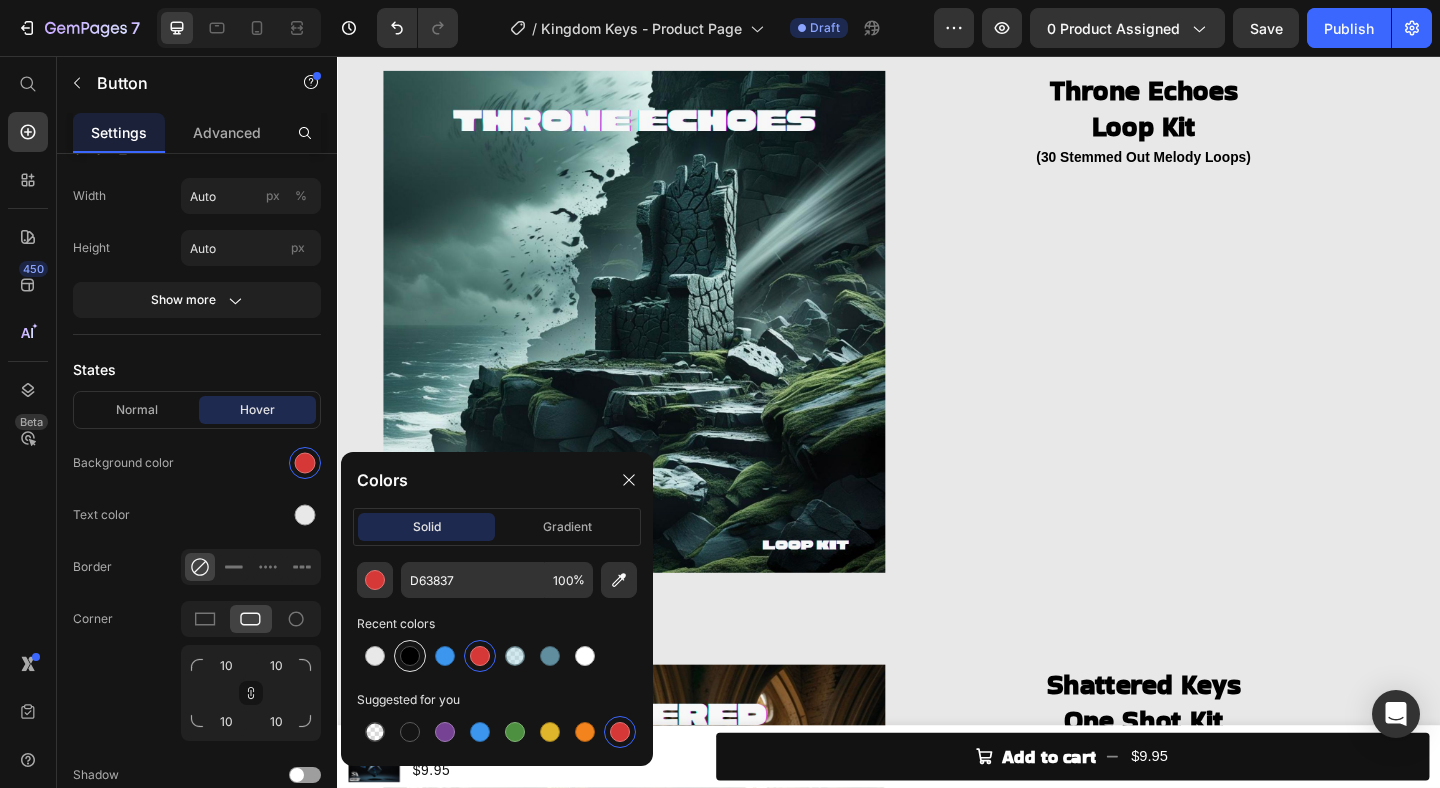 click at bounding box center (410, 656) 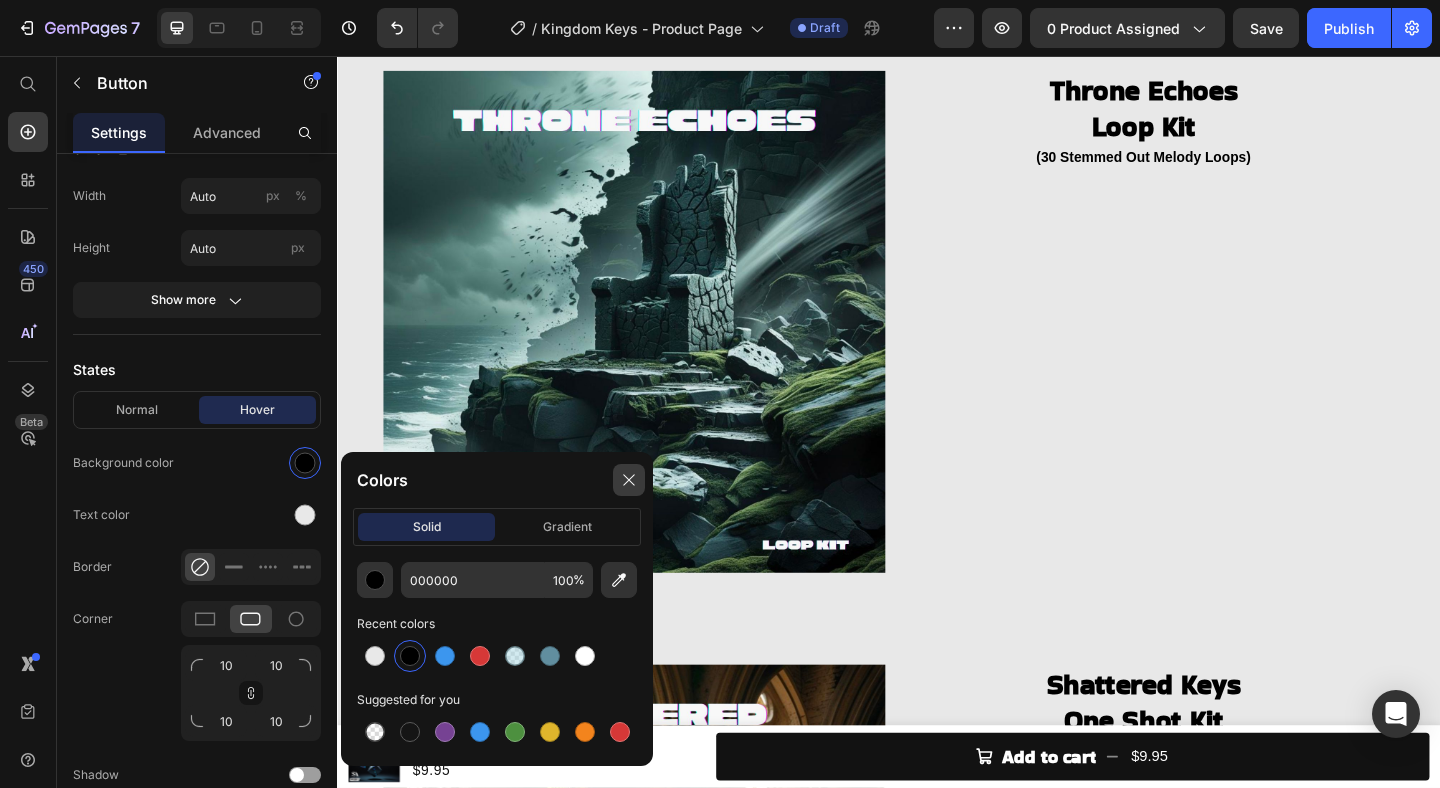 click 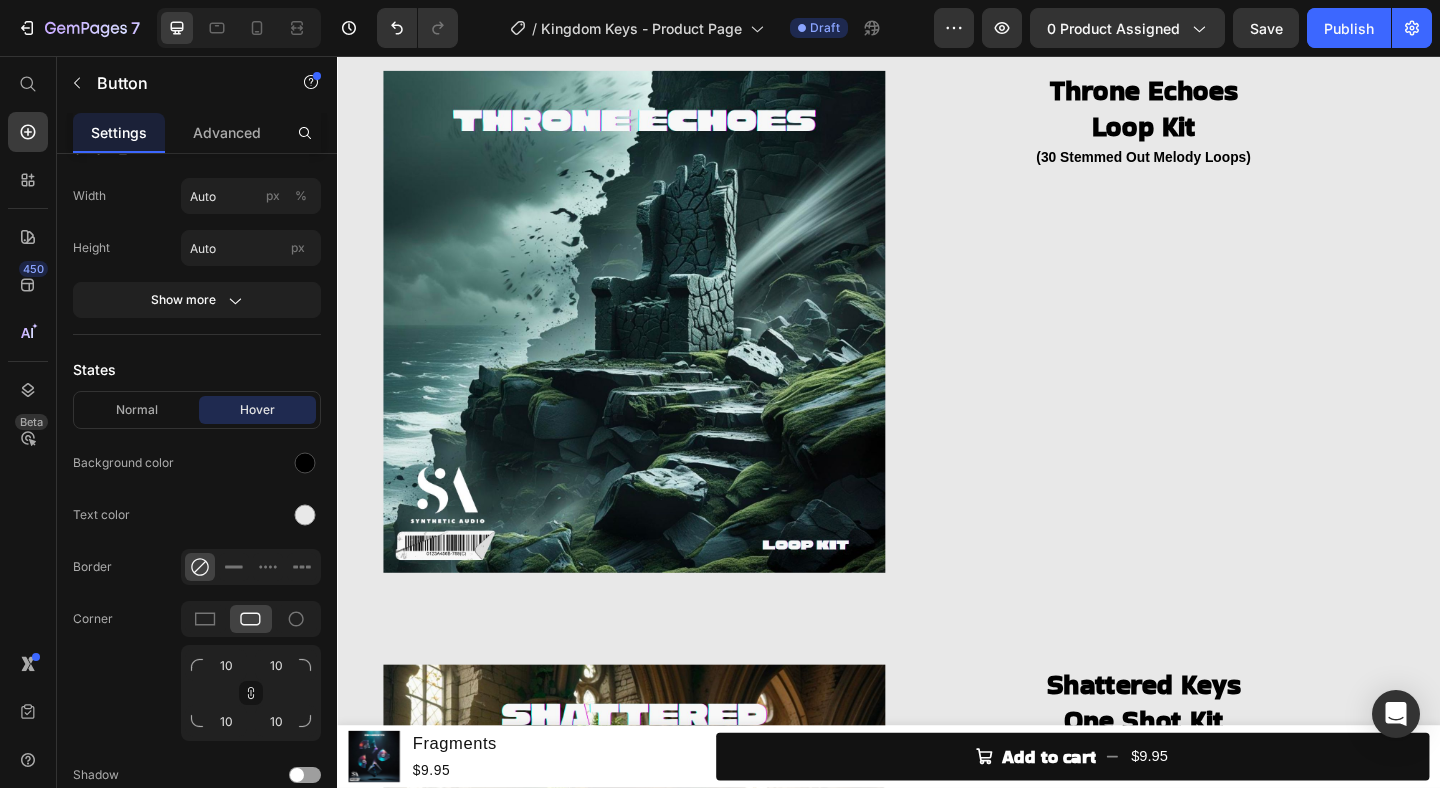 click on "KINGDOM KEYS  Heading (Melody Loops, One Shots, Starters, Textures & Percussion Loops) Heading Image CHECK AVAILABILITY Button Product" at bounding box center [937, -146] 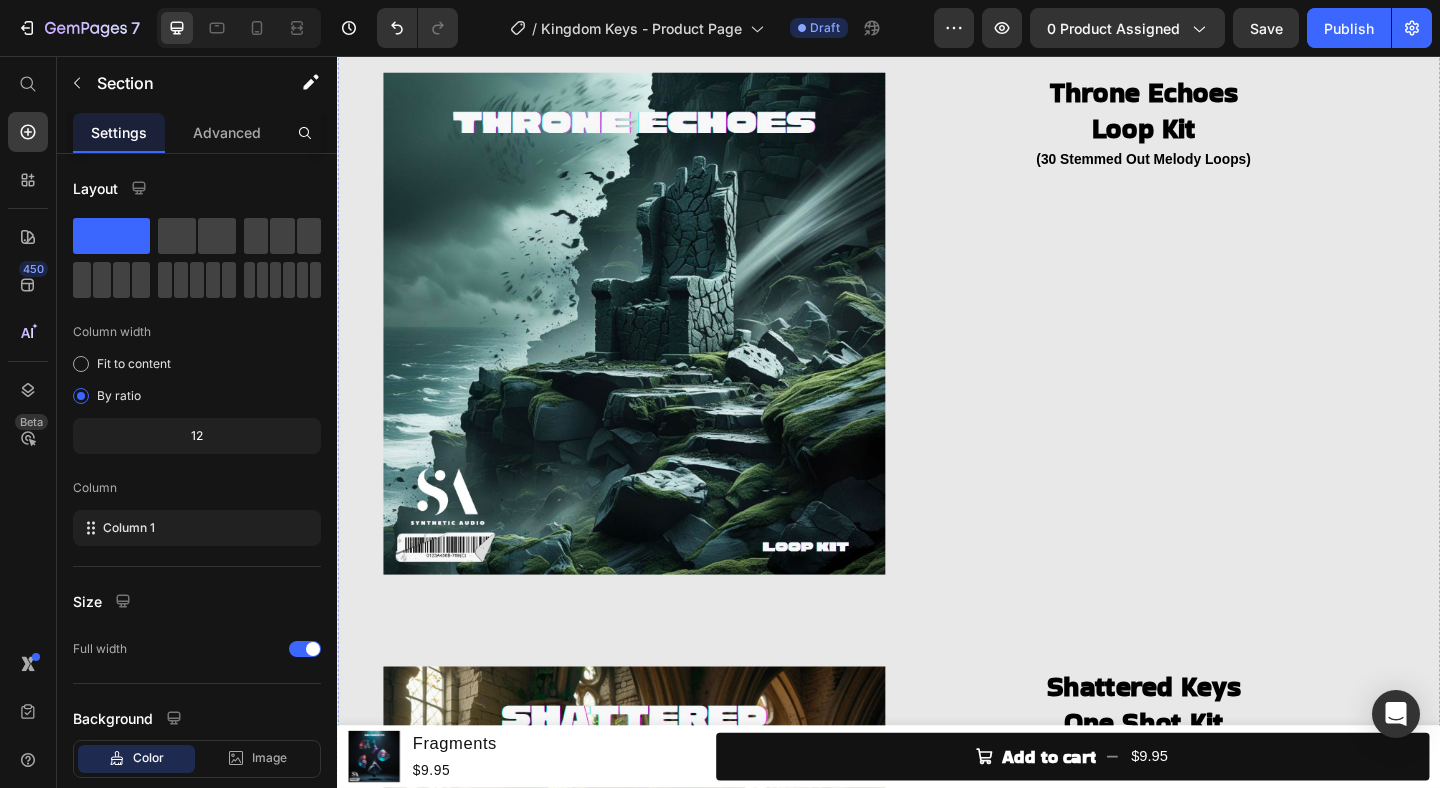 scroll, scrollTop: 354, scrollLeft: 0, axis: vertical 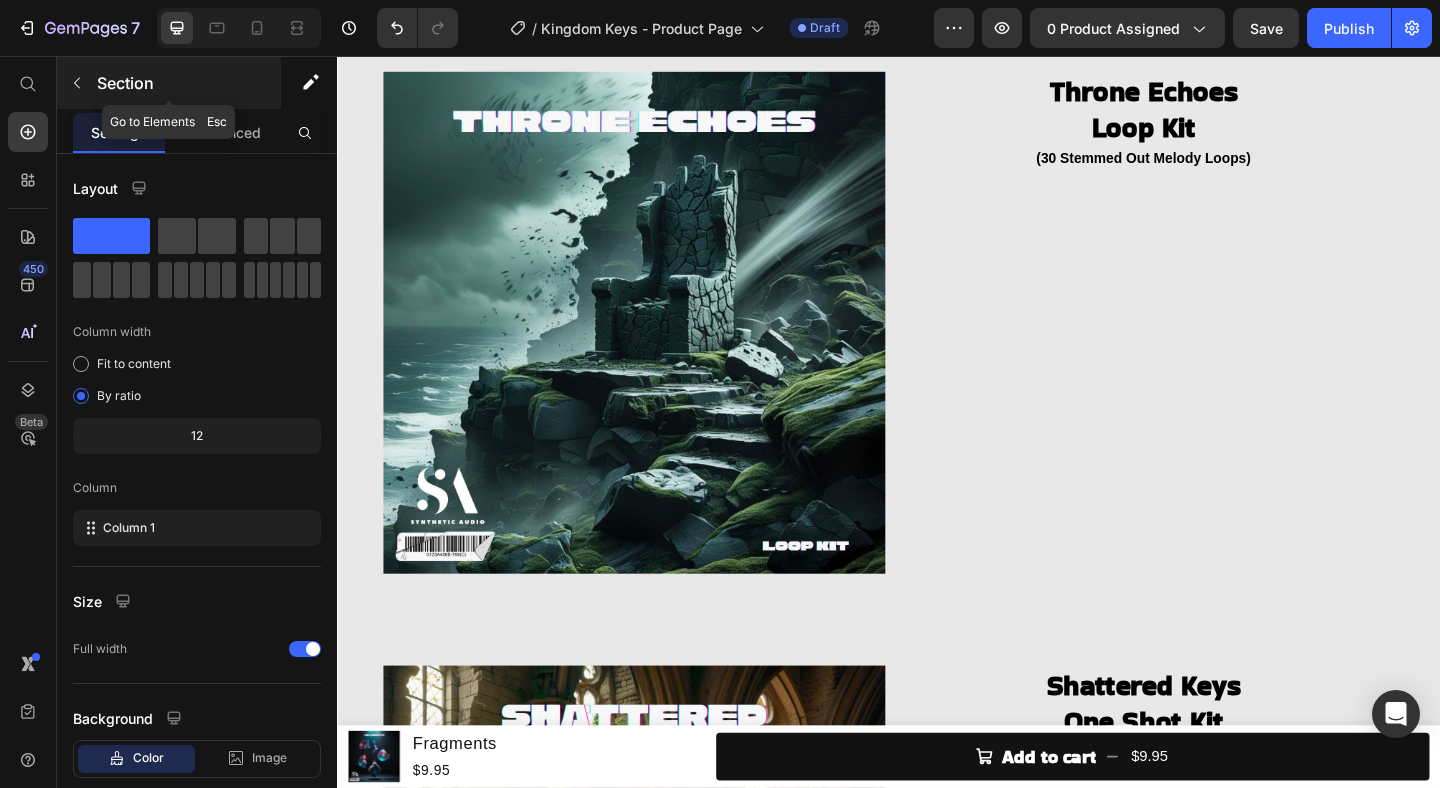 click 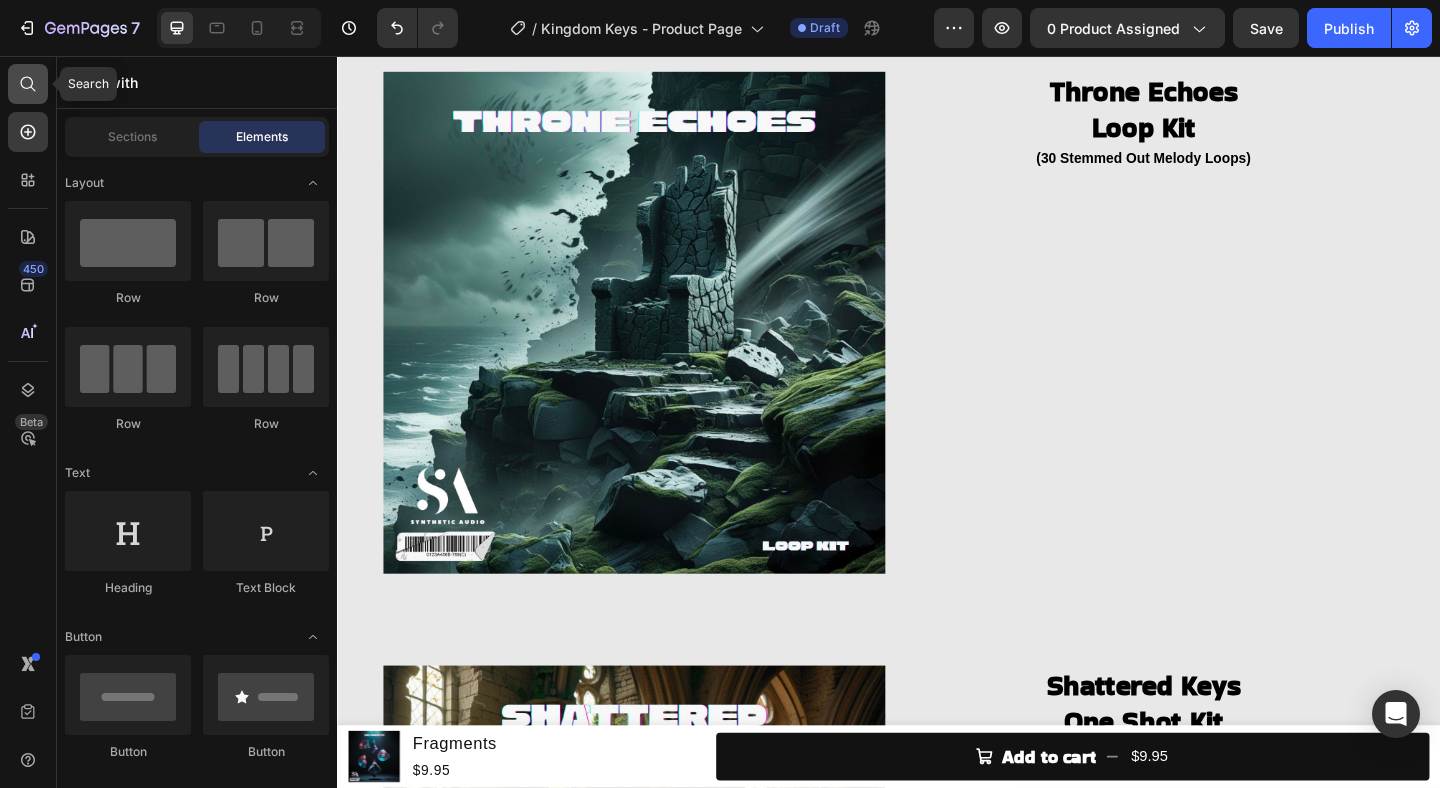 click 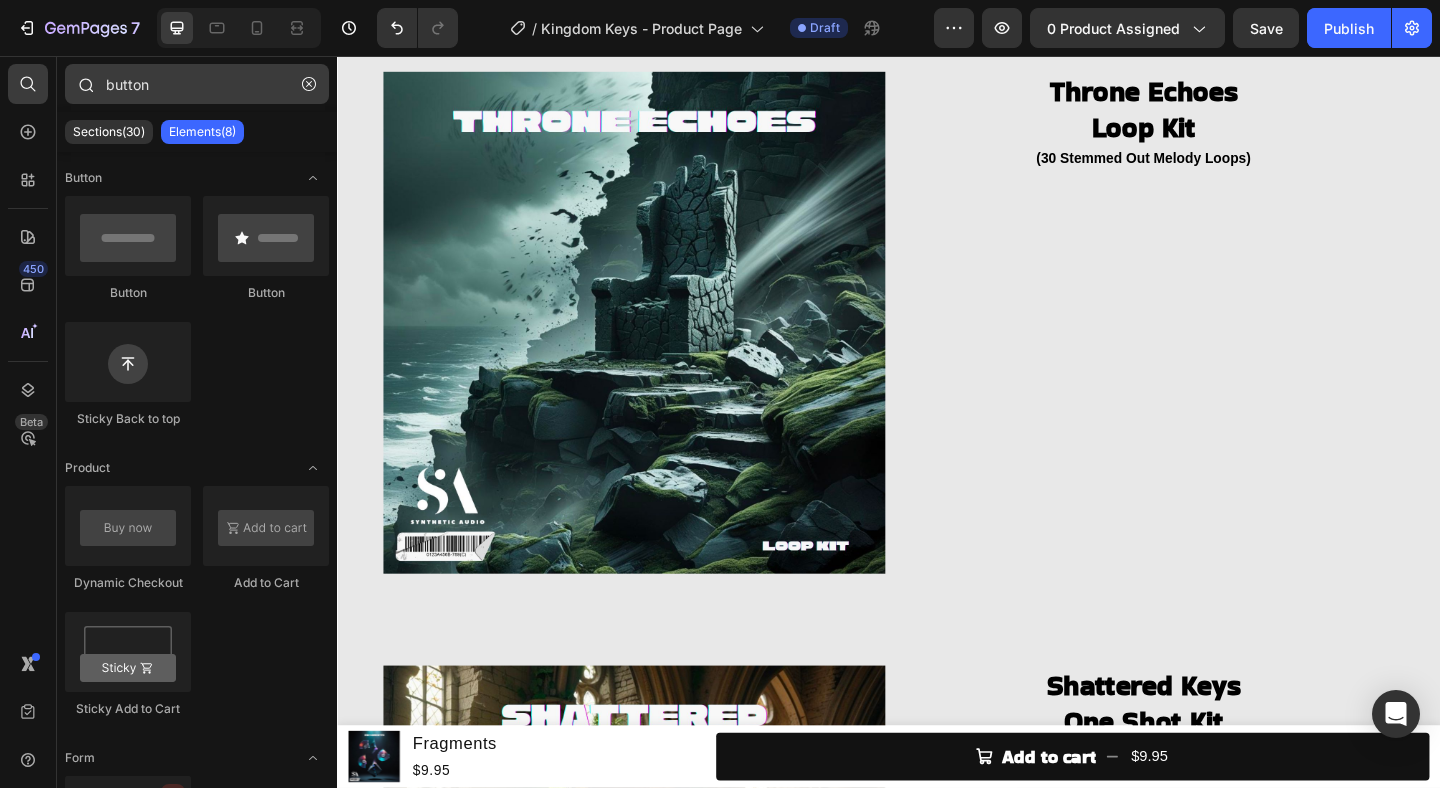 click on "button" at bounding box center (197, 84) 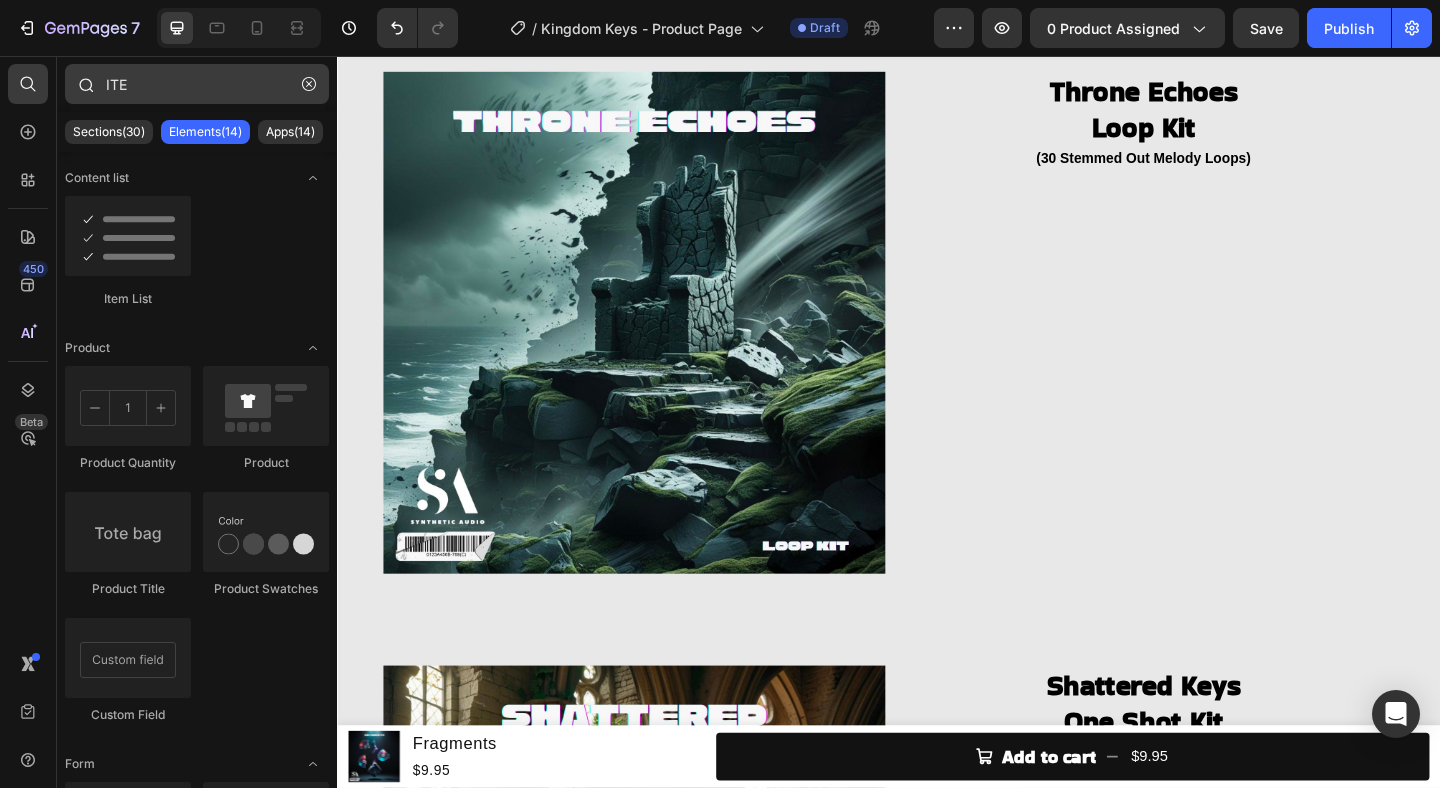type on "ITEM" 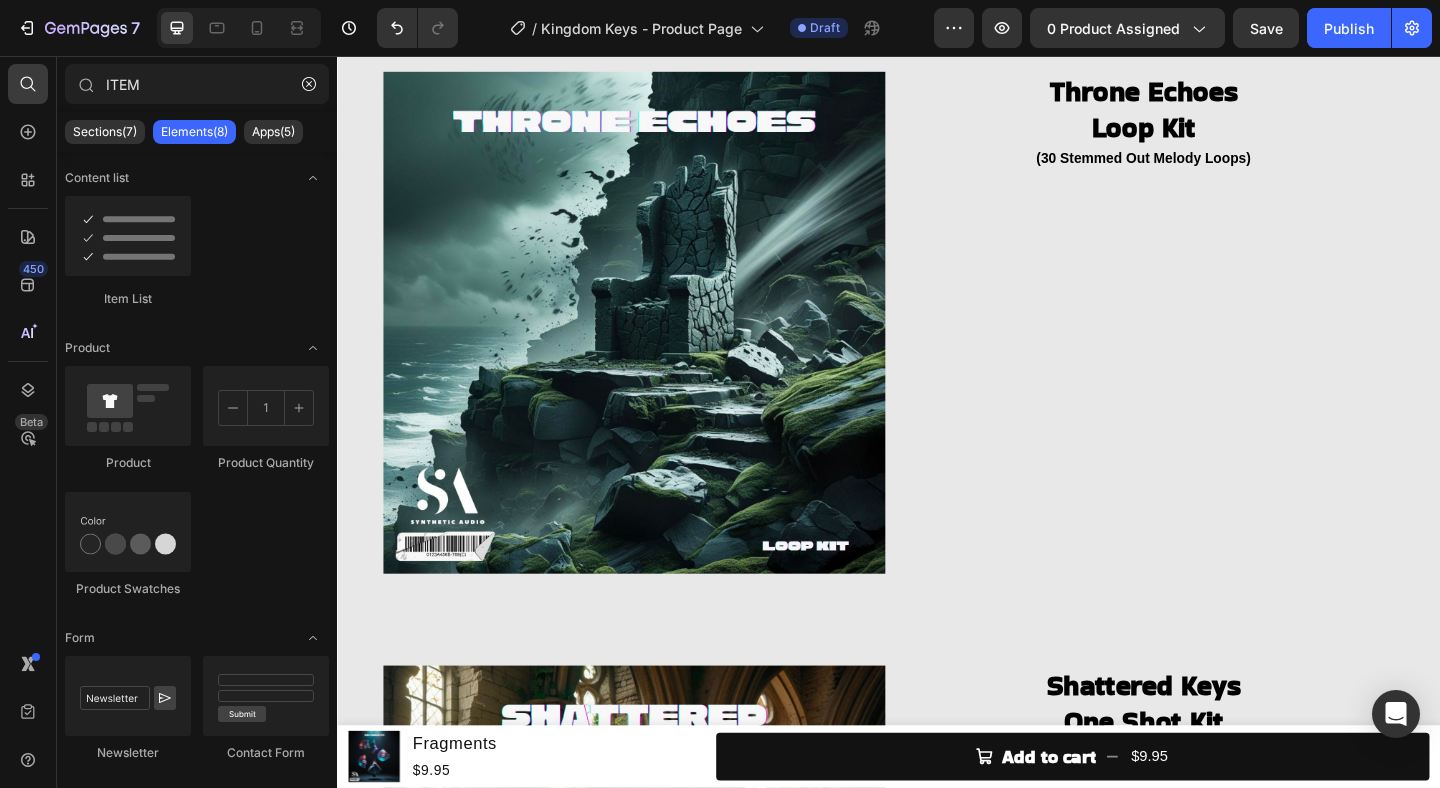click on "KINGDOM KEYS  Heading (Melody Loops, One Shots, Starters, Textures & Percussion Loops) Heading Image CHECK AVAILABILITY Button Product" at bounding box center [937, -145] 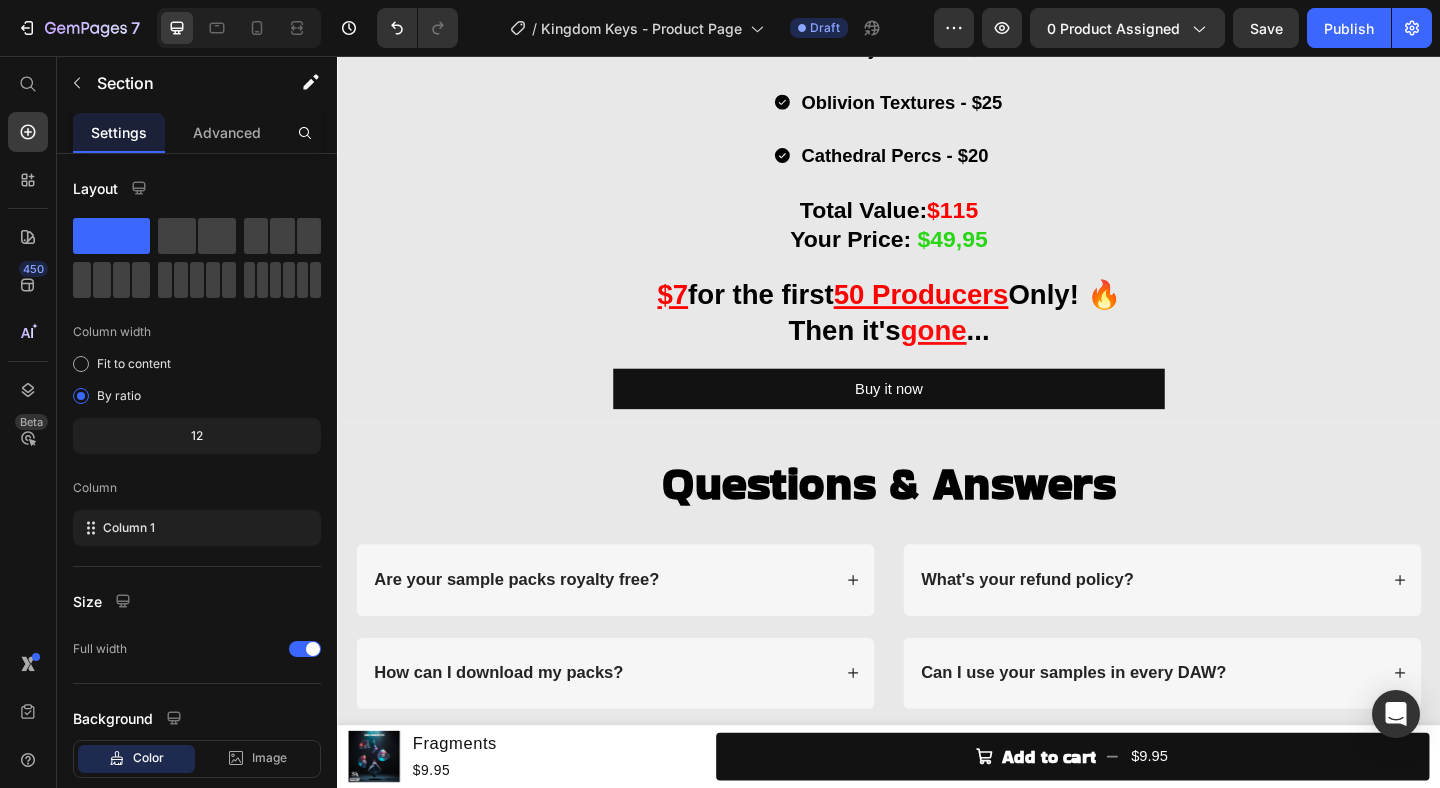scroll, scrollTop: 4008, scrollLeft: 0, axis: vertical 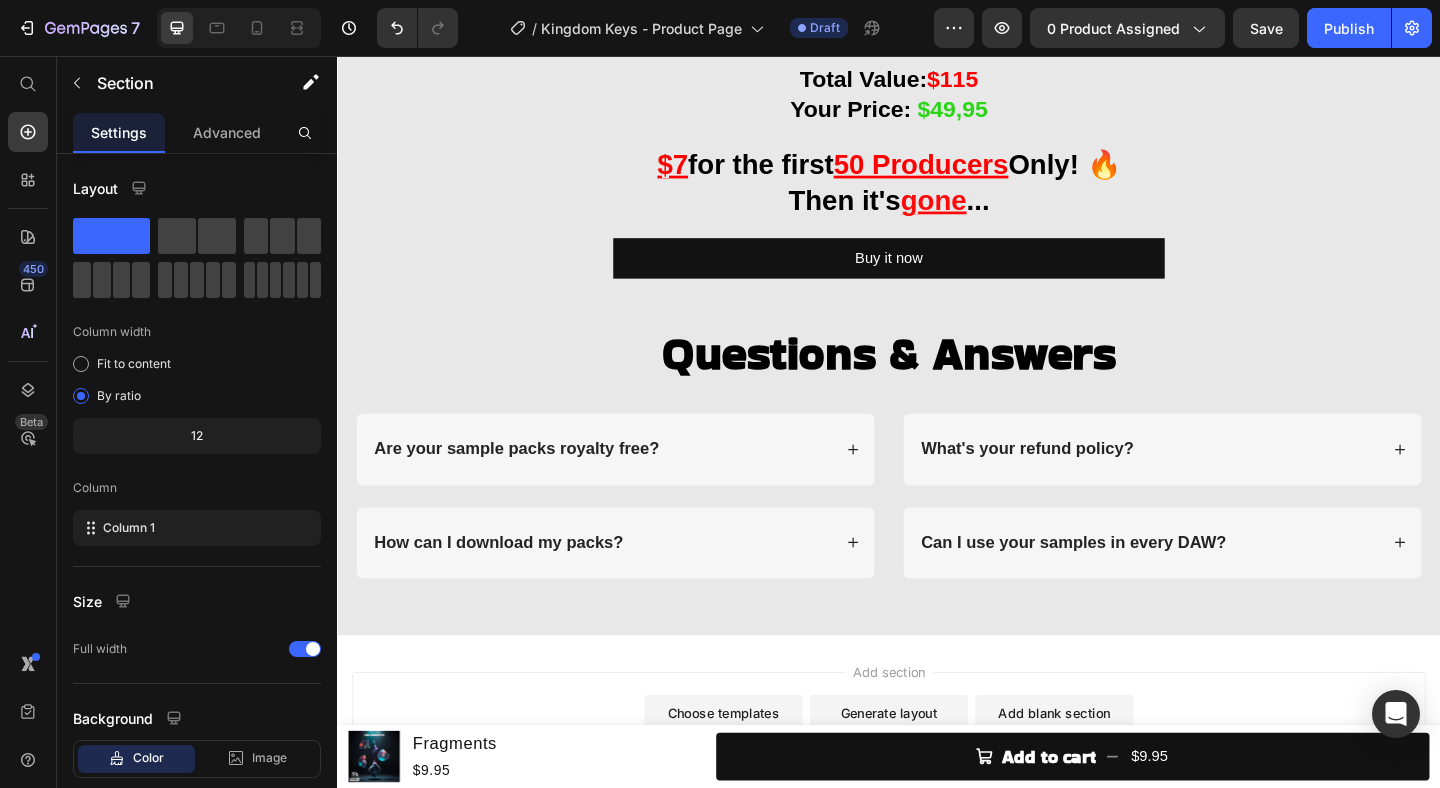click on "Throne Echoes - $30 Shattered Keys - $15 Alchemy Starters - $25 Oblivion Textures - $25 Cathedral Percs - $20" at bounding box center [937, -94] 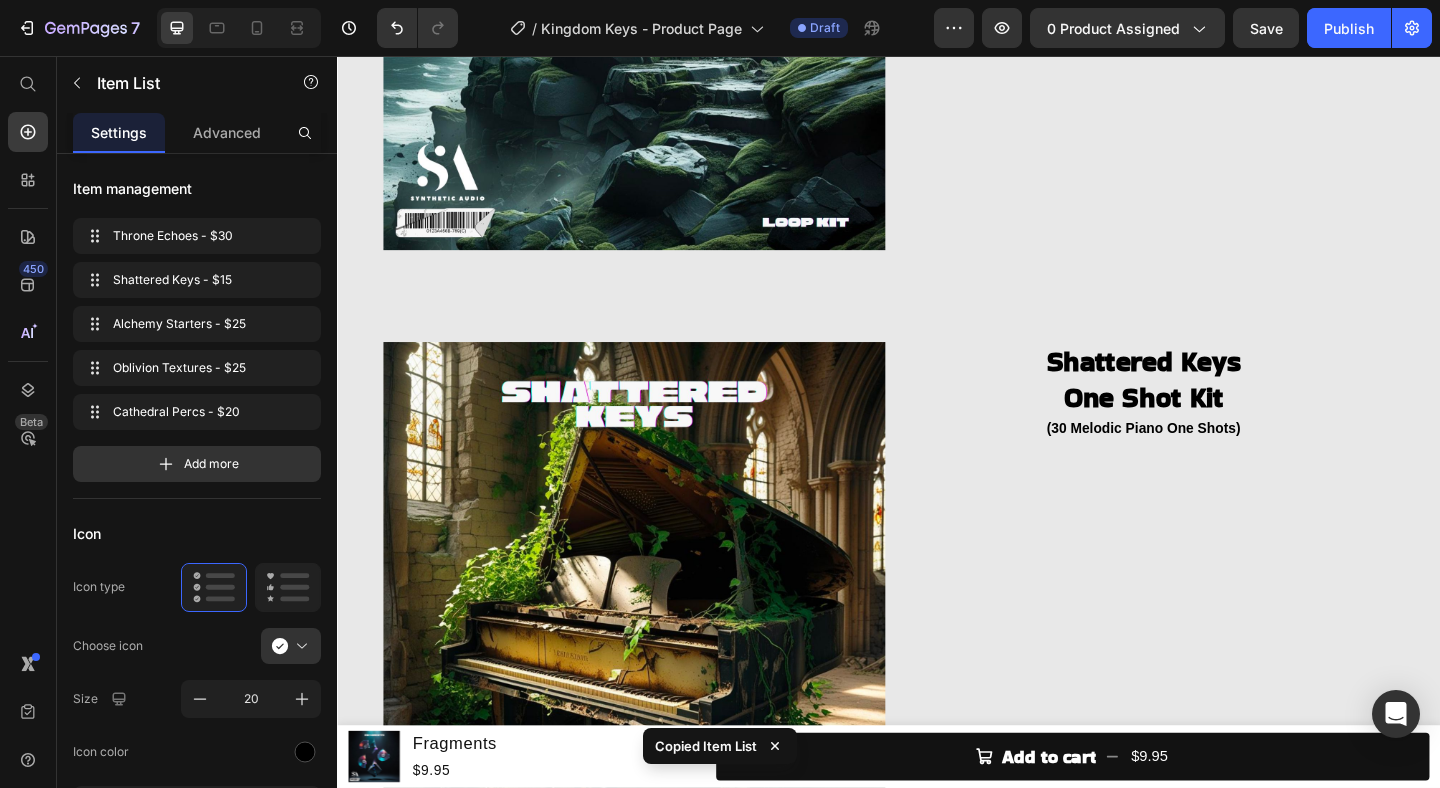 scroll, scrollTop: 345, scrollLeft: 0, axis: vertical 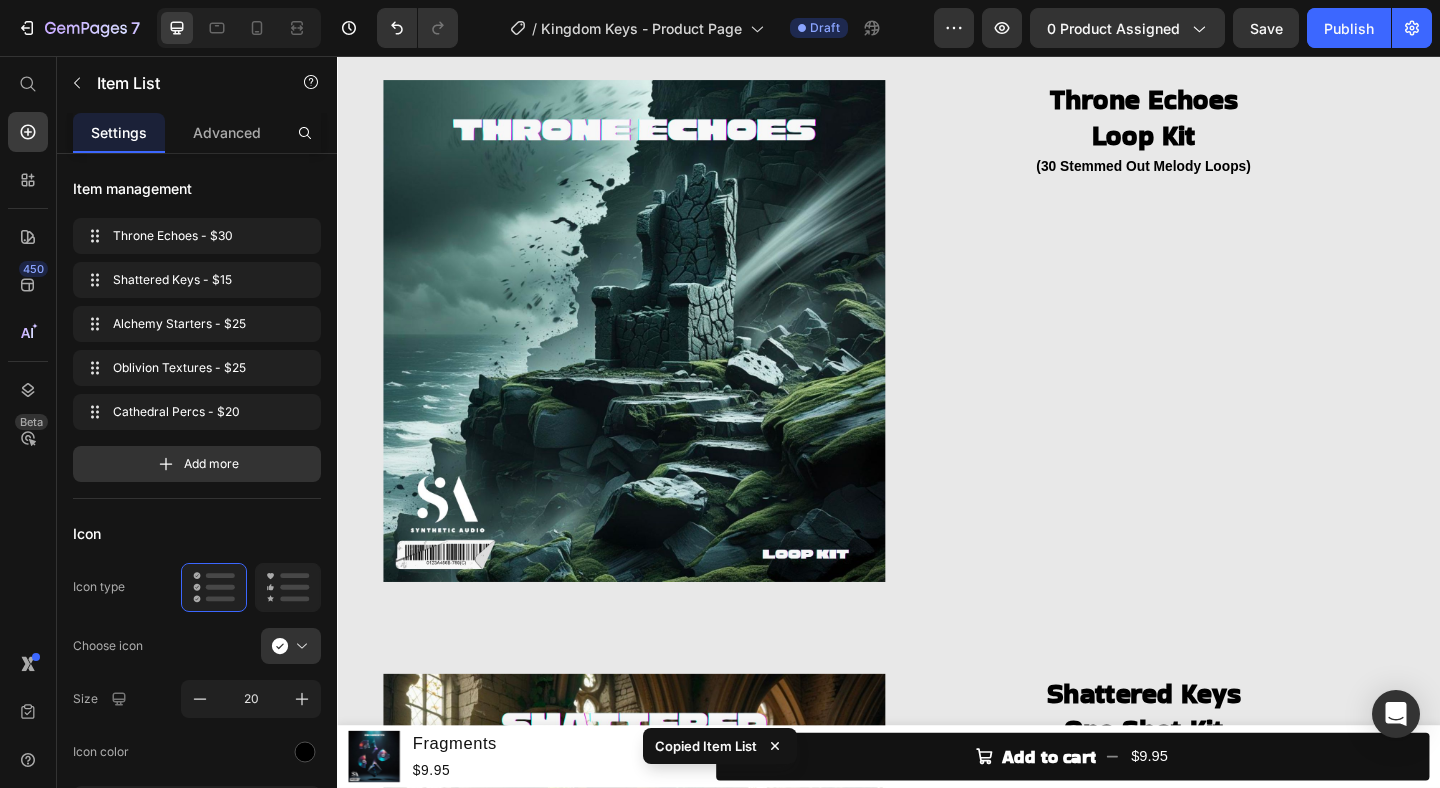 click on "Image CHECK AVAILABILITY Button" at bounding box center (937, -88) 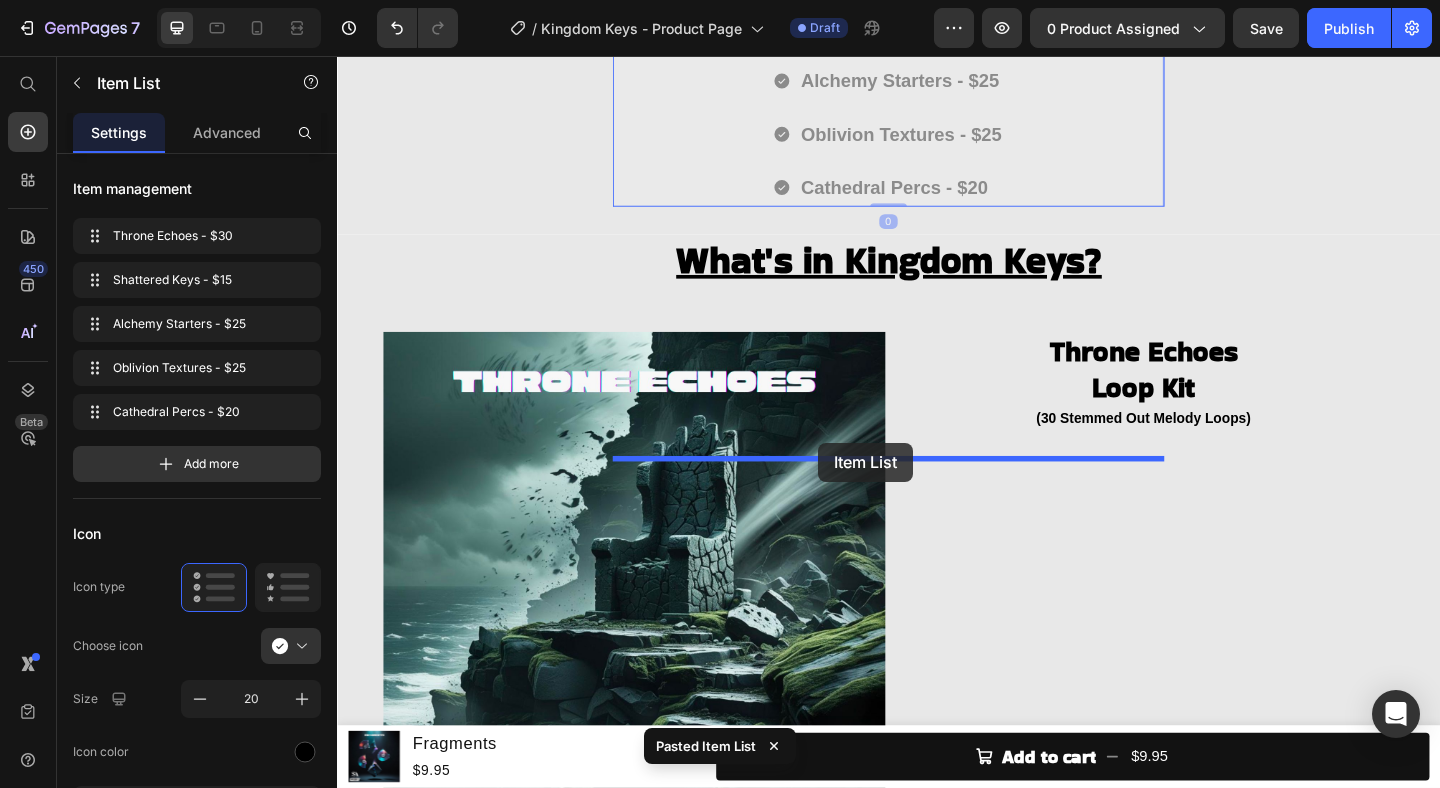 drag, startPoint x: 657, startPoint y: 533, endPoint x: 860, endPoint y: 477, distance: 210.58252 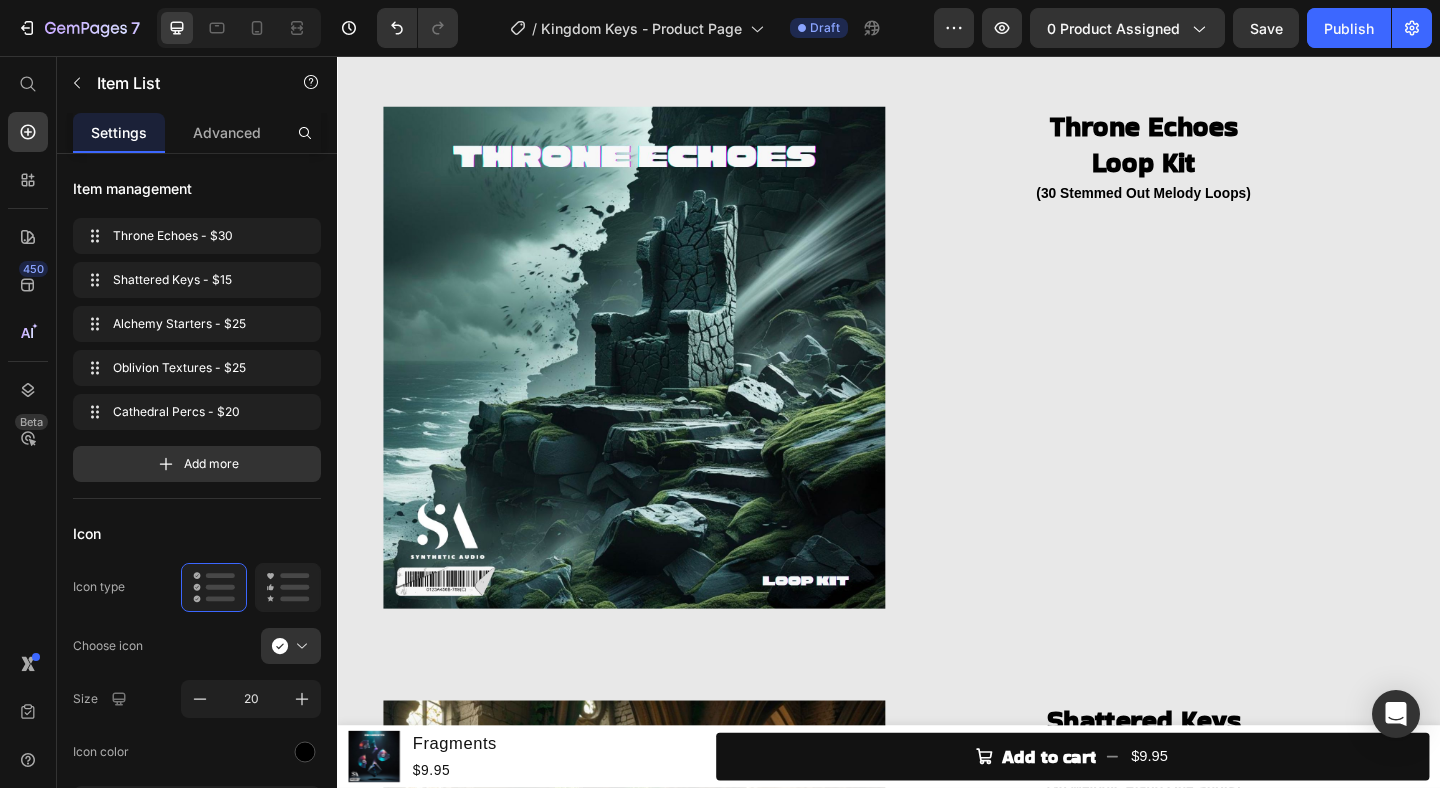 scroll, scrollTop: 577, scrollLeft: 0, axis: vertical 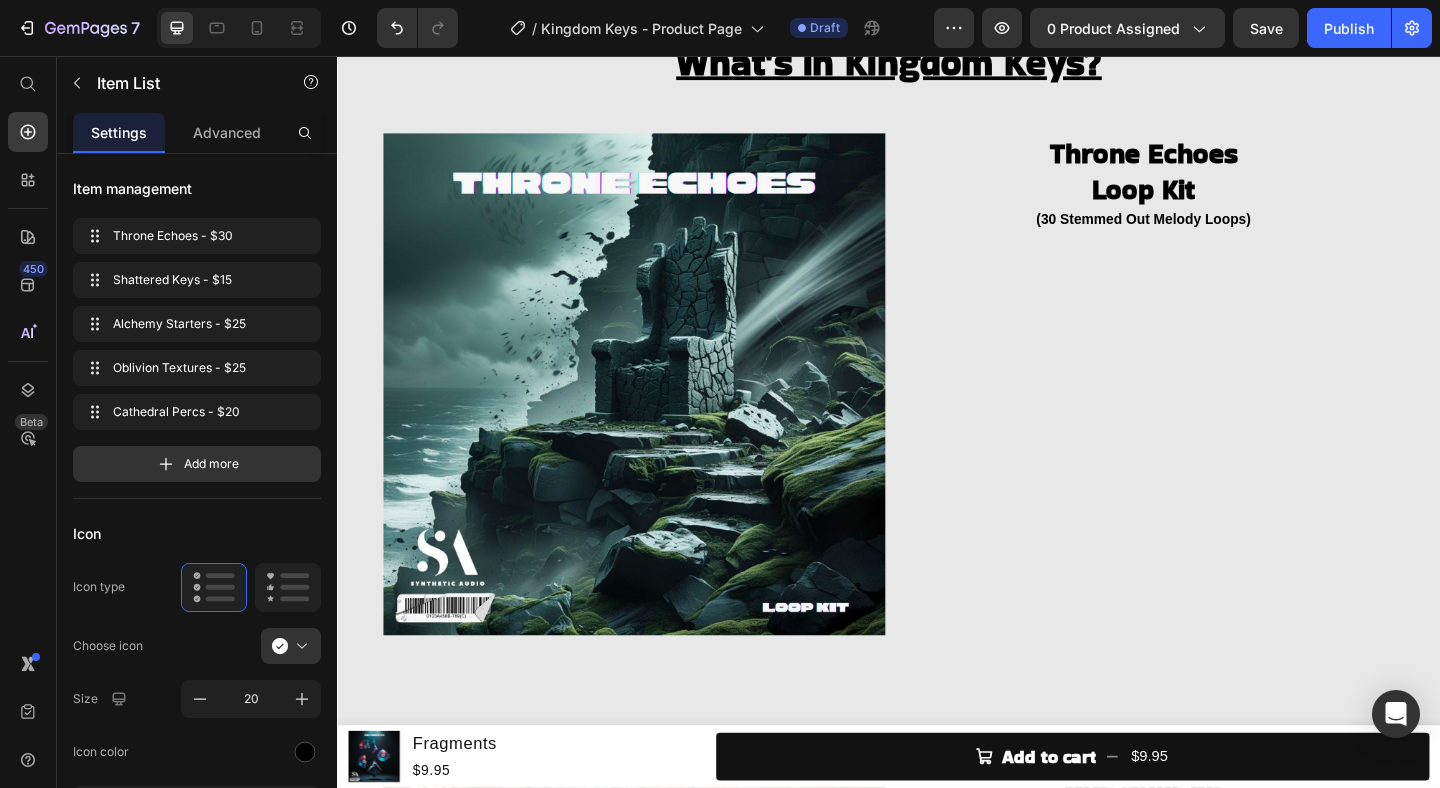 click on "KINGDOM KEYS  Heading (Melody Loops, One Shots, Starters, Textures & Percussion Loops) Heading Image Throne Echoes - $30 Shattered Keys - $15 Alchemy Starters - $25 Oblivion Textures - $25 Cathedral Percs - $20 Item List CHECK AVAILABILITY Button Product" at bounding box center (937, -223) 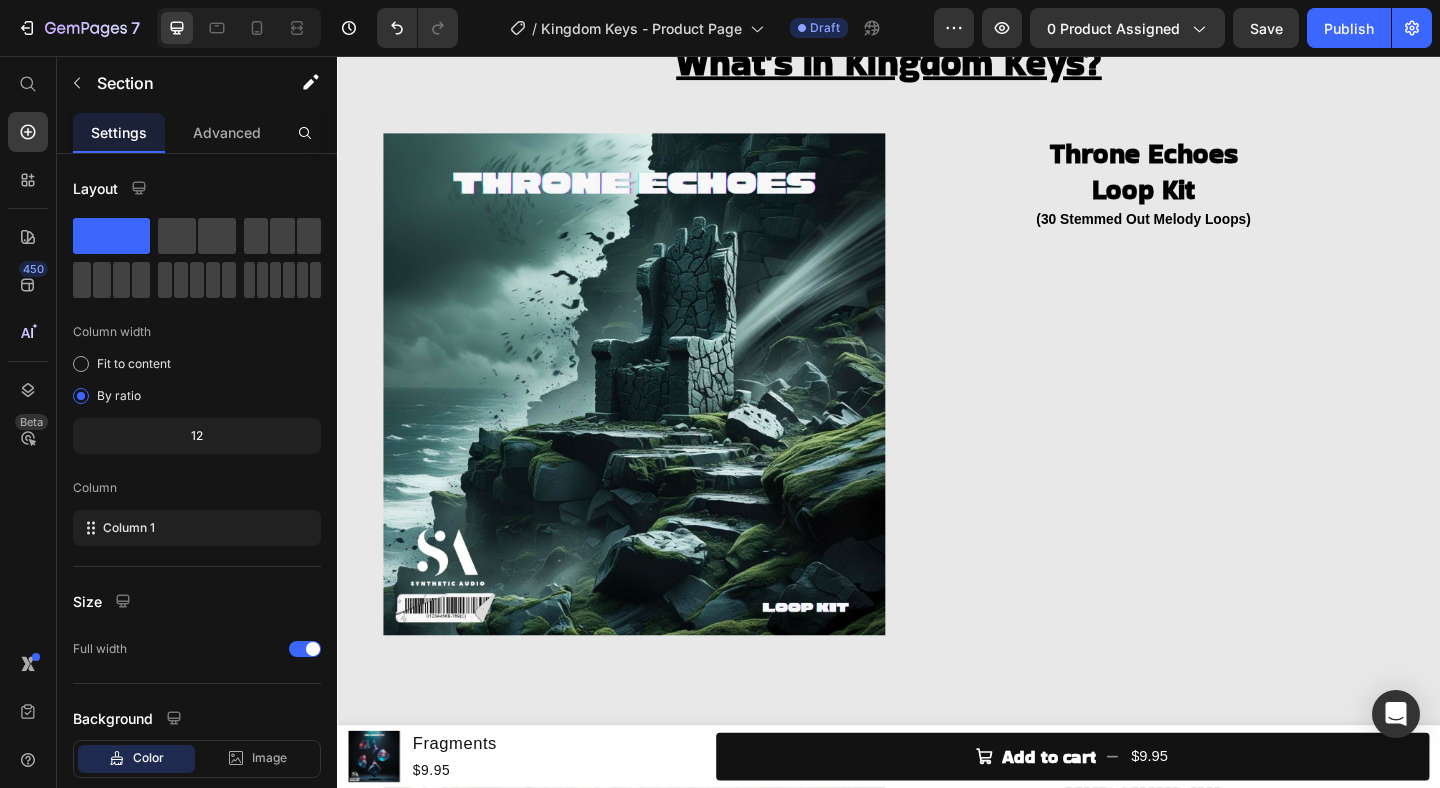 click on "Throne Echoes - $30" at bounding box center (951, -317) 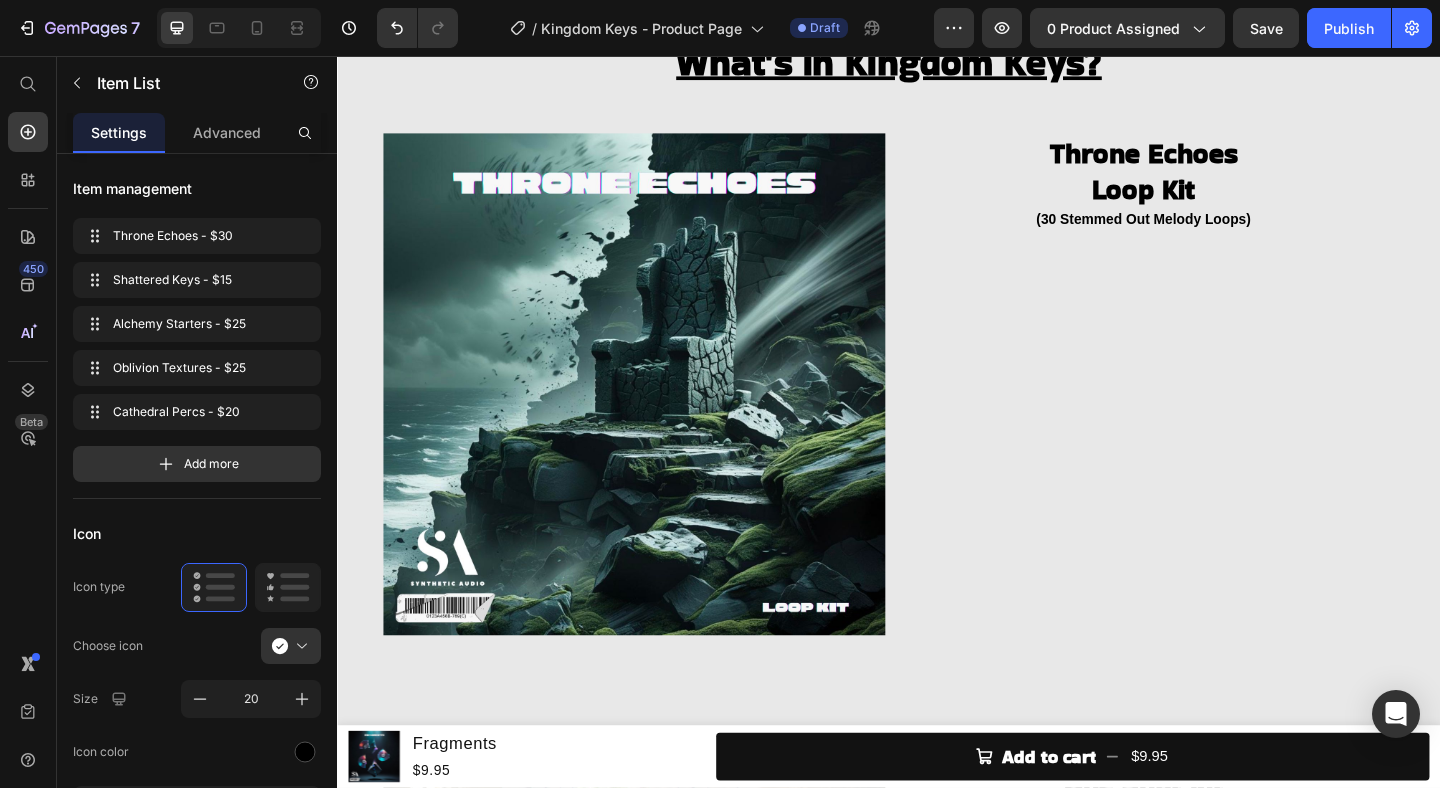 click on "Throne Echoes - $30" at bounding box center [951, -317] 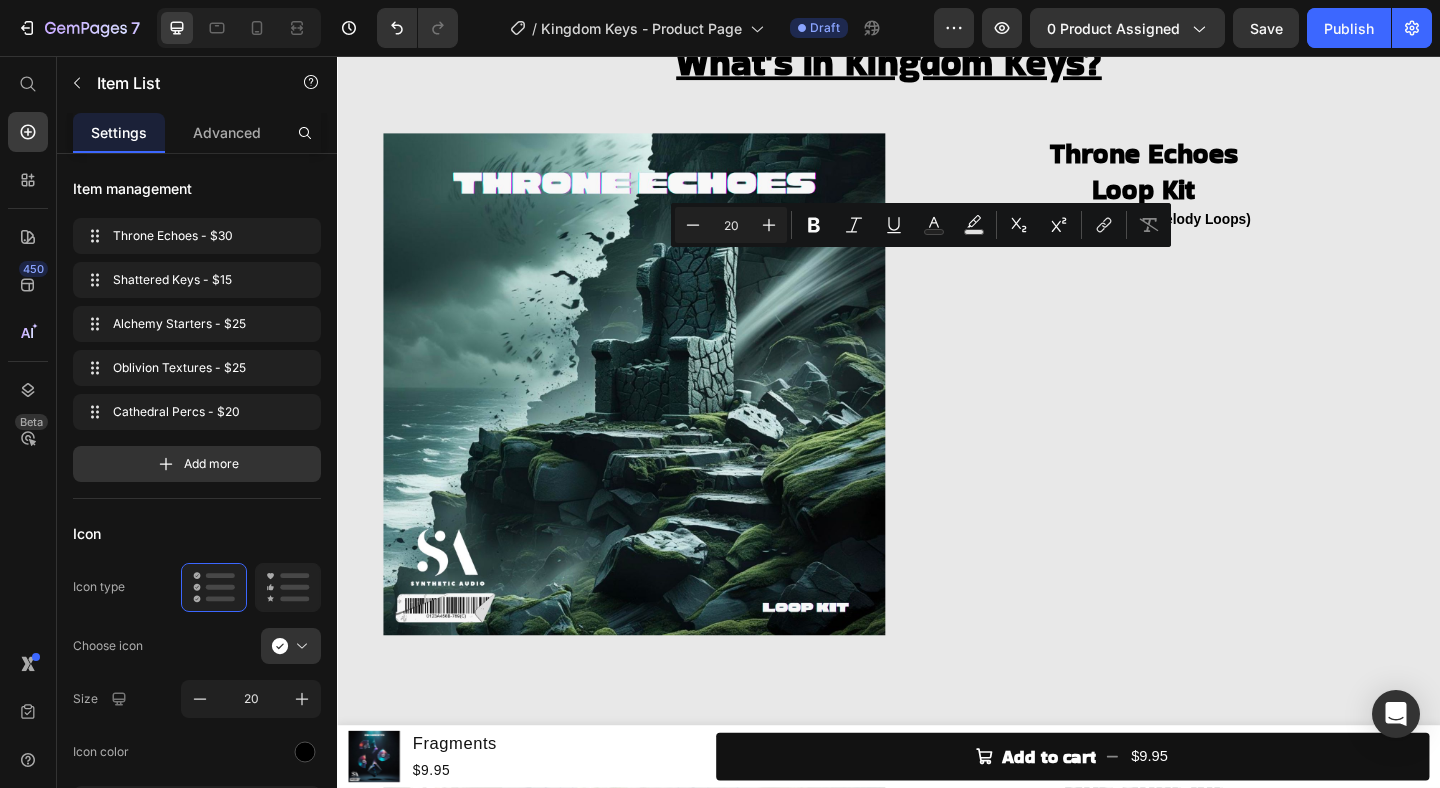 click on "Throne Echoes - $30" at bounding box center [951, -317] 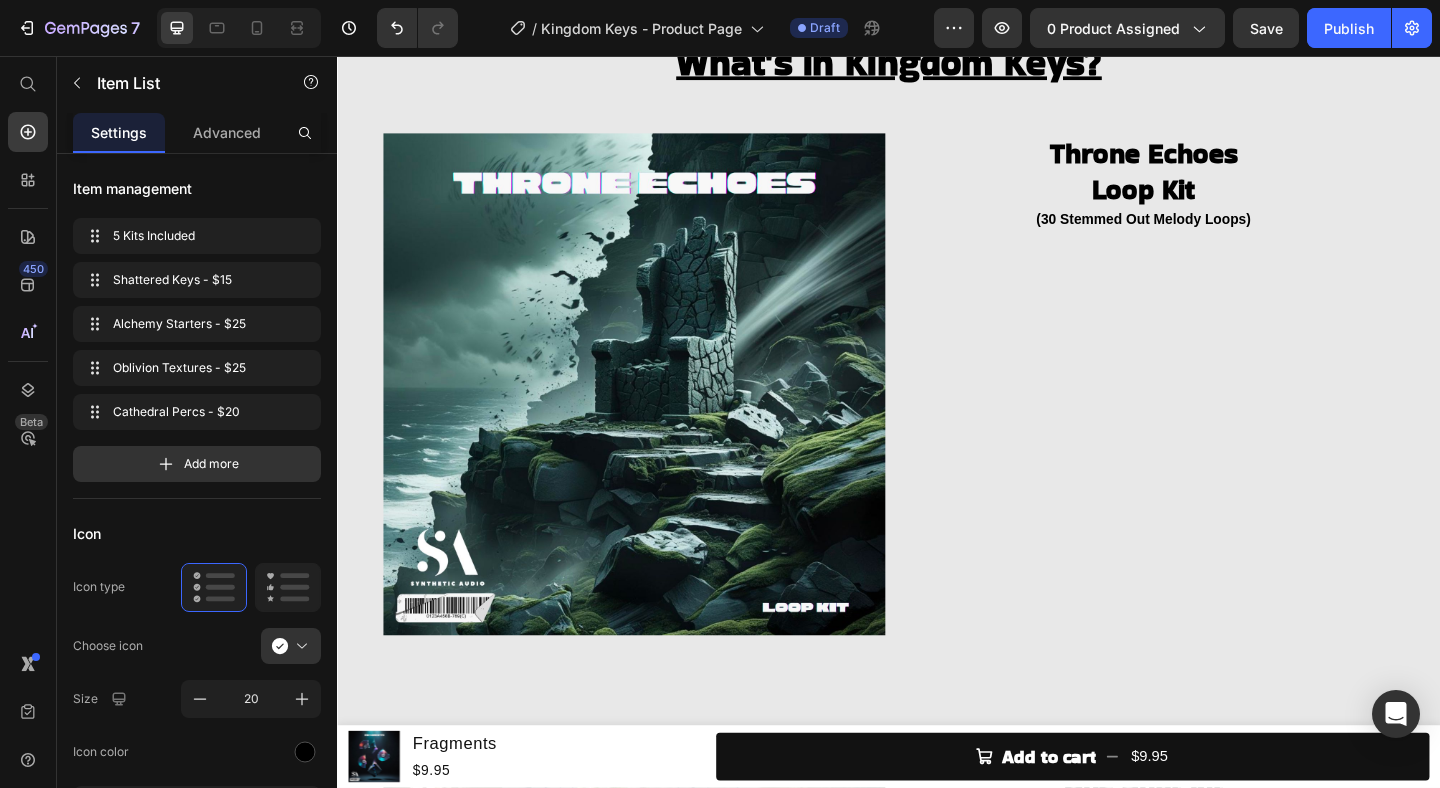 click on "Shattered Keys - $15" at bounding box center (951, -259) 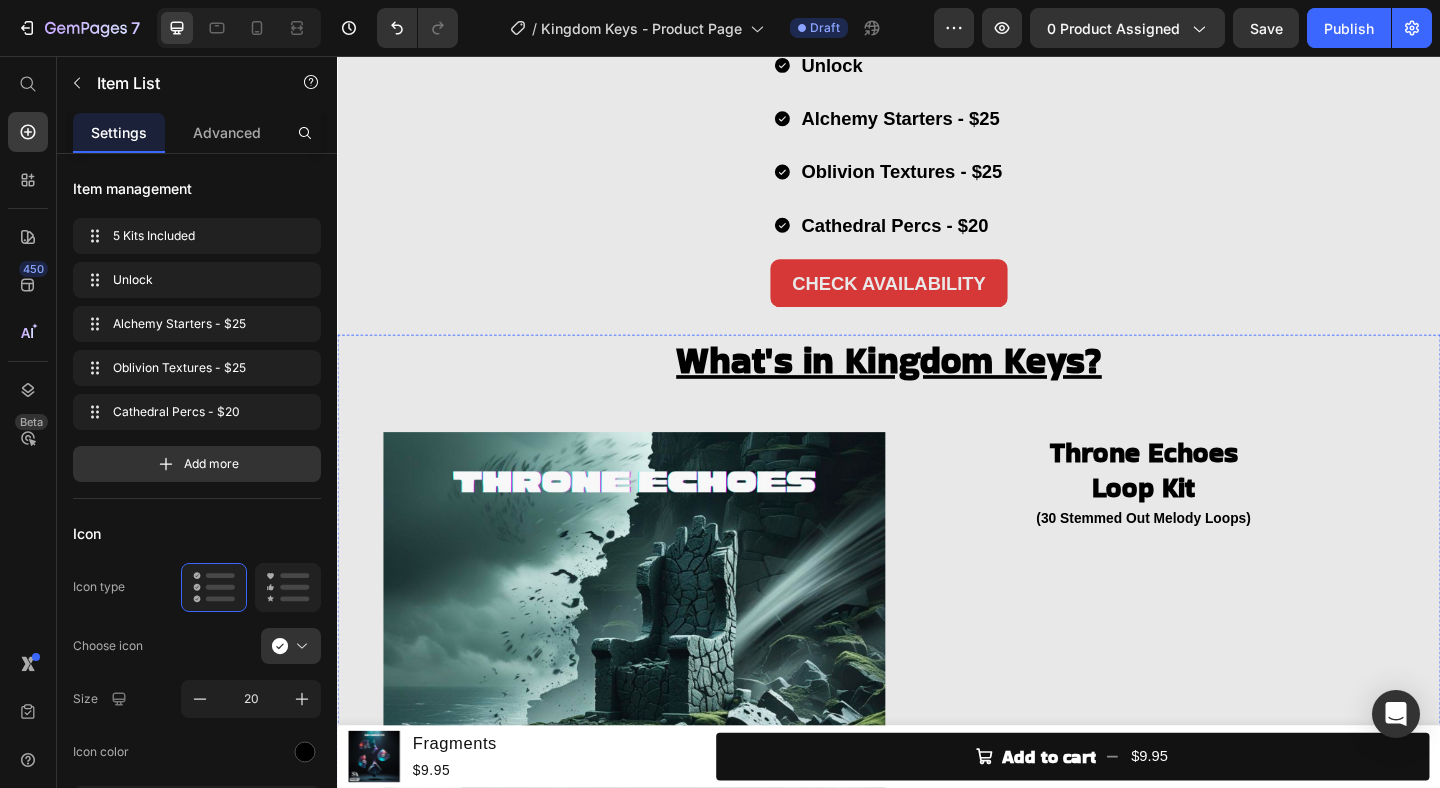scroll, scrollTop: 265, scrollLeft: 0, axis: vertical 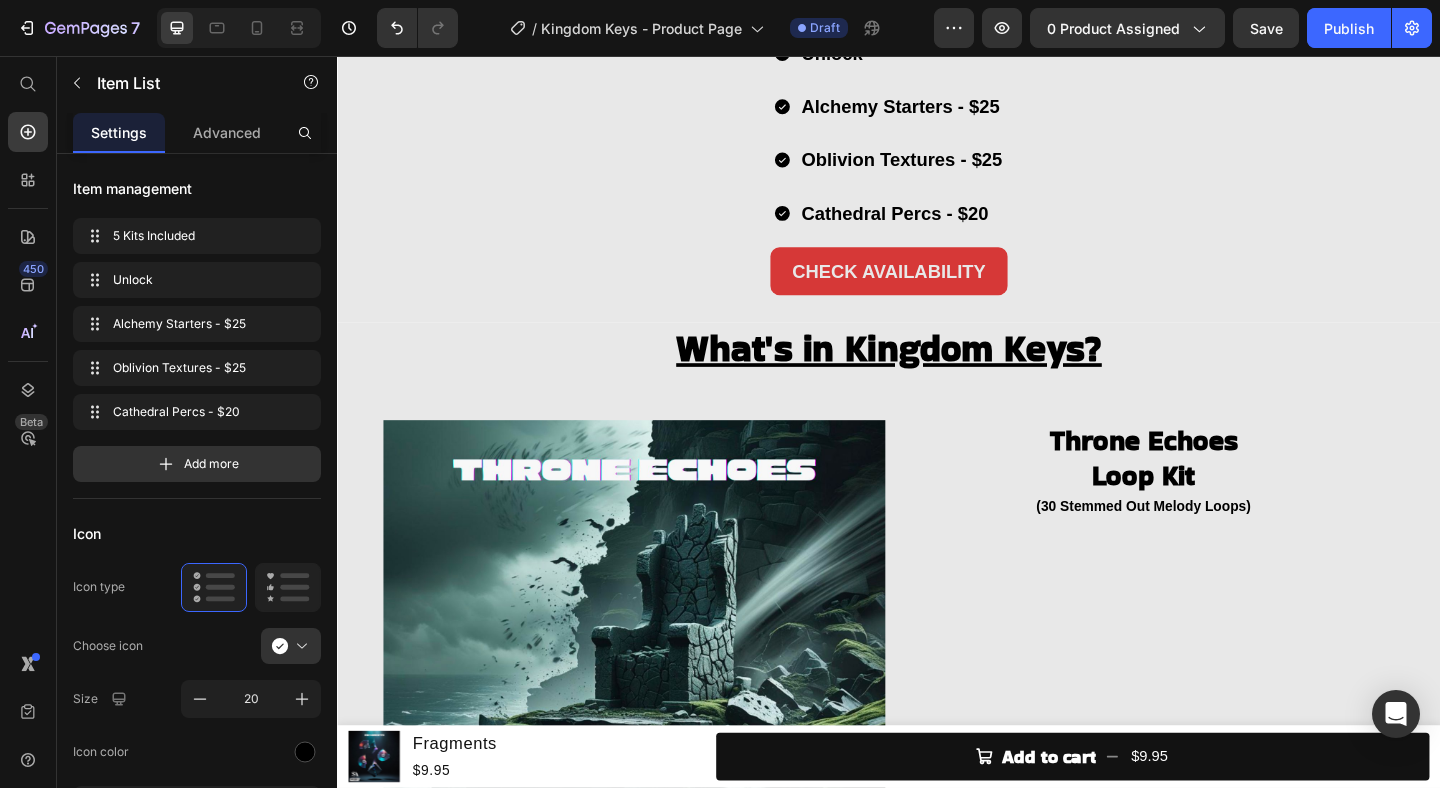 click on "Unlock" at bounding box center (951, 53) 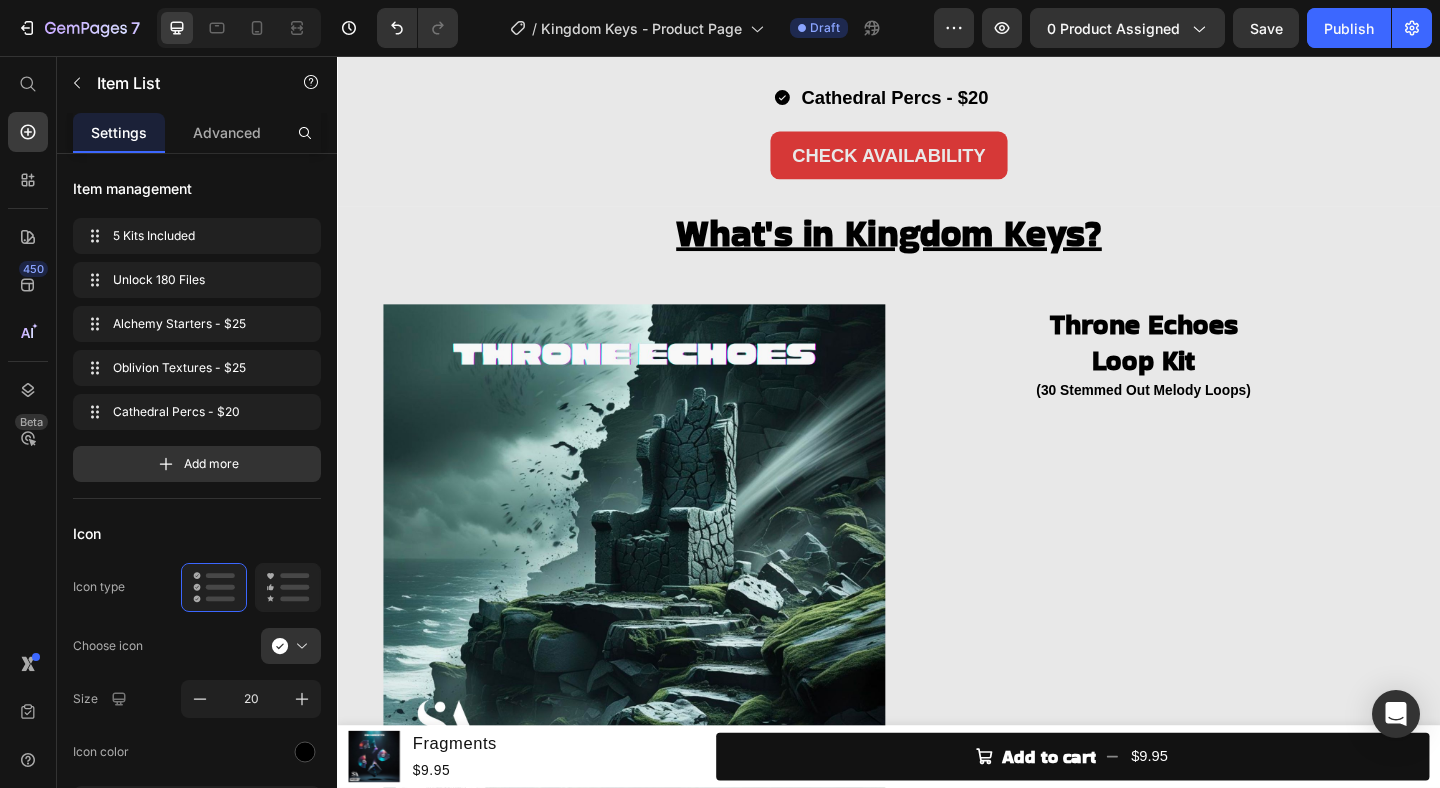 scroll, scrollTop: 392, scrollLeft: 0, axis: vertical 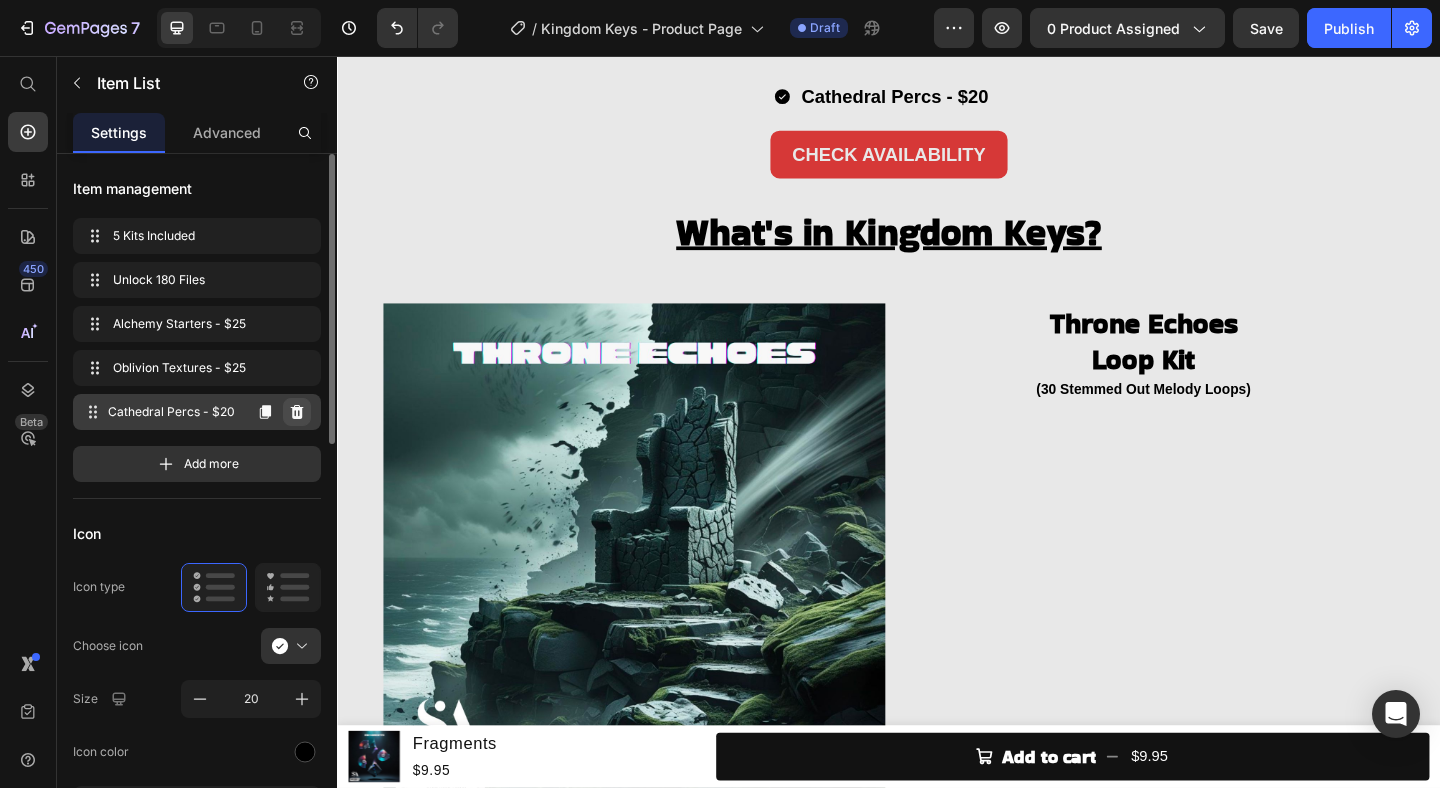 click 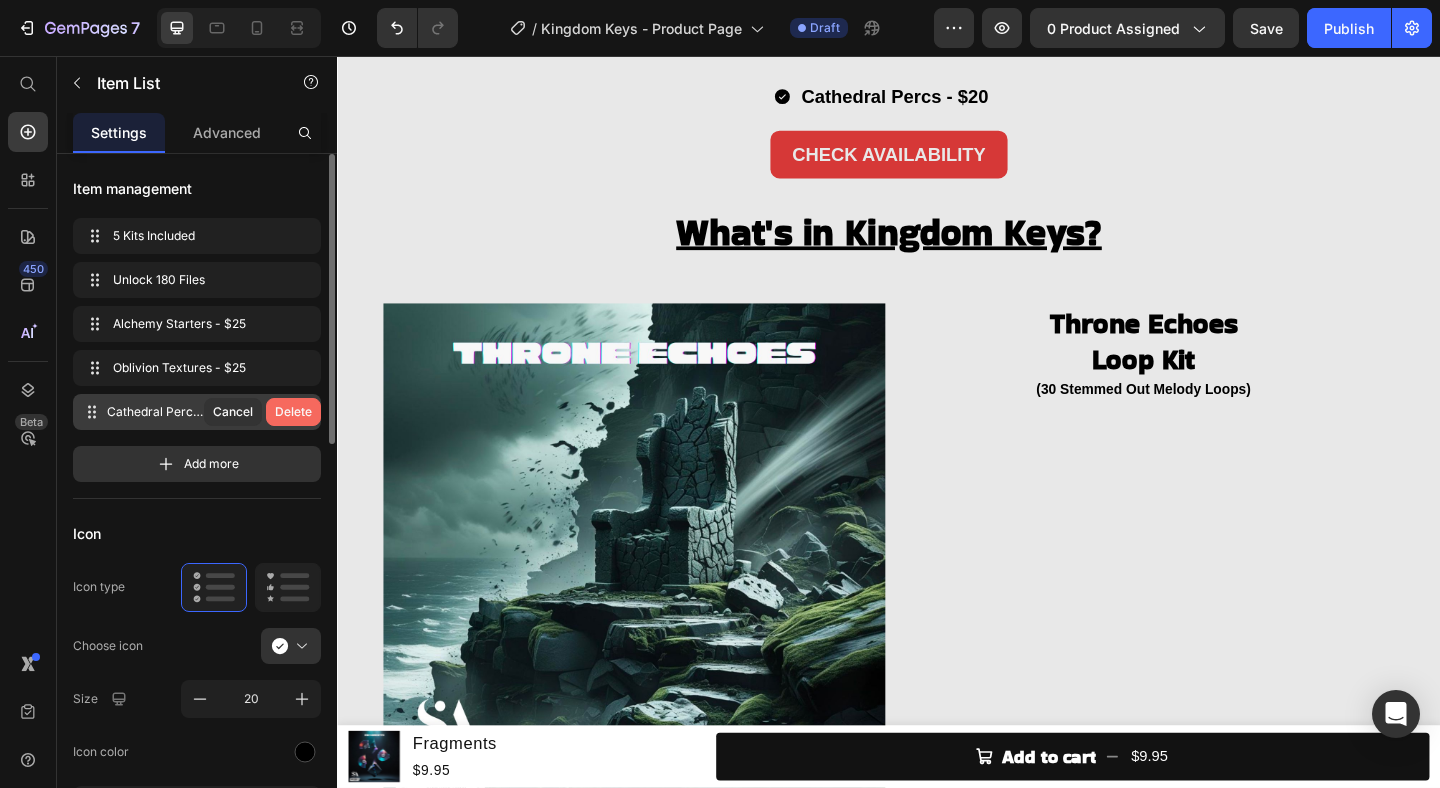 click on "Delete" at bounding box center [293, 412] 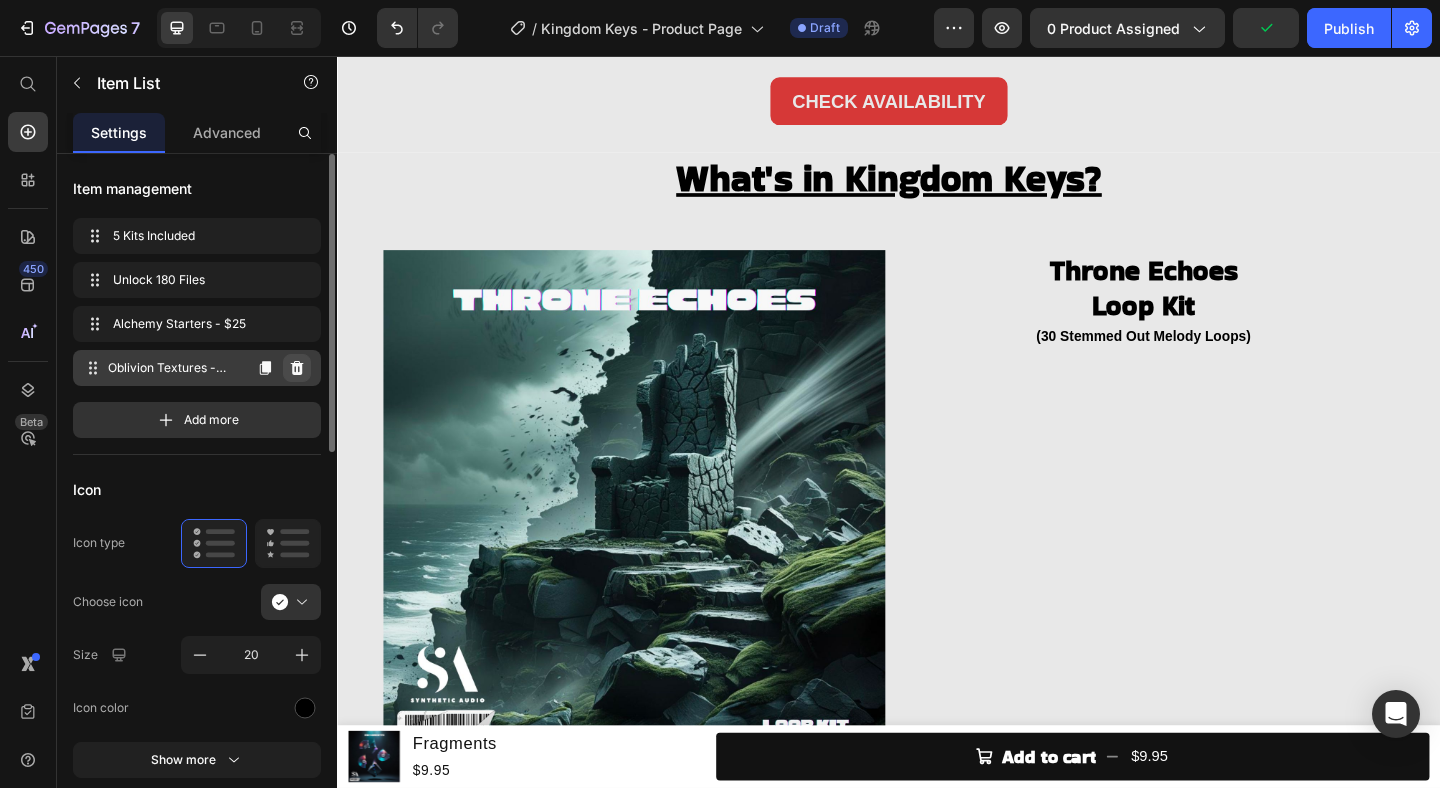 click 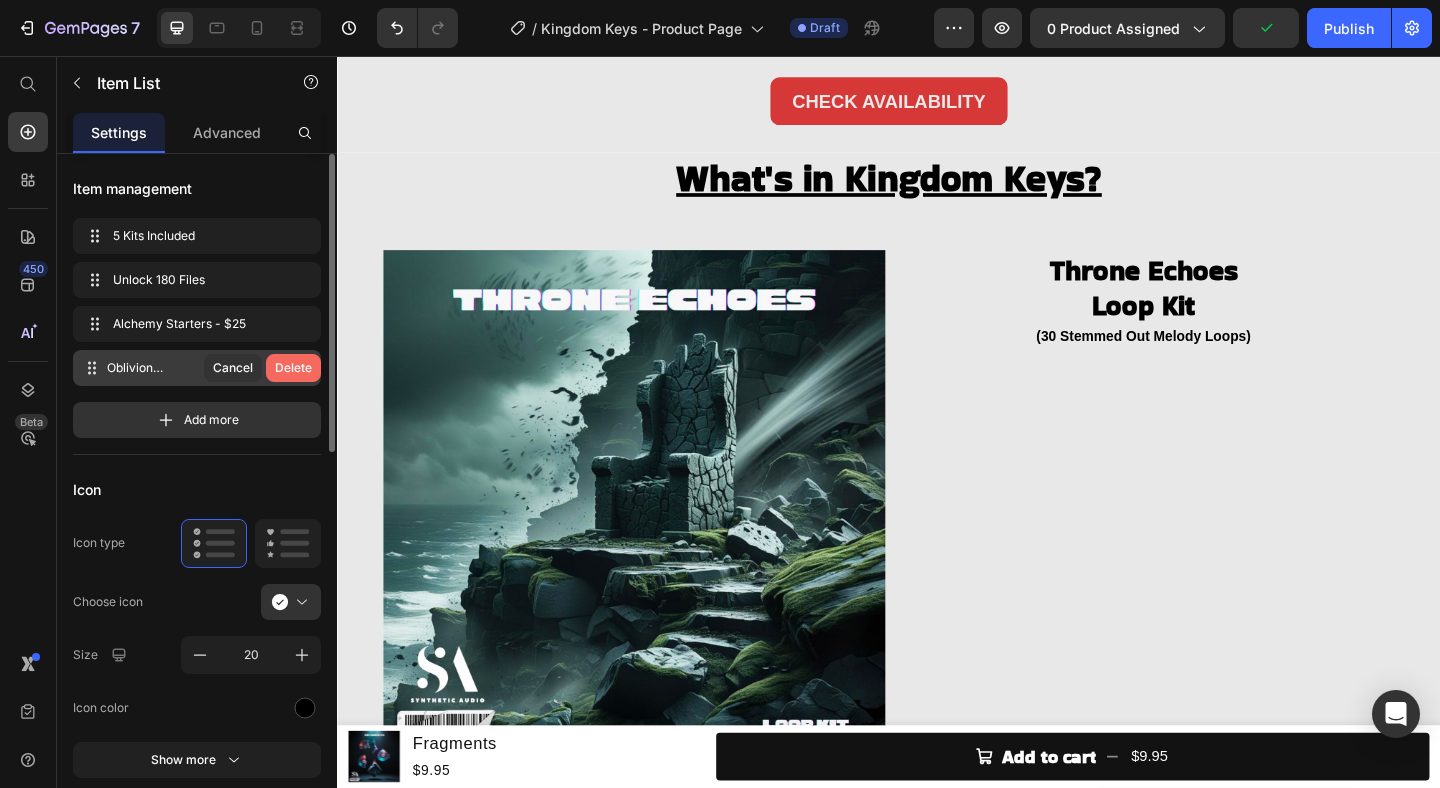 click on "Delete" at bounding box center [293, 368] 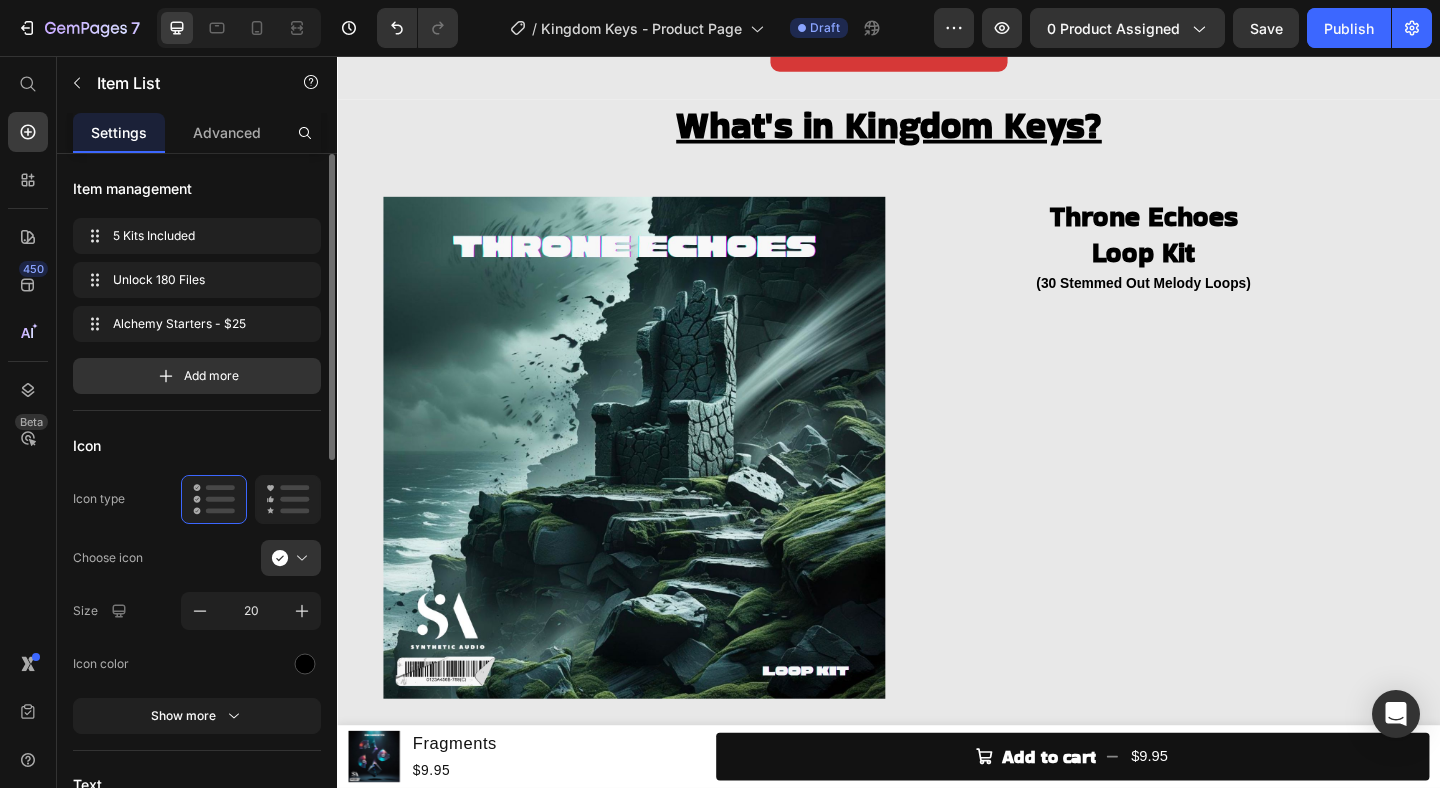 click on "Alchemy Starters - $25" at bounding box center (951, -16) 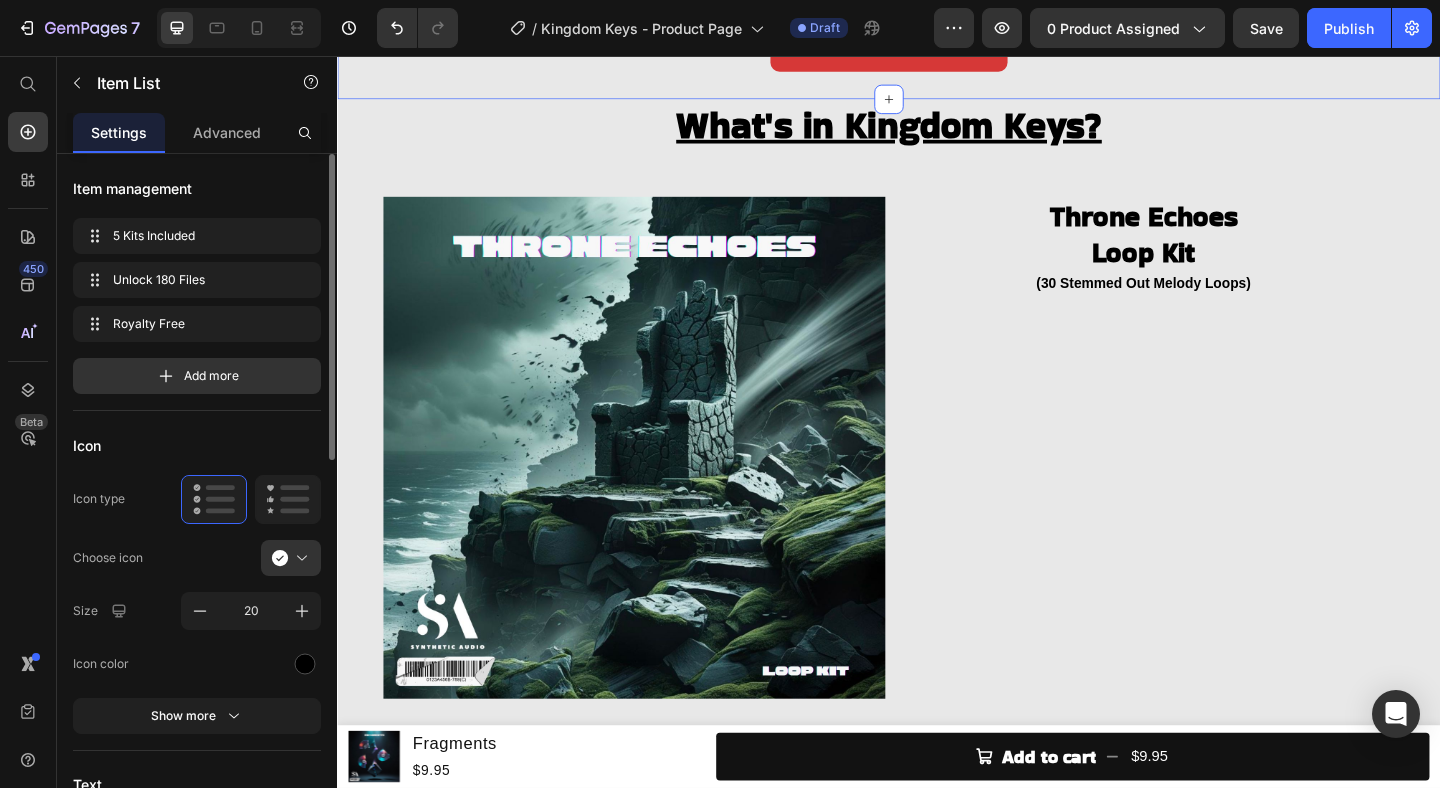 click on "KINGDOM KEYS  Heading (Melody Loops, One Shots, Starters, Textures & Percussion Loops) Heading Image 5 Kits Included Unlock 180 Files Royalty Free Item List CHECK AVAILABILITY Button Product" at bounding box center [937, -96] 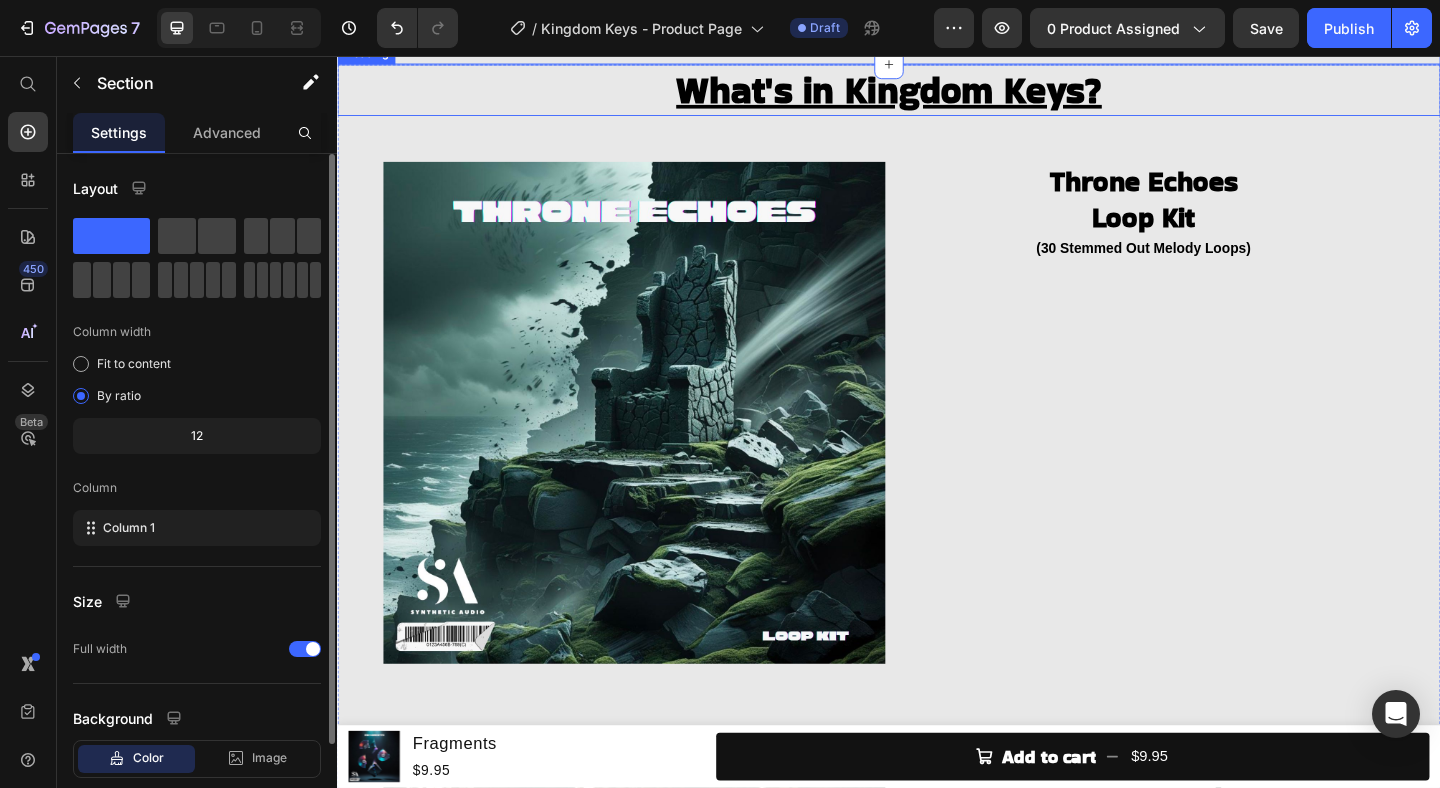 scroll, scrollTop: 405, scrollLeft: 0, axis: vertical 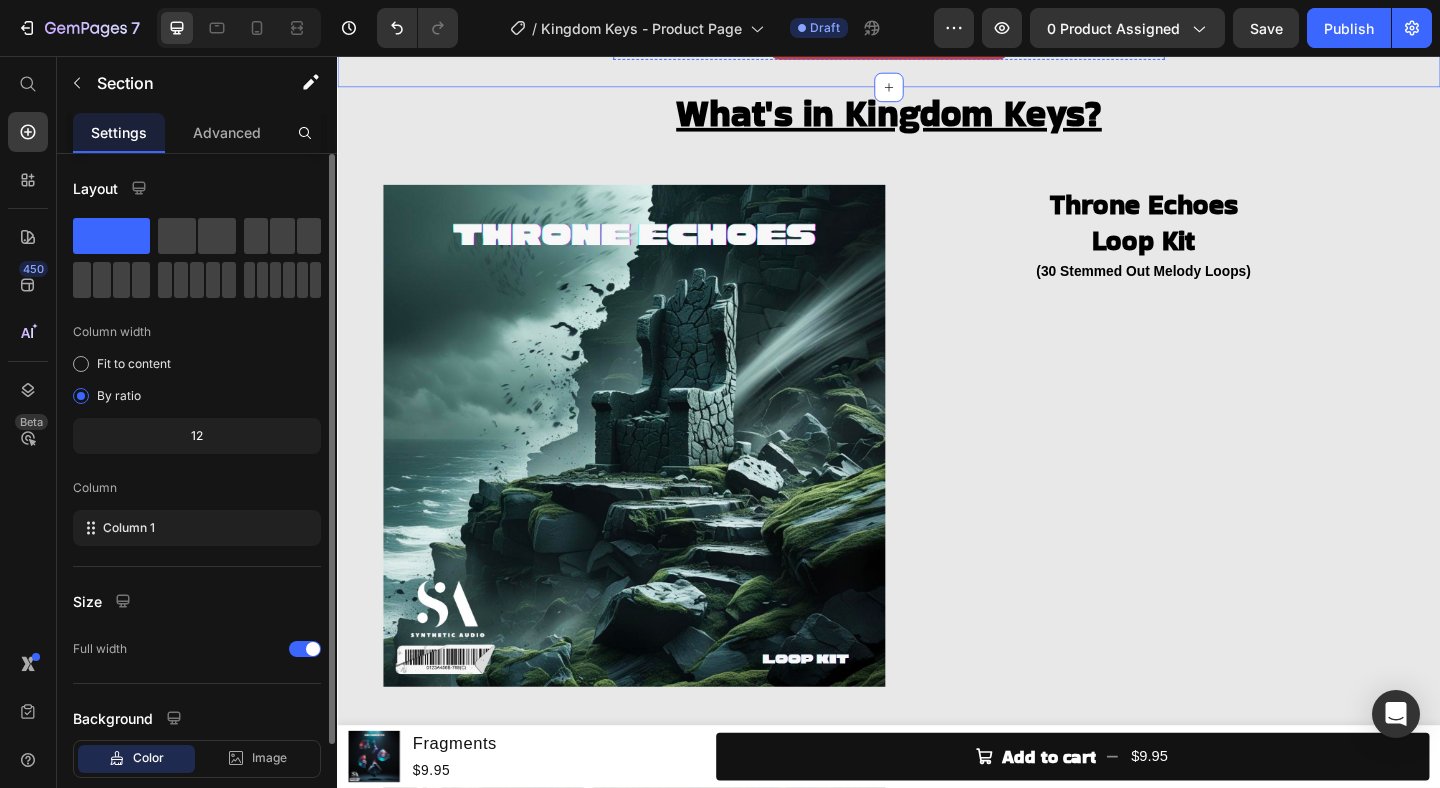 click on "5 Kits Included Unlock 180 Files Royalty Free" at bounding box center [937, -87] 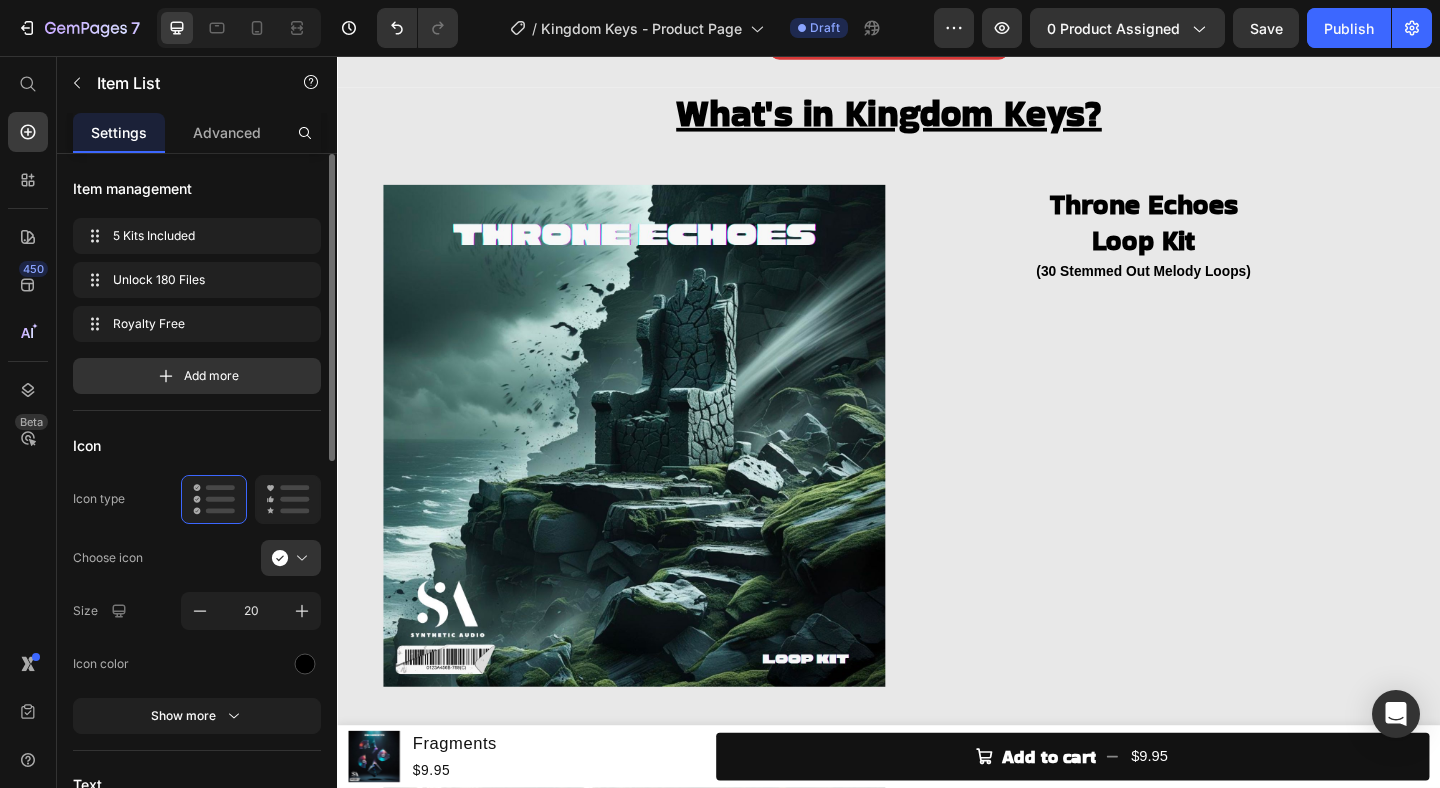 click on "5 Kits Included" at bounding box center [951, -145] 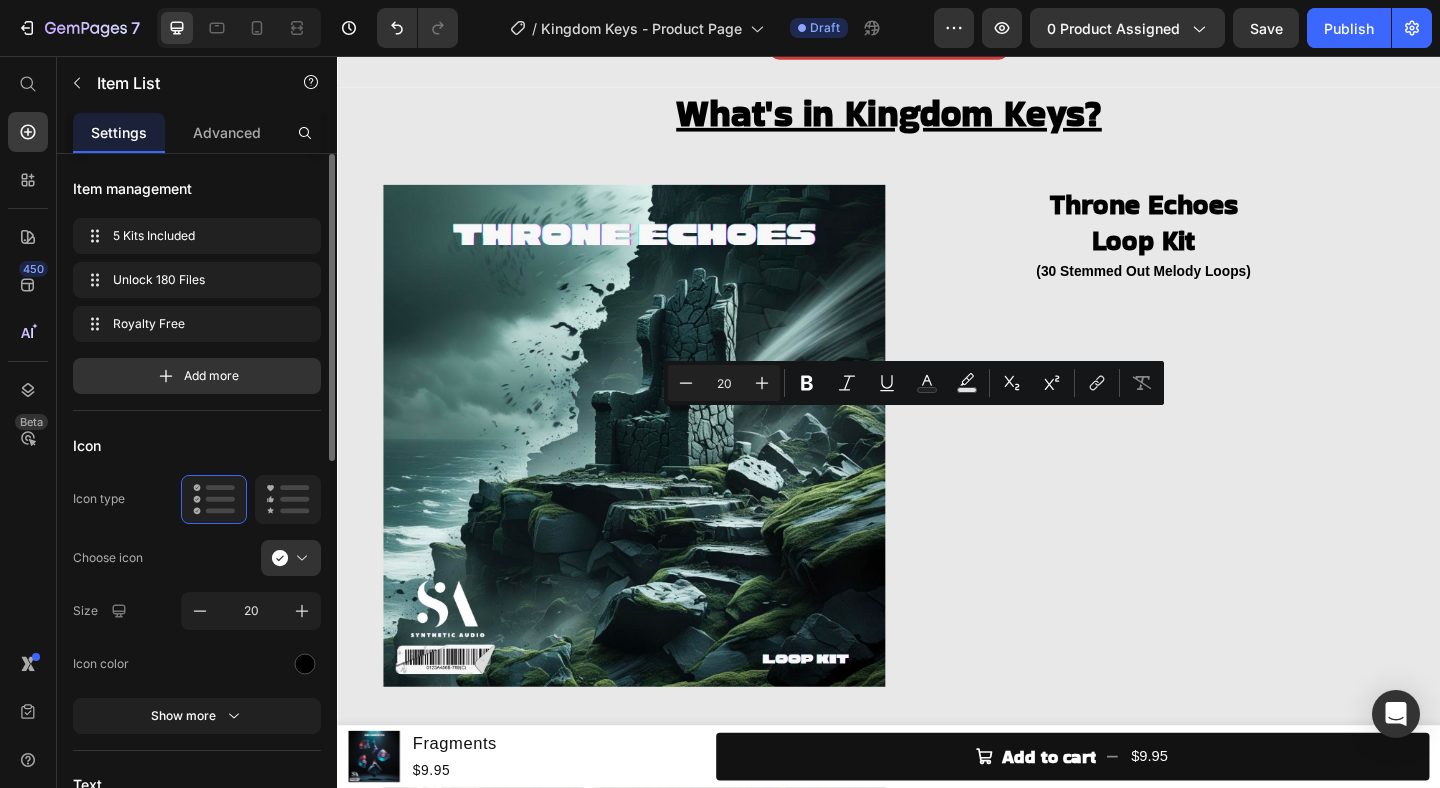 click on "Unlock 180 Files" at bounding box center [951, -87] 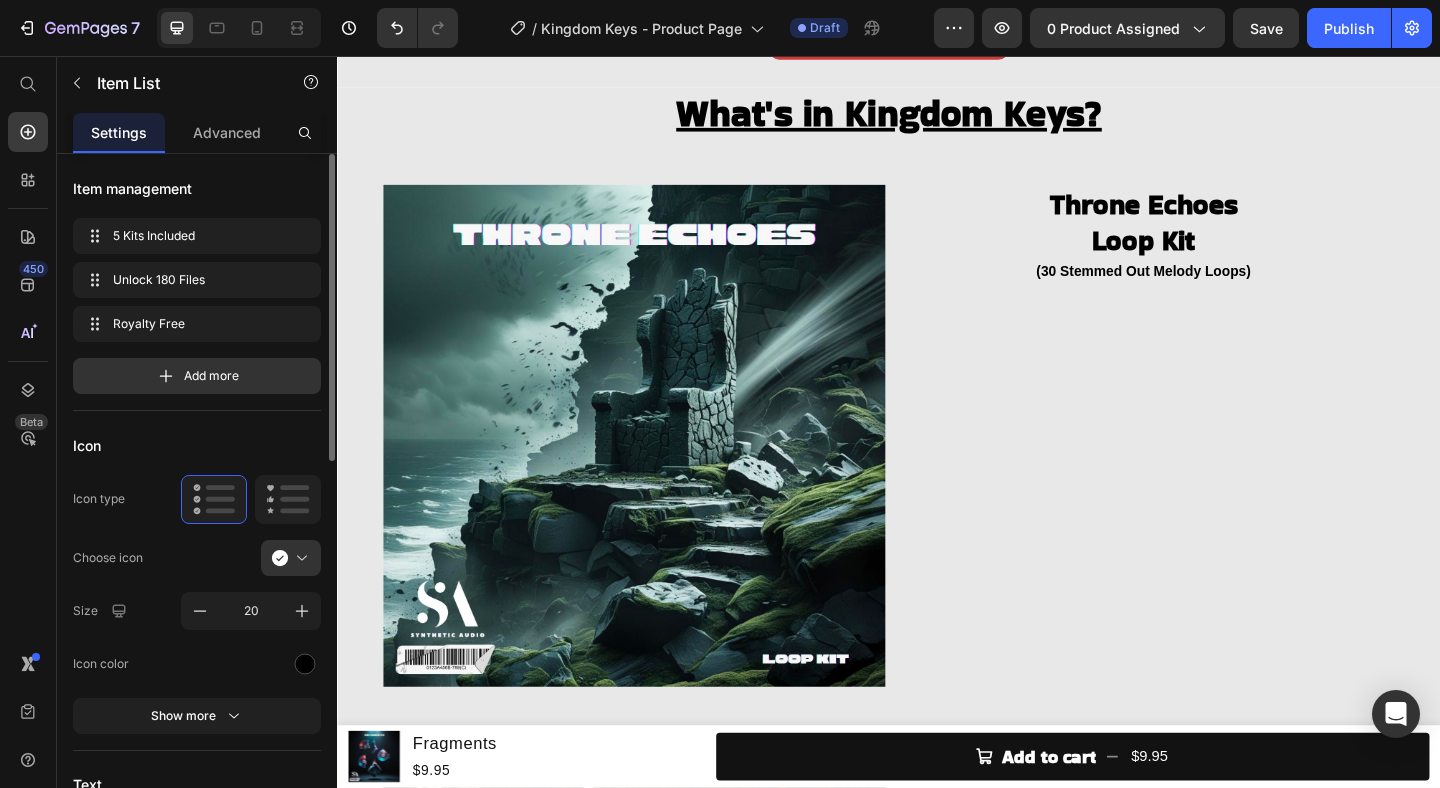 click on "Unlock 180 Files" at bounding box center [951, -87] 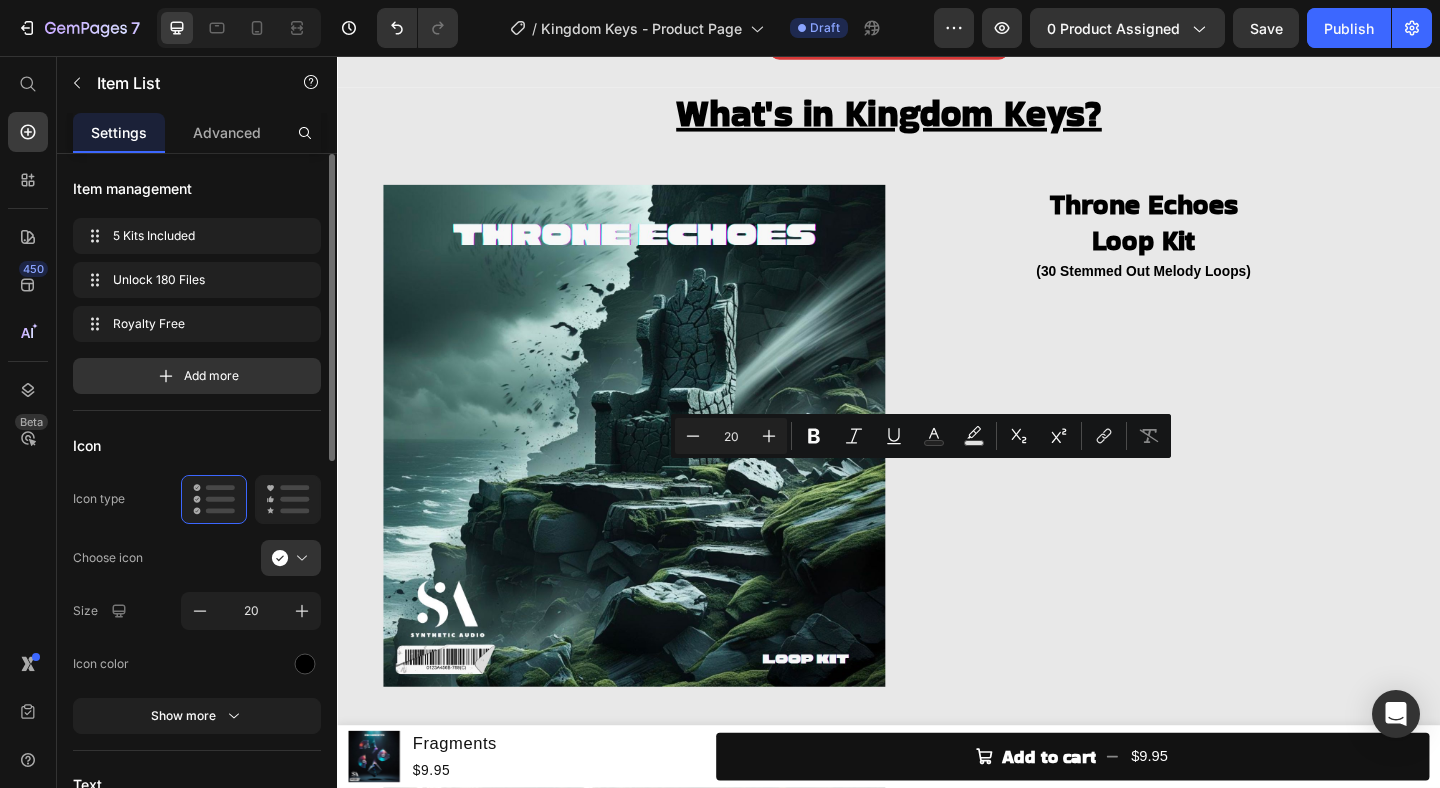 click on "5 Kits Included Unlock 180 Files Royalty Free" at bounding box center [937, -87] 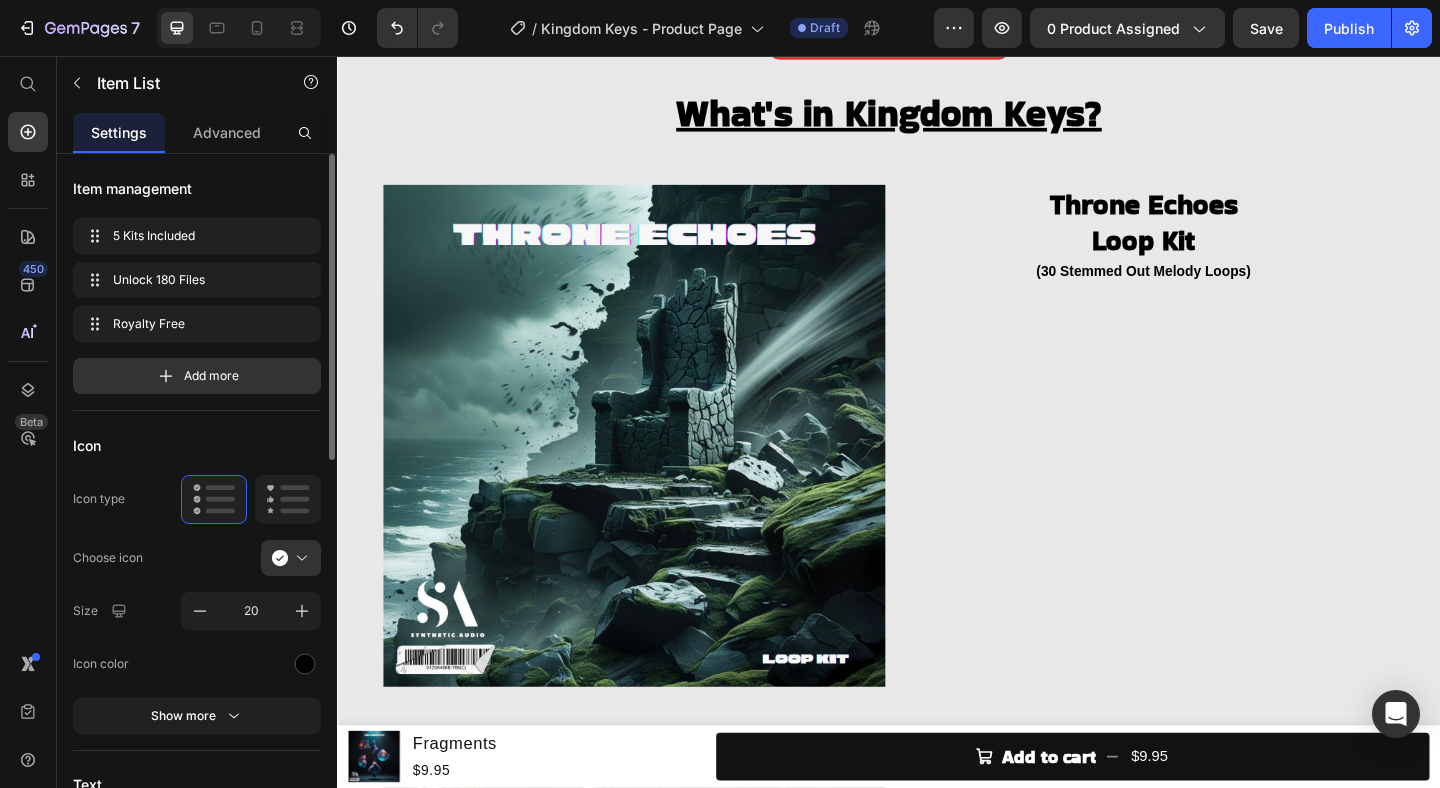 click on "5 Kits Included" at bounding box center [951, -145] 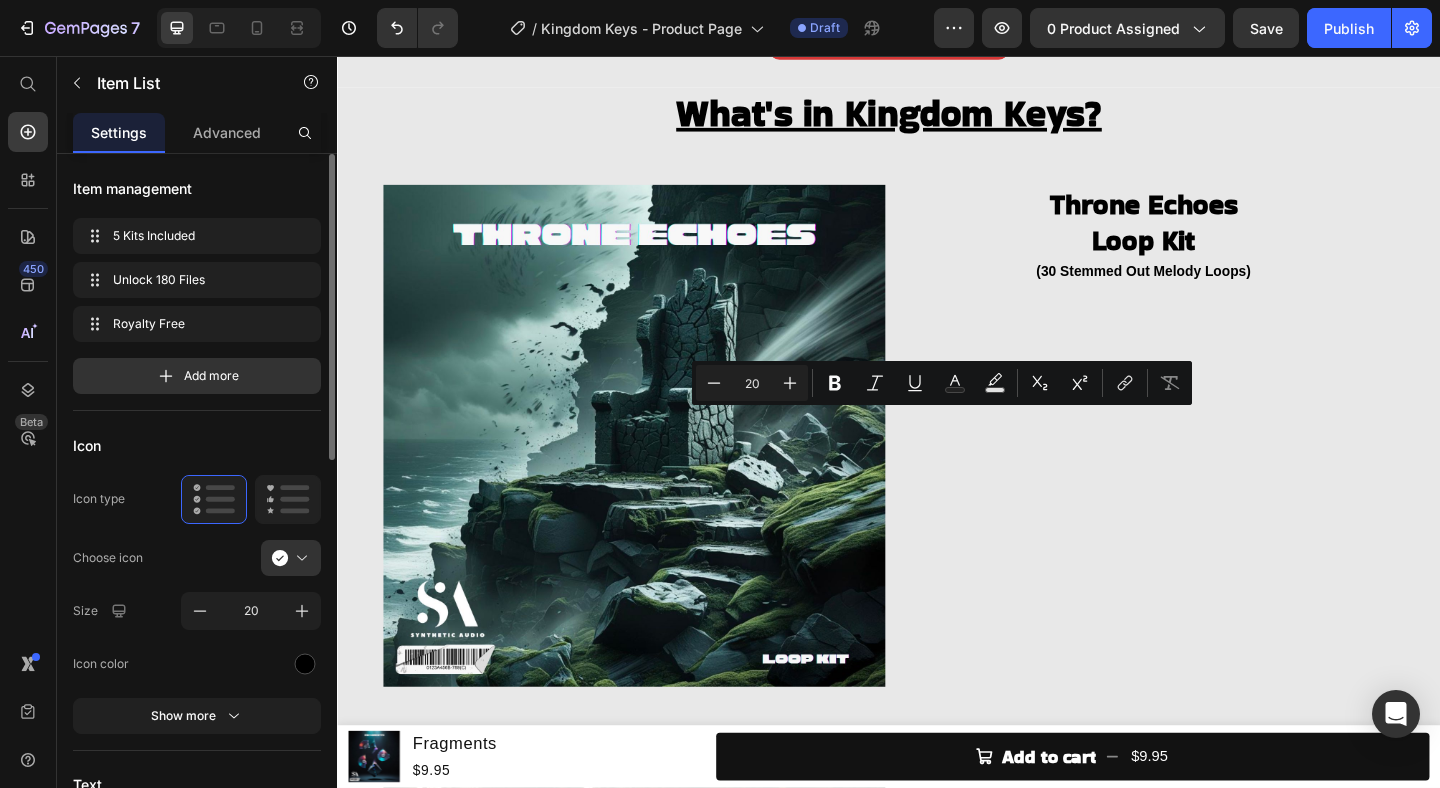 click on "5 Kits Included" at bounding box center [951, -145] 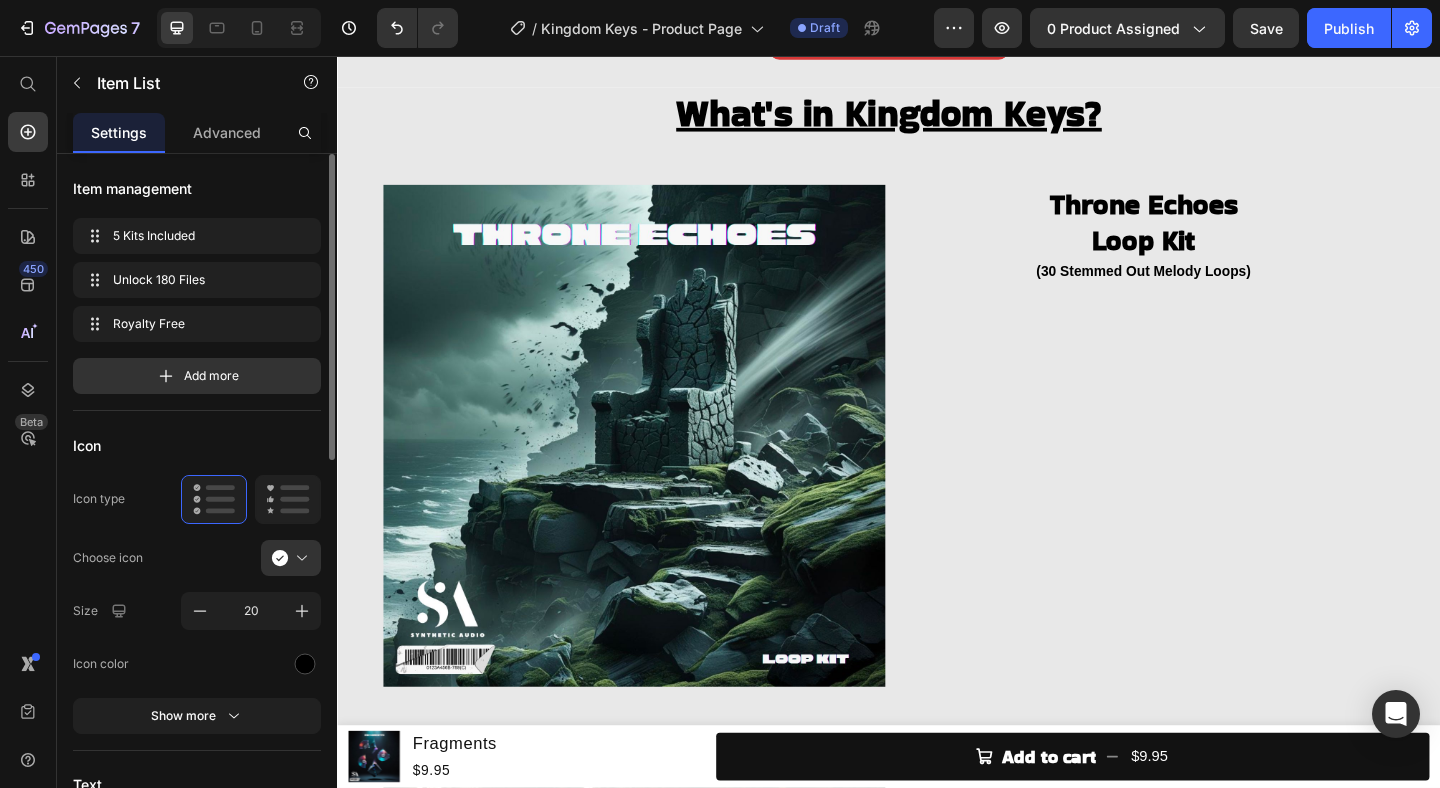 click on "5 Kits Included" at bounding box center (951, -145) 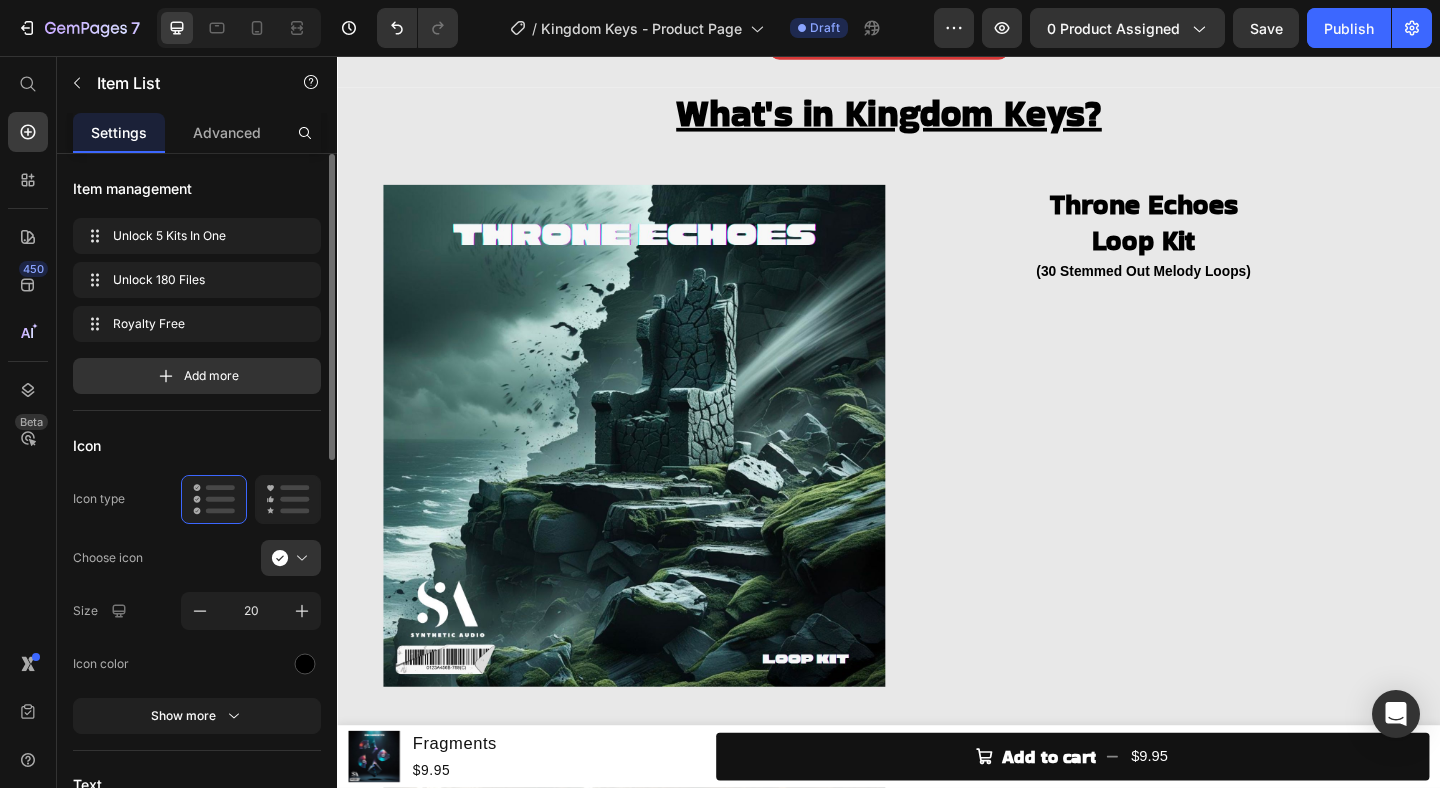 click on "Unlock 180 Files" at bounding box center (951, -87) 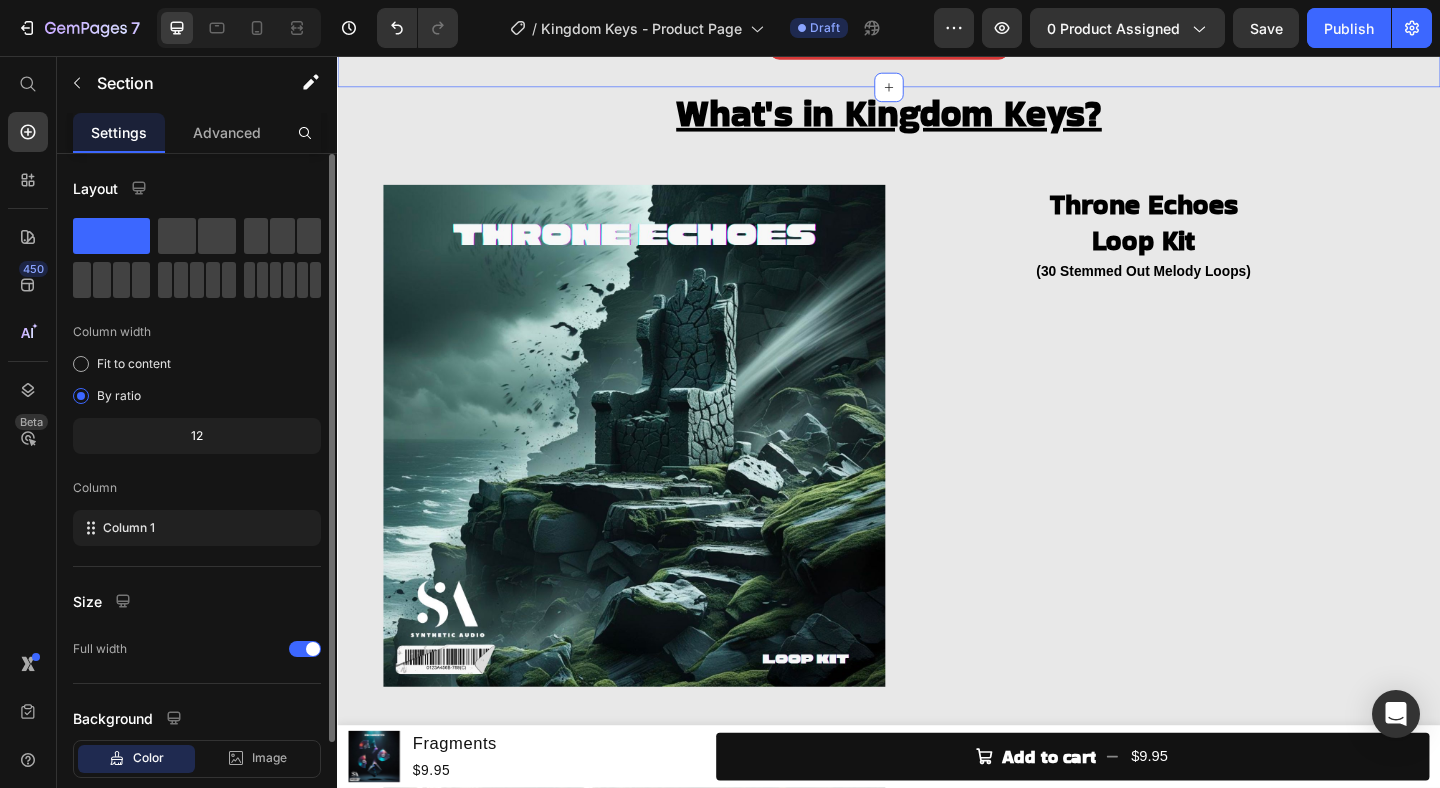 click on "KINGDOM KEYS  Heading (Melody Loops, One Shots, Starters, Textures & Percussion Loops) Heading Image Unlock 5 Kits In One Start Creating With 180 Files Royalty Free Item List   16 CHECK AVAILABILITY Button Product" at bounding box center [937, -109] 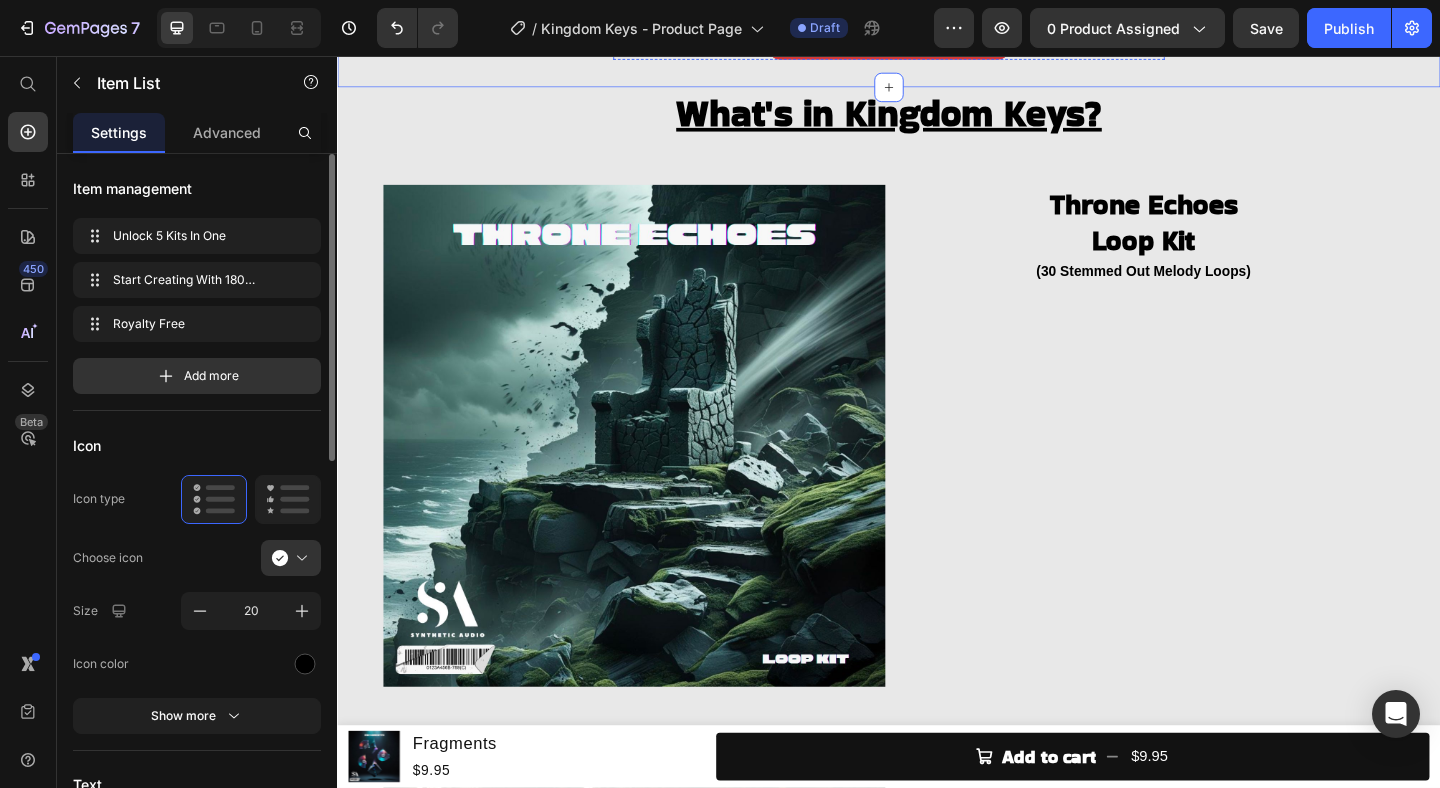 click on "Start Creating With 180 Files" at bounding box center [951, -87] 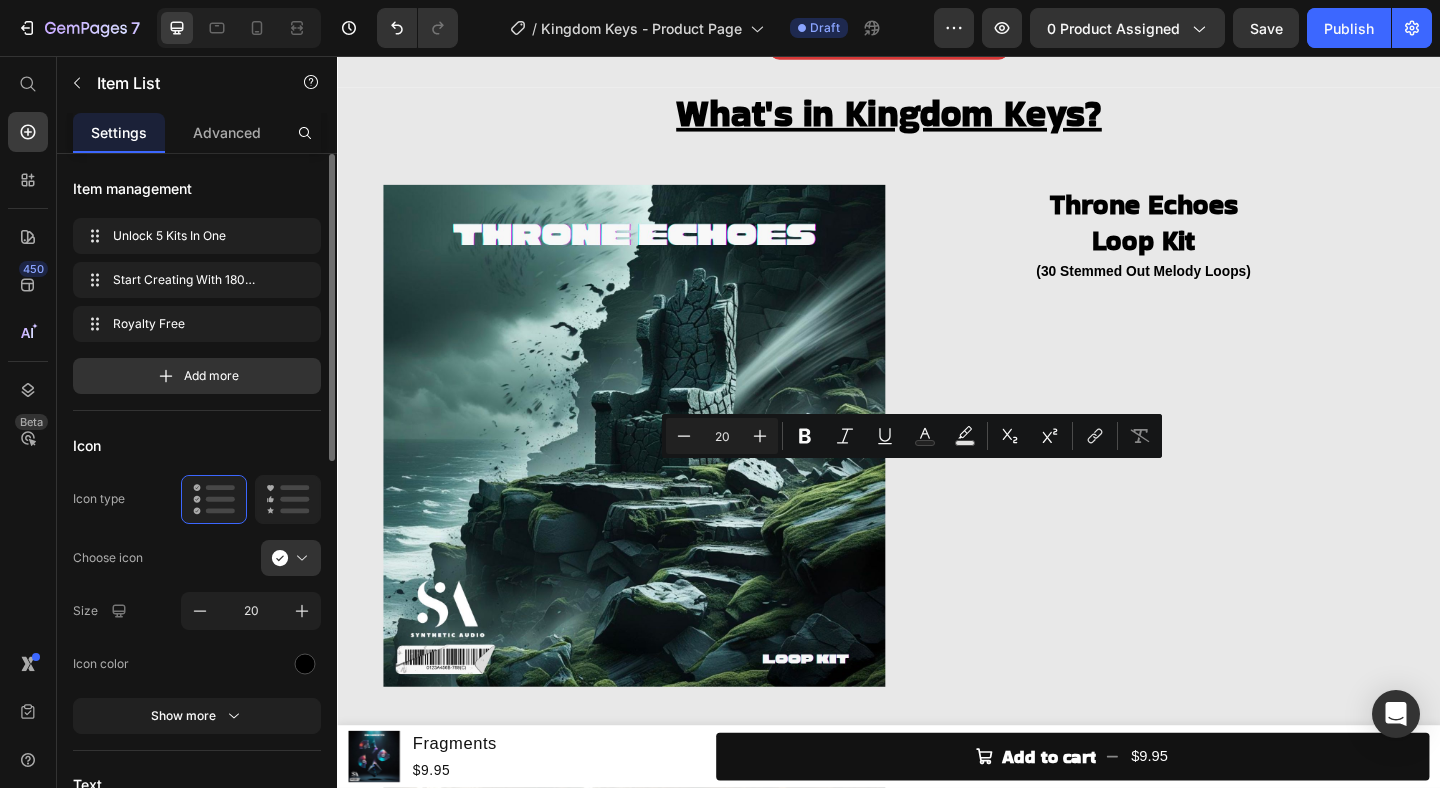 click on "Start Creating With 180 Files" at bounding box center [951, -87] 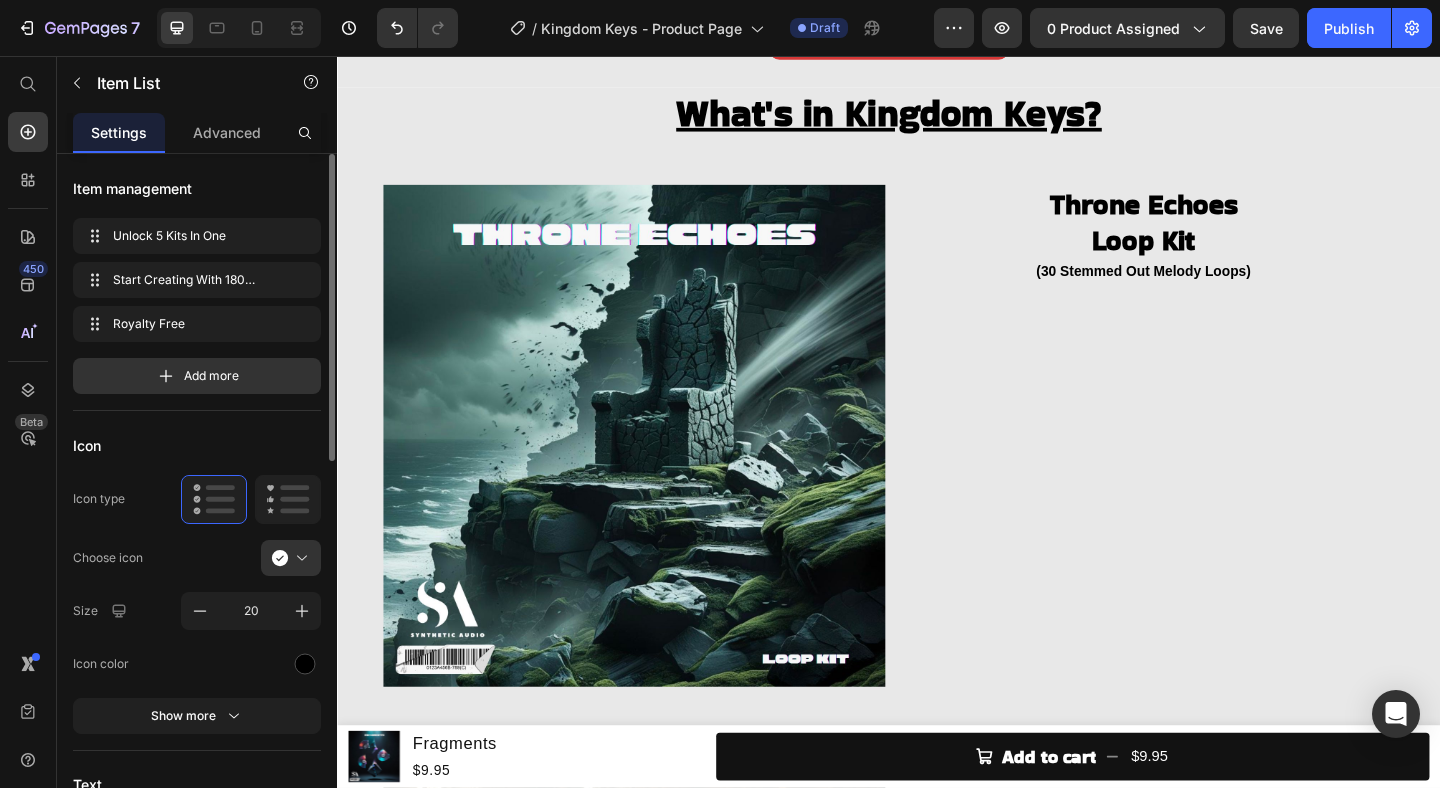 drag, startPoint x: 945, startPoint y: 518, endPoint x: 784, endPoint y: 524, distance: 161.11176 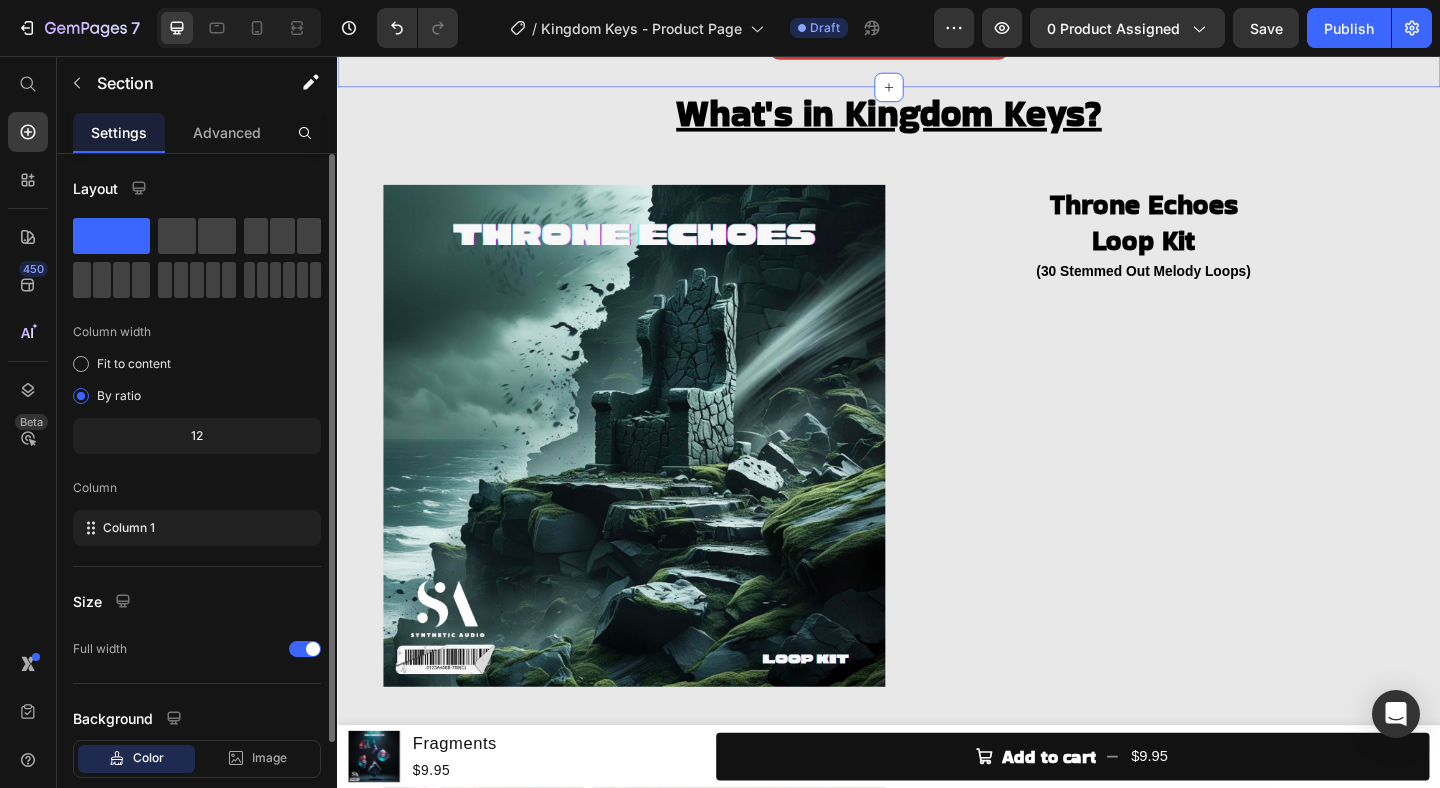 click on "KINGDOM KEYS  Heading (Melody Loops, One Shots, Starters, Textures & Percussion Loops) Heading Image Unlock 5 Kits In One Get Inspired With 180 Files Royalty Free Item List CHECK AVAILABILITY Button Product" at bounding box center (937, -109) 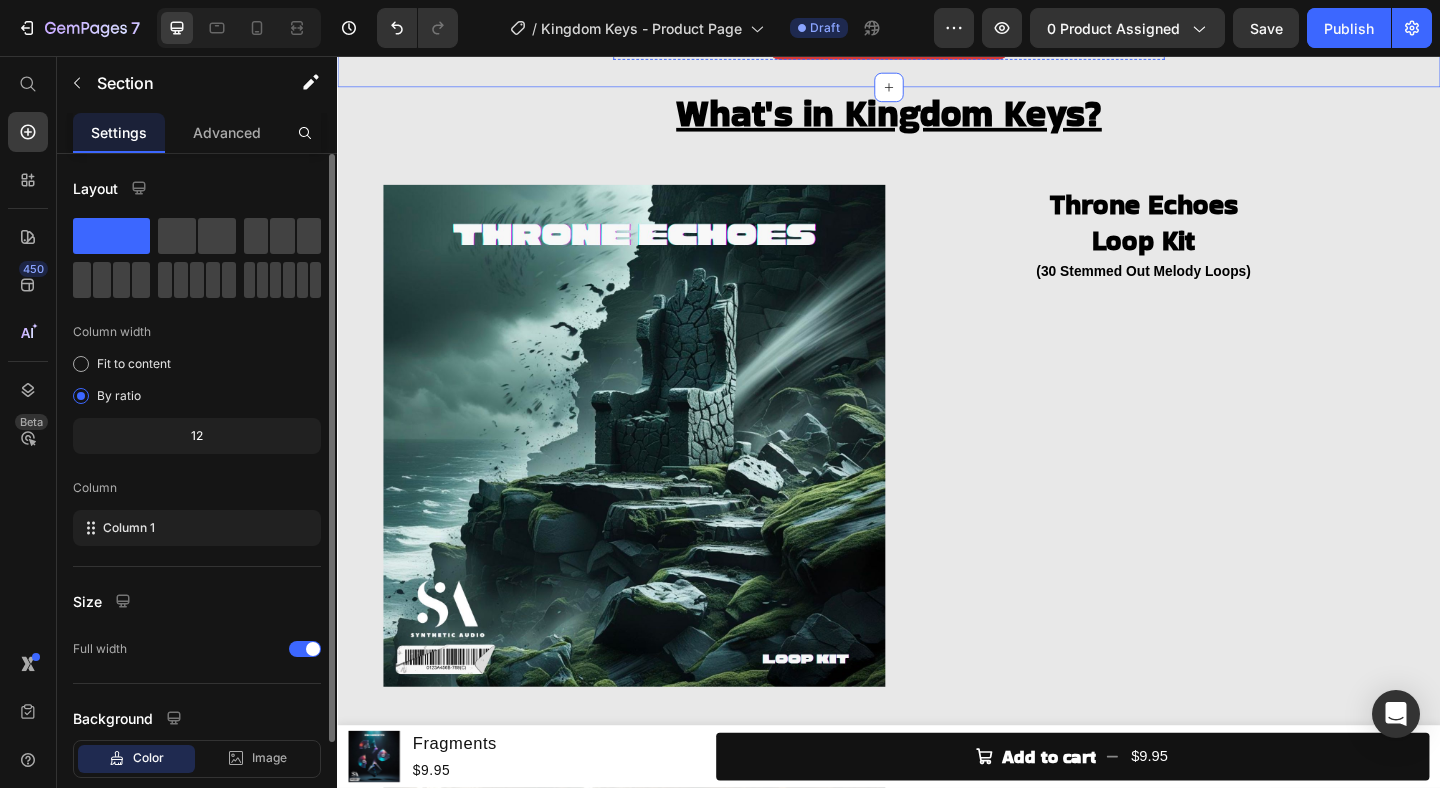 click on "Royalty Free" at bounding box center [950, -29] 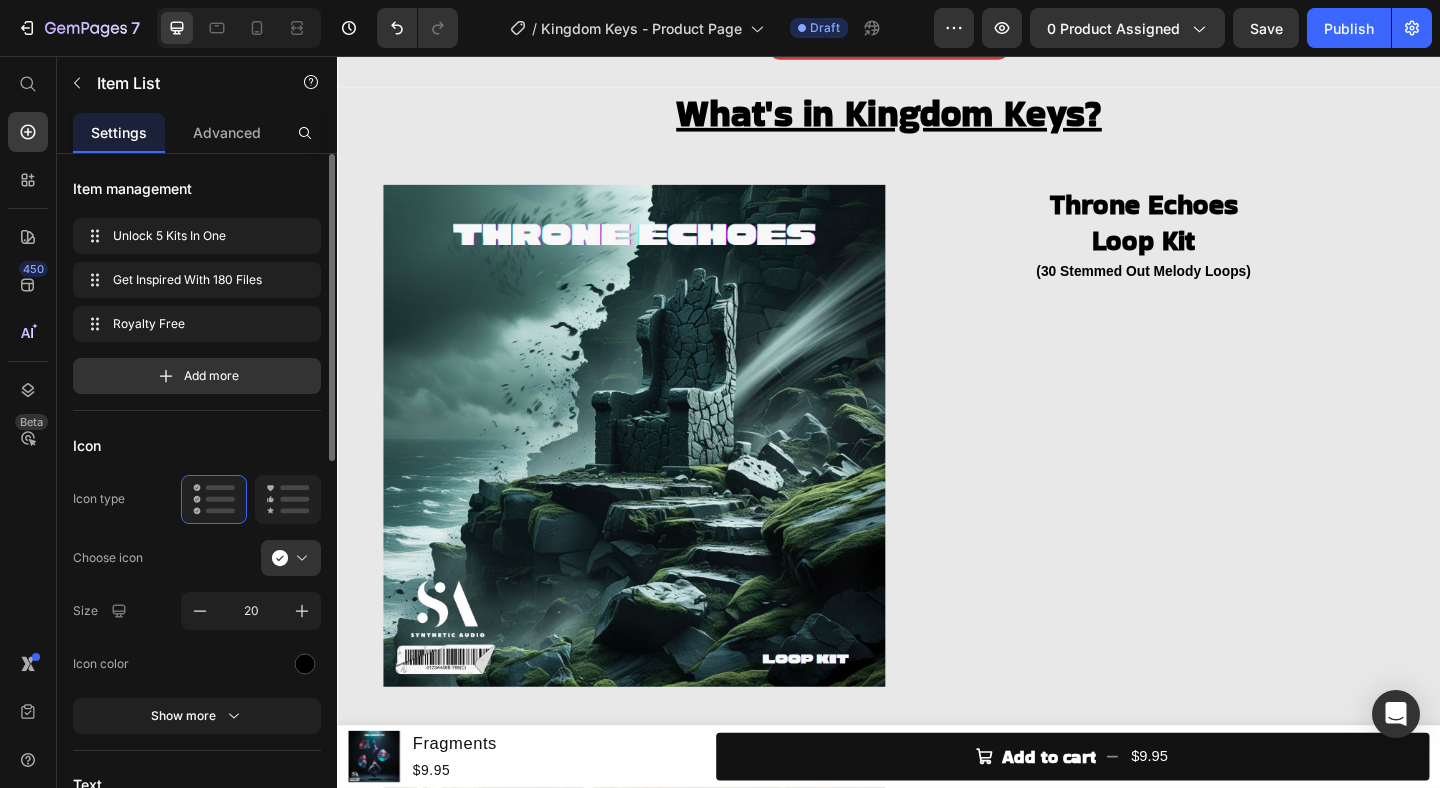 click on "Unlock 5 Kits In One Get Inspired With 180 Files Royalty Free" at bounding box center [937, -87] 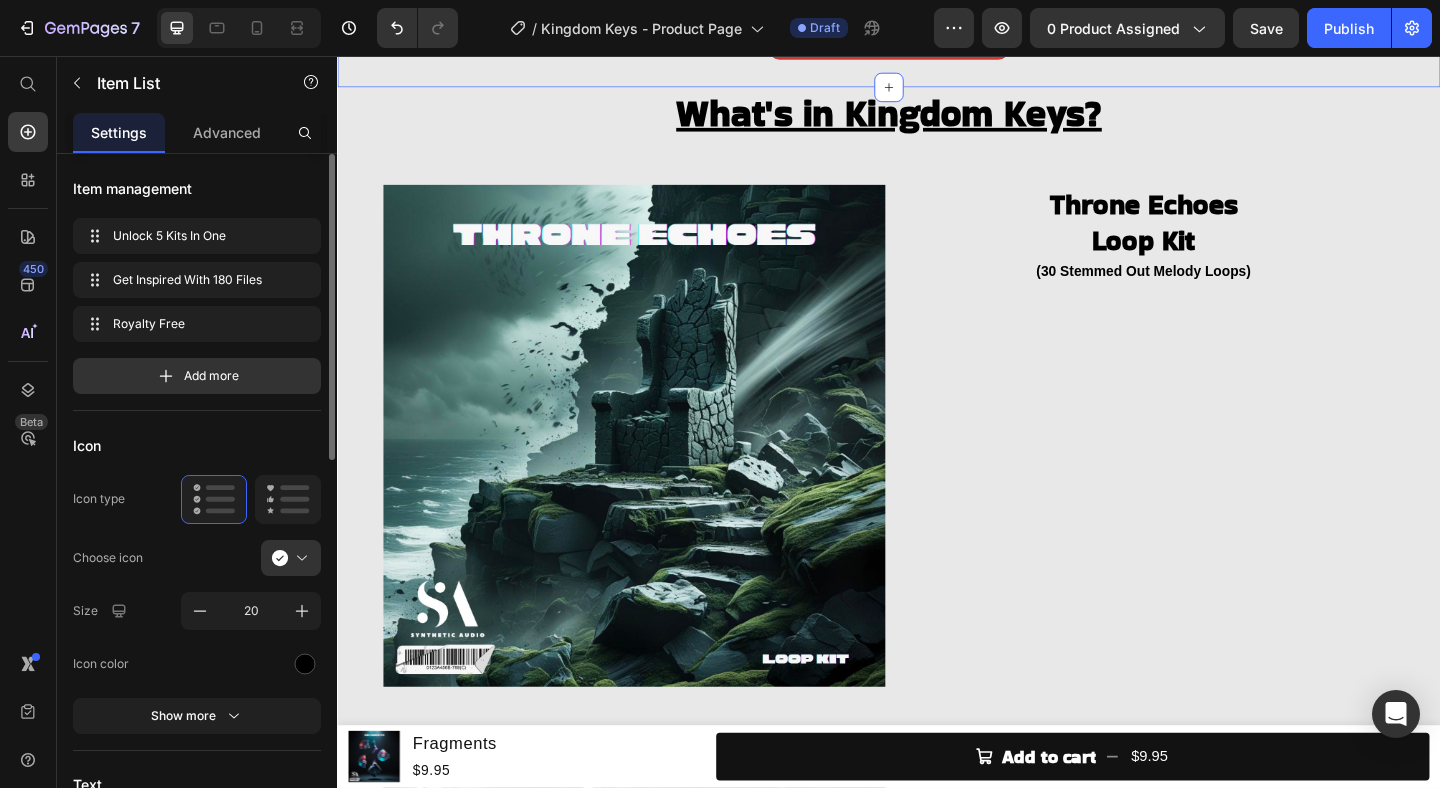 click on "KINGDOM KEYS  Heading (Melody Loops, One Shots, Starters, Textures & Percussion Loops) Heading Image Unlock 5 Kits In One Get Inspired With 180 Files Royalty Free Item List   16 CHECK AVAILABILITY Button Product" at bounding box center (937, -109) 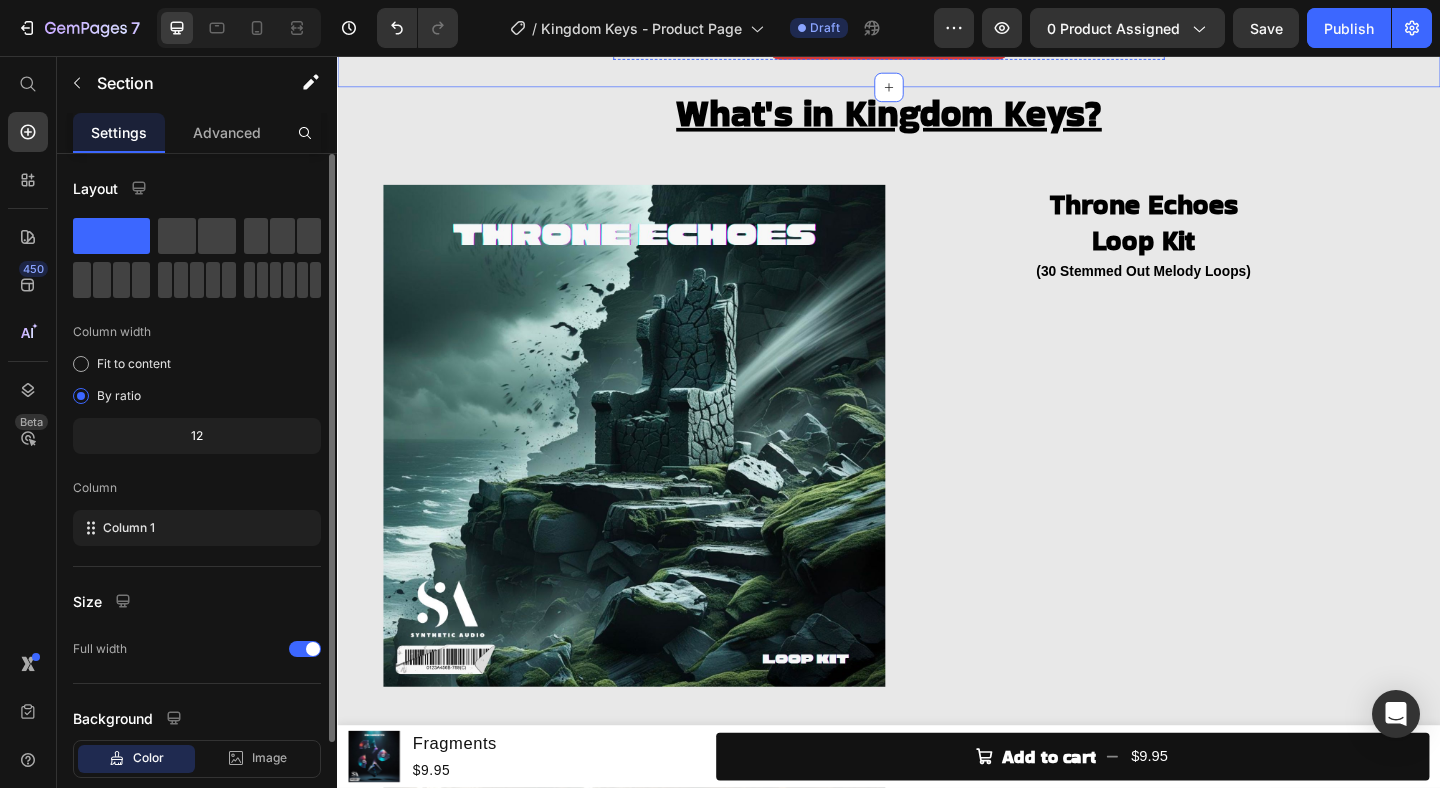 click on "Unlock 5 Kits In One Get Inspired With 180 Files Royalty Free" at bounding box center [937, -87] 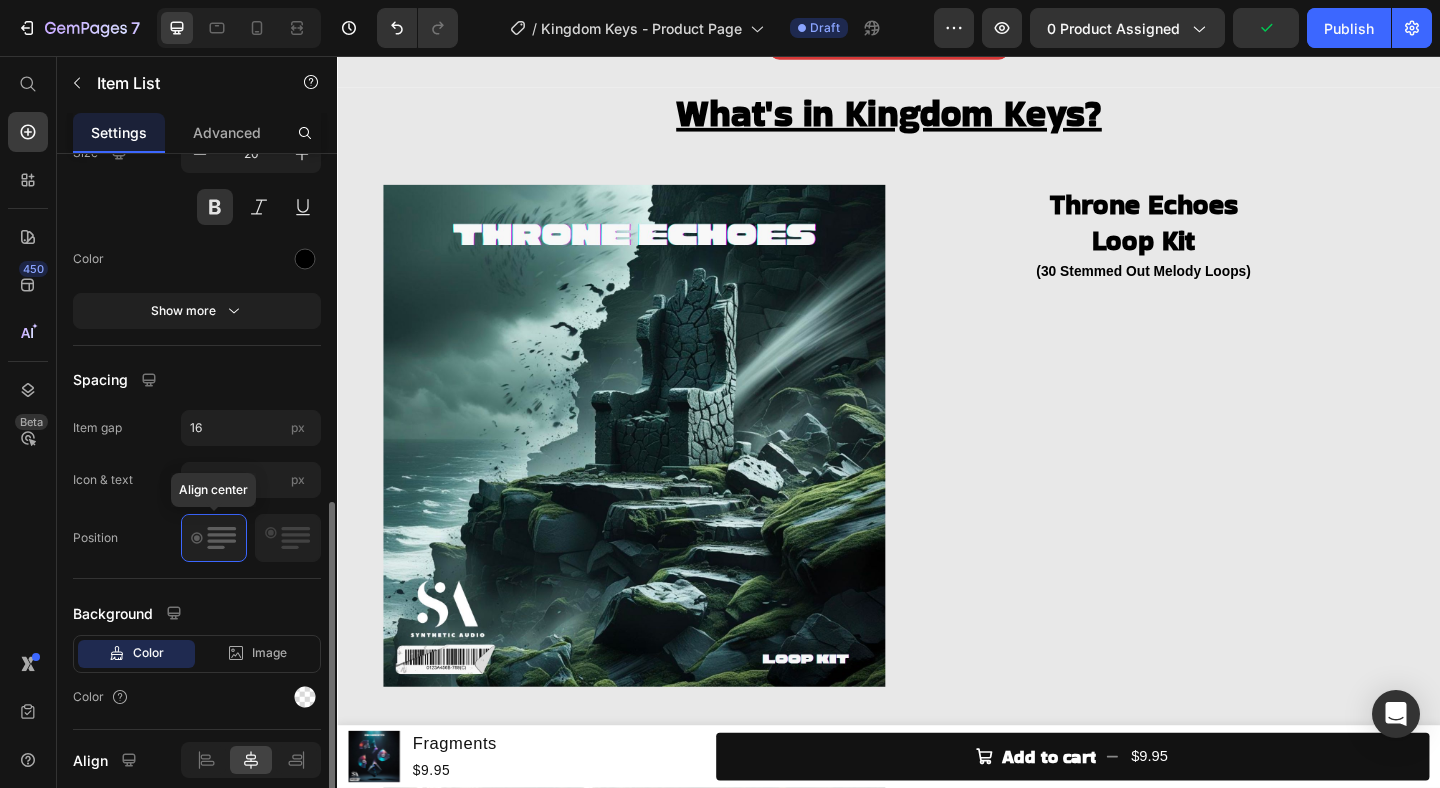 scroll, scrollTop: 865, scrollLeft: 0, axis: vertical 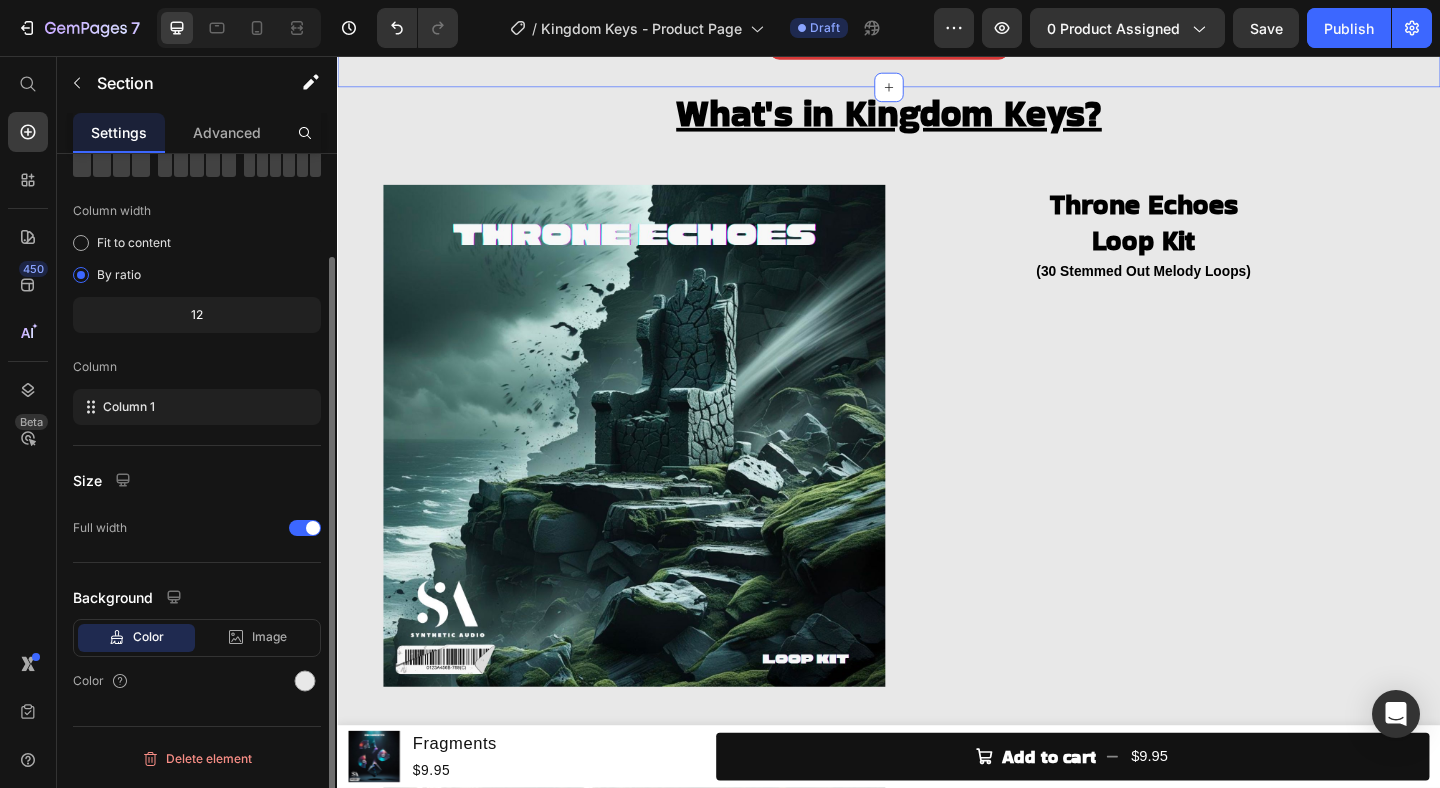 click on "KINGDOM KEYS  Heading (Melody Loops, One Shots, Starters, Textures & Percussion Loops) Heading Image Unlock 5 Kits In One Get Inspired With 180 Files Royalty Free Item List   16 CHECK AVAILABILITY Button Product" at bounding box center (937, -109) 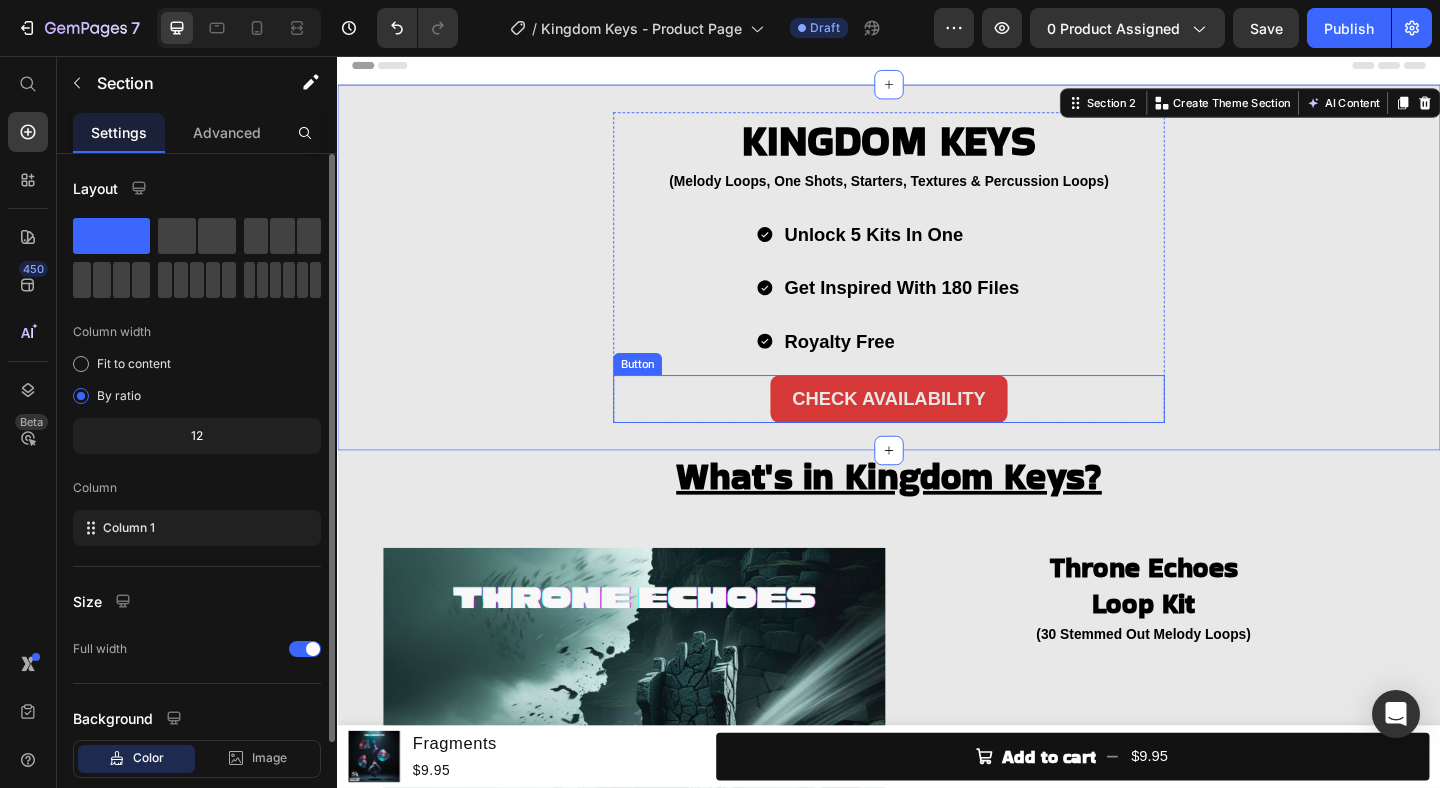 scroll, scrollTop: 0, scrollLeft: 0, axis: both 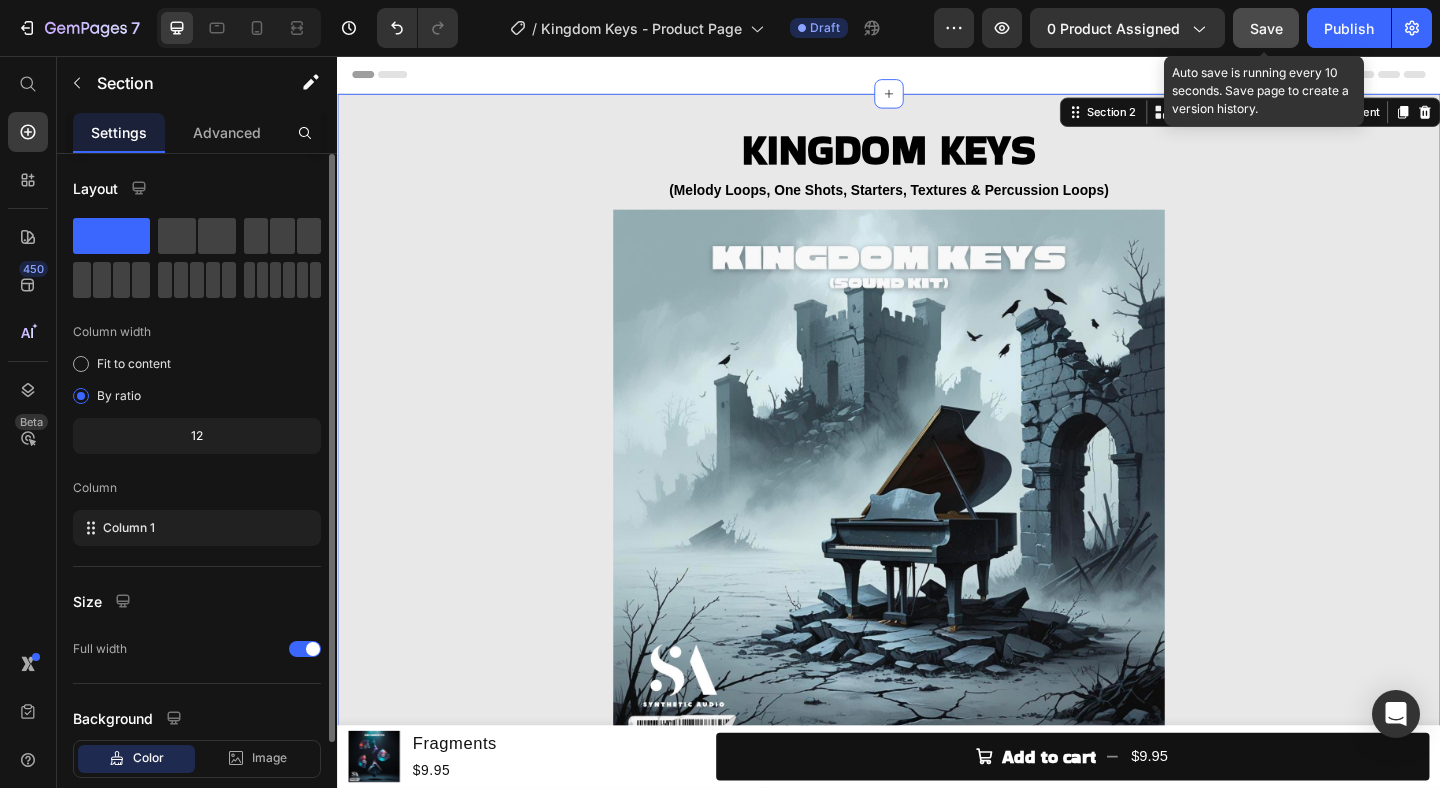click on "Save" 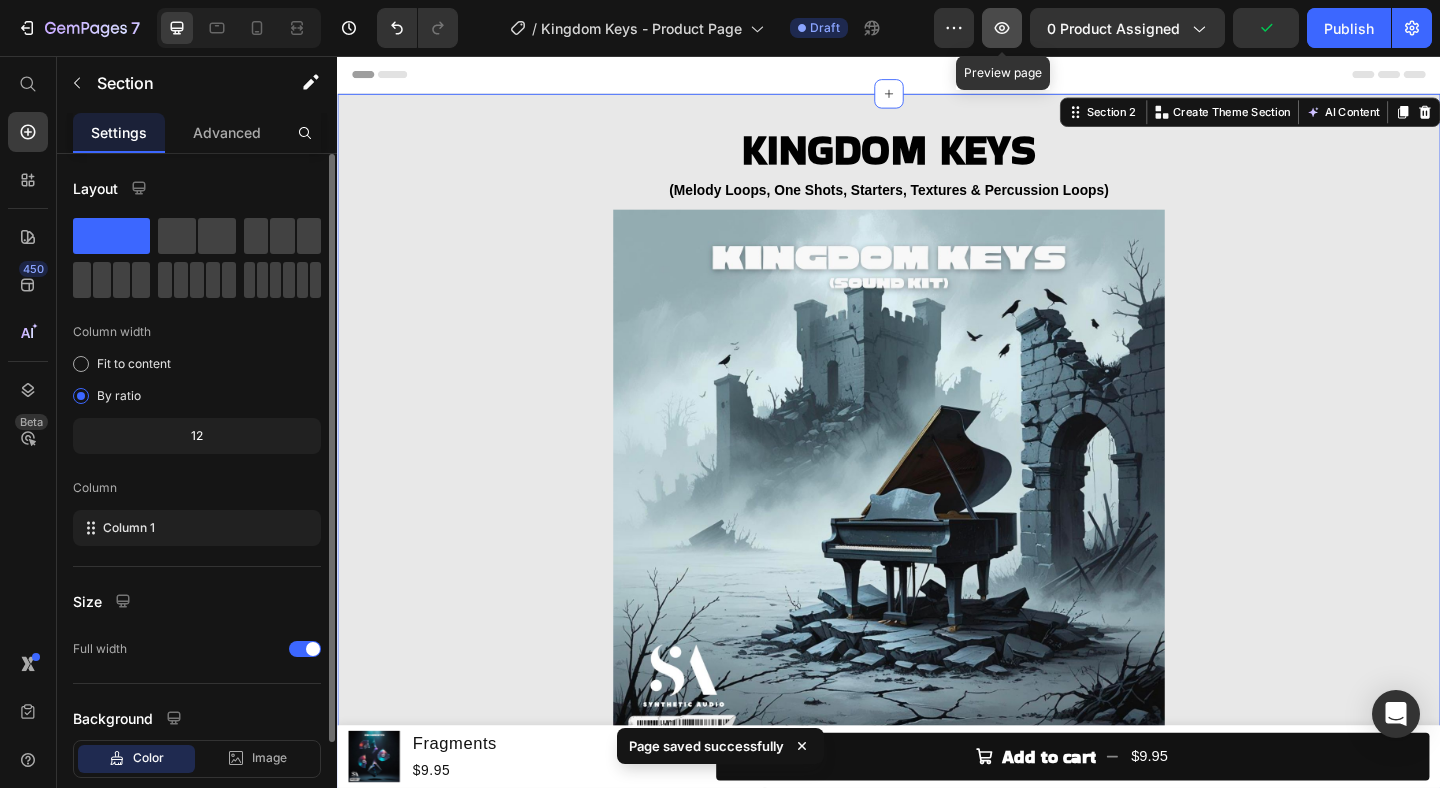click 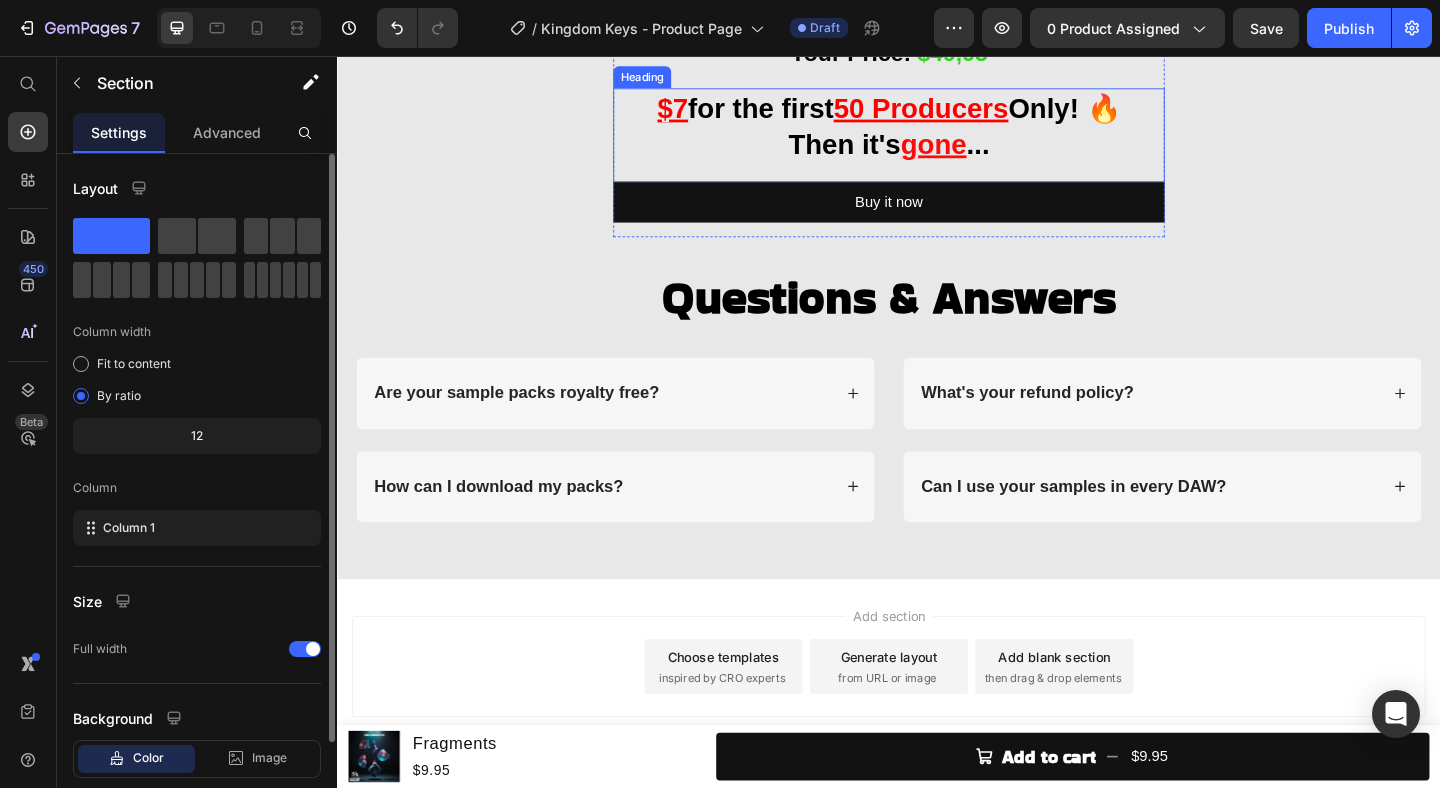 scroll, scrollTop: 4265, scrollLeft: 0, axis: vertical 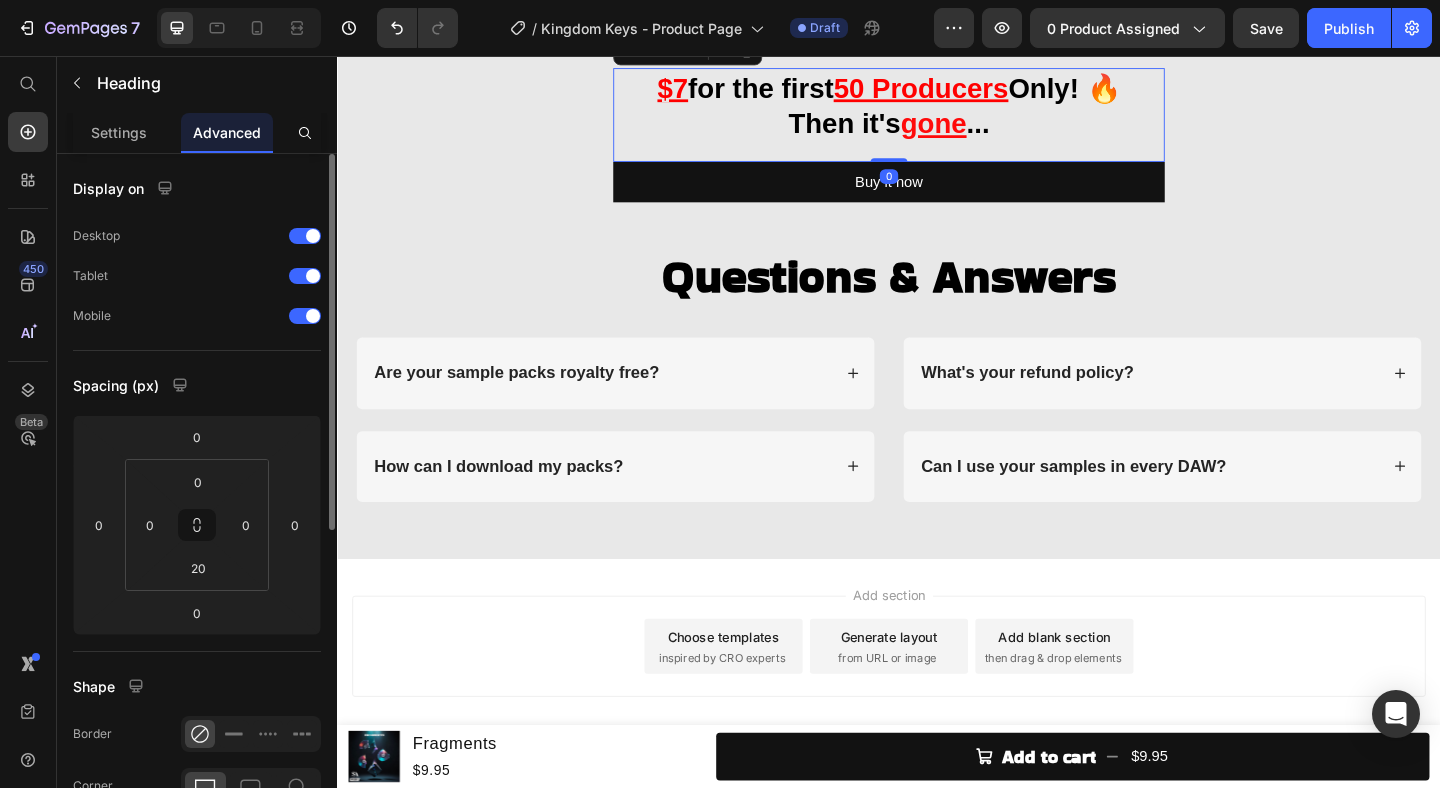 click on "⁠⁠⁠⁠⁠⁠⁠ $7  for the first  50 Producers  Only! 🔥  Then it's  gone ... Heading   0" at bounding box center [937, 120] 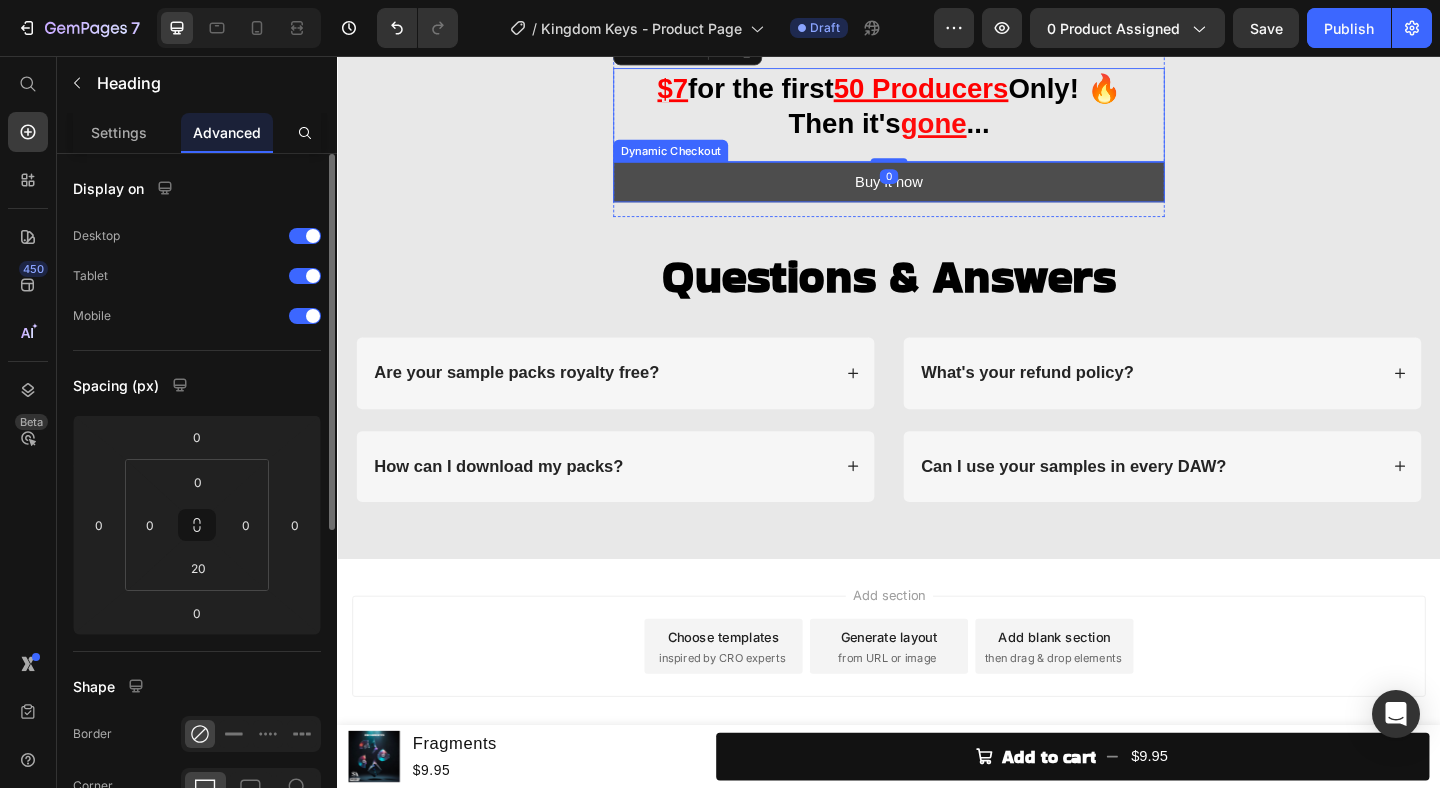 click on "Buy it now" at bounding box center (937, 193) 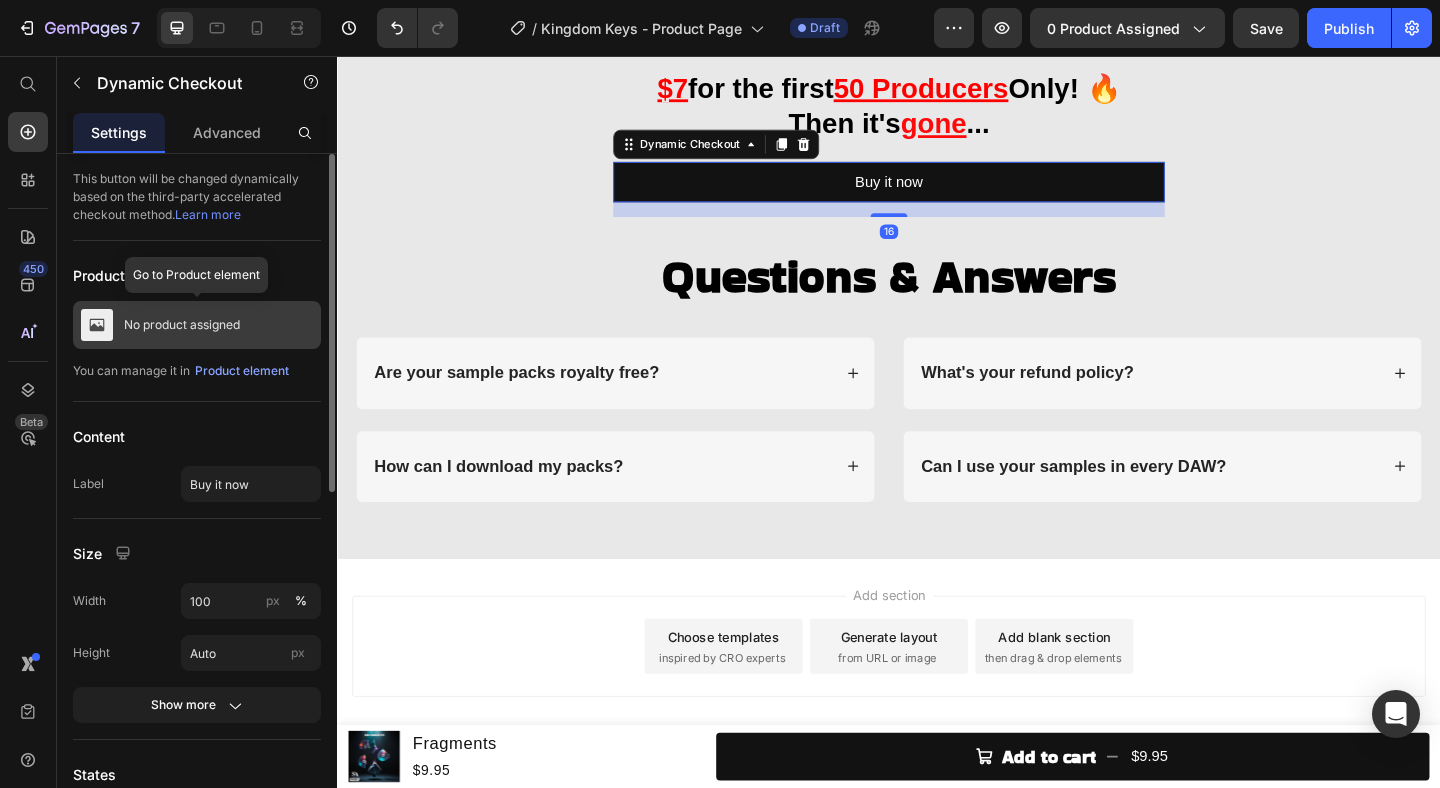 click on "No product assigned" at bounding box center [197, 325] 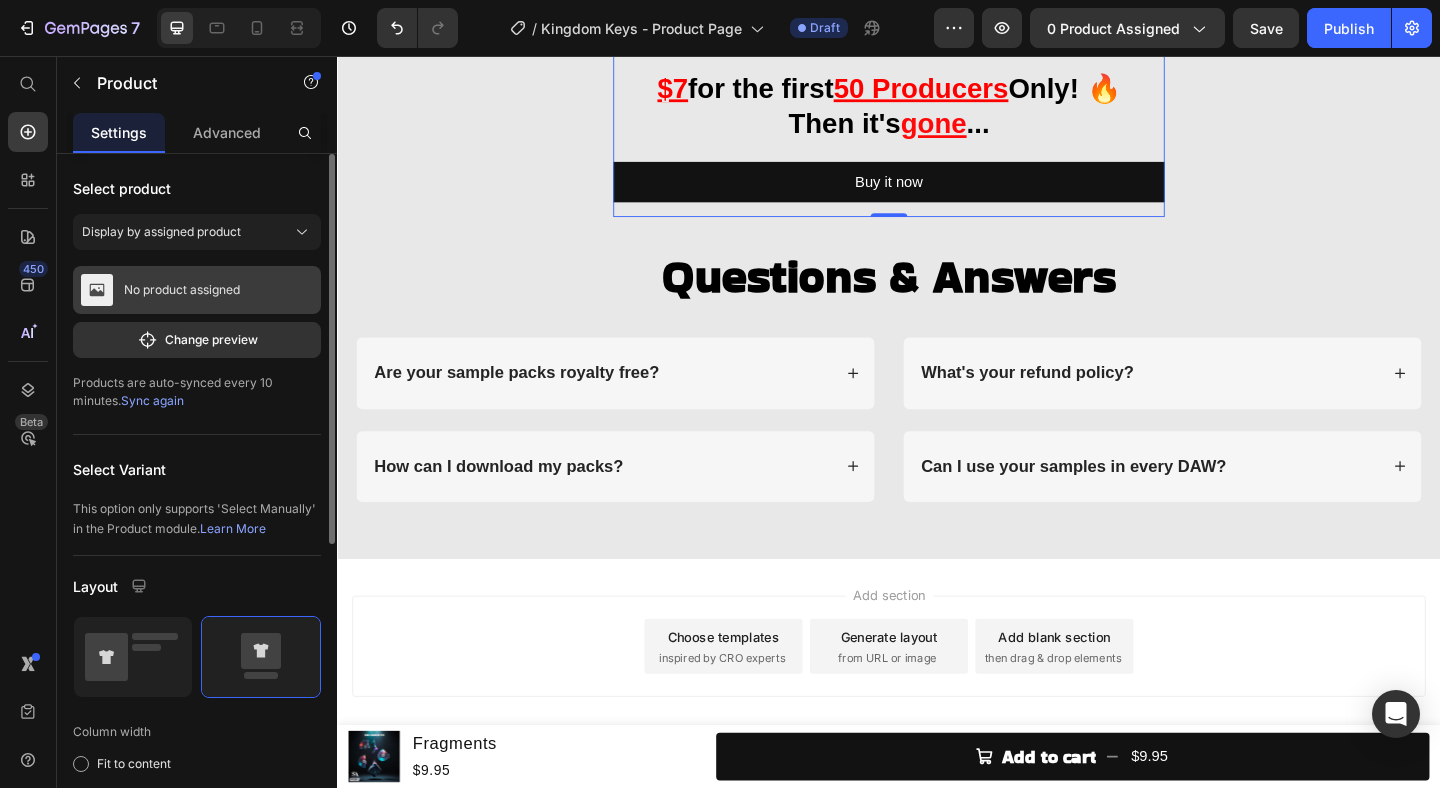click on "No product assigned" at bounding box center [197, 290] 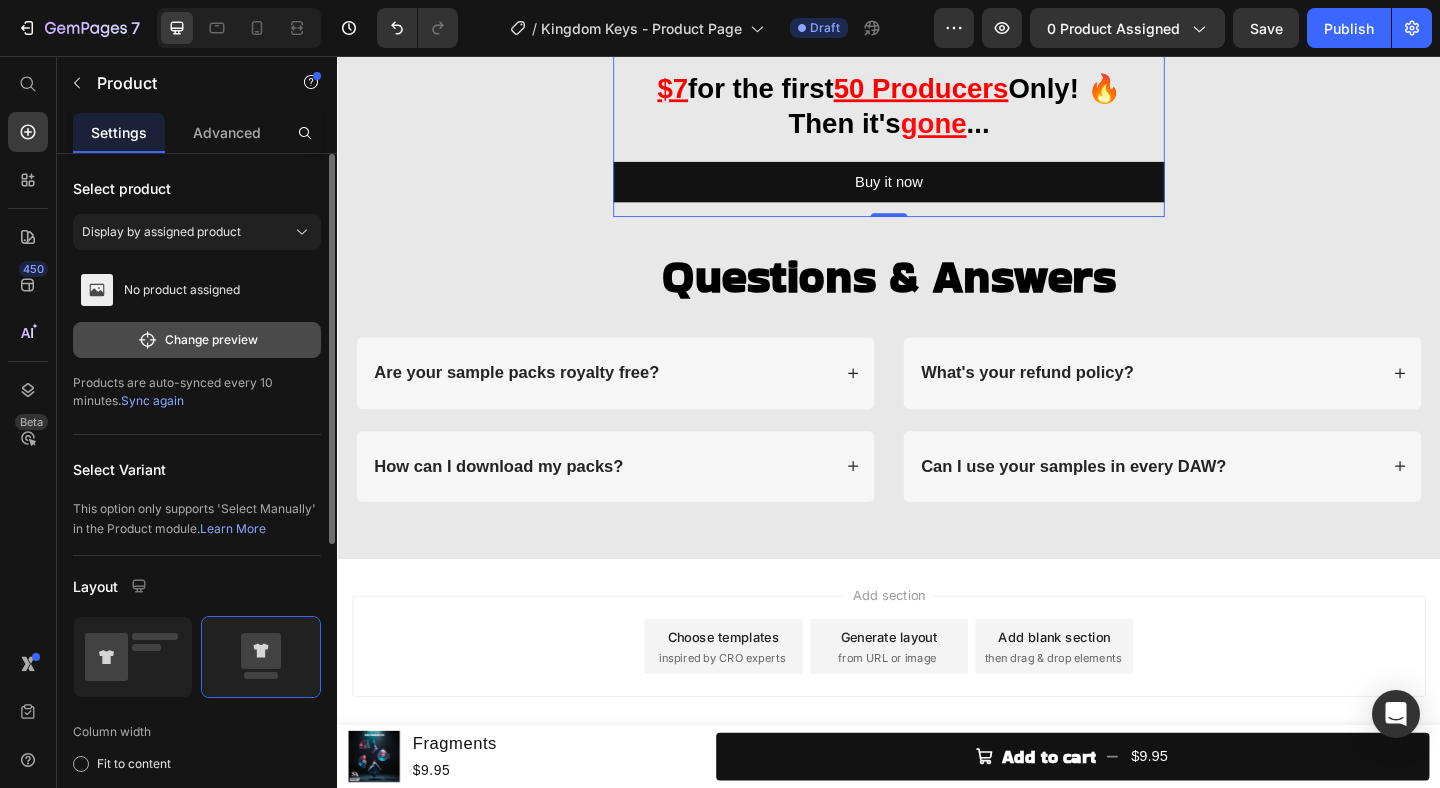 click on "Change preview" 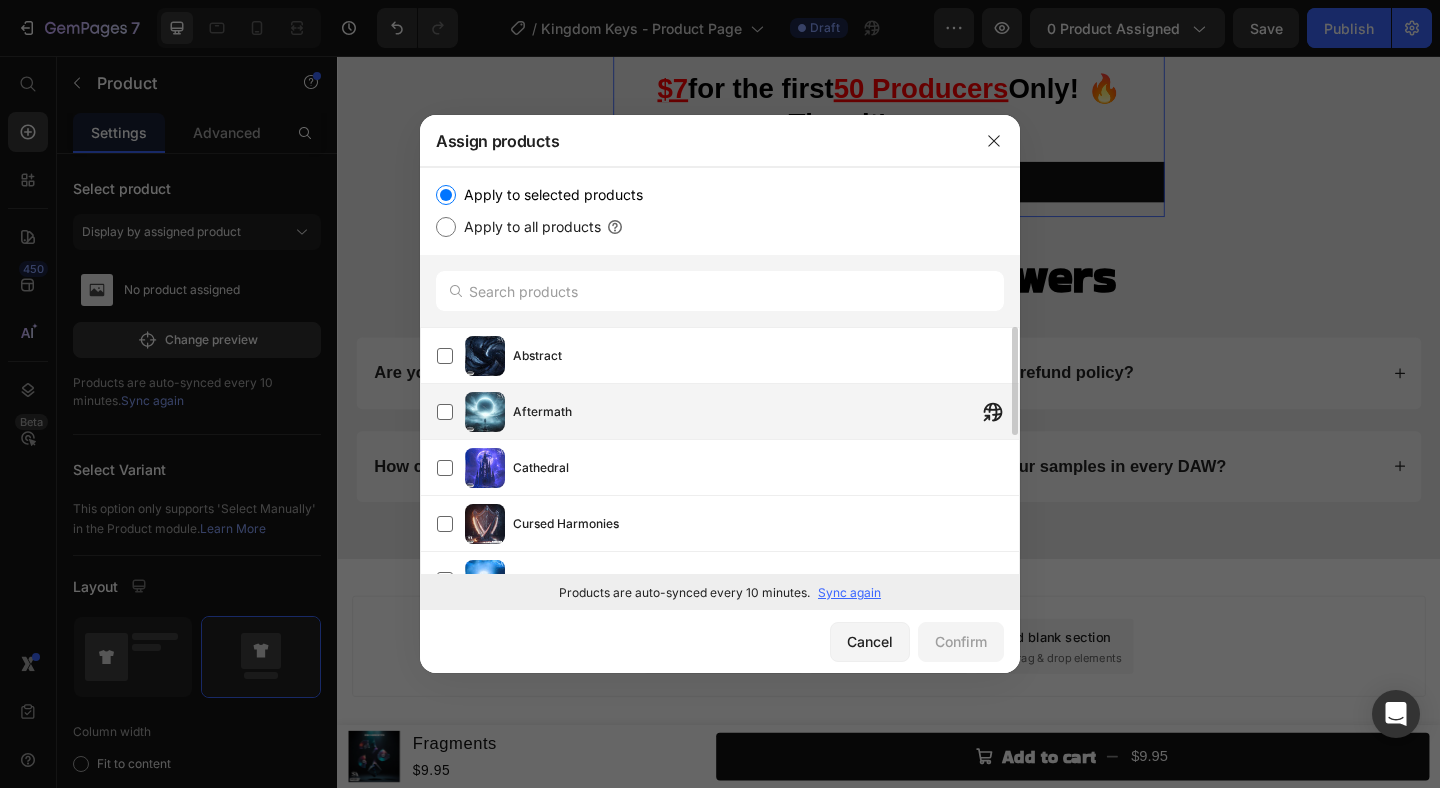 click on "Aftermath" at bounding box center (766, 412) 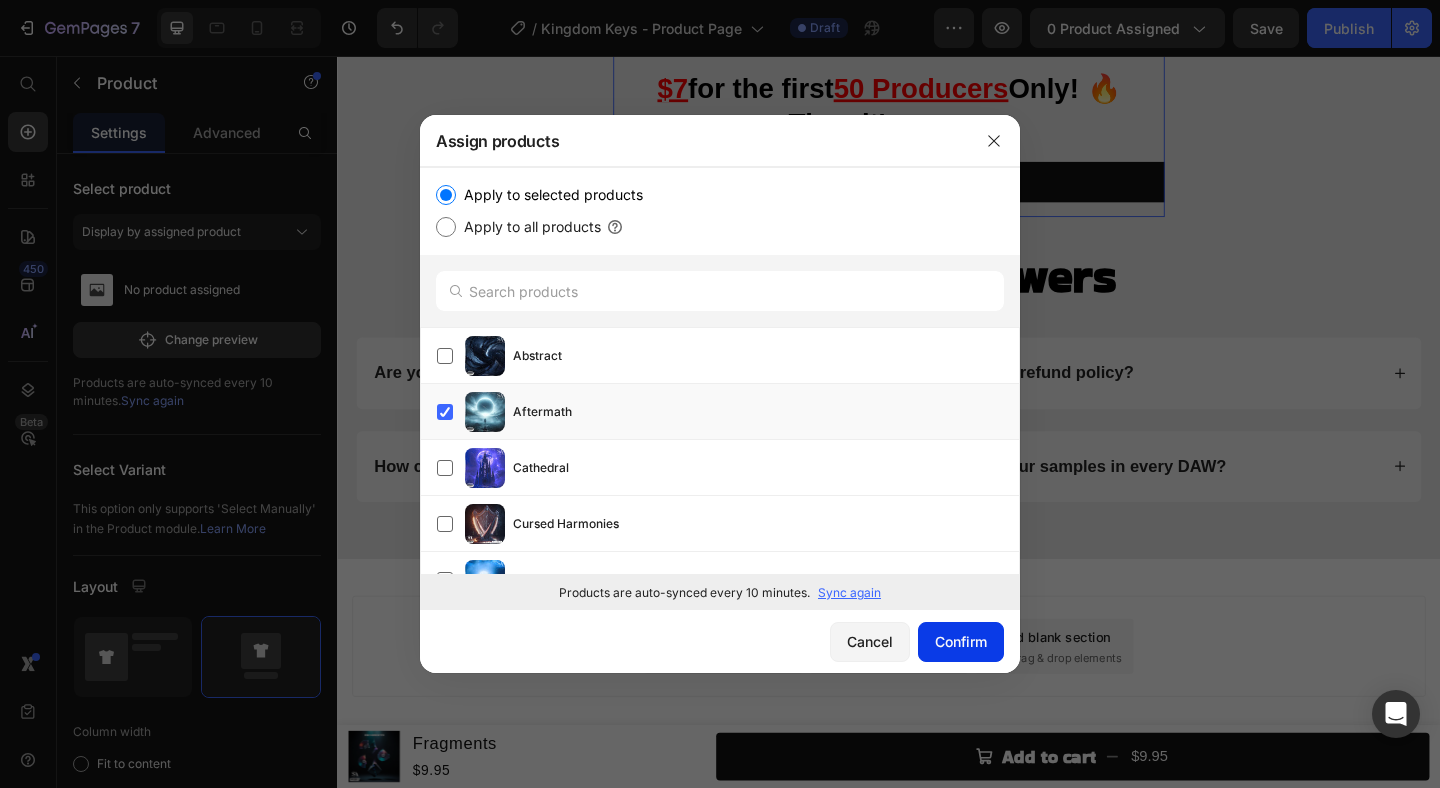 click on "Confirm" 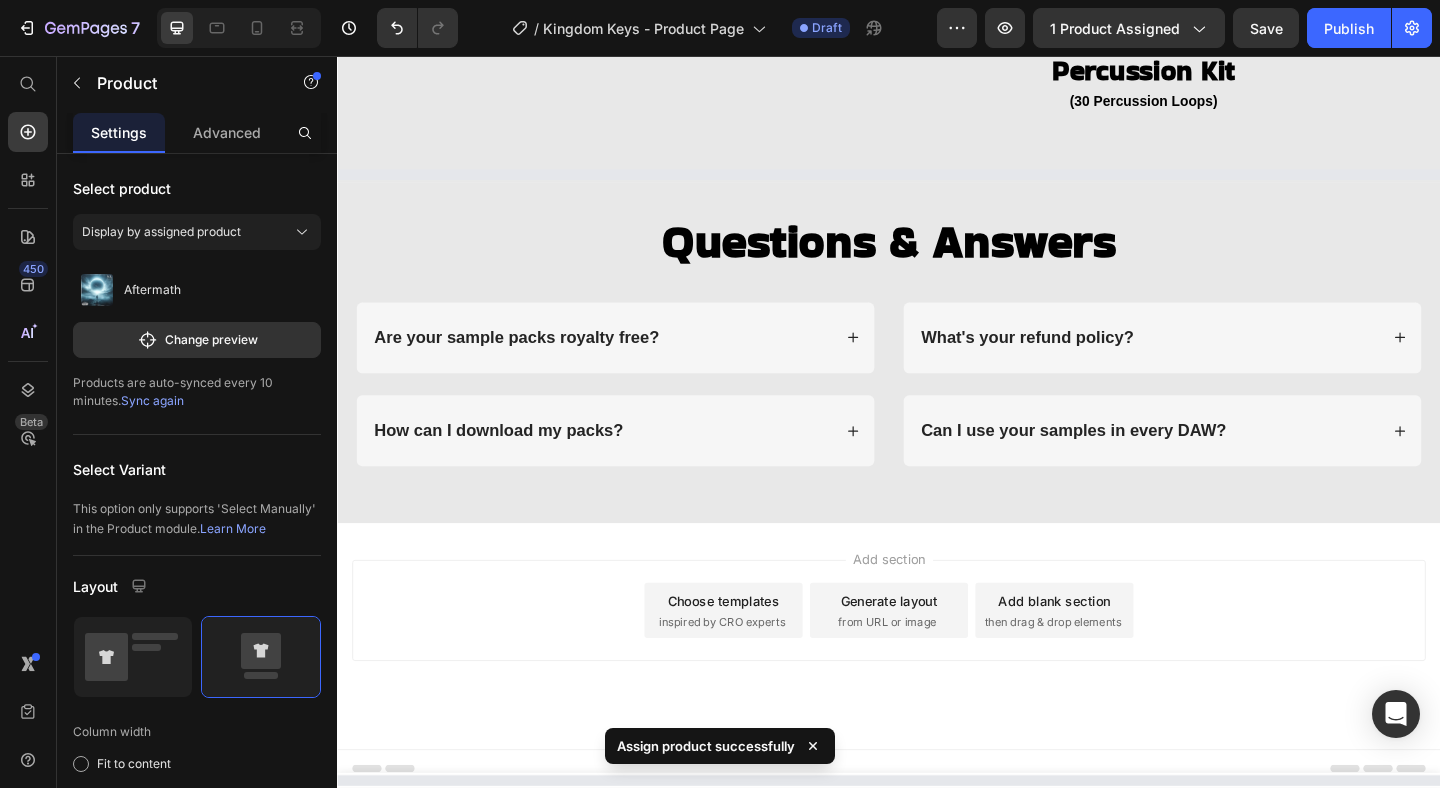 scroll, scrollTop: 4265, scrollLeft: 0, axis: vertical 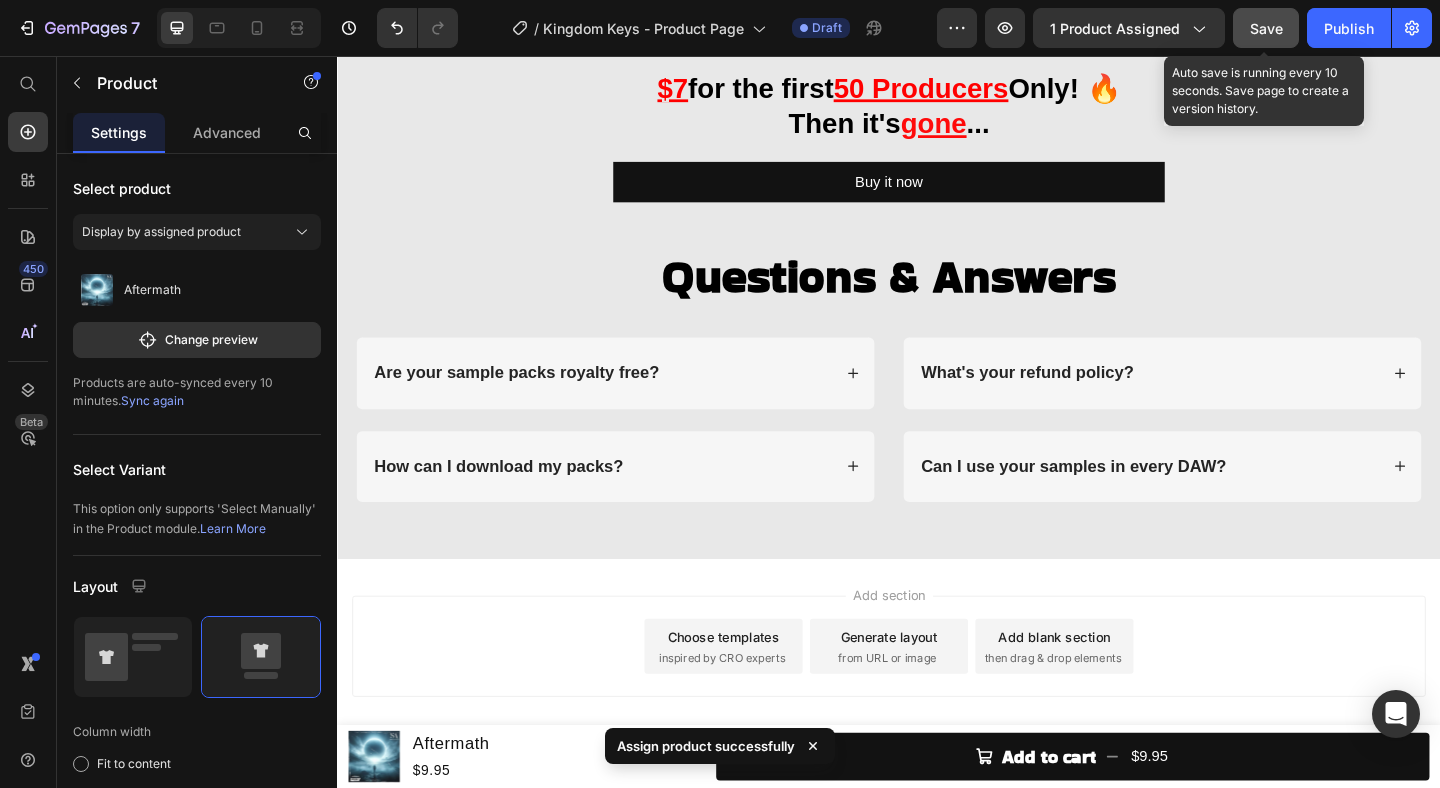 click on "Save" 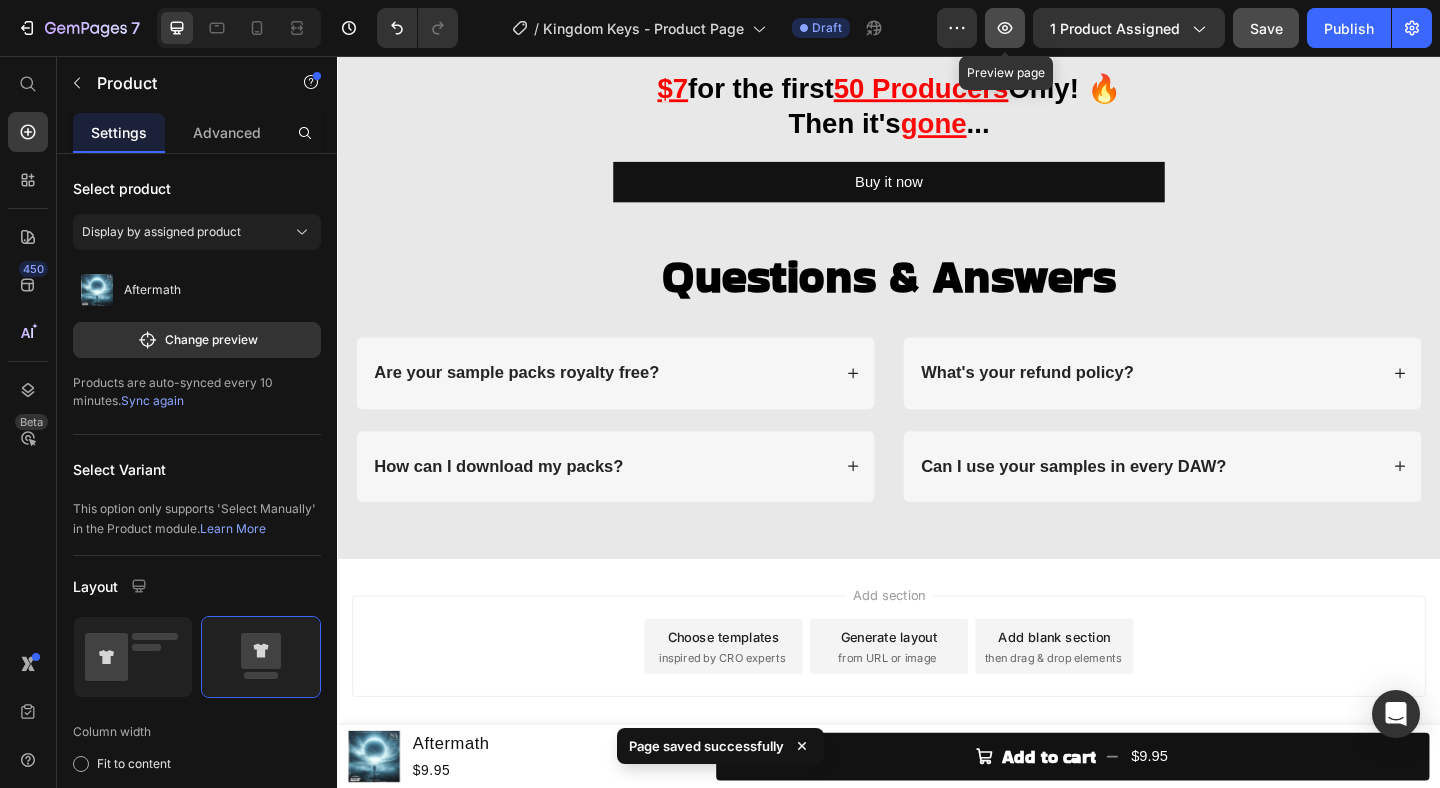 click 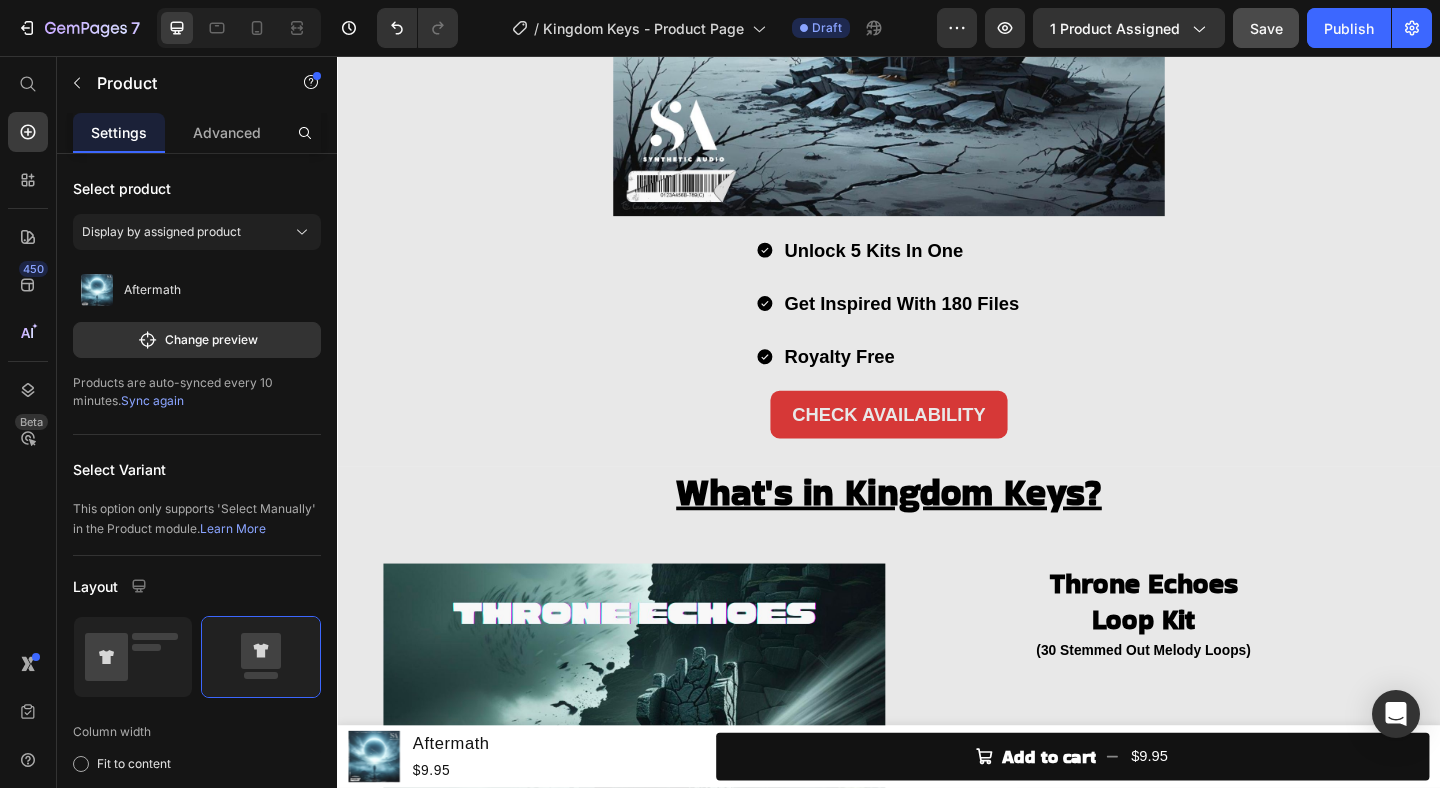 scroll, scrollTop: 672, scrollLeft: 0, axis: vertical 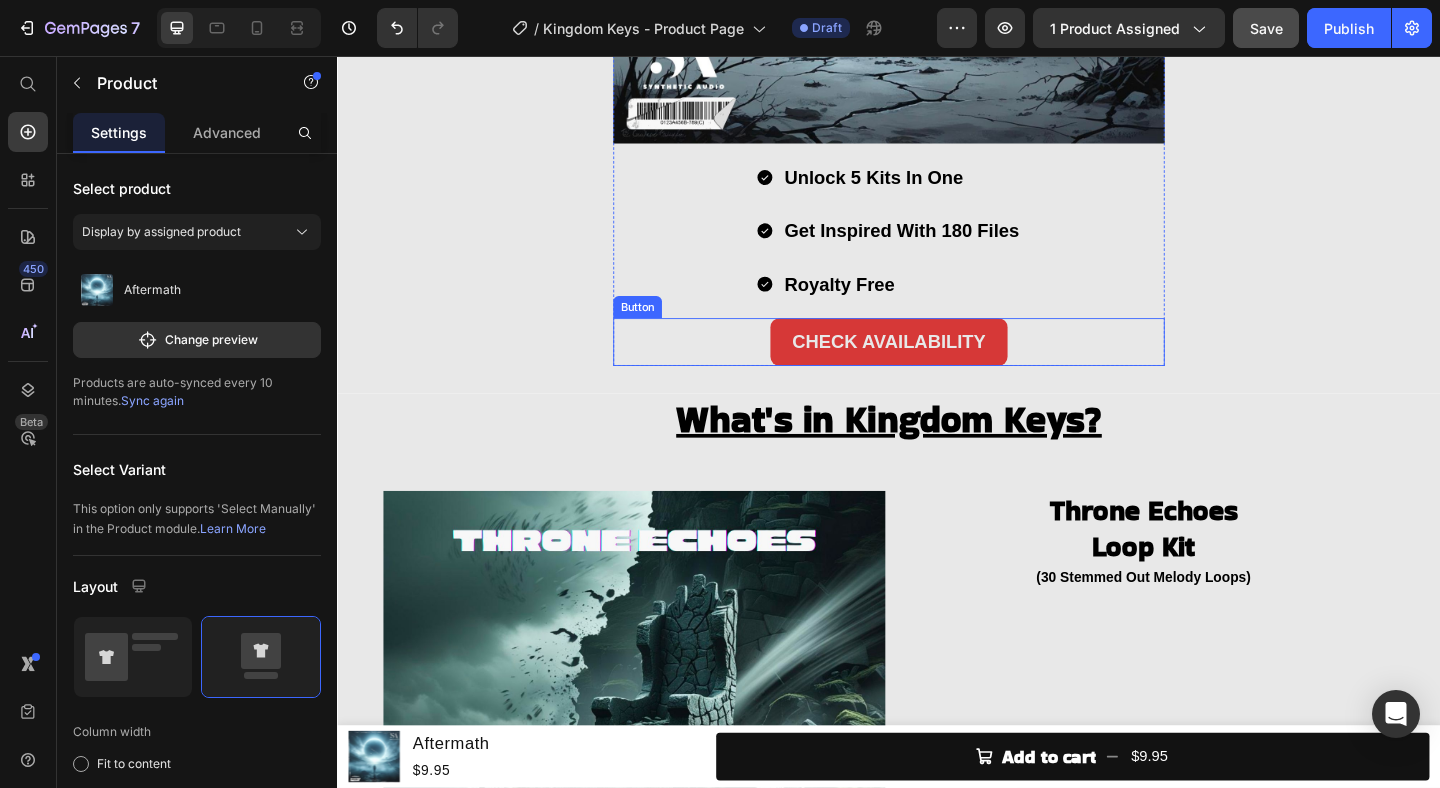 click on "CHECK AVAILABILITY Button" at bounding box center (937, 367) 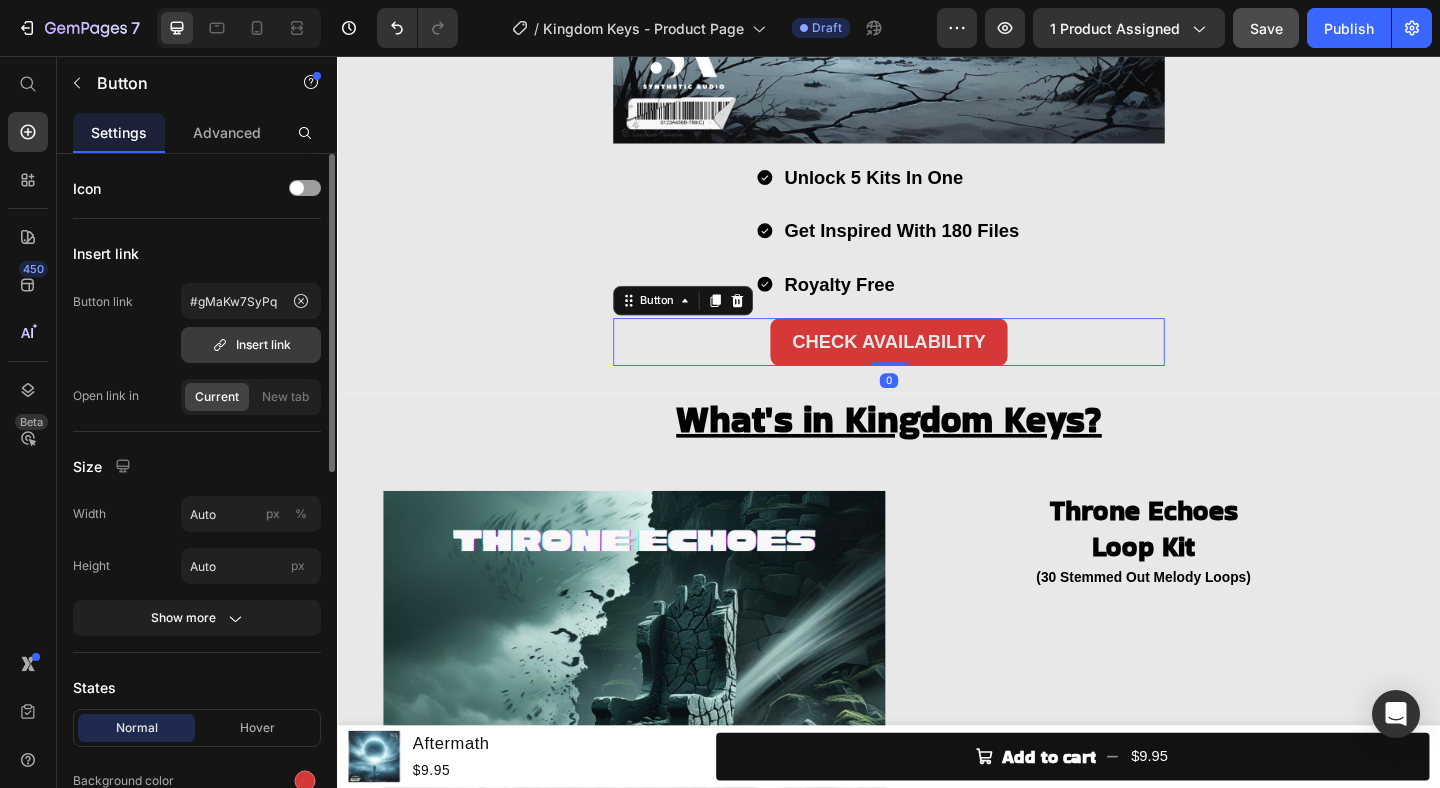 click on "Insert link" at bounding box center [251, 345] 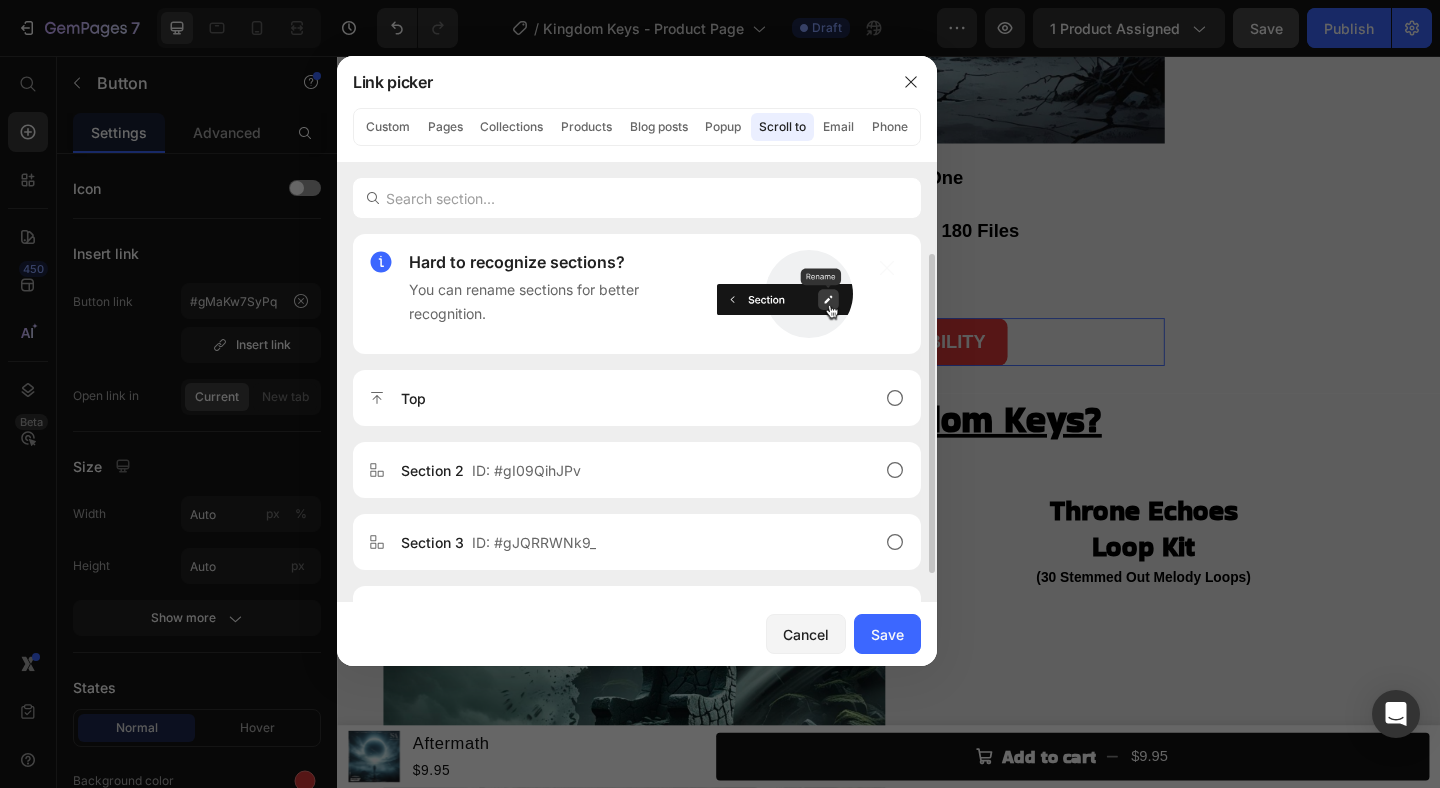 scroll, scrollTop: 56, scrollLeft: 0, axis: vertical 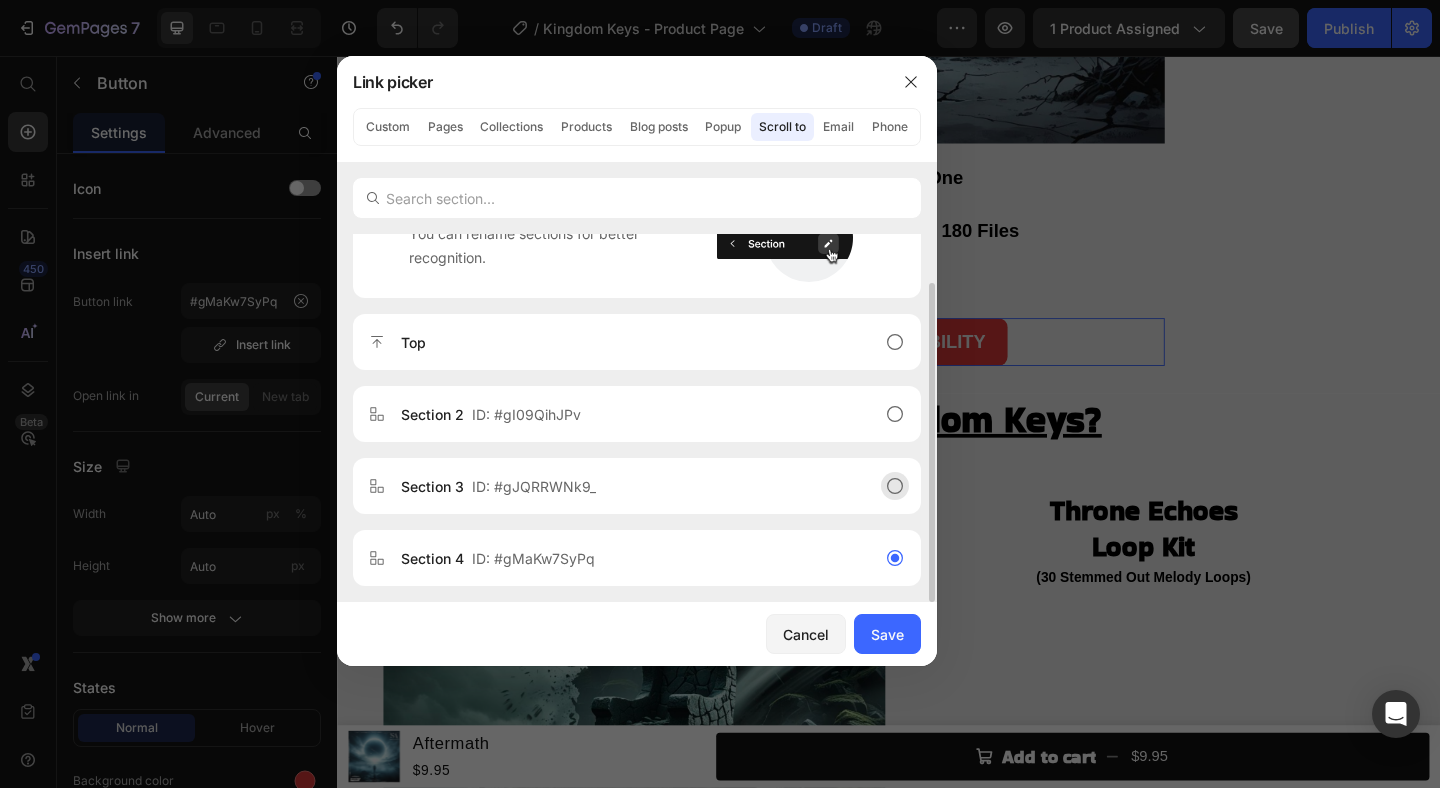 click on "Section 3  ID: #gJQRRWNk9_" at bounding box center (621, 486) 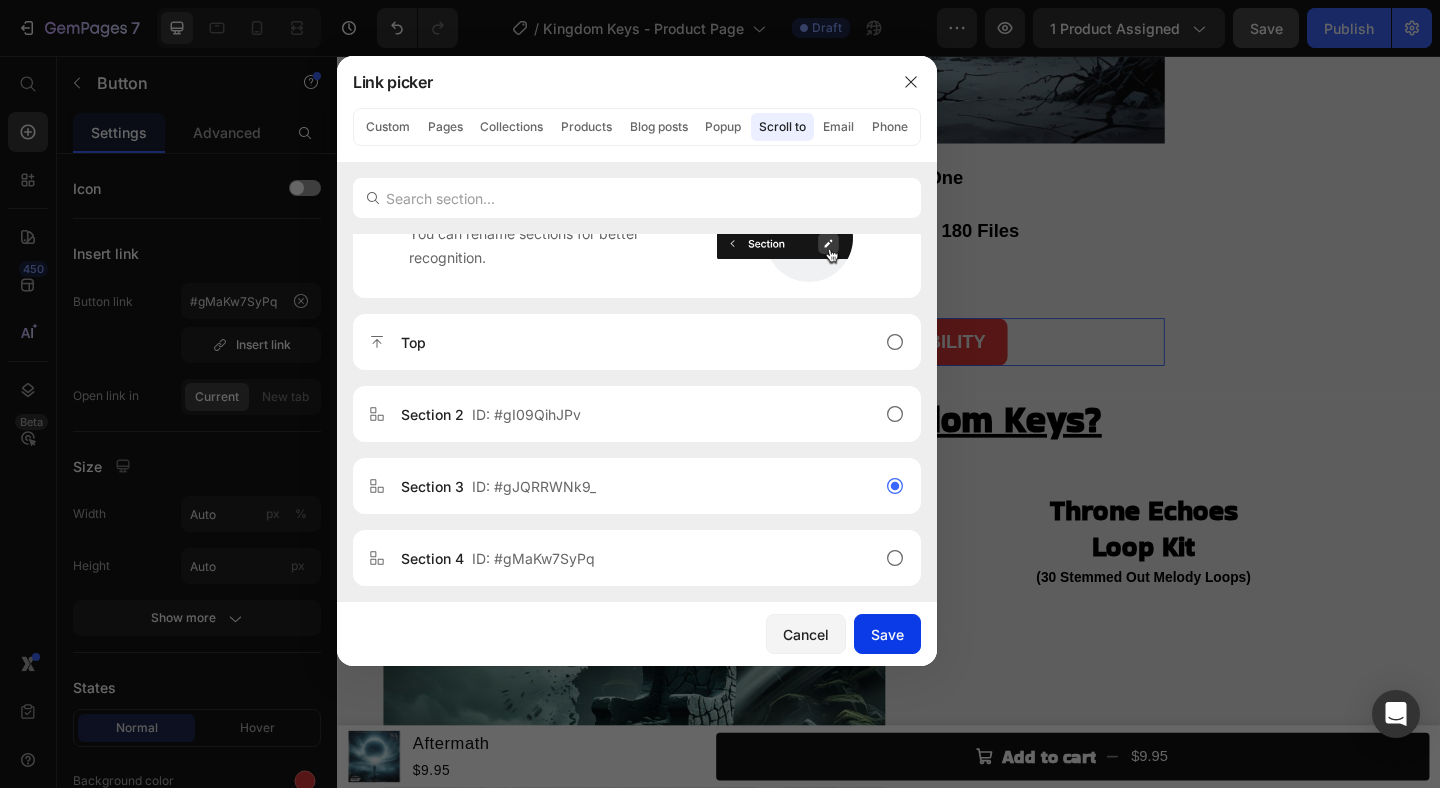 click on "Save" 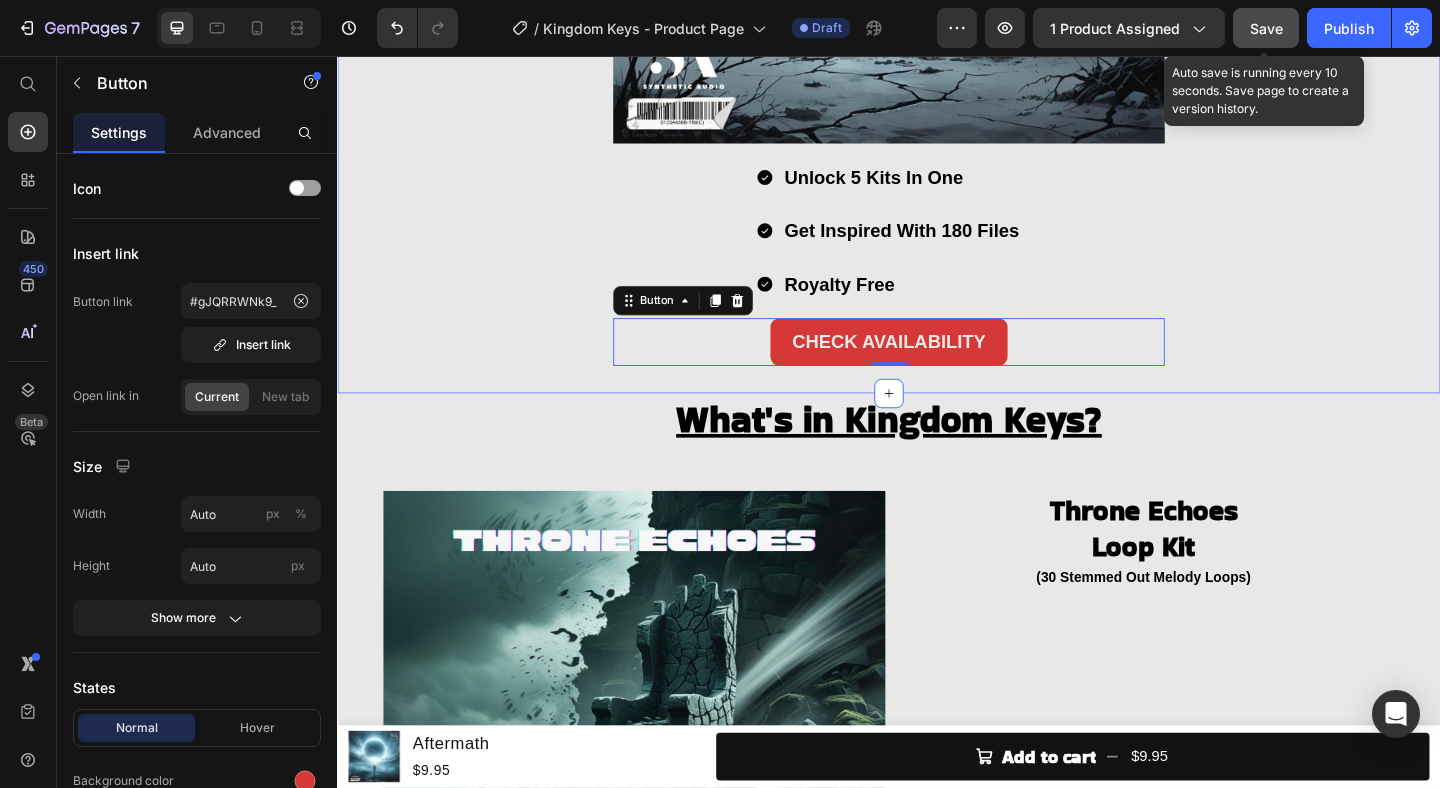 click on "Save" 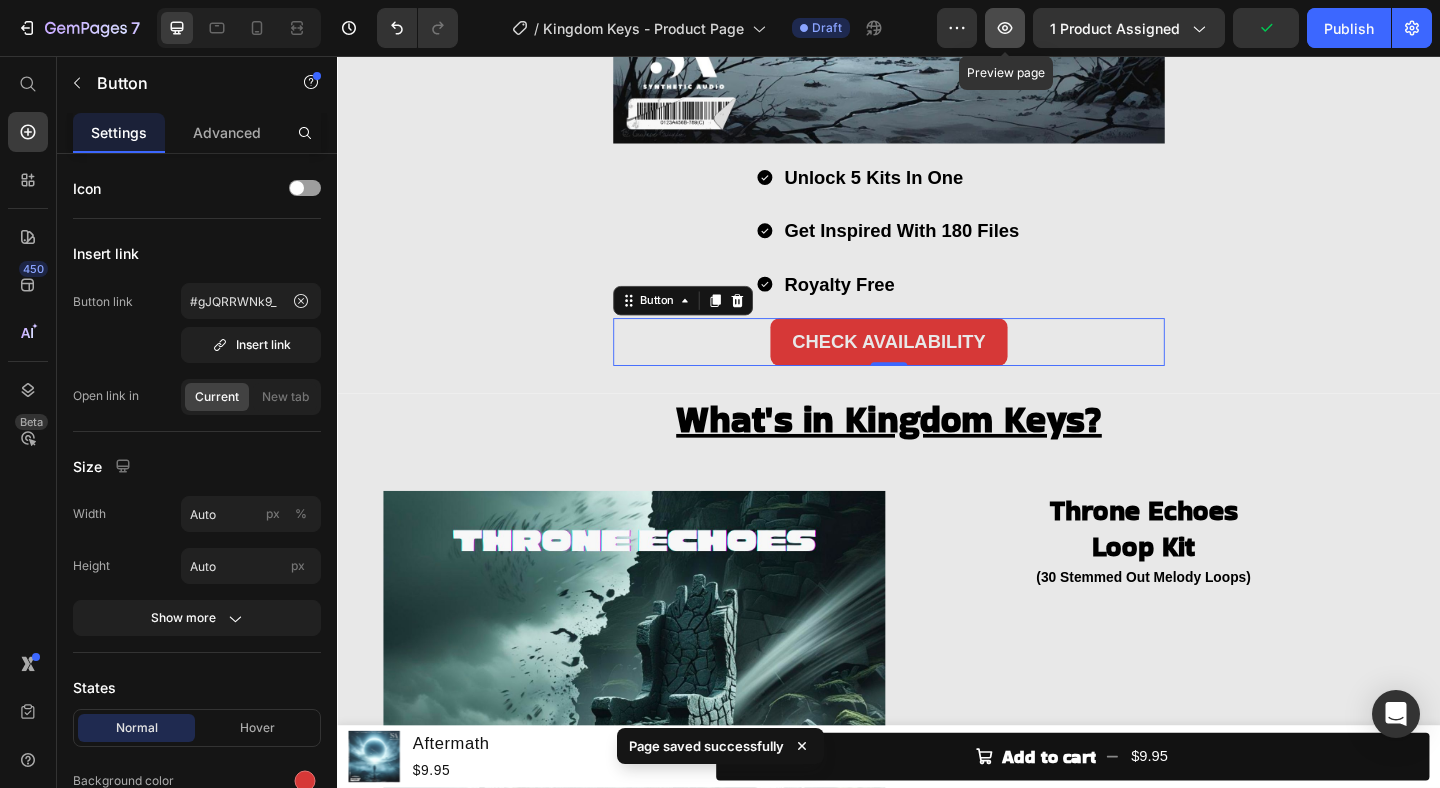 click 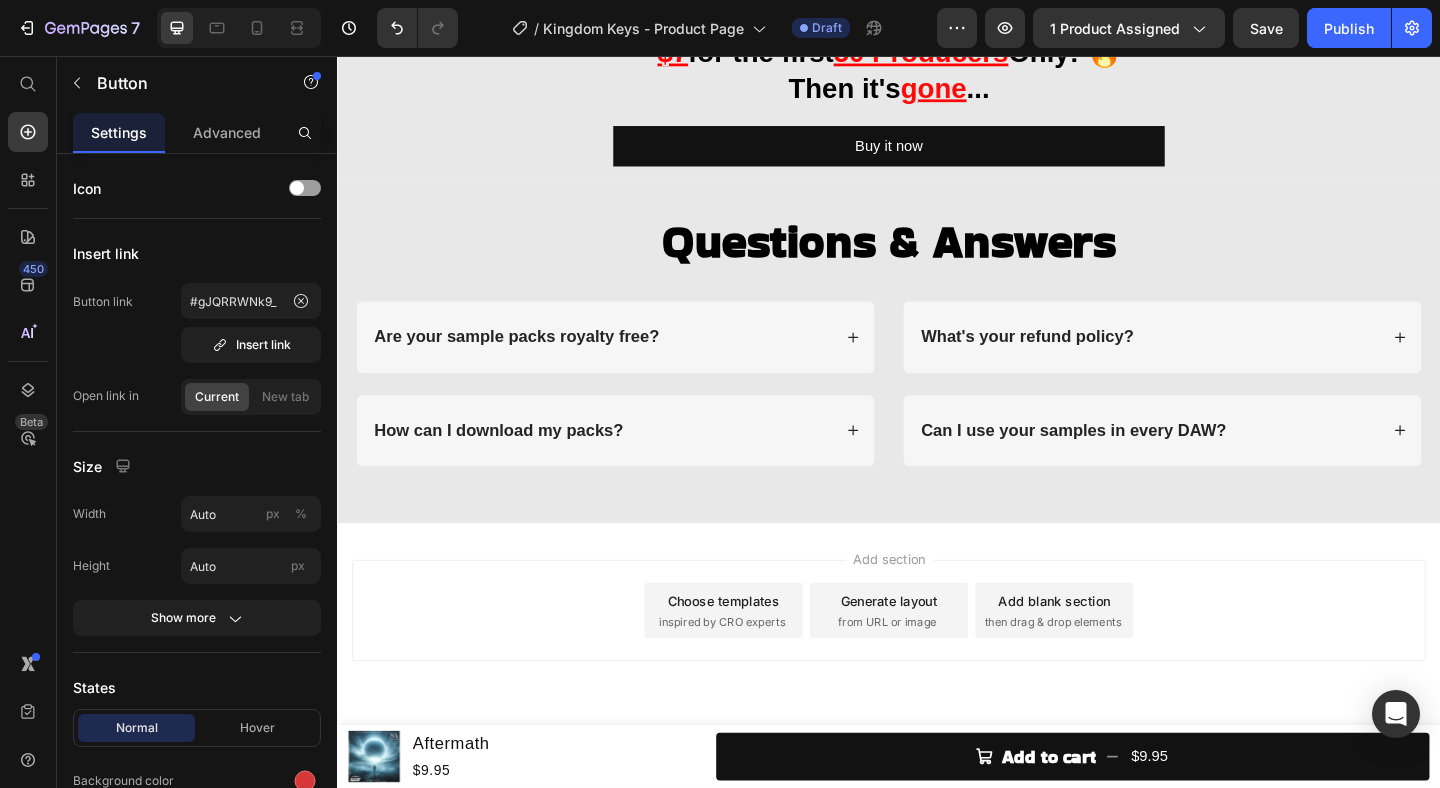 scroll, scrollTop: 4445, scrollLeft: 0, axis: vertical 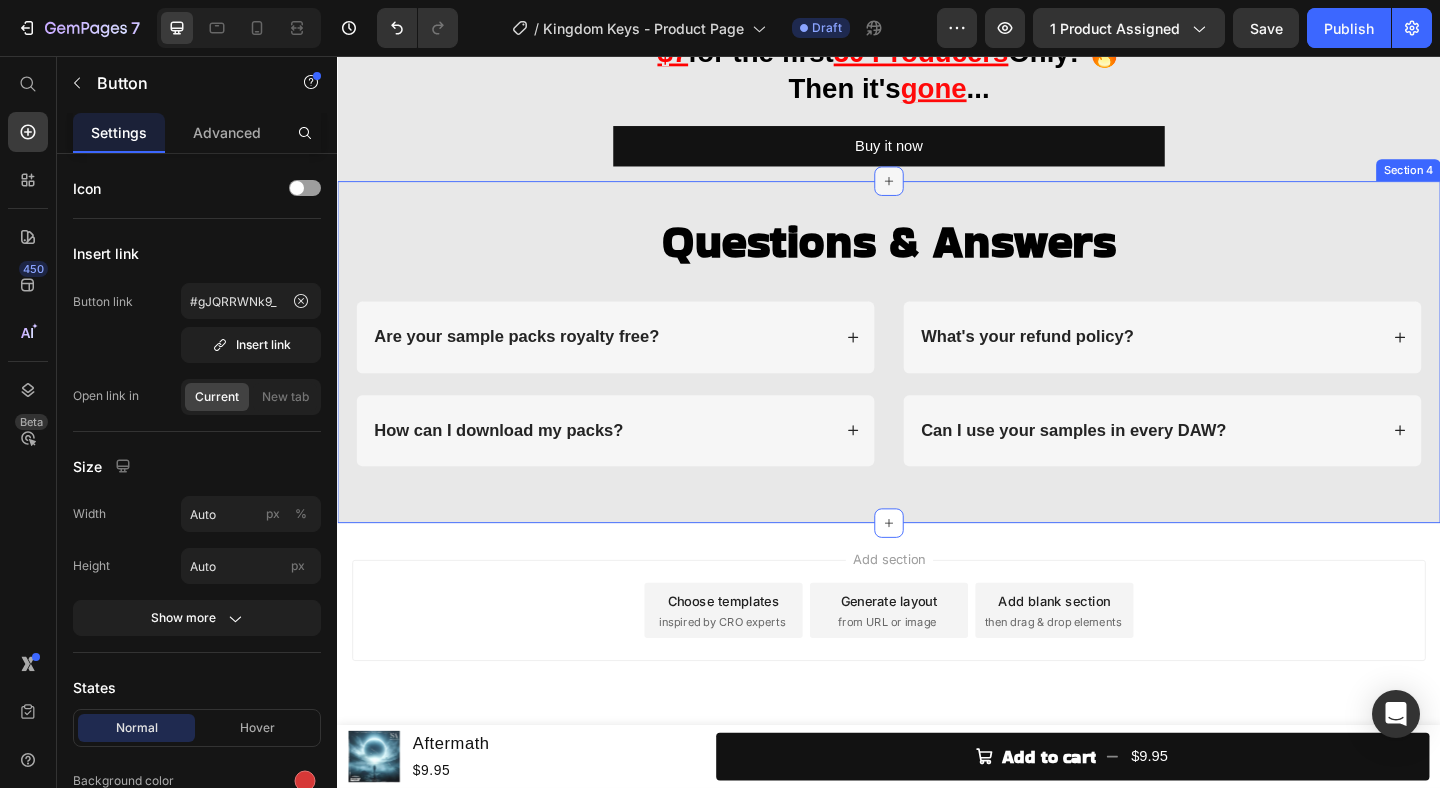 click 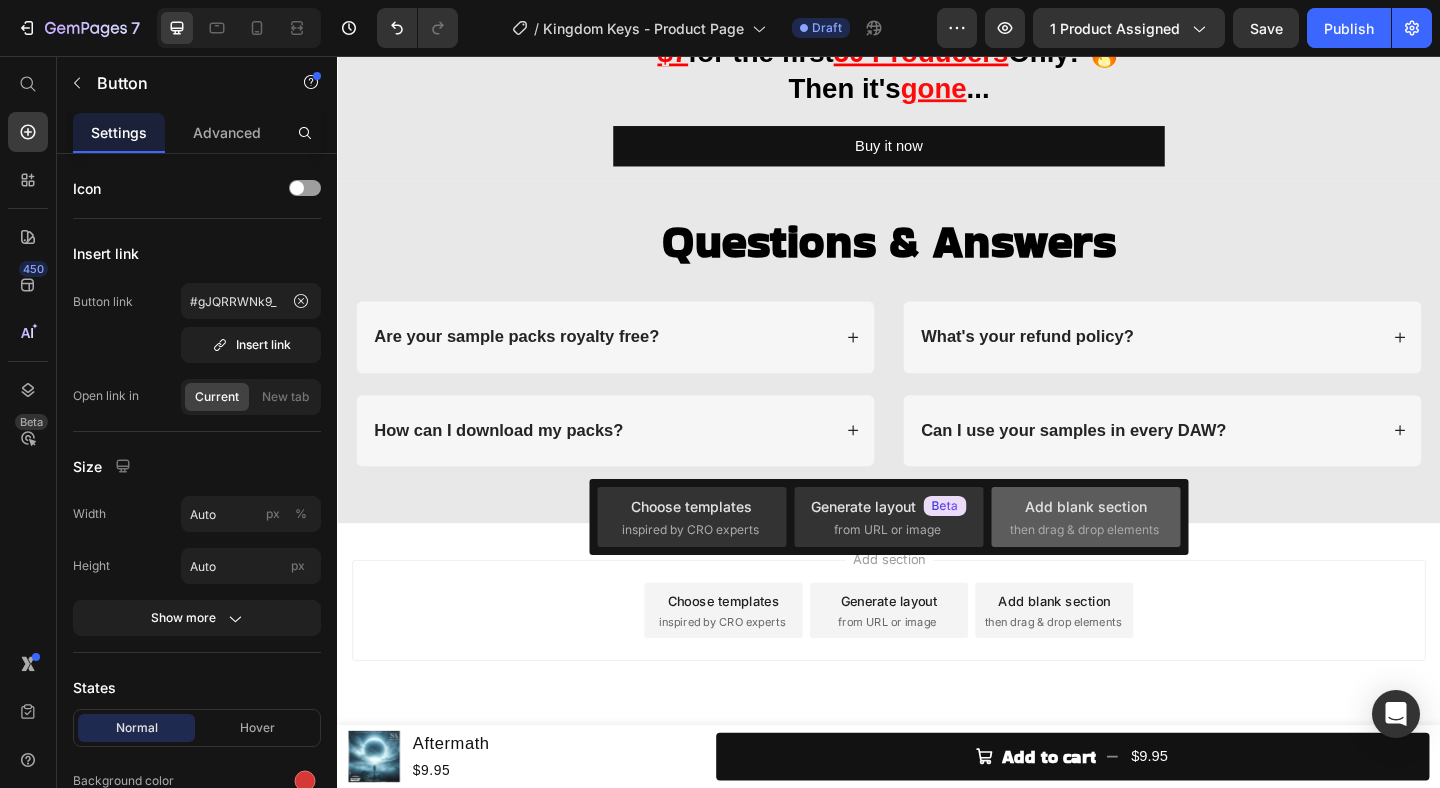 click on "Add blank section" at bounding box center (1086, 506) 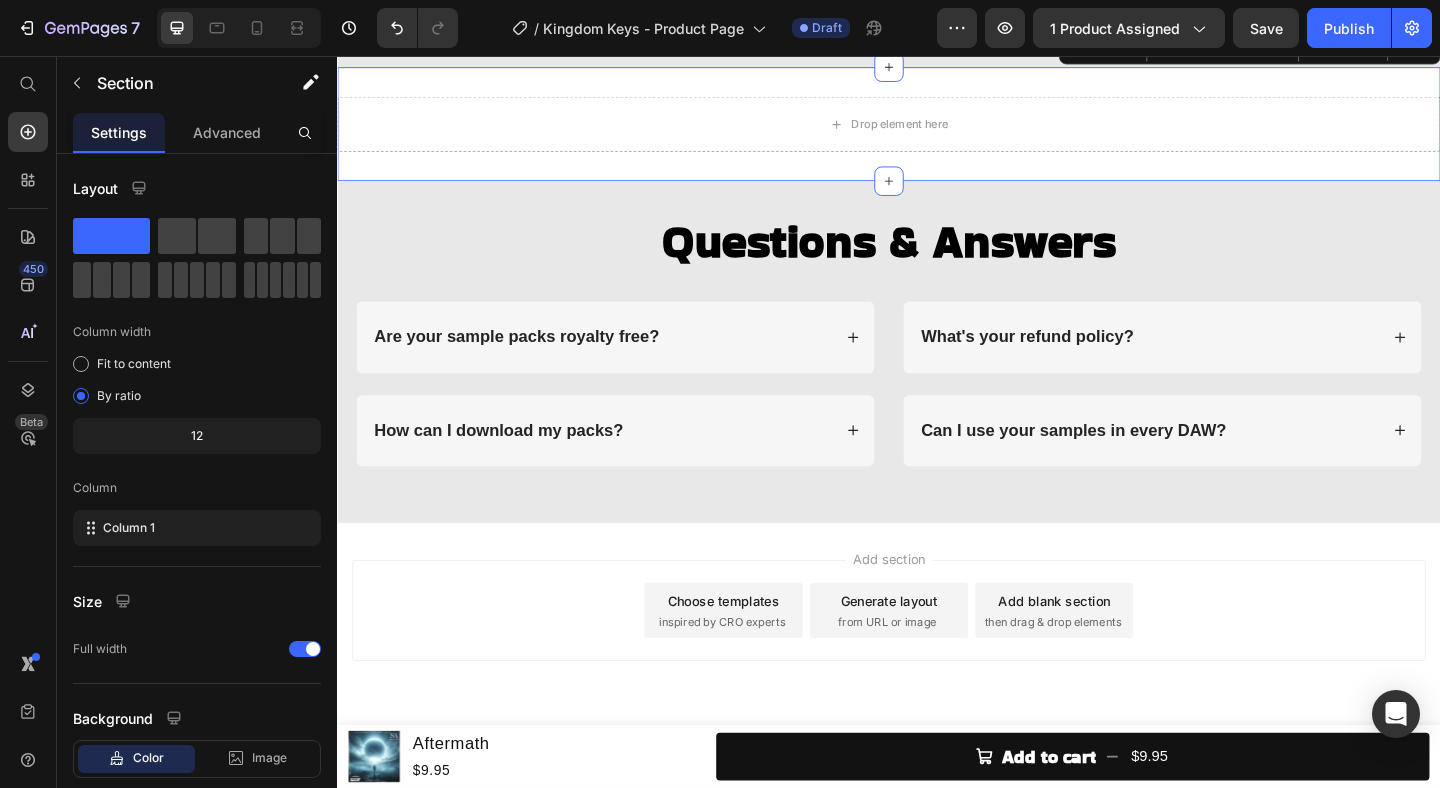click on "Drop element here Section 4   Create Theme Section AI Content Write with GemAI What would you like to describe here? Tone and Voice Persuasive Product Fragments Show more Generate" at bounding box center (937, 130) 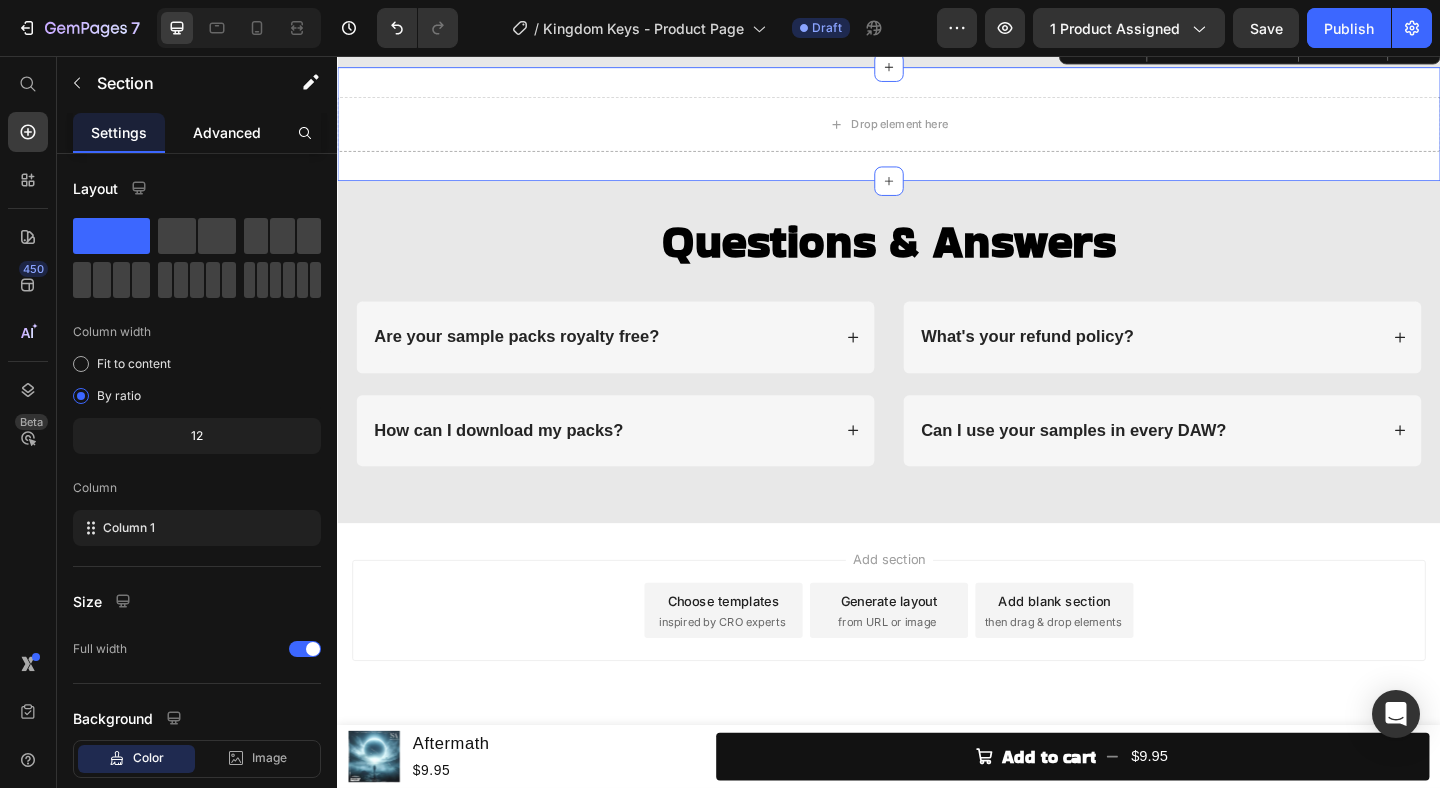 click on "Advanced" at bounding box center (227, 132) 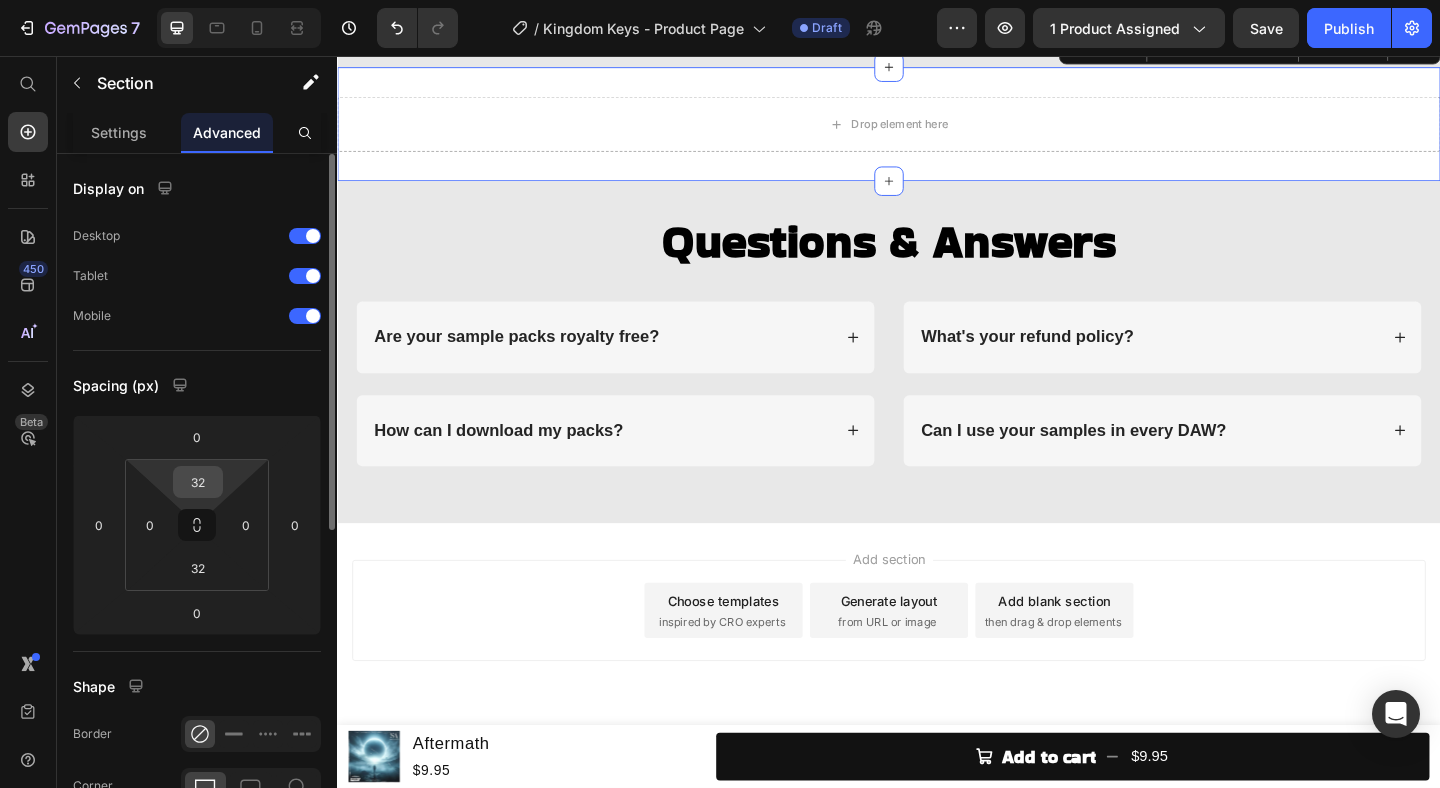 click on "32" at bounding box center (198, 482) 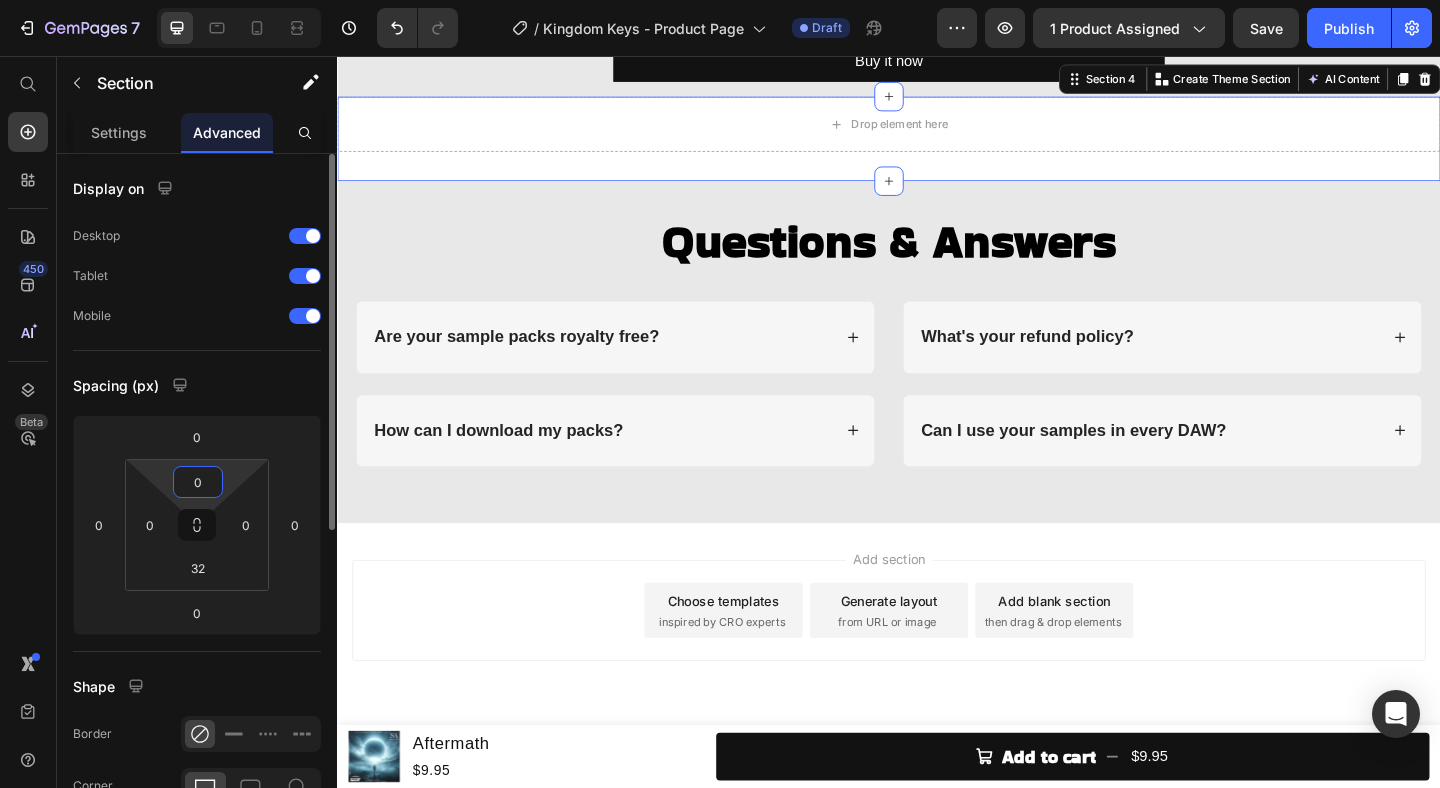 type on "0" 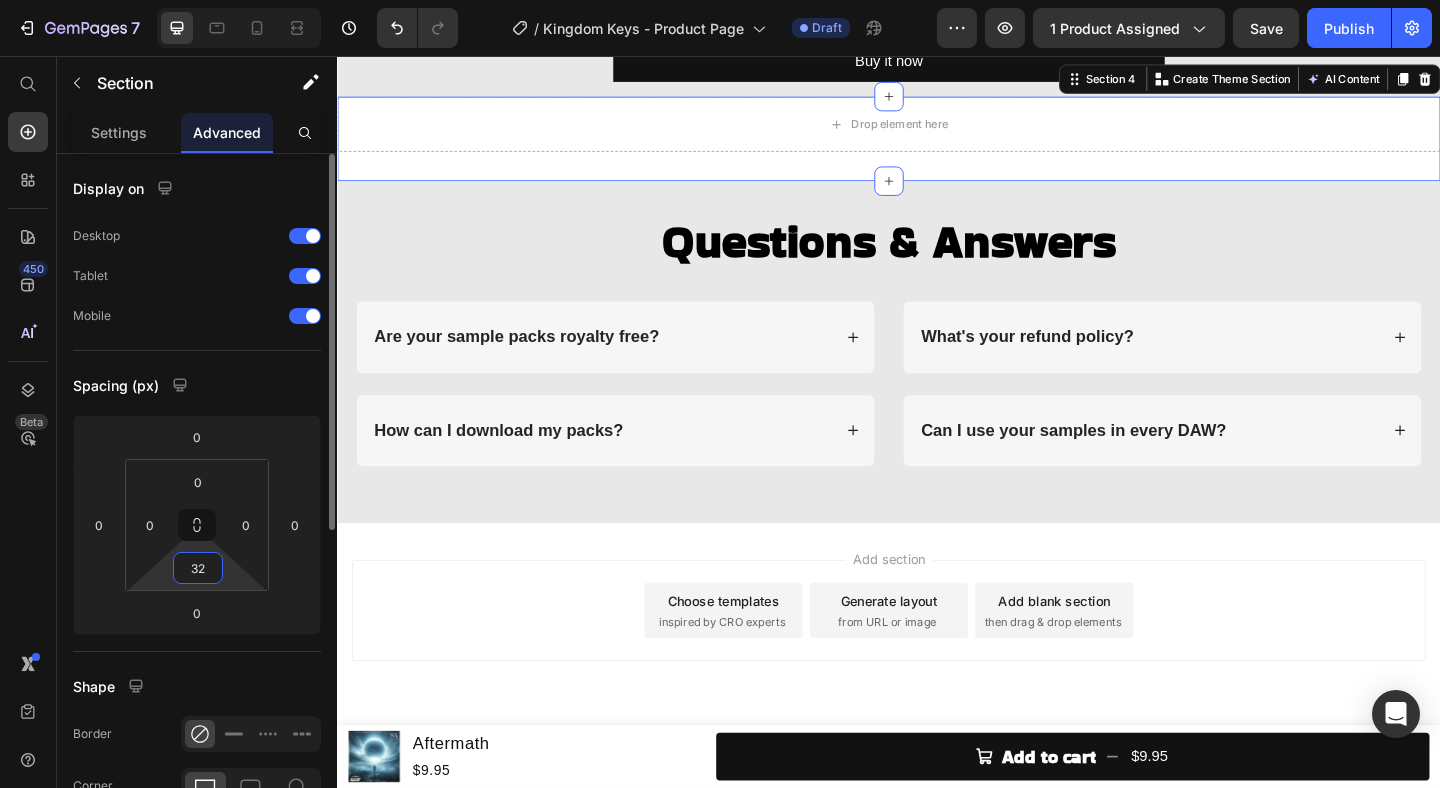 click on "32" at bounding box center (198, 568) 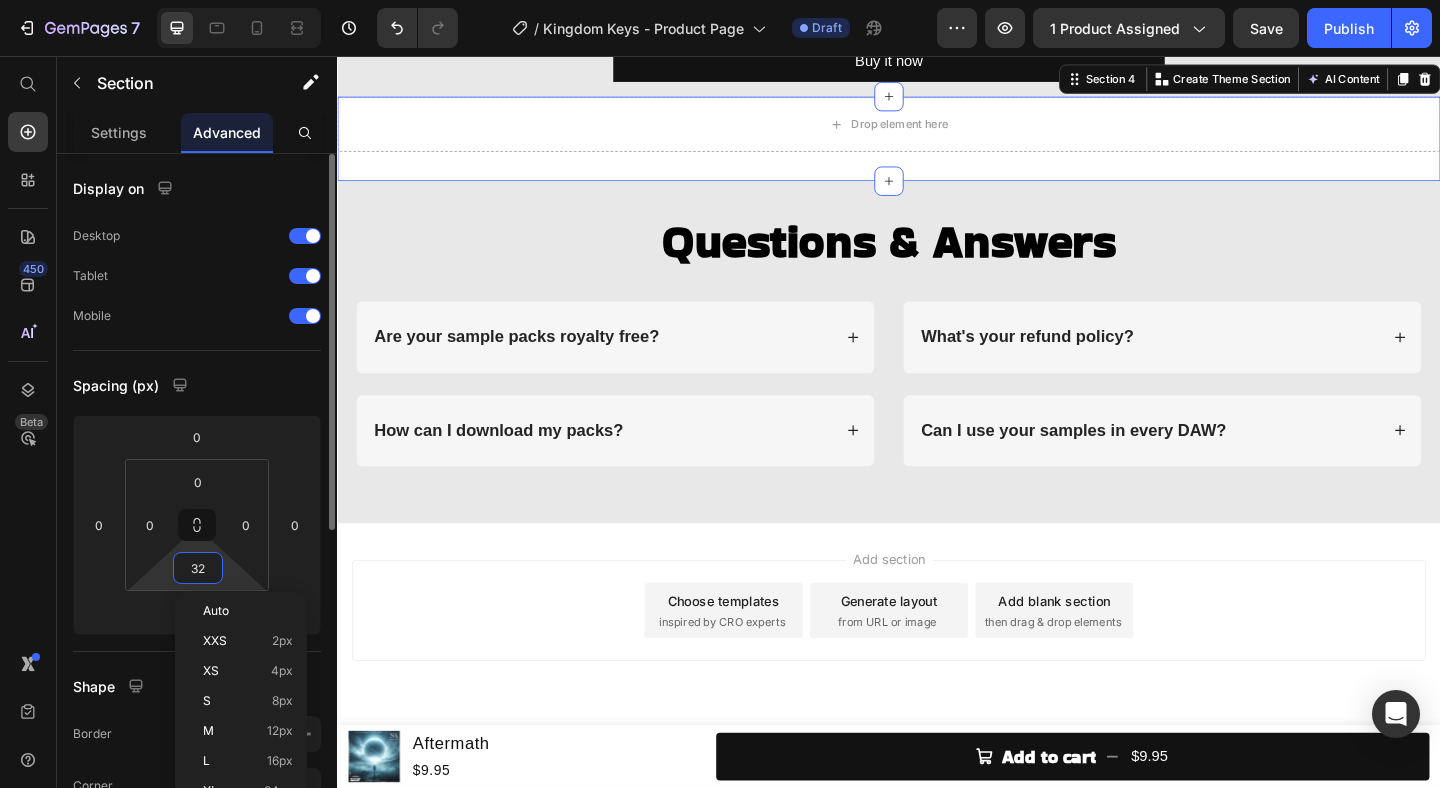 type on "0" 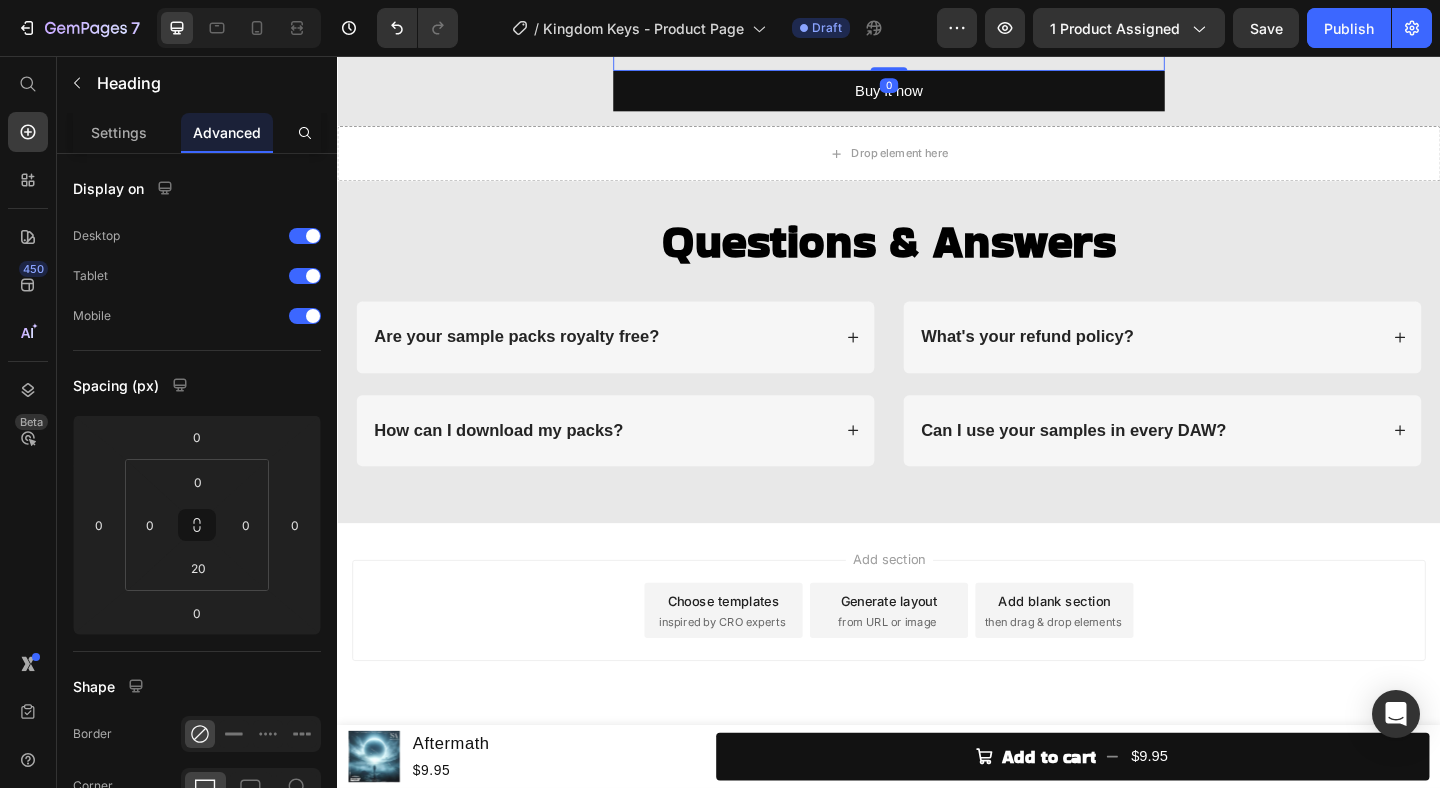 click on "$7  for the first  50 Producers  Only! 🔥  Then it's  gone ..." at bounding box center [937, 11] 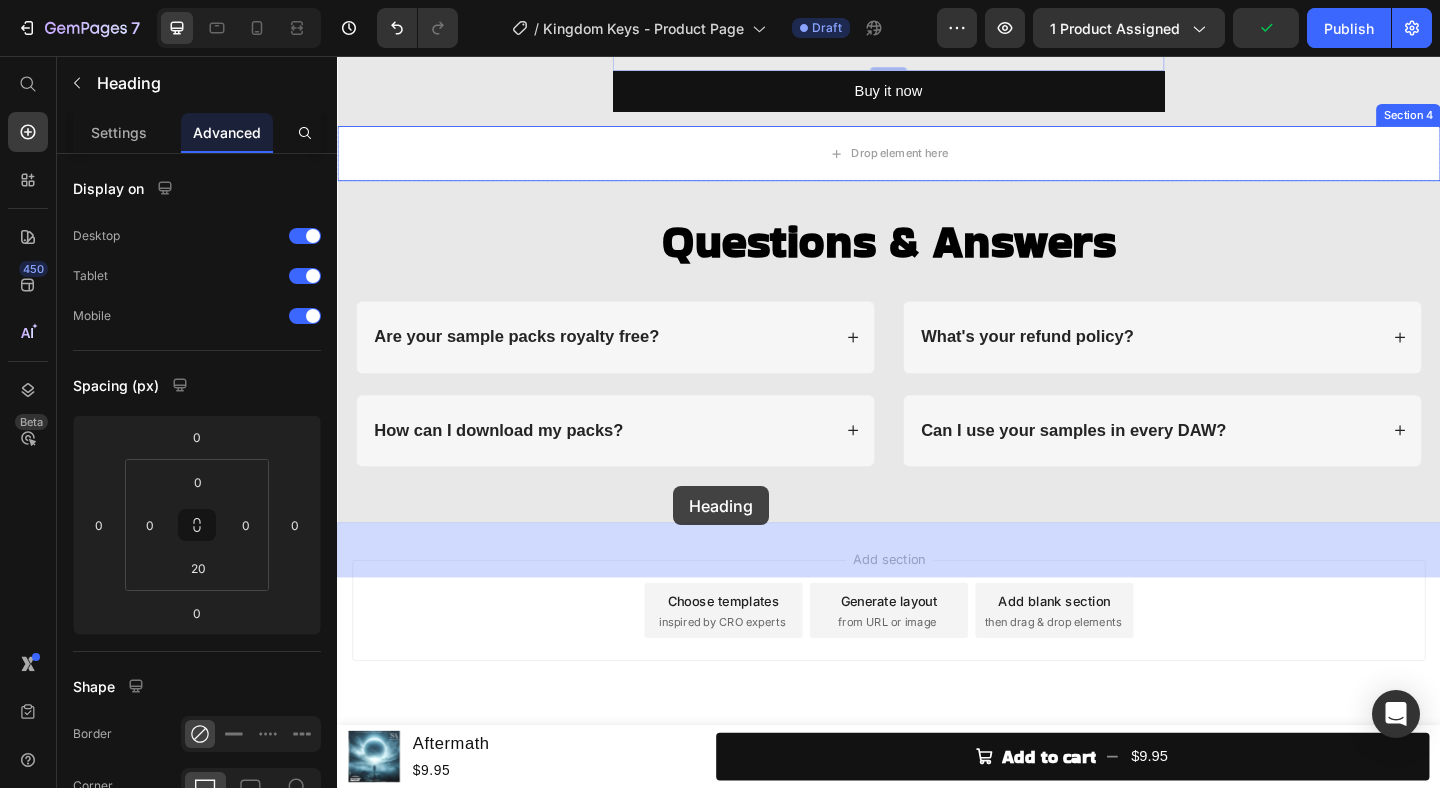 drag, startPoint x: 700, startPoint y: 303, endPoint x: 703, endPoint y: 524, distance: 221.02036 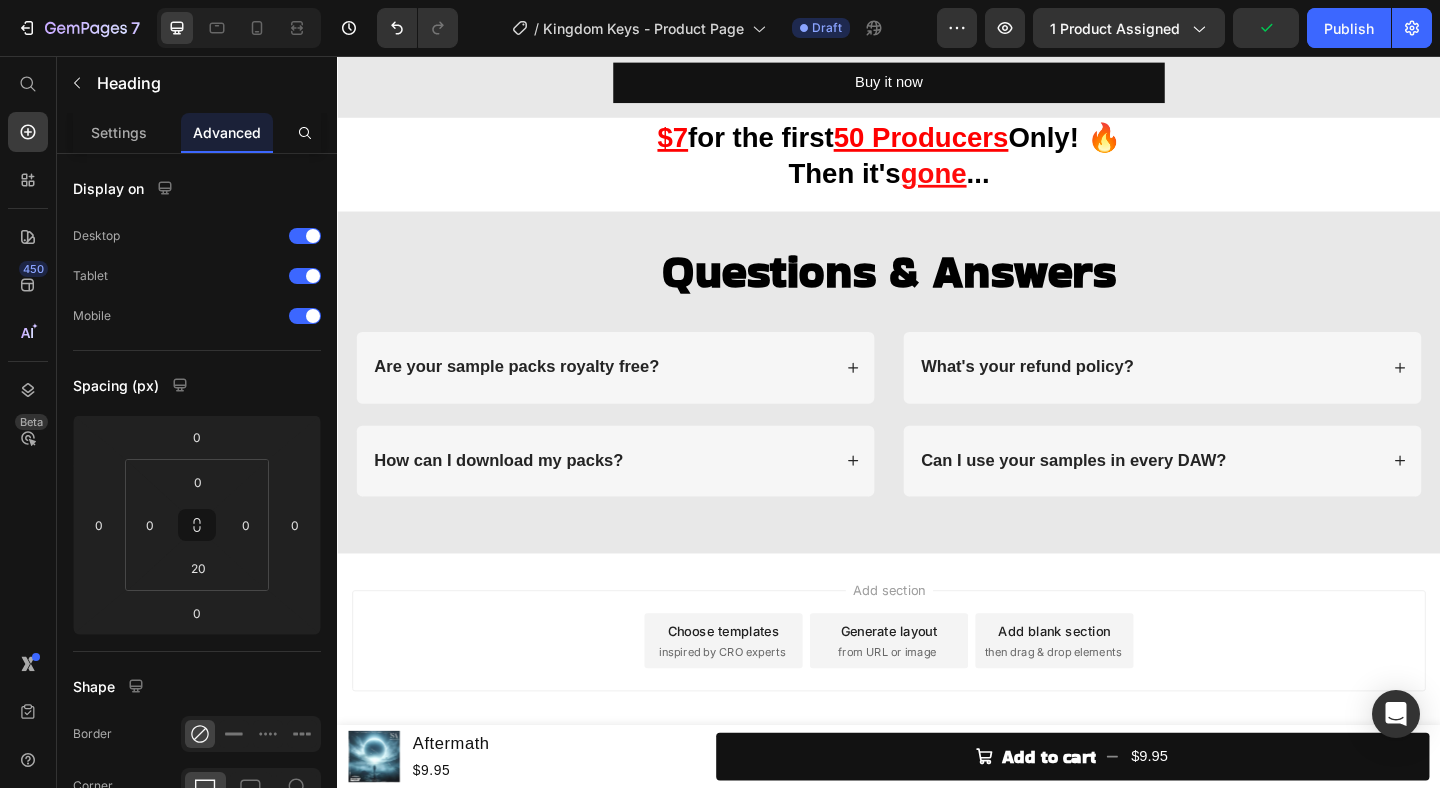 scroll, scrollTop: 4228, scrollLeft: 0, axis: vertical 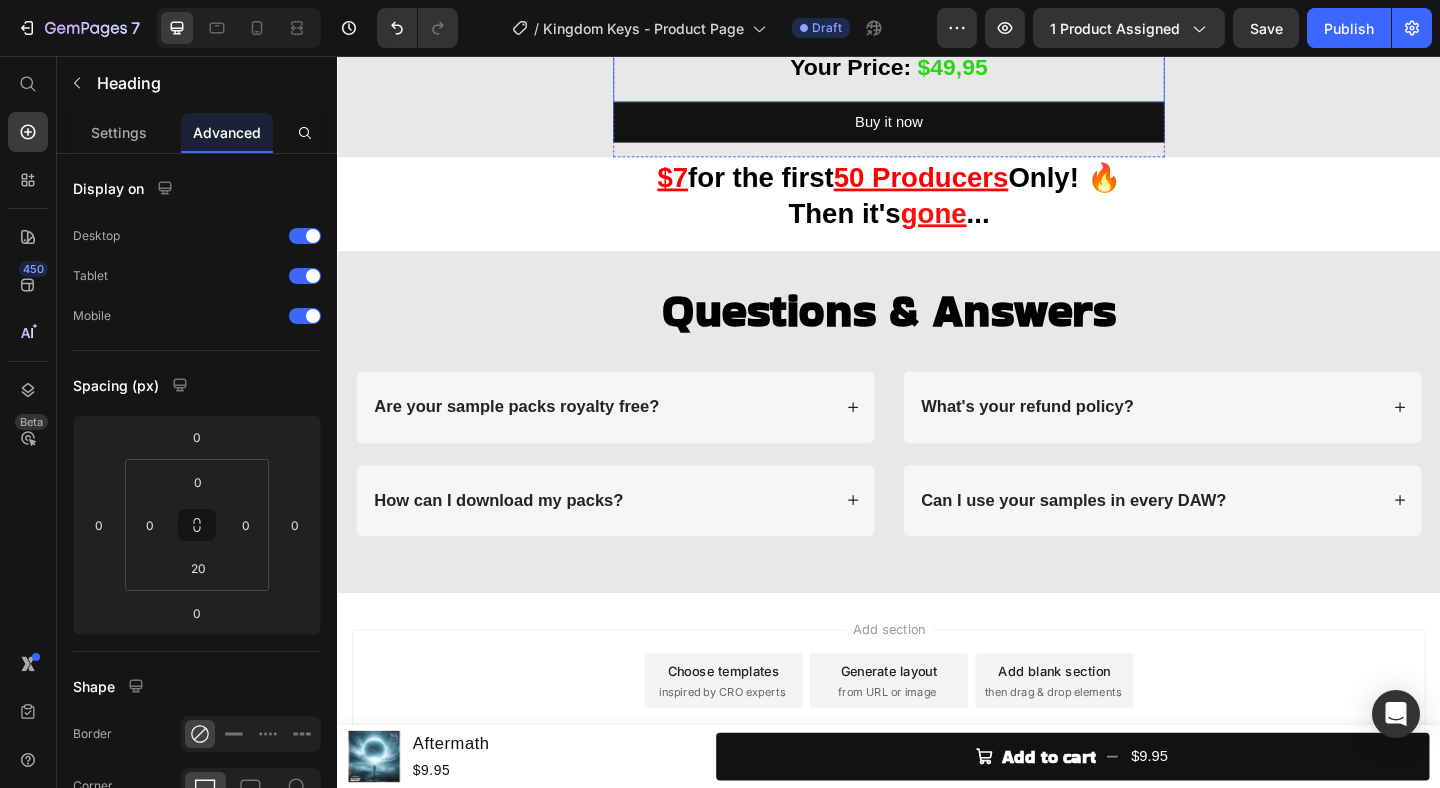 click on "Total Value:  $115 Your Price:   $49,95" at bounding box center (937, 51) 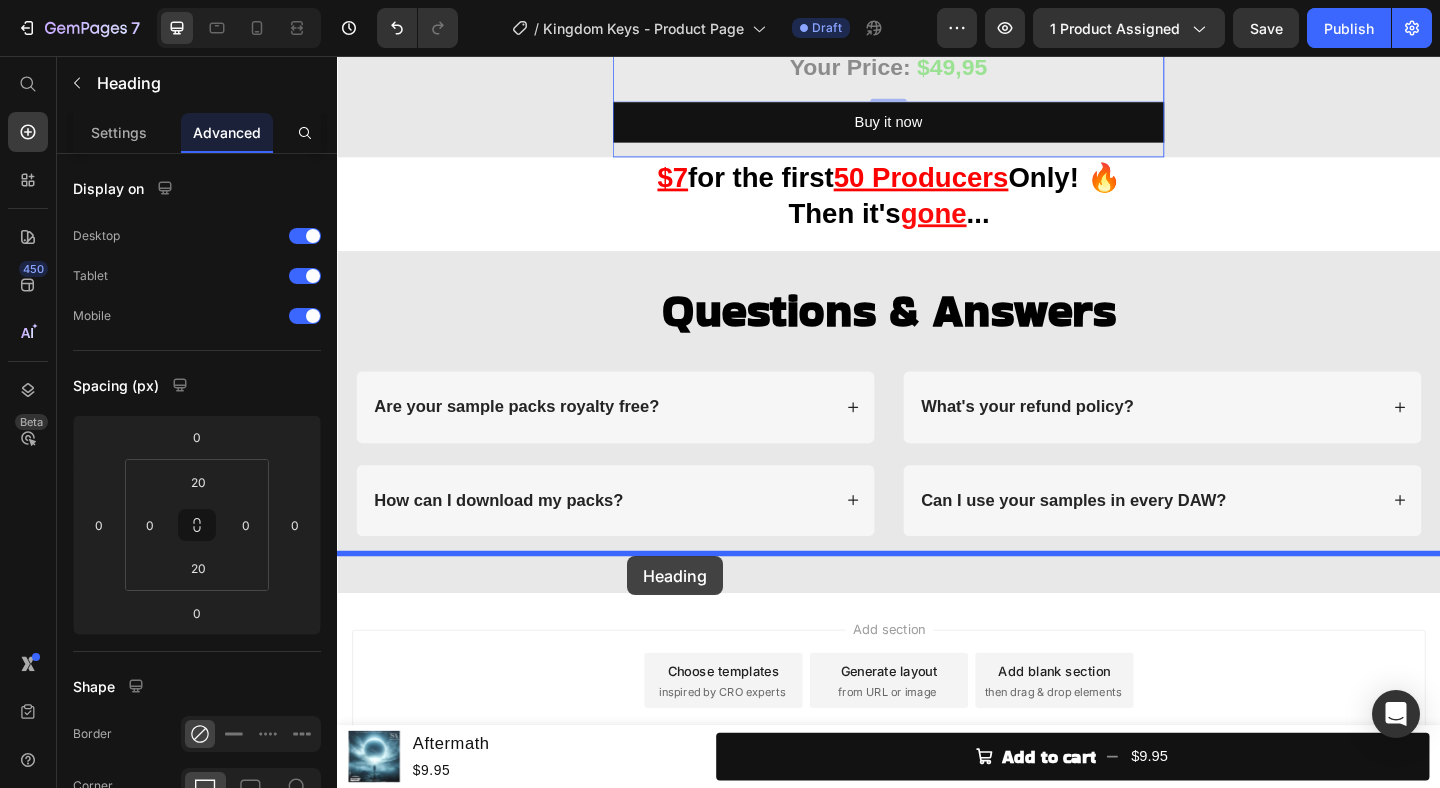 drag, startPoint x: 648, startPoint y: 404, endPoint x: 652, endPoint y: 600, distance: 196.04082 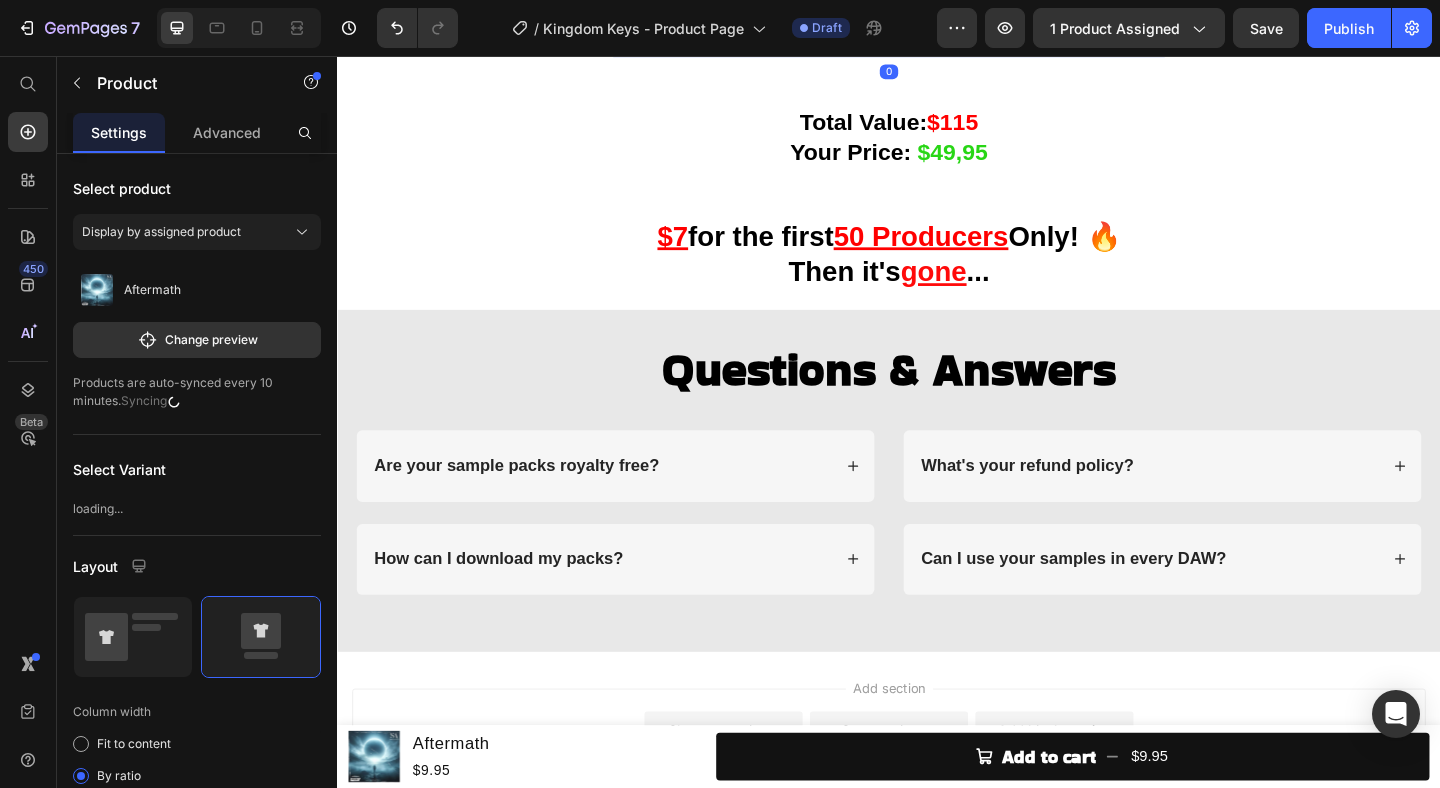 click on "Buy it now Dynamic Checkout" at bounding box center [937, 27] 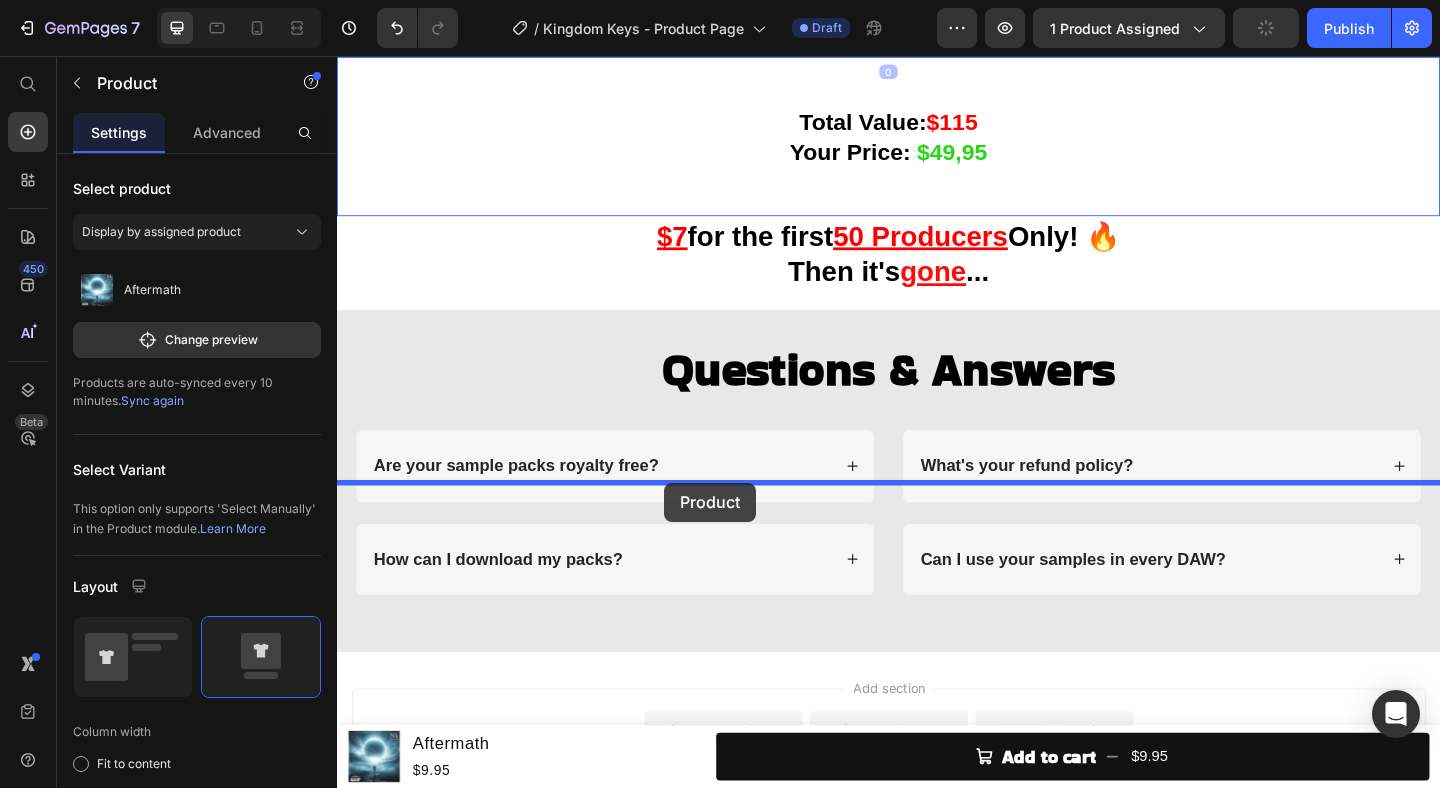 drag, startPoint x: 652, startPoint y: 130, endPoint x: 693, endPoint y: 520, distance: 392.1492 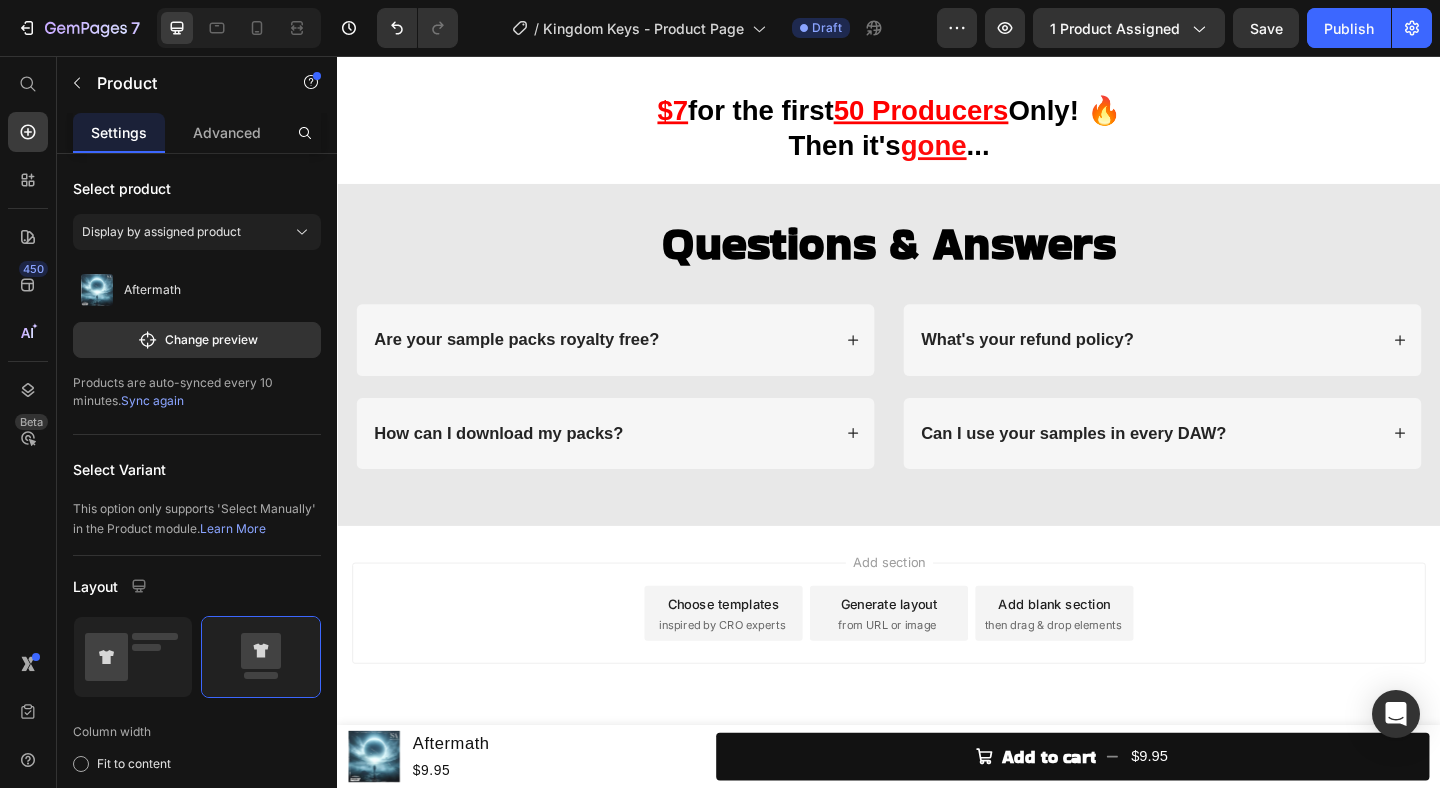 scroll, scrollTop: 4382, scrollLeft: 0, axis: vertical 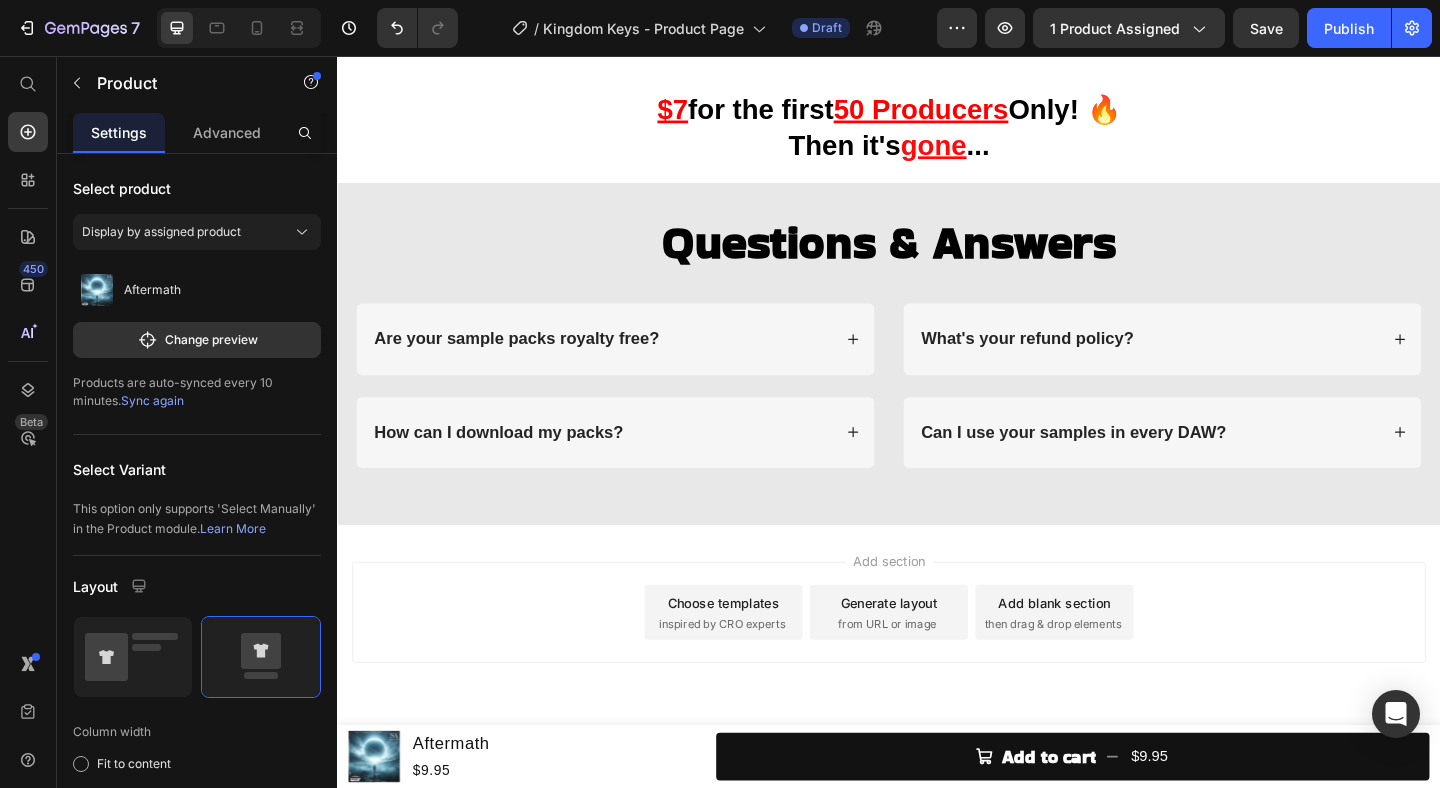 click on "Buy it now" at bounding box center (937, -103) 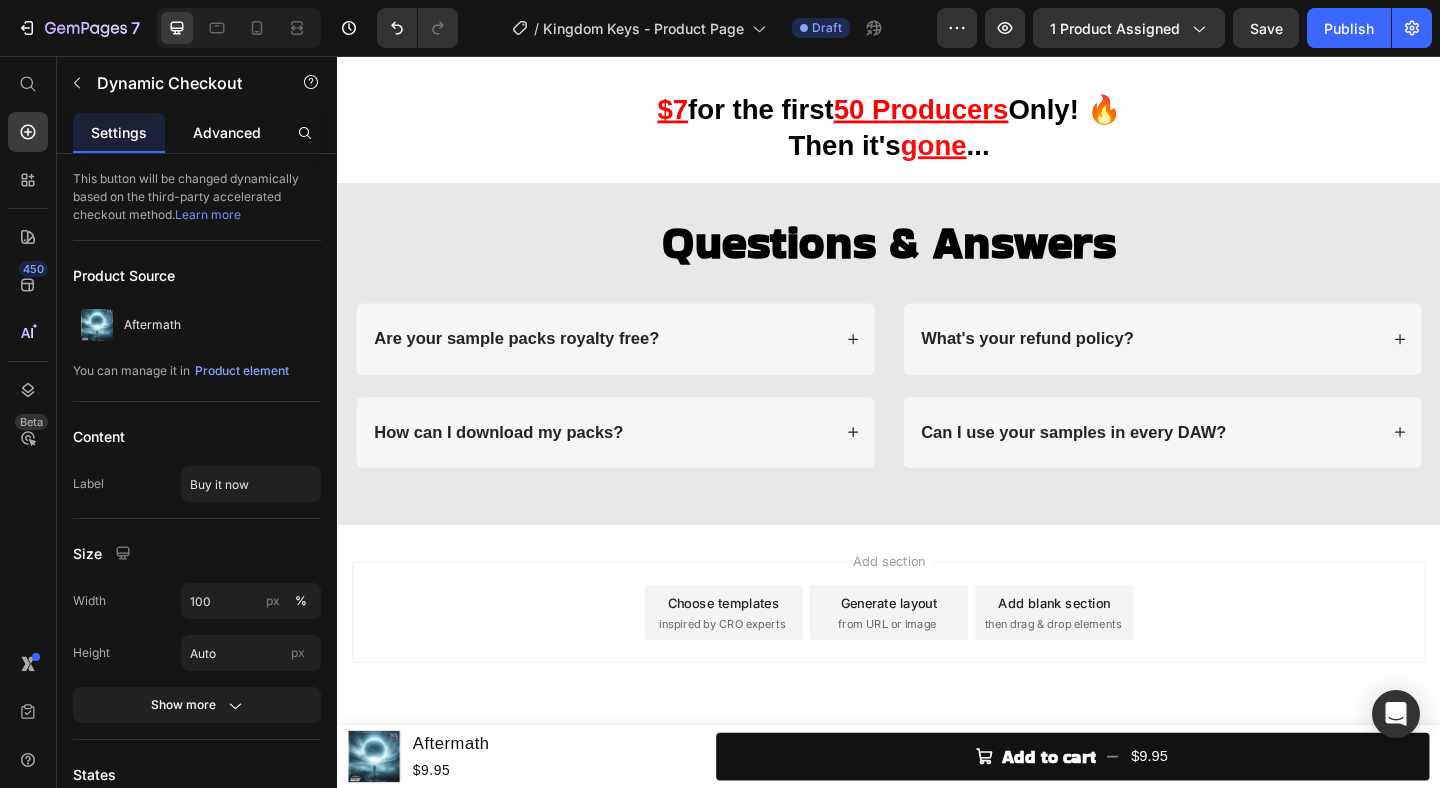 click on "Advanced" at bounding box center (227, 132) 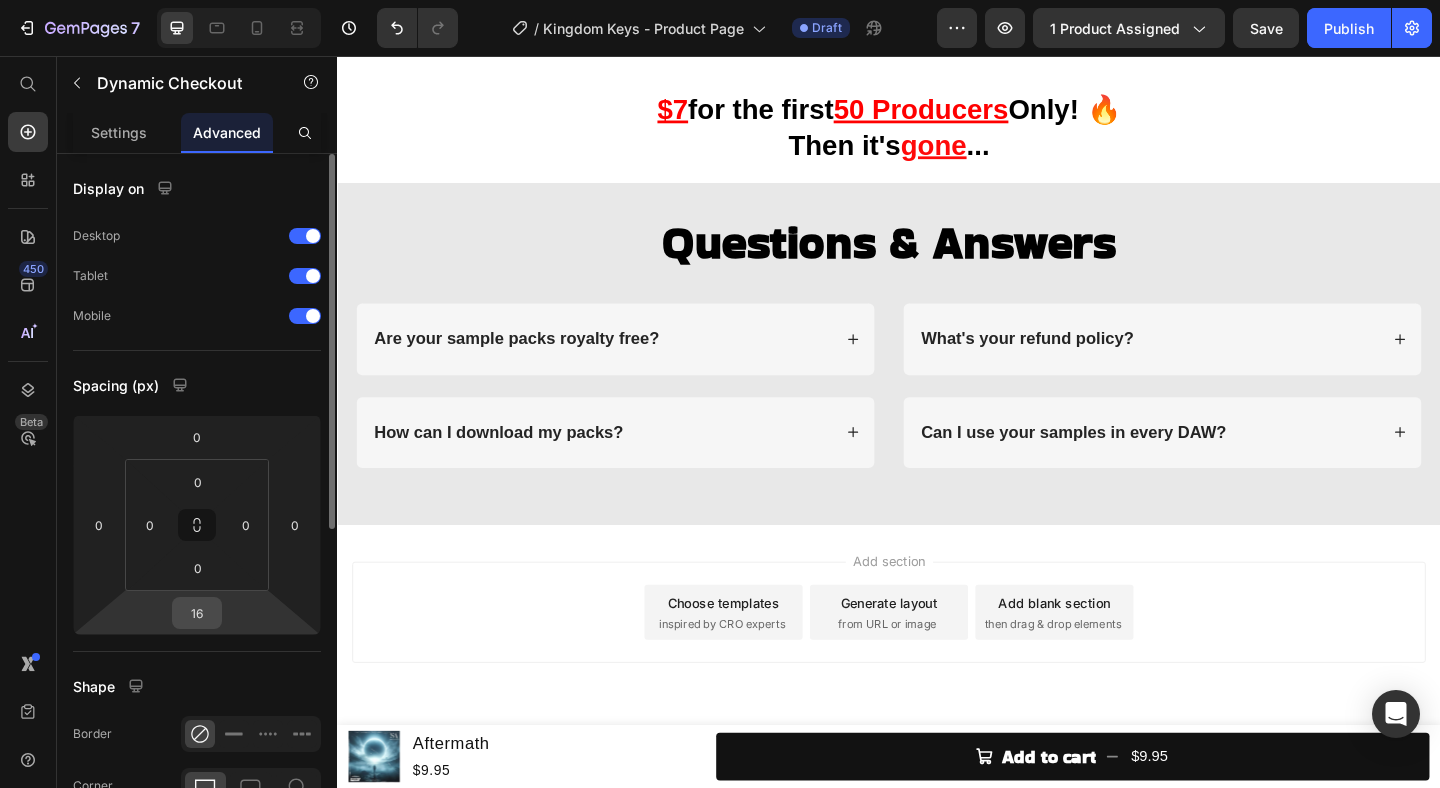 click on "16" at bounding box center (197, 613) 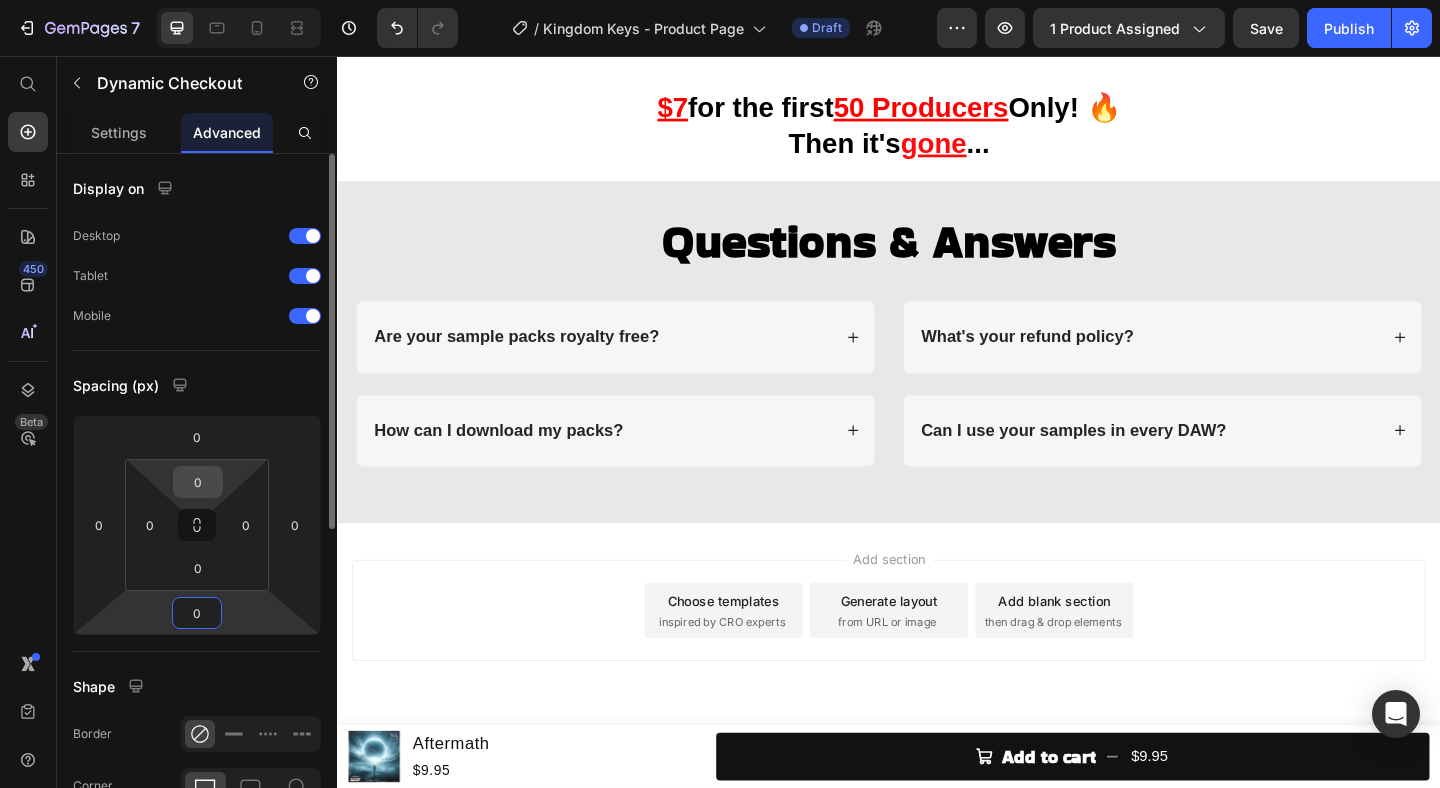 type on "0" 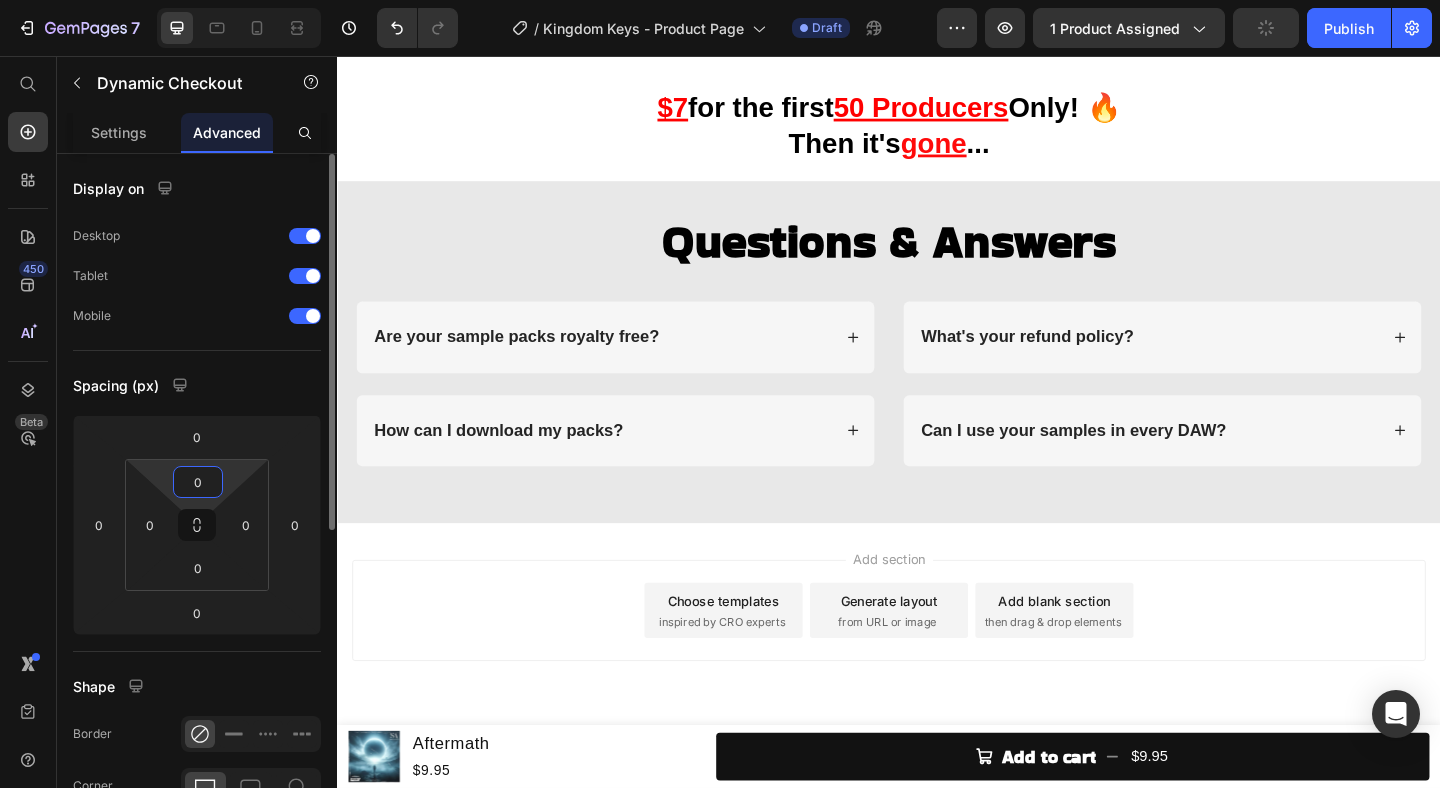 click on "0" at bounding box center [198, 482] 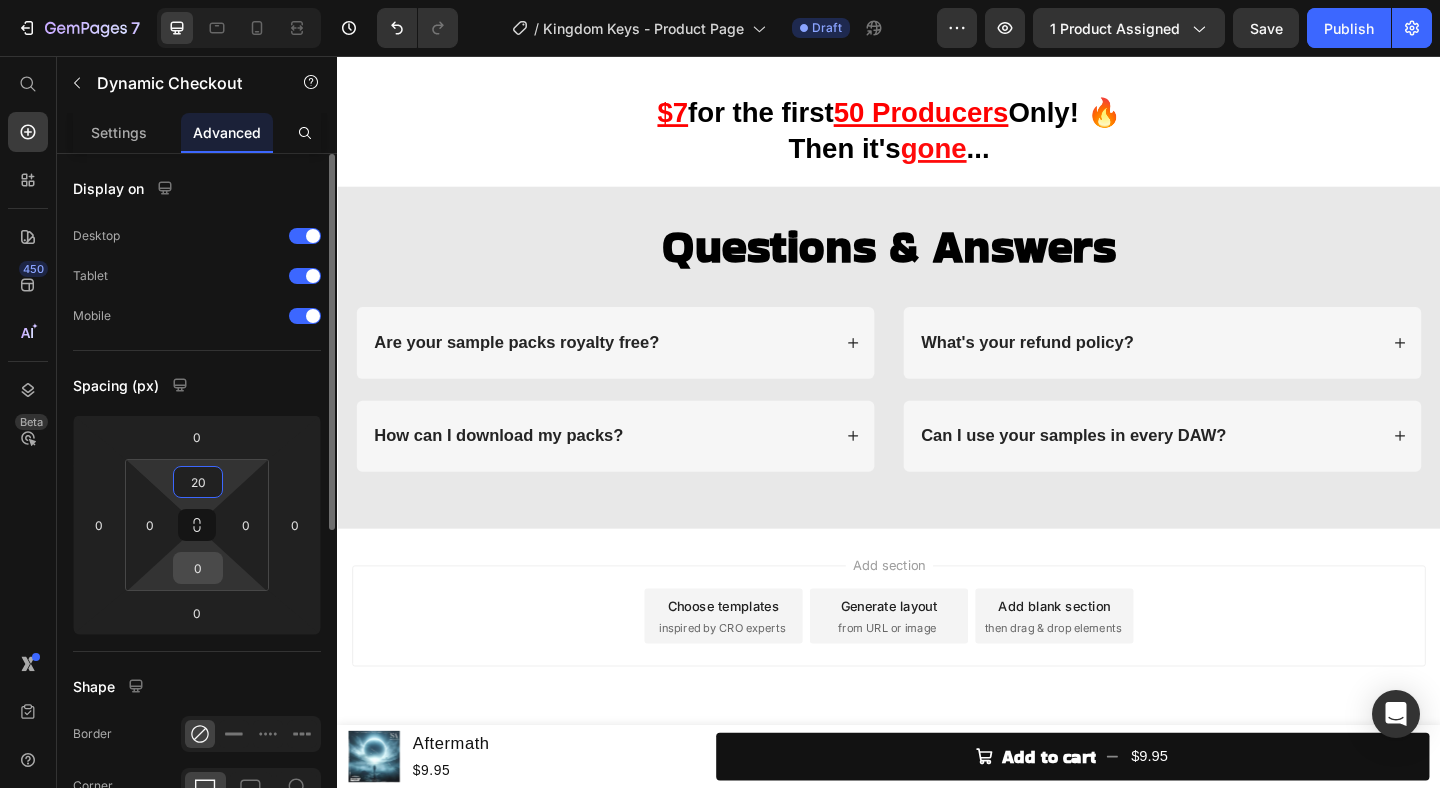 type on "20" 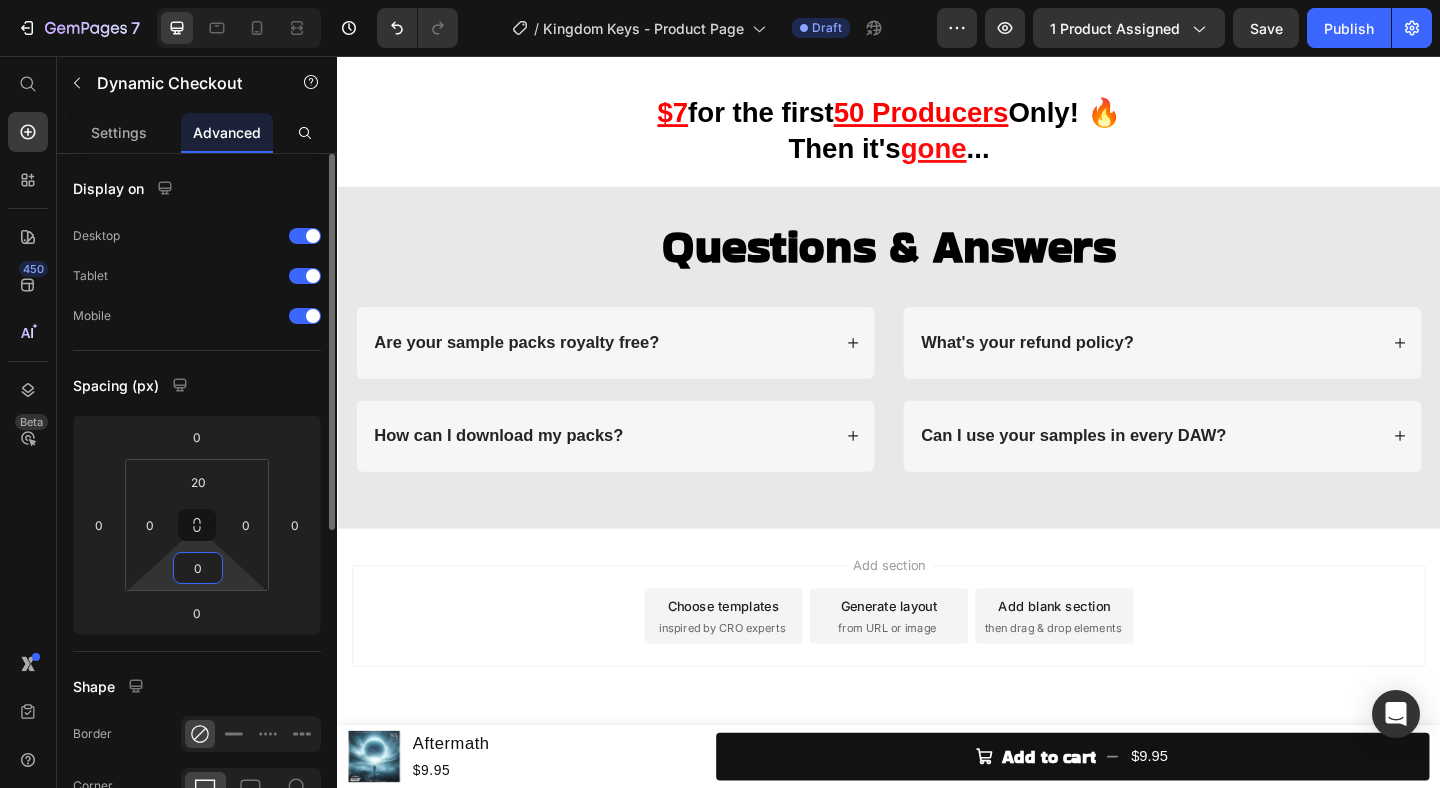 click on "0" at bounding box center [198, 568] 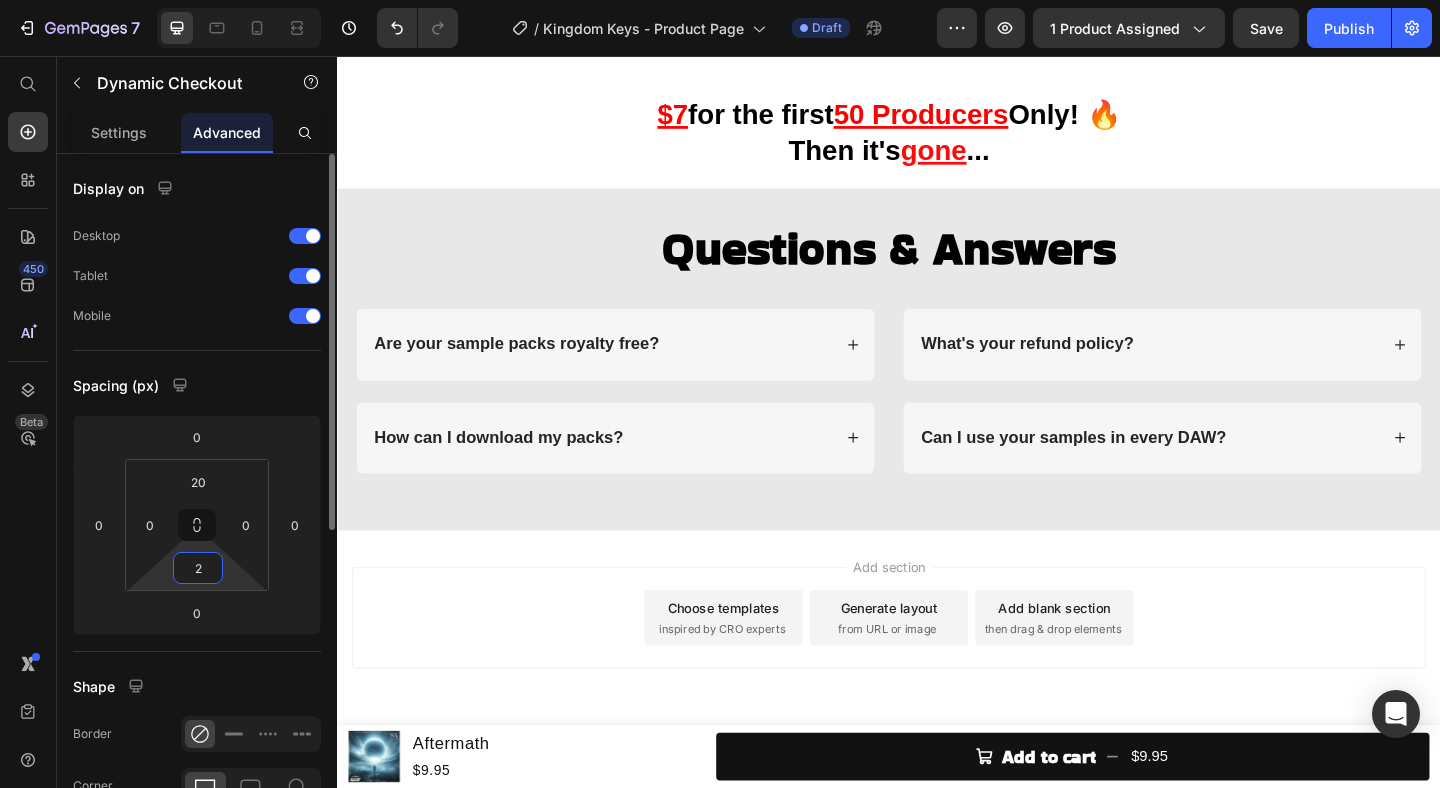 type on "20" 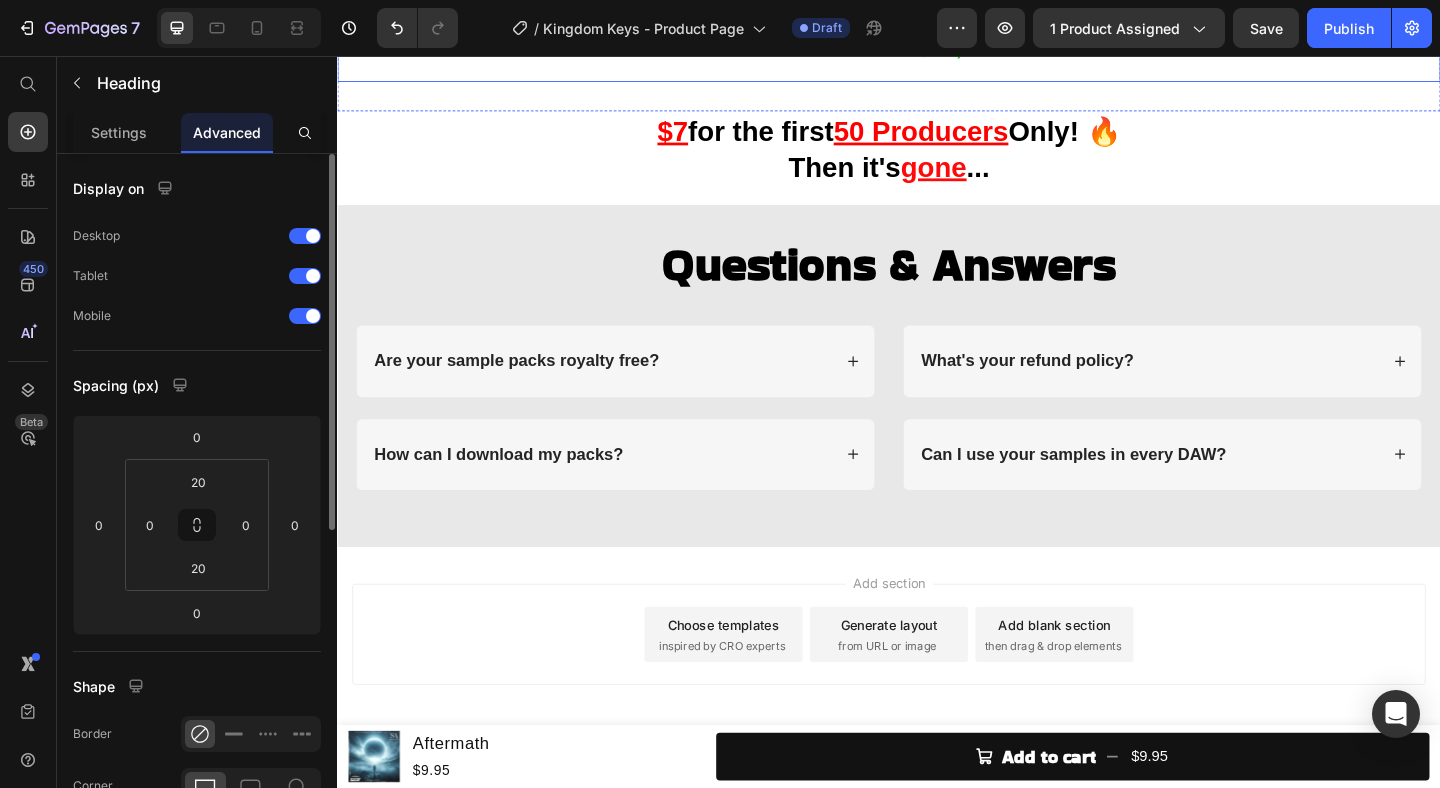 click on "Total Value:  $115 Your Price:   $49,95" at bounding box center (937, 29) 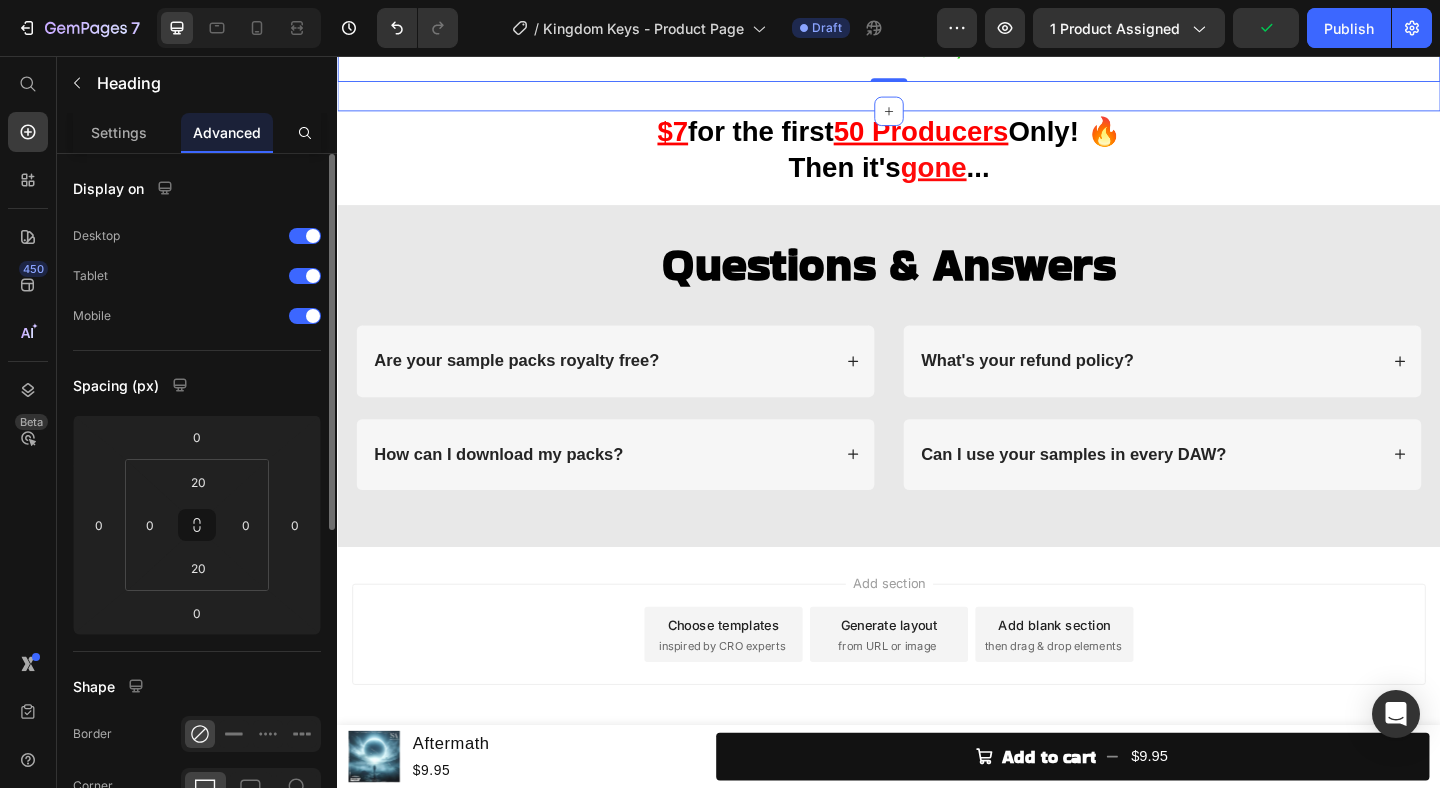 click on "Throne Echoes - $30 Shattered Keys - $15 Alchemy Starters - $25 Oblivion Textures - $25 Cathedral Percs - $20 Item List Row Buy it now Dynamic Checkout Product Total Value:  $115 Your Price:   $49,95 Heading   0 Section 4" at bounding box center (937, -157) 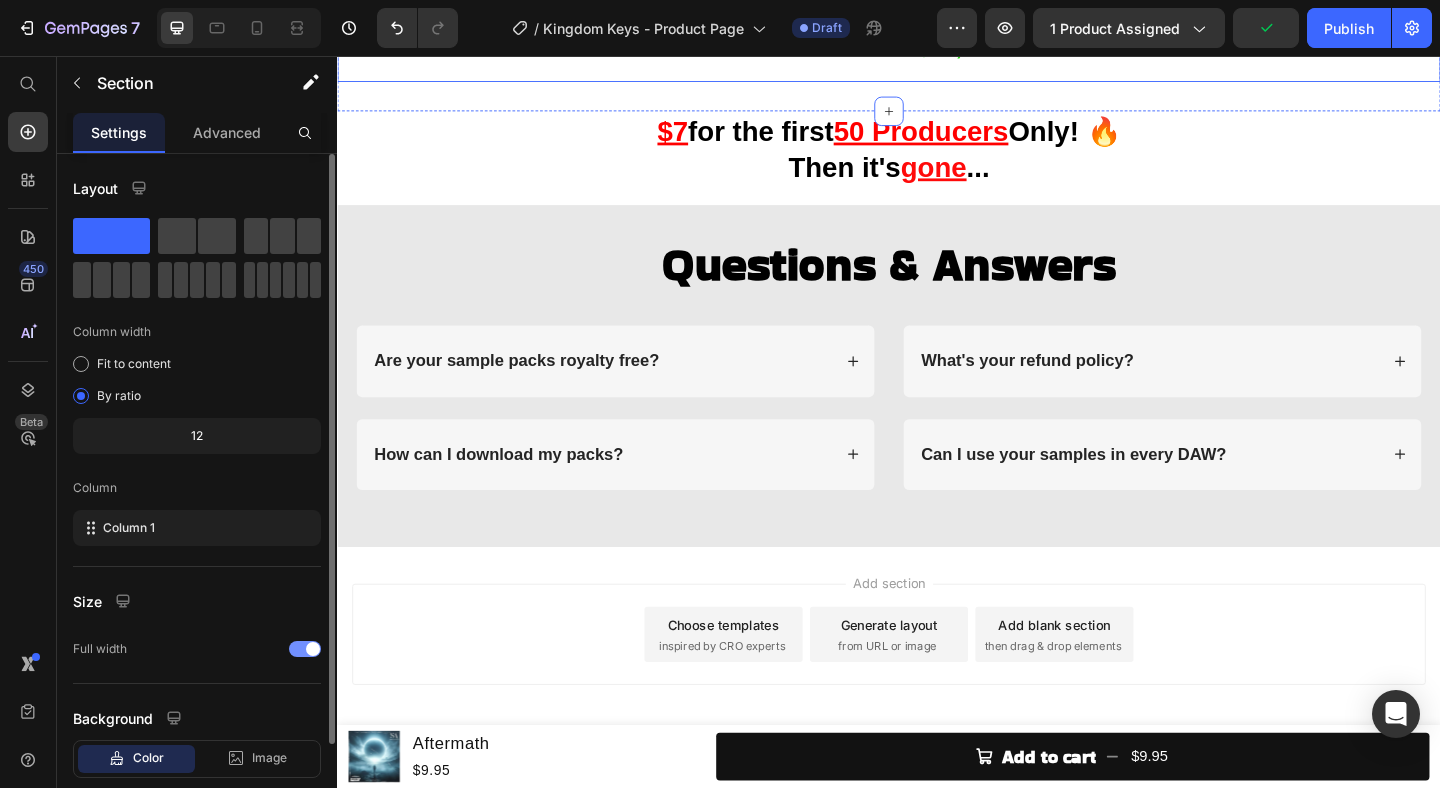 scroll, scrollTop: 4360, scrollLeft: 0, axis: vertical 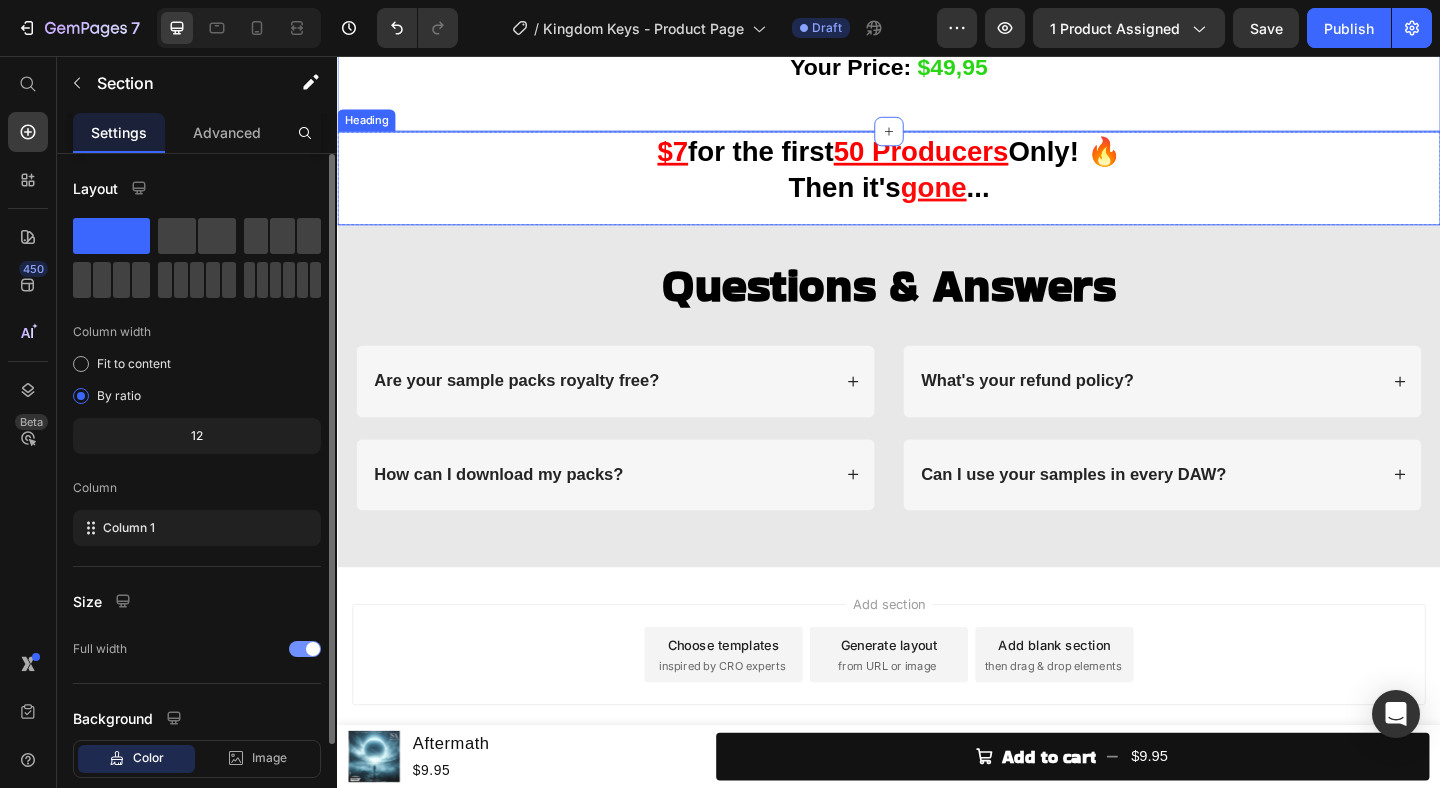 click on "$7  for the first  50 Producers  Only! 🔥  Then it's  gone ... Heading" at bounding box center [937, 189] 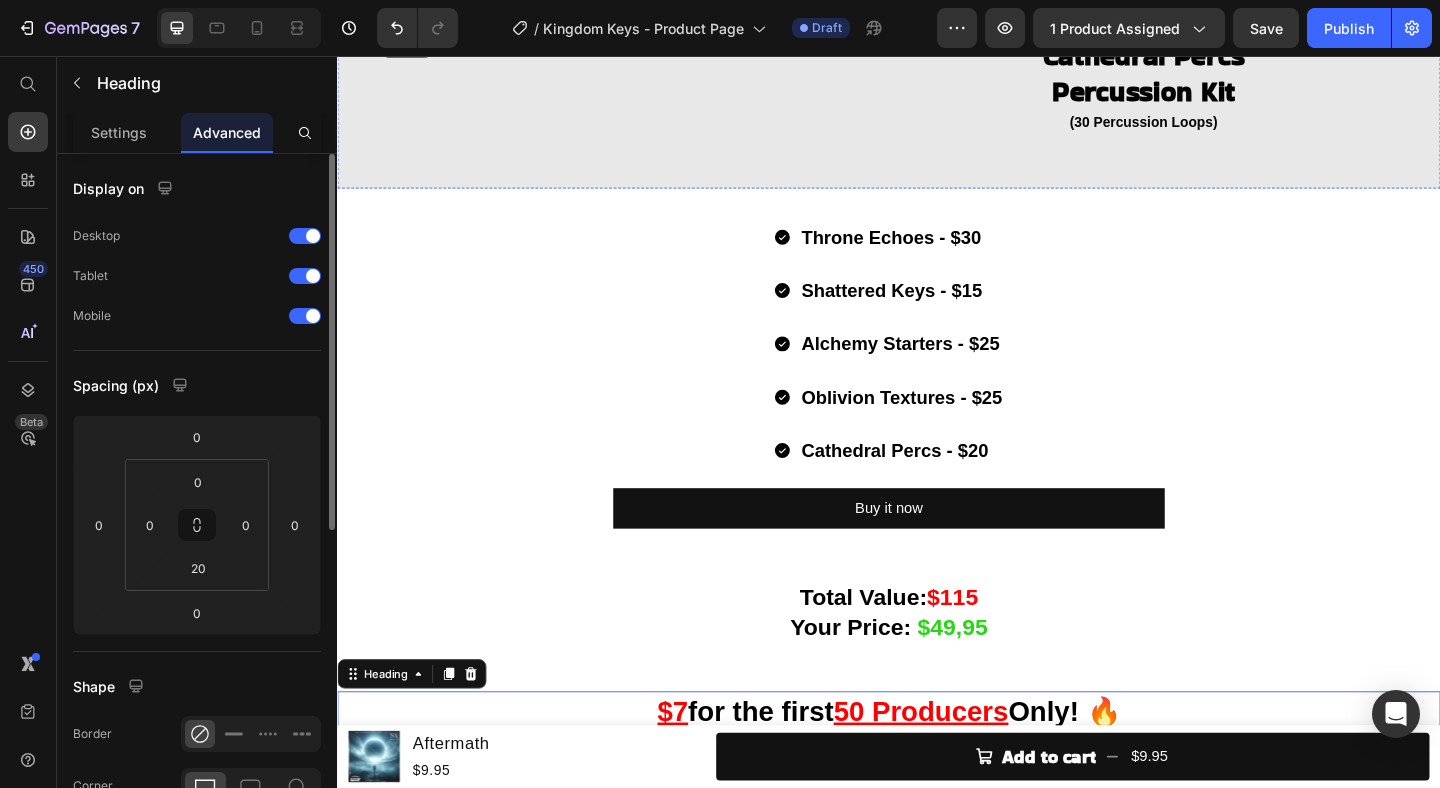 scroll, scrollTop: 3763, scrollLeft: 0, axis: vertical 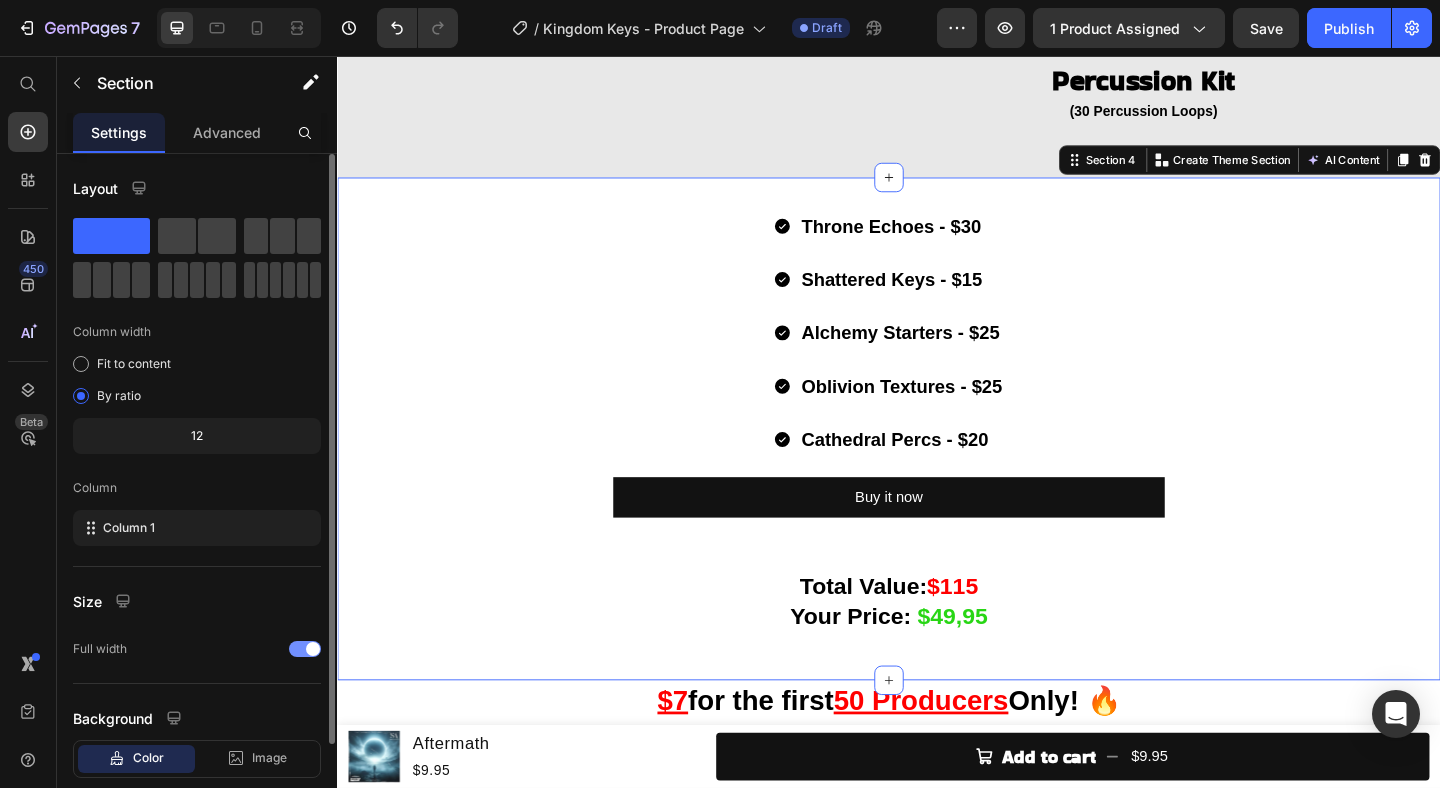 click on "Throne Echoes - $30 Shattered Keys - $15 Alchemy Starters - $25 Oblivion Textures - $25 Cathedral Percs - $20 Item List Row Buy it now Dynamic Checkout Product Total Value:  $115 Your Price:   $49,95 Heading Section 4   Create Theme Section AI Content Write with GemAI What would you like to describe here? Tone and Voice Persuasive Product Fragments Show more Generate" at bounding box center (937, 462) 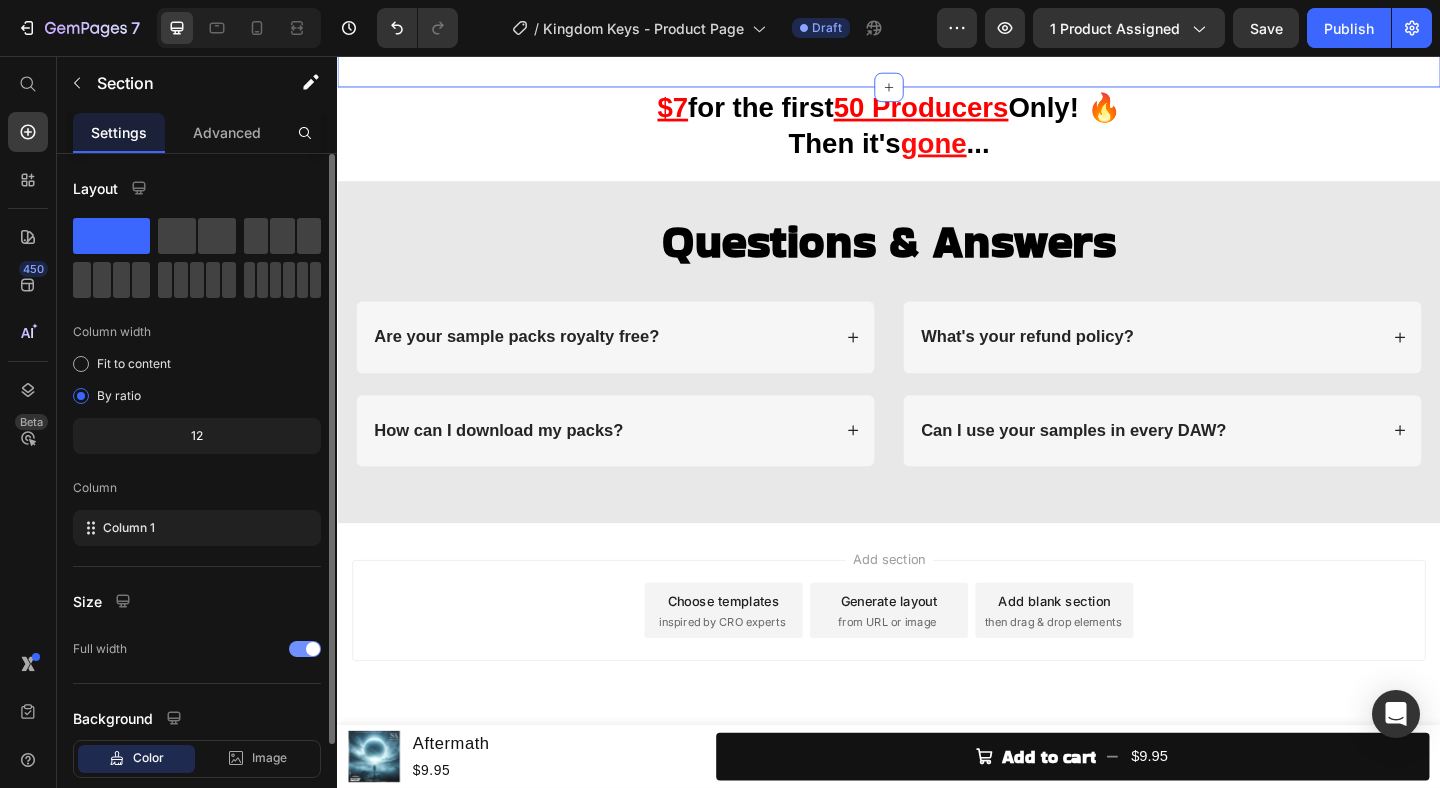 scroll, scrollTop: 4526, scrollLeft: 0, axis: vertical 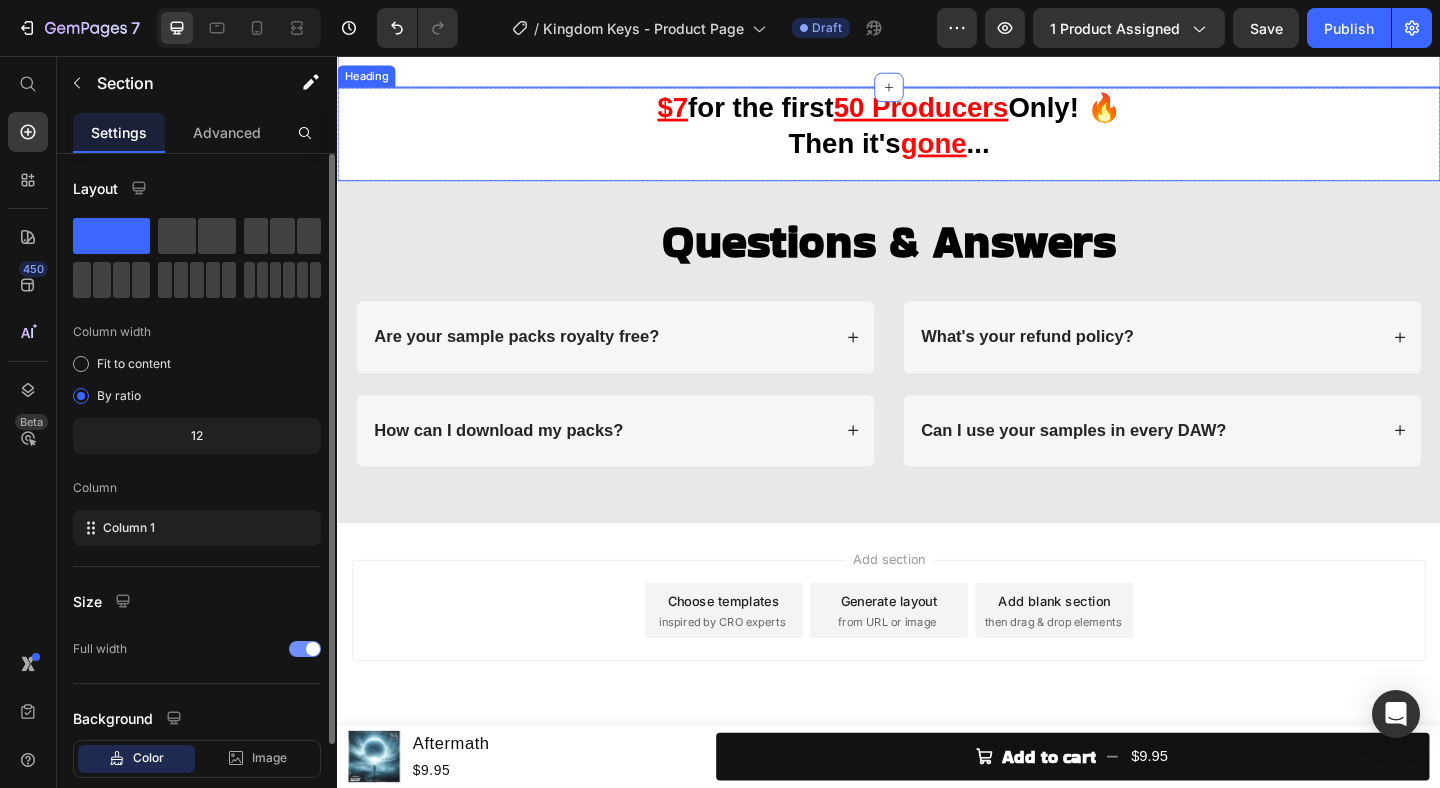 click on "$7  for the first  50 Producers  Only! 🔥  Then it's  gone ..." at bounding box center (937, 131) 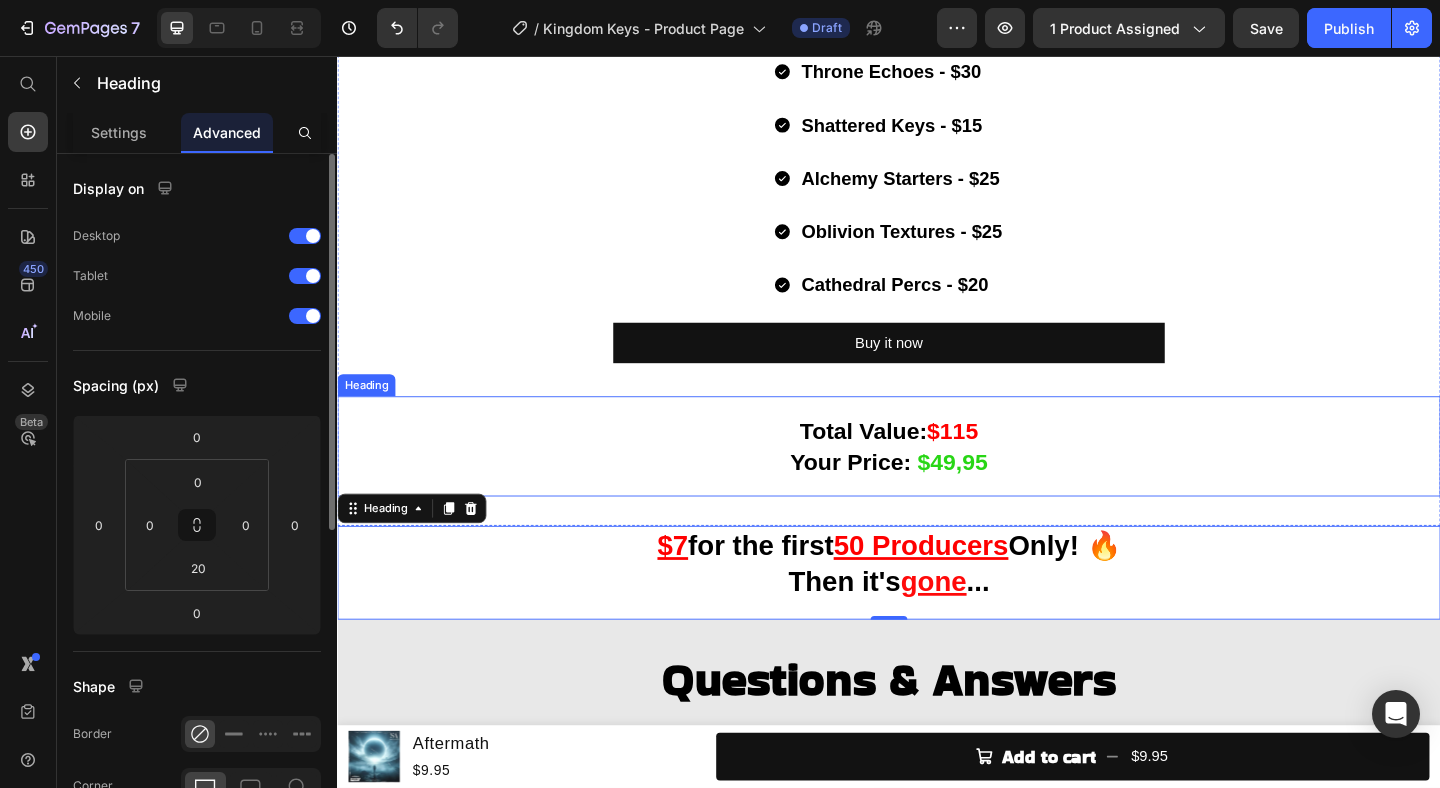 scroll, scrollTop: 3918, scrollLeft: 0, axis: vertical 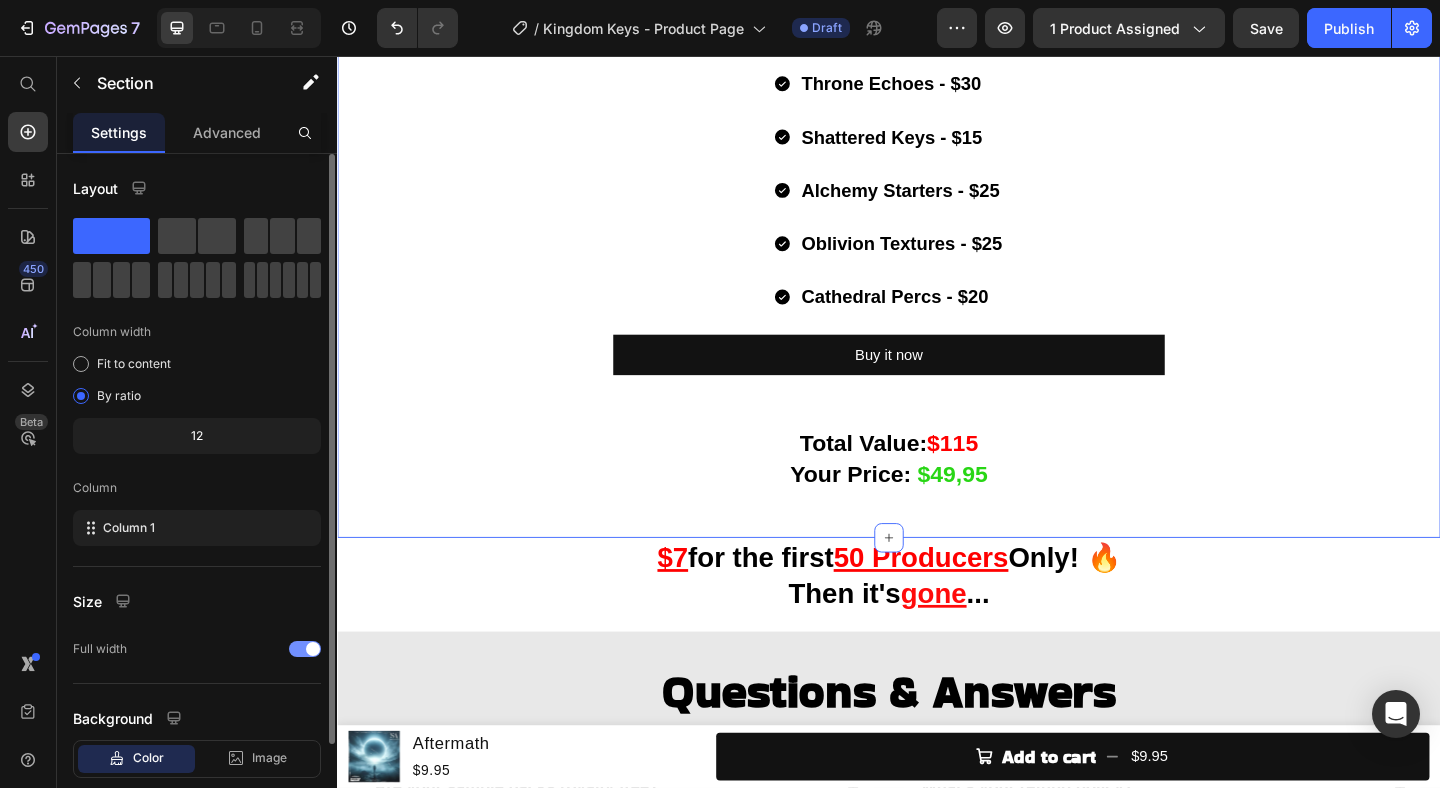 click on "Throne Echoes - $30 Shattered Keys - $15 Alchemy Starters - $25 Oblivion Textures - $25 Cathedral Percs - $20 Item List Row Buy it now Dynamic Checkout Product Total Value:  $115 Your Price:   $49,95 Heading Section 4   Create Theme Section AI Content Write with GemAI What would you like to describe here? Tone and Voice Persuasive Product Fragments Show more Generate" at bounding box center [937, 307] 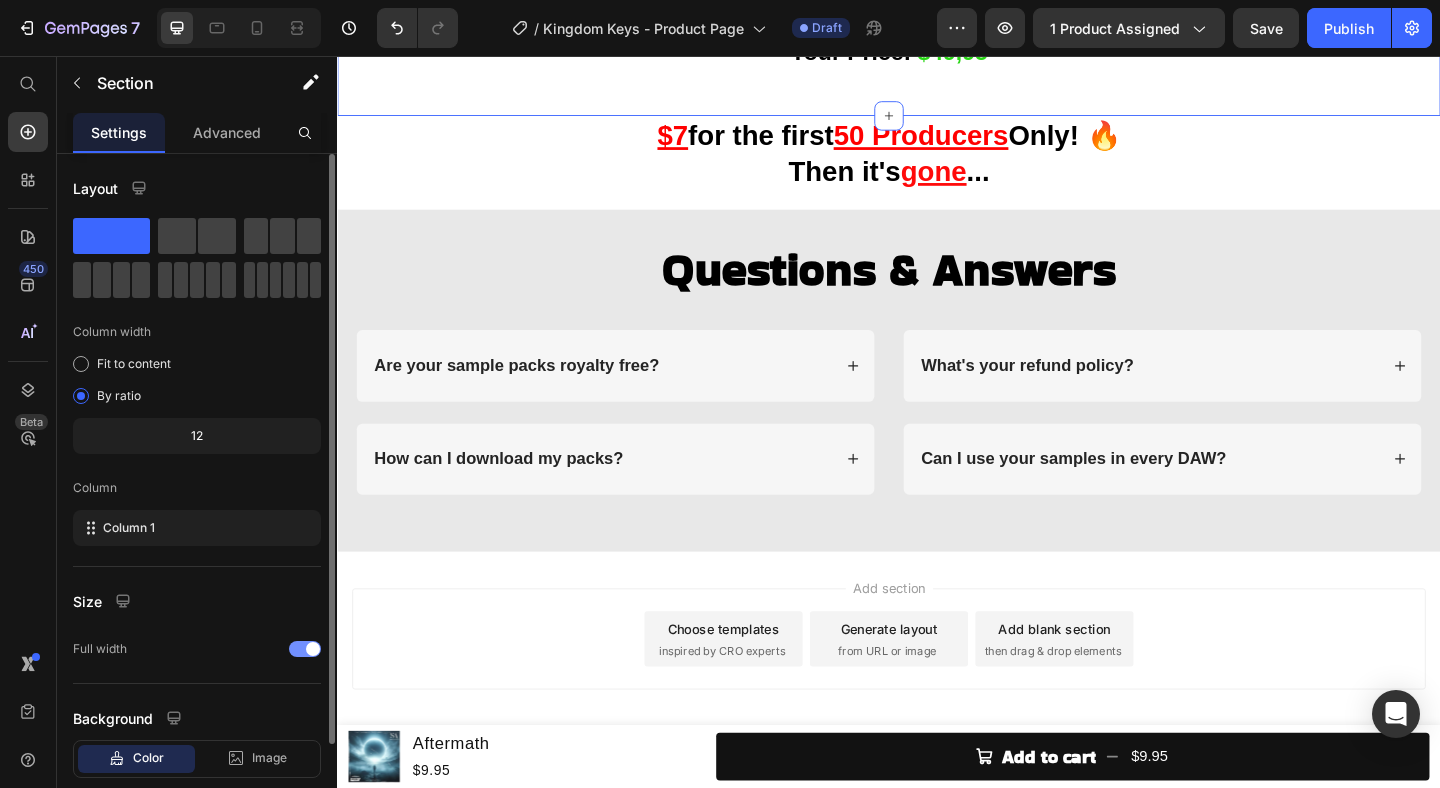 scroll, scrollTop: 4379, scrollLeft: 0, axis: vertical 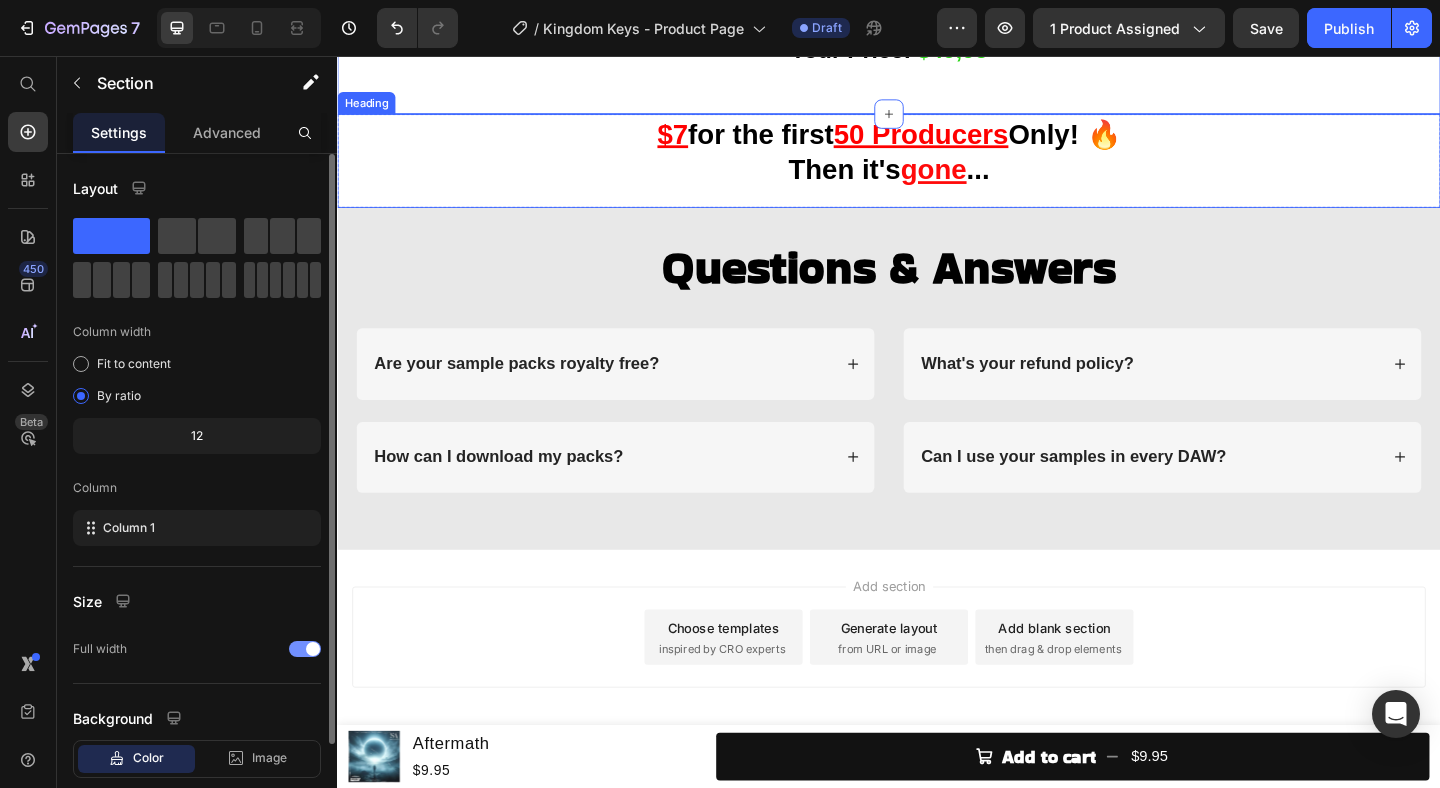 click on "$7  for the first  50 Producers  Only! 🔥  Then it's  gone ... Heading" at bounding box center [937, 170] 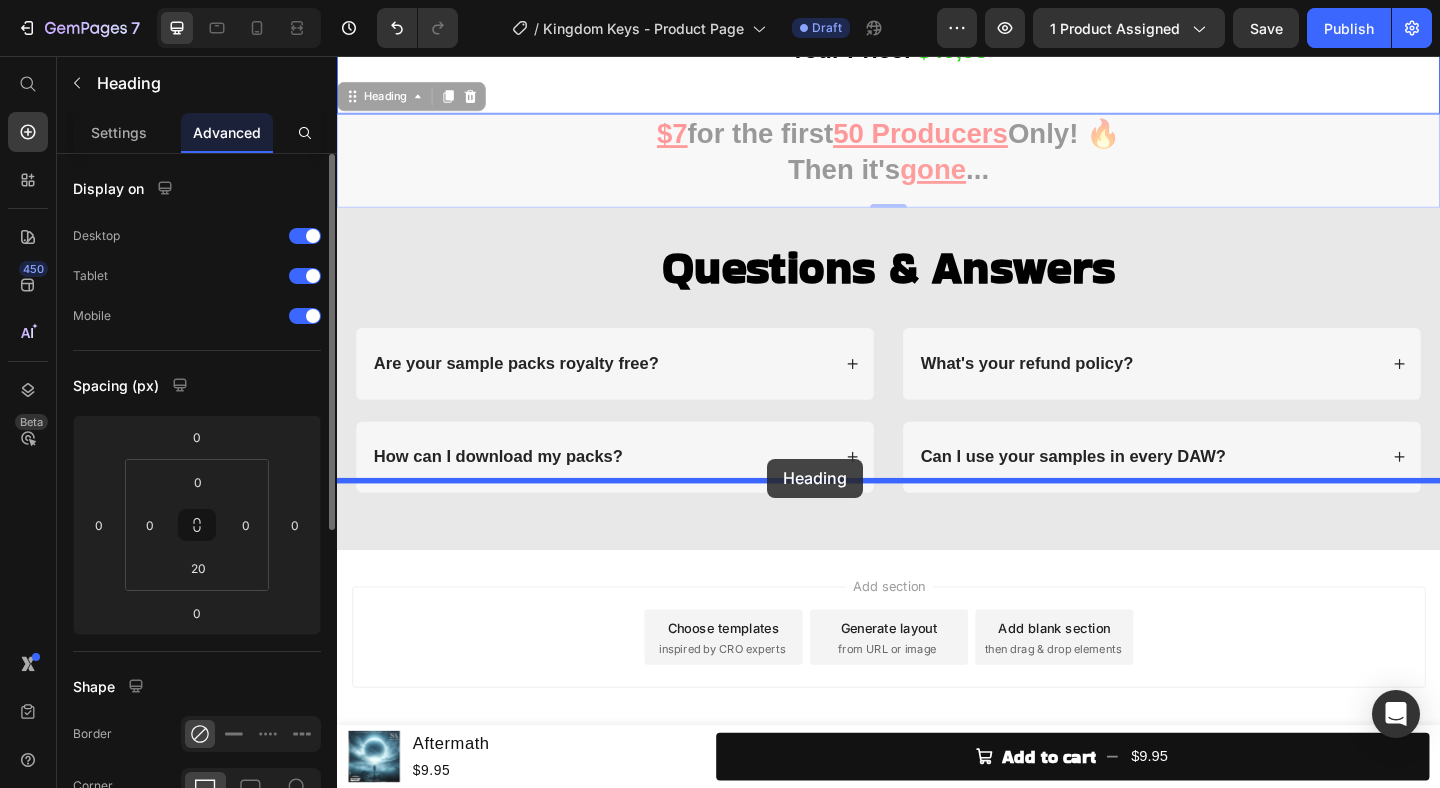drag, startPoint x: 348, startPoint y: 525, endPoint x: 805, endPoint y: 494, distance: 458.0502 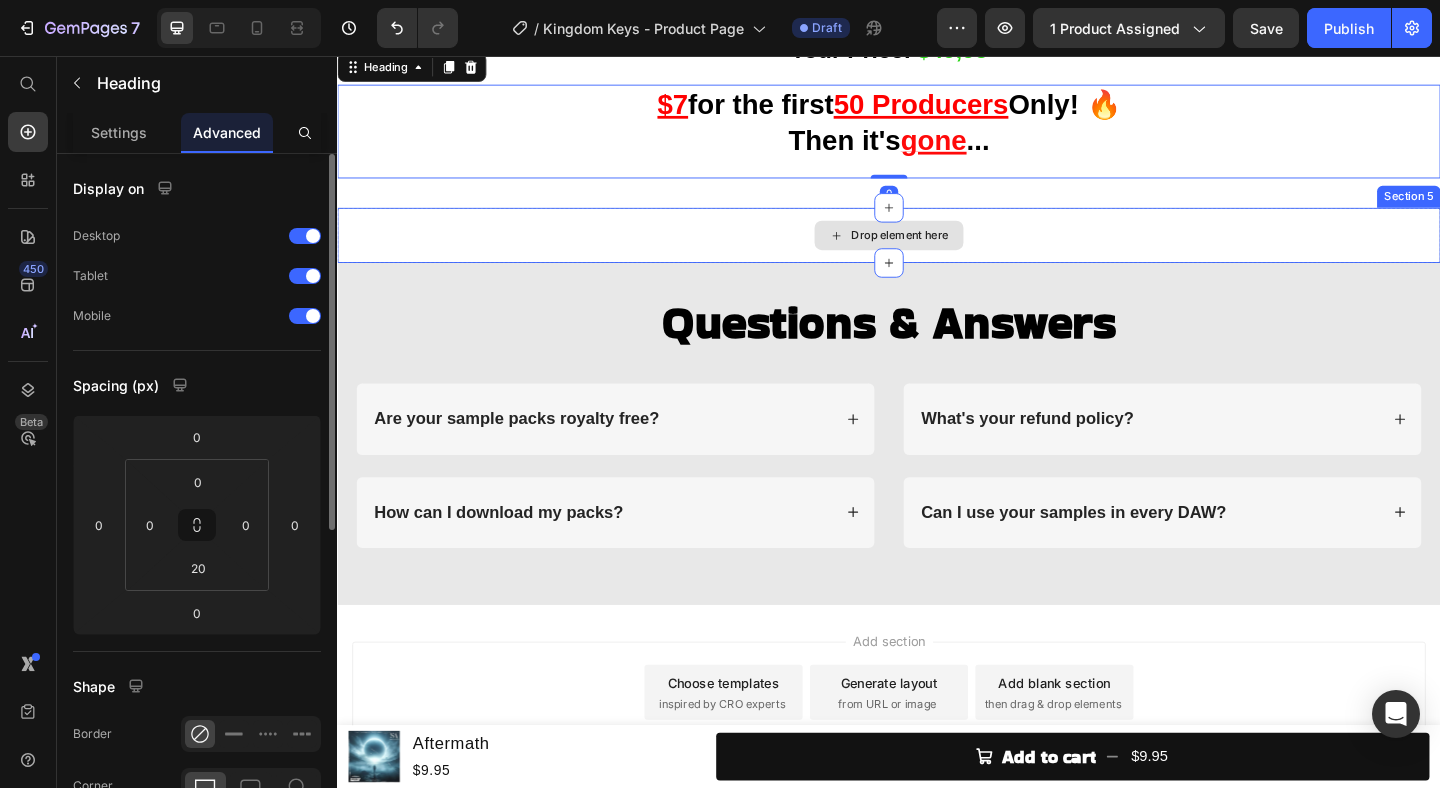 click on "Drop element here" at bounding box center [937, 251] 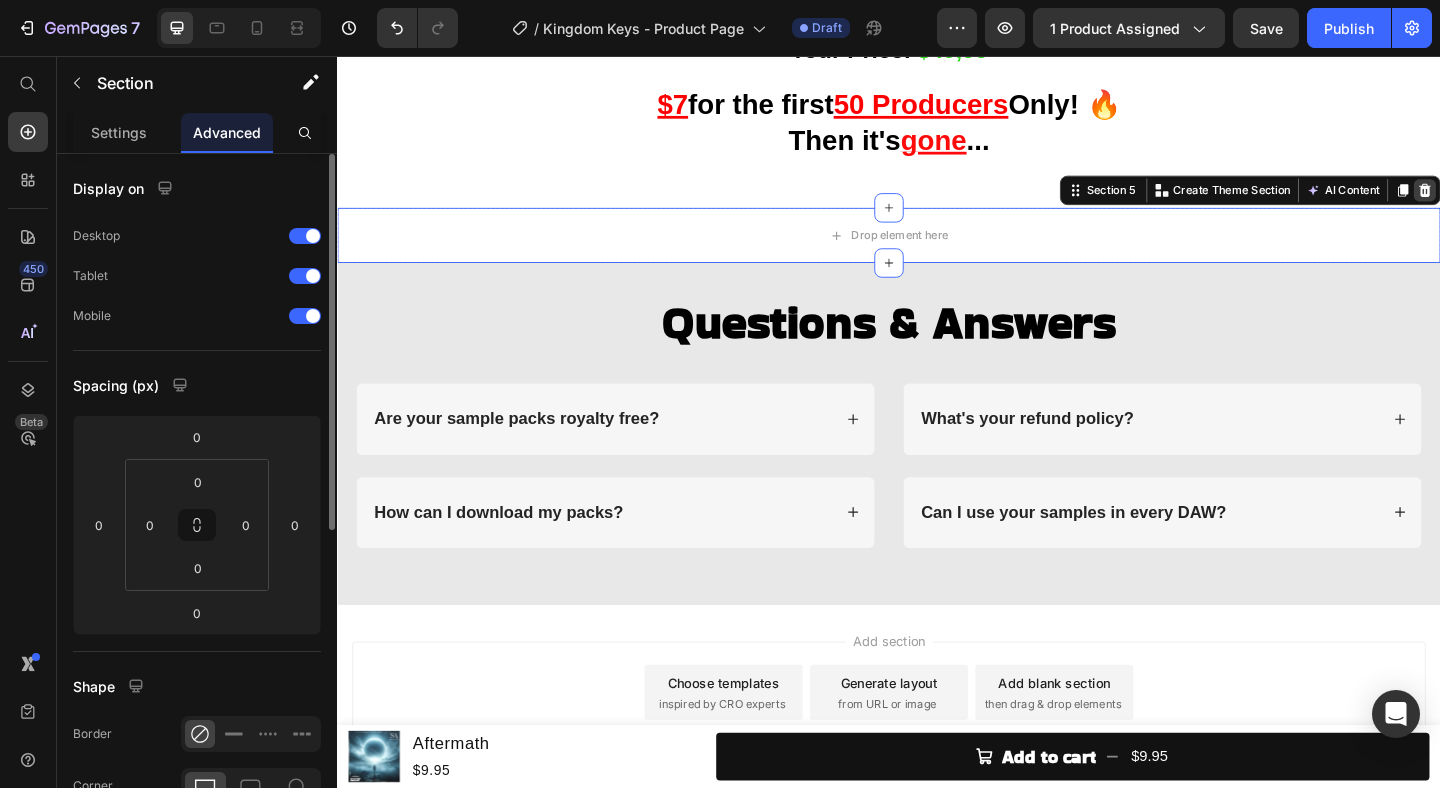 click 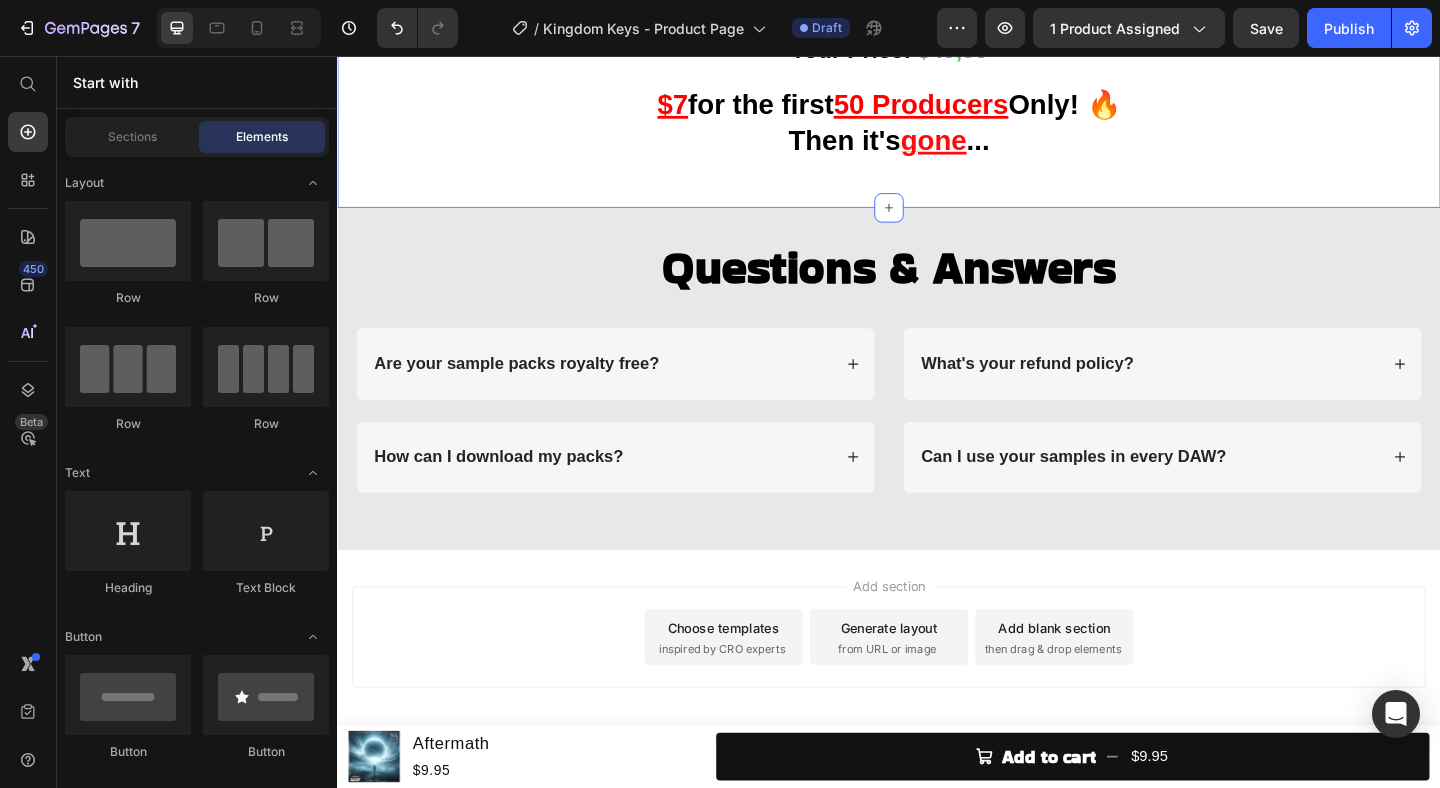 click on "Throne Echoes - $30 Shattered Keys - $15 Alchemy Starters - $25 Oblivion Textures - $25 Cathedral Percs - $20 Item List Row Buy it now Dynamic Checkout Product Total Value:  $115 Your Price:   $49,95 Heading $7  for the first  50 Producers  Only! 🔥  Then it's  gone ... Heading Section 4   Create Theme Section AI Content Write with GemAI What would you like to describe here? Tone and Voice Persuasive Product Fragments Show more Generate" at bounding box center [937, -103] 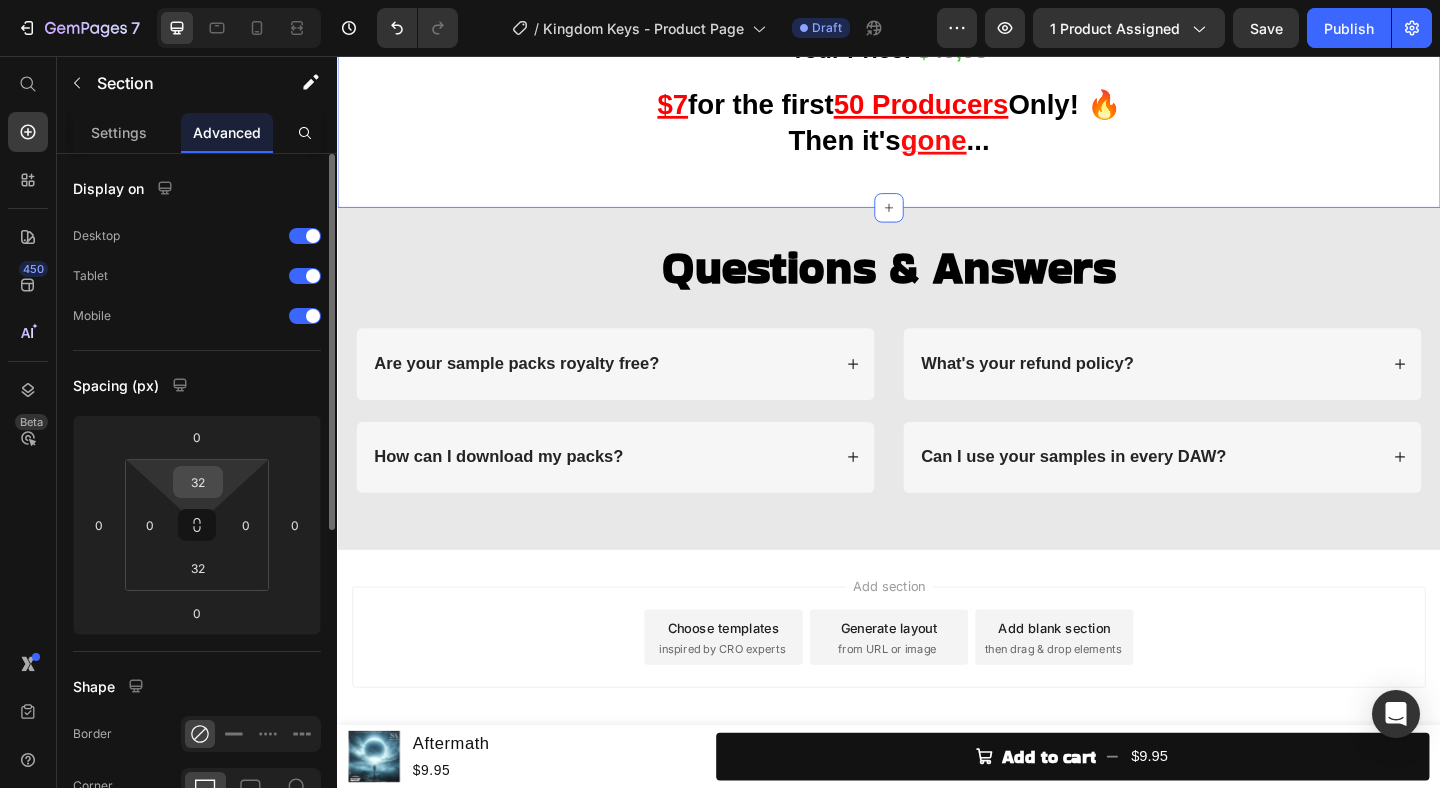 click on "32" at bounding box center (198, 482) 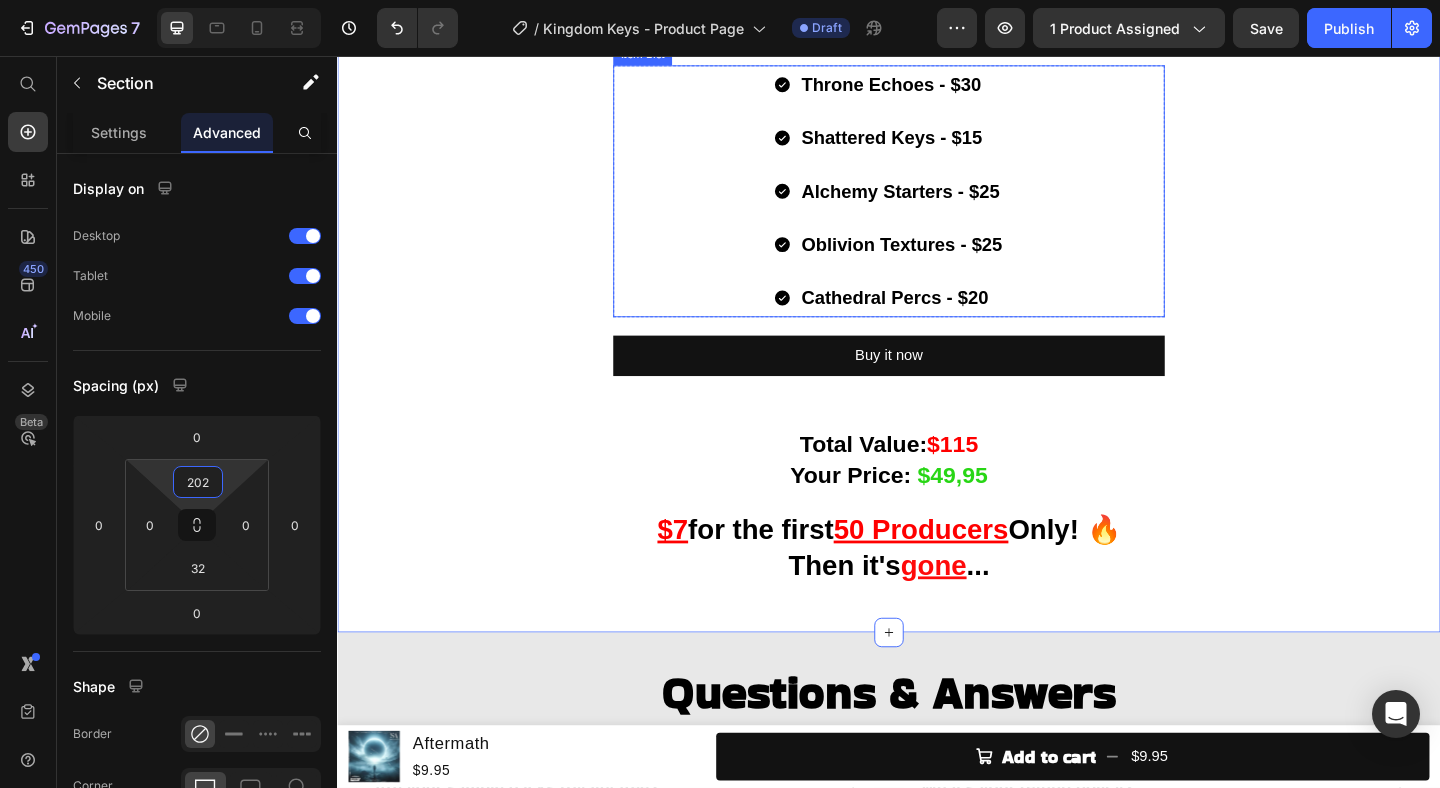 scroll, scrollTop: 4088, scrollLeft: 0, axis: vertical 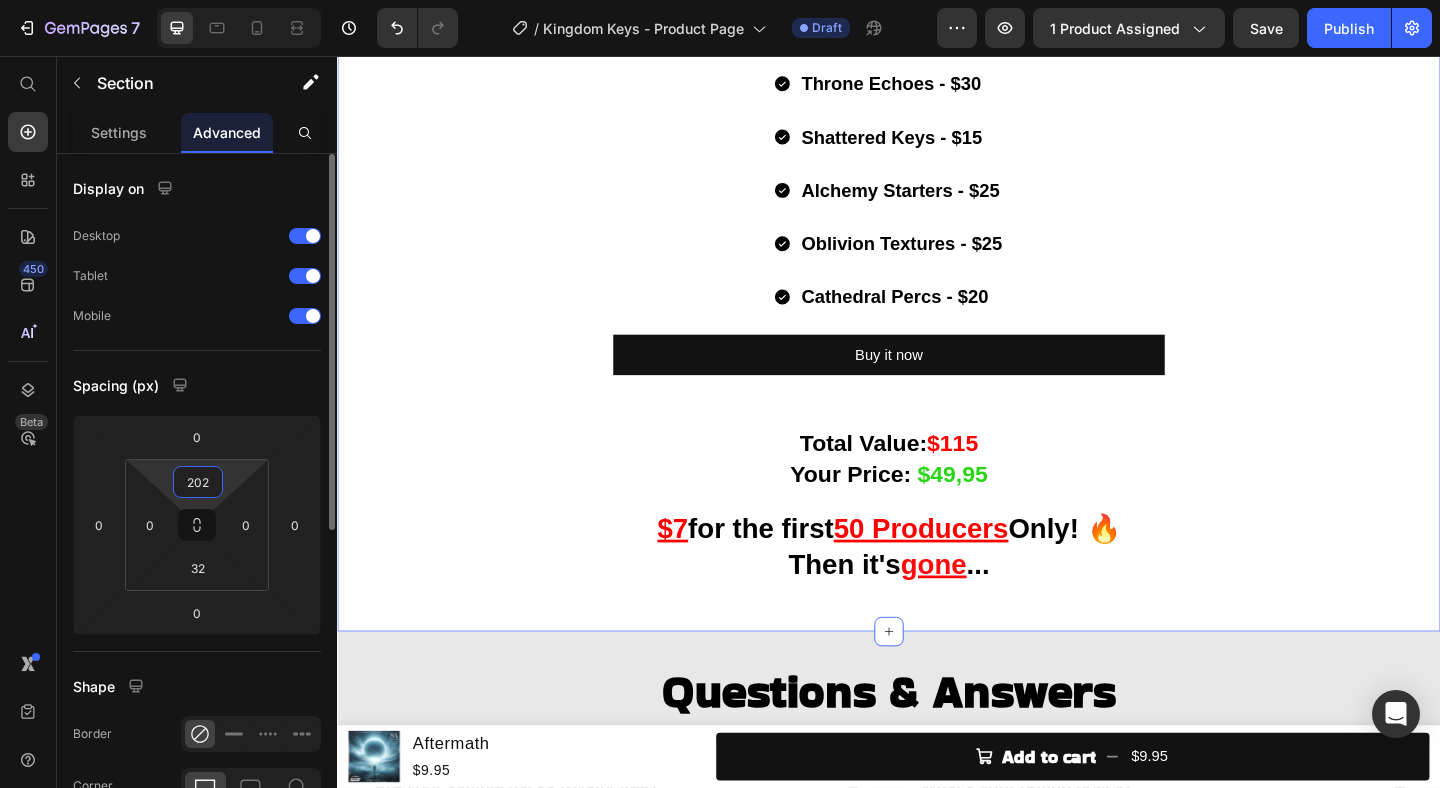 click on "202" at bounding box center [198, 482] 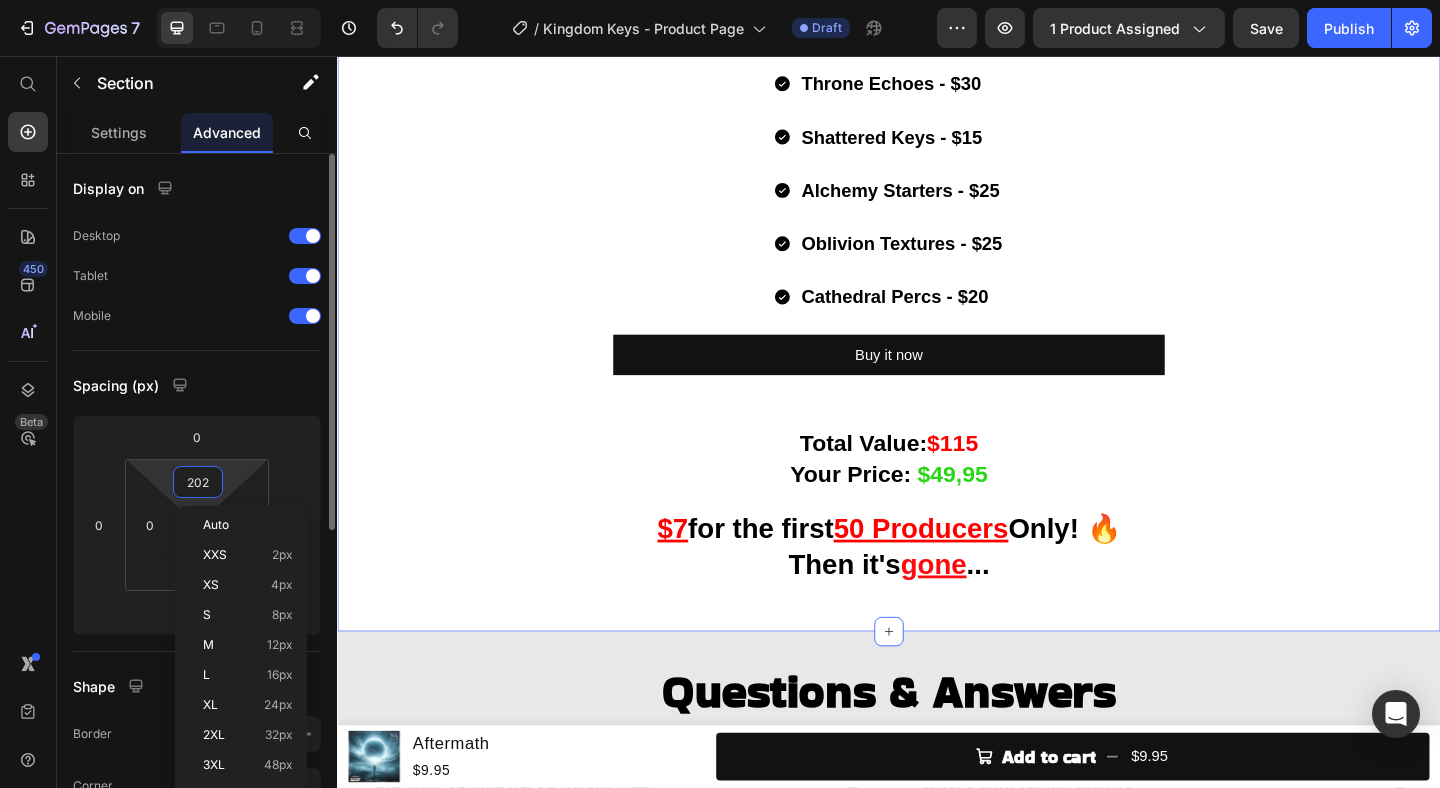 click on "202" at bounding box center (198, 482) 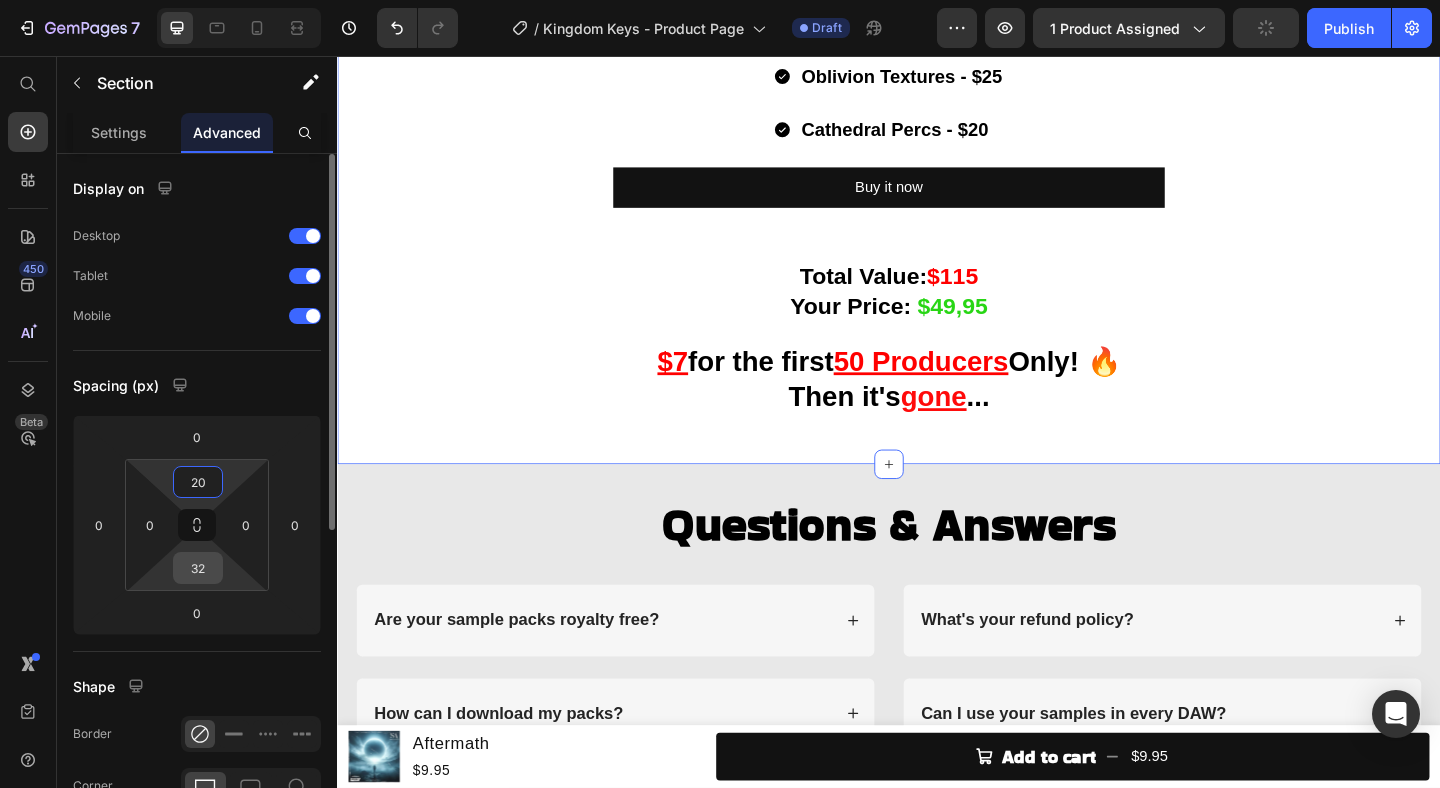 type on "20" 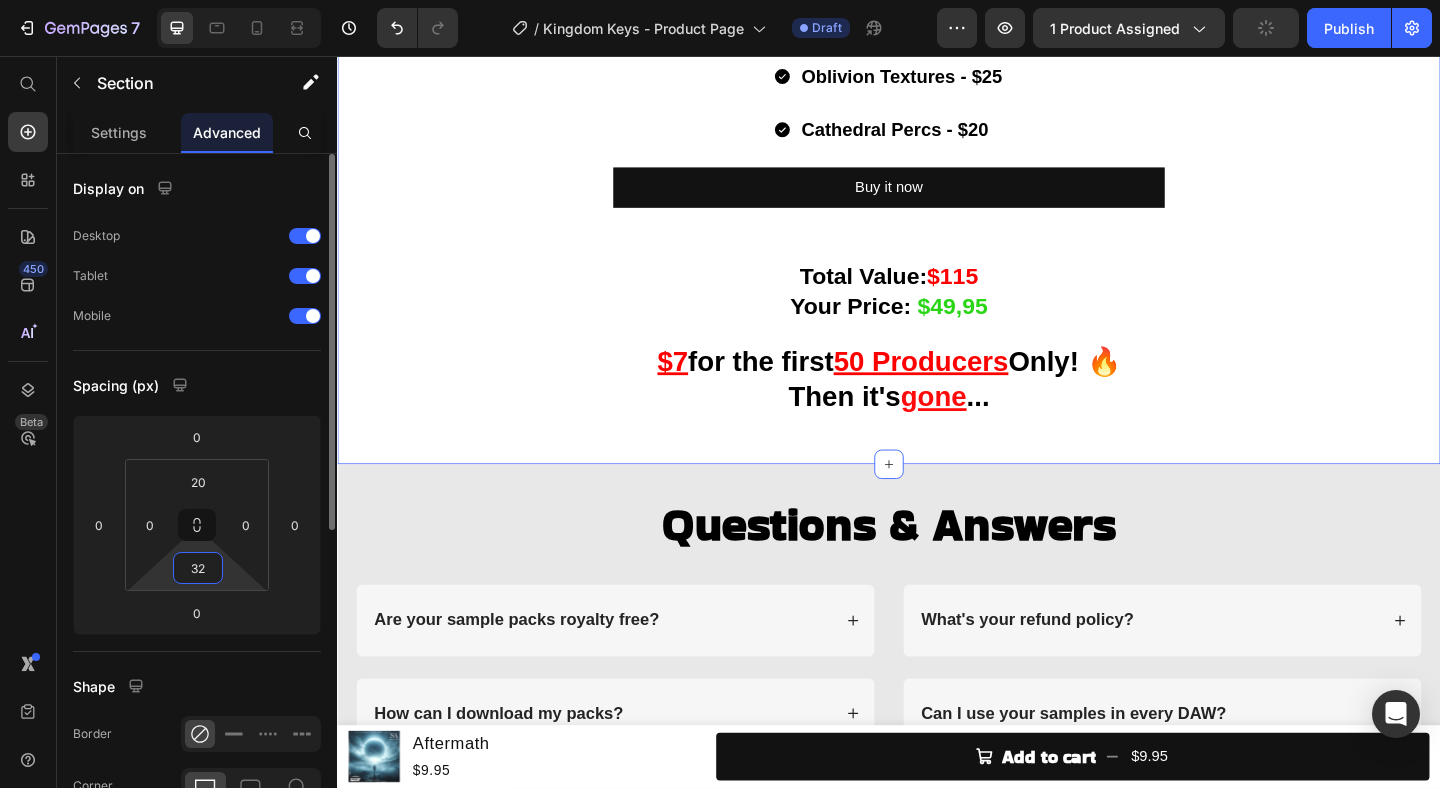 click on "32" at bounding box center [198, 568] 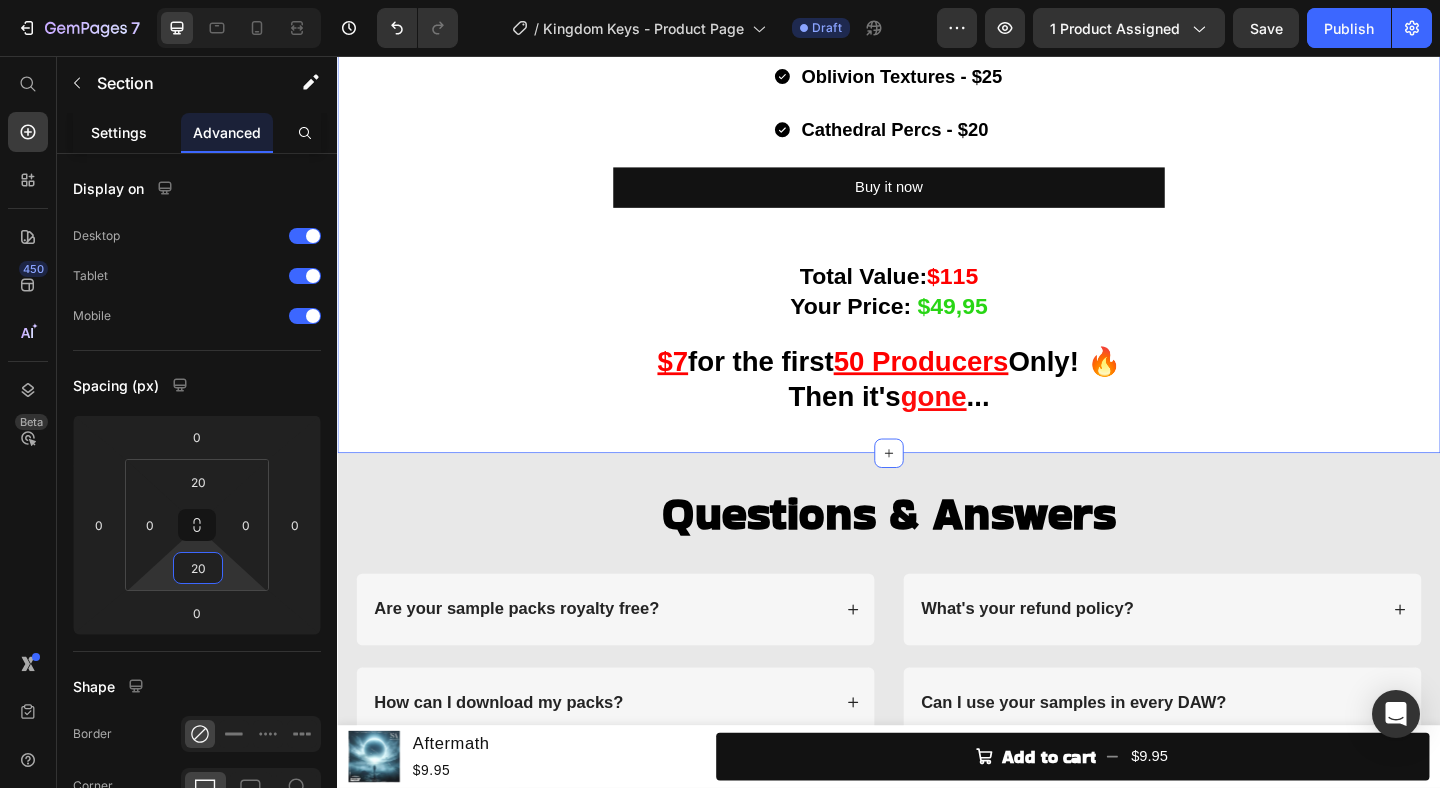type on "20" 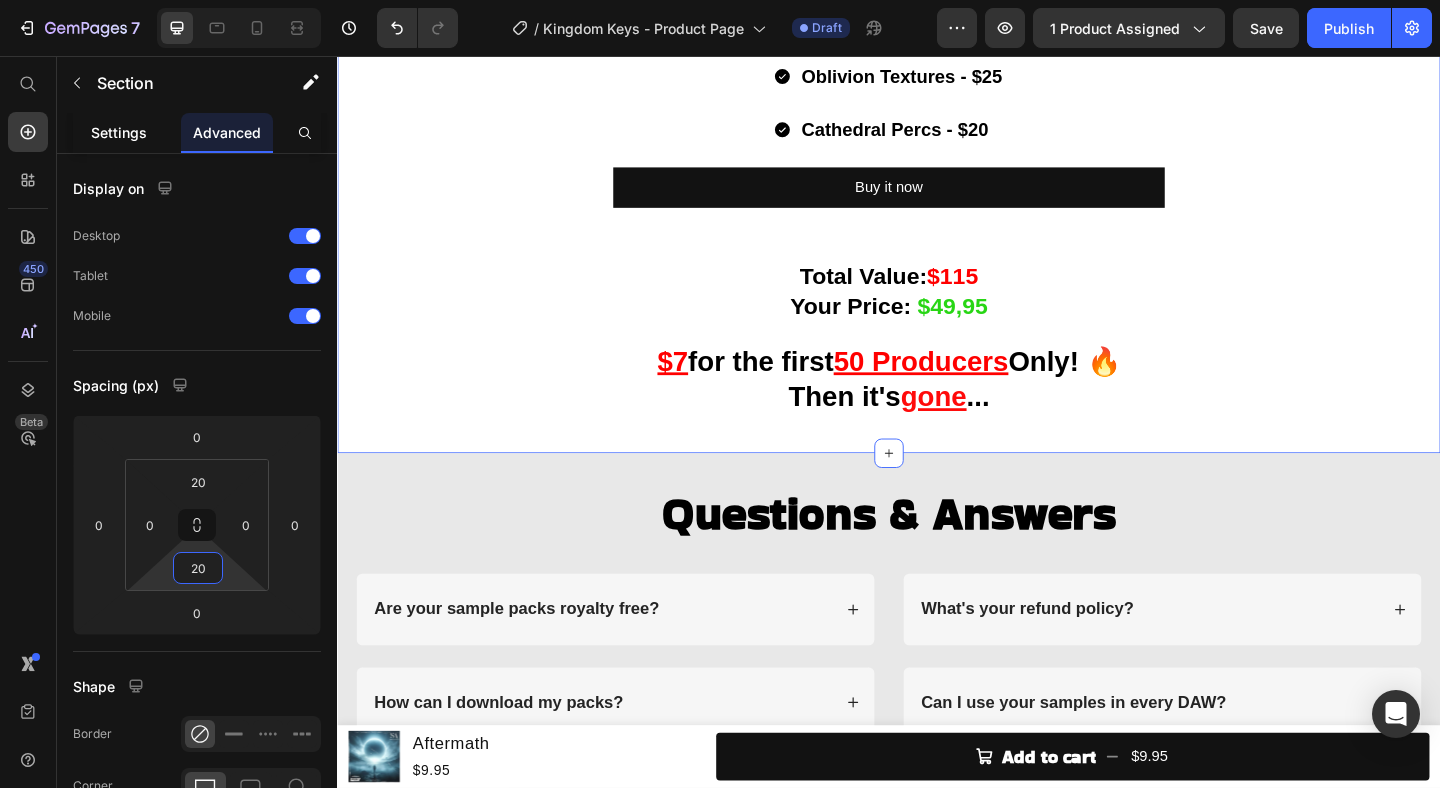 click on "Settings" at bounding box center (119, 132) 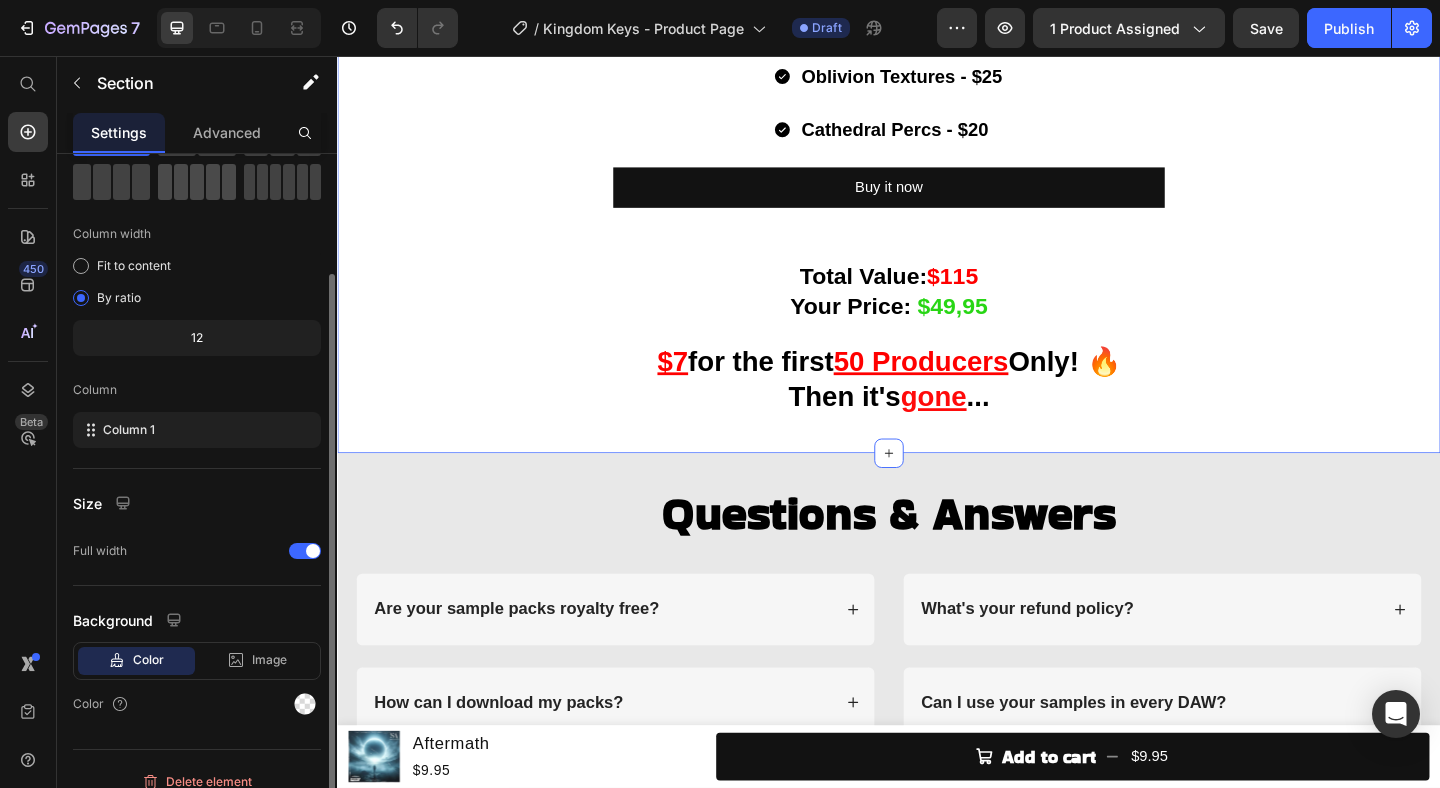 scroll, scrollTop: 117, scrollLeft: 0, axis: vertical 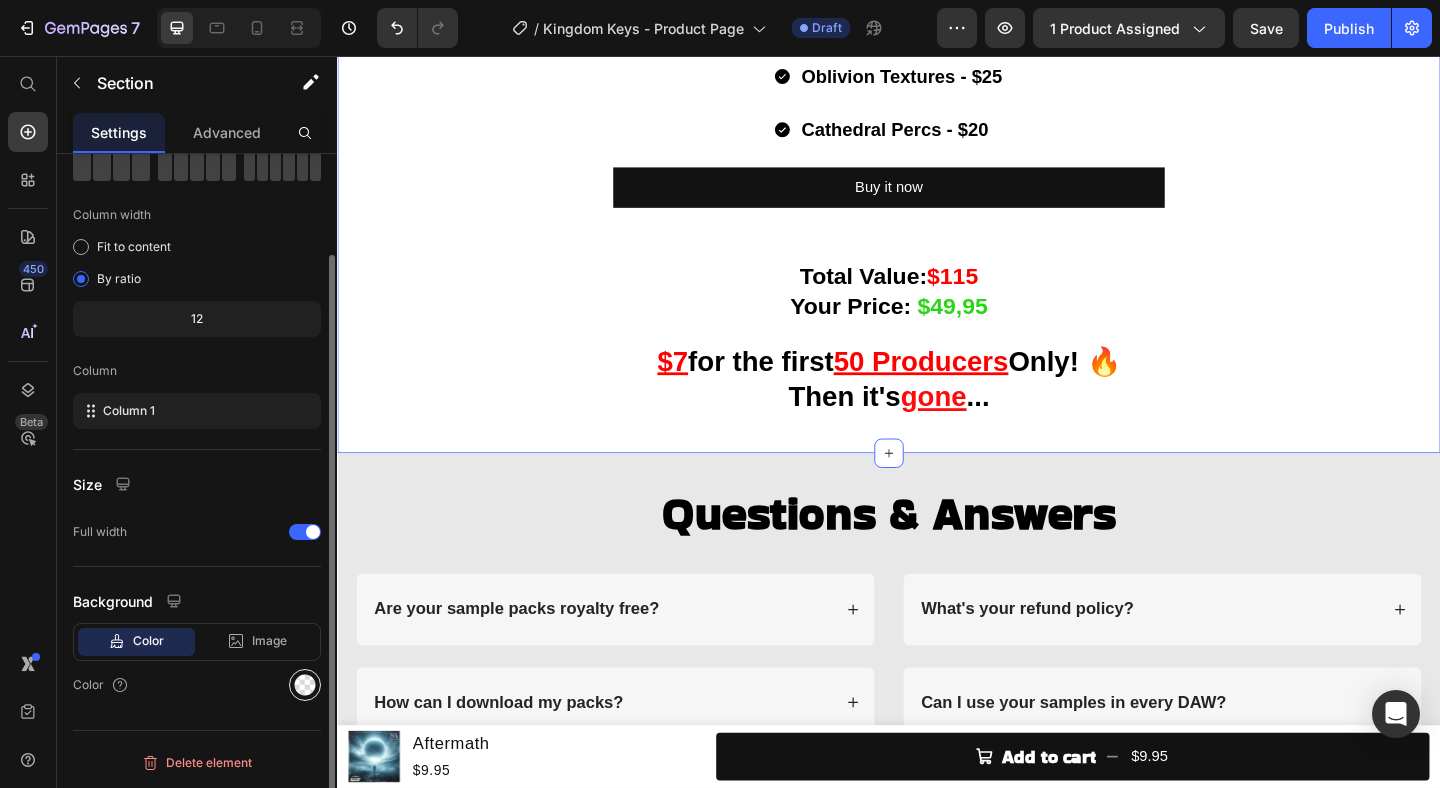 click at bounding box center (305, 685) 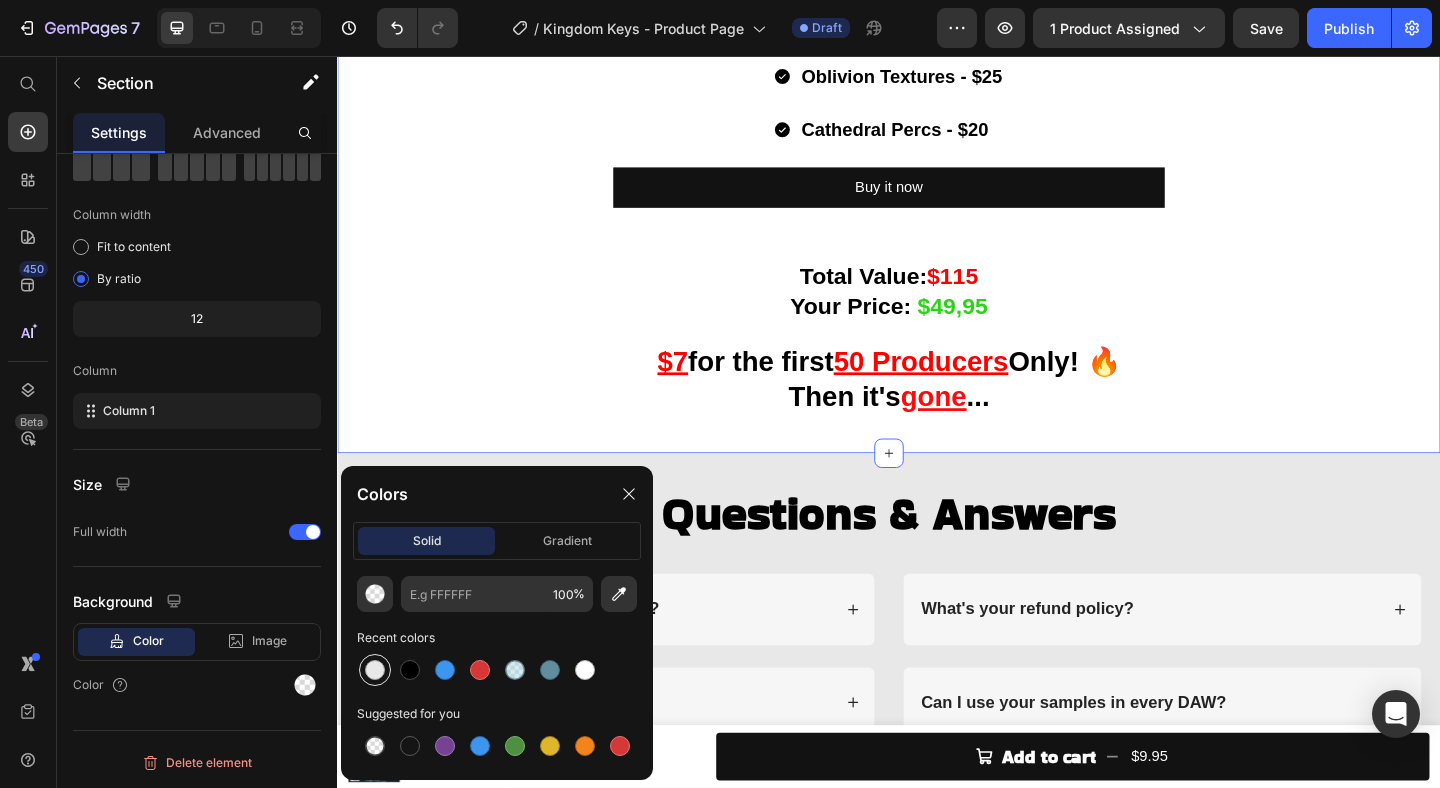click at bounding box center [375, 670] 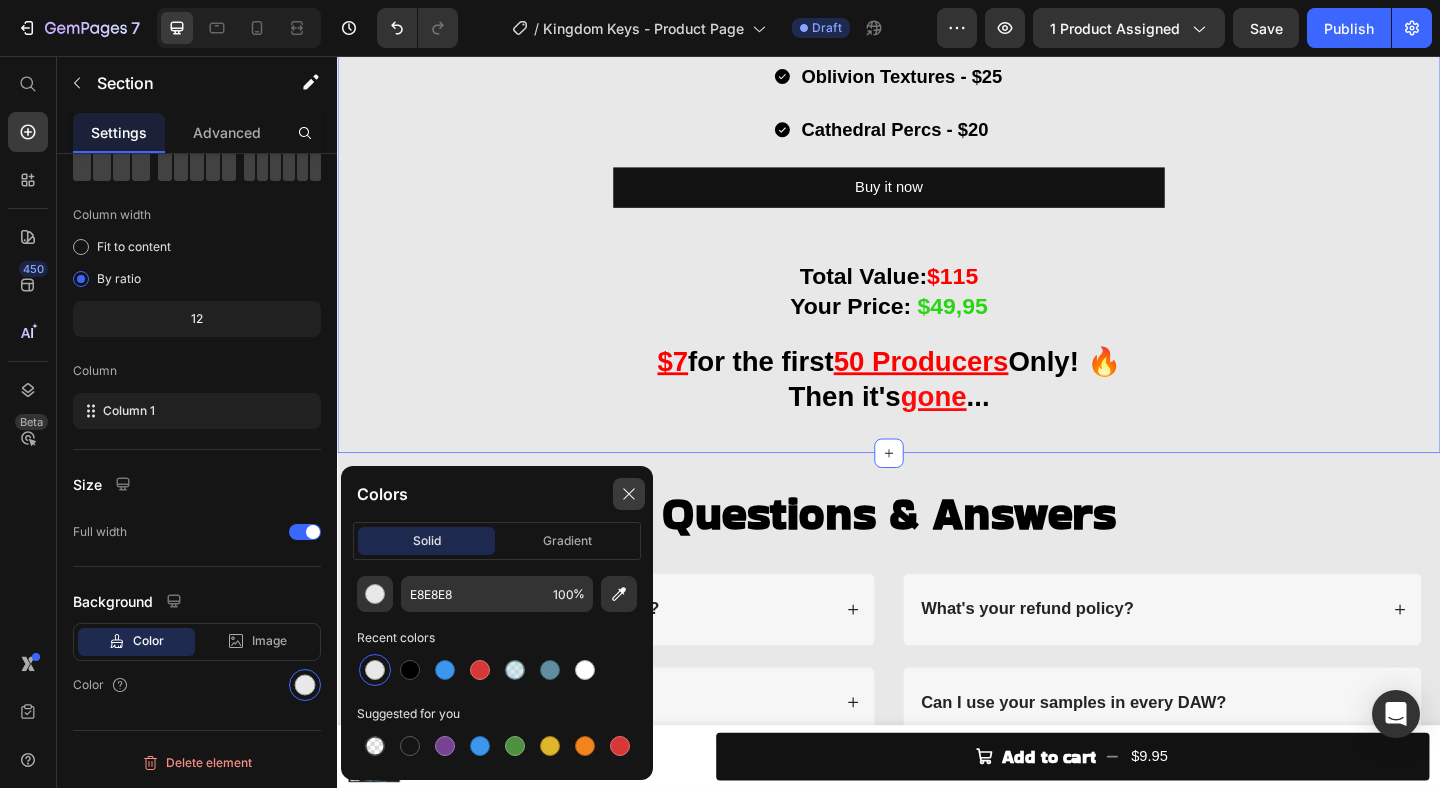click 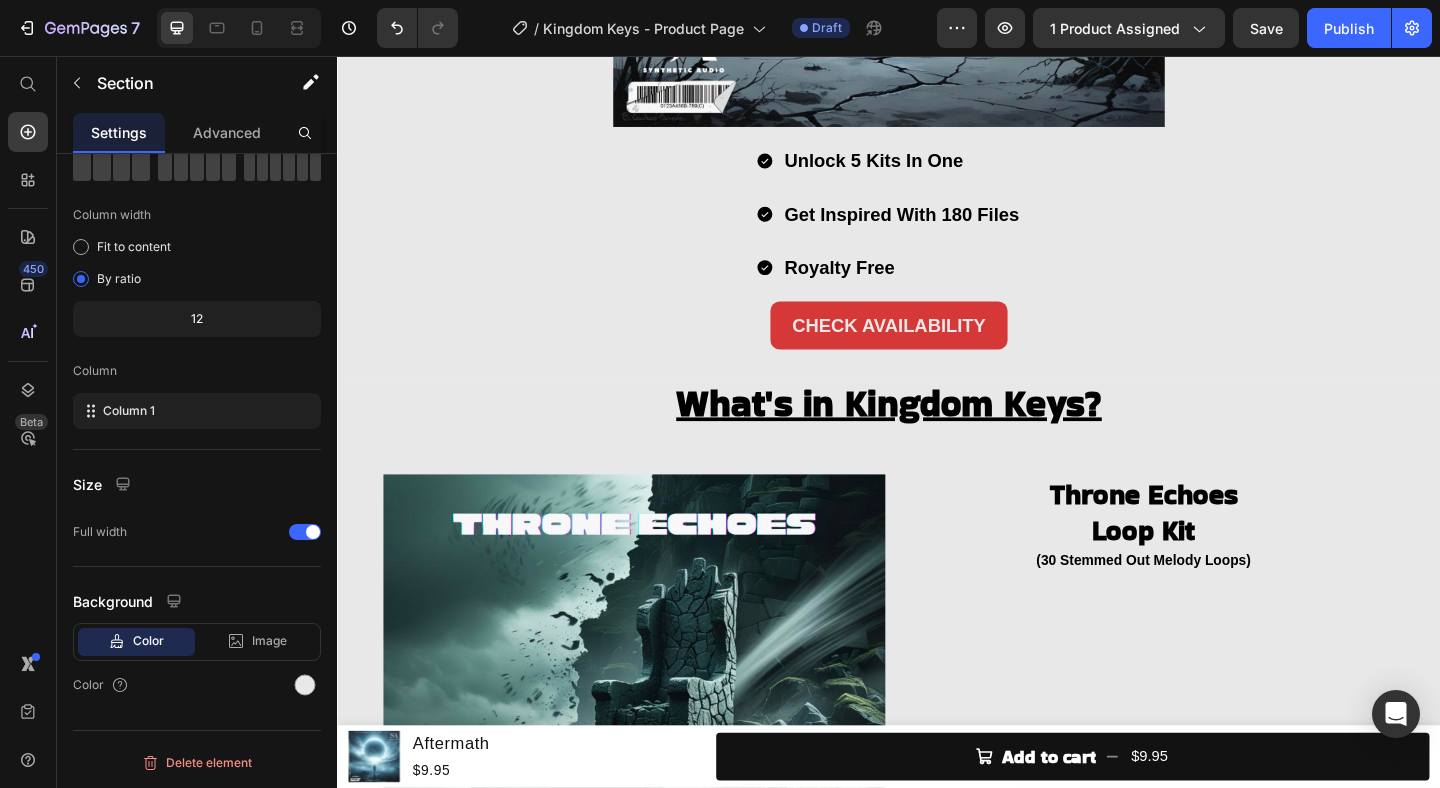 scroll, scrollTop: 661, scrollLeft: 0, axis: vertical 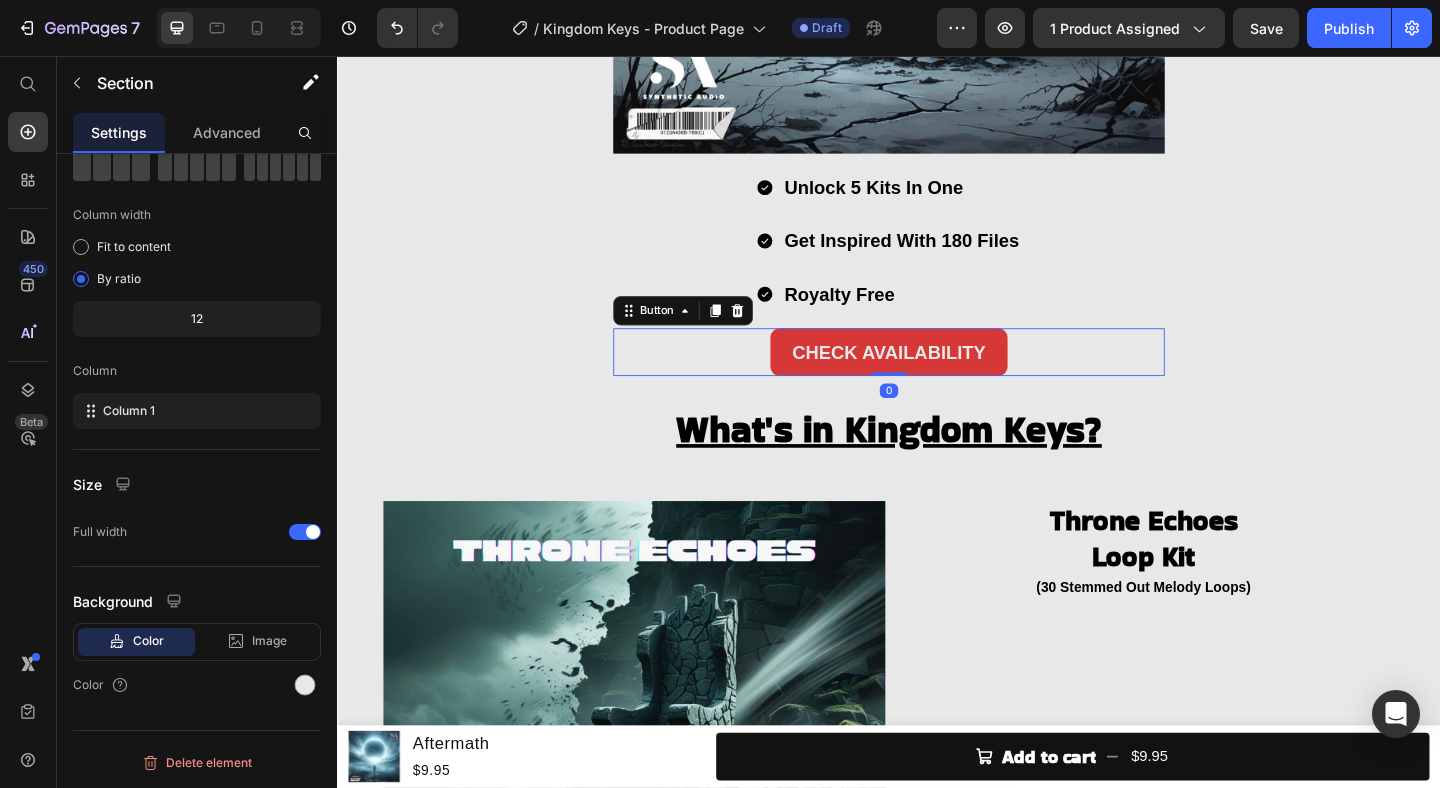 click on "CHECK AVAILABILITY Button   0" at bounding box center [937, 378] 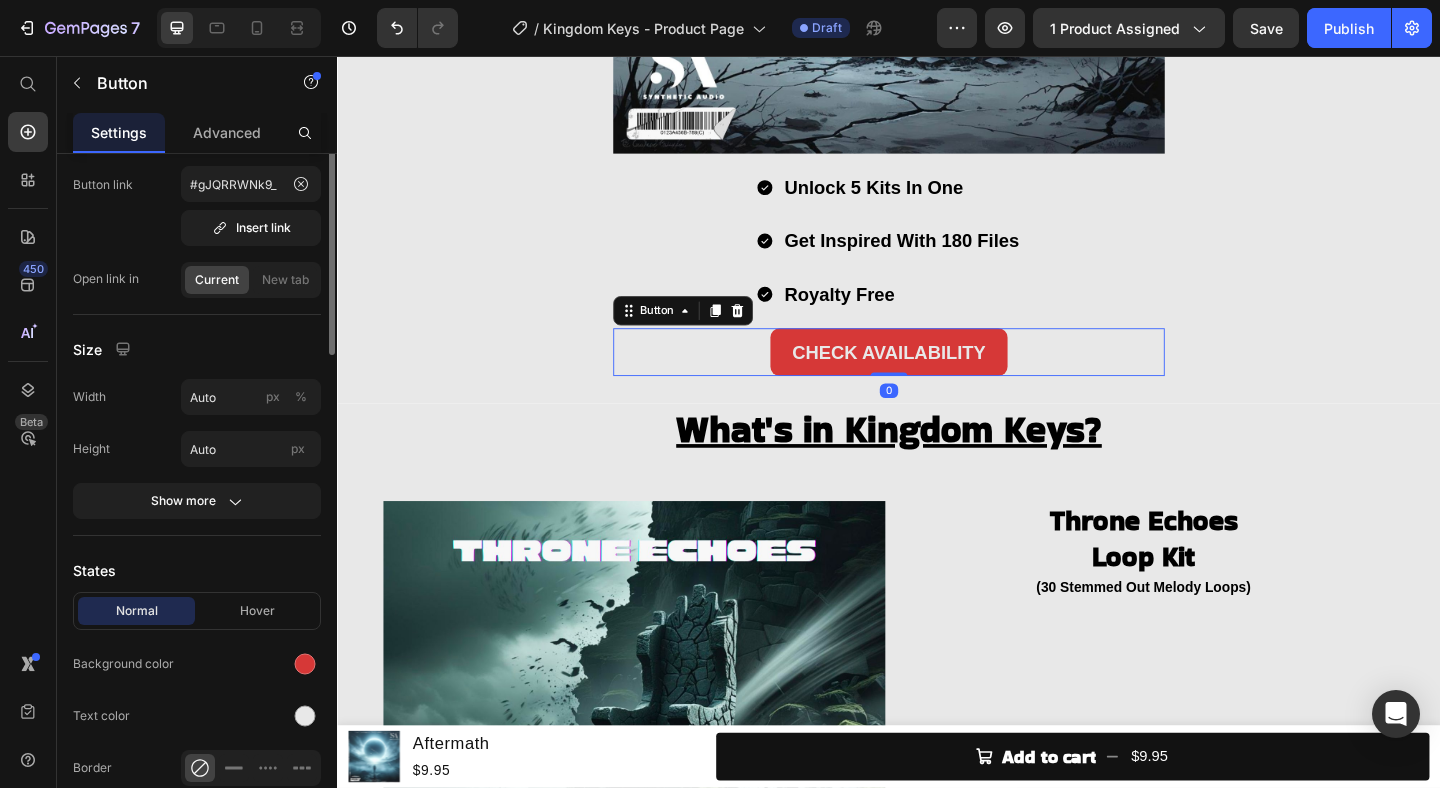 scroll, scrollTop: 0, scrollLeft: 0, axis: both 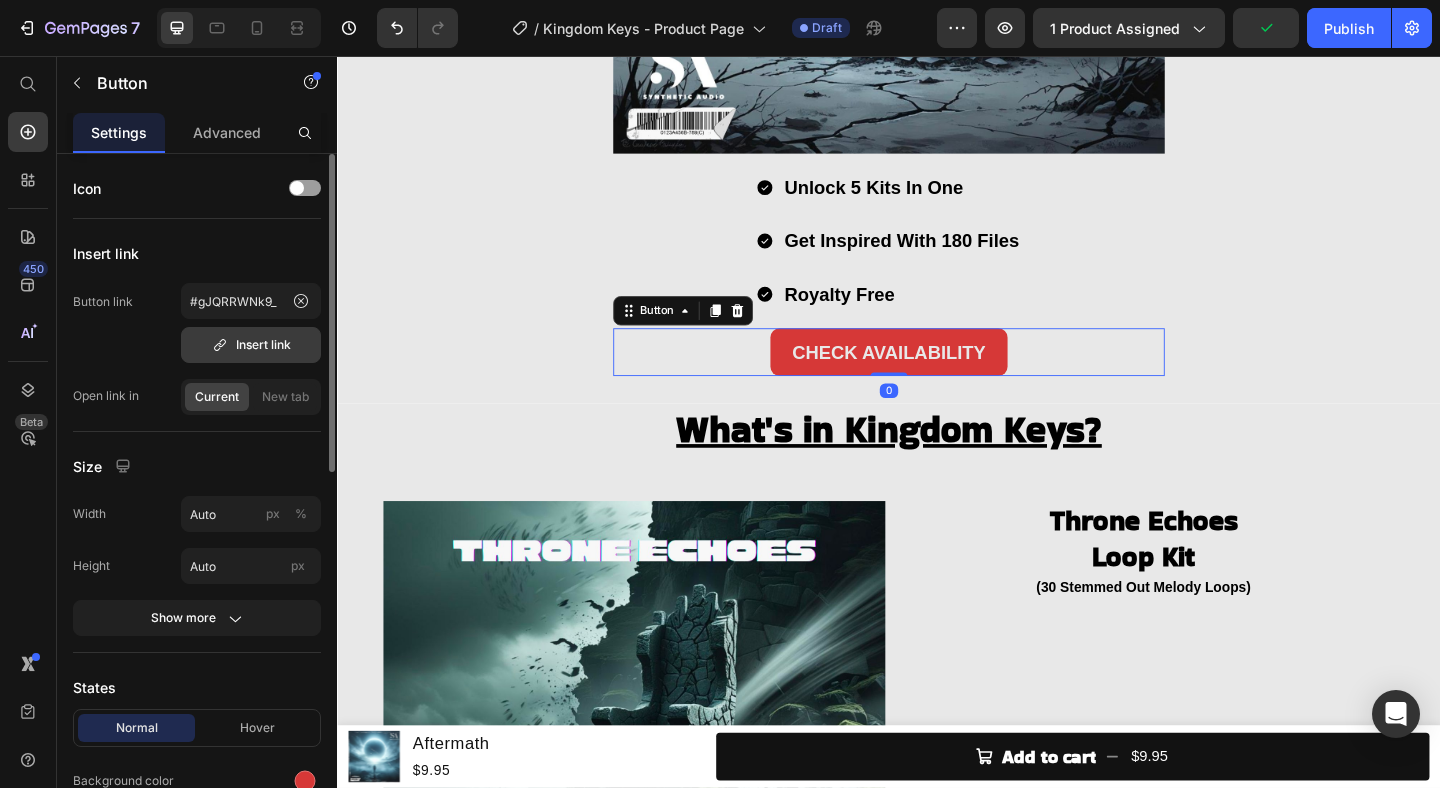 click on "Insert link" at bounding box center [251, 345] 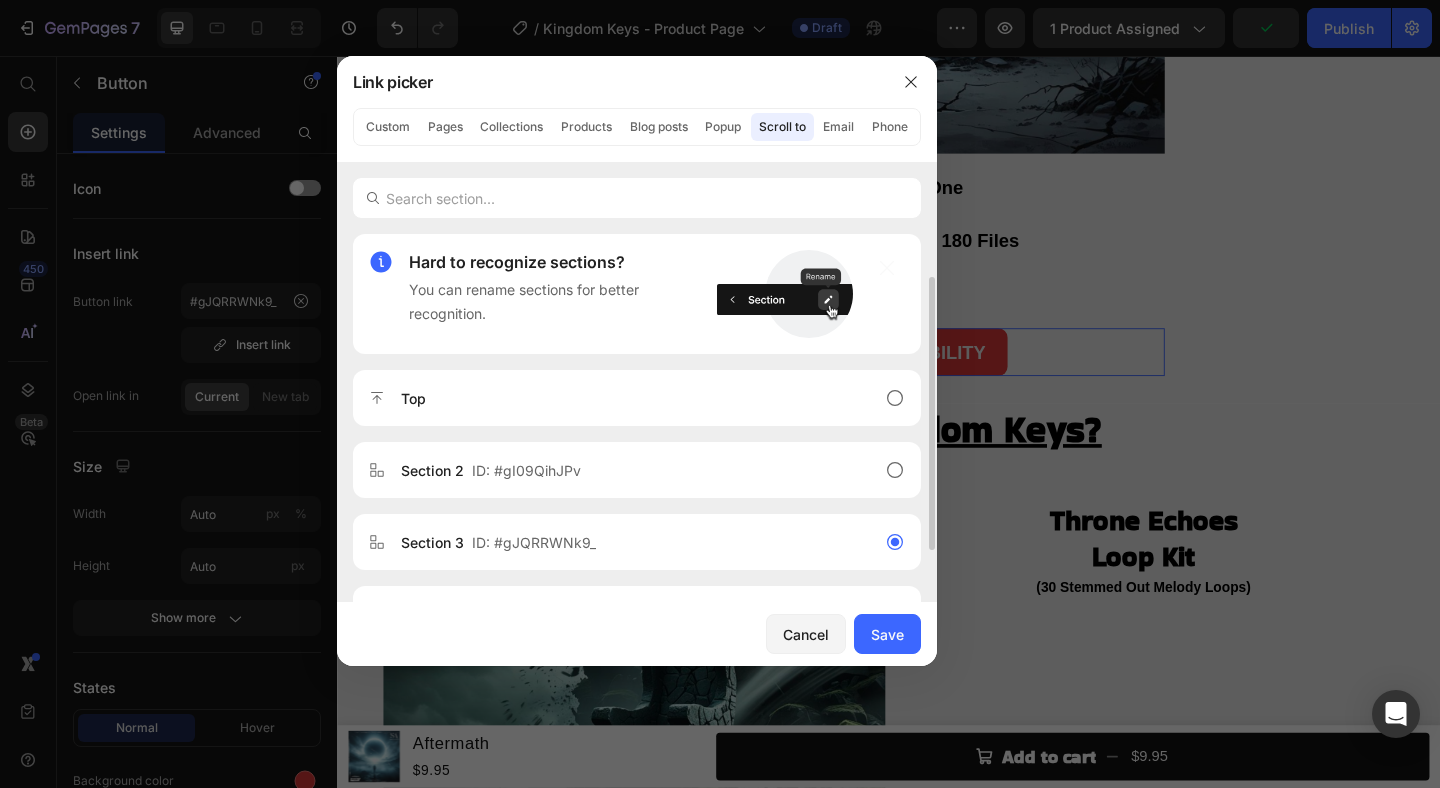 scroll, scrollTop: 128, scrollLeft: 0, axis: vertical 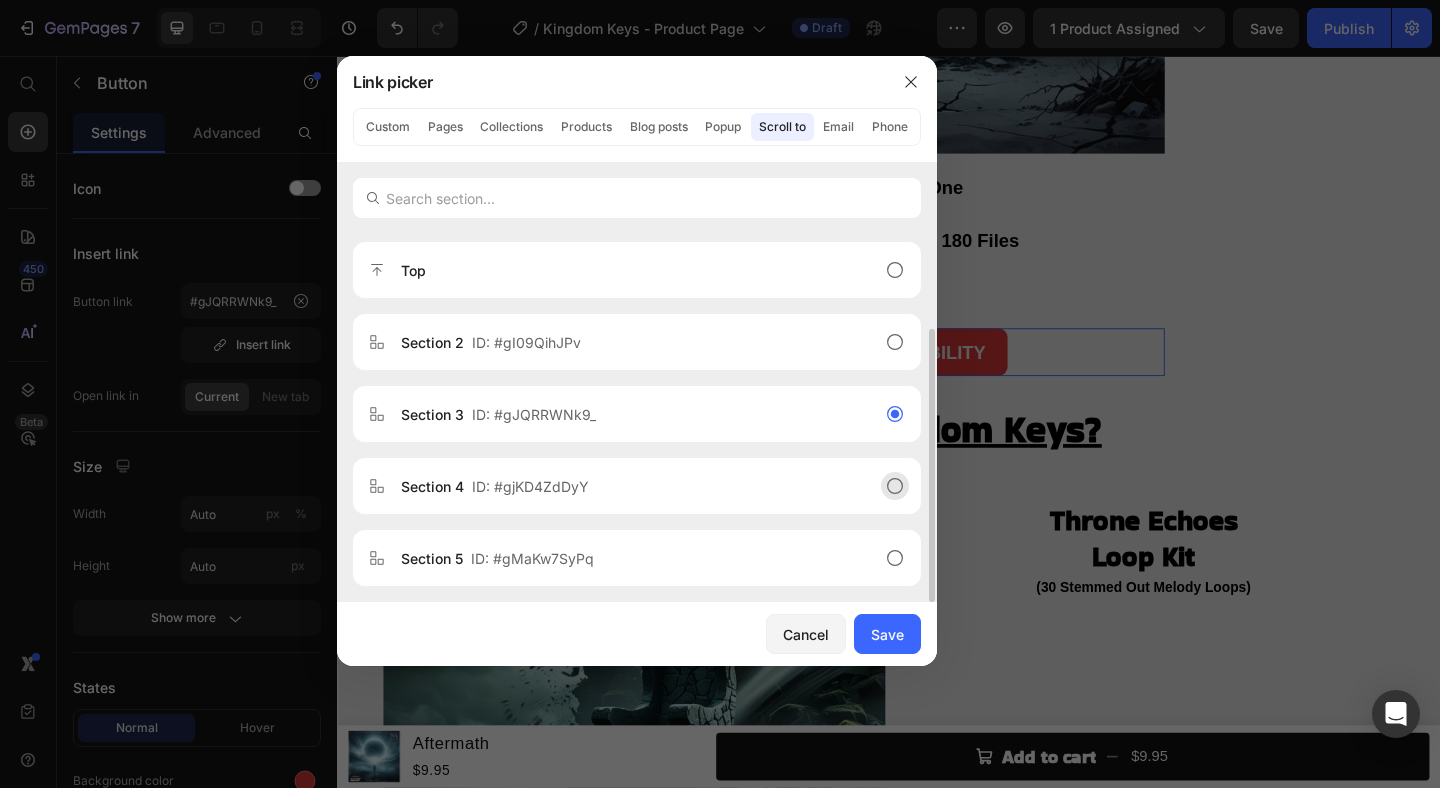 click 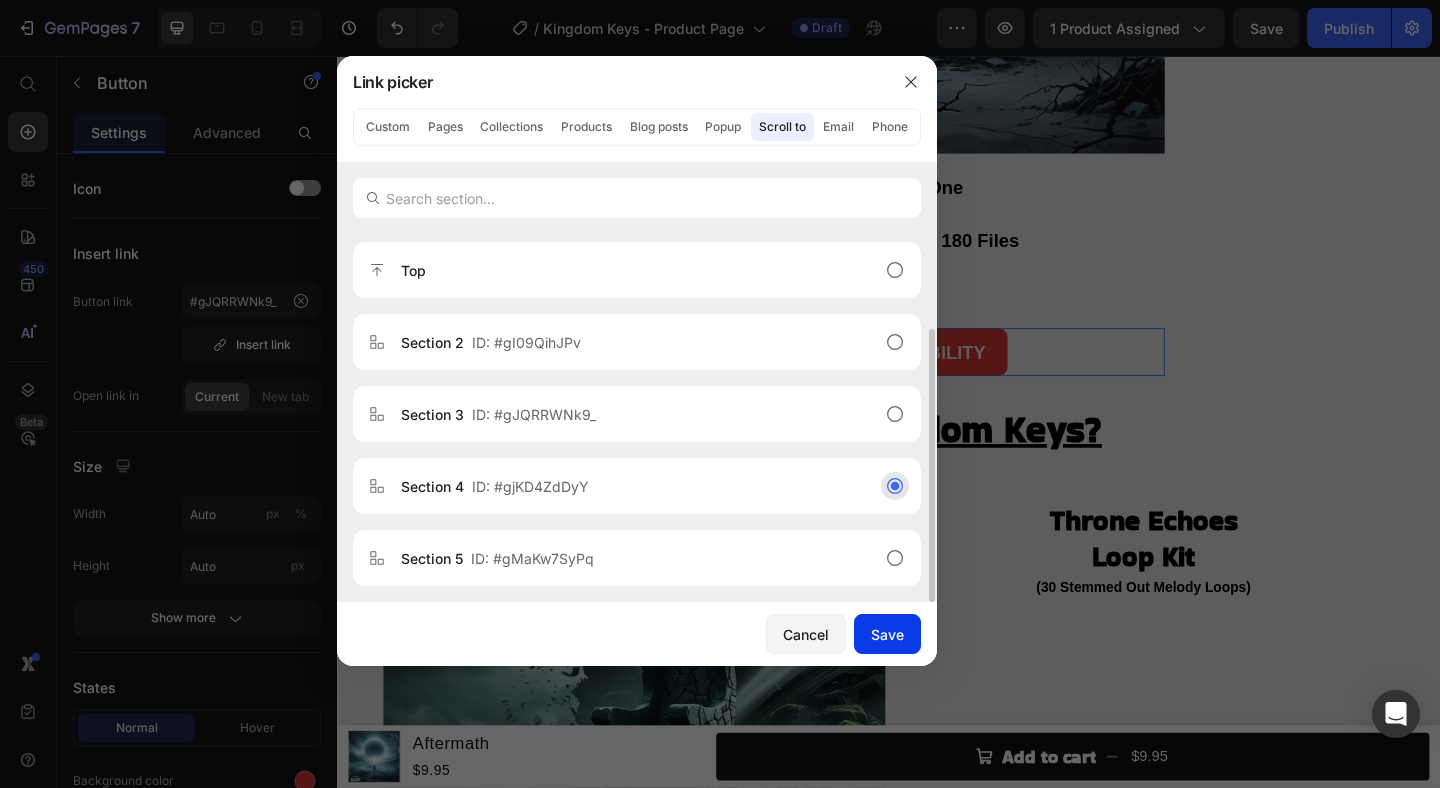 click on "Save" at bounding box center [887, 634] 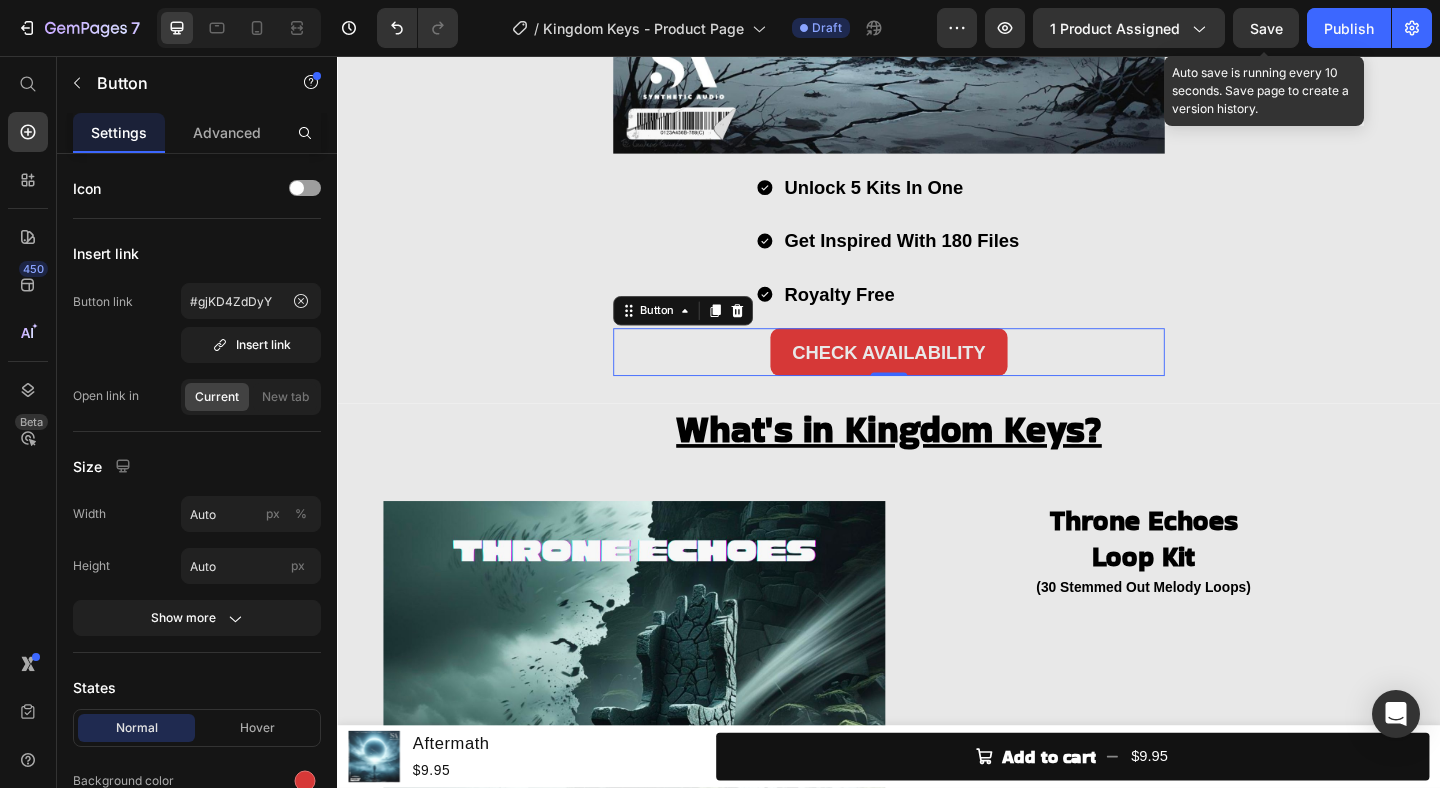 click on "Save" at bounding box center [1266, 28] 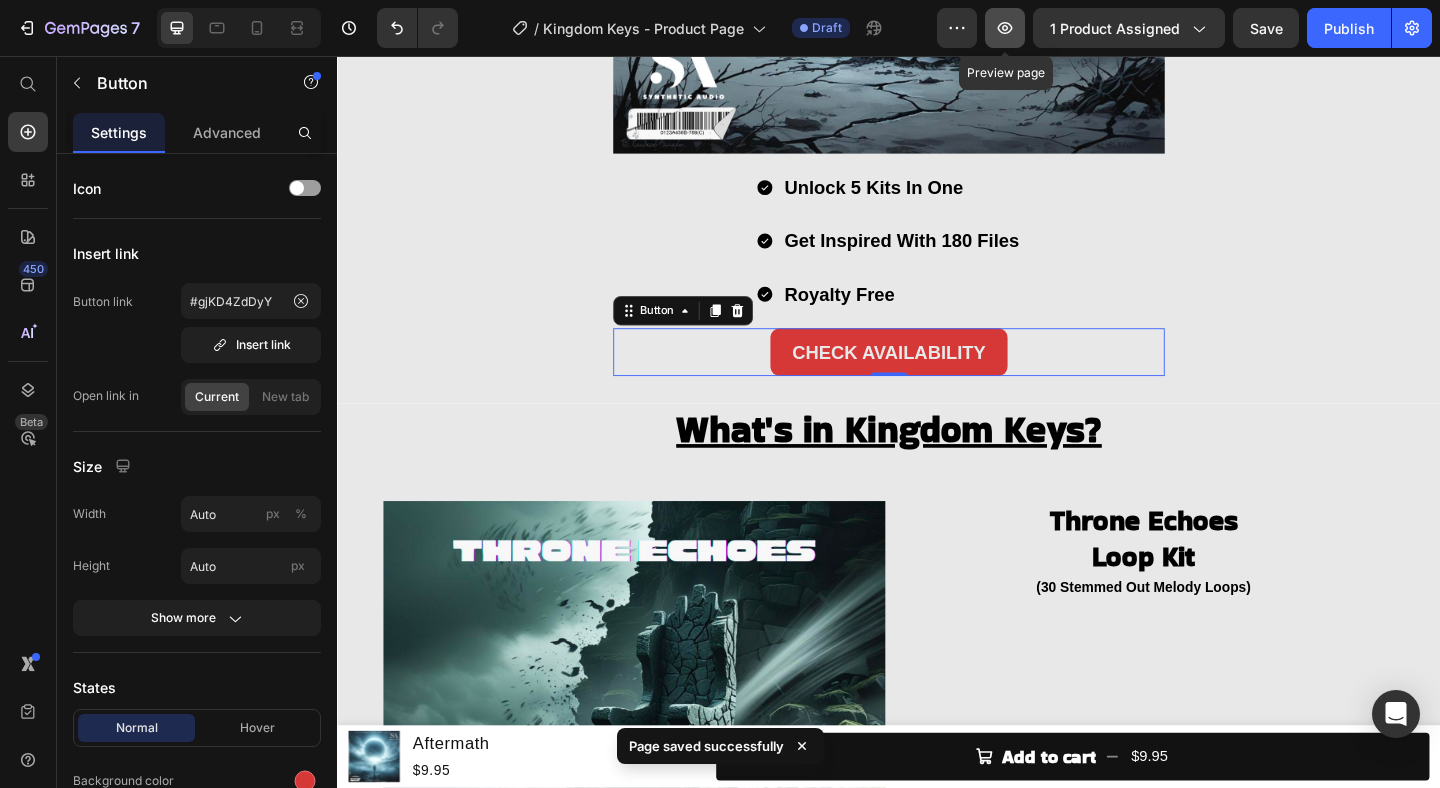 click 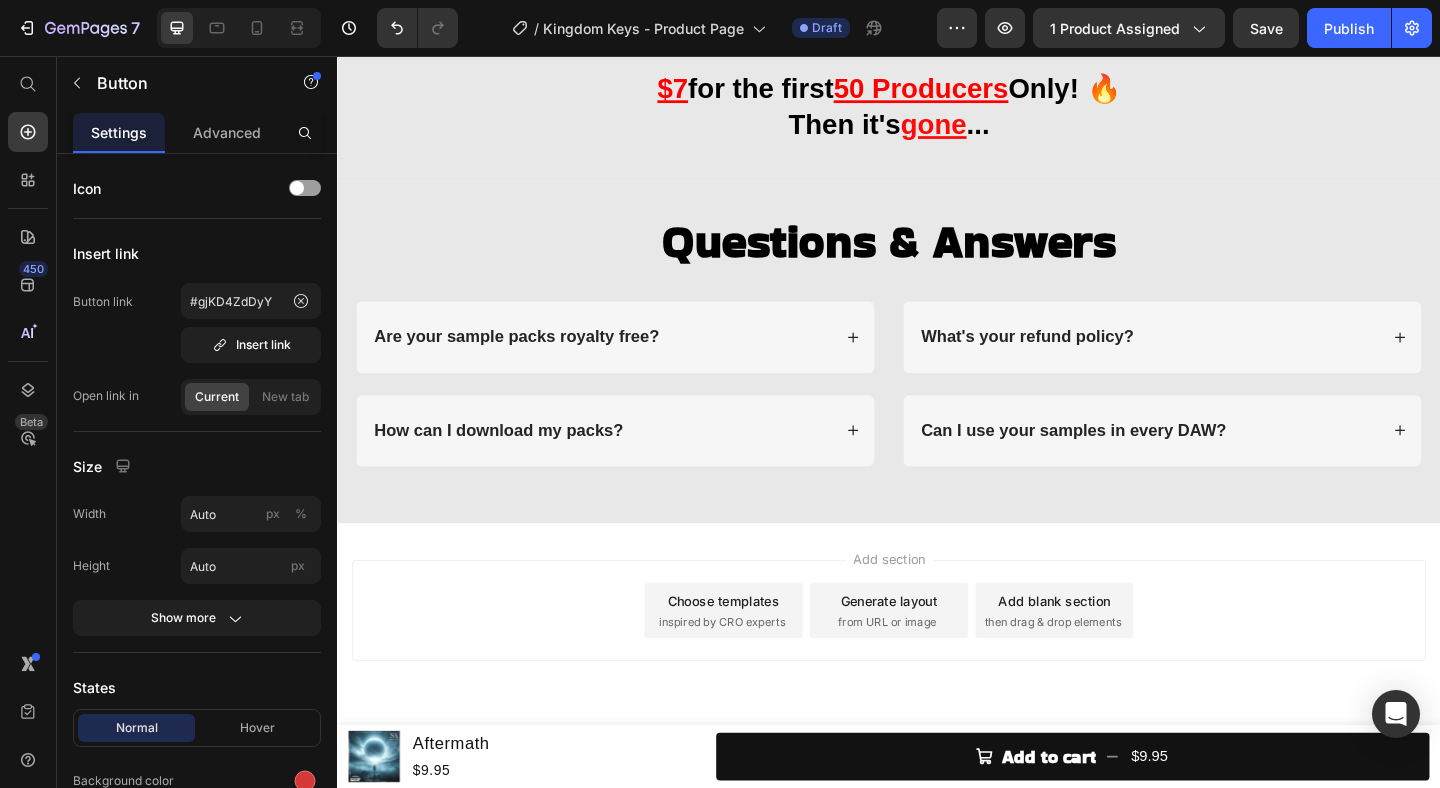 scroll, scrollTop: 4429, scrollLeft: 0, axis: vertical 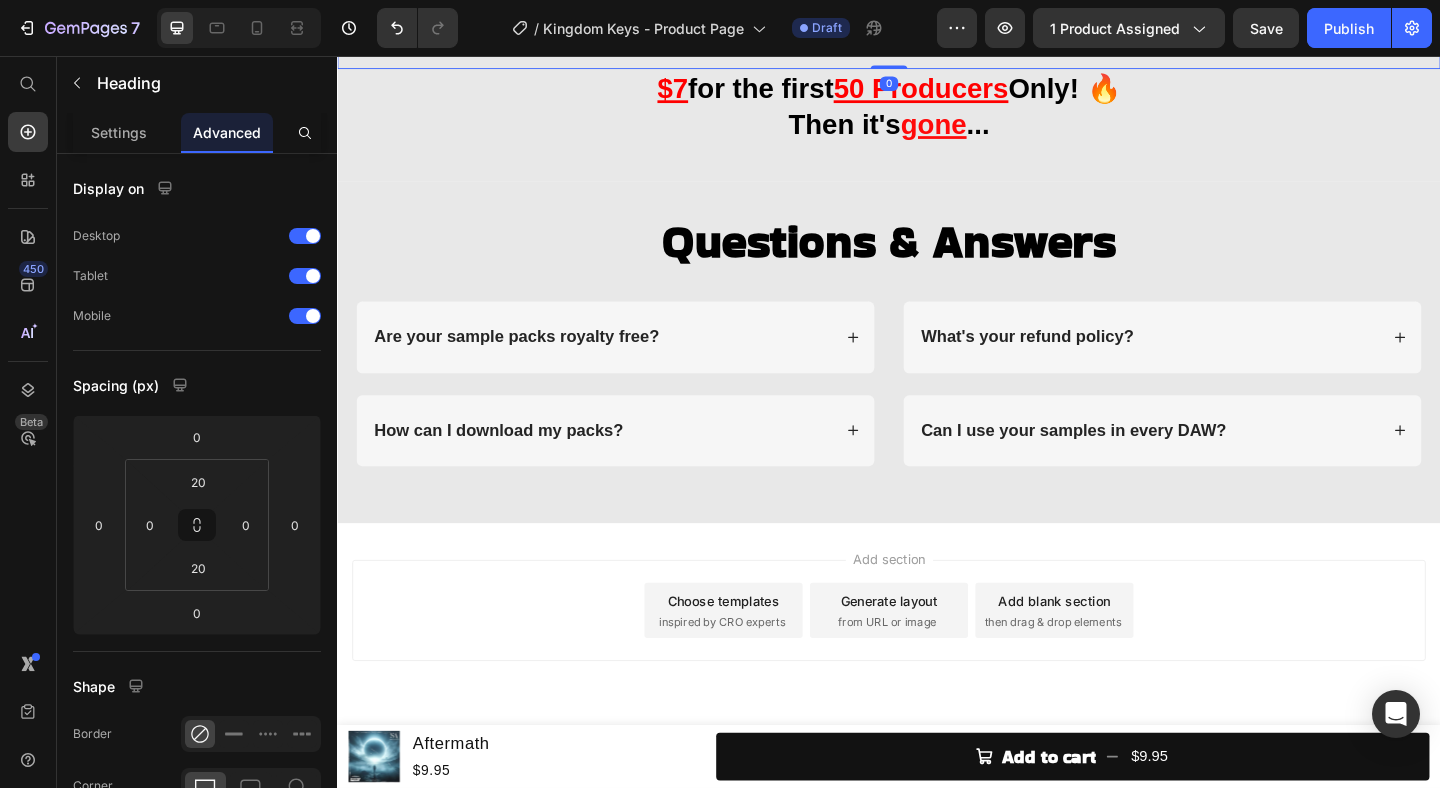 click on "Total Value:  $115 Your Price:   $49,95" at bounding box center (937, 15) 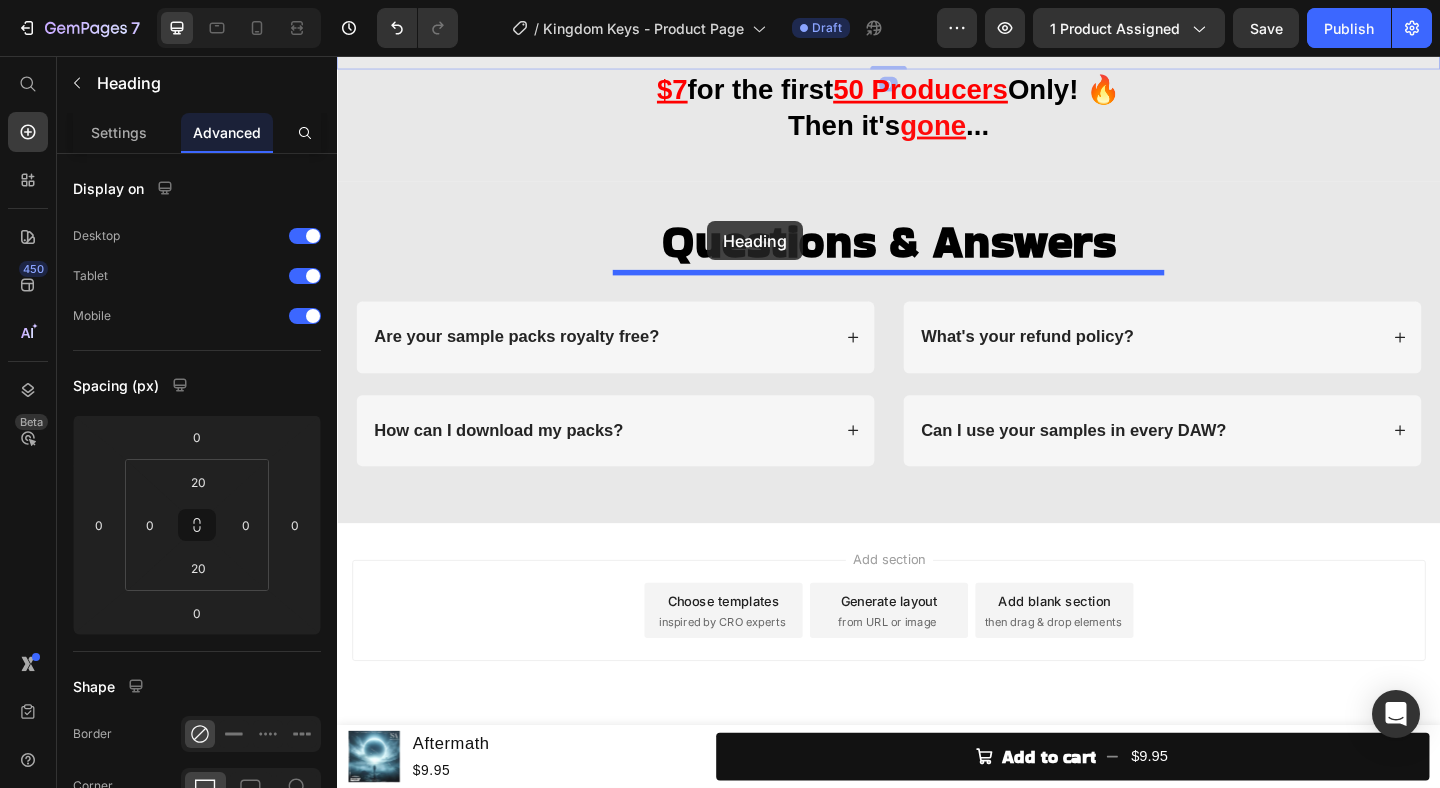 drag, startPoint x: 363, startPoint y: 336, endPoint x: 739, endPoint y: 236, distance: 389.07068 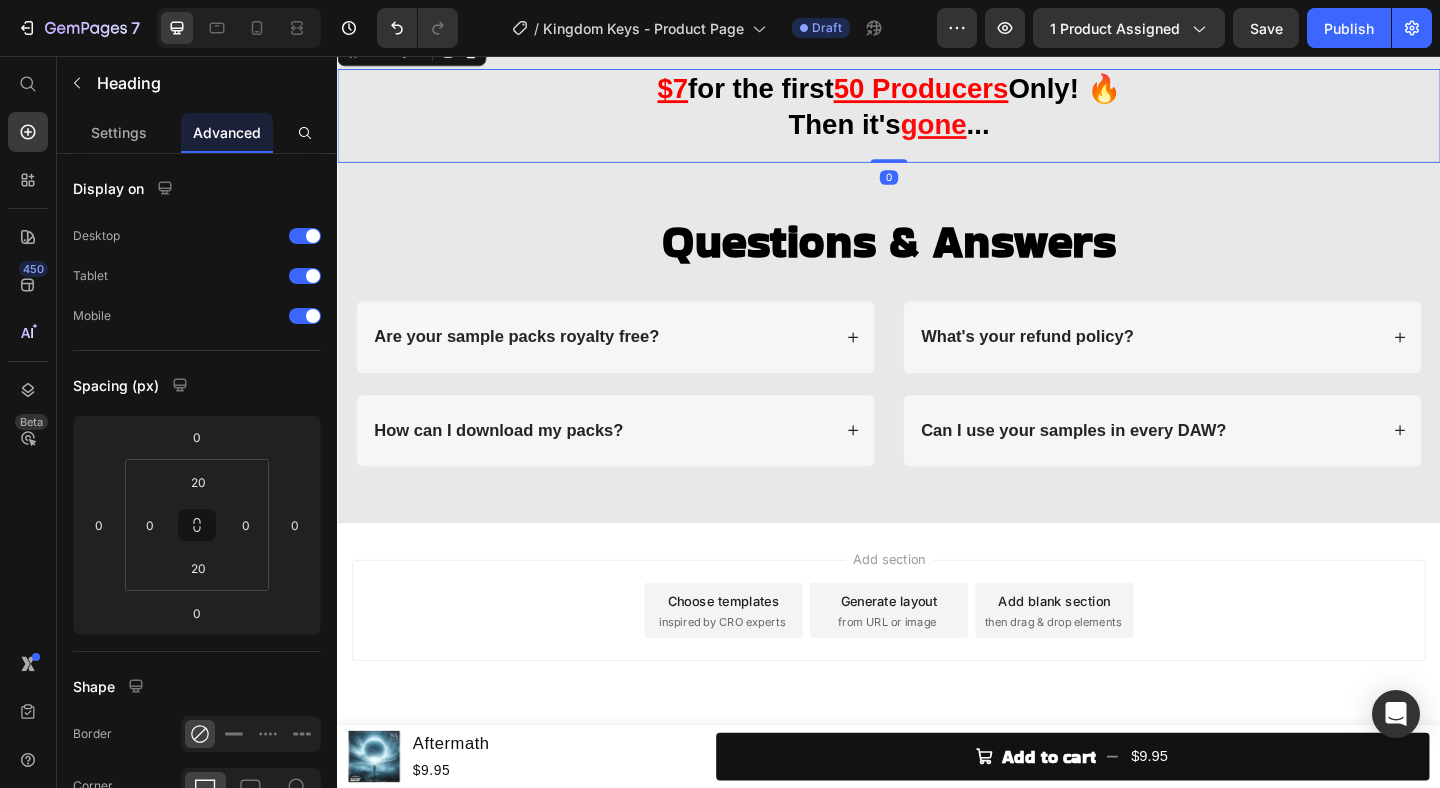 click on "$7  for the first  50 Producers  Only! 🔥  Then it's  gone ..." at bounding box center (937, 111) 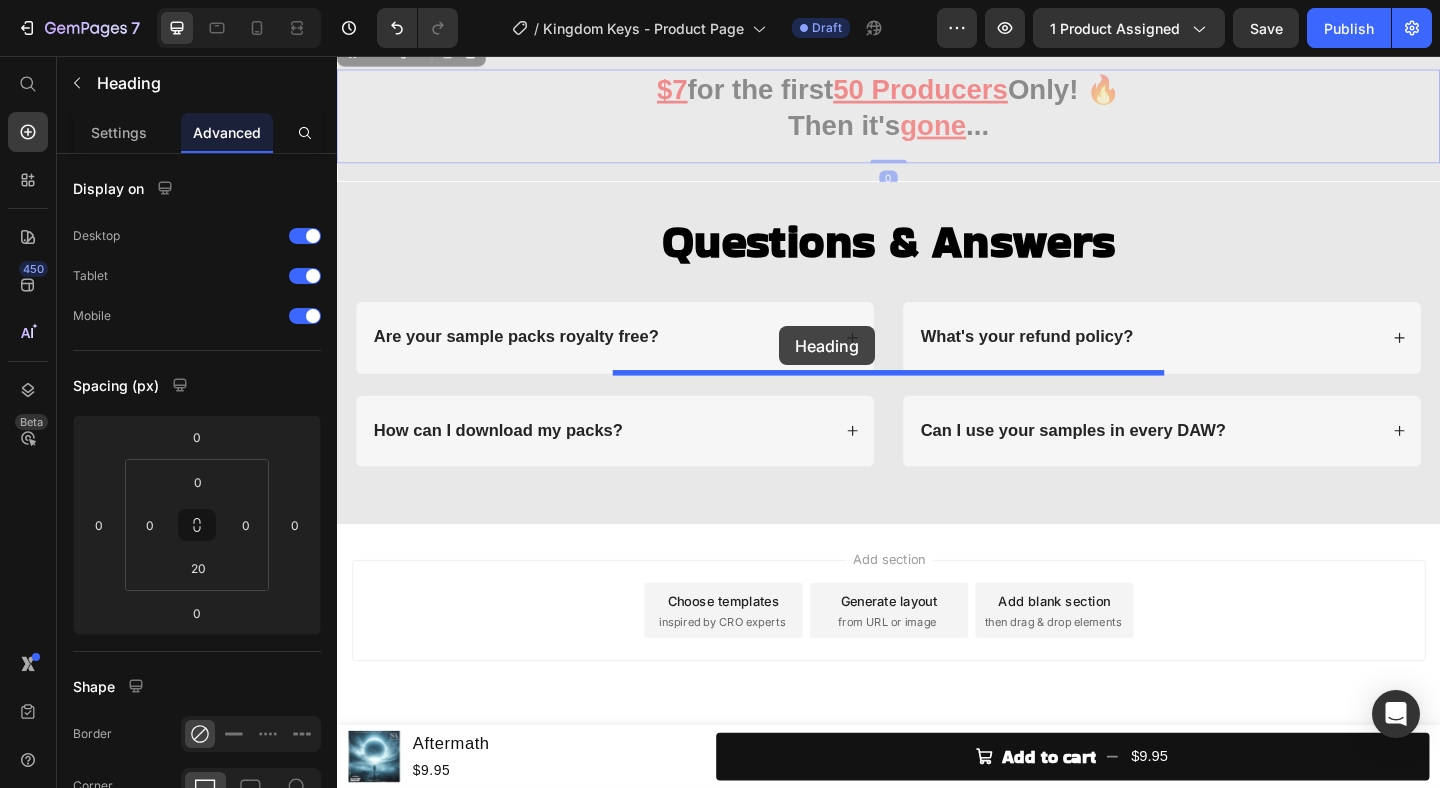 drag, startPoint x: 351, startPoint y: 443, endPoint x: 818, endPoint y: 349, distance: 476.36646 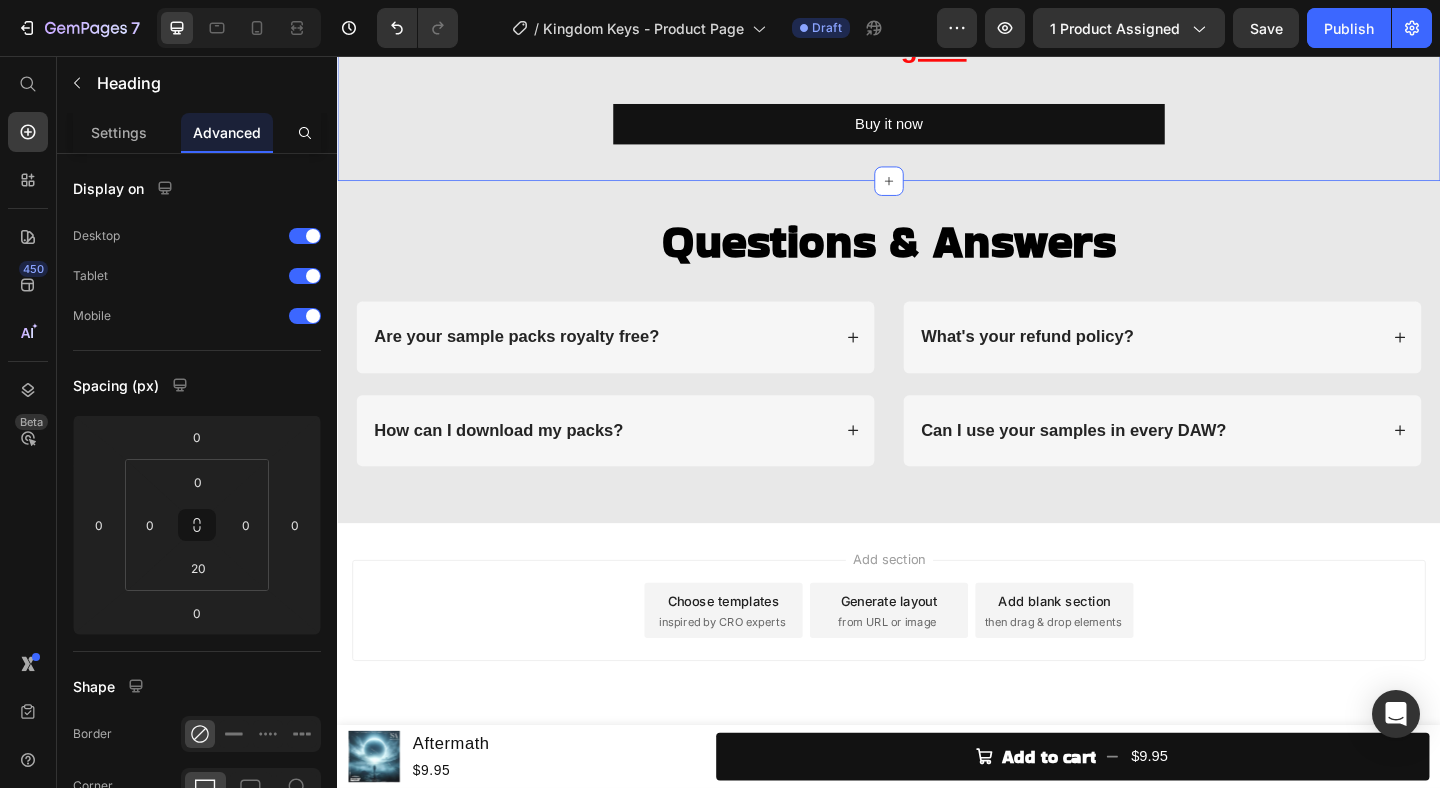 click on "Throne Echoes - $30 Shattered Keys - $15 Alchemy Starters - $25 Oblivion Textures - $25 Cathedral Percs - $20 Item List Total Value:  $115 Your Price:   $49,95 Heading $7  for the first  50 Producers  Only! 🔥  Then it's  gone ... Heading Row Buy it now Dynamic Checkout Product" at bounding box center [937, -112] 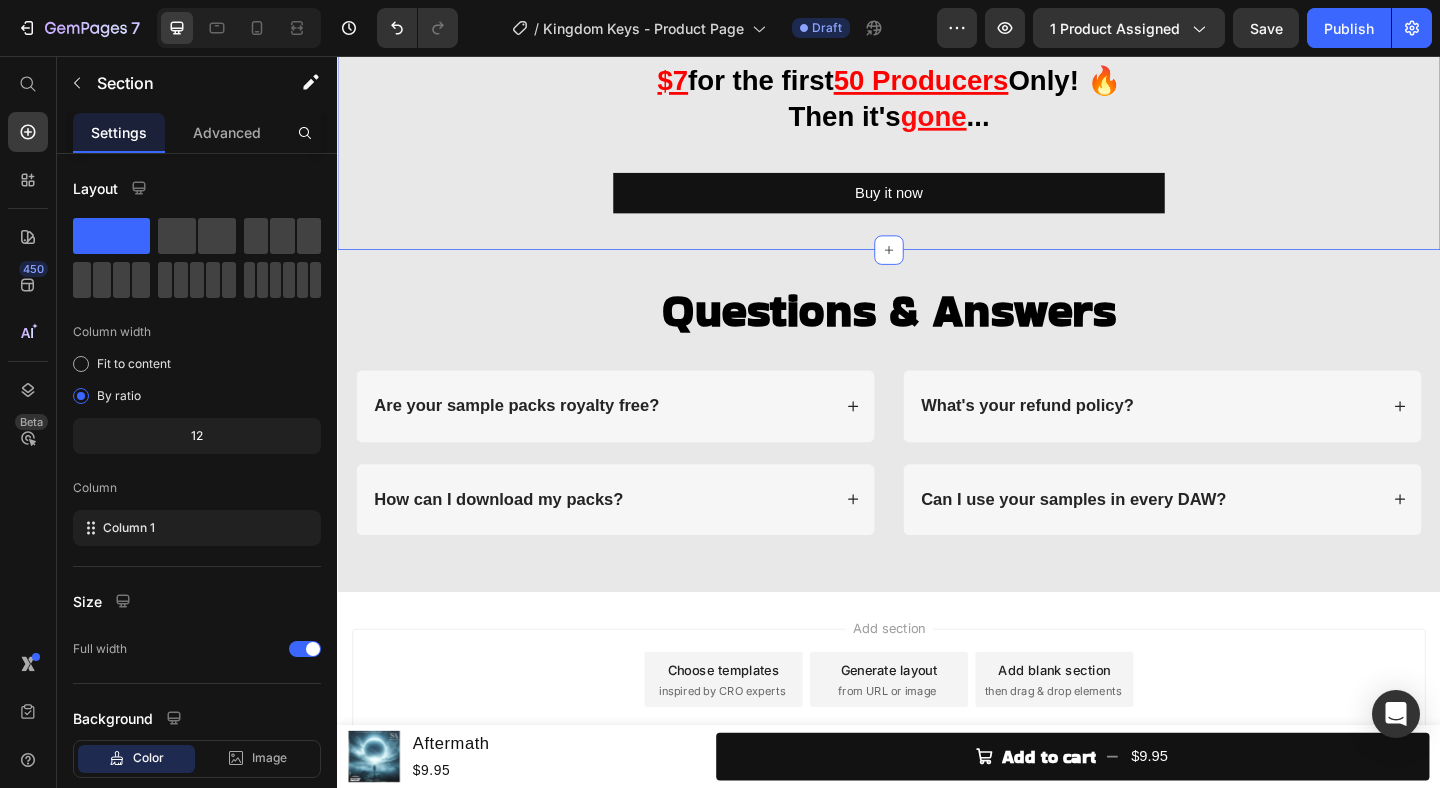 scroll, scrollTop: 4284, scrollLeft: 0, axis: vertical 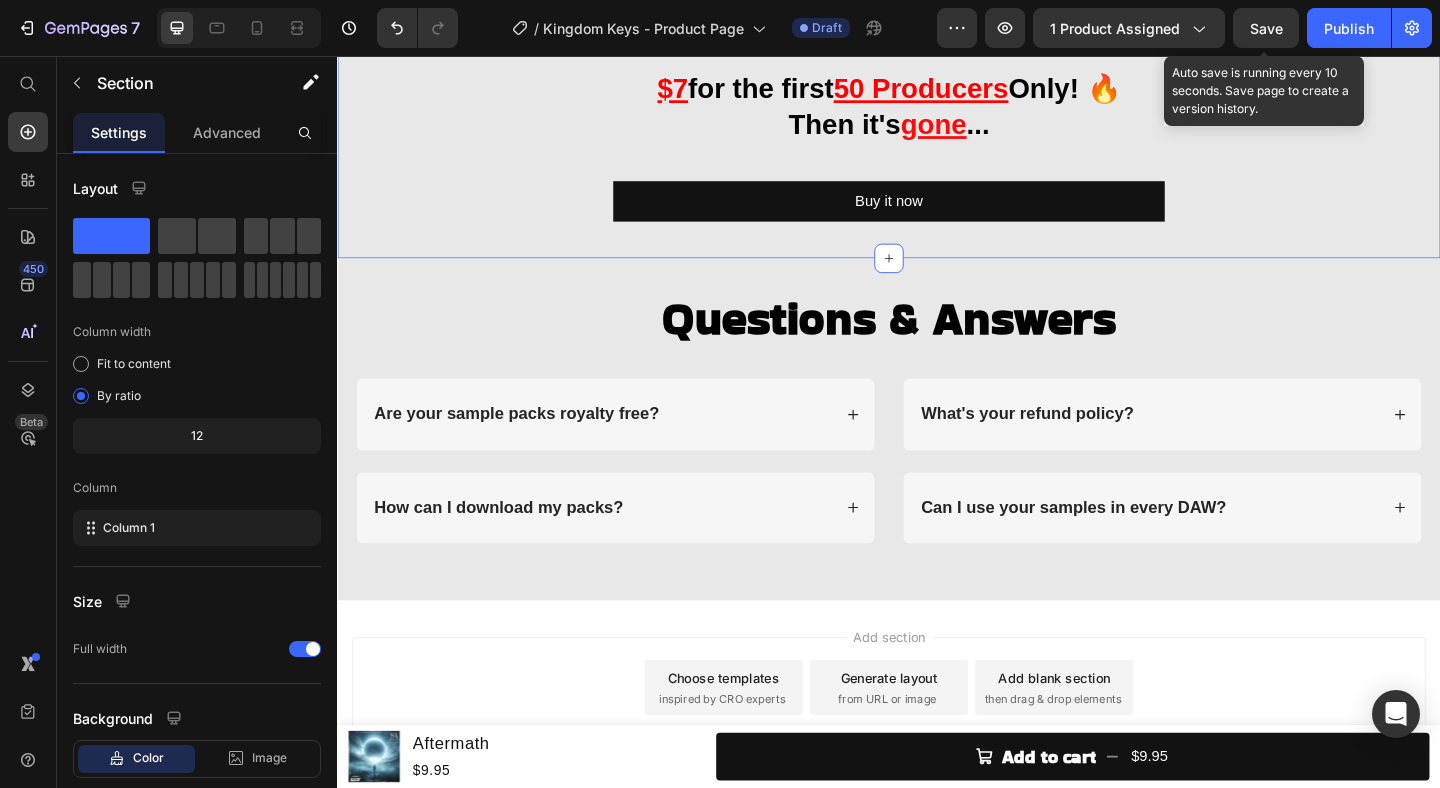 click on "Save" at bounding box center (1266, 28) 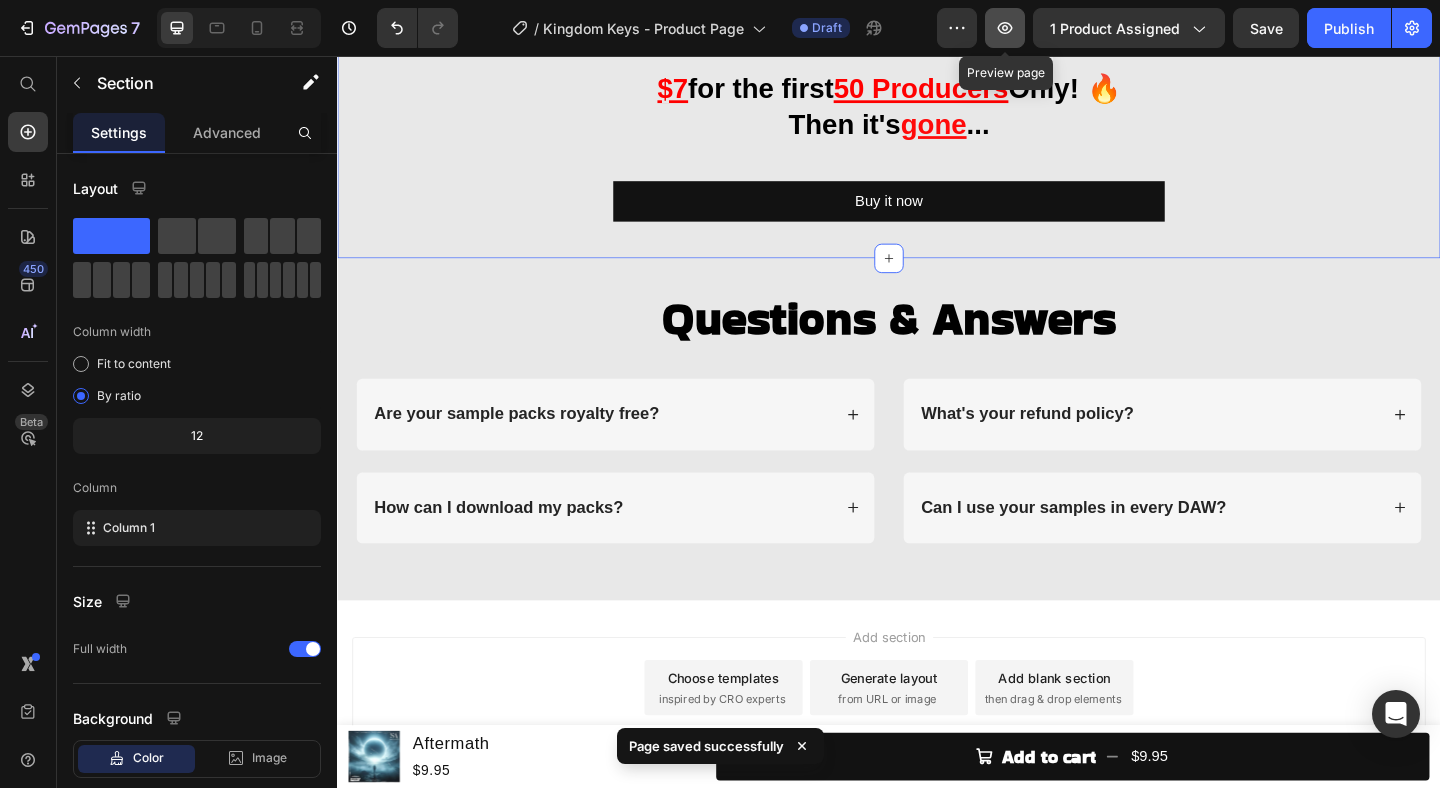 click 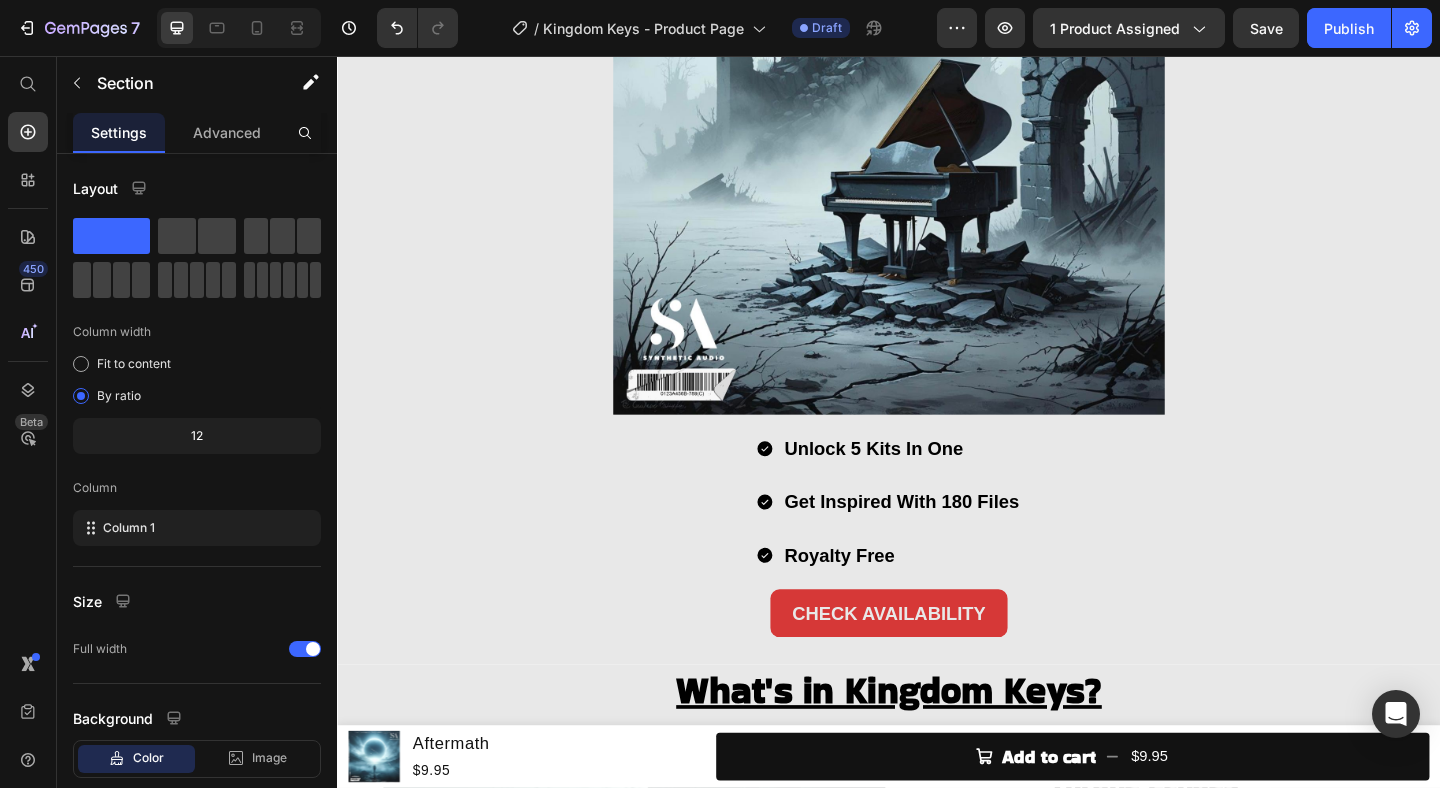scroll, scrollTop: 0, scrollLeft: 0, axis: both 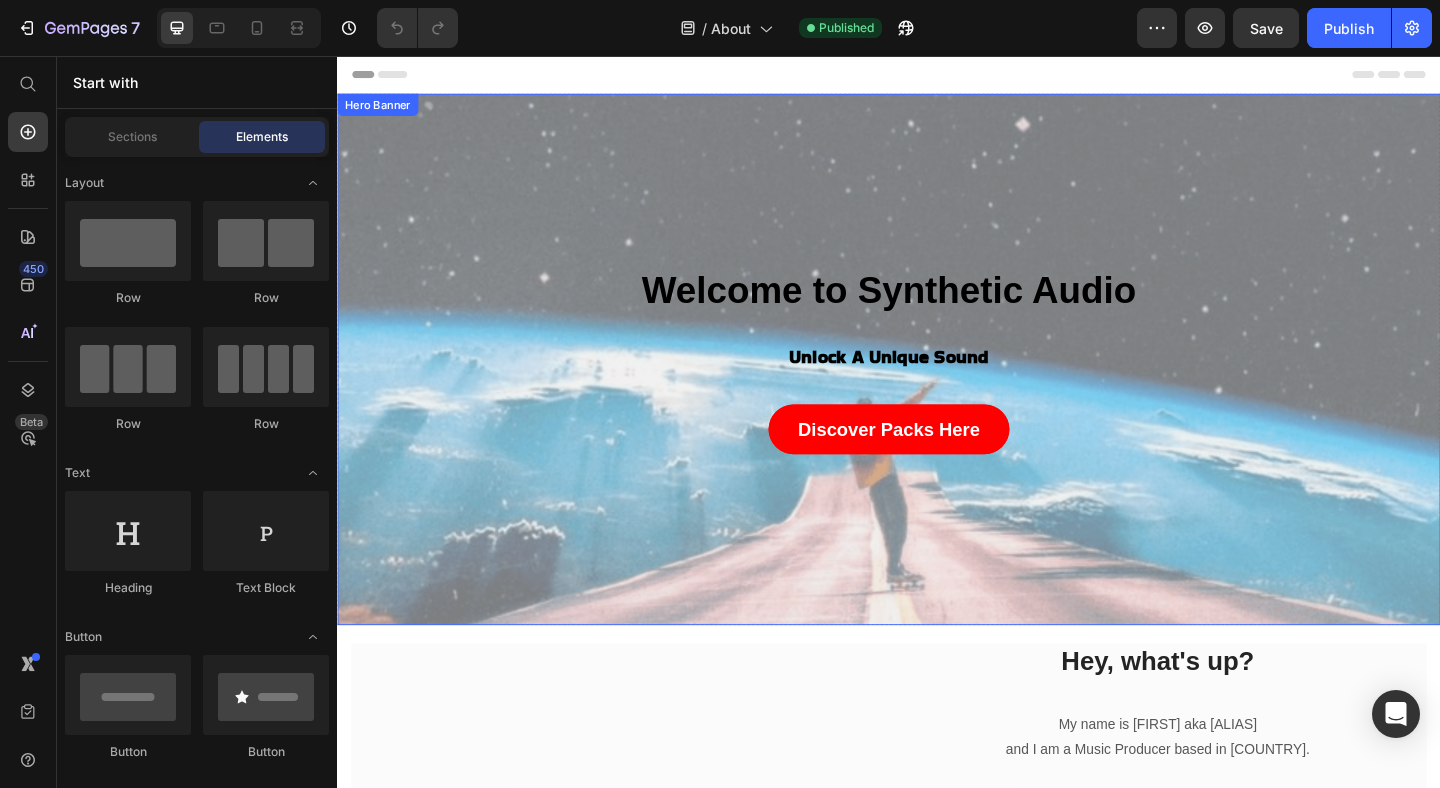click on "Welcome to Synthetic Audio Heading Unlock A Unique Sound Text block discover packs here Button Row" at bounding box center [937, 386] 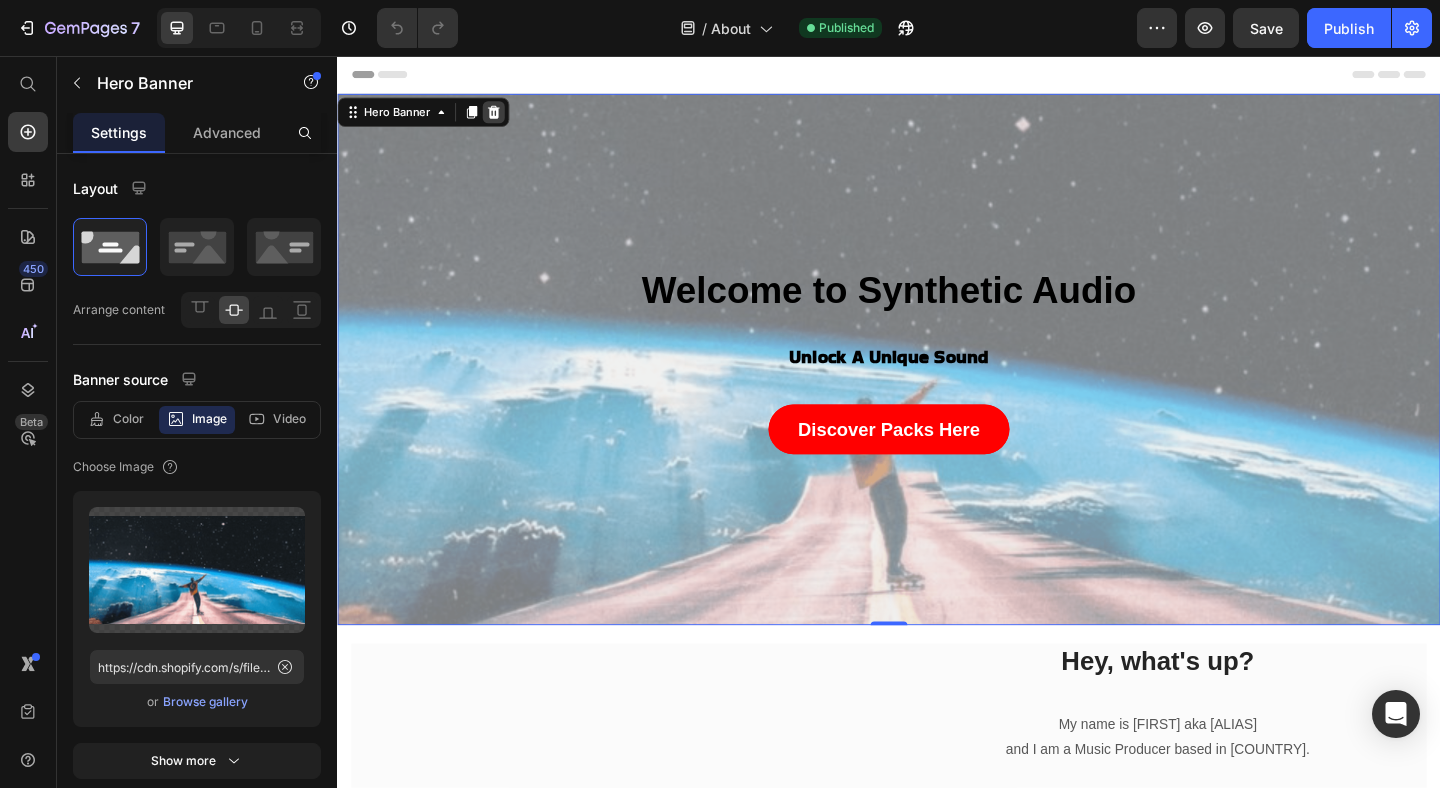 click 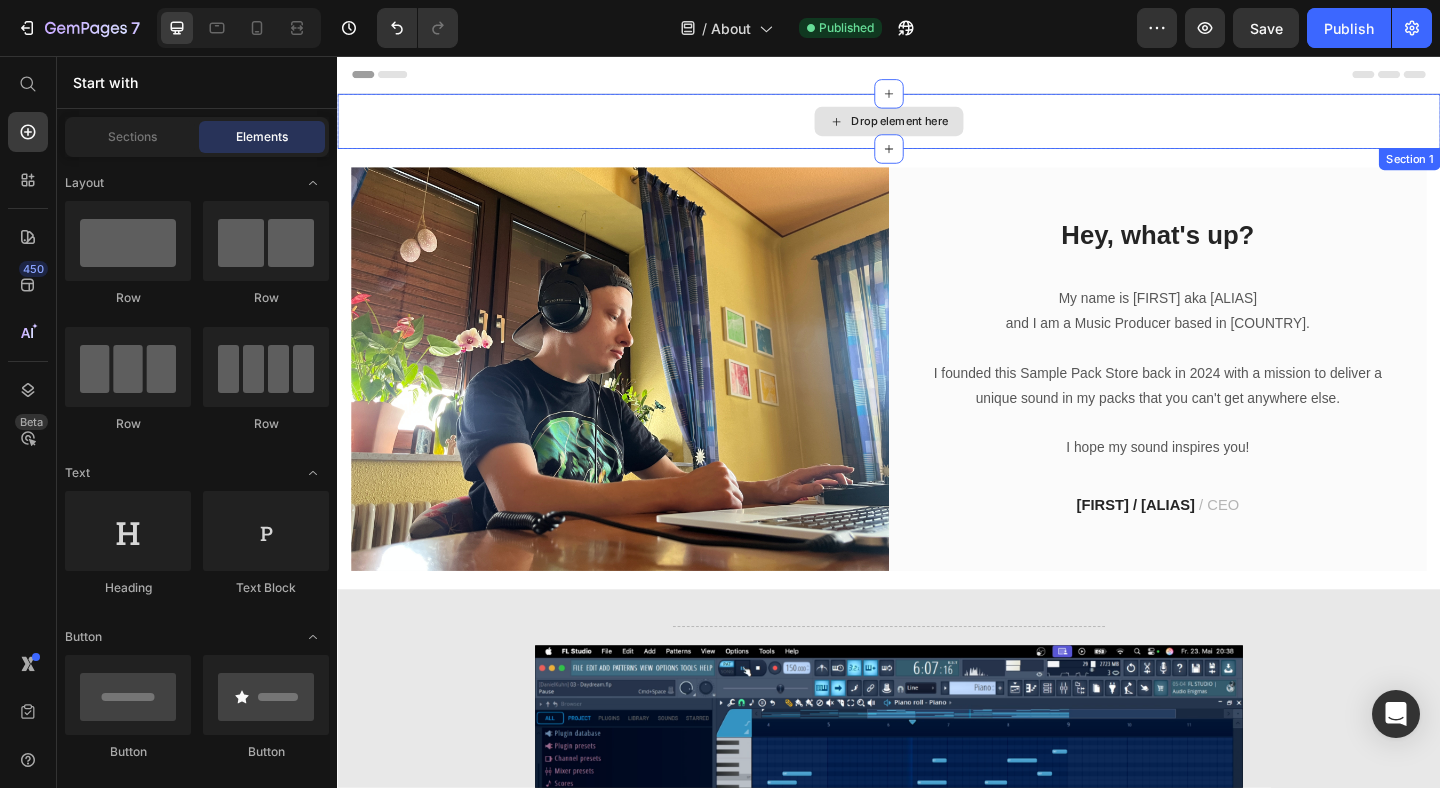 click on "Drop element here" at bounding box center [937, 127] 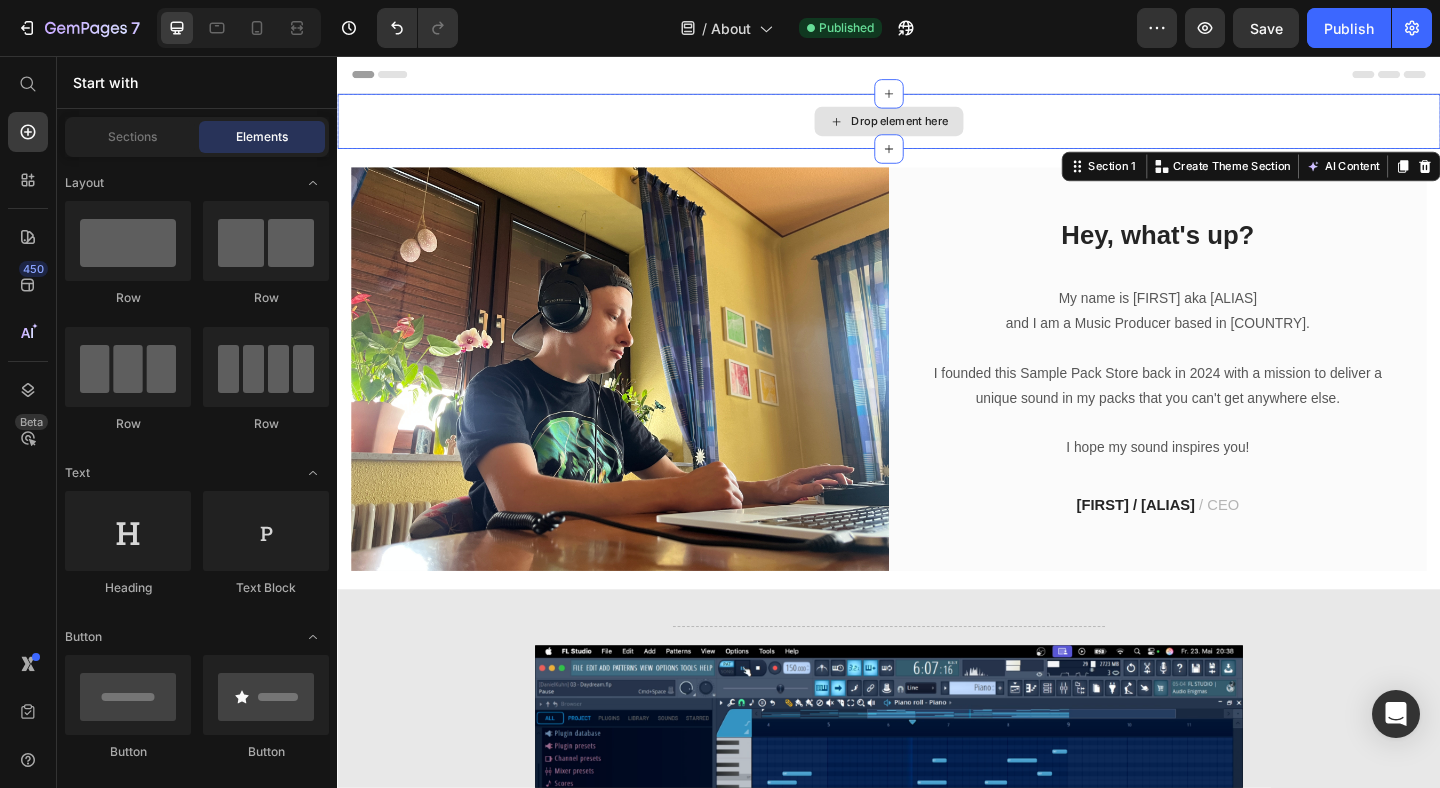 click on "Drop element here" at bounding box center (937, 127) 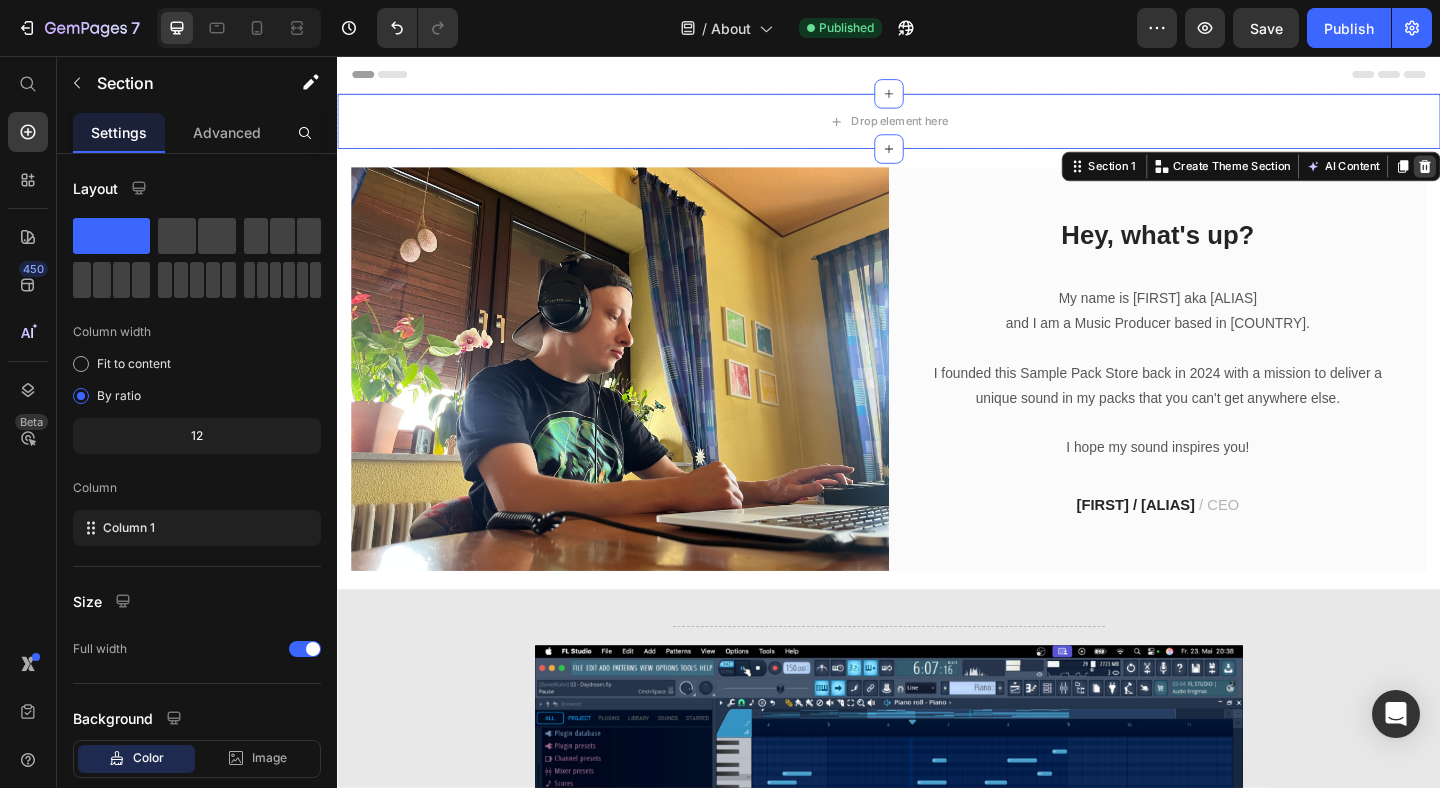 click 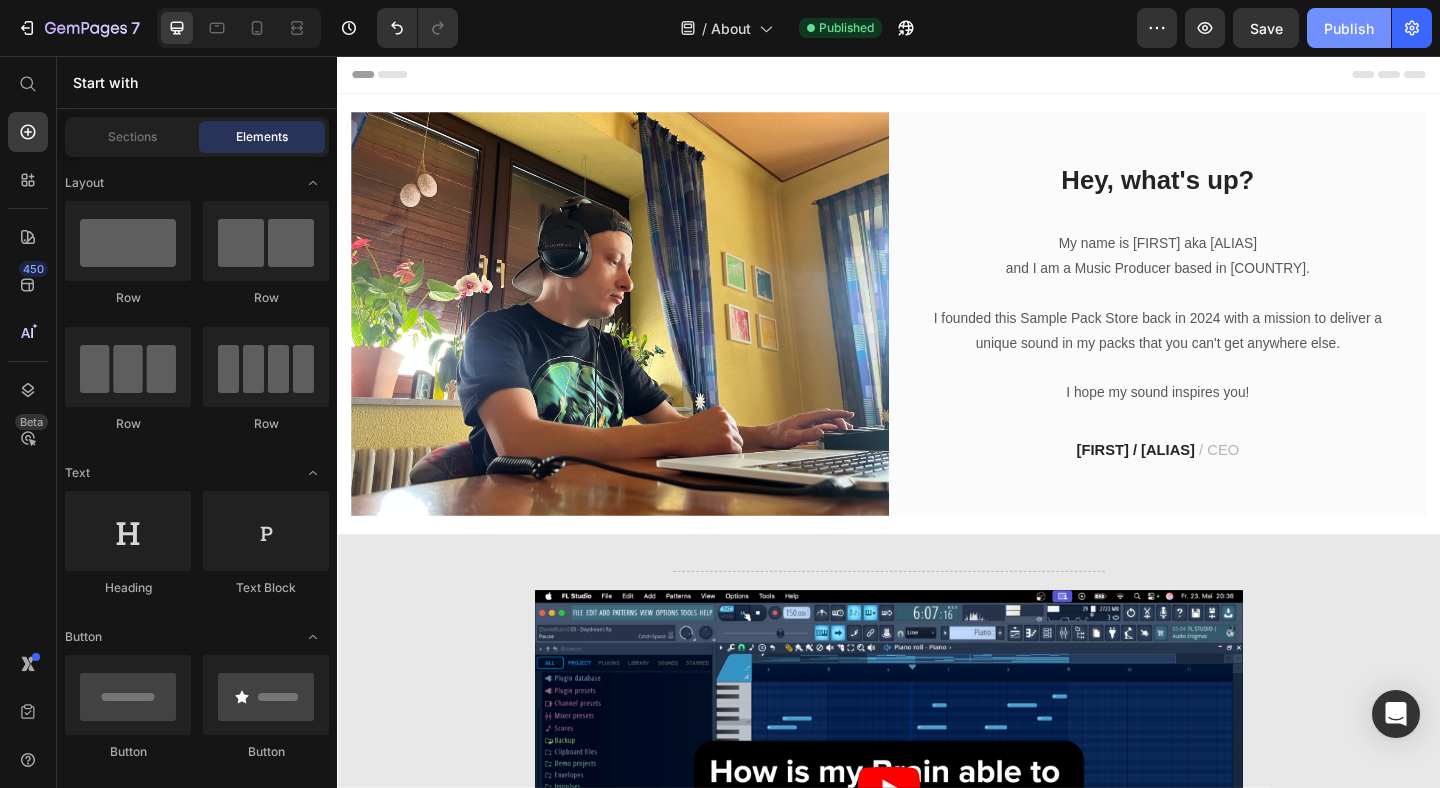 click on "Publish" at bounding box center [1349, 28] 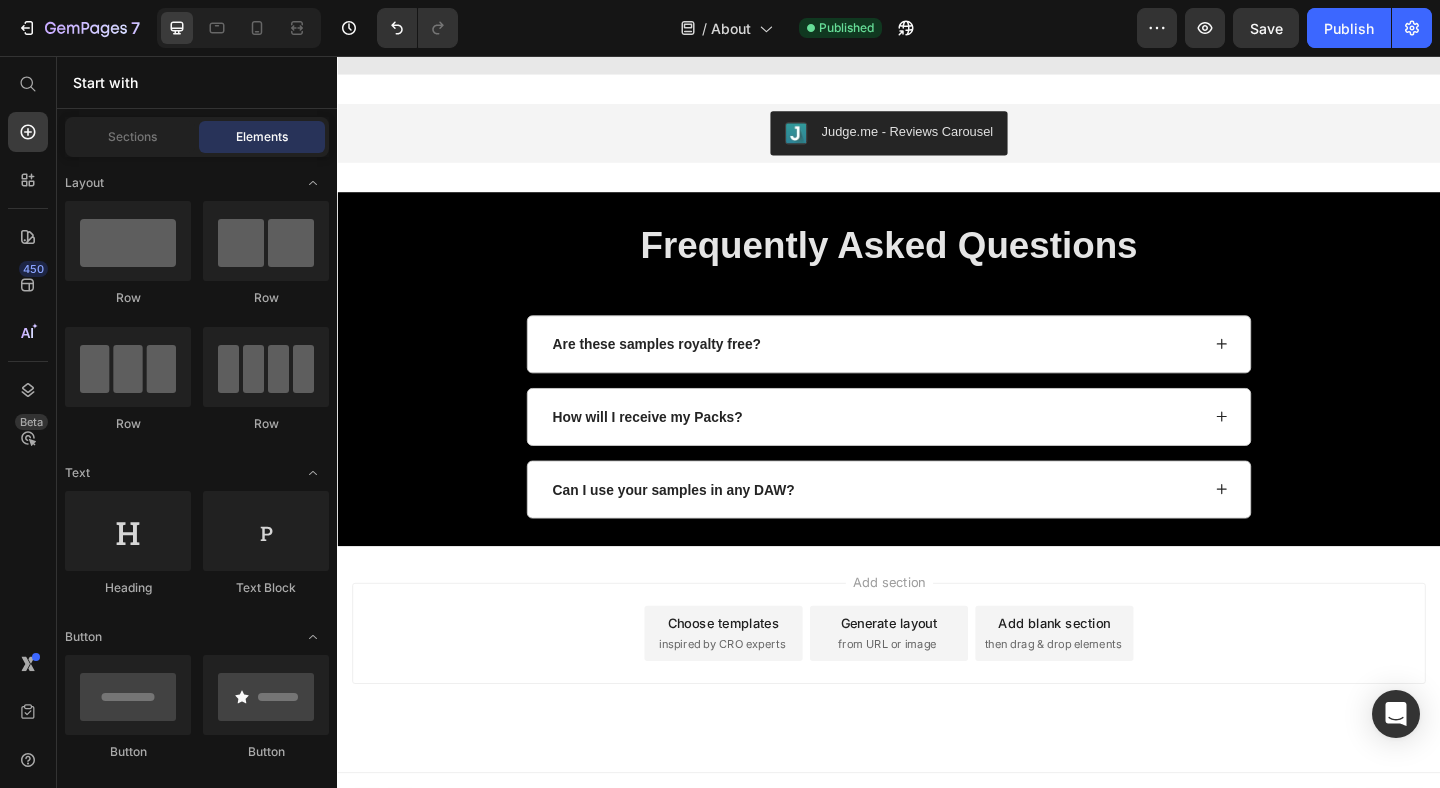 scroll, scrollTop: 1079, scrollLeft: 0, axis: vertical 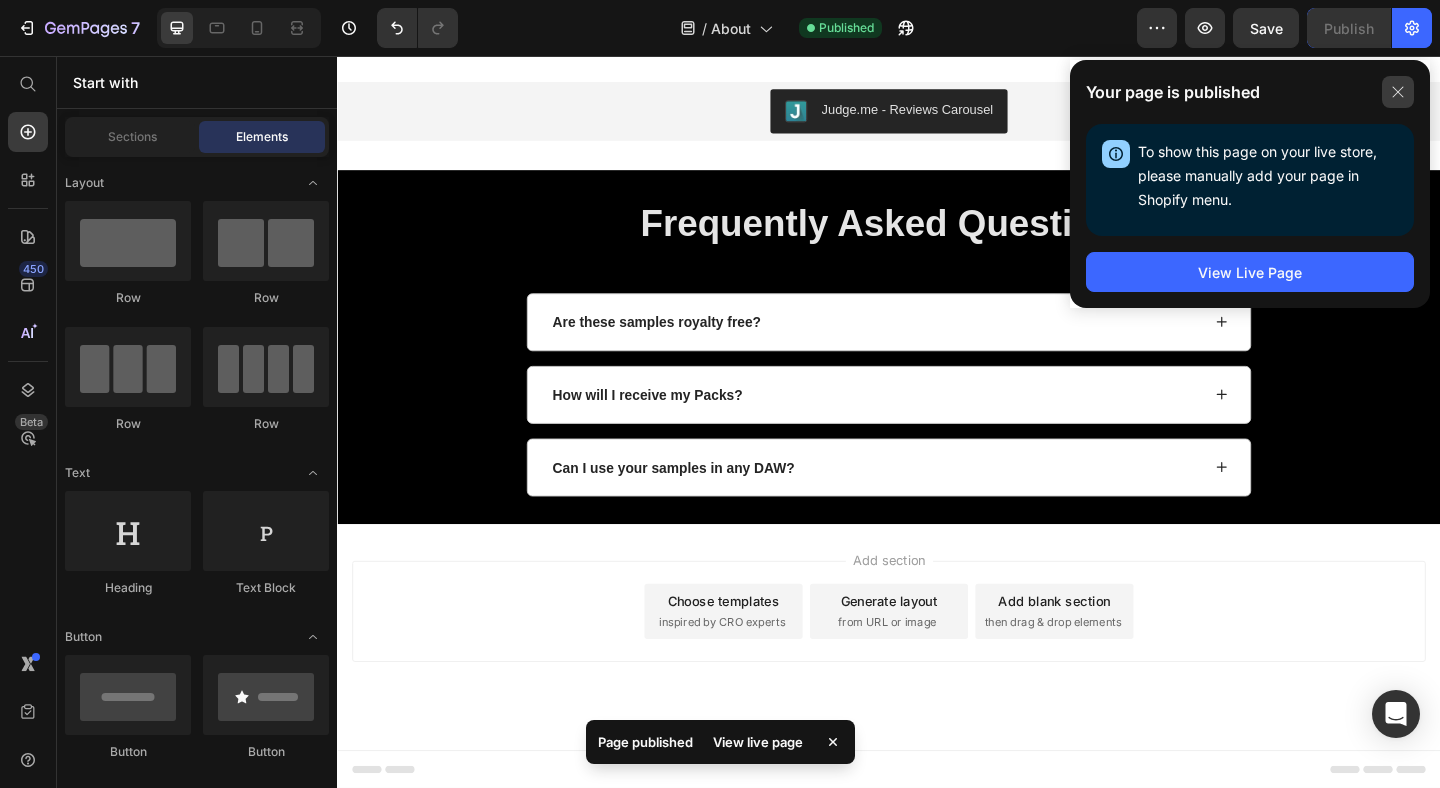 click 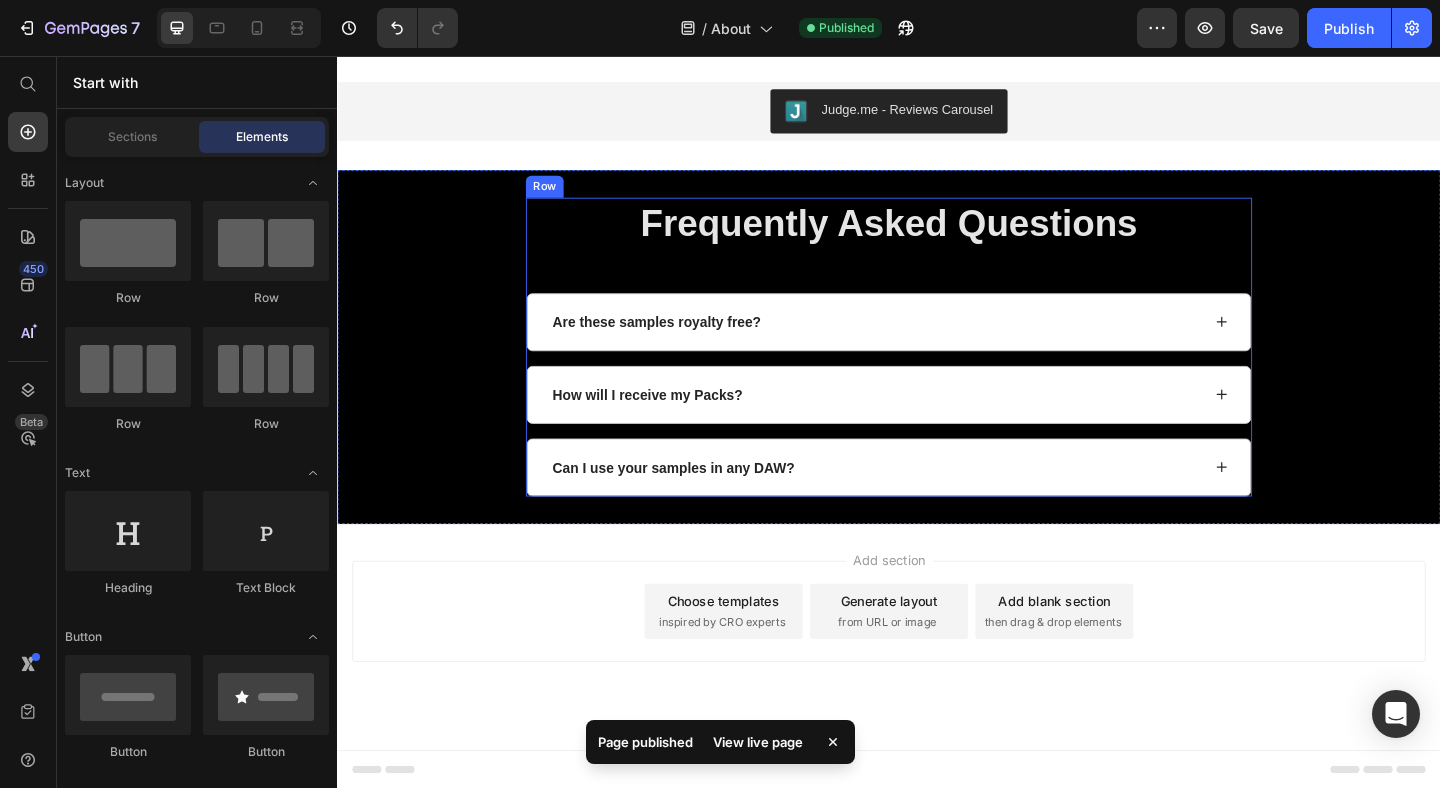 scroll, scrollTop: 0, scrollLeft: 0, axis: both 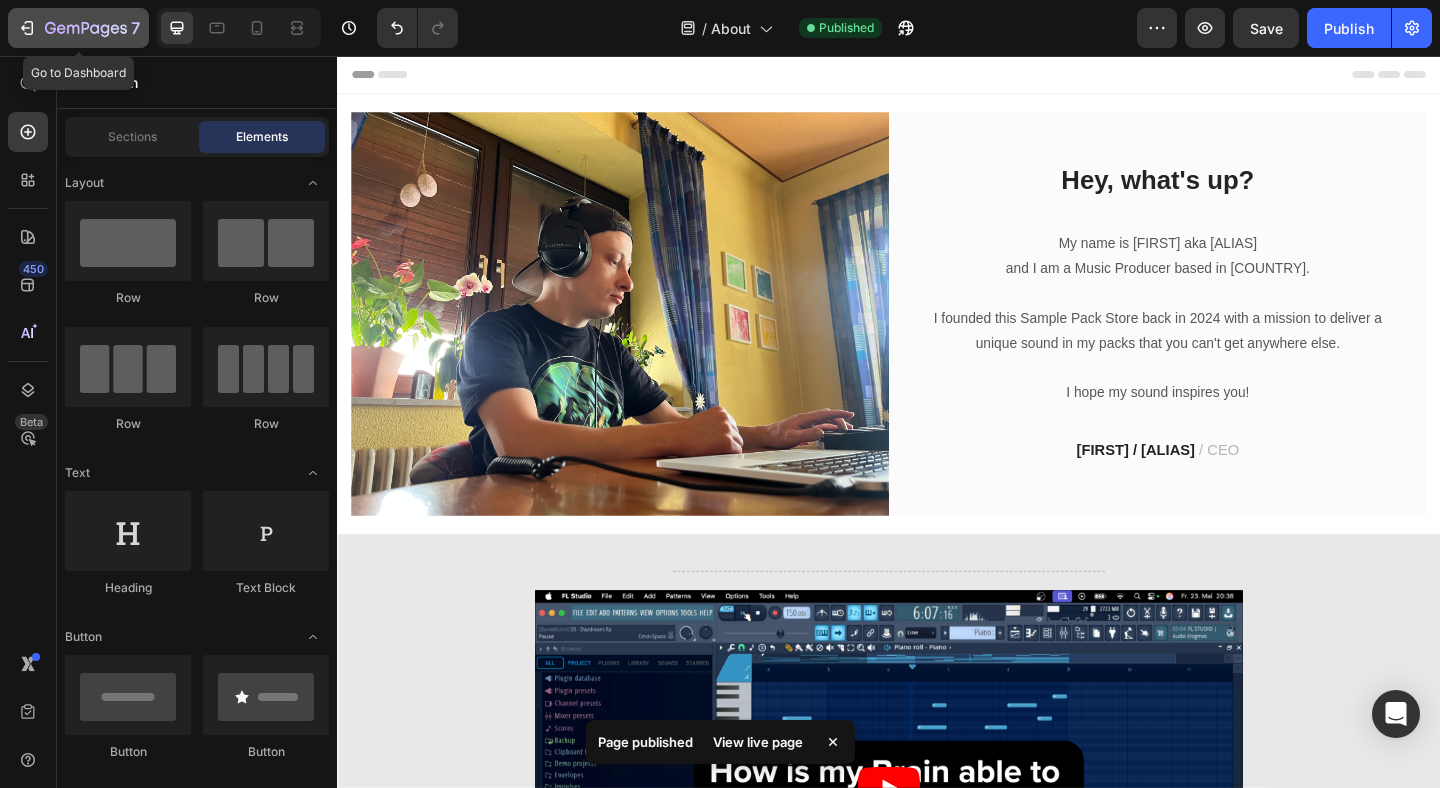 click 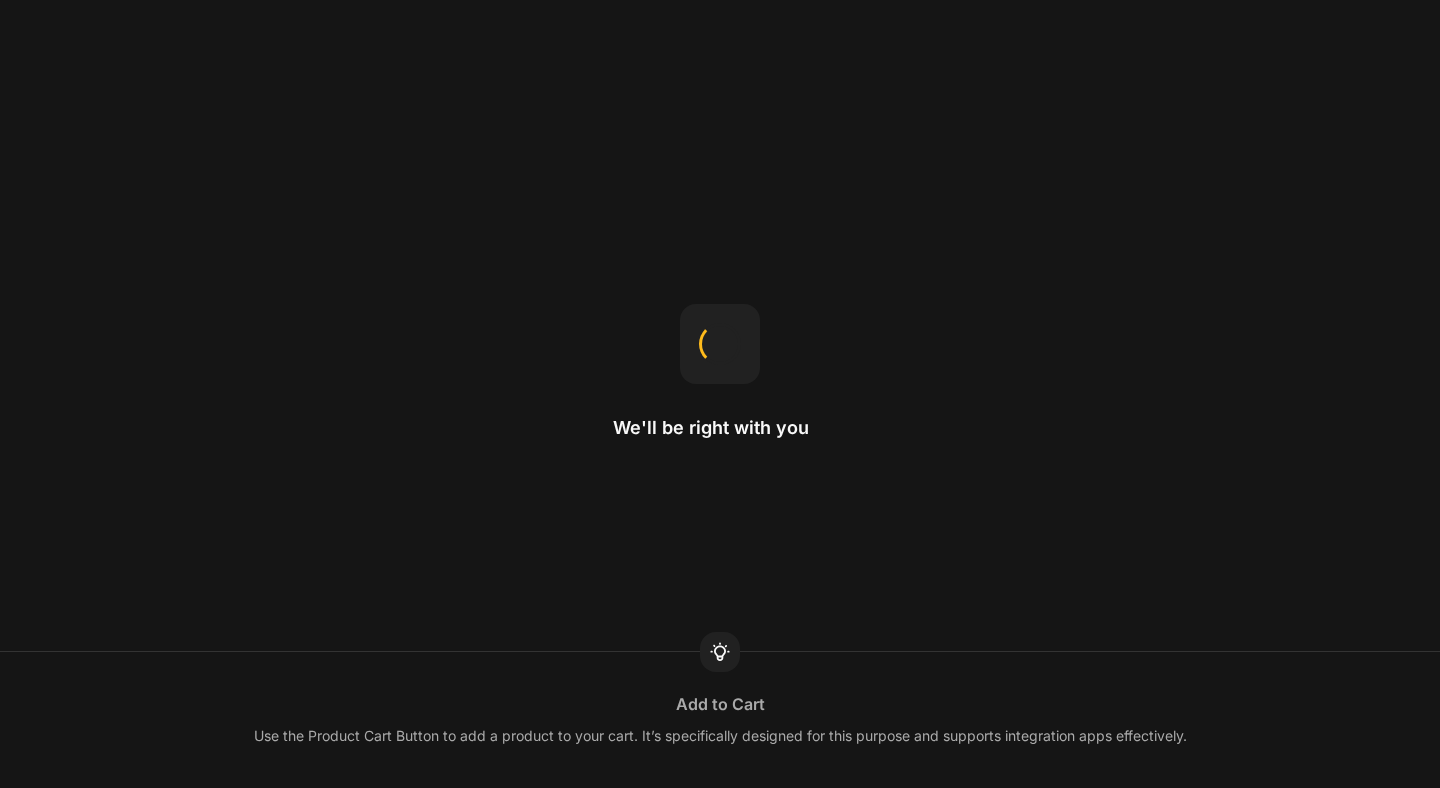 scroll, scrollTop: 0, scrollLeft: 0, axis: both 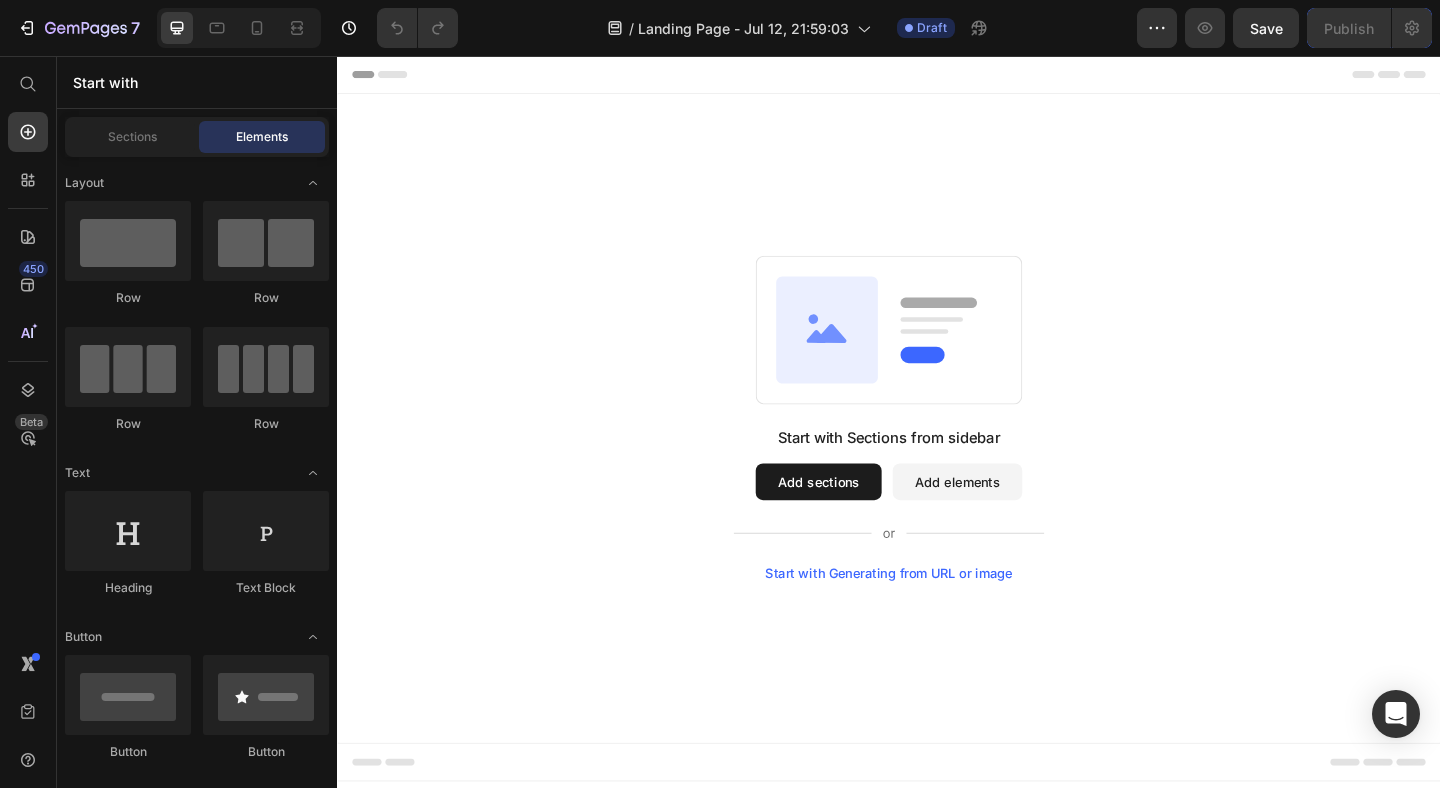 click on "Add sections" at bounding box center [860, 519] 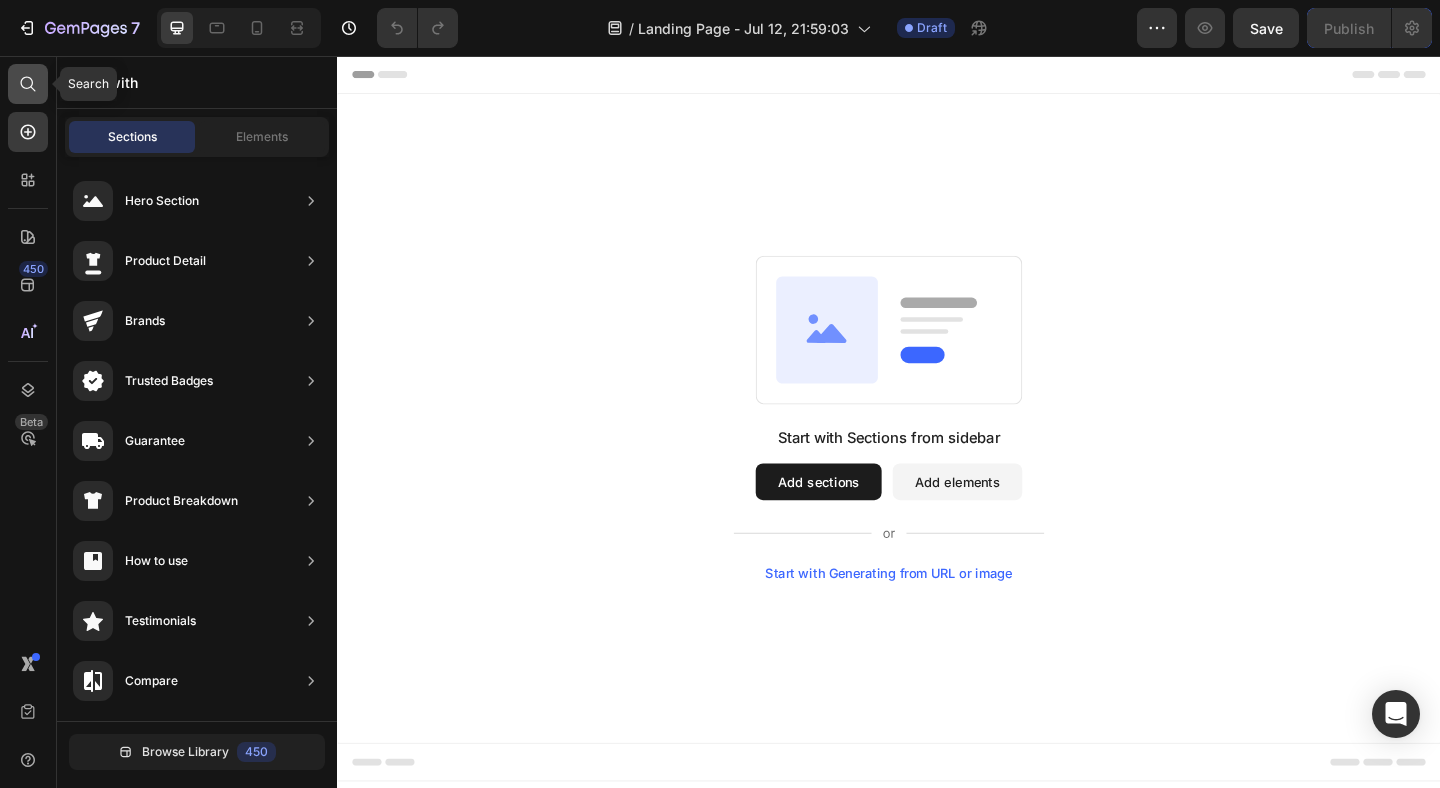 click 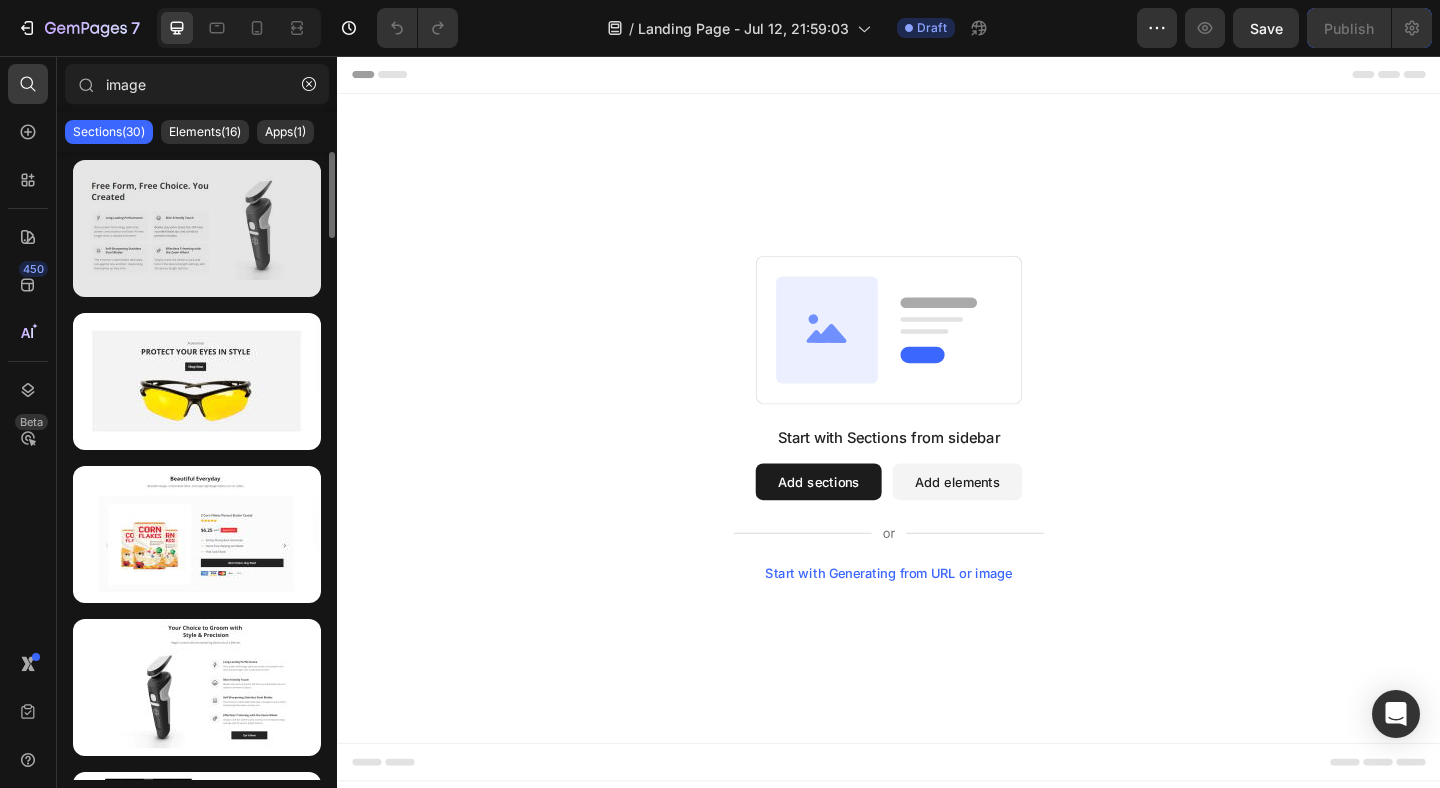 type on "image" 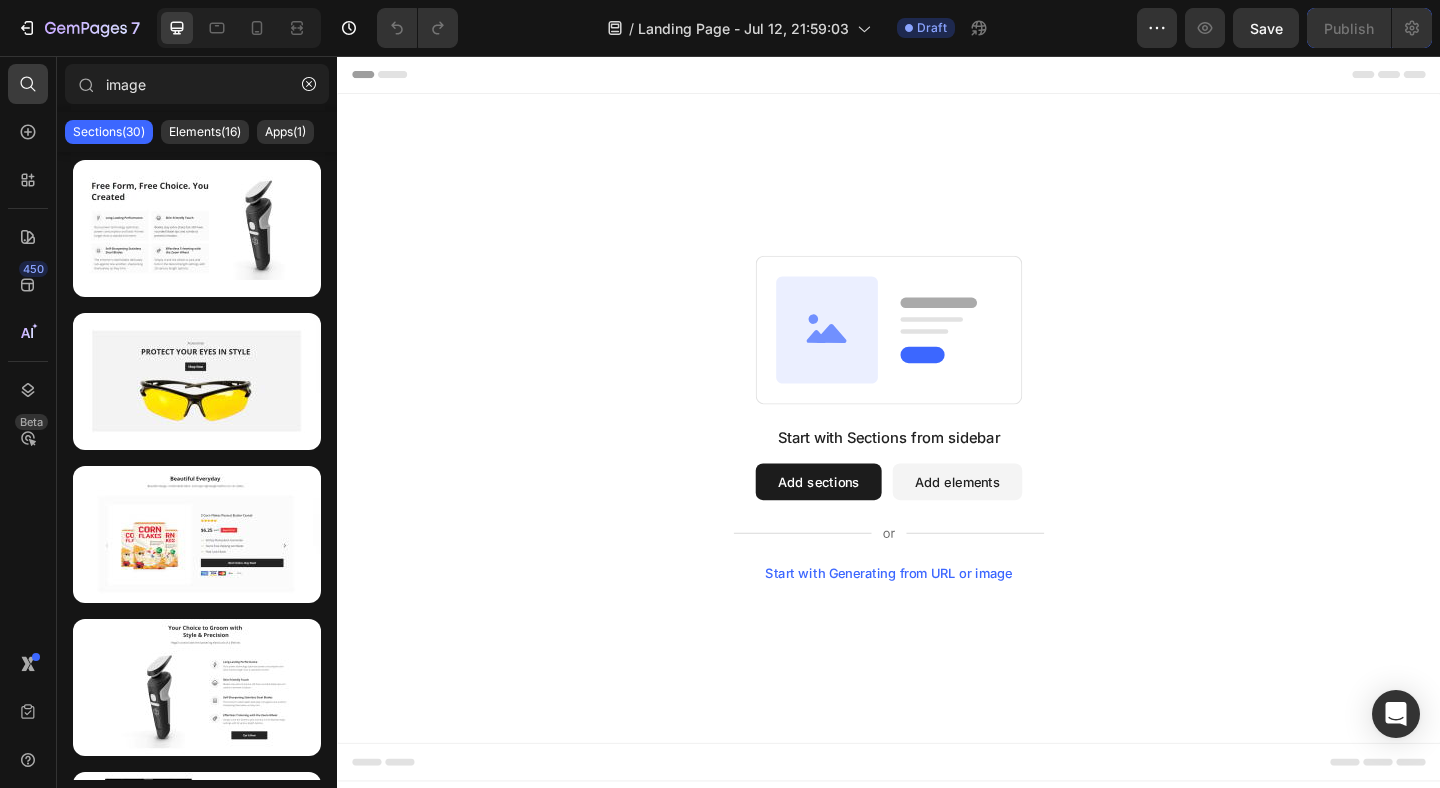 click on "Sections(30) Elements(16) Apps(1)" 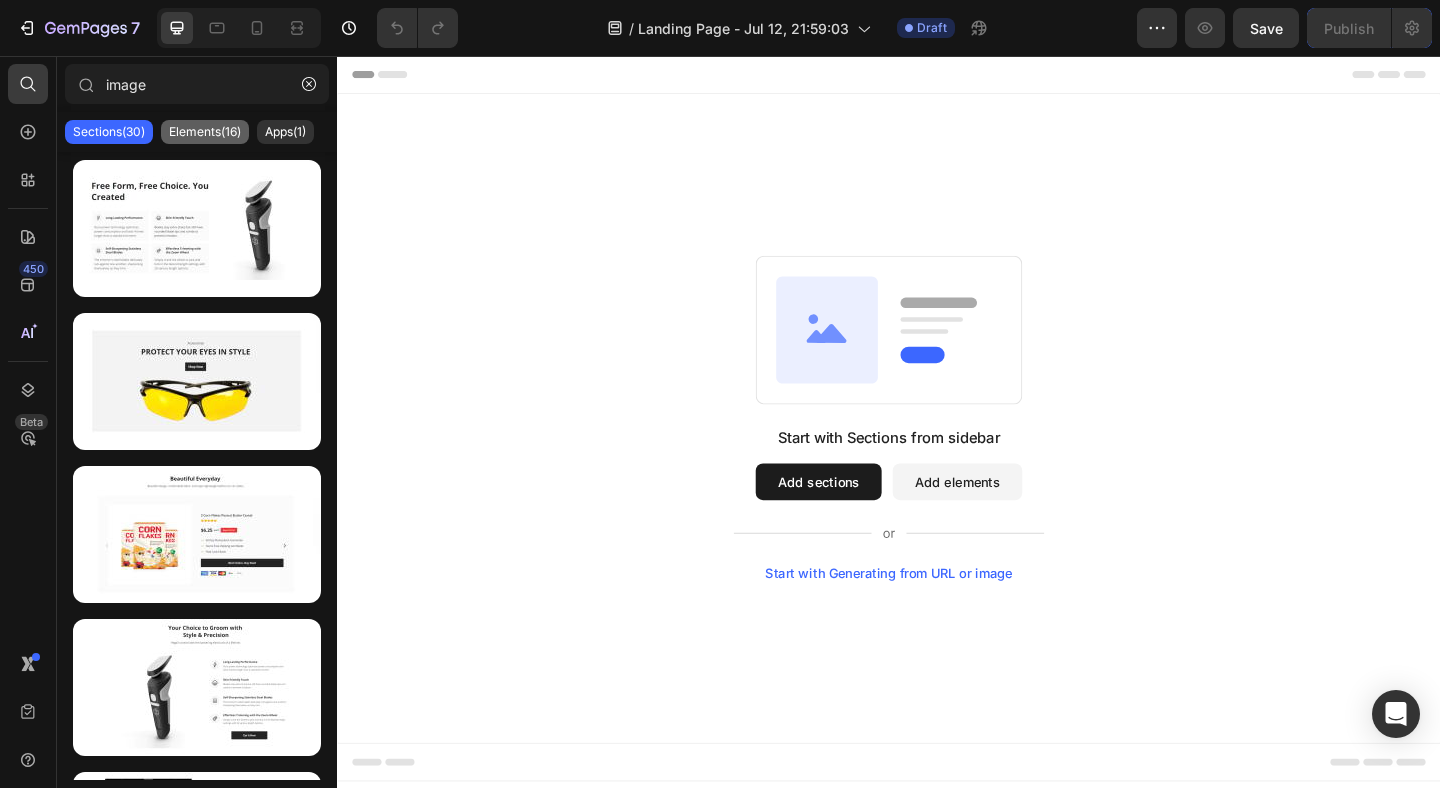click on "Elements(16)" at bounding box center [205, 132] 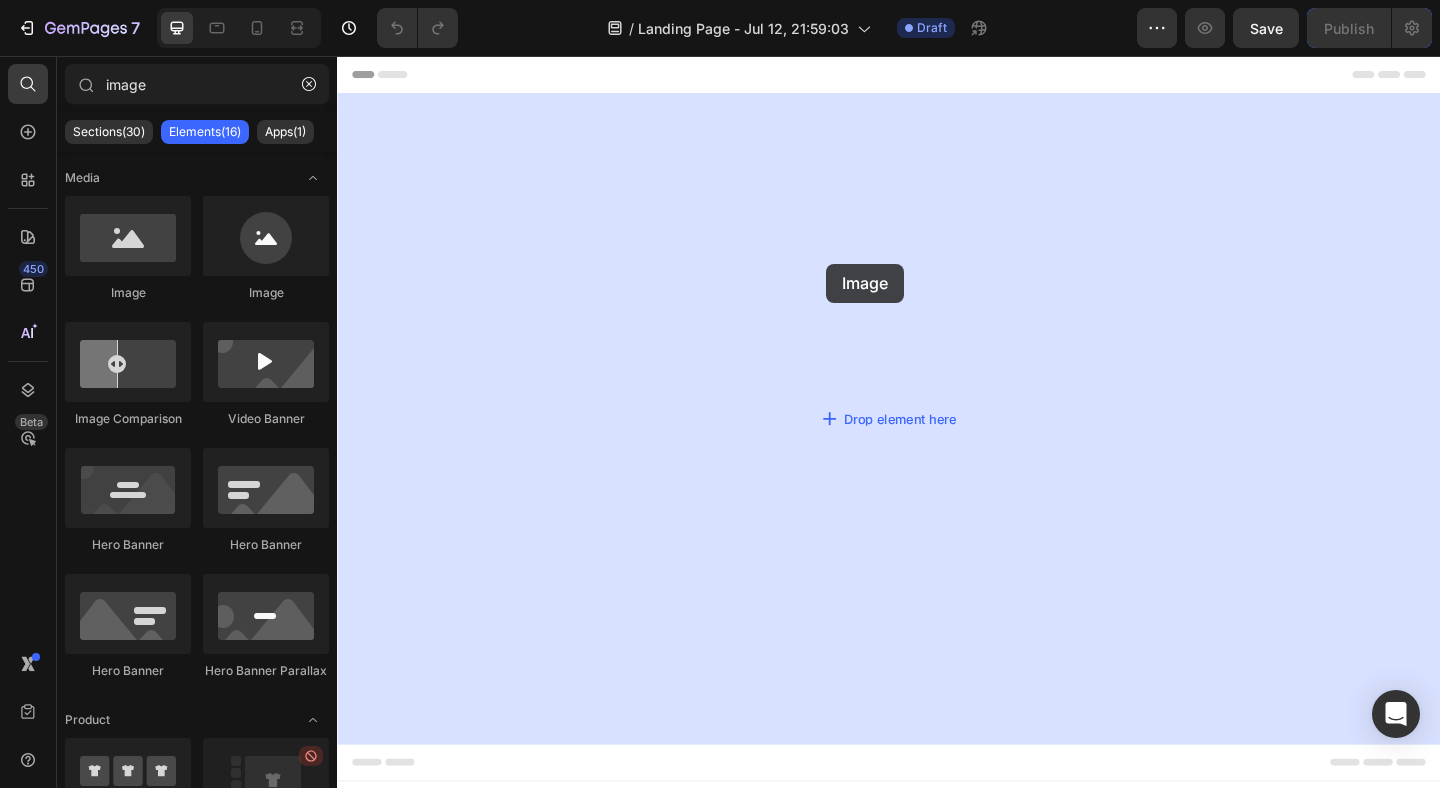 drag, startPoint x: 454, startPoint y: 300, endPoint x: 889, endPoint y: 292, distance: 435.07355 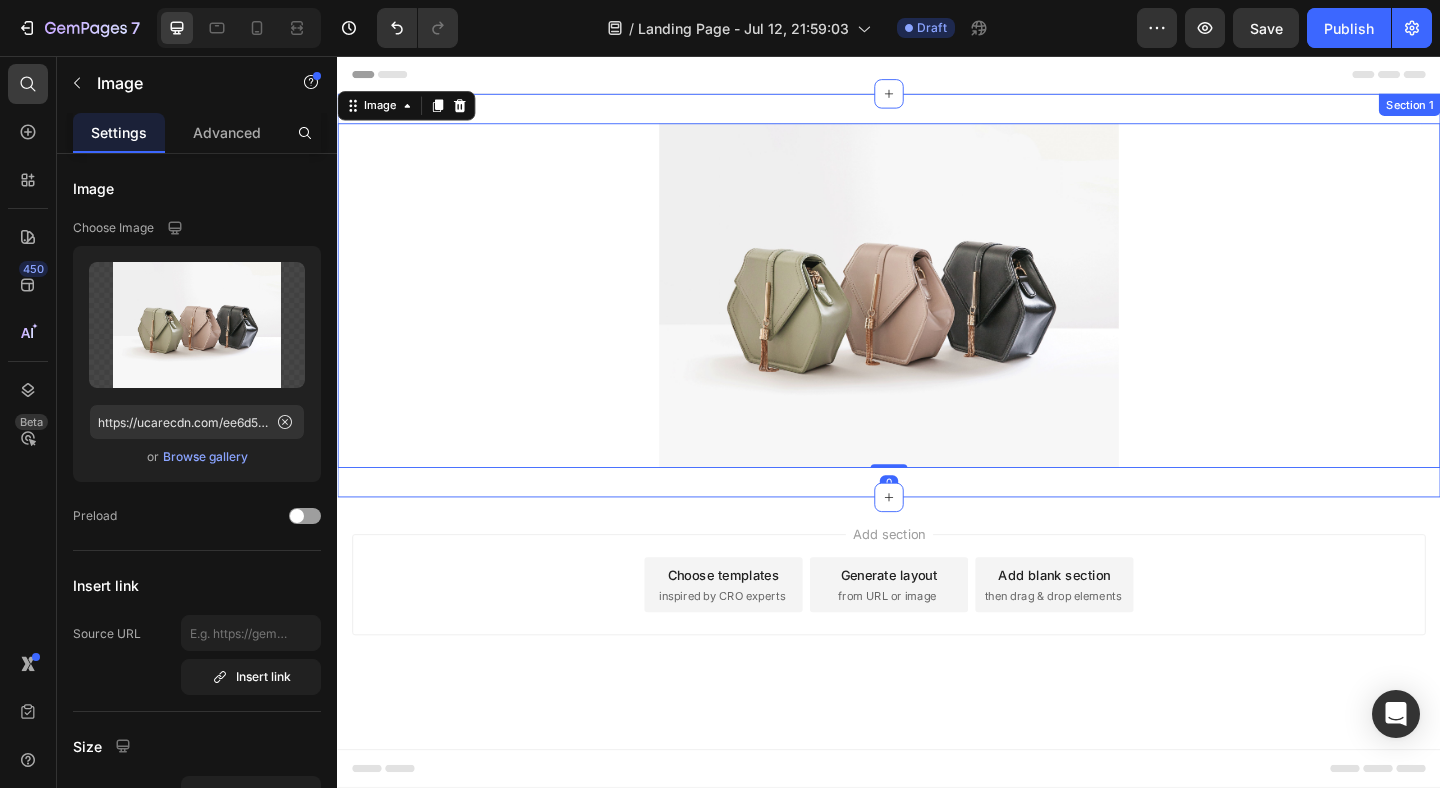 click on "Image   0 Section 1" at bounding box center [937, 316] 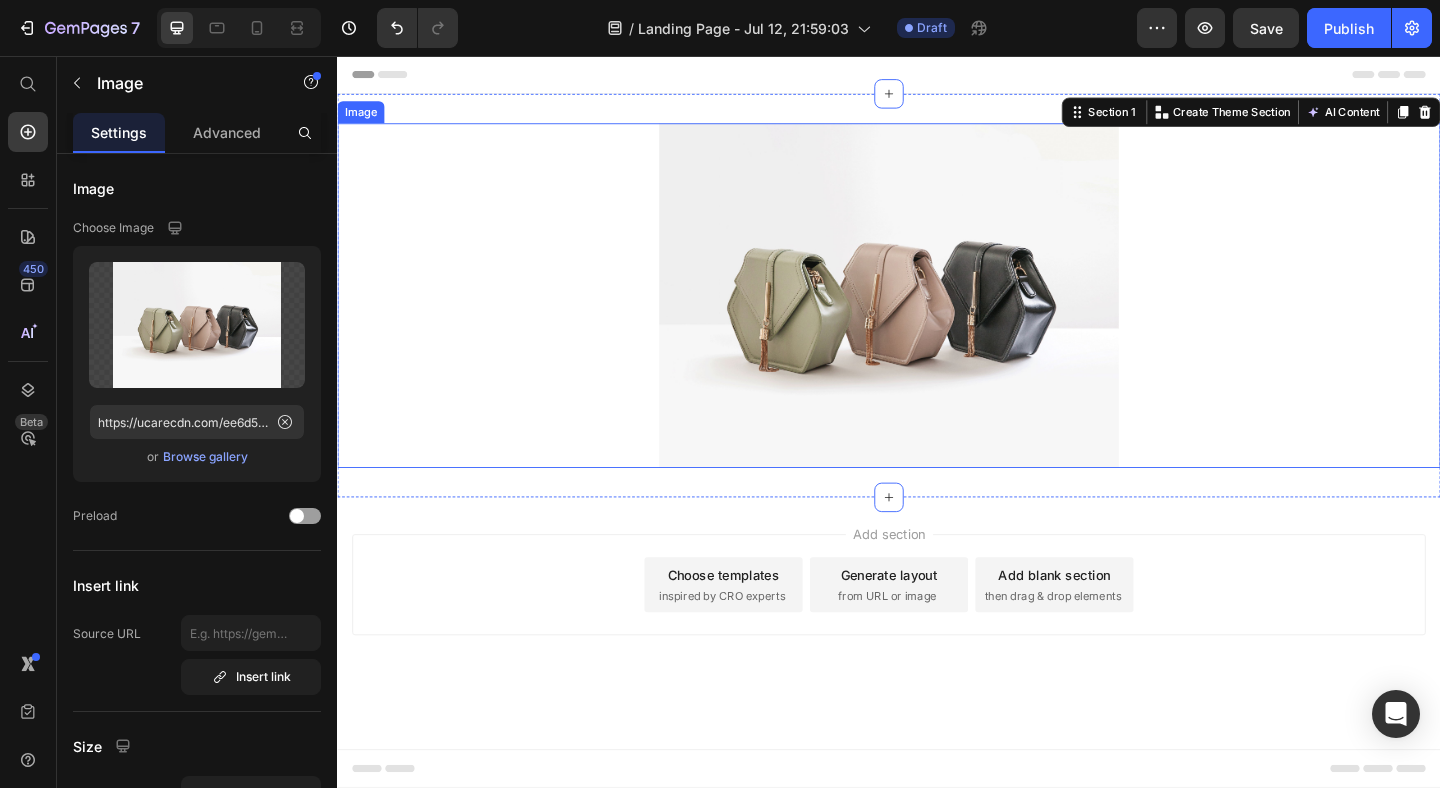 click at bounding box center (937, 316) 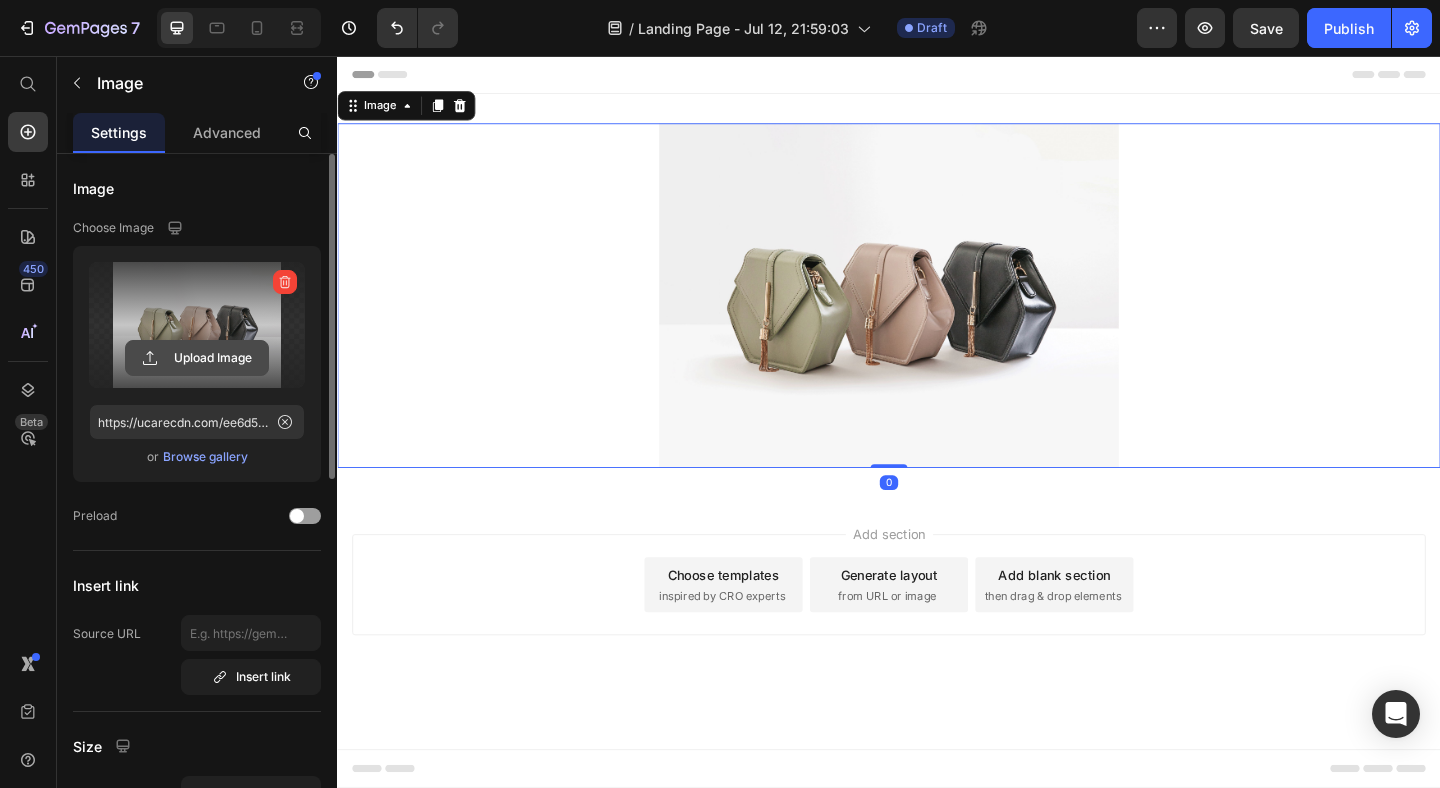 click 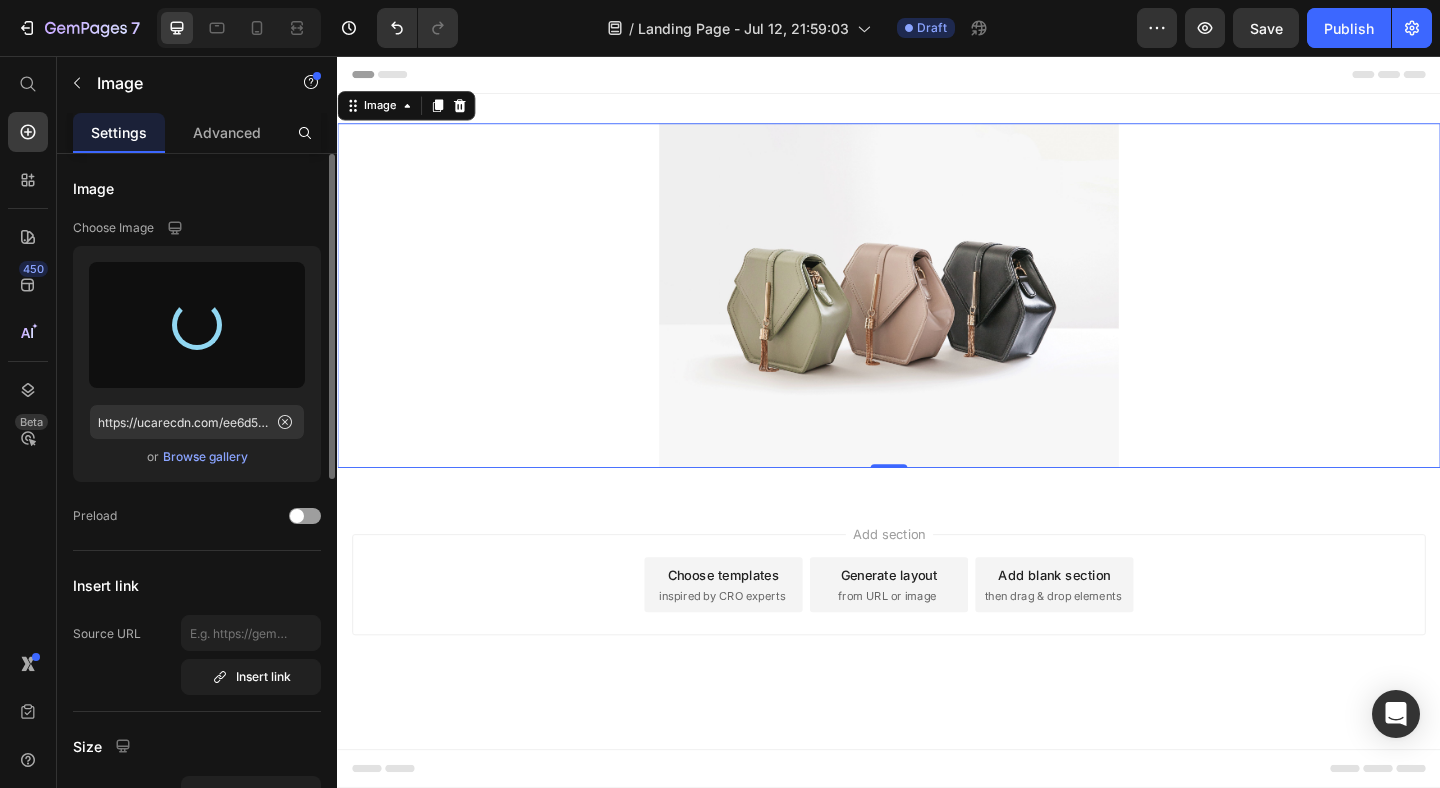 type on "https://cdn.shopify.com/s/files/1/0892/5423/2409/files/gempages_536743774492034257-4446bc48-930f-4231-941d-bfe9415b119a.jpg" 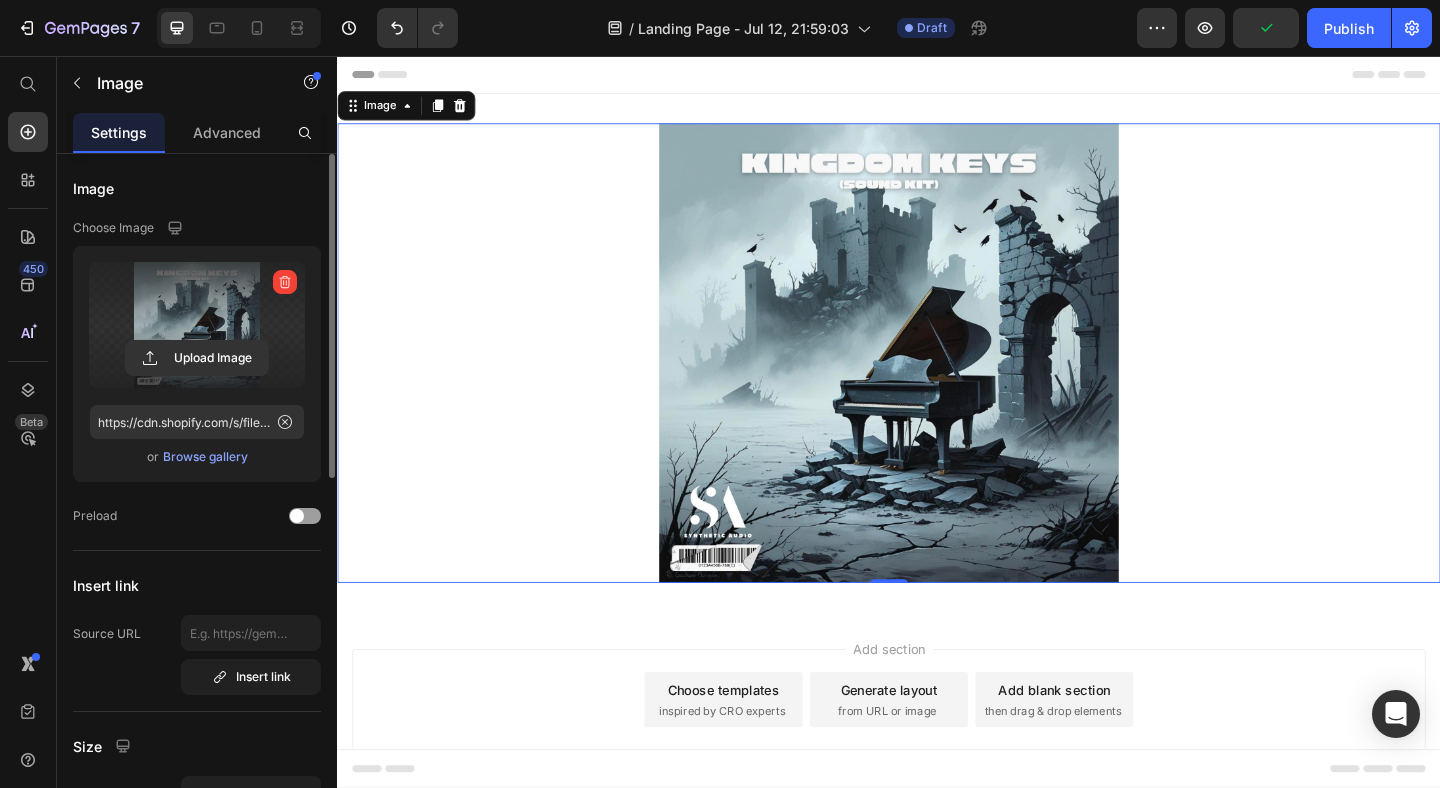 click on "Header" at bounding box center [937, 76] 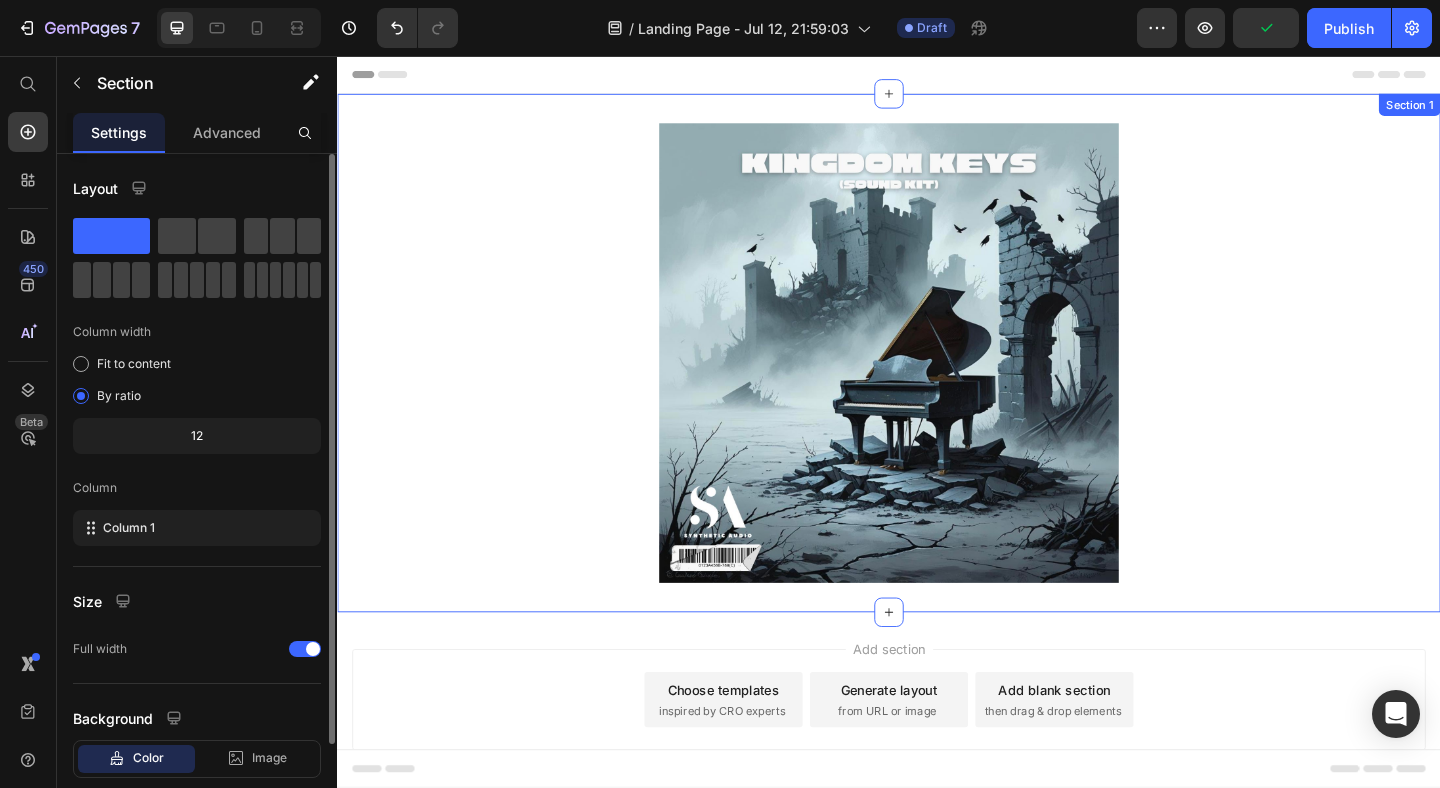 click on "Image Section 1" at bounding box center [937, 379] 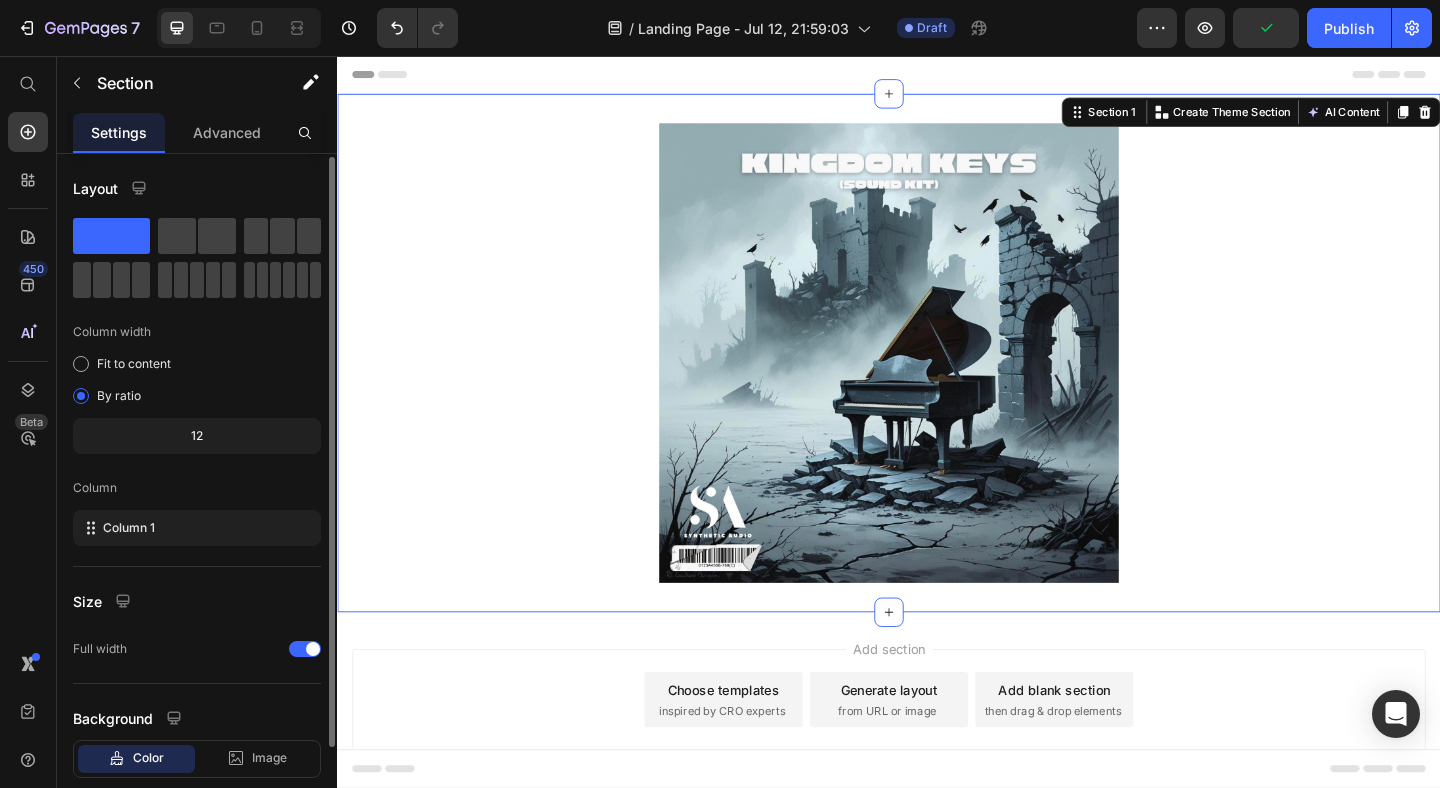 scroll, scrollTop: 117, scrollLeft: 0, axis: vertical 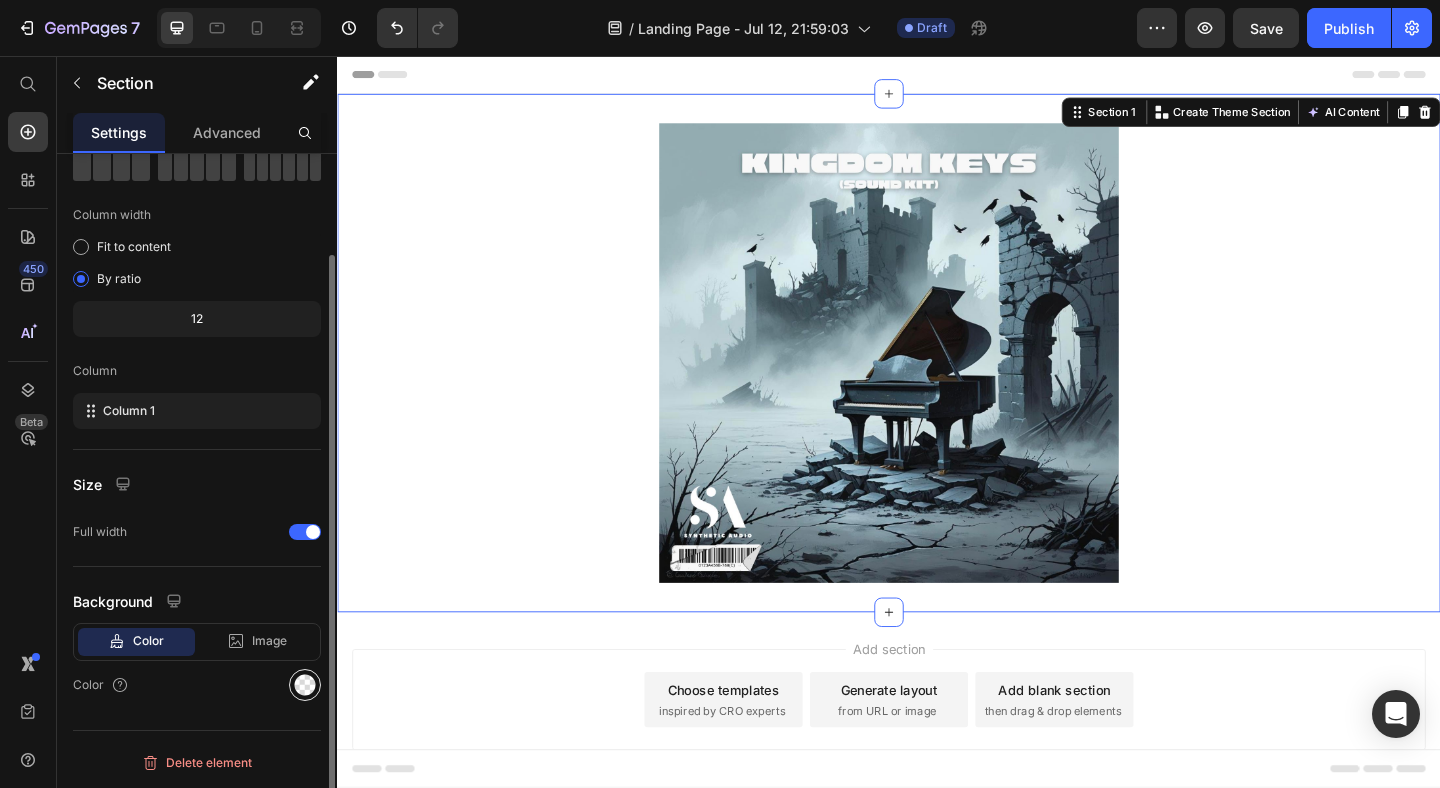 click at bounding box center (305, 685) 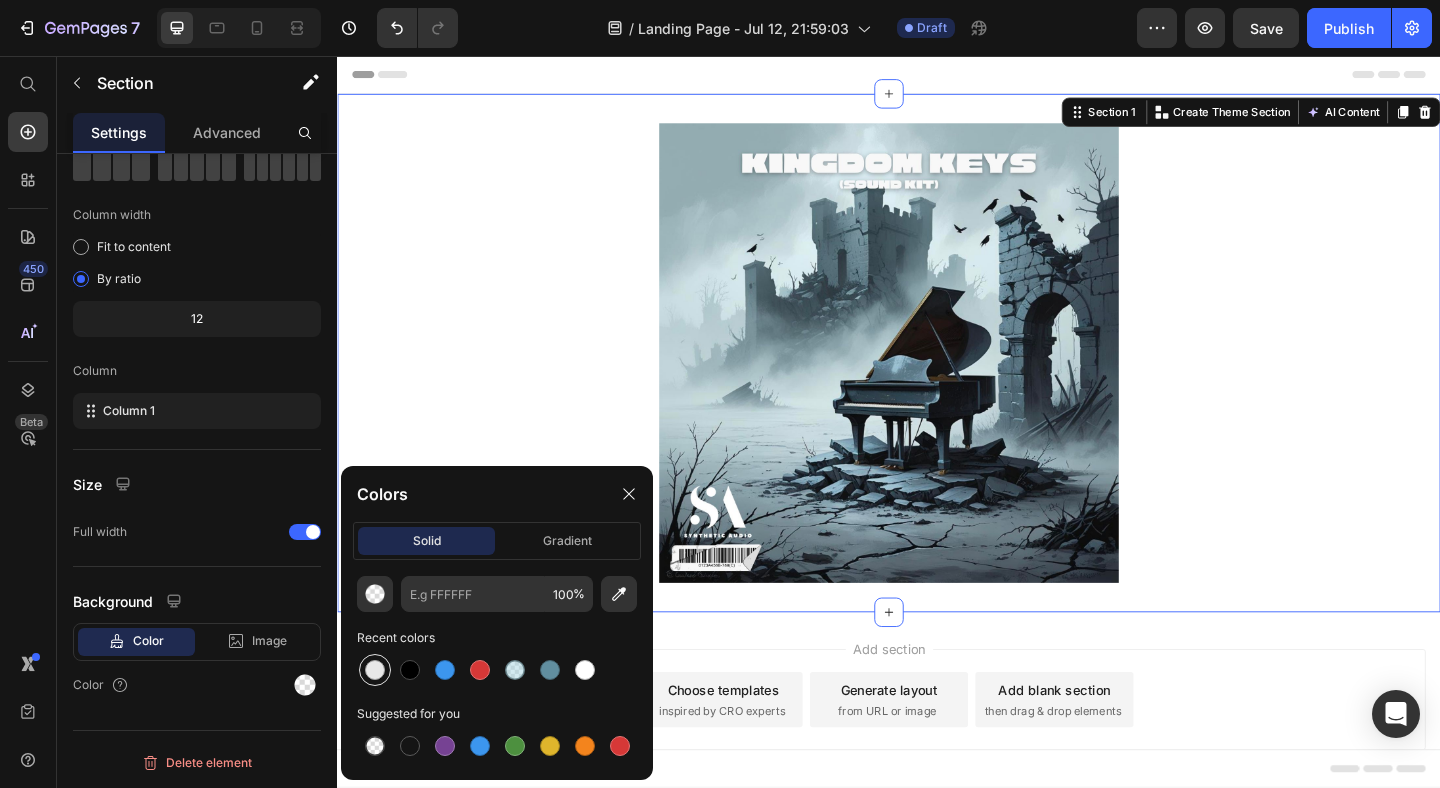 click at bounding box center [375, 670] 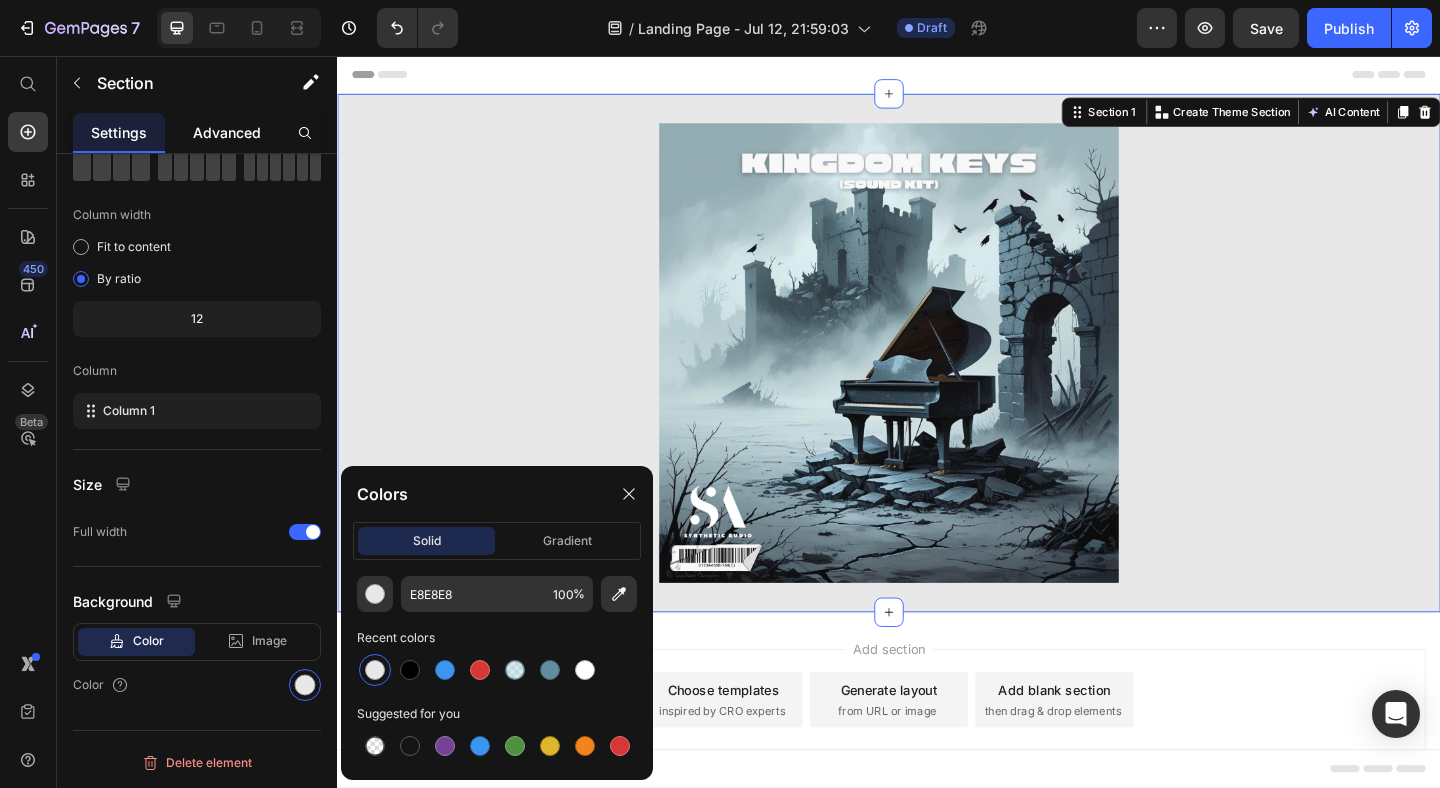click on "Advanced" at bounding box center (227, 132) 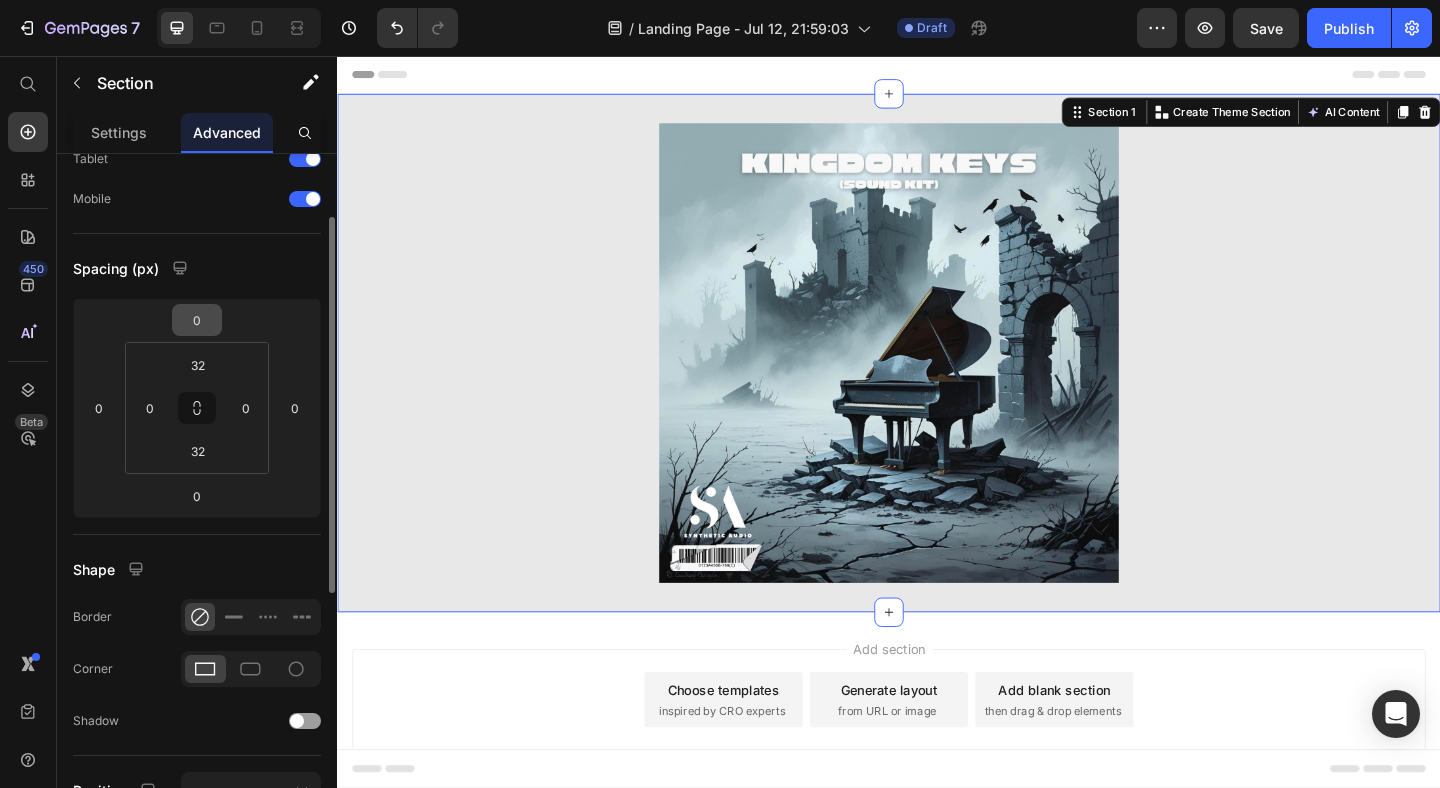 scroll, scrollTop: 0, scrollLeft: 0, axis: both 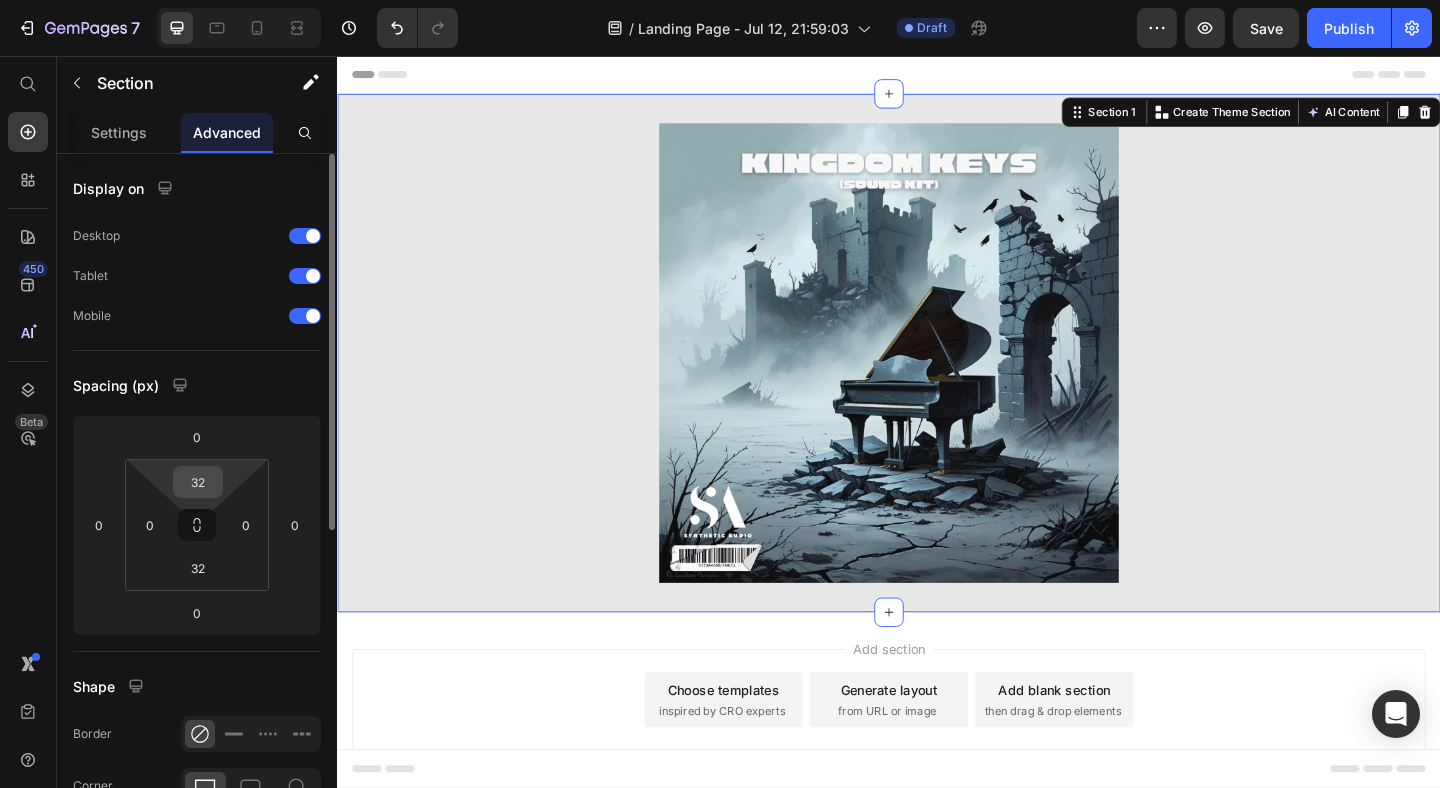 click on "32" at bounding box center [198, 482] 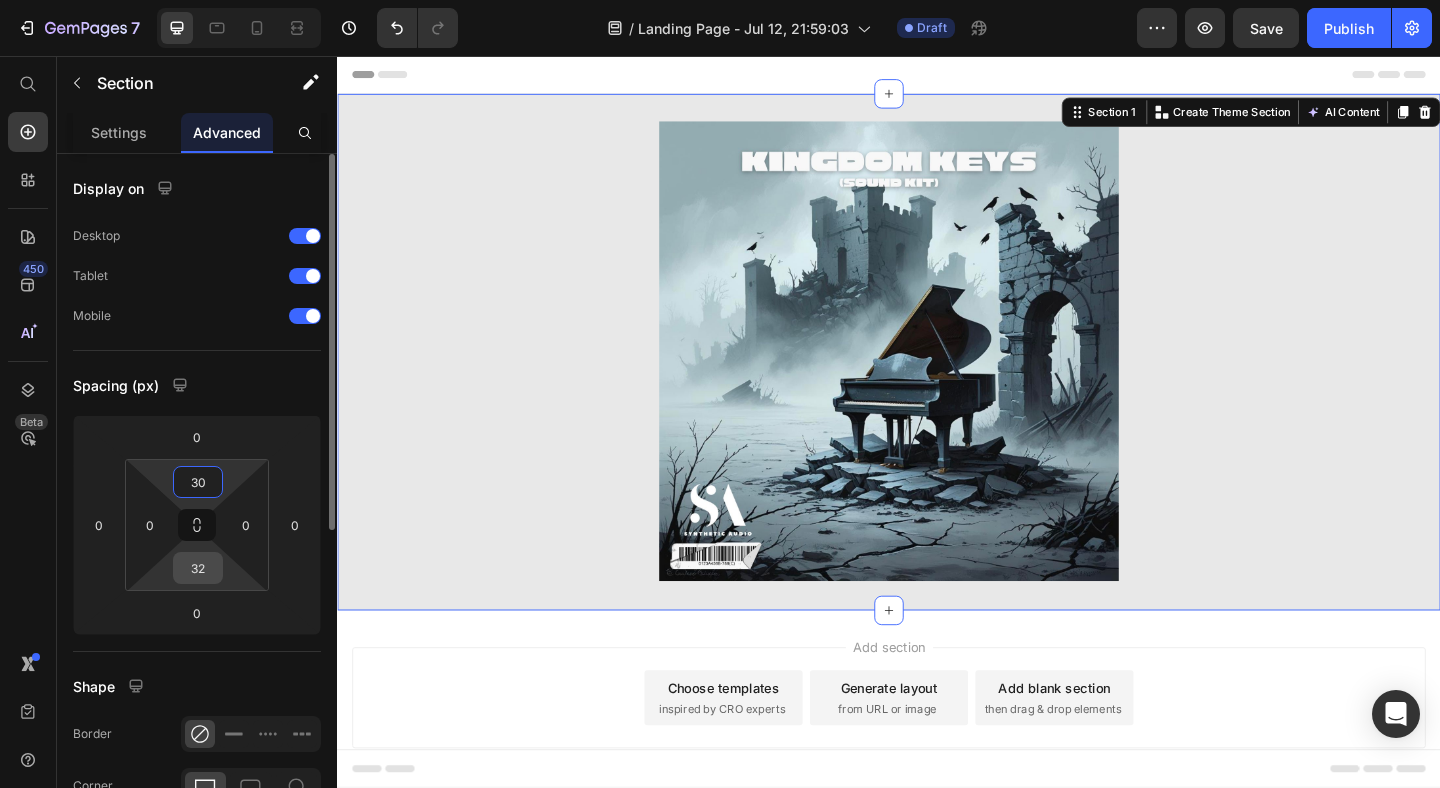 type on "30" 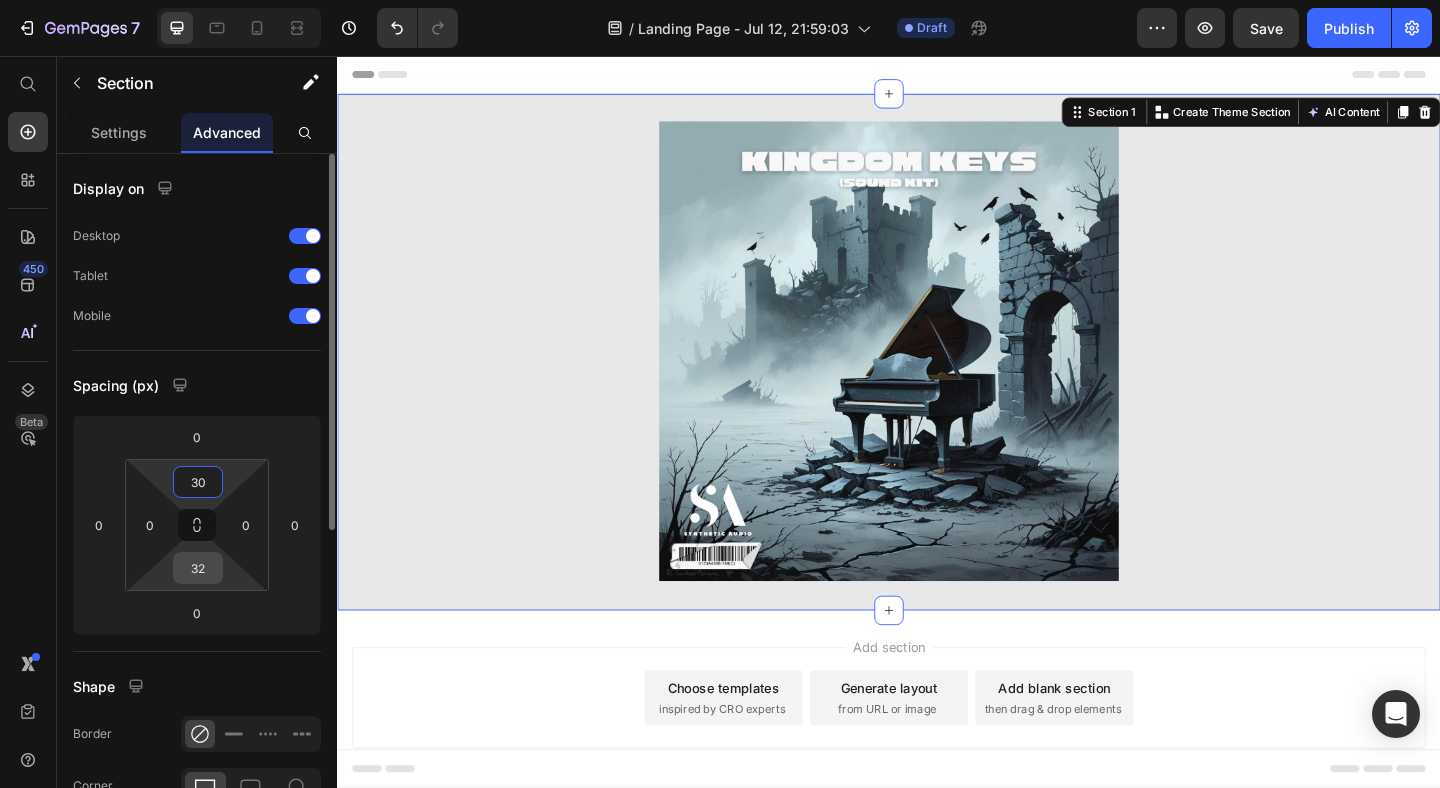 click on "32" at bounding box center [198, 568] 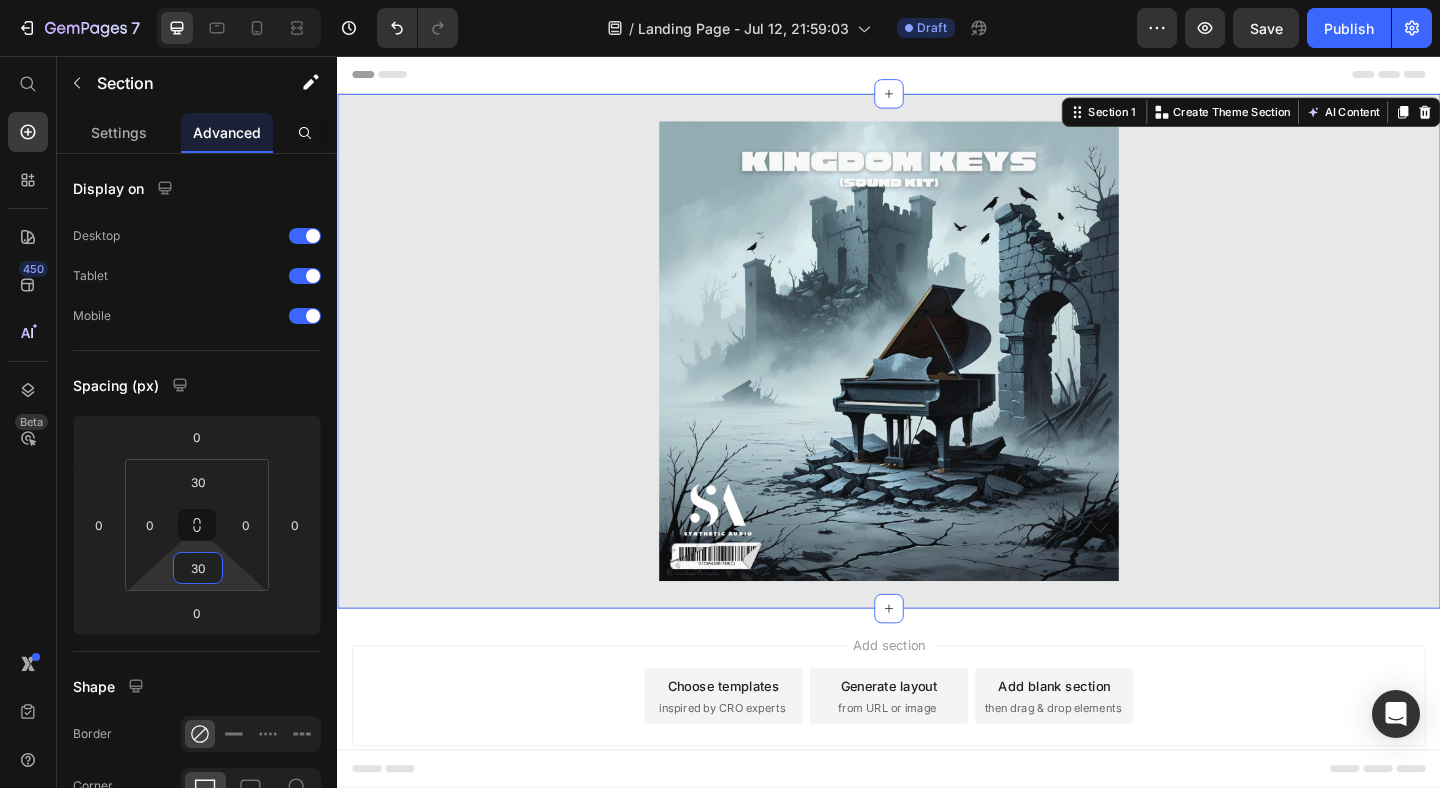 type on "30" 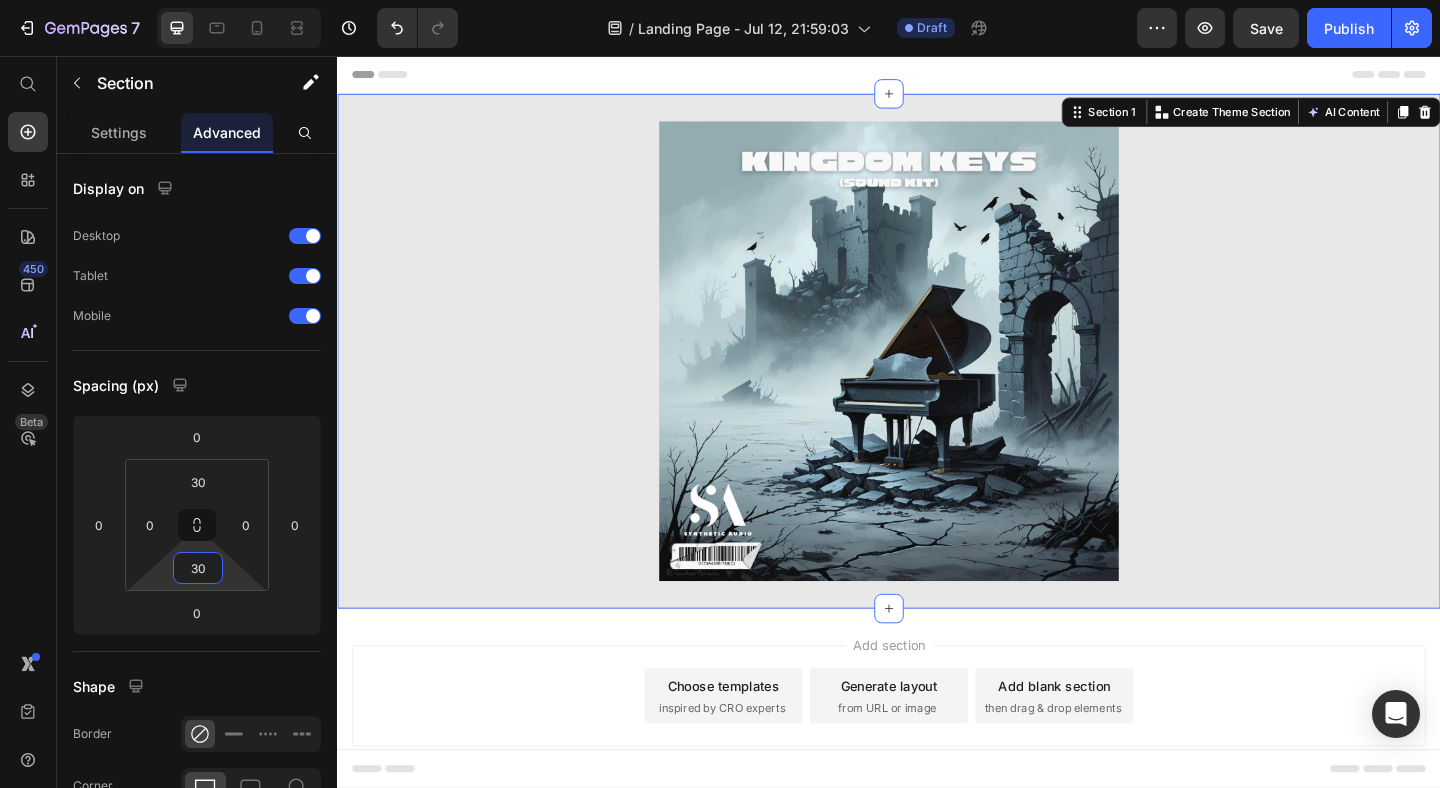 click on "Image Section 1   Create Theme Section AI Content Write with GemAI What would you like to describe here? Tone and Voice Persuasive Product Fragments Show more Generate" at bounding box center [937, 377] 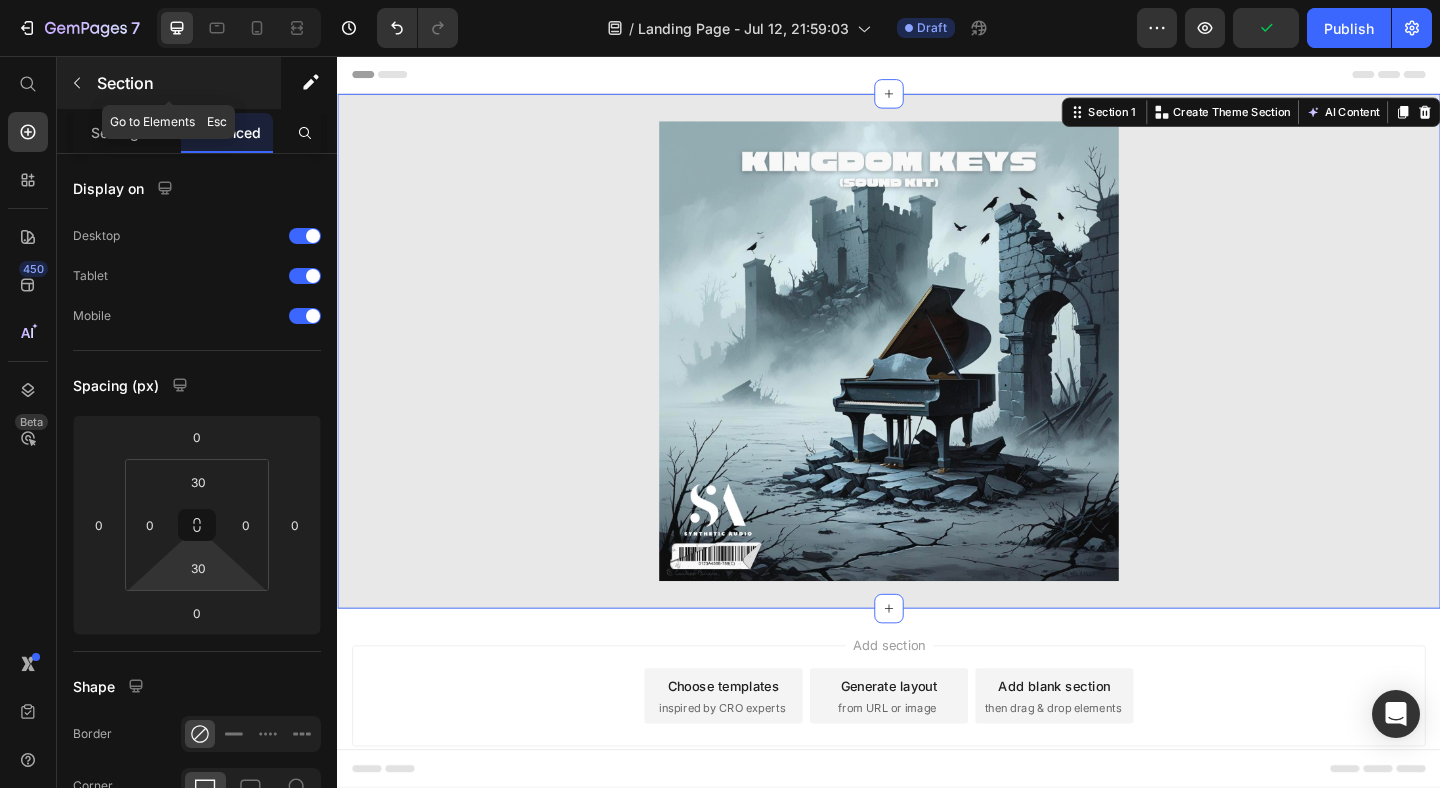 click 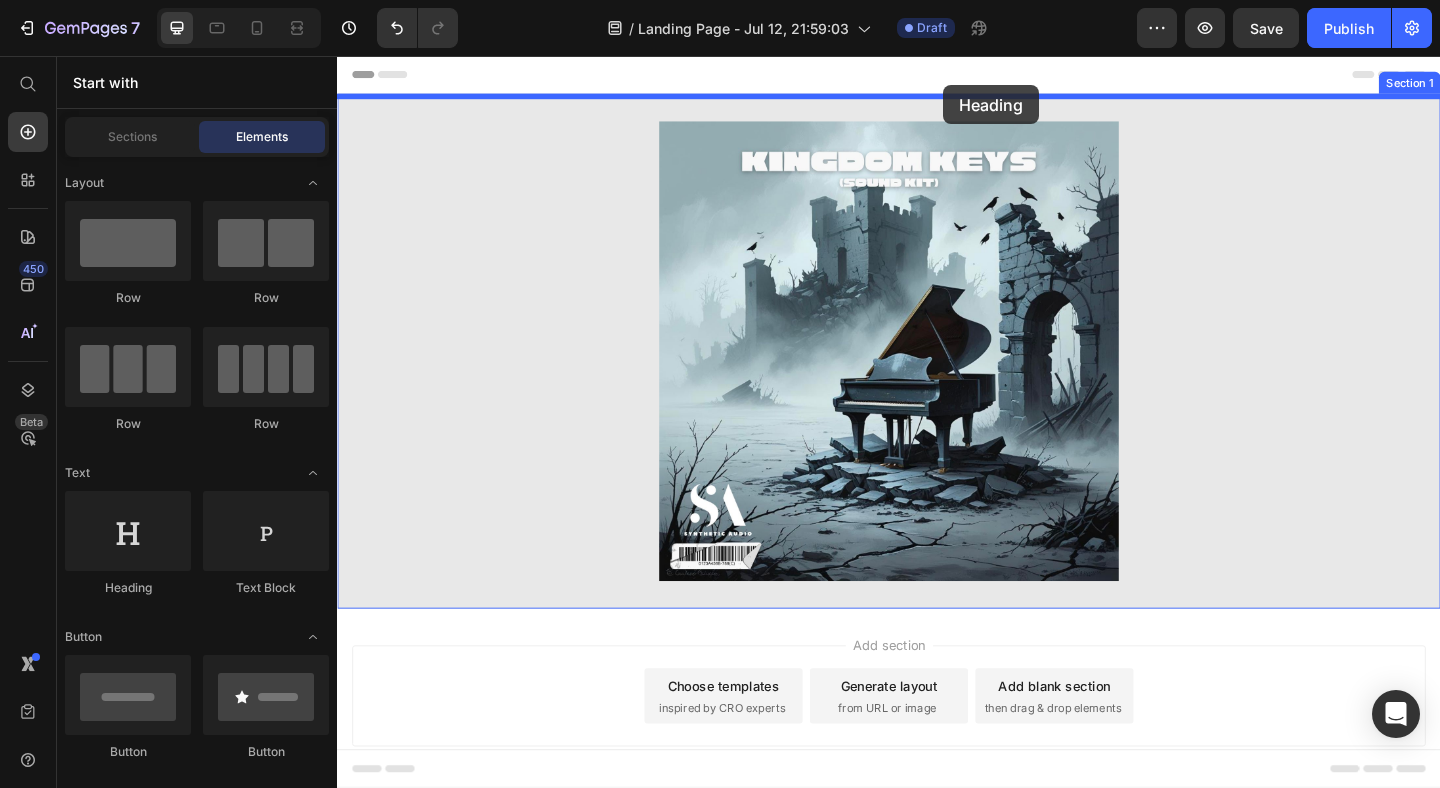 drag, startPoint x: 466, startPoint y: 623, endPoint x: 990, endPoint y: 93, distance: 745.3026 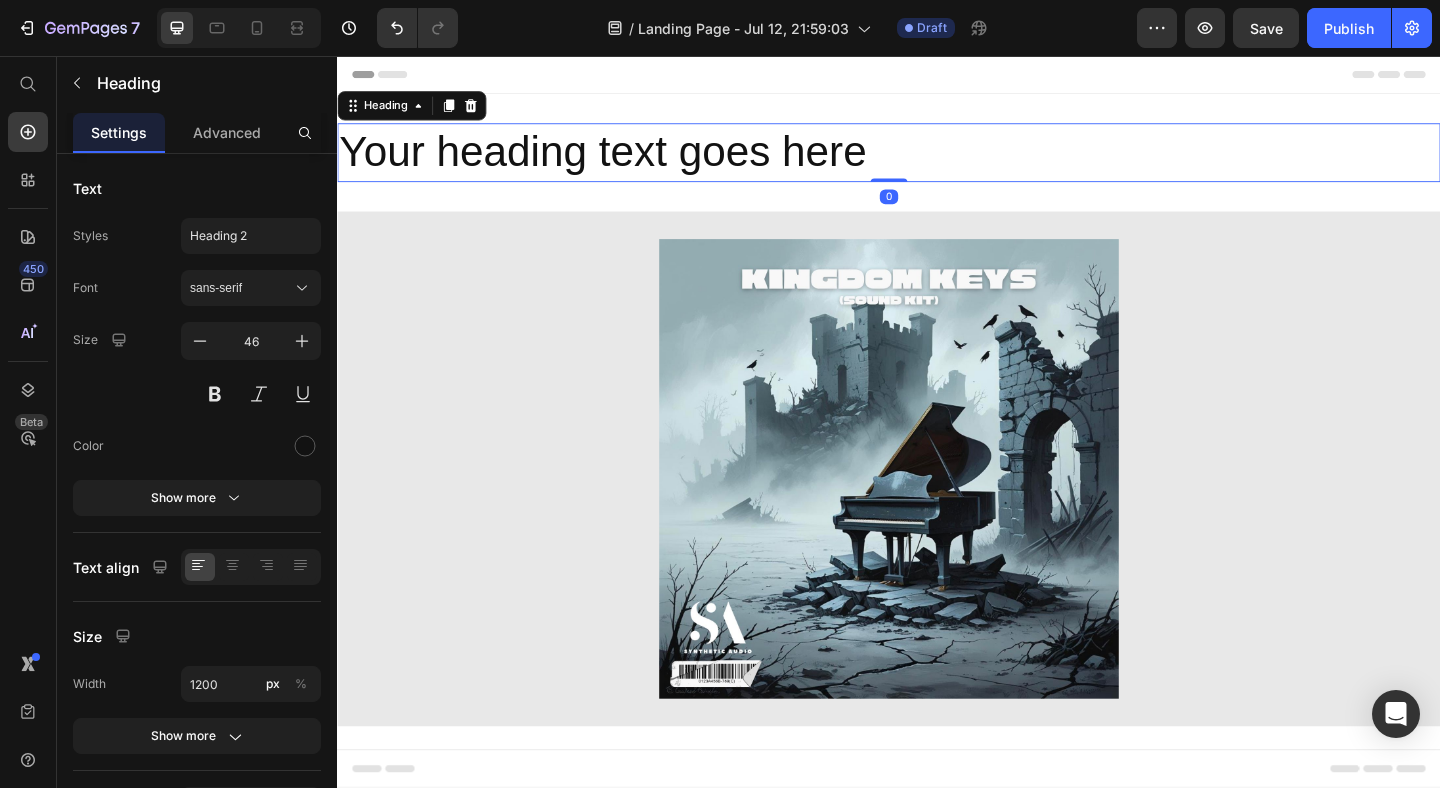 click on "Your heading text goes here" at bounding box center (937, 161) 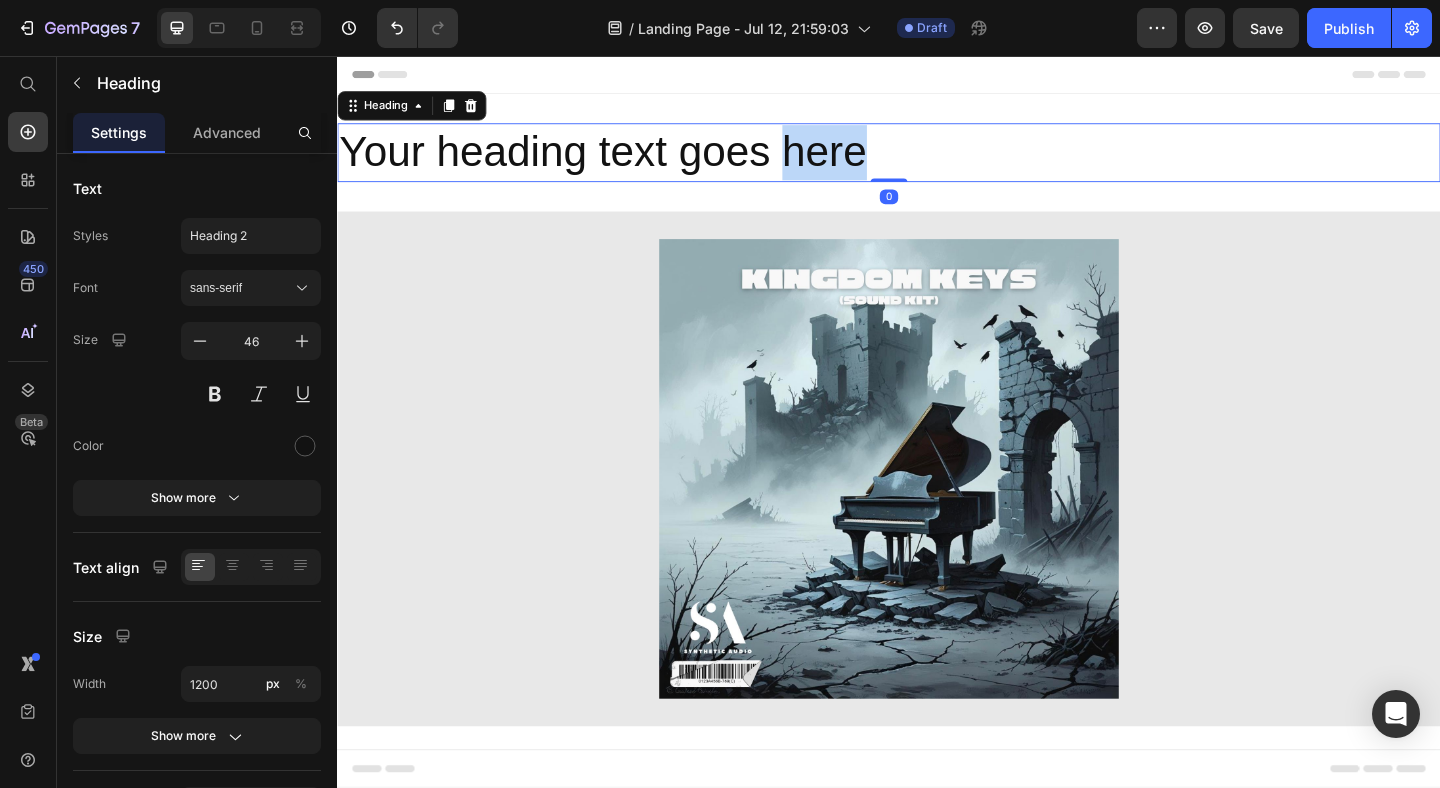 click on "Your heading text goes here" at bounding box center [937, 161] 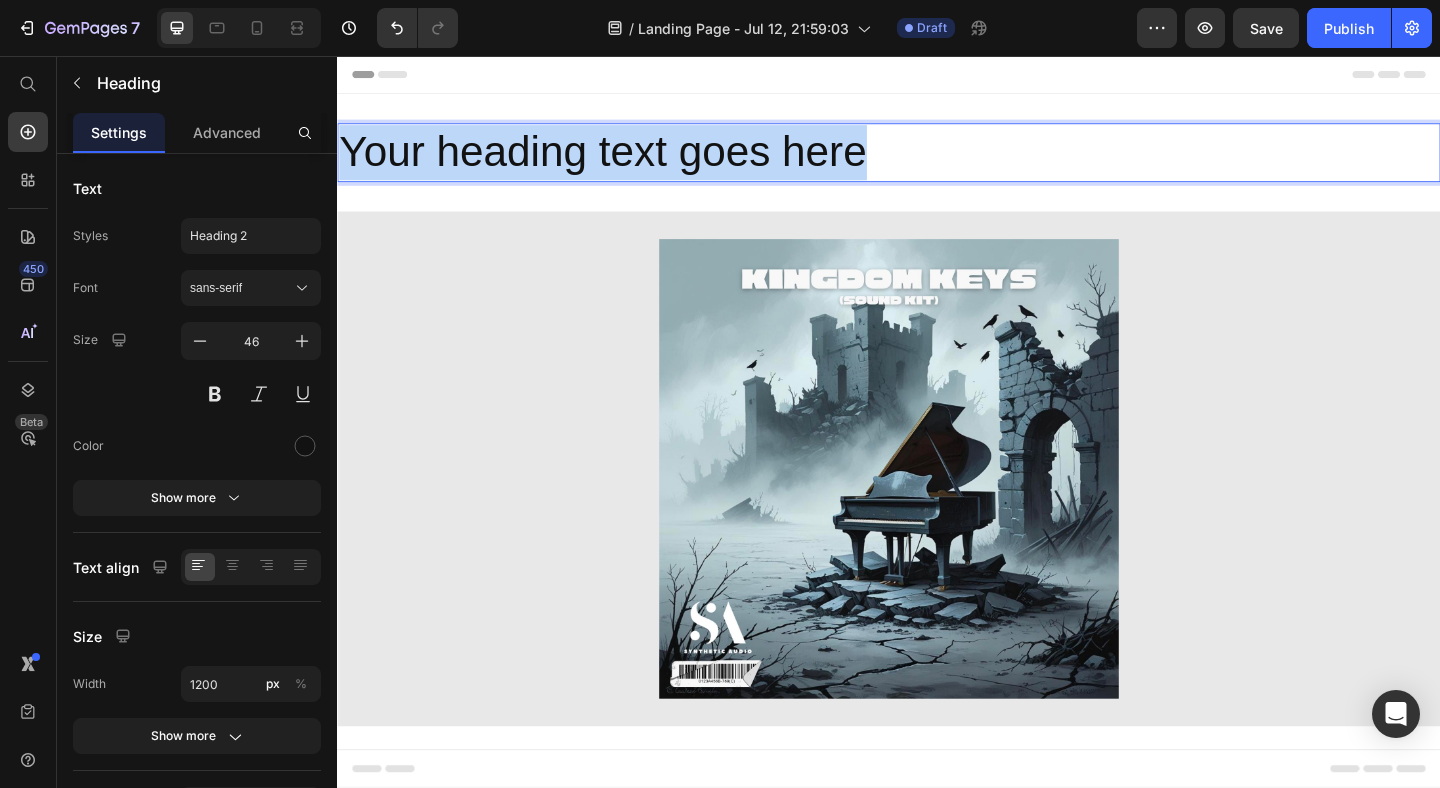 click on "Your heading text goes here" at bounding box center [937, 161] 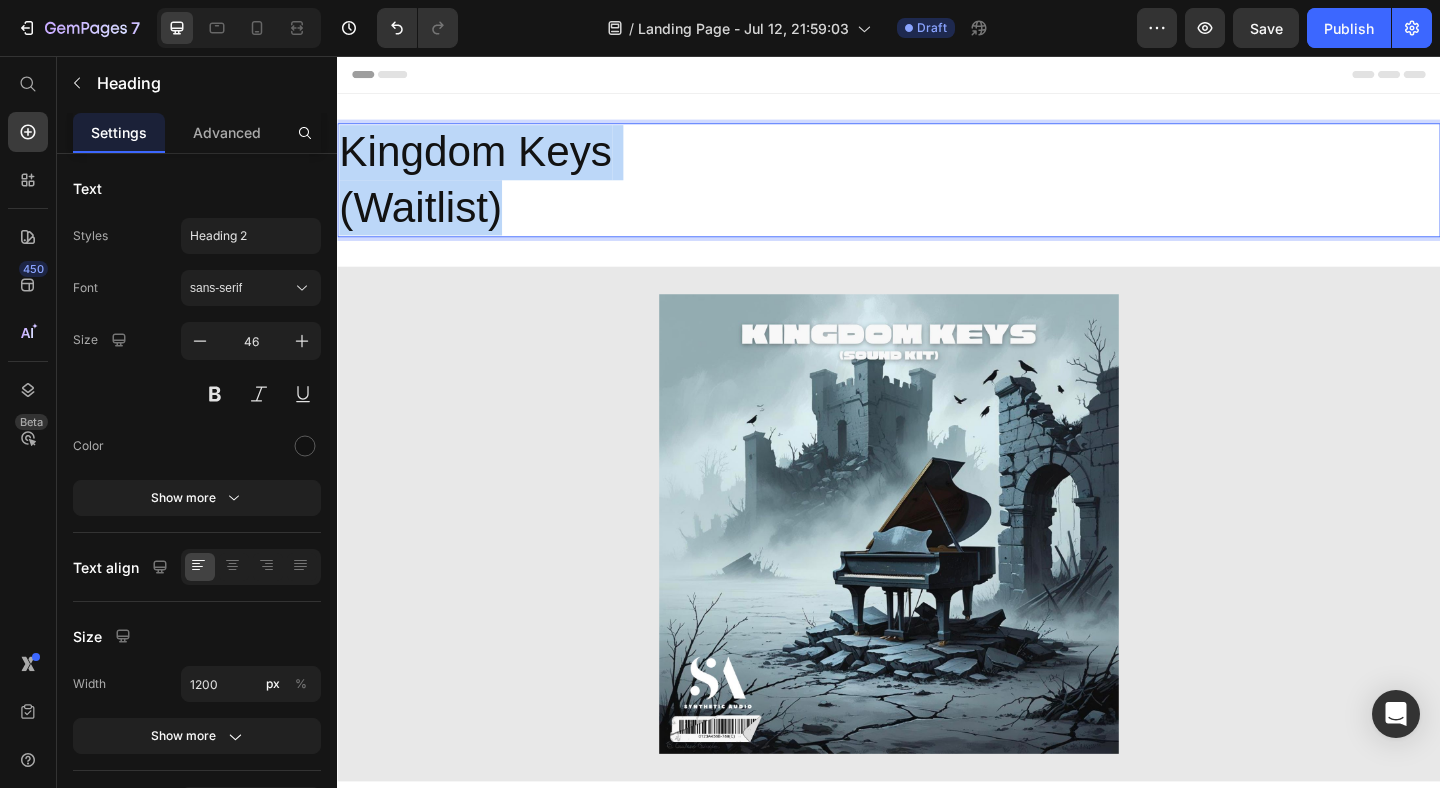drag, startPoint x: 551, startPoint y: 240, endPoint x: 325, endPoint y: 157, distance: 240.75922 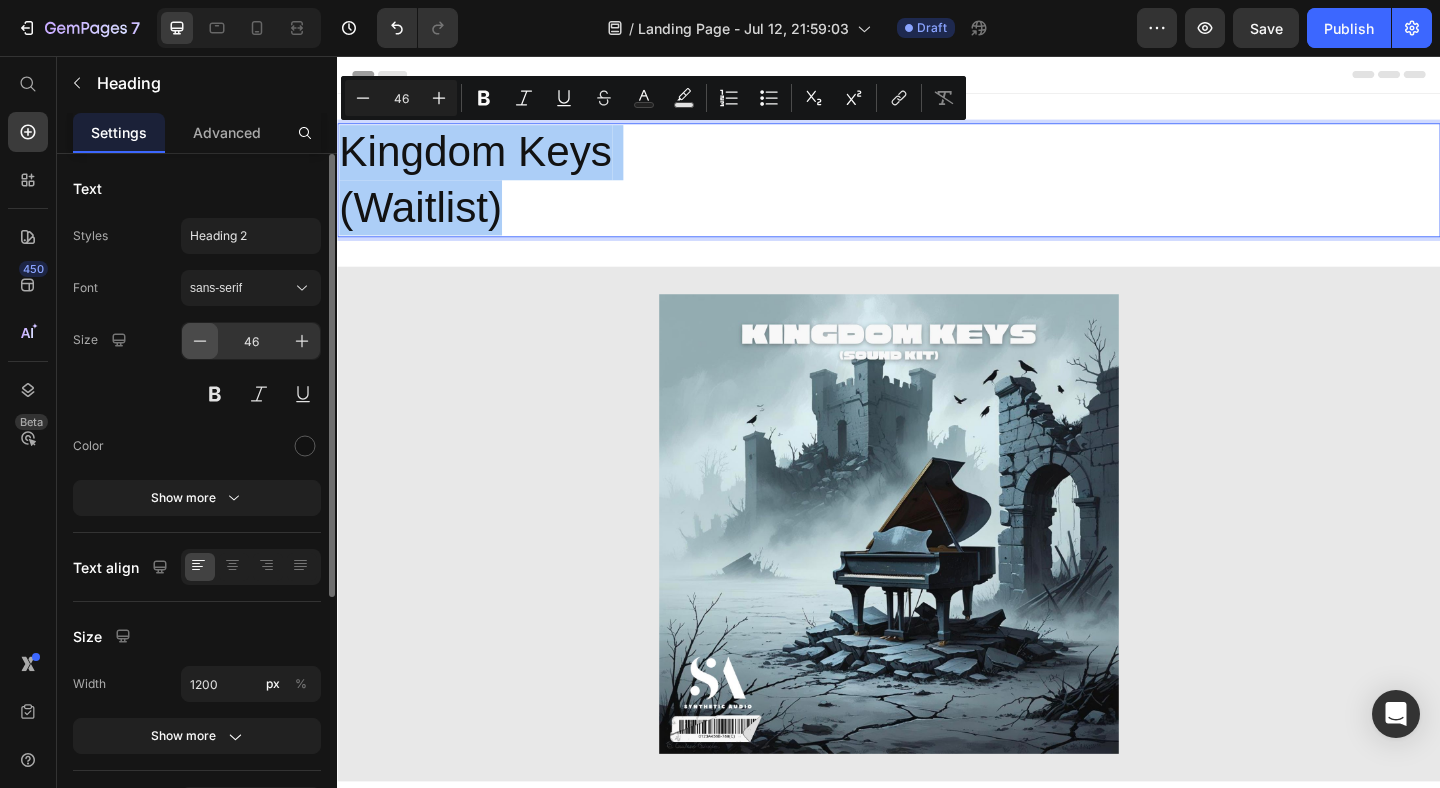 click 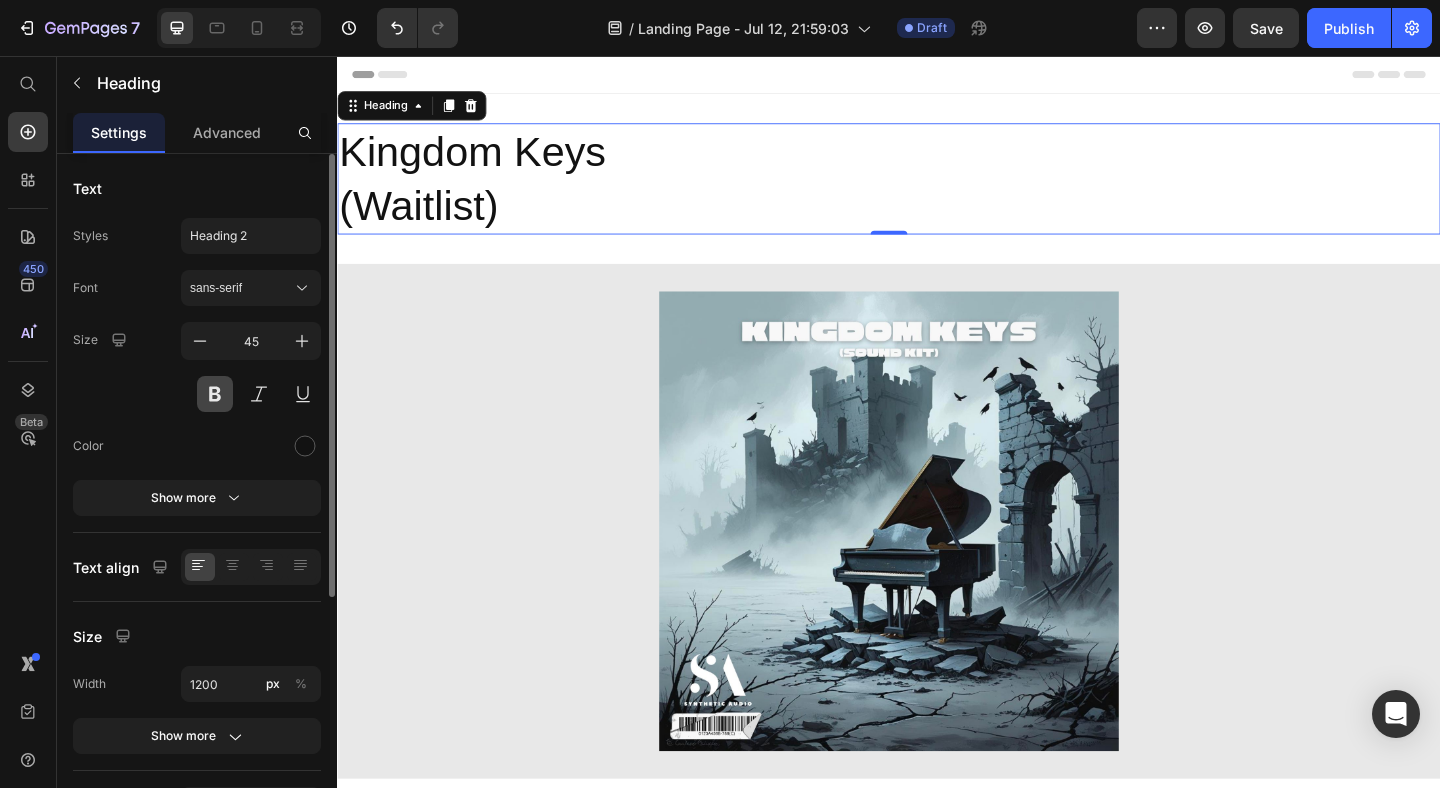 click at bounding box center (215, 394) 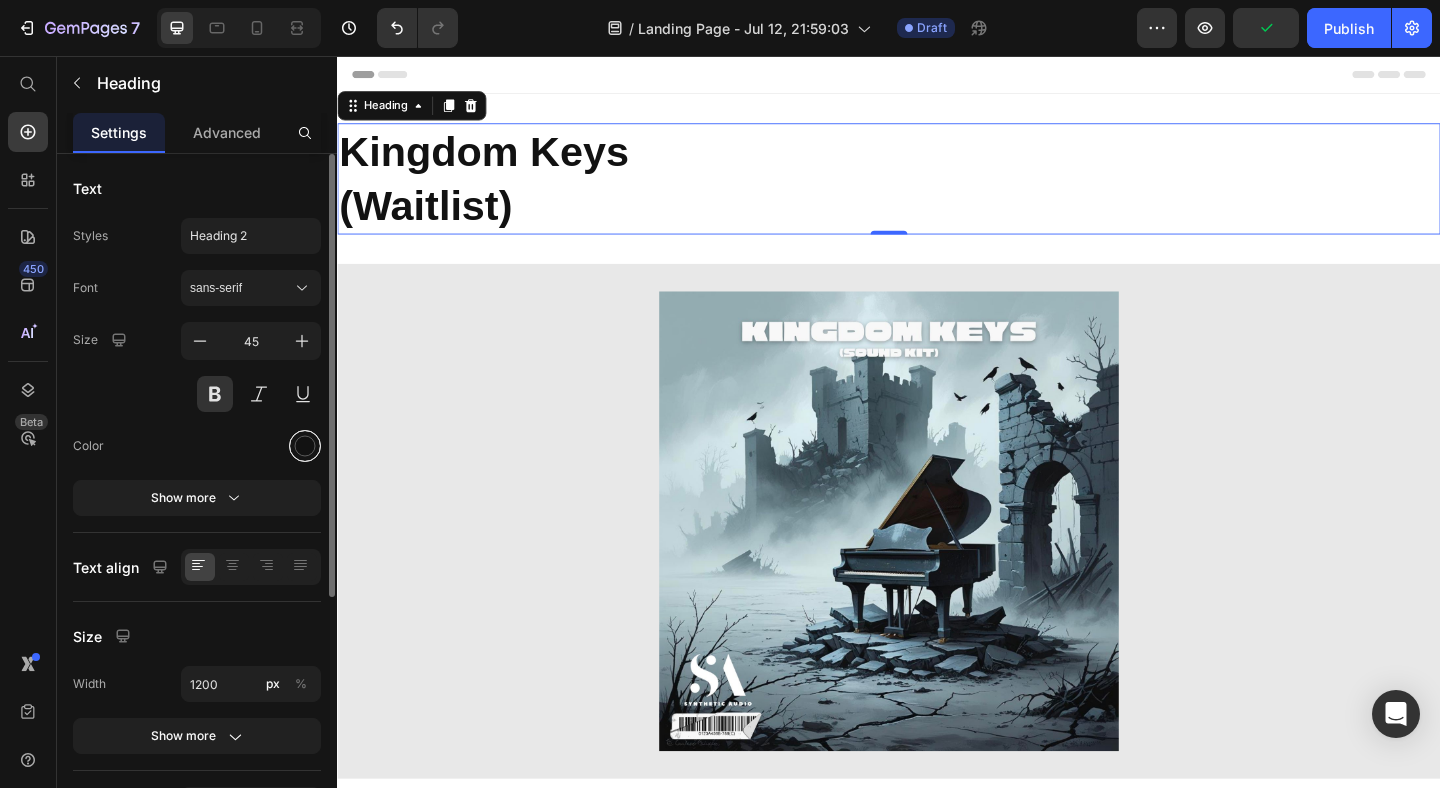 click at bounding box center [305, 446] 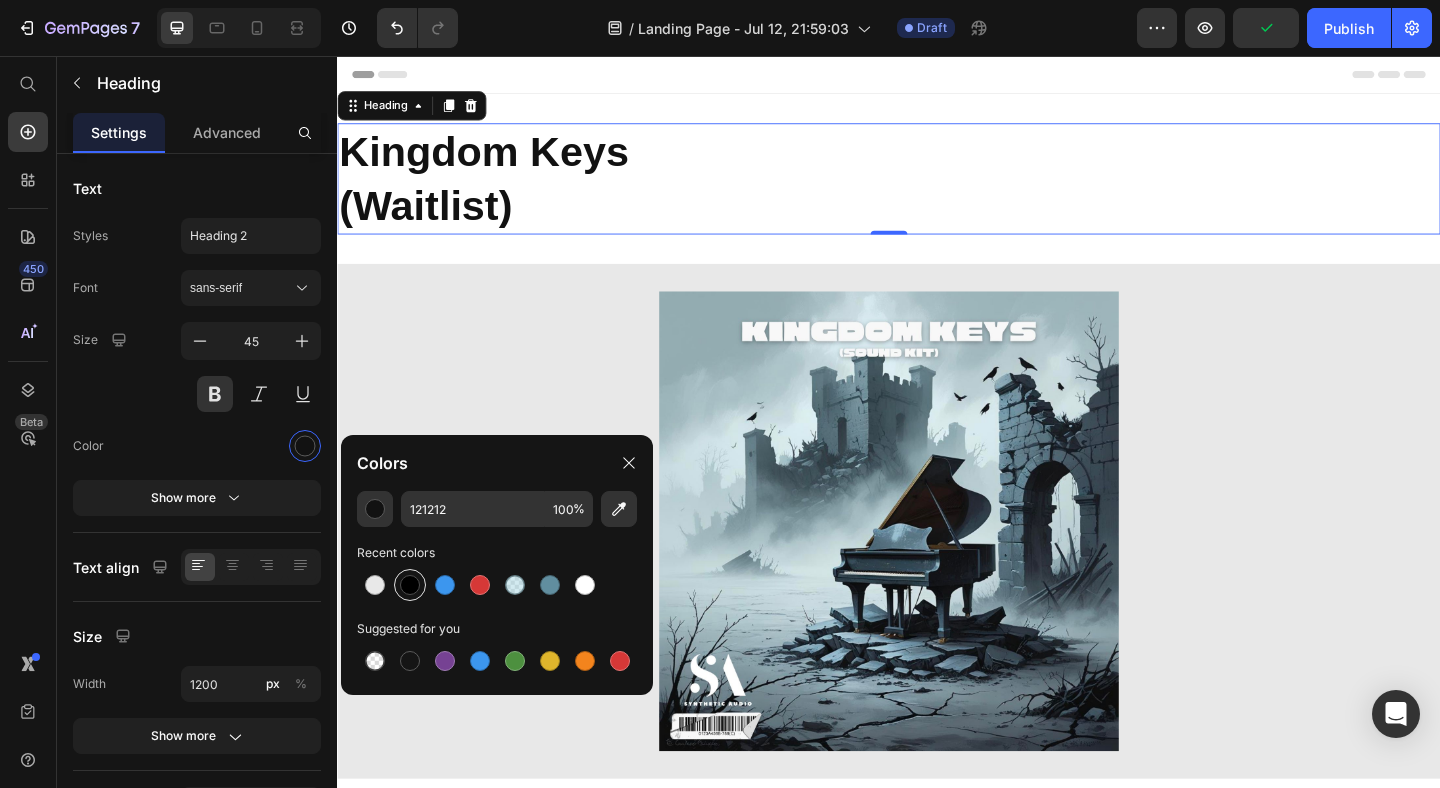 click at bounding box center (410, 585) 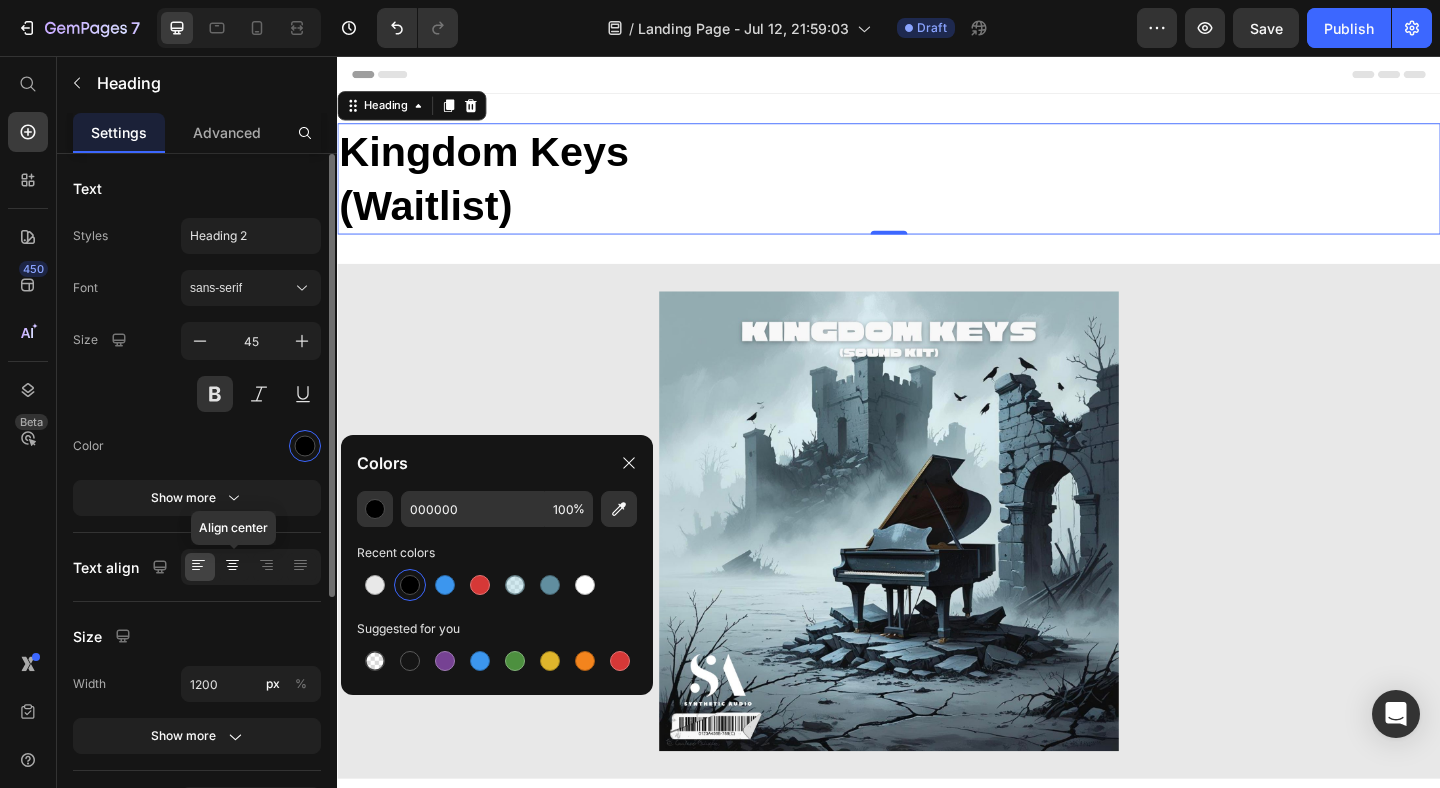 click 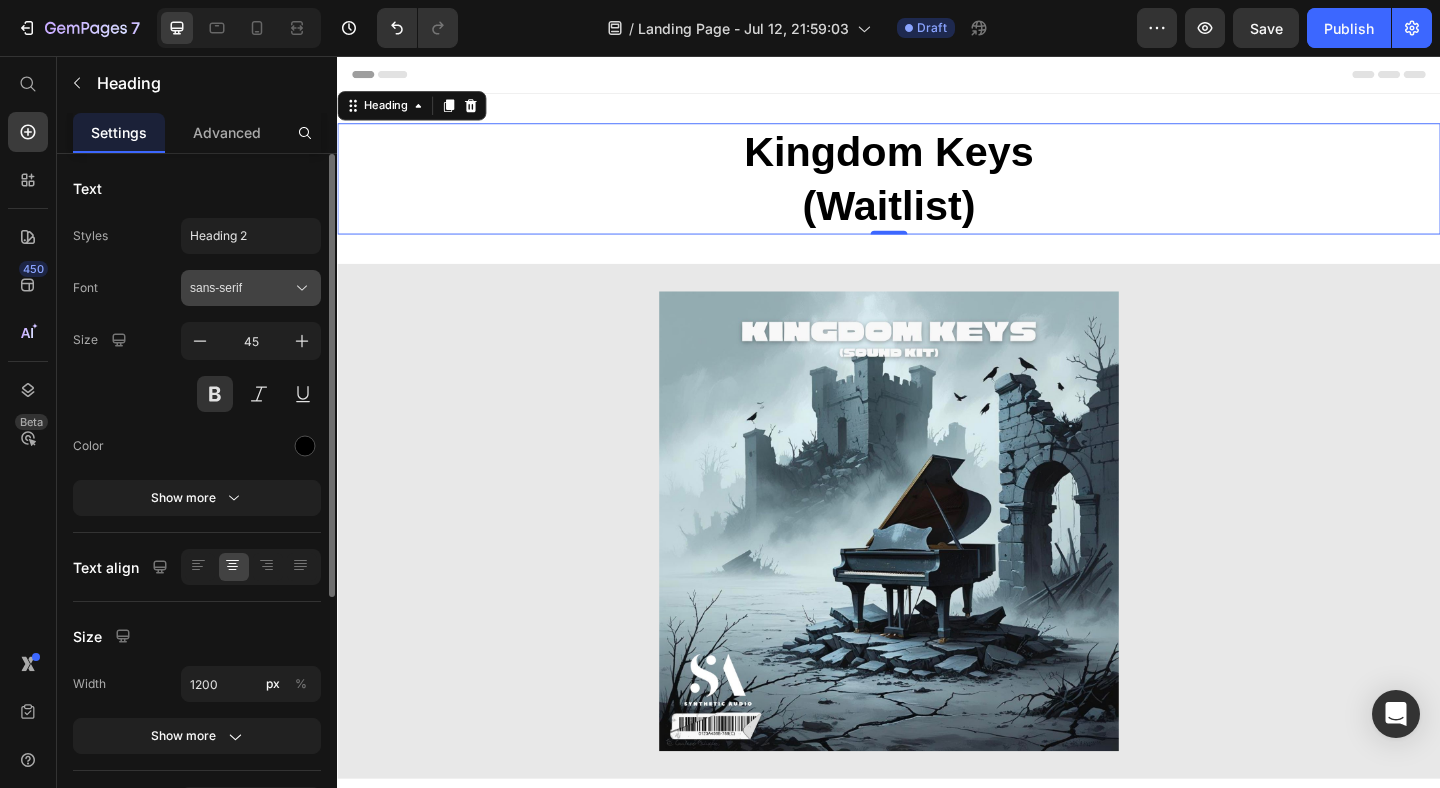 click on "sans-serif" at bounding box center (241, 288) 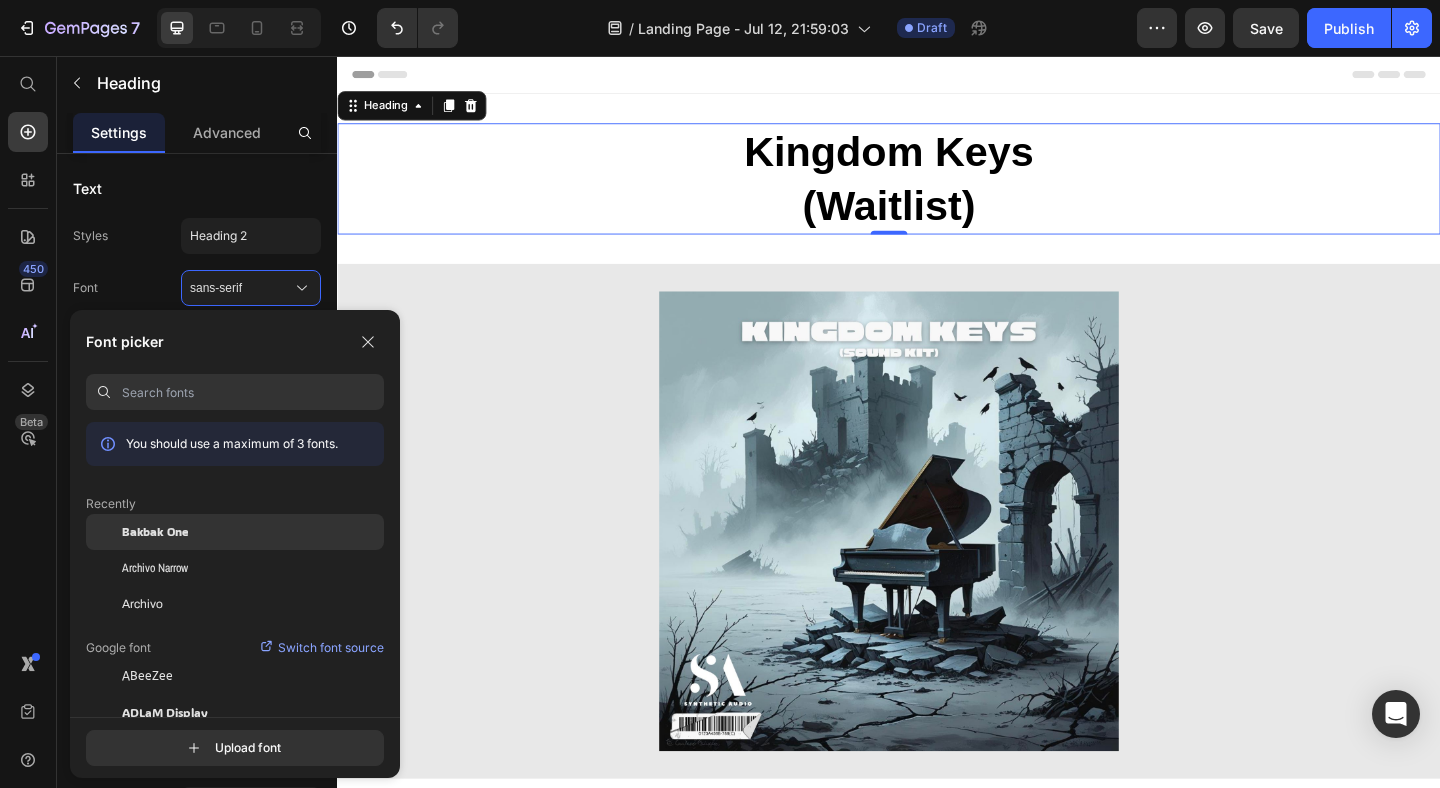 click on "Bakbak One" at bounding box center [155, 532] 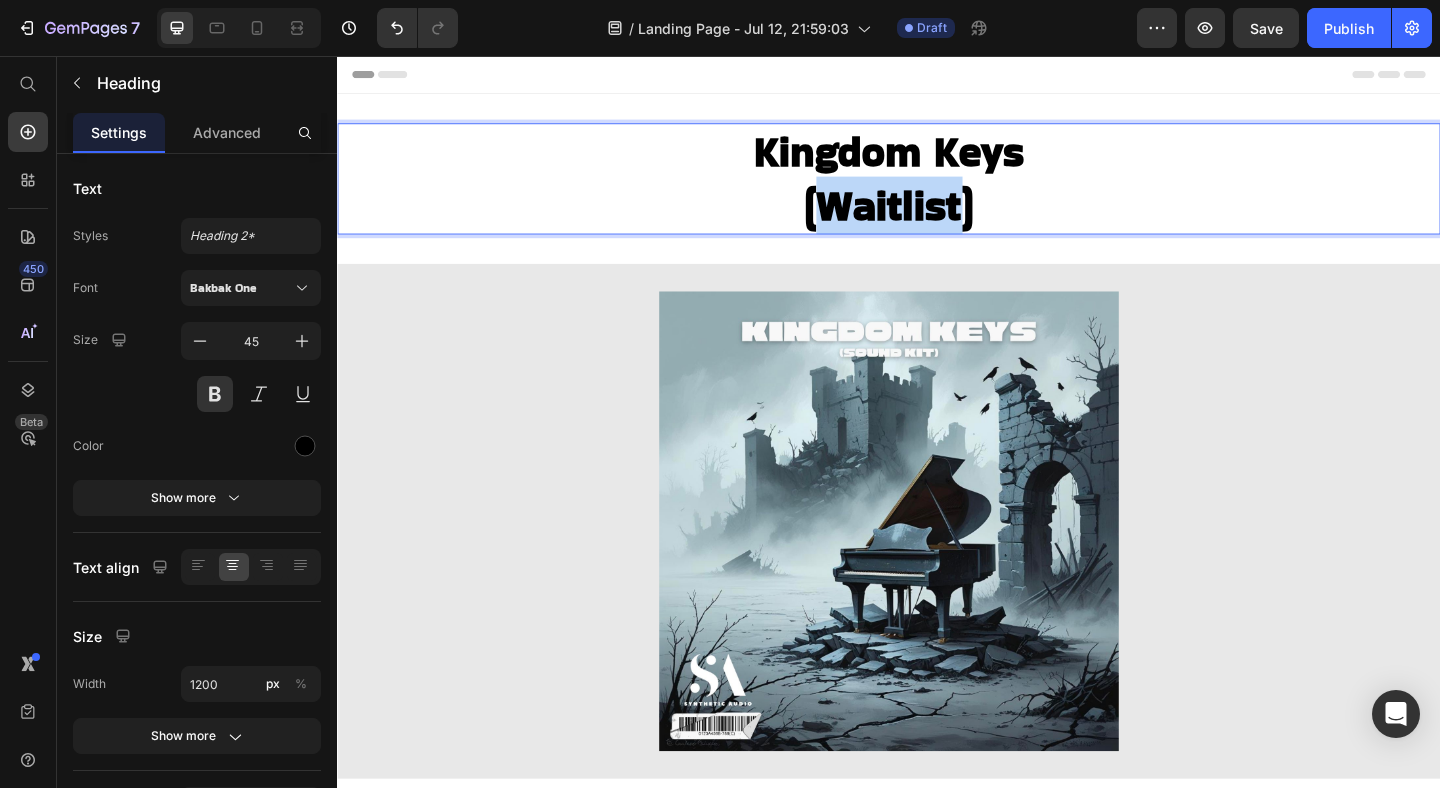 click on "Kingdom Keys (Waitlist)" at bounding box center (937, 189) 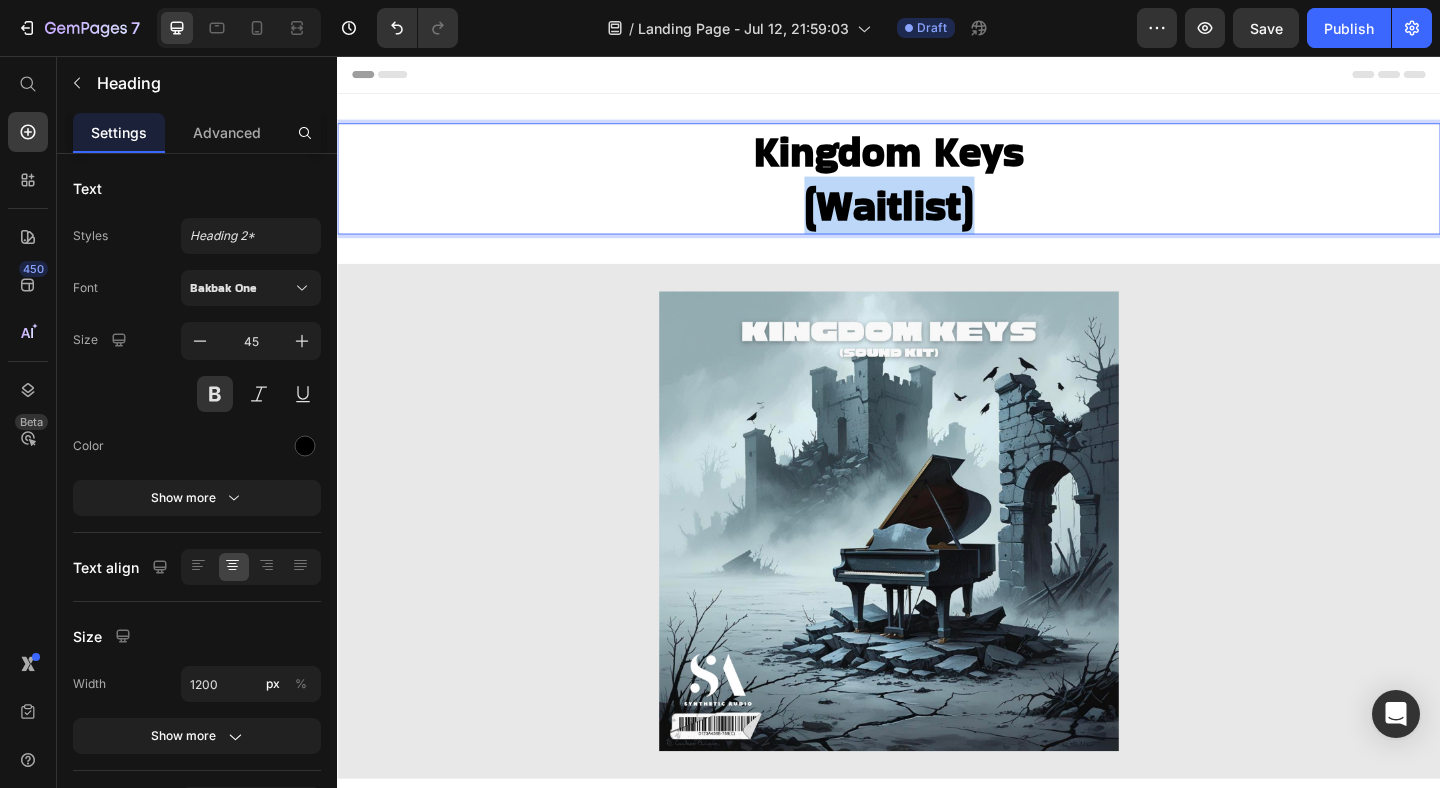 click on "Kingdom Keys (Waitlist)" at bounding box center [937, 189] 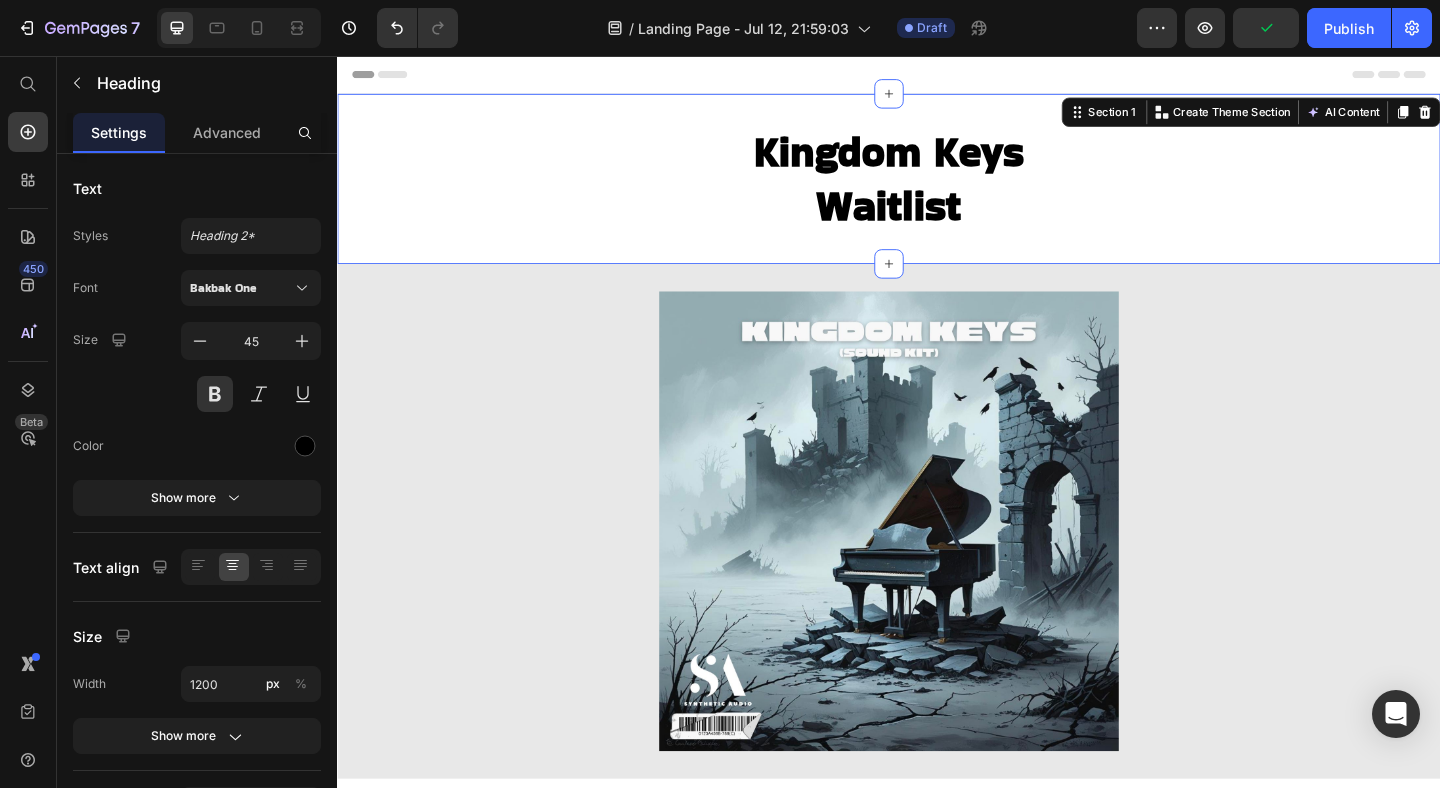 click on "Kingdom Keys Waitlist Heading Section 1   Create Theme Section AI Content Write with GemAI What would you like to describe here? Tone and Voice Persuasive Product Fragments Show more Generate" at bounding box center [937, 189] 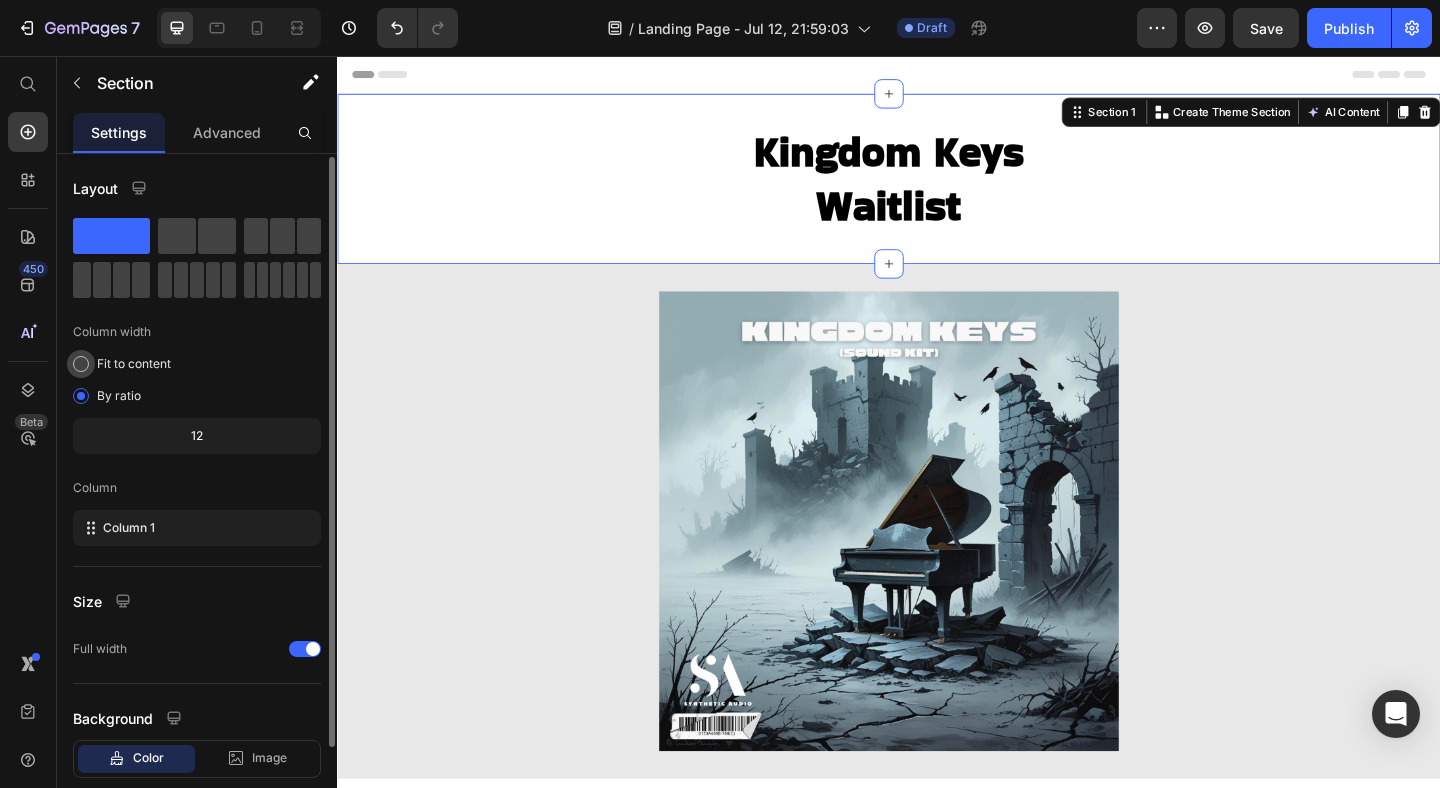 scroll, scrollTop: 117, scrollLeft: 0, axis: vertical 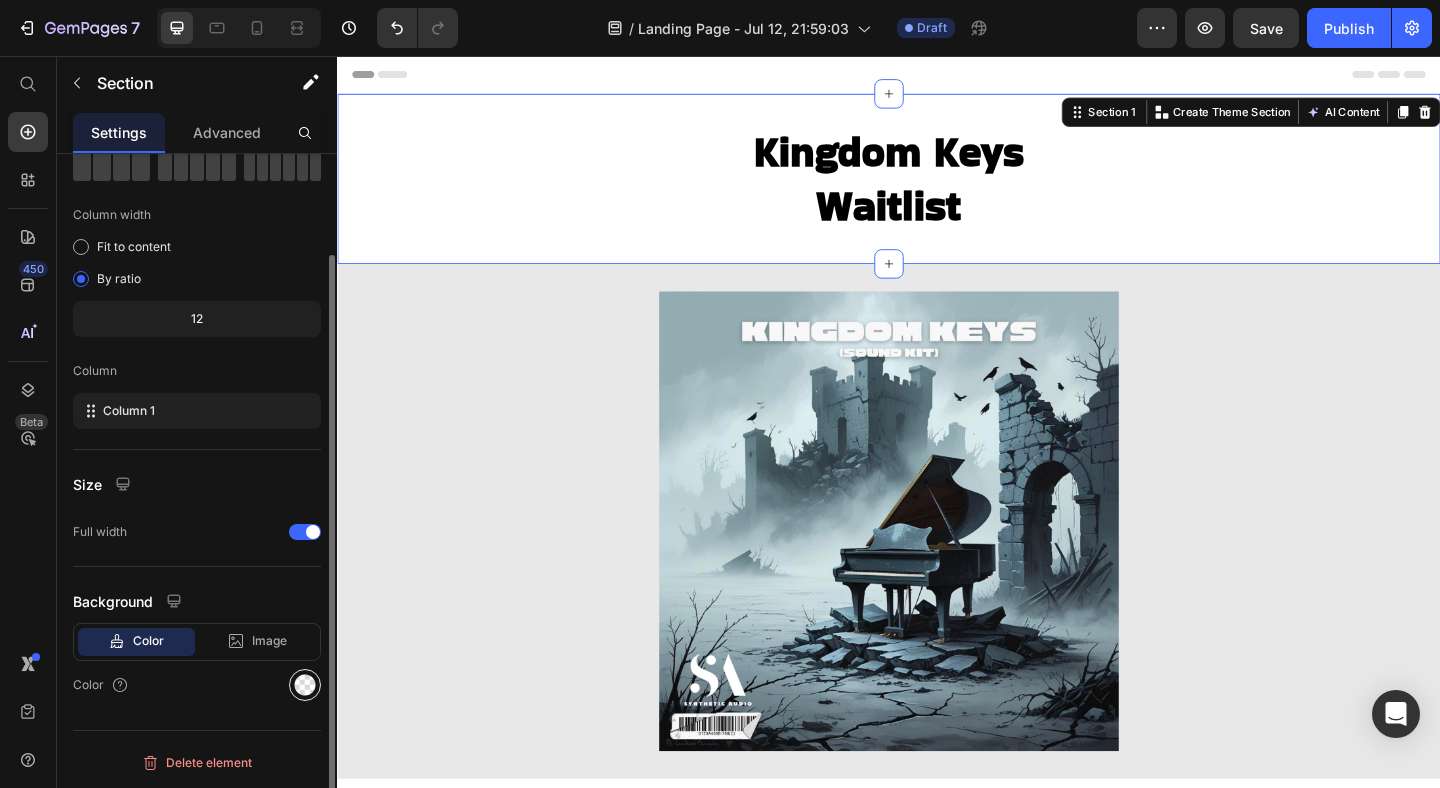 click at bounding box center (305, 685) 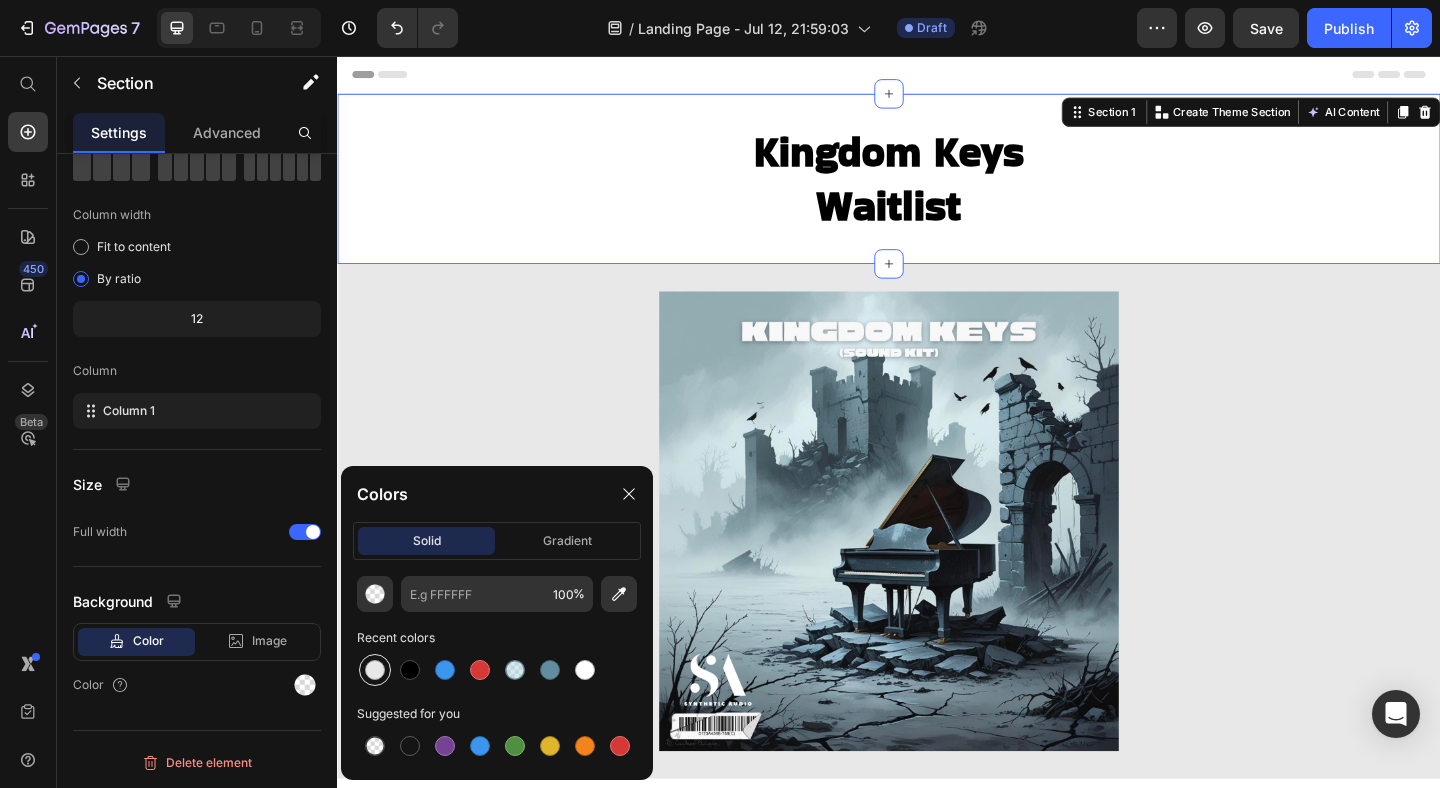click at bounding box center (375, 670) 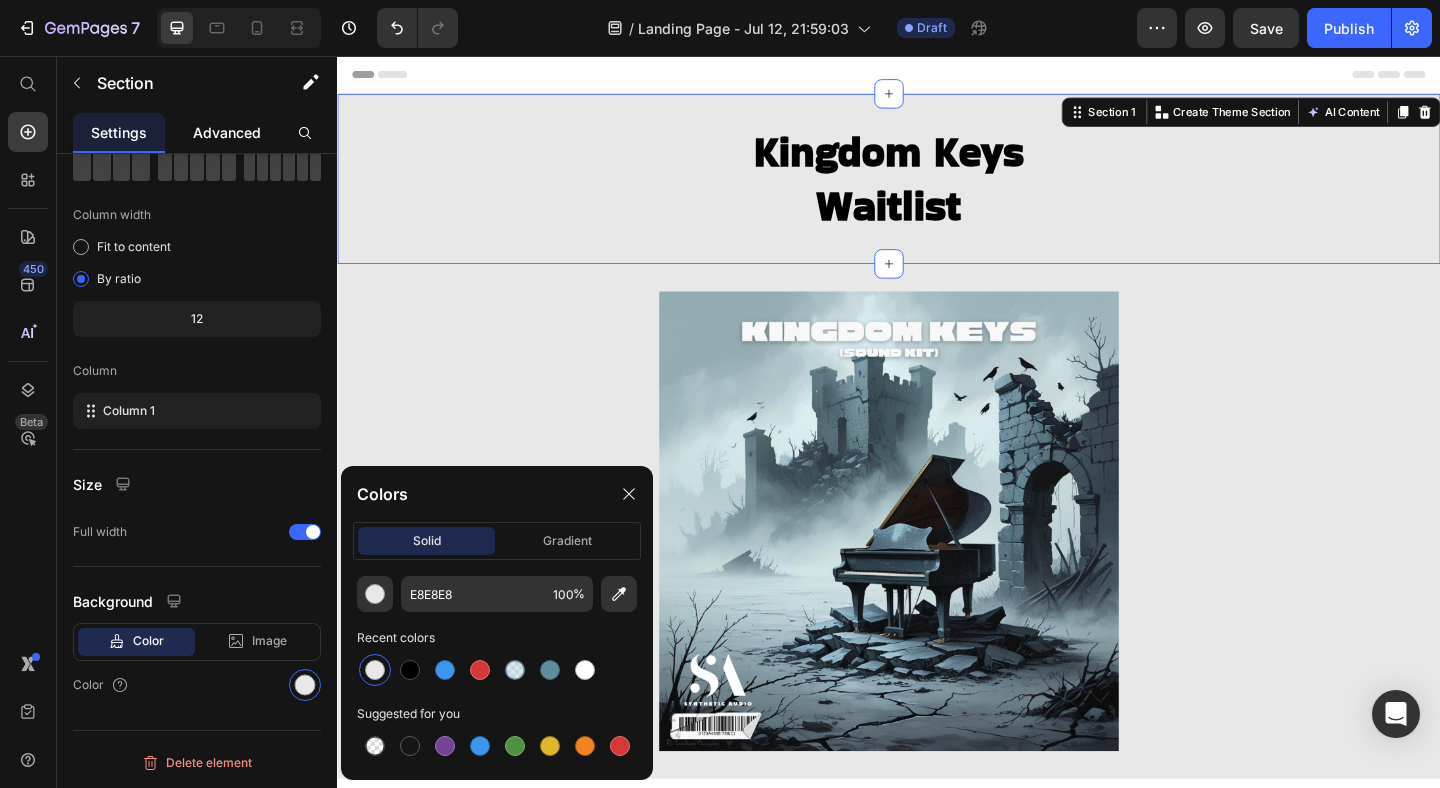click on "Advanced" 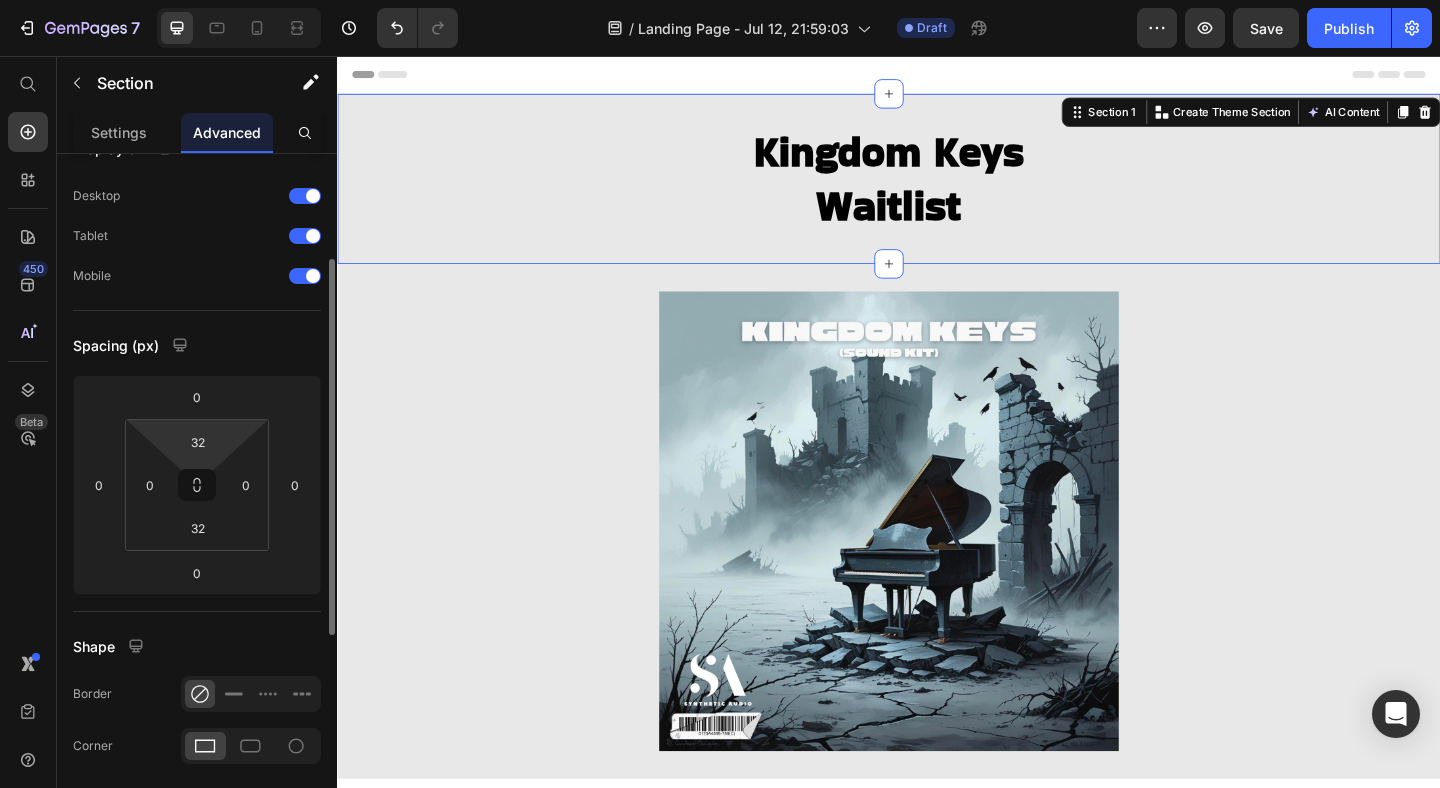scroll, scrollTop: 107, scrollLeft: 0, axis: vertical 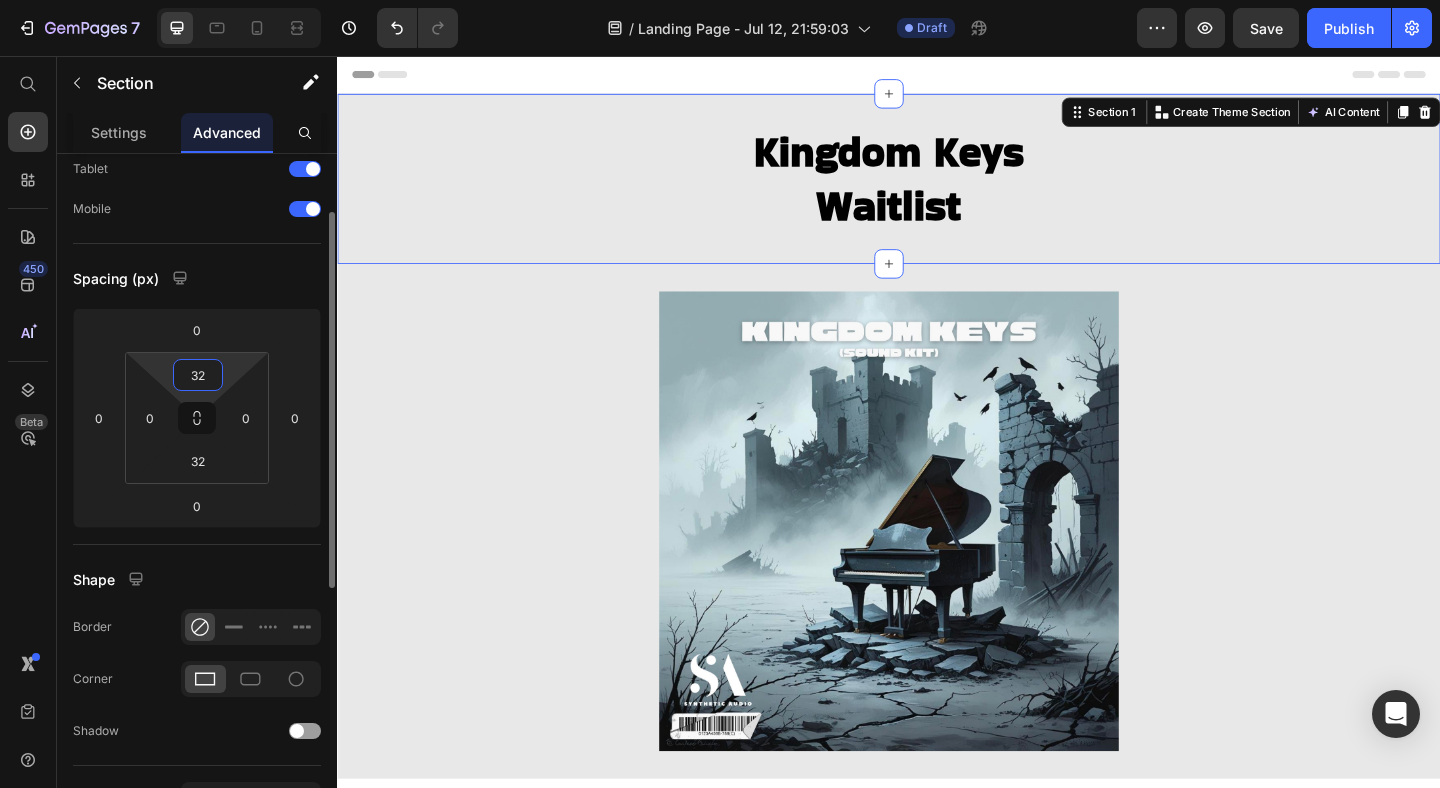 click on "32" at bounding box center (198, 375) 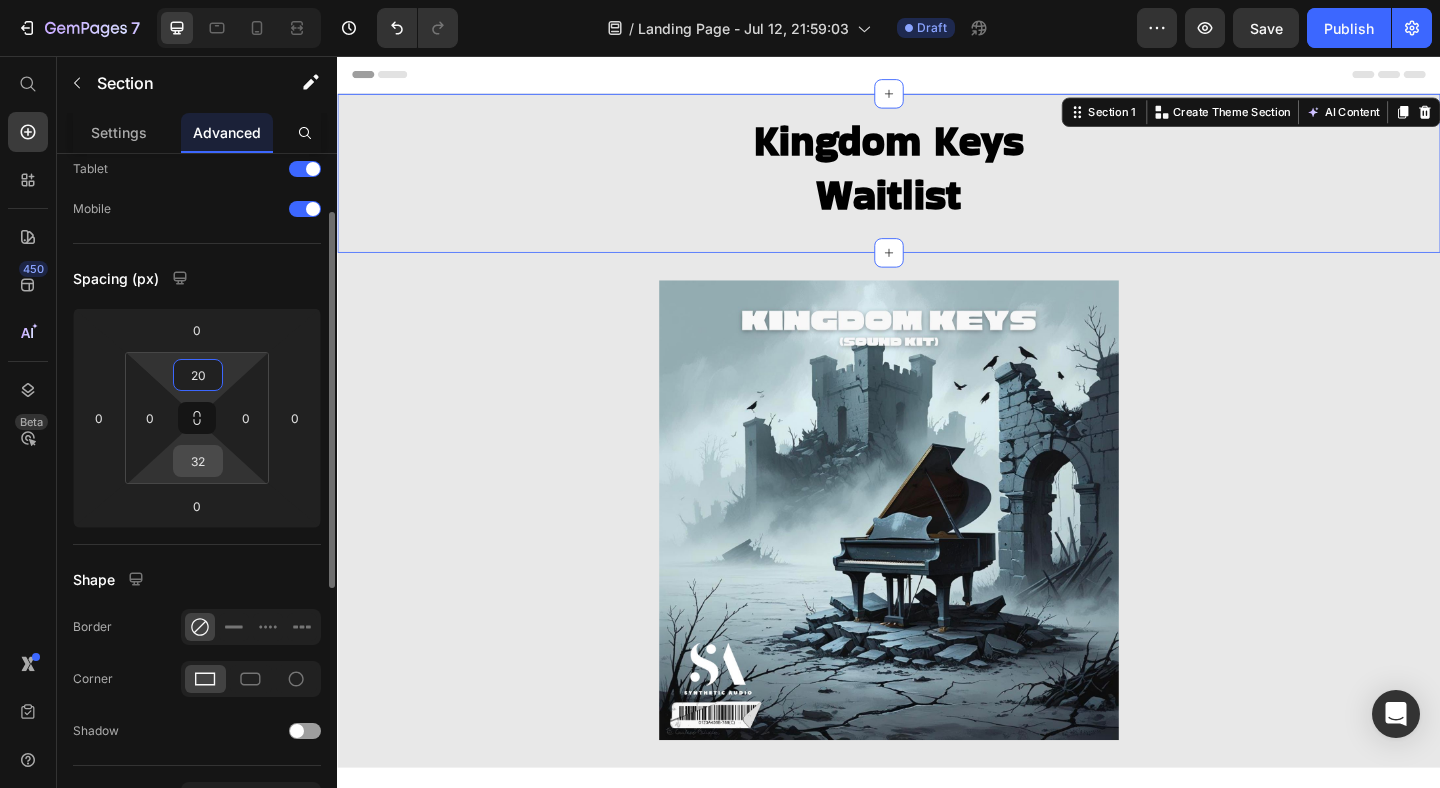 type on "20" 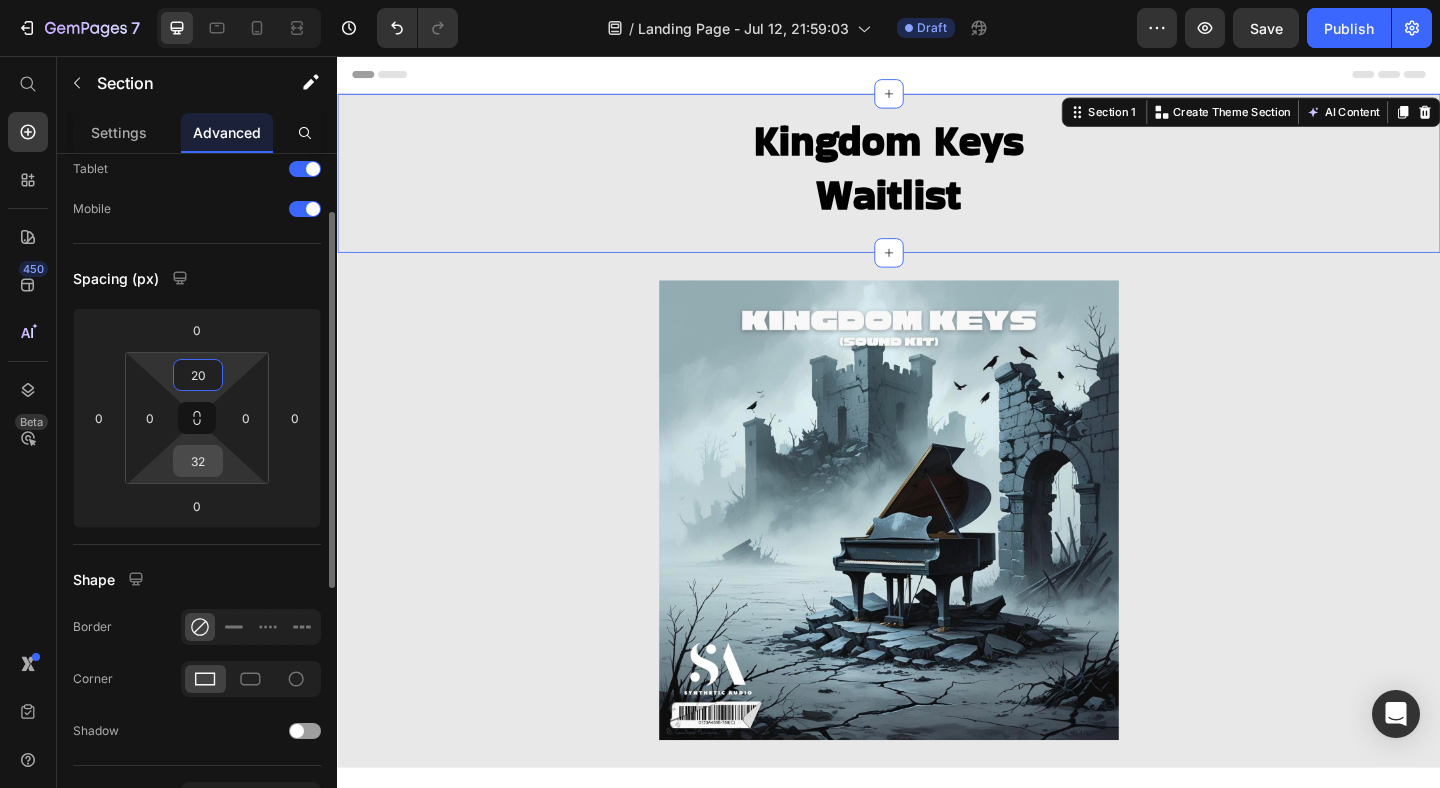 click on "32" at bounding box center [198, 461] 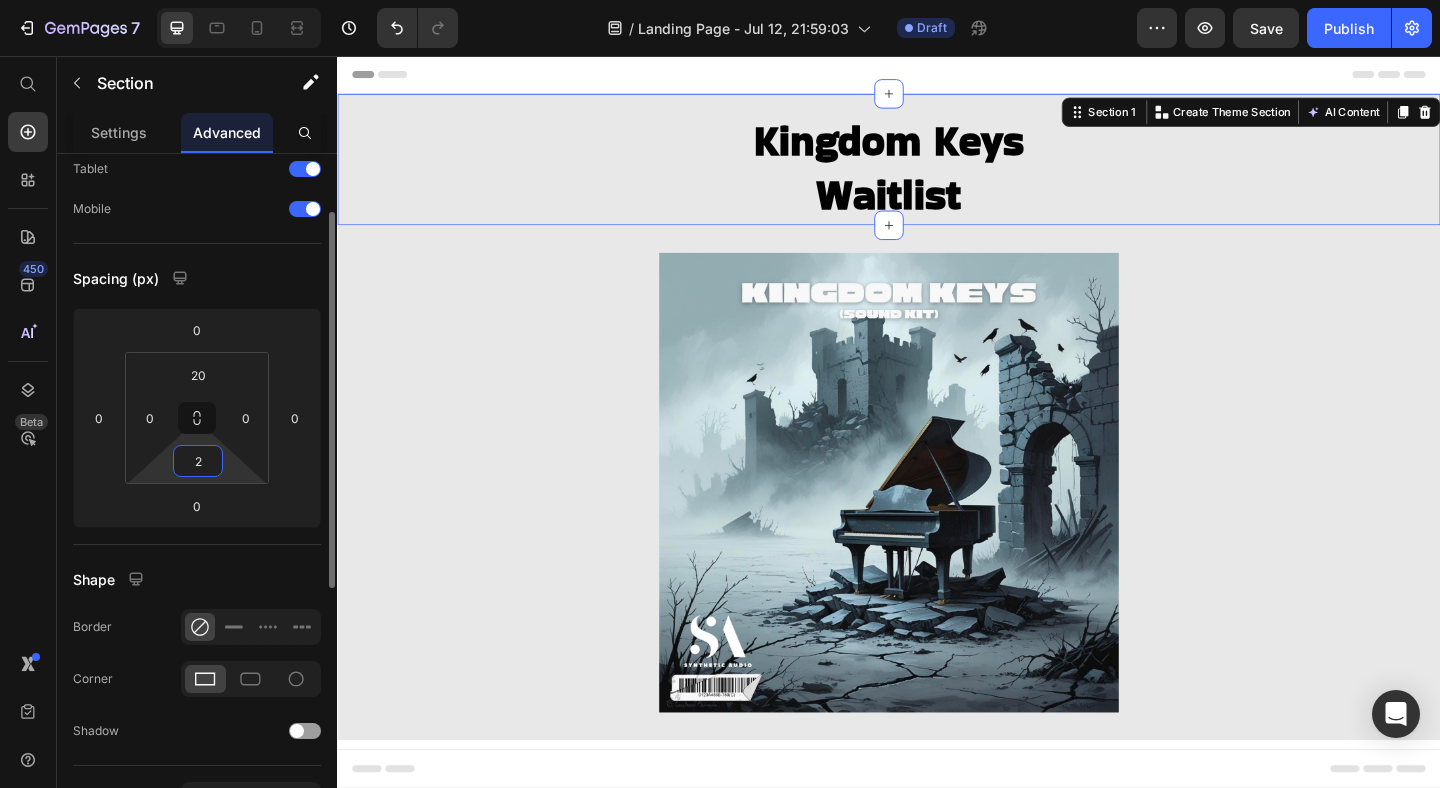 type on "20" 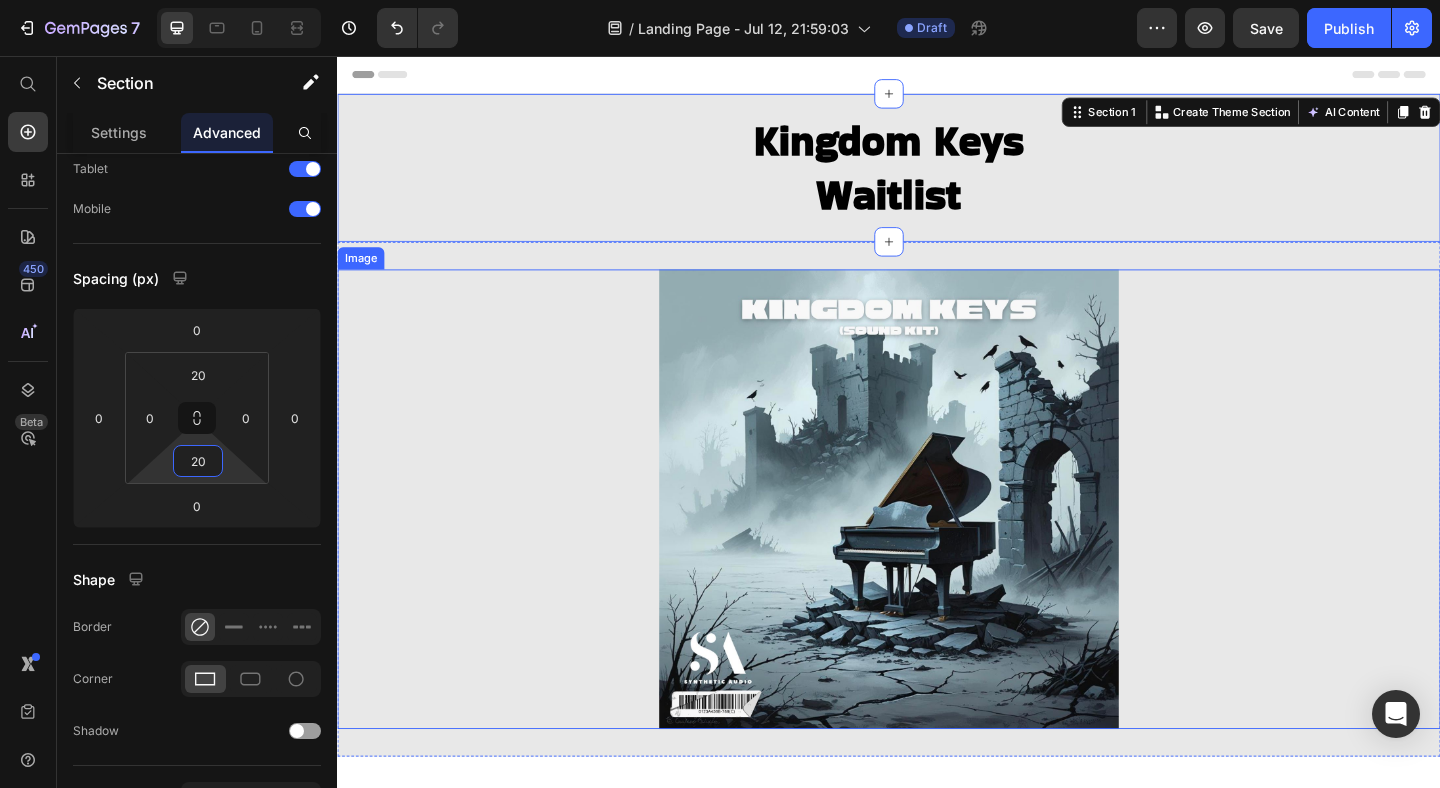 click at bounding box center (937, 538) 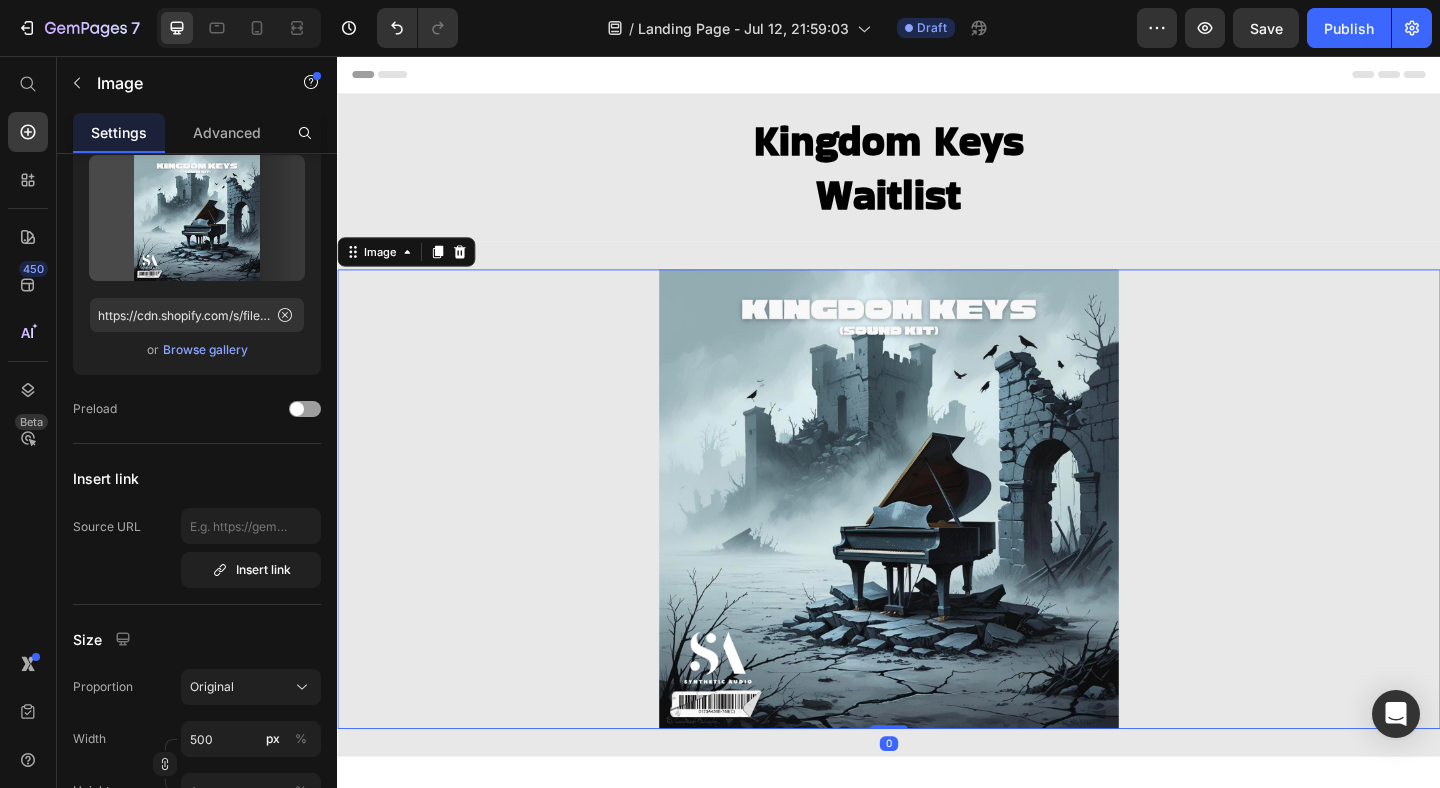 scroll, scrollTop: 0, scrollLeft: 0, axis: both 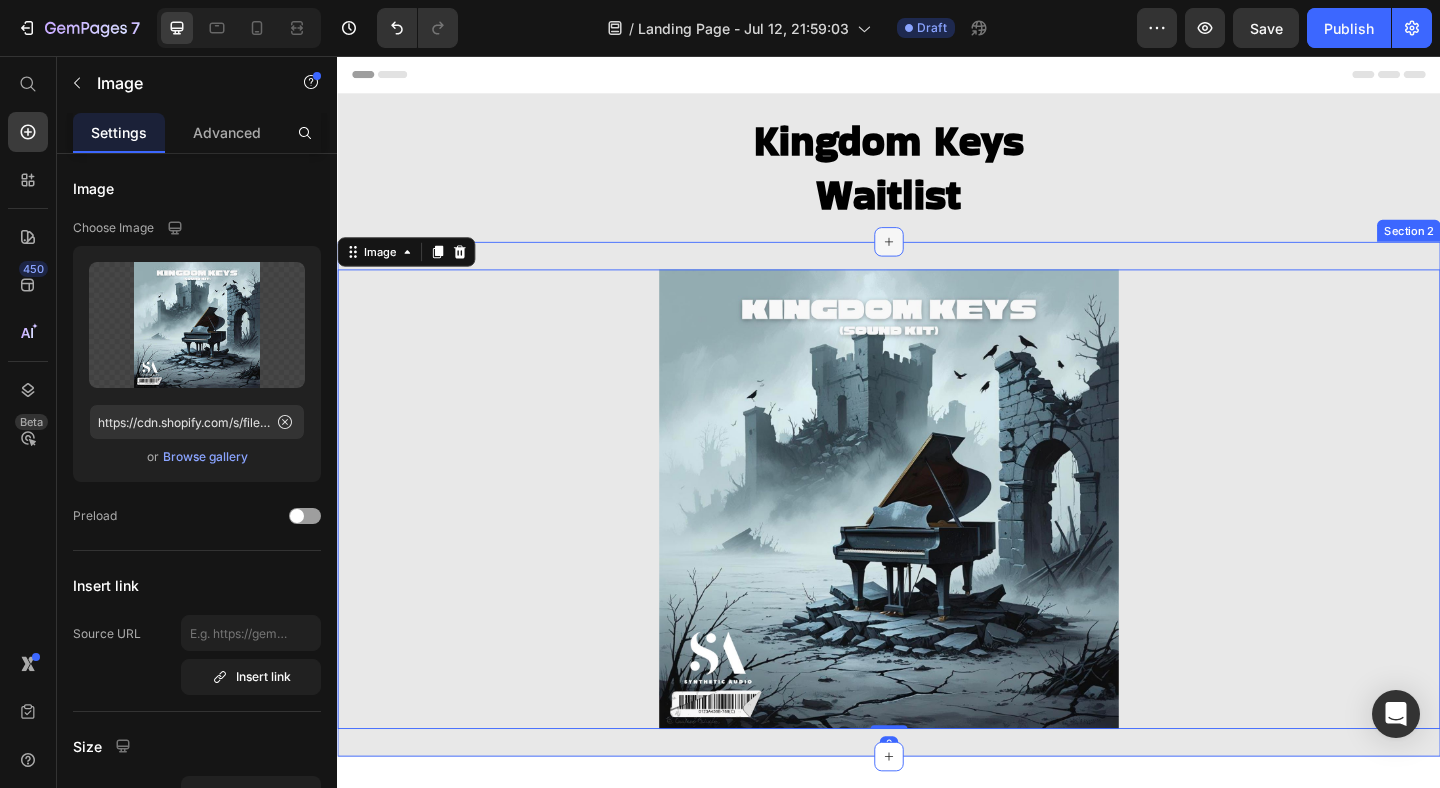 click at bounding box center (937, 258) 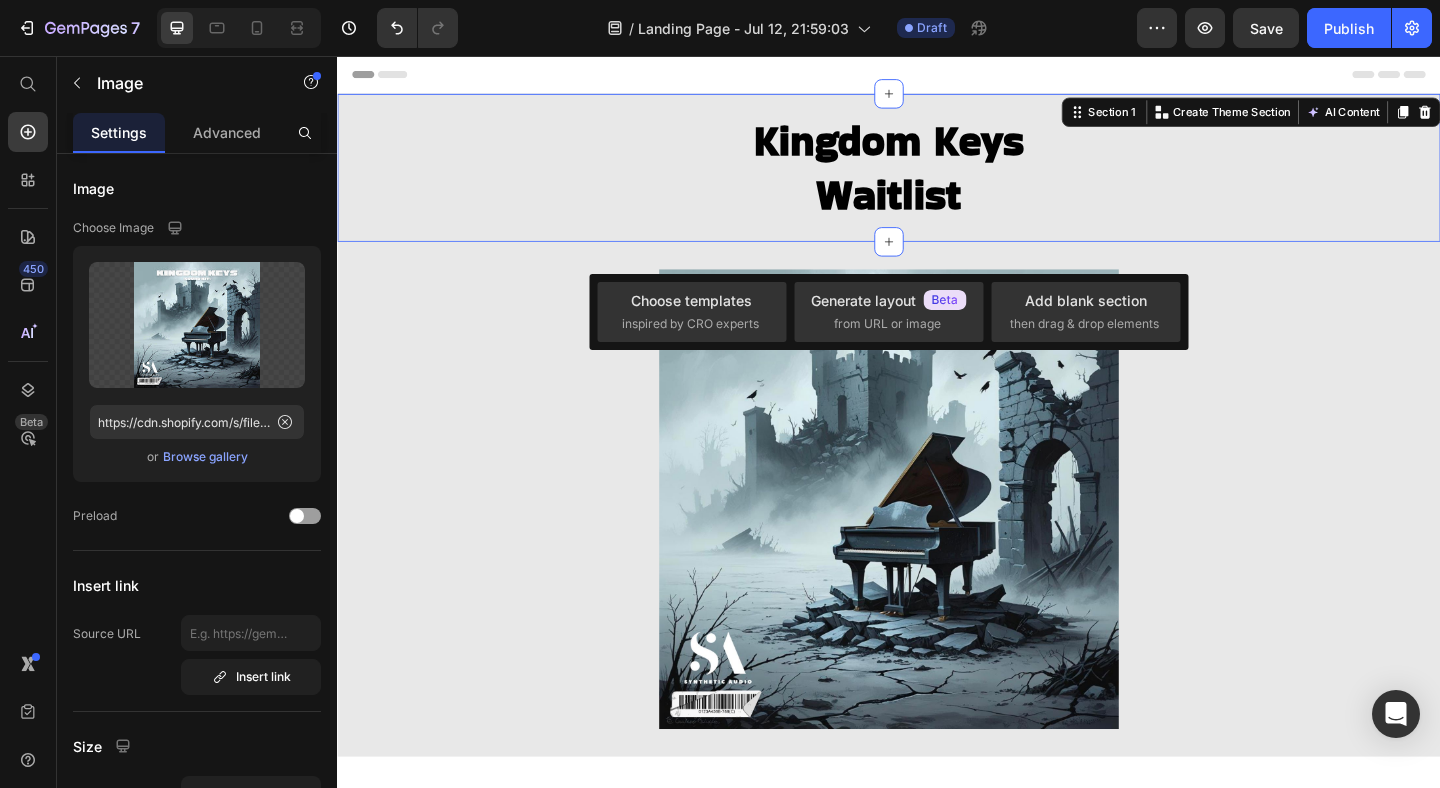 click on "Kingdom Keys Waitlist Heading Section 1   Create Theme Section AI Content Write with GemAI What would you like to describe here? Tone and Voice Persuasive Product Fragments Show more Generate" at bounding box center [937, 177] 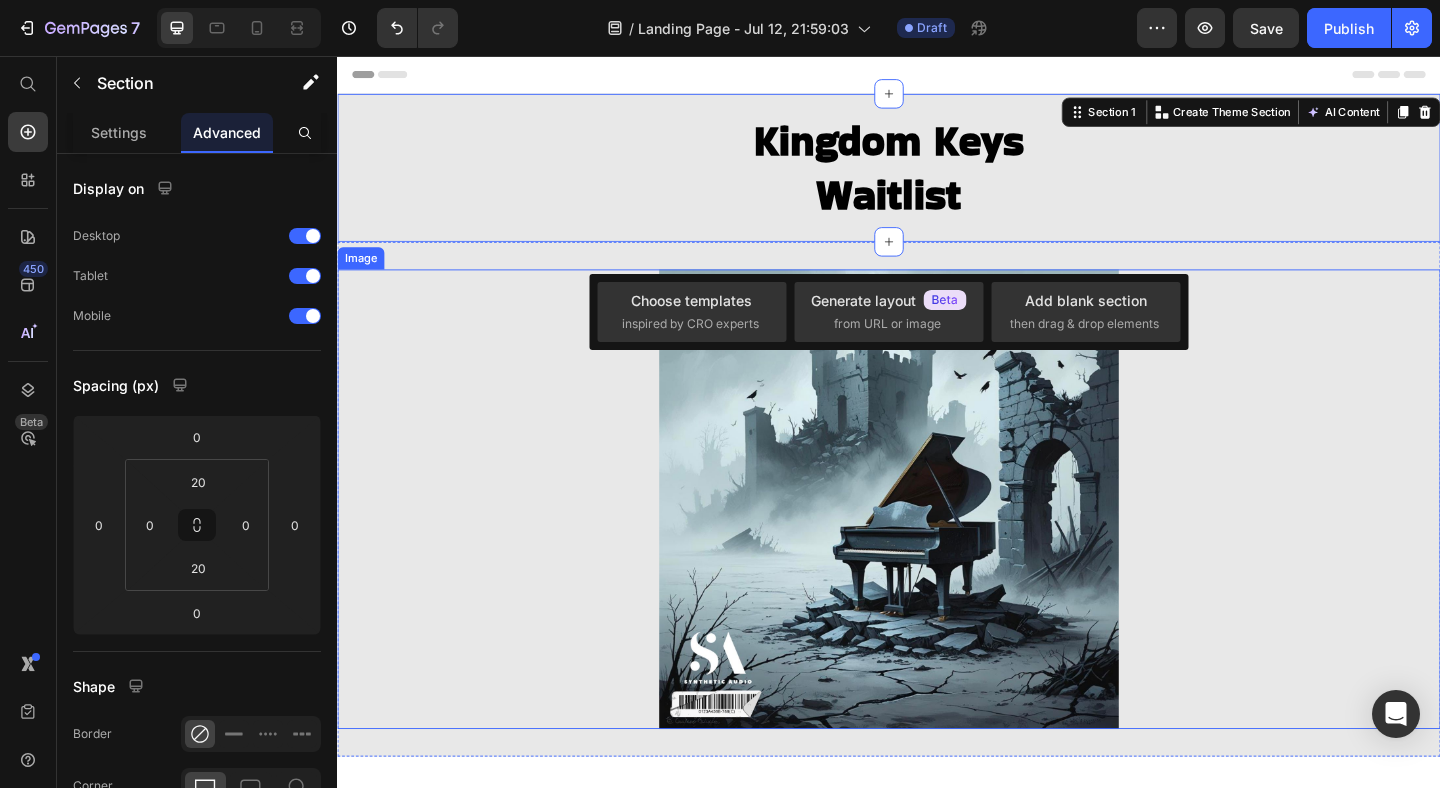 click at bounding box center [937, 538] 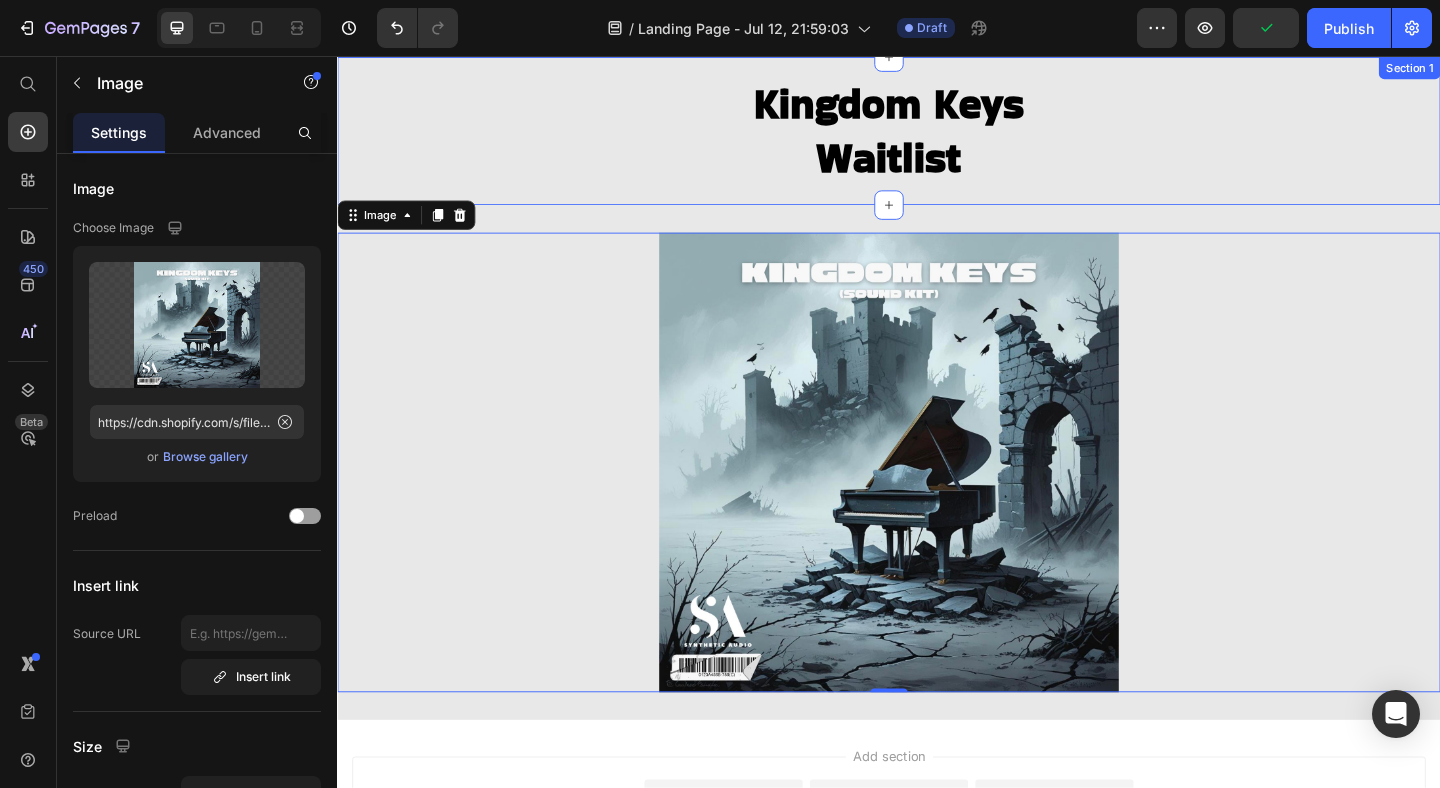 scroll, scrollTop: 30, scrollLeft: 0, axis: vertical 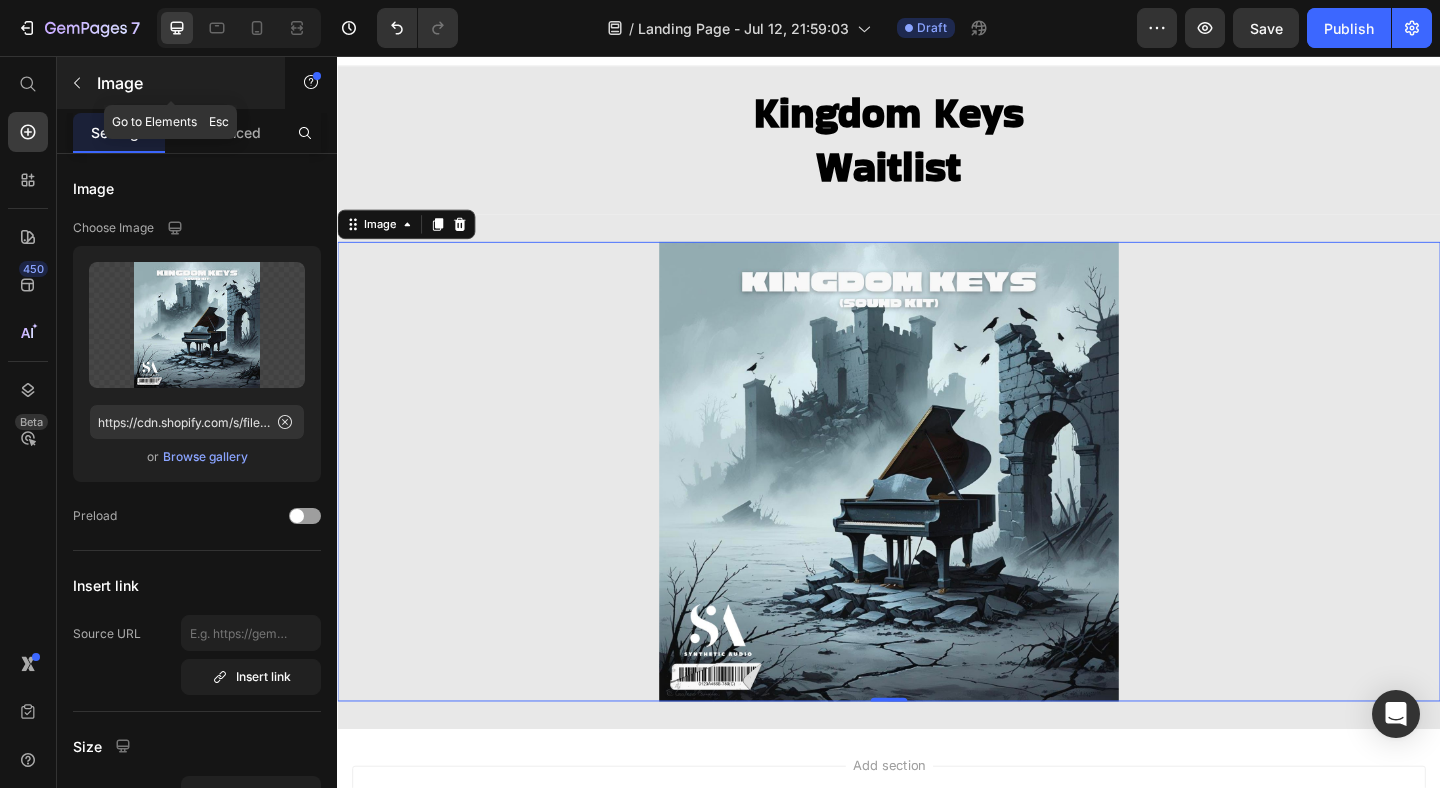 click 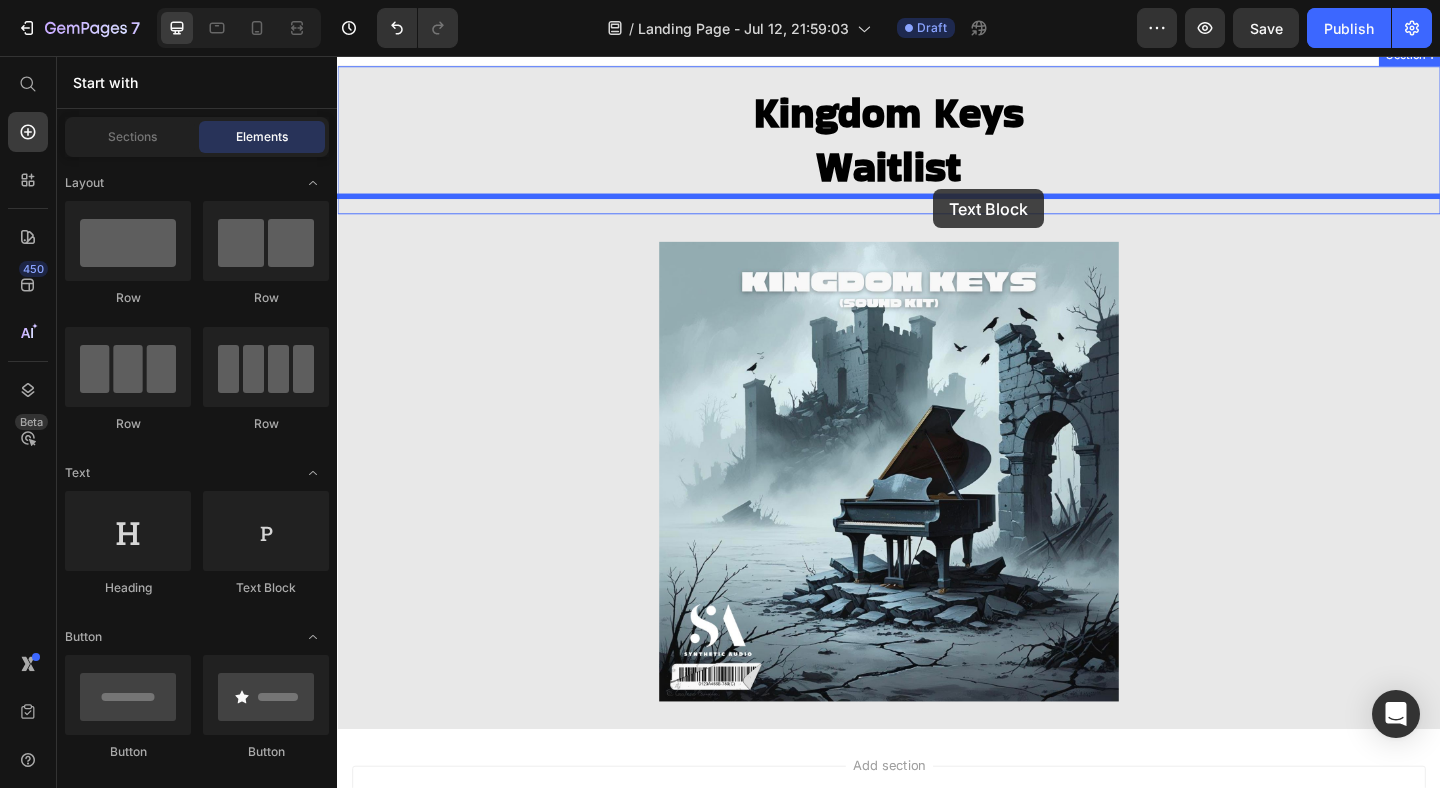 drag, startPoint x: 611, startPoint y: 590, endPoint x: 985, endPoint y: 201, distance: 539.6267 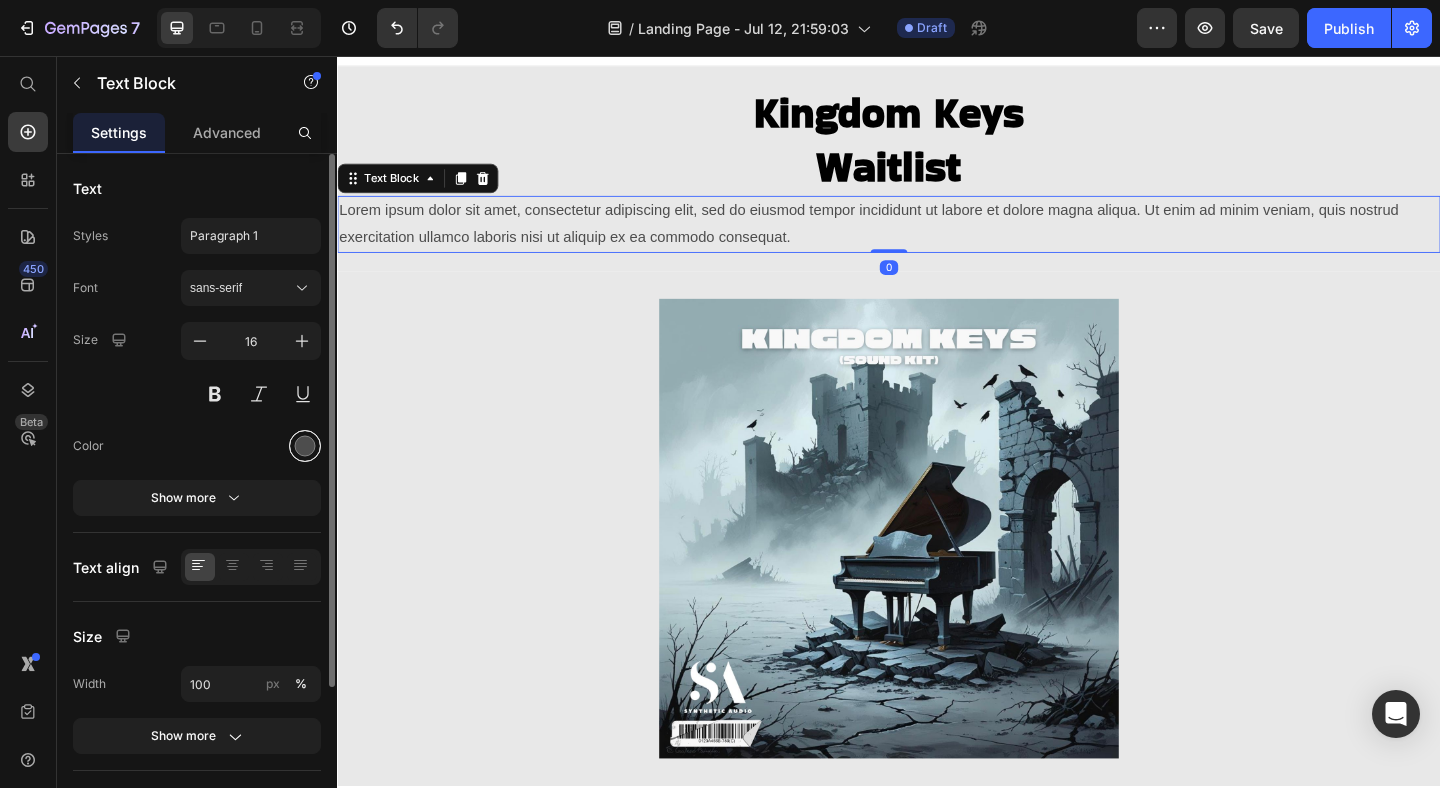 click at bounding box center [305, 446] 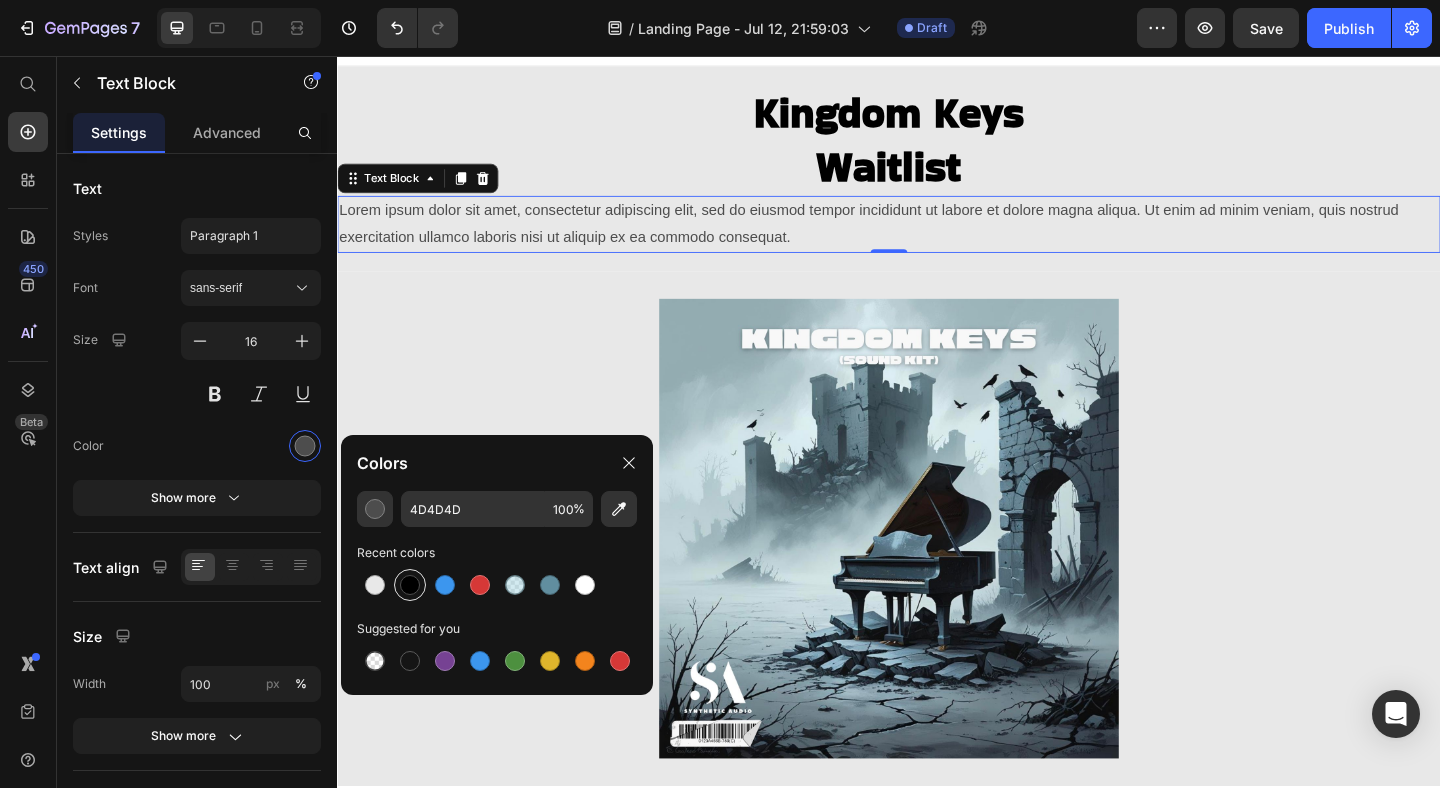 click at bounding box center [410, 585] 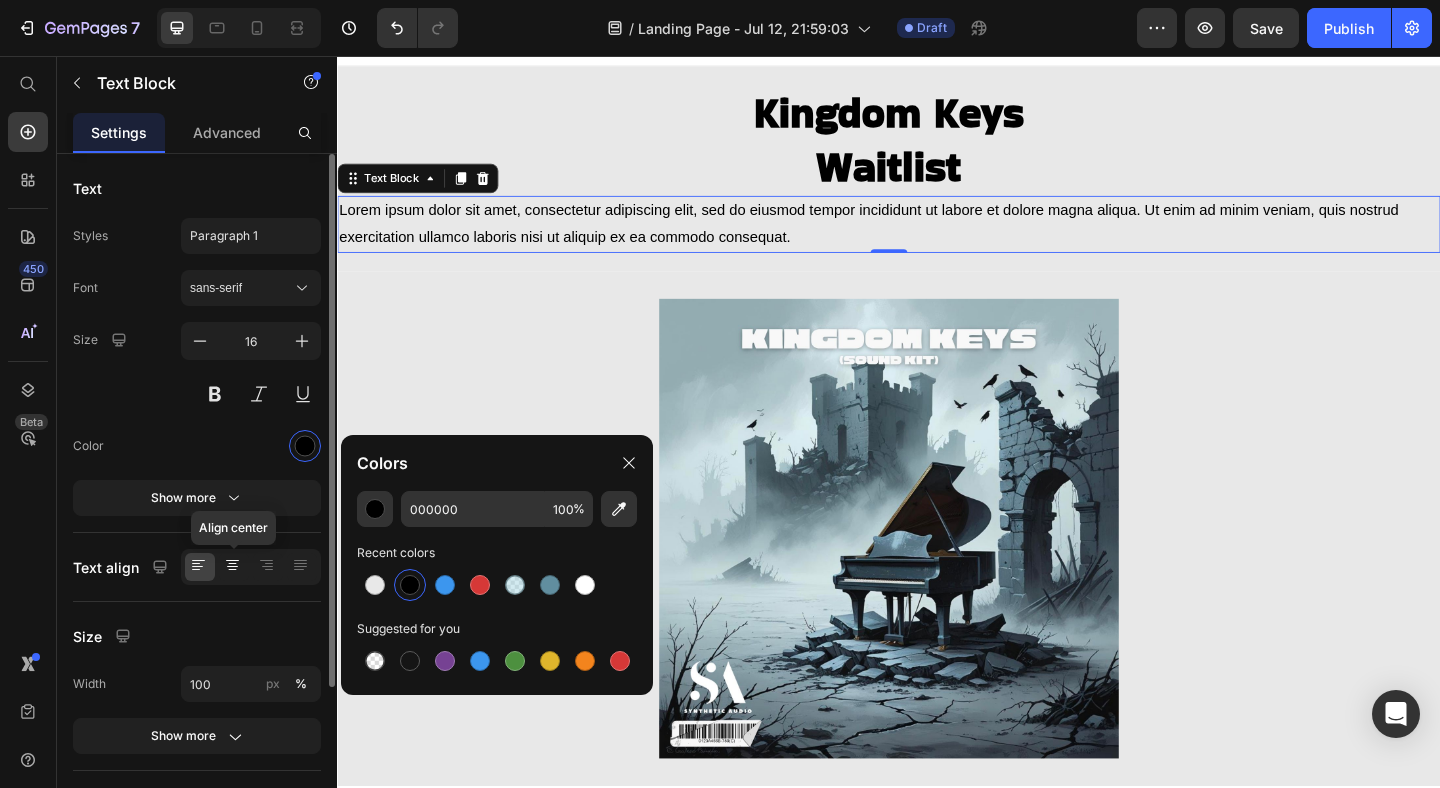 click 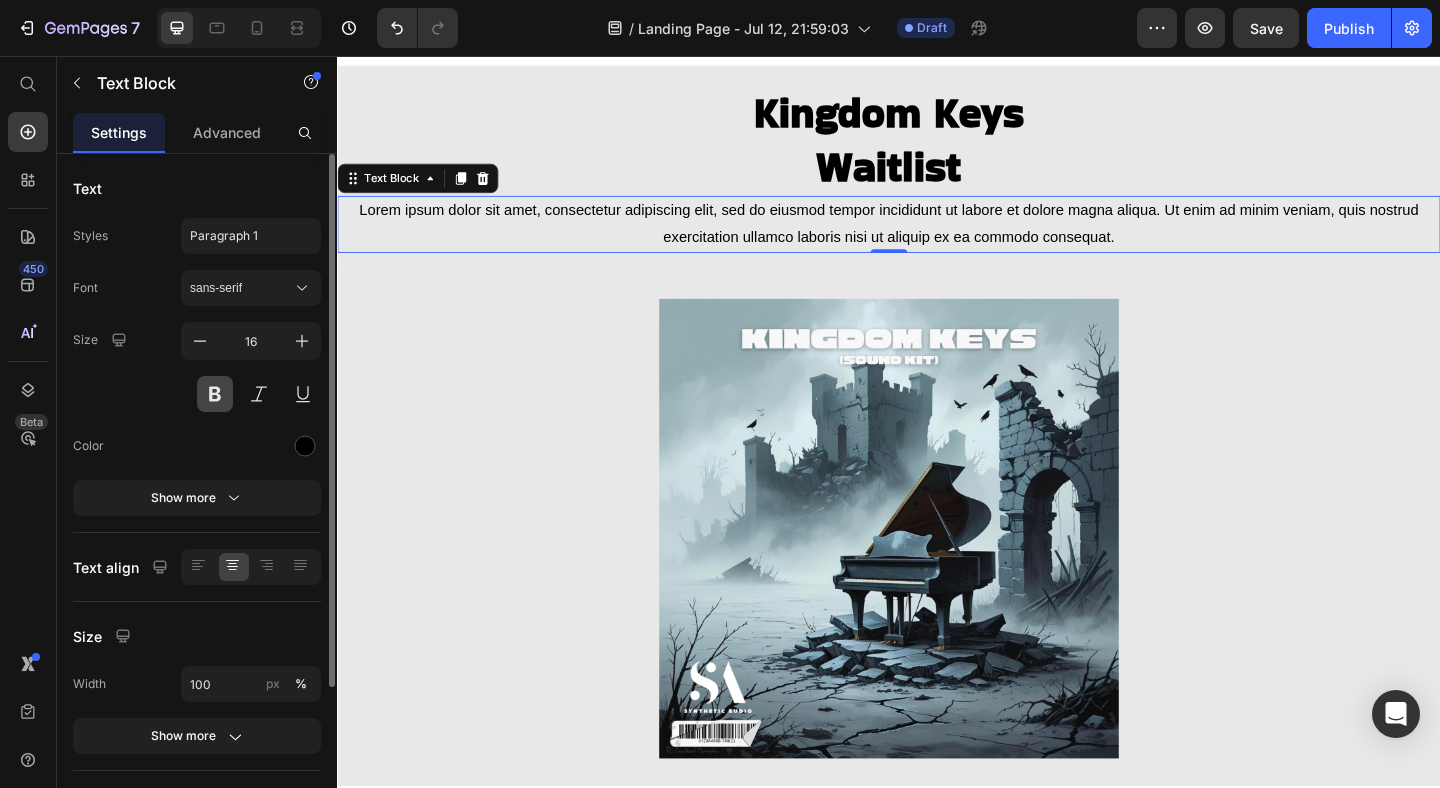 click at bounding box center (215, 394) 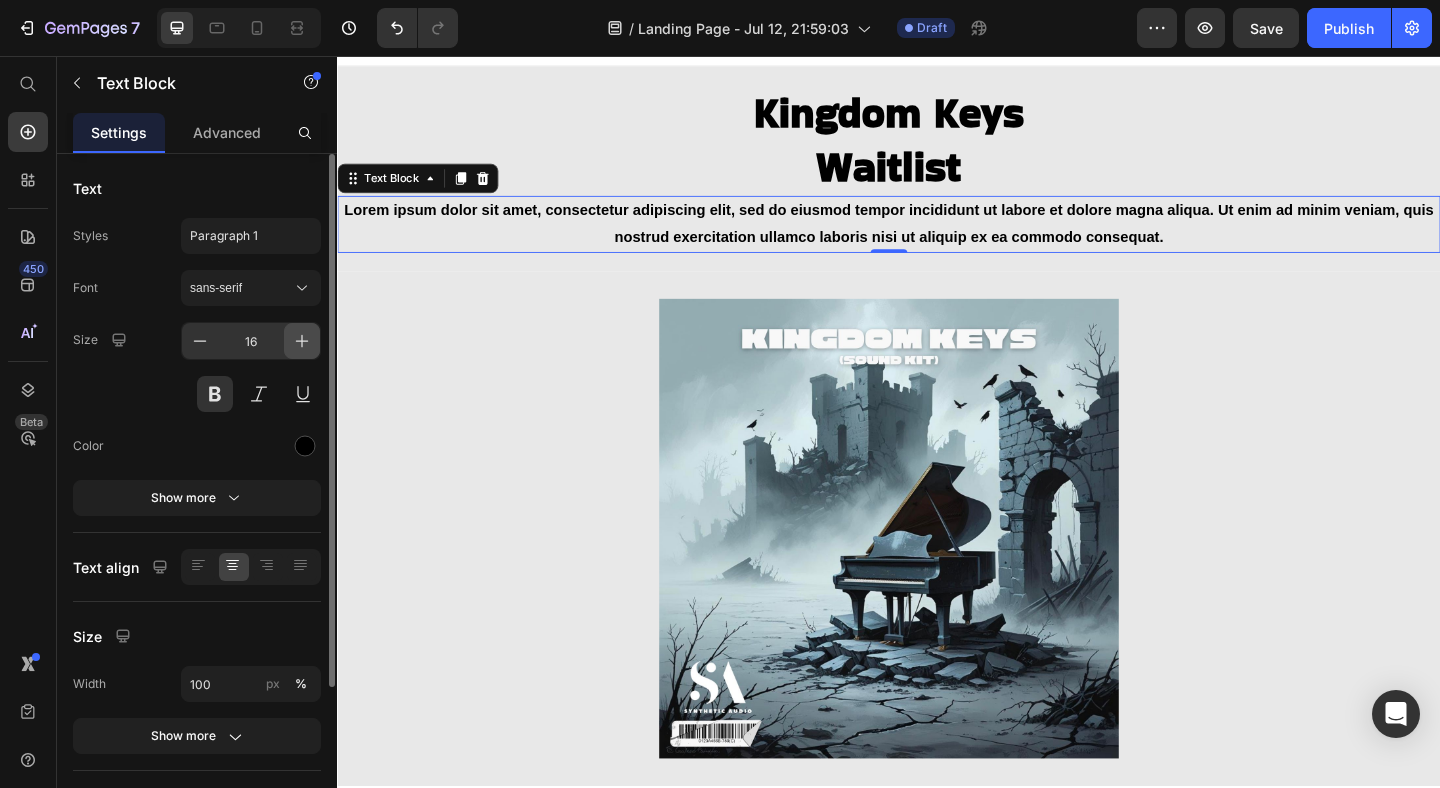 click 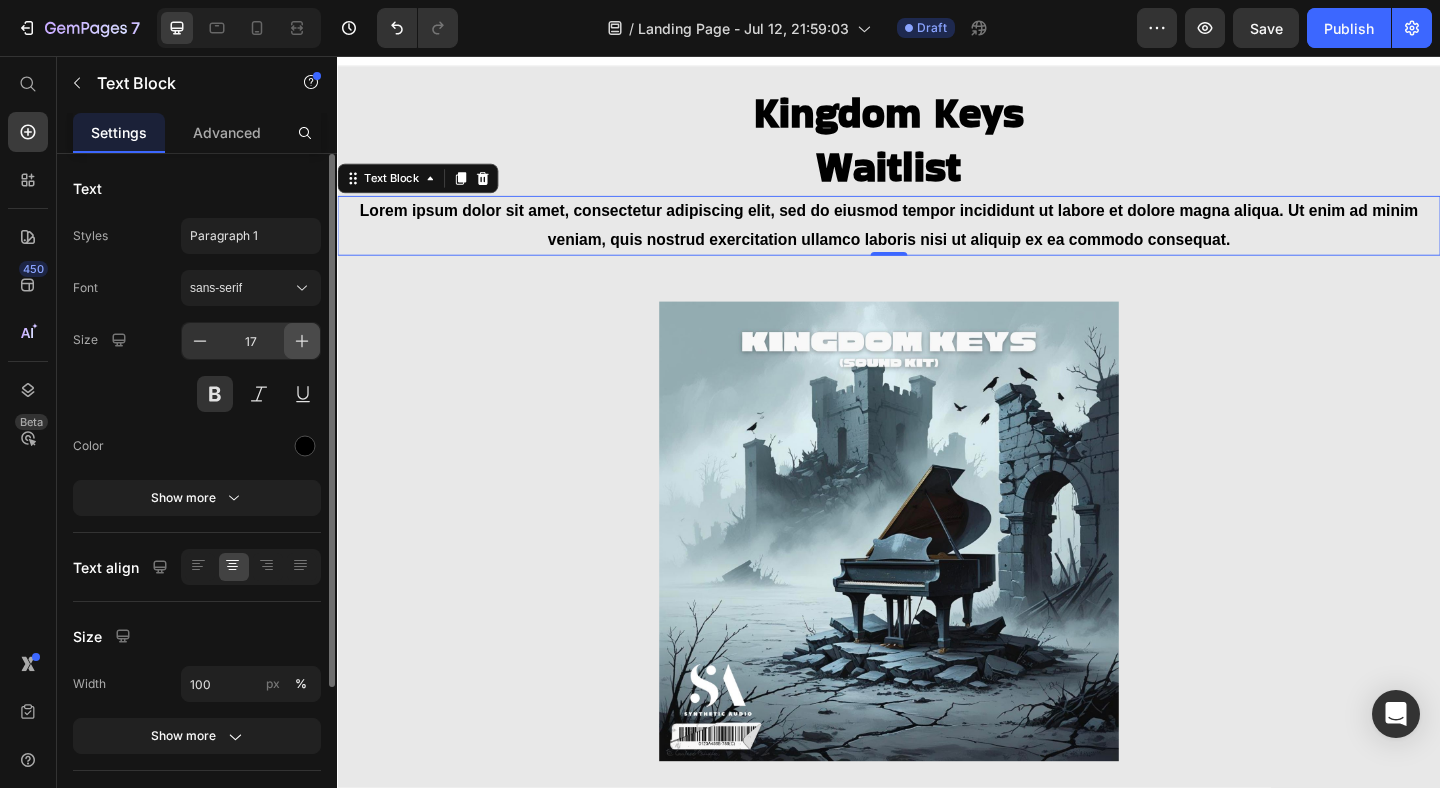 click 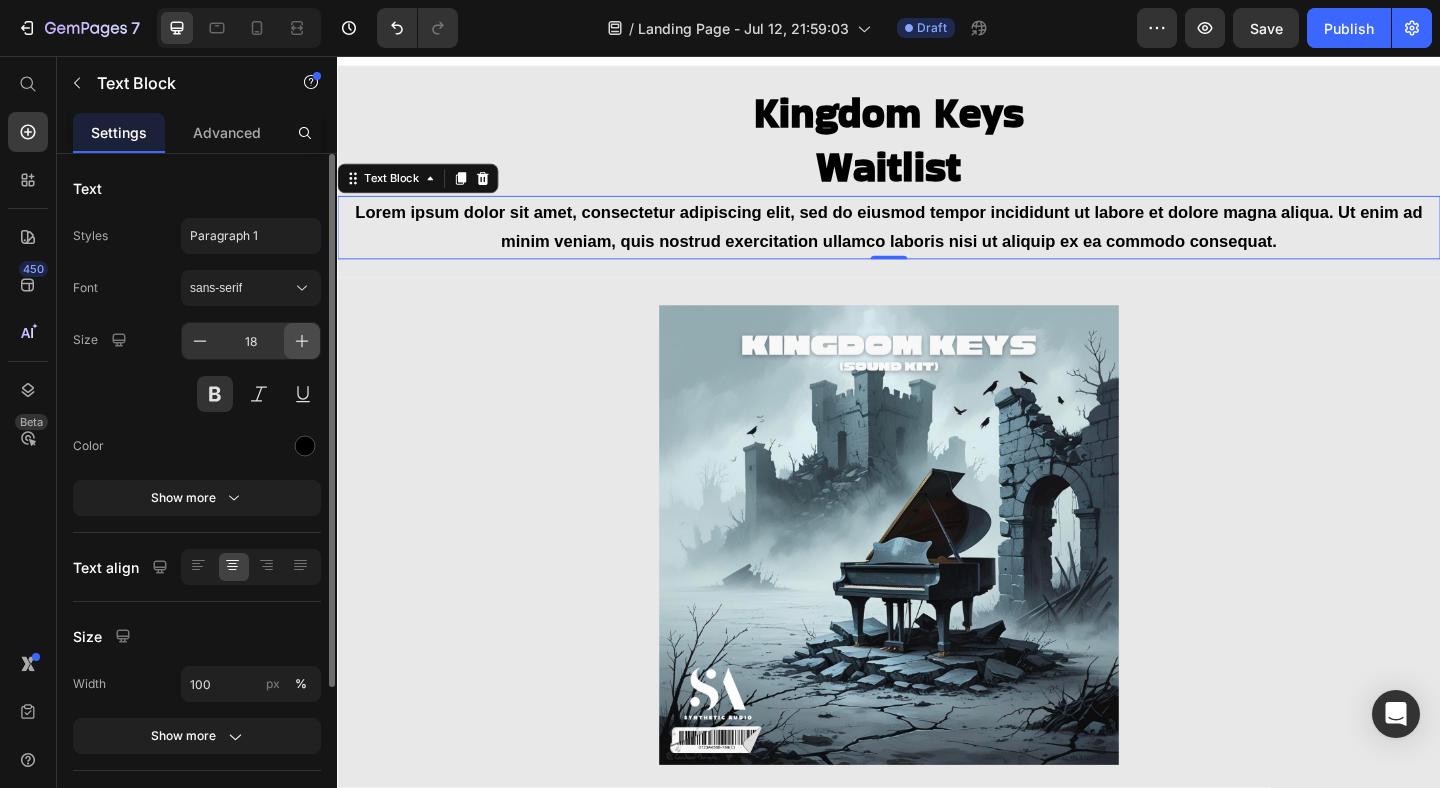 click 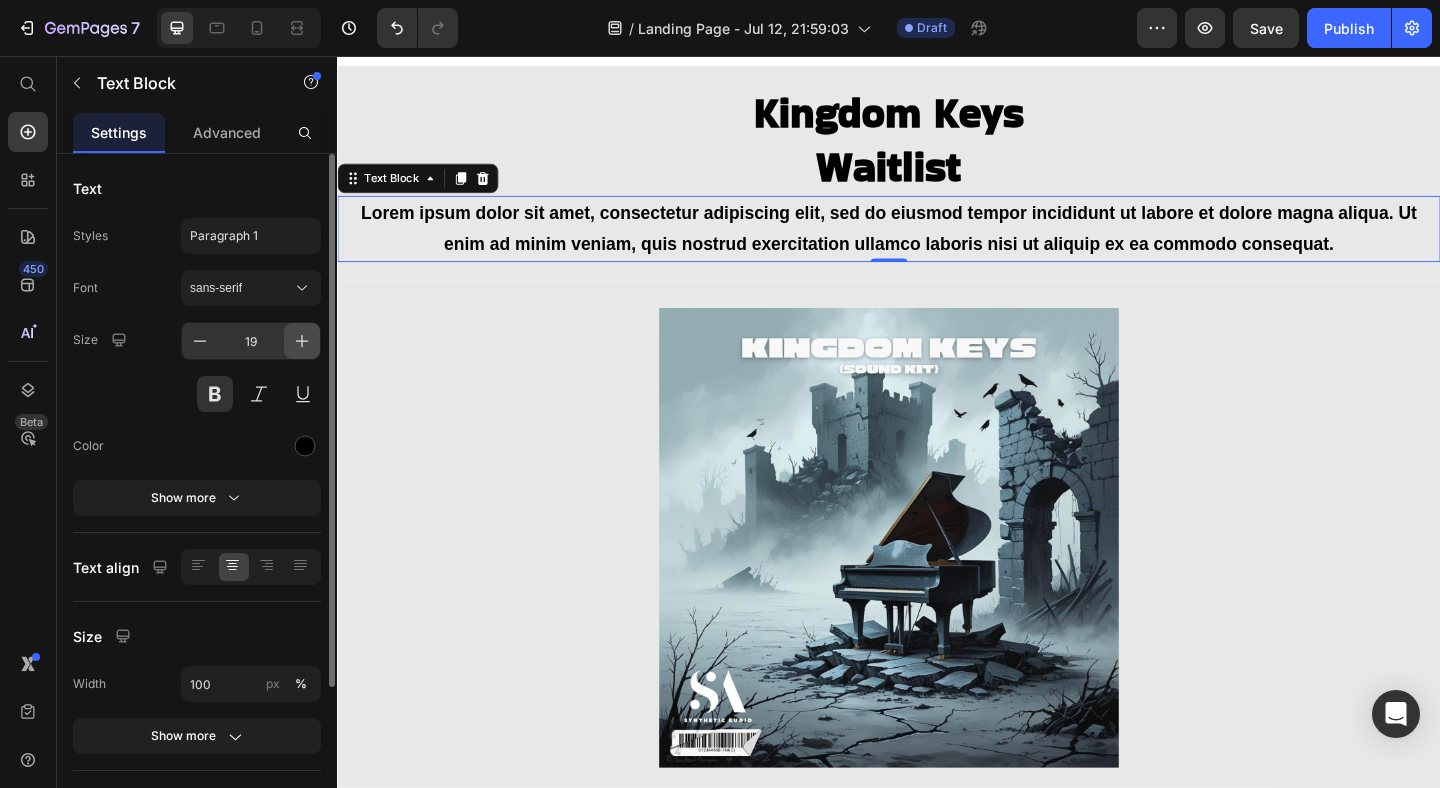 click 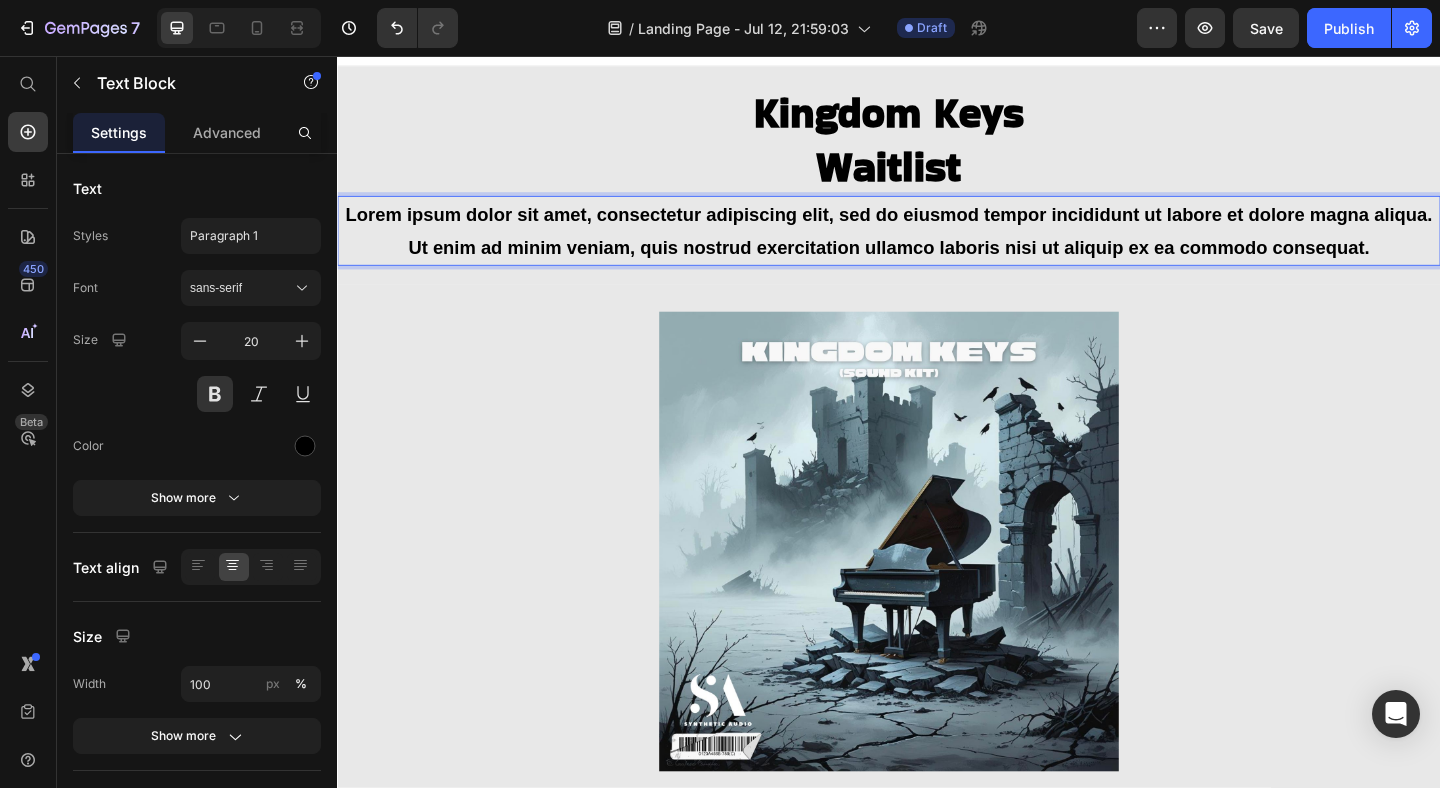 click on "Lorem ipsum dolor sit amet, consectetur adipiscing elit, sed do eiusmod tempor incididunt ut labore et dolore magna aliqua. Ut enim ad minim veniam, quis nostrud exercitation ullamco laboris nisi ut aliquip ex ea commodo consequat." at bounding box center (937, 246) 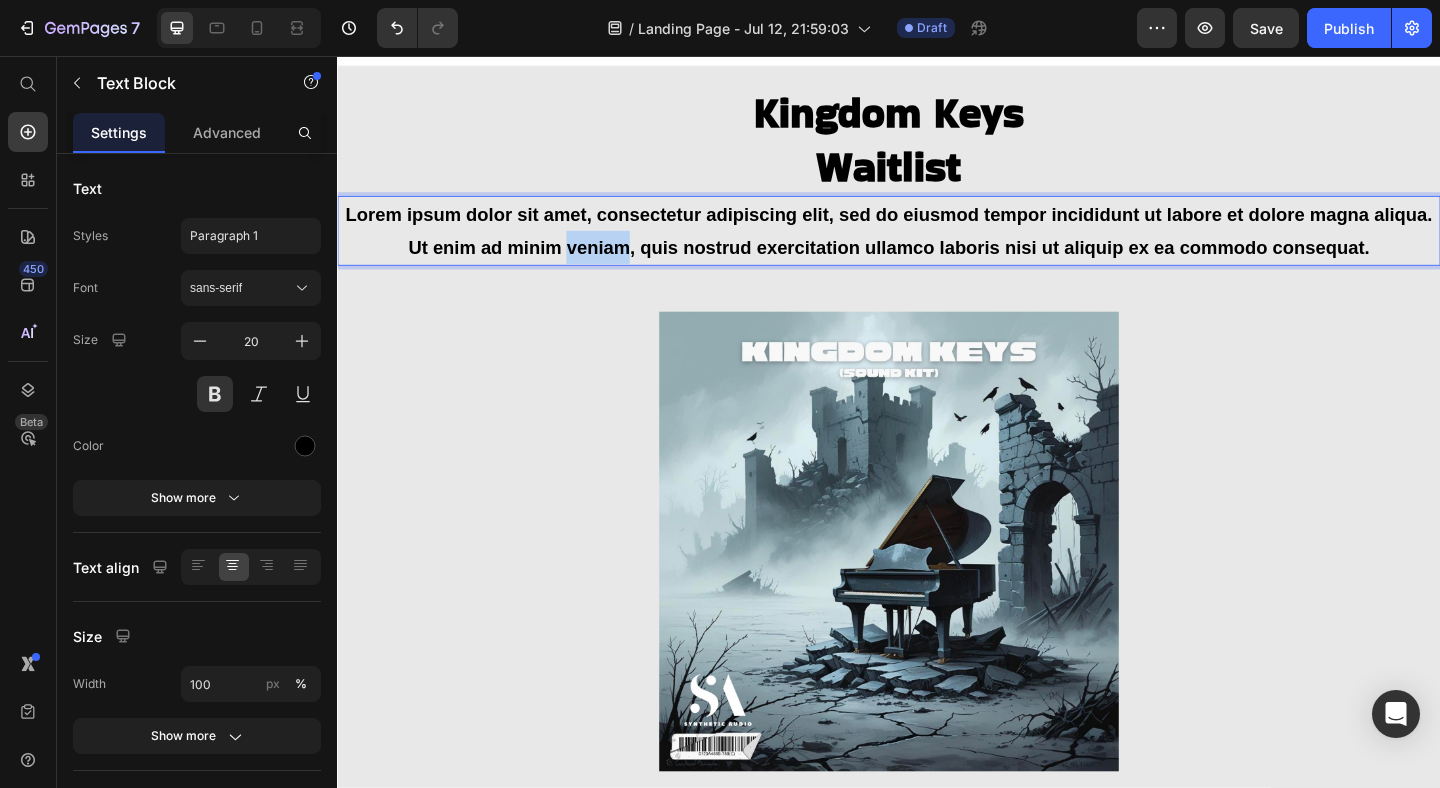 click on "Lorem ipsum dolor sit amet, consectetur adipiscing elit, sed do eiusmod tempor incididunt ut labore et dolore magna aliqua. Ut enim ad minim veniam, quis nostrud exercitation ullamco laboris nisi ut aliquip ex ea commodo consequat." at bounding box center [937, 246] 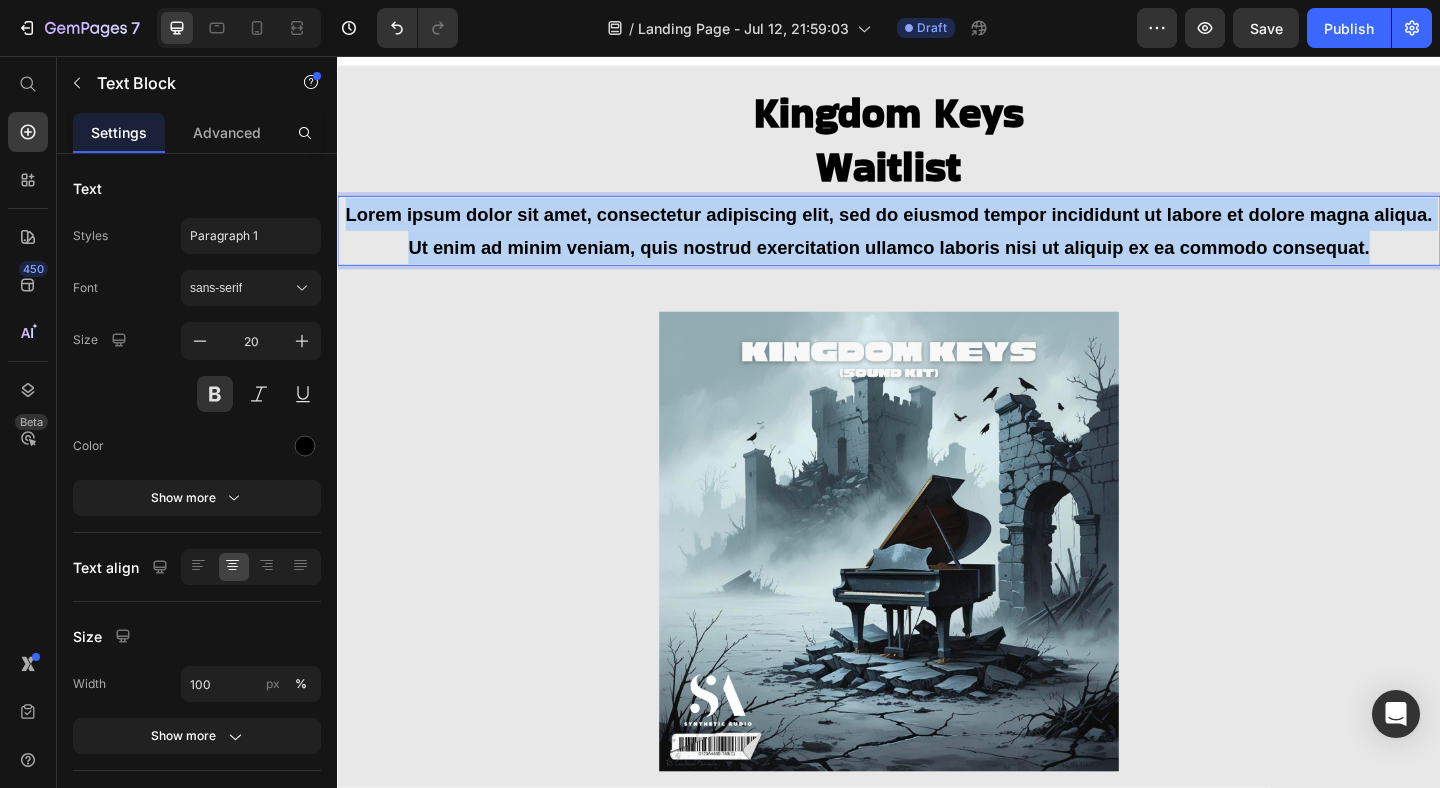 click on "Lorem ipsum dolor sit amet, consectetur adipiscing elit, sed do eiusmod tempor incididunt ut labore et dolore magna aliqua. Ut enim ad minim veniam, quis nostrud exercitation ullamco laboris nisi ut aliquip ex ea commodo consequat." at bounding box center (937, 246) 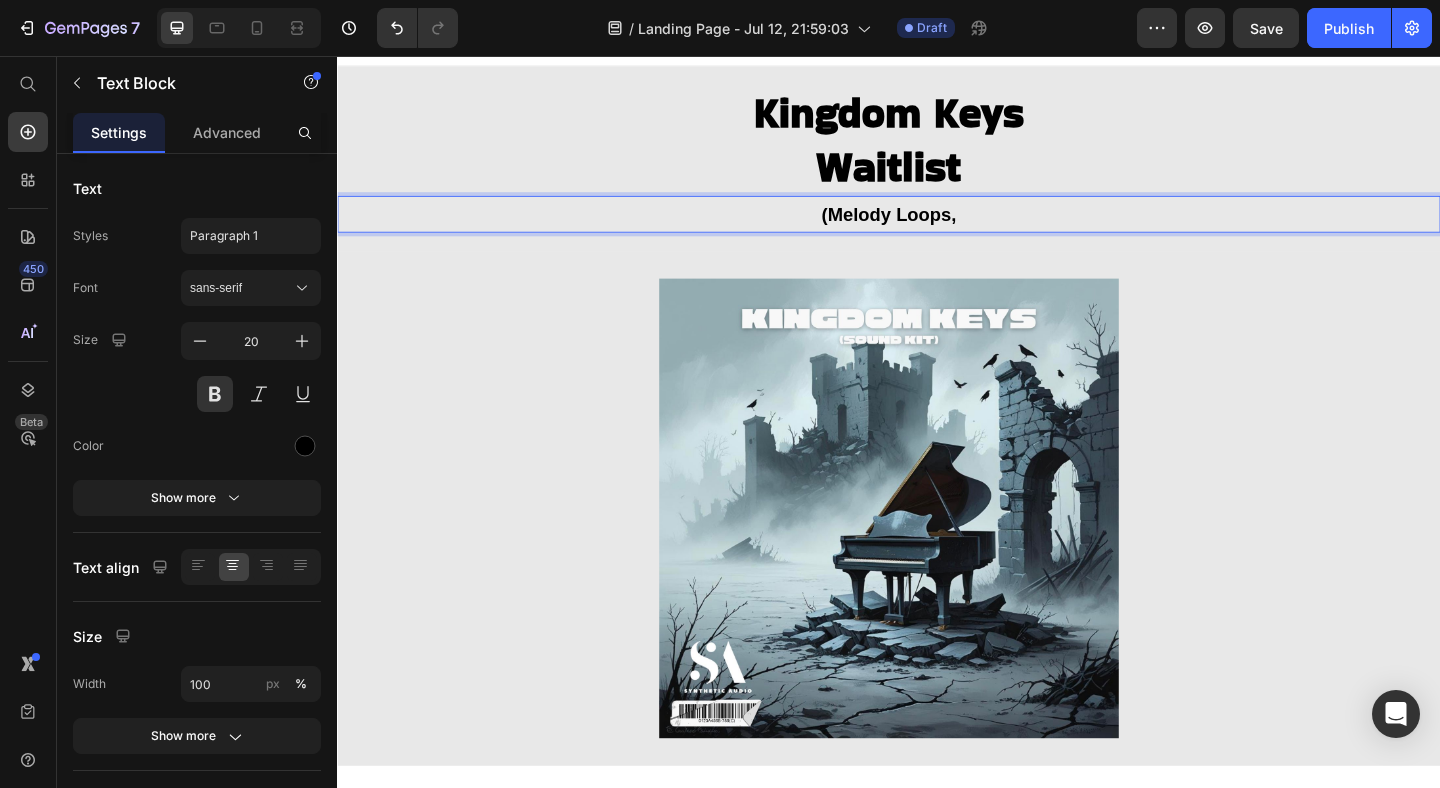 click on "(Melody Loops," at bounding box center [937, 228] 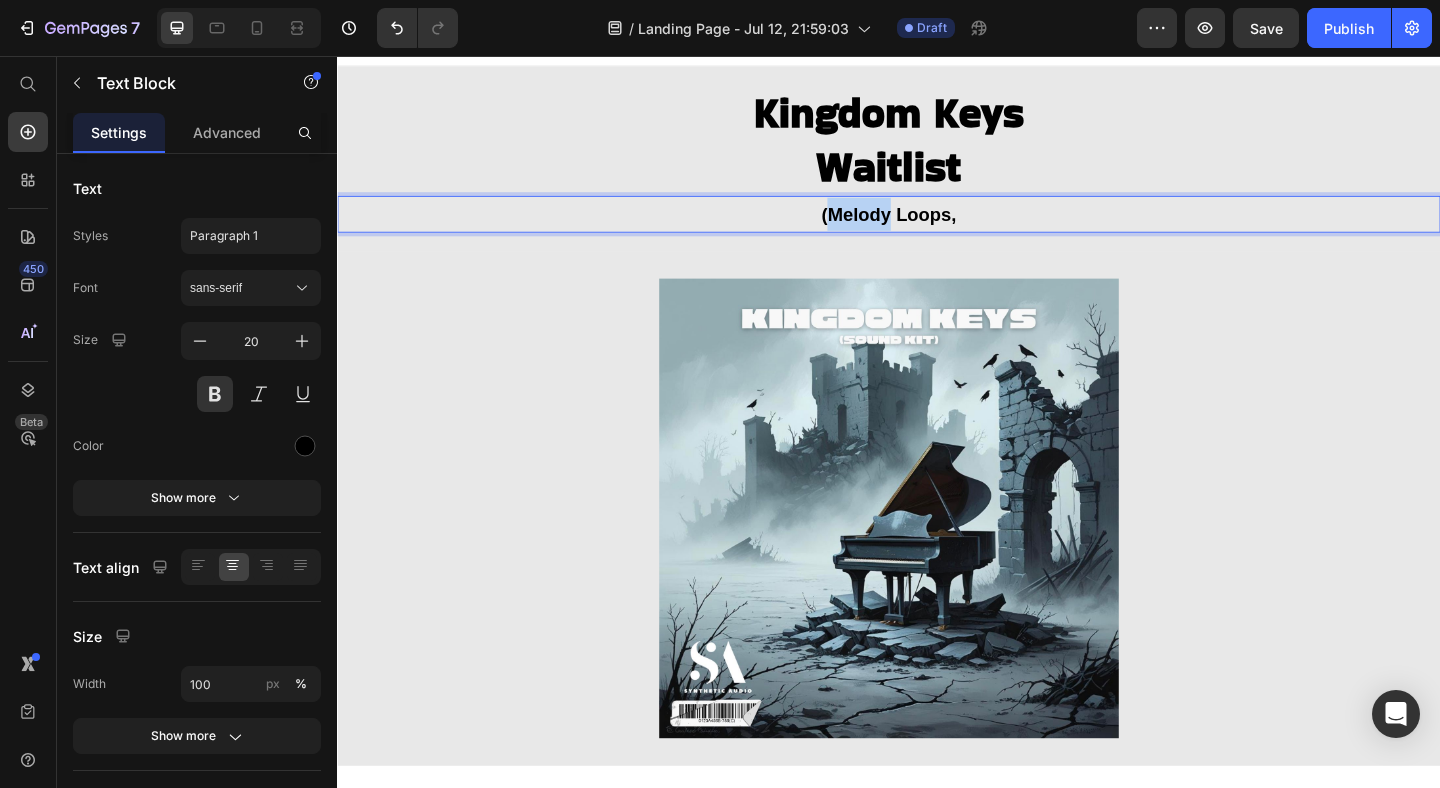 click on "(Melody Loops," at bounding box center (937, 228) 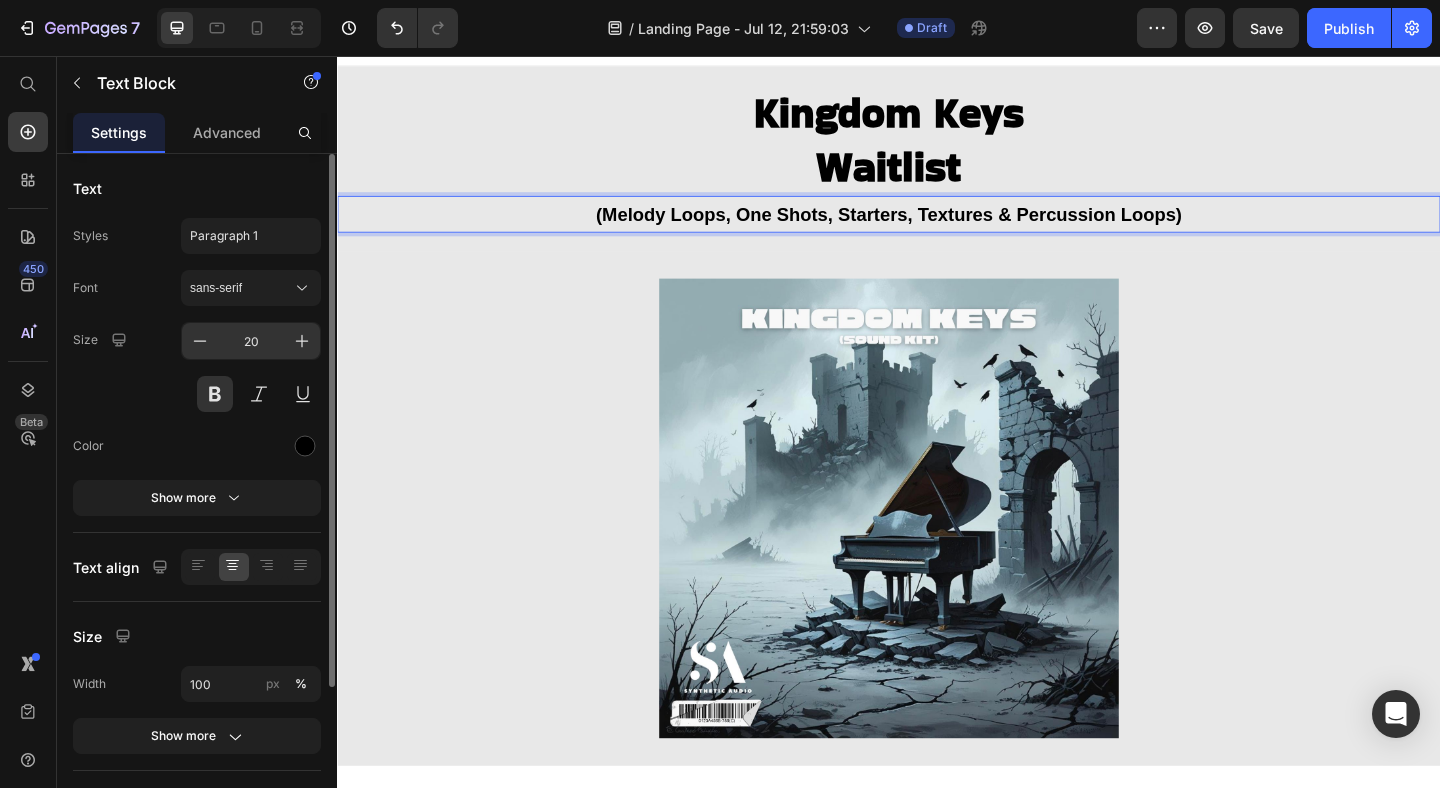 click on "20" at bounding box center [251, 341] 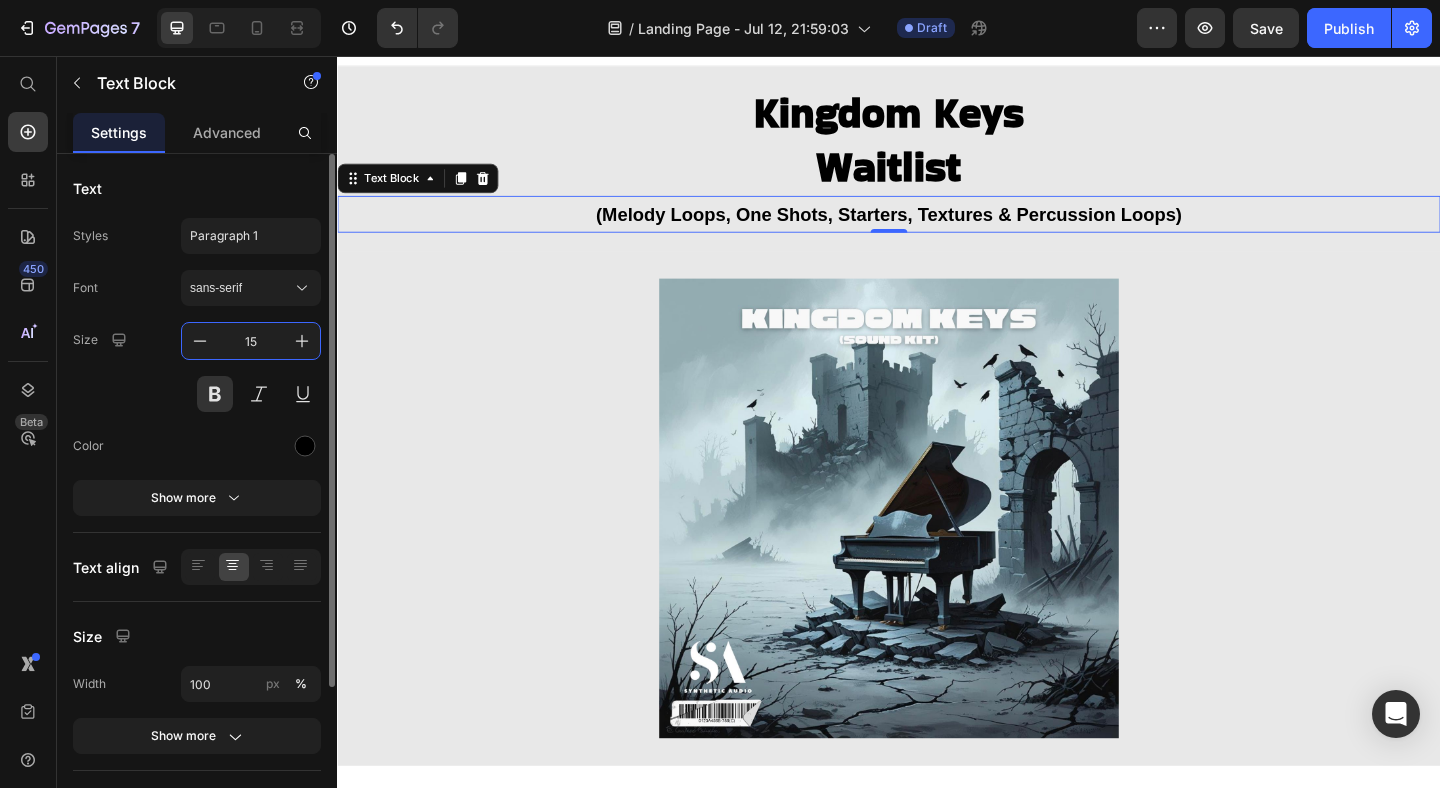 type on "15" 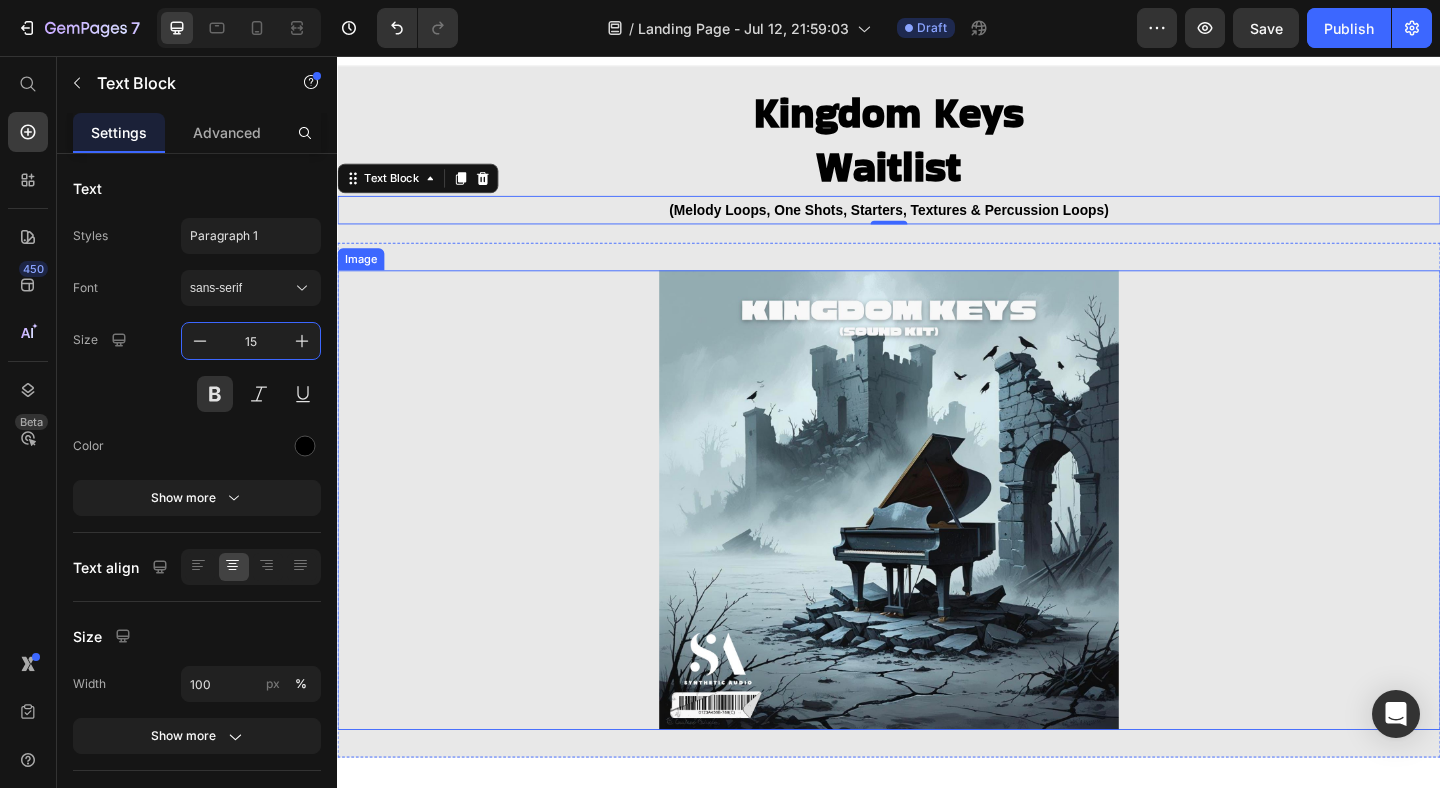 click at bounding box center (937, 539) 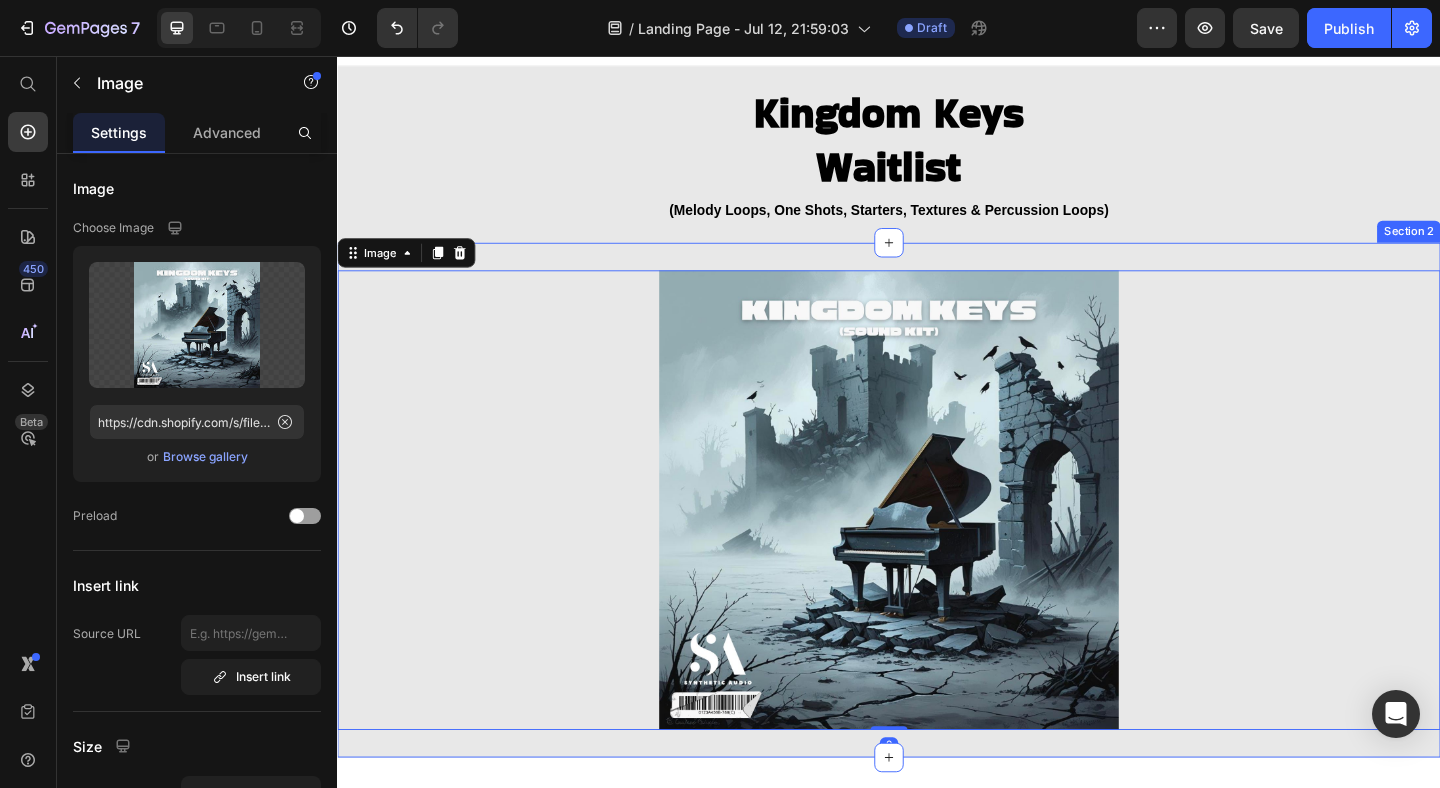 click on "Image   0 Section 2" at bounding box center [937, 539] 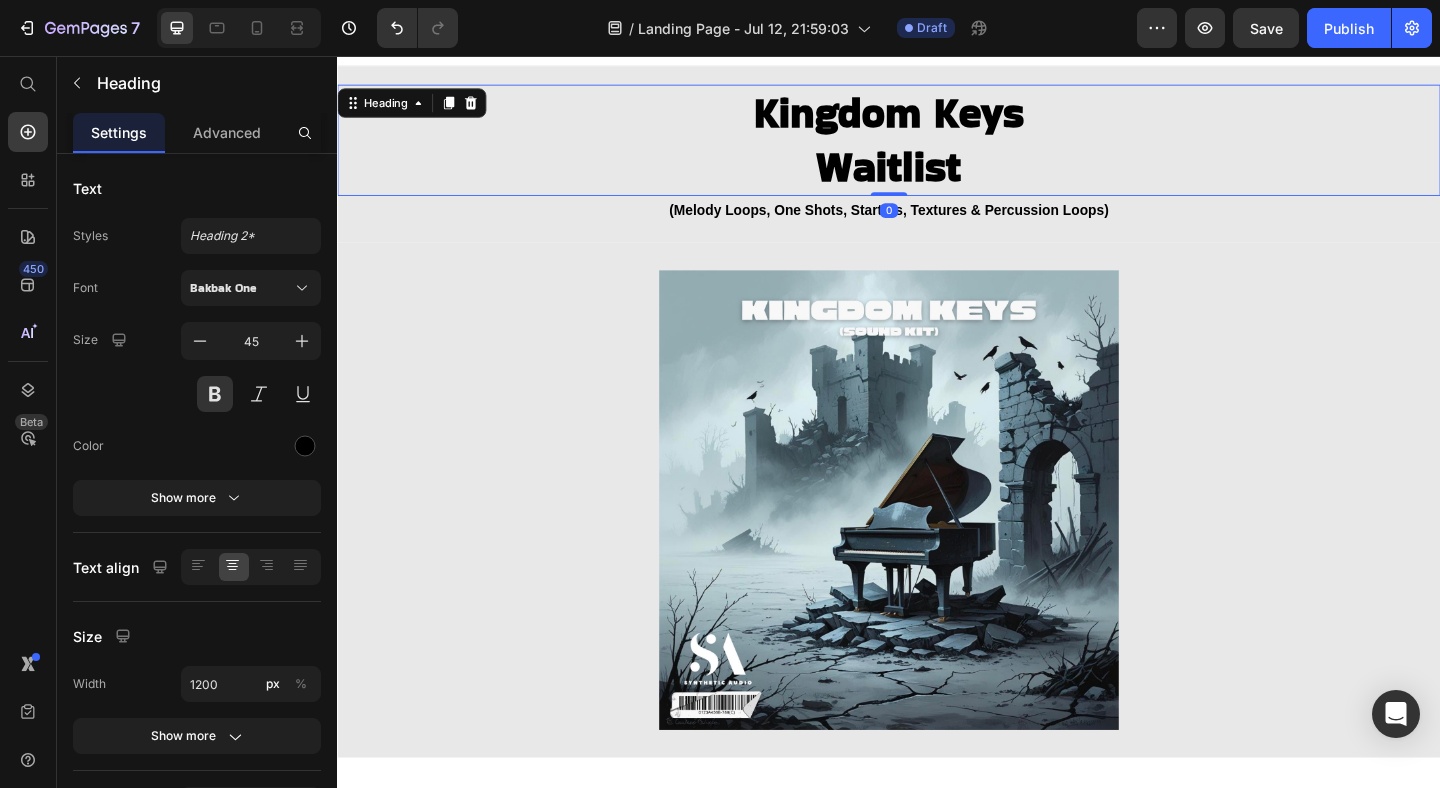 click on "Kingdom Keys Waitlist" at bounding box center [937, 147] 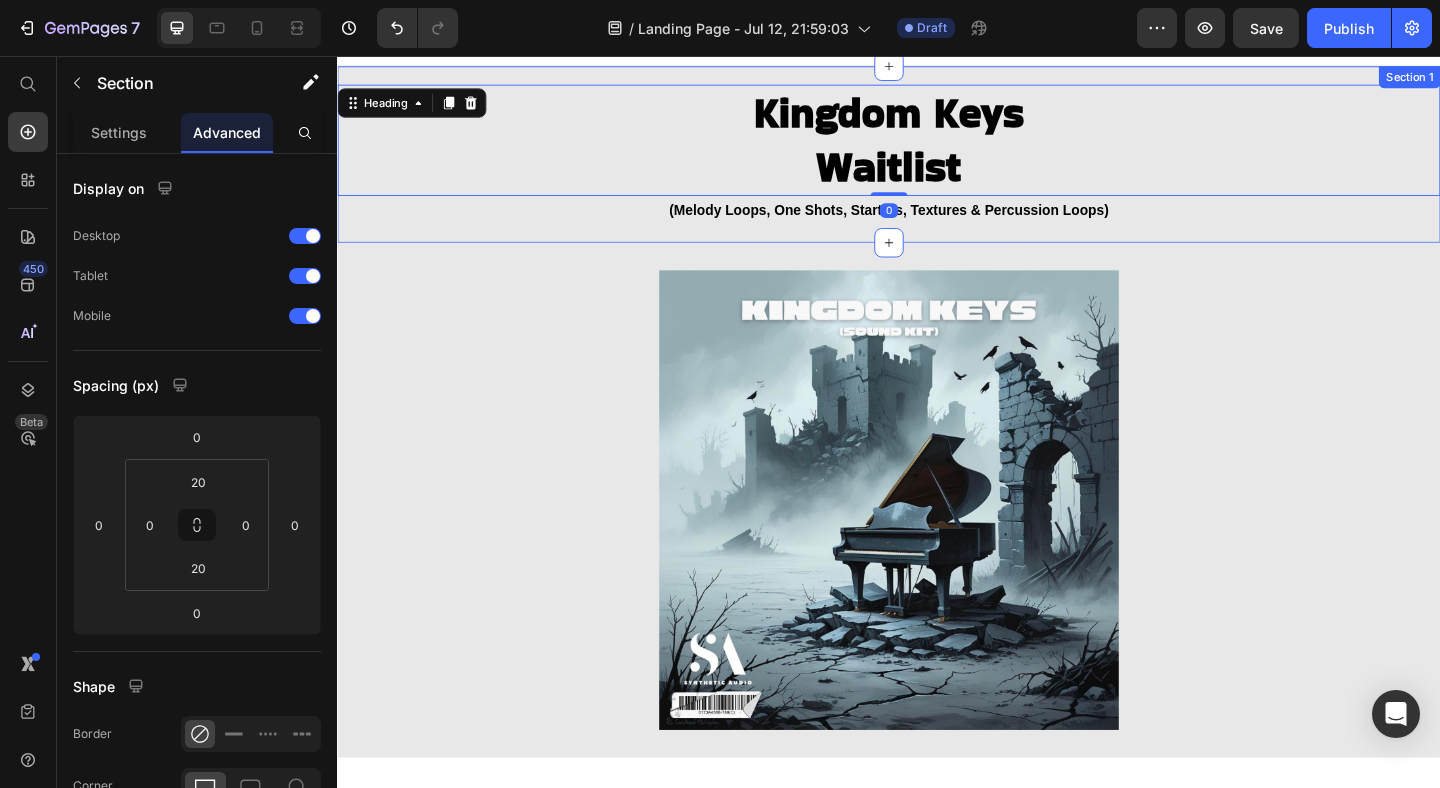 click on "Kingdom Keys Waitlist Heading   0 (Melody Loops, One Shots, Starters, Textures & Percussion Loops) Text Block Section 1" at bounding box center (937, 163) 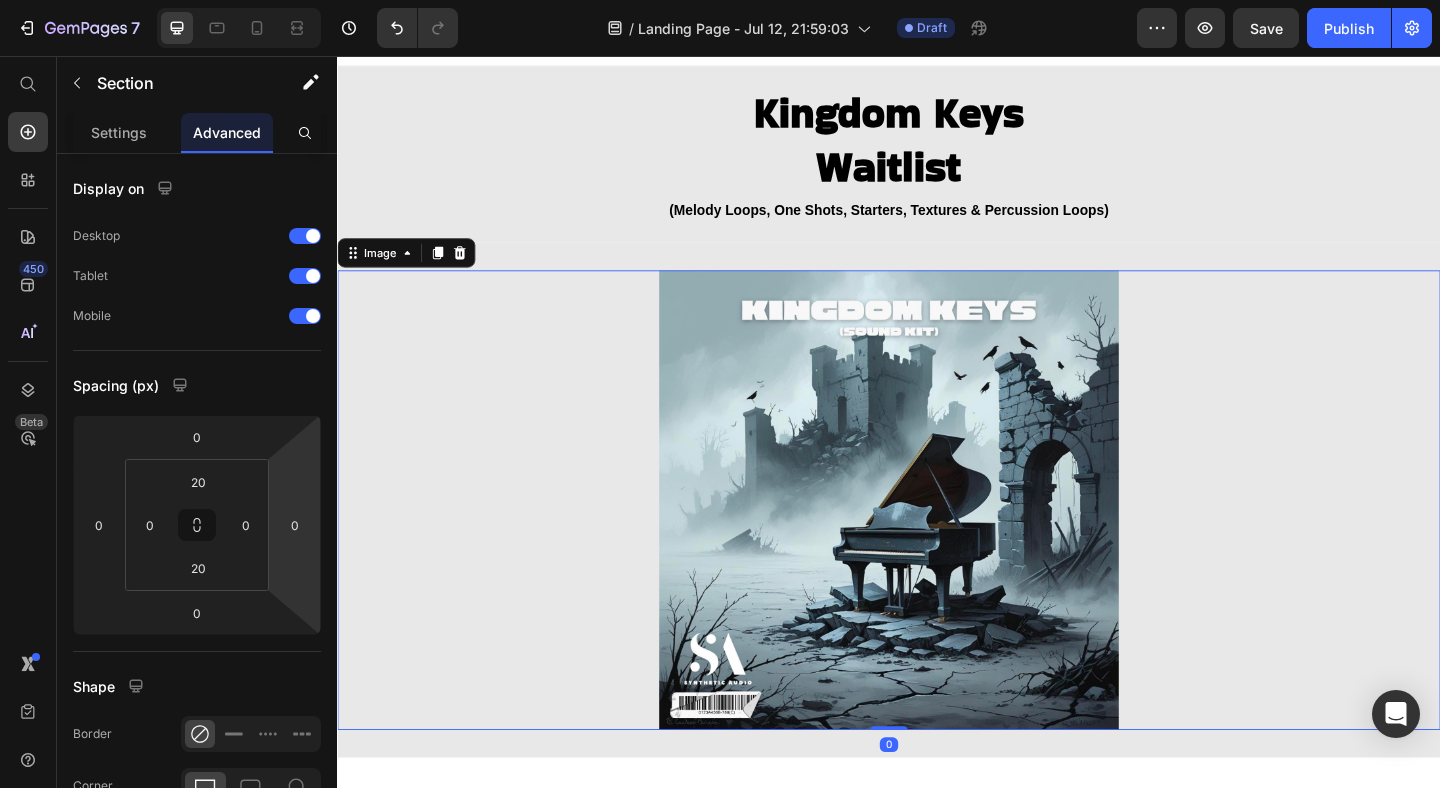 click at bounding box center (937, 539) 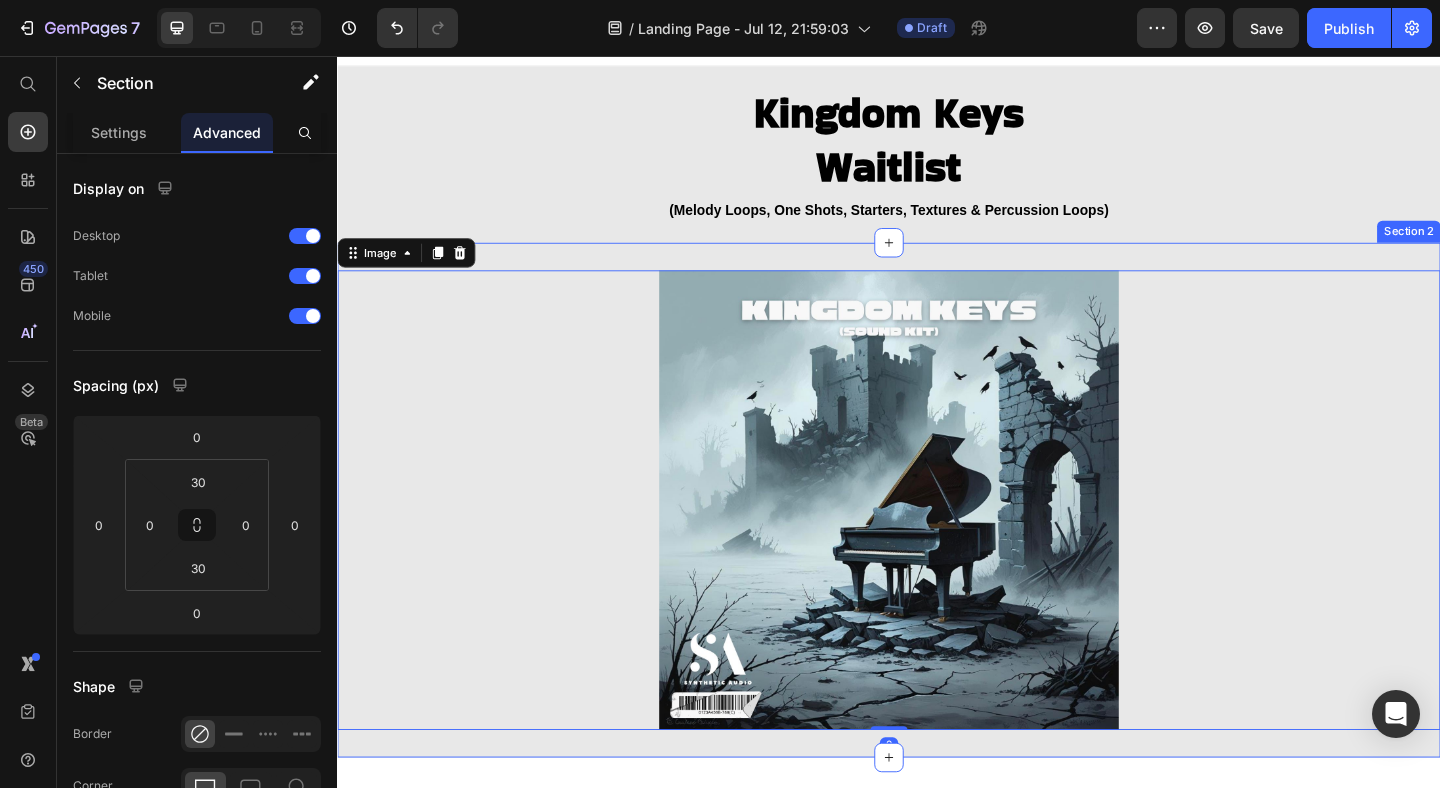 click on "Image   0 Section 2" at bounding box center [937, 539] 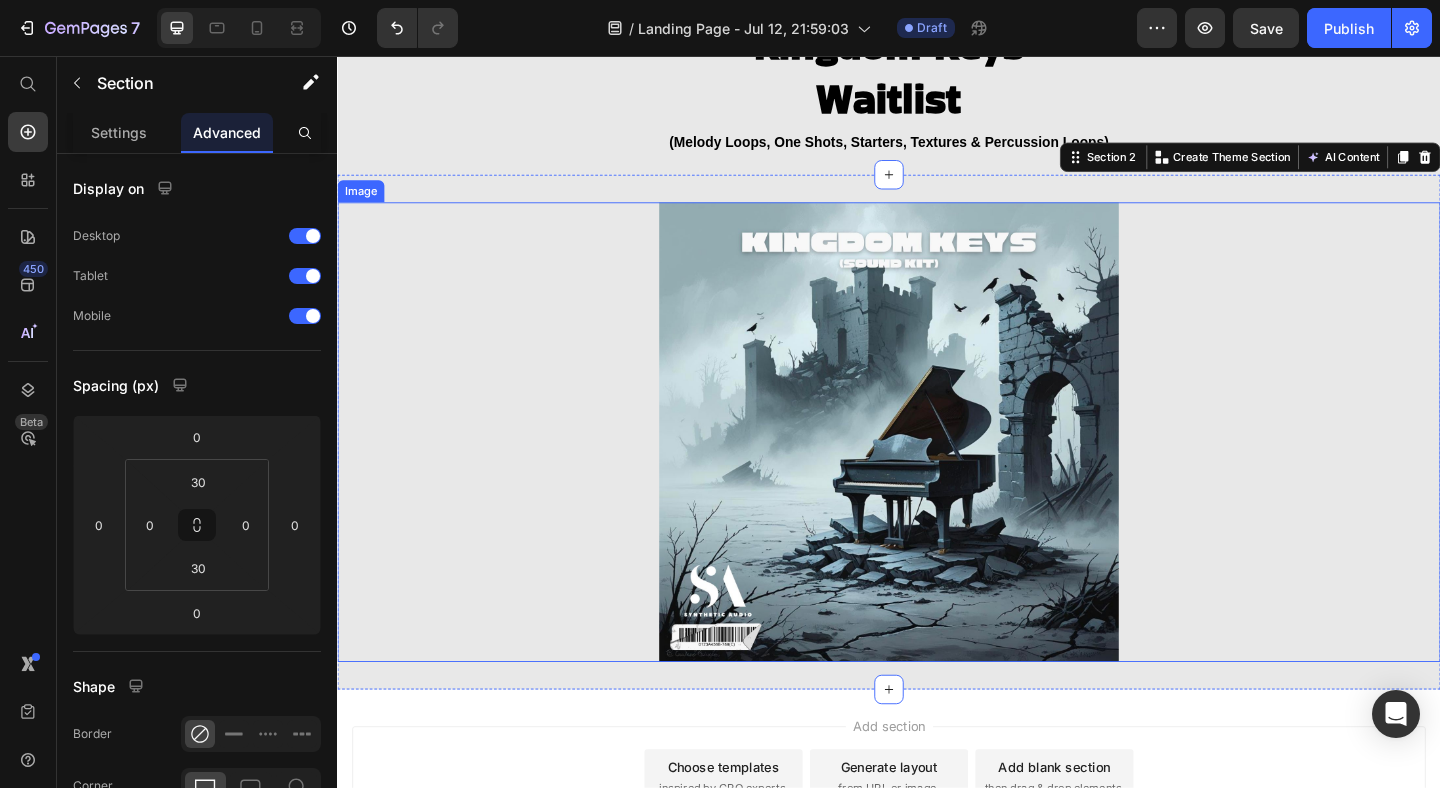 scroll, scrollTop: 99, scrollLeft: 0, axis: vertical 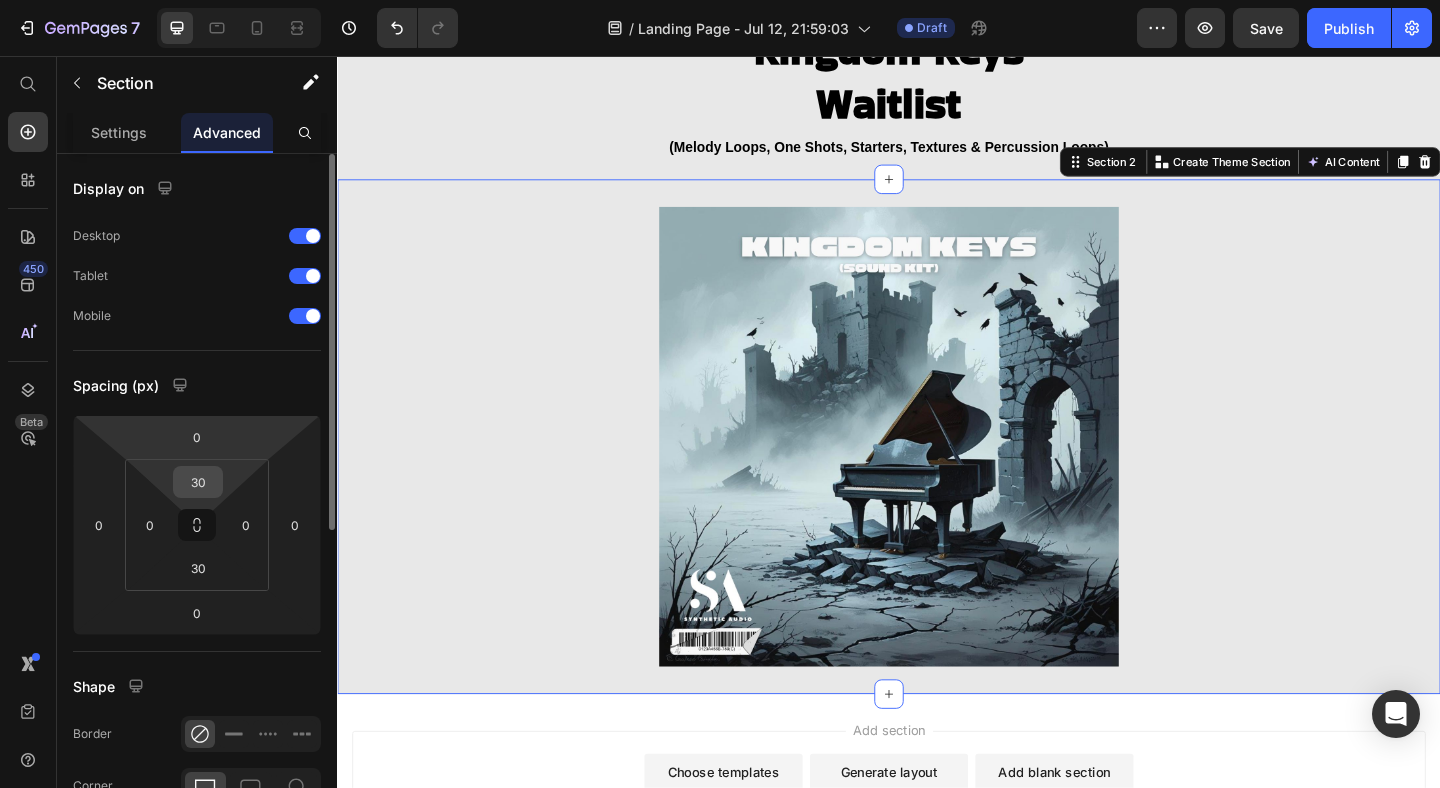 click on "30" at bounding box center (198, 482) 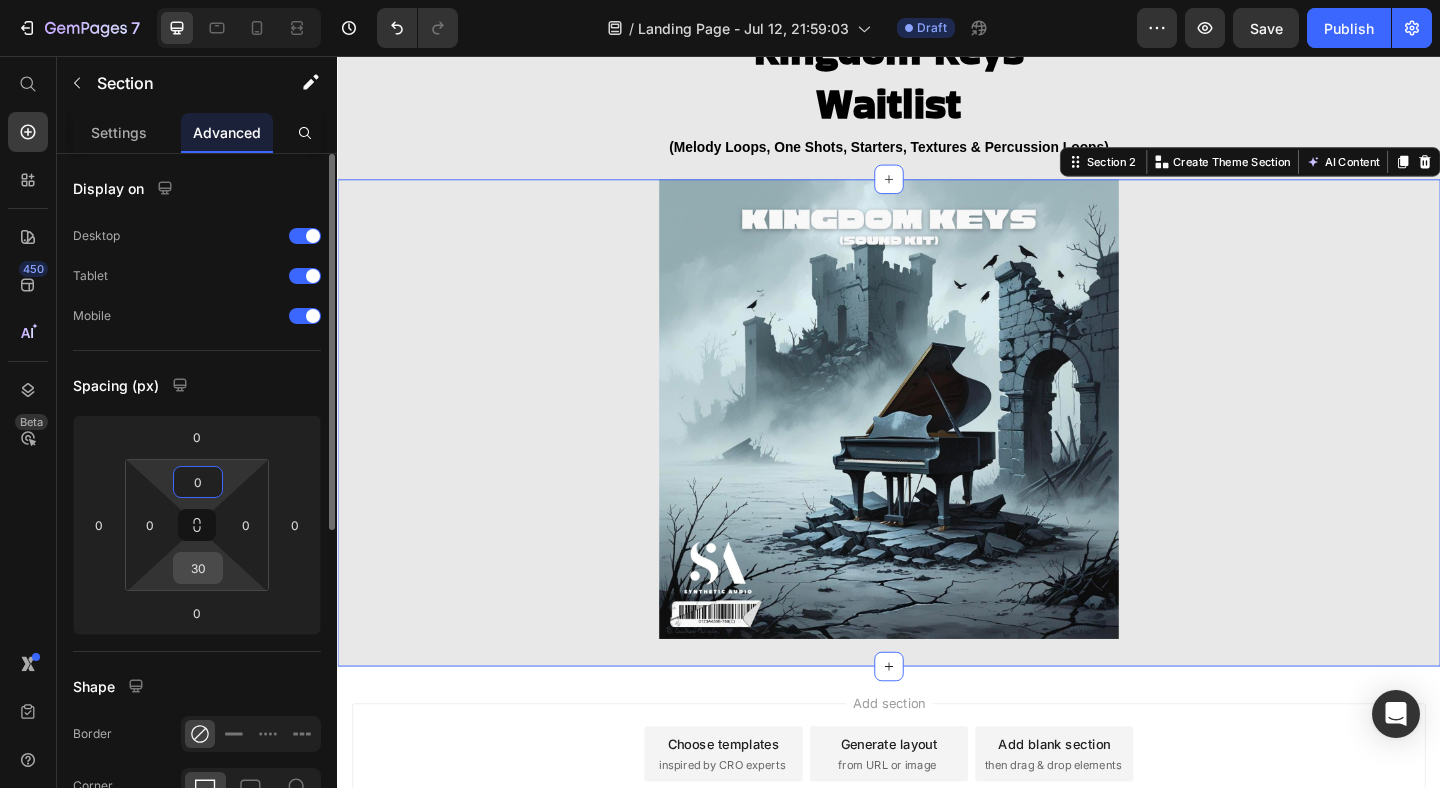 type on "0" 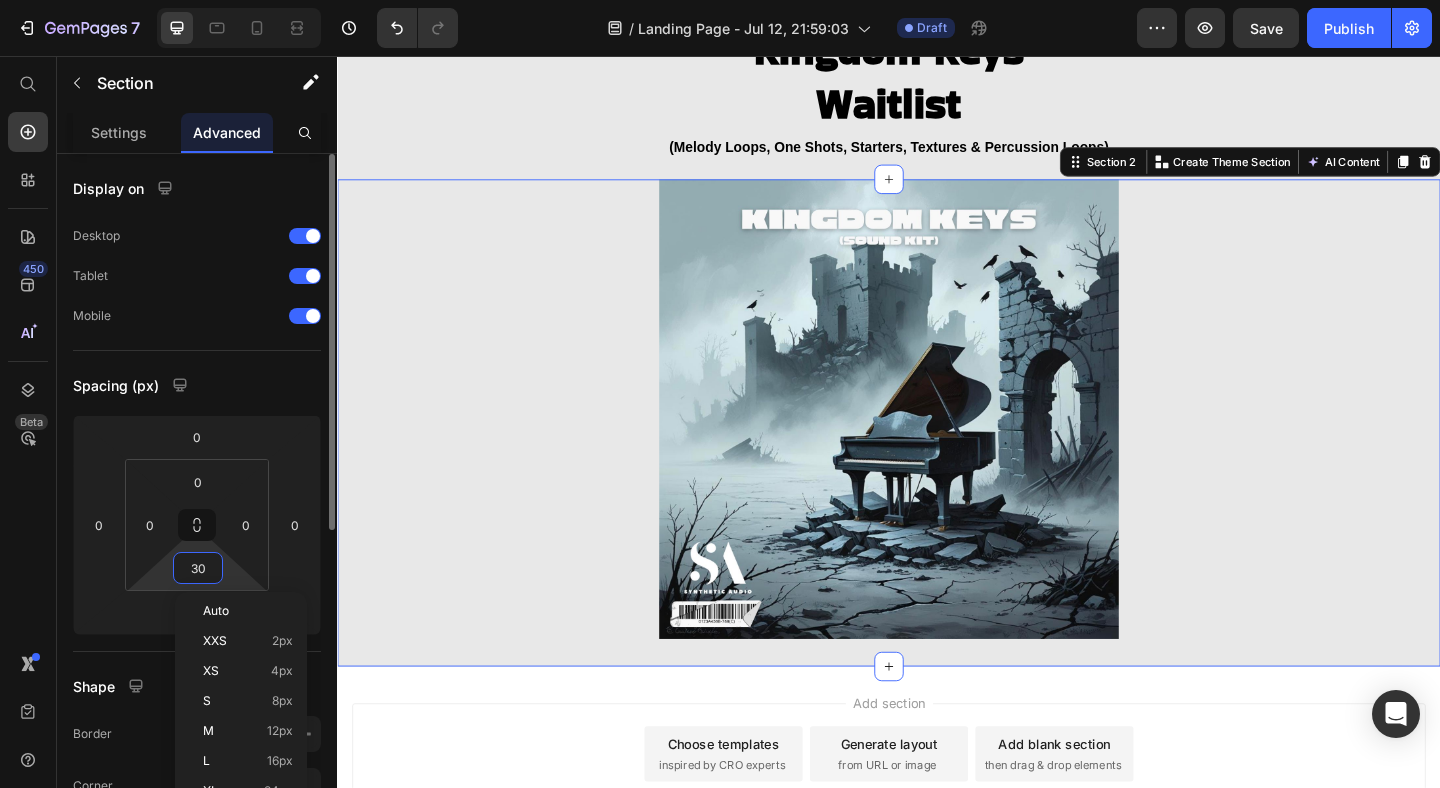 type on "0" 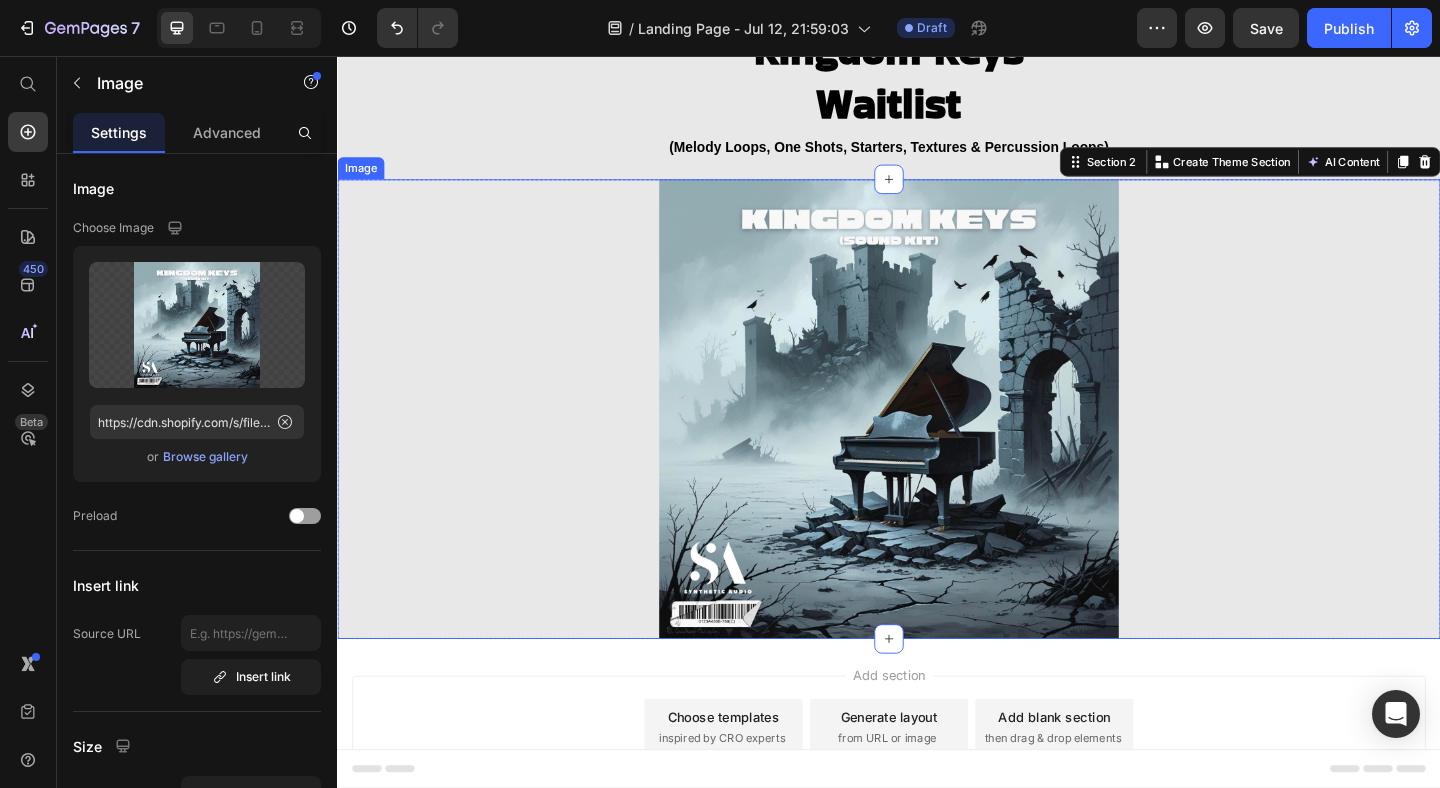click at bounding box center (937, 440) 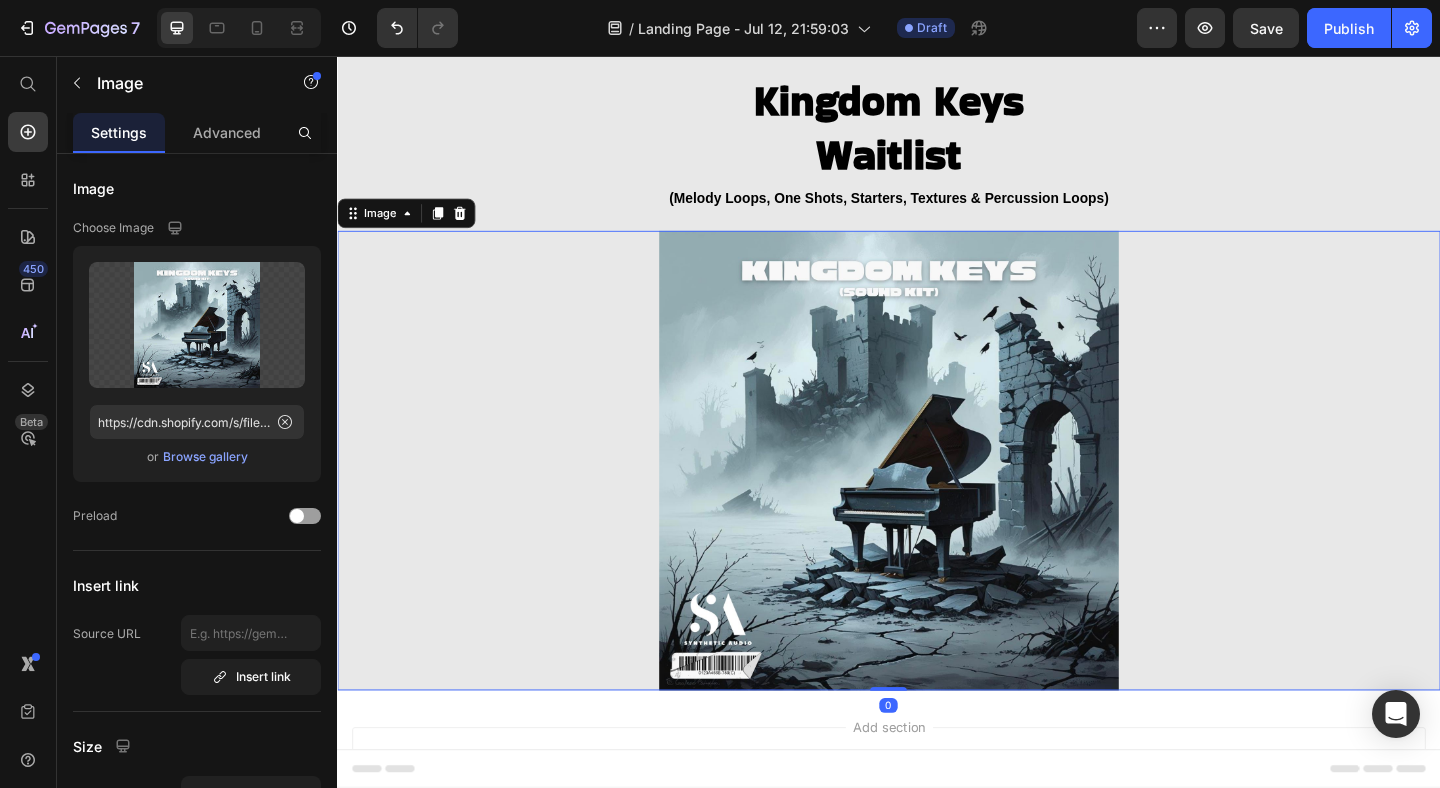 scroll, scrollTop: 0, scrollLeft: 0, axis: both 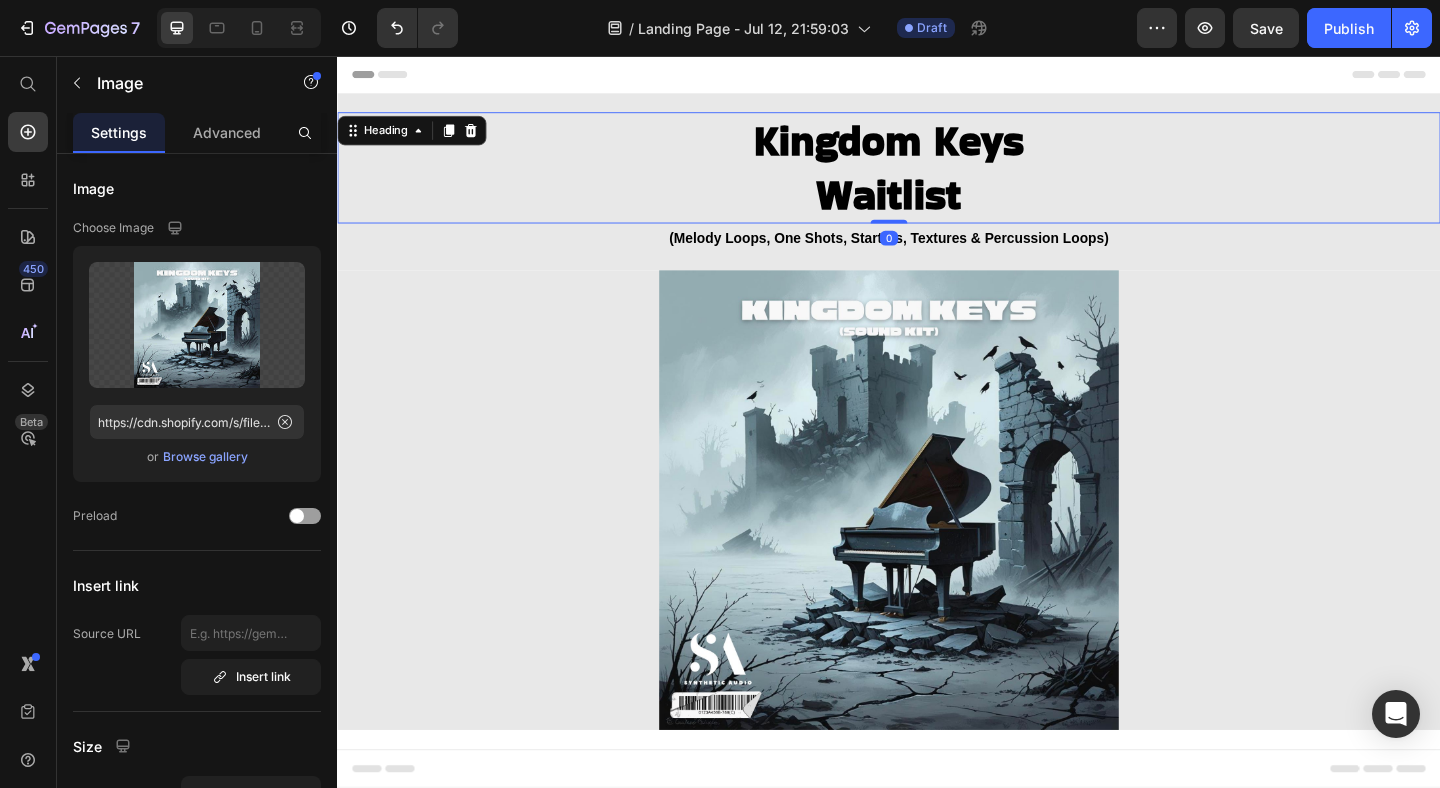 click on "Kingdom Keys Waitlist" at bounding box center [937, 177] 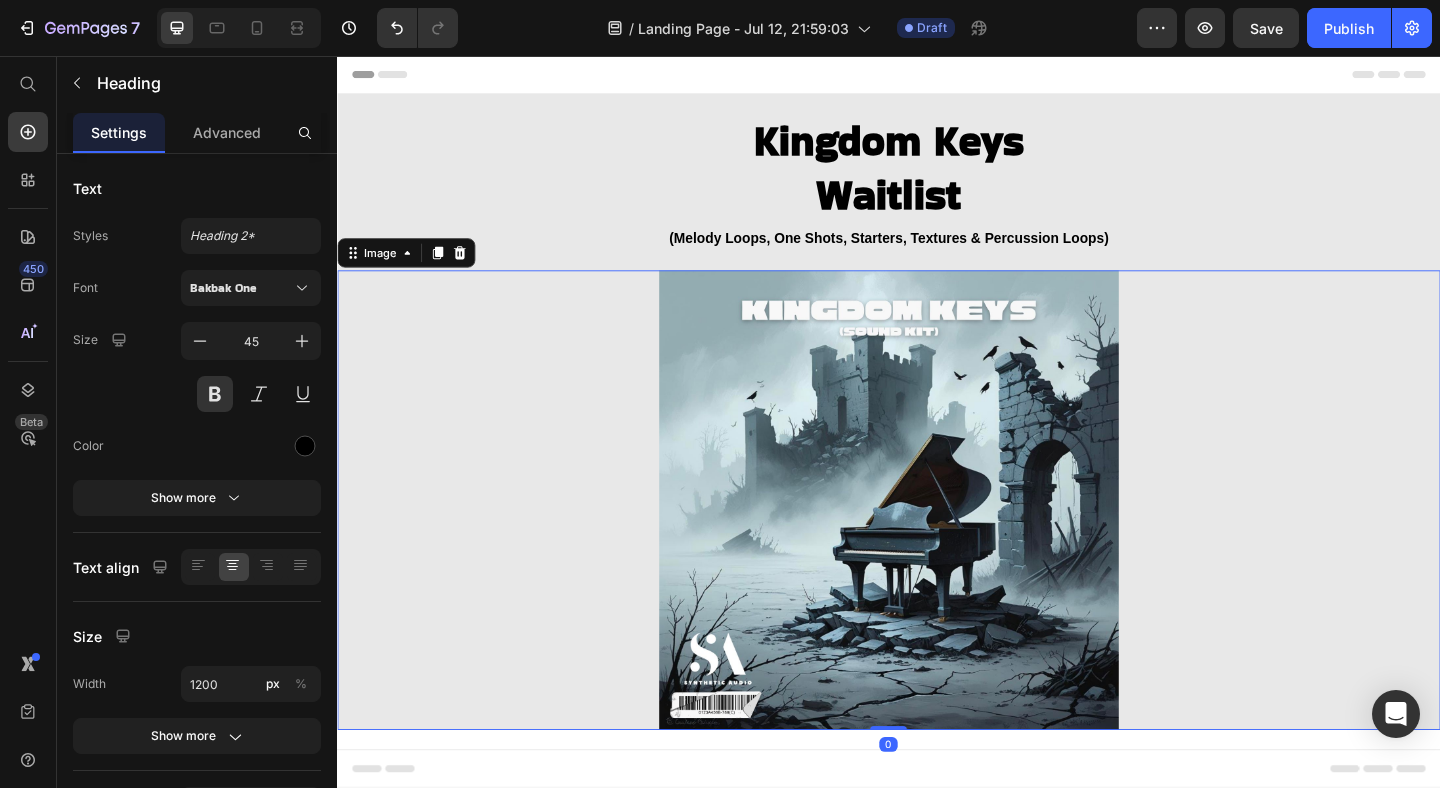 click at bounding box center (937, 539) 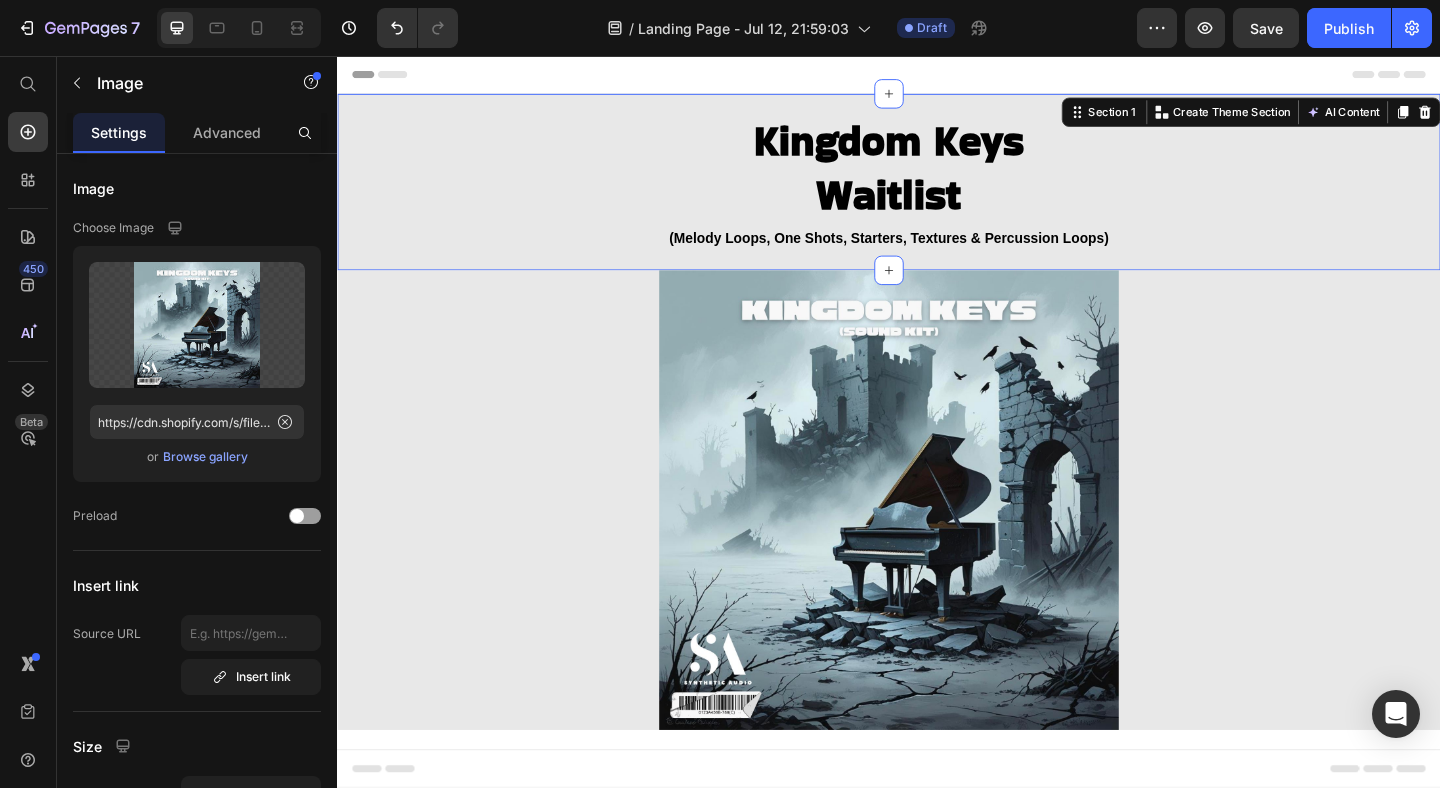 click on "Kingdom Keys Waitlist Heading (Melody Loops, One Shots, Starters, Textures & Percussion Loops) Text Block Section 1   Create Theme Section AI Content Write with GemAI What would you like to describe here? Tone and Voice Persuasive Product Fragments Show more Generate" at bounding box center [937, 193] 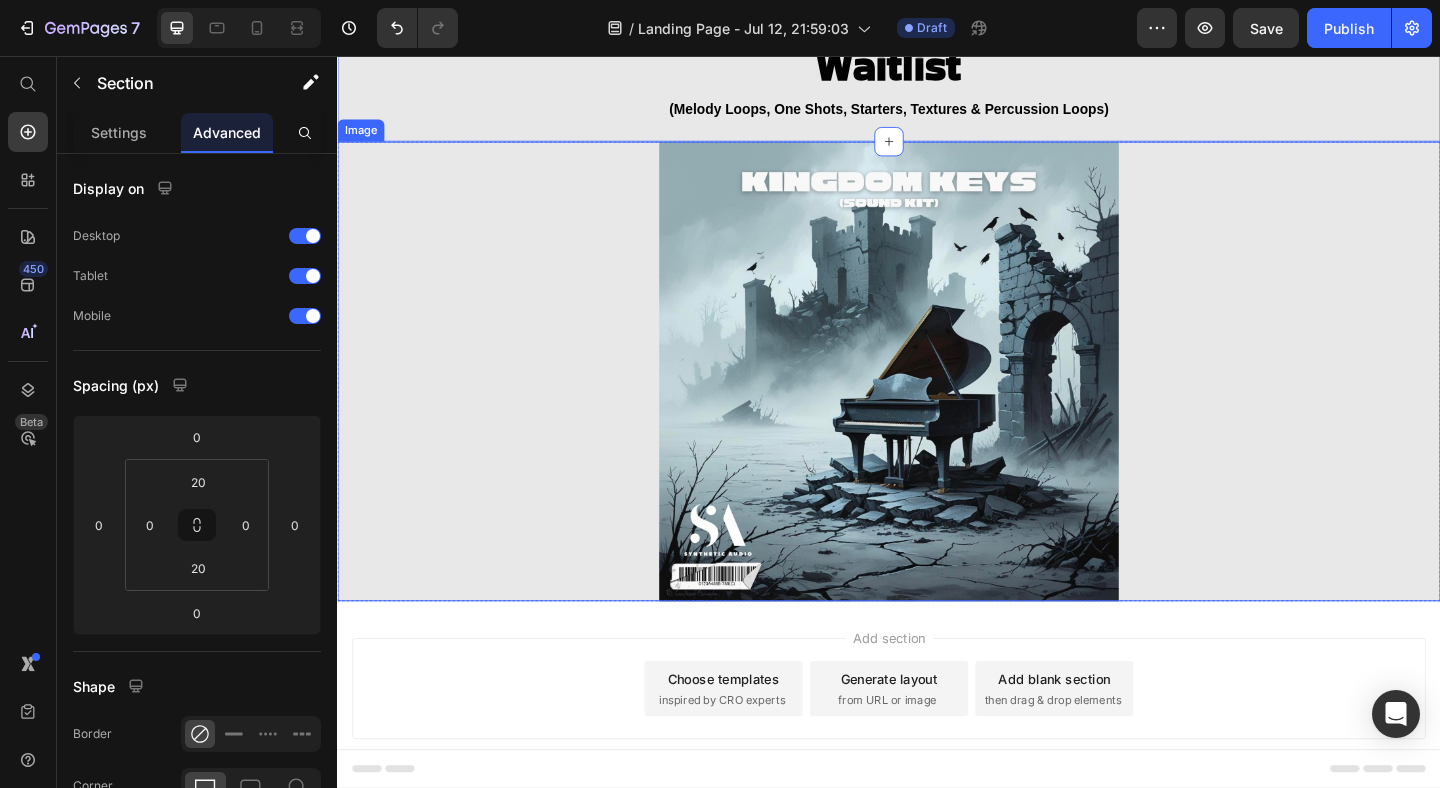 scroll, scrollTop: 182, scrollLeft: 0, axis: vertical 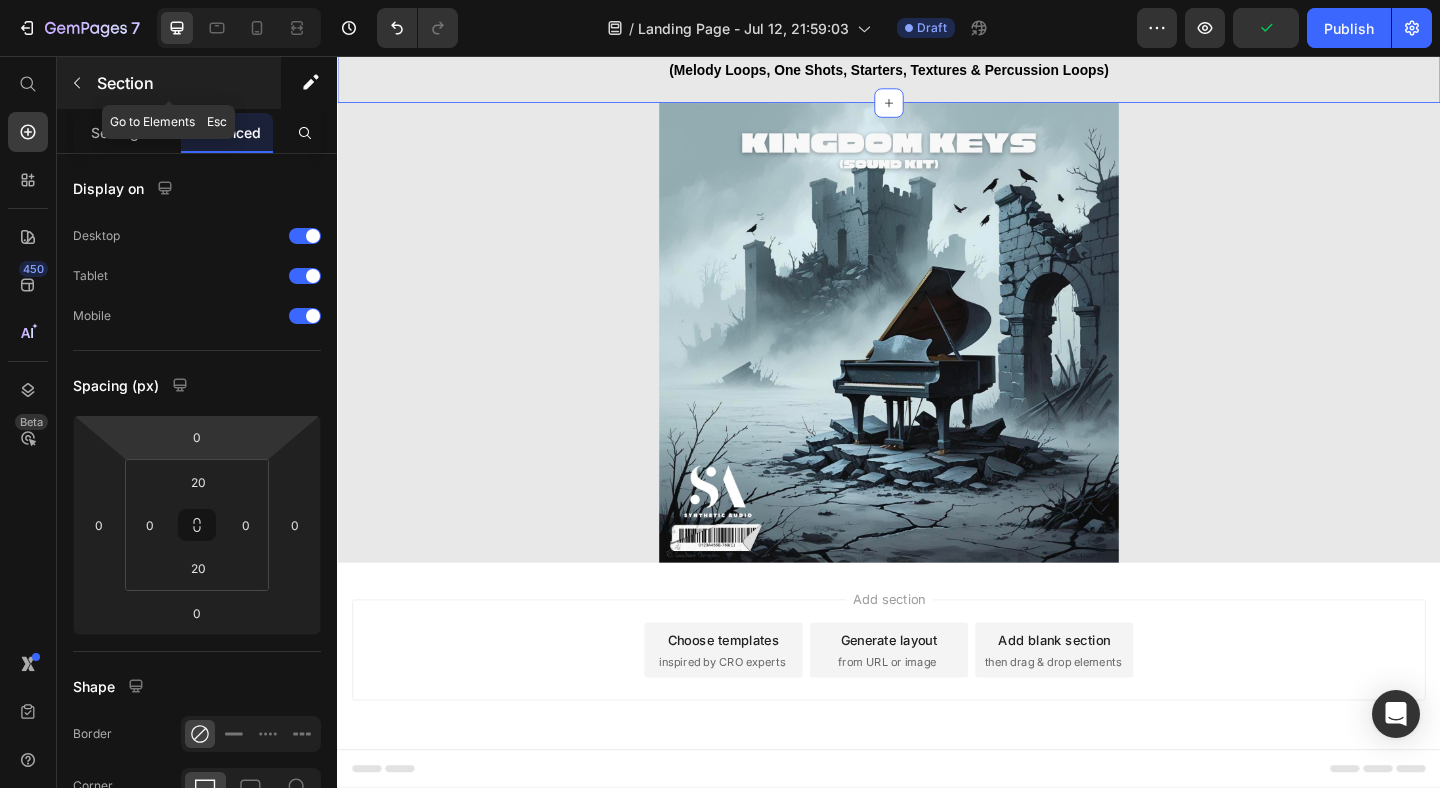 click at bounding box center [77, 83] 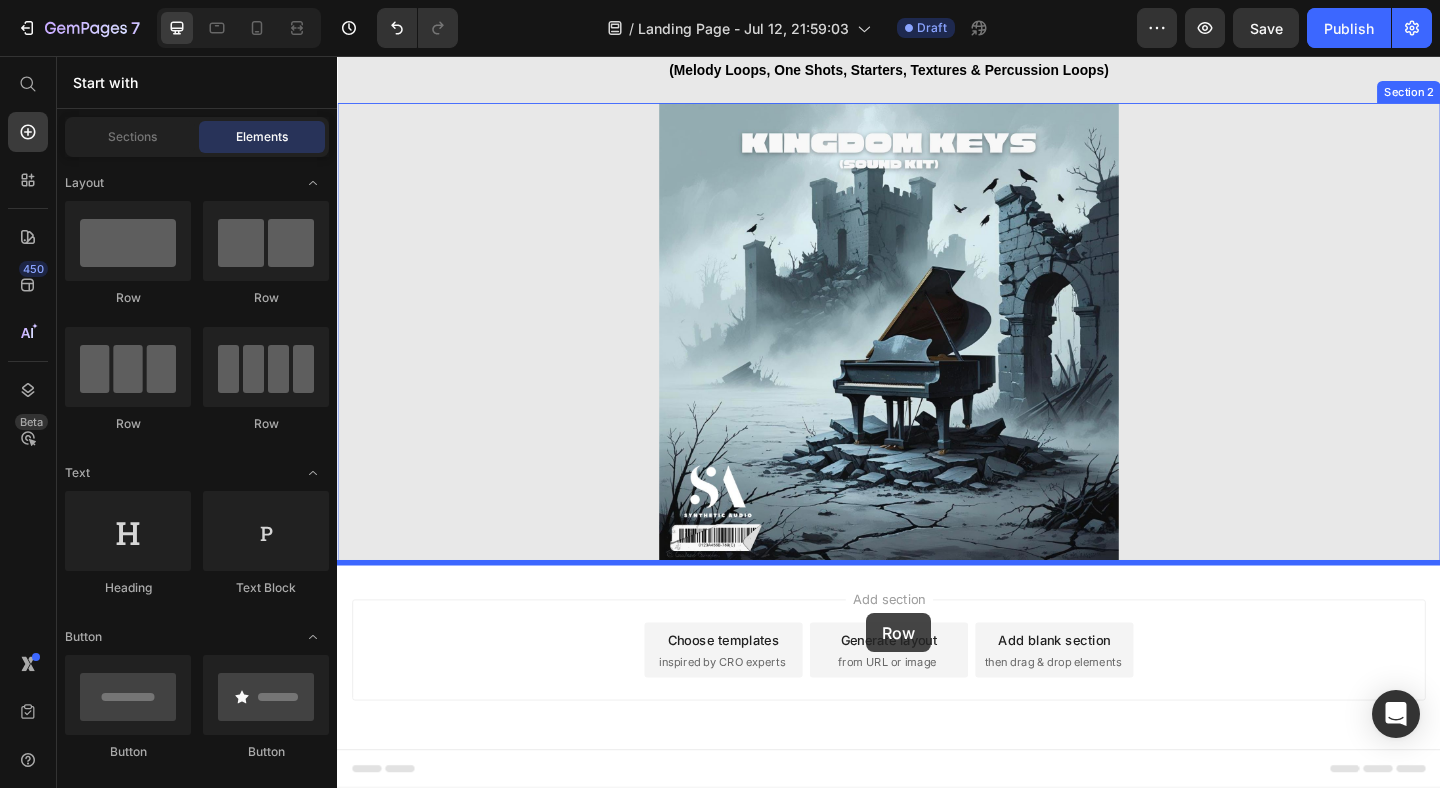 drag, startPoint x: 506, startPoint y: 312, endPoint x: 913, endPoint y: 662, distance: 536.7951 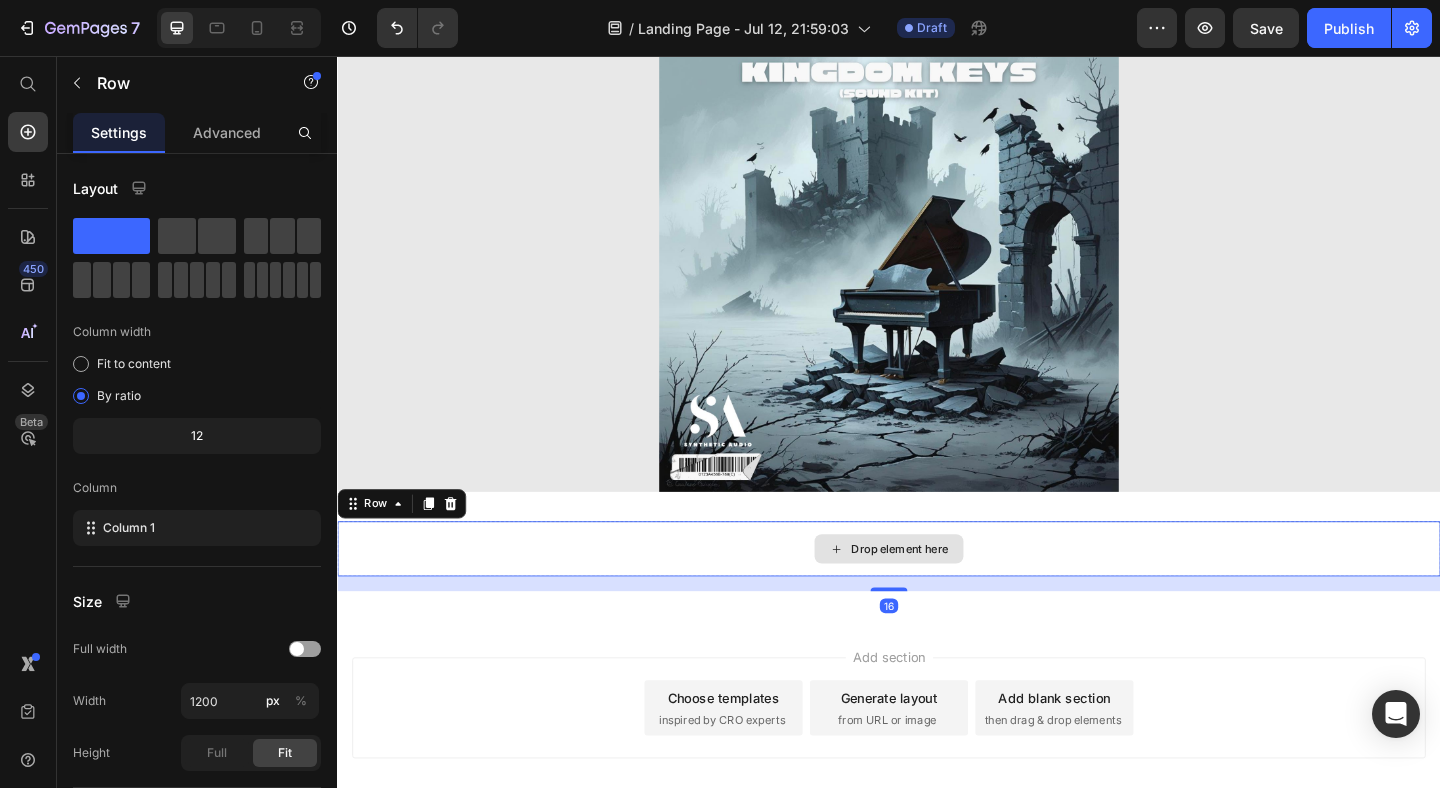 scroll, scrollTop: 301, scrollLeft: 0, axis: vertical 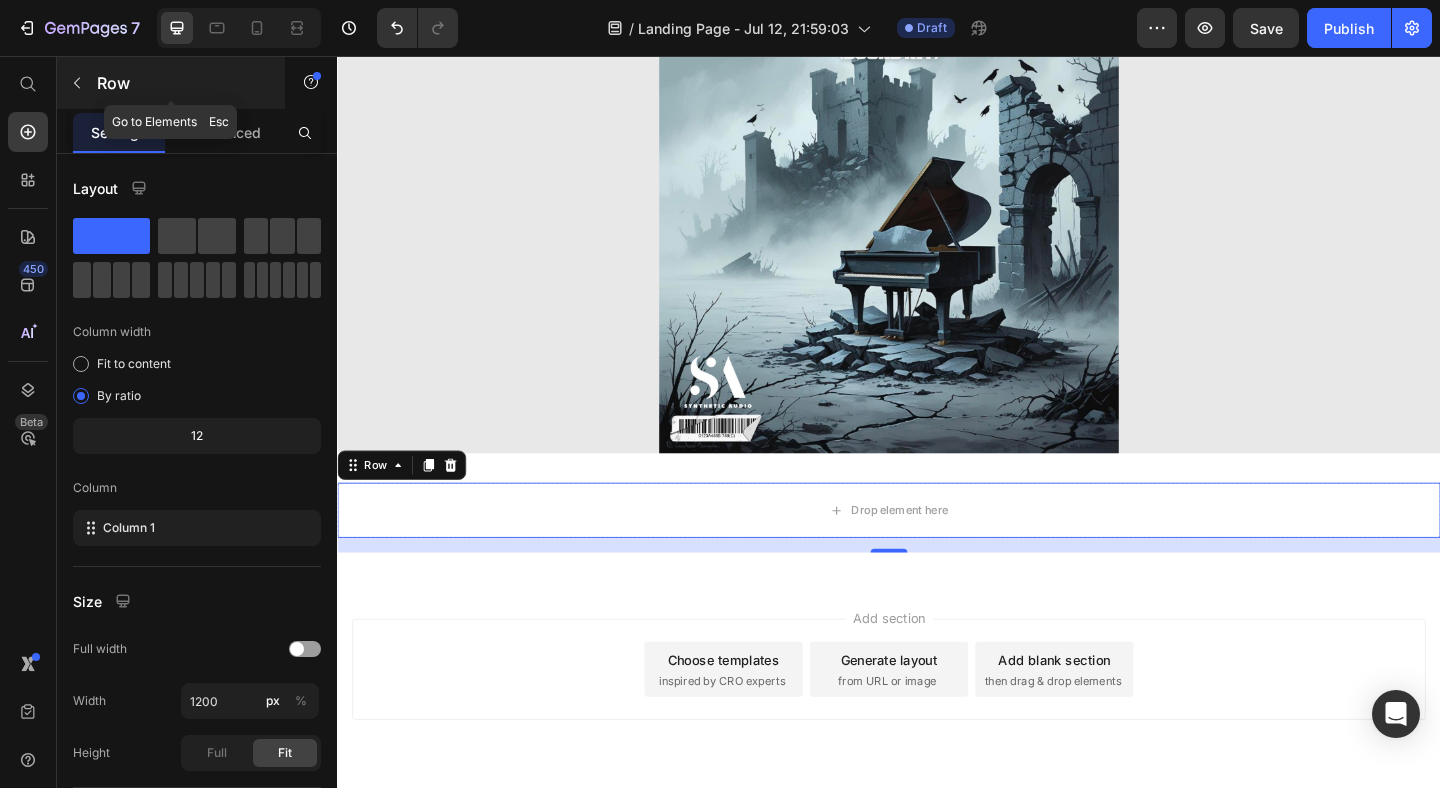 click at bounding box center (77, 83) 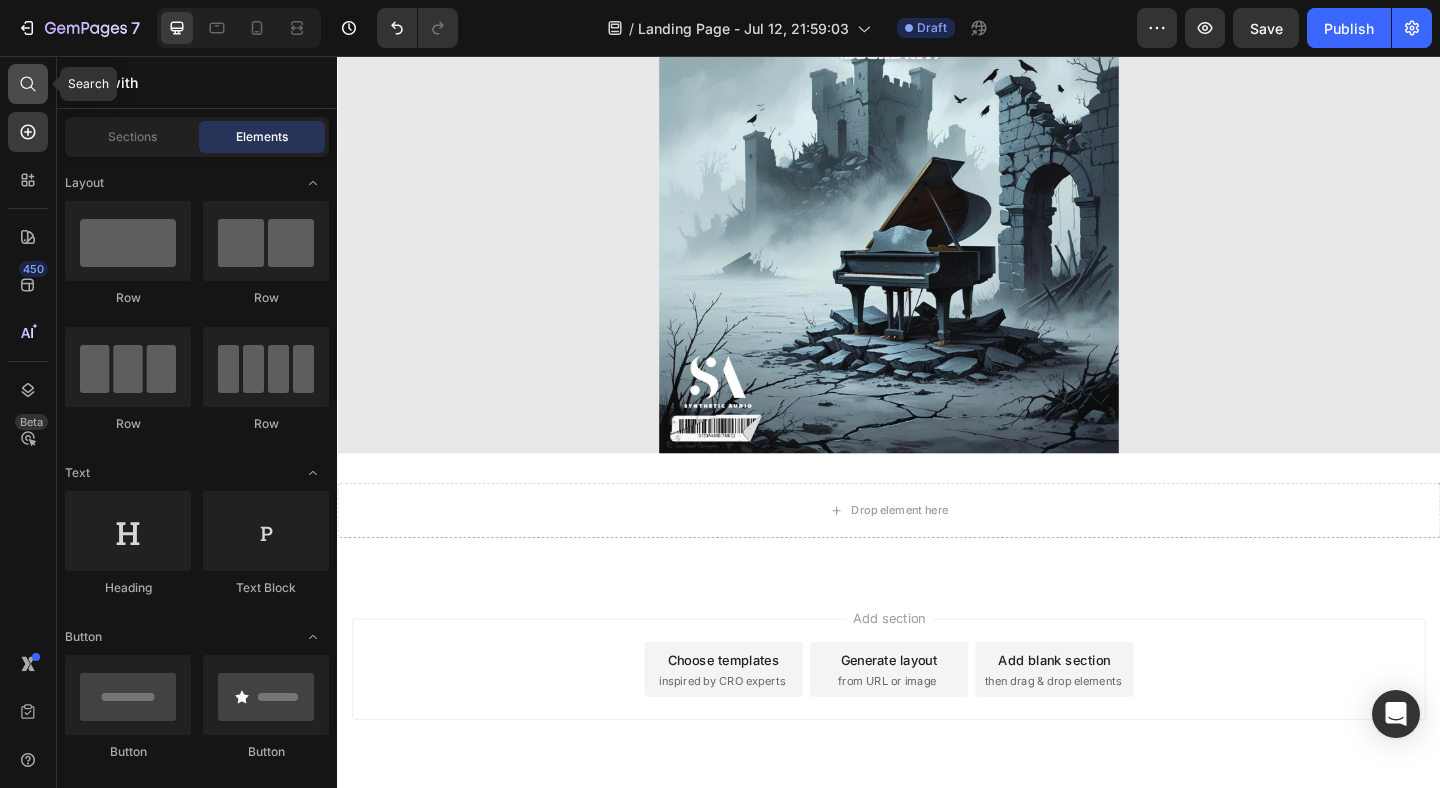 click 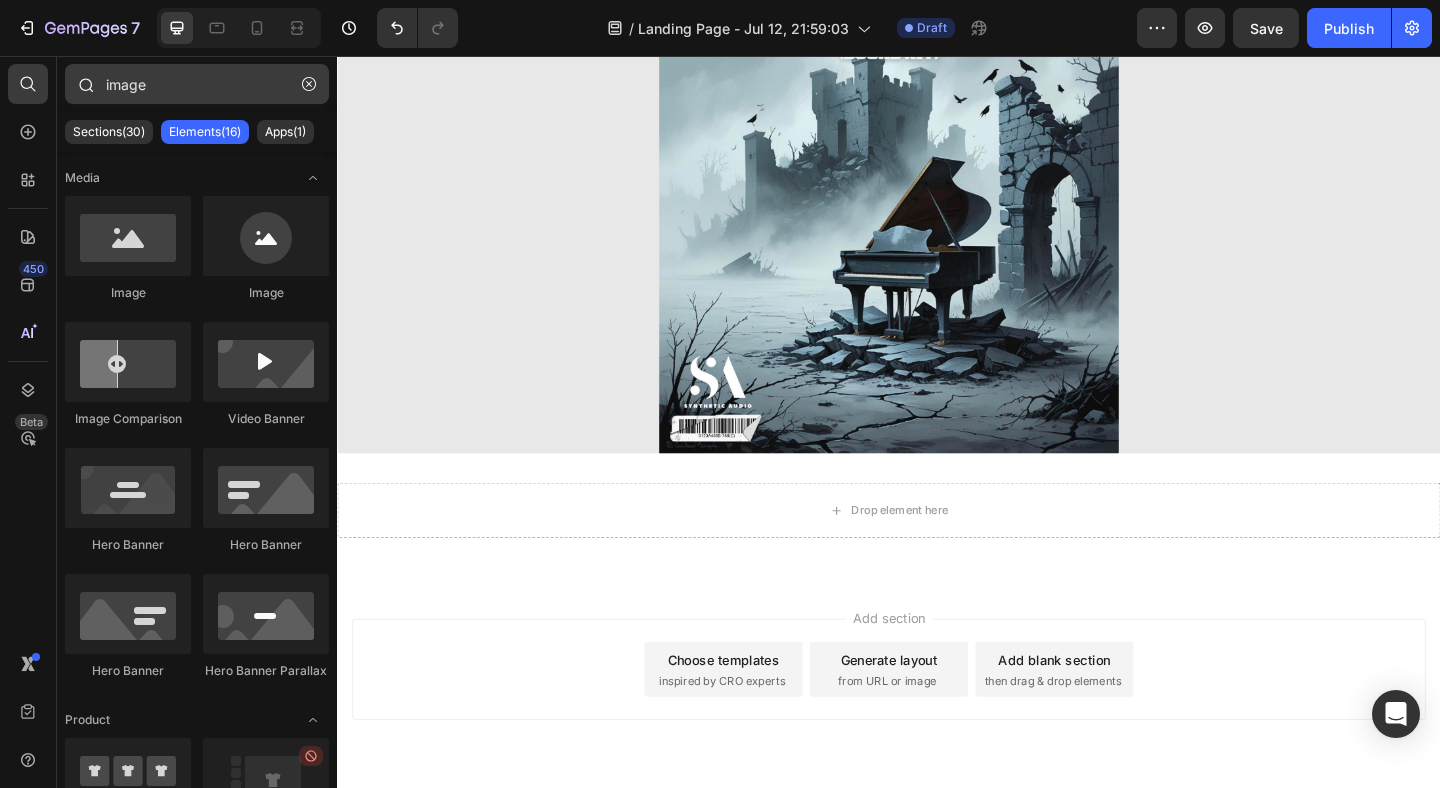 click on "image" at bounding box center (197, 84) 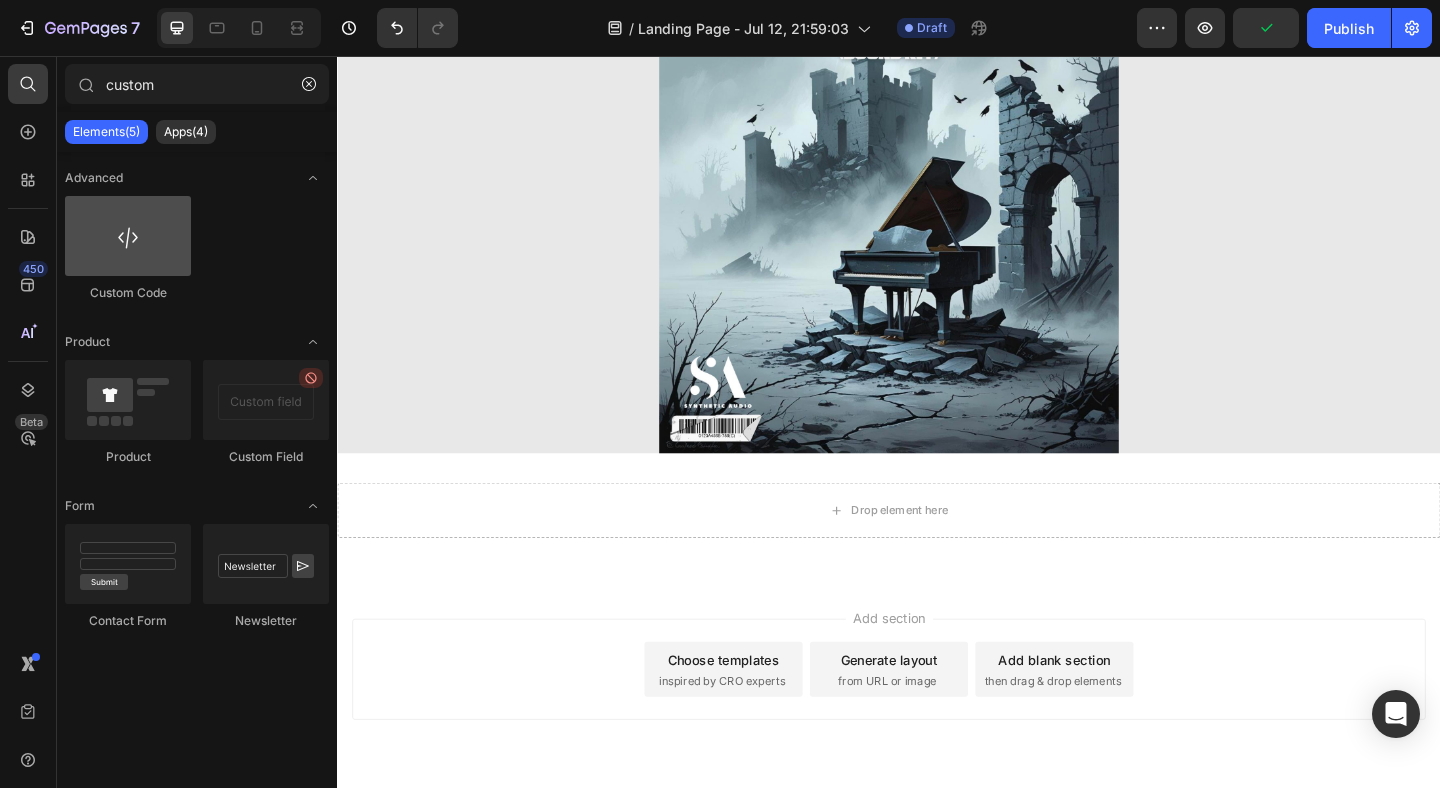 type on "custom" 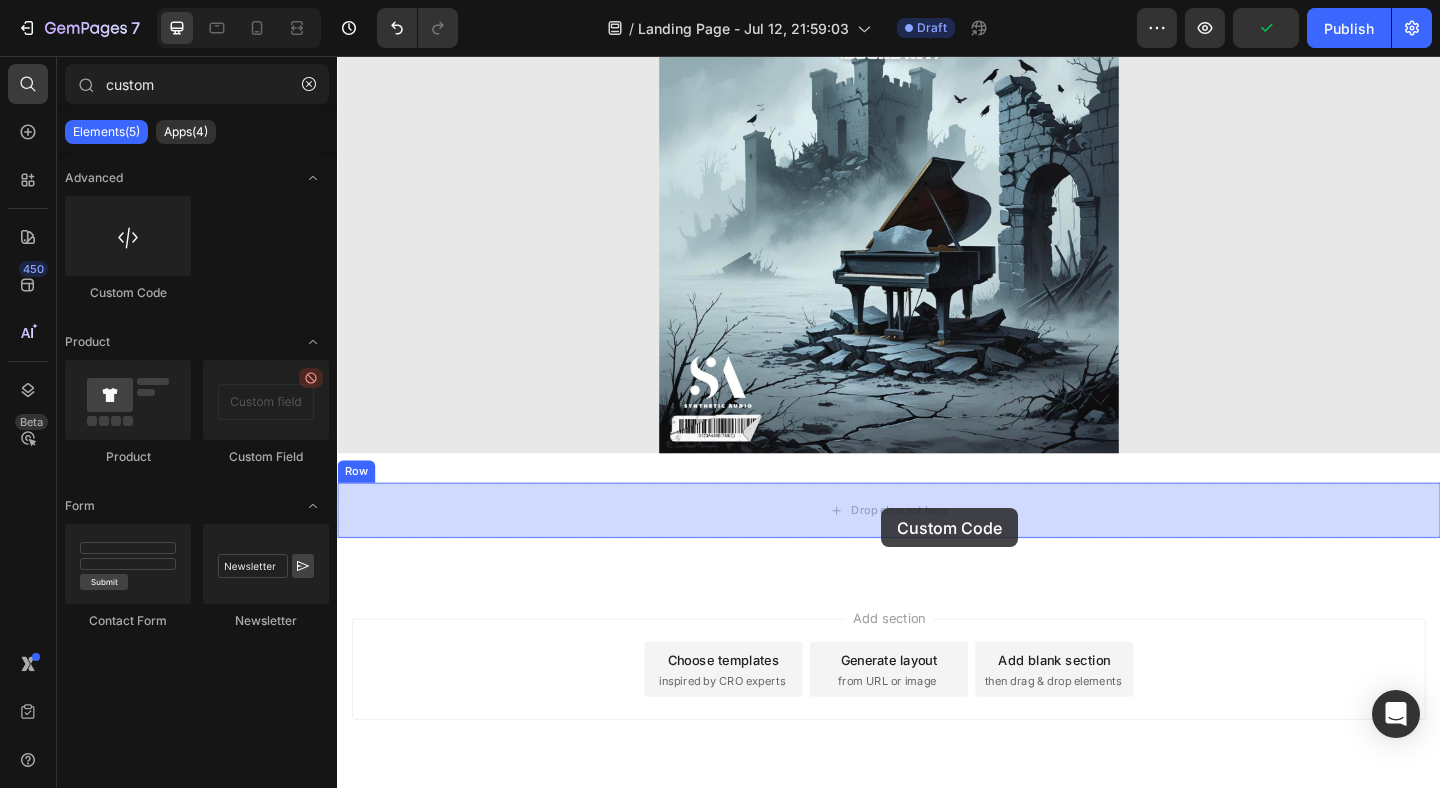 drag, startPoint x: 495, startPoint y: 306, endPoint x: 929, endPoint y: 548, distance: 496.91046 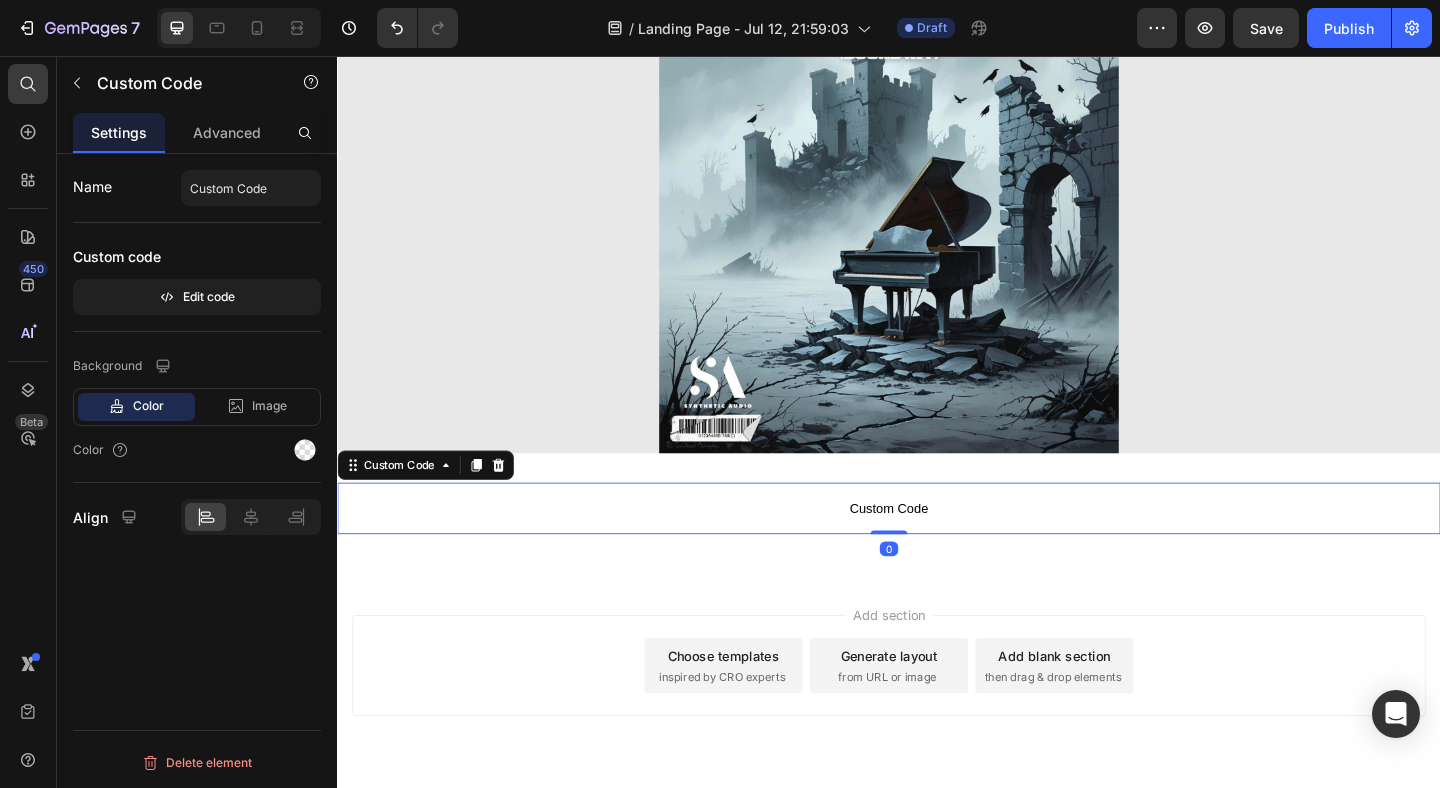 click on "Custom Code" at bounding box center [937, 548] 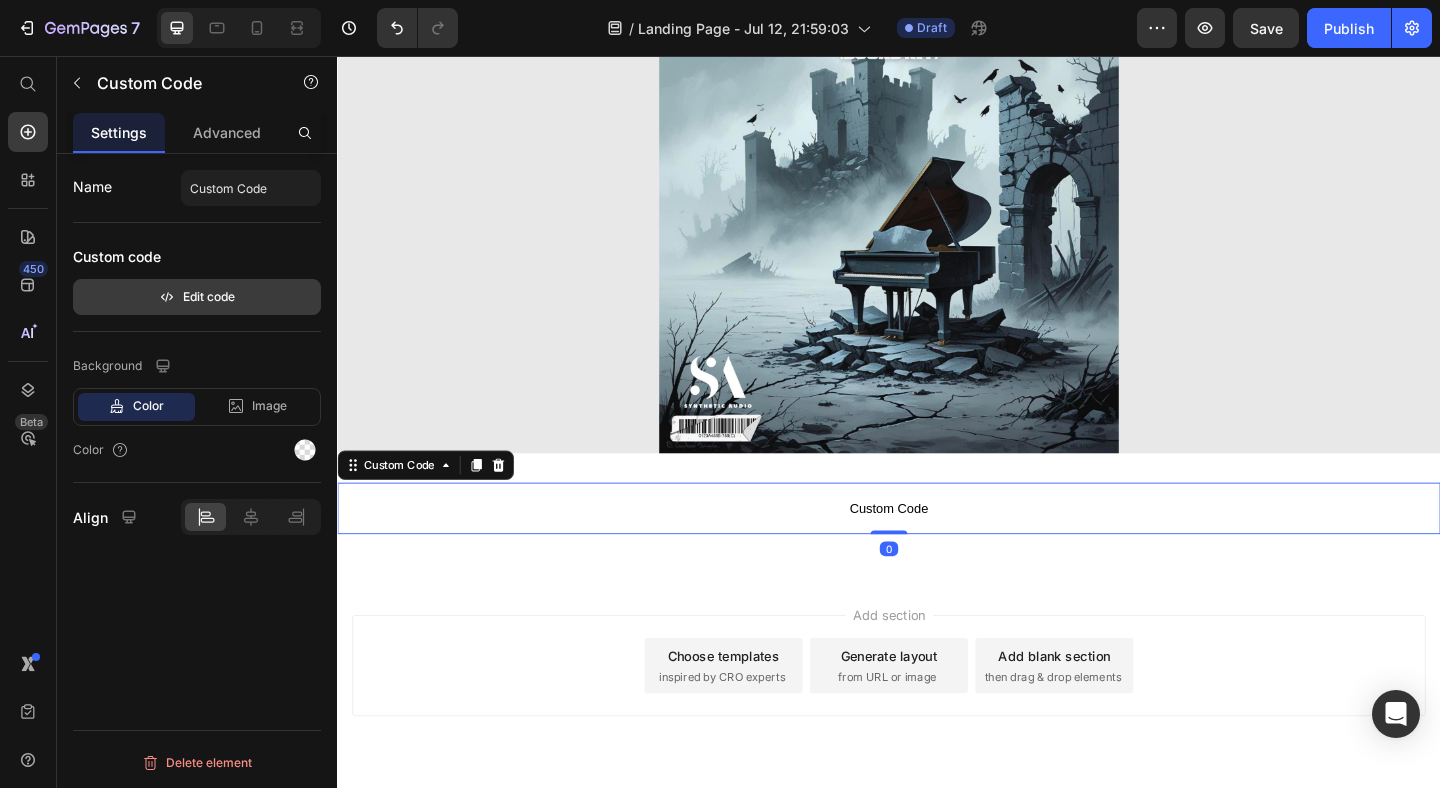click on "Edit code" at bounding box center (197, 297) 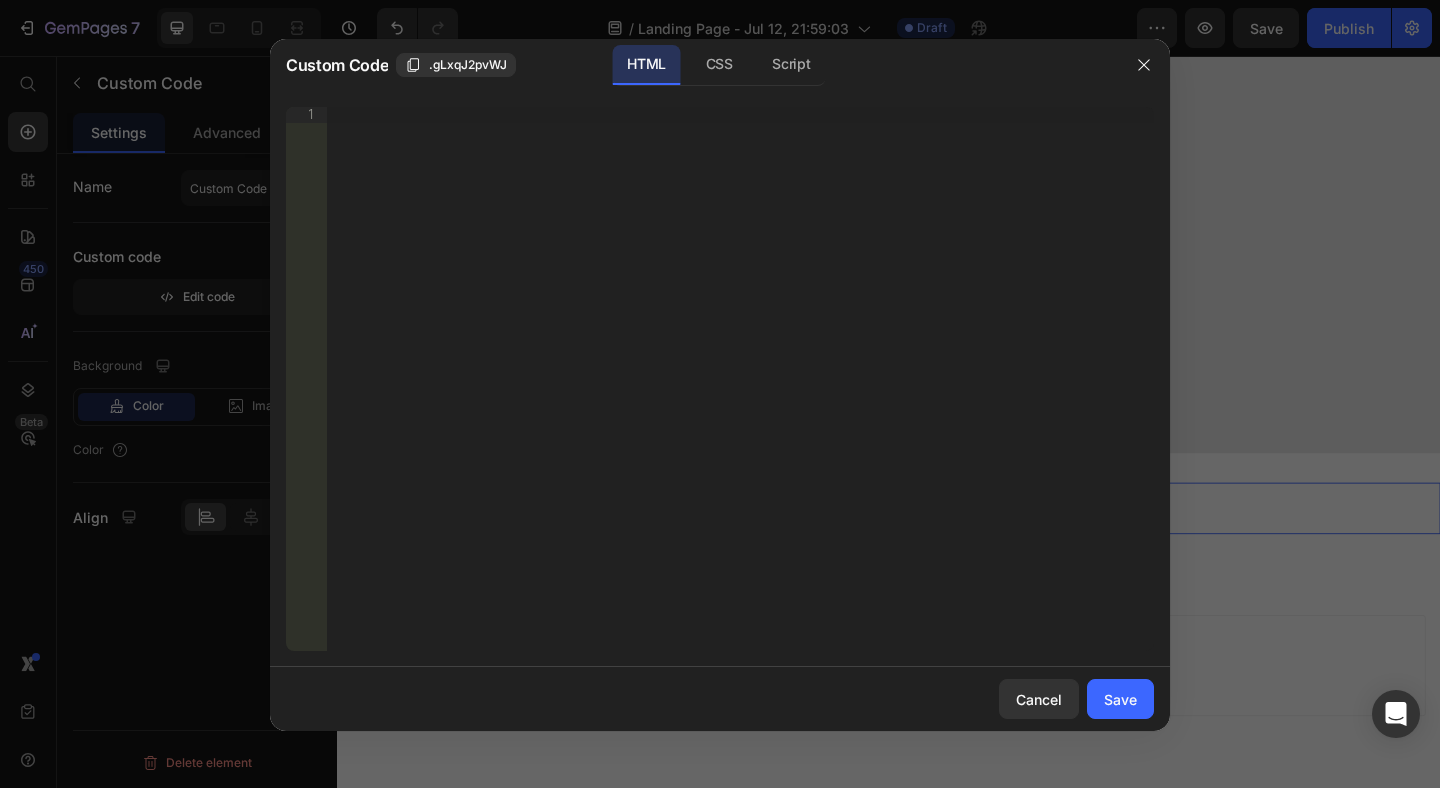 click on "Insert the 3rd-party installation code, HTML code, or Liquid code to display custom content." at bounding box center (699, 115) 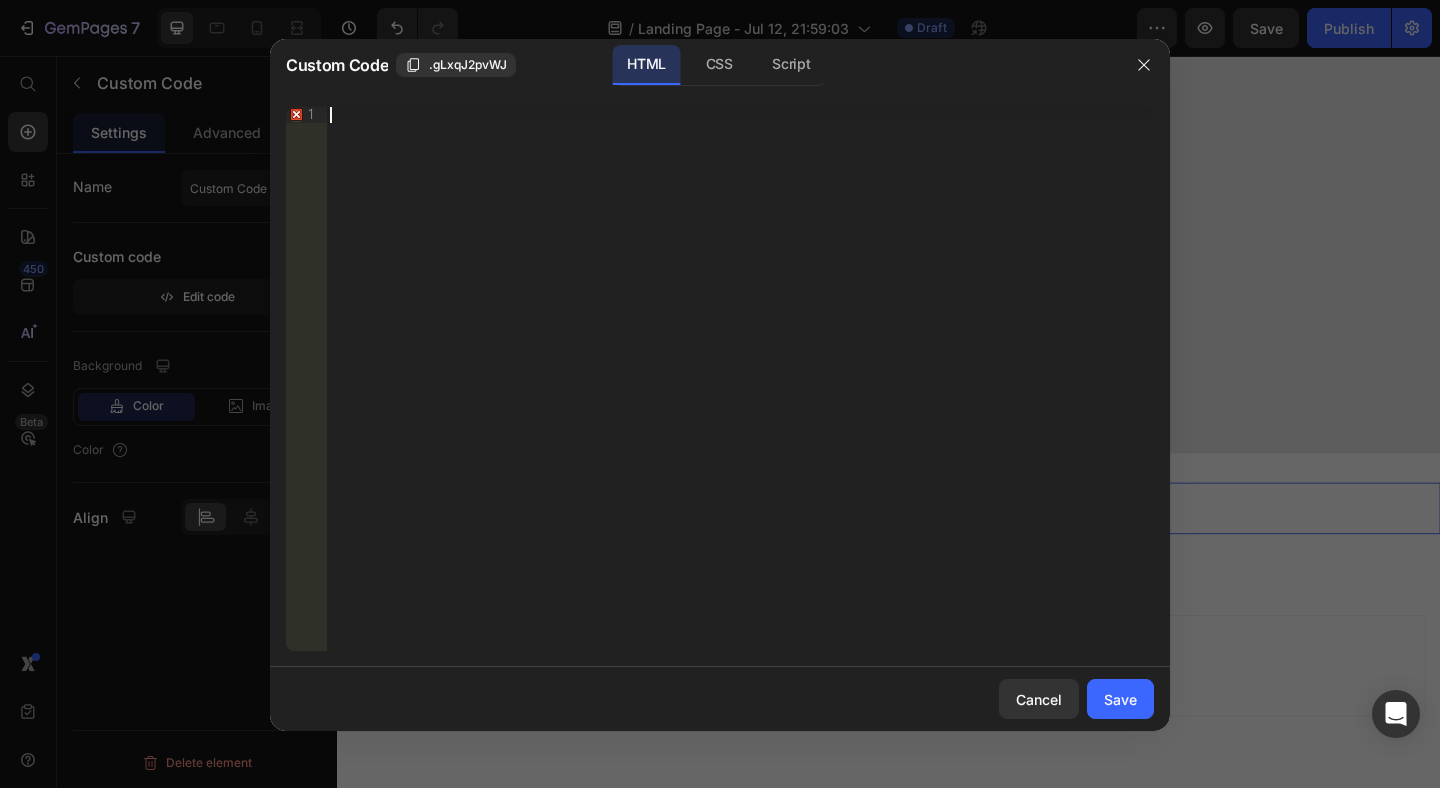 paste on "<div class="klaviyo-form-XzFZ9k"></div>" 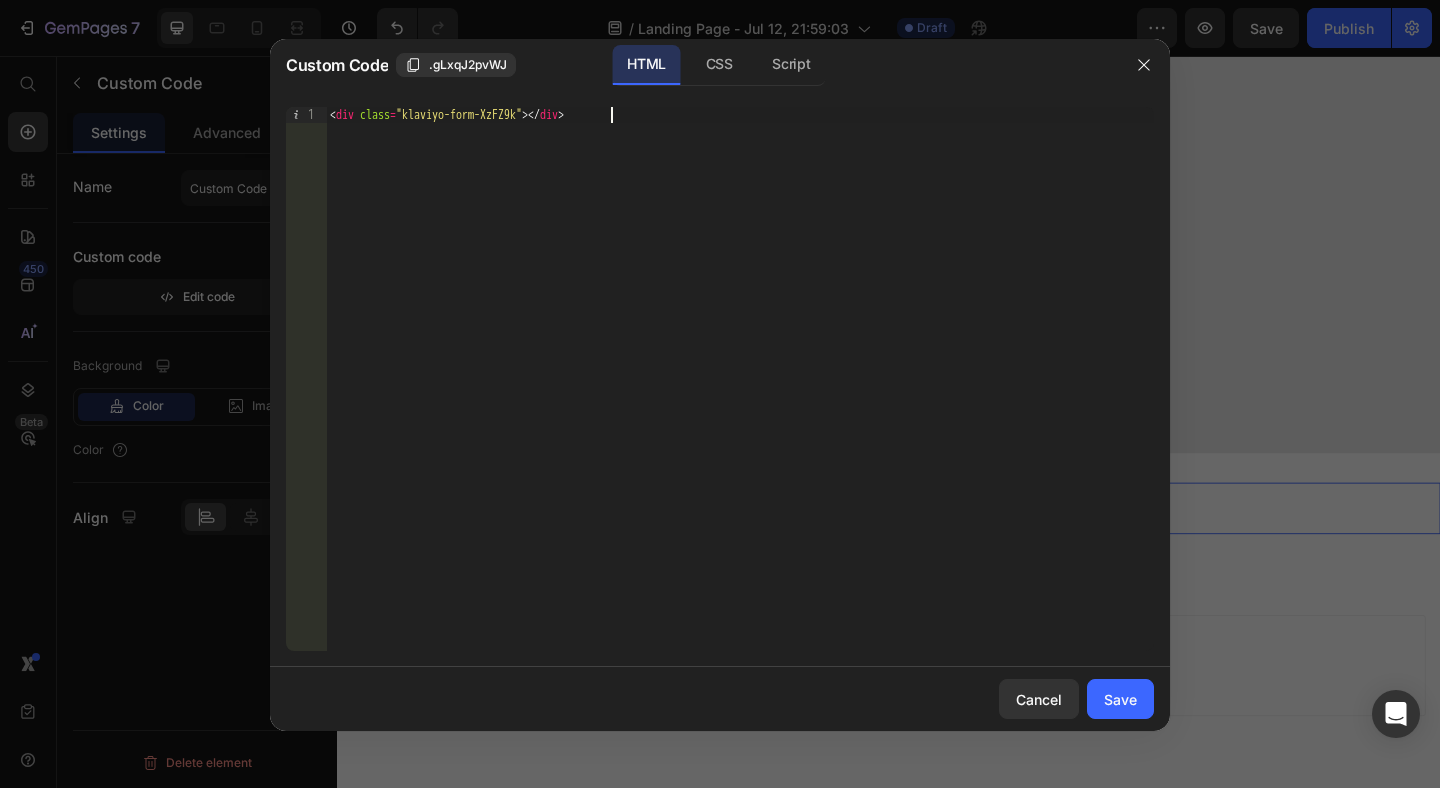 click on "< div   class = "klaviyo-form-XzFZ9k" > </ div >" at bounding box center (740, 395) 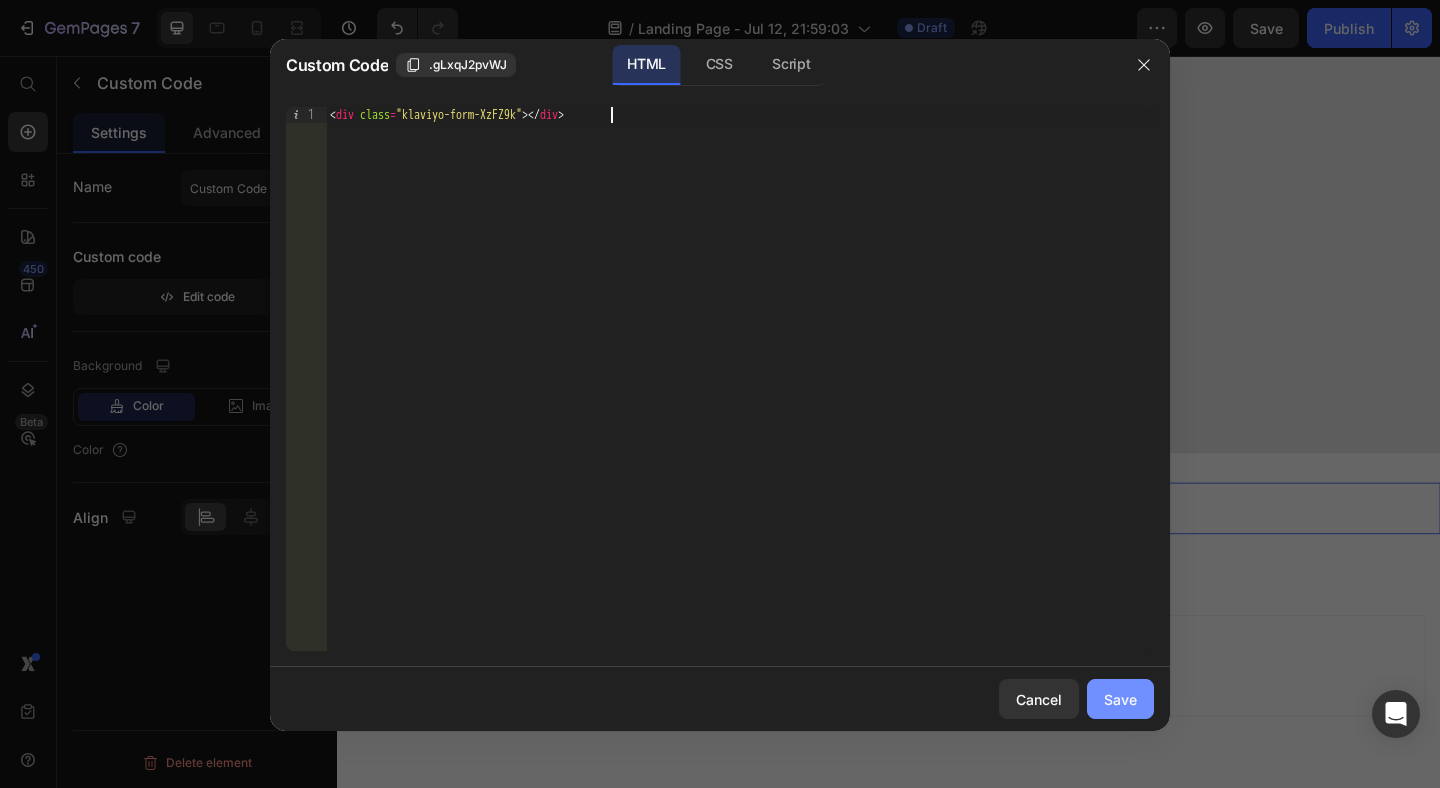 click on "Save" 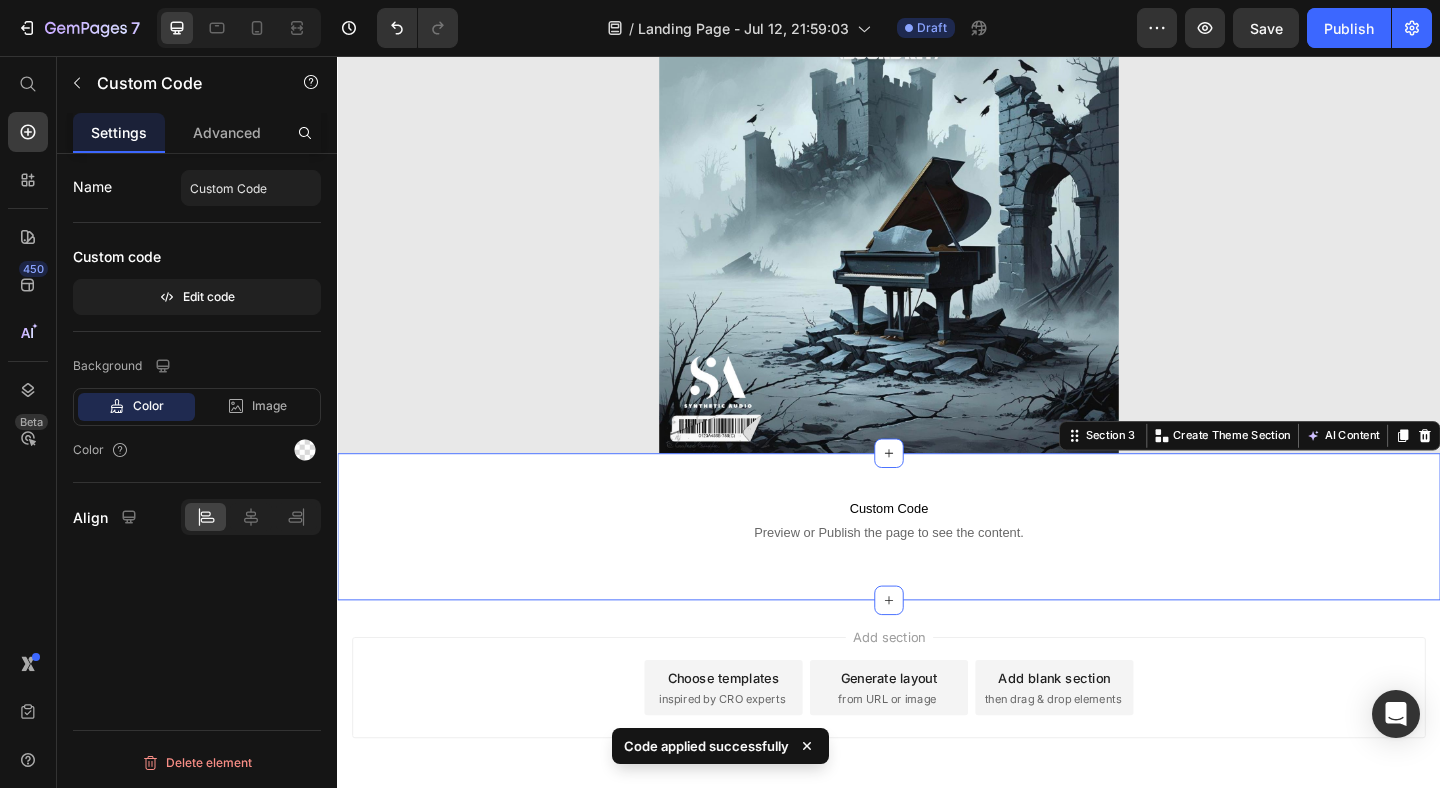 click on "Custom Code
Preview or Publish the page to see the content. Custom Code Row Section 3   Create Theme Section AI Content Write with GemAI What would you like to describe here? Tone and Voice Persuasive Product Fragments Show more Generate" at bounding box center (937, 568) 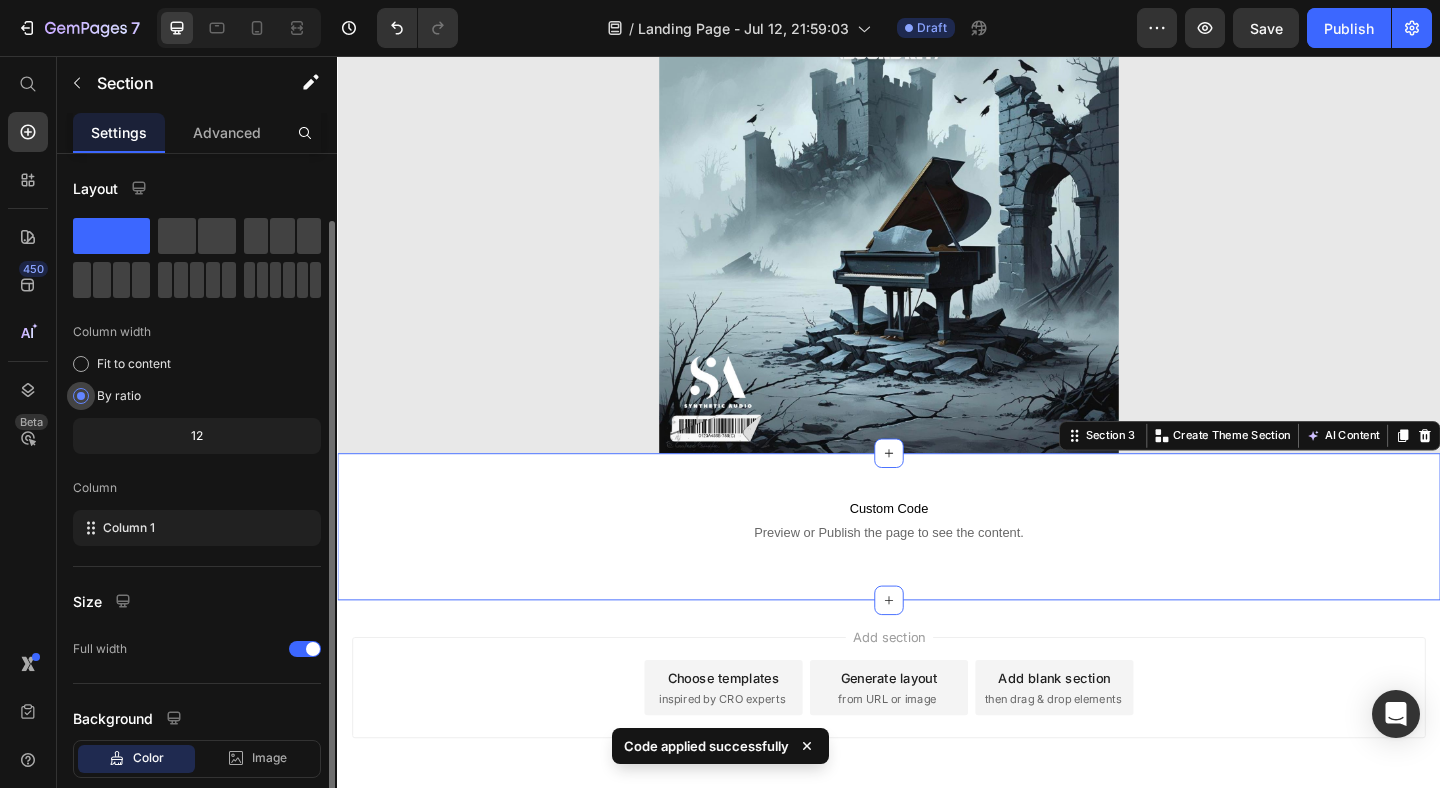 scroll, scrollTop: 117, scrollLeft: 0, axis: vertical 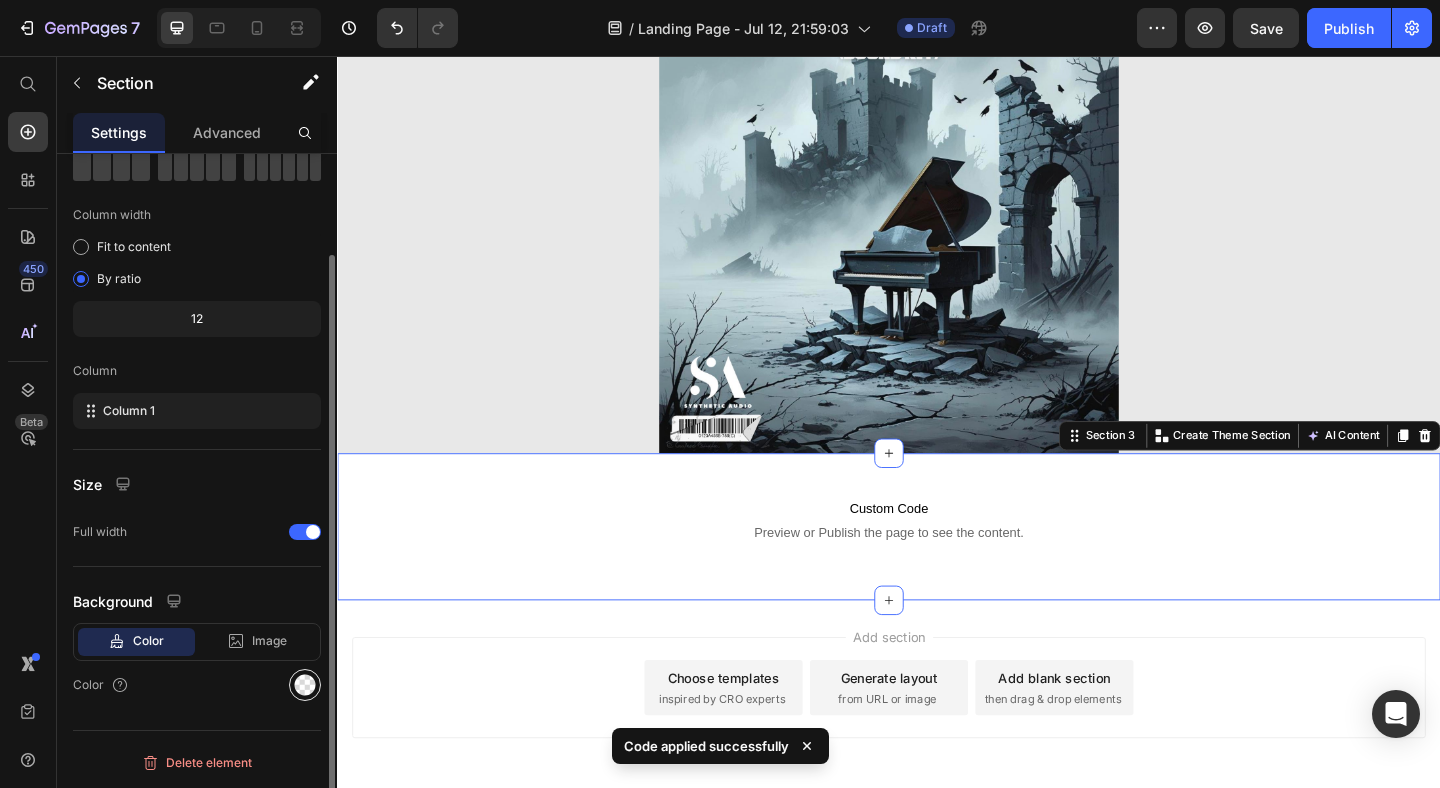 click at bounding box center (305, 685) 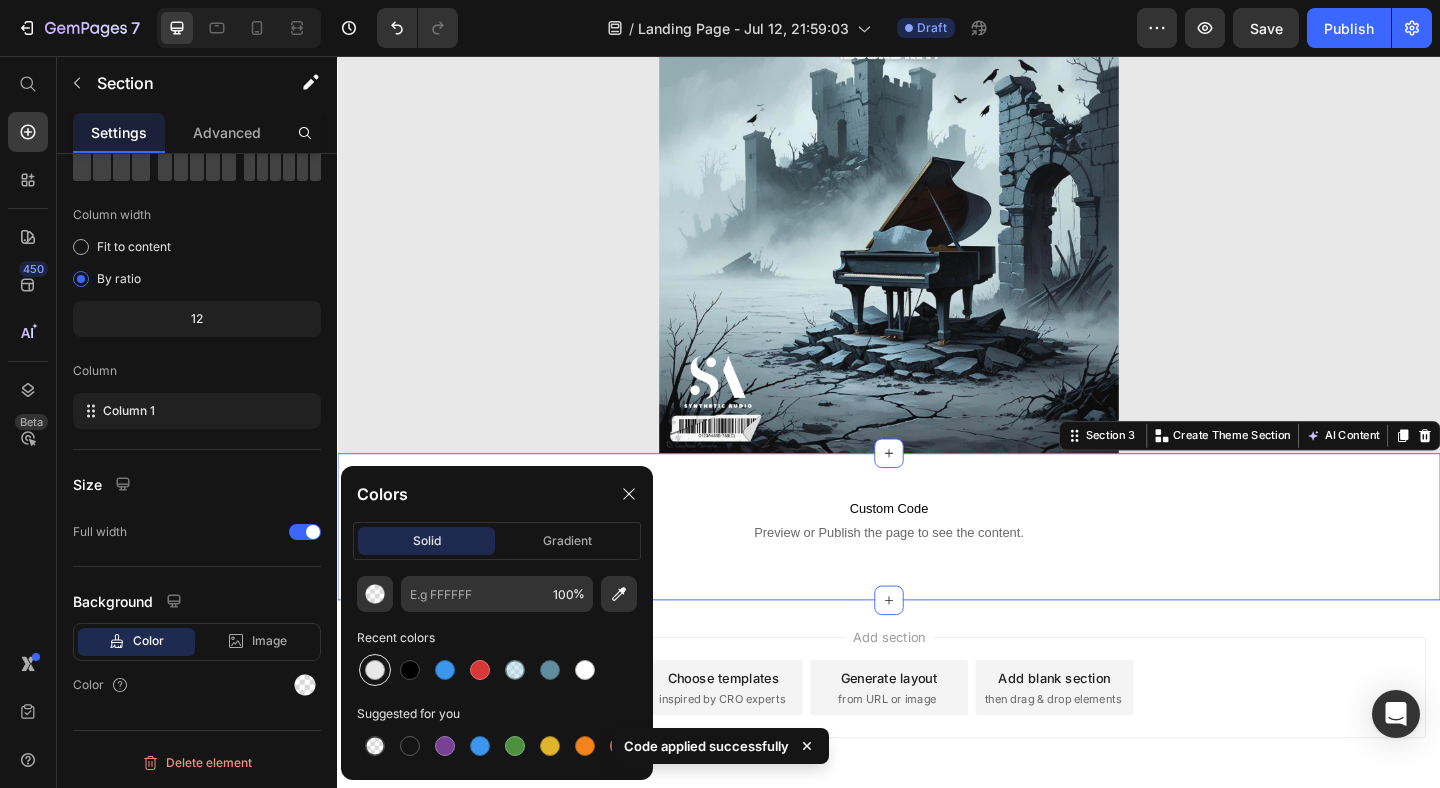 click at bounding box center (375, 670) 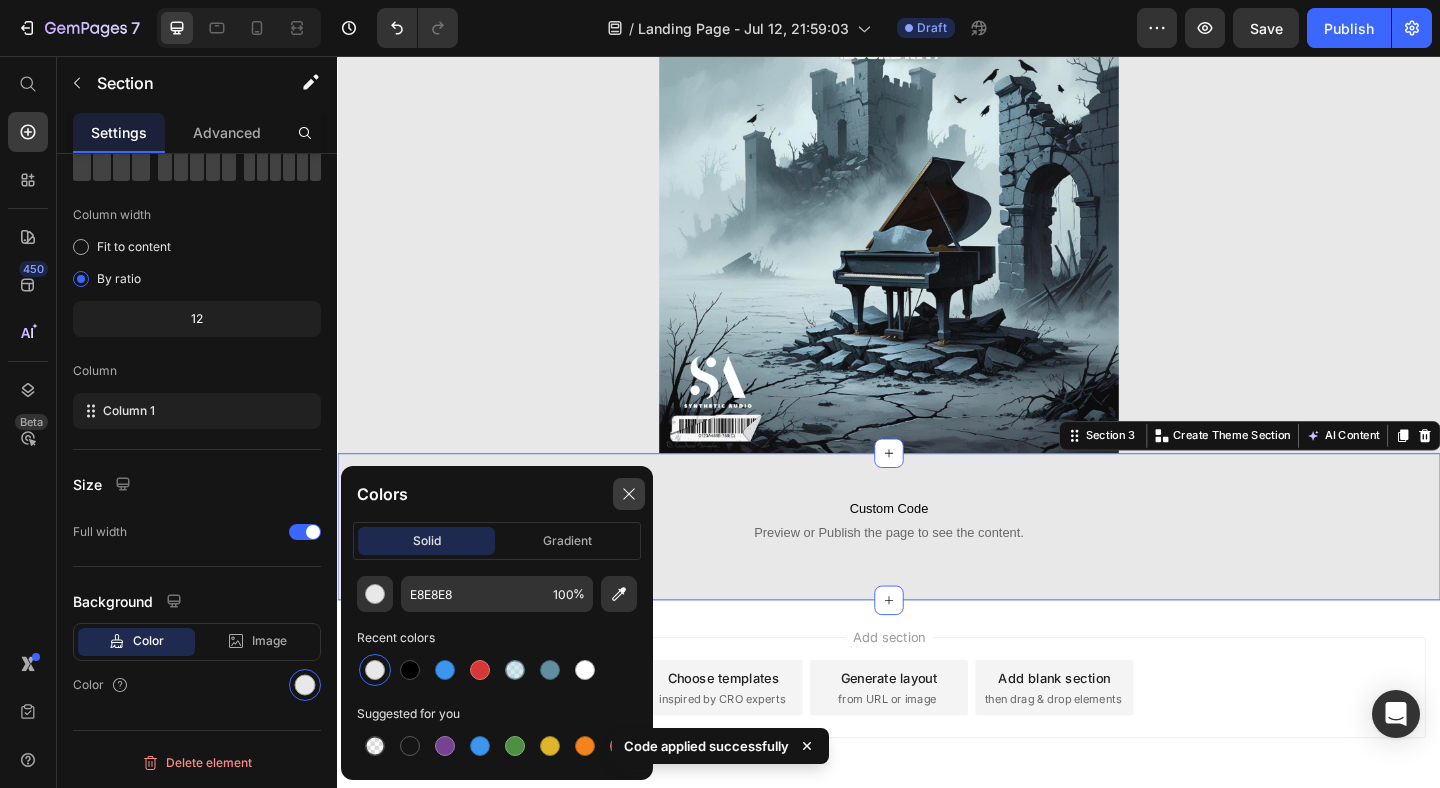 click 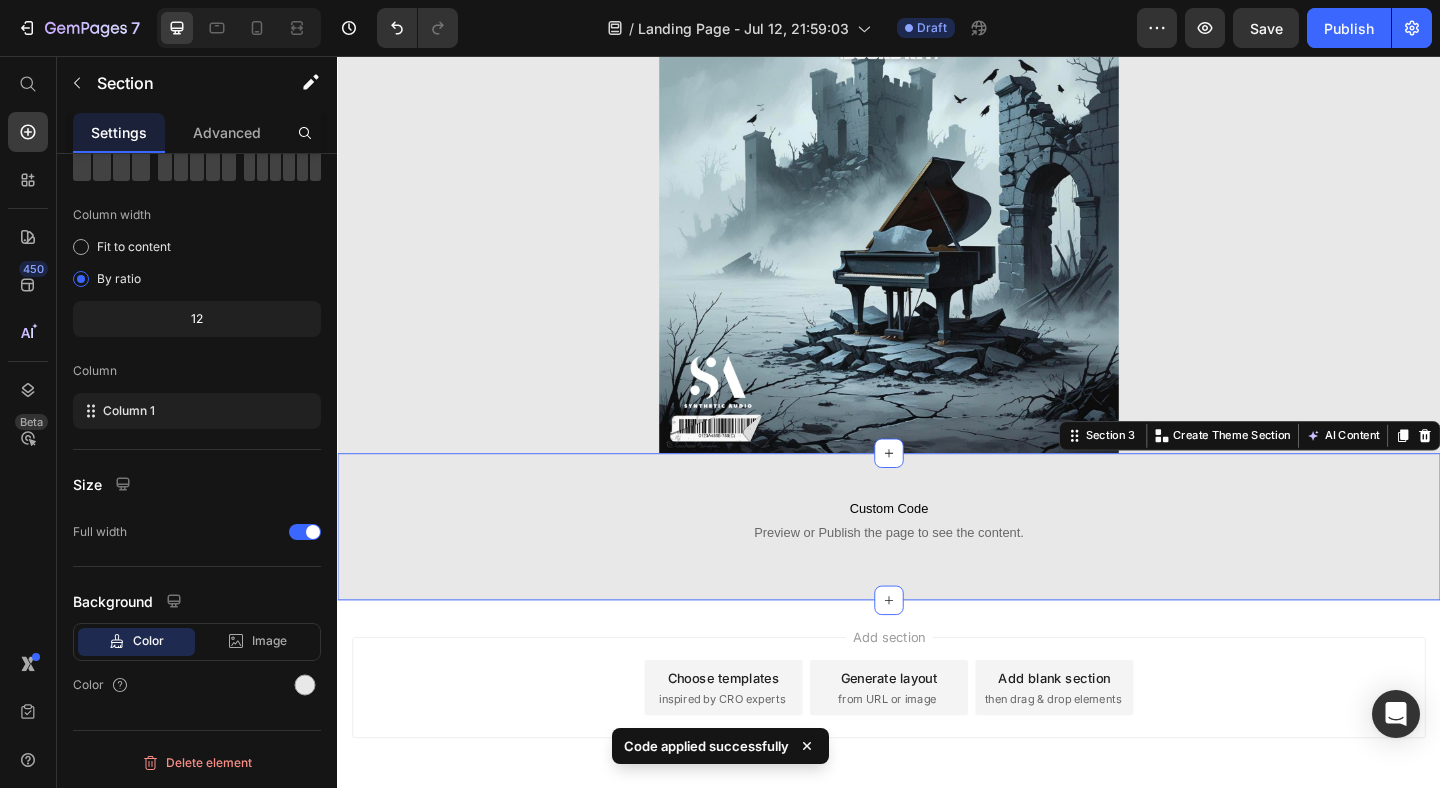 click on "Custom Code
Preview or Publish the page to see the content. Custom Code Row" at bounding box center [937, 568] 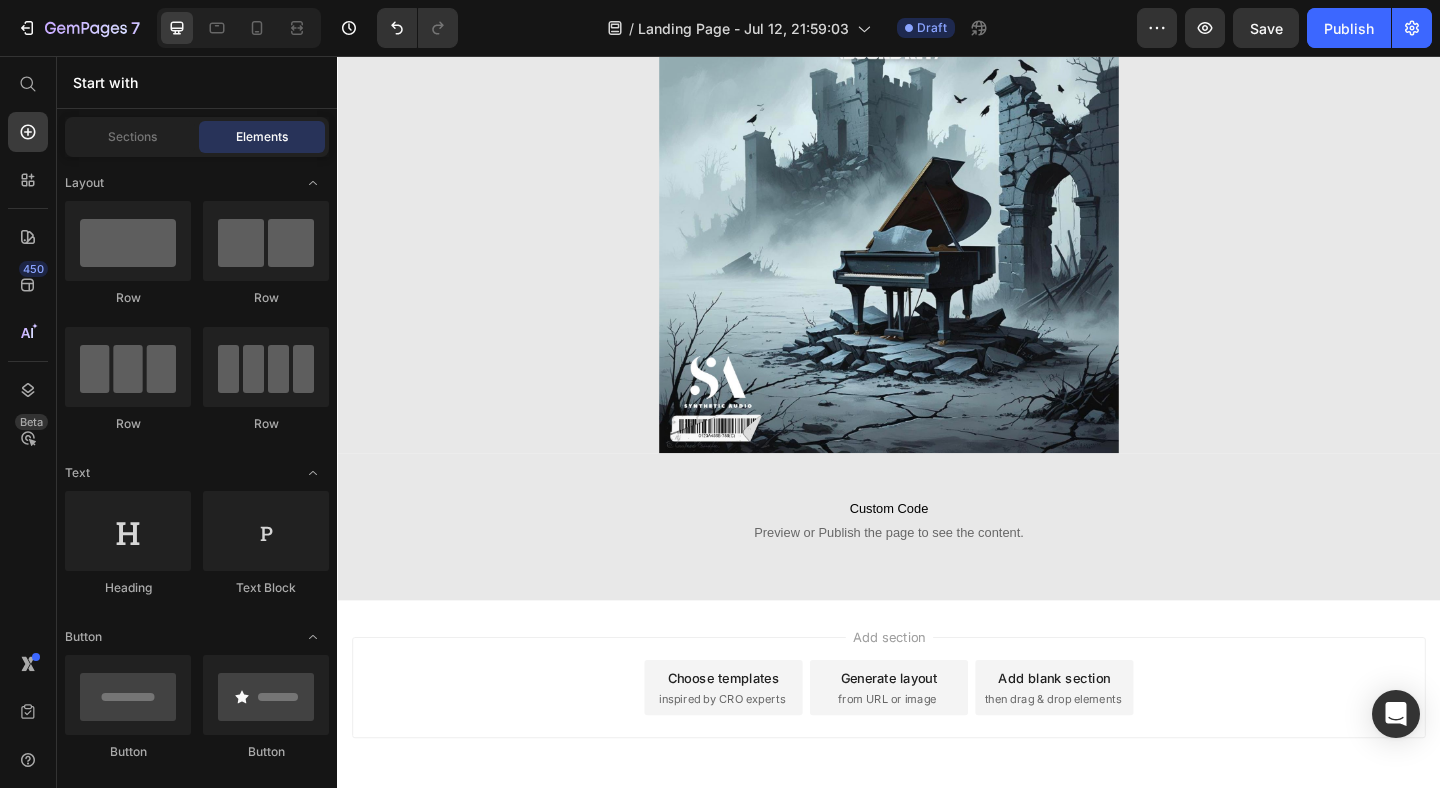 click on "Add section Choose templates inspired by CRO experts Generate layout from URL or image Add blank section then drag & drop elements" at bounding box center (937, 743) 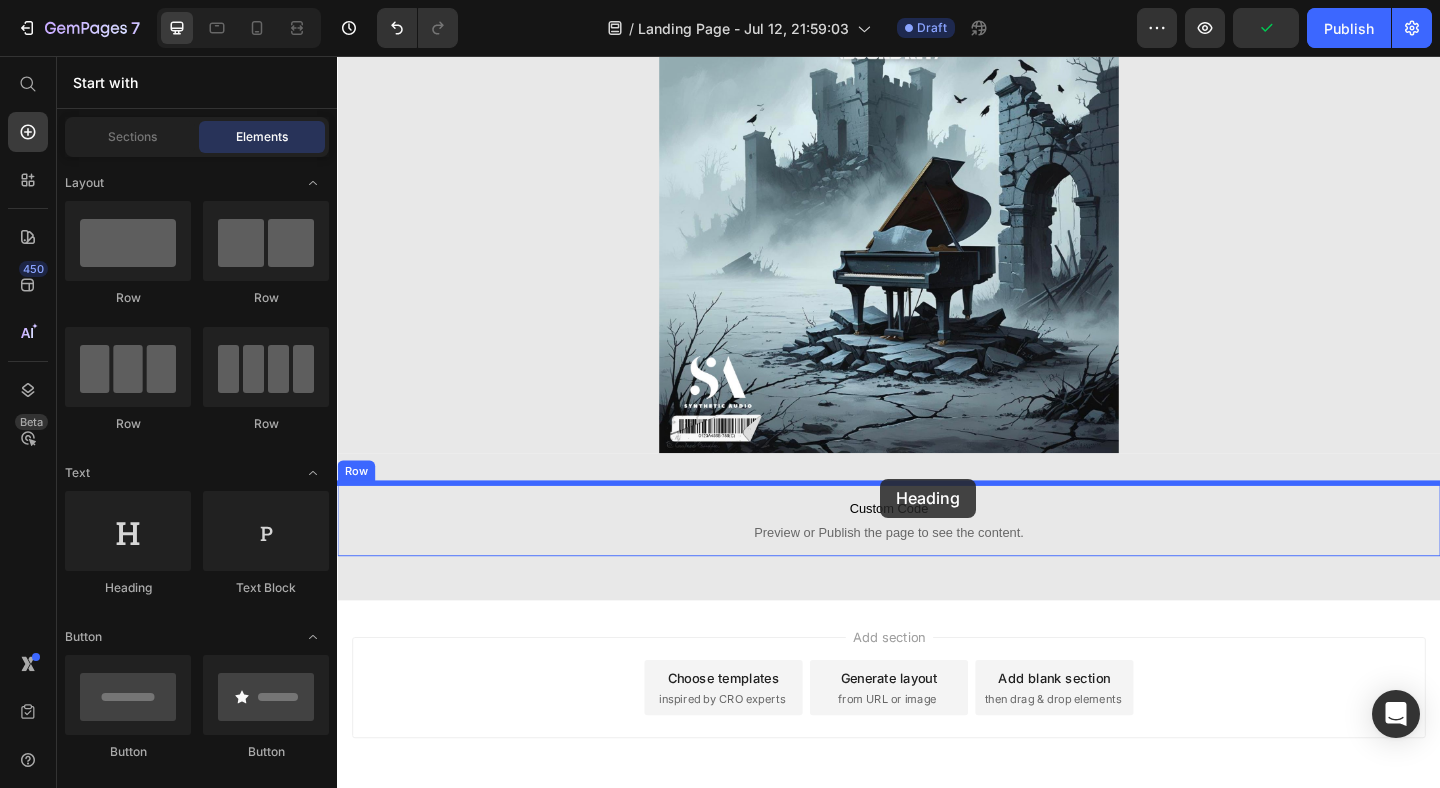 drag, startPoint x: 470, startPoint y: 603, endPoint x: 928, endPoint y: 516, distance: 466.18988 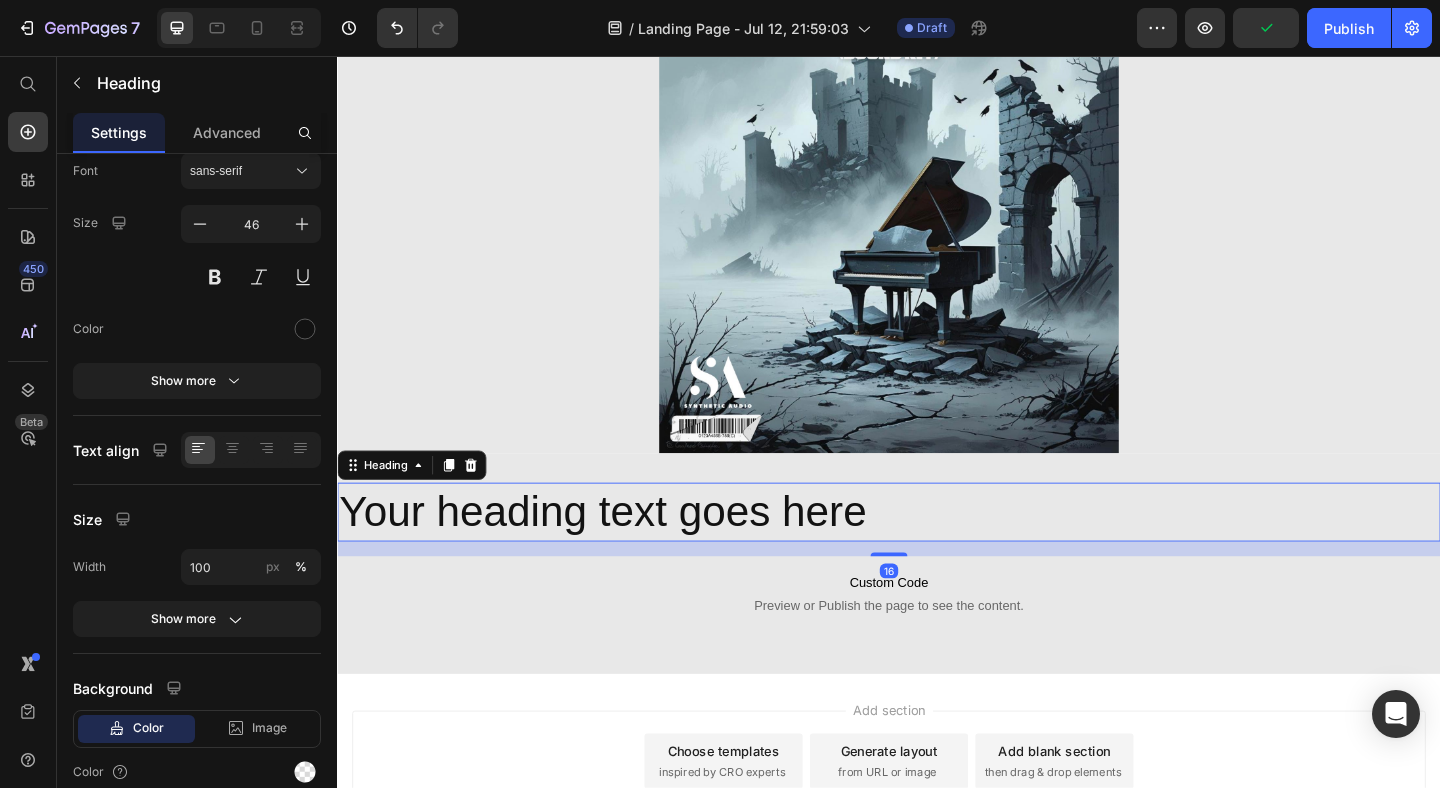 scroll, scrollTop: 0, scrollLeft: 0, axis: both 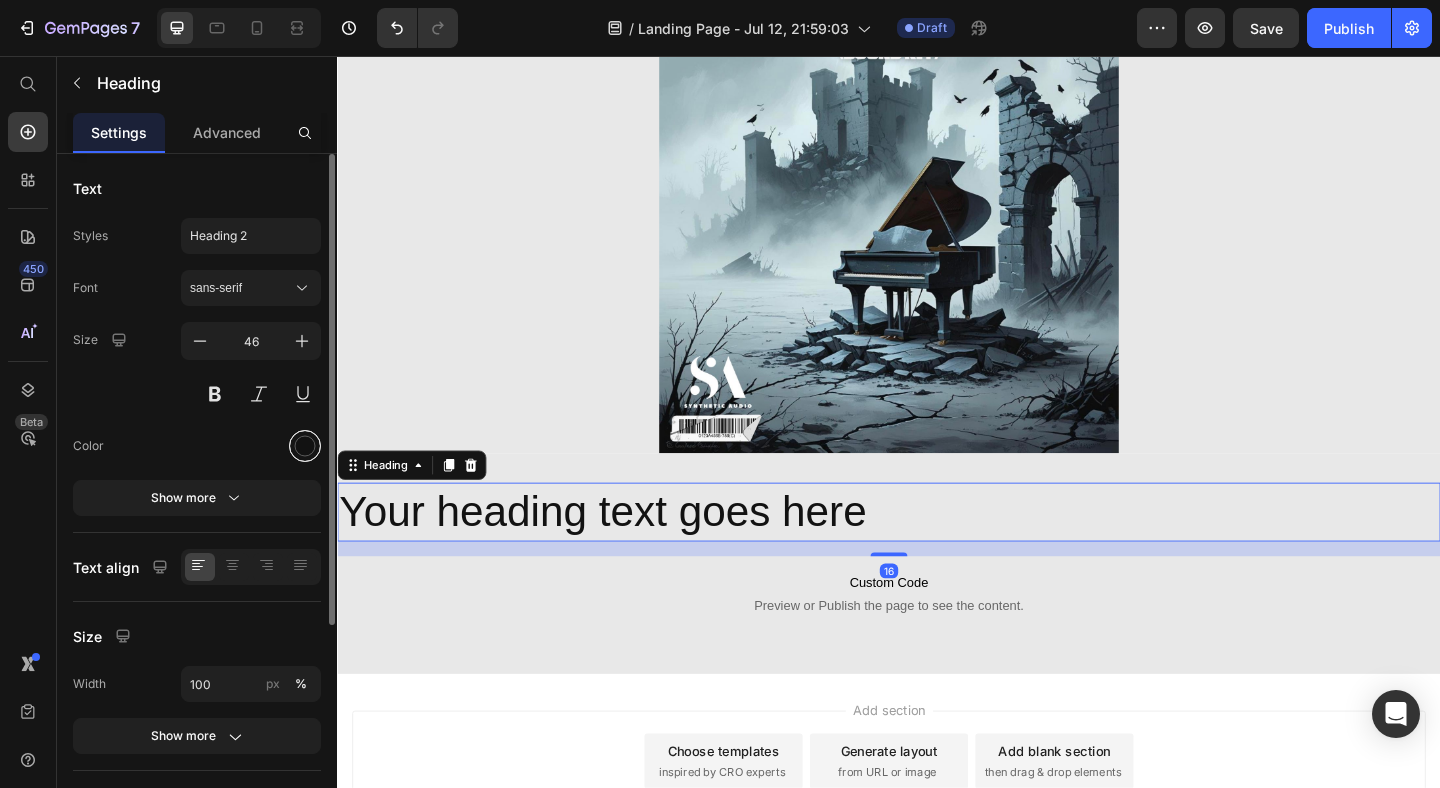click at bounding box center [305, 446] 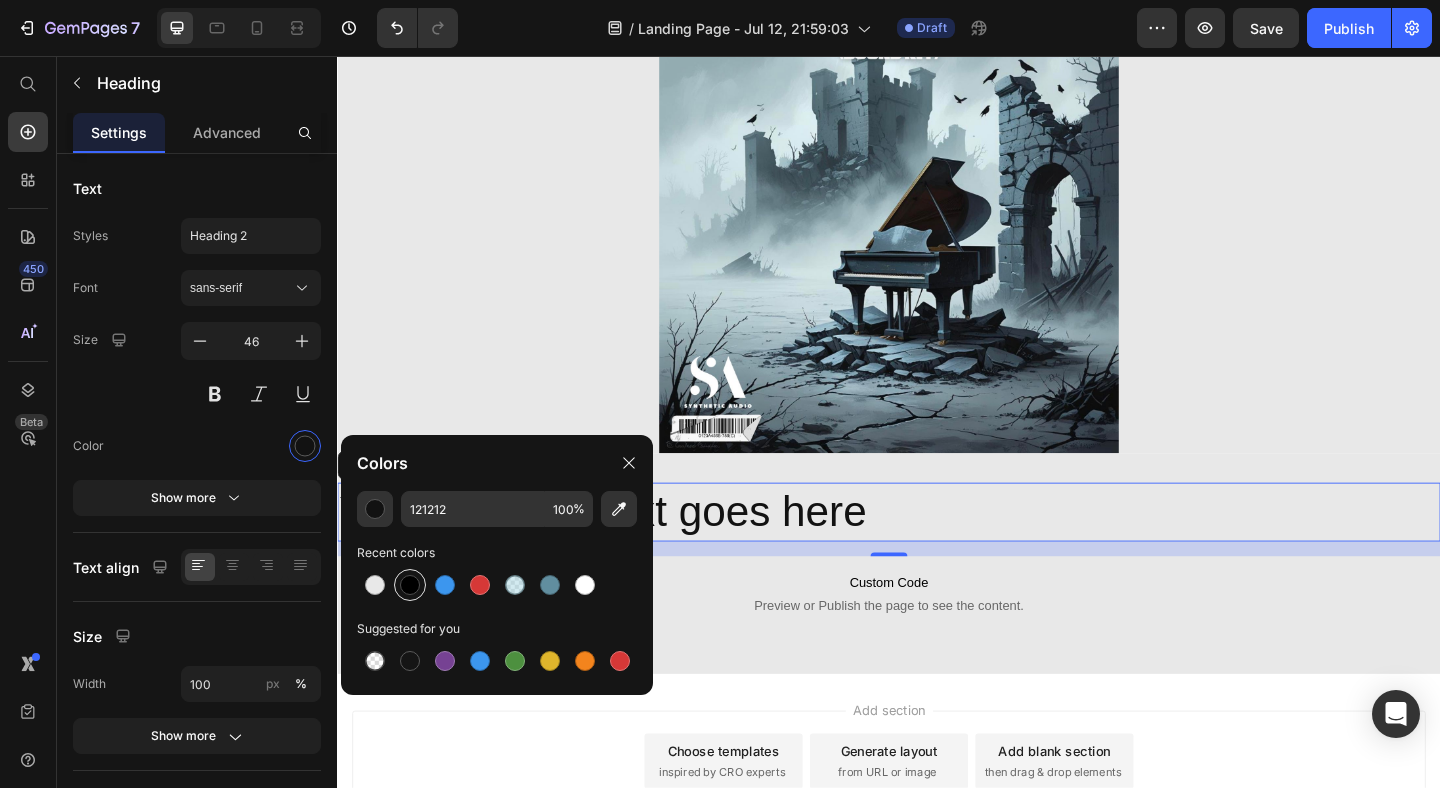 click at bounding box center [410, 585] 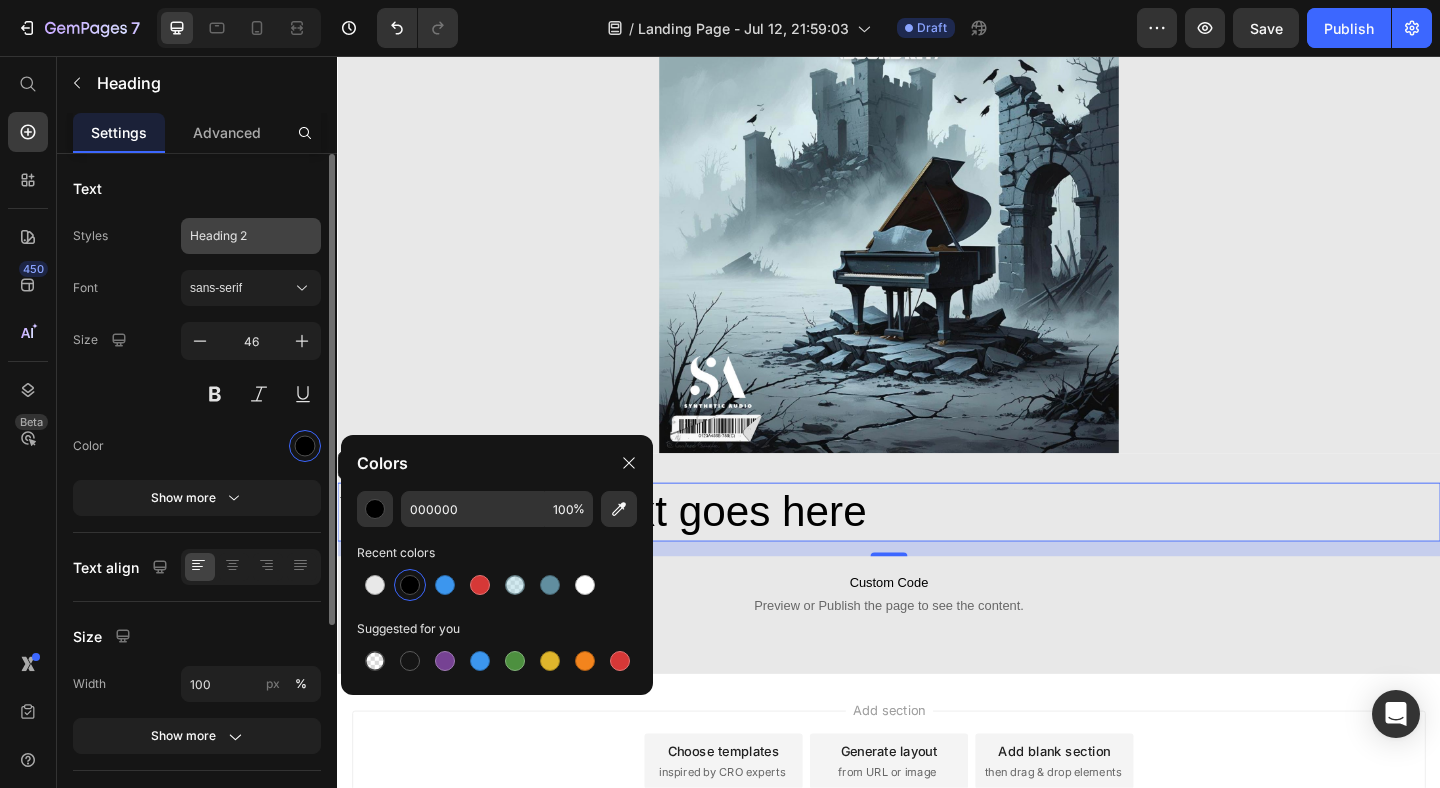 click on "Heading 2" at bounding box center [251, 236] 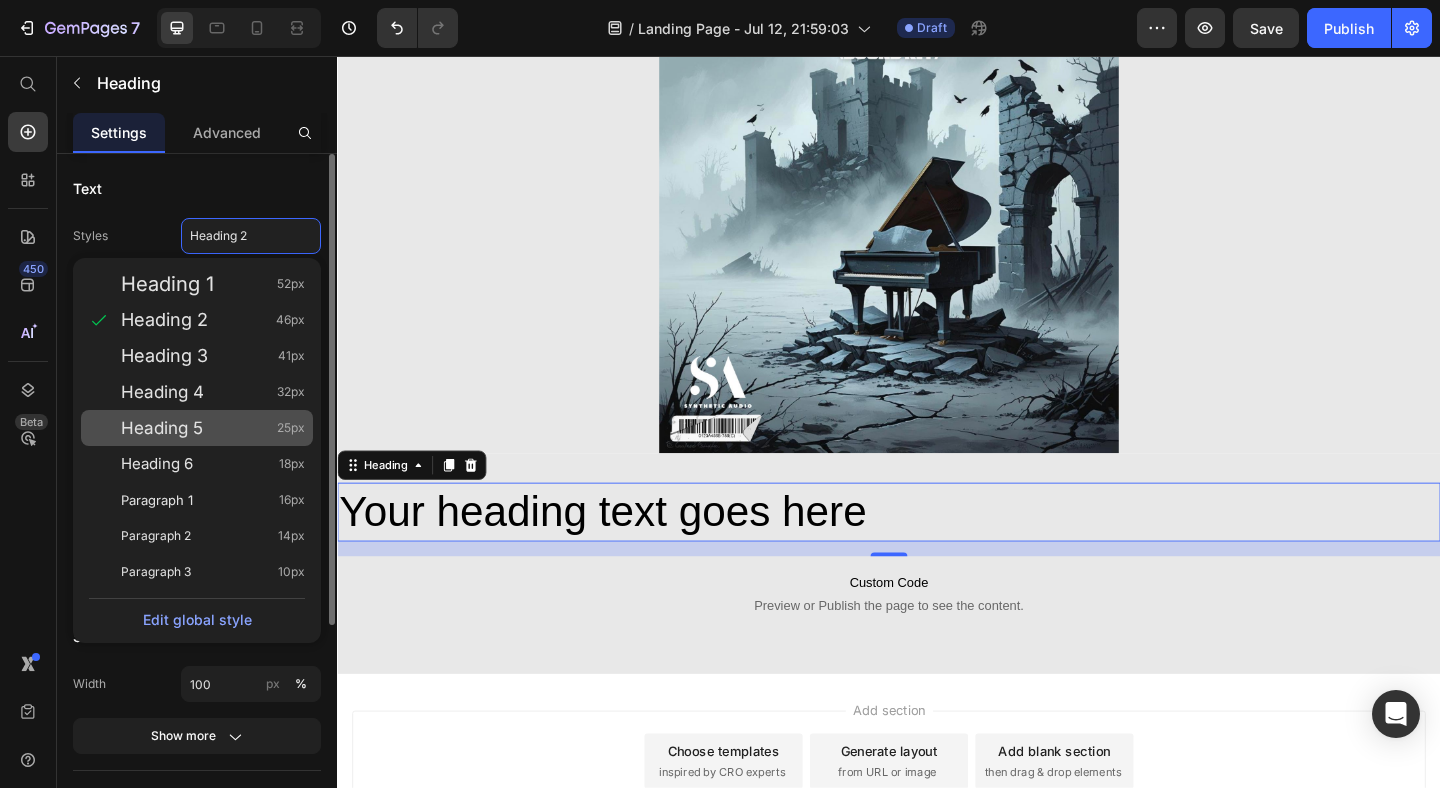 click on "Heading 5 25px" at bounding box center [213, 428] 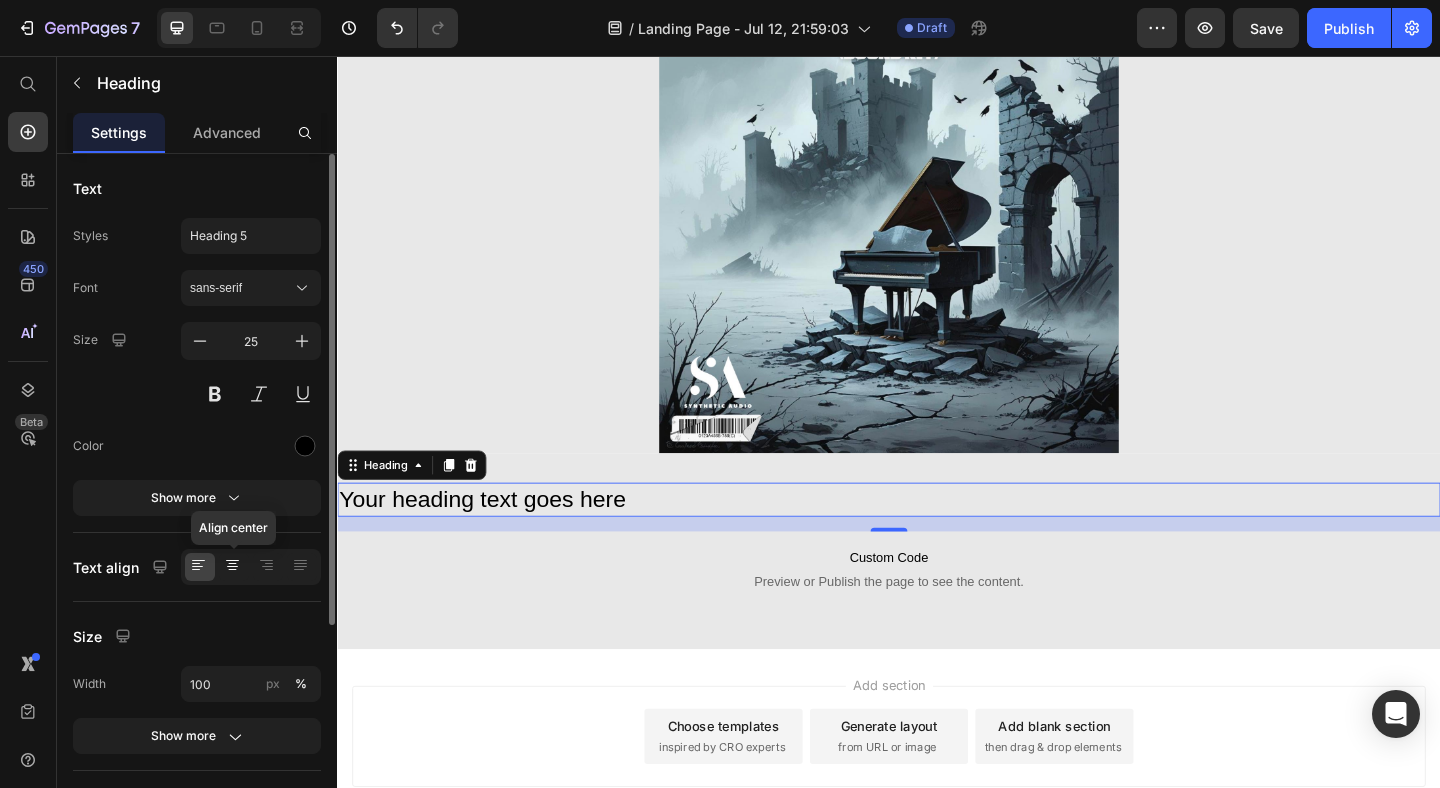 click 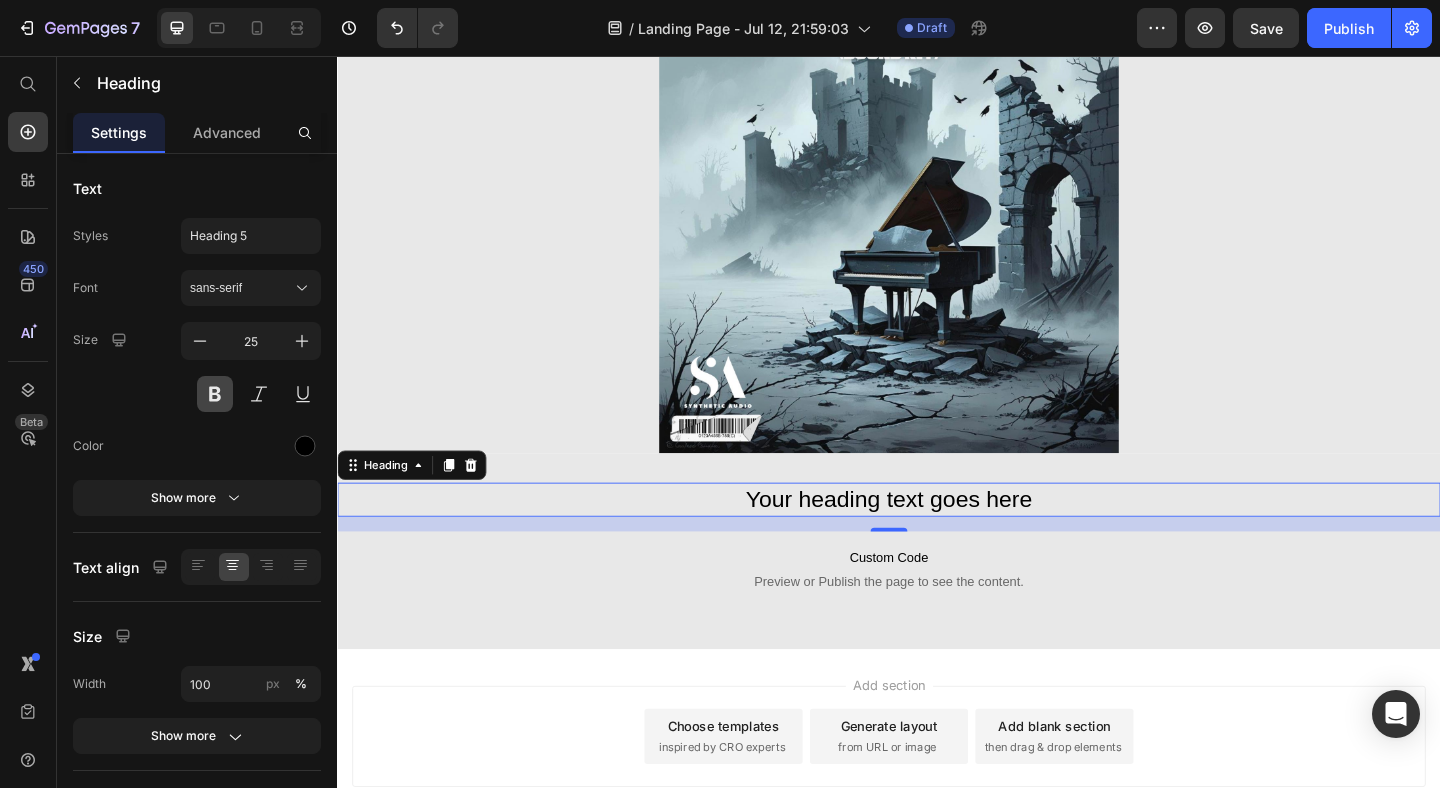 click at bounding box center (215, 394) 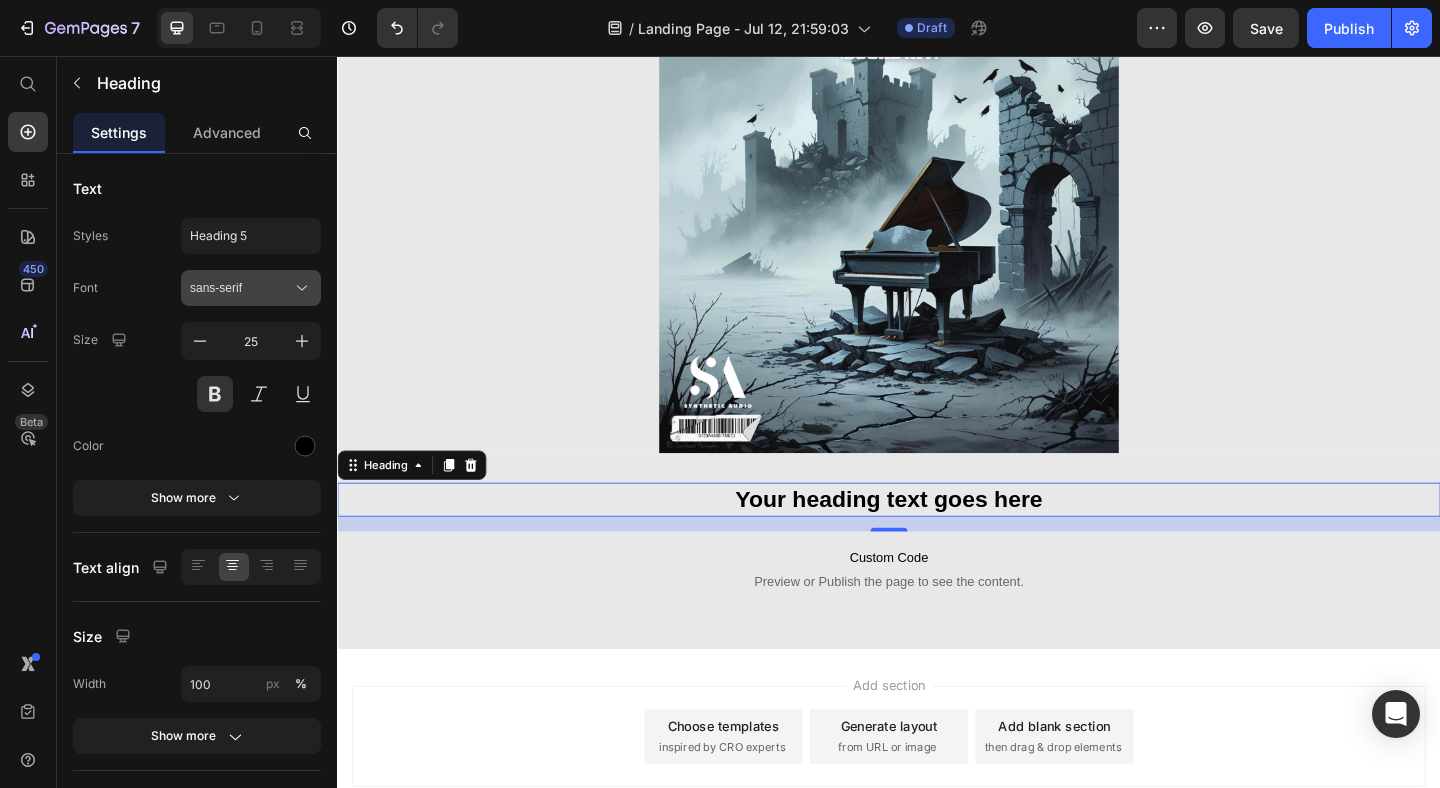 click on "sans-serif" at bounding box center (241, 288) 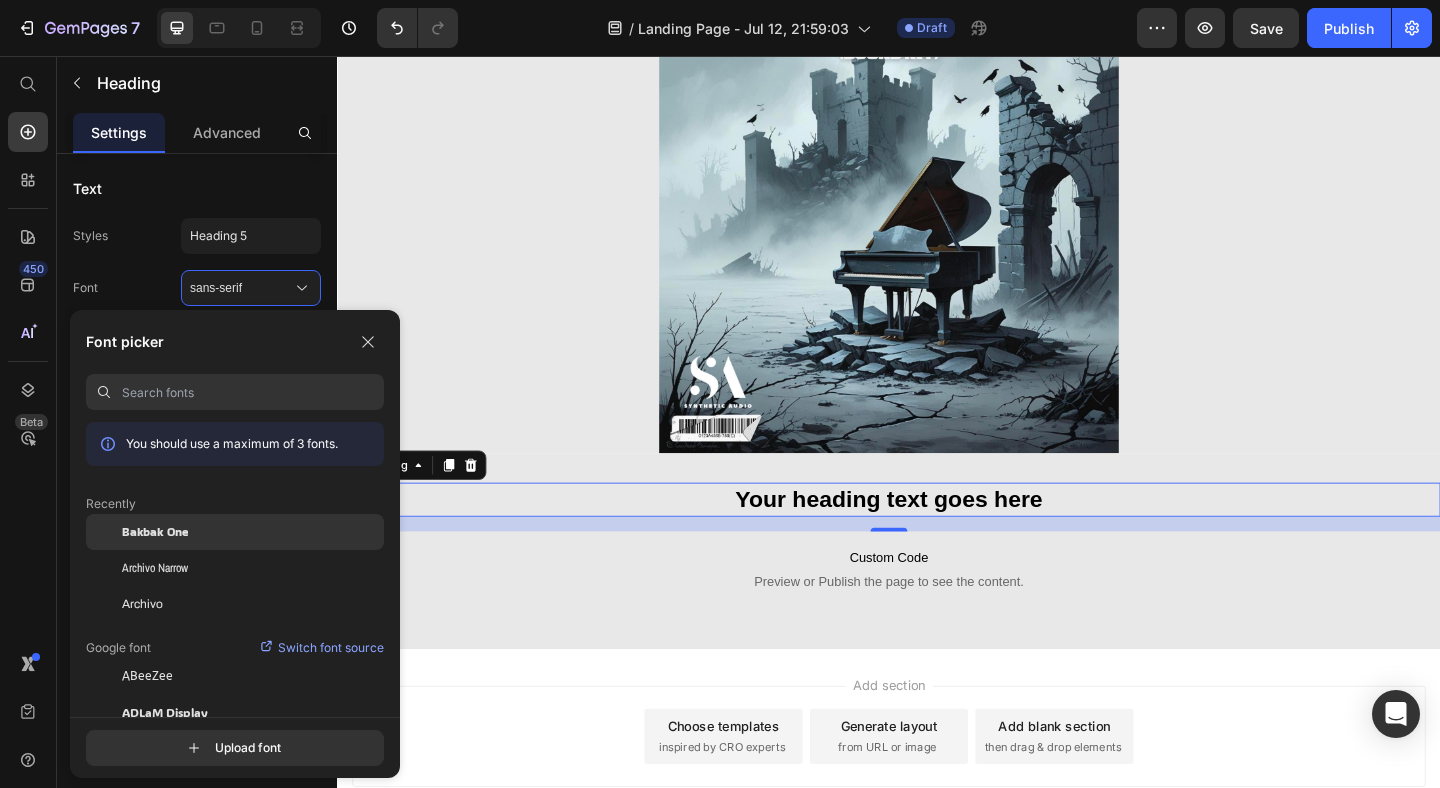 click on "Bakbak One" 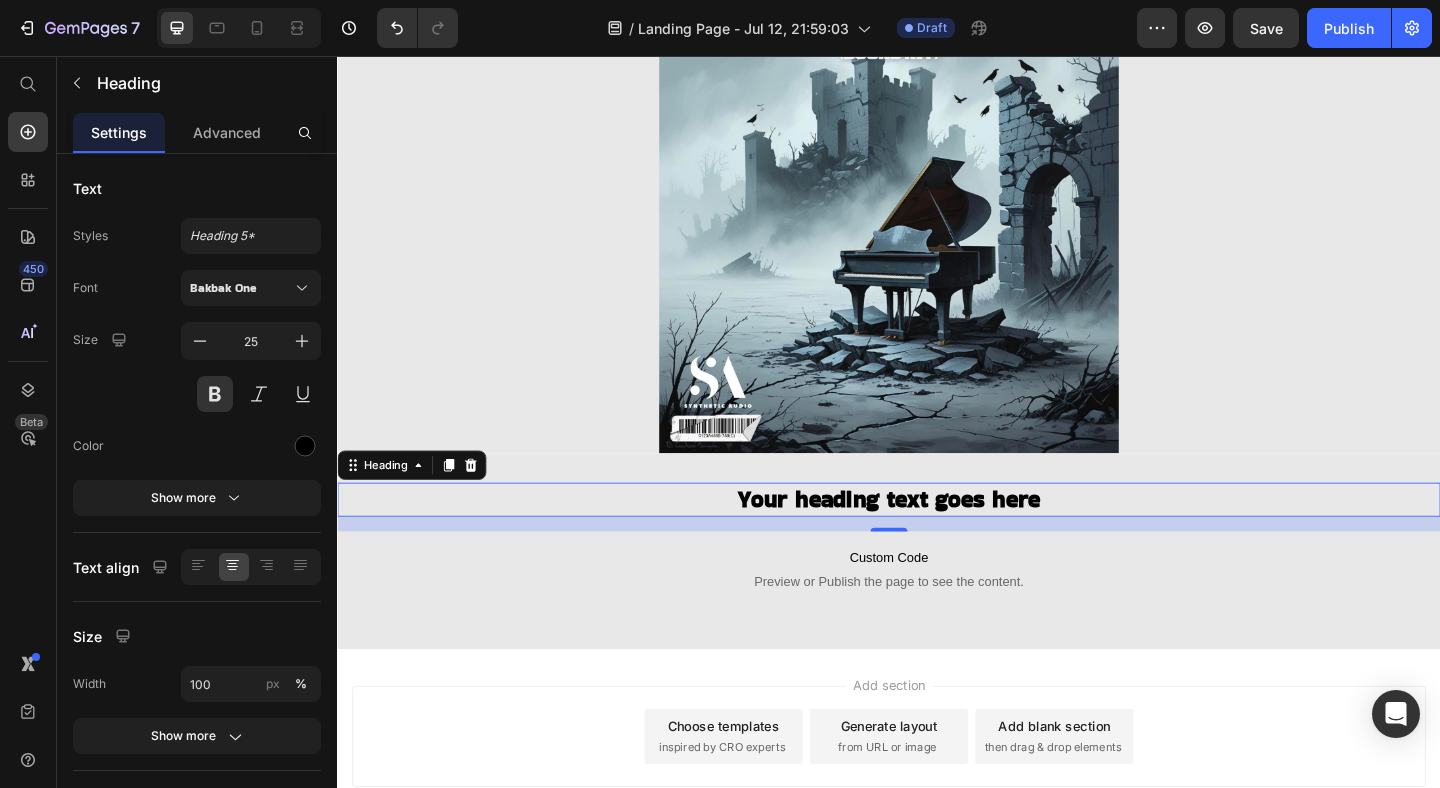 click on "Your heading text goes here" at bounding box center [937, 538] 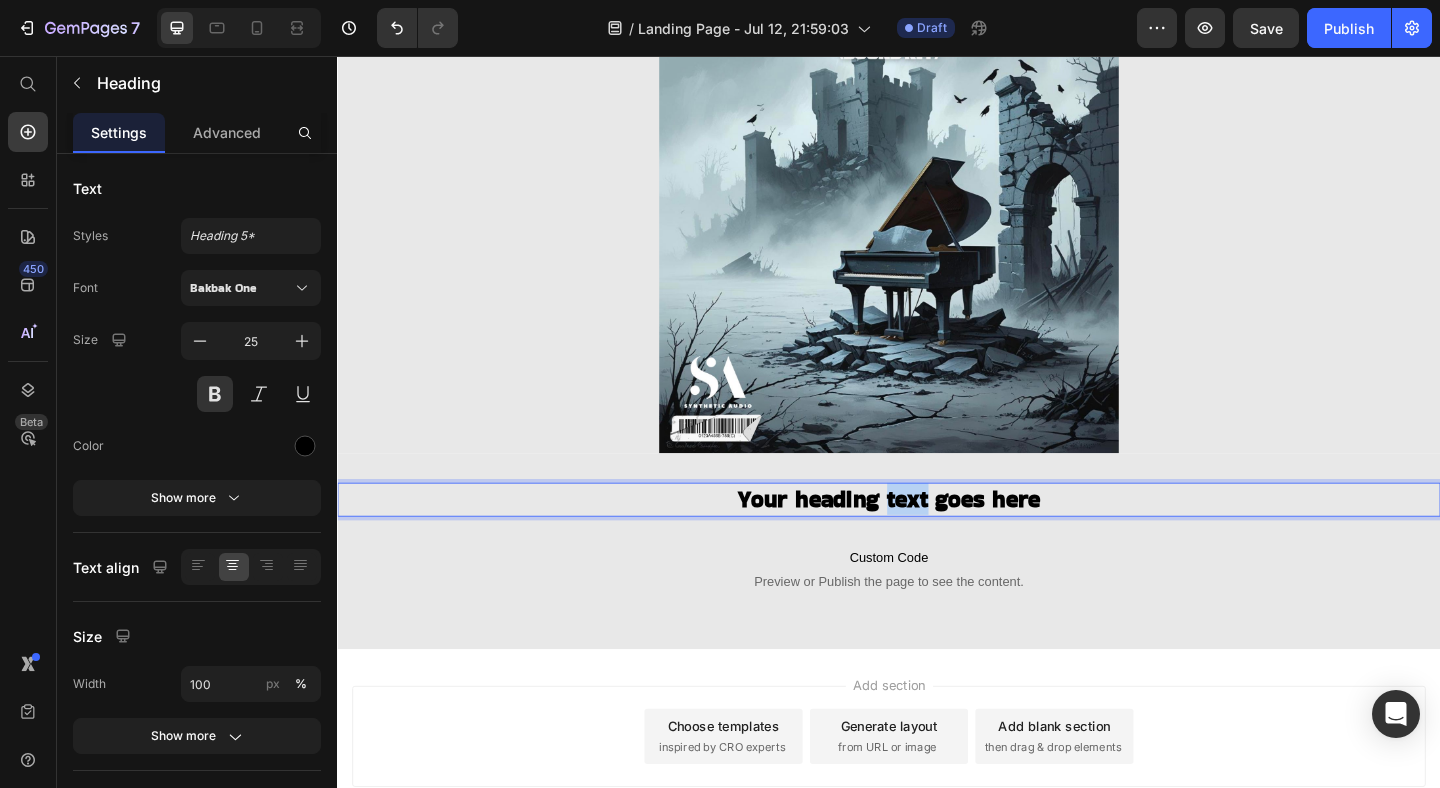click on "Your heading text goes here" at bounding box center (937, 538) 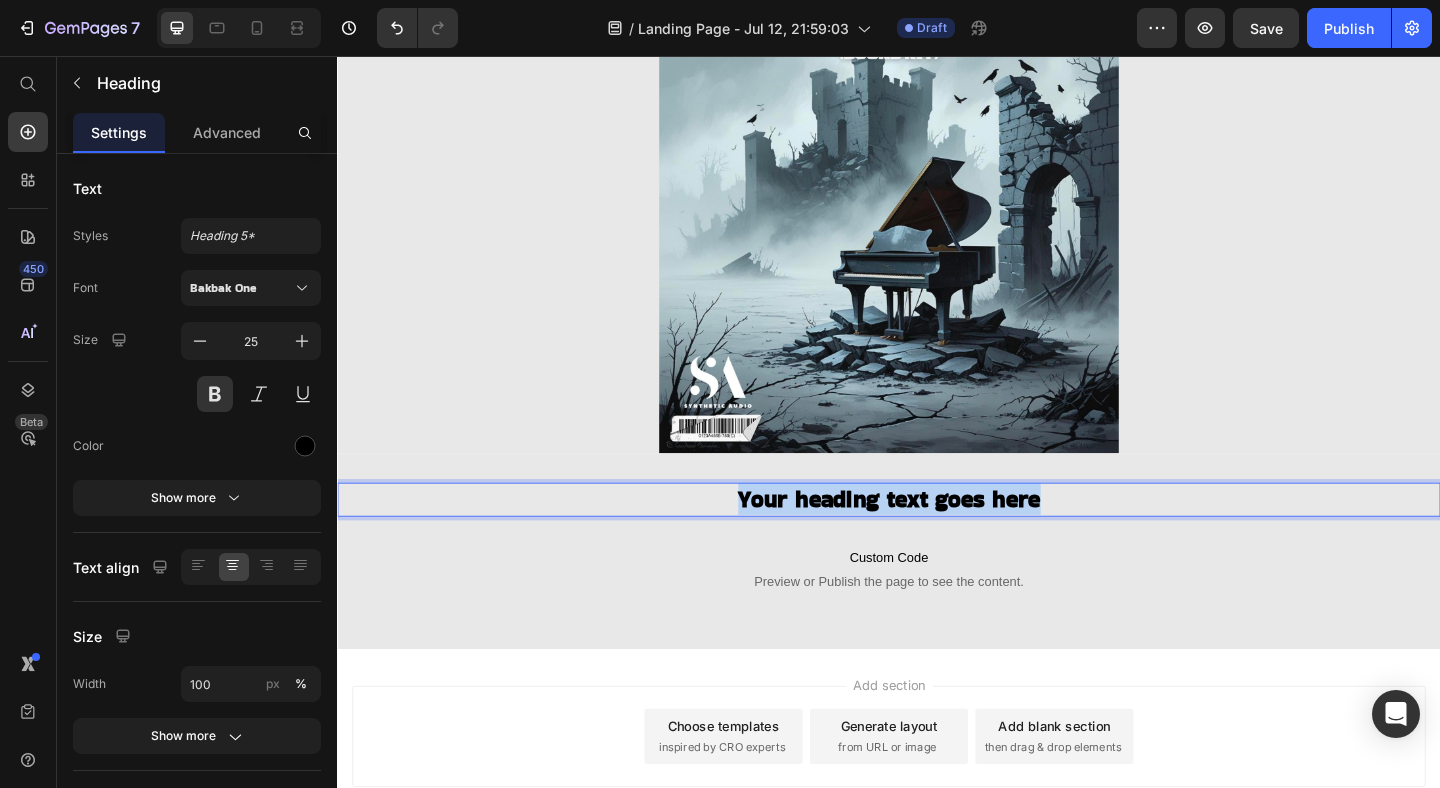 click on "Your heading text goes here" at bounding box center [937, 538] 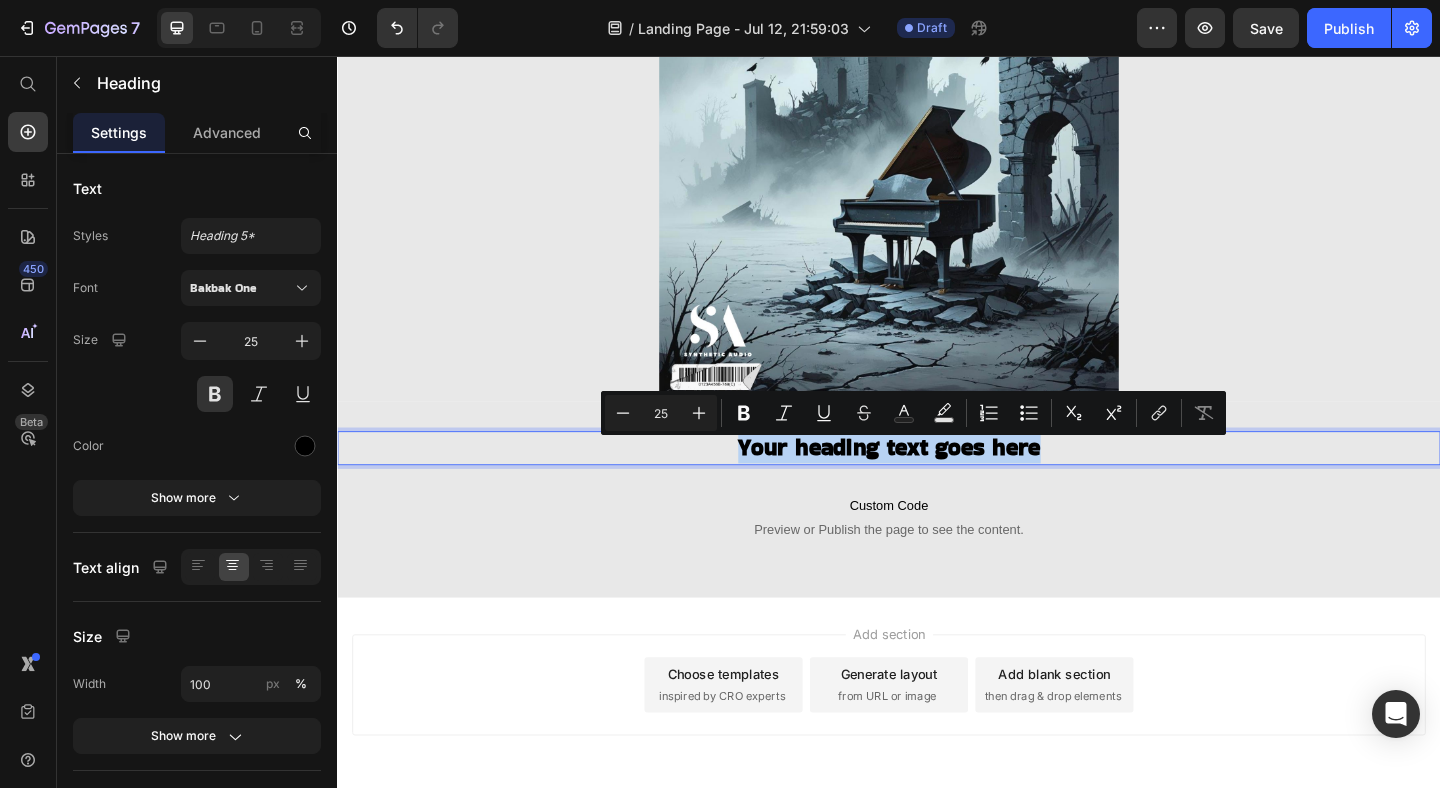 scroll, scrollTop: 365, scrollLeft: 0, axis: vertical 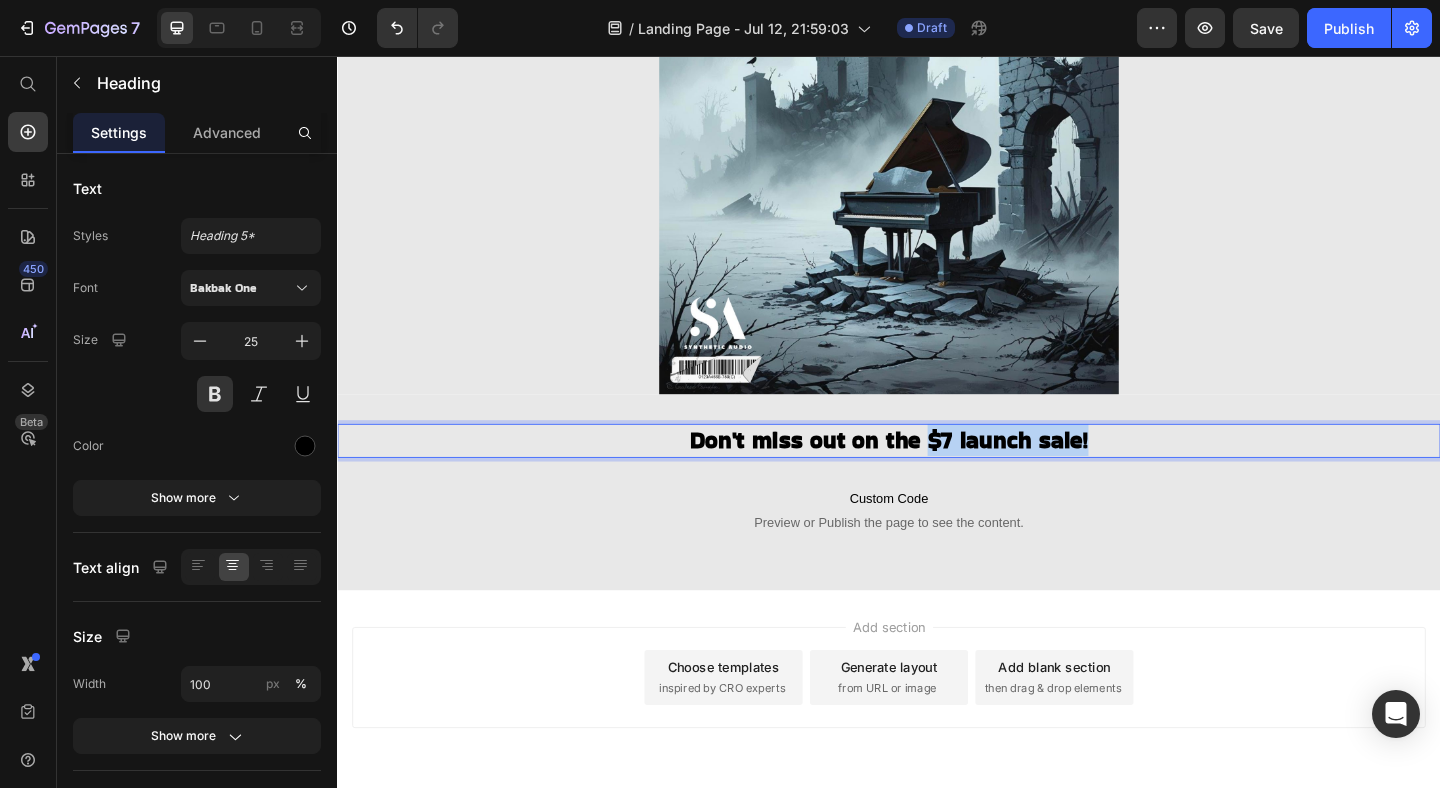 drag, startPoint x: 976, startPoint y: 471, endPoint x: 1153, endPoint y: 471, distance: 177 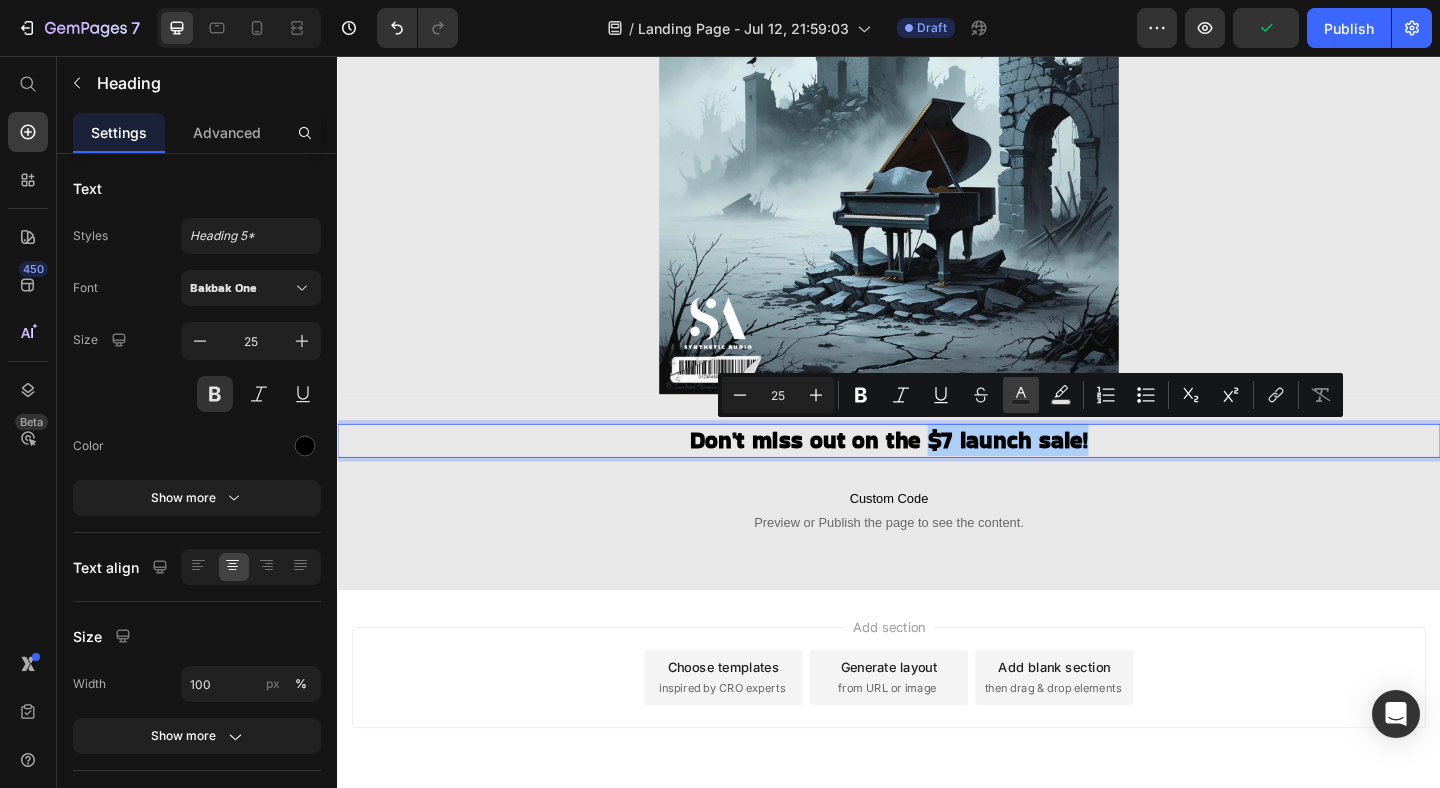 click on "Text Color" at bounding box center (1021, 395) 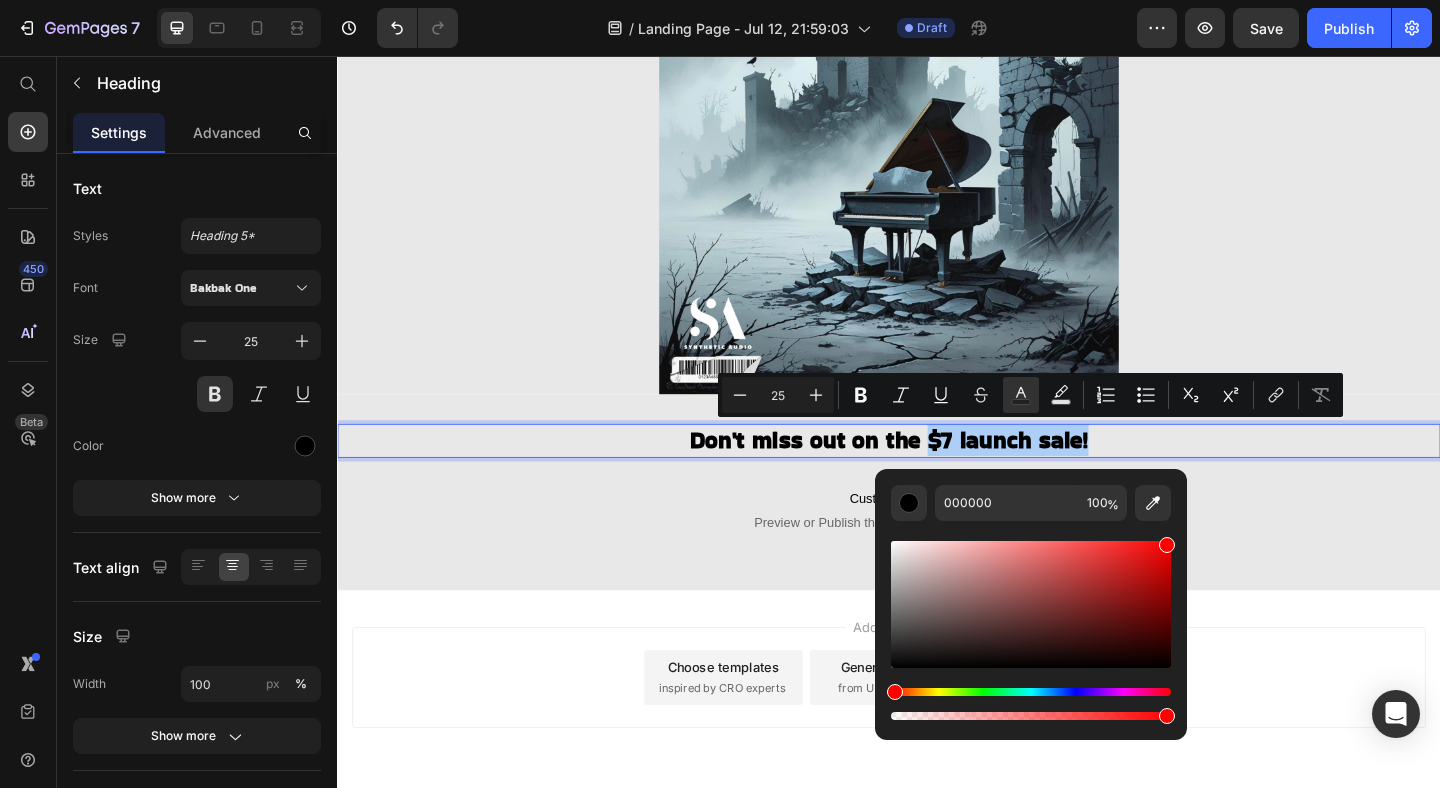 drag, startPoint x: 1472, startPoint y: 627, endPoint x: 1323, endPoint y: 487, distance: 204.45293 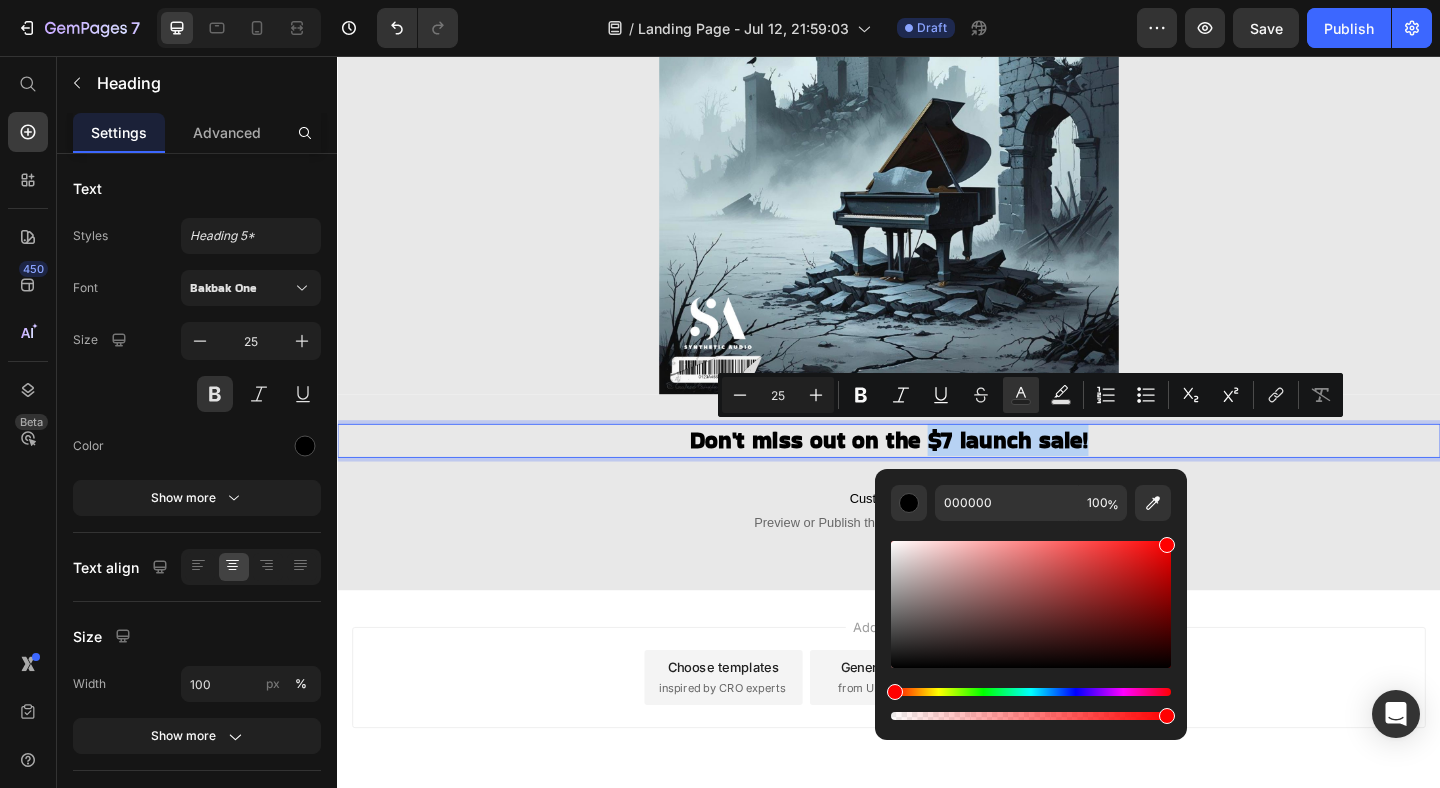 type on "FF0000" 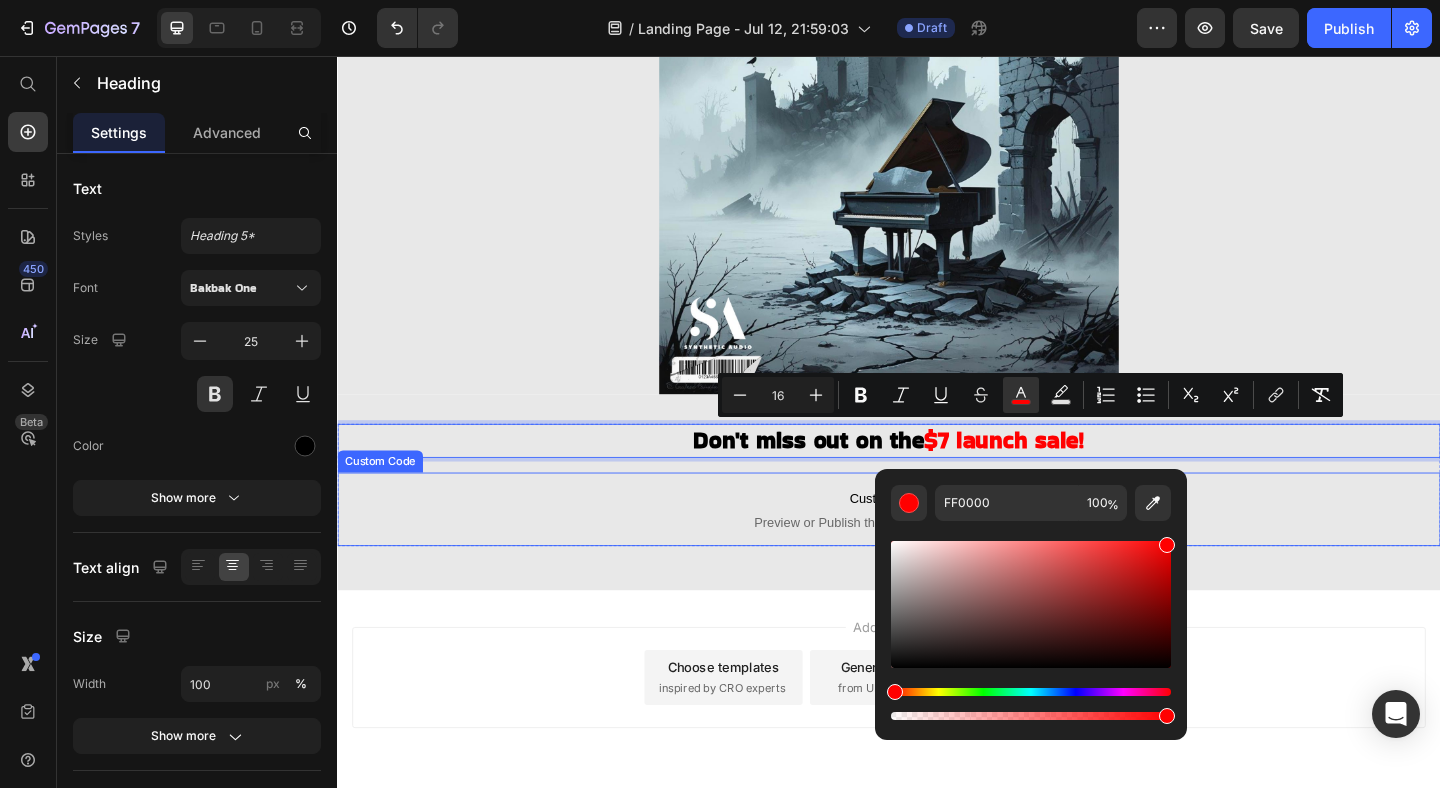 click on "Custom Code" at bounding box center [937, 537] 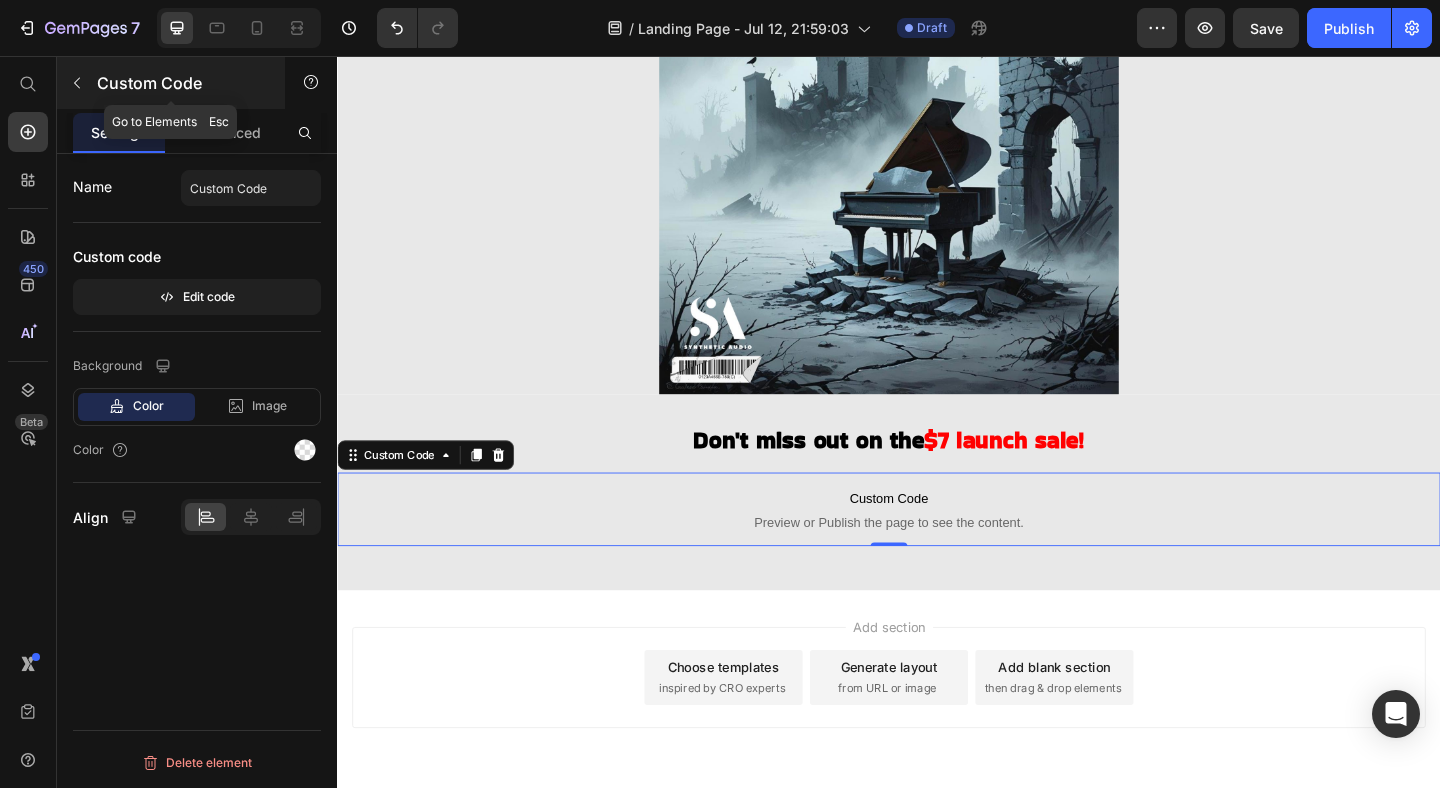 click at bounding box center [77, 83] 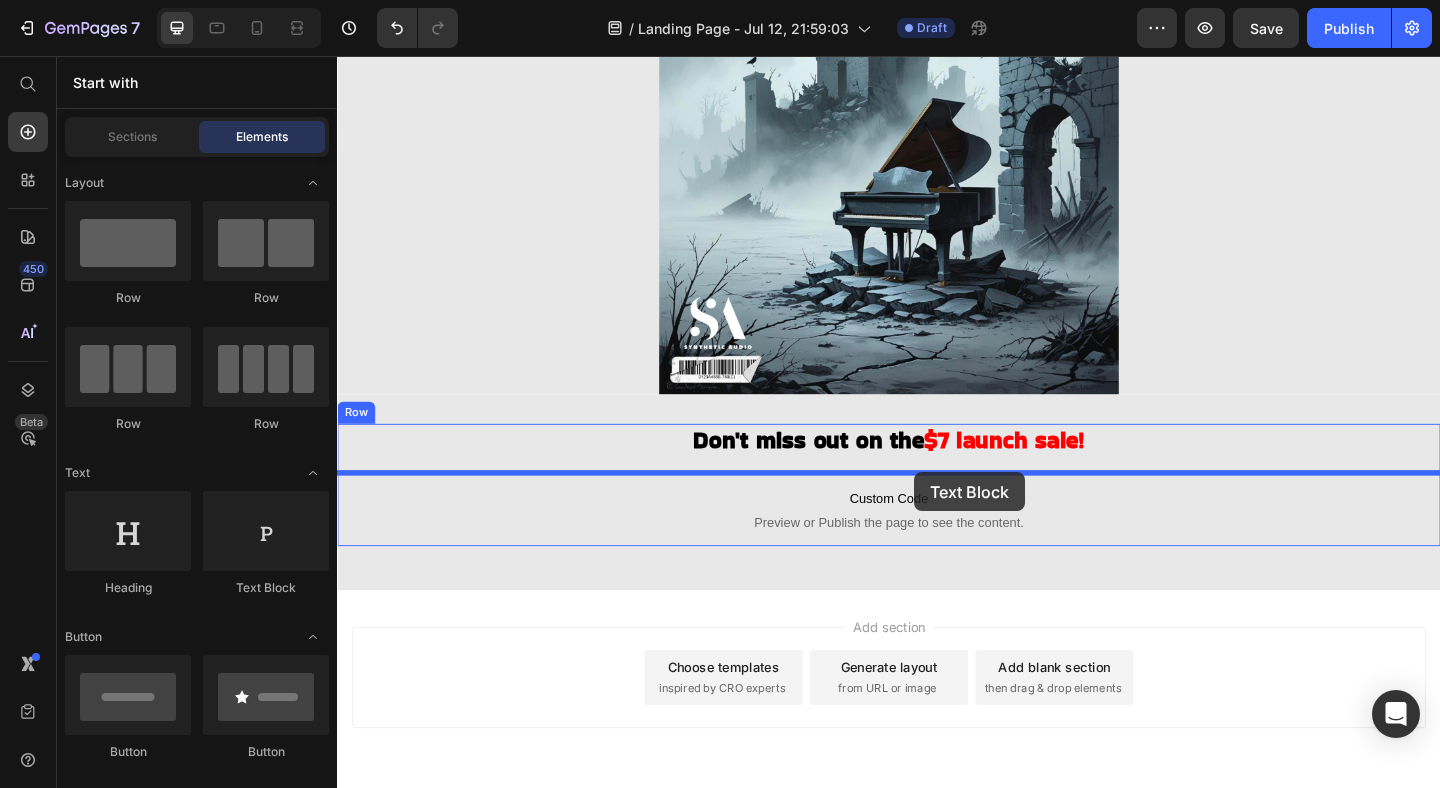 drag, startPoint x: 604, startPoint y: 609, endPoint x: 965, endPoint y: 508, distance: 374.86264 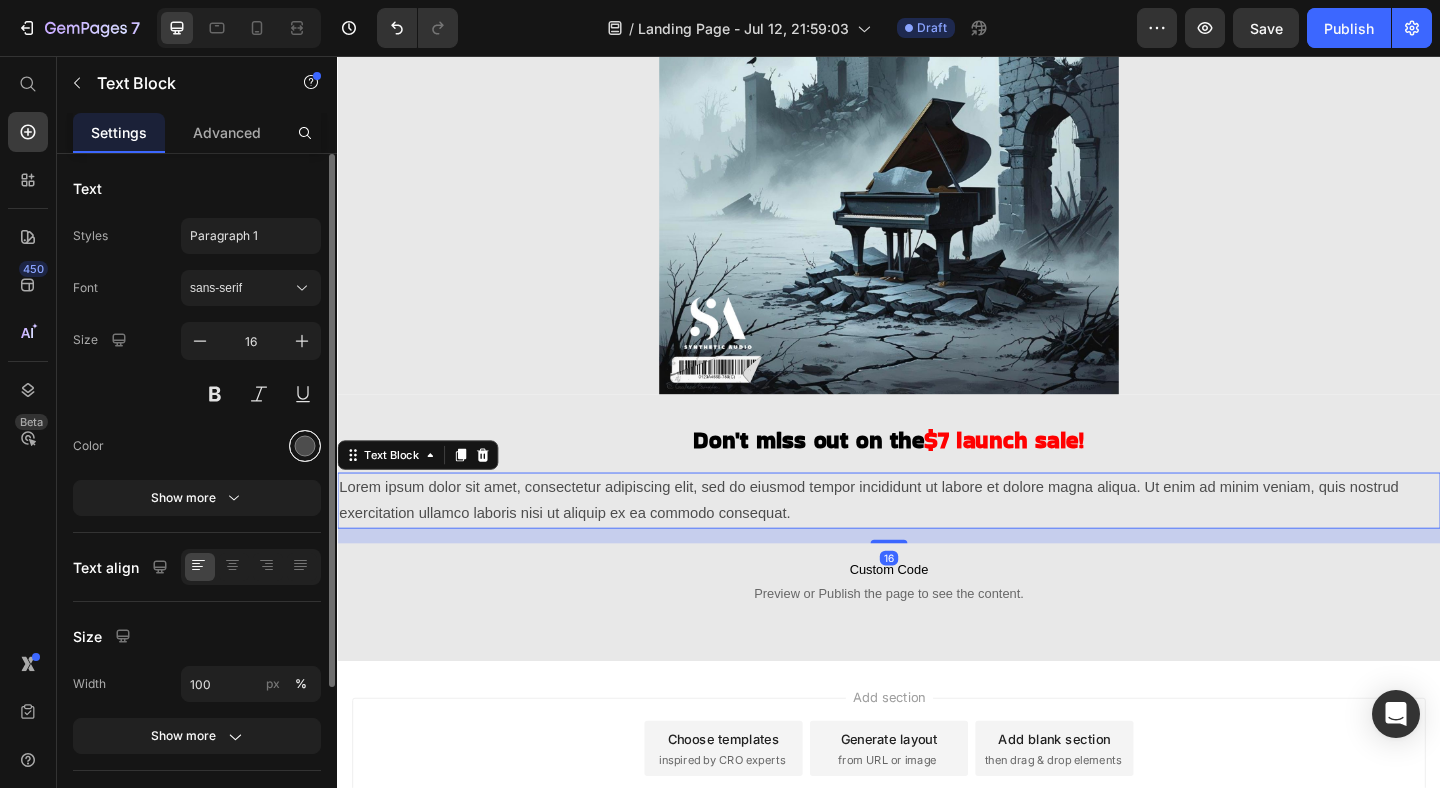 click at bounding box center [305, 446] 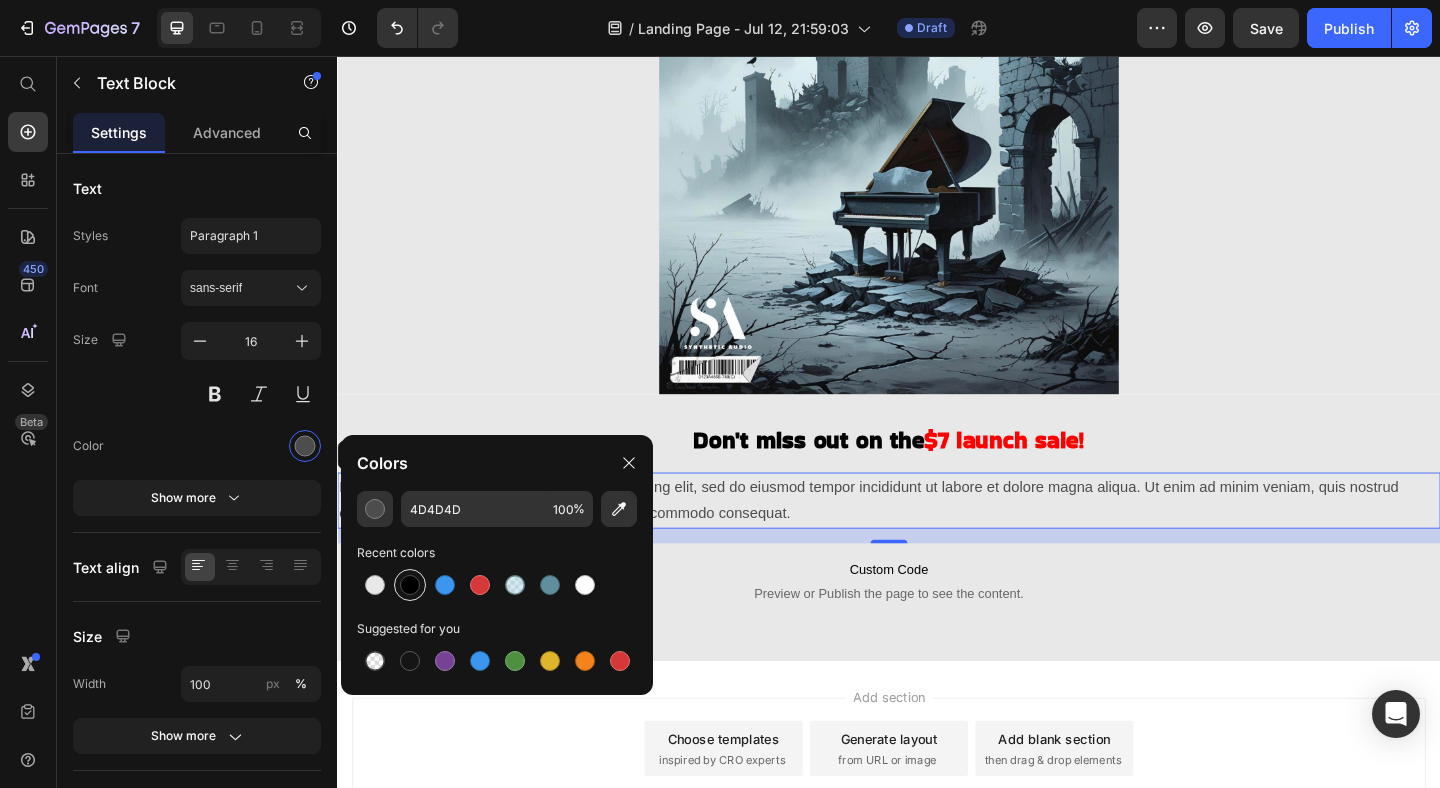 click at bounding box center (410, 585) 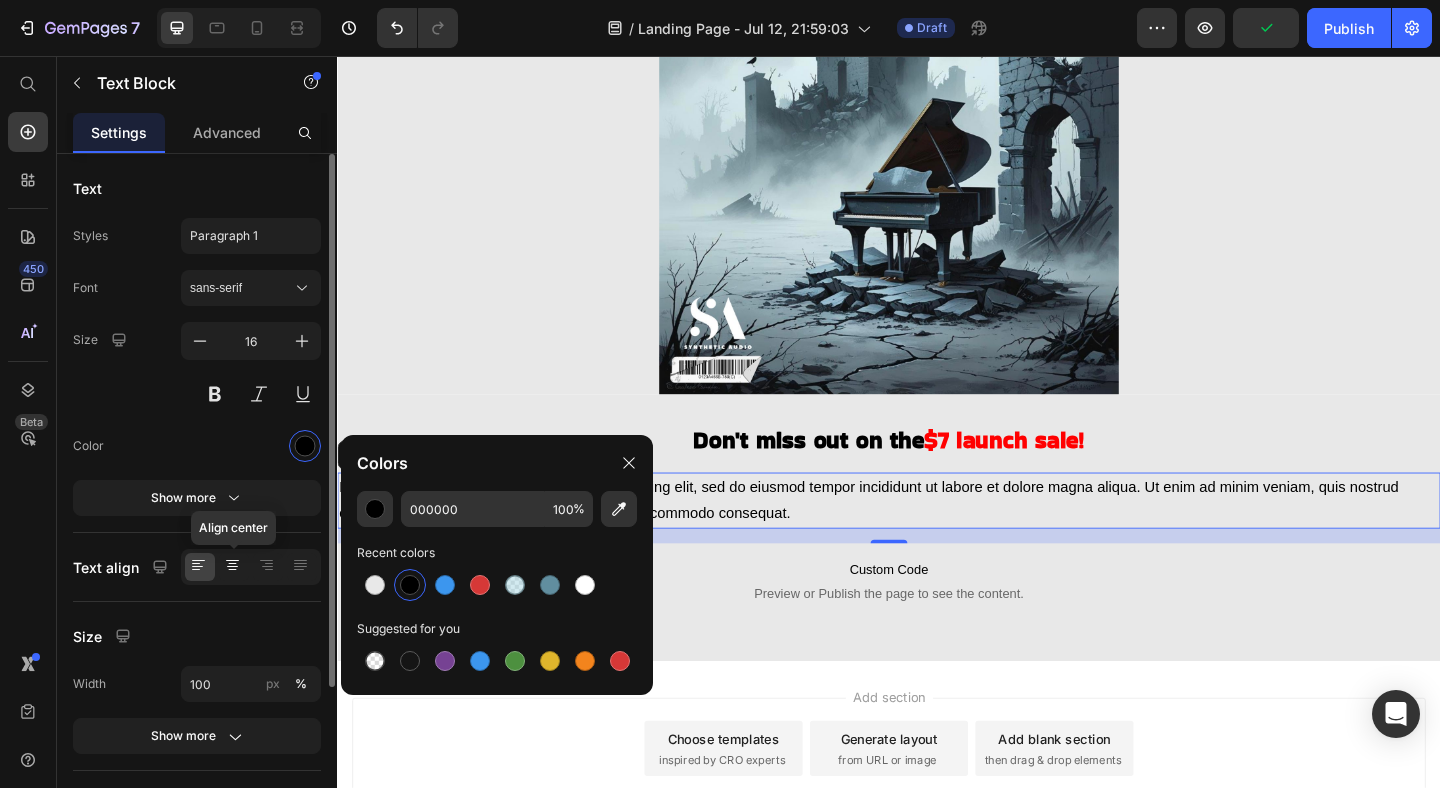 click 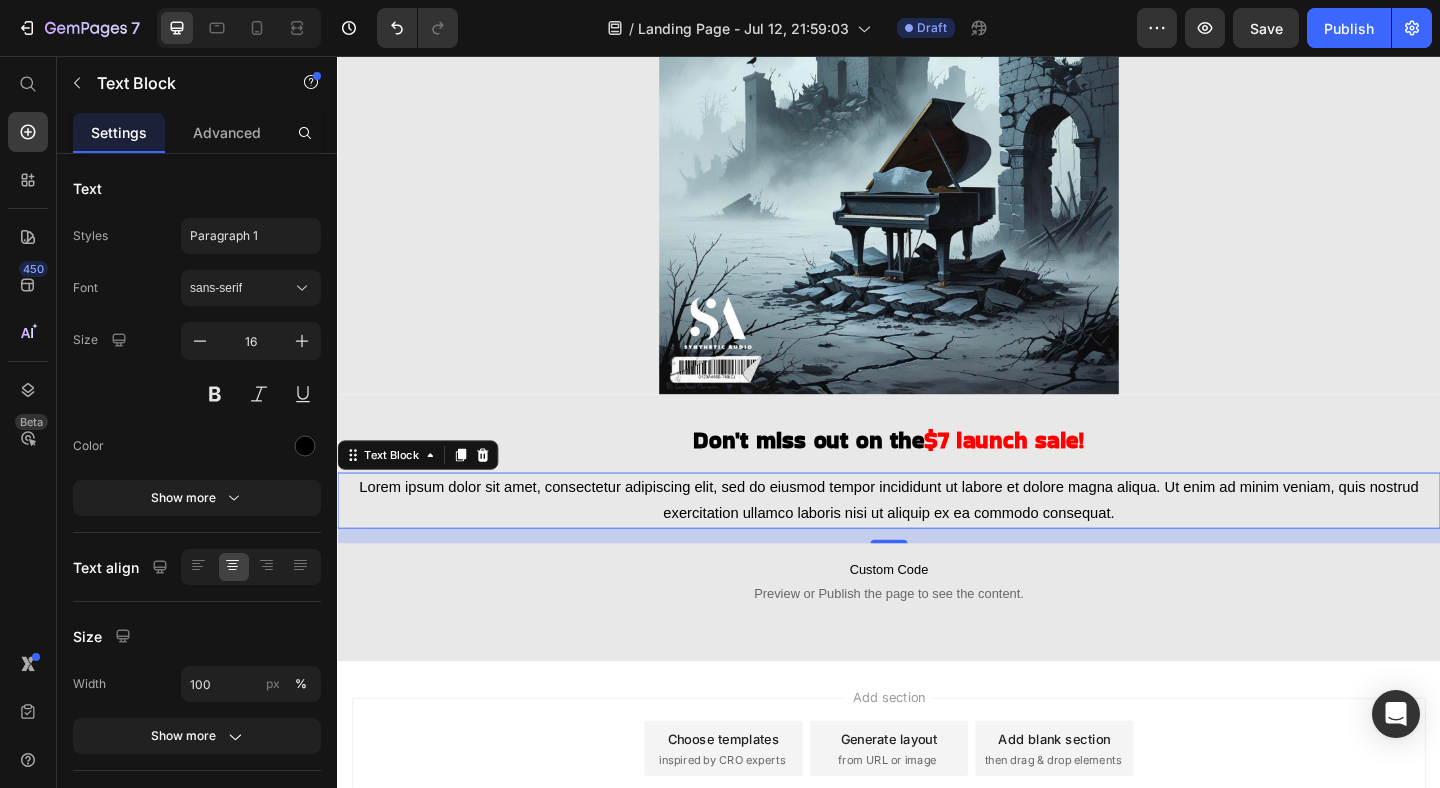 click on "Lorem ipsum dolor sit amet, consectetur adipiscing elit, sed do eiusmod tempor incididunt ut labore et dolore magna aliqua. Ut enim ad minim veniam, quis nostrud exercitation ullamco laboris nisi ut aliquip ex ea commodo consequat." at bounding box center (937, 540) 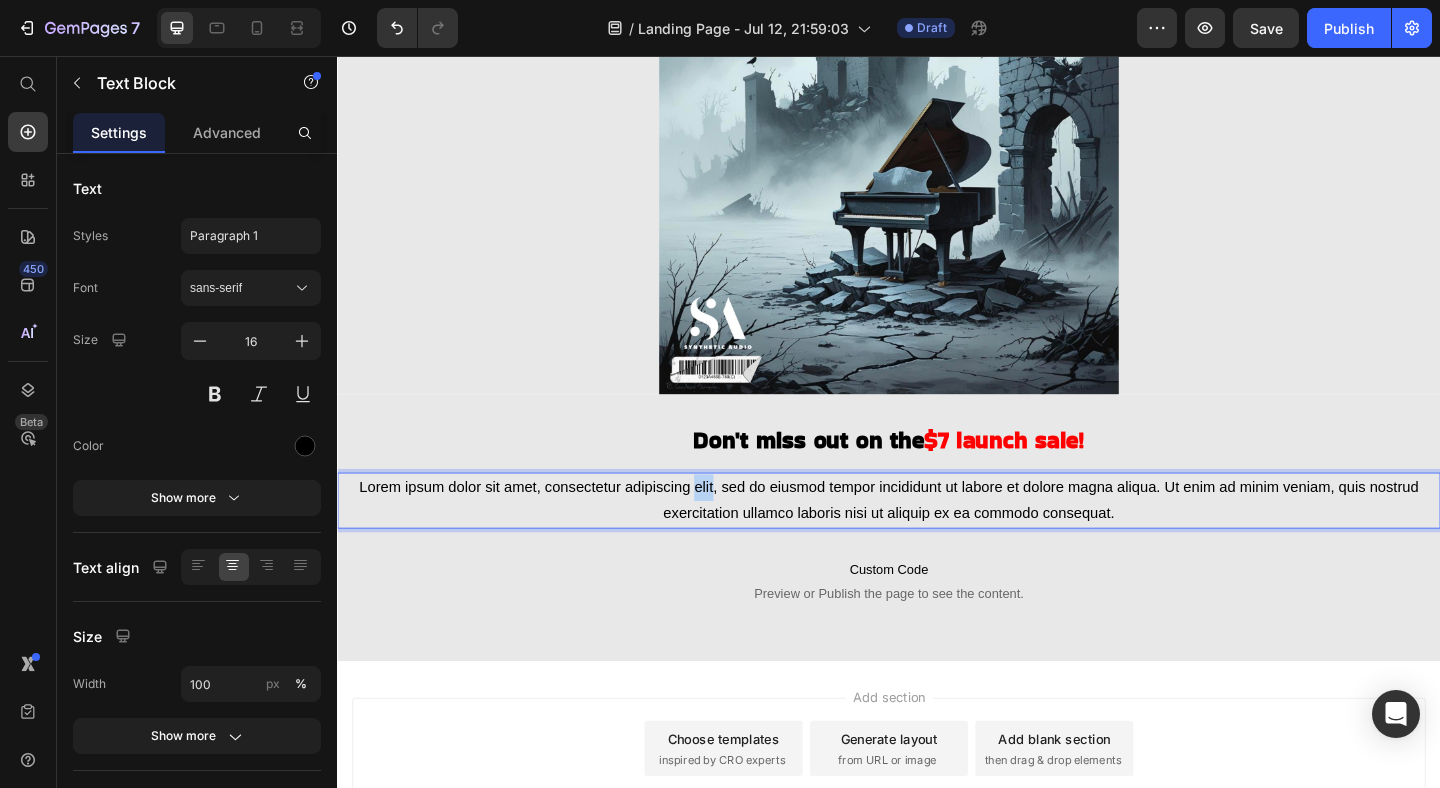 click on "Lorem ipsum dolor sit amet, consectetur adipiscing elit, sed do eiusmod tempor incididunt ut labore et dolore magna aliqua. Ut enim ad minim veniam, quis nostrud exercitation ullamco laboris nisi ut aliquip ex ea commodo consequat." at bounding box center (937, 540) 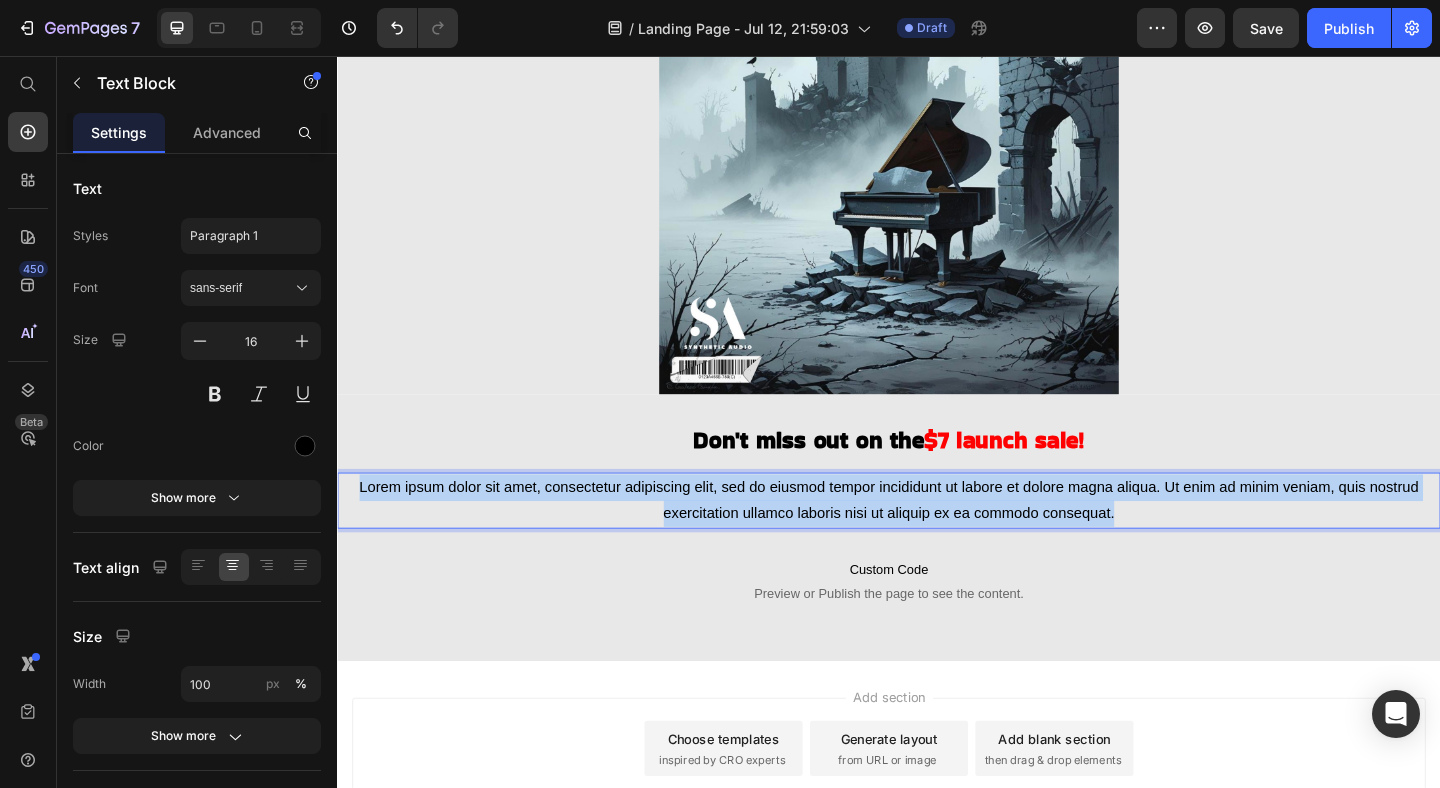 click on "Lorem ipsum dolor sit amet, consectetur adipiscing elit, sed do eiusmod tempor incididunt ut labore et dolore magna aliqua. Ut enim ad minim veniam, quis nostrud exercitation ullamco laboris nisi ut aliquip ex ea commodo consequat." at bounding box center (937, 540) 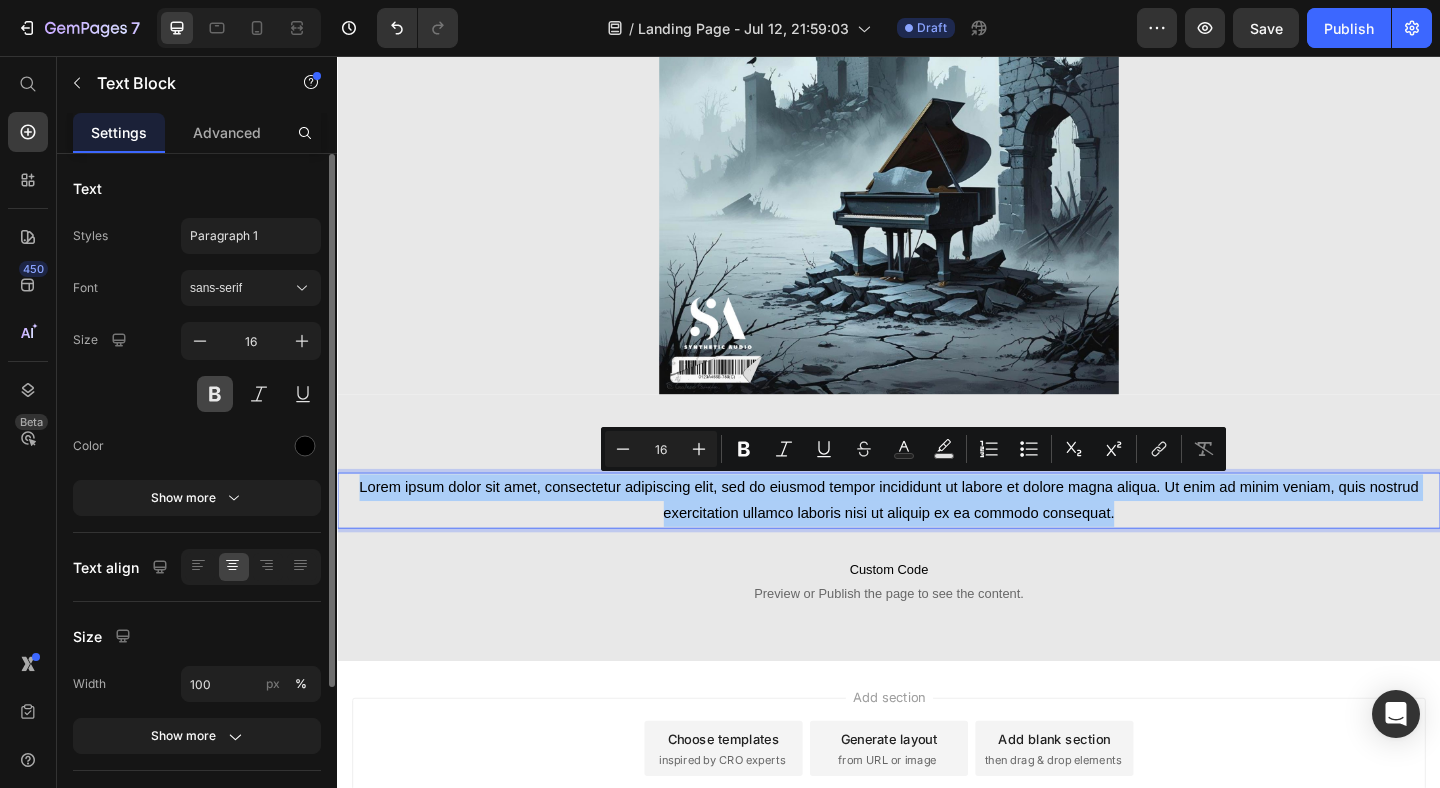 click at bounding box center [215, 394] 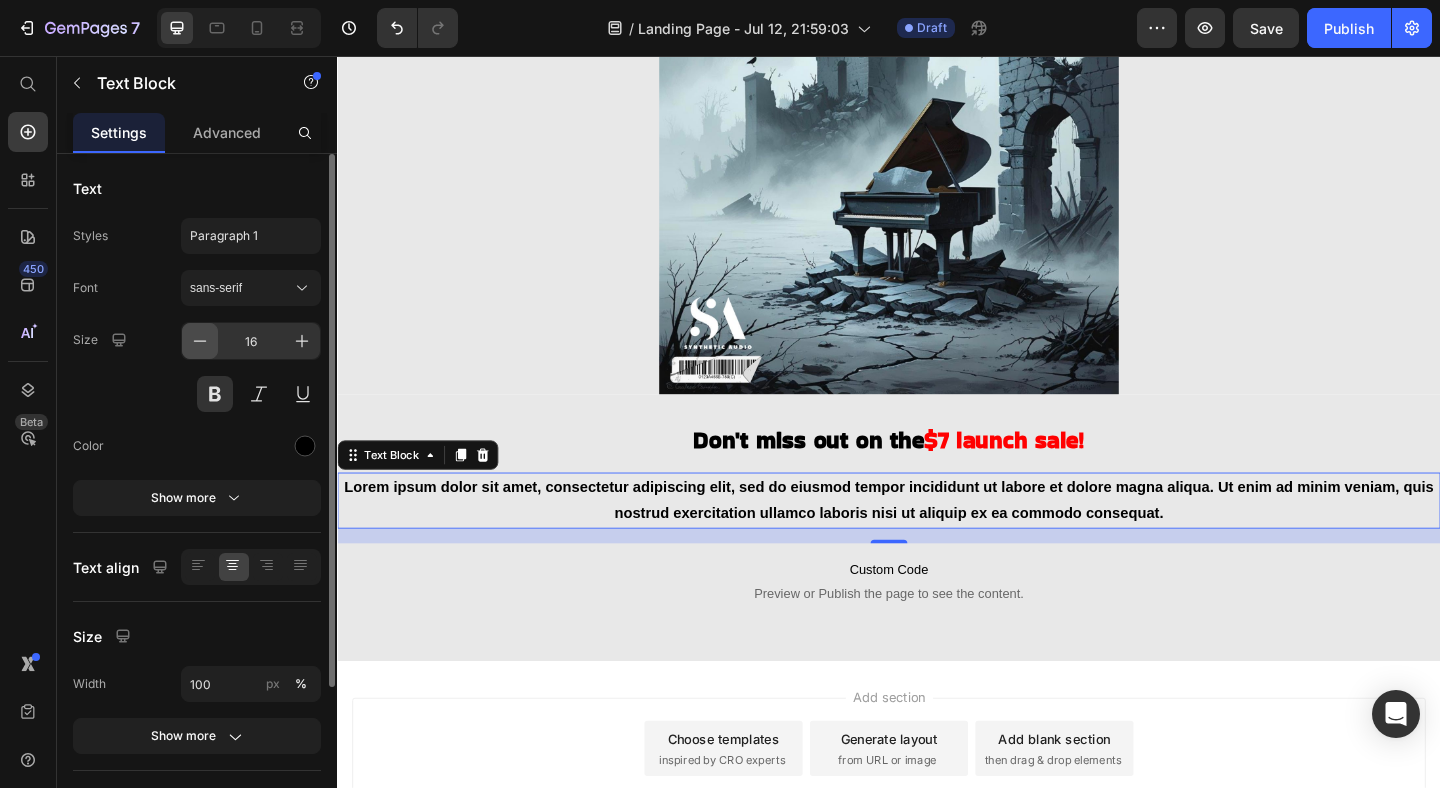 click 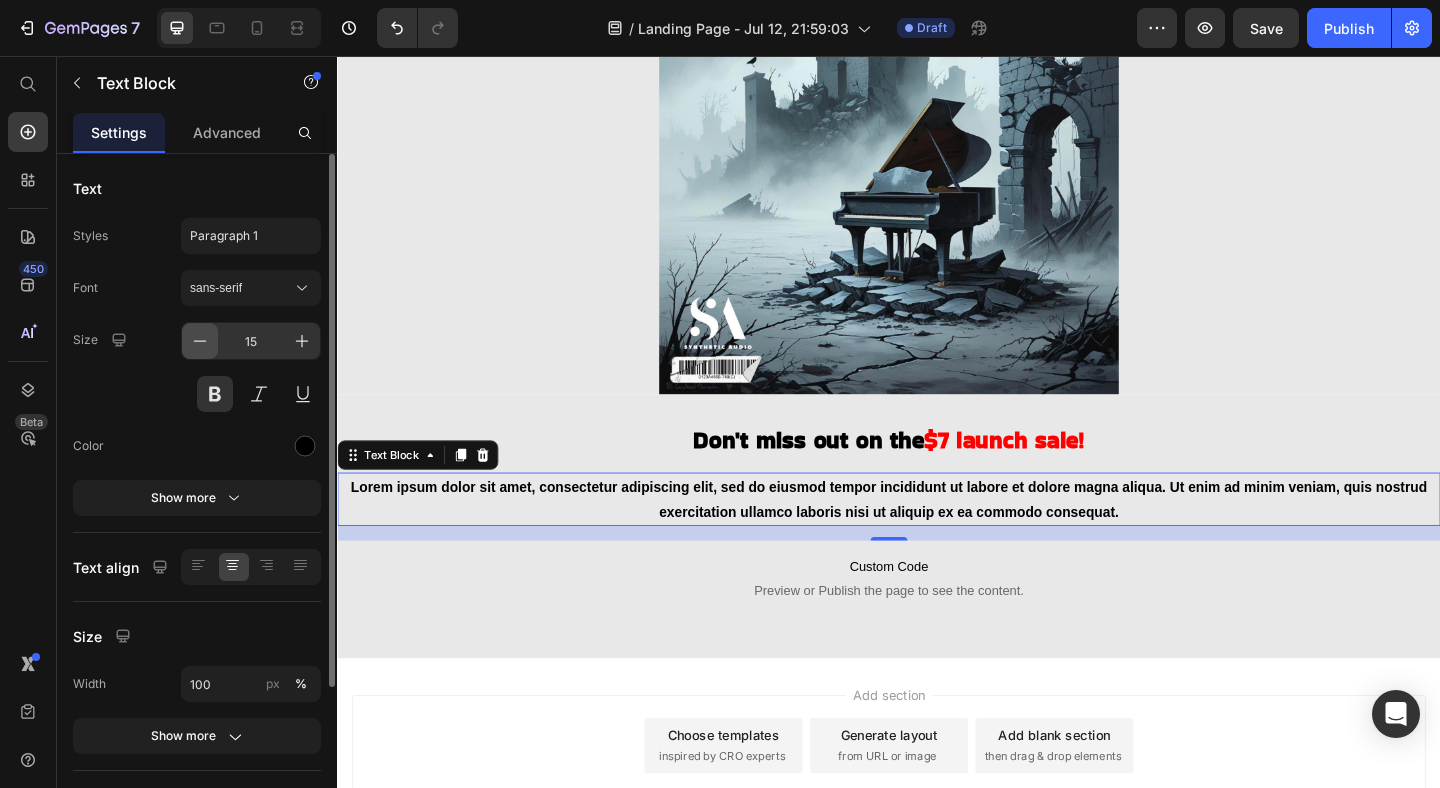 click 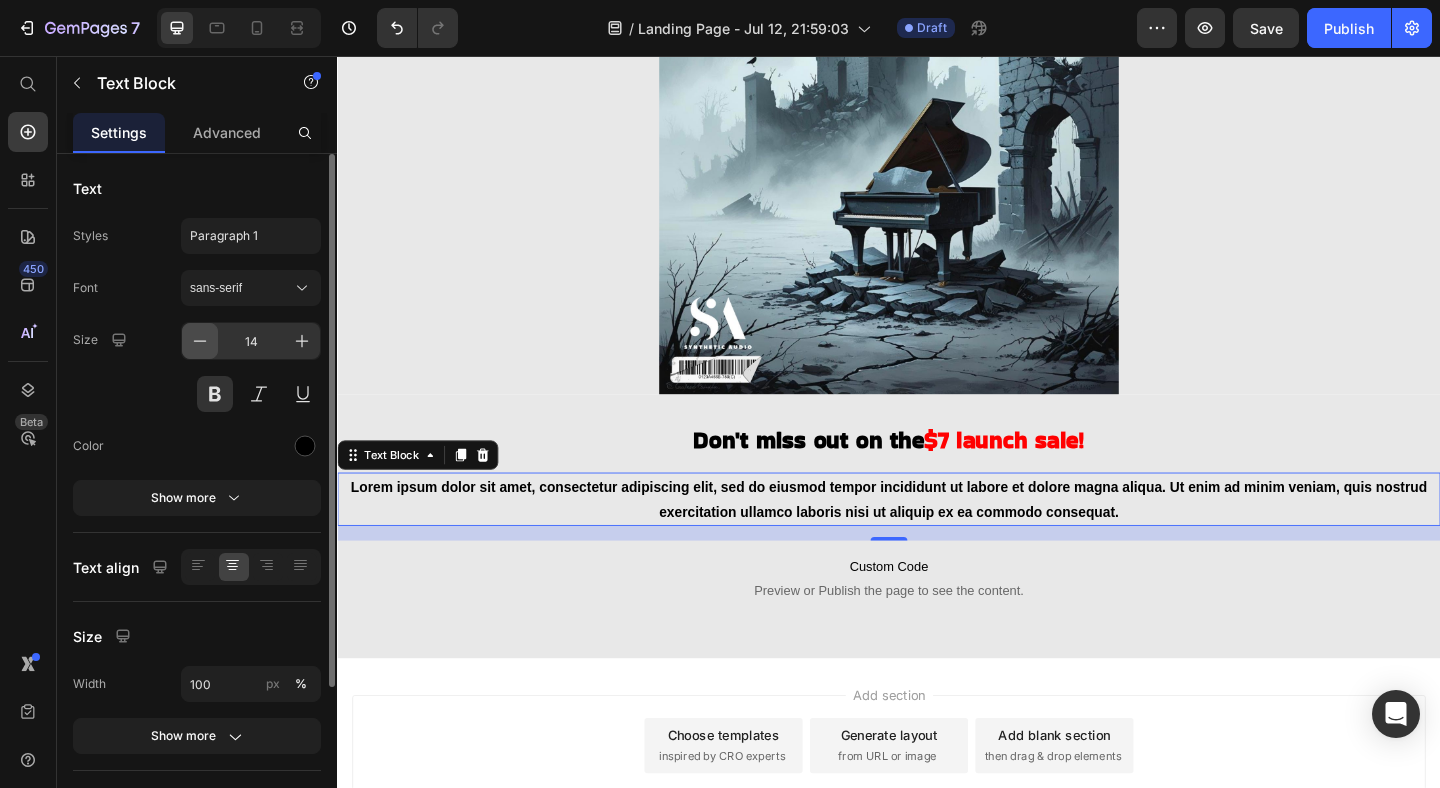click 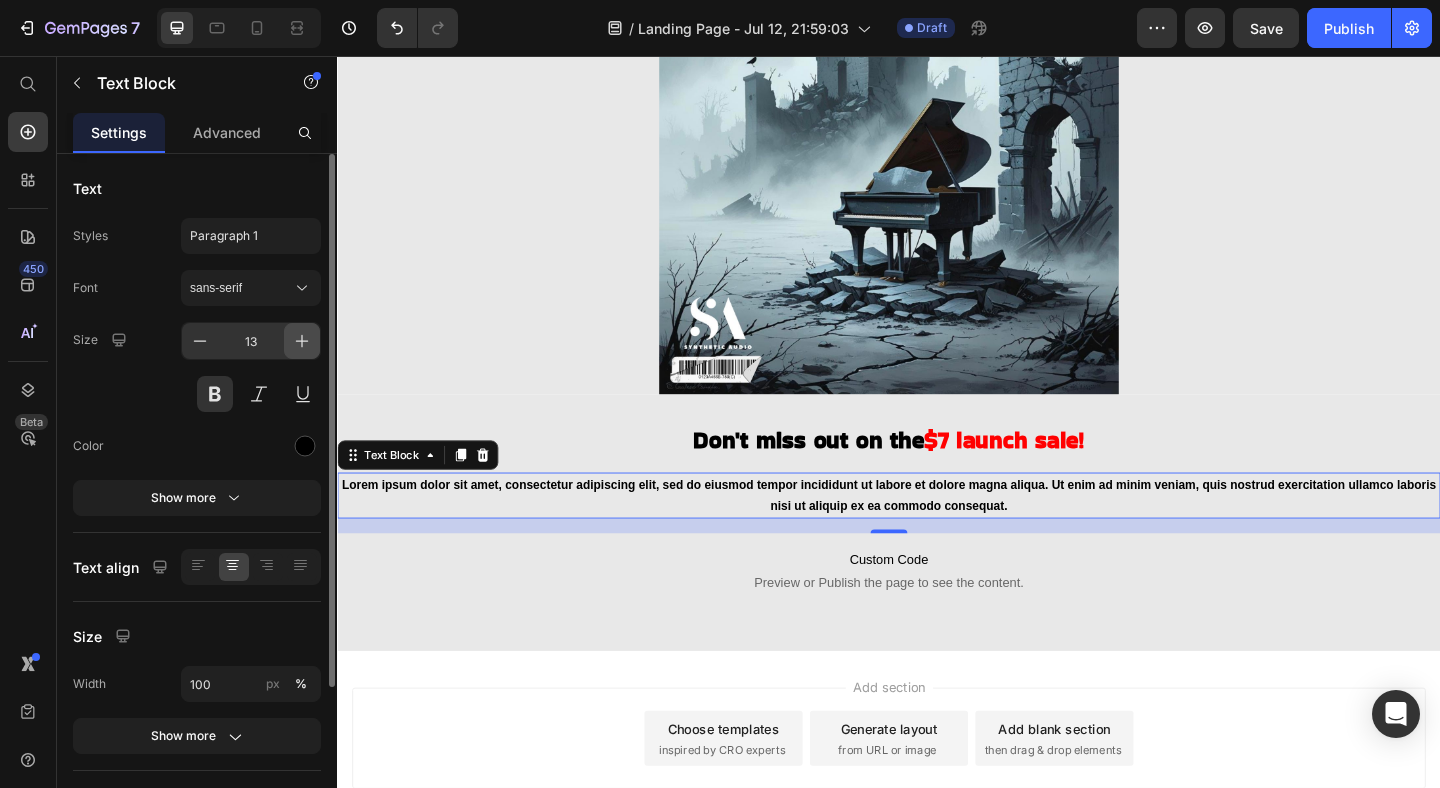 click 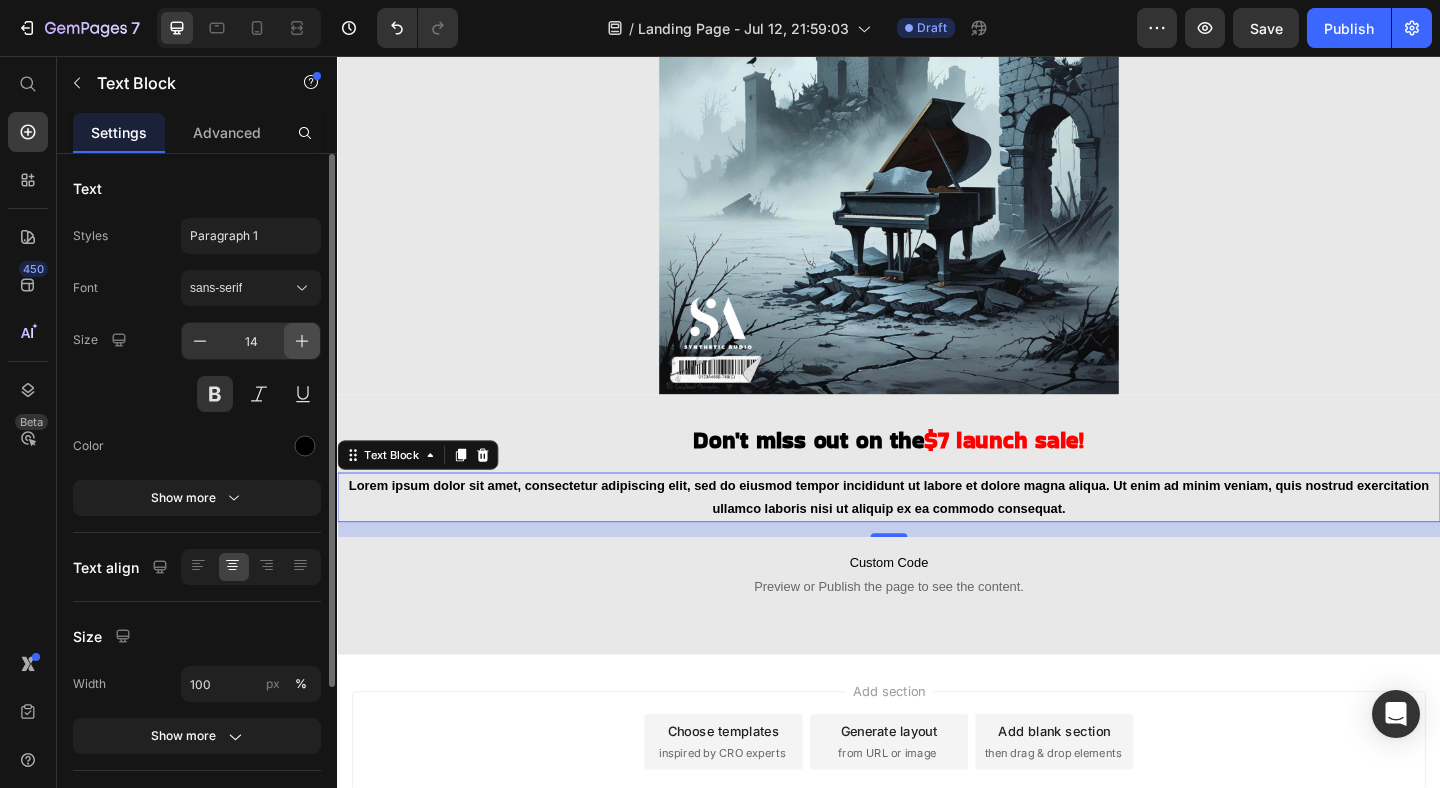 click 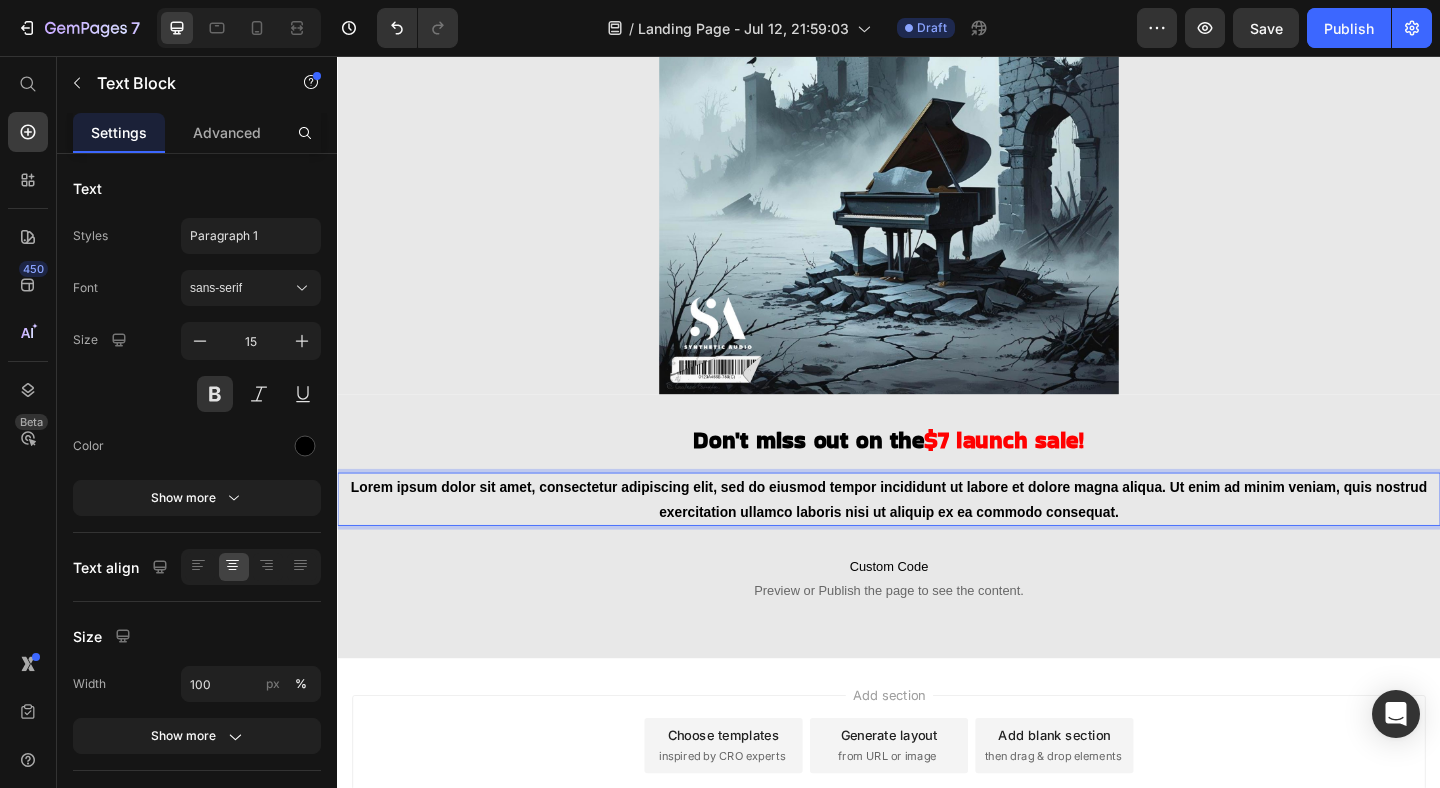 click on "Lorem ipsum dolor sit amet, consectetur adipiscing elit, sed do eiusmod tempor incididunt ut labore et dolore magna aliqua. Ut enim ad minim veniam, quis nostrud exercitation ullamco laboris nisi ut aliquip ex ea commodo consequat." at bounding box center (937, 538) 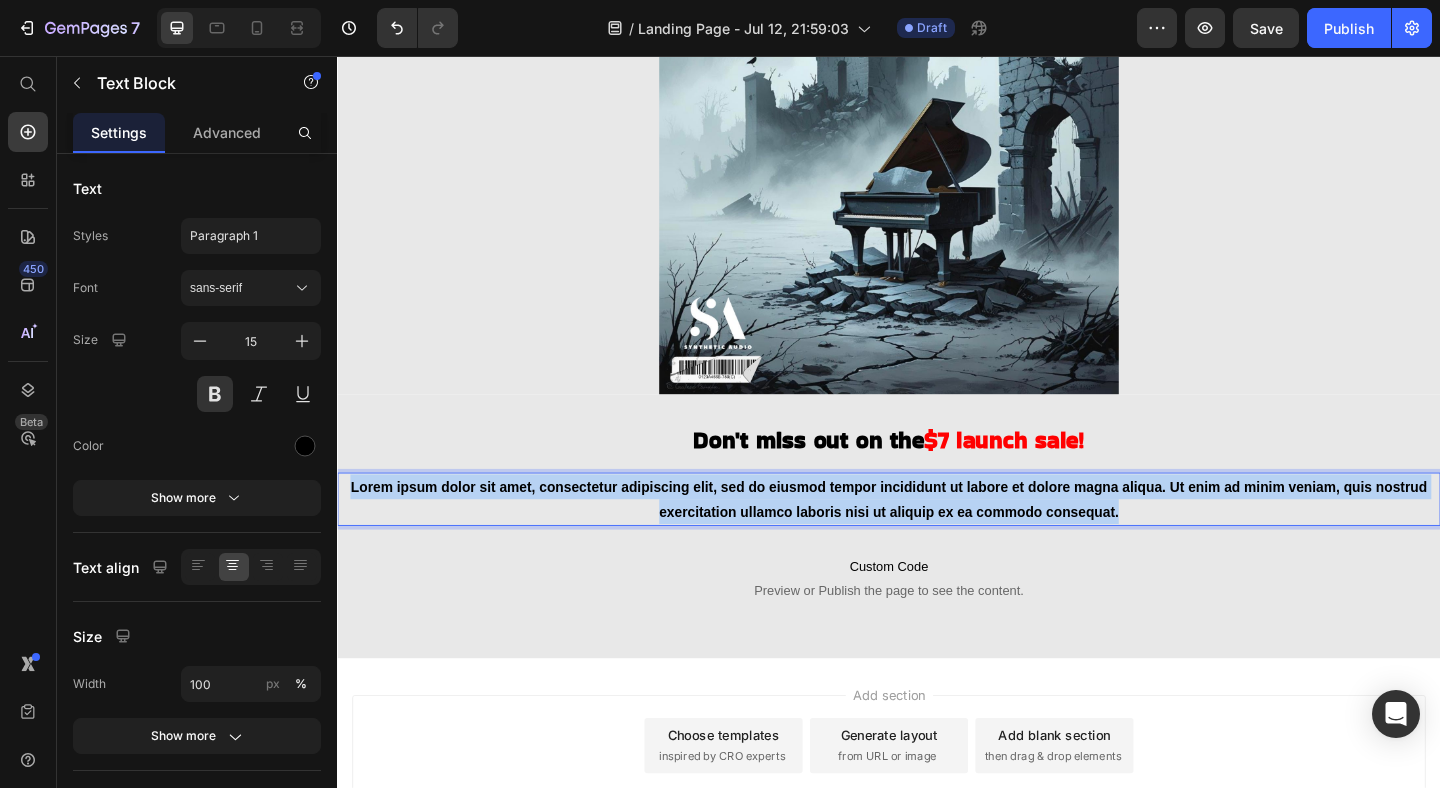 click on "Lorem ipsum dolor sit amet, consectetur adipiscing elit, sed do eiusmod tempor incididunt ut labore et dolore magna aliqua. Ut enim ad minim veniam, quis nostrud exercitation ullamco laboris nisi ut aliquip ex ea commodo consequat." at bounding box center [937, 538] 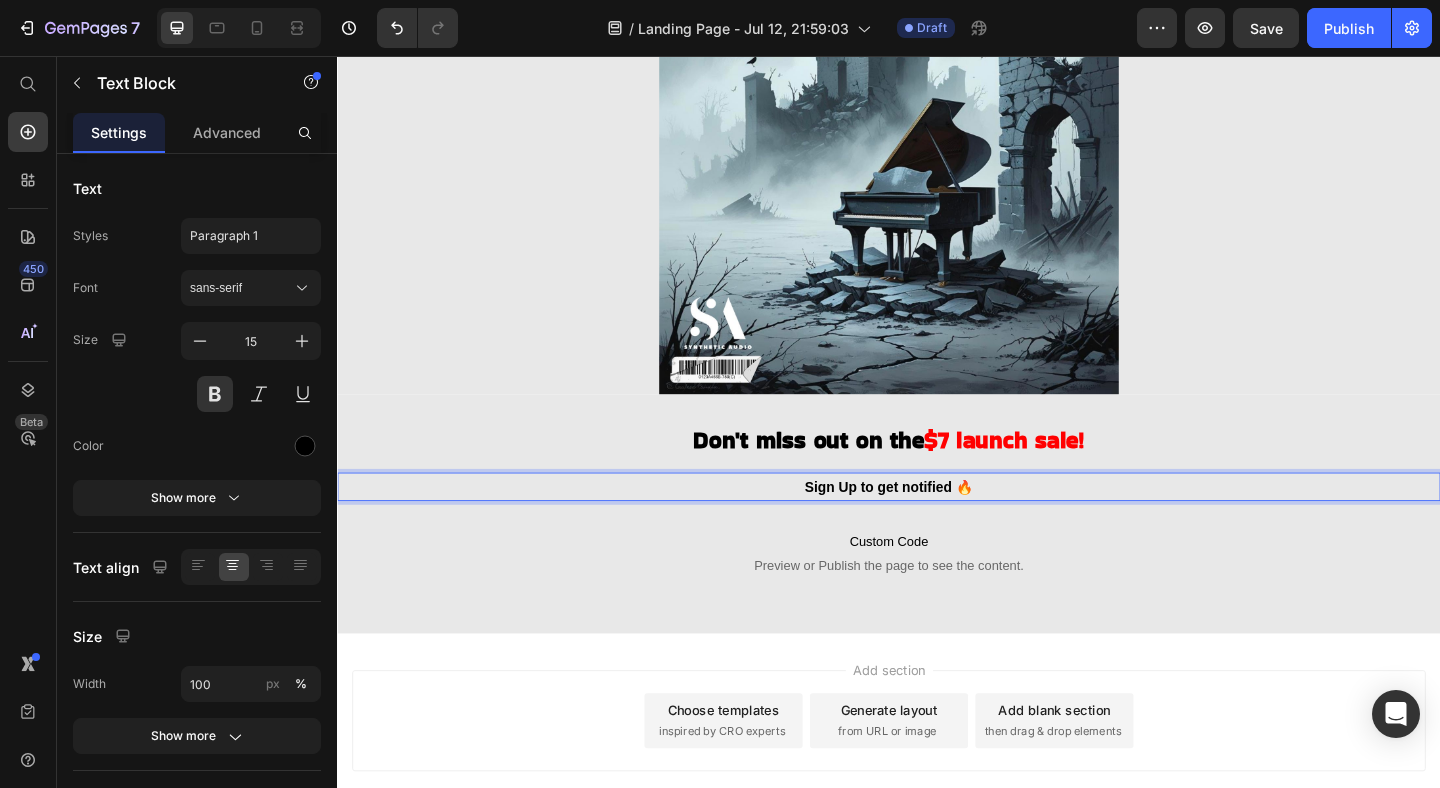 click on "Sign Up to get notified 🔥" at bounding box center (937, 524) 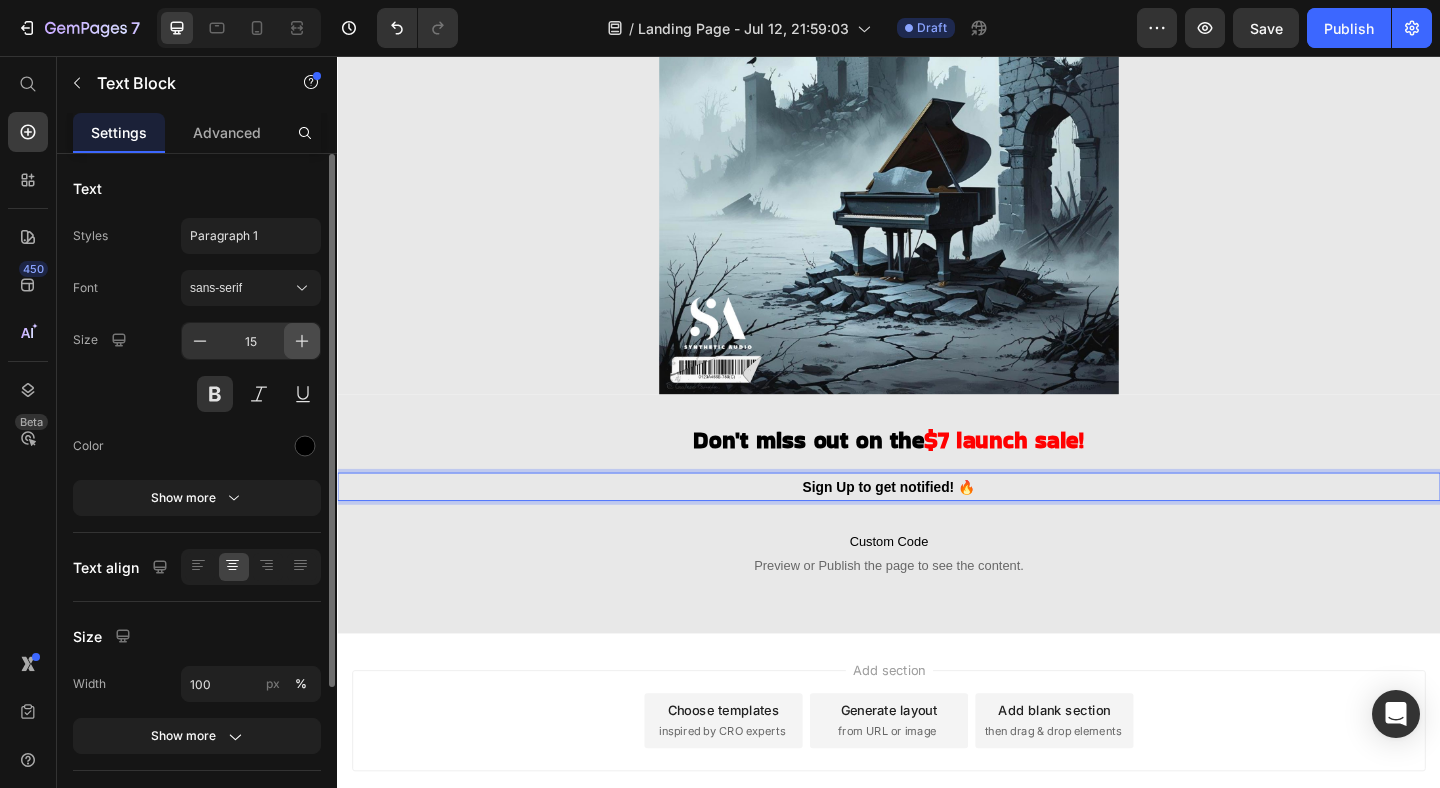 click 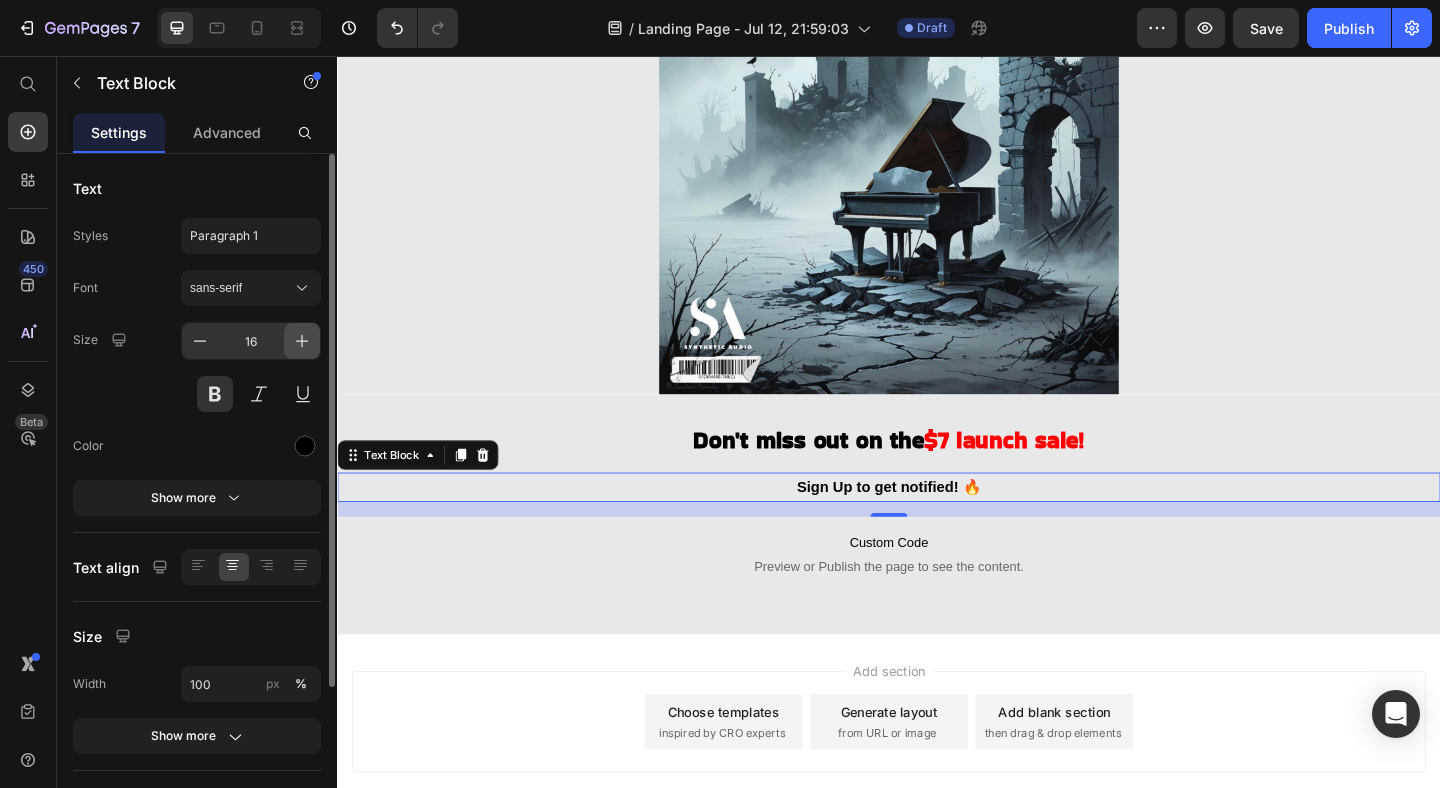 click 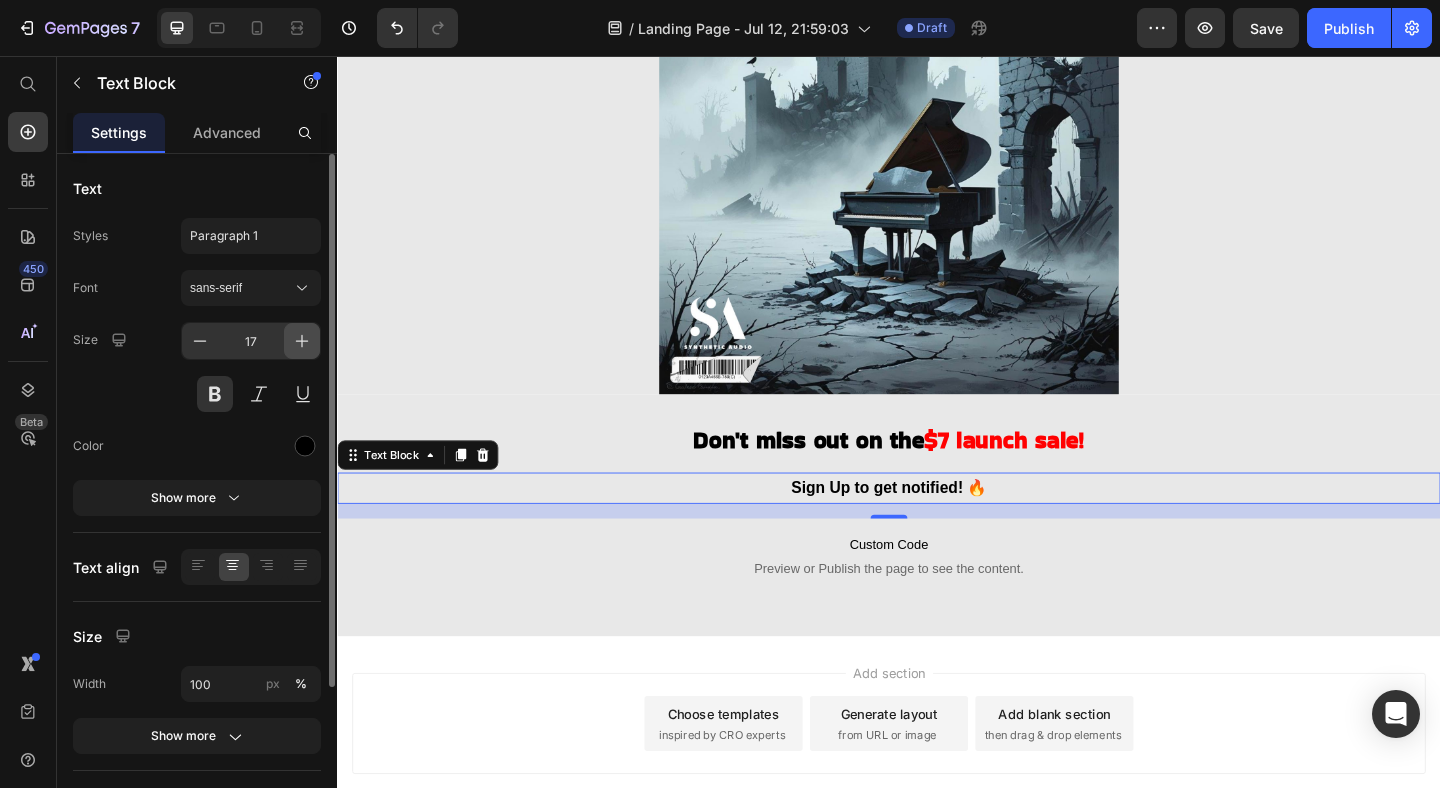 click 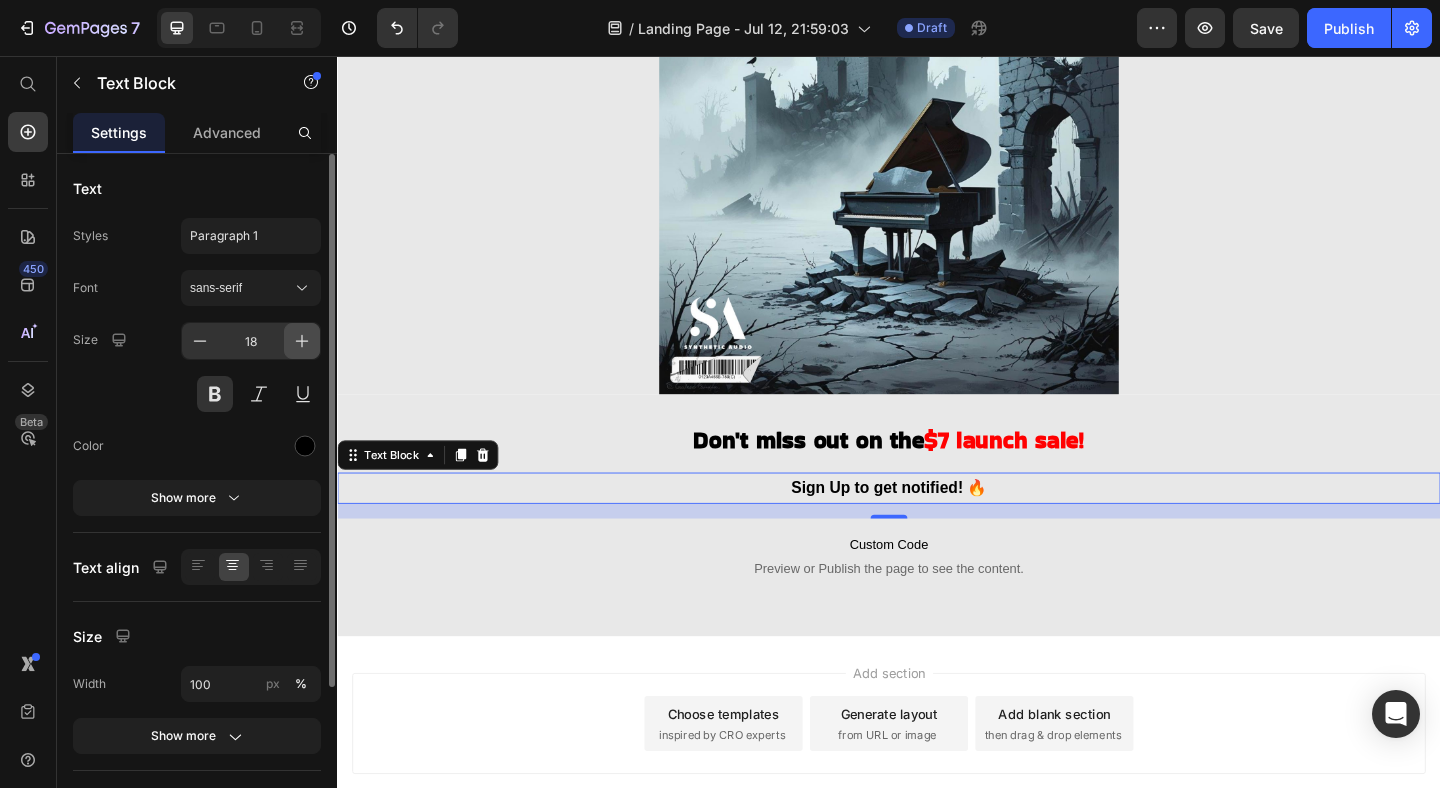click 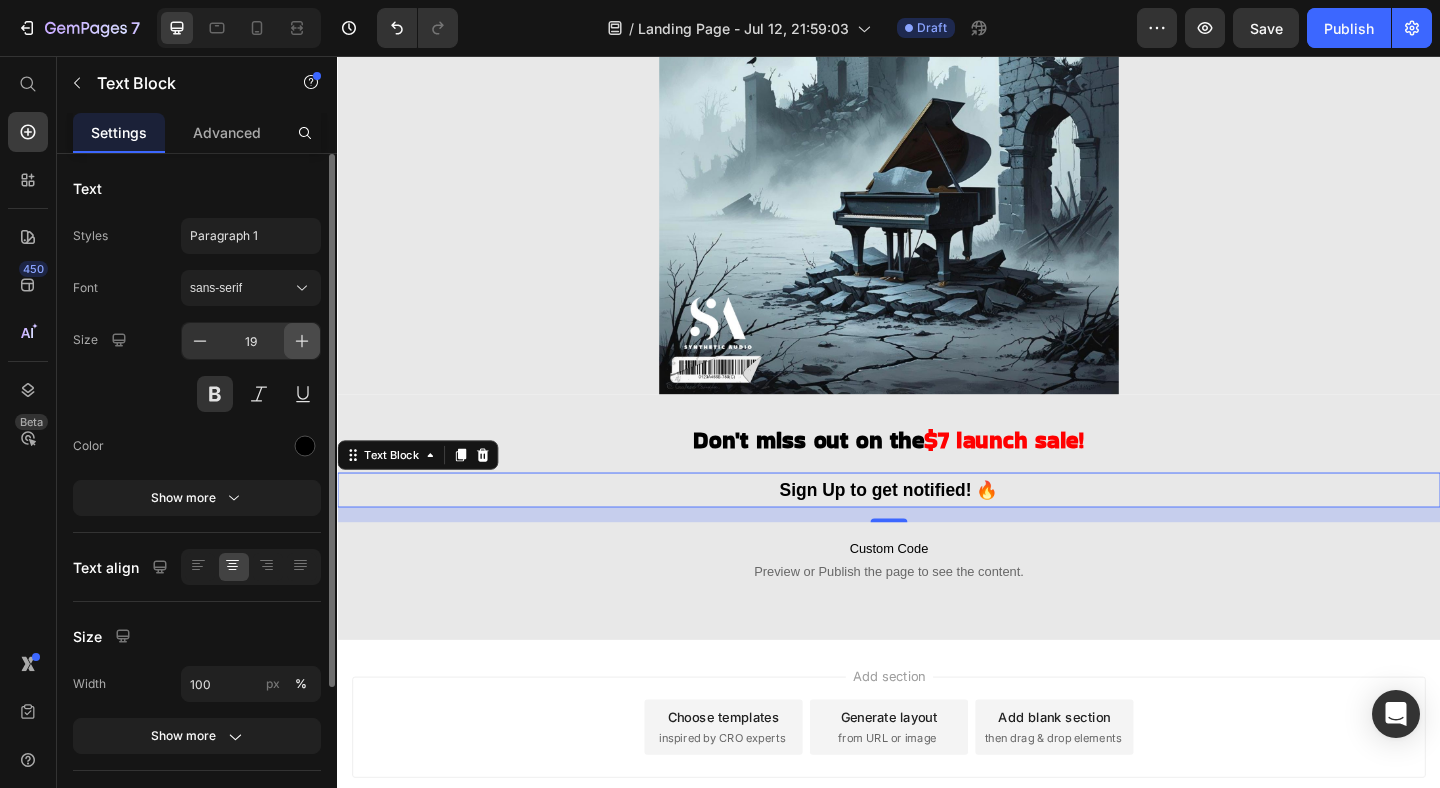 click 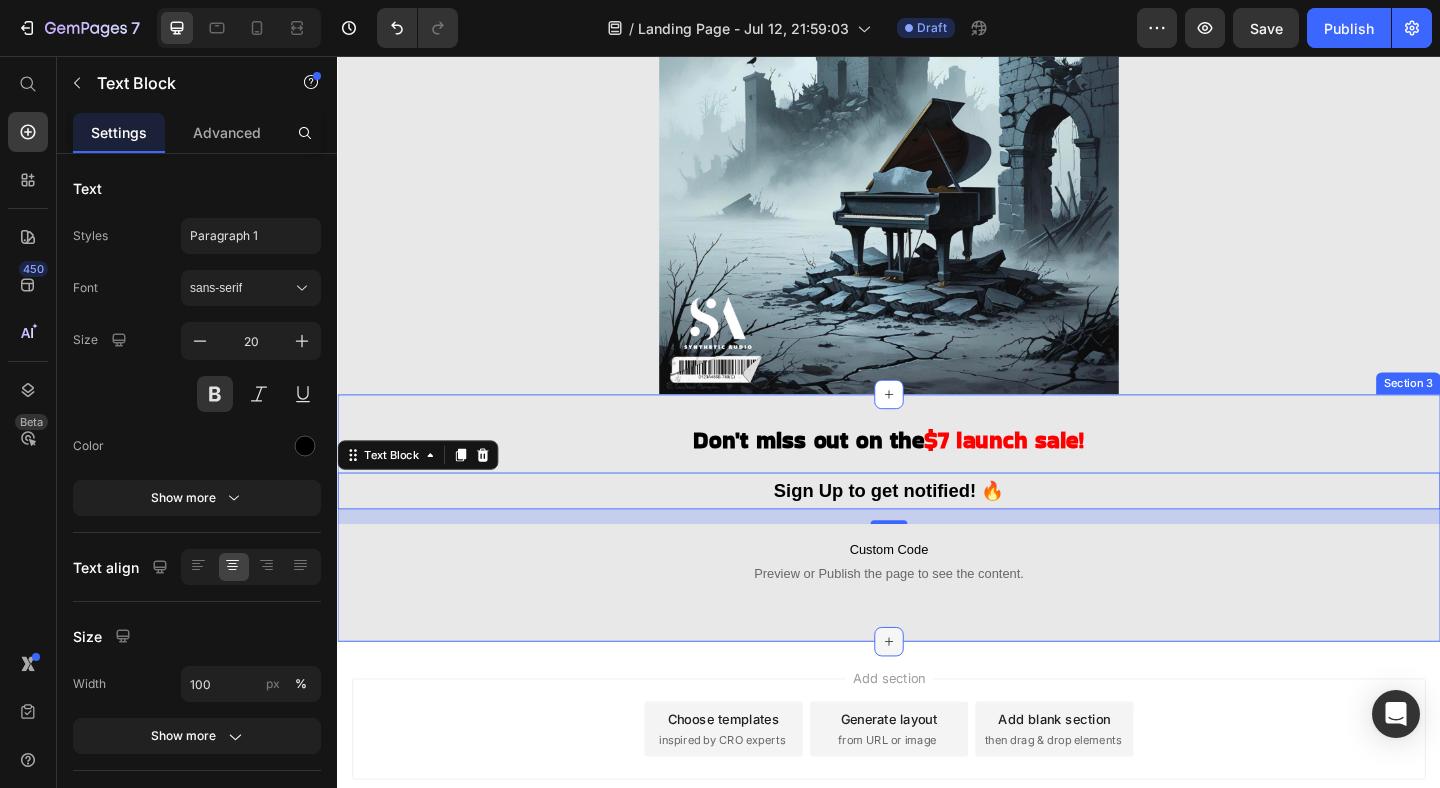 click at bounding box center (937, 693) 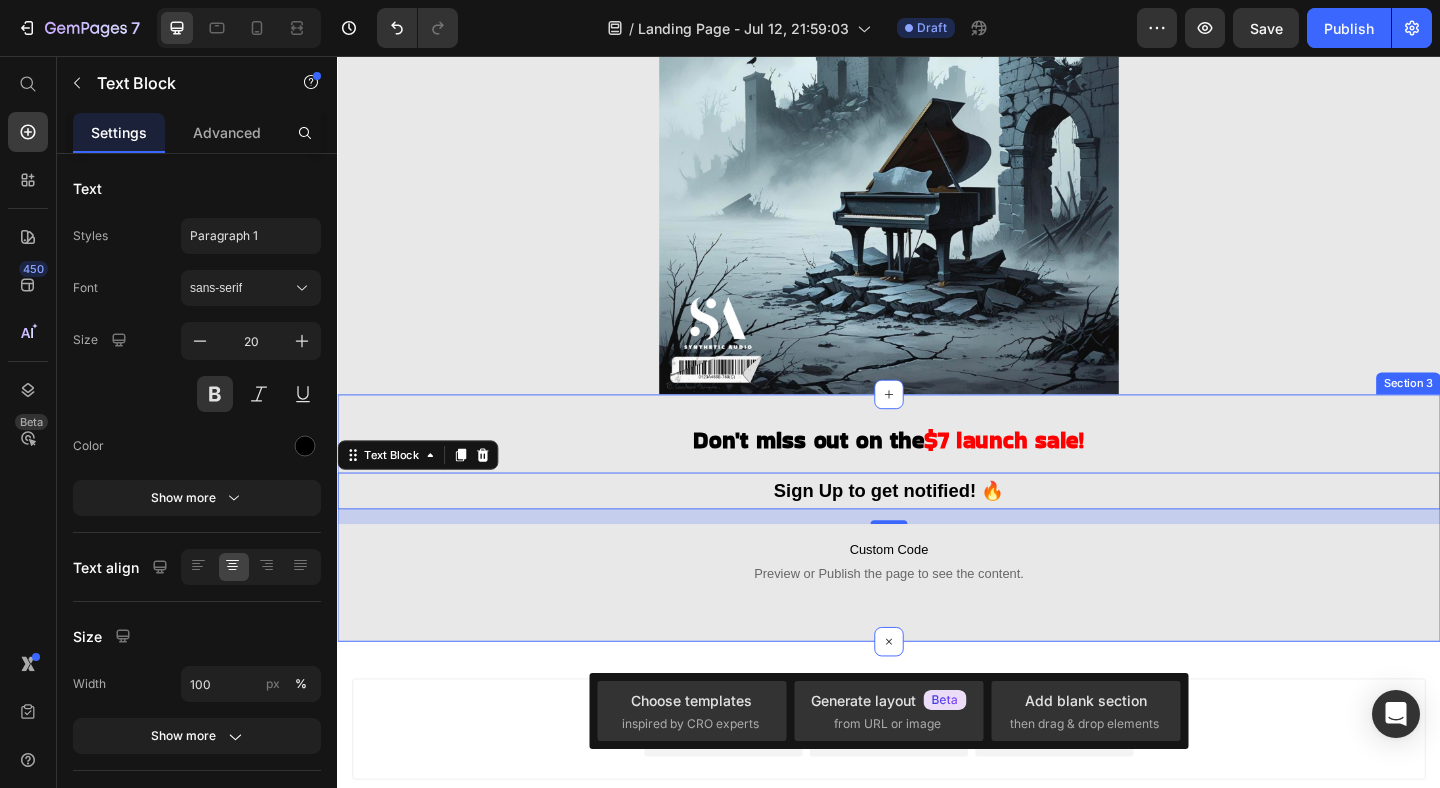 click on "Don't miss out on the  $7 launch sale! Heading Sign Up to get notified! 🔥  Text Block   16
Custom Code
Preview or Publish the page to see the content. Custom Code Row Section 3" at bounding box center [937, 558] 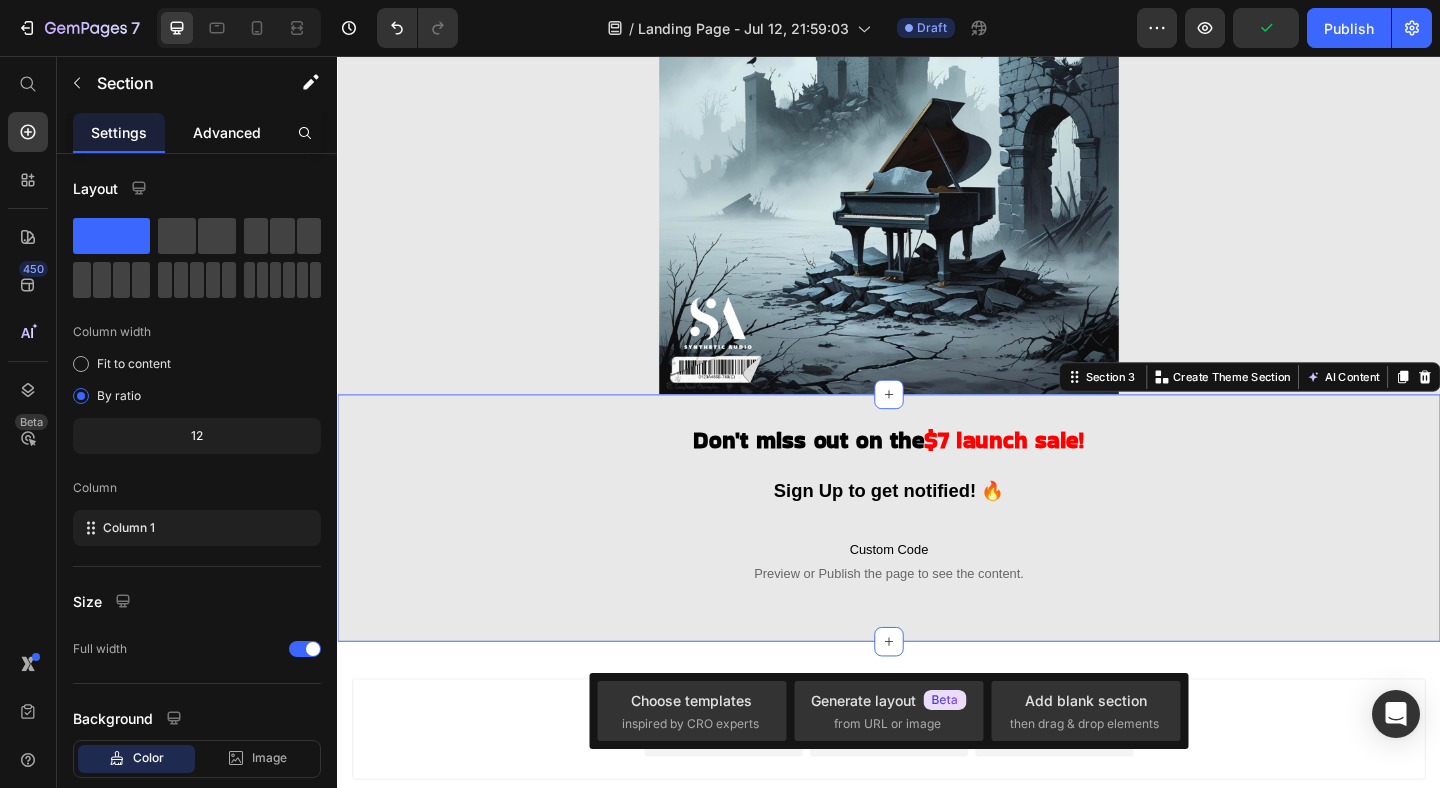 click on "Advanced" at bounding box center [227, 132] 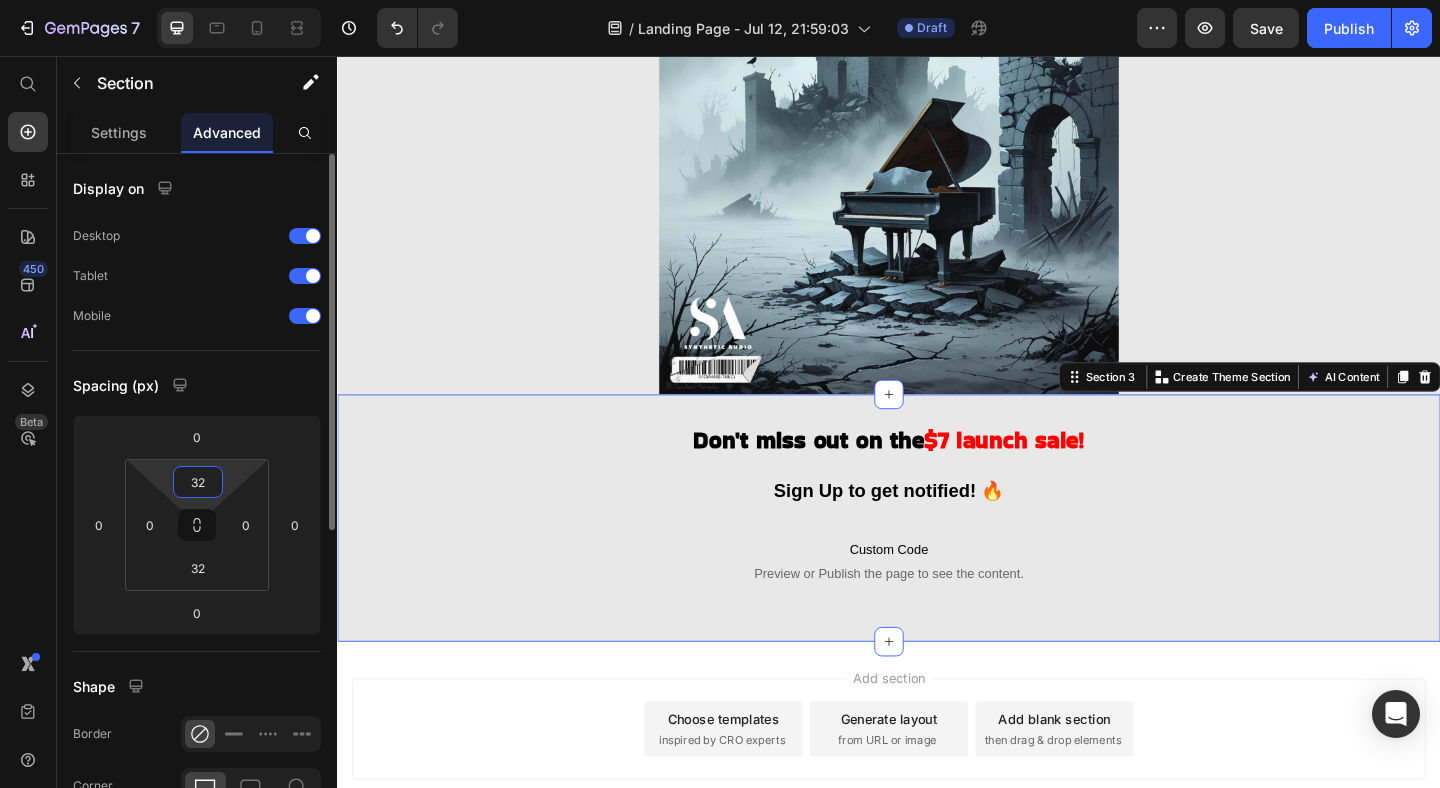 click on "32" at bounding box center [198, 482] 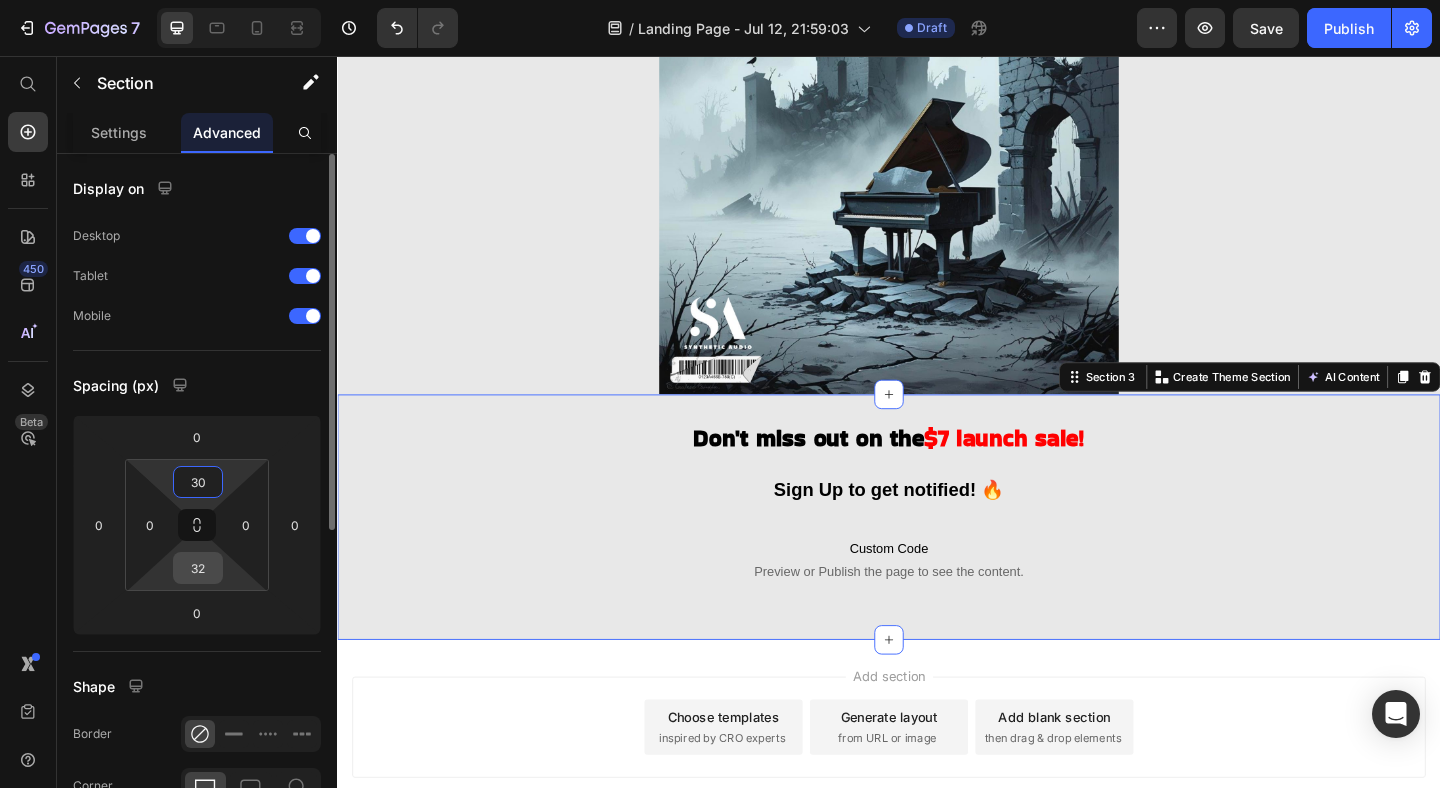 type on "30" 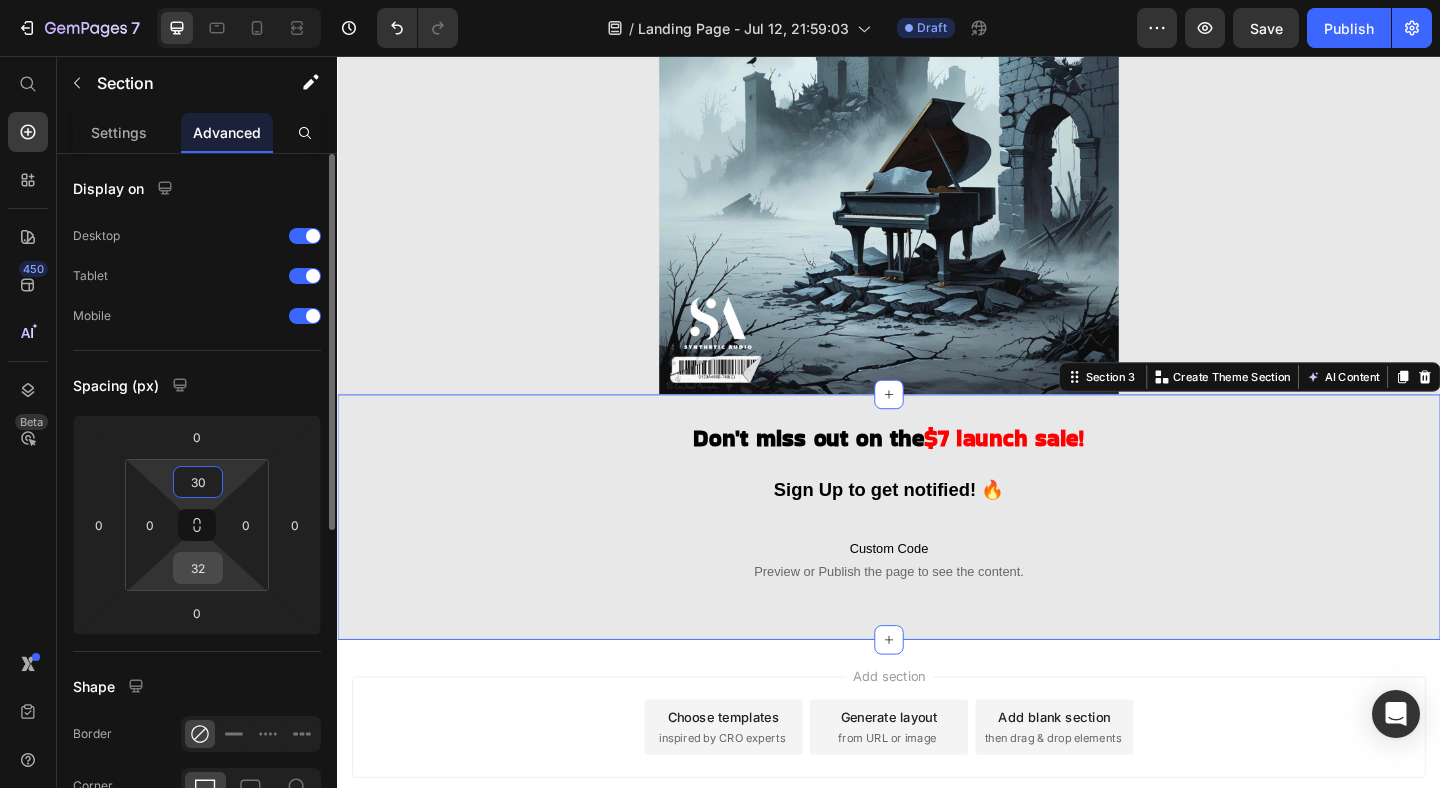 click on "32" at bounding box center [198, 568] 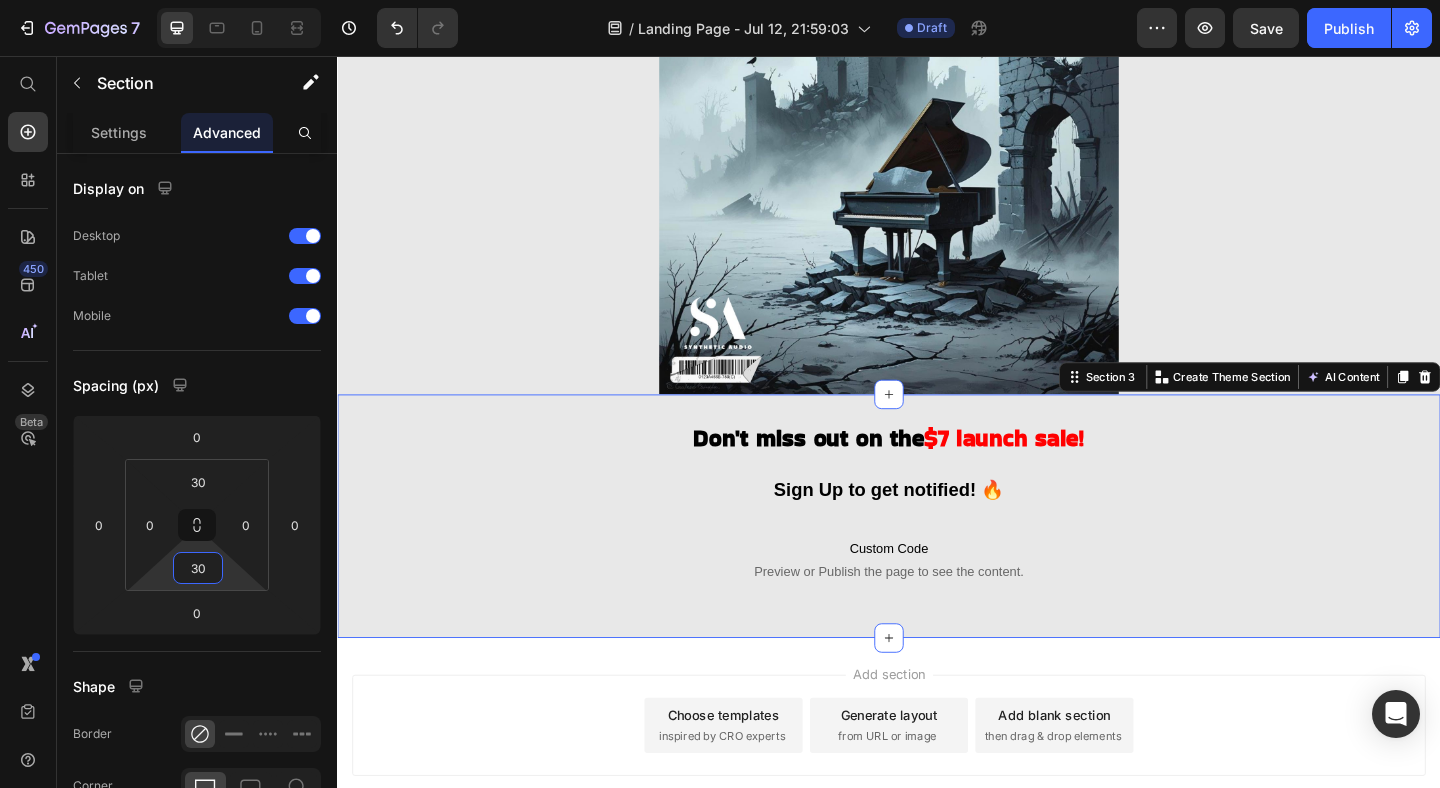 type on "30" 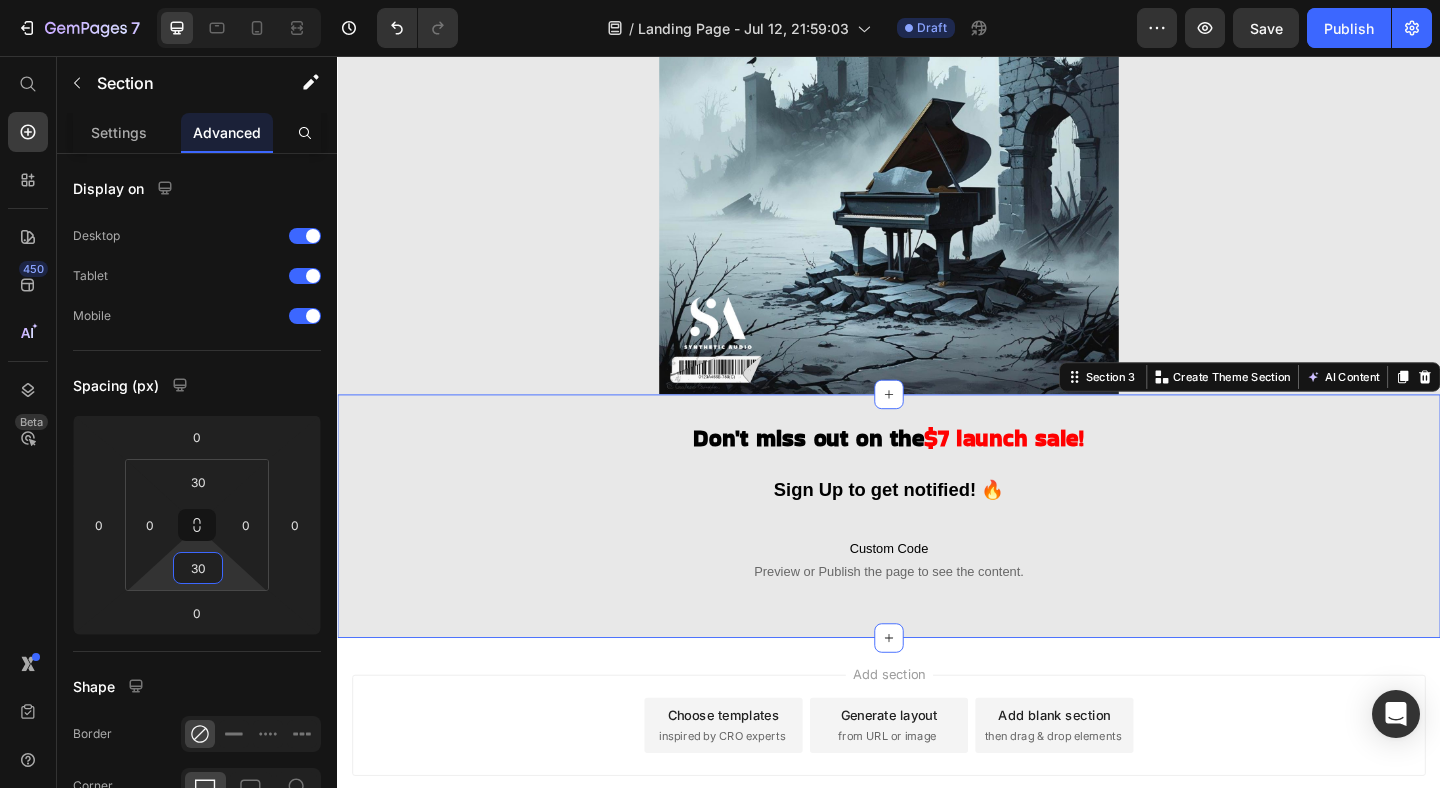 click on "Don't miss out on the  $7 launch sale! Heading Sign Up to get notified! 🔥  Text Block
Custom Code
Preview or Publish the page to see the content. Custom Code Row Section 3   Create Theme Section AI Content Write with GemAI What would you like to describe here? Tone and Voice Persuasive Product Fragments Show more Generate" at bounding box center [937, 556] 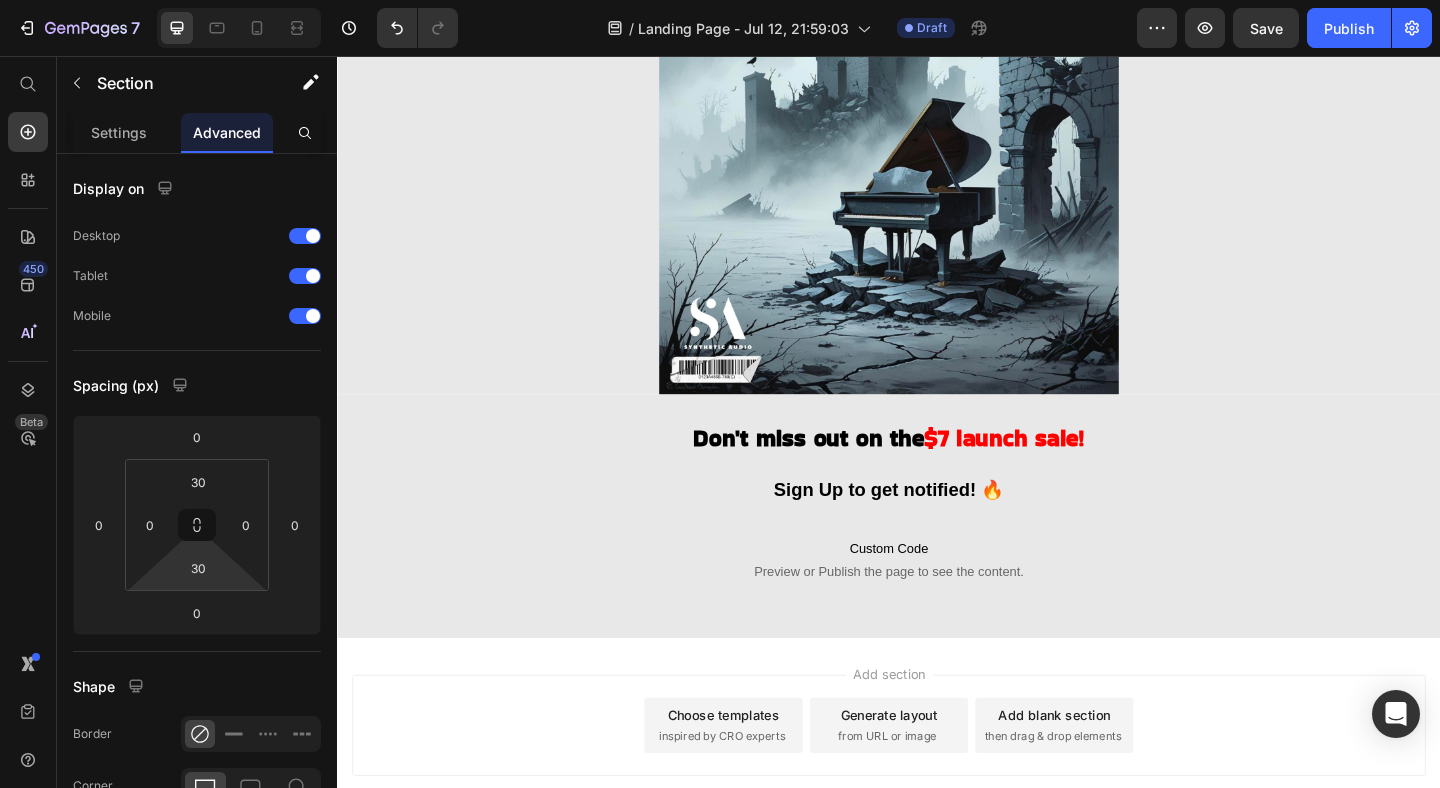click on "Add section Choose templates inspired by CRO experts Generate layout from URL or image Add blank section then drag & drop elements" at bounding box center (937, 812) 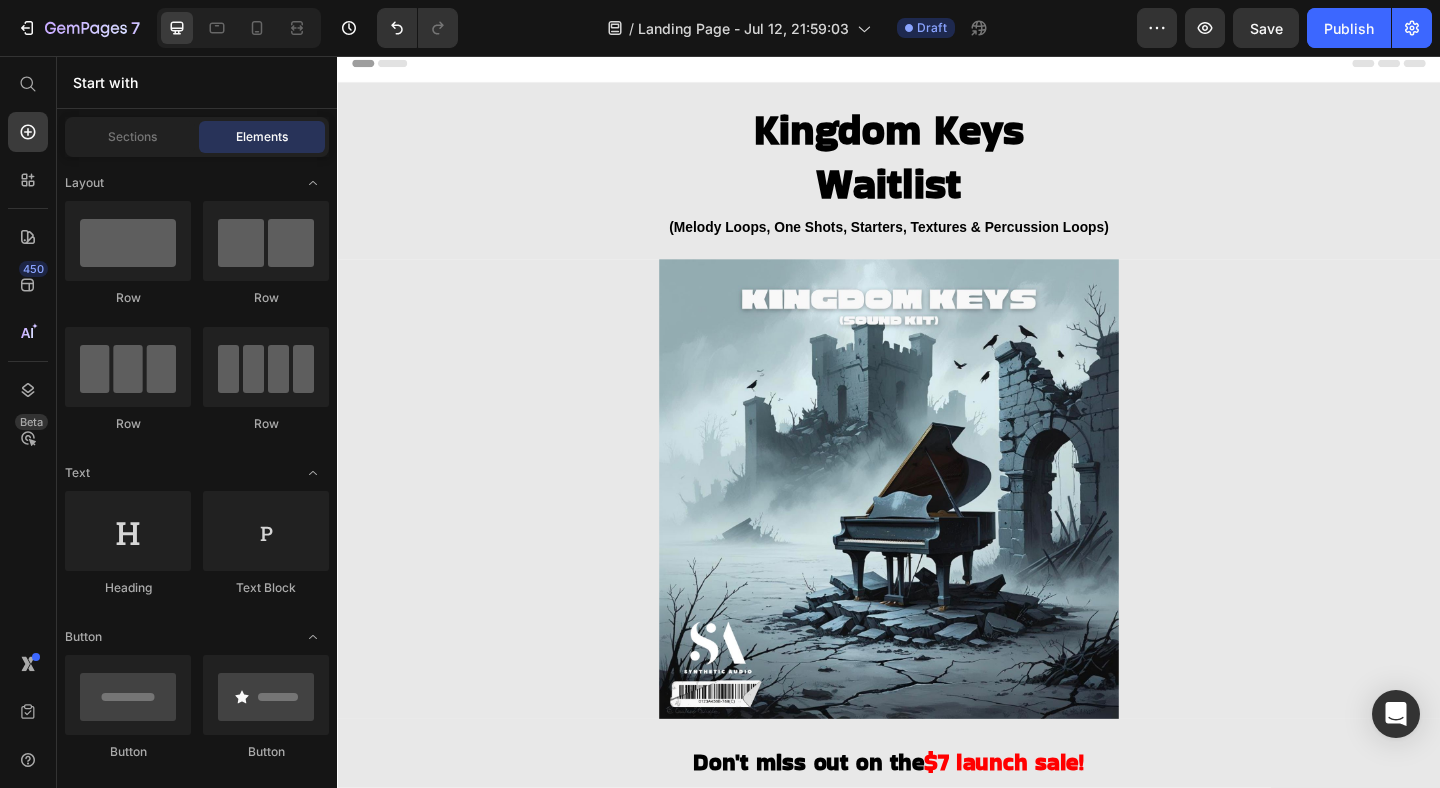 scroll, scrollTop: 0, scrollLeft: 0, axis: both 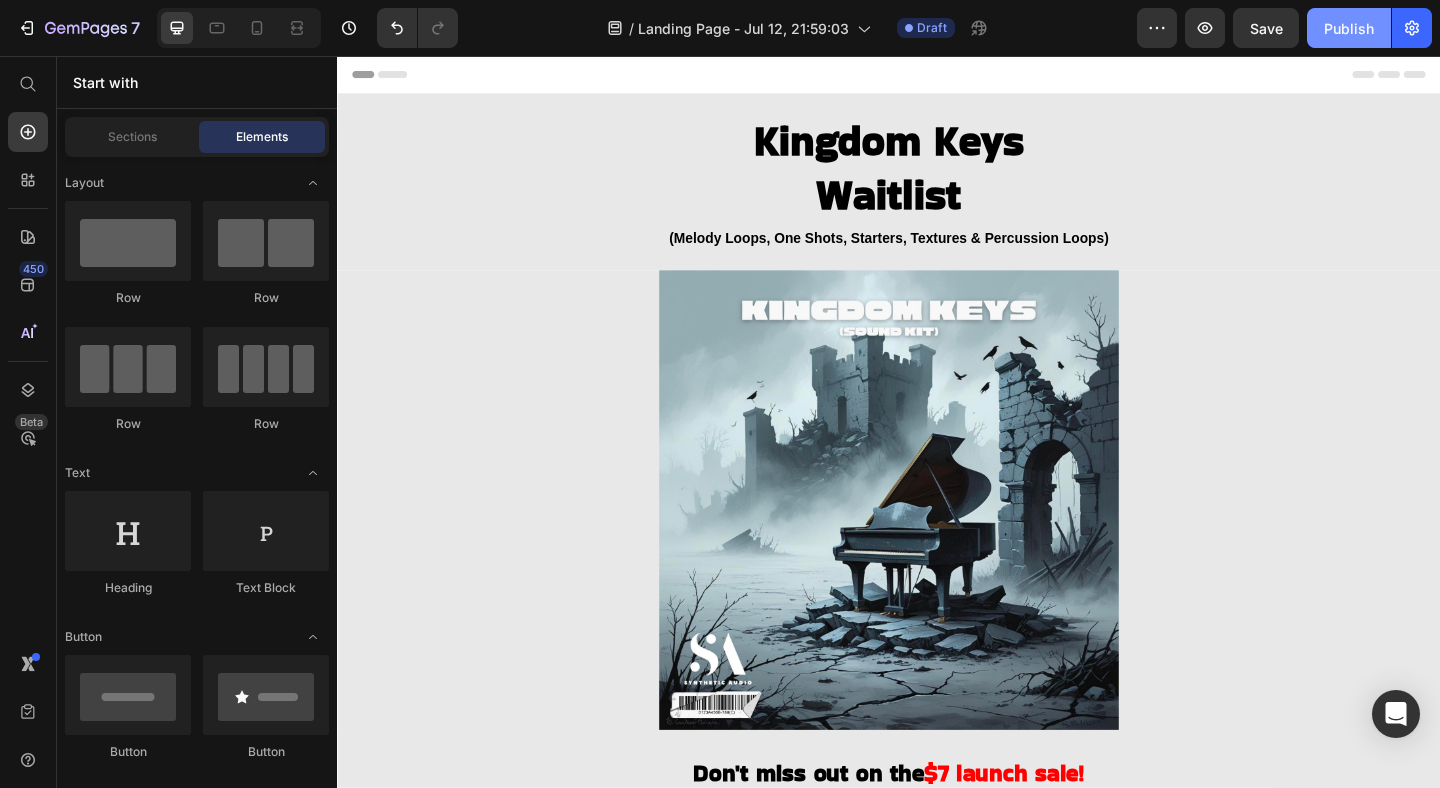 click on "Publish" at bounding box center [1349, 28] 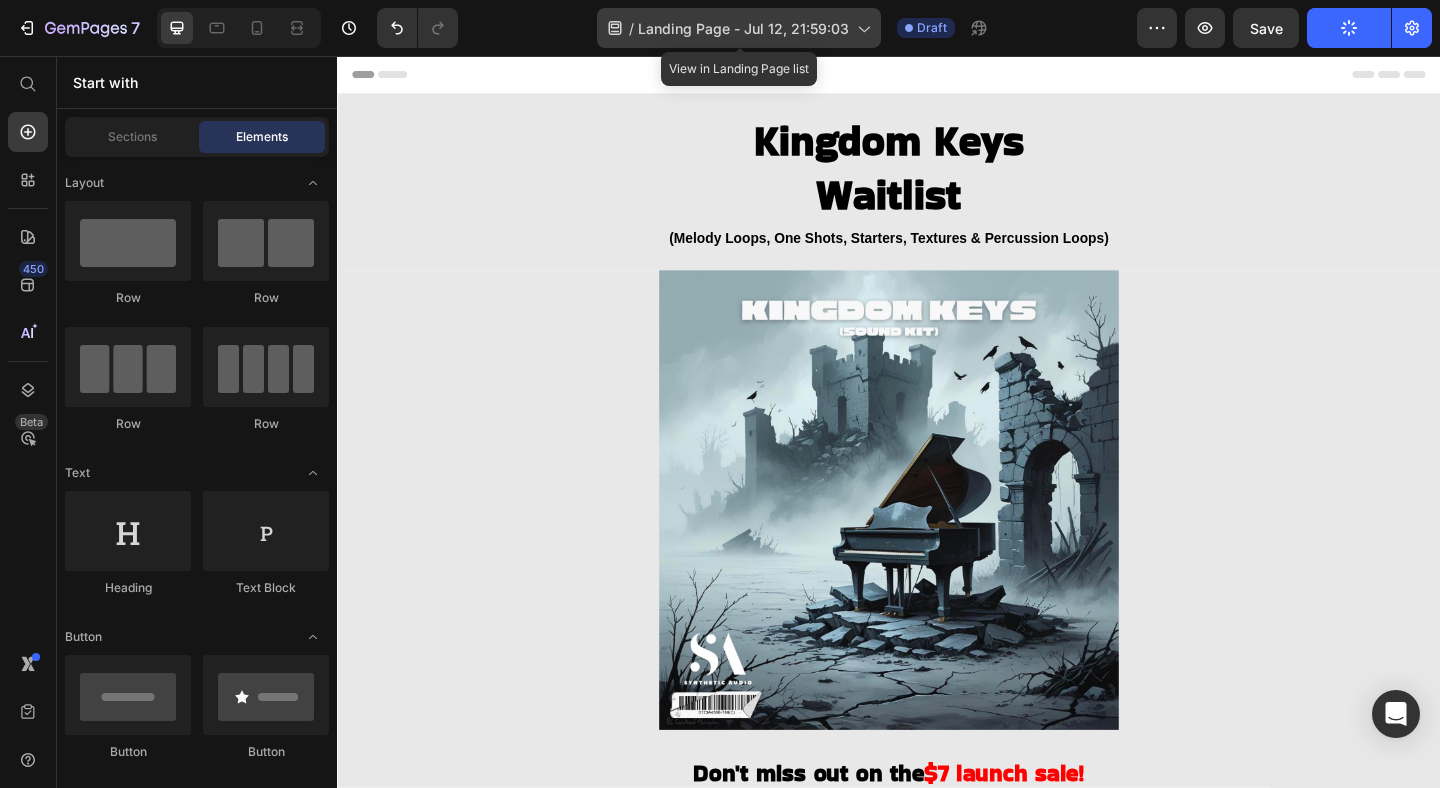 click on "Landing Page - Jul 12, 21:59:03" at bounding box center [743, 28] 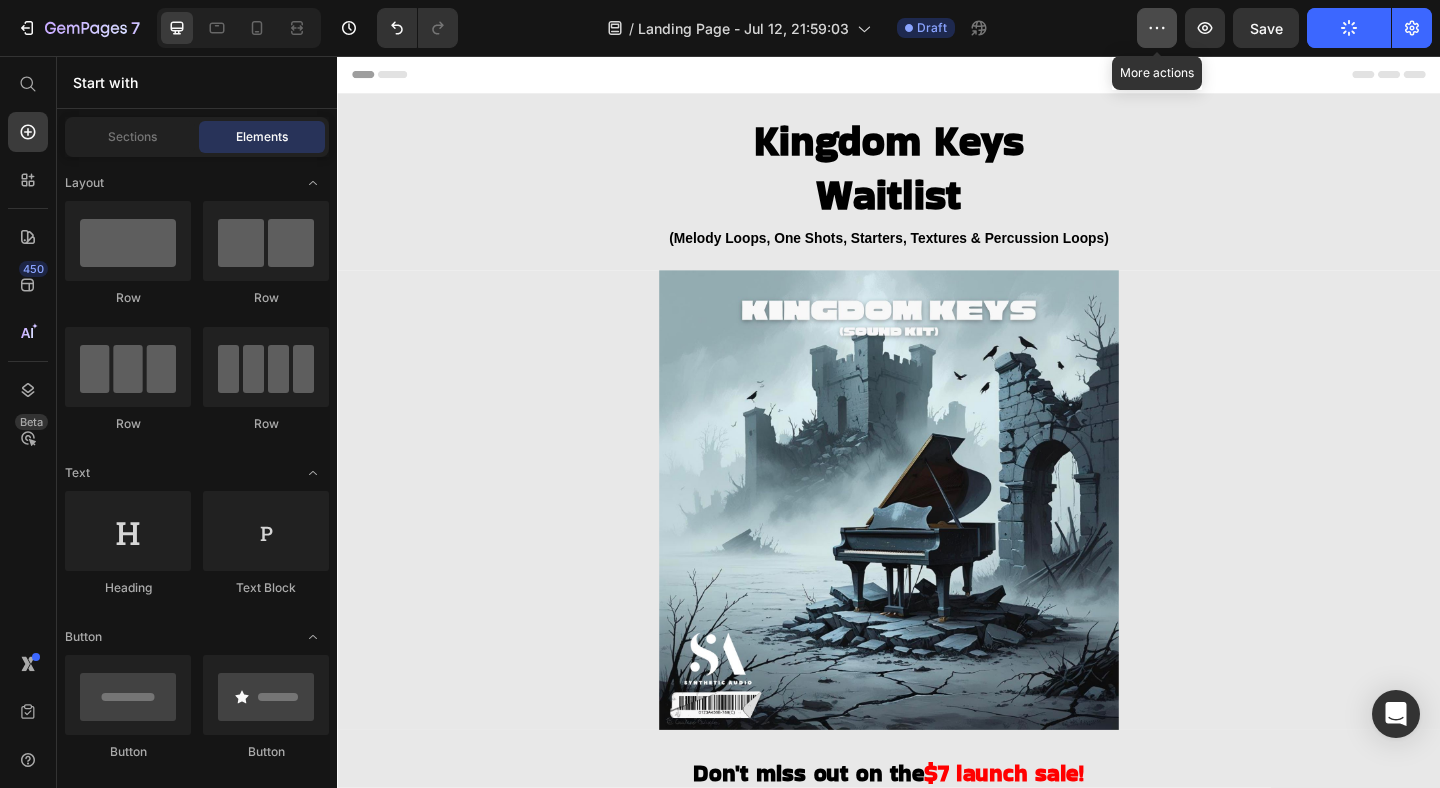 click 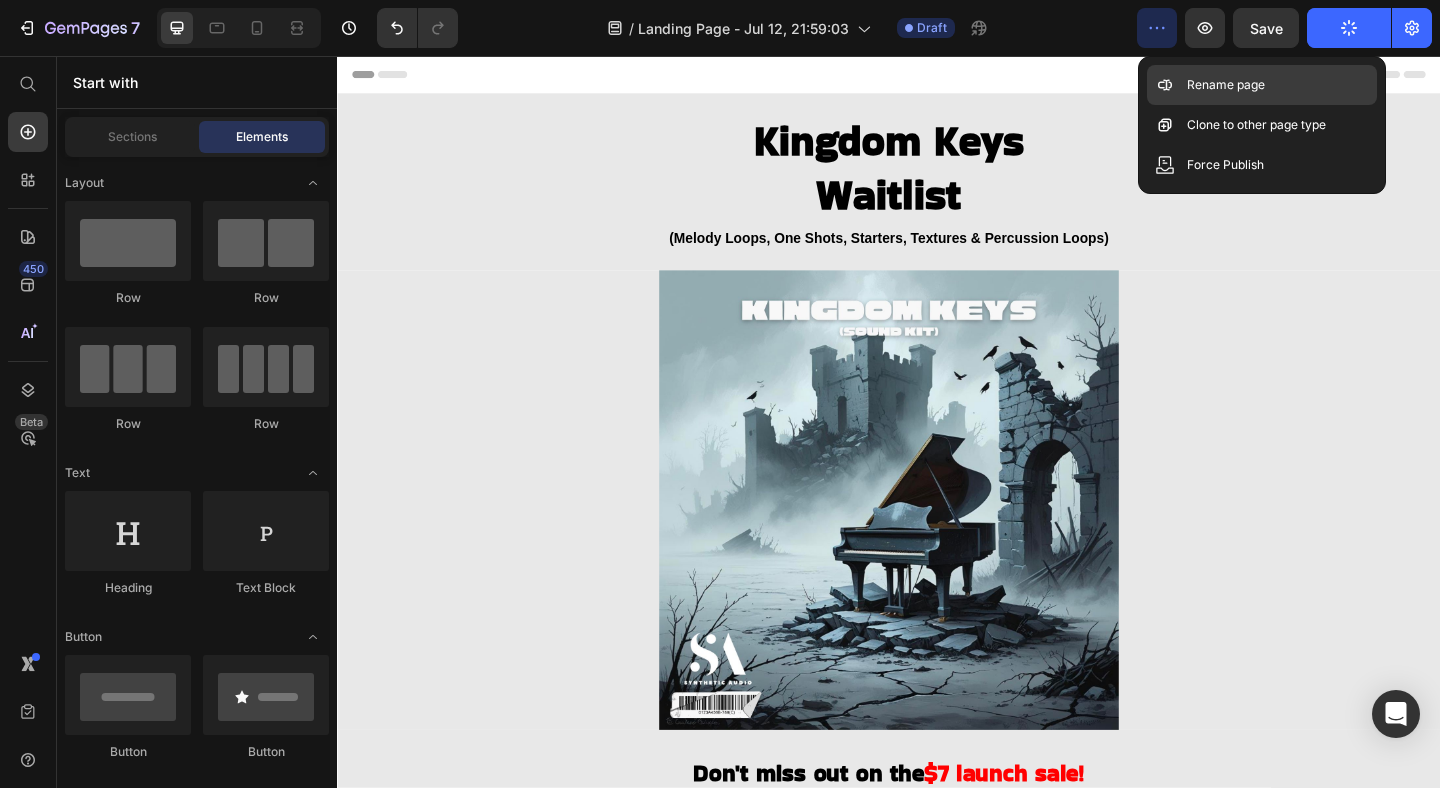 click on "Rename page" at bounding box center (1226, 85) 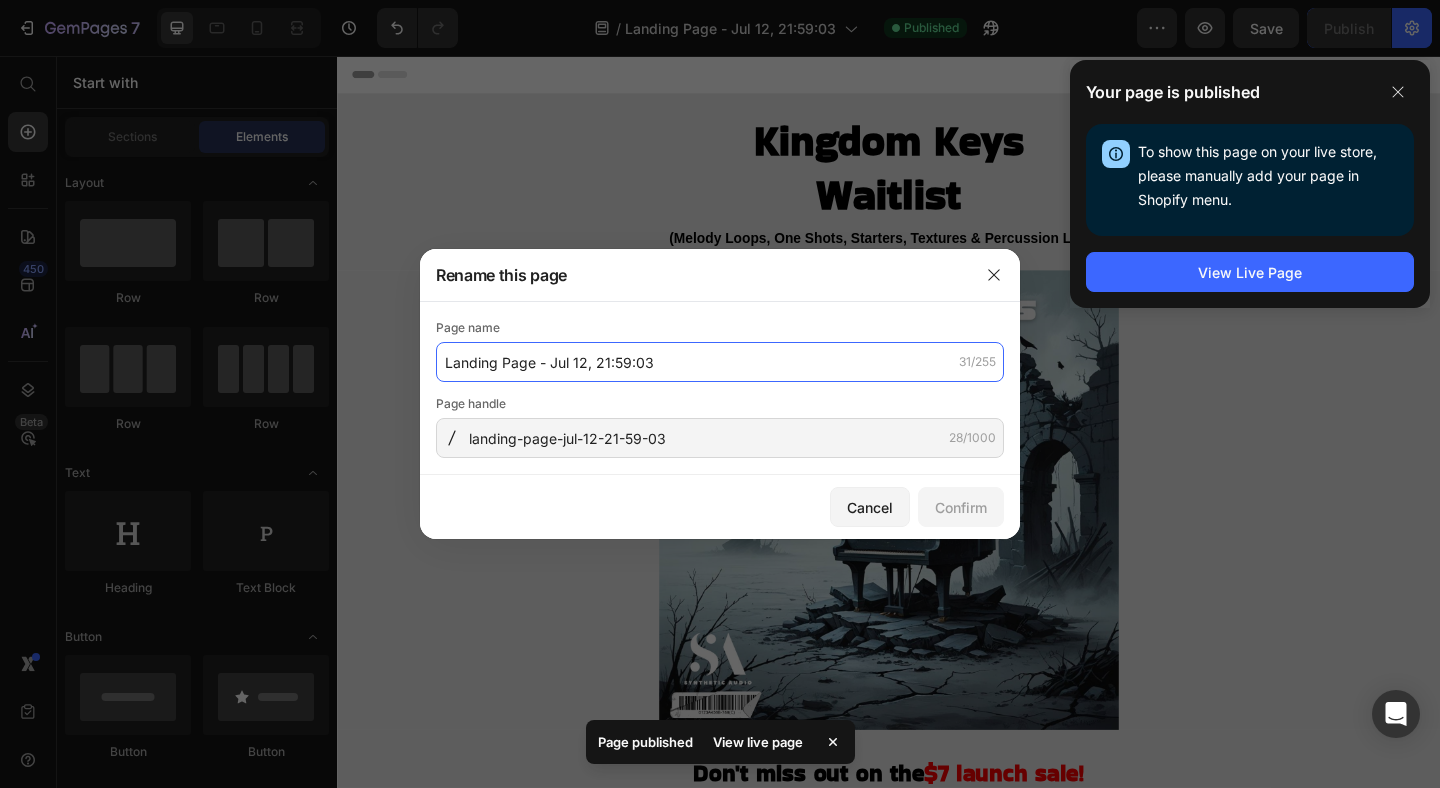 click on "Landing Page - Jul 12, 21:59:03" 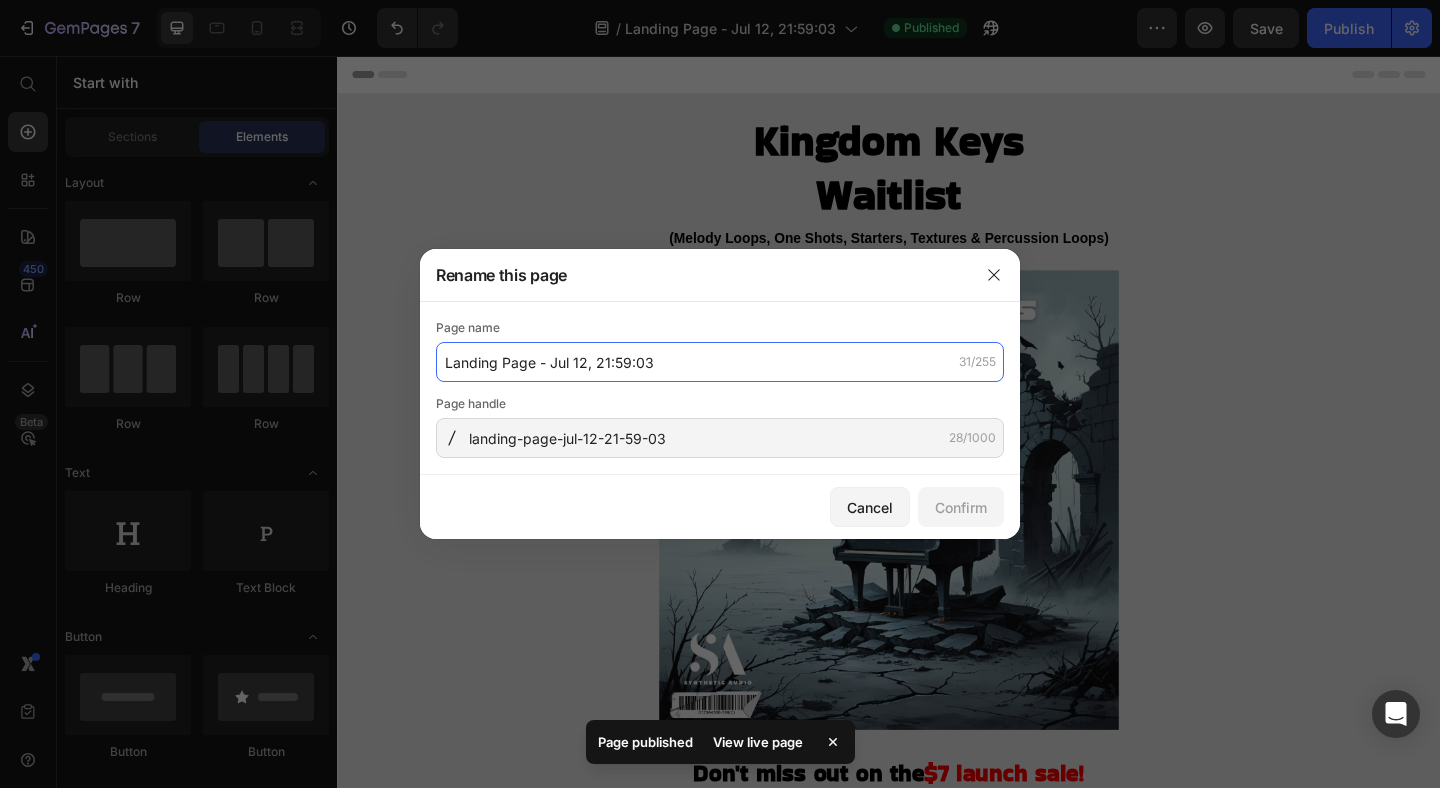 click on "Landing Page - Jul 12, 21:59:03" 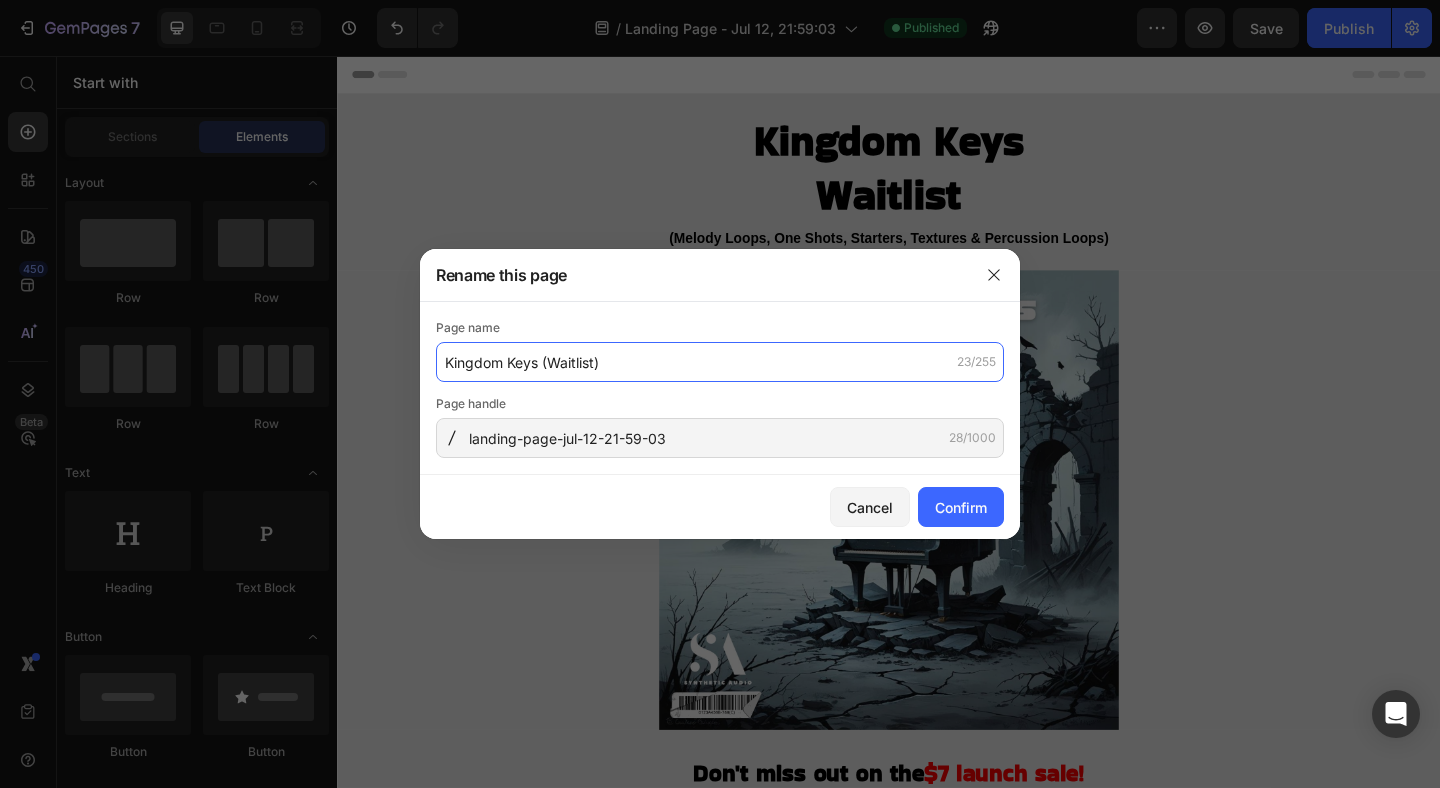 type on "Kingdom Keys (Waitlist)" 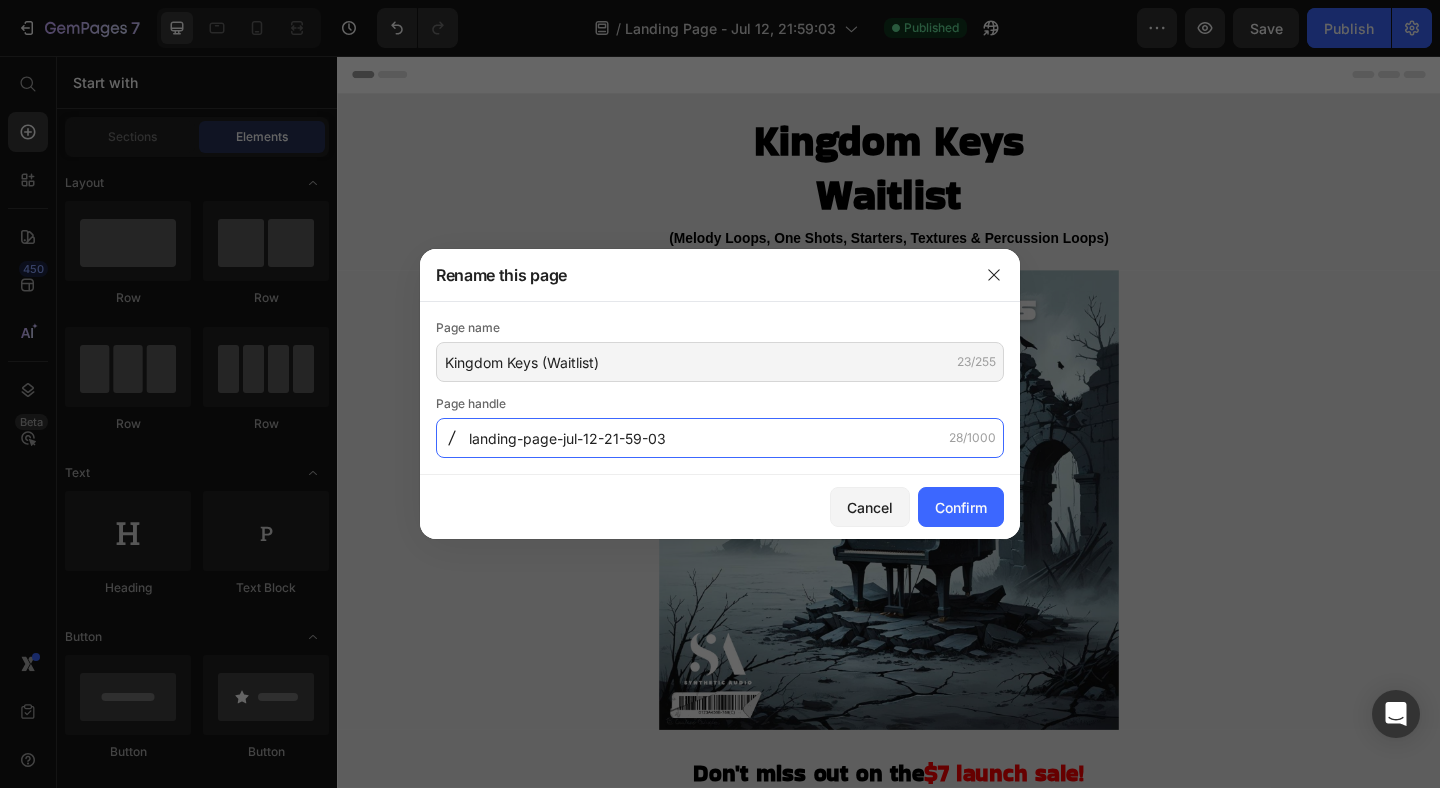 click on "landing-page-jul-12-21-59-03" 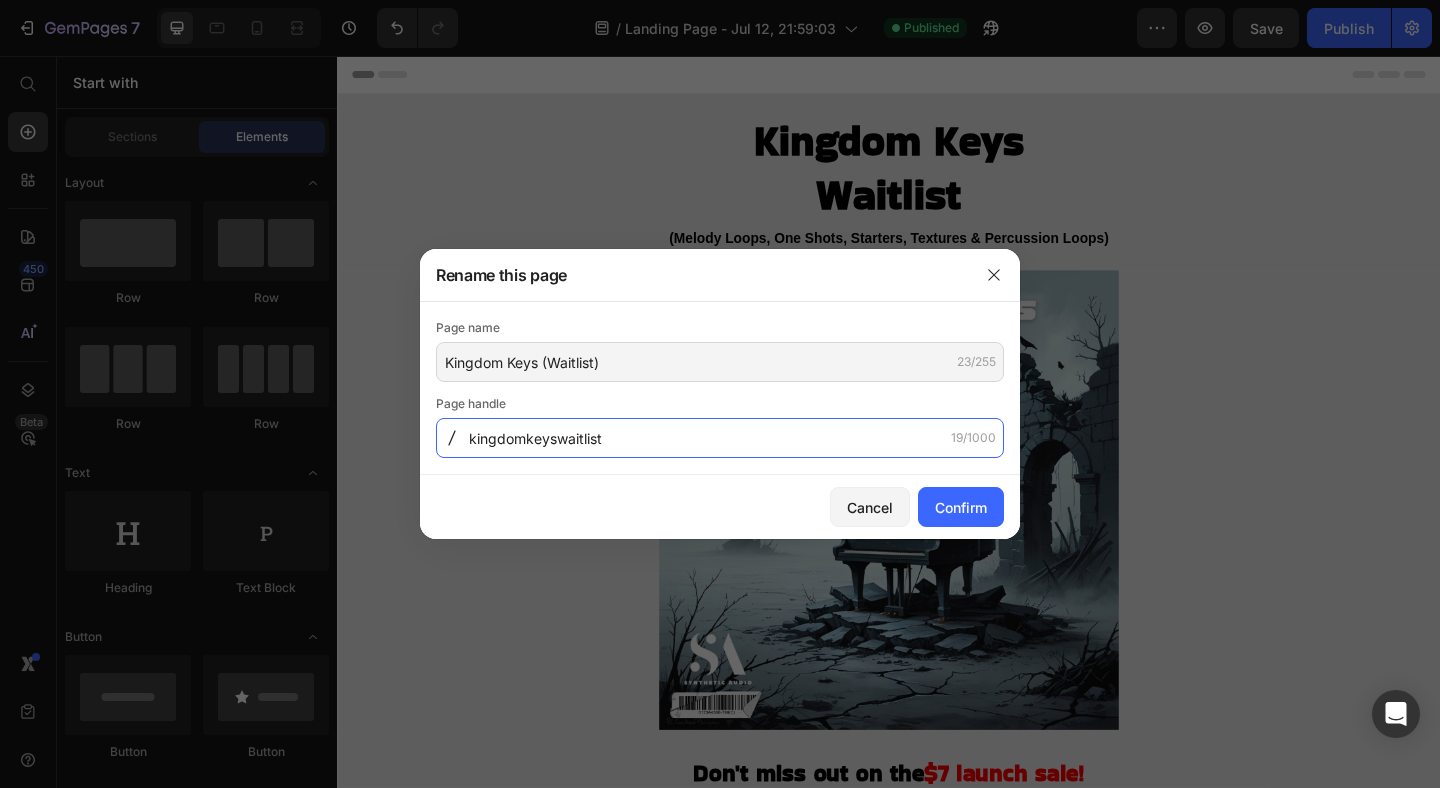click on "kingdomkeyswaitlist" 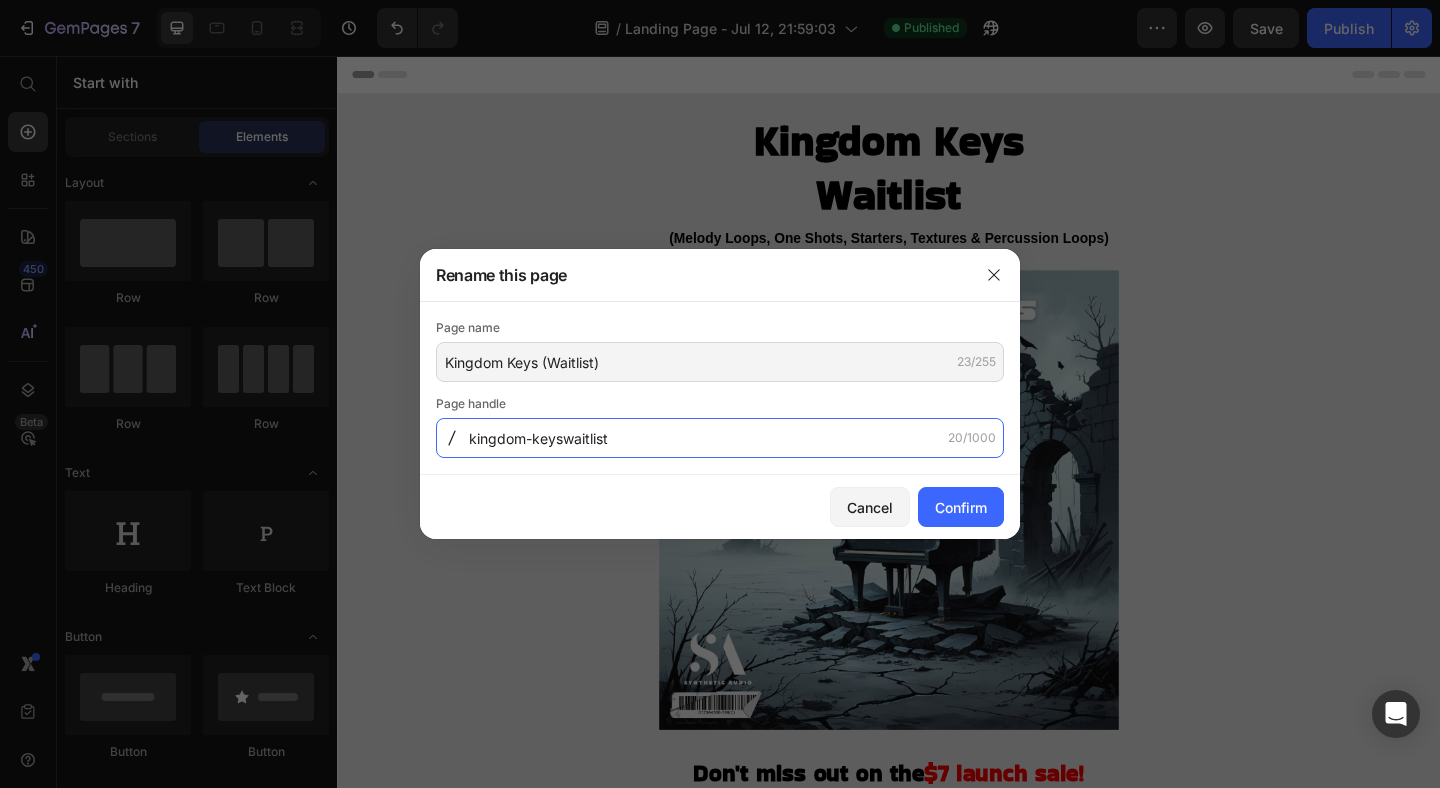 click on "kingdom-keyswaitlist" 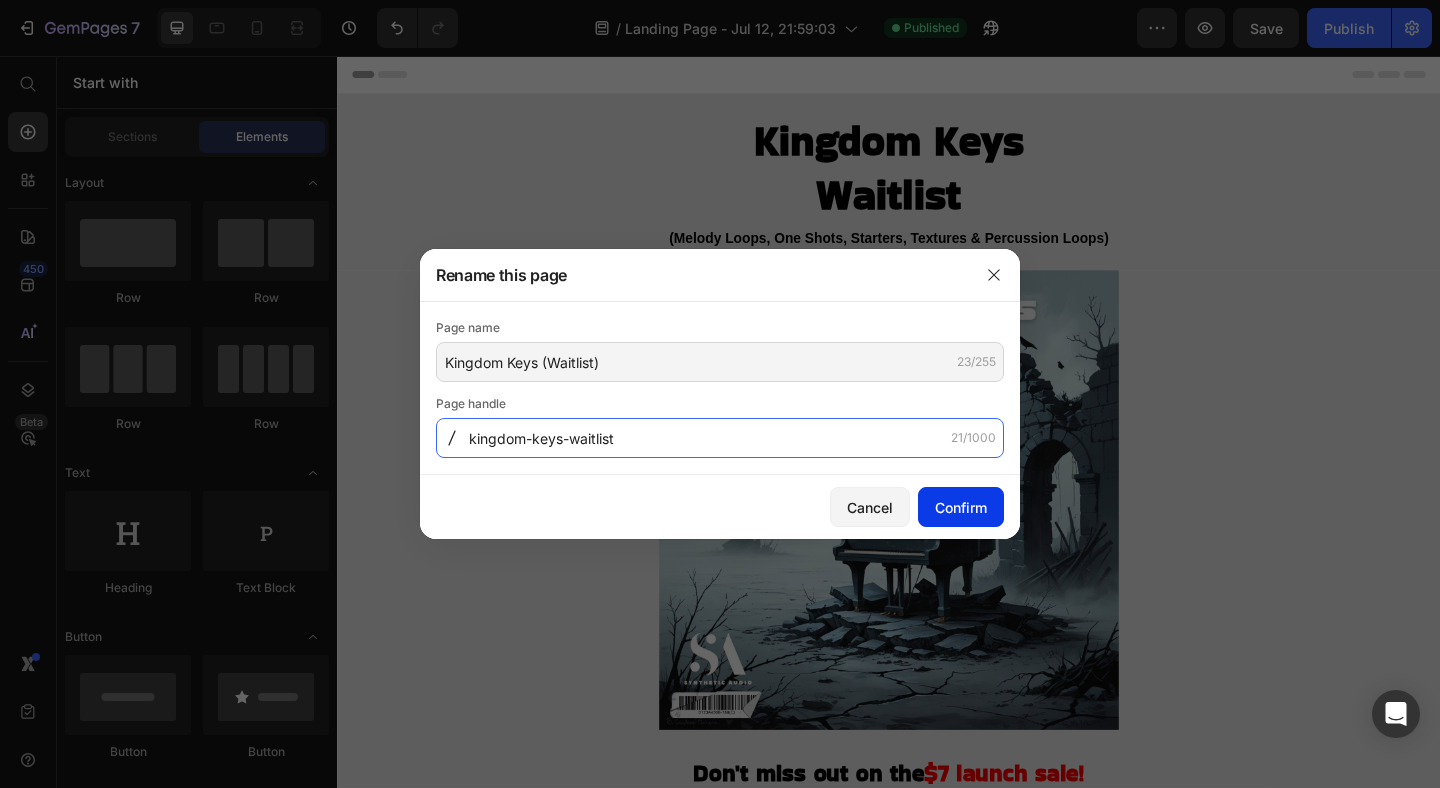 type on "kingdom-keys-waitlist" 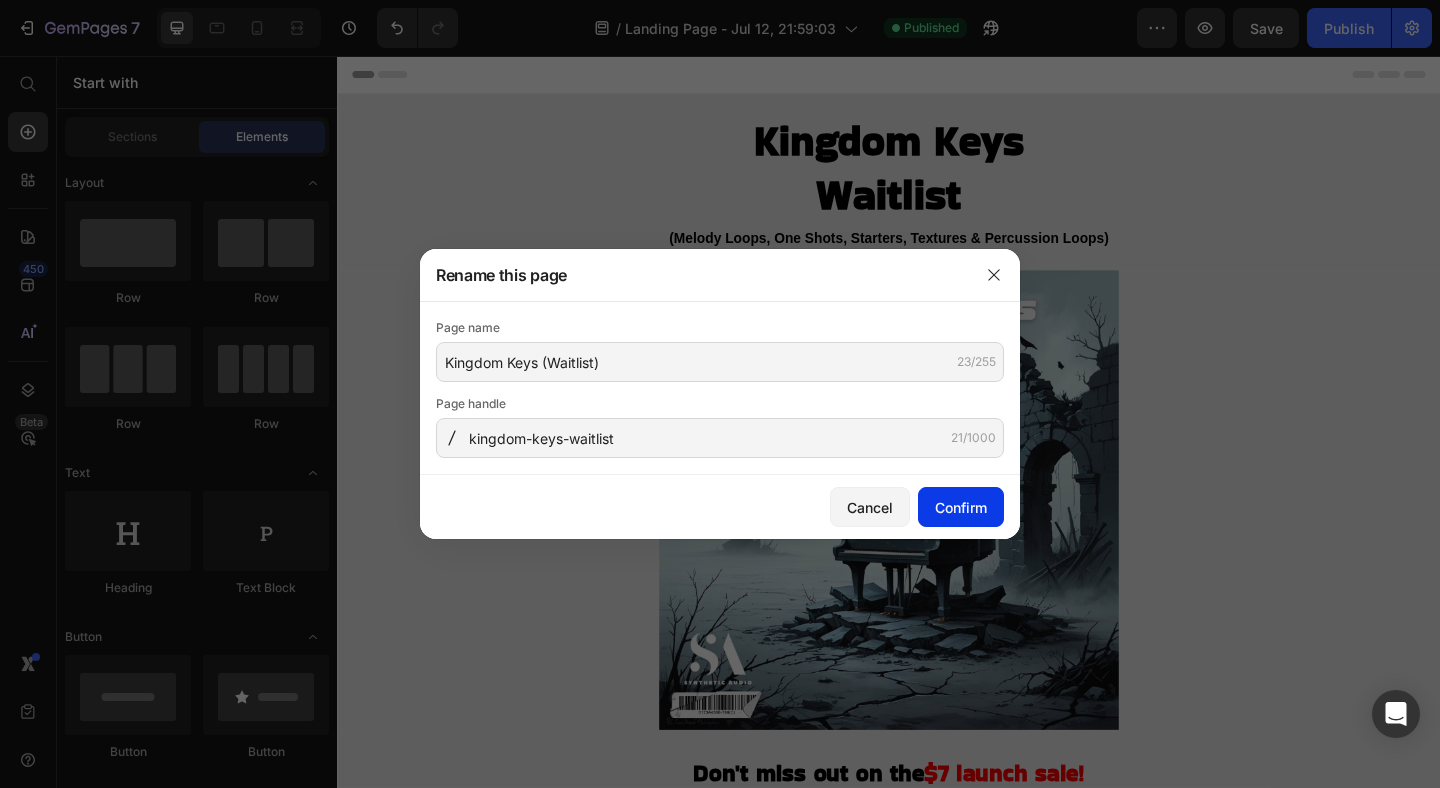 click on "Confirm" at bounding box center (961, 507) 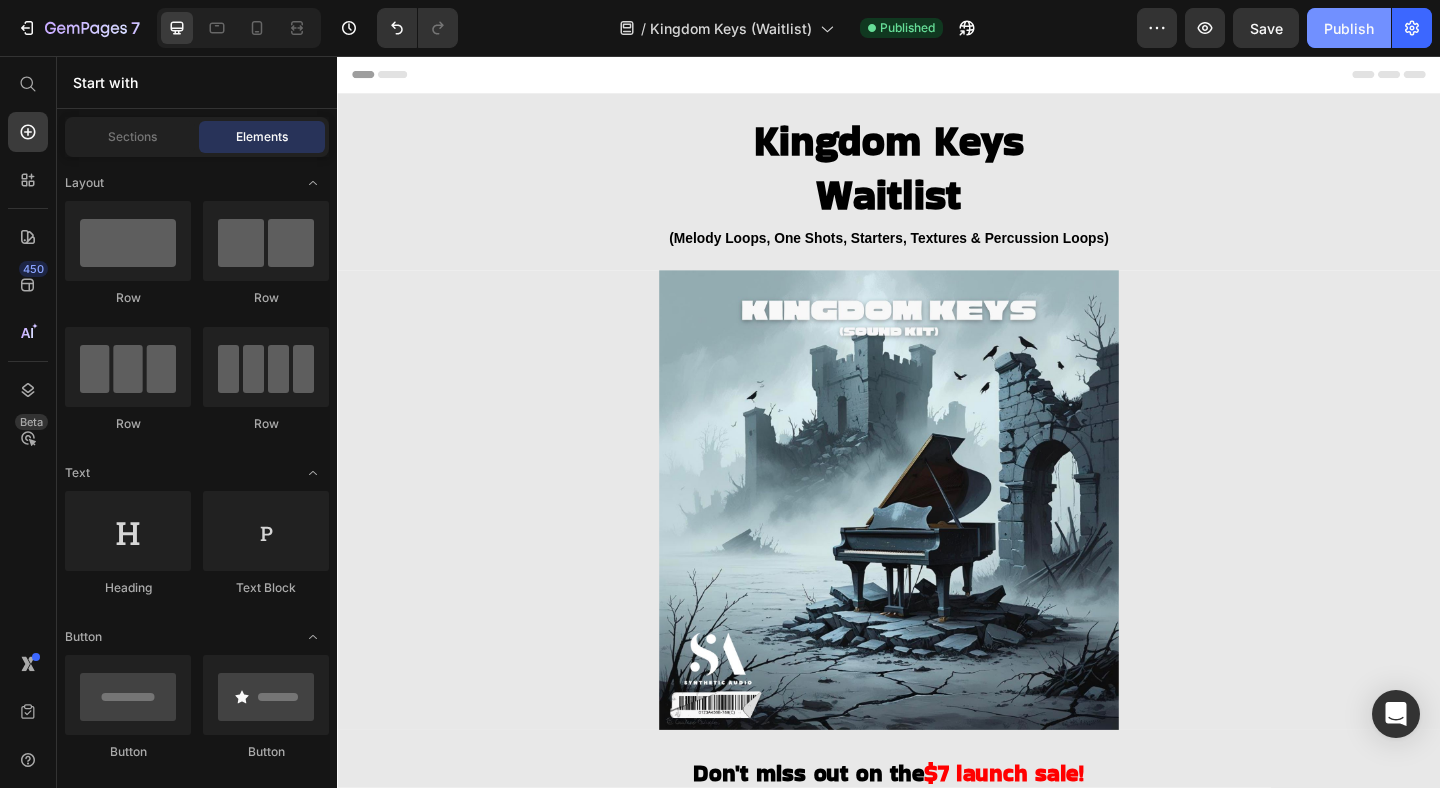 click on "Publish" at bounding box center [1349, 28] 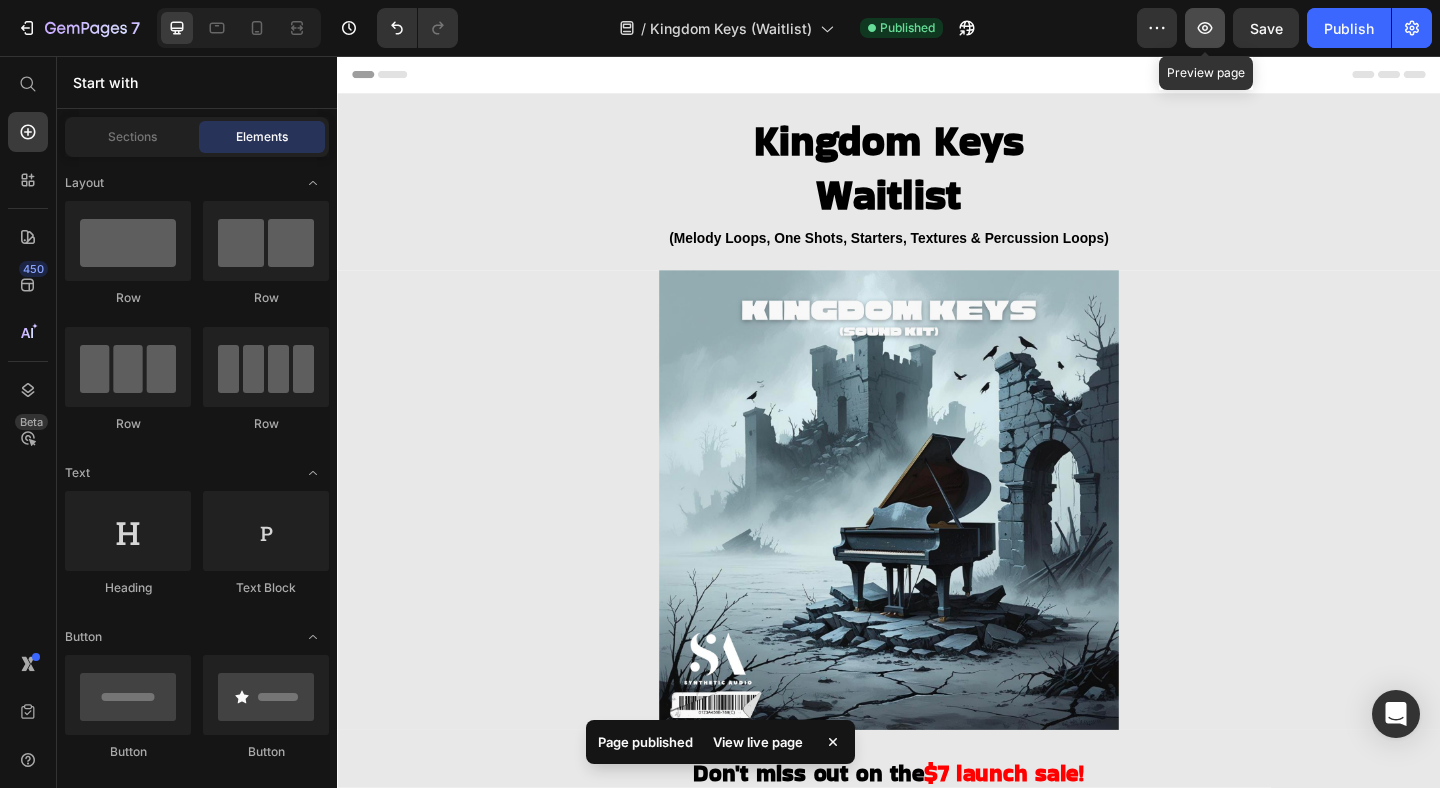 click 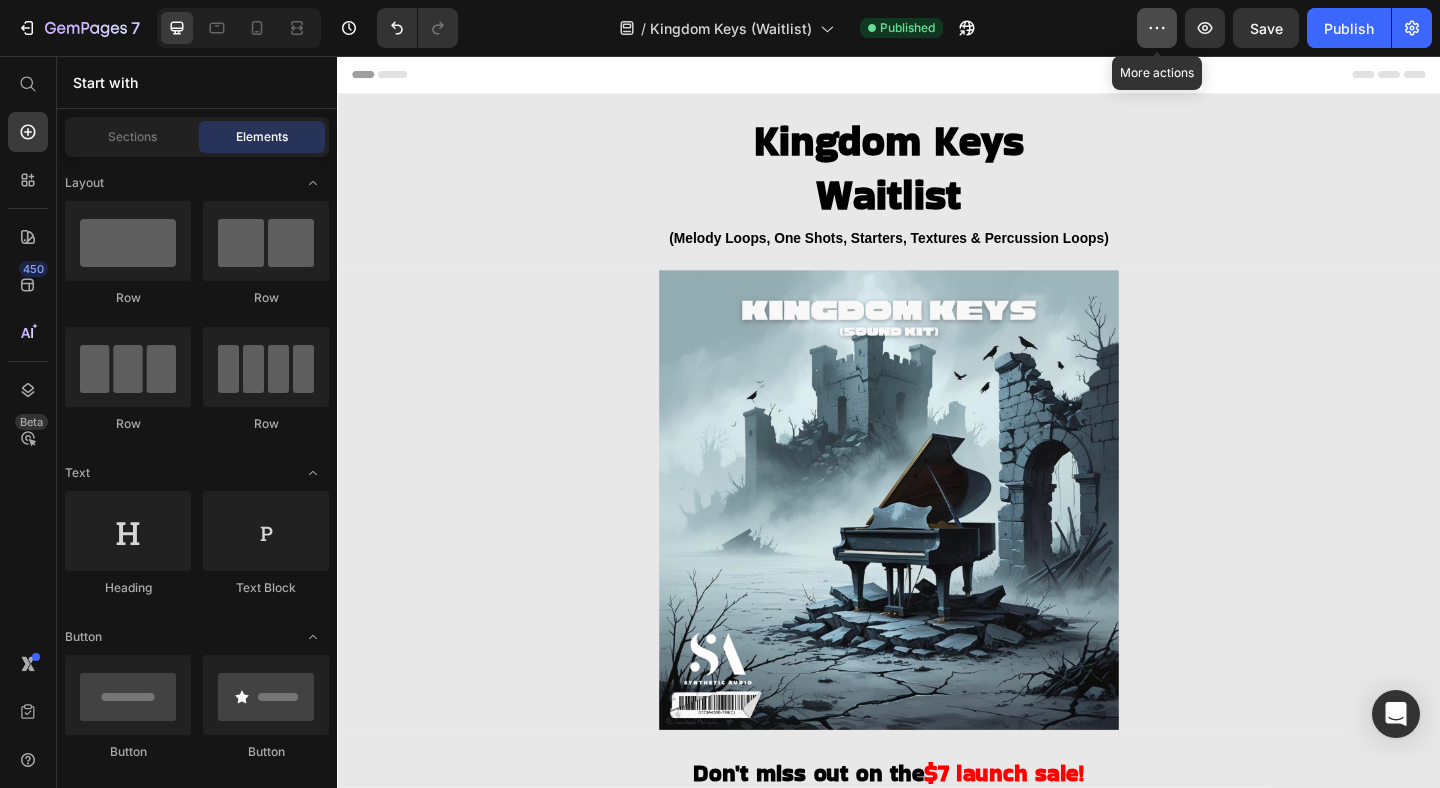 click 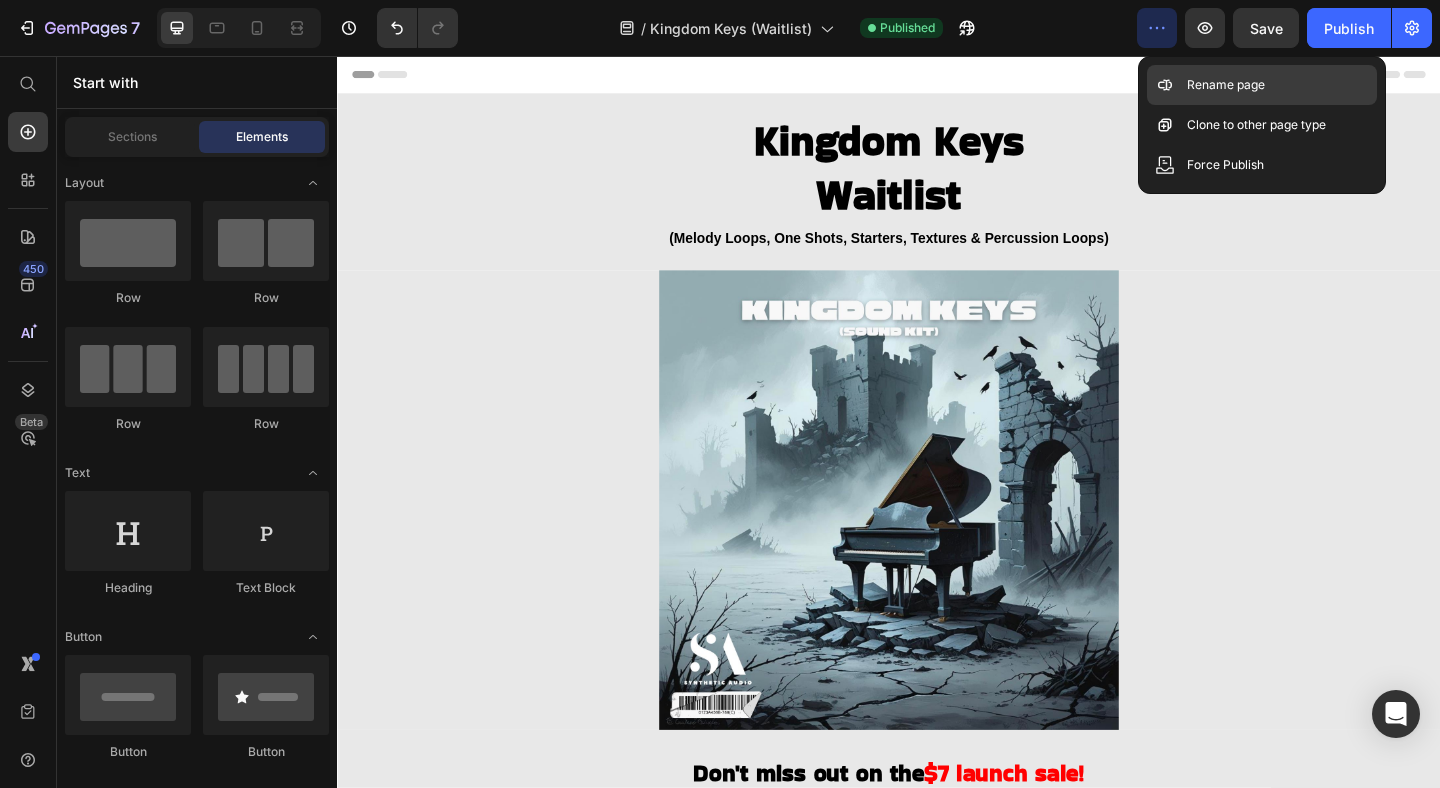 click on "Rename page" 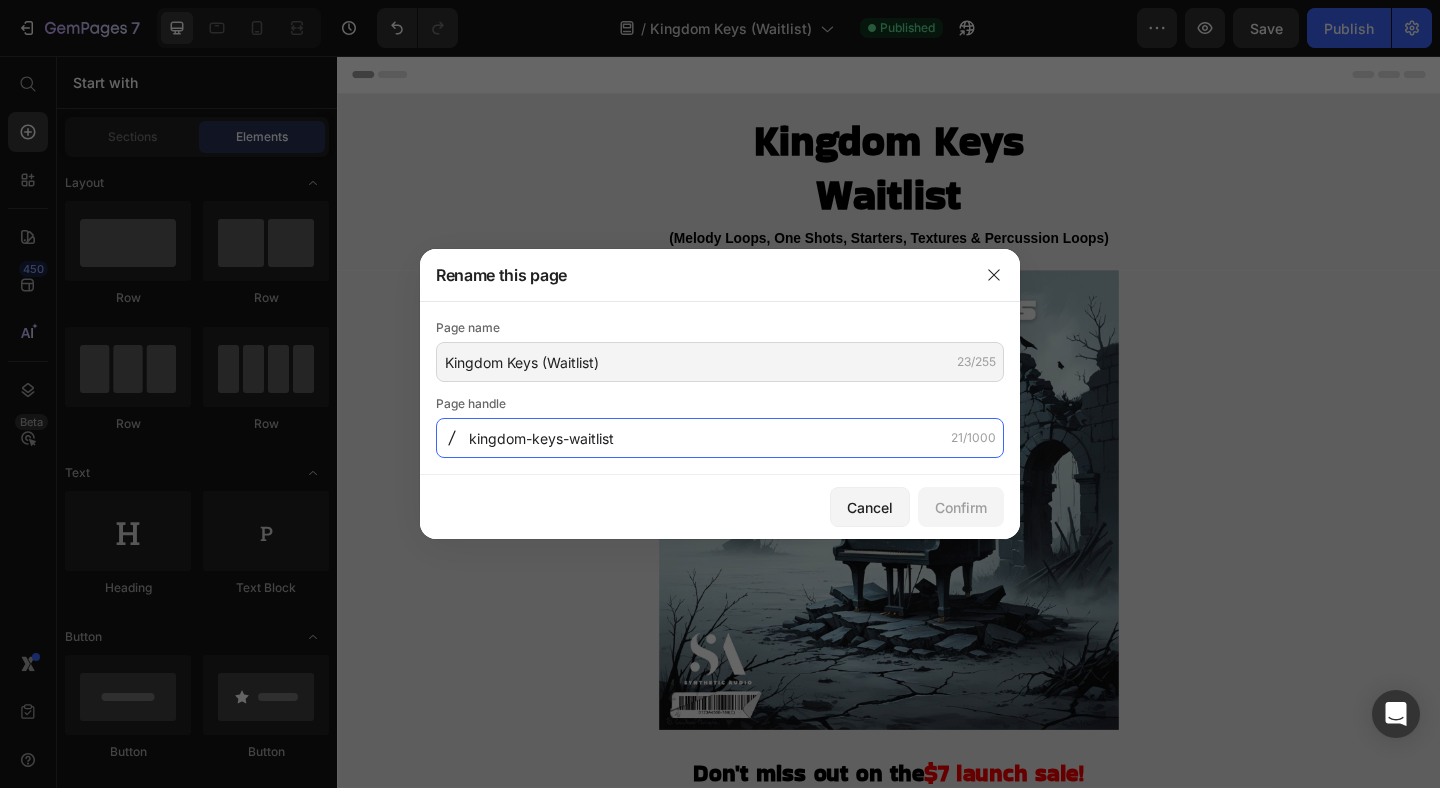 click on "kingdom-keys-waitlist" 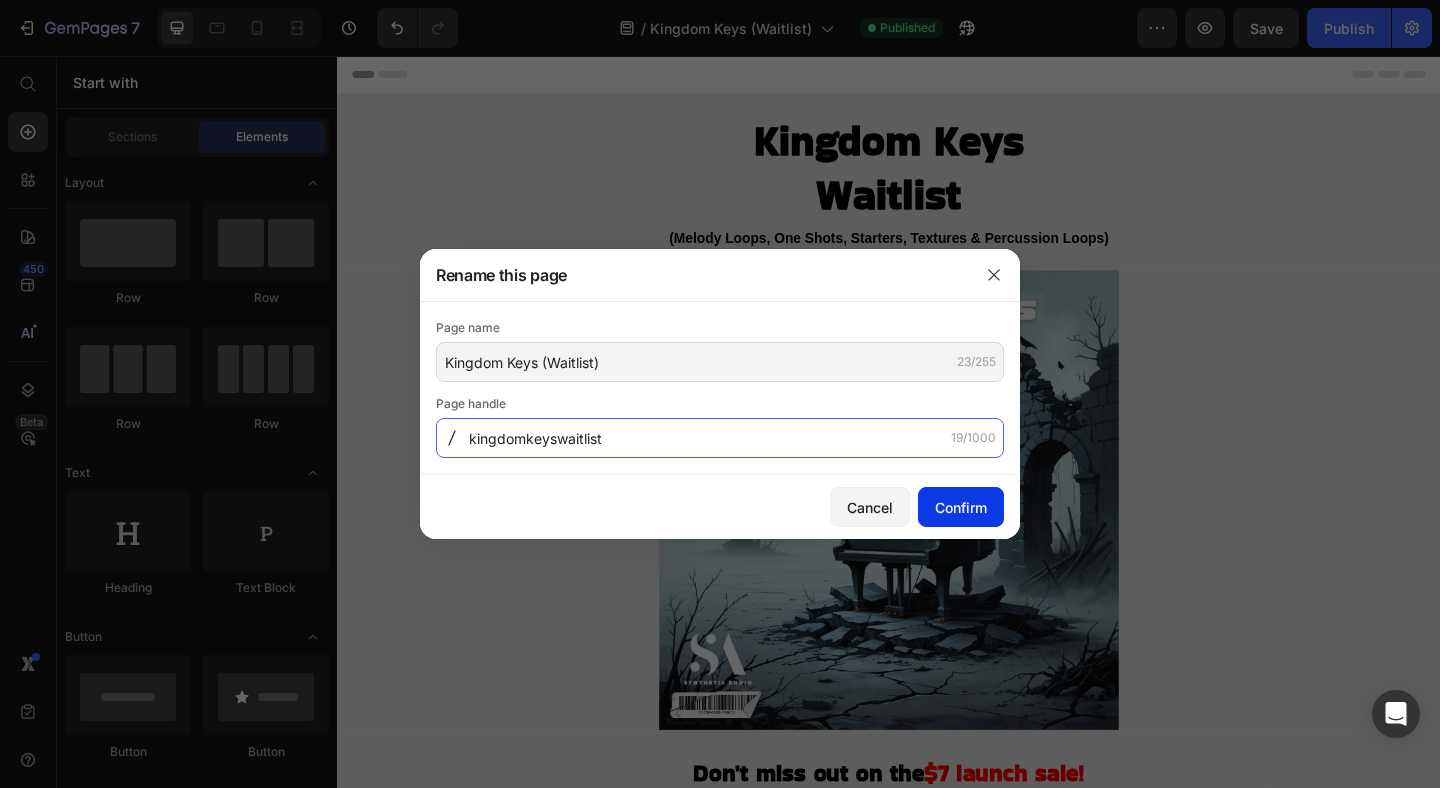 type on "kingdomkeyswaitlist" 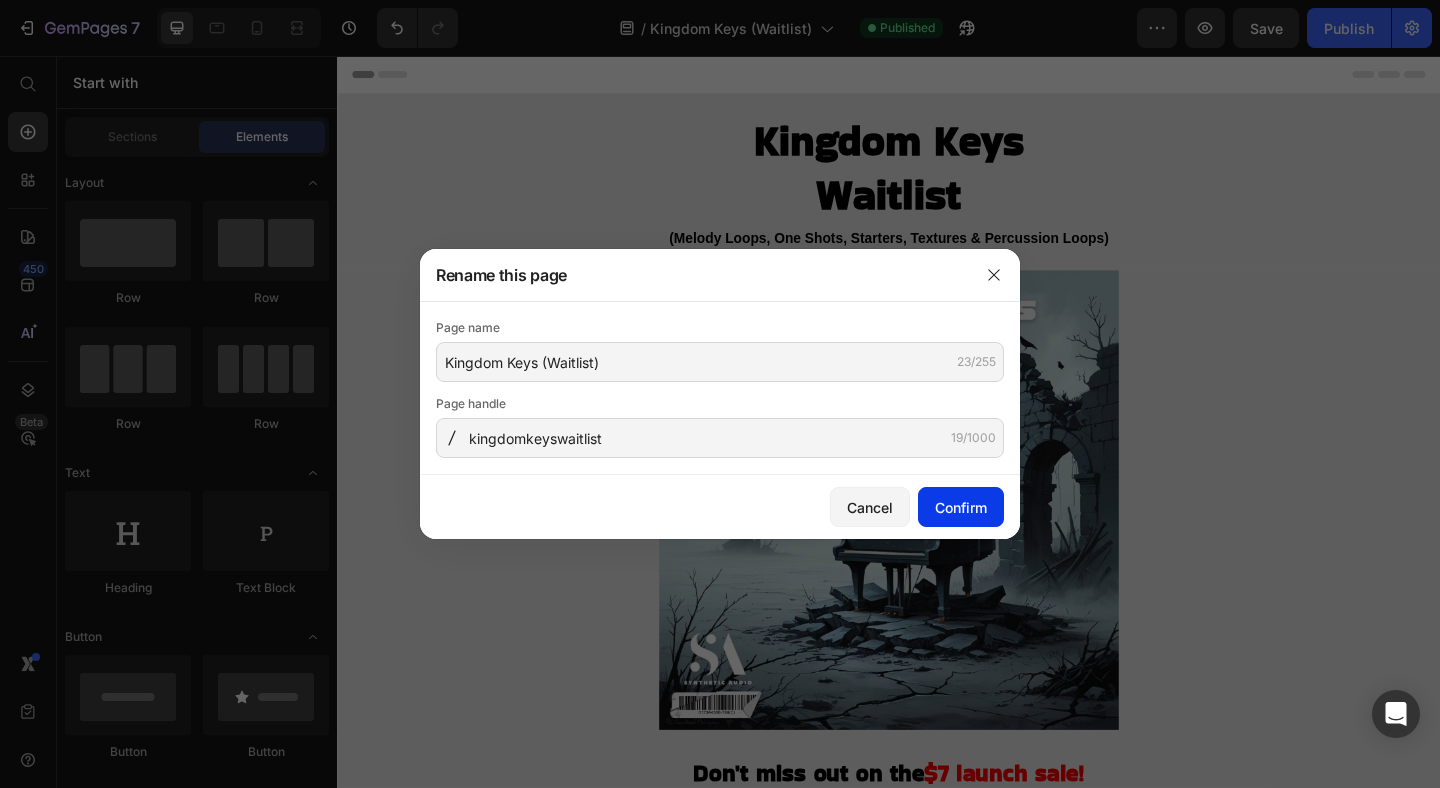 click on "Confirm" at bounding box center [961, 507] 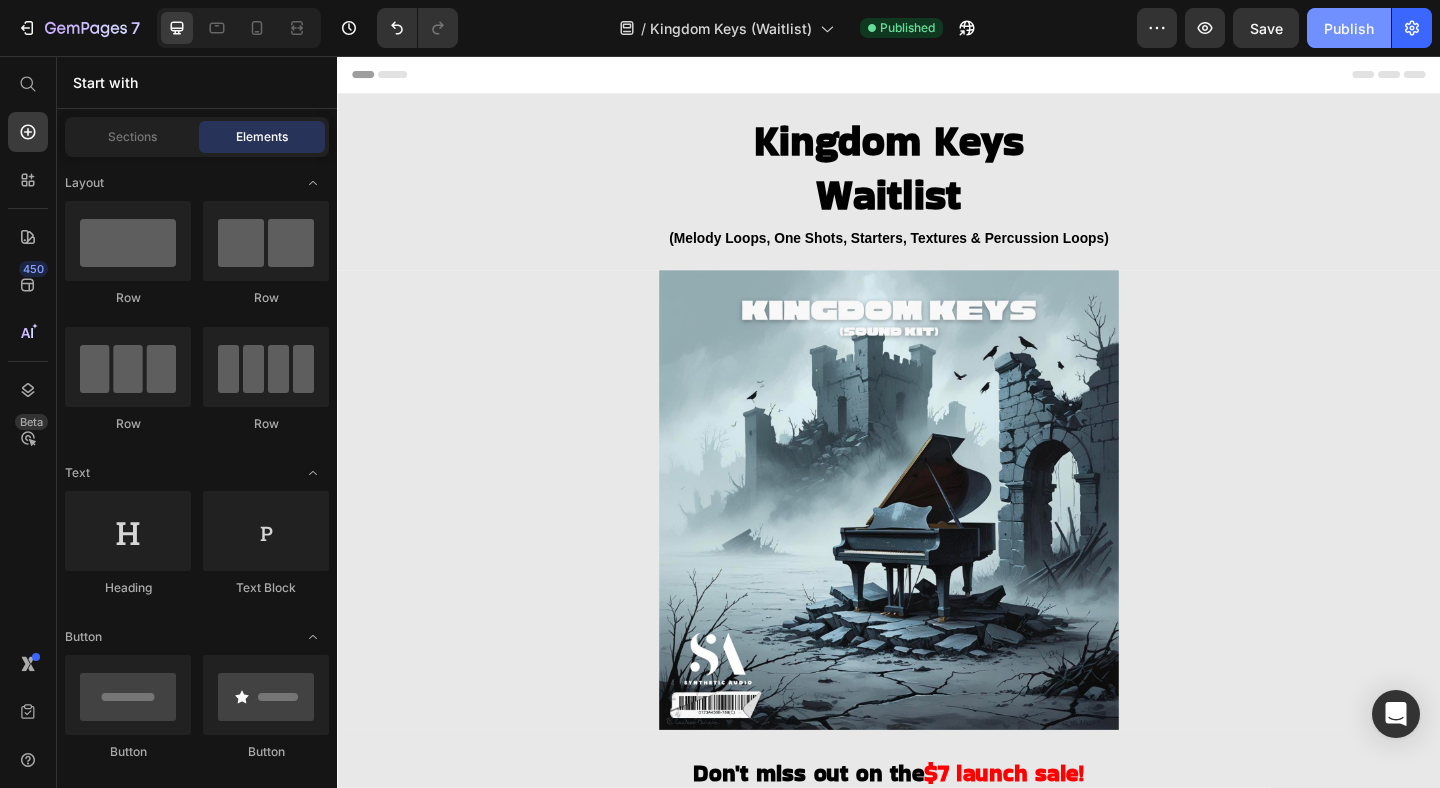 click on "Publish" at bounding box center (1349, 28) 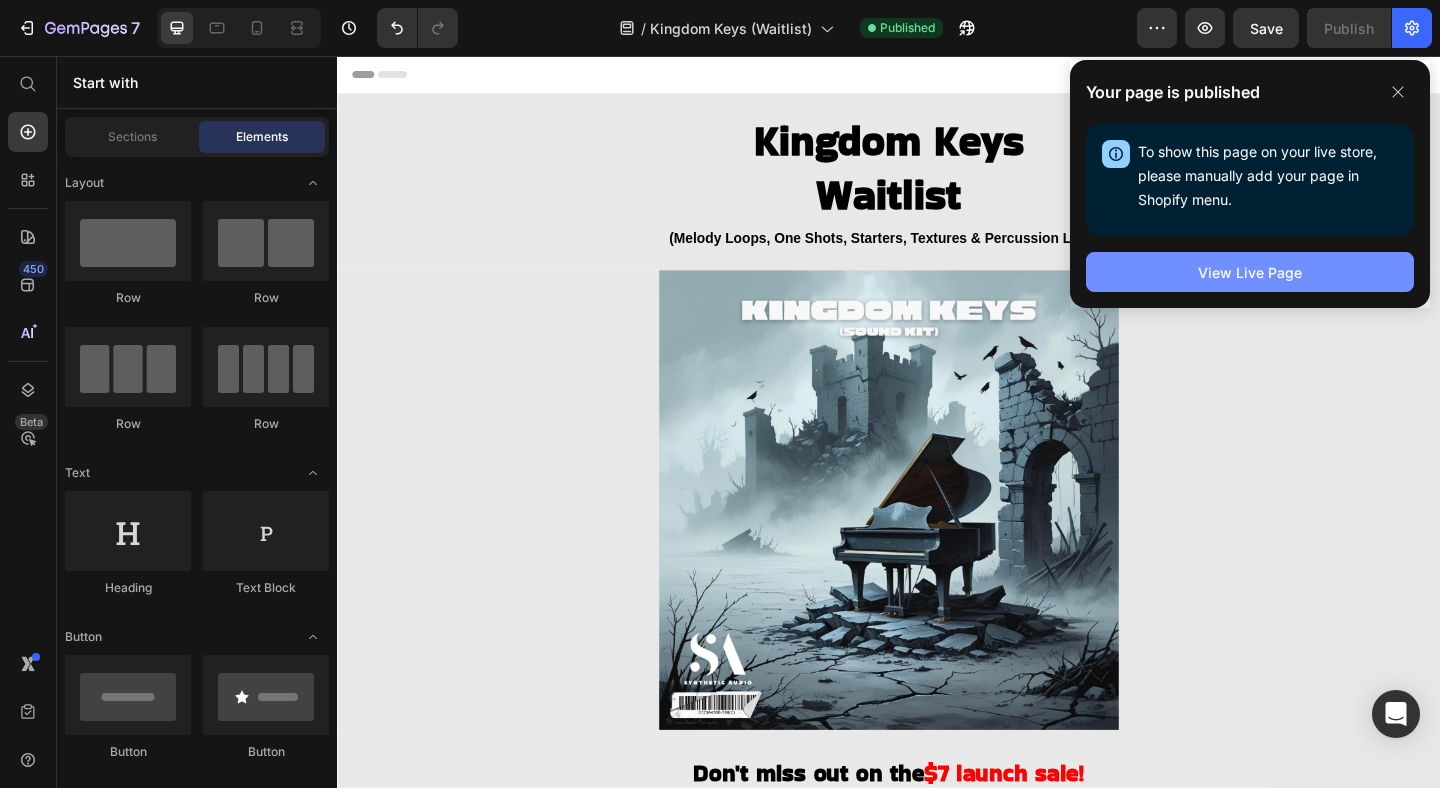 click on "View Live Page" at bounding box center [1250, 272] 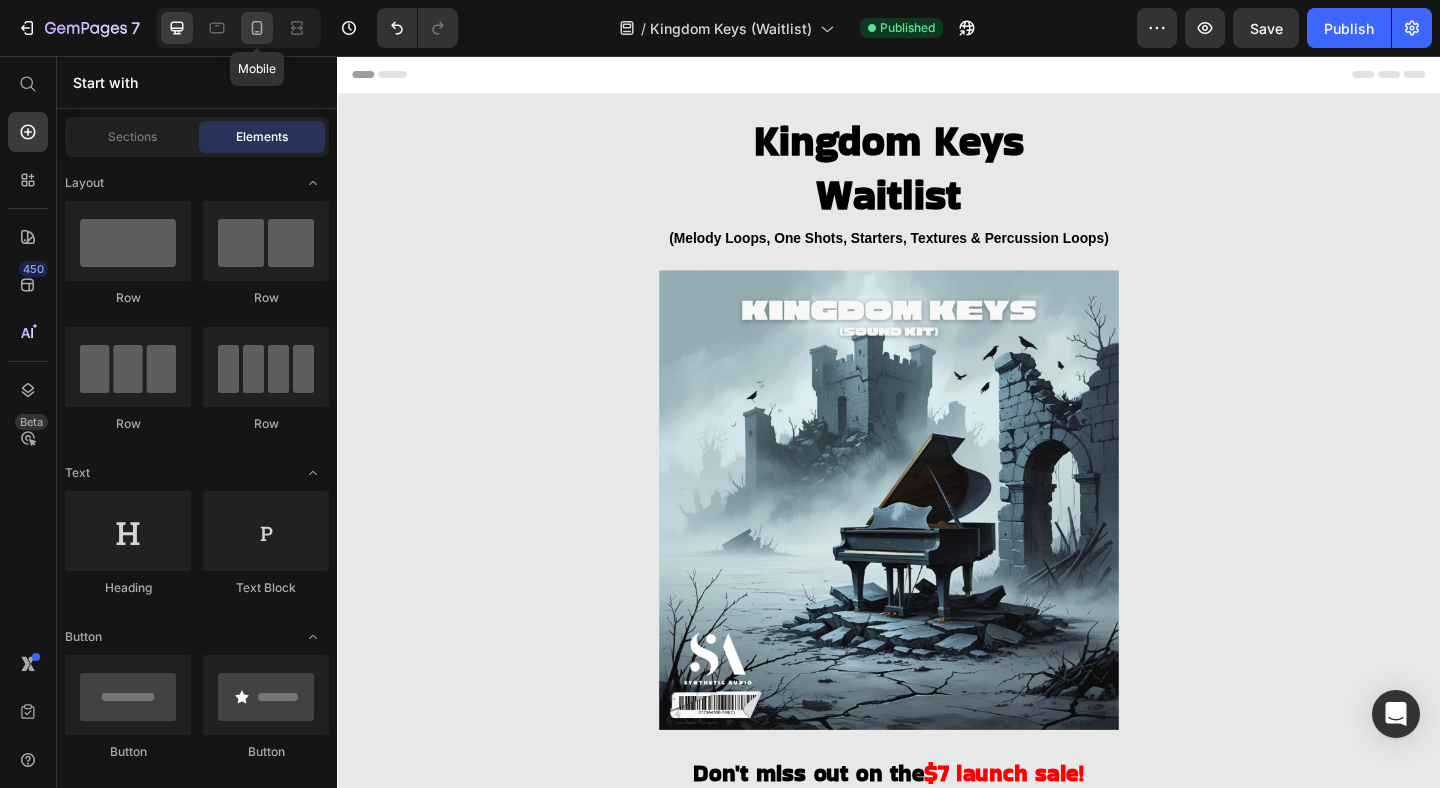 click 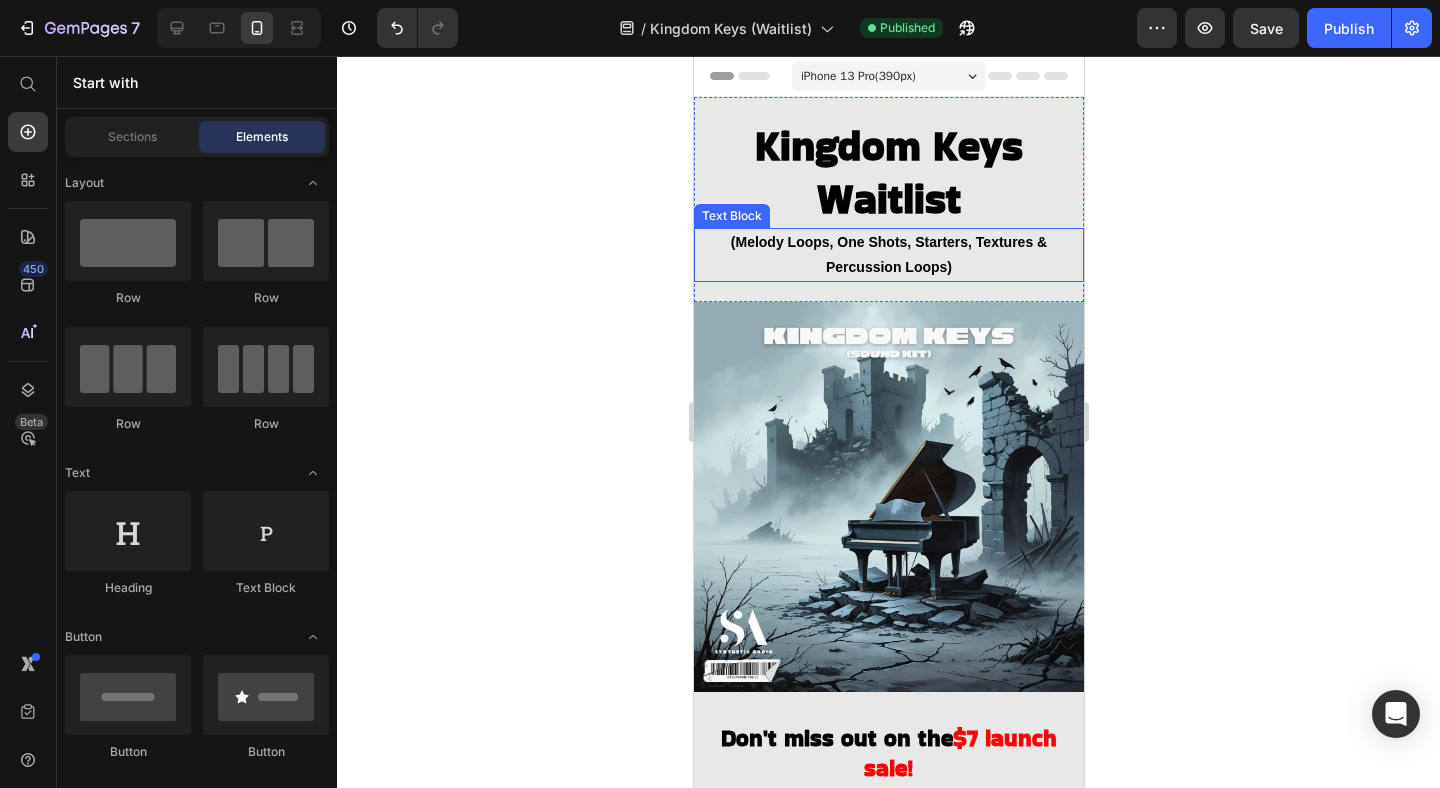 click on "(Melody Loops, One Shots, Starters, Textures & Percussion Loops)" at bounding box center [888, 255] 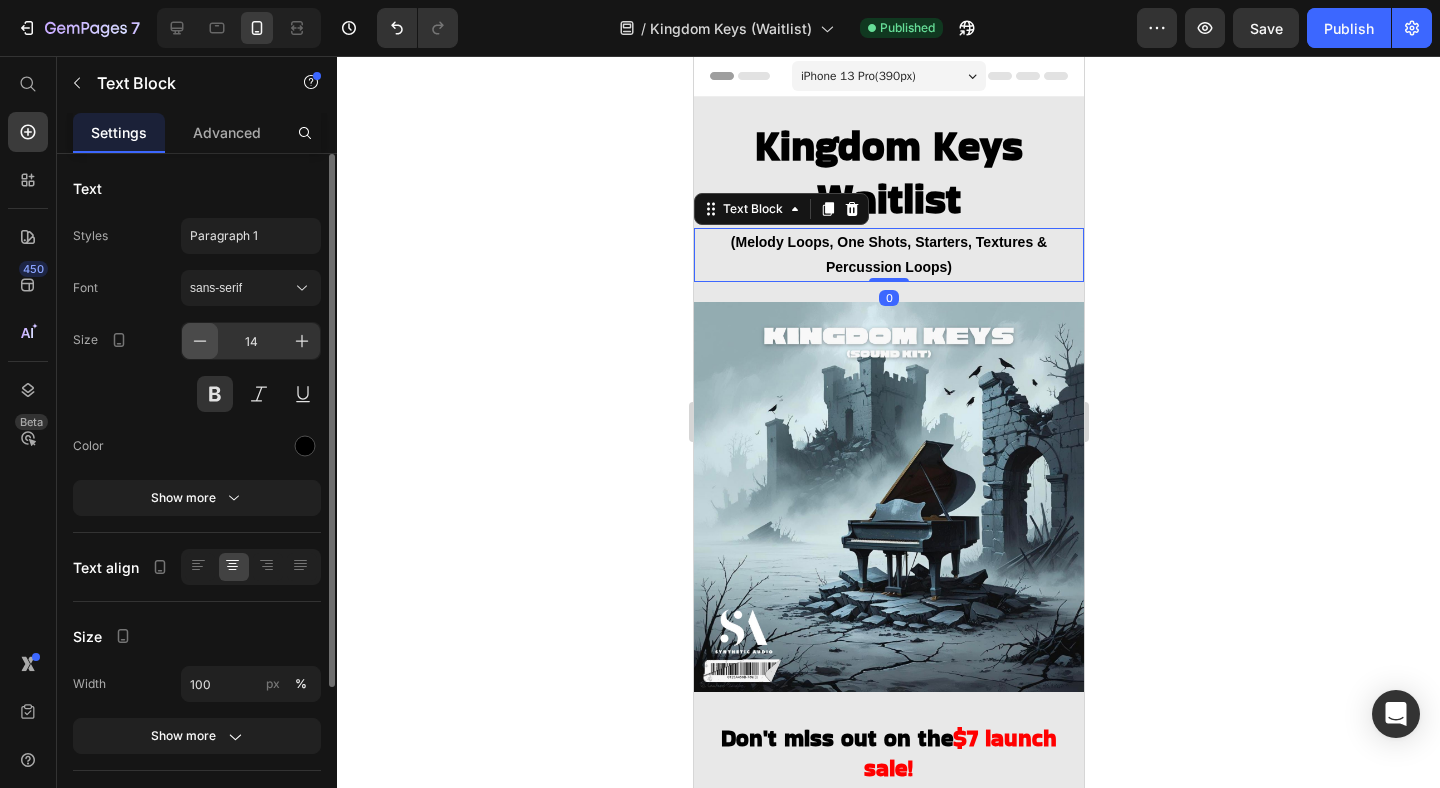 click 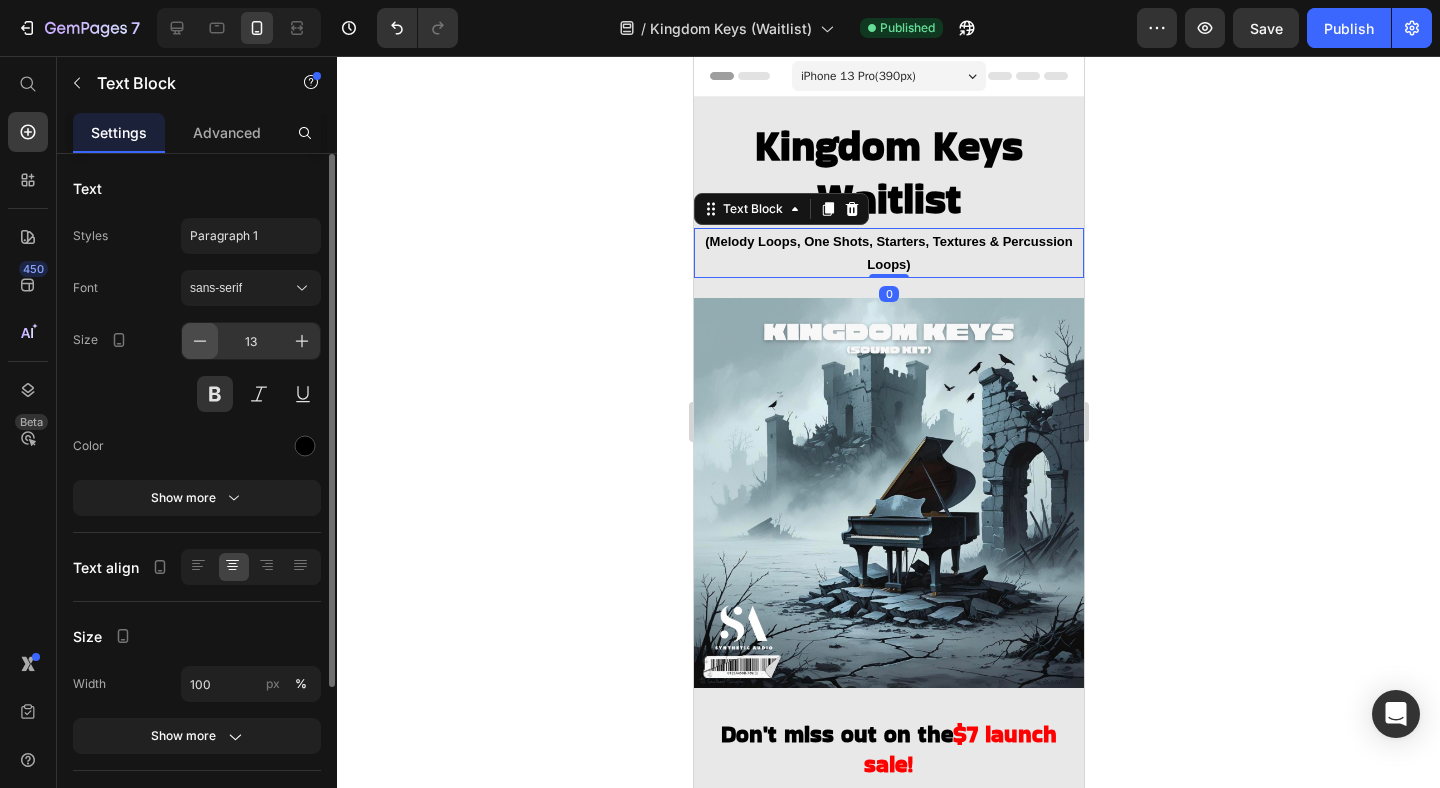 click 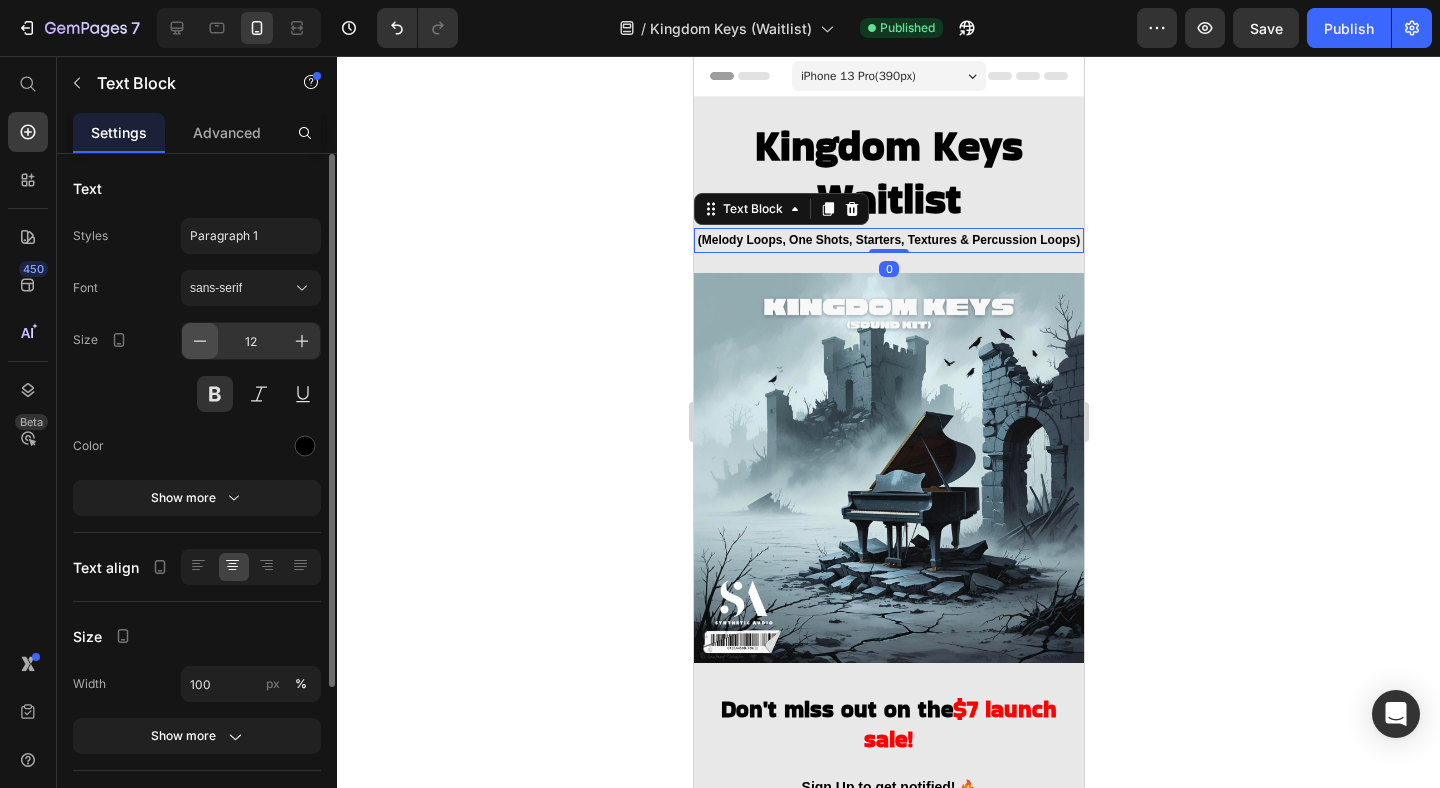 click 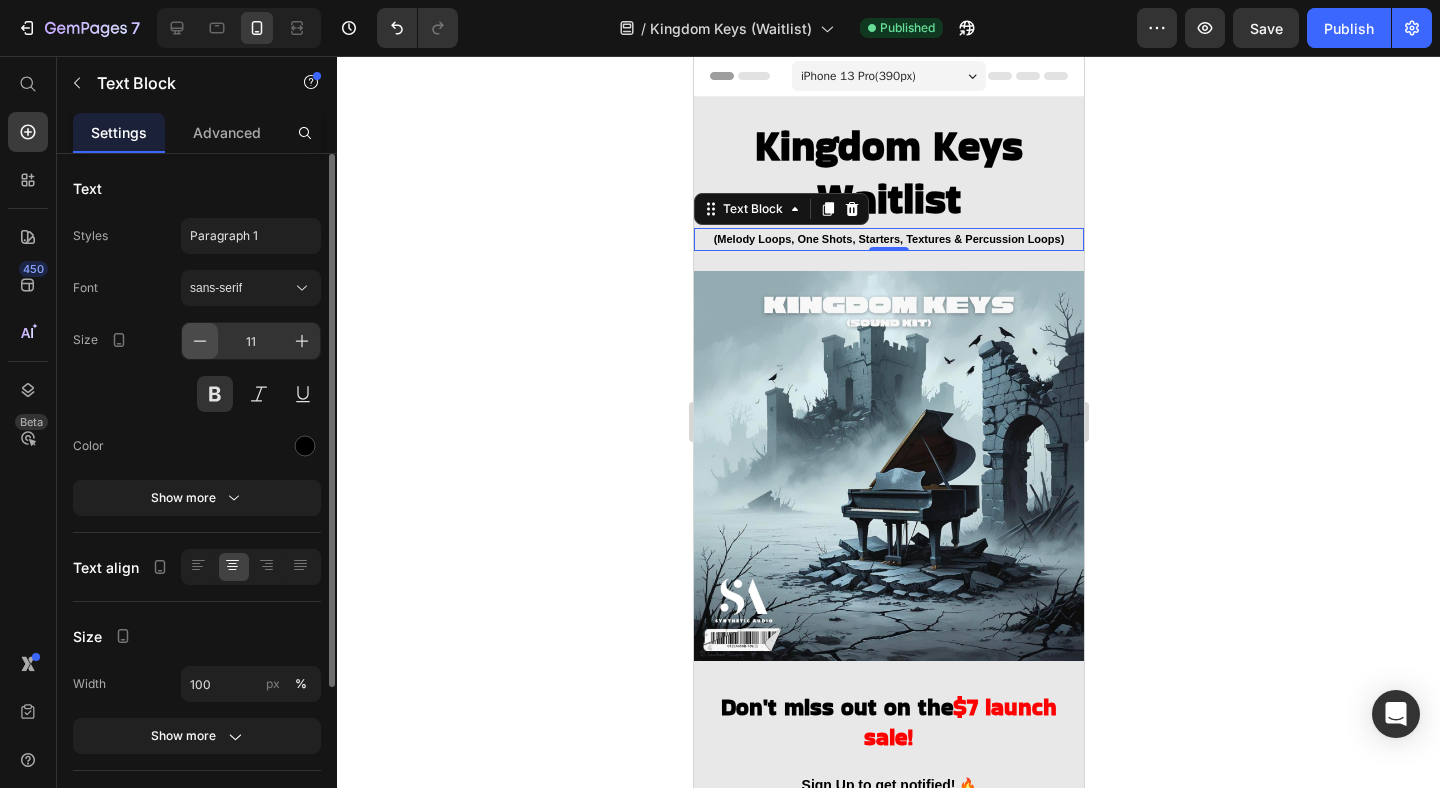 click 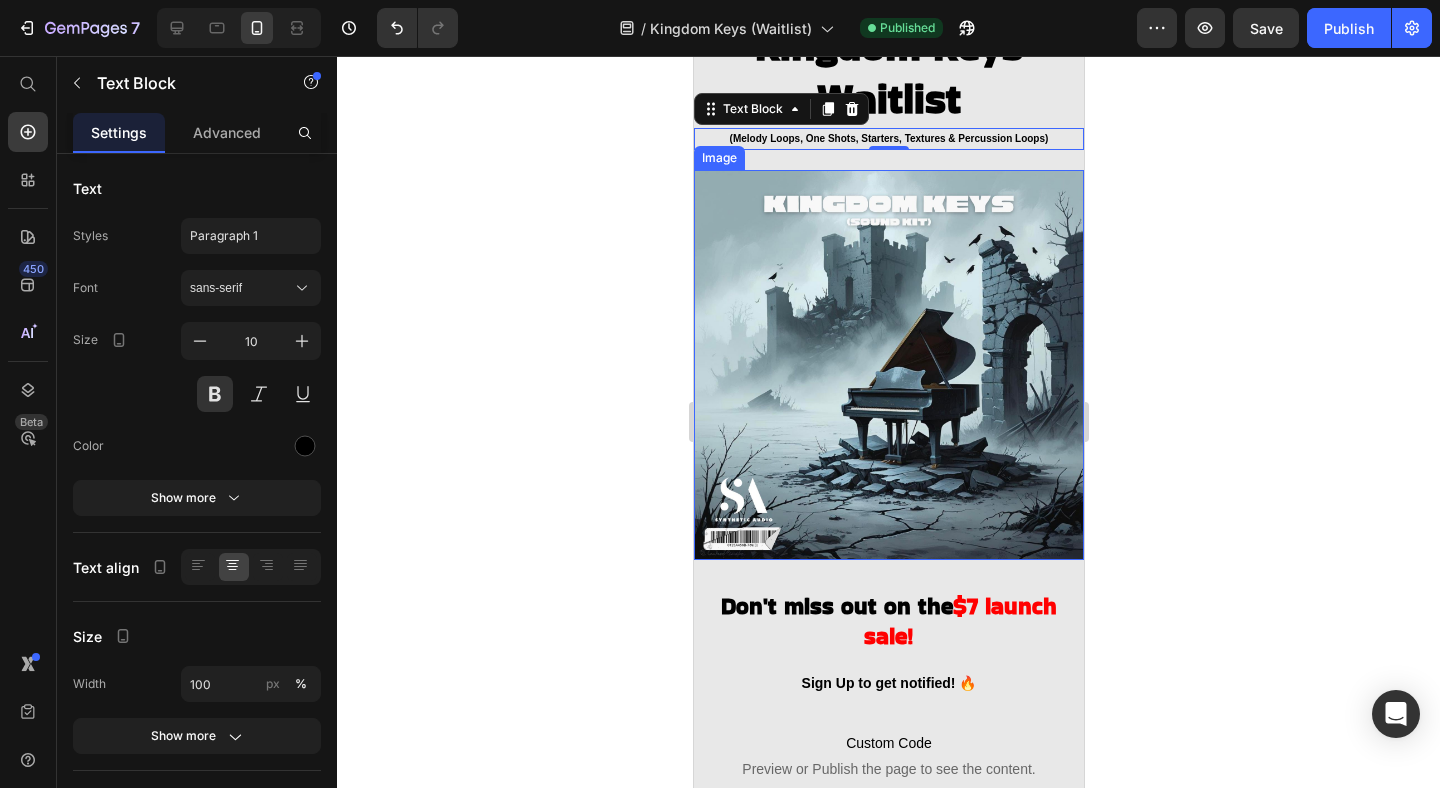 scroll, scrollTop: 146, scrollLeft: 0, axis: vertical 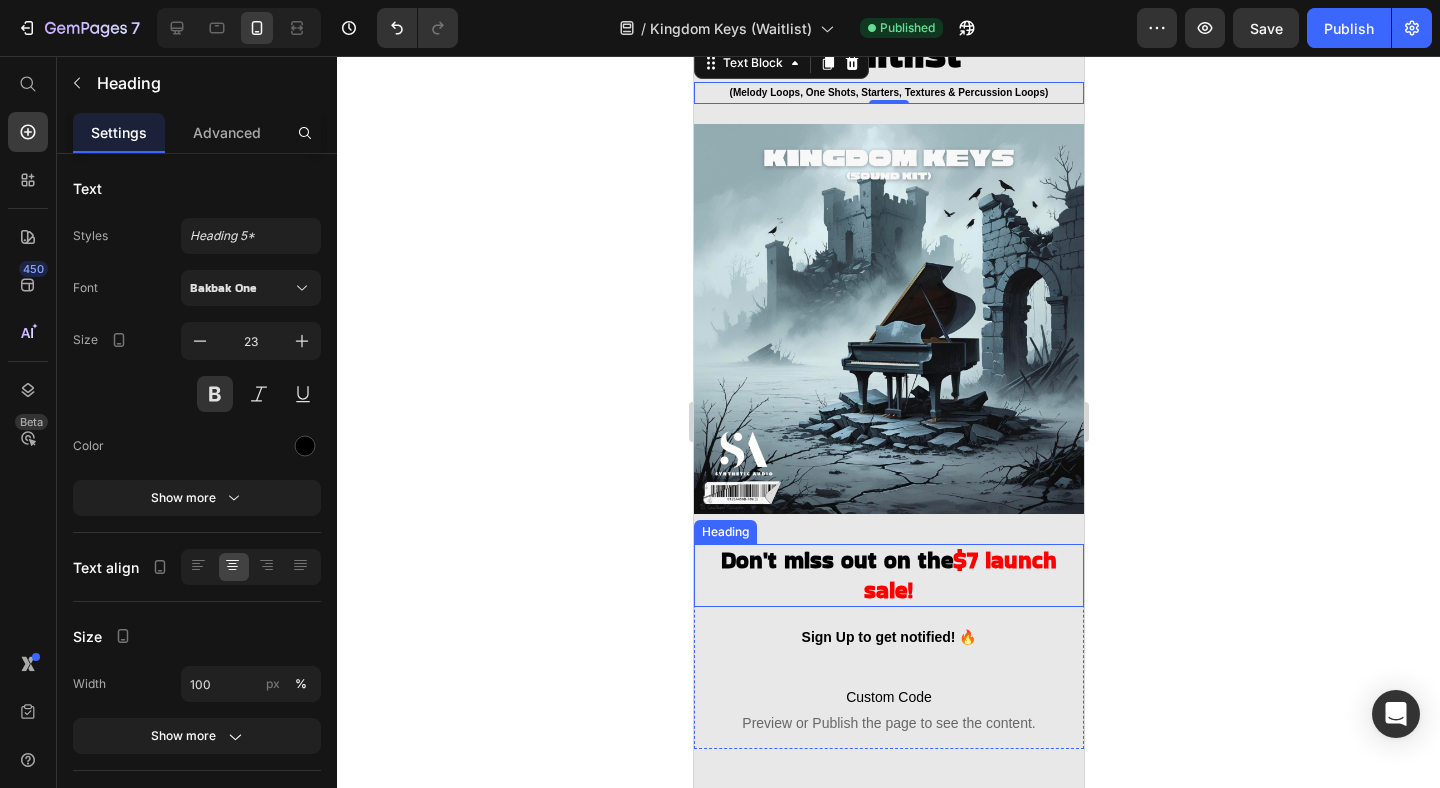 click on "$7 launch sale!" at bounding box center [959, 575] 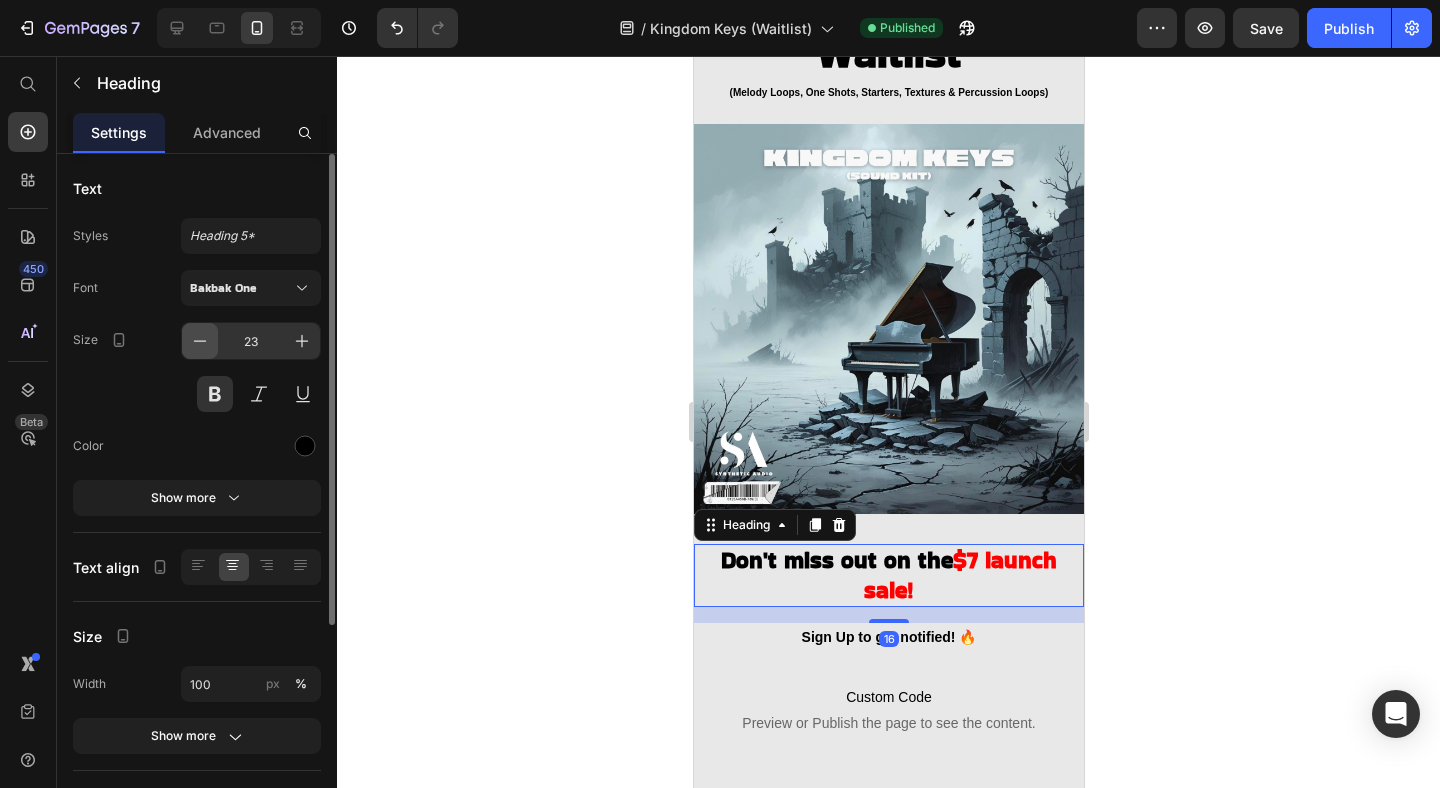 click 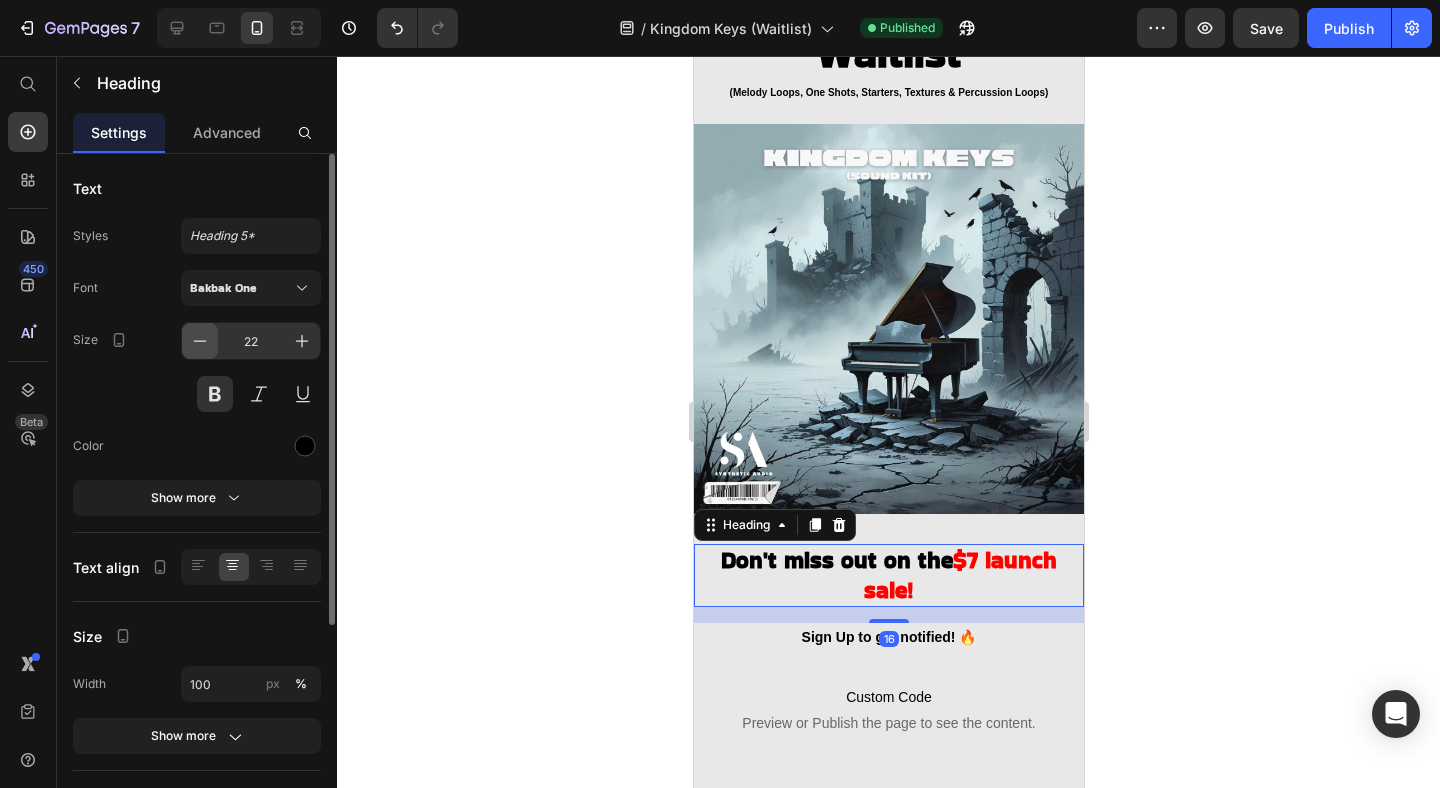 click 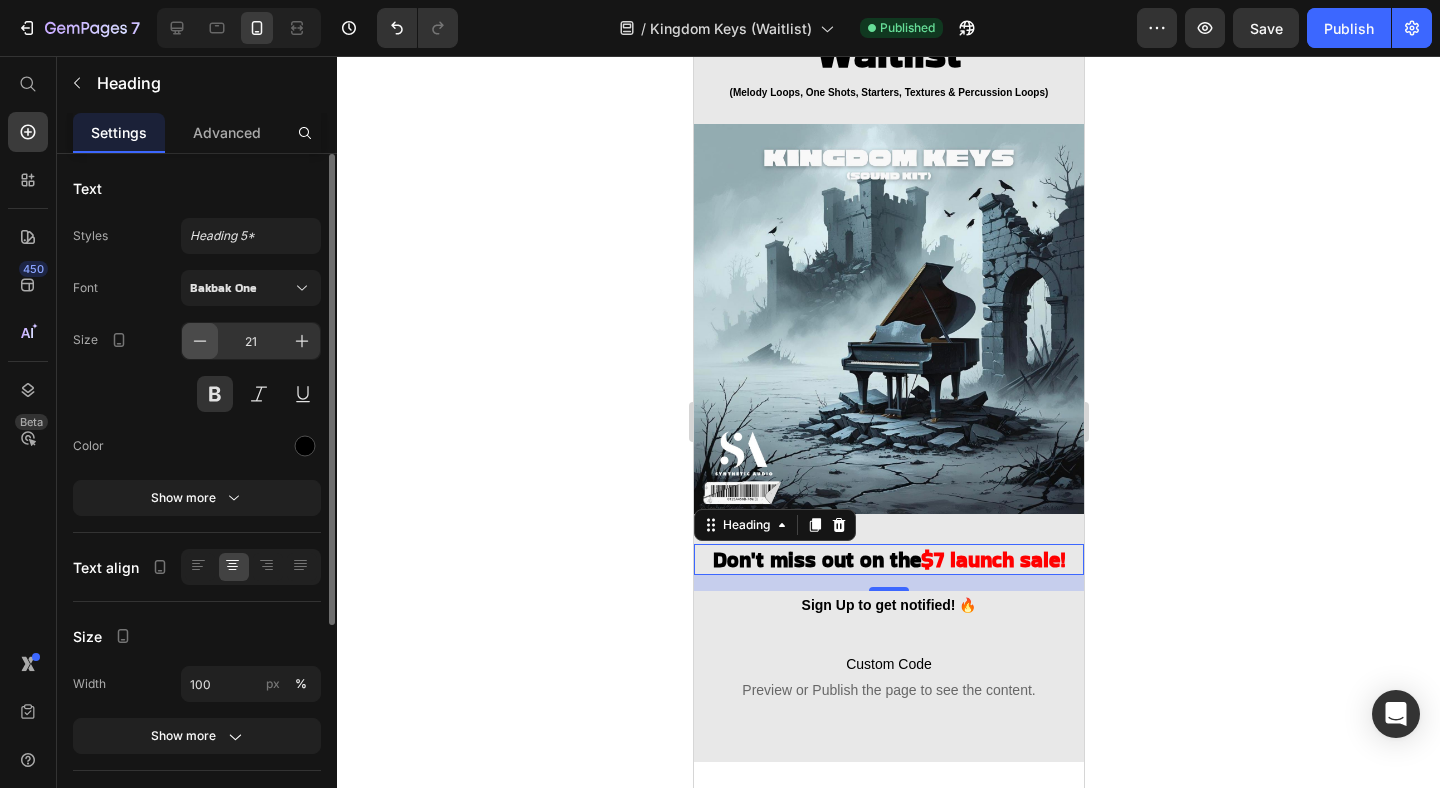 click 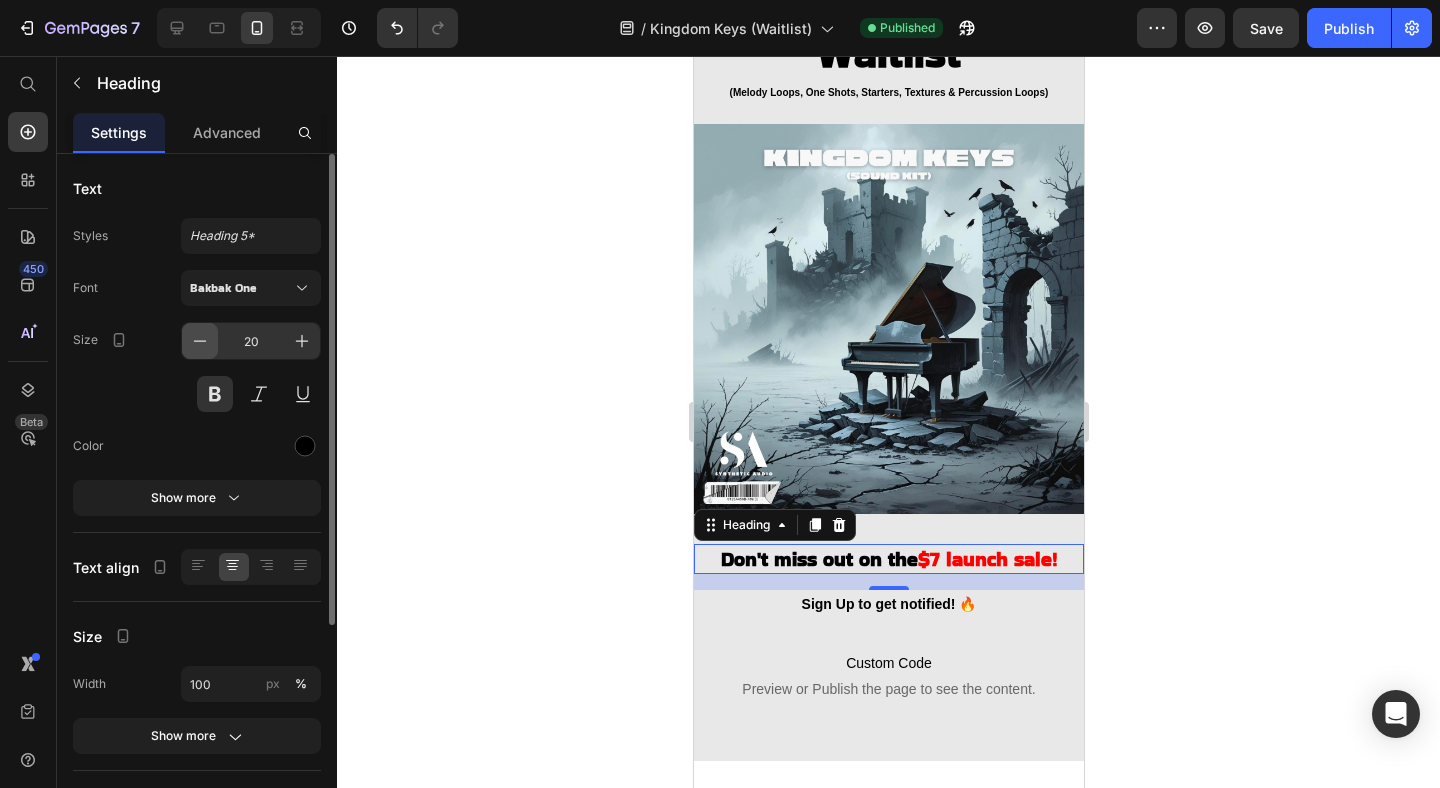 click 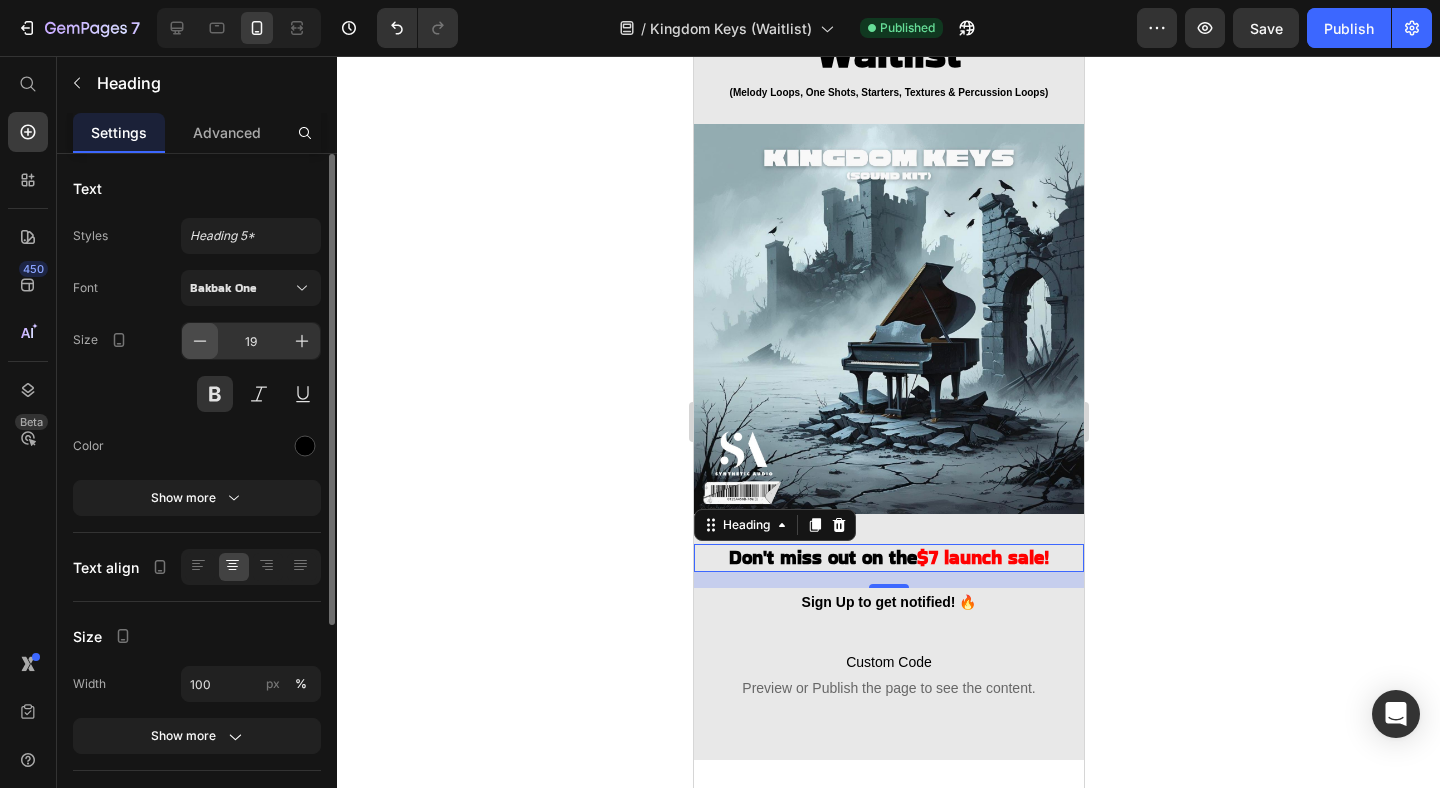 click 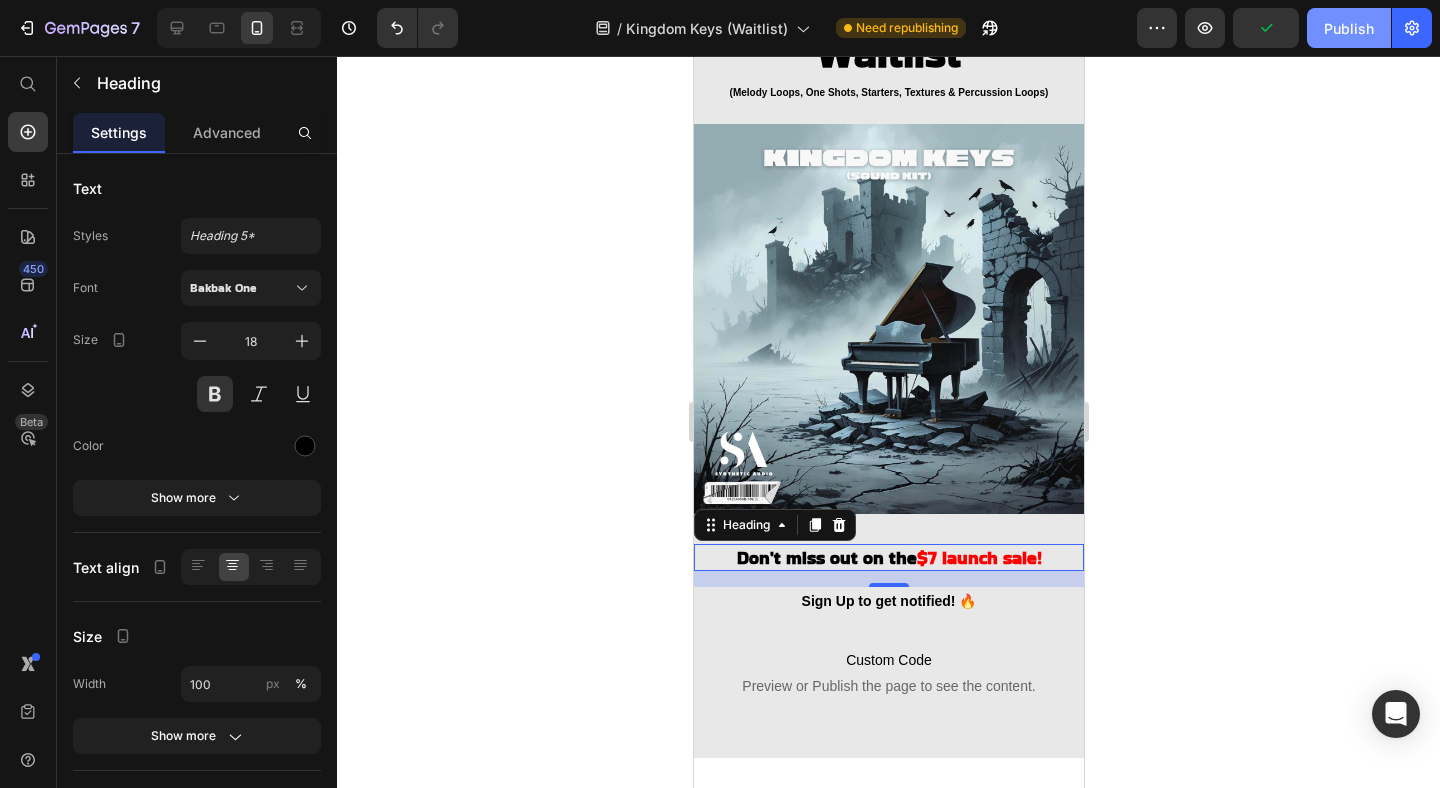 click on "Publish" at bounding box center (1349, 28) 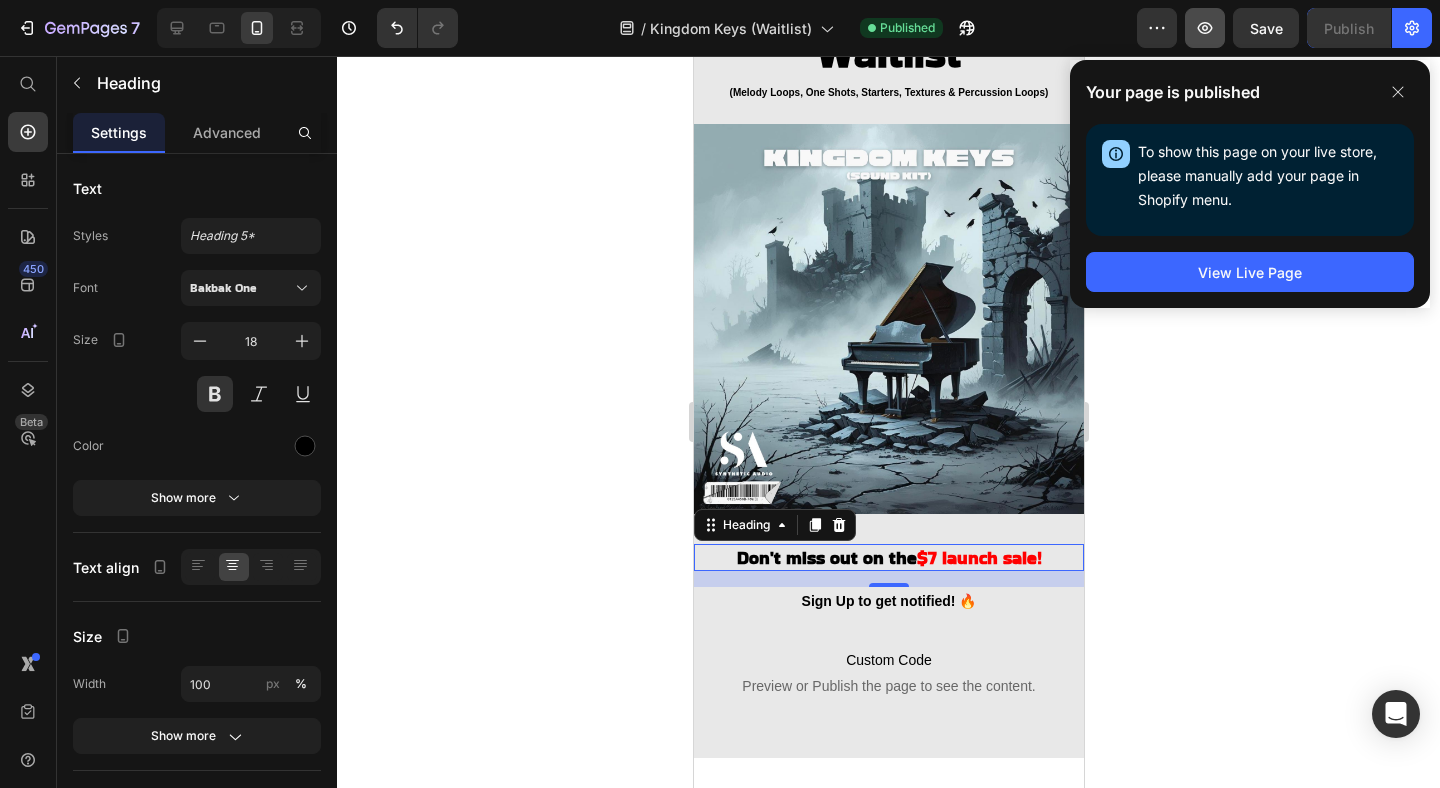 click 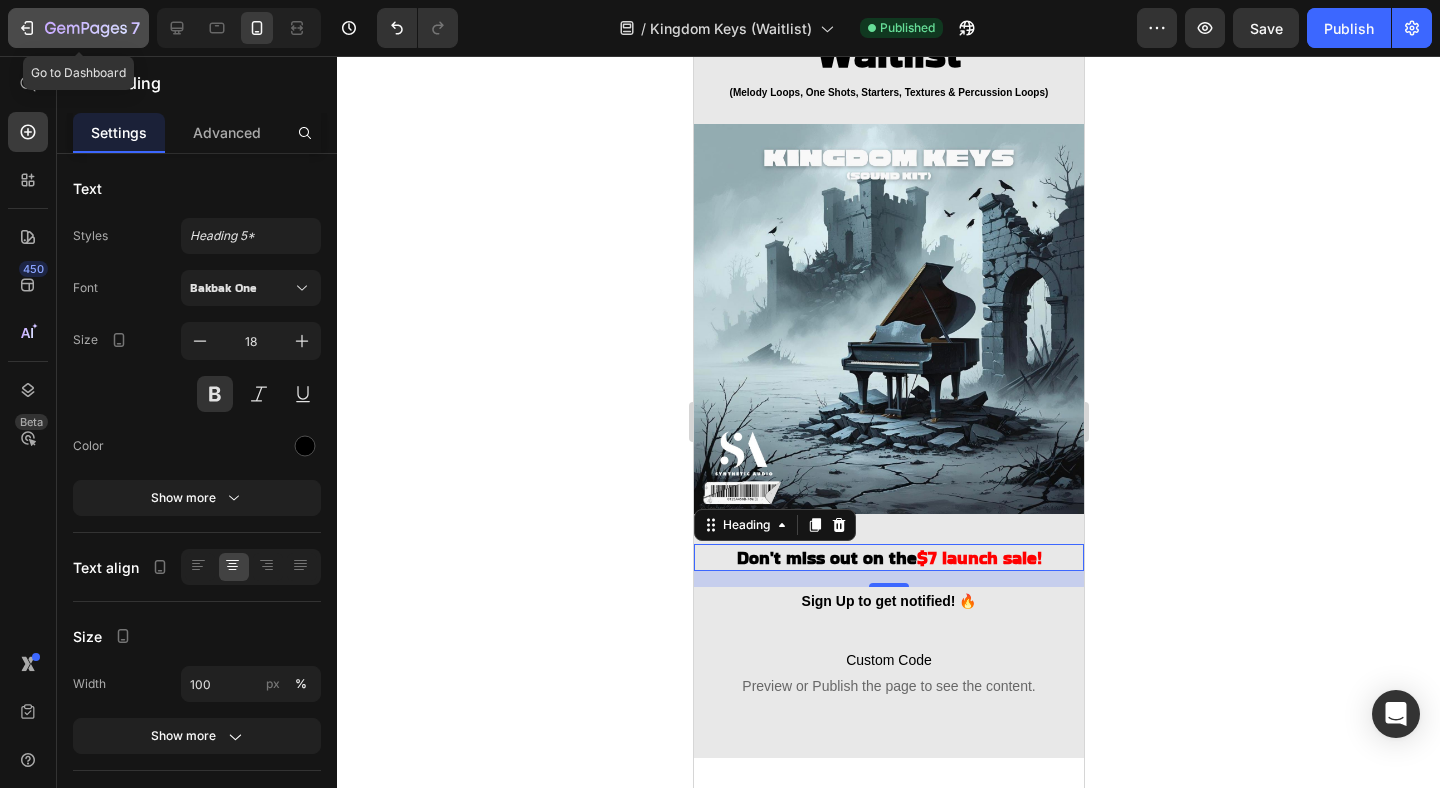 click 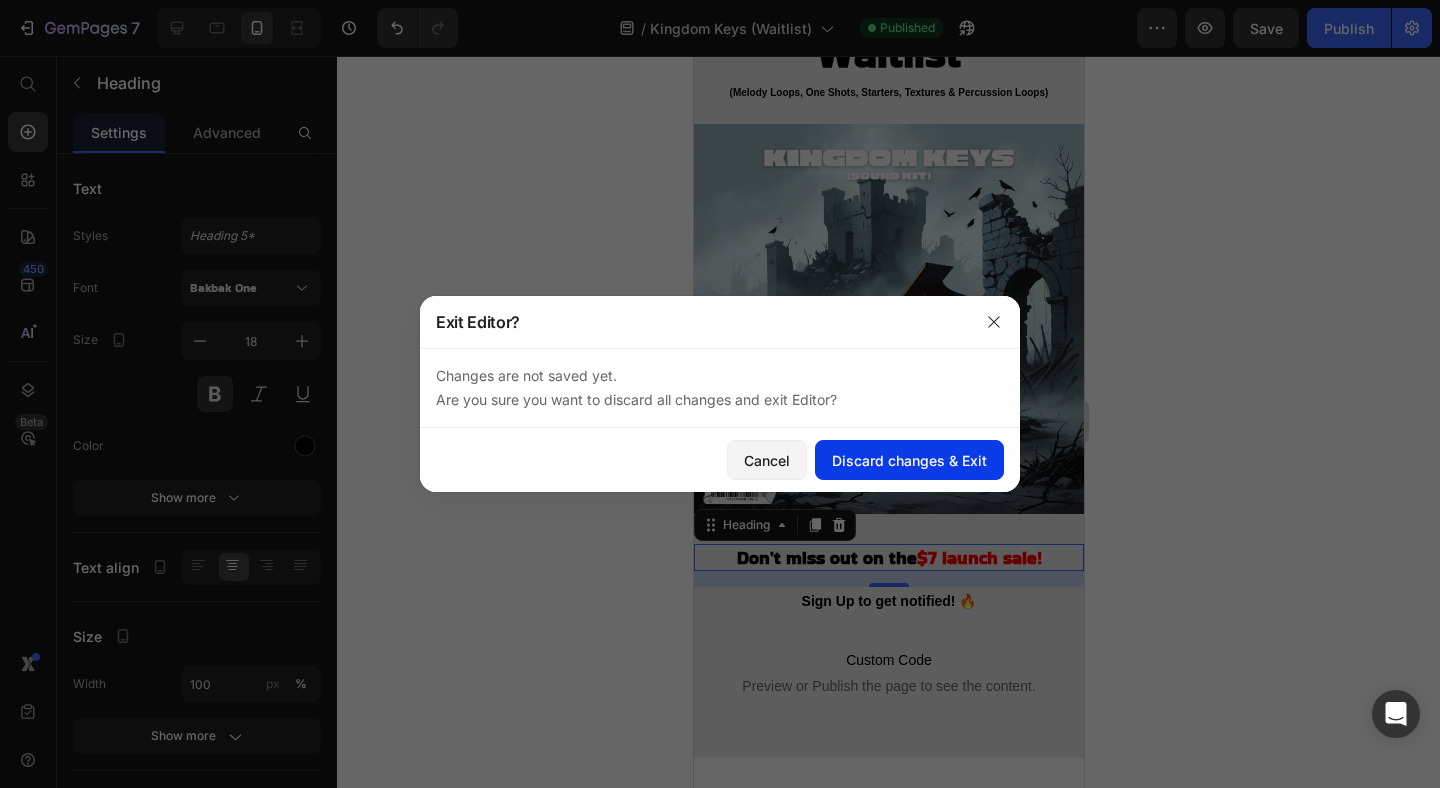 click on "Discard changes & Exit" at bounding box center (909, 460) 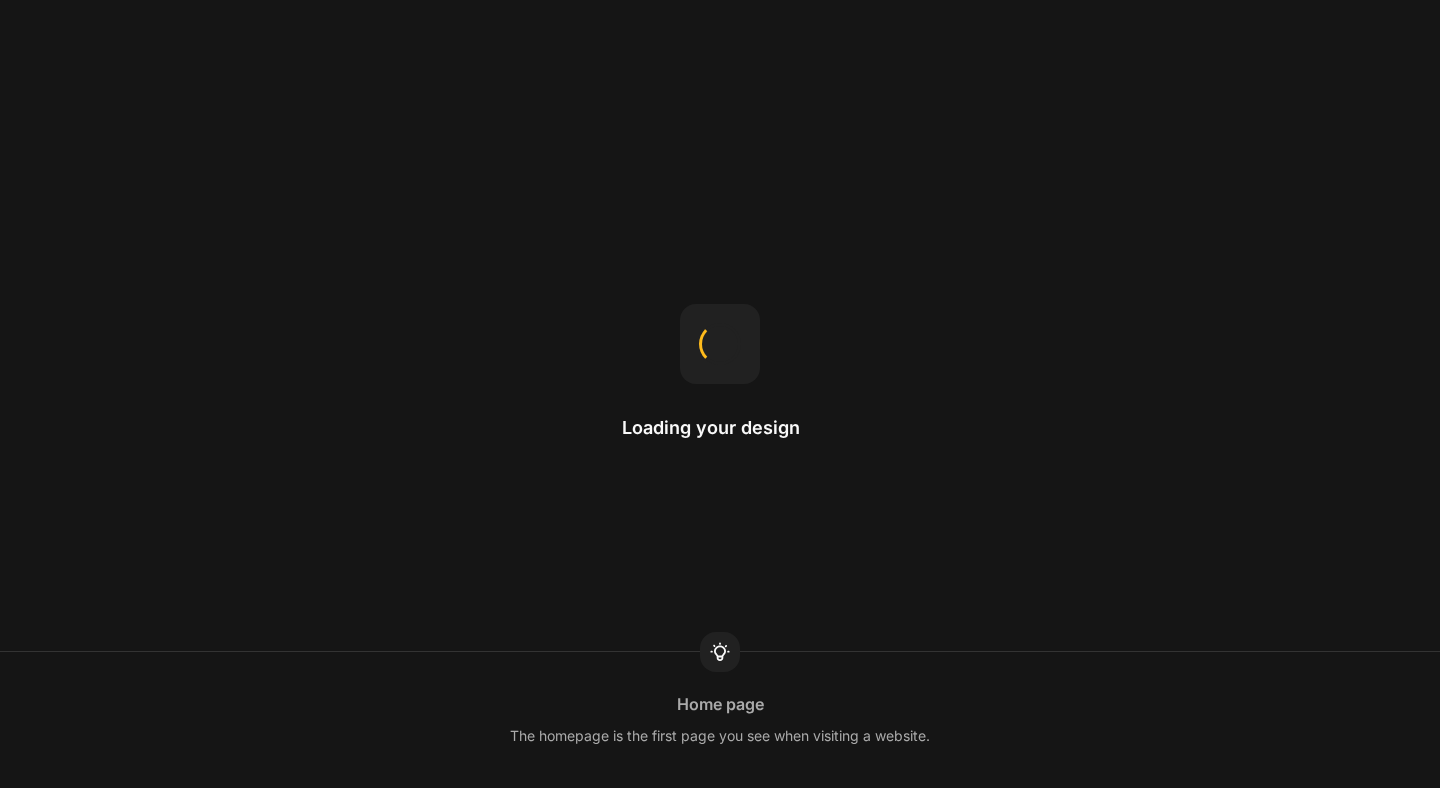 scroll, scrollTop: 0, scrollLeft: 0, axis: both 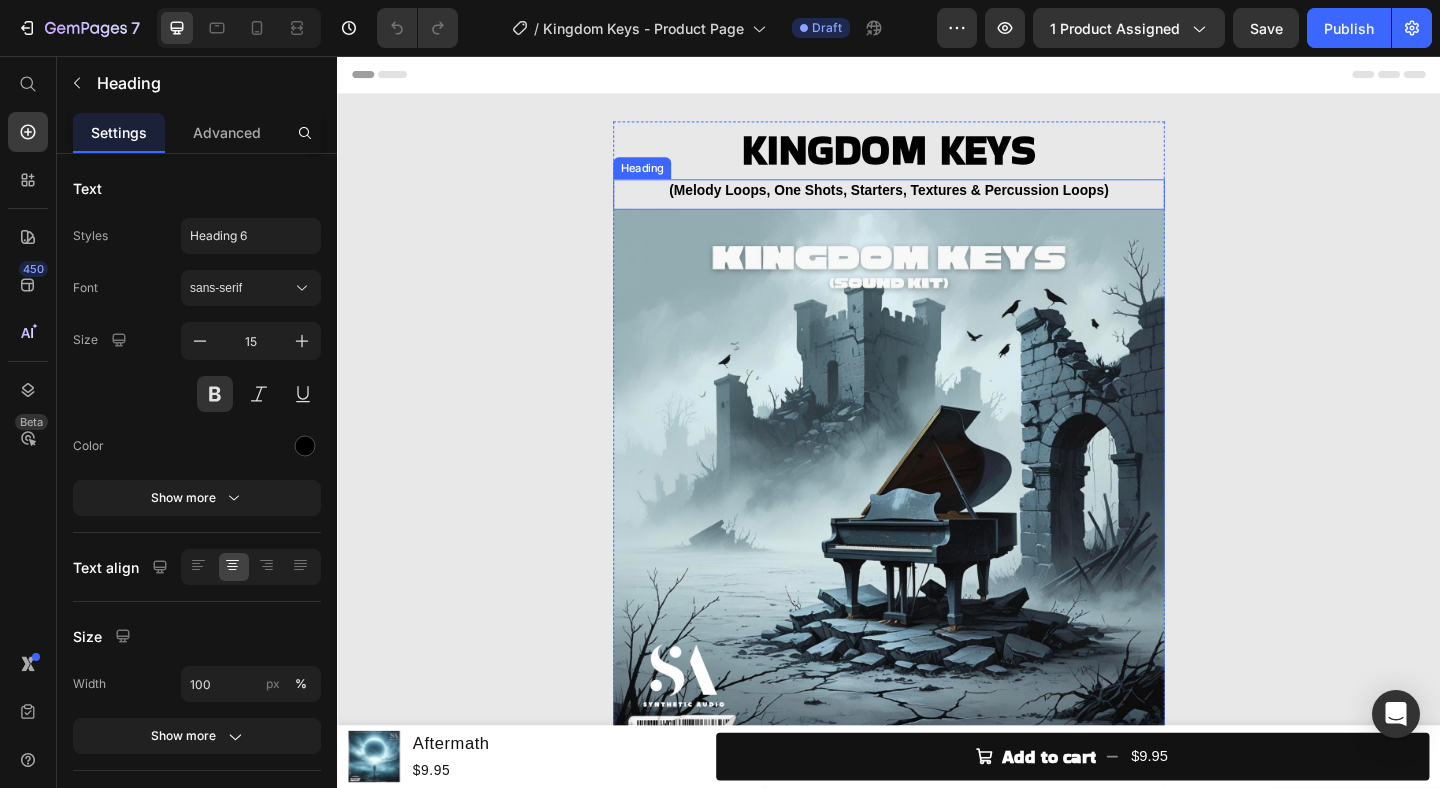 click on "(Melody Loops, One Shots, Starters, Textures & Percussion Loops)" at bounding box center (937, 202) 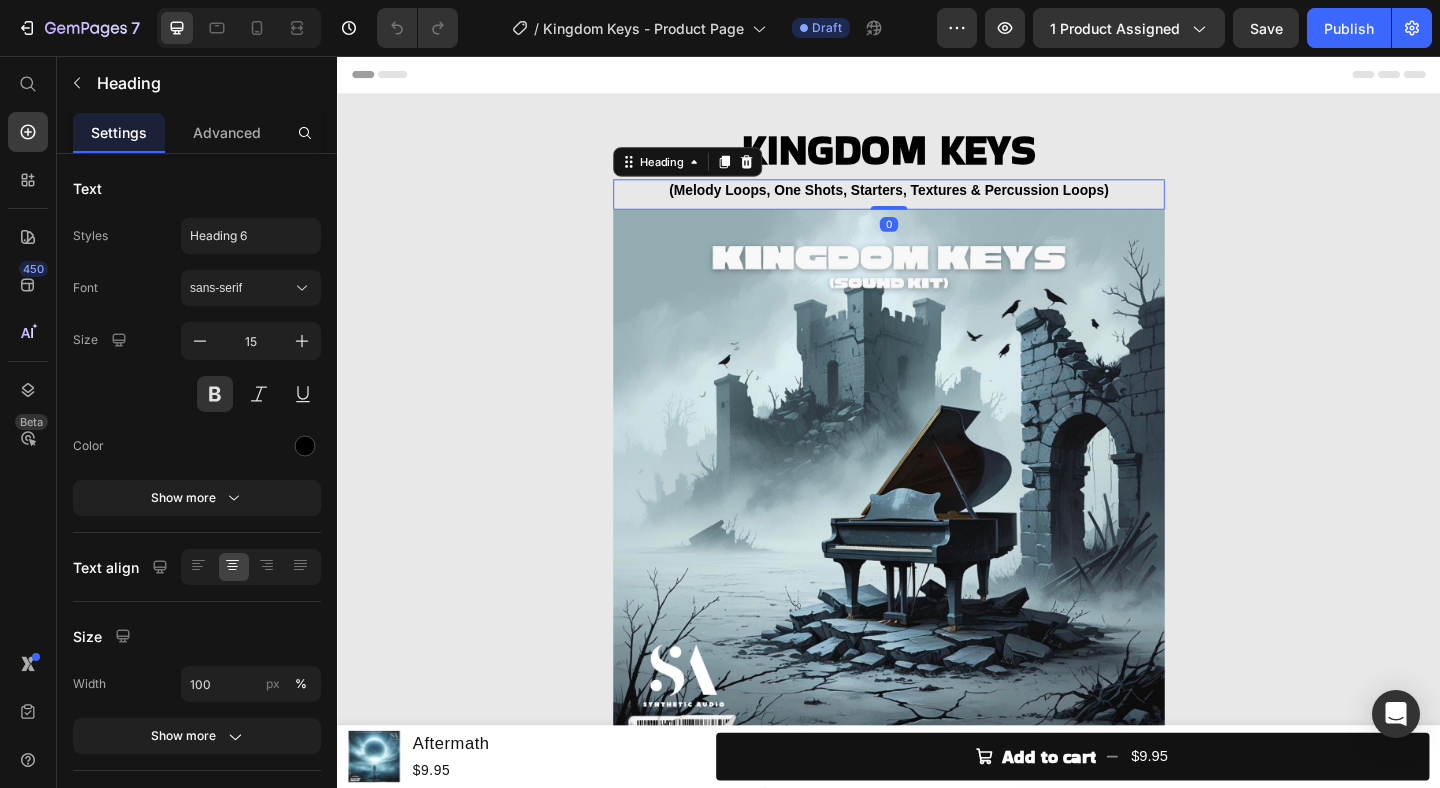 click on "(Melody Loops, One Shots, Starters, Textures & Percussion Loops)" at bounding box center [937, 202] 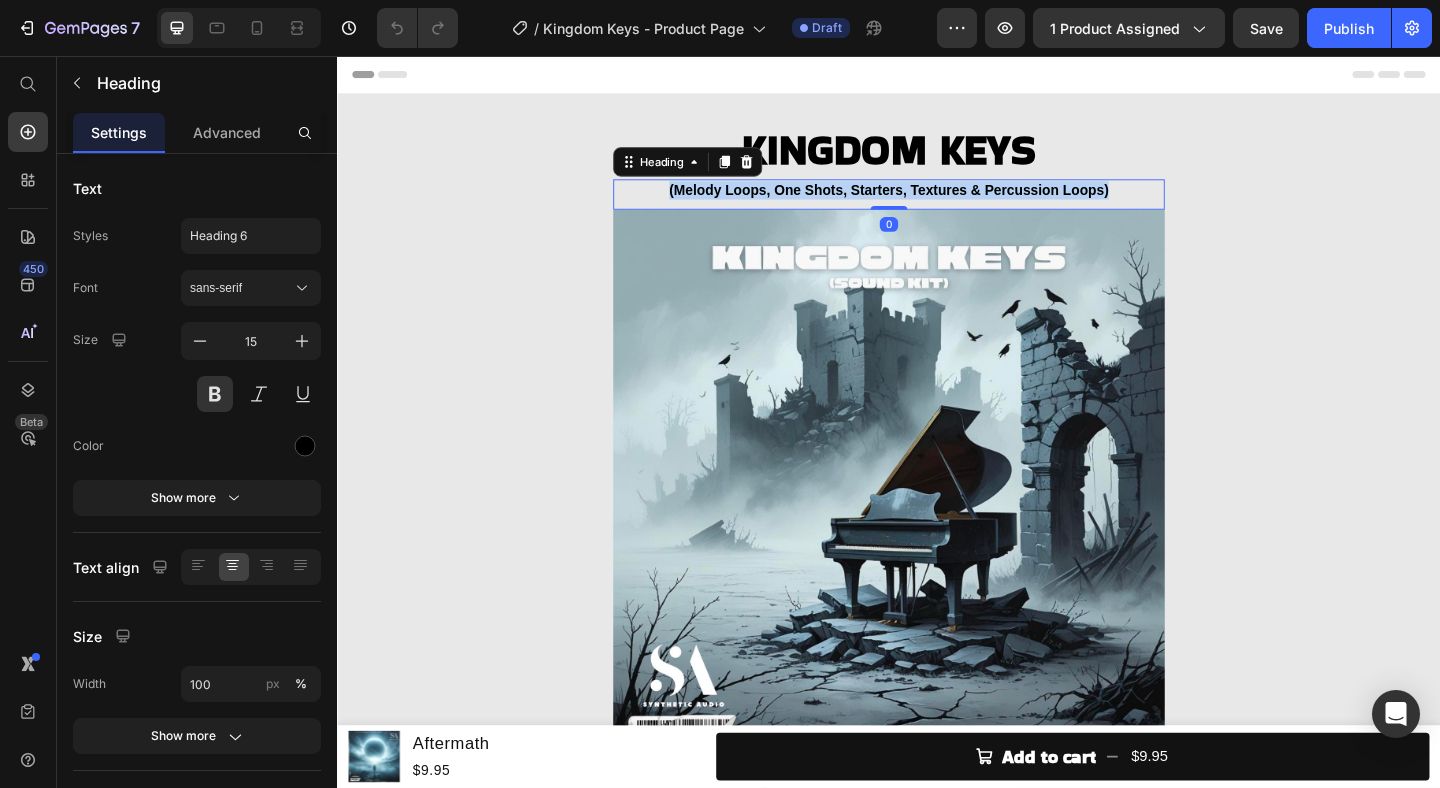click on "(Melody Loops, One Shots, Starters, Textures & Percussion Loops)" at bounding box center (937, 202) 